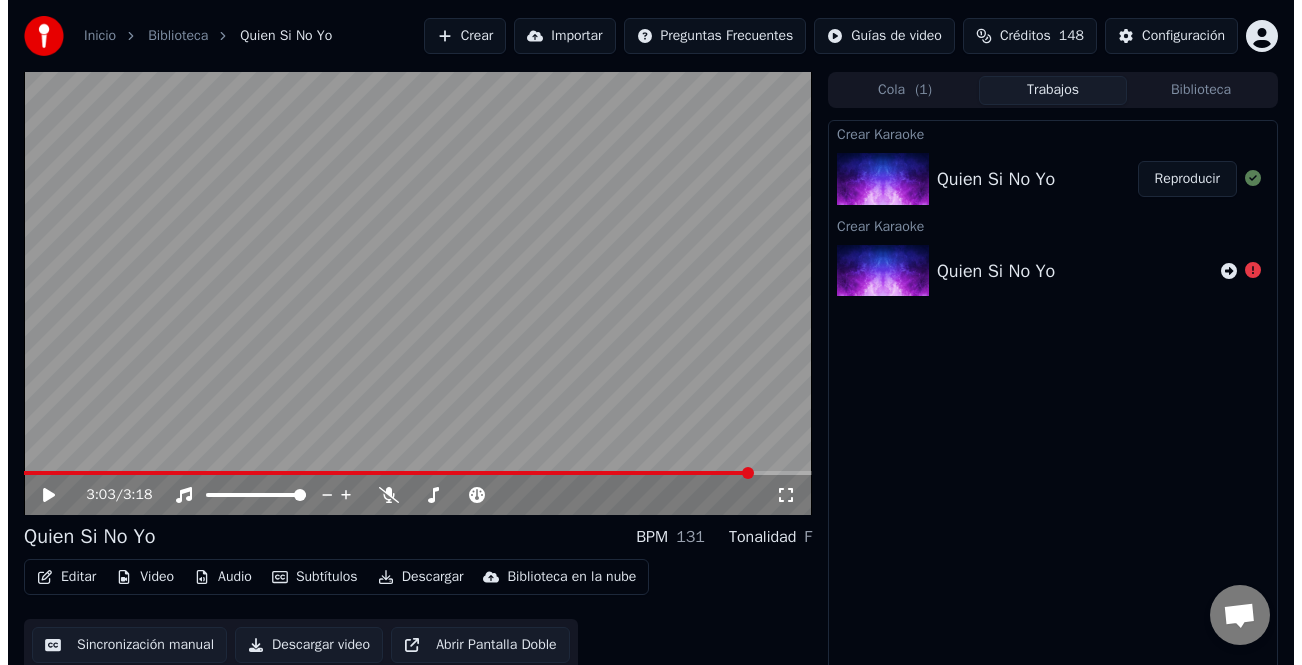scroll, scrollTop: 0, scrollLeft: 0, axis: both 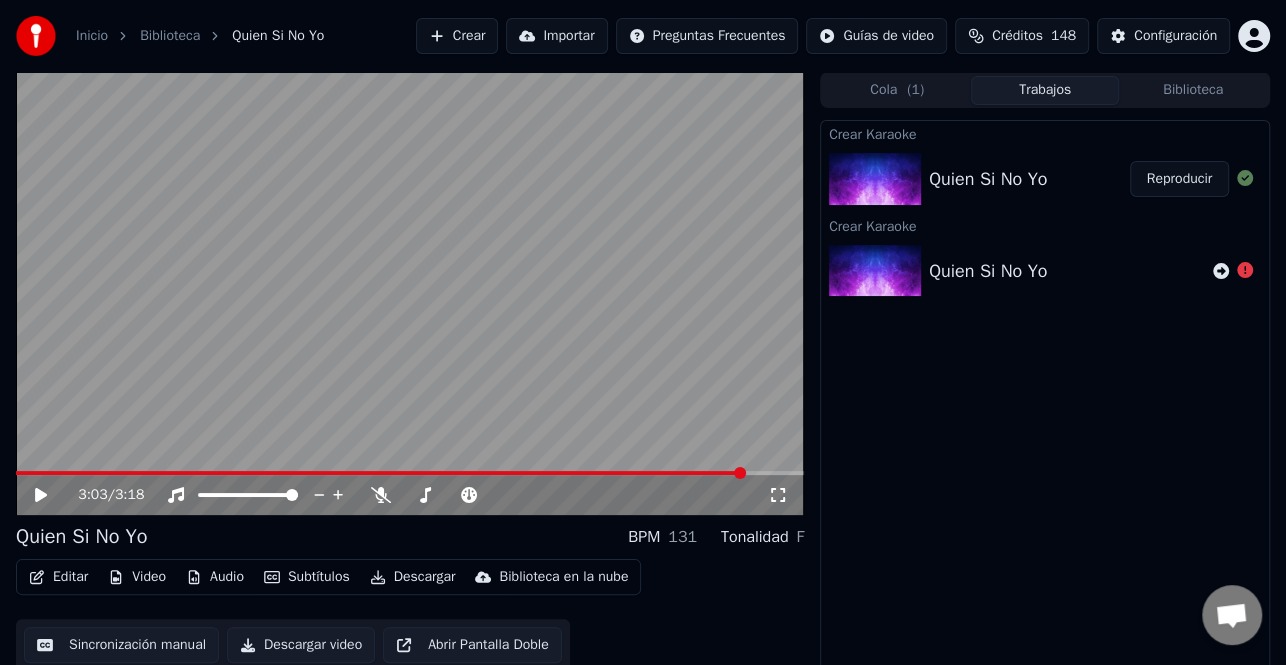 click on "Crear" at bounding box center [457, 36] 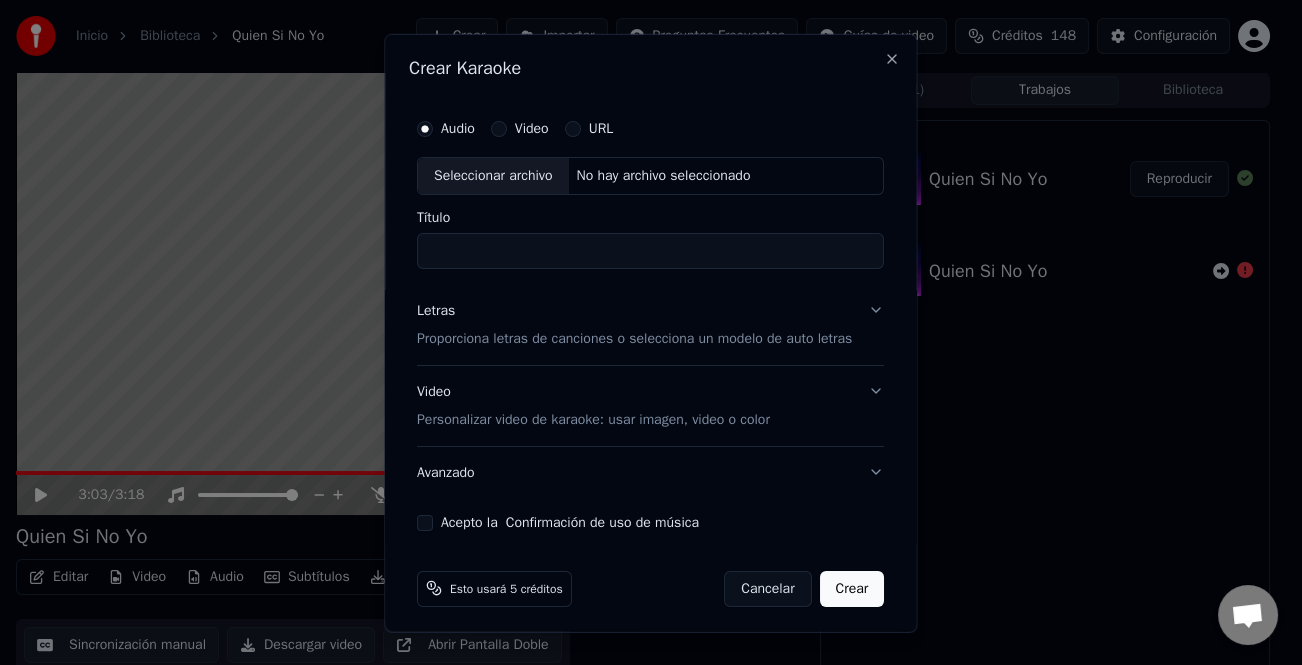 click on "URL" at bounding box center (589, 128) 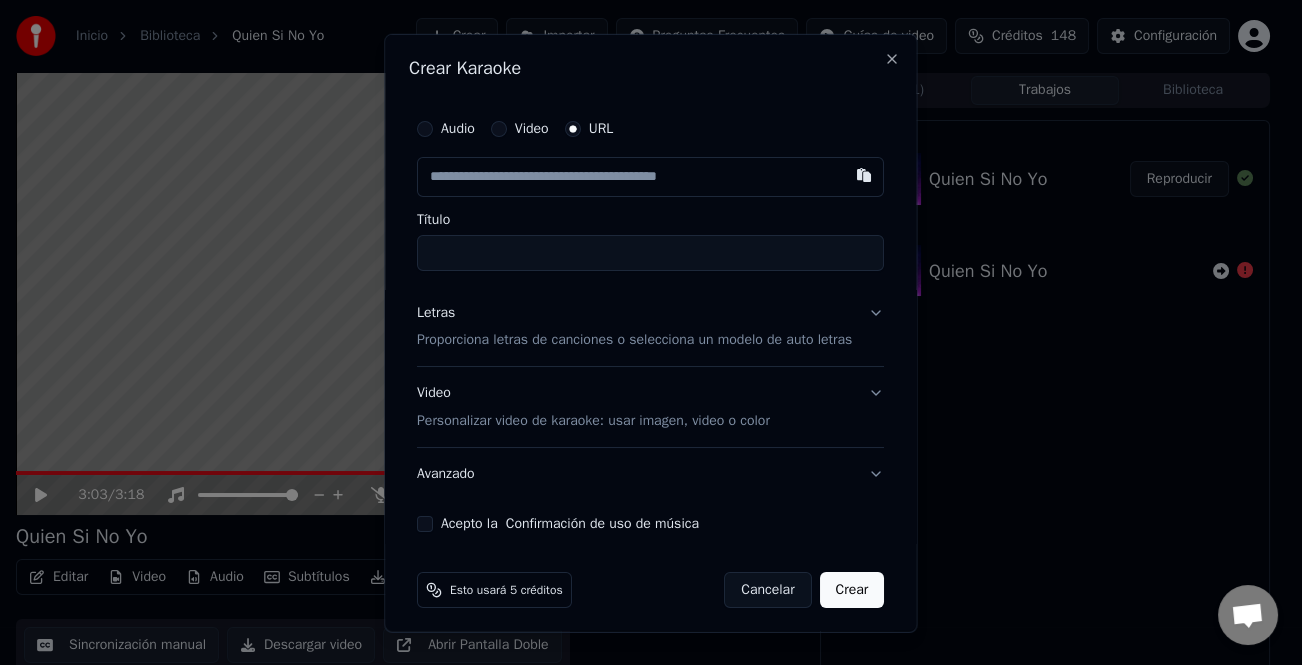 click at bounding box center (650, 176) 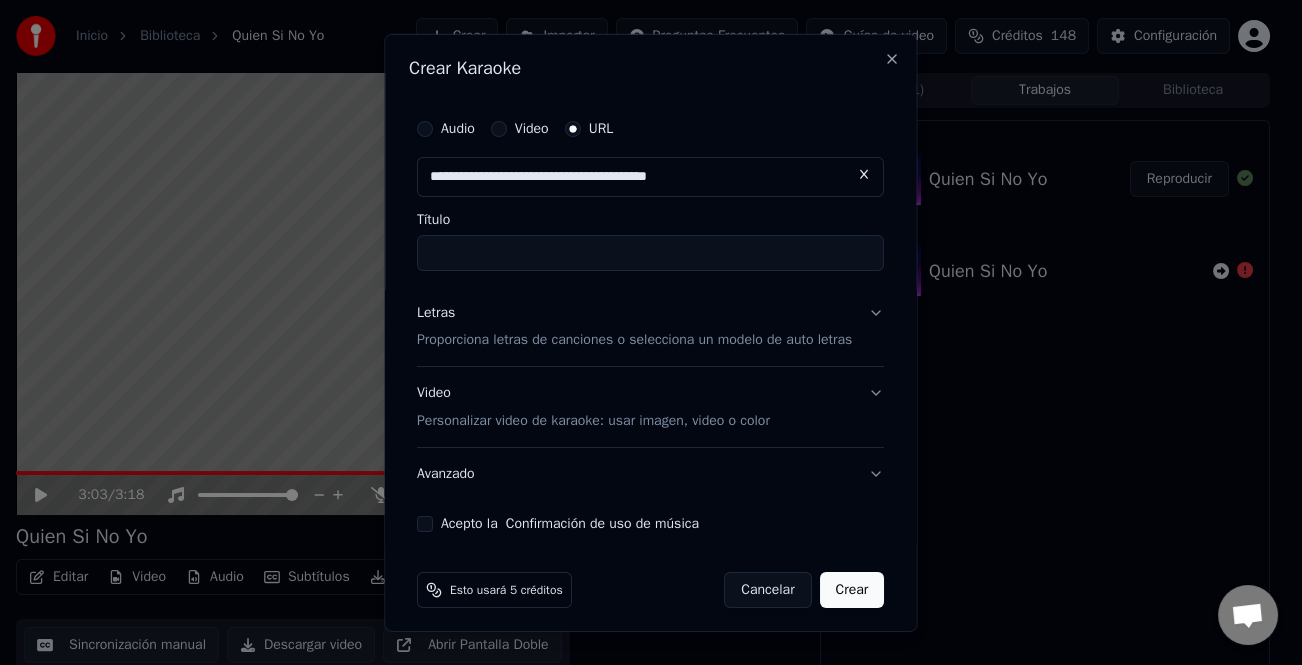 type on "**********" 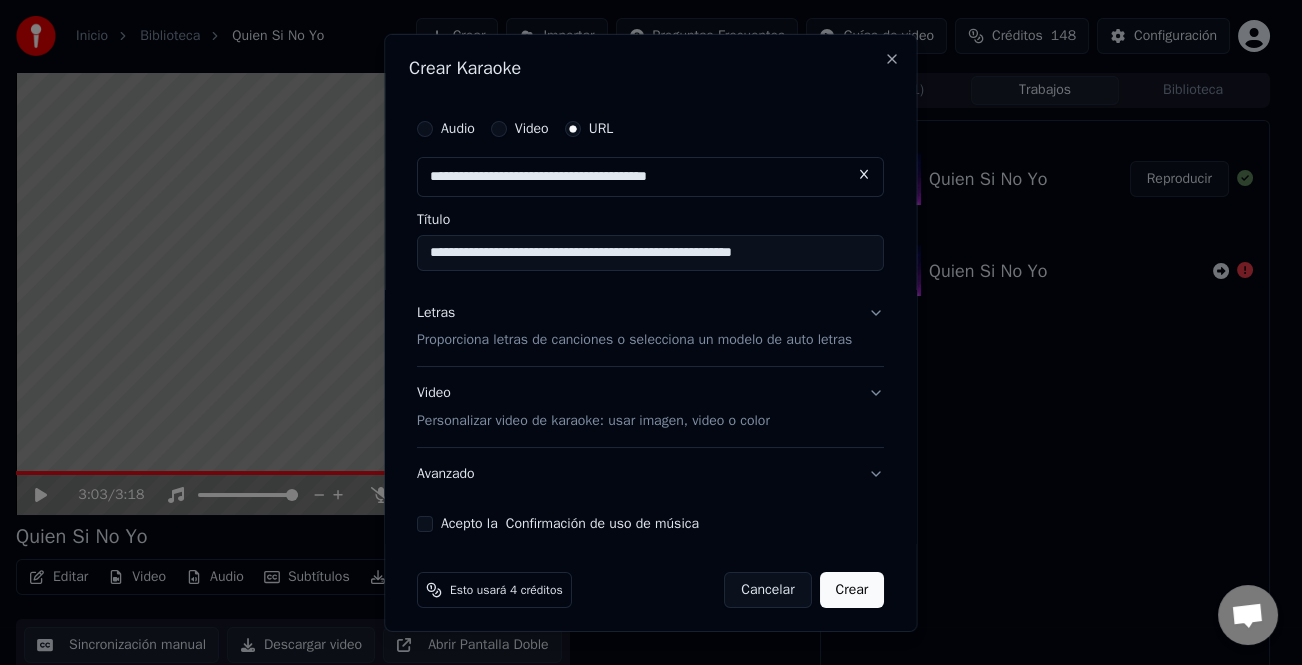 type on "**********" 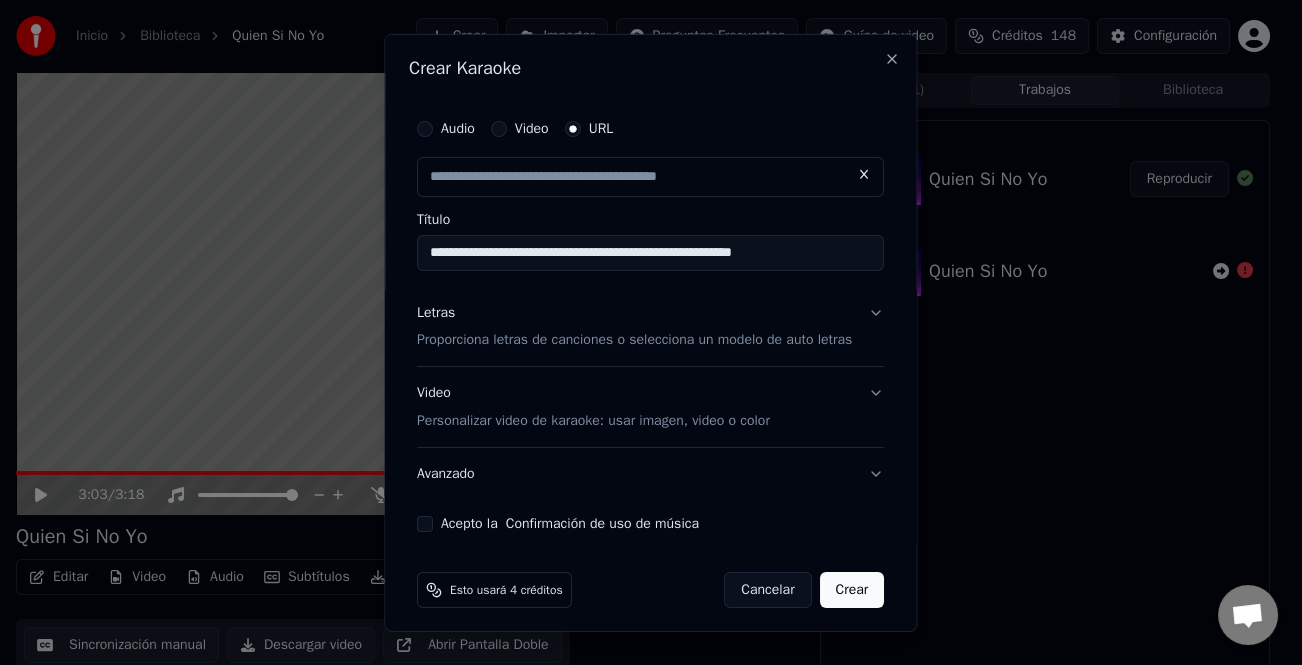 click on "Letras" at bounding box center [436, 312] 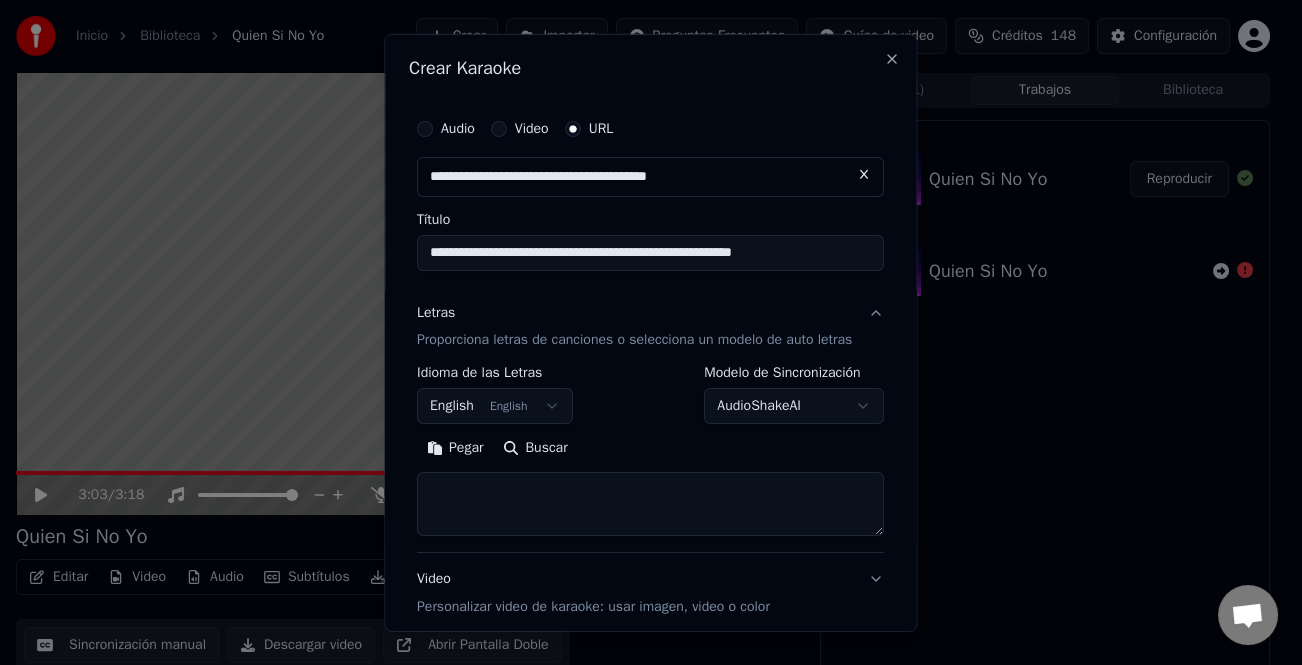 click on "Letras" at bounding box center (436, 312) 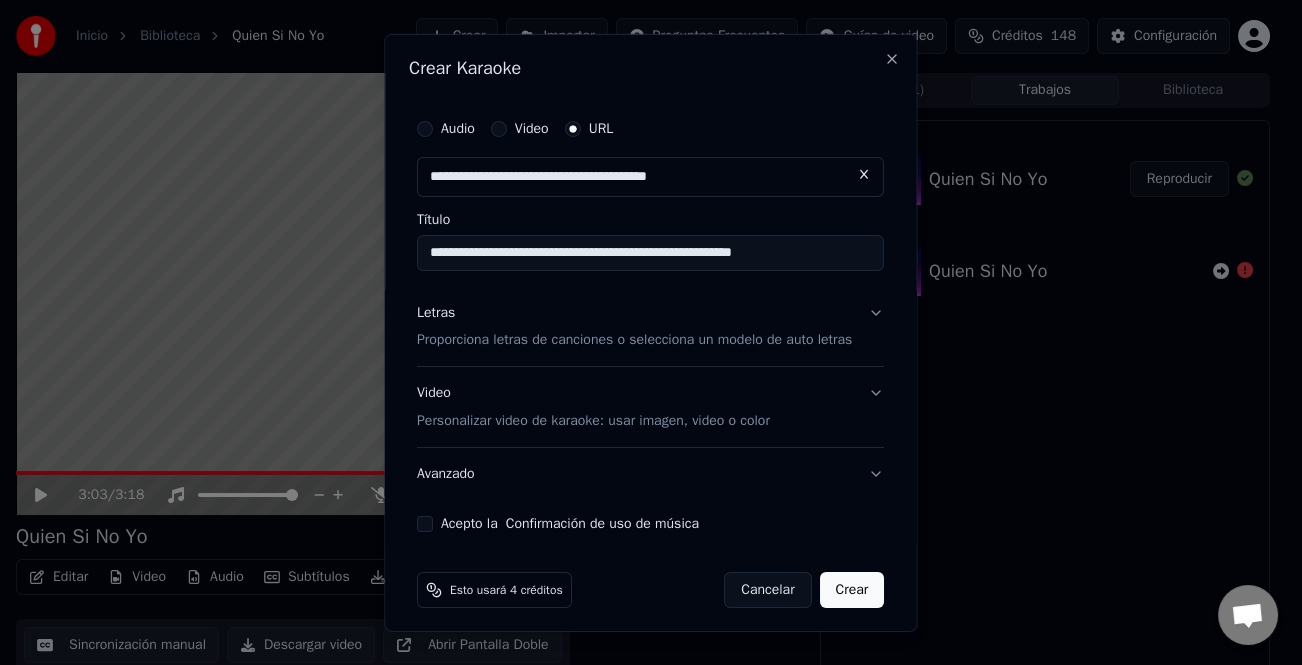 click on "Letras" at bounding box center (436, 312) 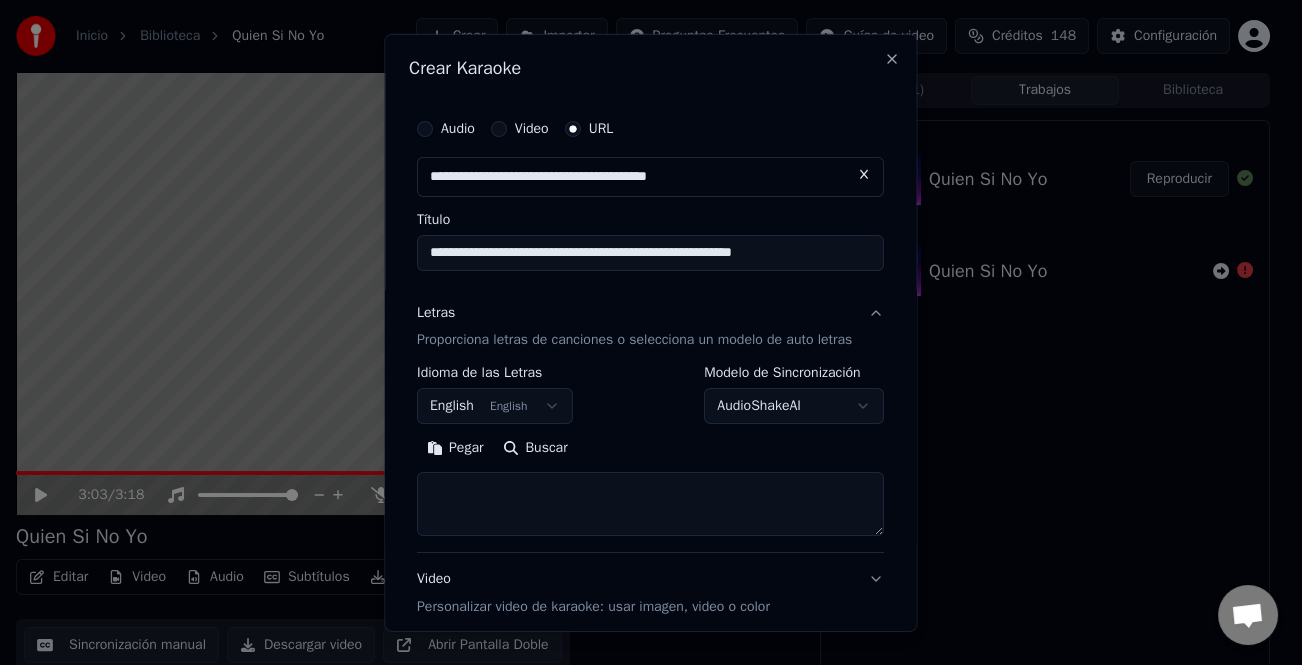 click on "Pegar" at bounding box center [455, 448] 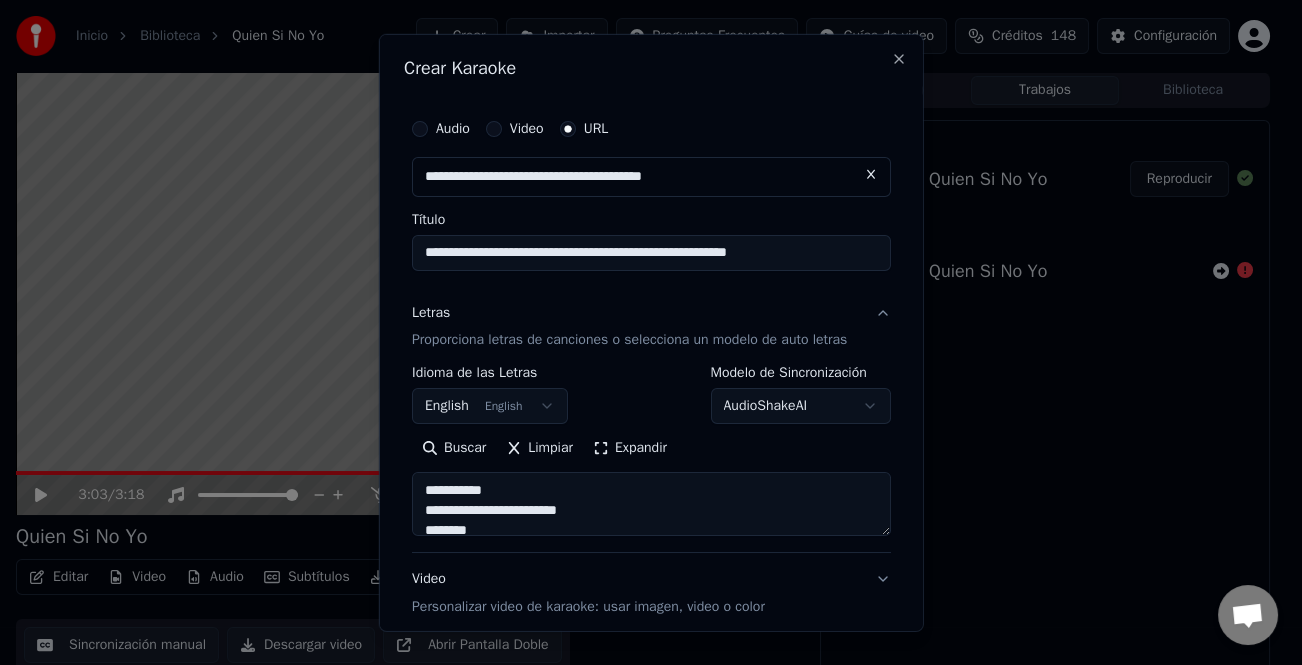 click on "Expandir" at bounding box center [630, 448] 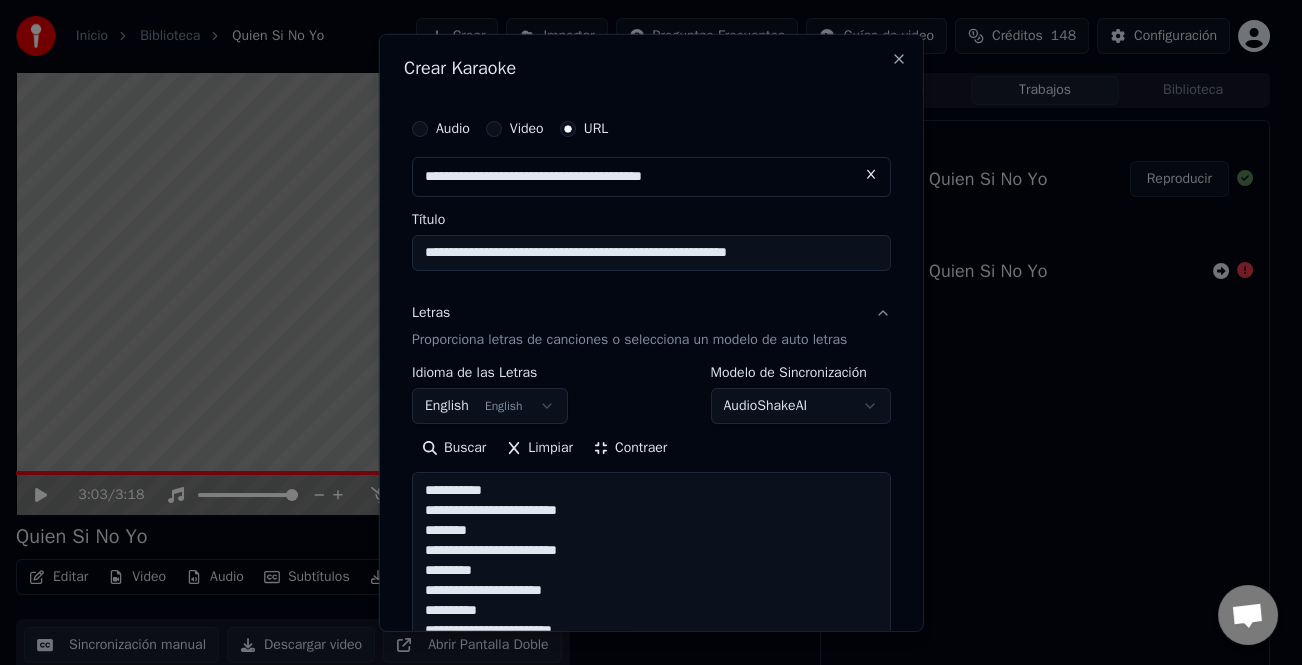 scroll, scrollTop: 200, scrollLeft: 0, axis: vertical 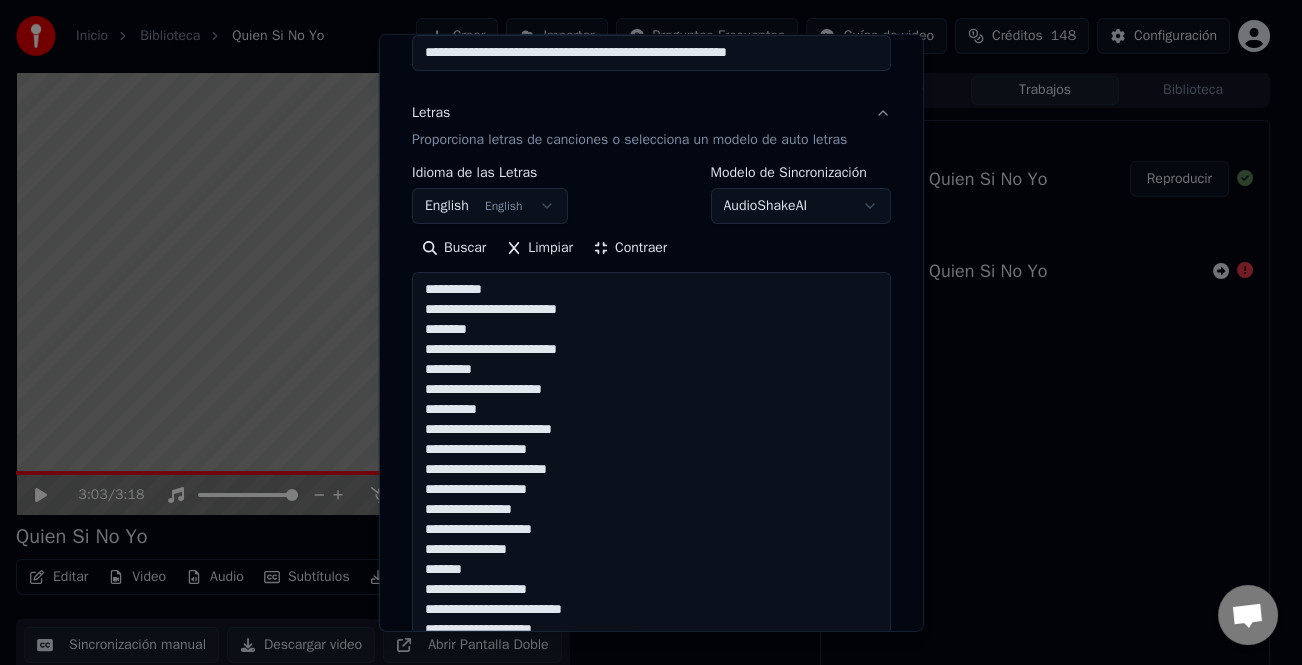 click on "**********" at bounding box center (651, 680) 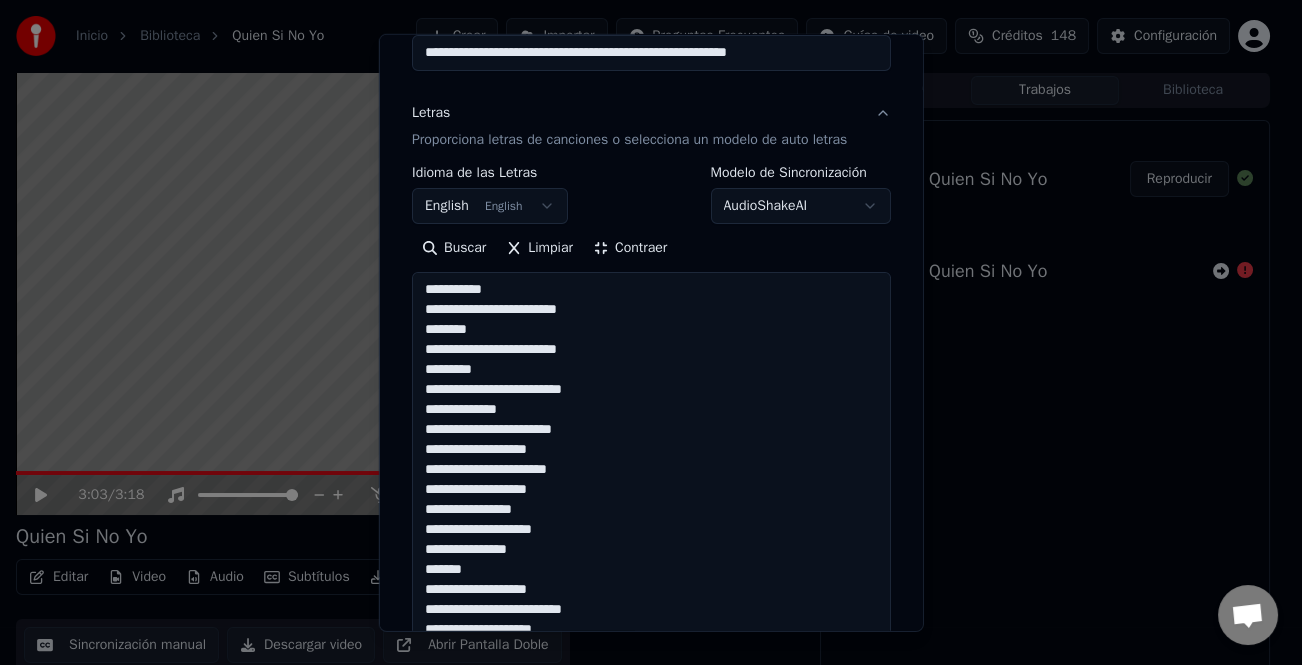 click on "**********" at bounding box center (651, 680) 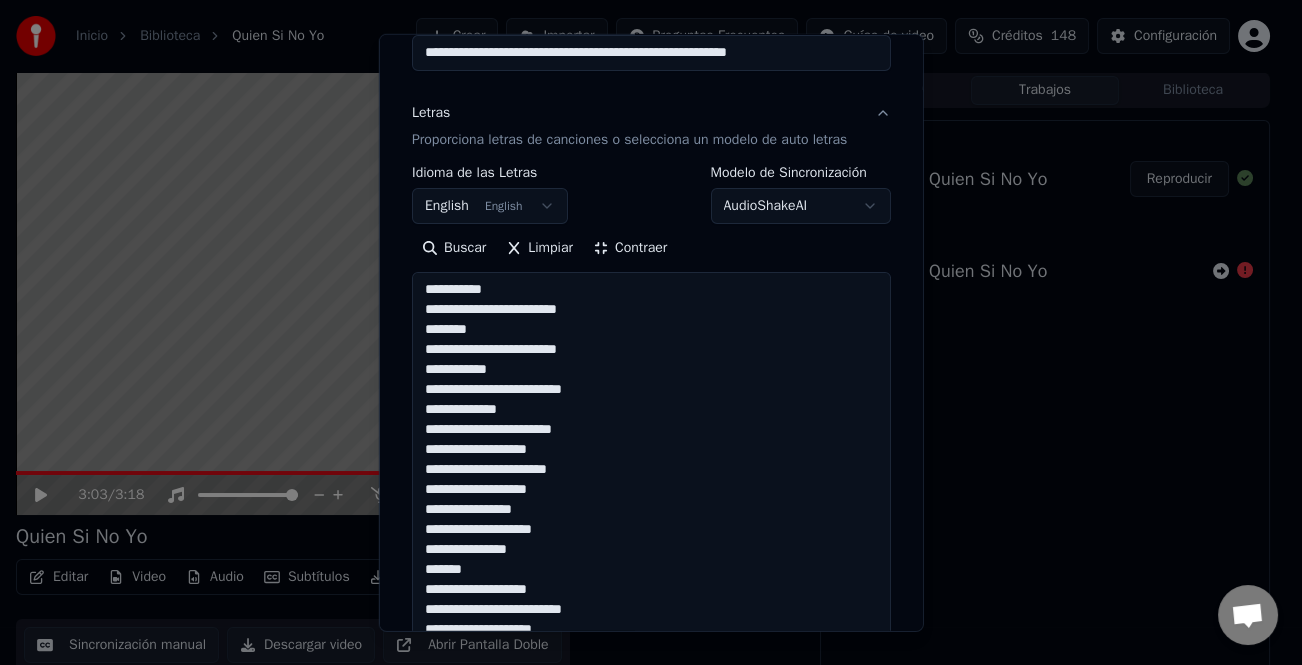 click on "**********" at bounding box center [651, 680] 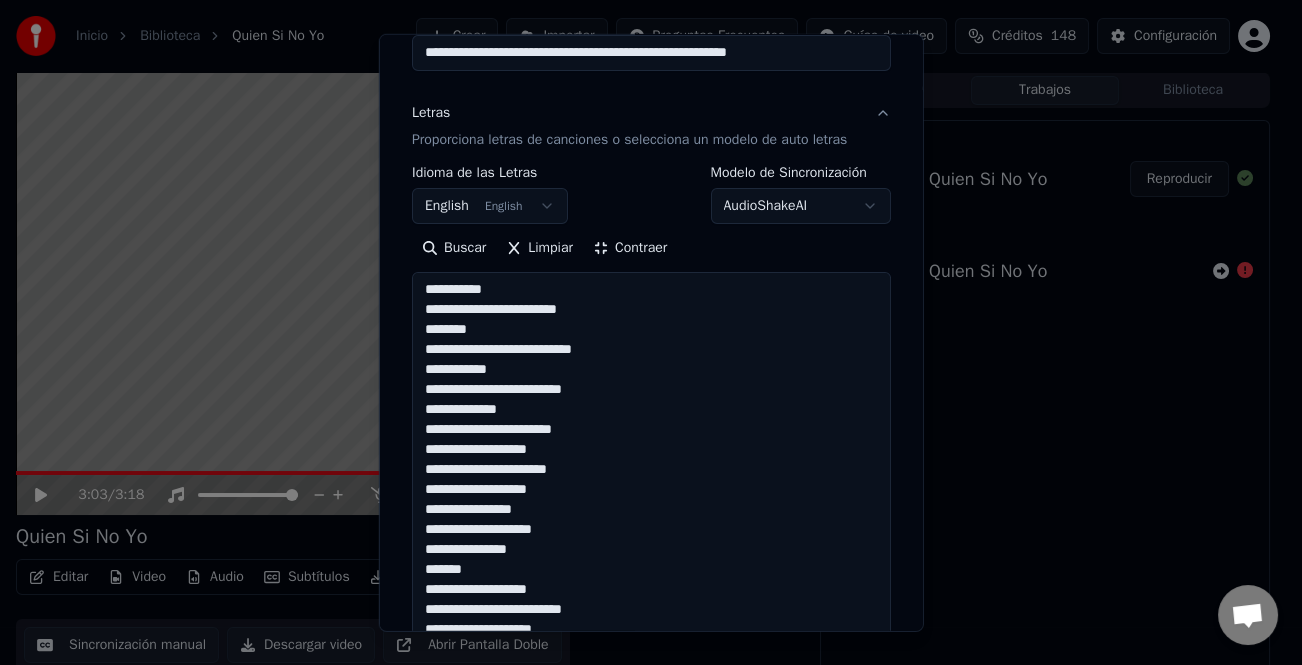 click on "**********" at bounding box center [651, 680] 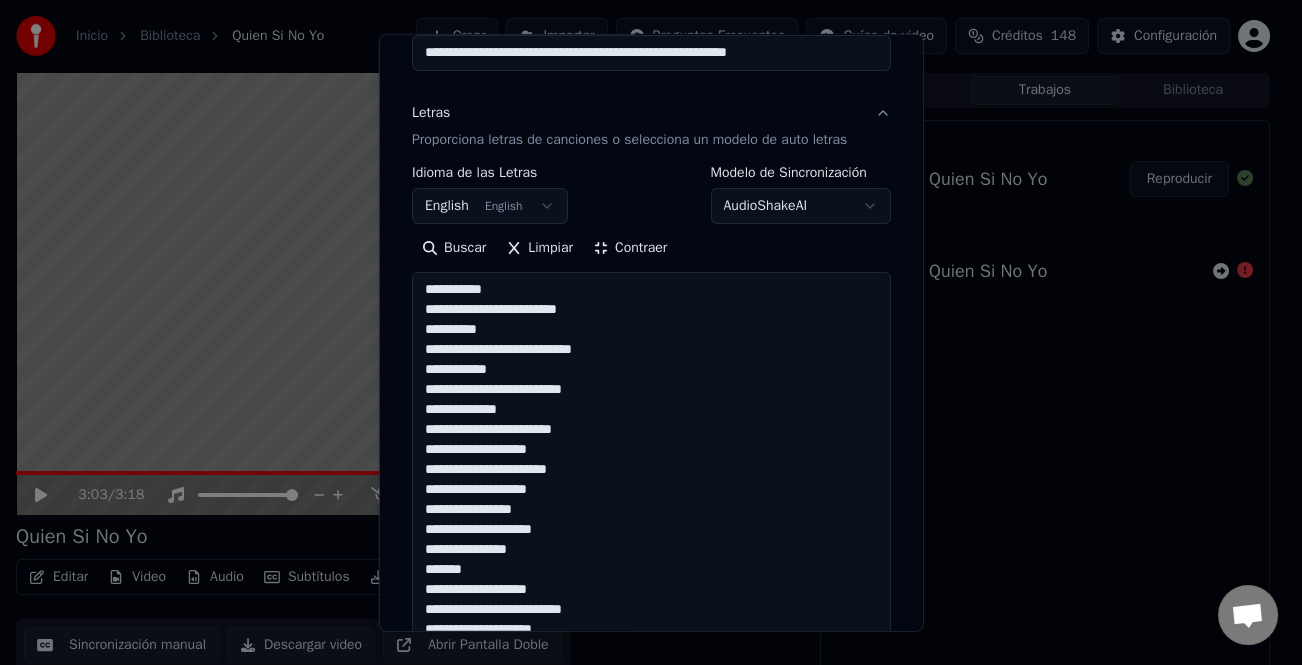 click on "**********" at bounding box center [651, 680] 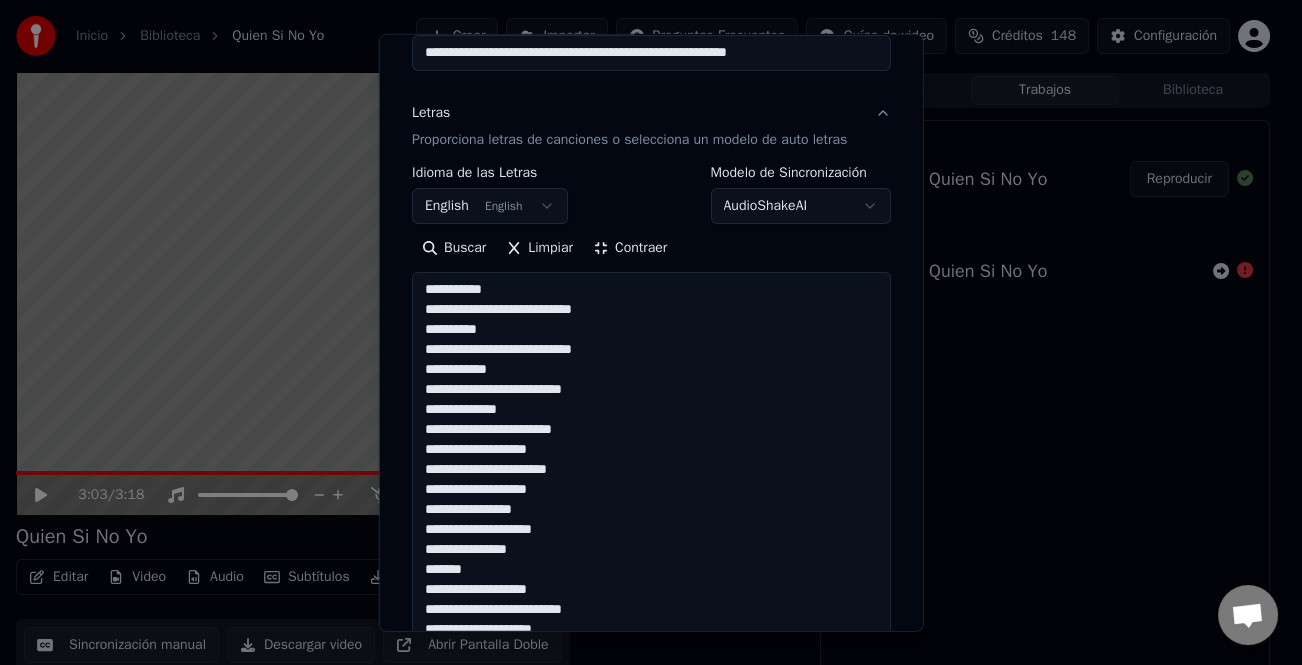 click on "**********" at bounding box center [651, 680] 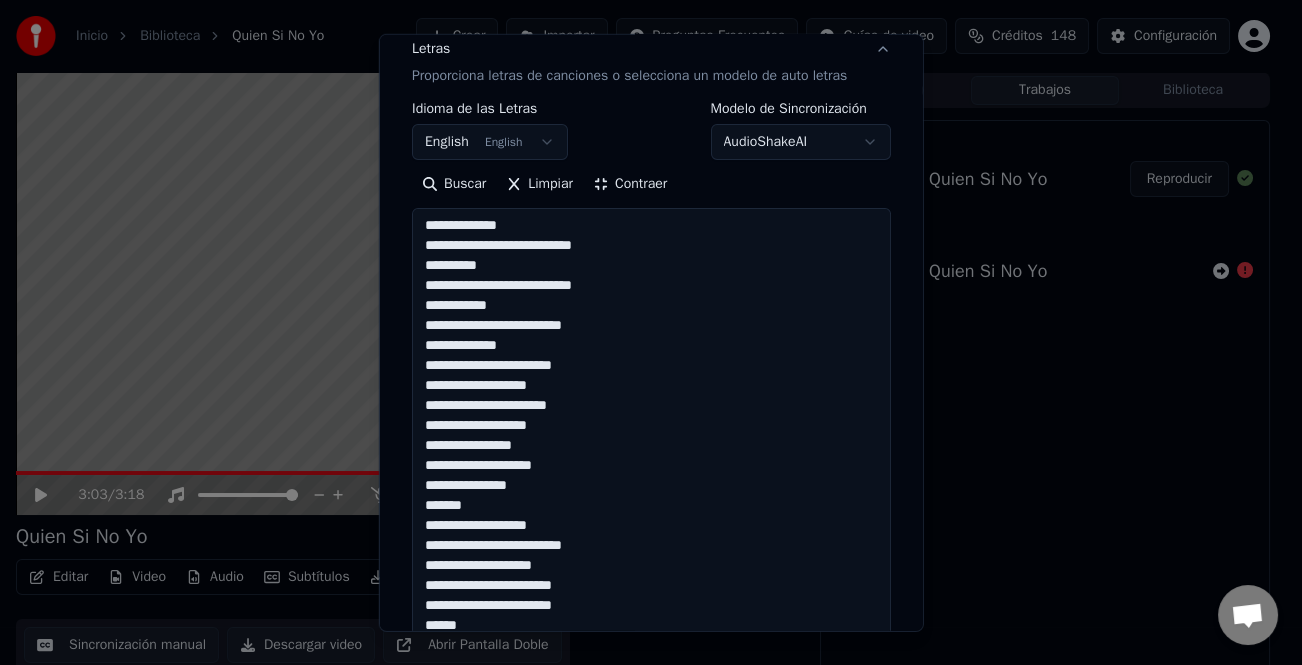 scroll, scrollTop: 300, scrollLeft: 0, axis: vertical 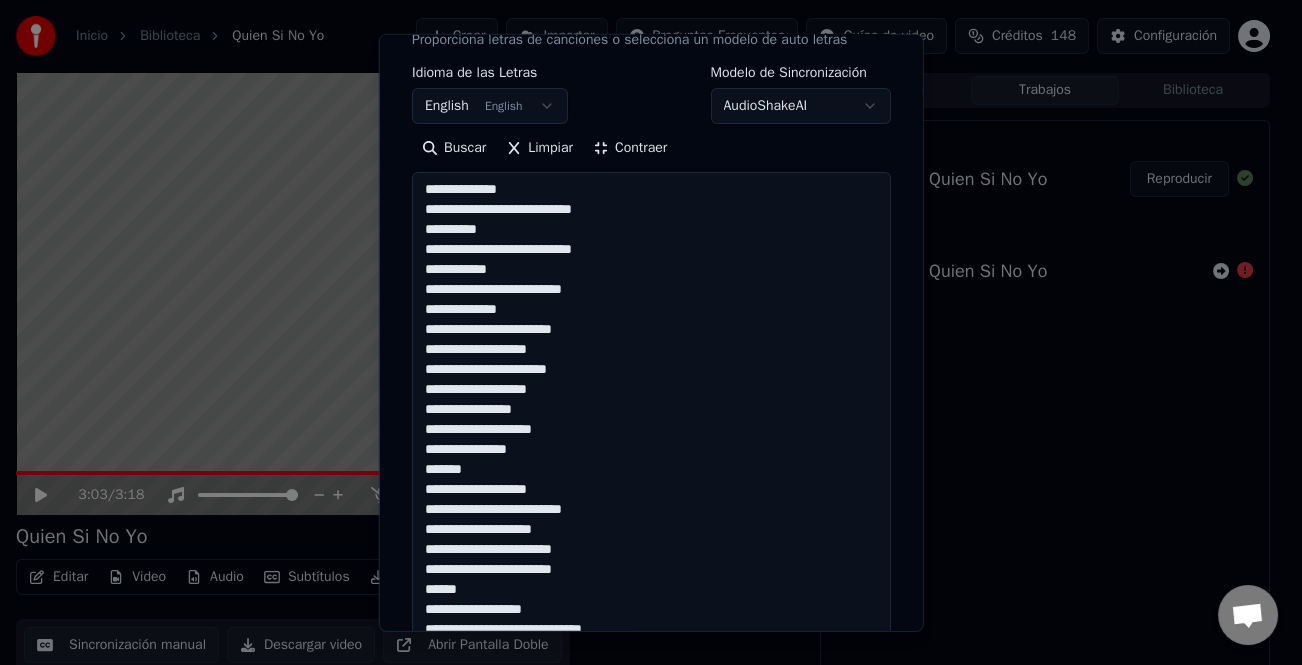 click on "**********" at bounding box center [651, 580] 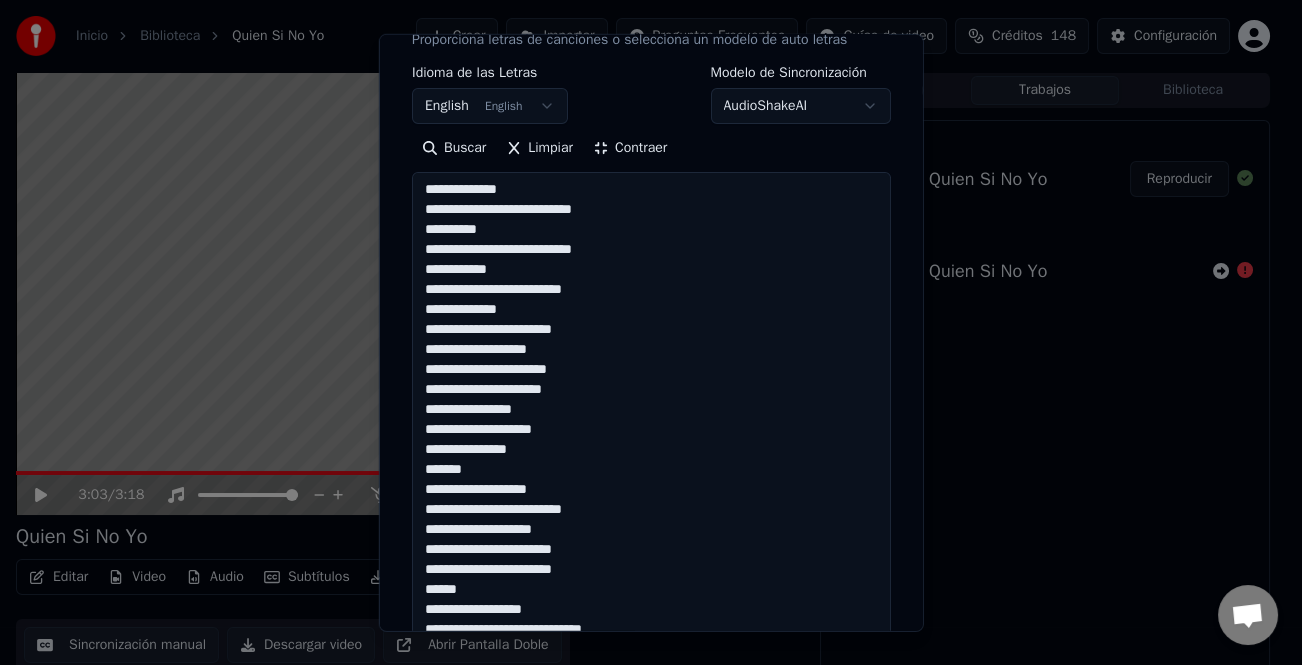 click on "**********" at bounding box center [651, 580] 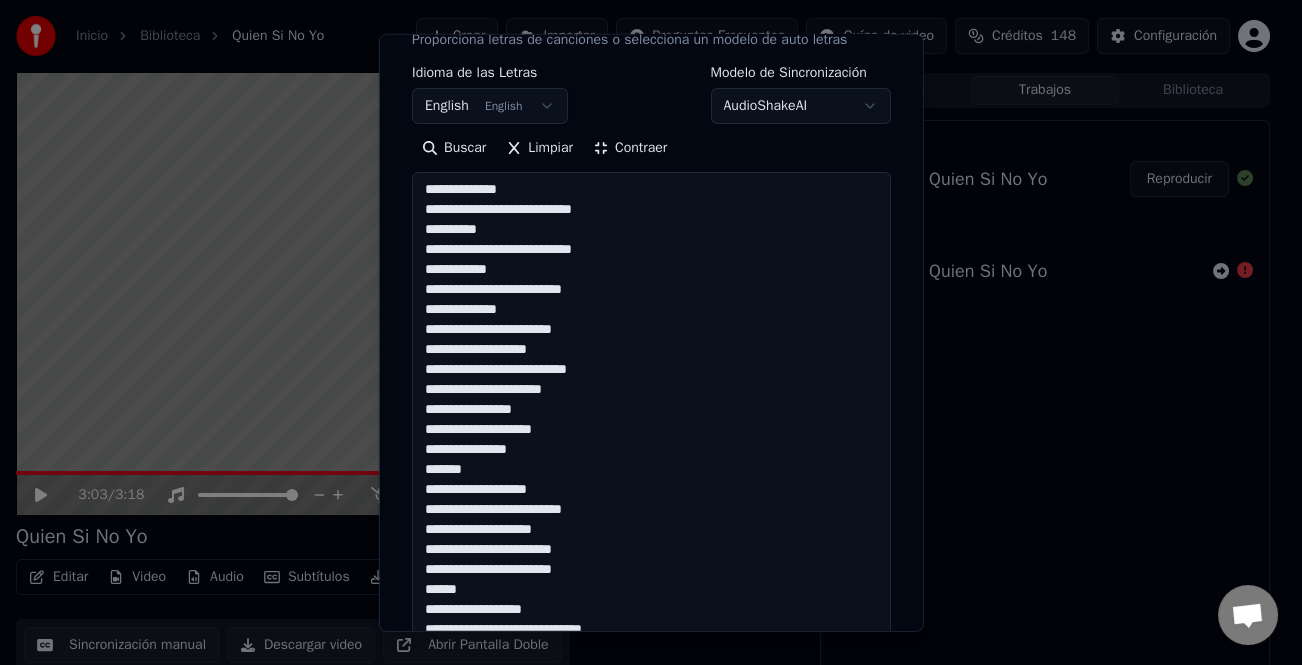 click on "**********" at bounding box center (651, 580) 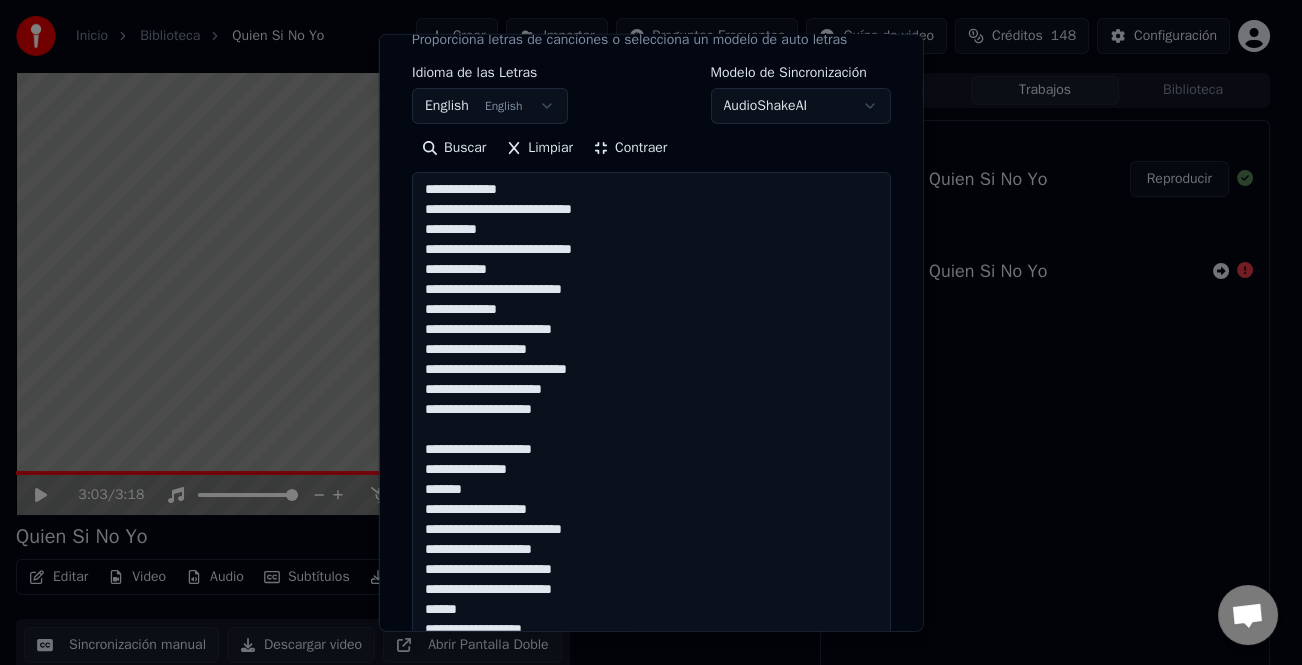 click on "**********" at bounding box center [651, 580] 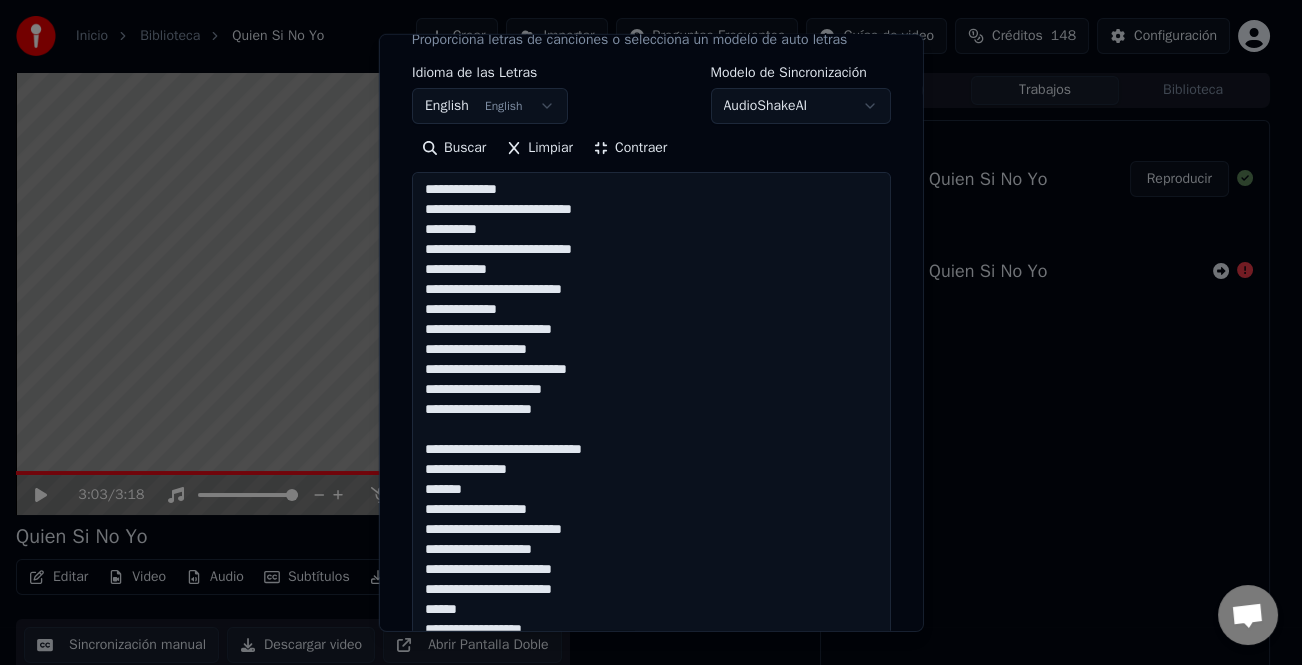 click on "**********" at bounding box center (651, 580) 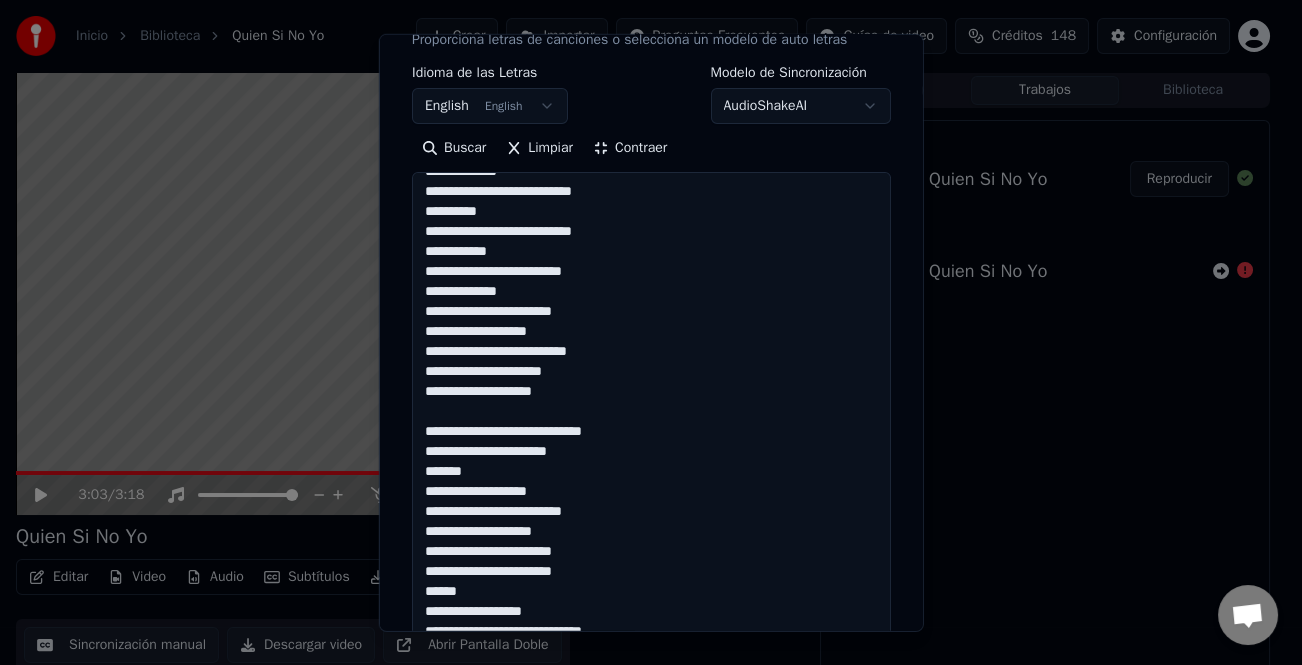scroll, scrollTop: 21, scrollLeft: 0, axis: vertical 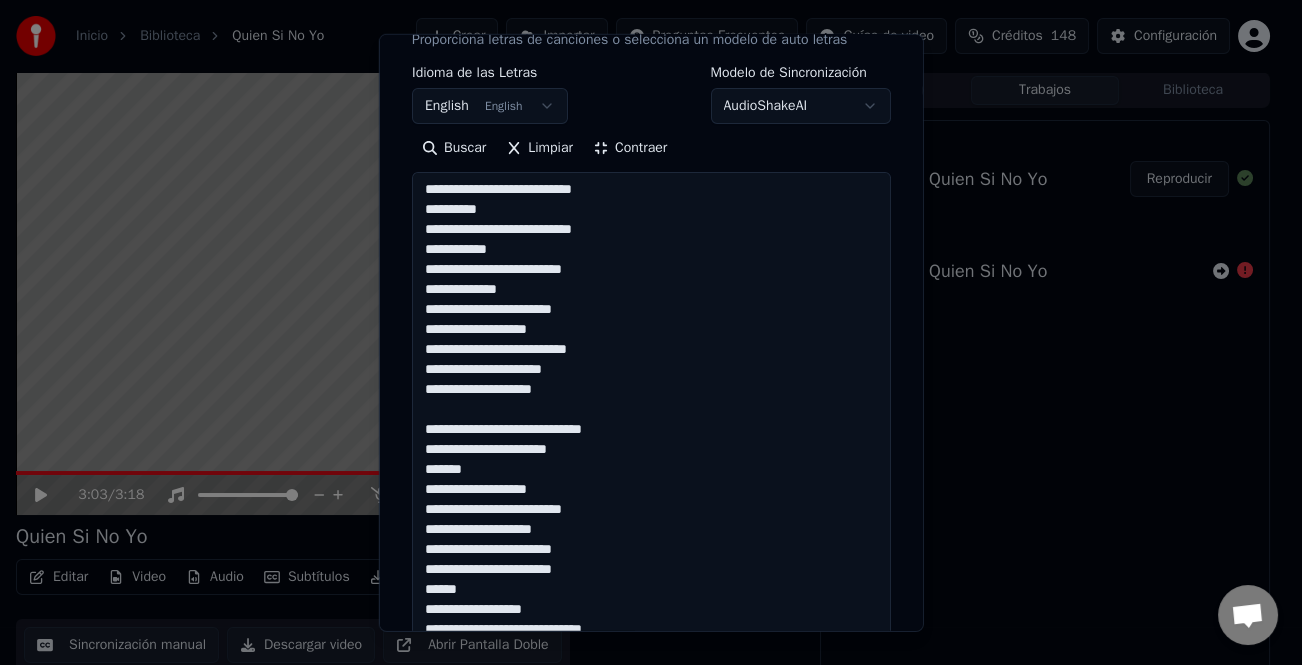 click on "**********" at bounding box center [651, 580] 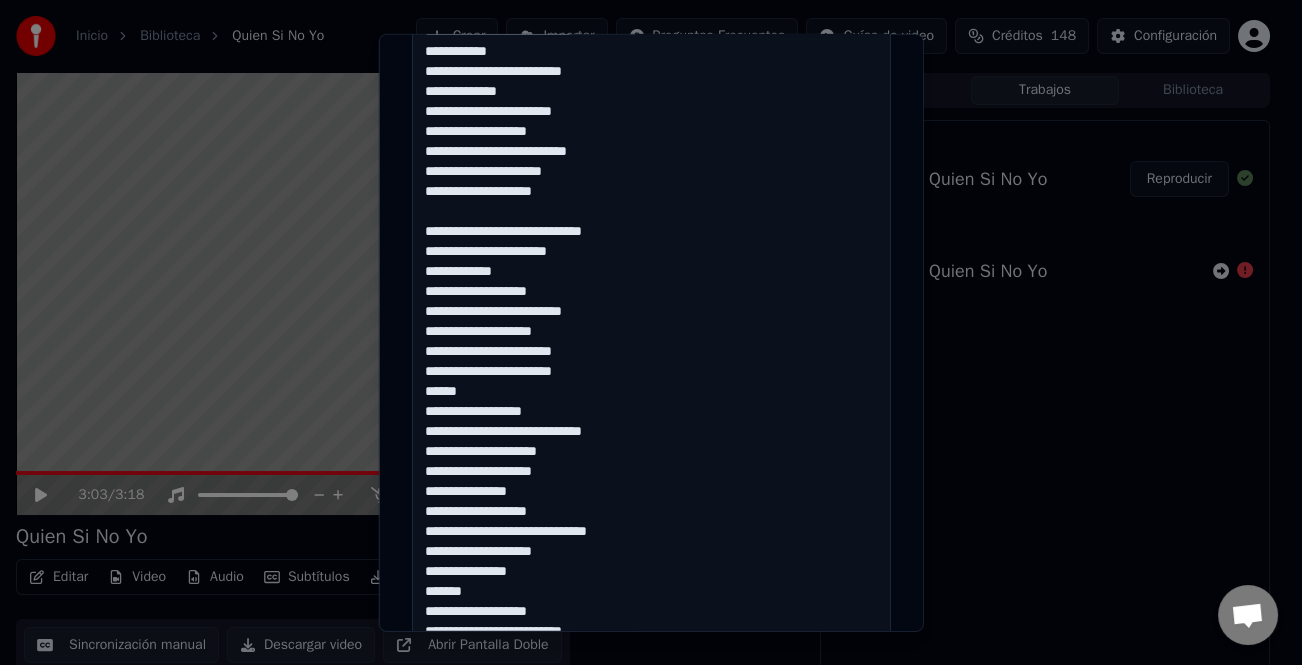 scroll, scrollTop: 500, scrollLeft: 0, axis: vertical 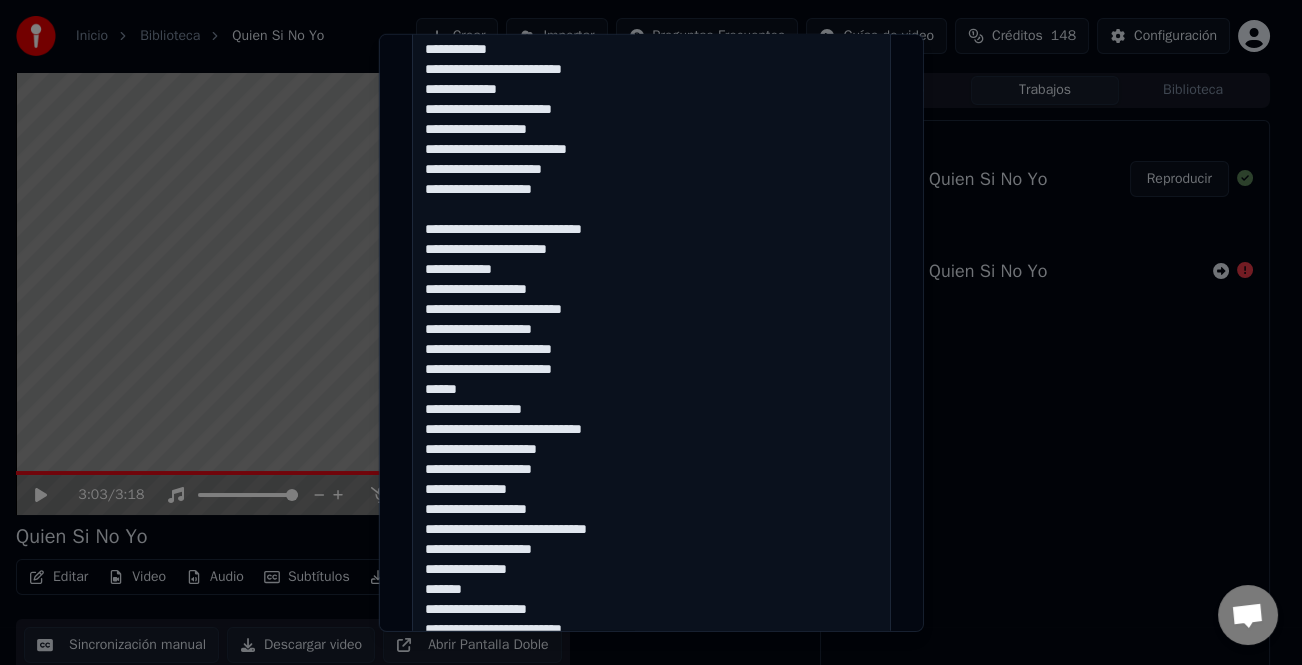 click on "**********" at bounding box center (651, 380) 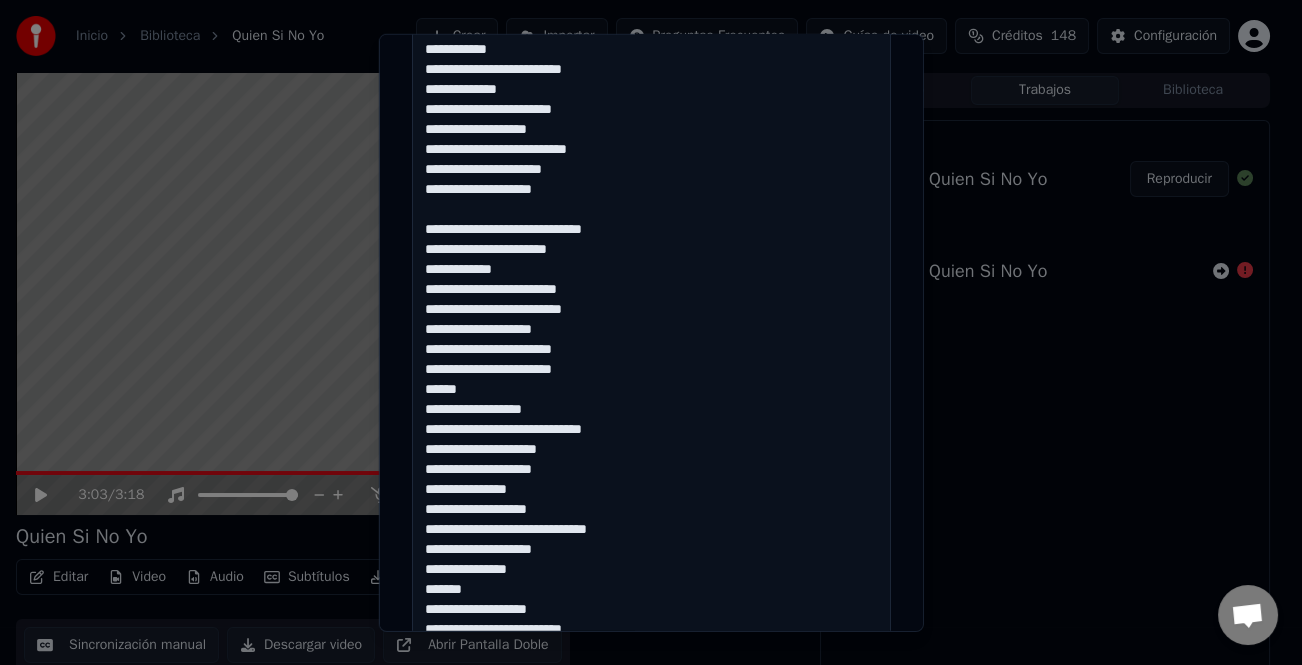 click on "**********" at bounding box center (651, 380) 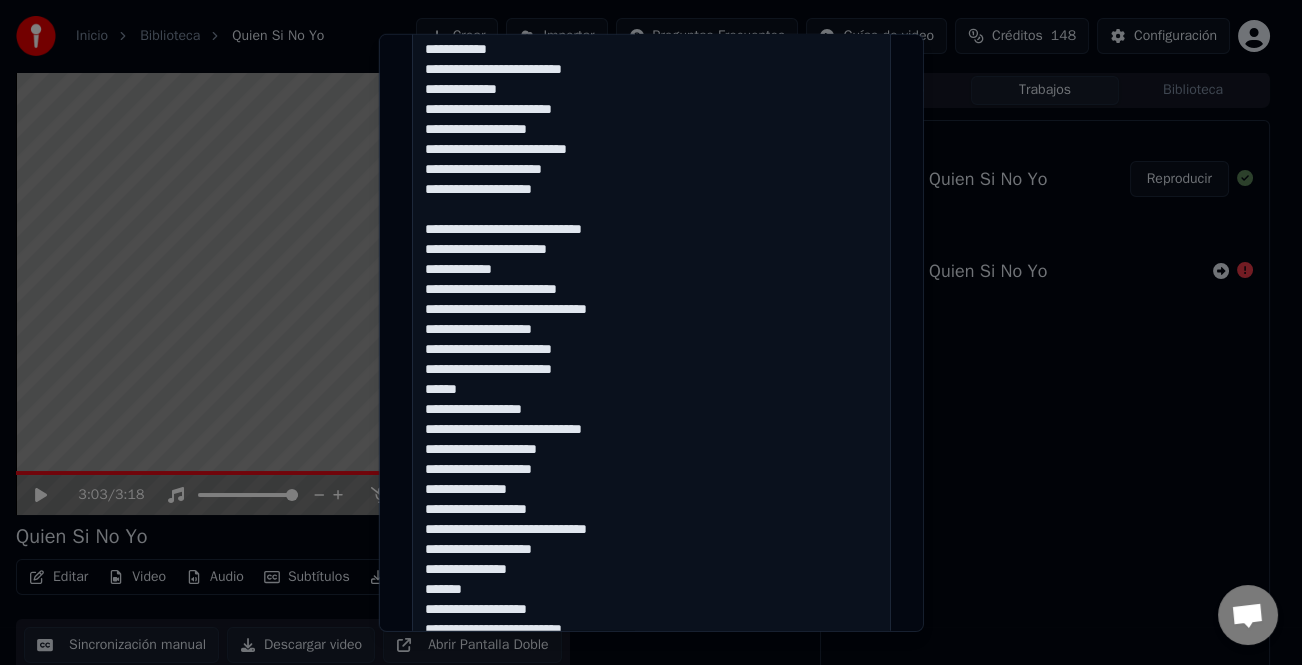 click on "**********" at bounding box center [651, 380] 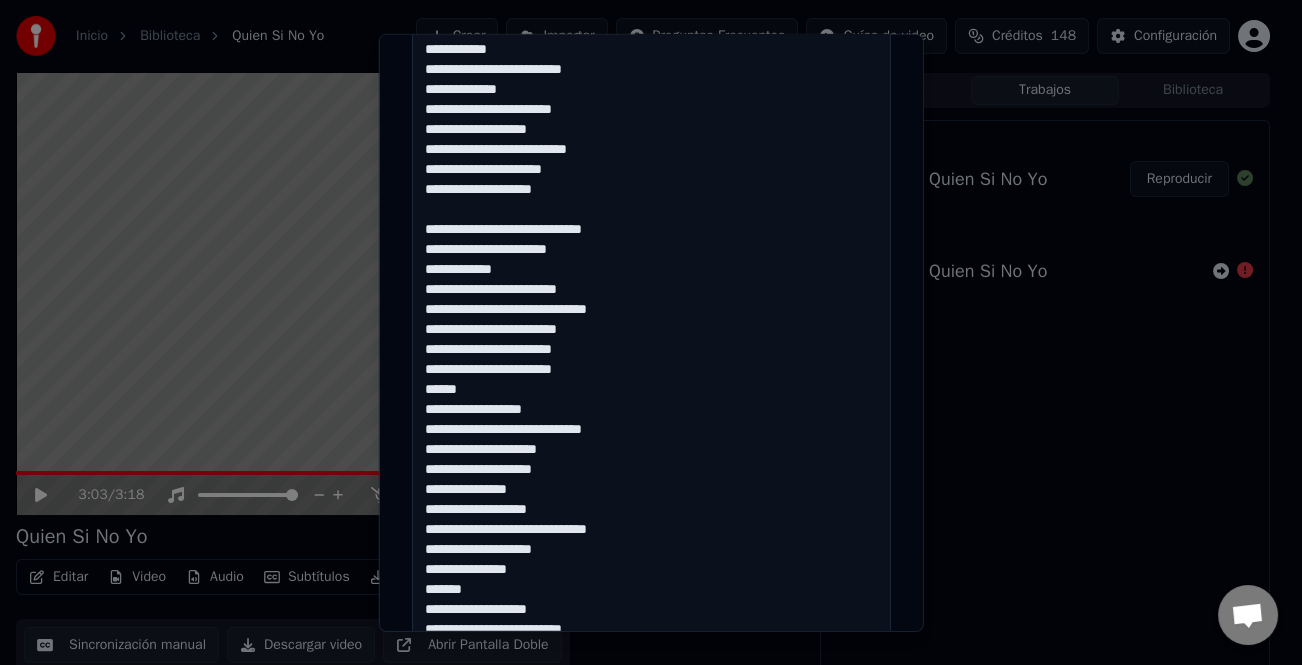 click on "**********" at bounding box center [651, 380] 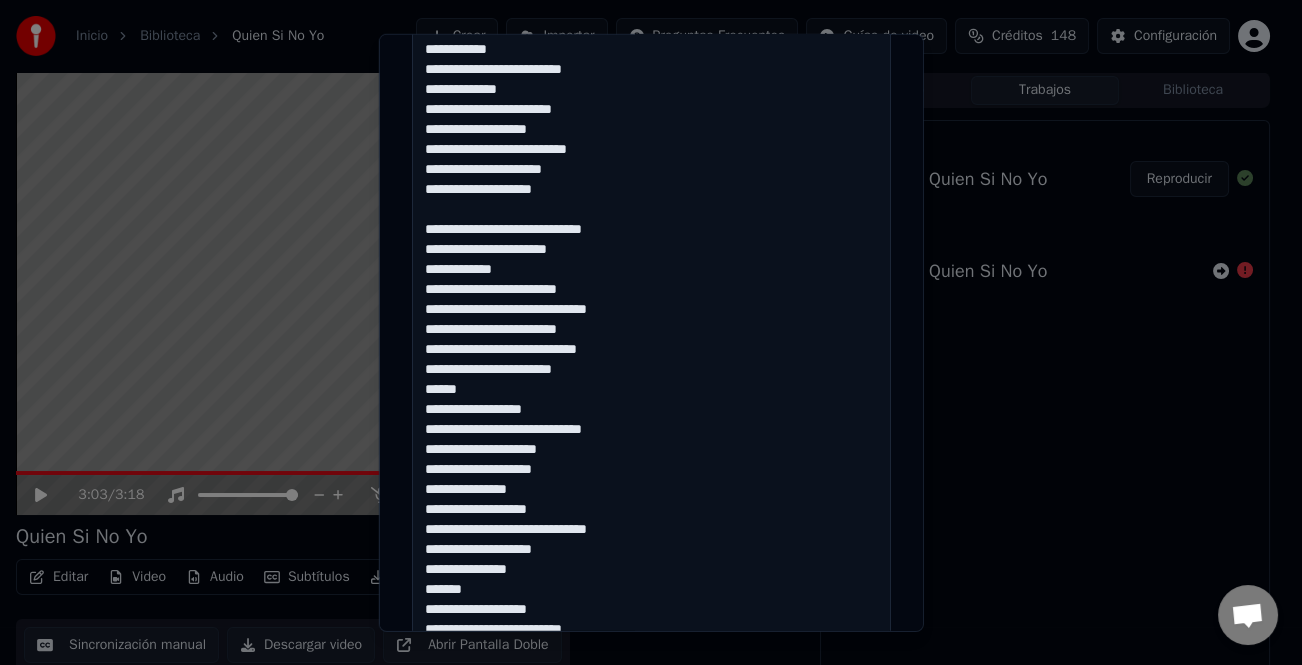 click on "**********" at bounding box center [651, 380] 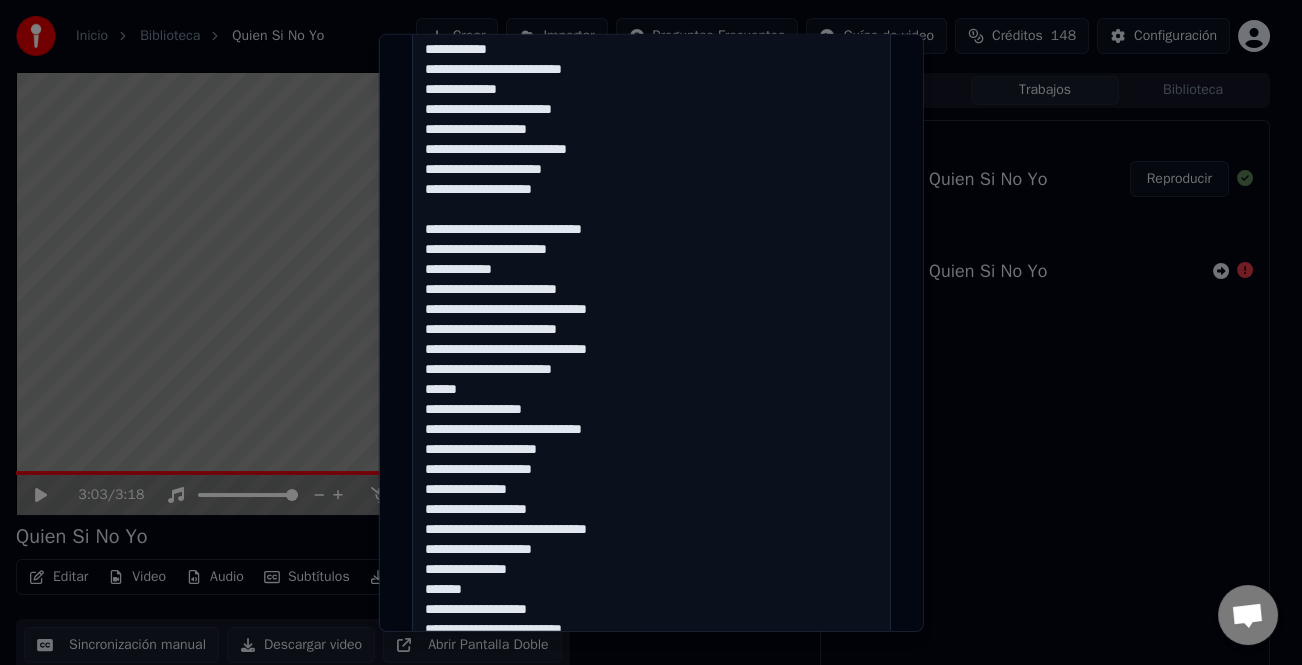 click on "**********" at bounding box center [651, 380] 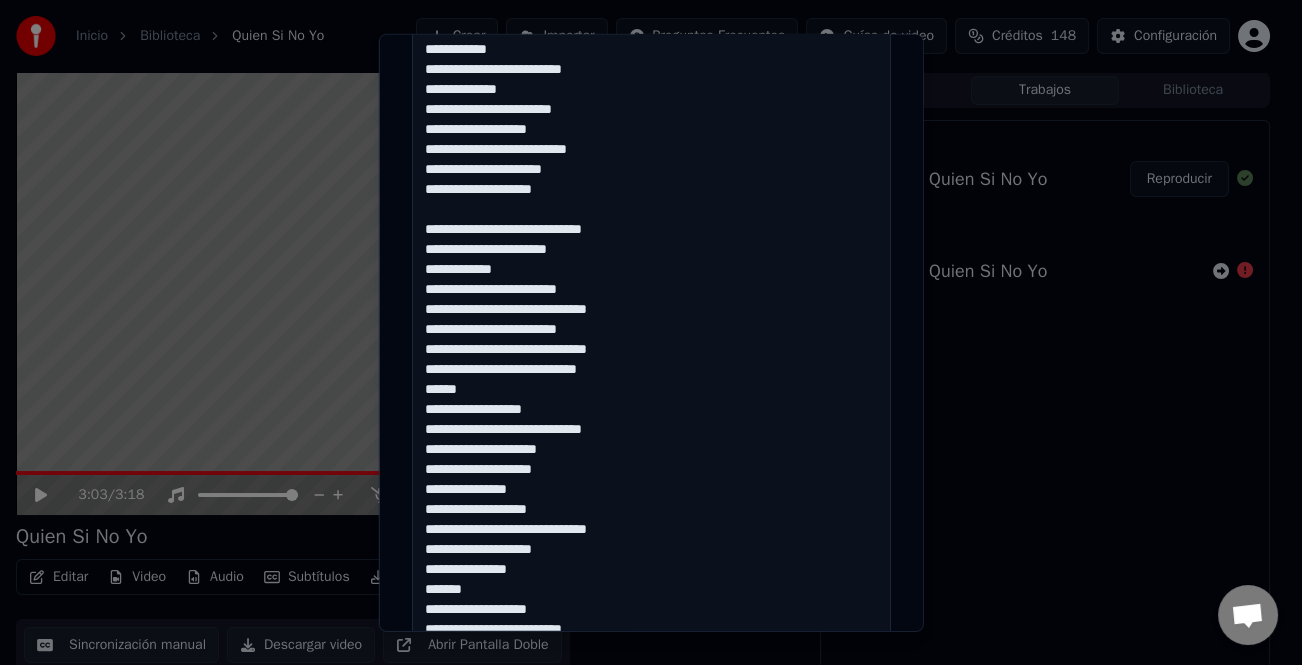 click on "**********" at bounding box center (651, 380) 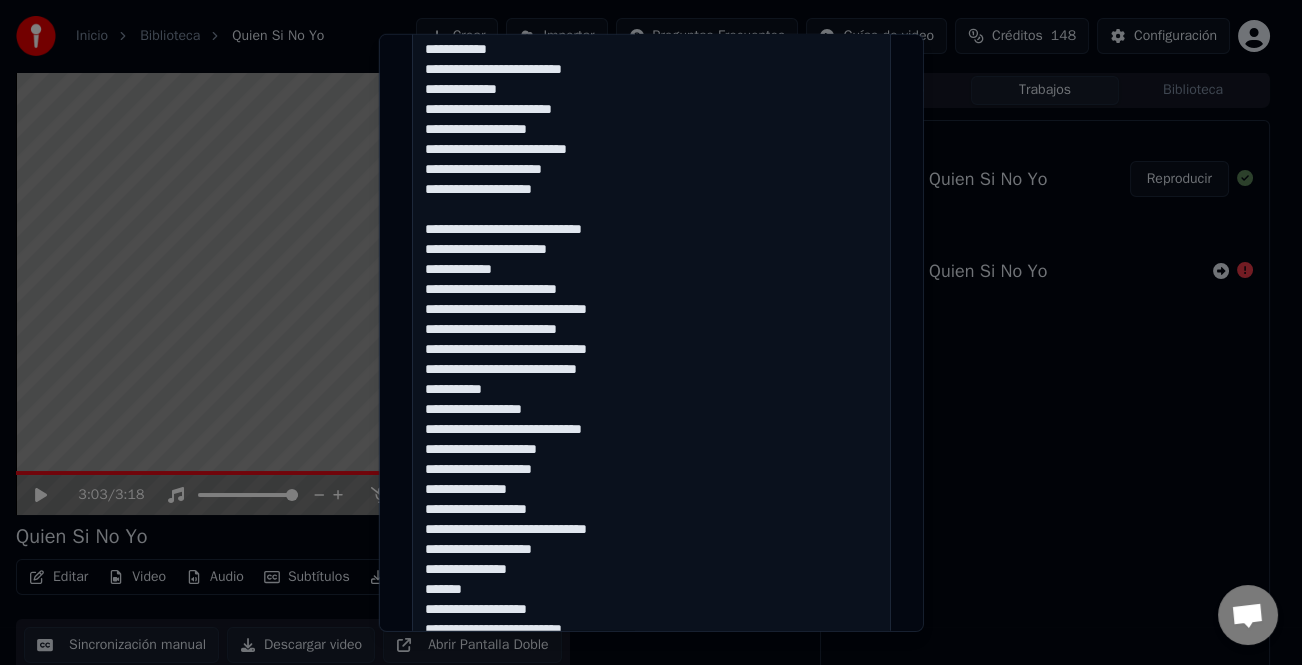 click on "**********" at bounding box center [651, 380] 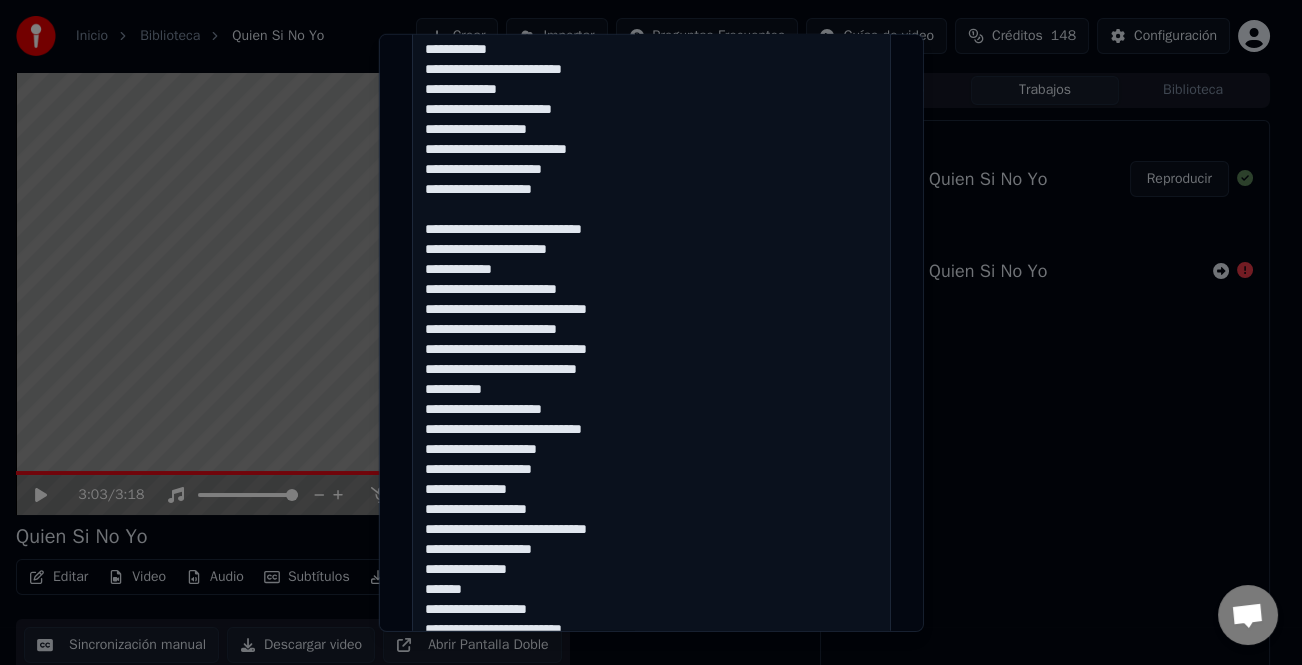 click on "**********" at bounding box center [651, 380] 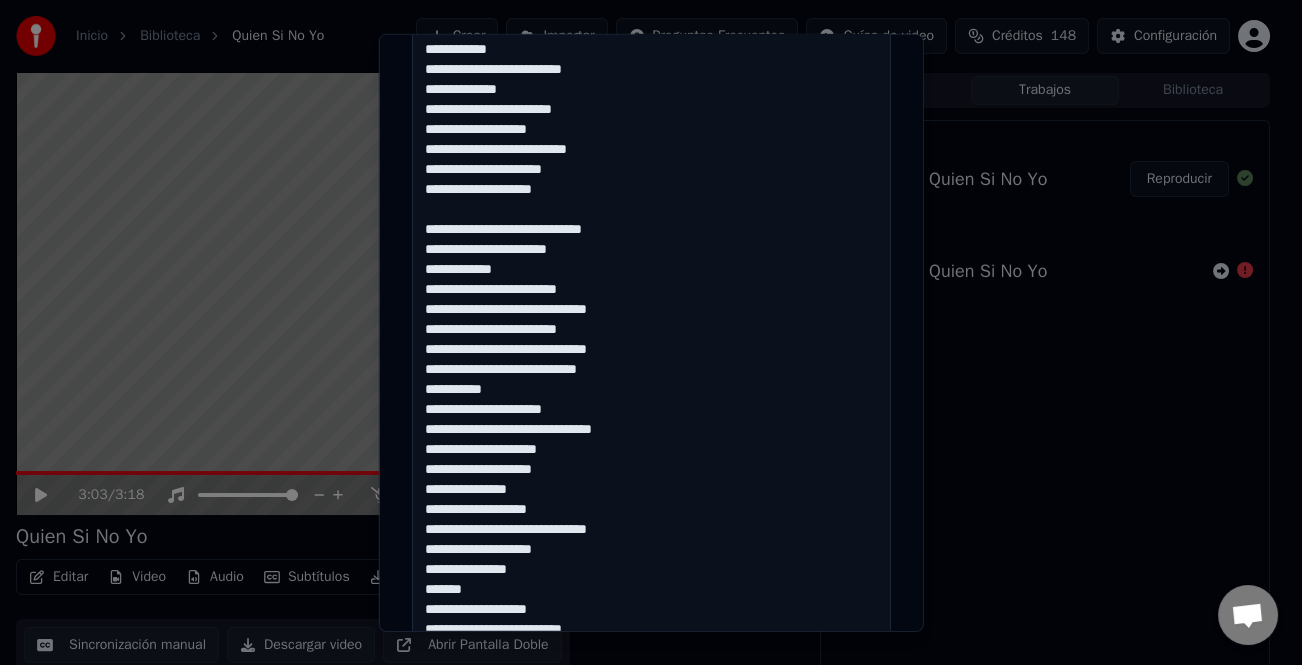 click on "**********" at bounding box center (651, 380) 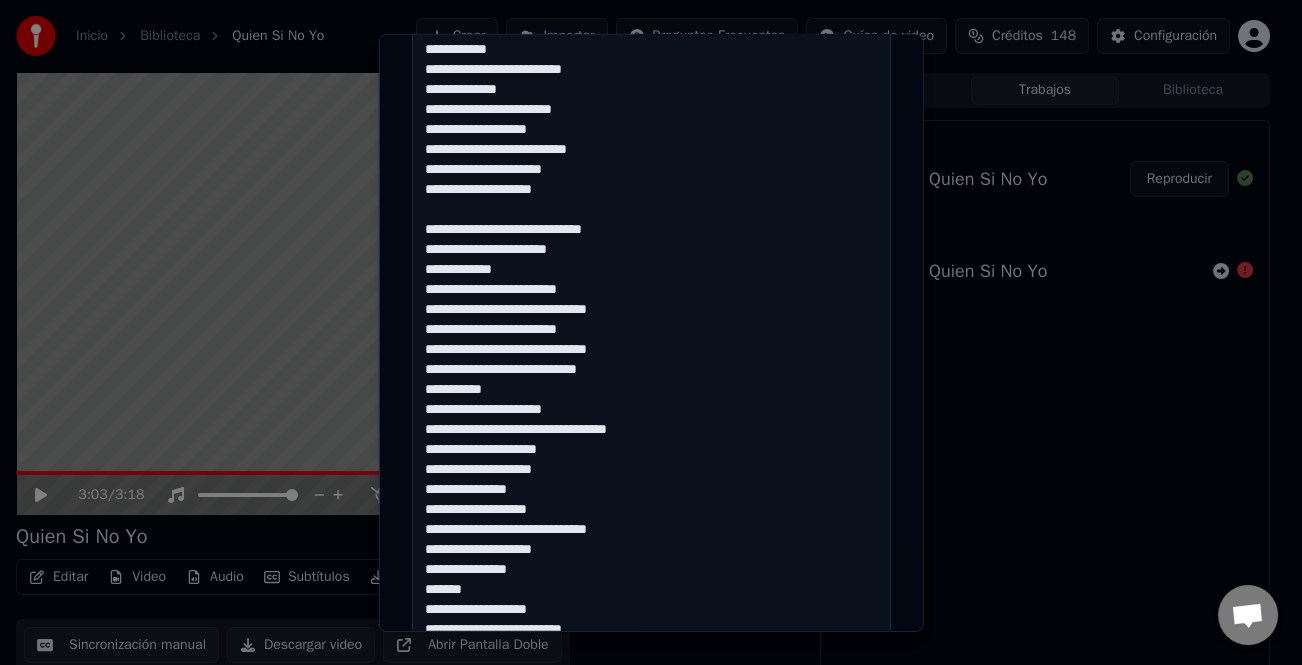 click on "**********" at bounding box center (651, 380) 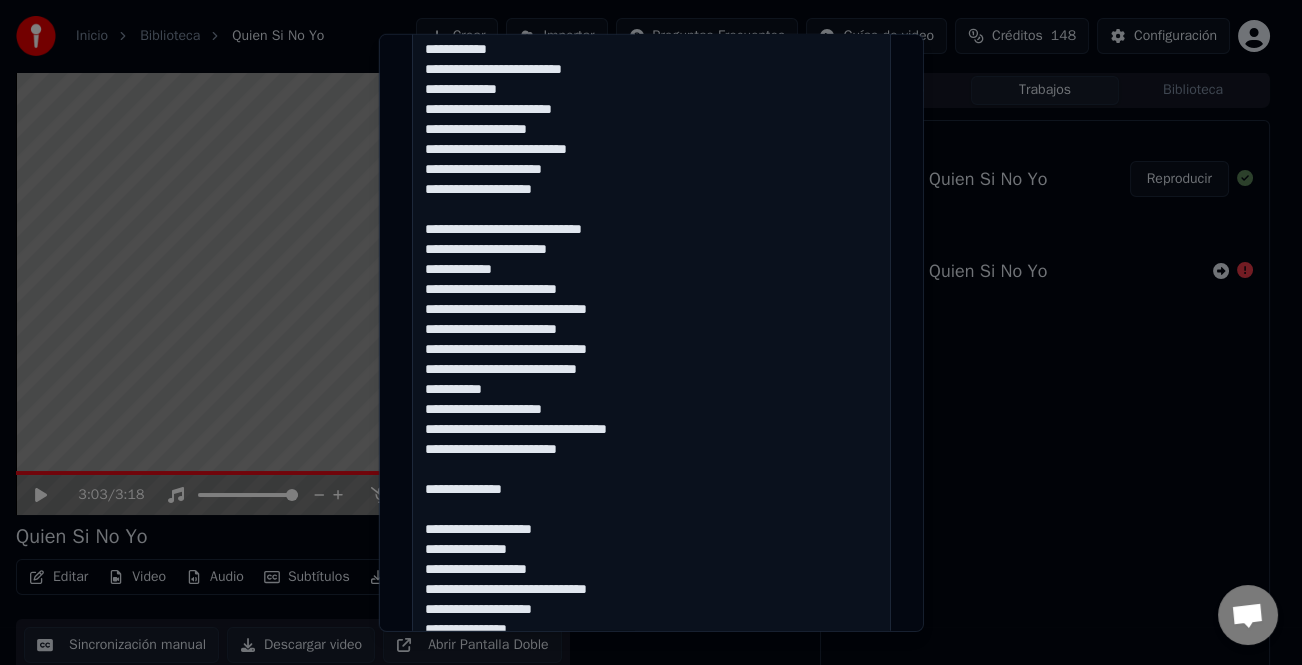 drag, startPoint x: 628, startPoint y: 458, endPoint x: 416, endPoint y: 232, distance: 309.87094 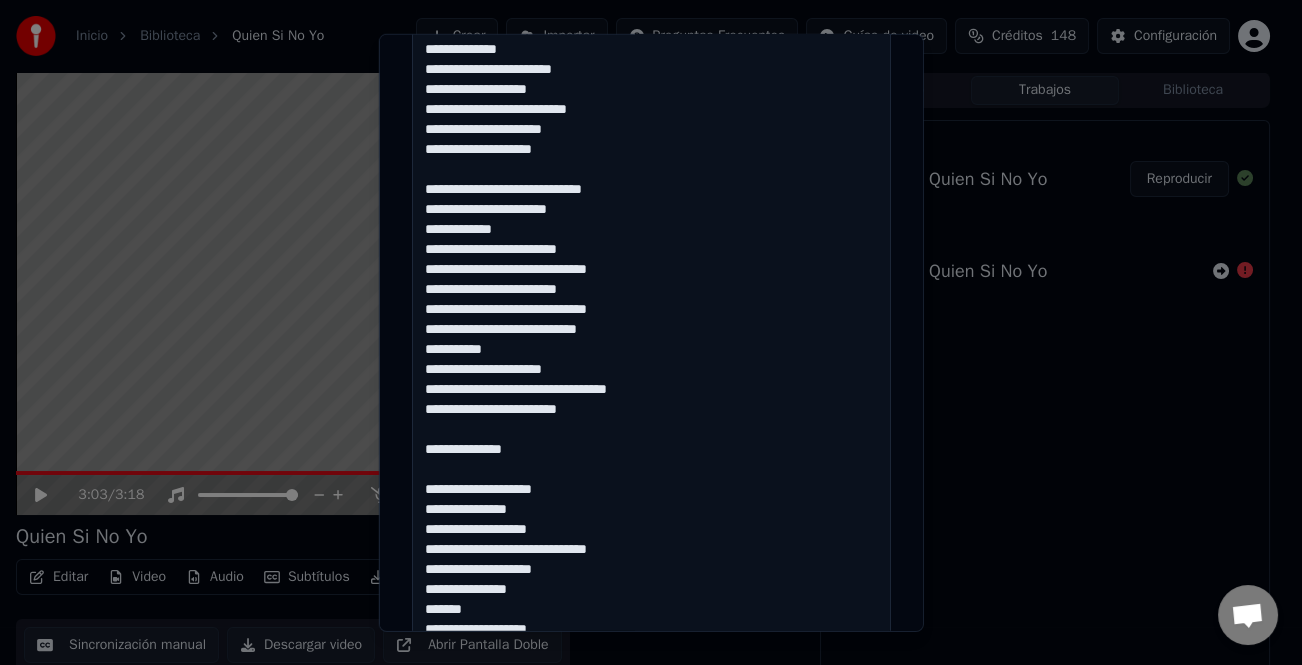 scroll, scrollTop: 81, scrollLeft: 0, axis: vertical 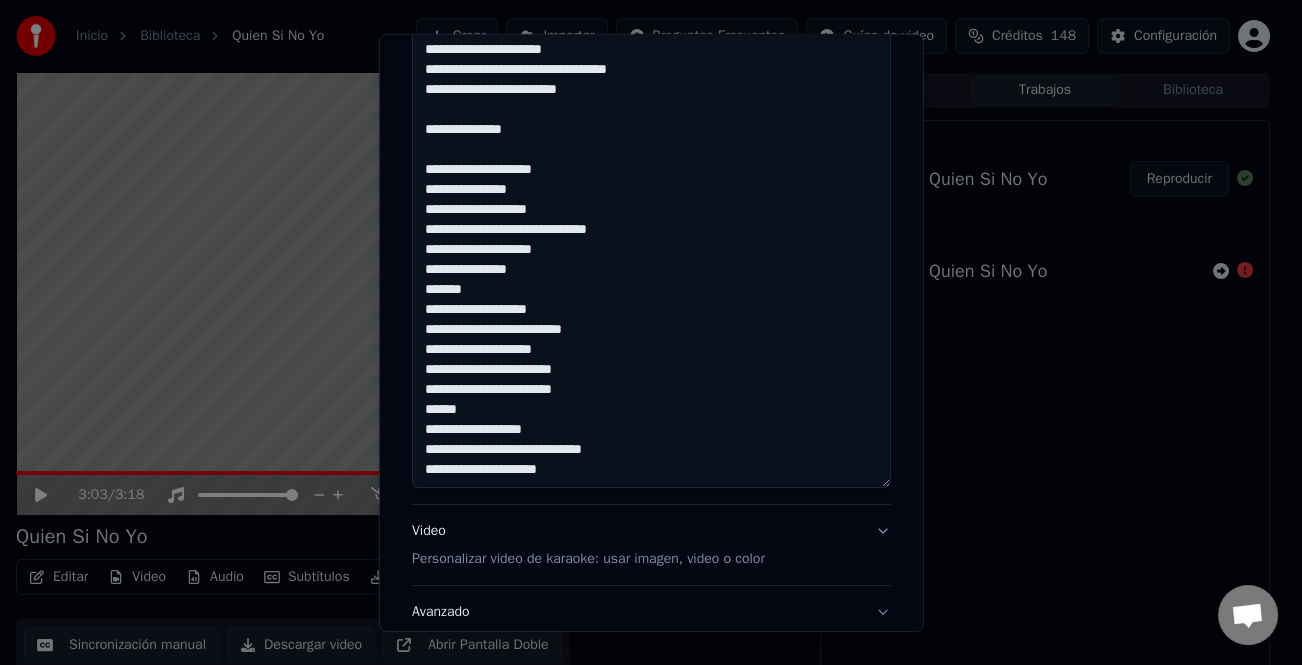 drag, startPoint x: 416, startPoint y: 161, endPoint x: 710, endPoint y: 568, distance: 502.08066 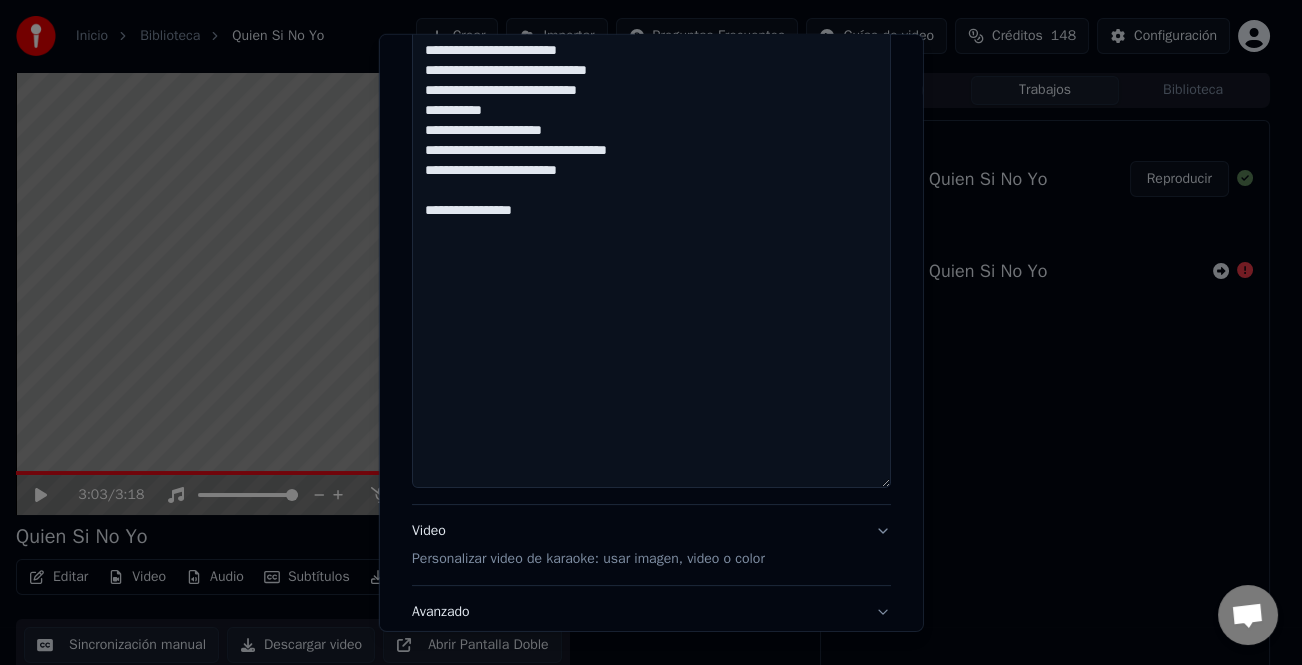 scroll, scrollTop: 0, scrollLeft: 0, axis: both 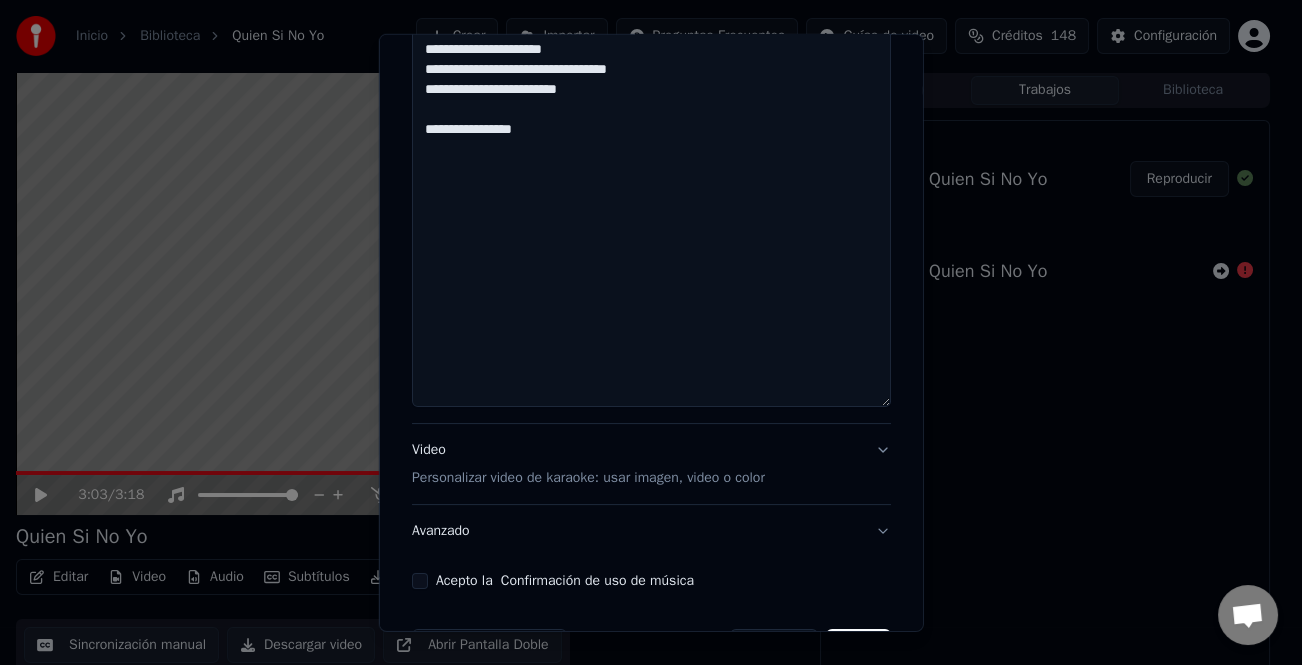 paste on "**********" 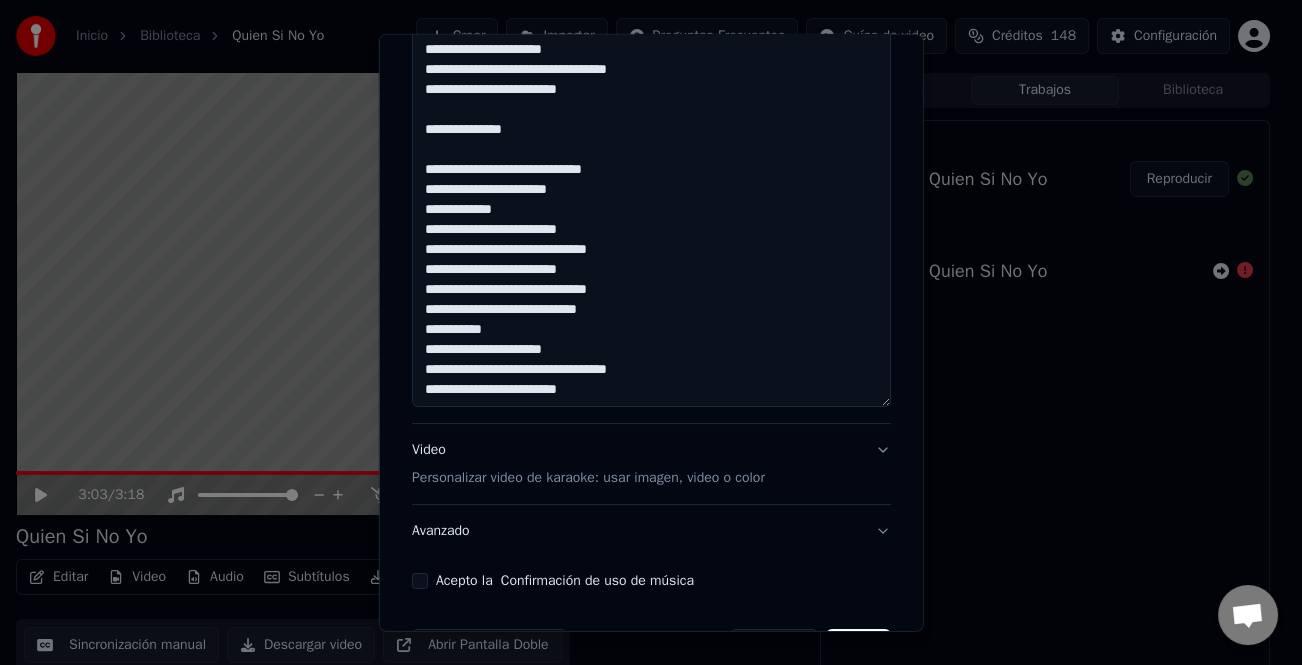 type on "**********" 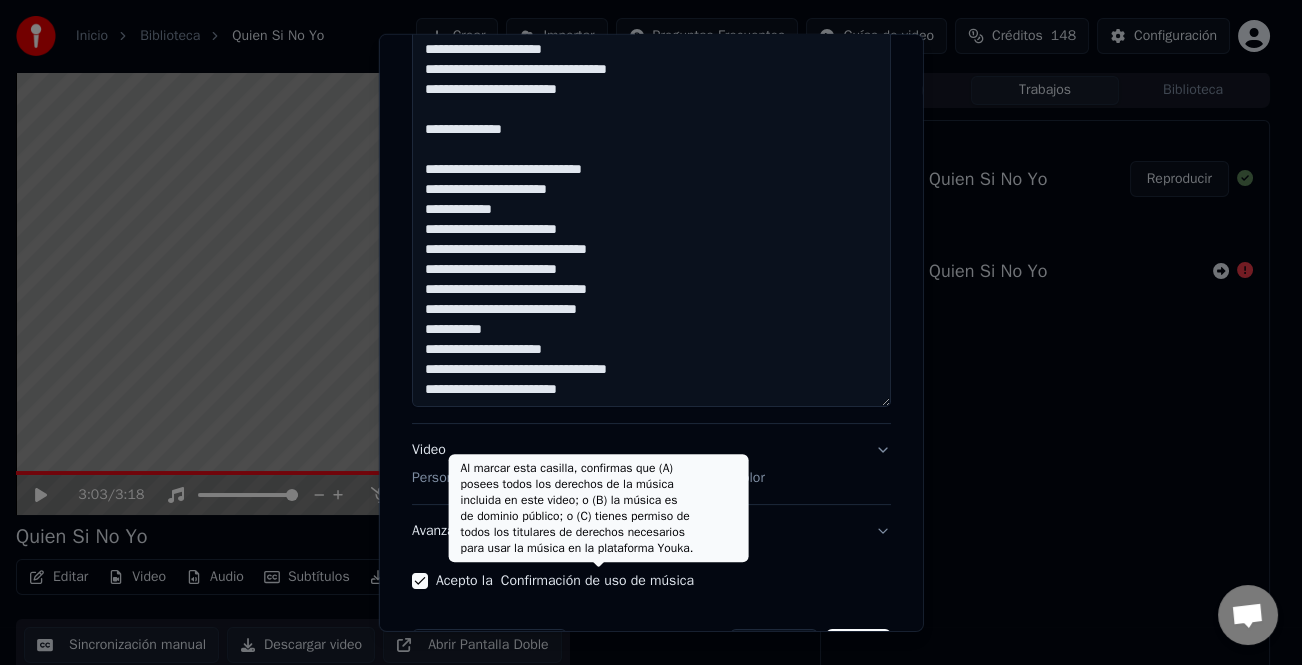 scroll, scrollTop: 947, scrollLeft: 0, axis: vertical 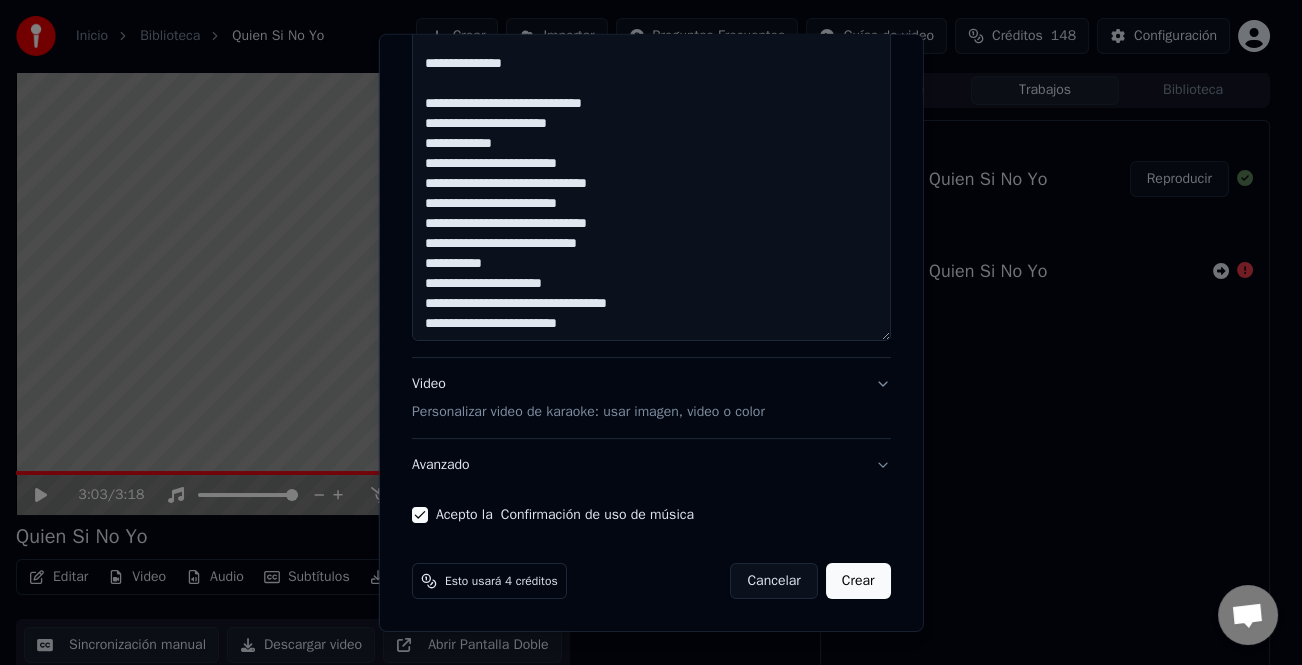 click on "Crear" at bounding box center (858, 581) 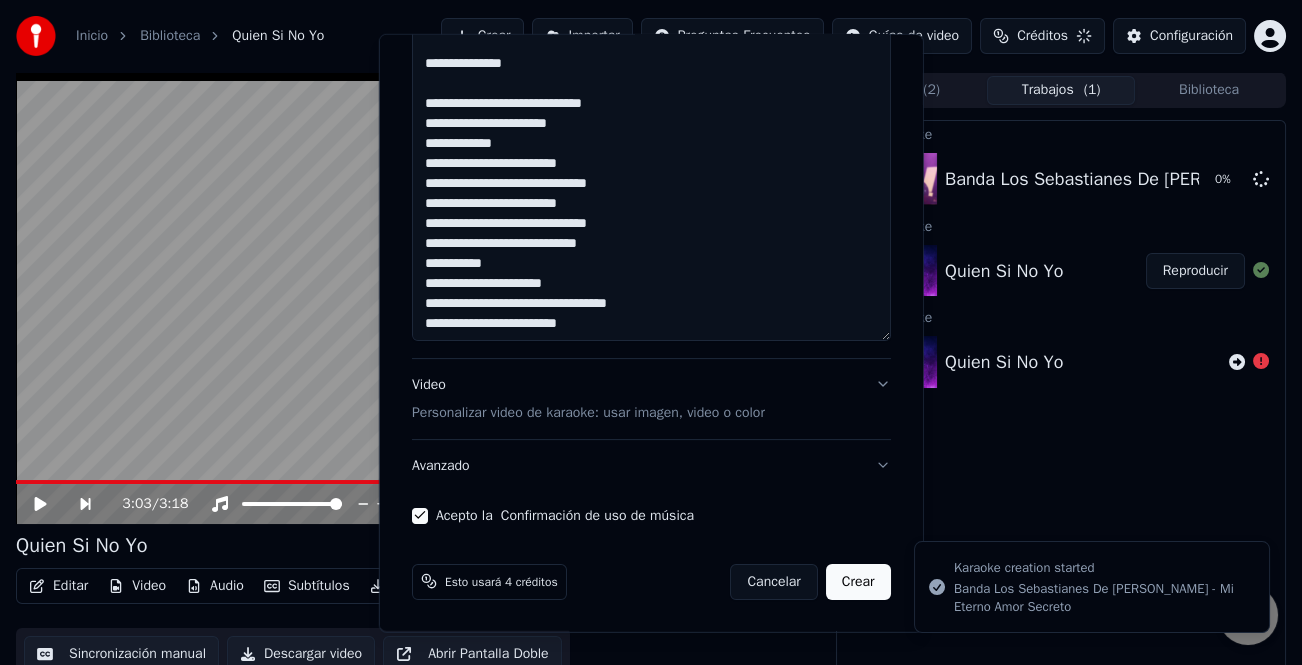 select 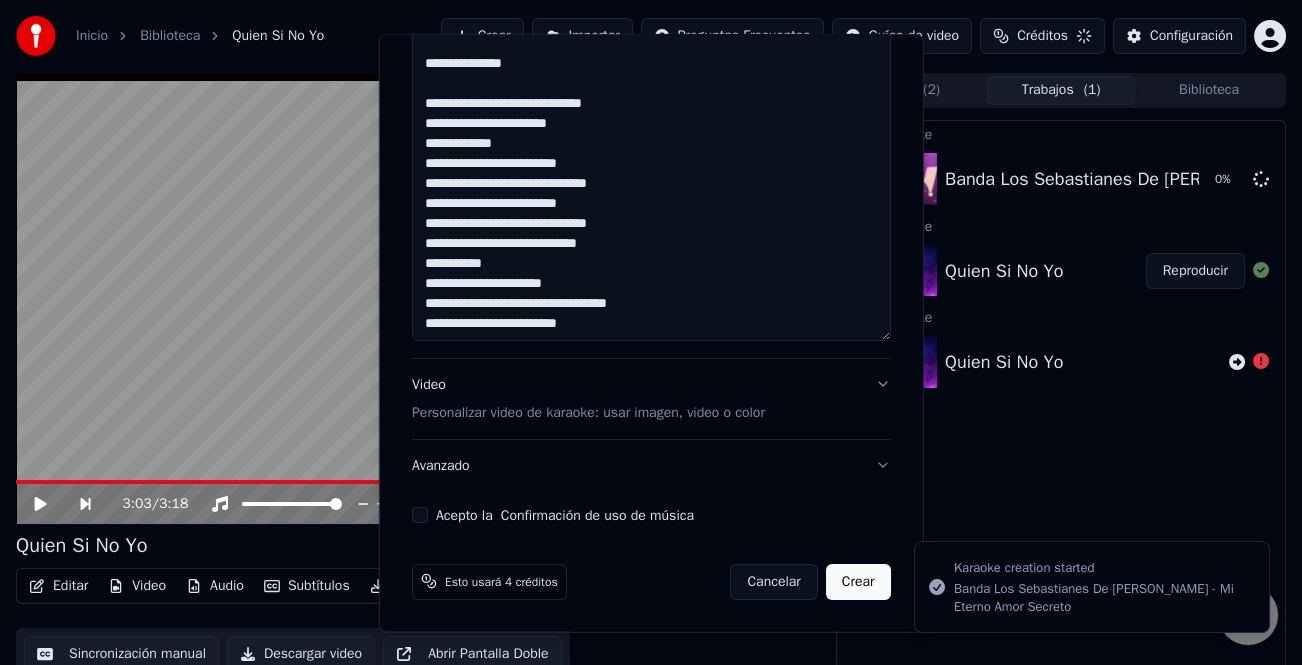 type 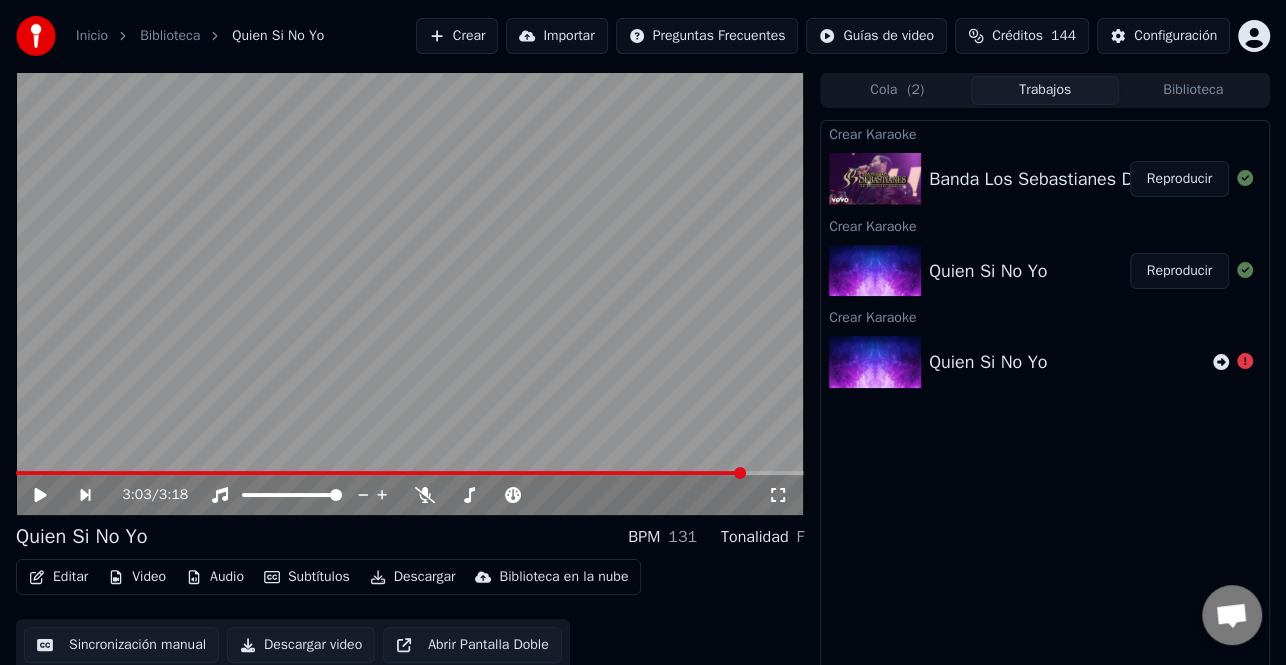 click on "Reproducir" at bounding box center [1179, 179] 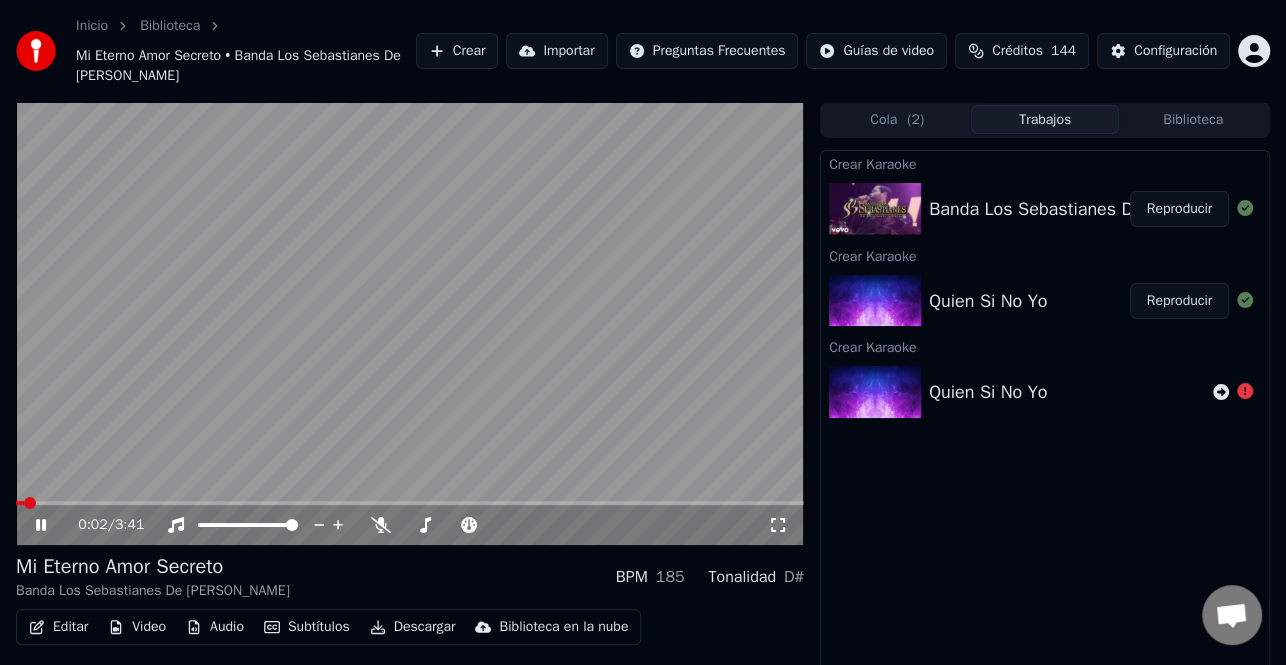 click 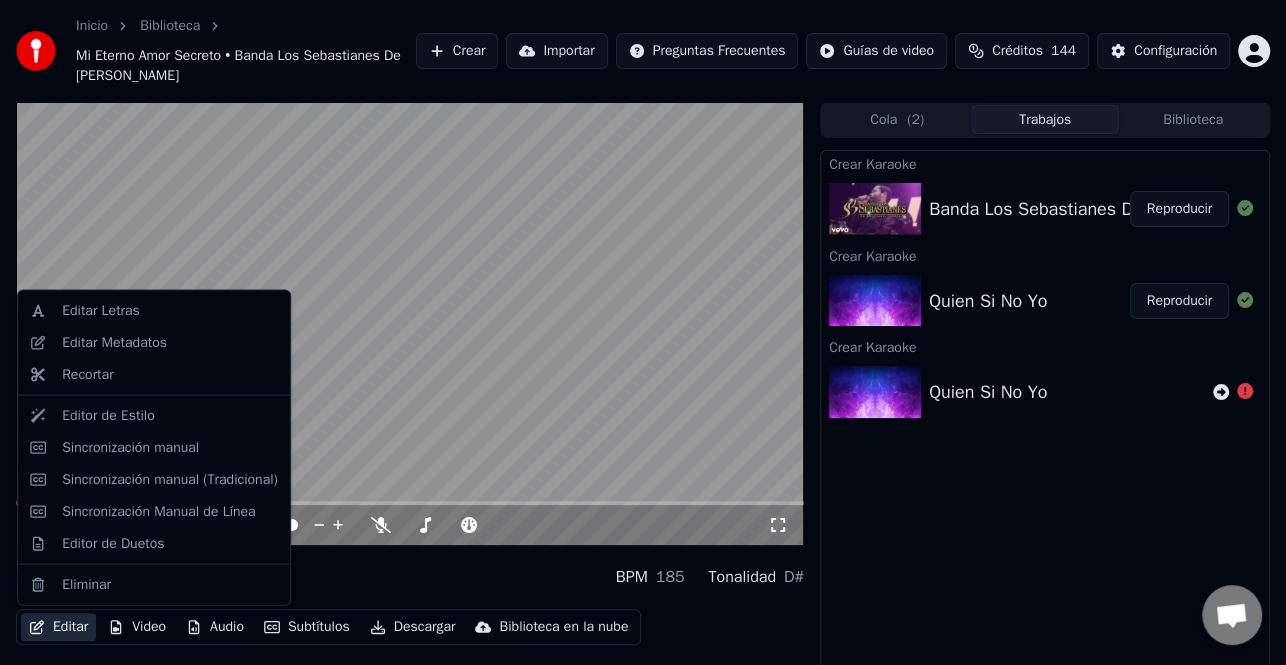 click 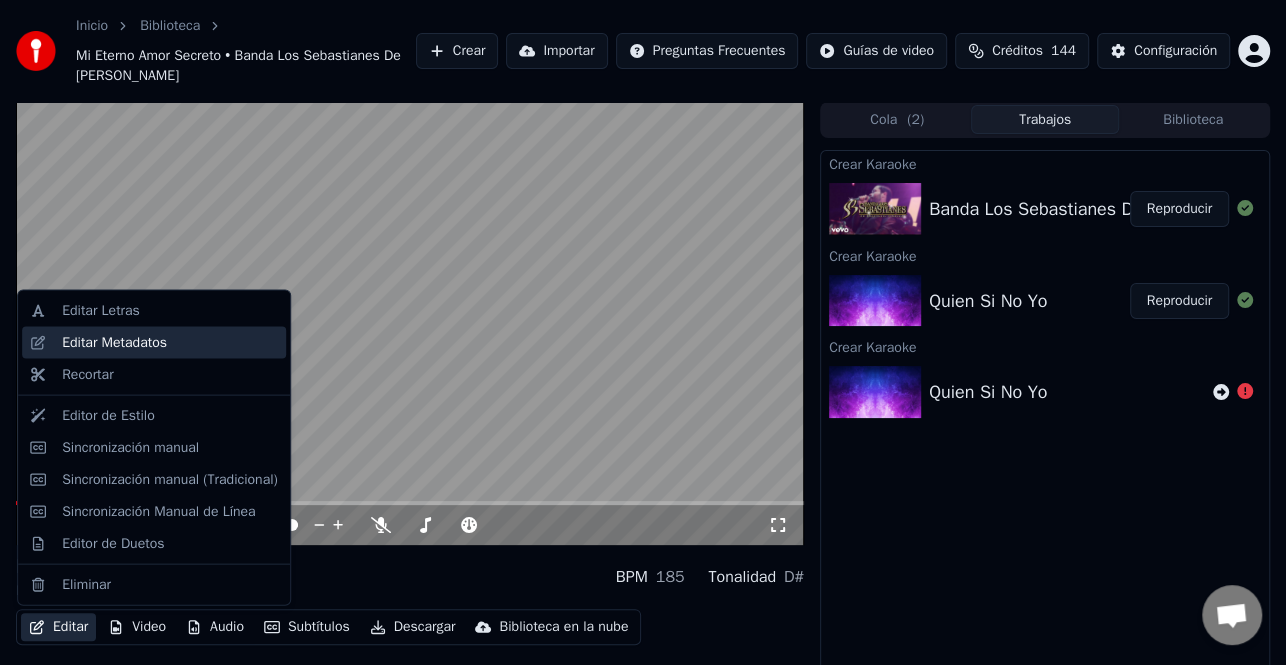 click on "Editar Metadatos" at bounding box center [114, 343] 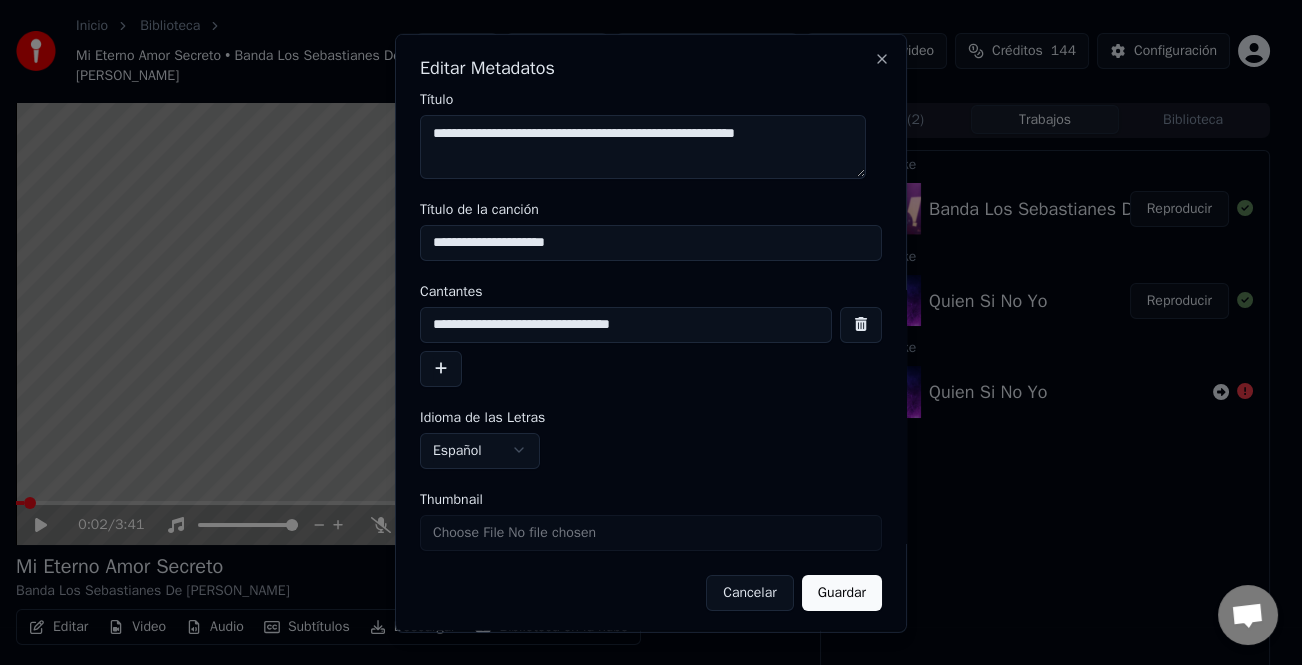 click at bounding box center [441, 368] 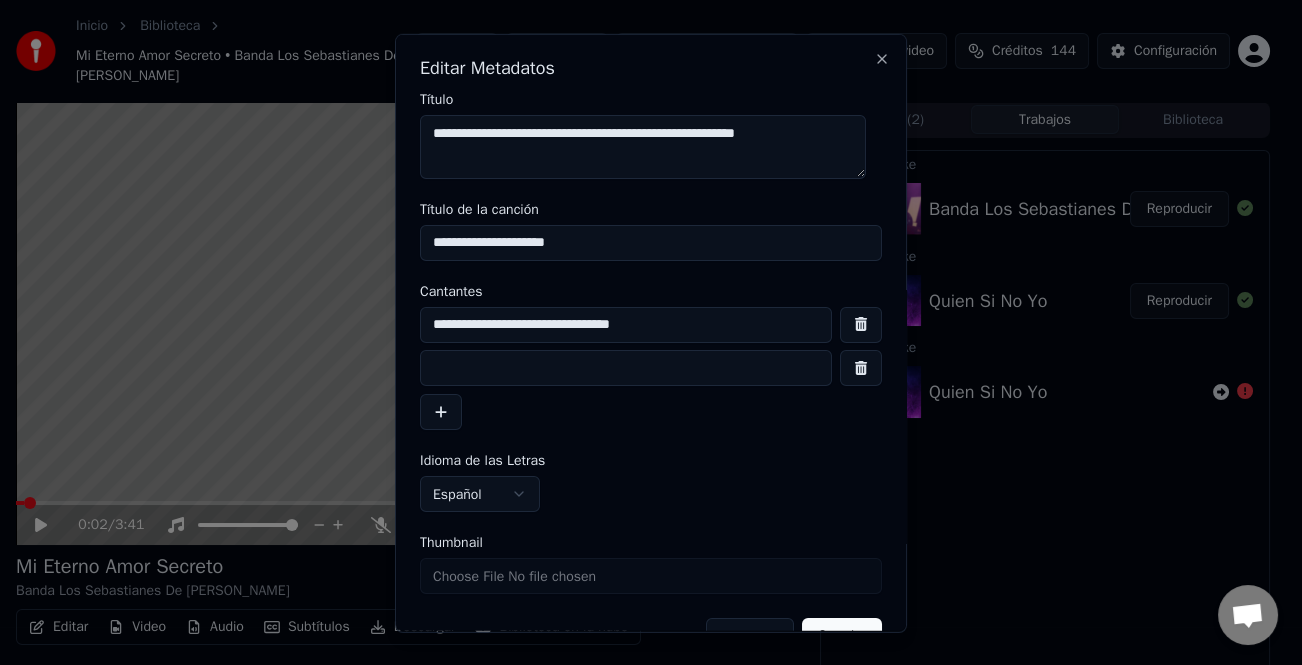 click at bounding box center [626, 368] 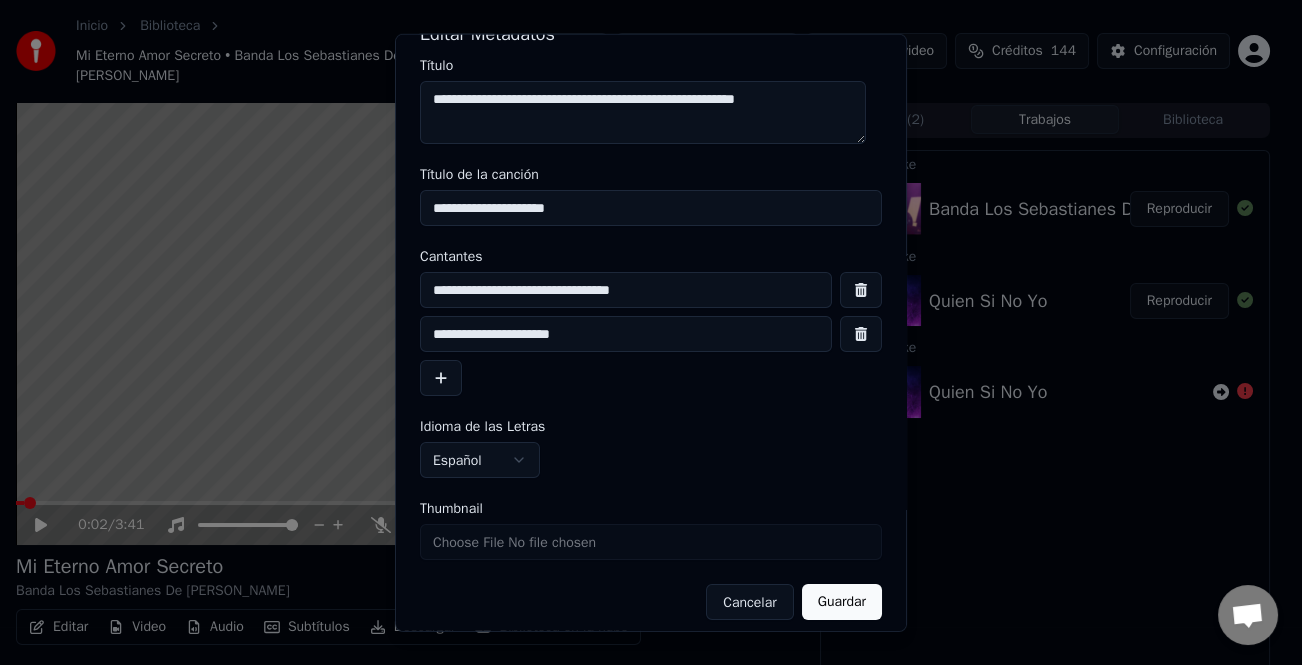 scroll, scrollTop: 47, scrollLeft: 0, axis: vertical 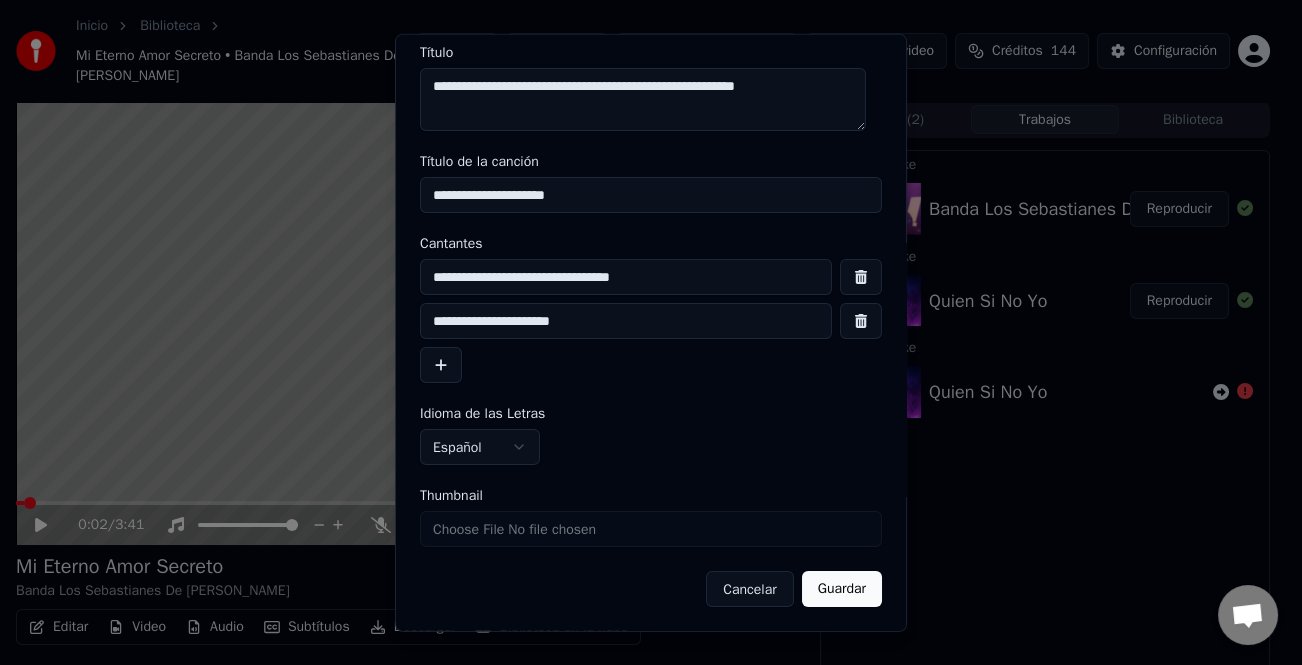 type on "**********" 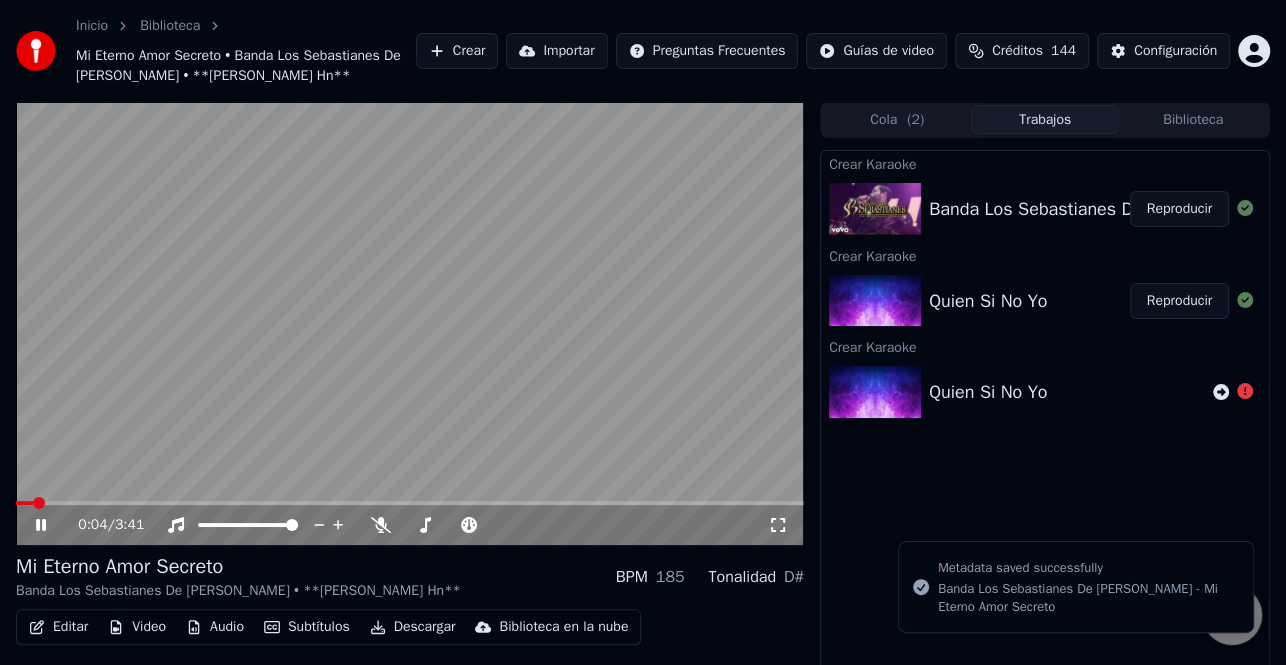 click 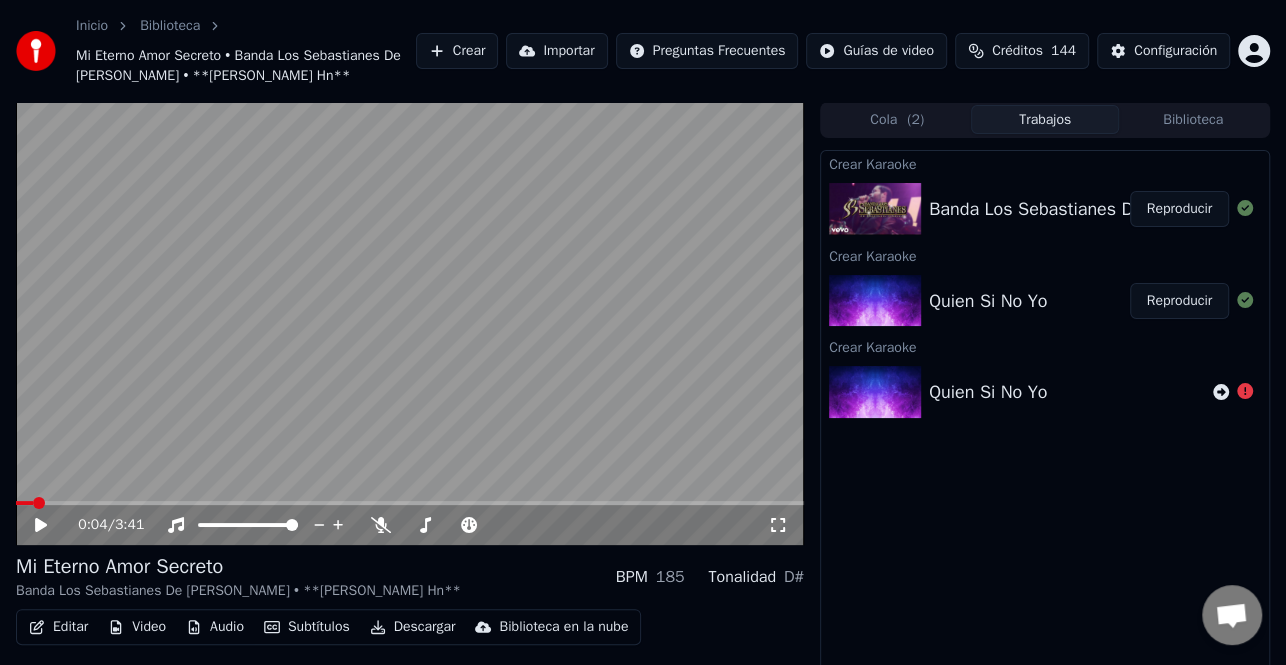 click on "Editar" at bounding box center [58, 627] 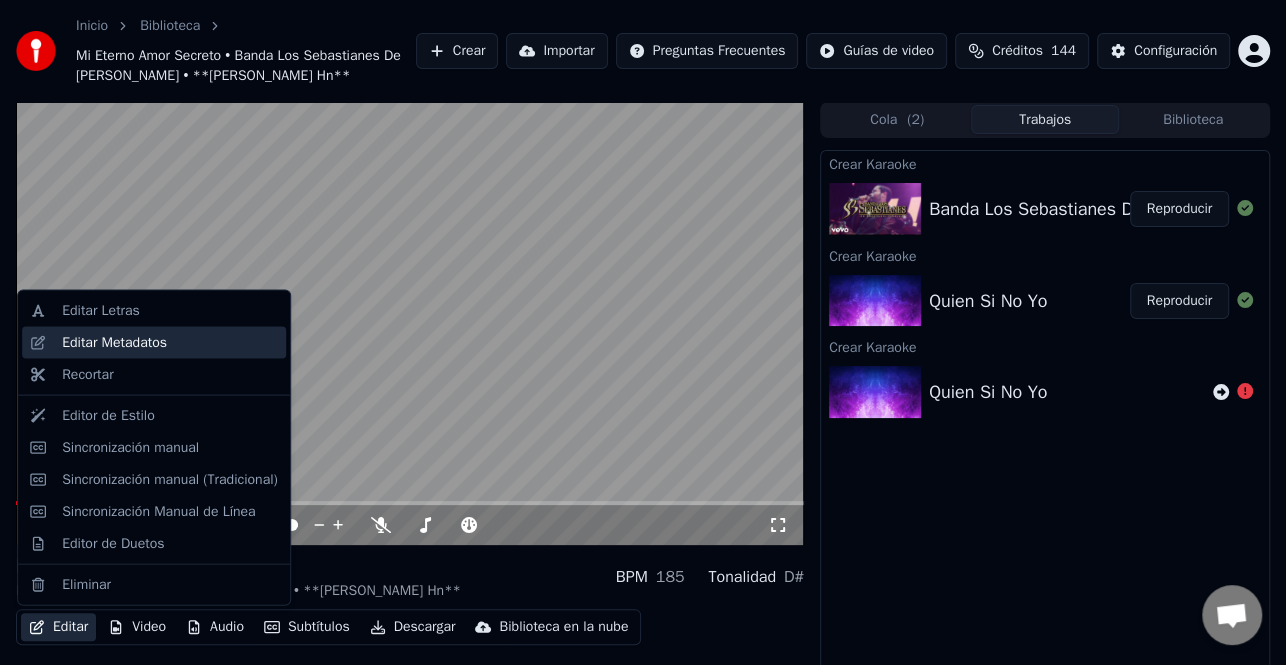 click on "Editar Metadatos" at bounding box center [114, 343] 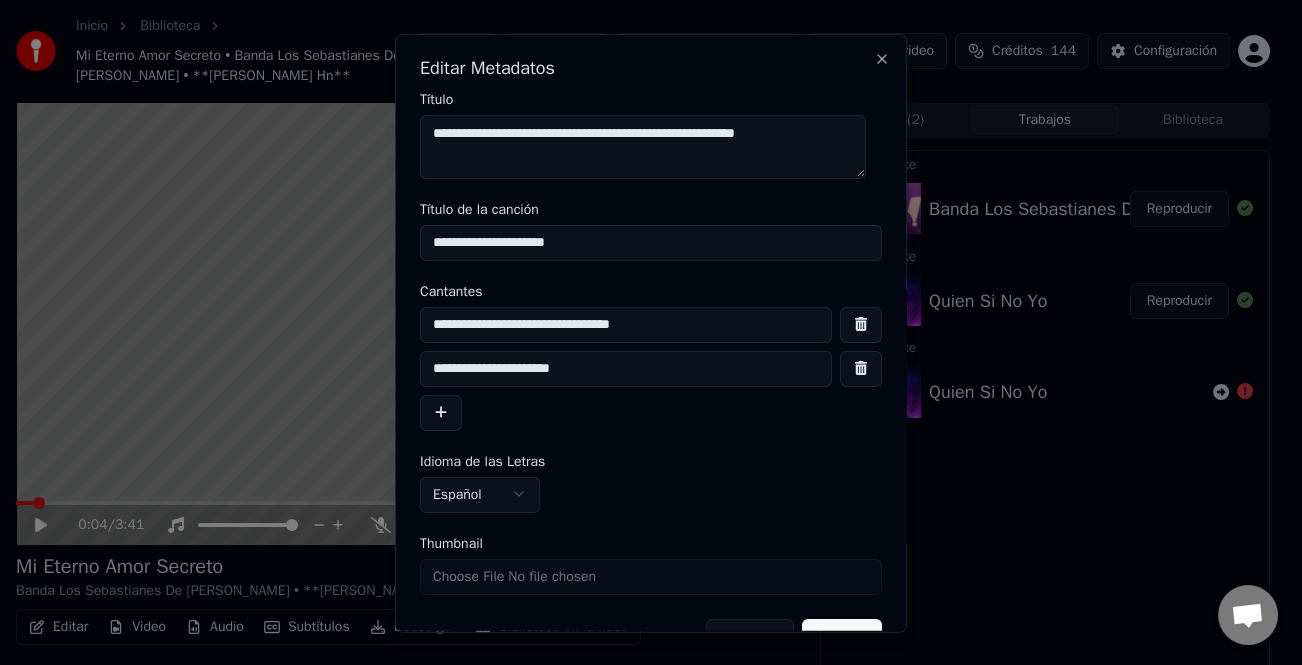 click on "**********" at bounding box center [626, 368] 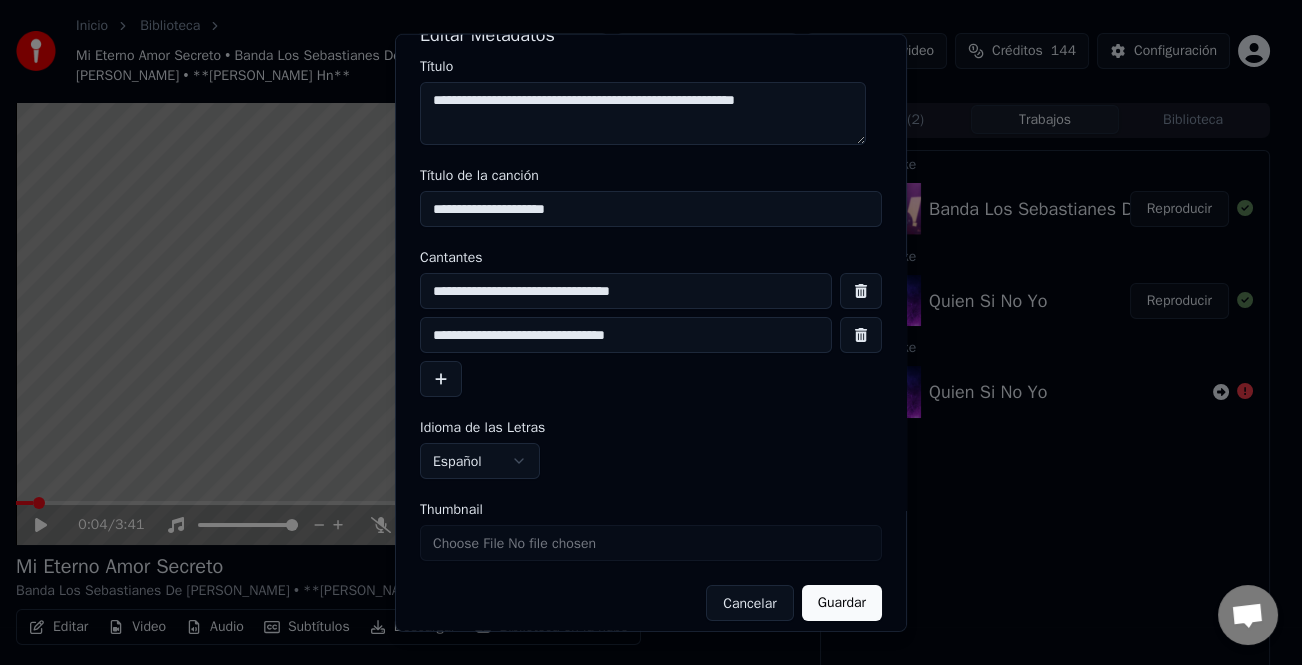 scroll, scrollTop: 47, scrollLeft: 0, axis: vertical 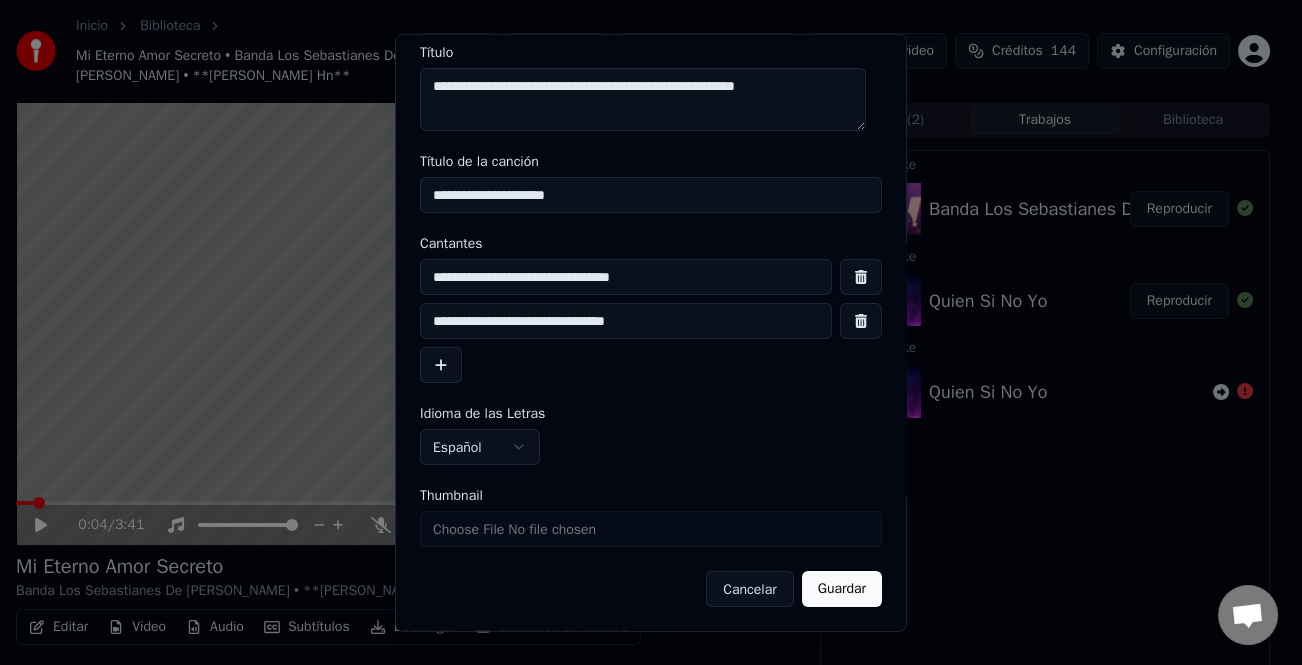 type on "**********" 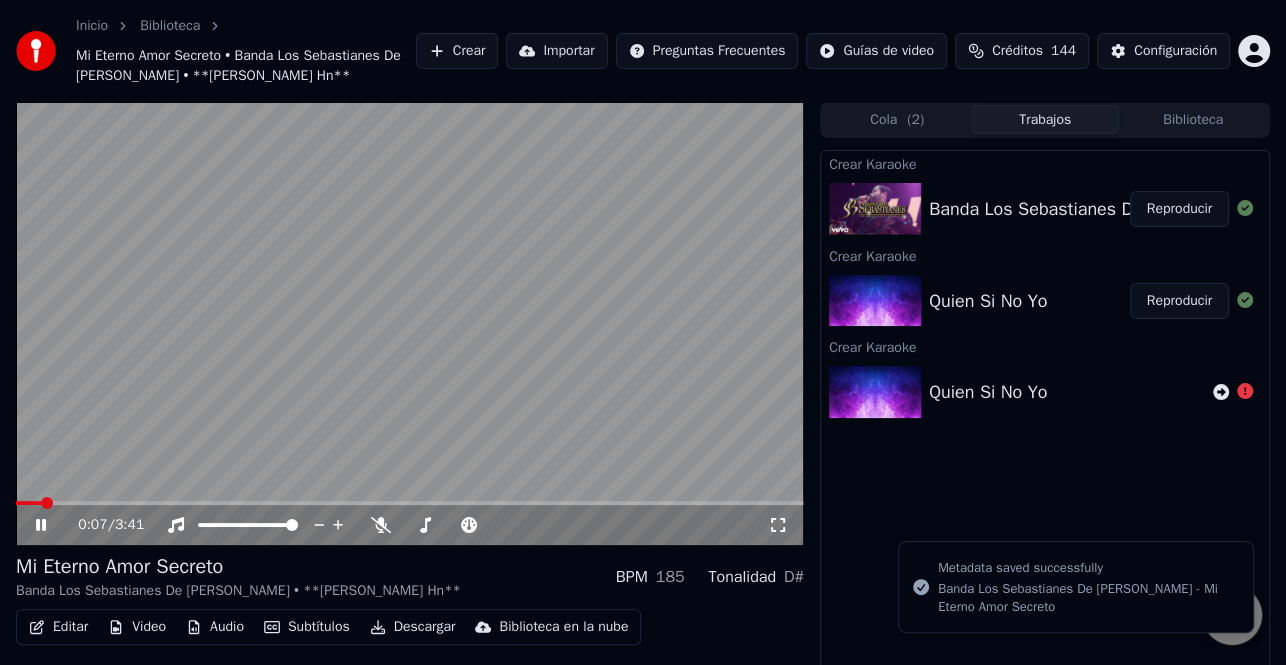 click 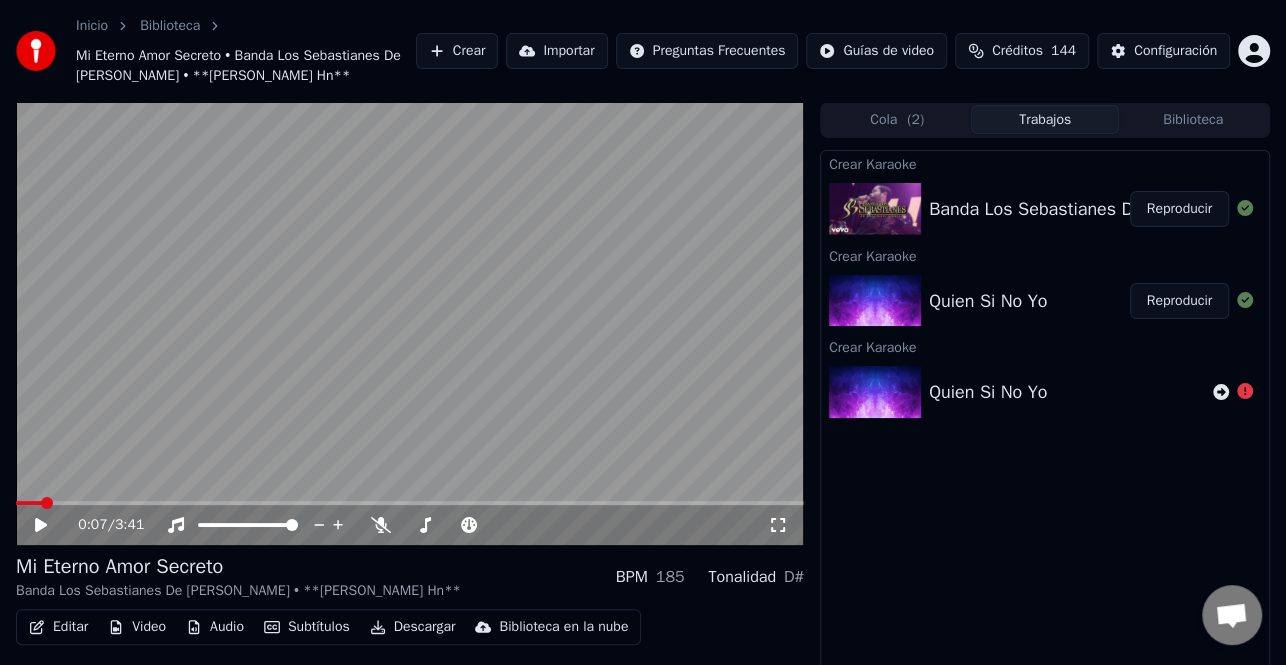 click on "Editar" at bounding box center (58, 627) 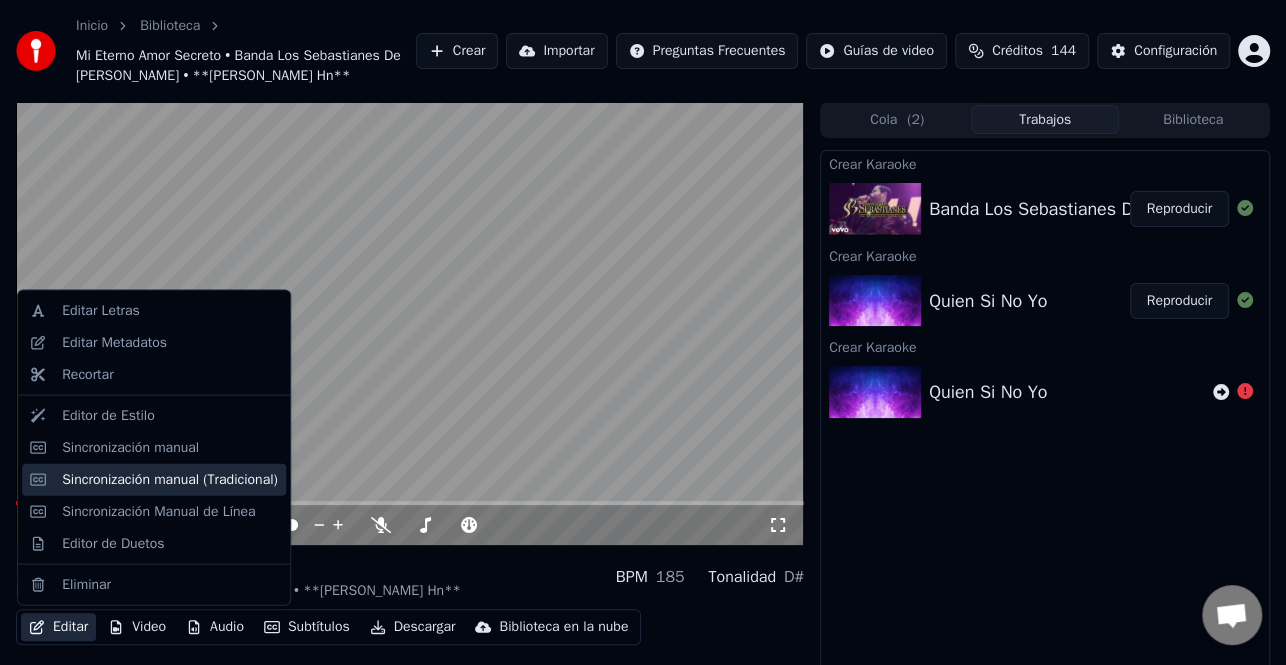 click on "Sincronización manual (Tradicional)" at bounding box center [154, 479] 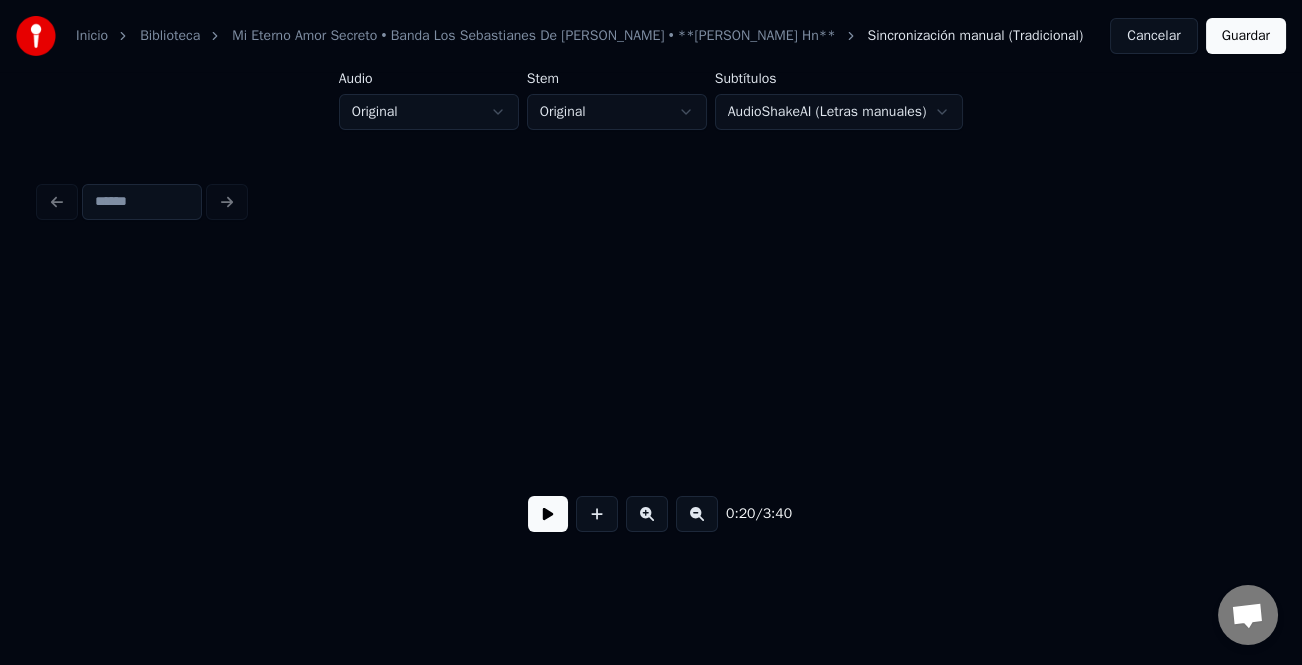 scroll, scrollTop: 0, scrollLeft: 5160, axis: horizontal 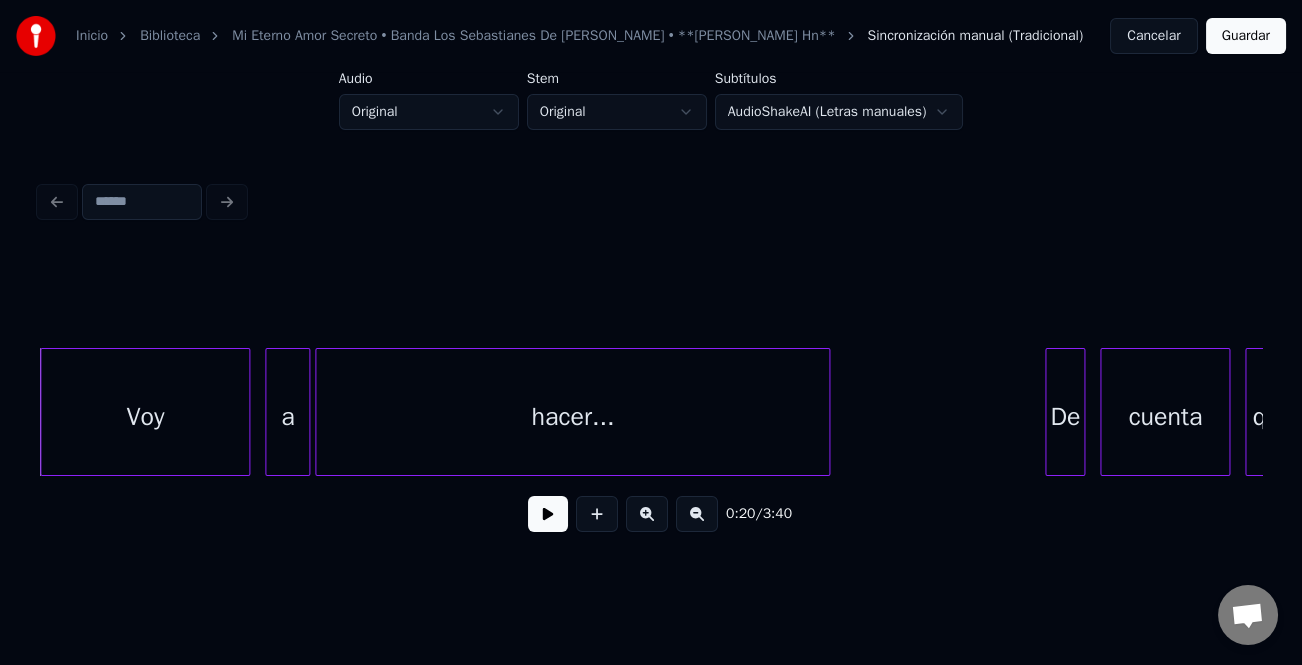 click at bounding box center [548, 514] 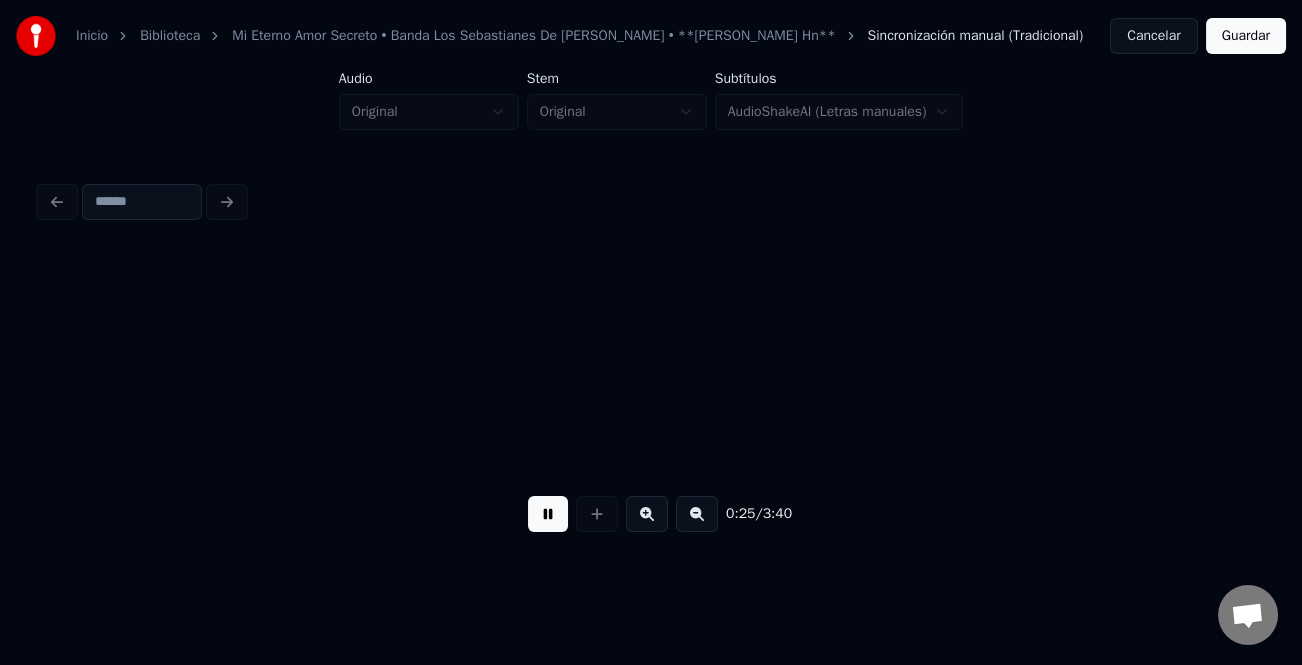 scroll, scrollTop: 0, scrollLeft: 6464, axis: horizontal 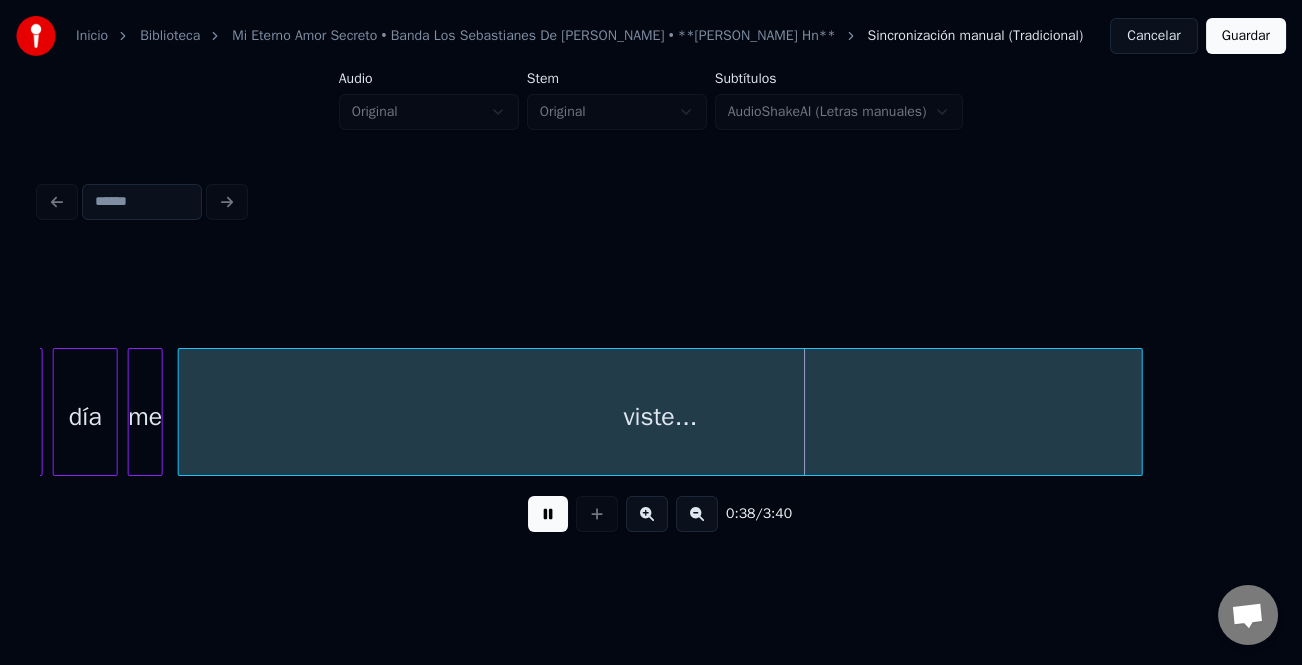 click at bounding box center (548, 514) 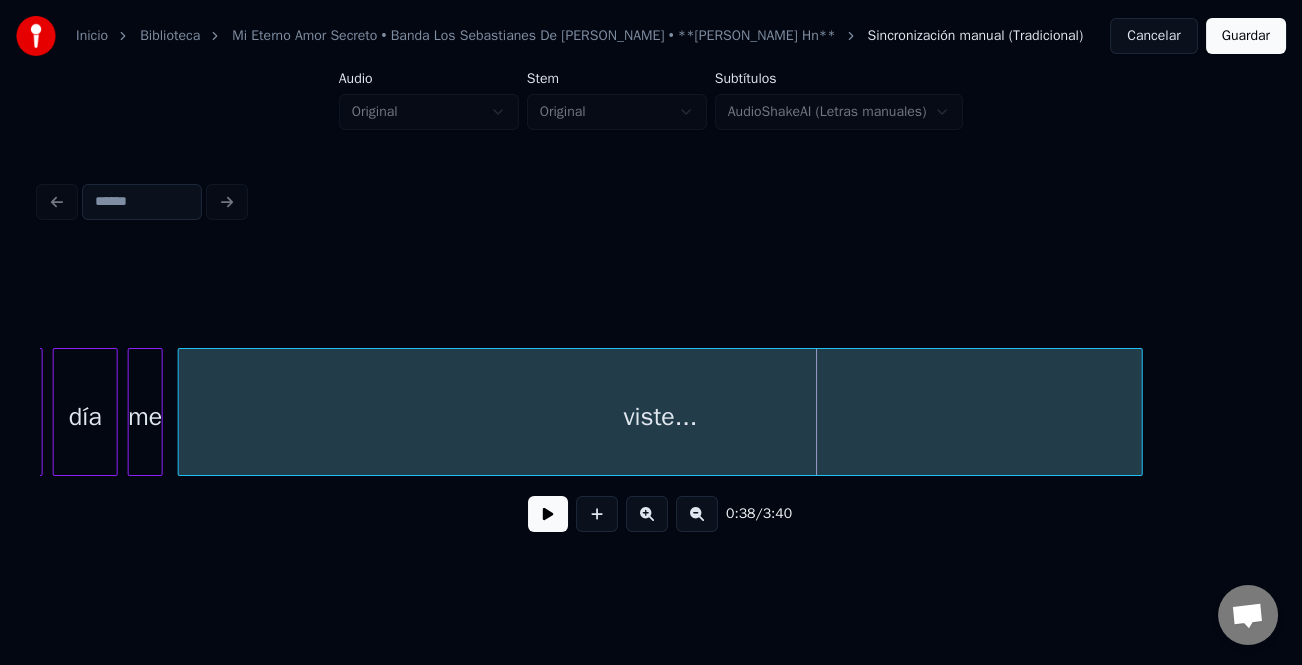 click on "viste..." at bounding box center (660, 417) 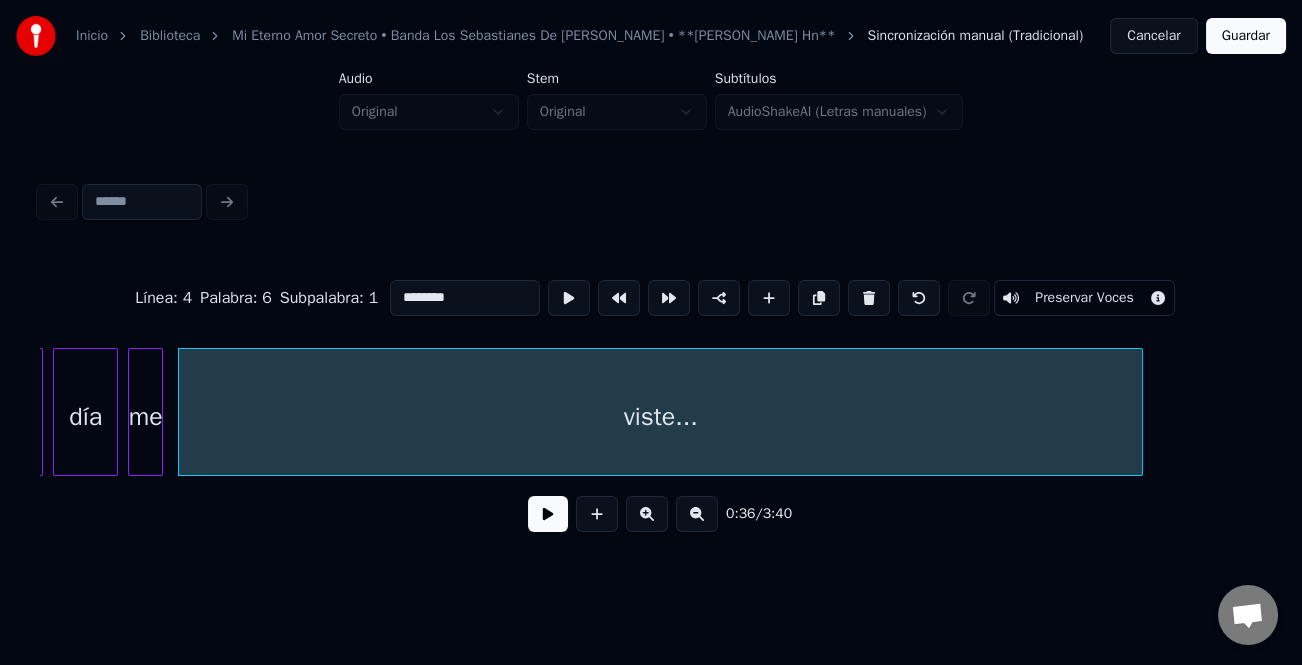 drag, startPoint x: 405, startPoint y: 289, endPoint x: 403, endPoint y: 326, distance: 37.054016 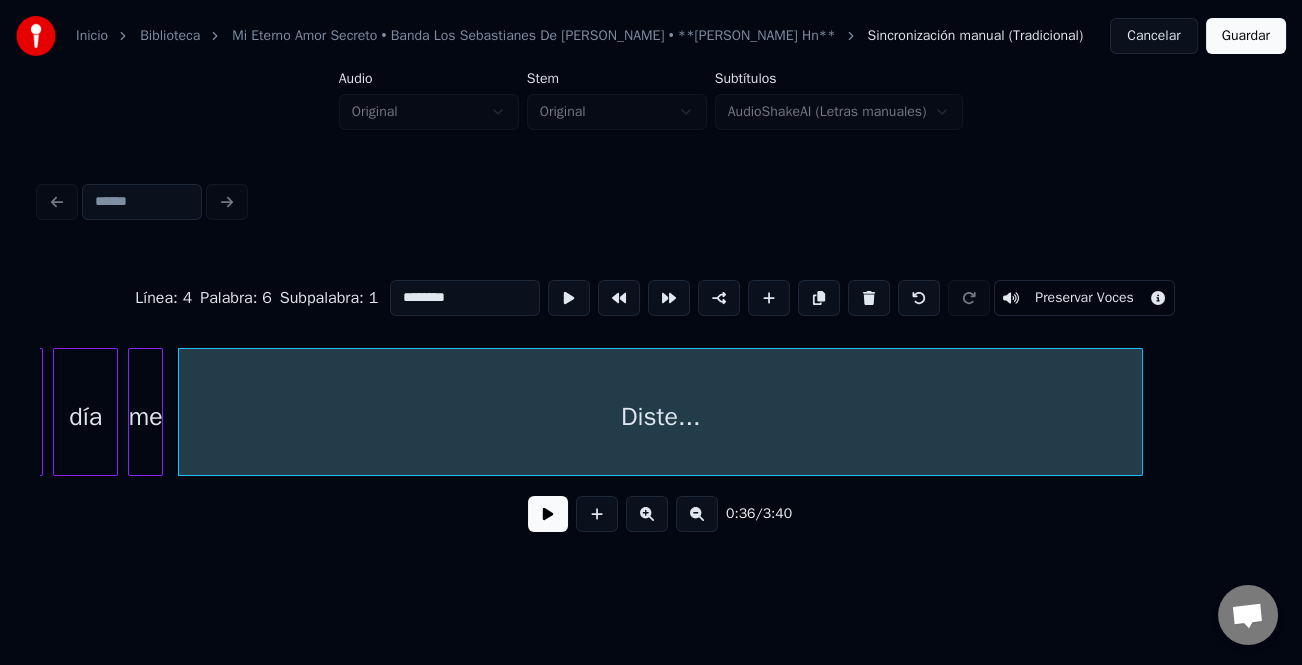 type on "********" 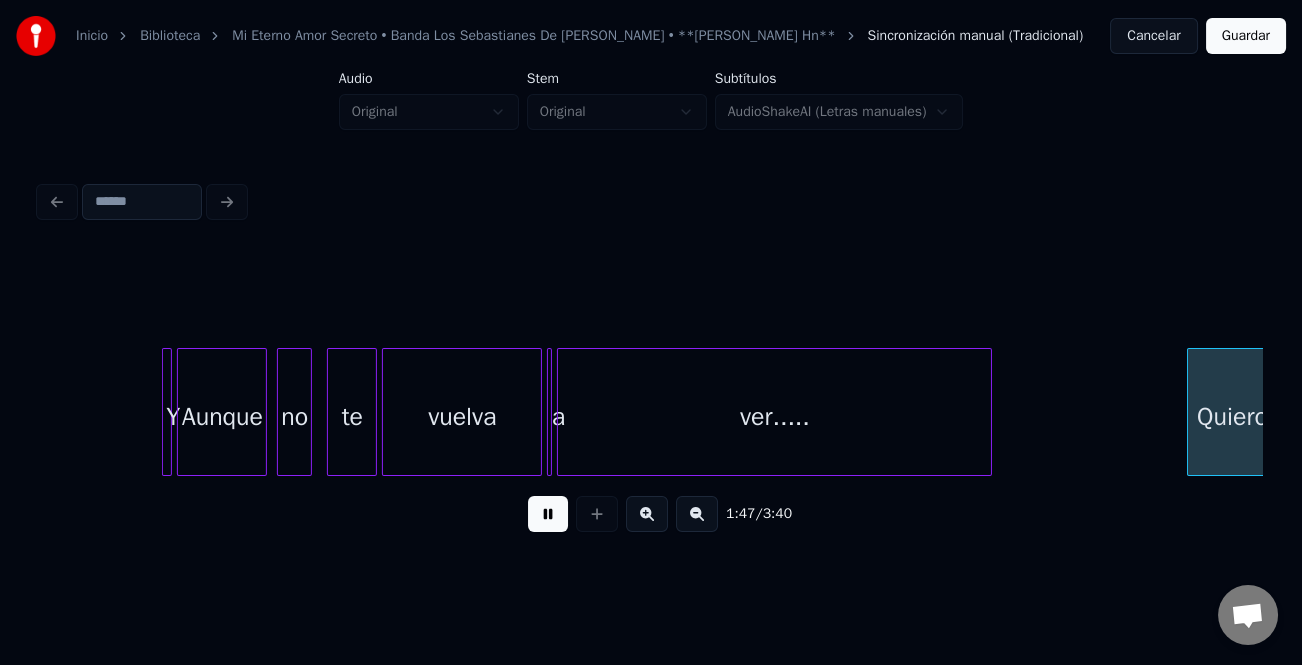 scroll, scrollTop: 0, scrollLeft: 26760, axis: horizontal 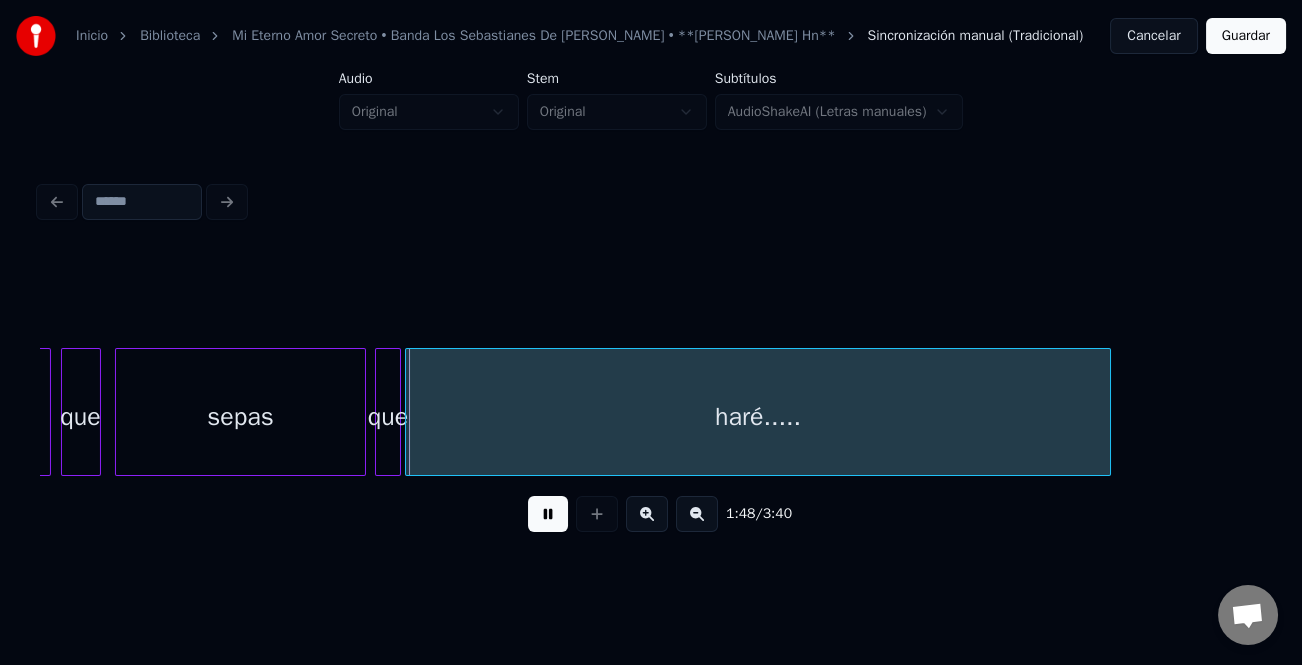 click on "1:48  /  3:40" at bounding box center [651, 362] 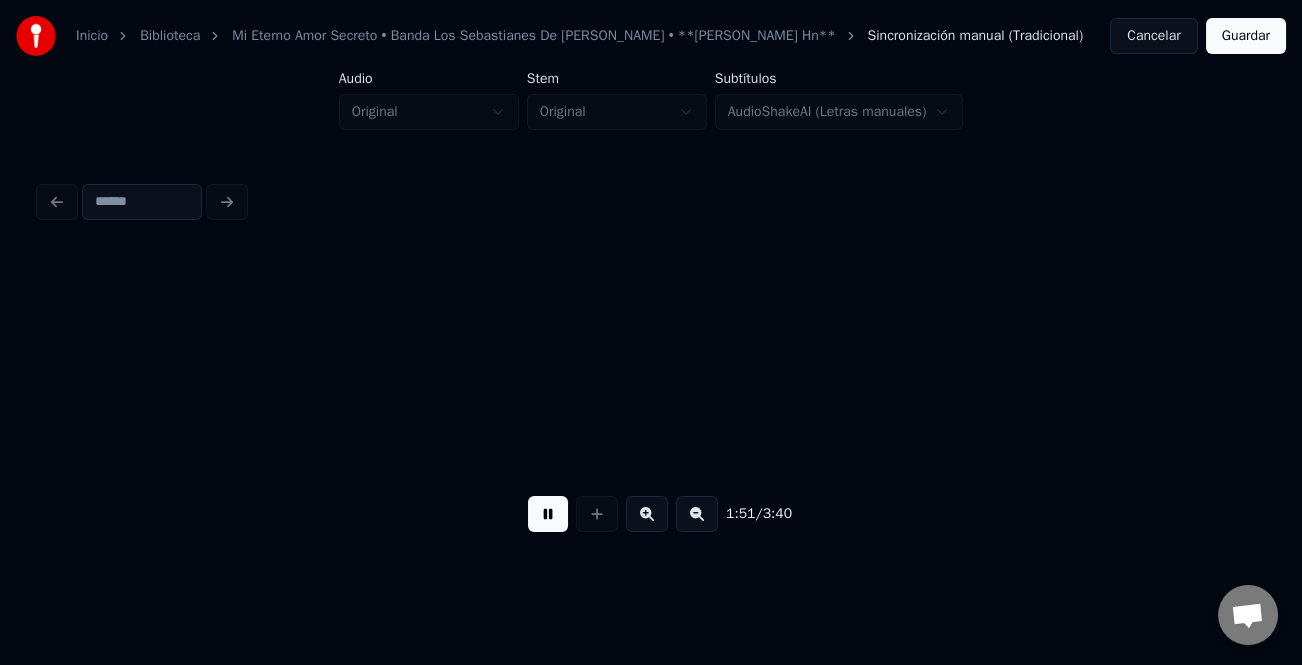 scroll, scrollTop: 0, scrollLeft: 27984, axis: horizontal 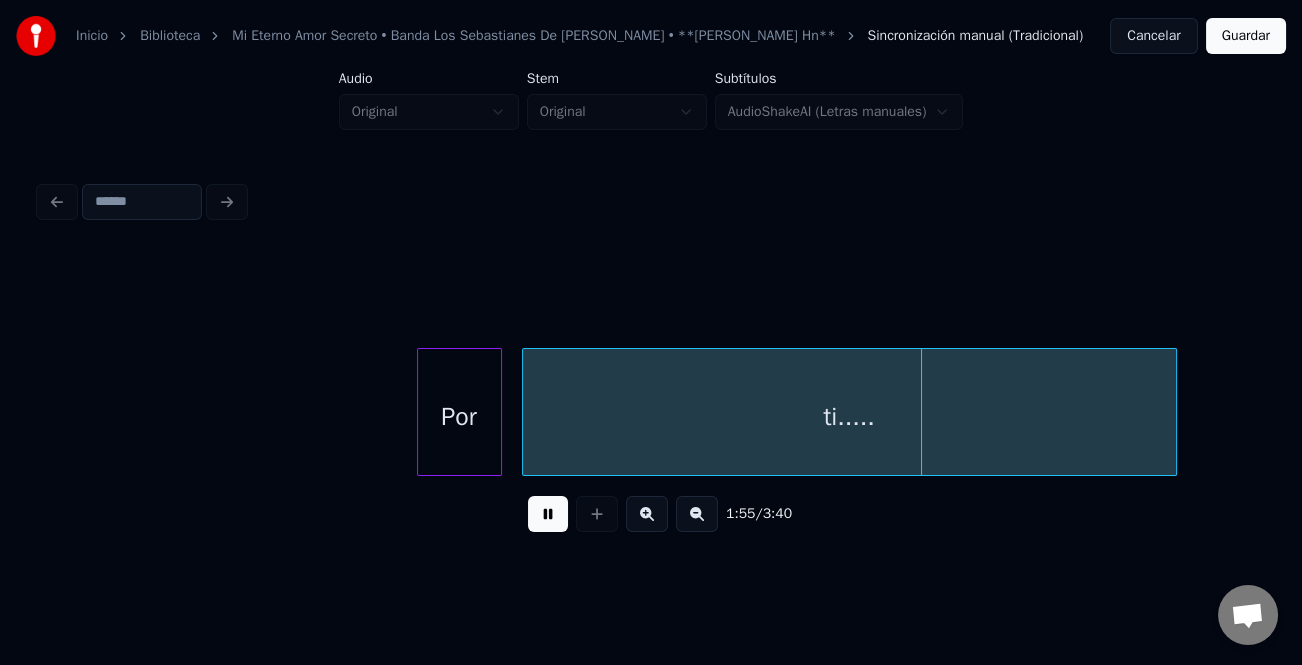 click on "1:55  /  3:40" at bounding box center (651, 362) 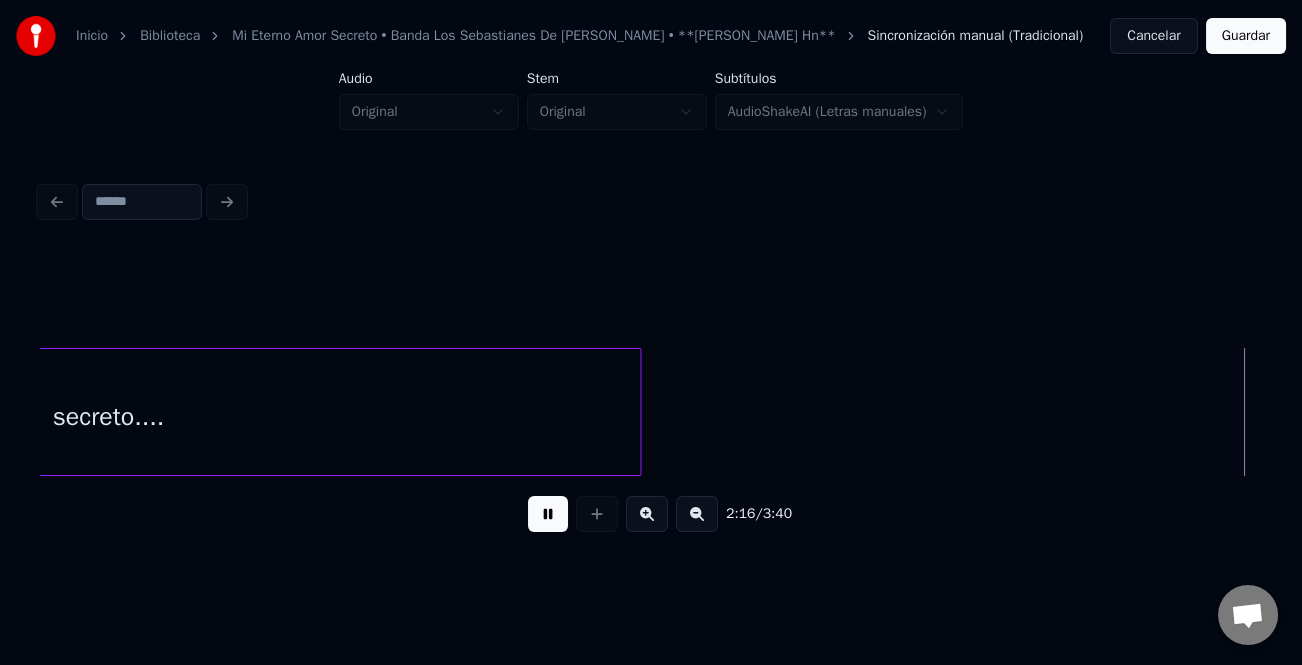 scroll, scrollTop: 0, scrollLeft: 34103, axis: horizontal 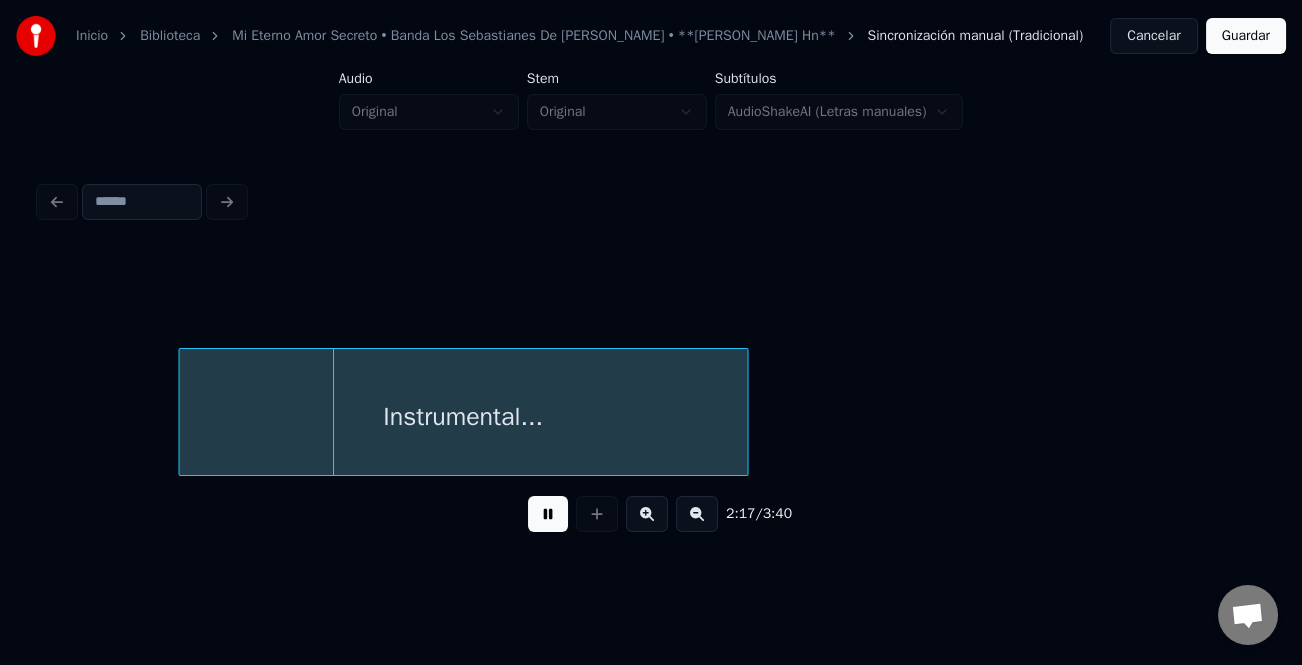 click at bounding box center (697, 514) 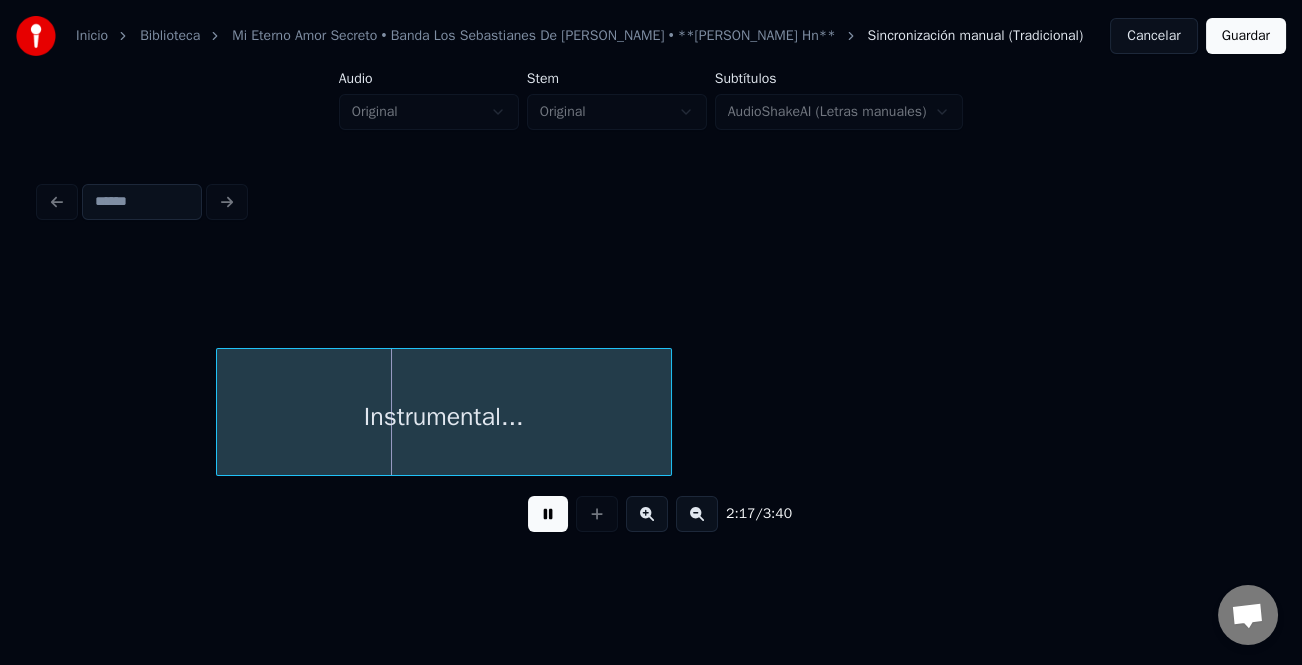 click at bounding box center (697, 514) 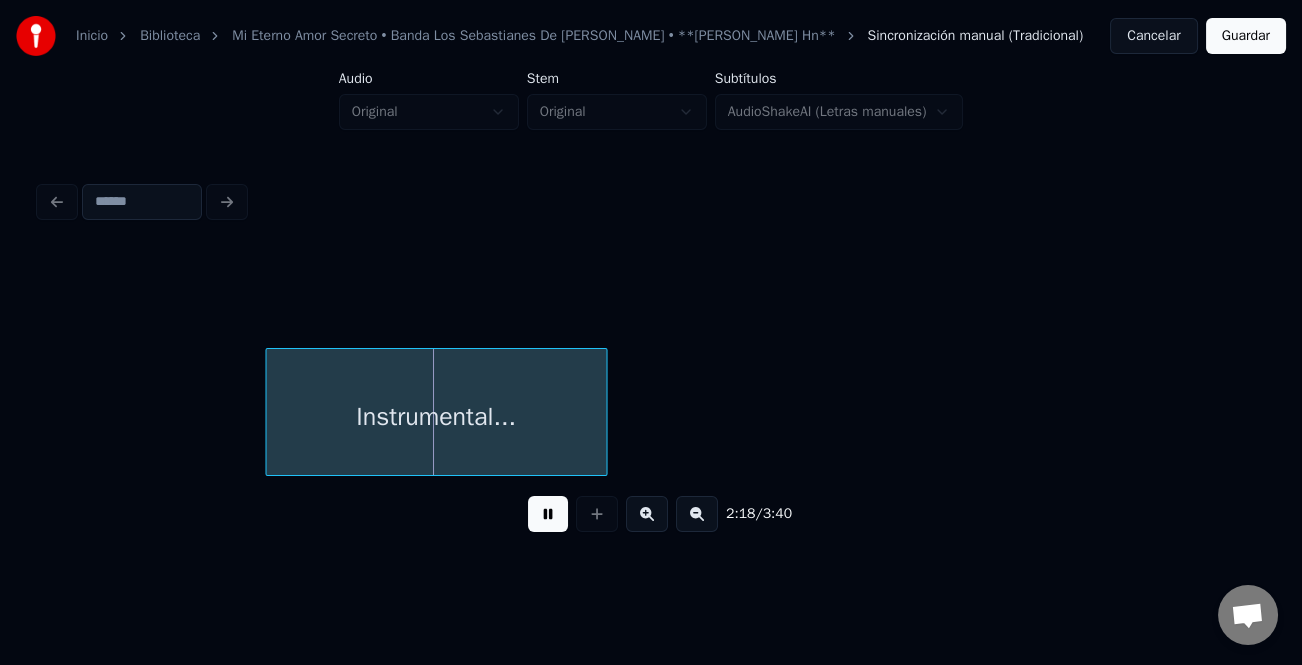 click at bounding box center [697, 514] 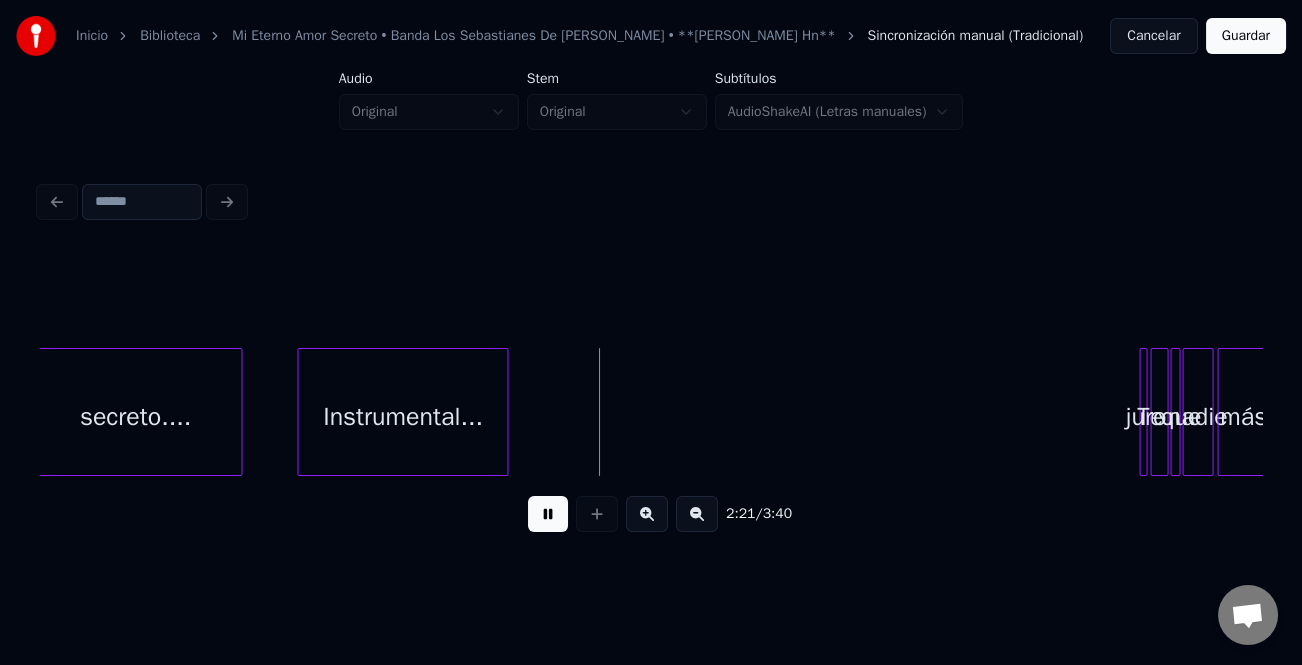 click at bounding box center [301, 412] 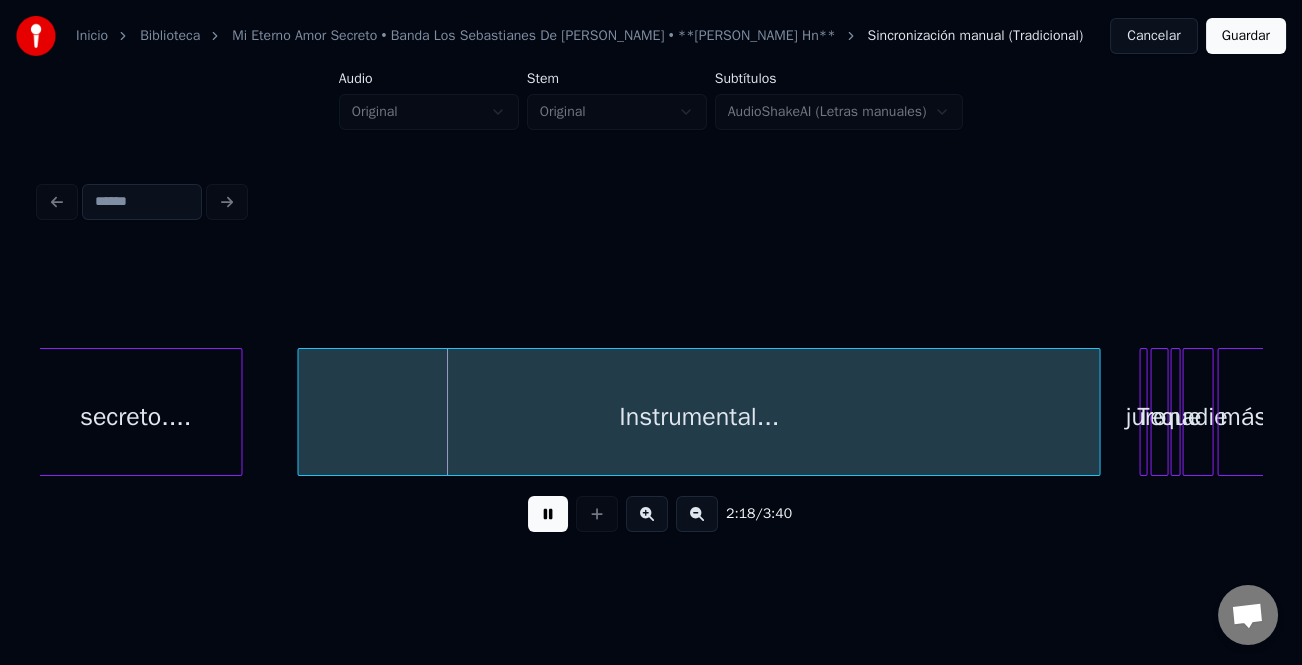 click at bounding box center [1096, 412] 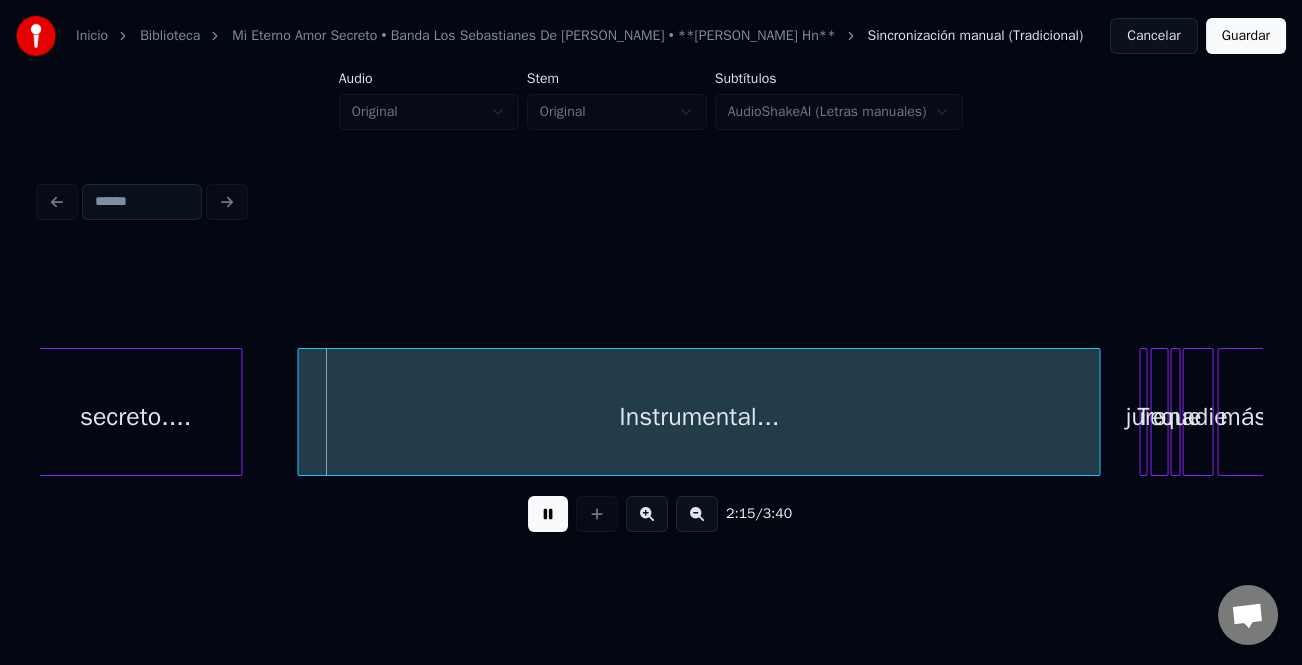 click on "juro...." at bounding box center (1161, 417) 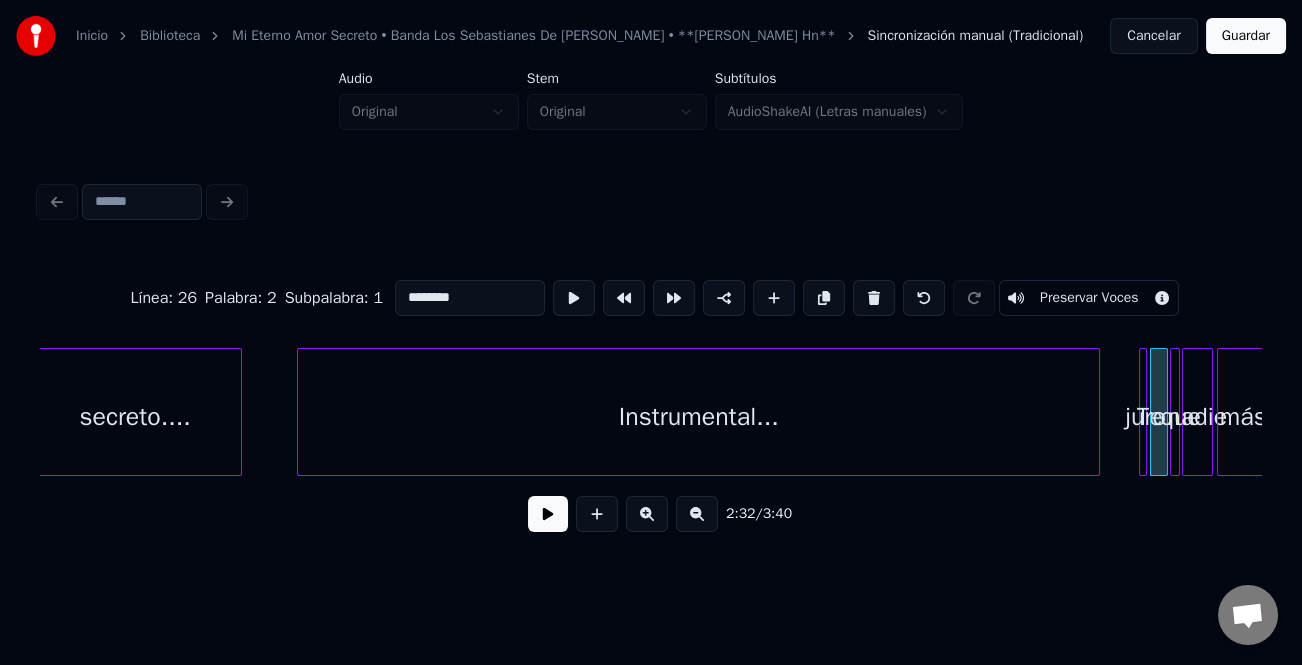 click on "Instrumental... secreto.... Te juro.... que nadie más......" at bounding box center (-931, 412) 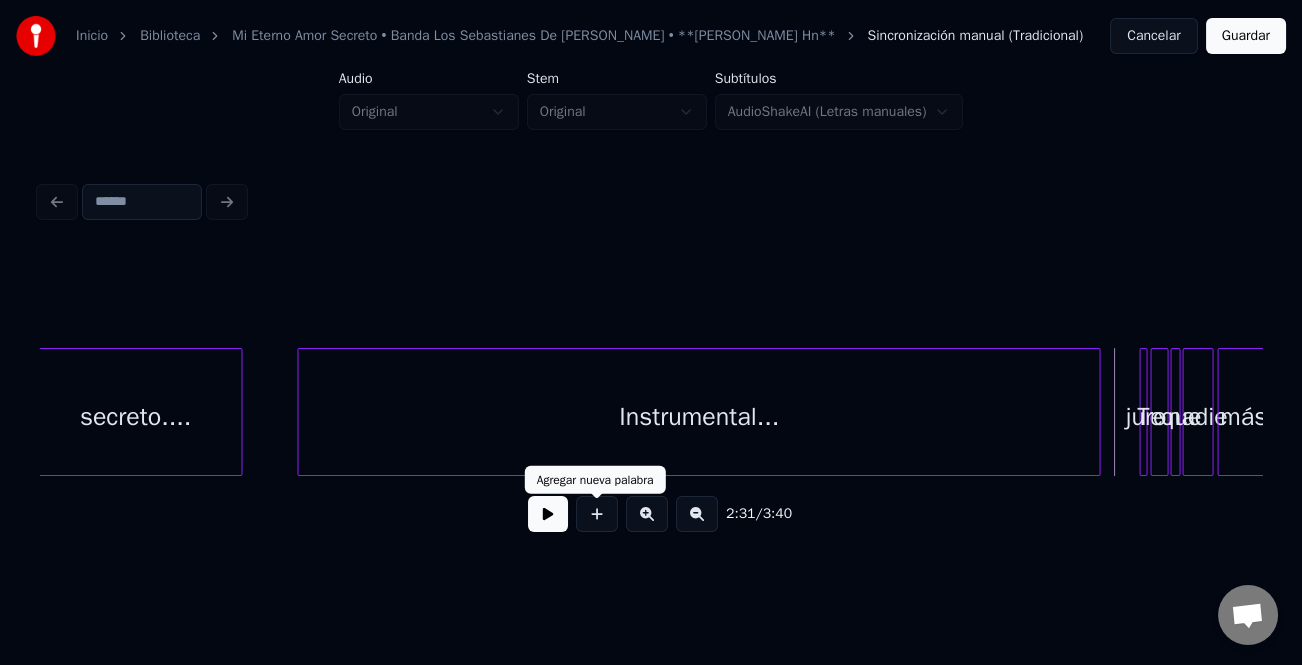 click at bounding box center [548, 514] 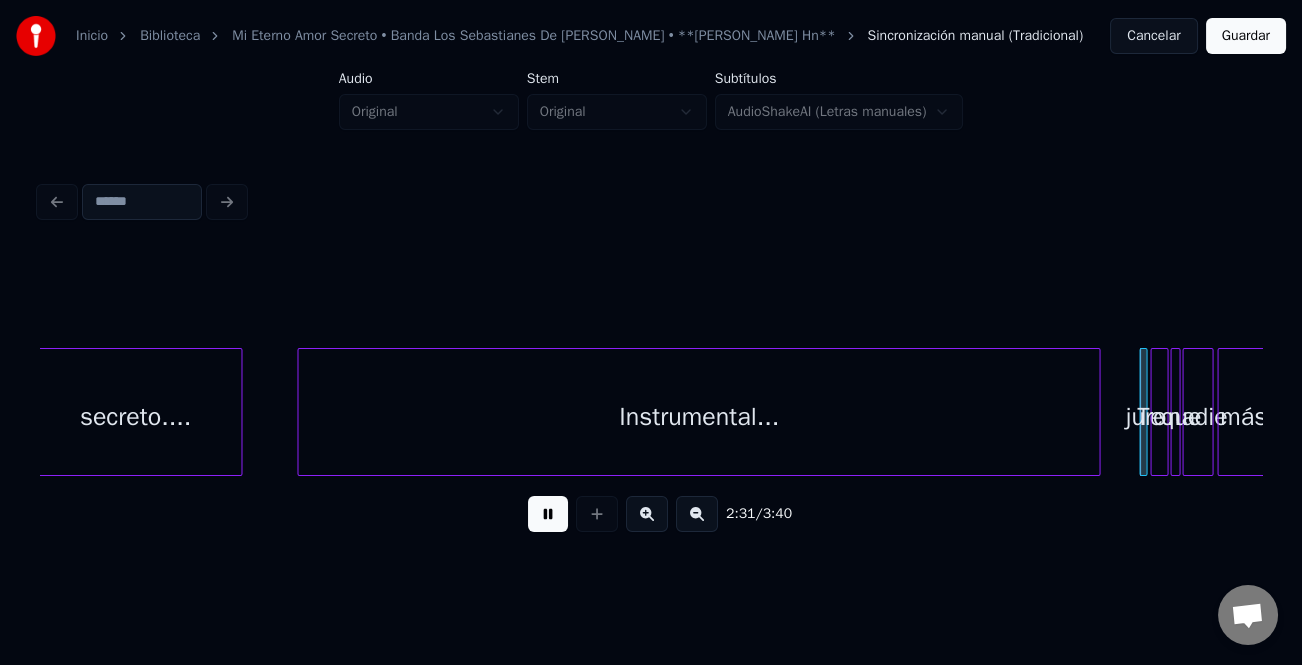 click at bounding box center [647, 514] 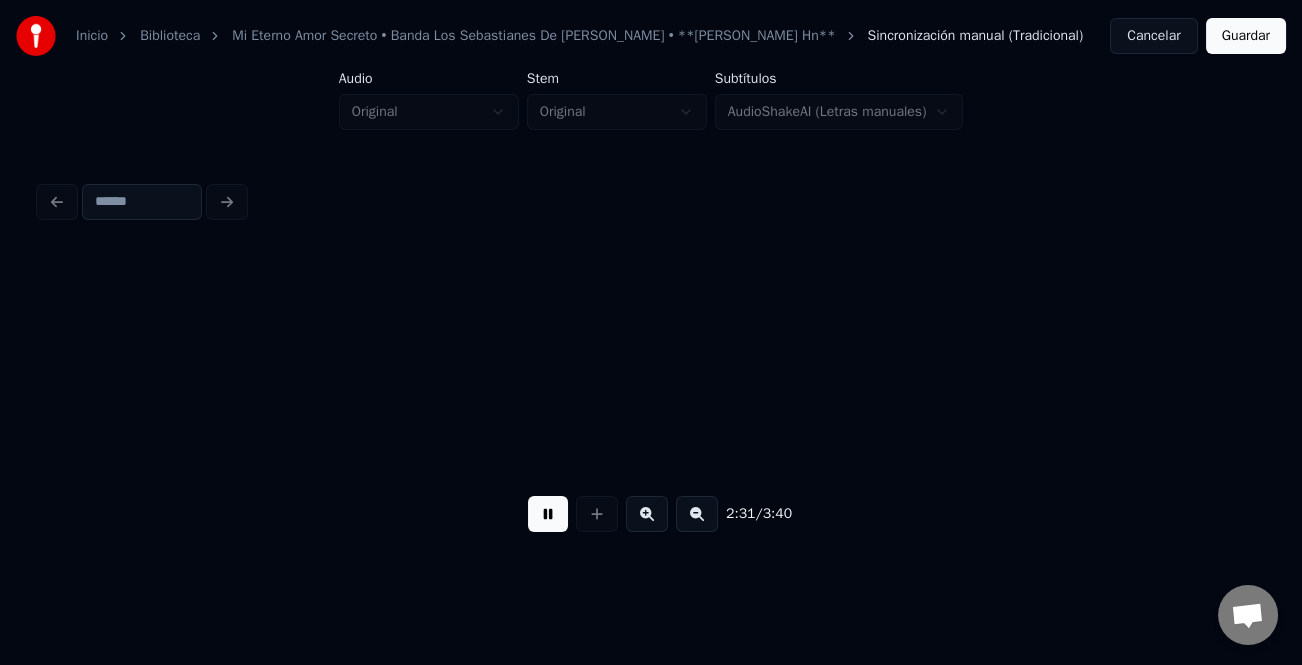 click at bounding box center [647, 514] 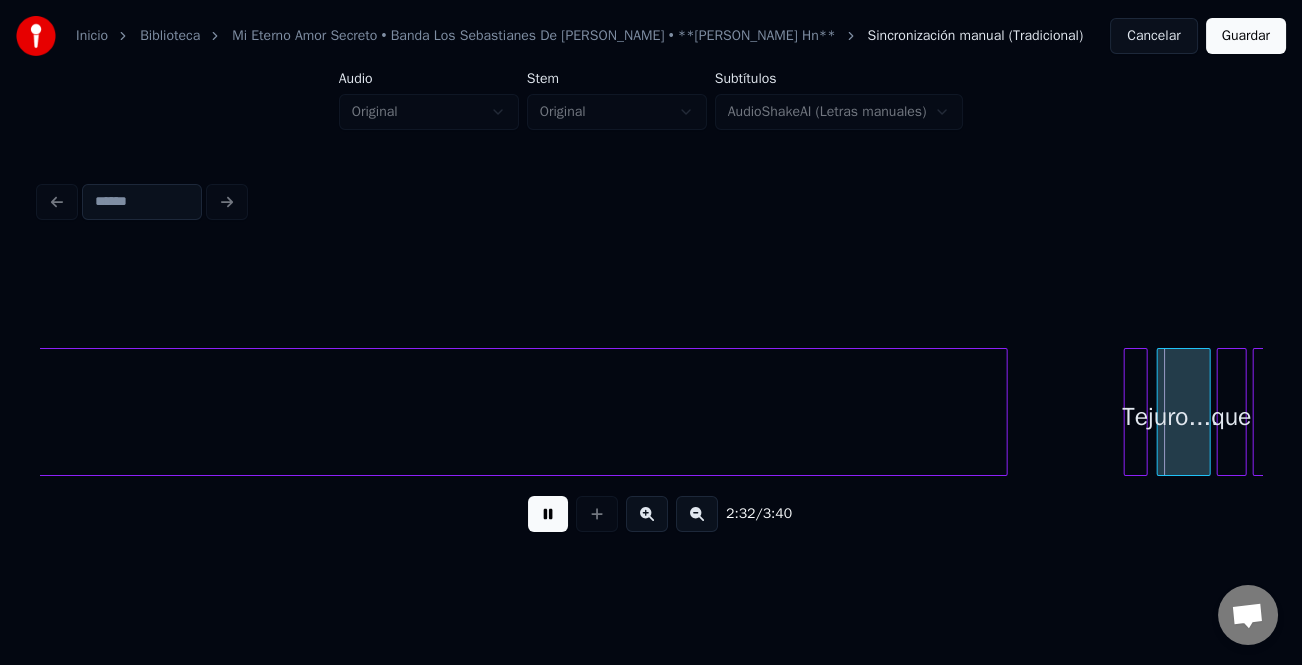 click at bounding box center [647, 514] 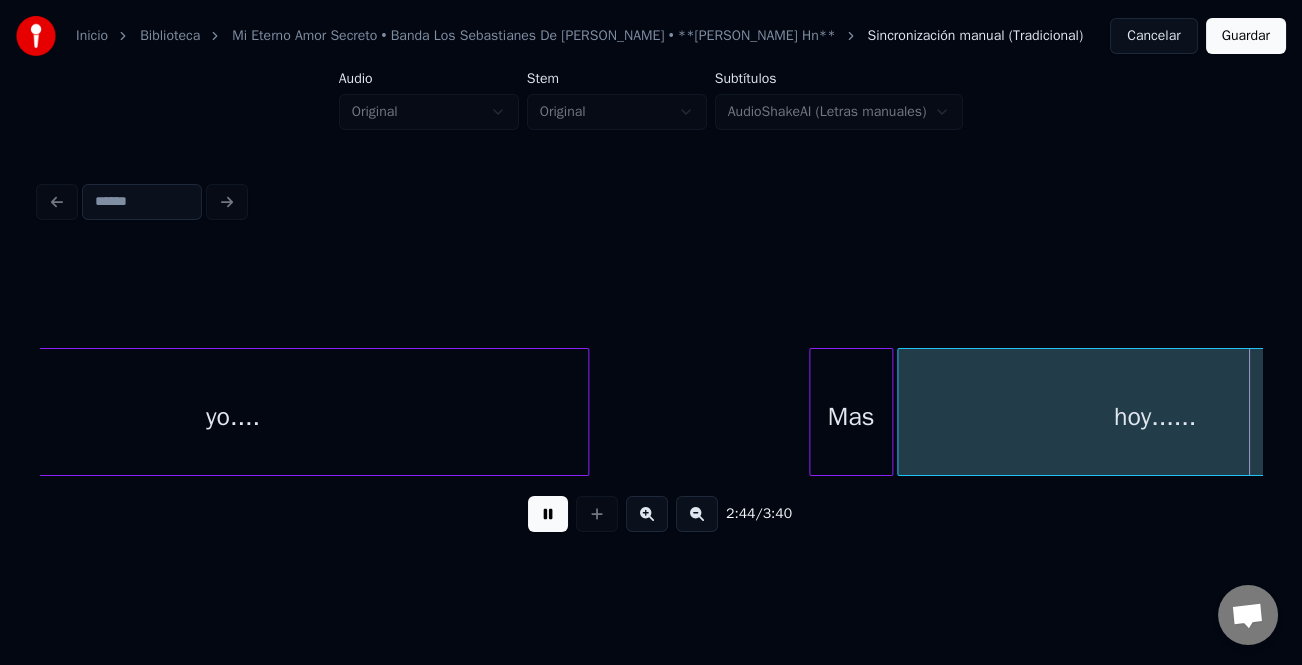 scroll, scrollTop: 0, scrollLeft: 32984, axis: horizontal 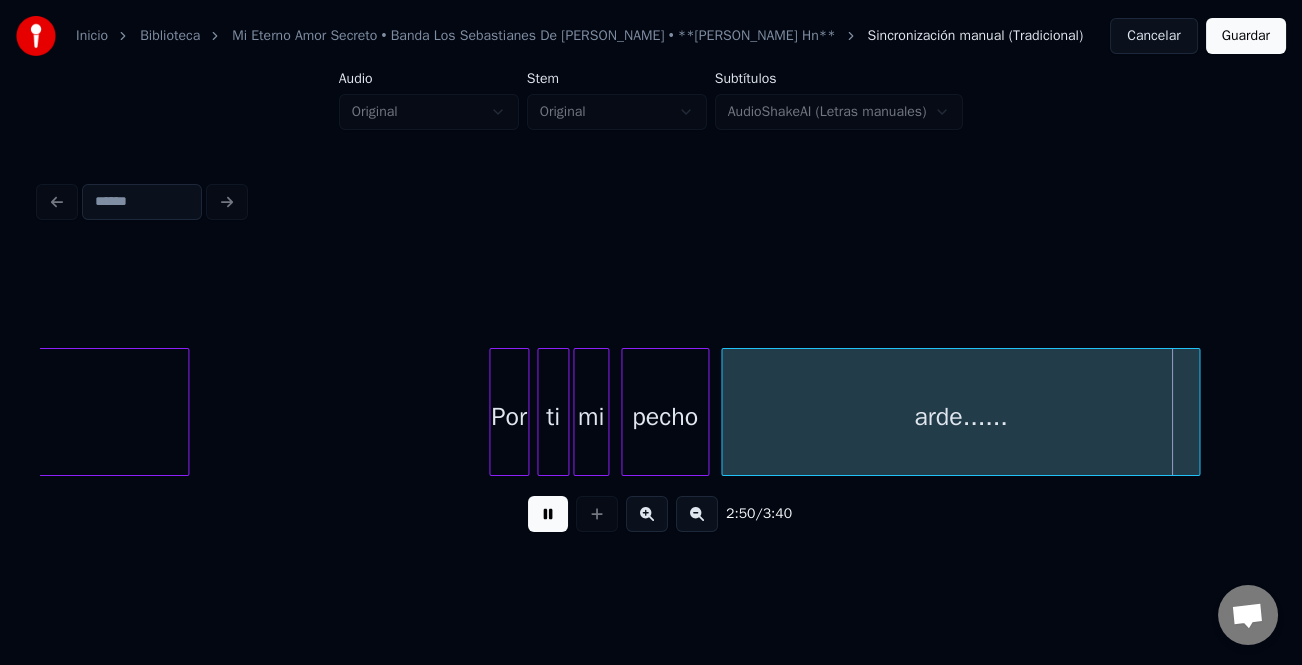 click at bounding box center (1196, 412) 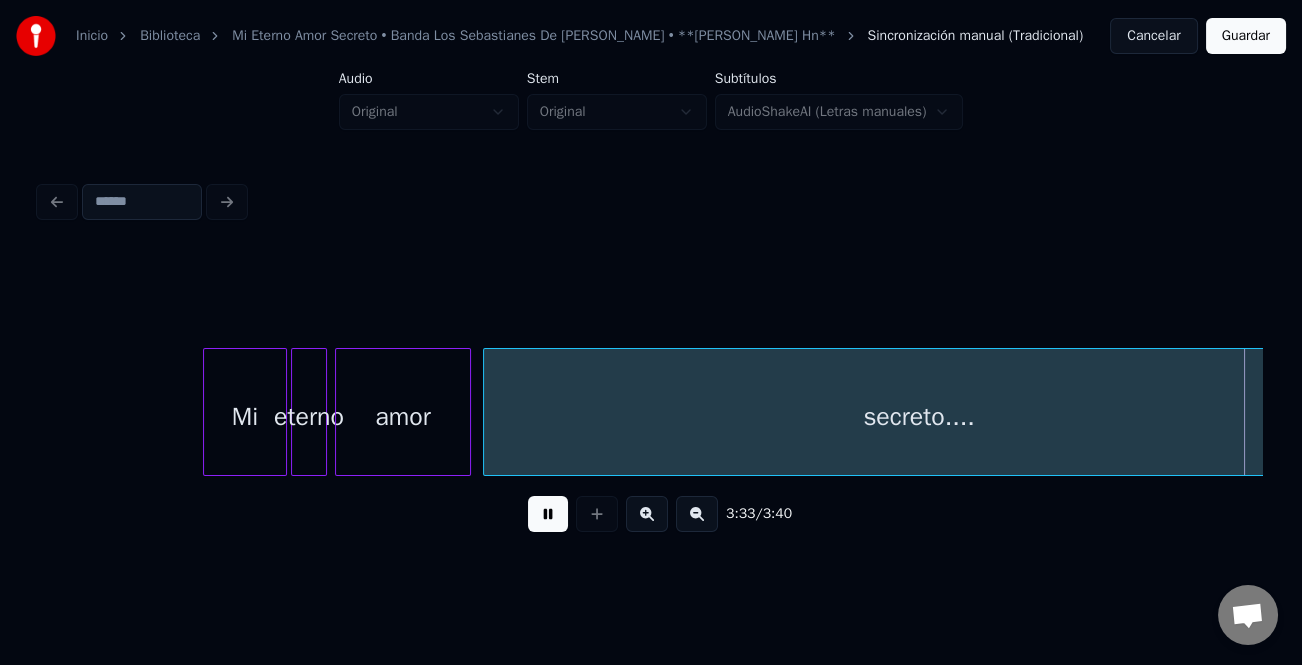 scroll, scrollTop: 0, scrollLeft: 42770, axis: horizontal 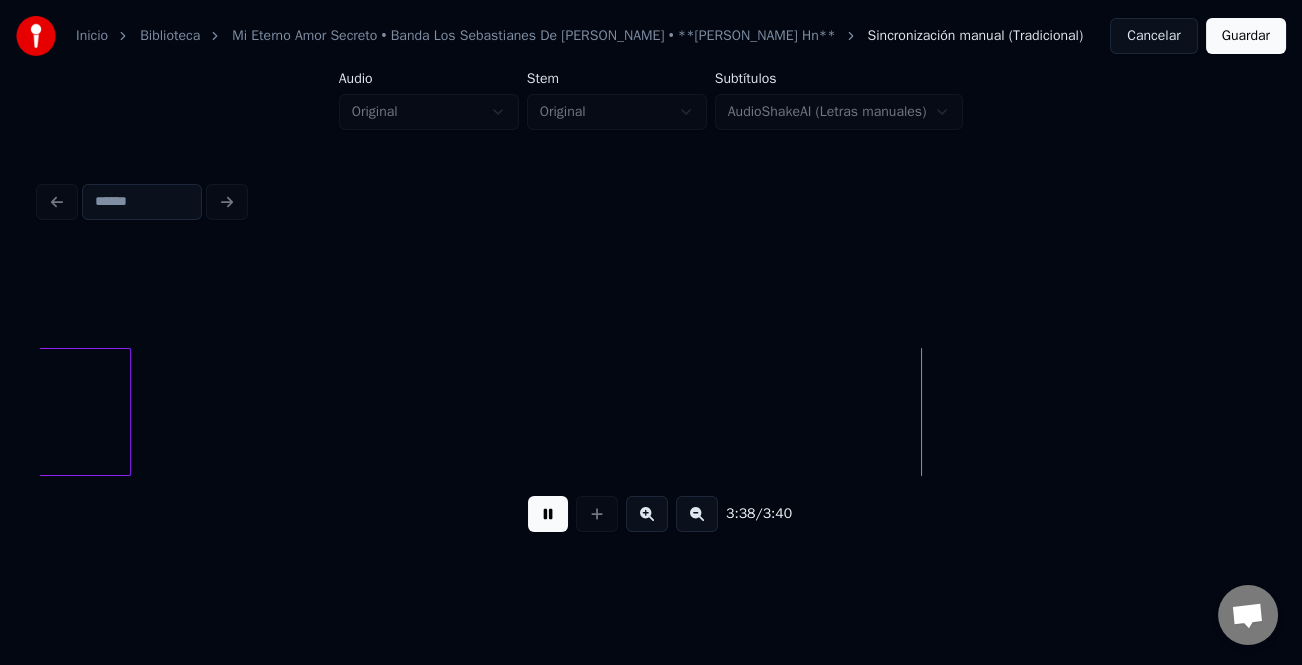 click on "Guardar" at bounding box center [1246, 36] 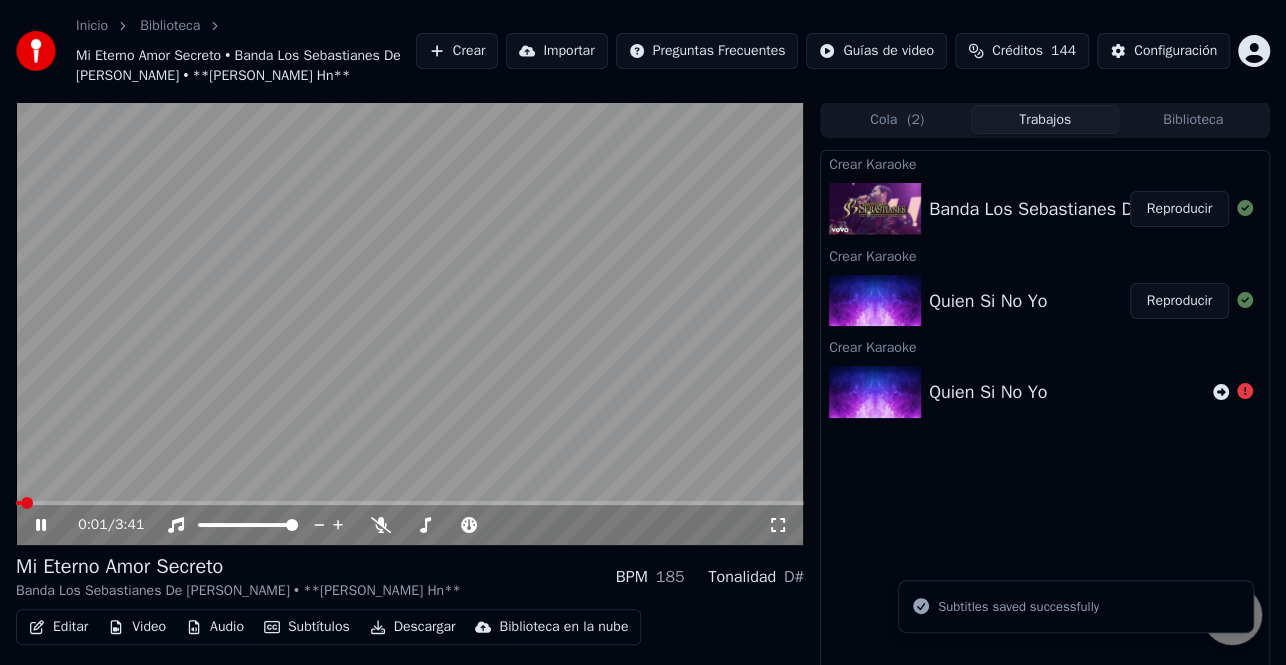 click on "Descargar" at bounding box center (413, 627) 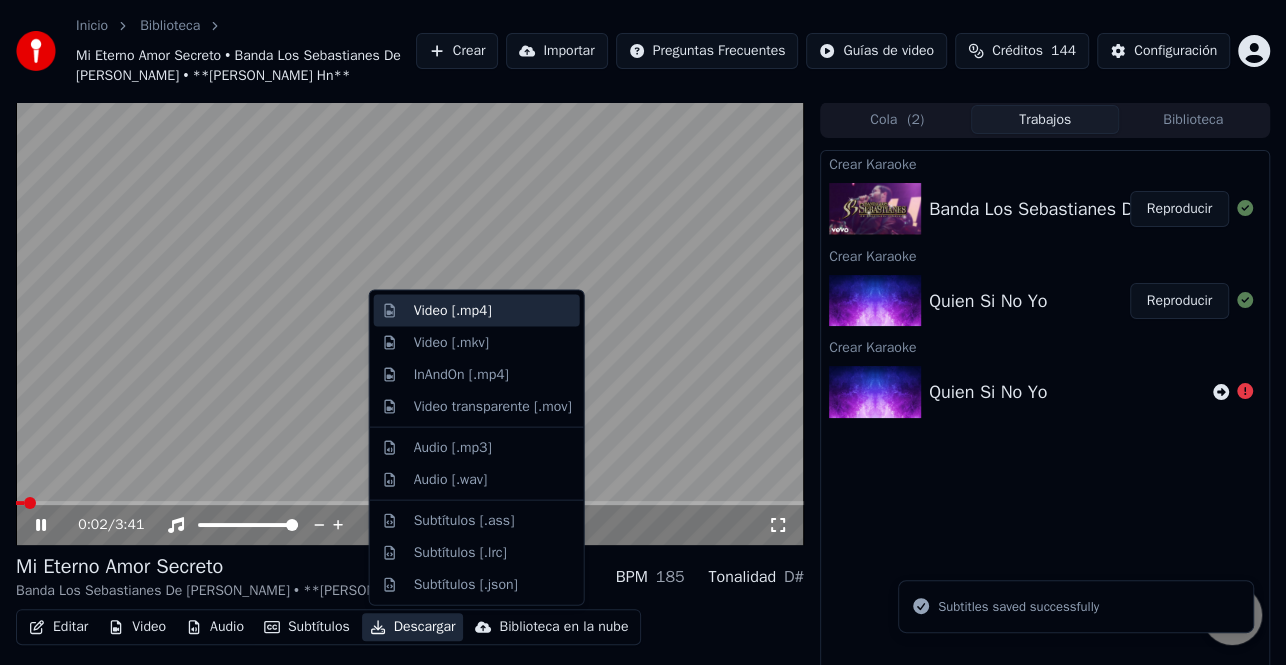 click on "Video [.mp4]" at bounding box center (493, 311) 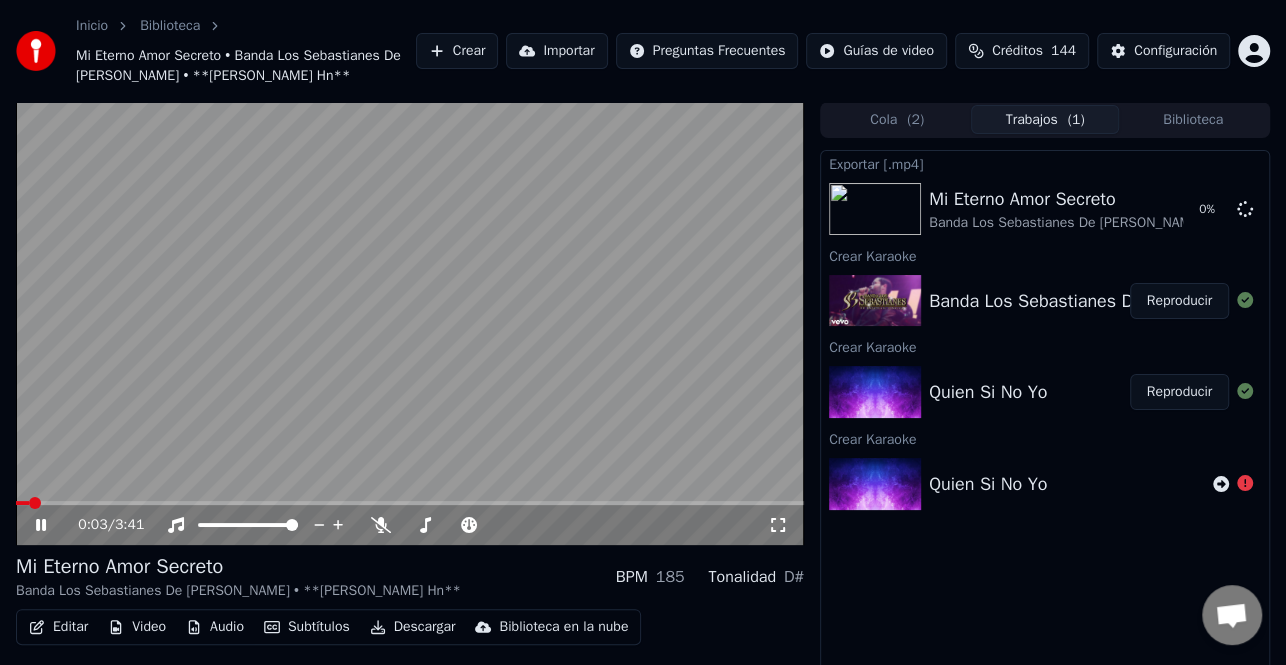 click 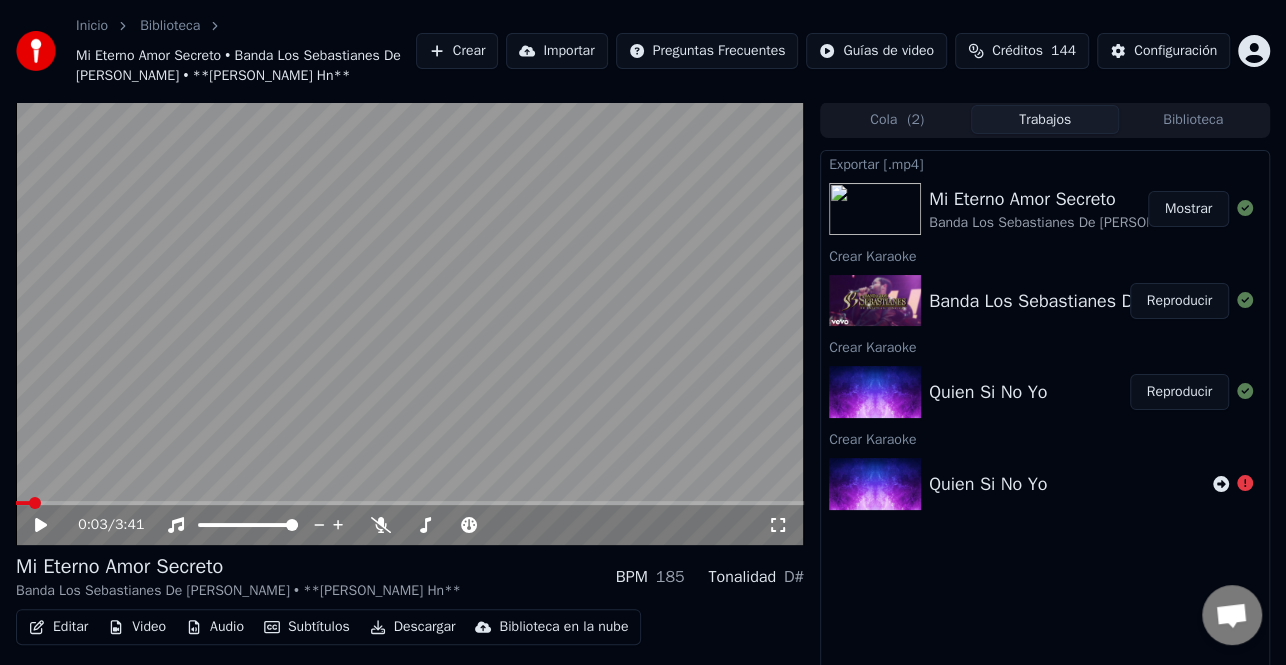 click on "Mostrar" at bounding box center (1188, 209) 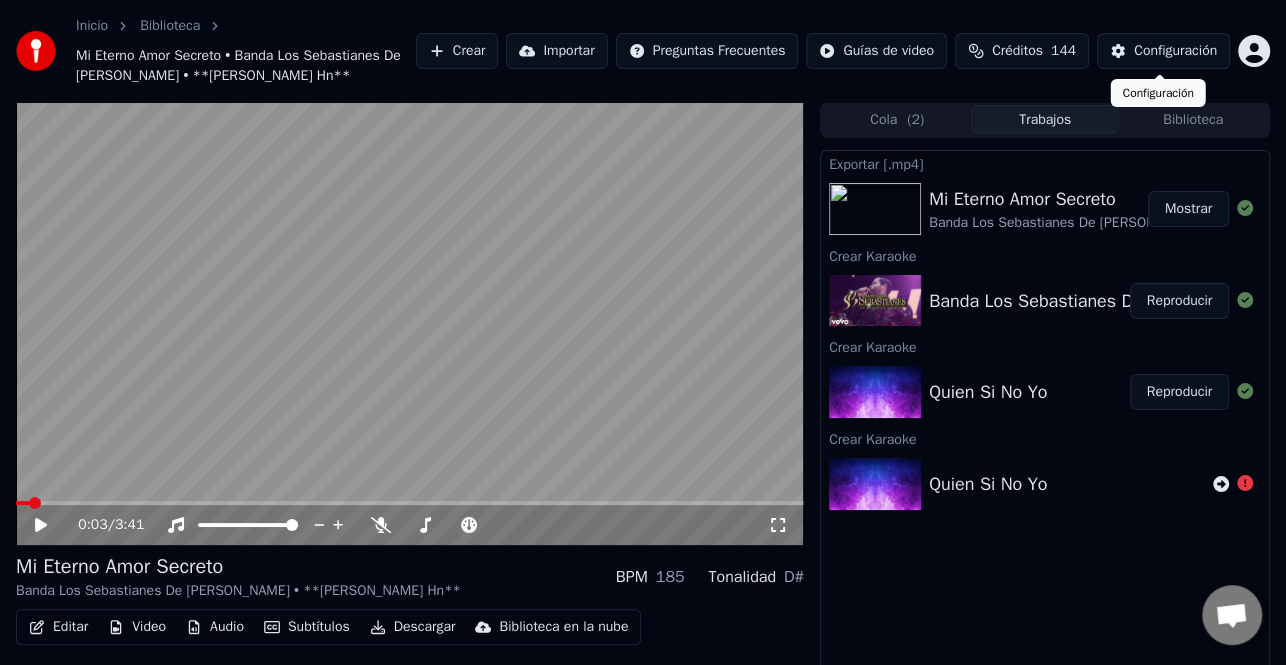 click on "Configuración" at bounding box center [1175, 51] 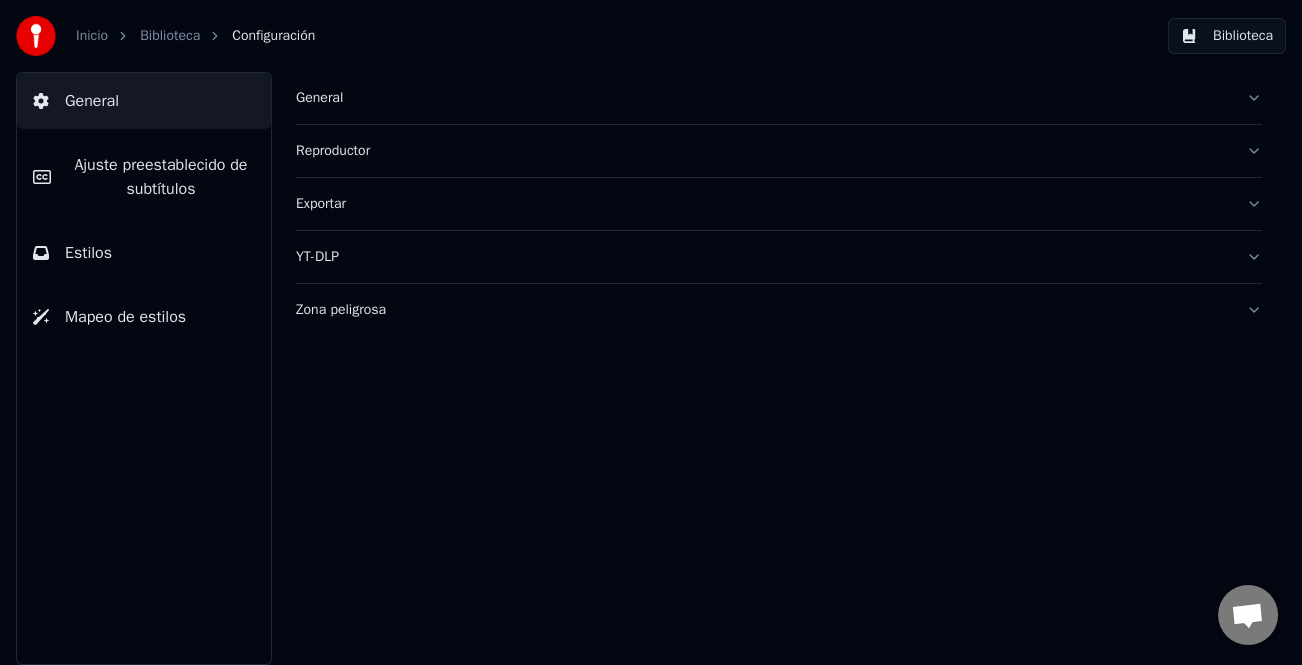 click on "Ajuste preestablecido de subtítulos" at bounding box center (161, 177) 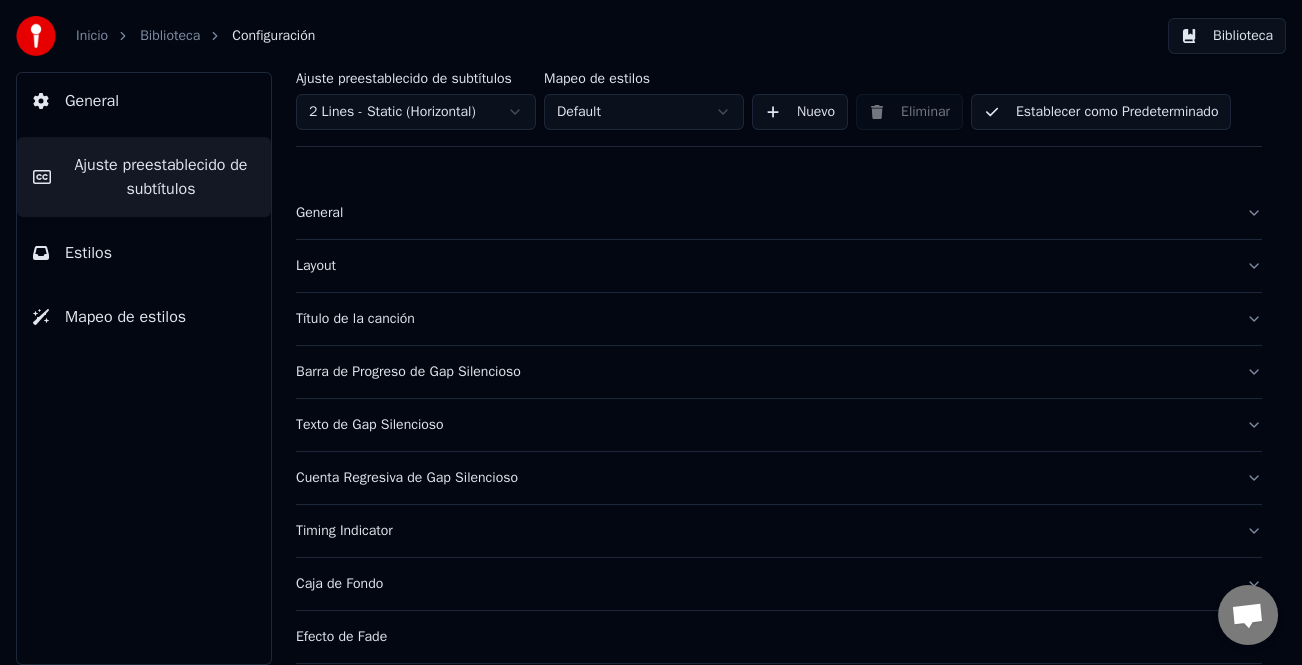 click on "General" at bounding box center [763, 213] 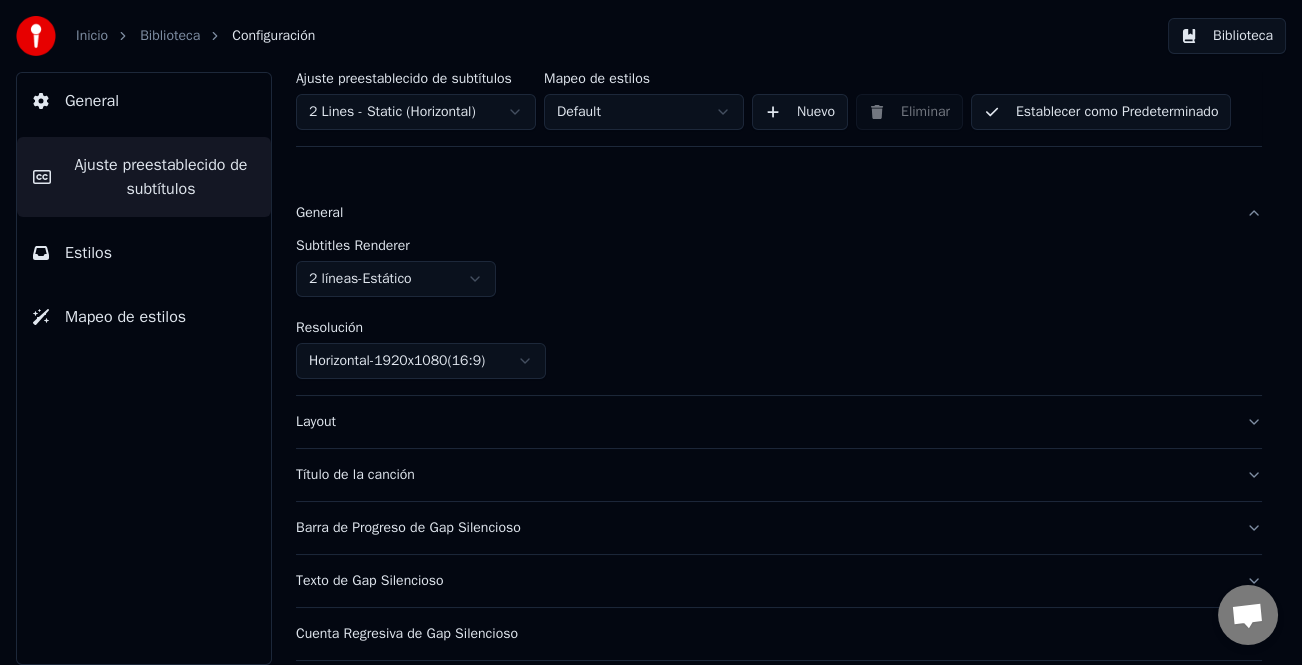click on "Inicio Biblioteca Configuración Biblioteca General Ajuste preestablecido de subtítulos Estilos Mapeo de estilos Ajuste preestablecido de subtítulos 2 Lines - Static (Horizontal) Mapeo de estilos Default Nuevo Eliminar Establecer como Predeterminado General Subtitles Renderer 2 líneas  -  Estático Resolución Horizontal  -  1920 x 1080  ( 16 : 9 ) Layout Título de la canción Barra de Progreso de Gap Silencioso Texto de Gap Silencioso Cuenta Regresiva de Gap Silencioso Timing Indicator Caja de Fondo Efecto de Fade Desplazamiento Máximo de caracteres por línea Dividir Línea Automáticamente Advanced Settings" at bounding box center (651, 332) 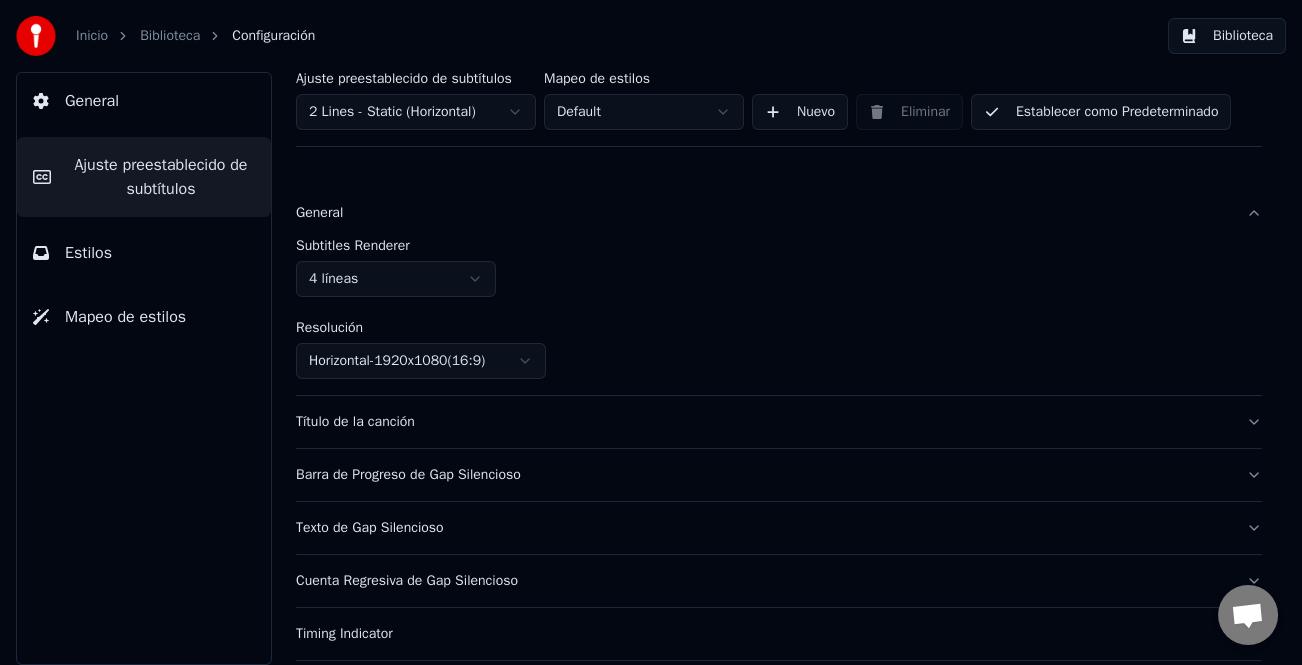click on "Establecer como Predeterminado" at bounding box center (1101, 112) 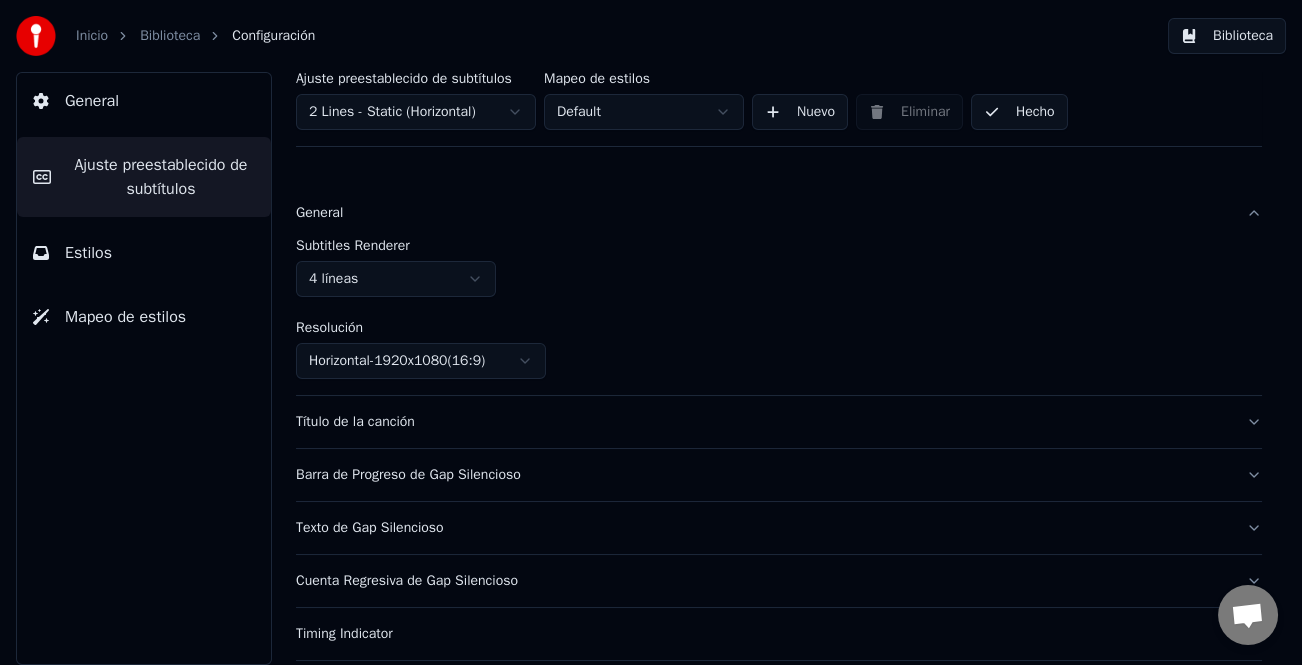 click on "Hecho" at bounding box center [1019, 112] 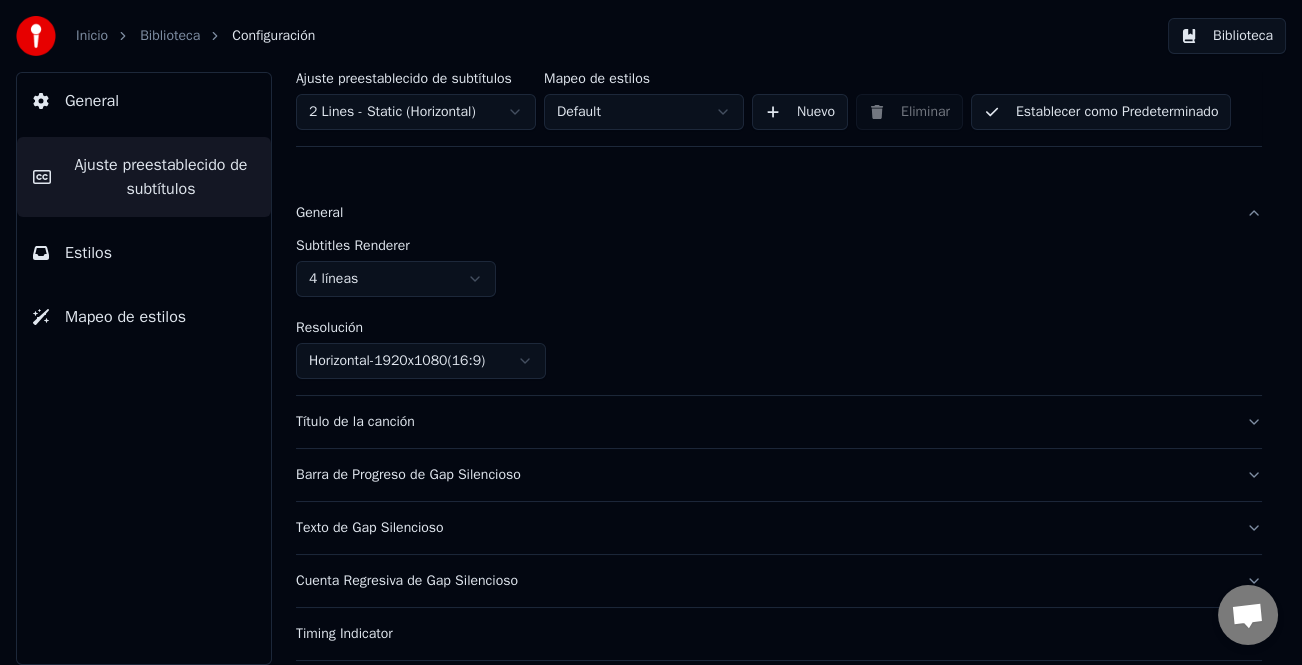 click on "Biblioteca" at bounding box center [1227, 36] 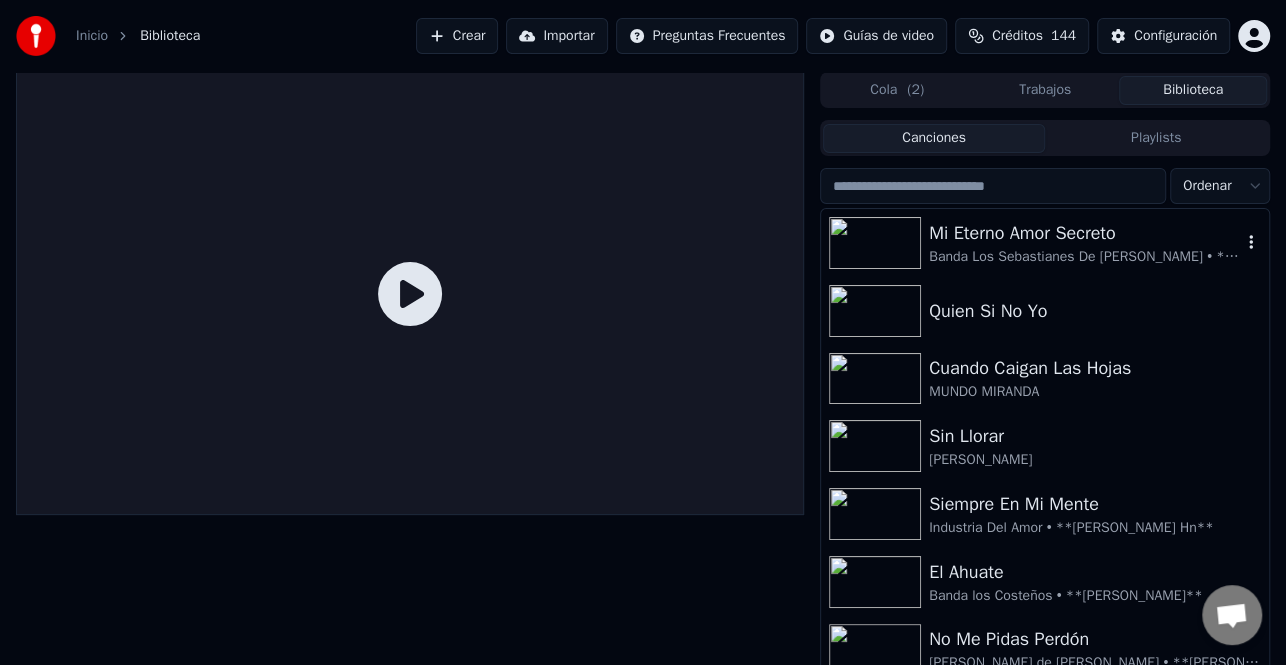 click on "Mi Eterno Amor Secreto" at bounding box center [1085, 233] 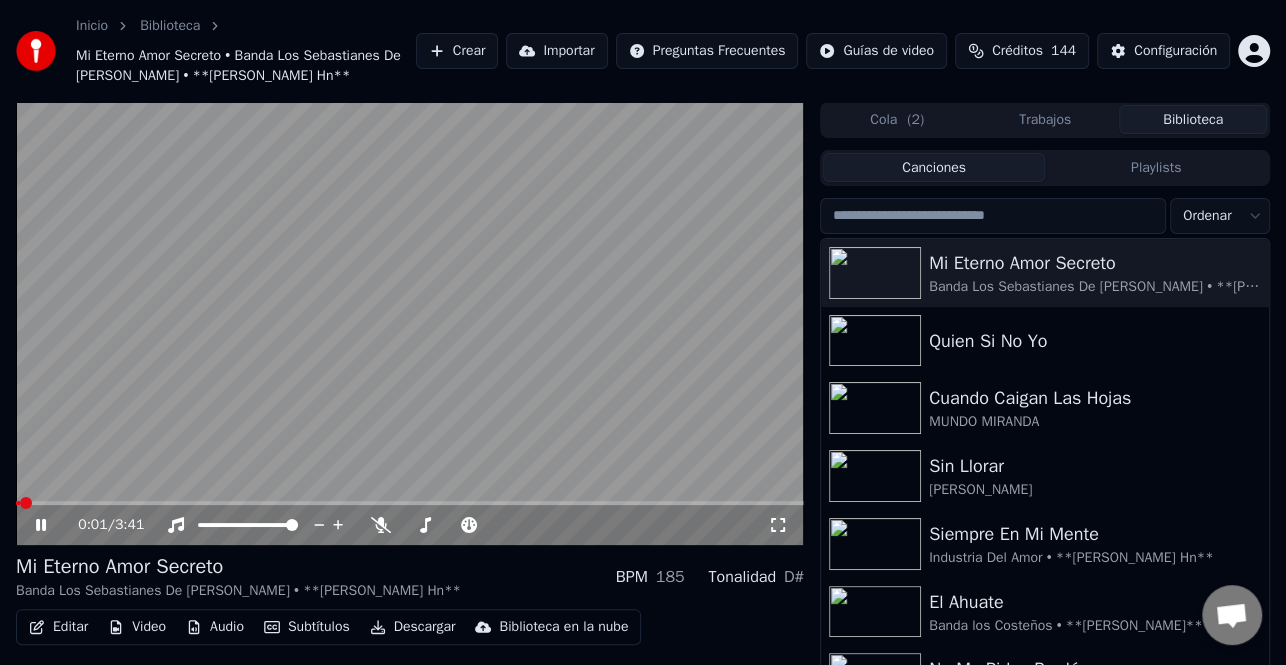 click at bounding box center (410, 323) 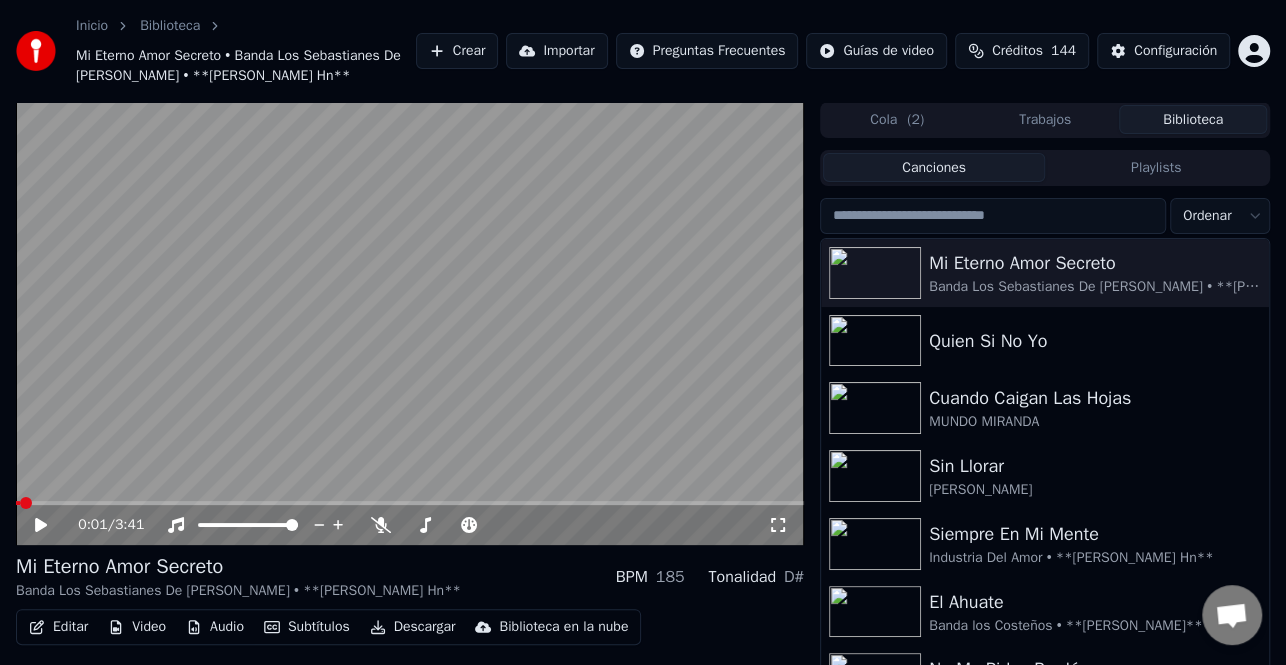 click on "0:01  /  3:41" at bounding box center (410, 525) 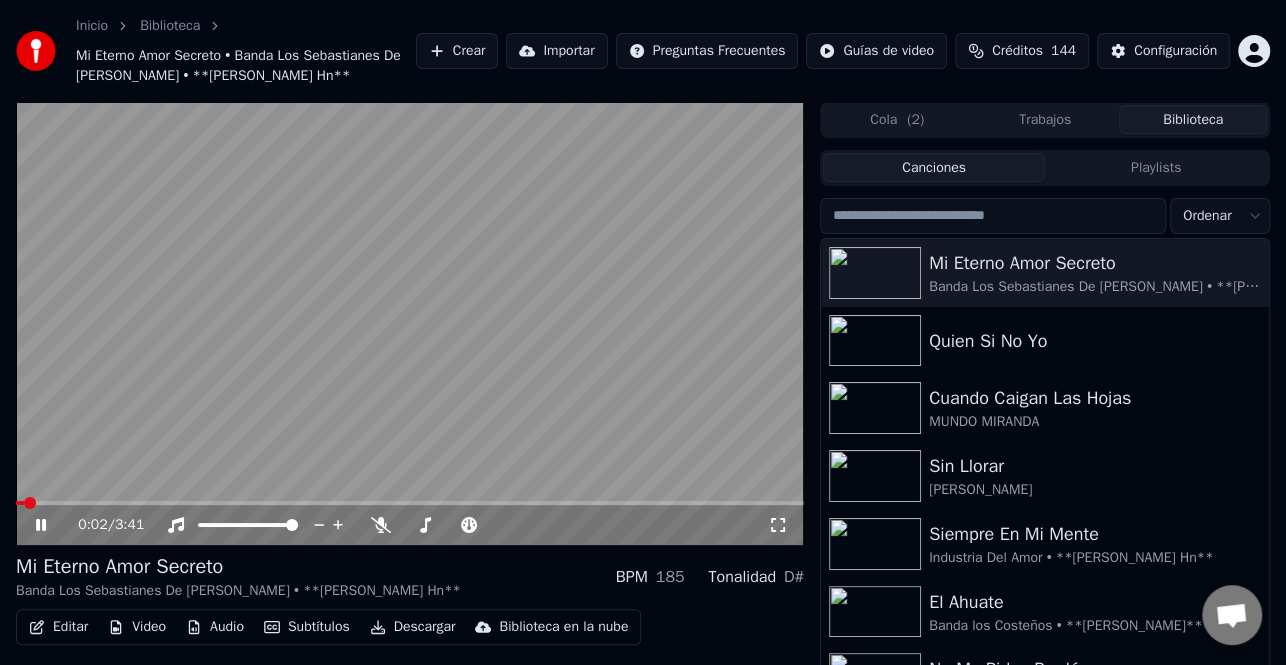 click on "0:02  /  3:41" at bounding box center (410, 525) 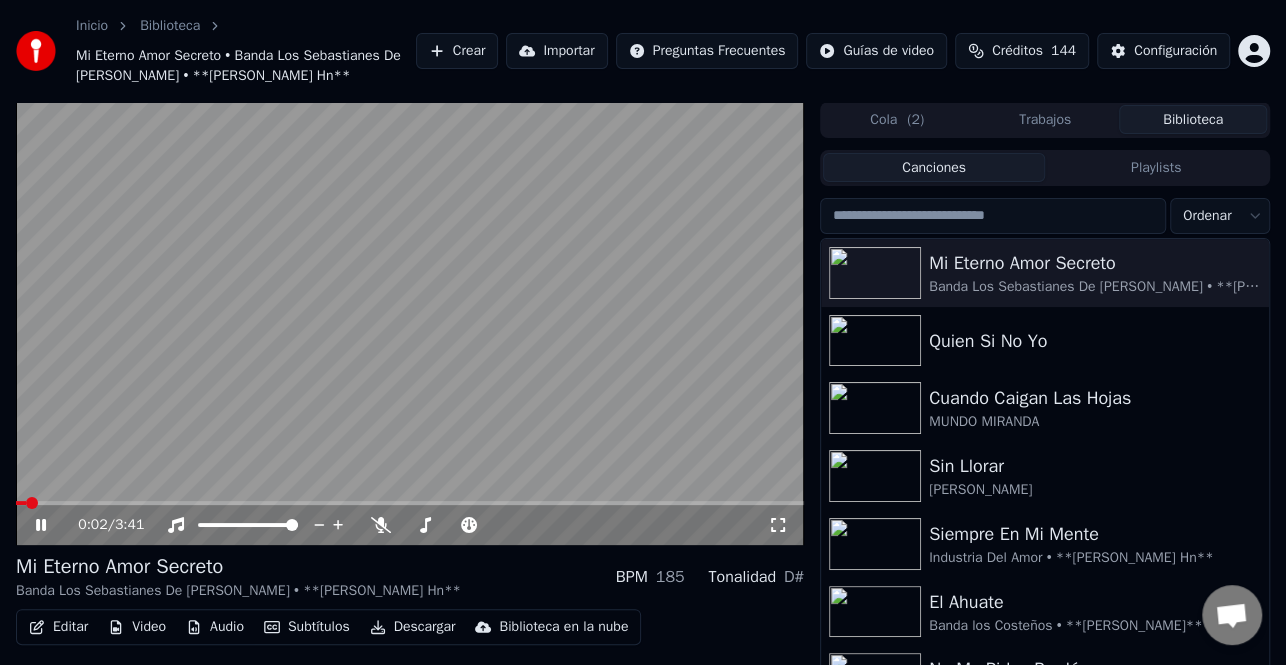 click at bounding box center (410, 503) 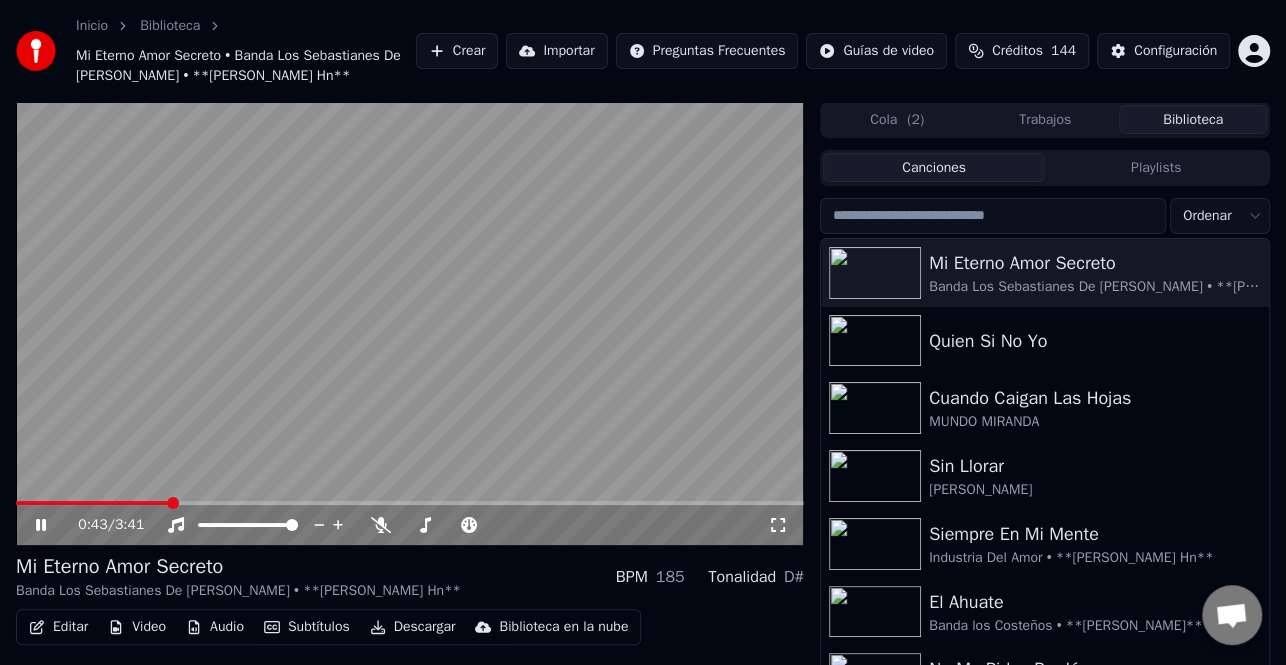 click on "Descargar" at bounding box center [413, 627] 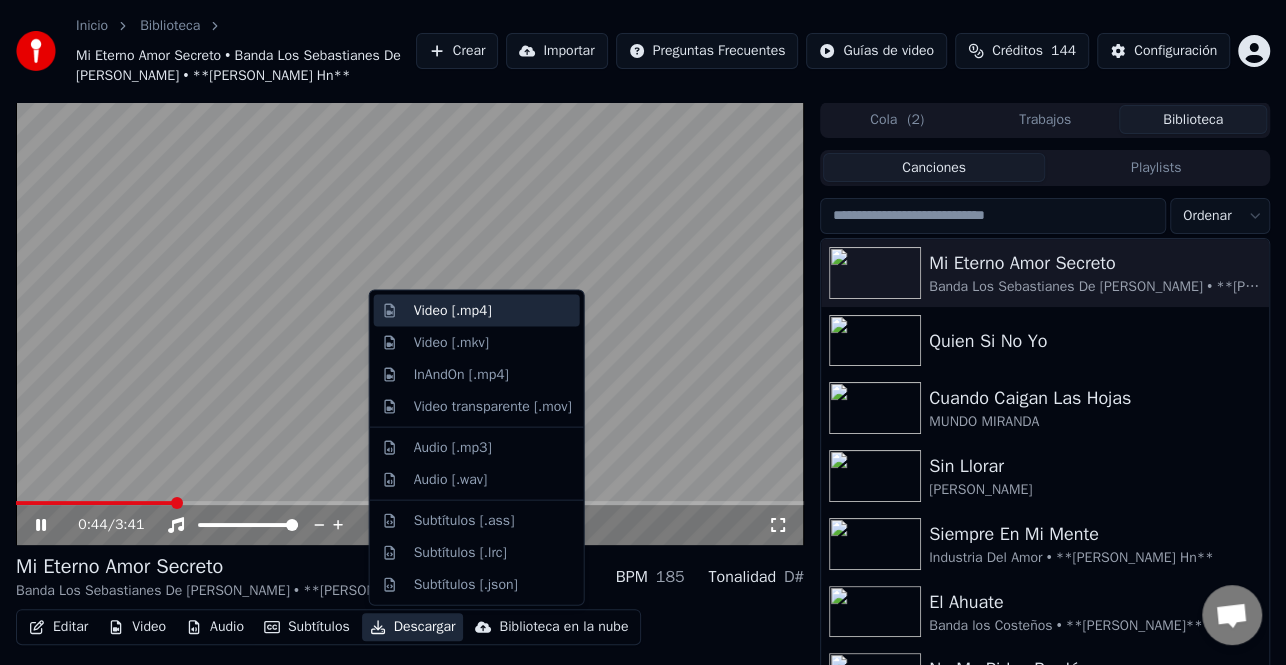 click on "Video [.mp4]" at bounding box center (493, 311) 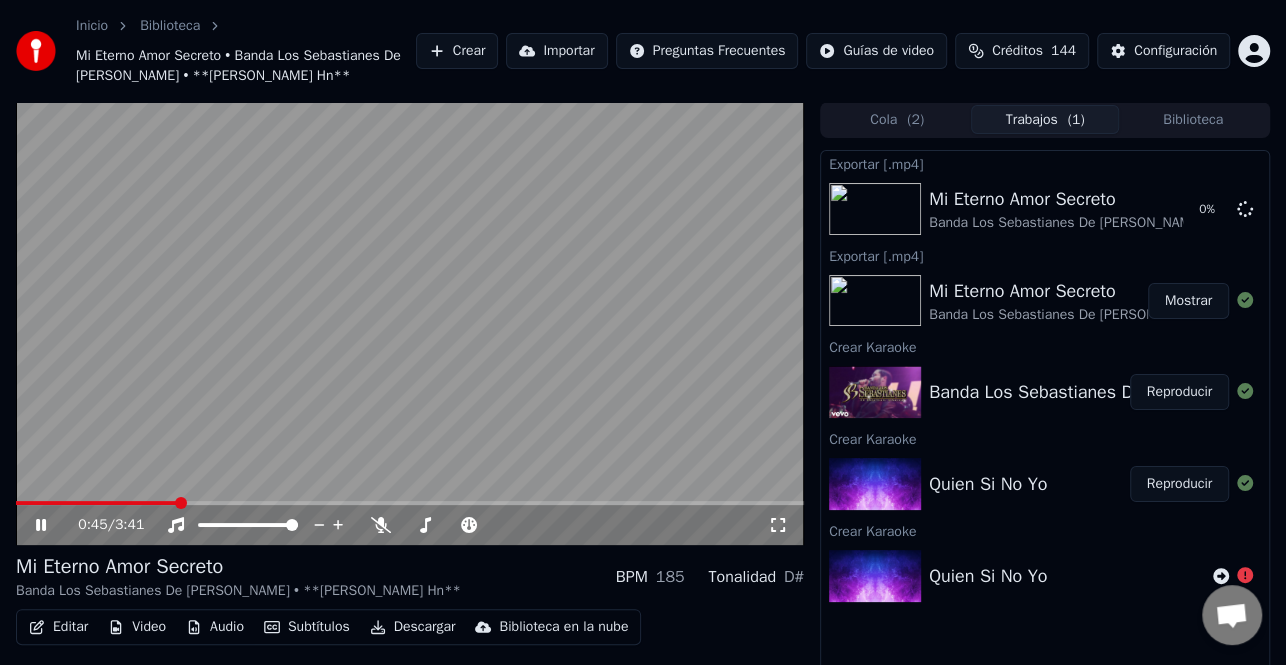 click 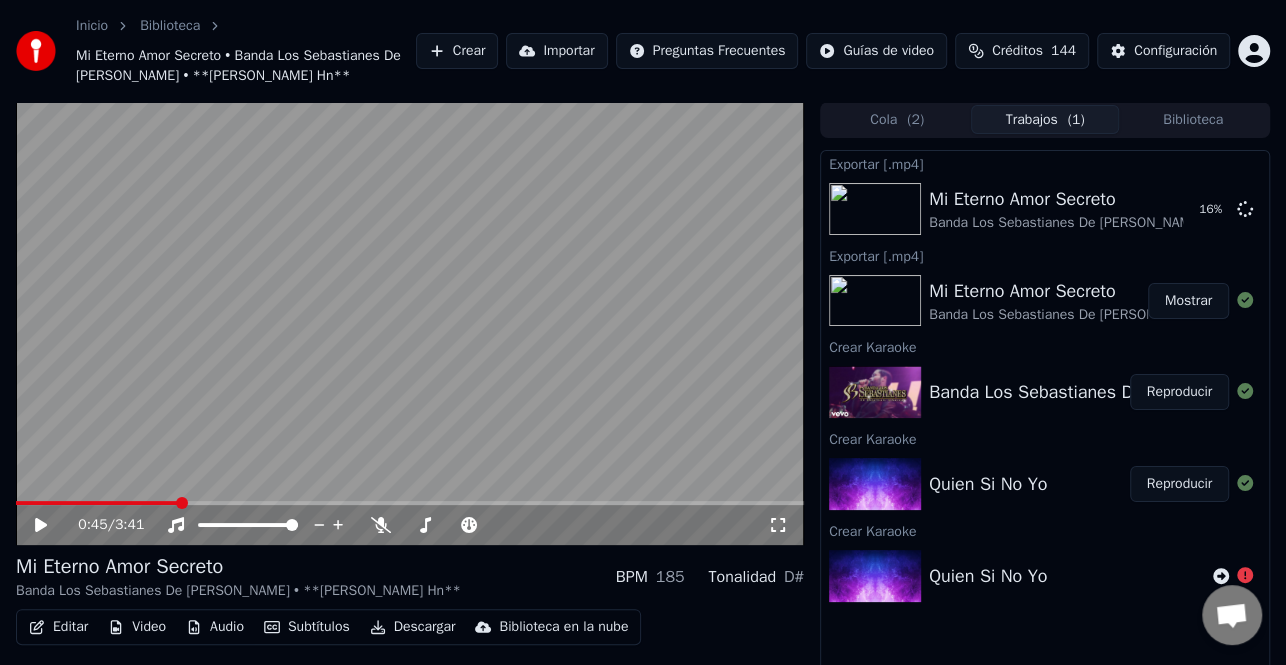 click on "Crear" at bounding box center [457, 51] 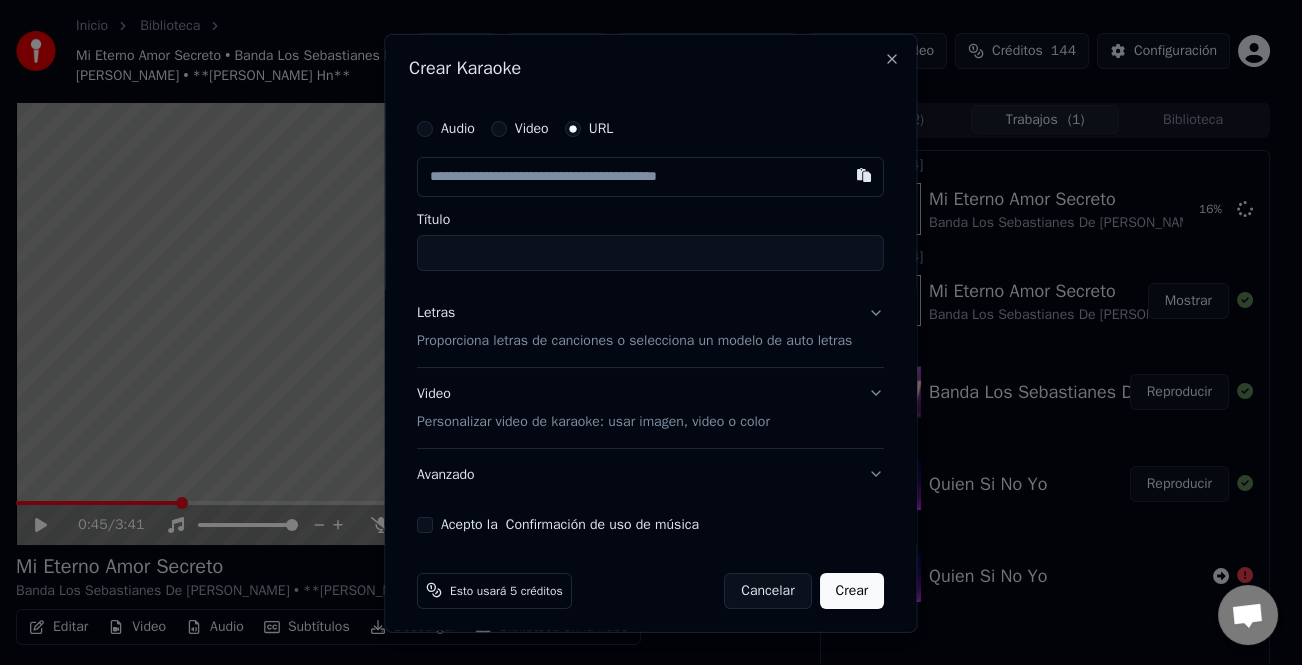 drag, startPoint x: 433, startPoint y: 106, endPoint x: 422, endPoint y: 118, distance: 16.27882 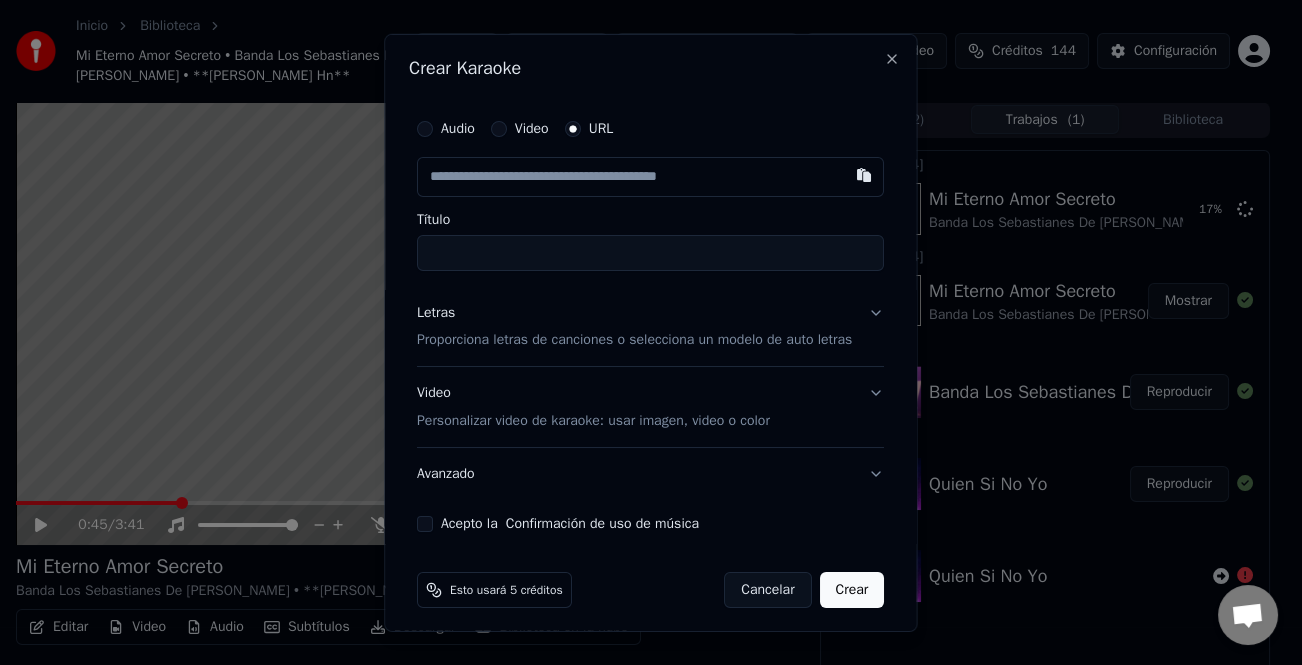 click on "Audio" at bounding box center (446, 128) 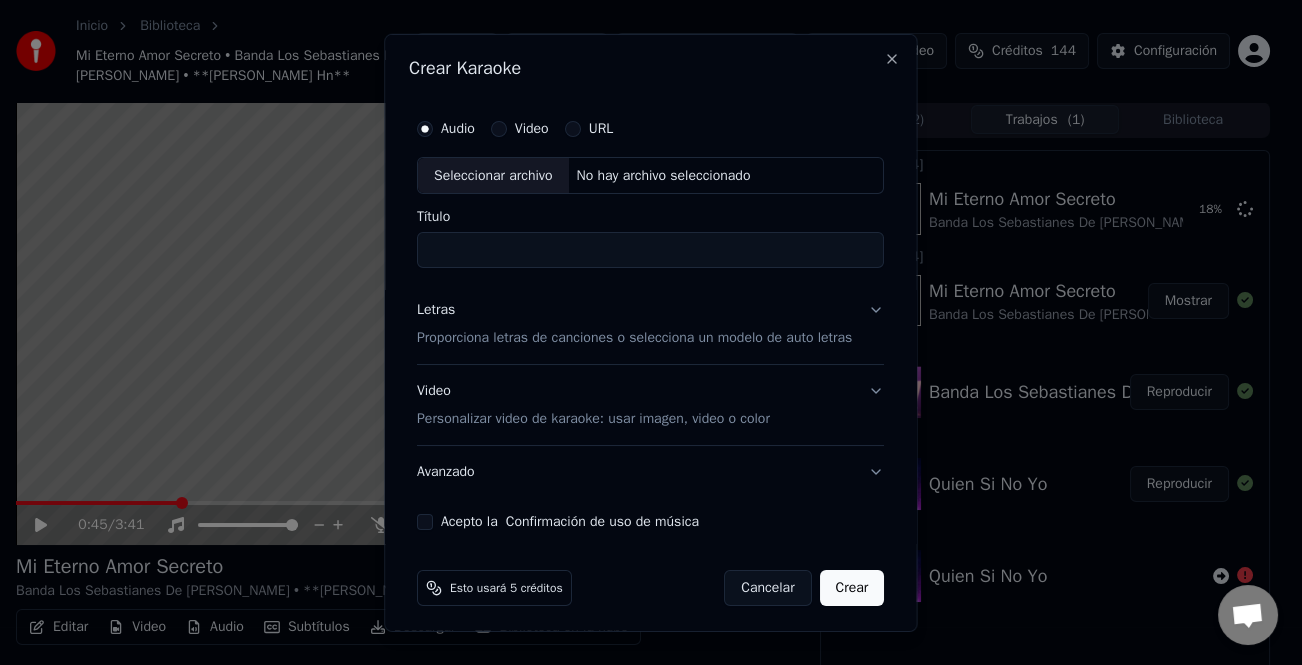 click on "Seleccionar archivo" at bounding box center [493, 175] 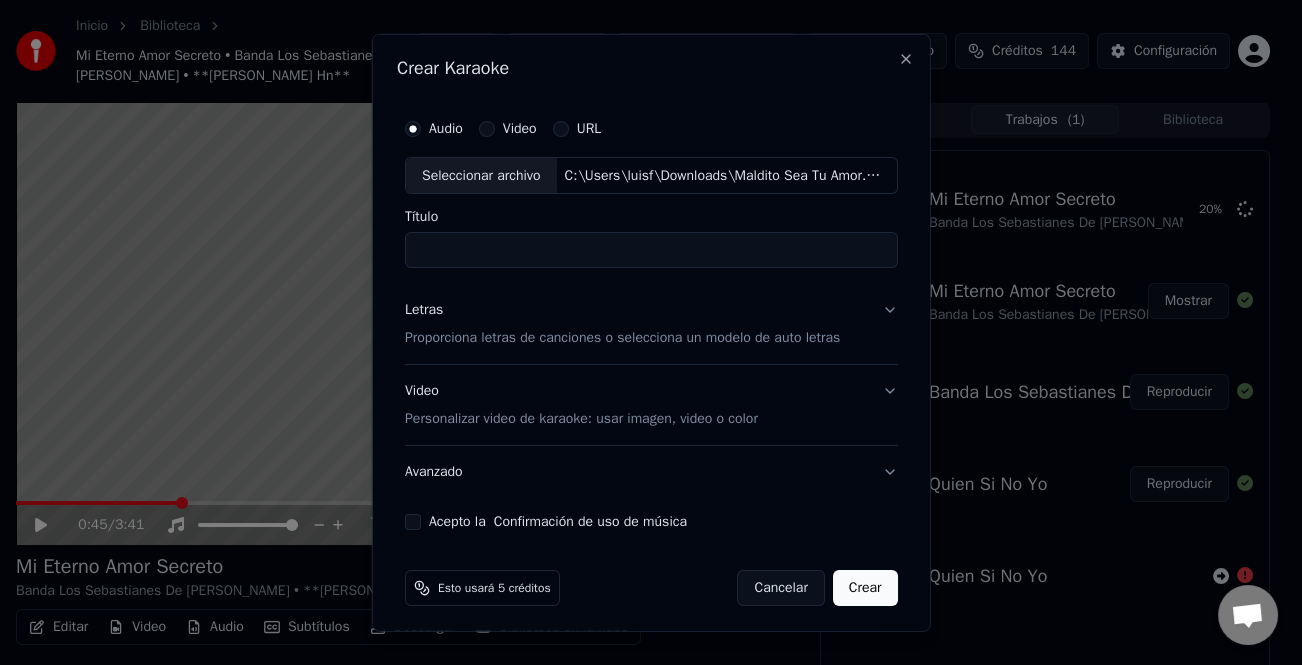 type on "**********" 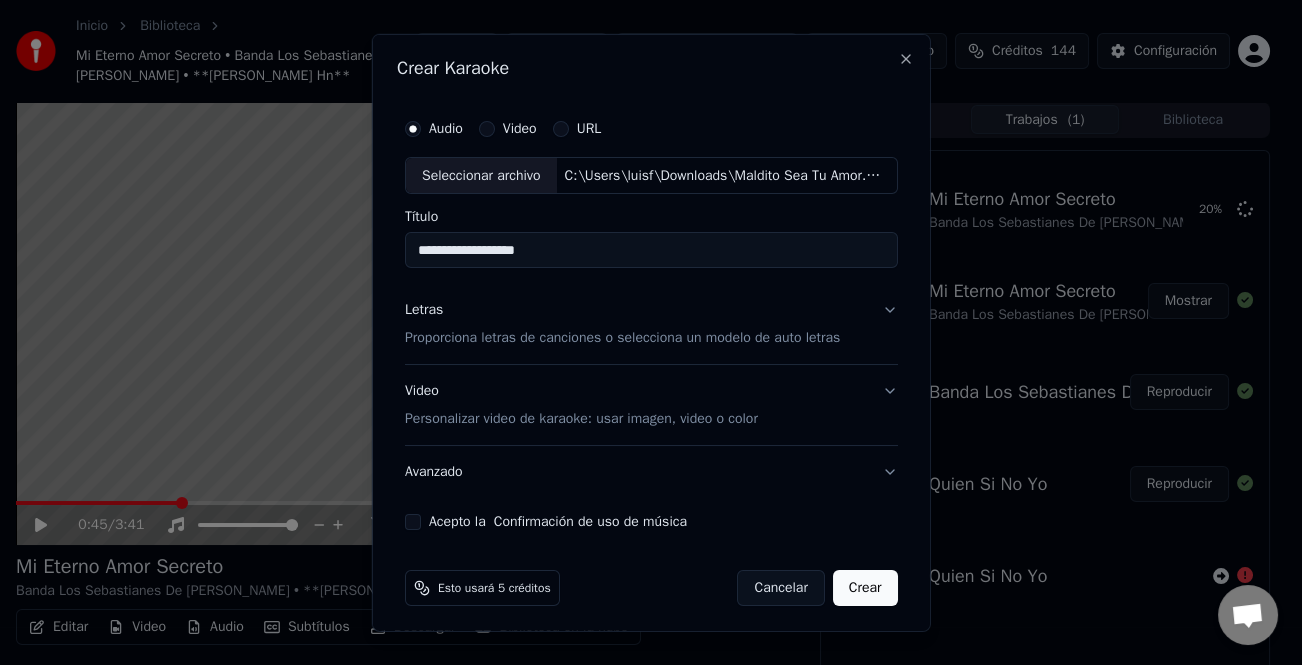 click on "Letras" at bounding box center [424, 310] 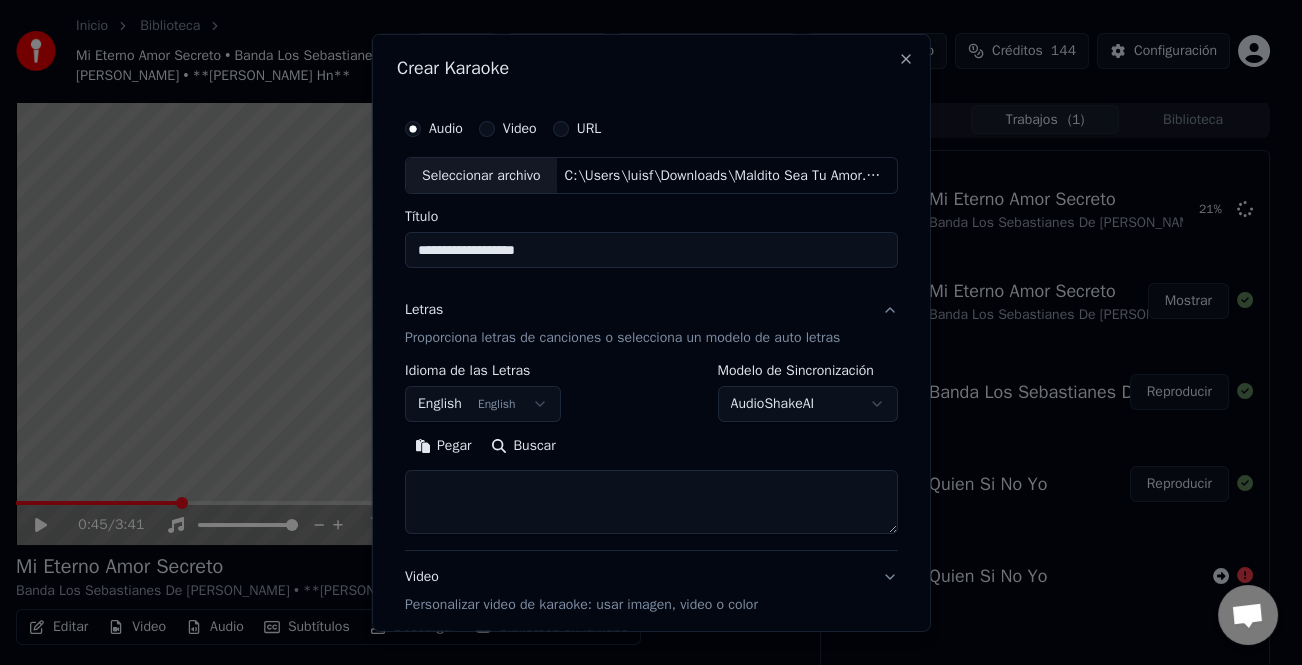click on "Pegar" at bounding box center (443, 446) 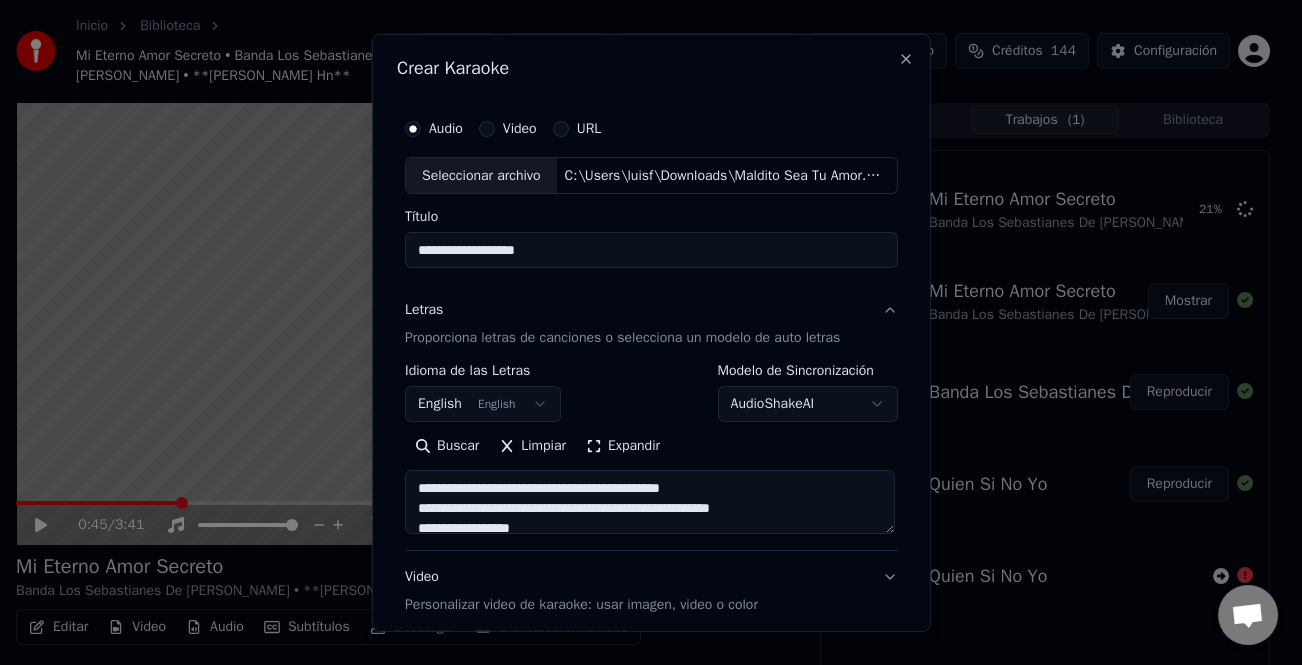 click on "Expandir" at bounding box center (623, 446) 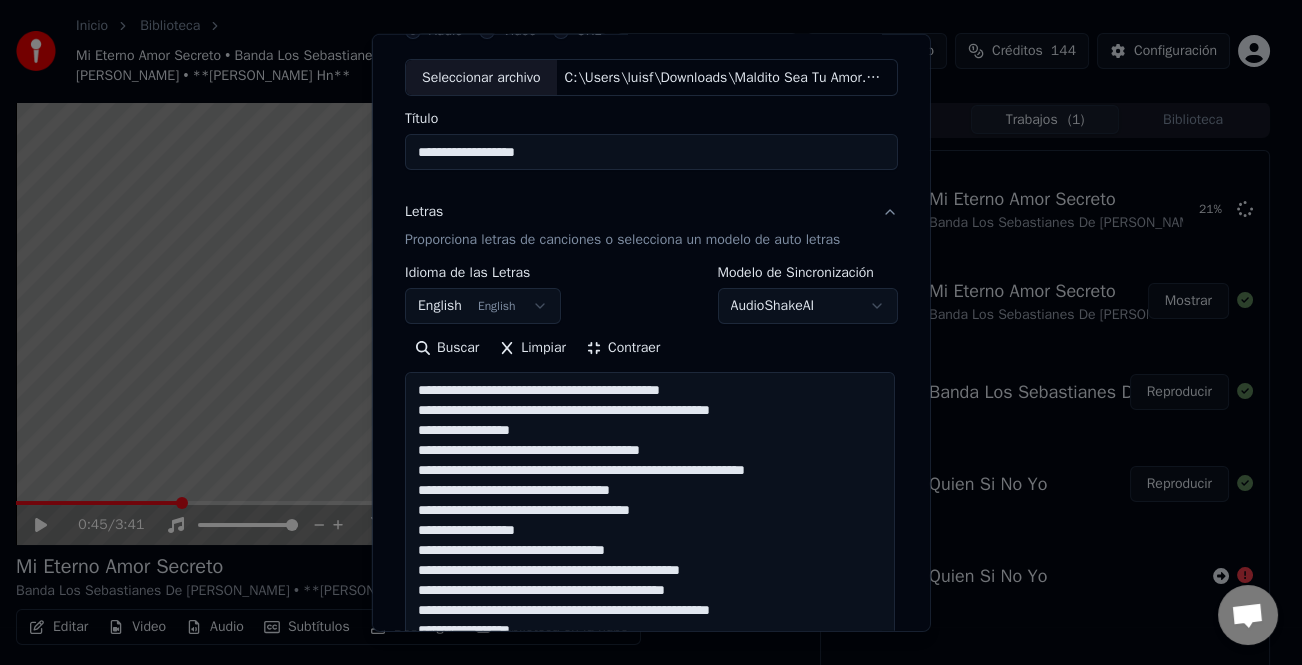 scroll, scrollTop: 200, scrollLeft: 0, axis: vertical 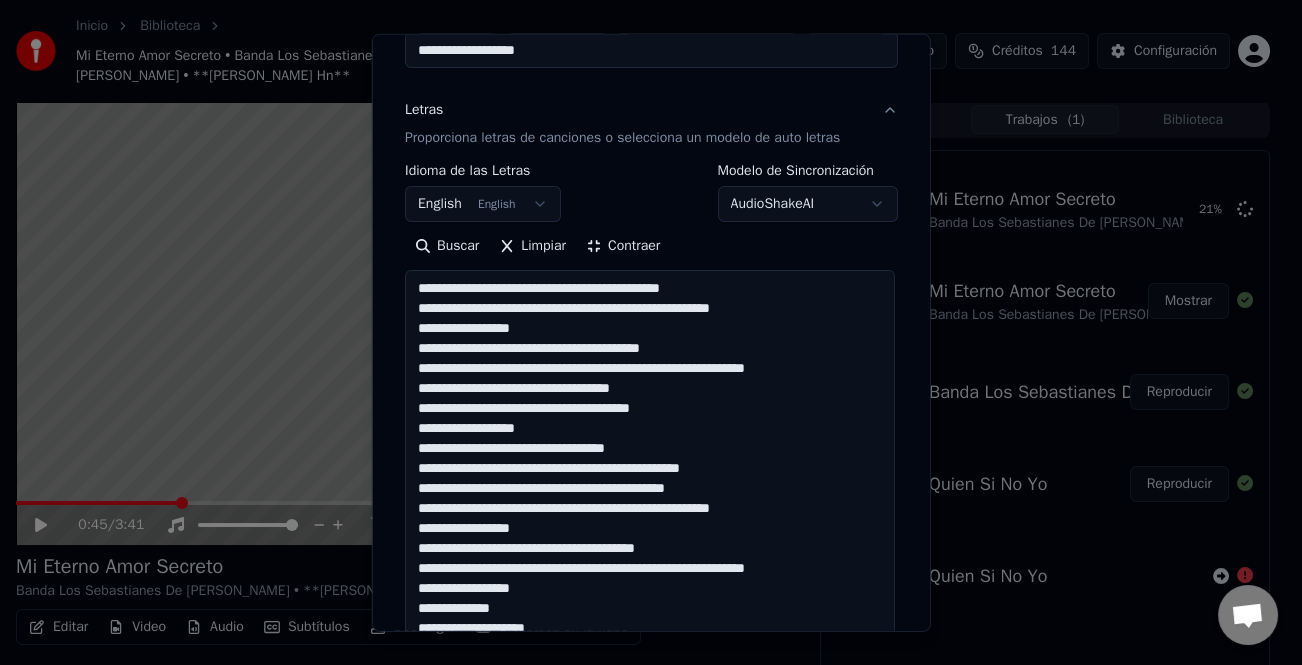 click at bounding box center (650, 598) 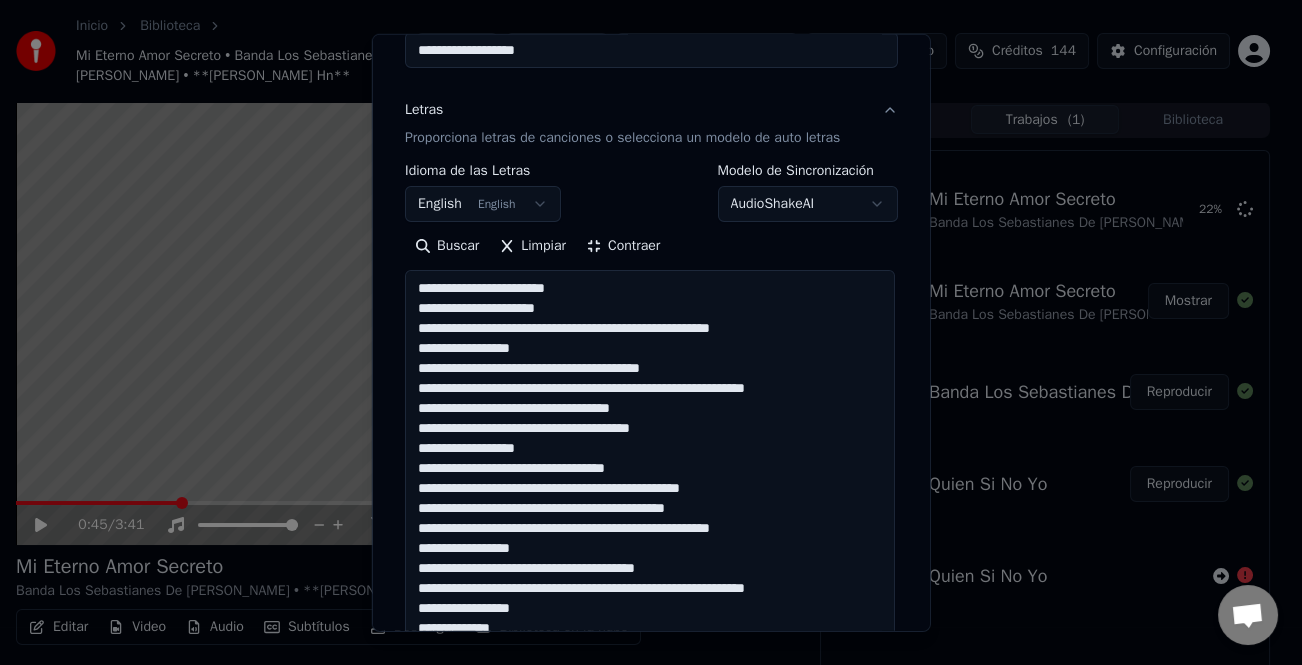 click at bounding box center [650, 598] 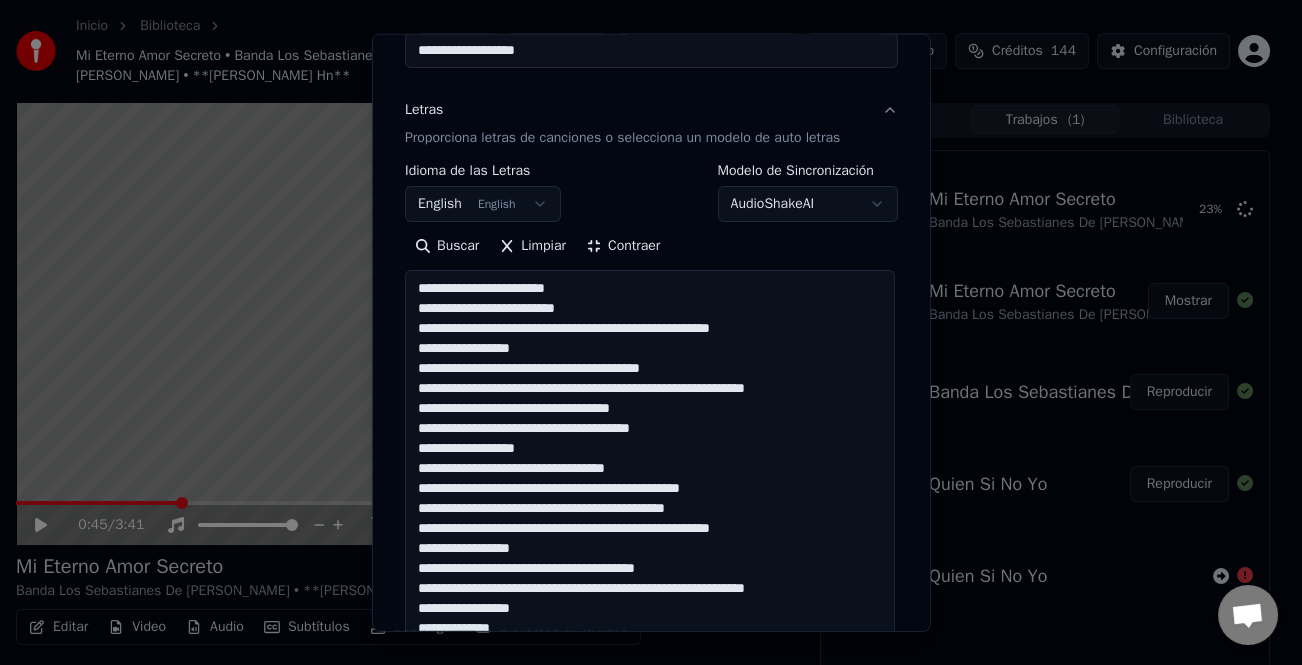 click at bounding box center (650, 598) 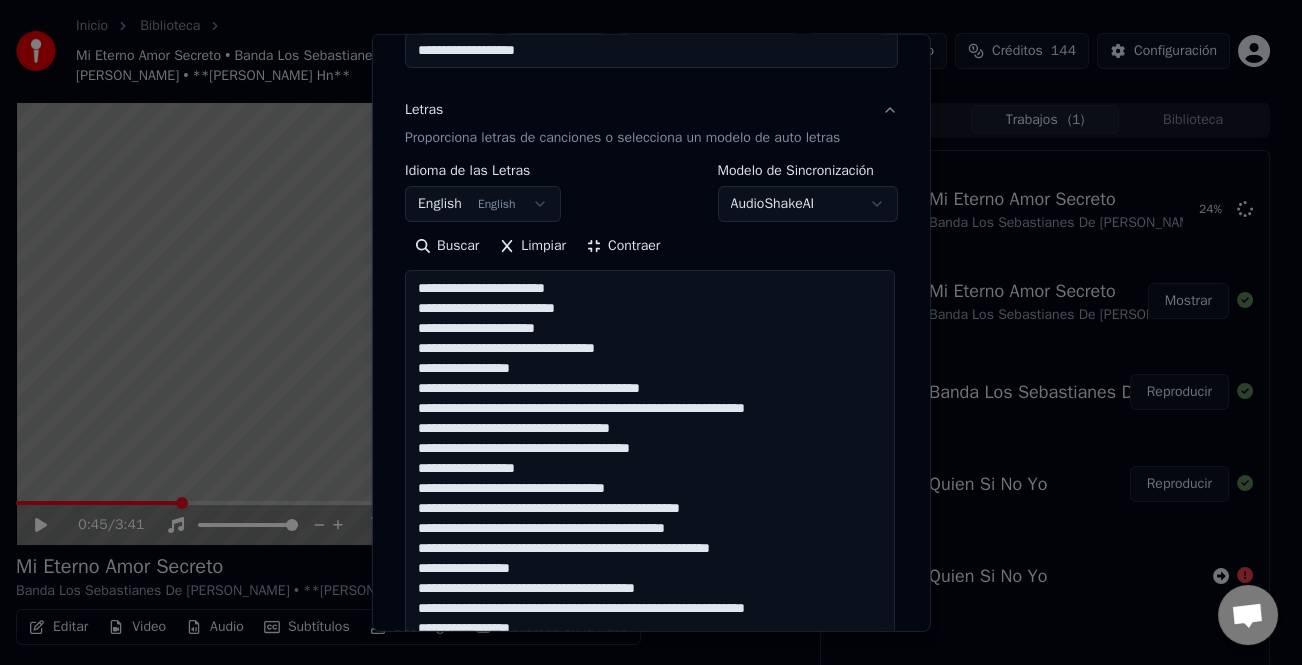 click at bounding box center (650, 598) 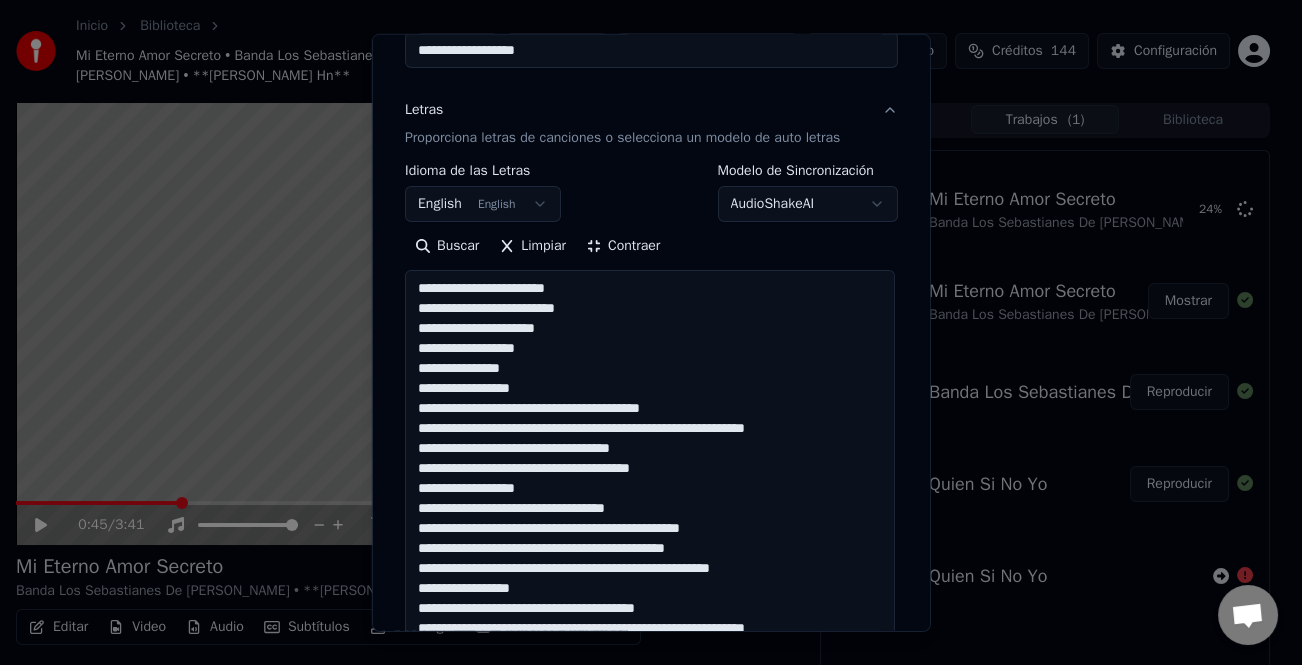click at bounding box center (650, 598) 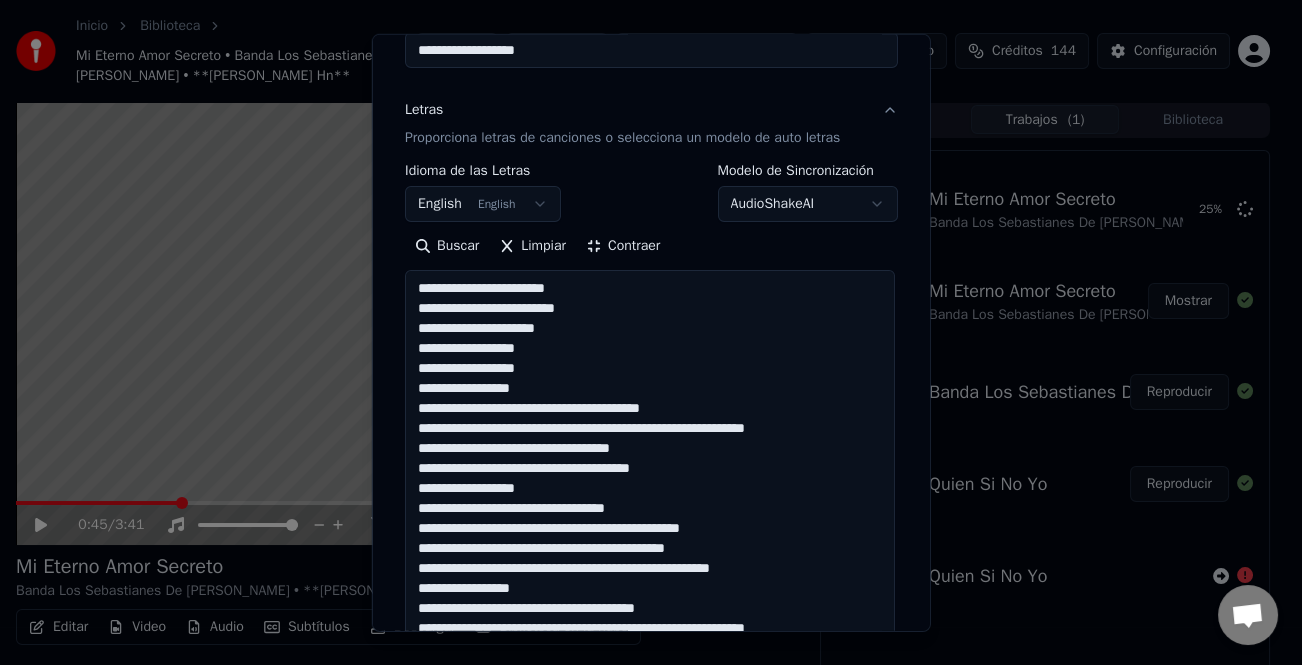 drag, startPoint x: 530, startPoint y: 384, endPoint x: 542, endPoint y: 405, distance: 24.186773 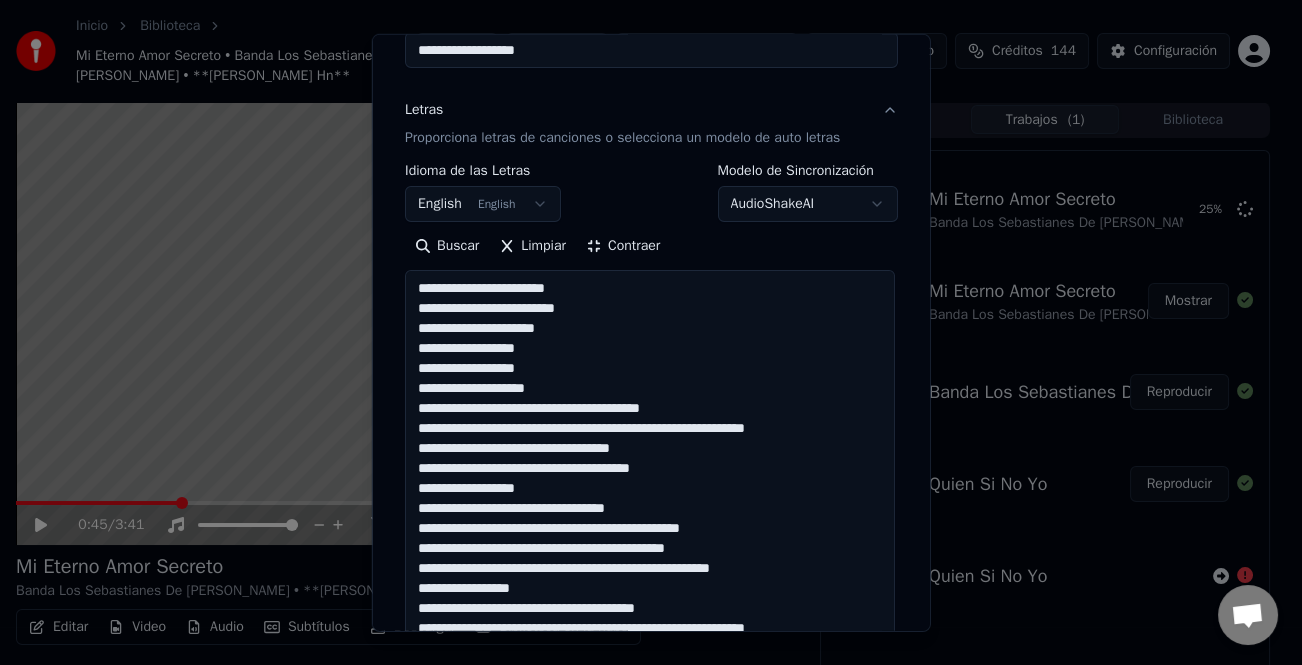 click at bounding box center [650, 598] 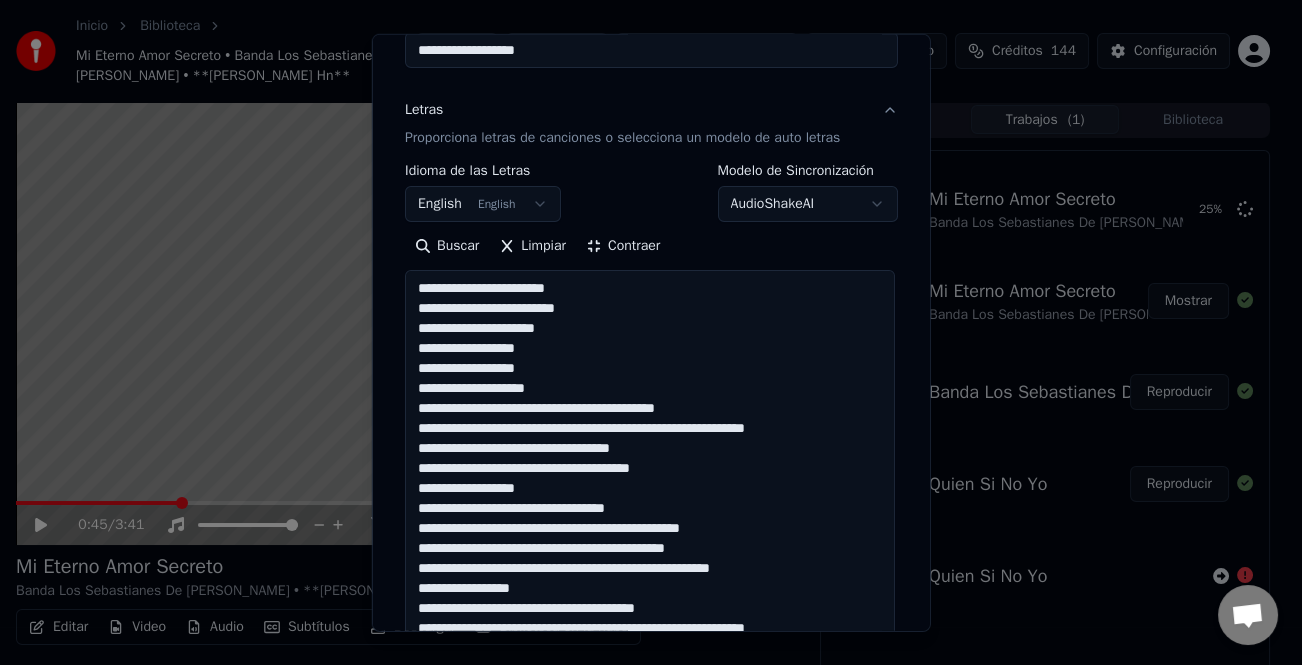 click at bounding box center (650, 598) 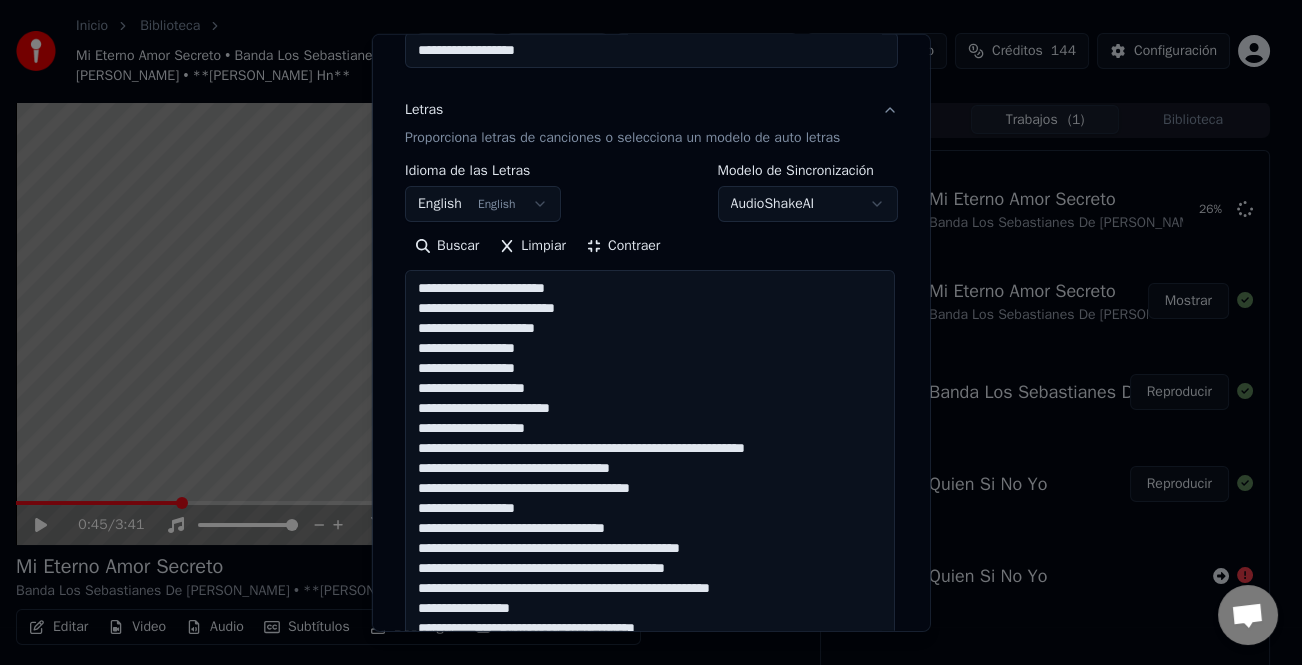 click at bounding box center [650, 598] 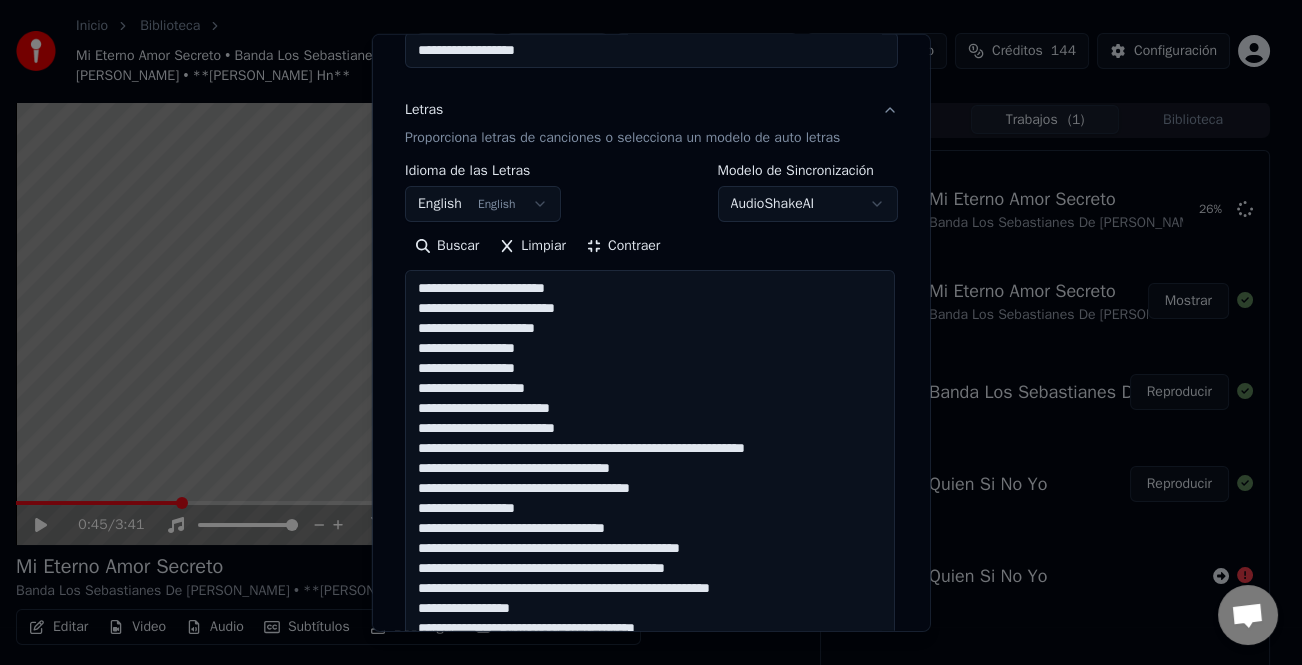 click at bounding box center (650, 598) 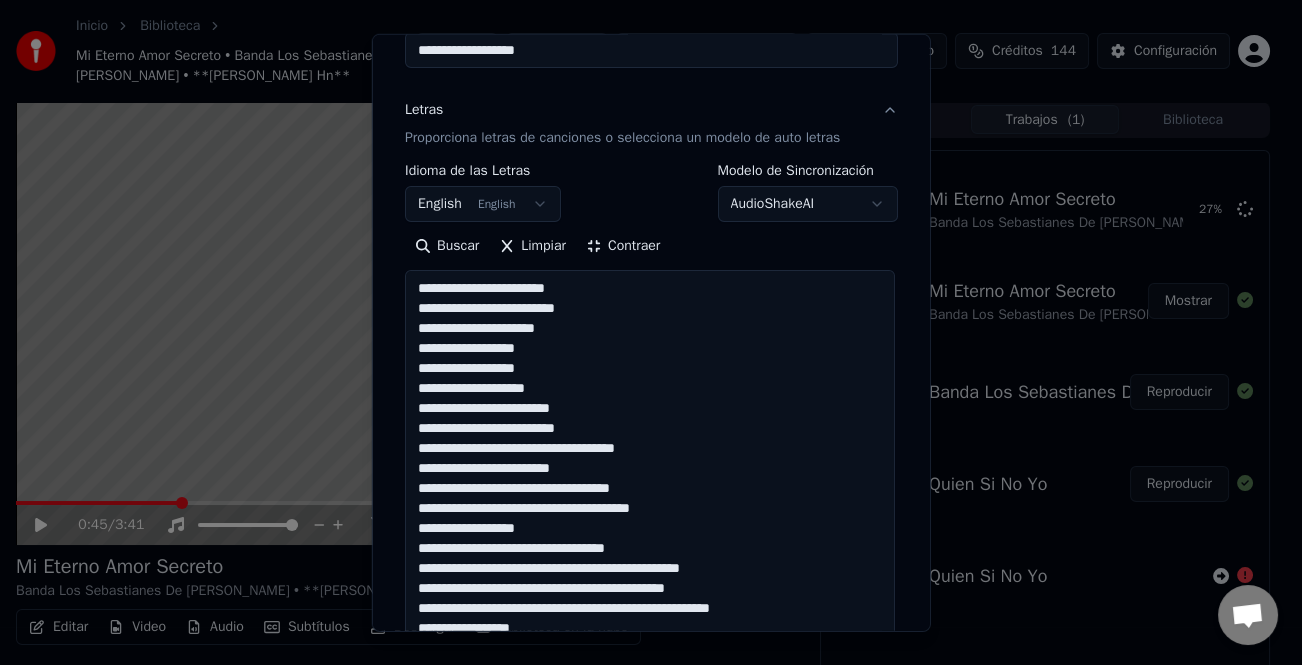 click at bounding box center [650, 598] 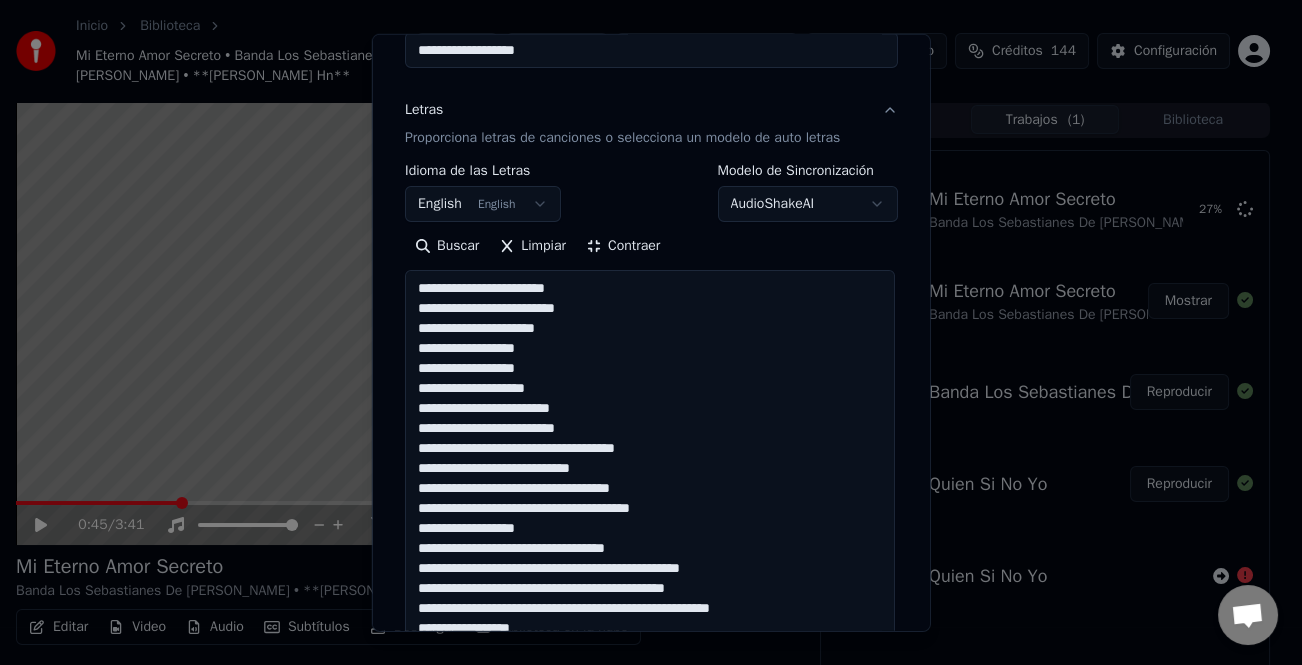 click at bounding box center (650, 598) 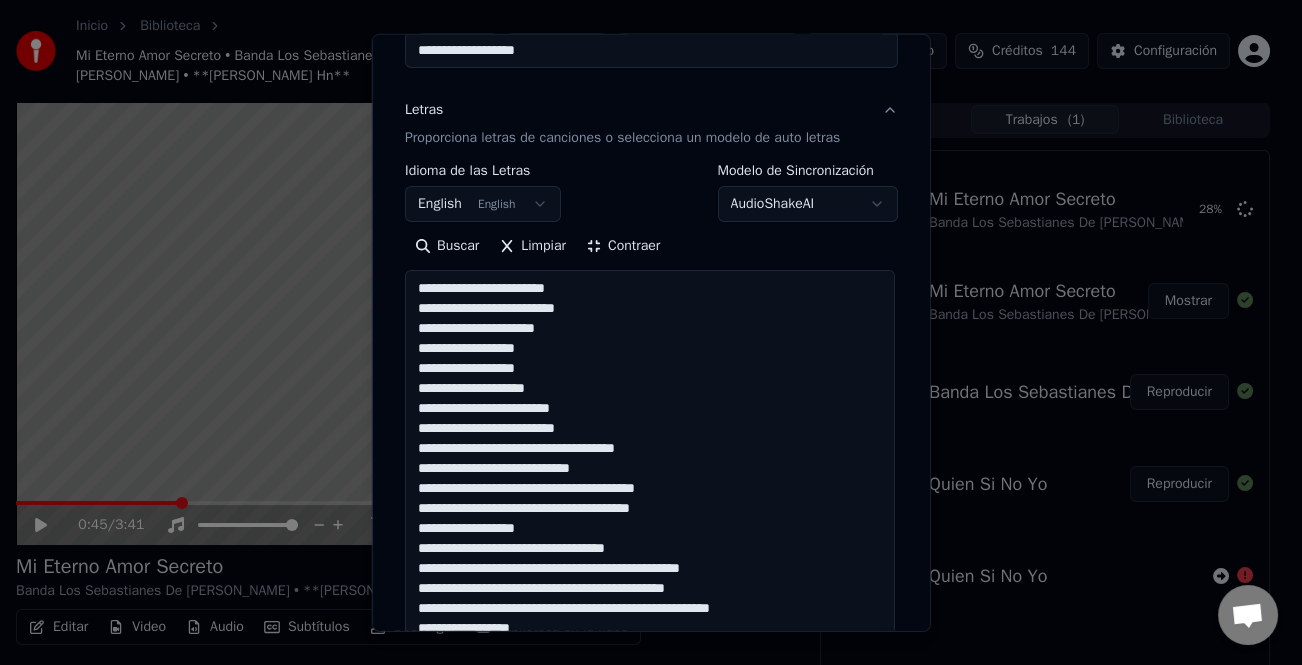 click at bounding box center [650, 598] 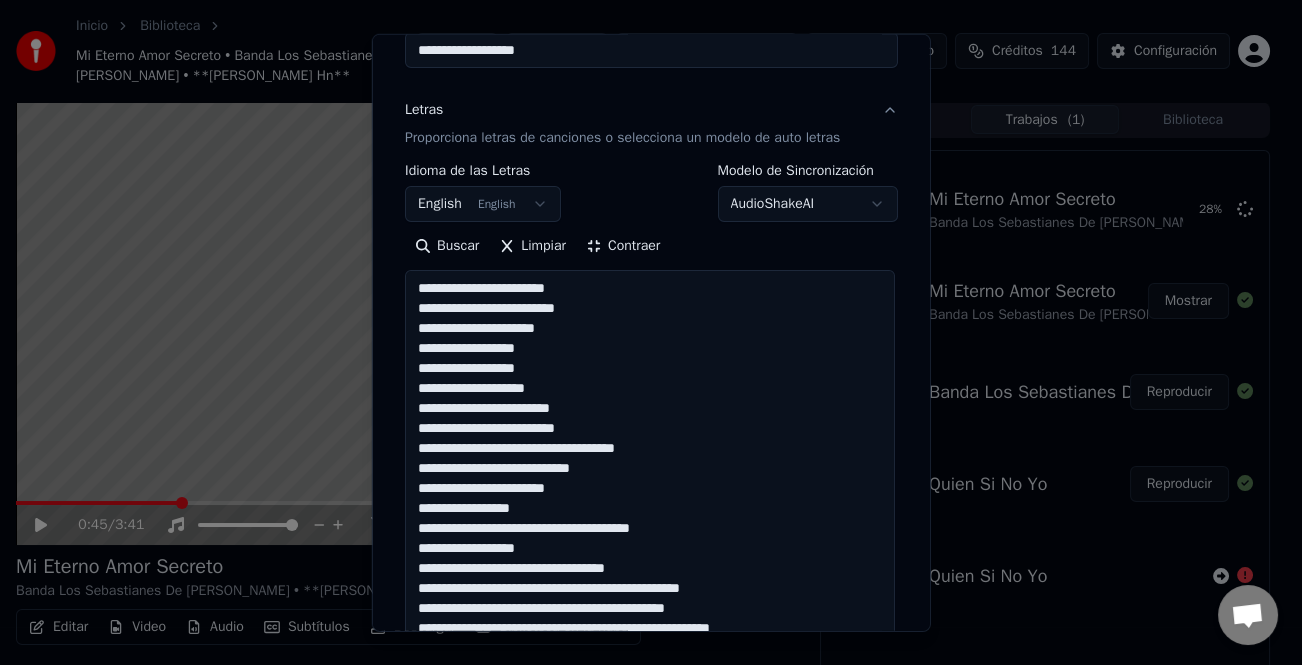 click at bounding box center [650, 598] 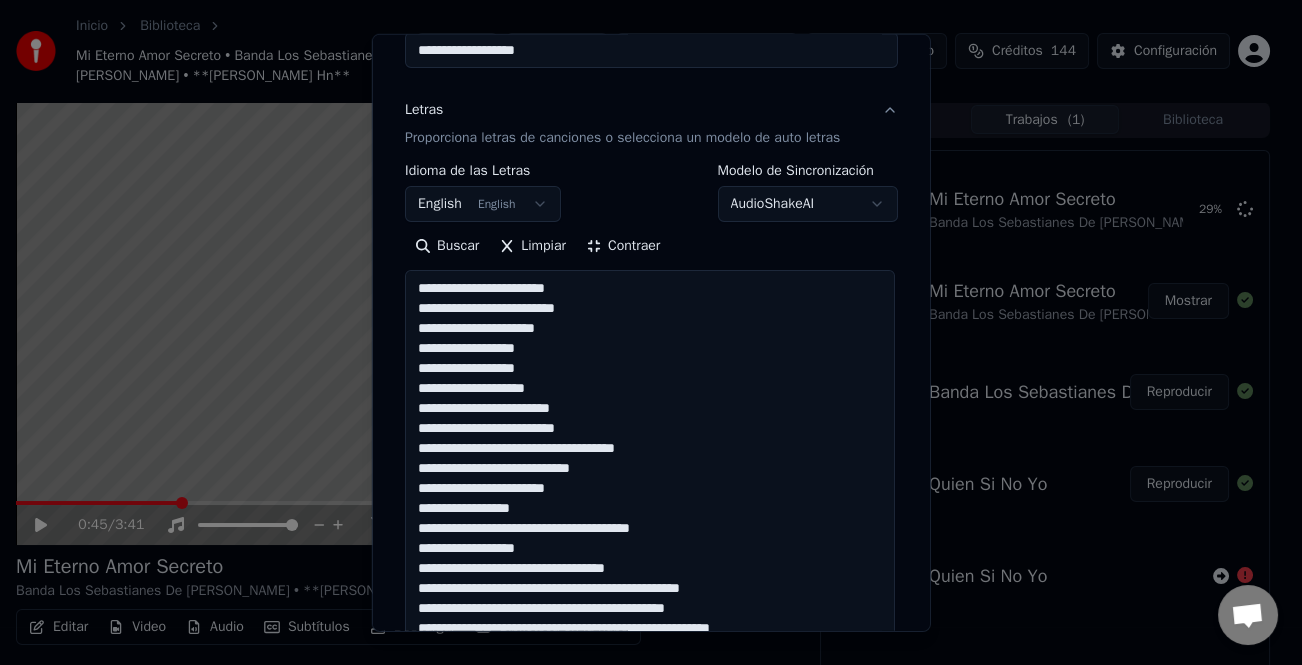 click at bounding box center [650, 598] 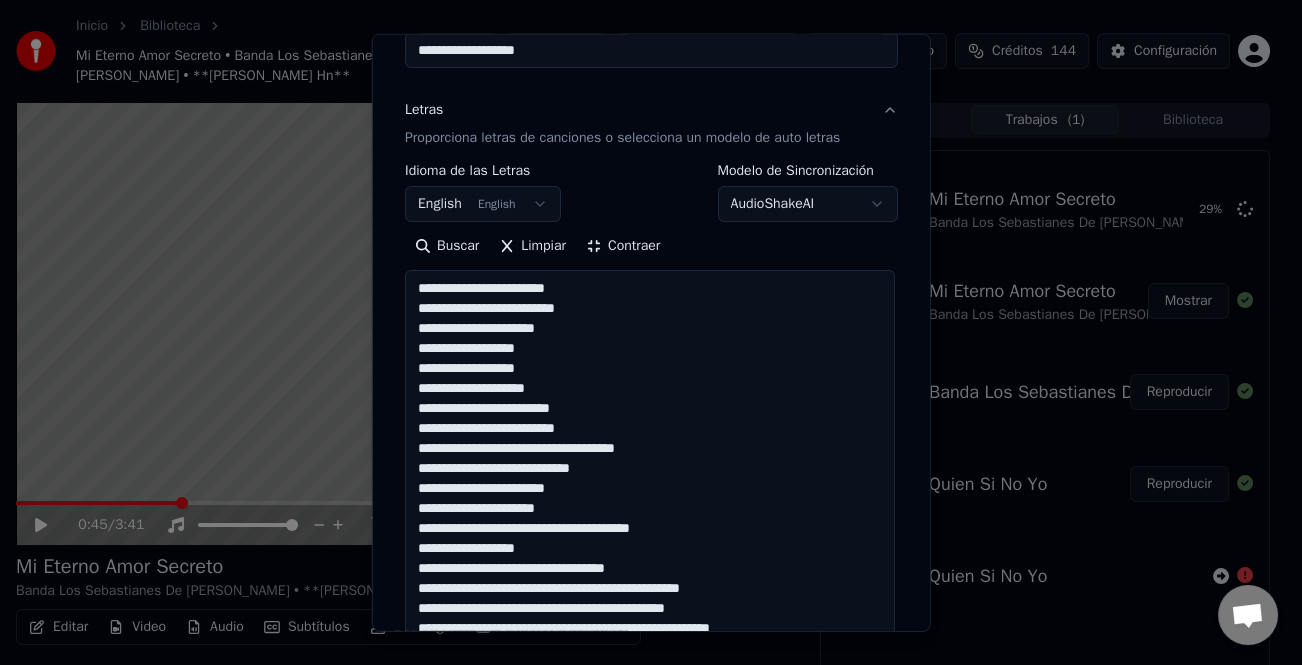 click at bounding box center [650, 598] 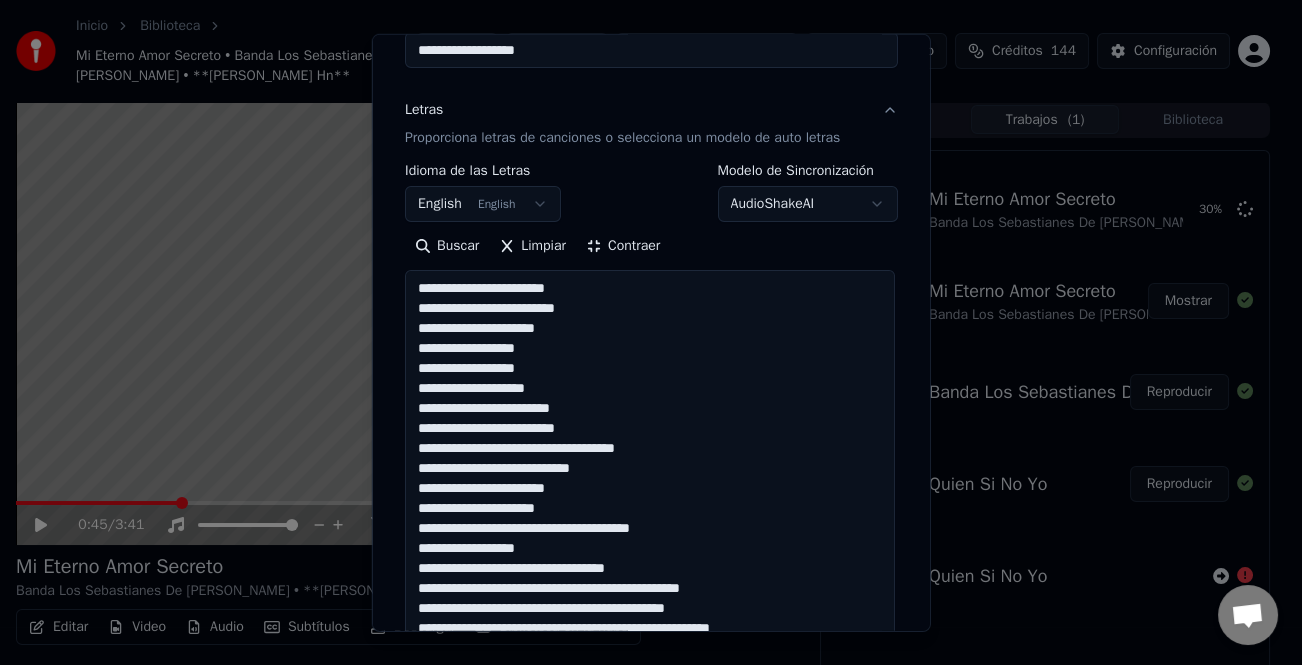 click at bounding box center [650, 598] 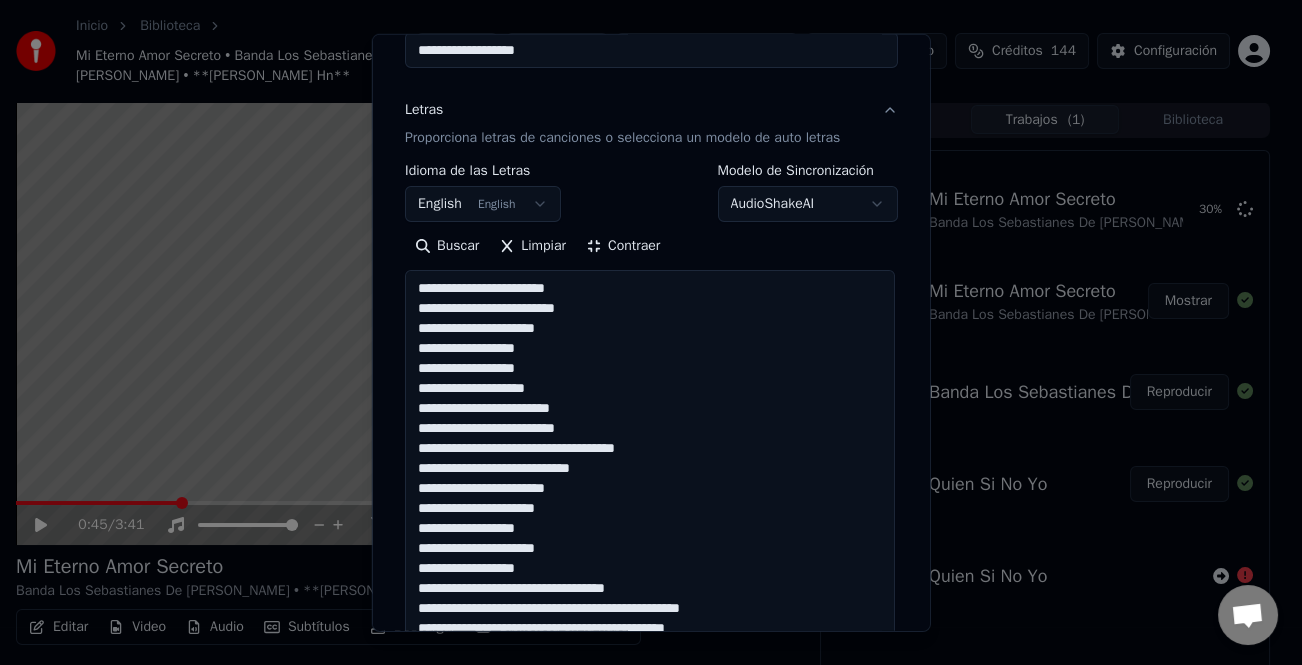 click at bounding box center [650, 598] 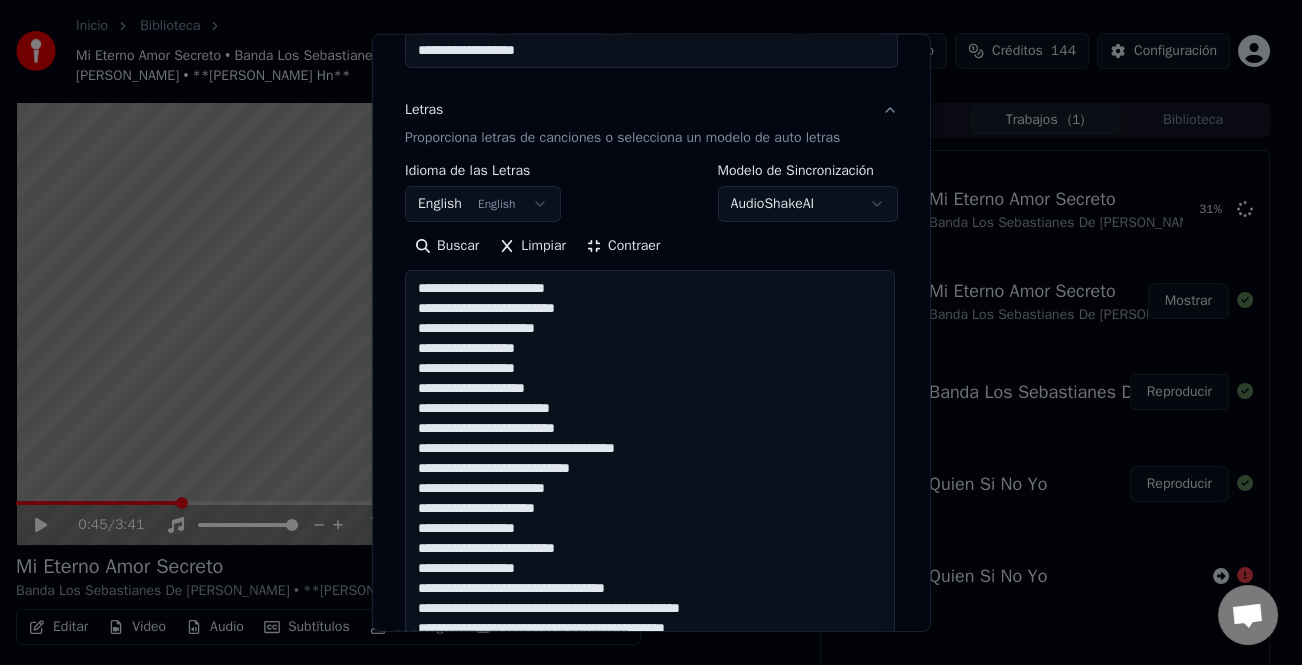 drag, startPoint x: 585, startPoint y: 540, endPoint x: 627, endPoint y: 552, distance: 43.68066 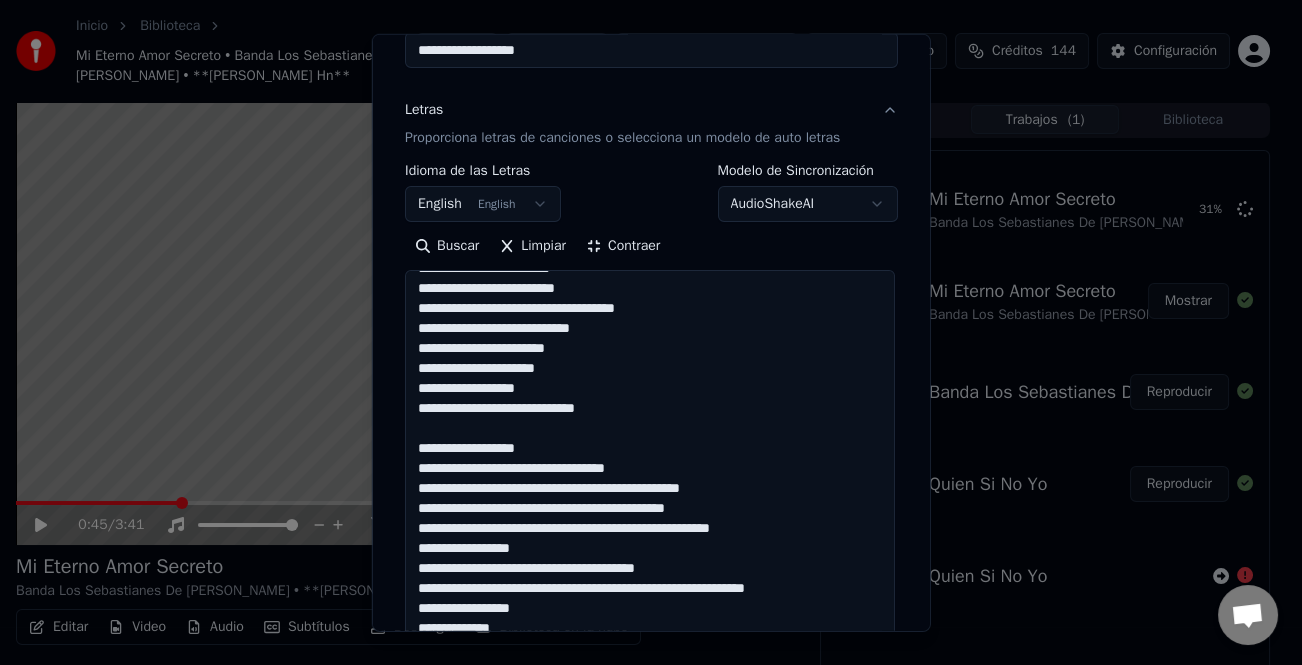 scroll, scrollTop: 161, scrollLeft: 0, axis: vertical 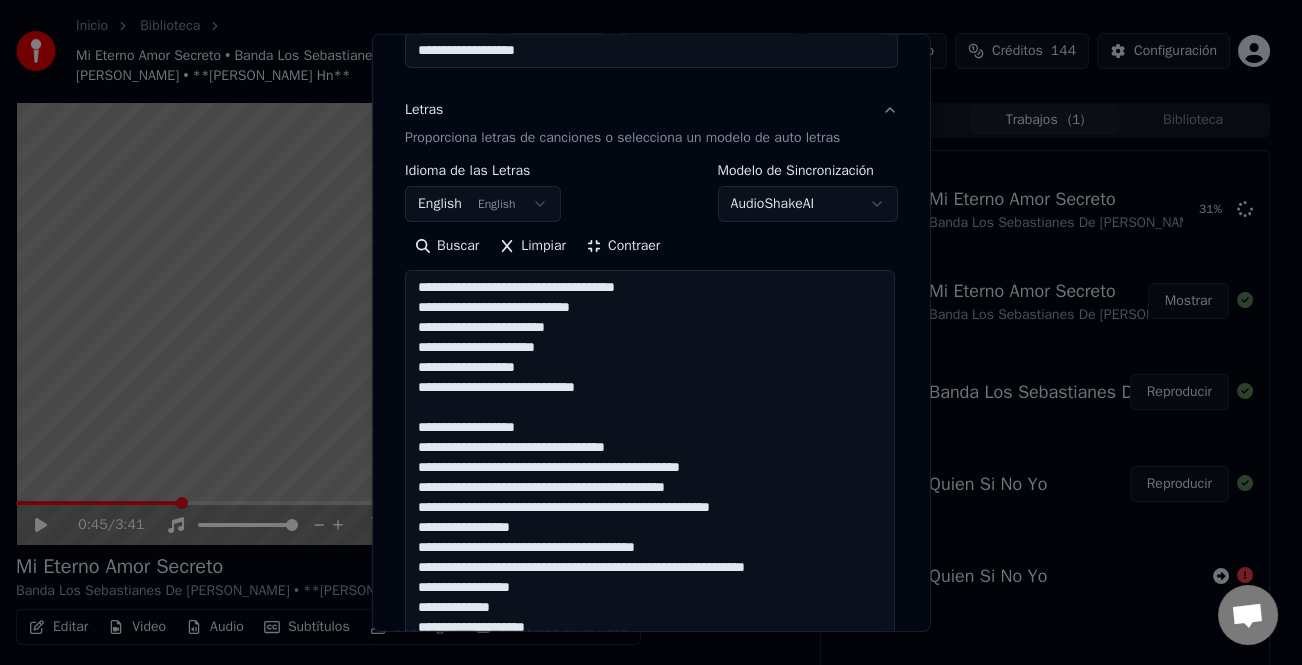 click at bounding box center [650, 598] 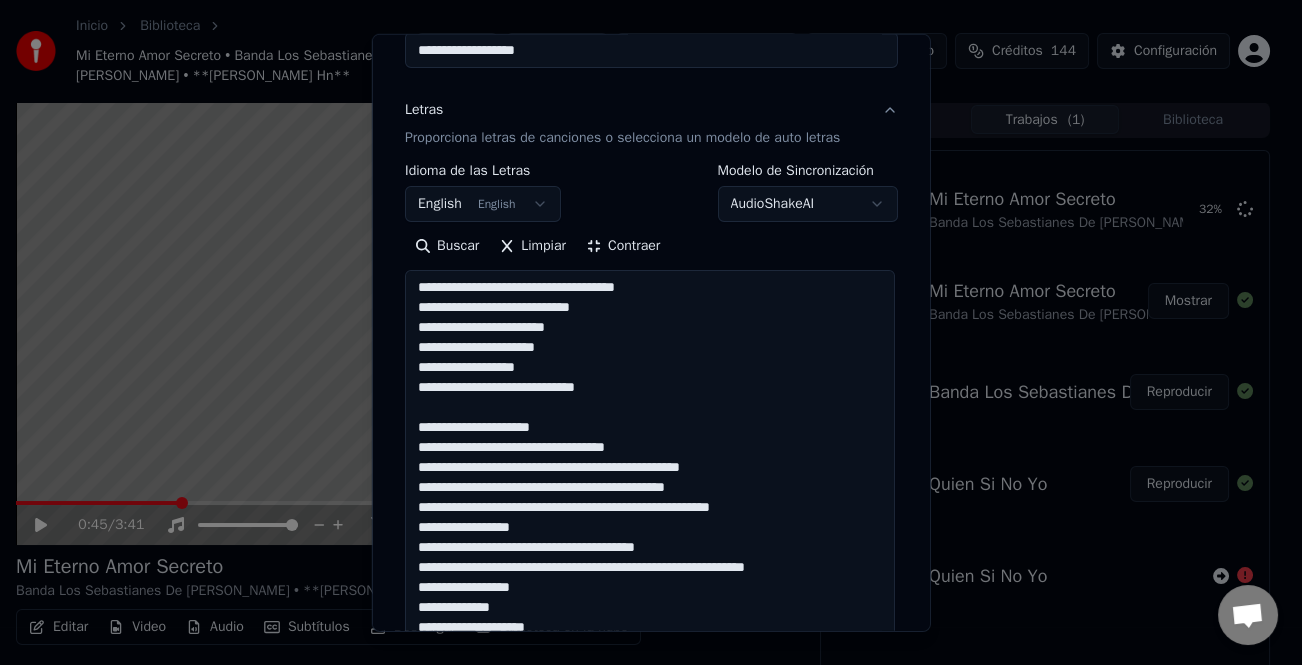 click at bounding box center (650, 598) 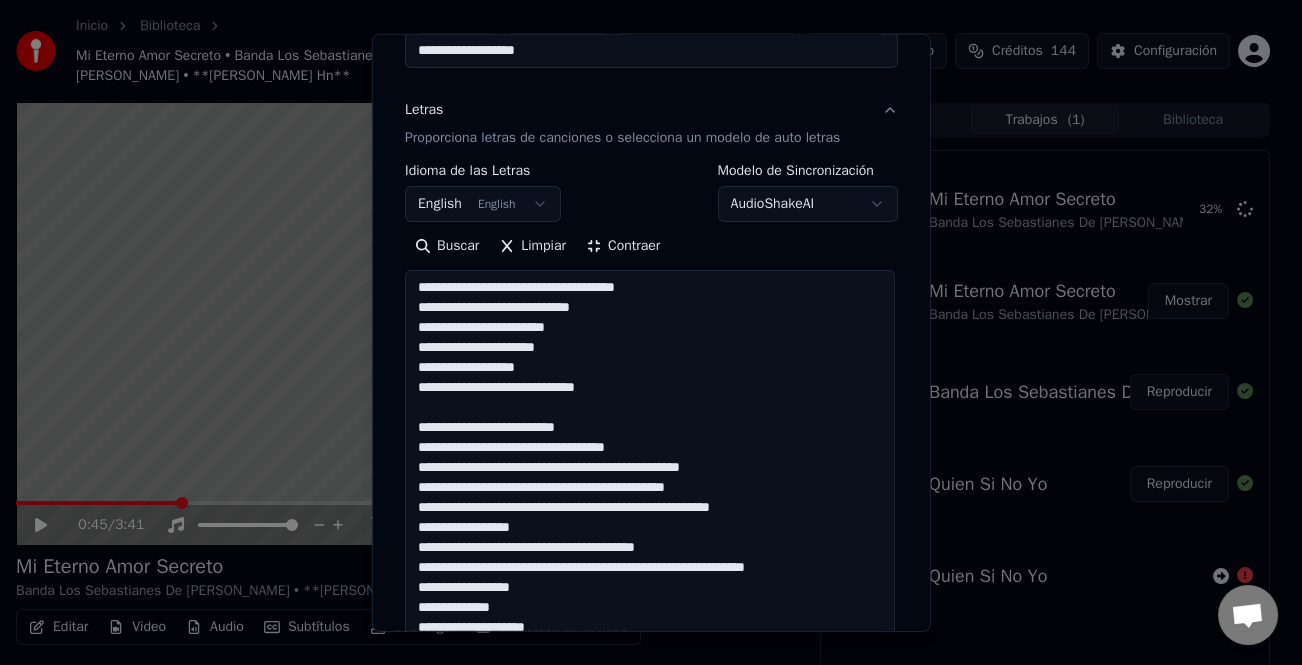 click at bounding box center (650, 598) 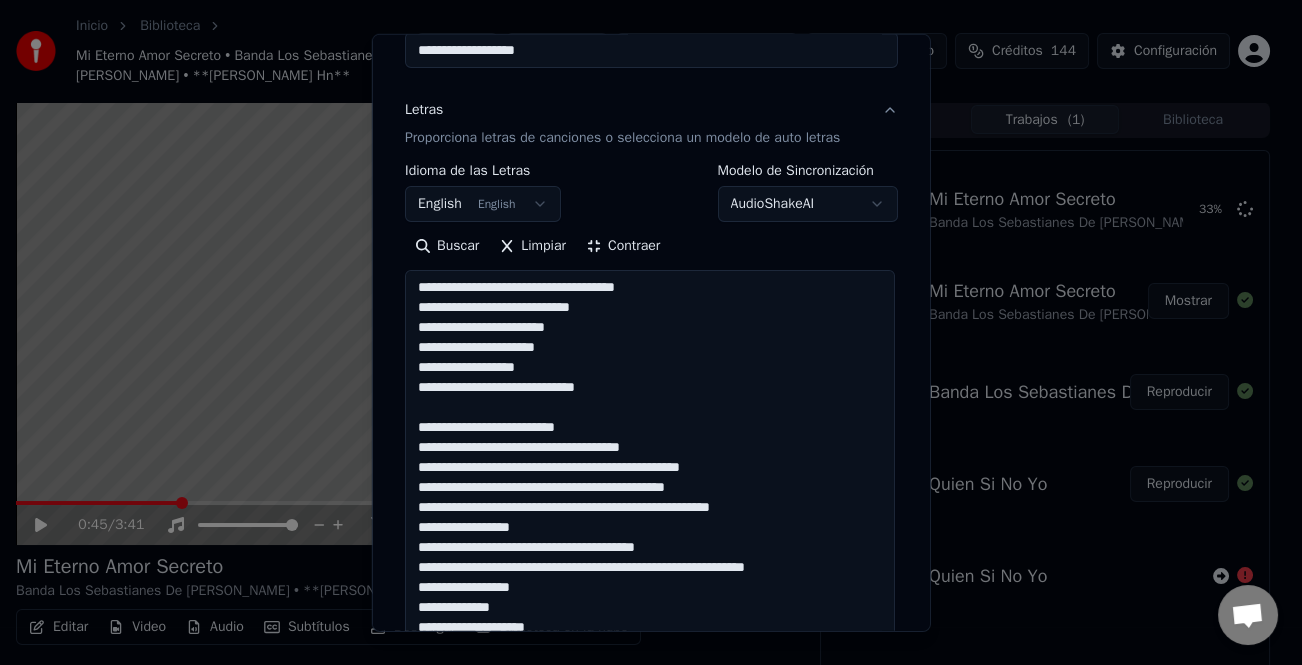 click at bounding box center [650, 598] 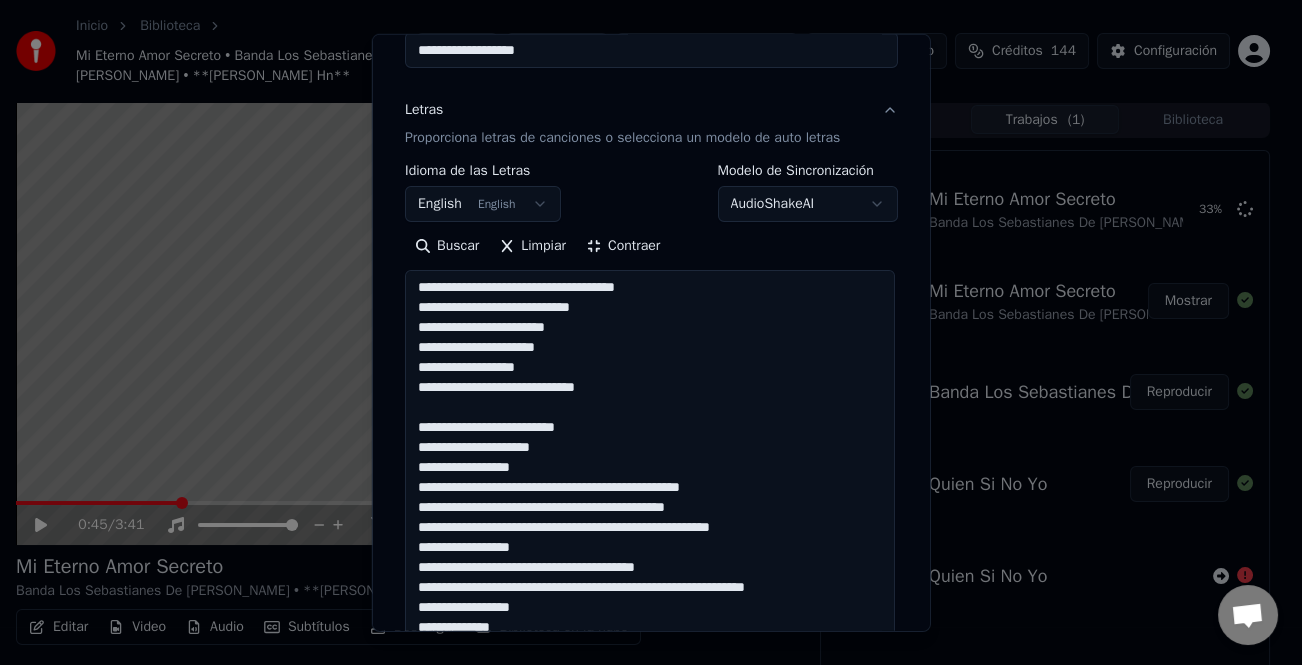 click at bounding box center [650, 598] 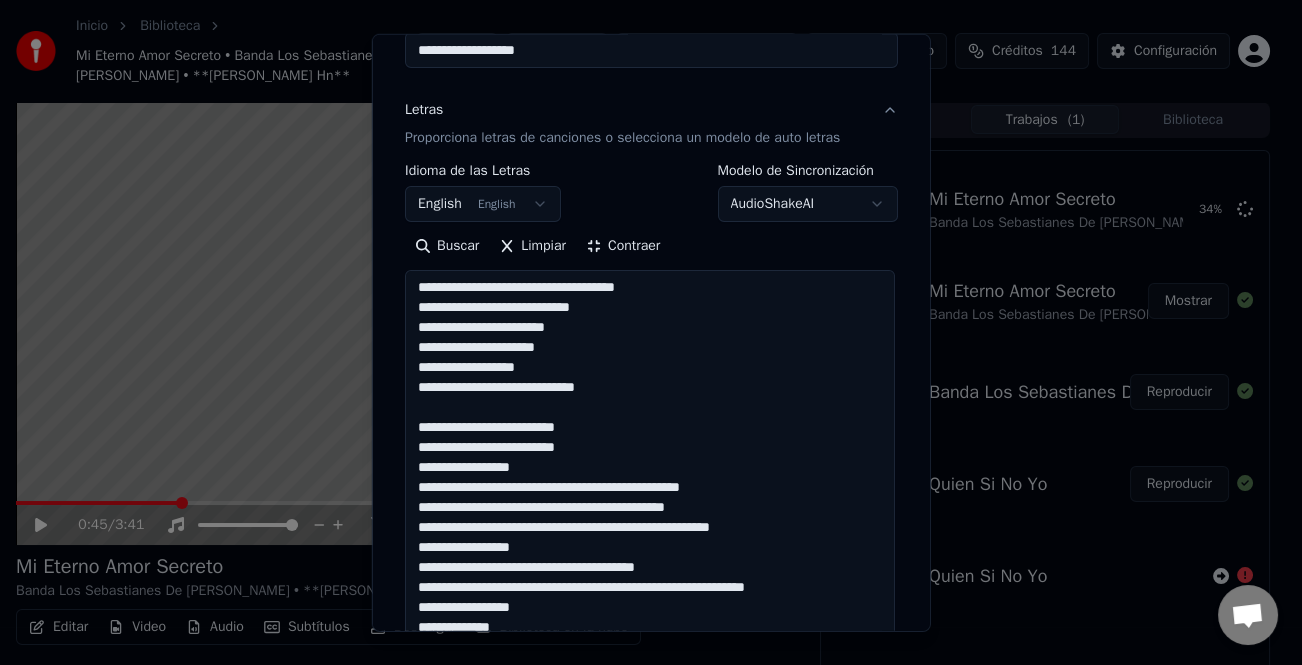 click at bounding box center [650, 598] 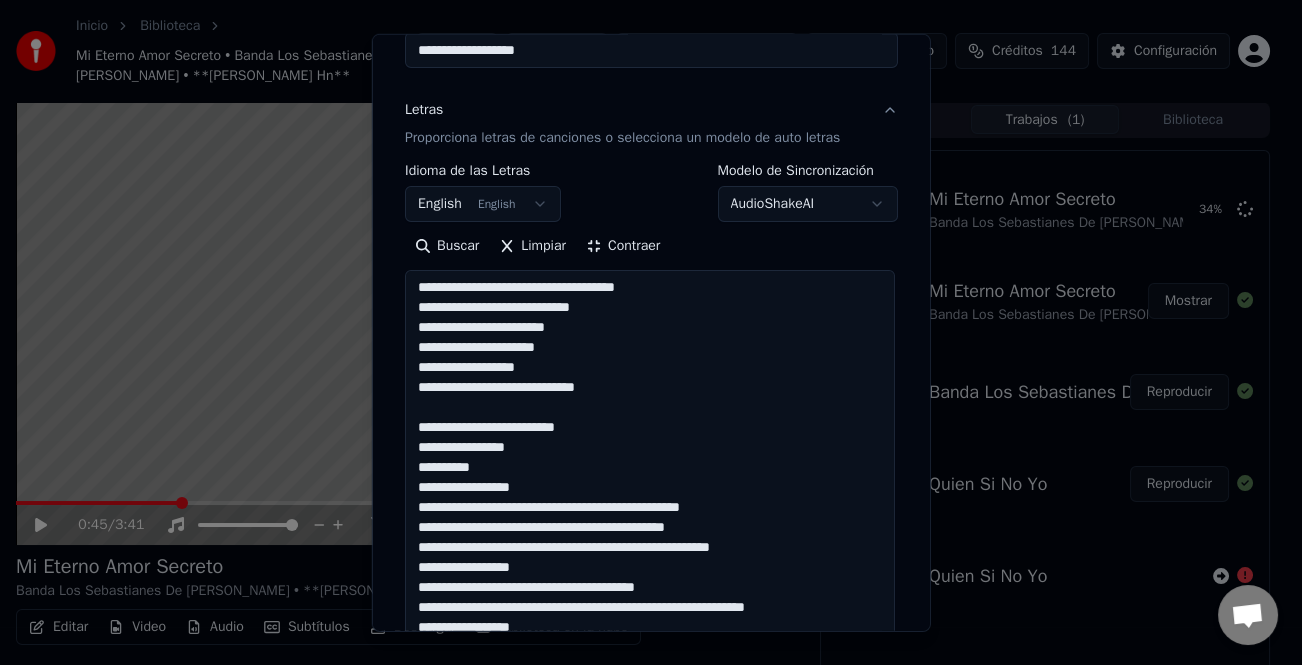 click at bounding box center [650, 598] 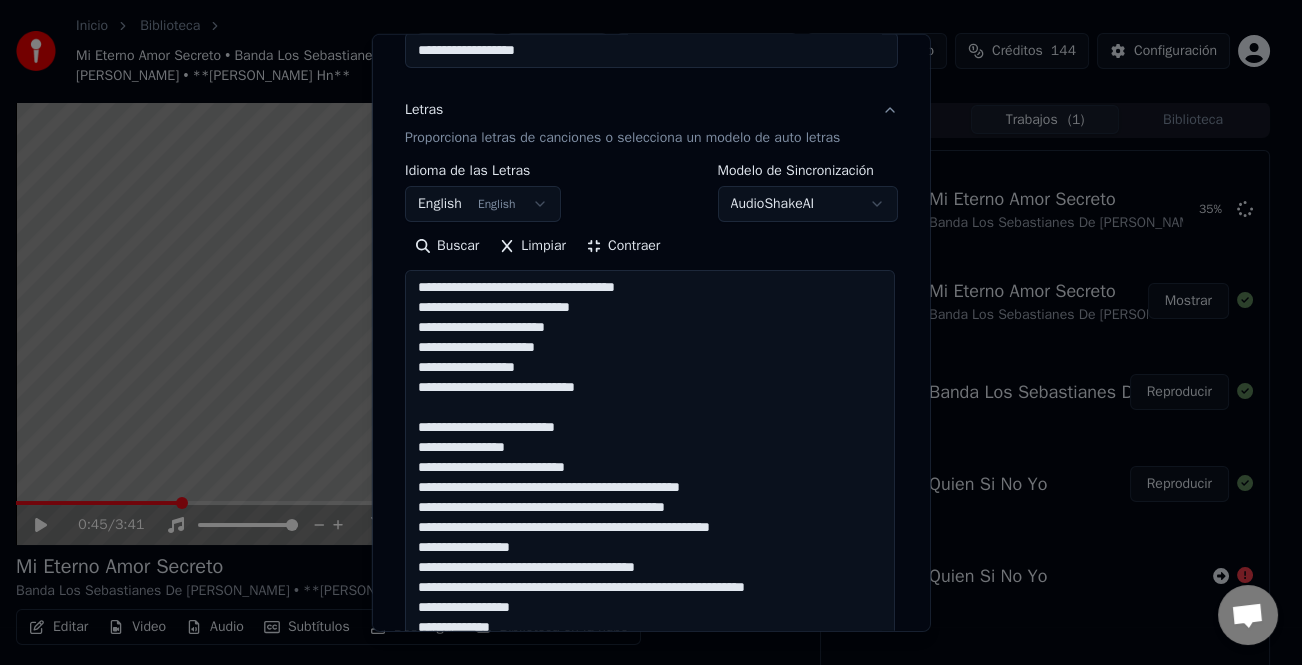click at bounding box center [650, 598] 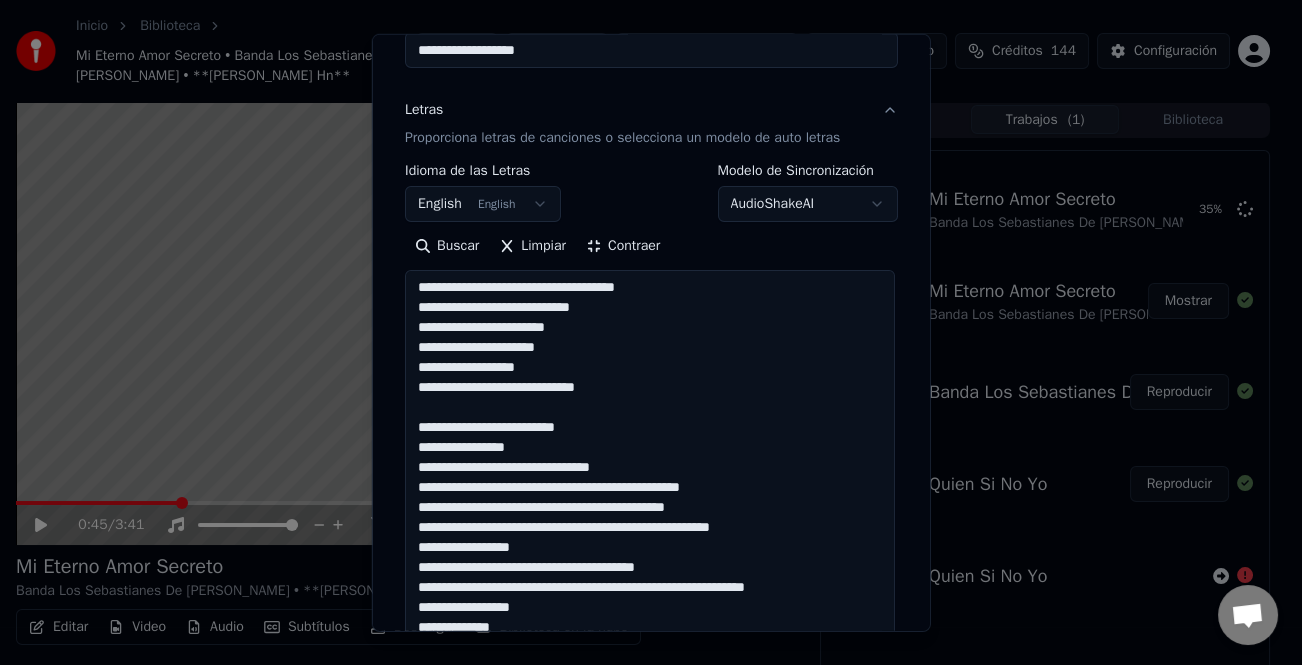 click at bounding box center [650, 598] 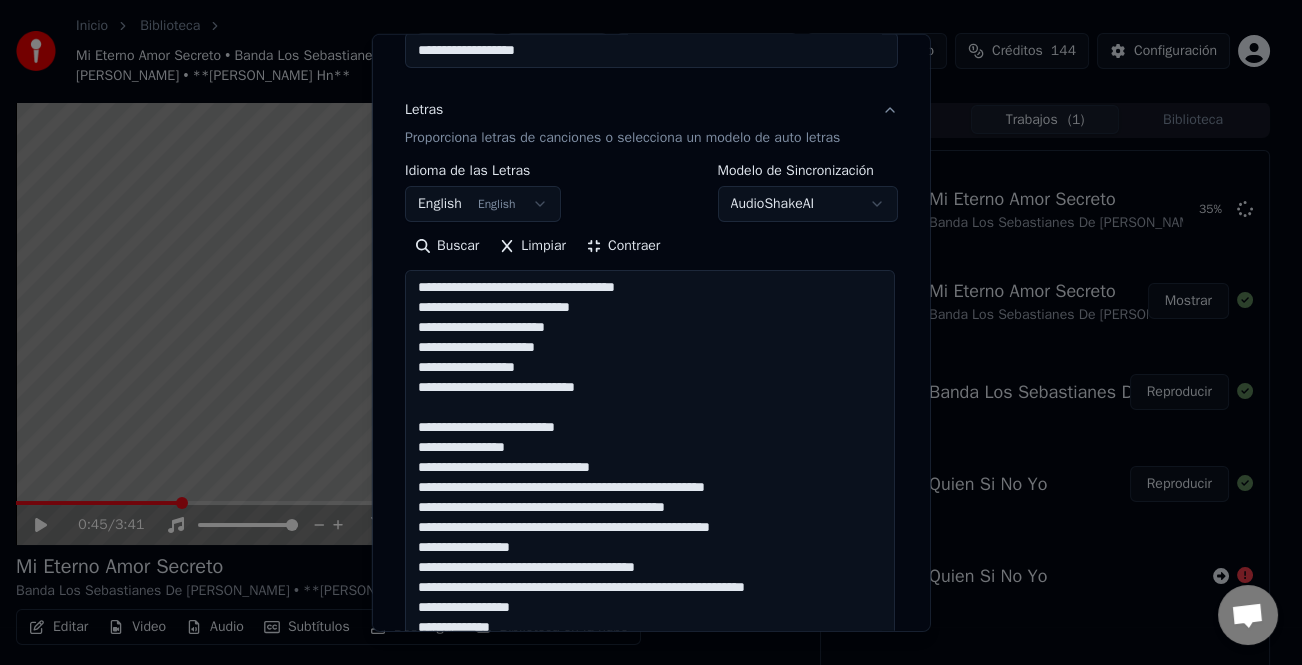 click at bounding box center [650, 598] 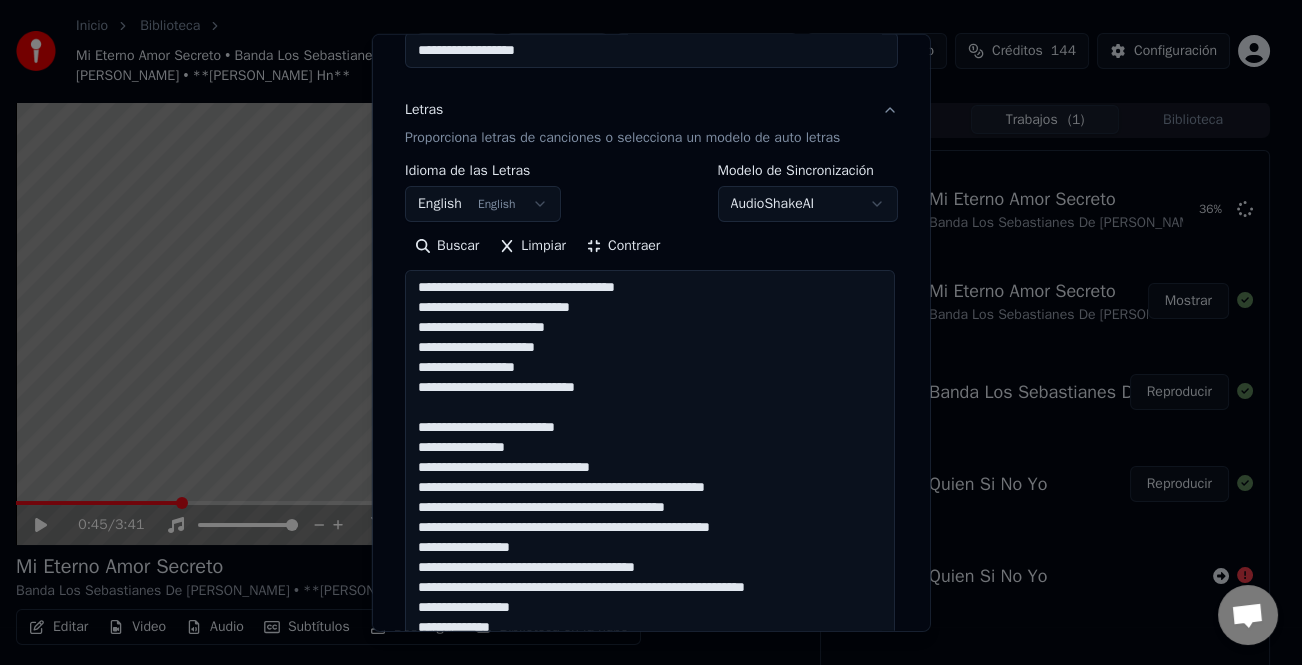 click at bounding box center [650, 598] 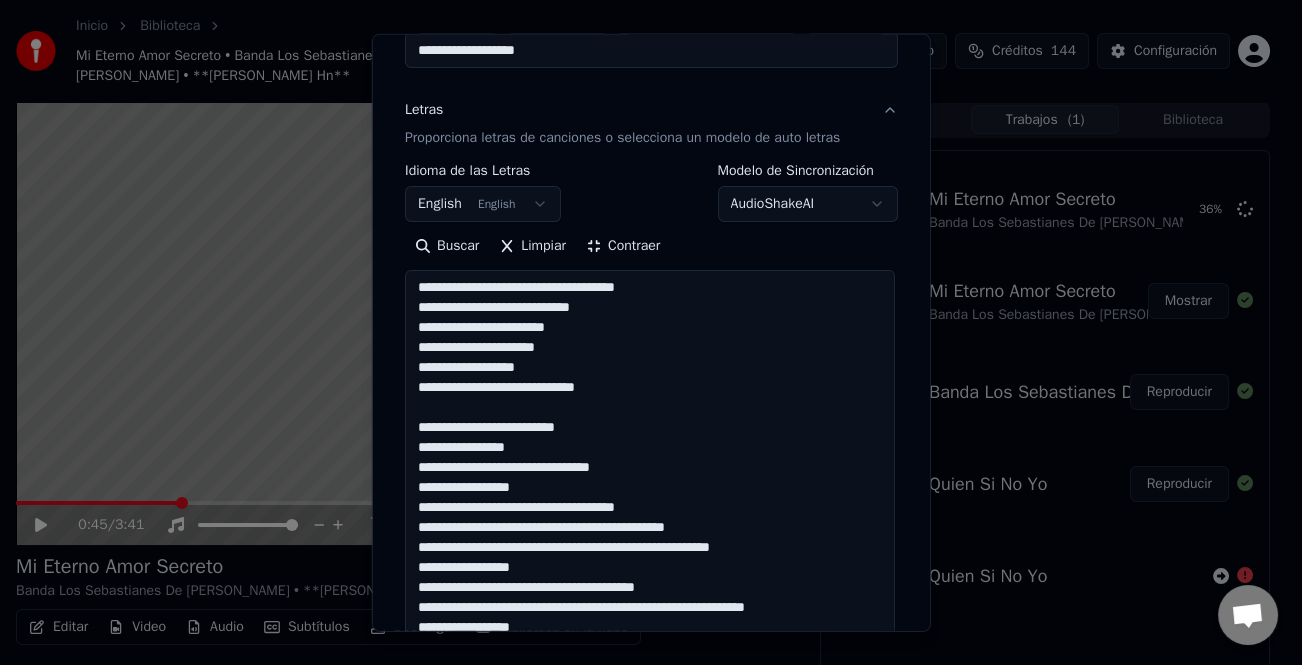 click at bounding box center (650, 598) 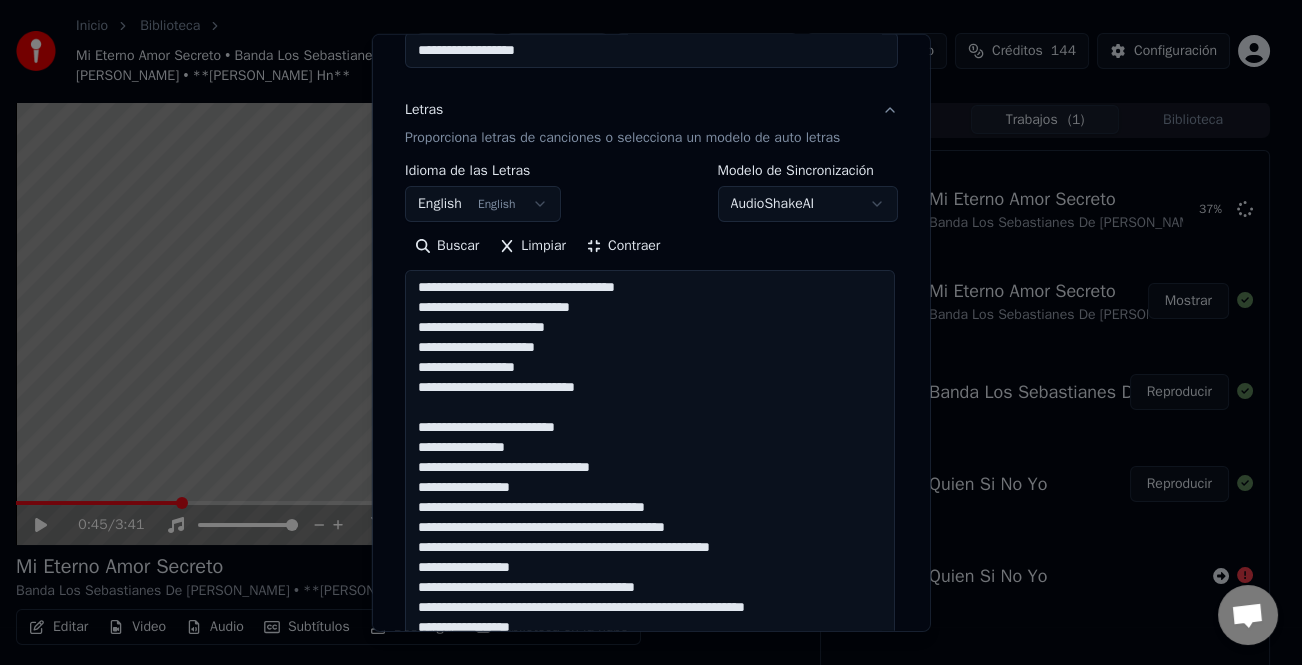 click at bounding box center (650, 598) 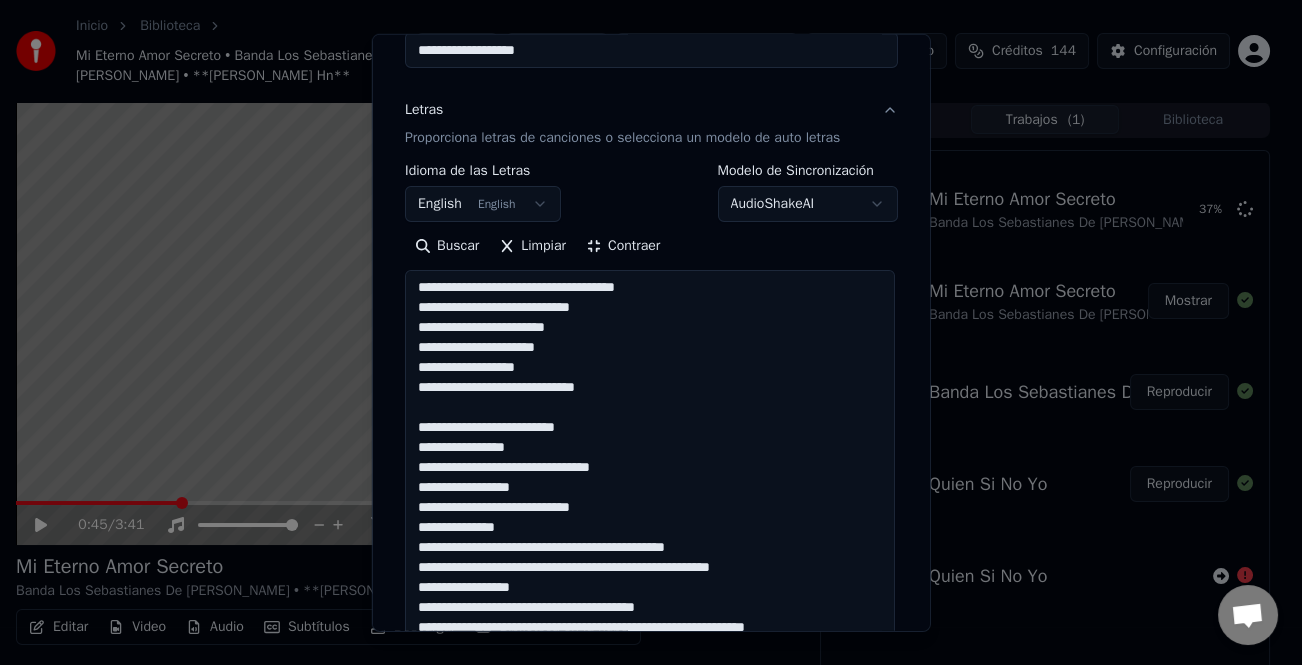 click at bounding box center [650, 598] 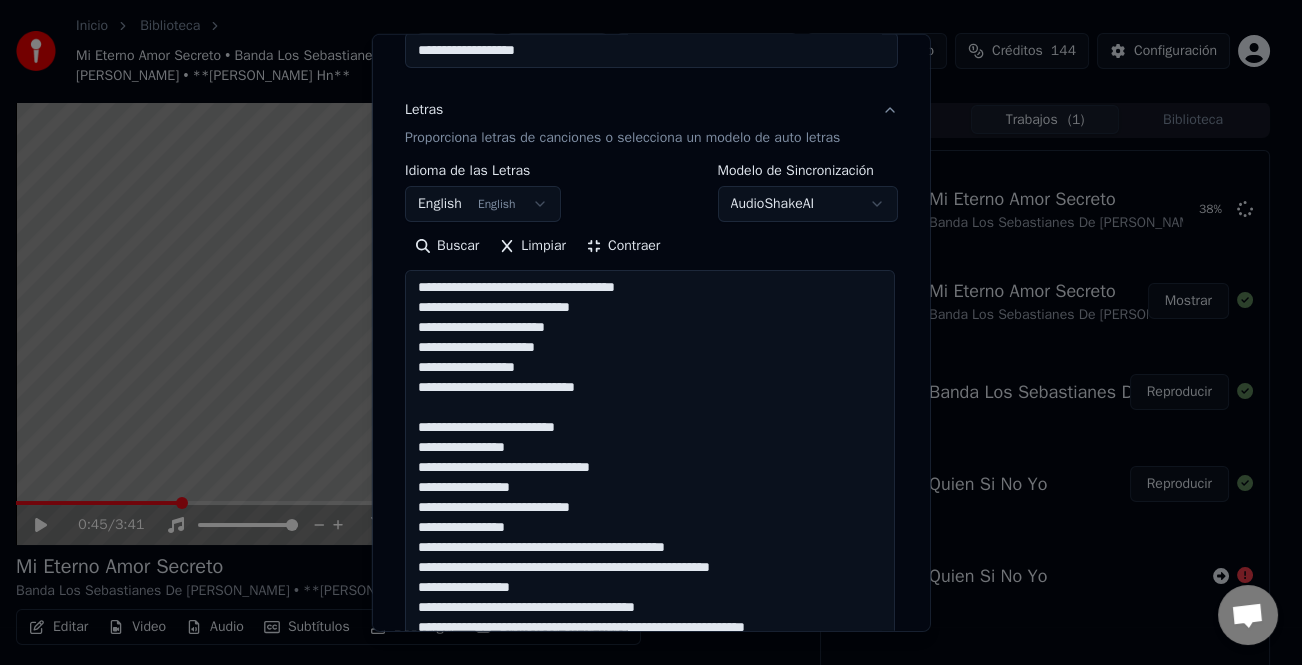 click at bounding box center [650, 598] 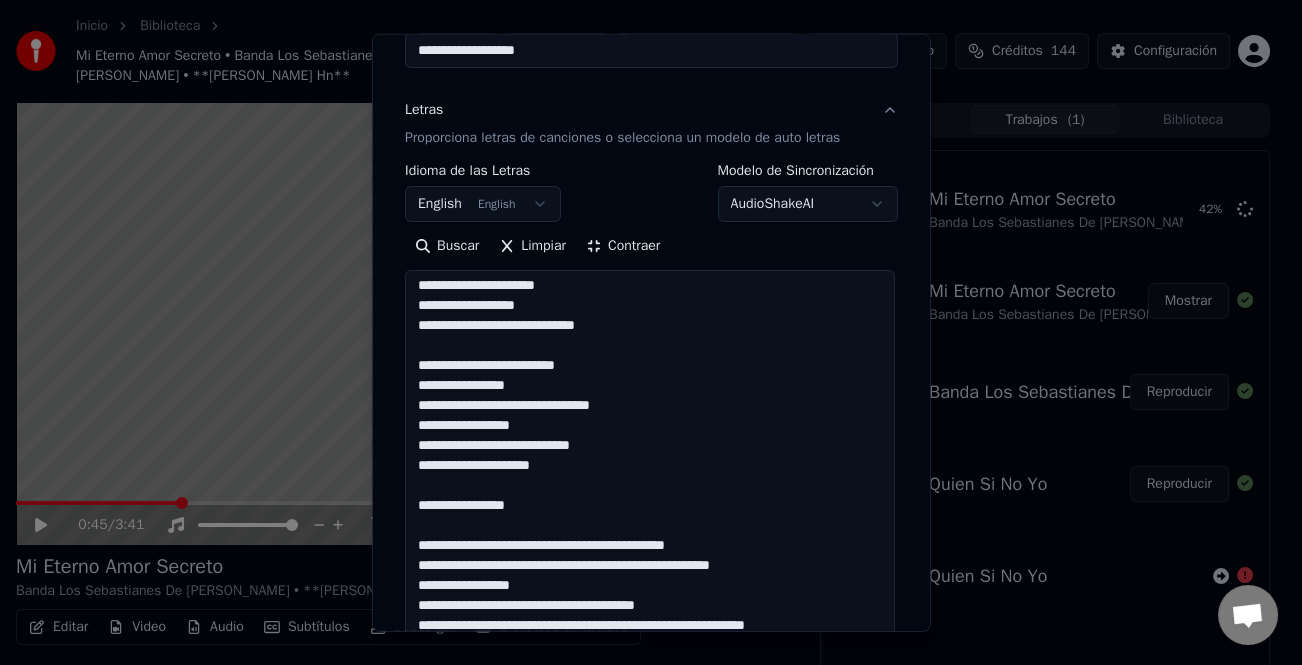 scroll, scrollTop: 281, scrollLeft: 0, axis: vertical 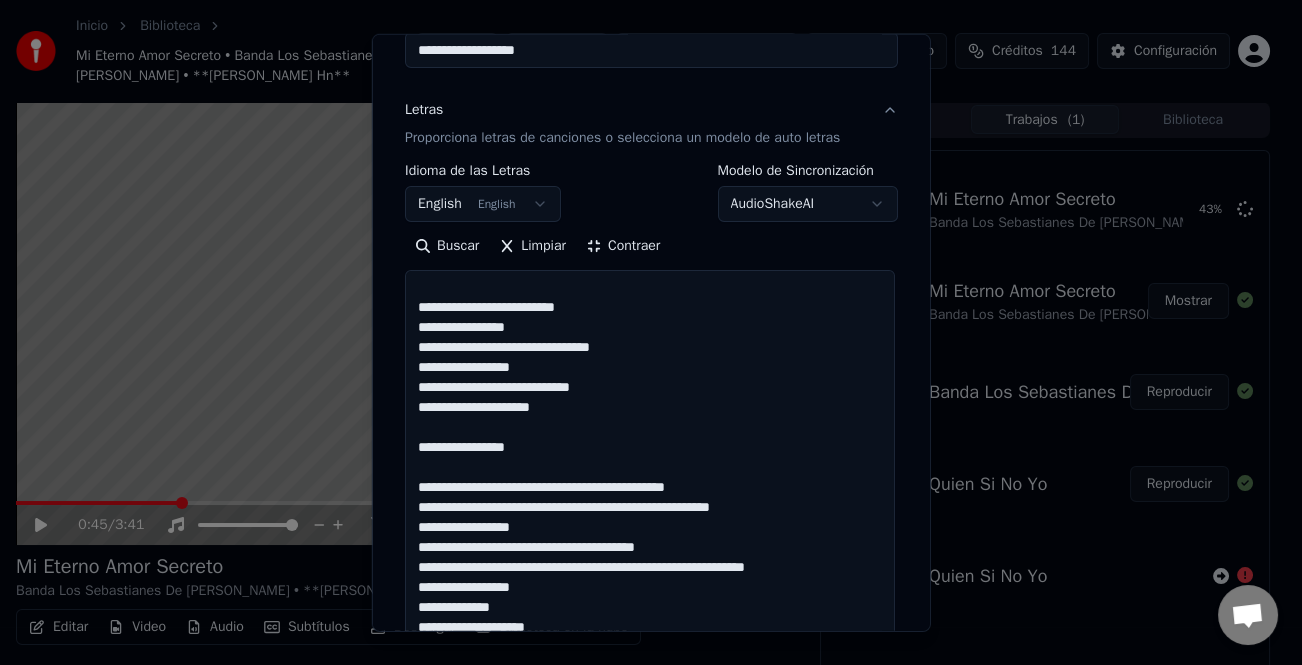 click at bounding box center (650, 598) 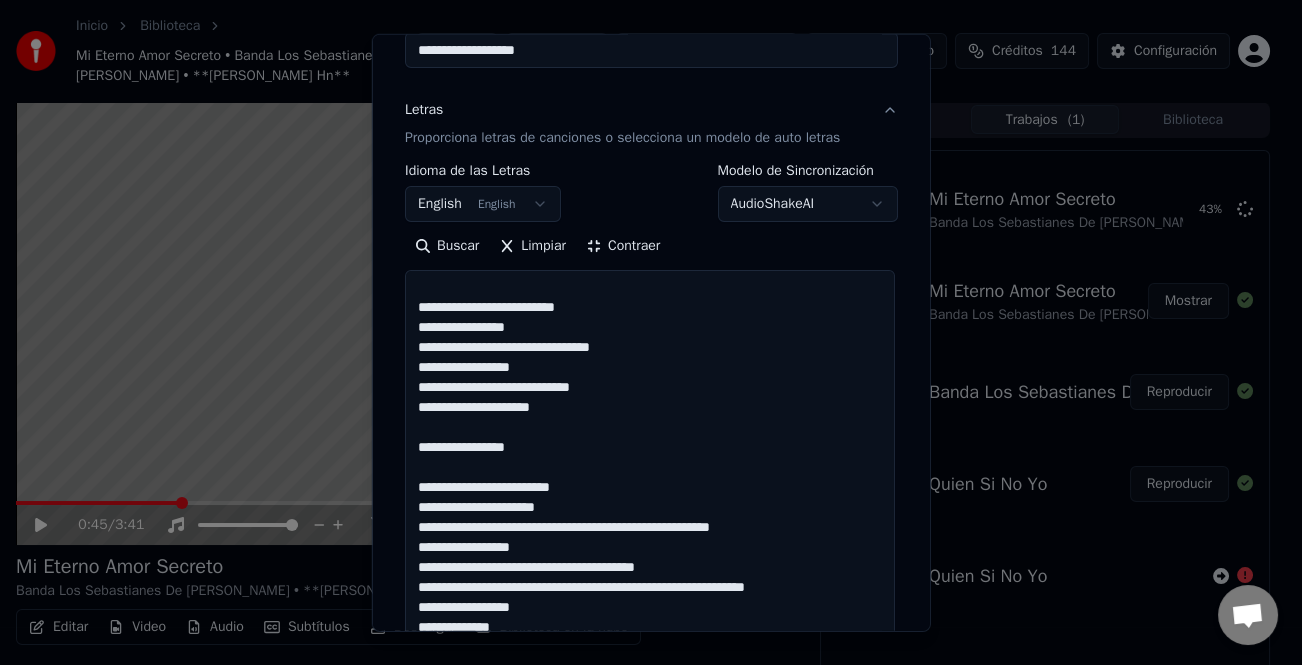 click at bounding box center (650, 598) 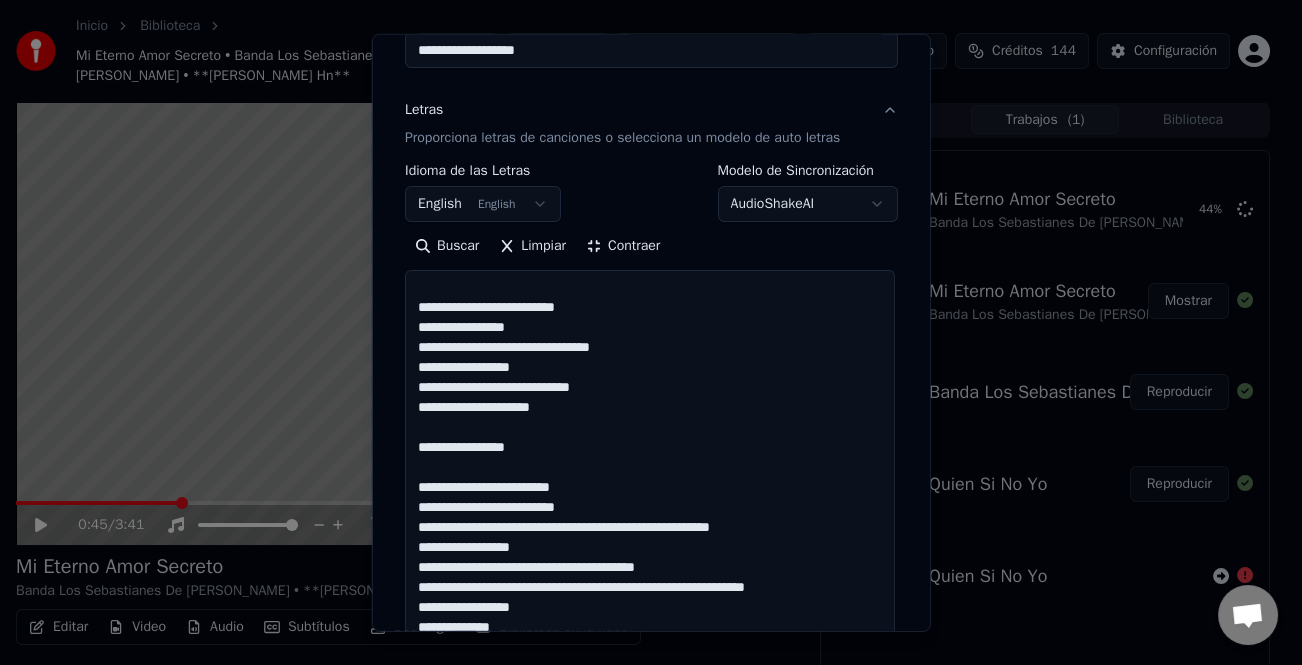 click at bounding box center [650, 598] 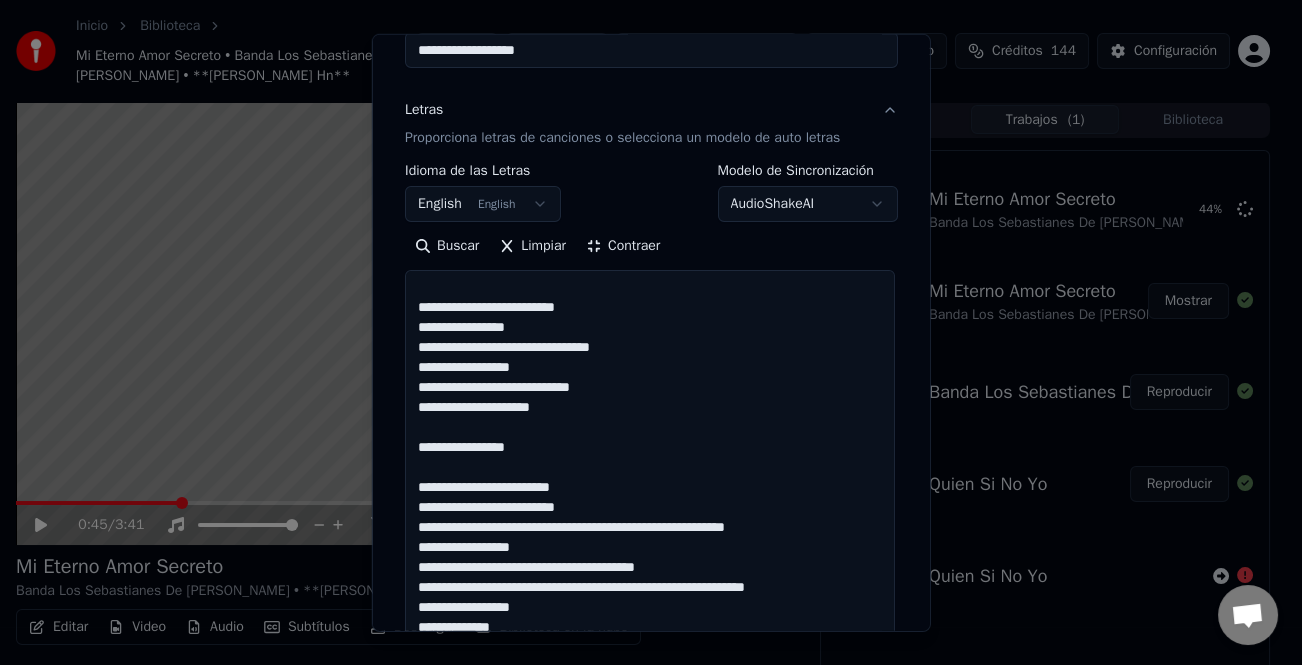 click at bounding box center (650, 598) 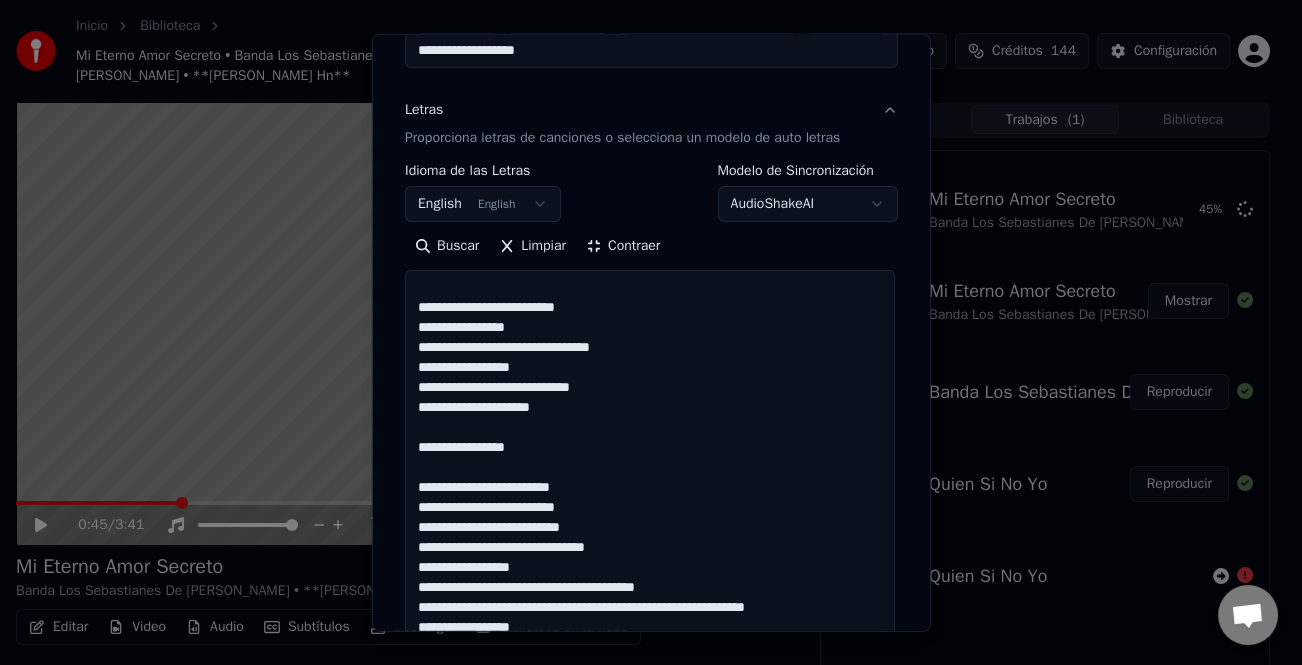 click at bounding box center [650, 598] 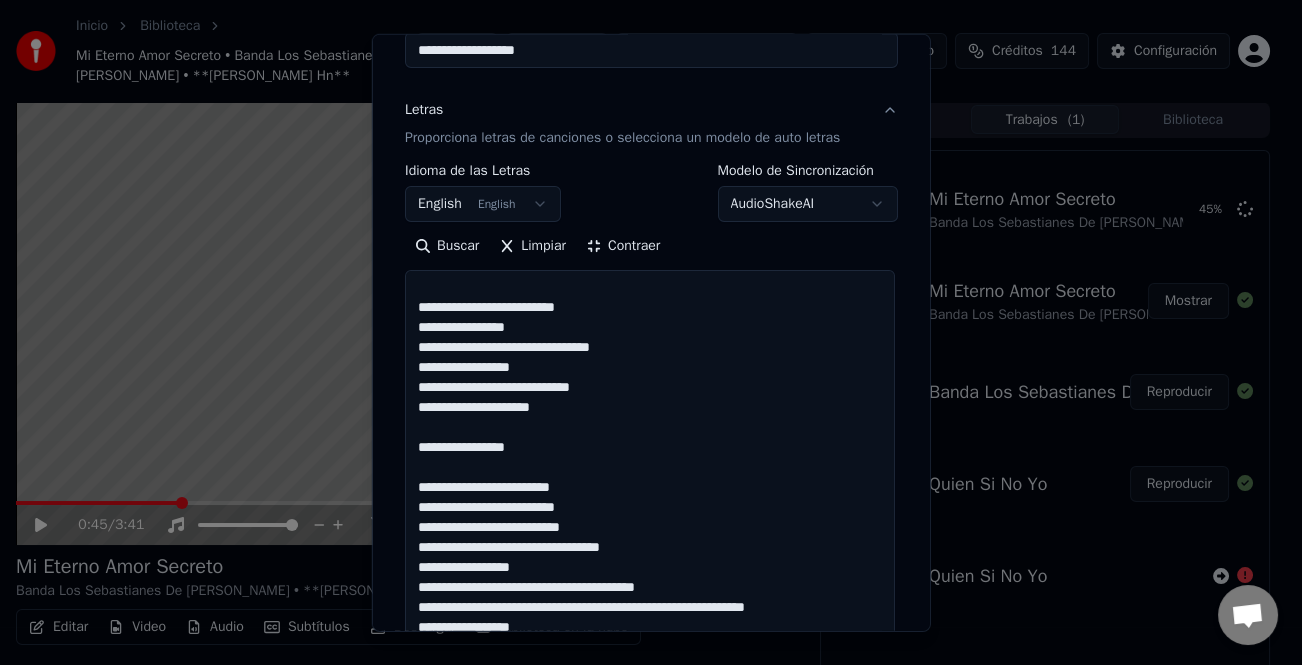 click at bounding box center [650, 598] 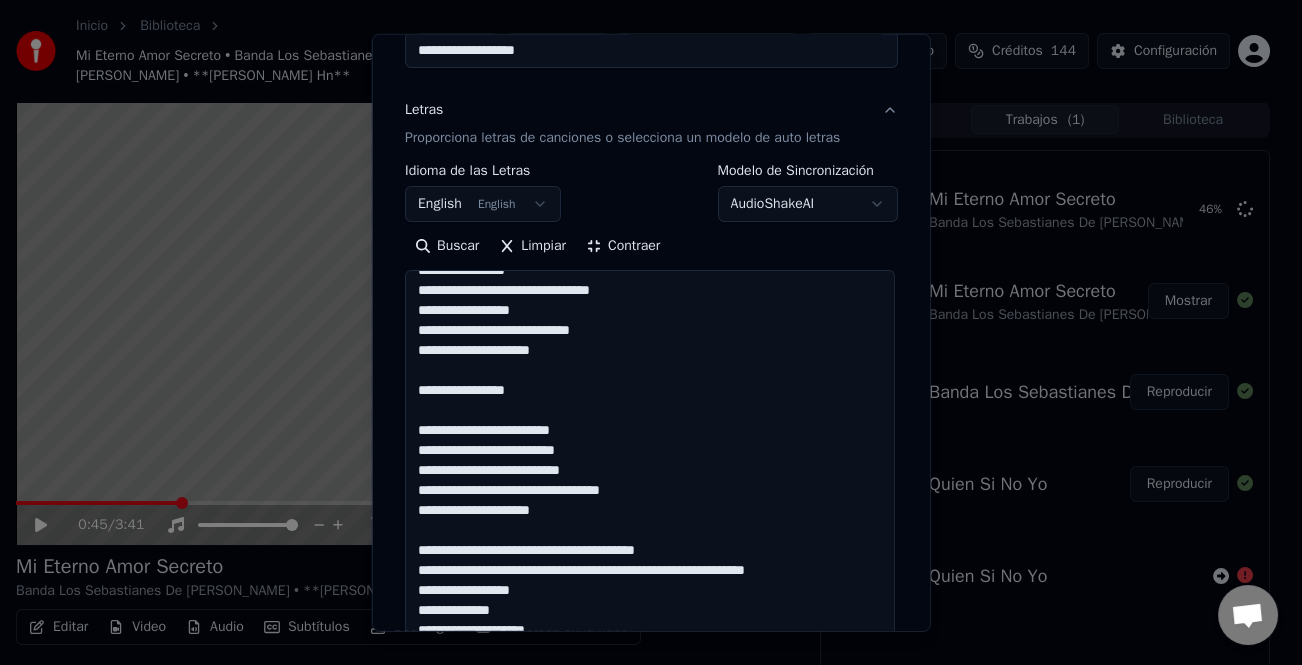 scroll, scrollTop: 341, scrollLeft: 0, axis: vertical 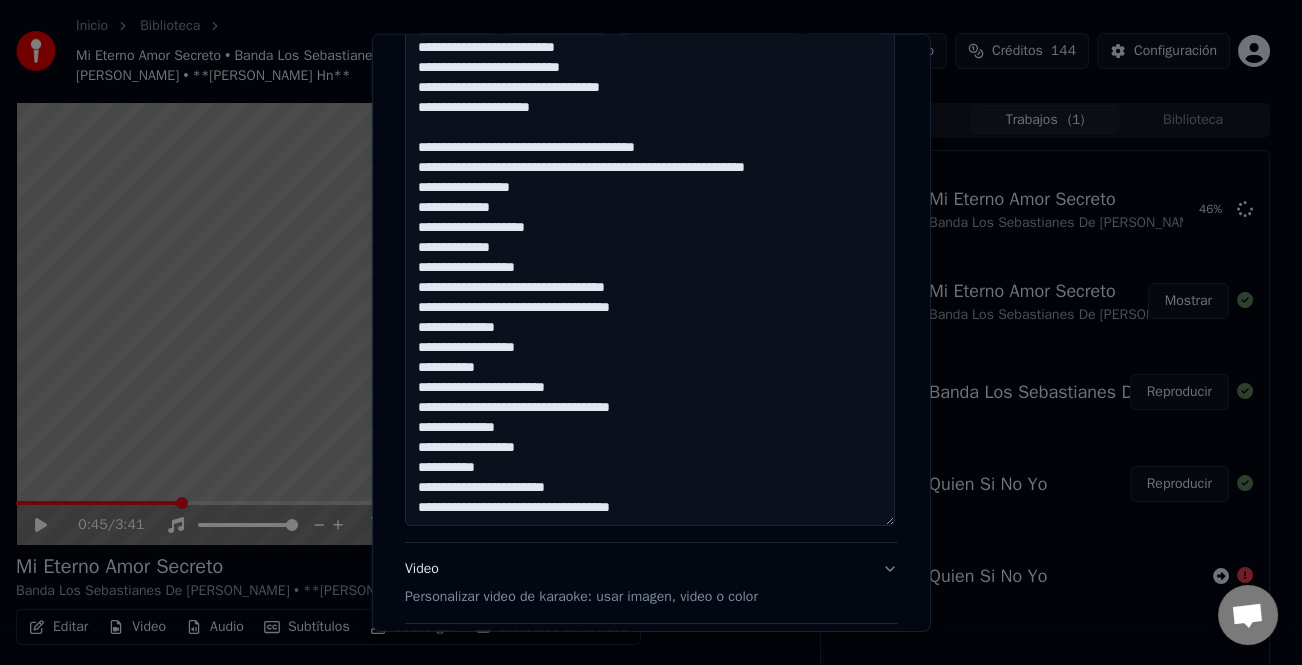 click at bounding box center [650, 198] 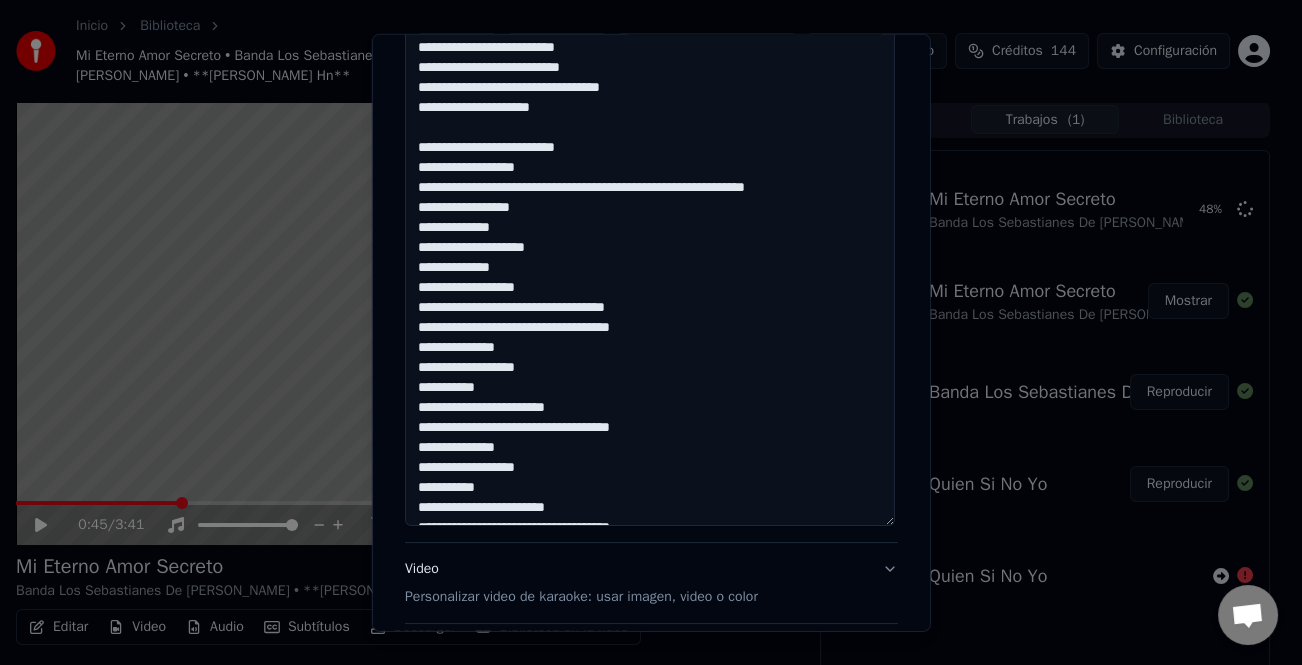 click at bounding box center (650, 198) 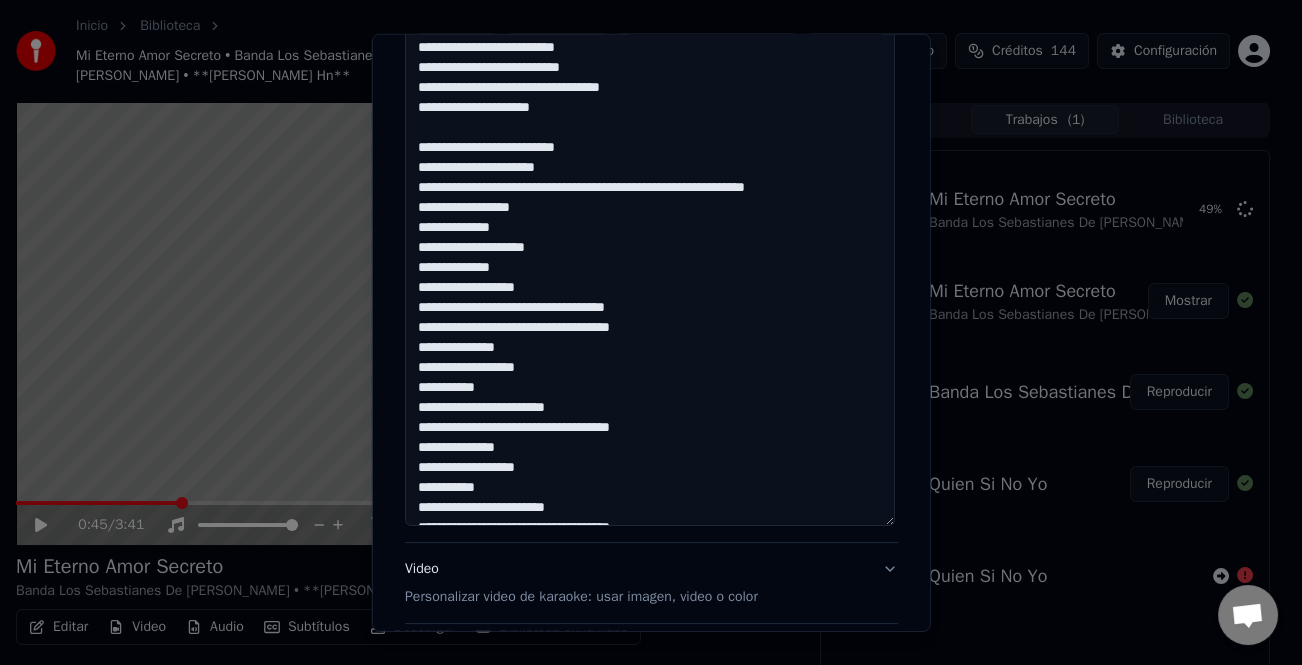 click at bounding box center (650, 198) 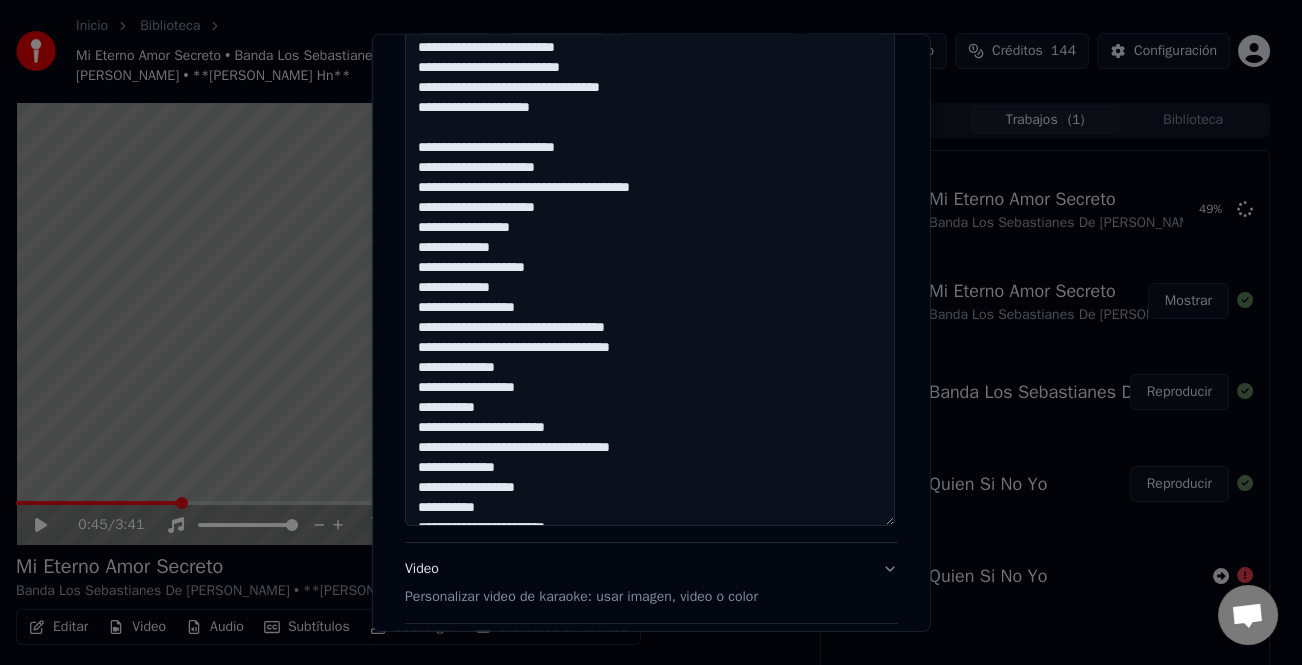 click at bounding box center (650, 198) 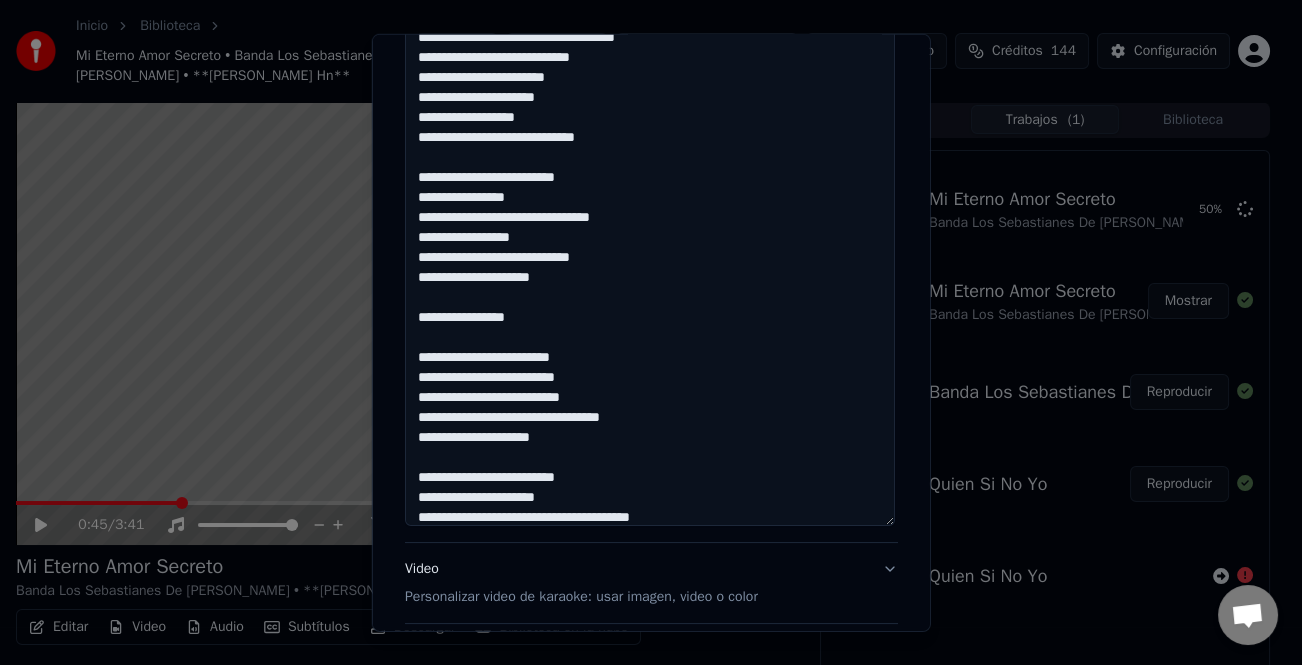 scroll, scrollTop: 0, scrollLeft: 0, axis: both 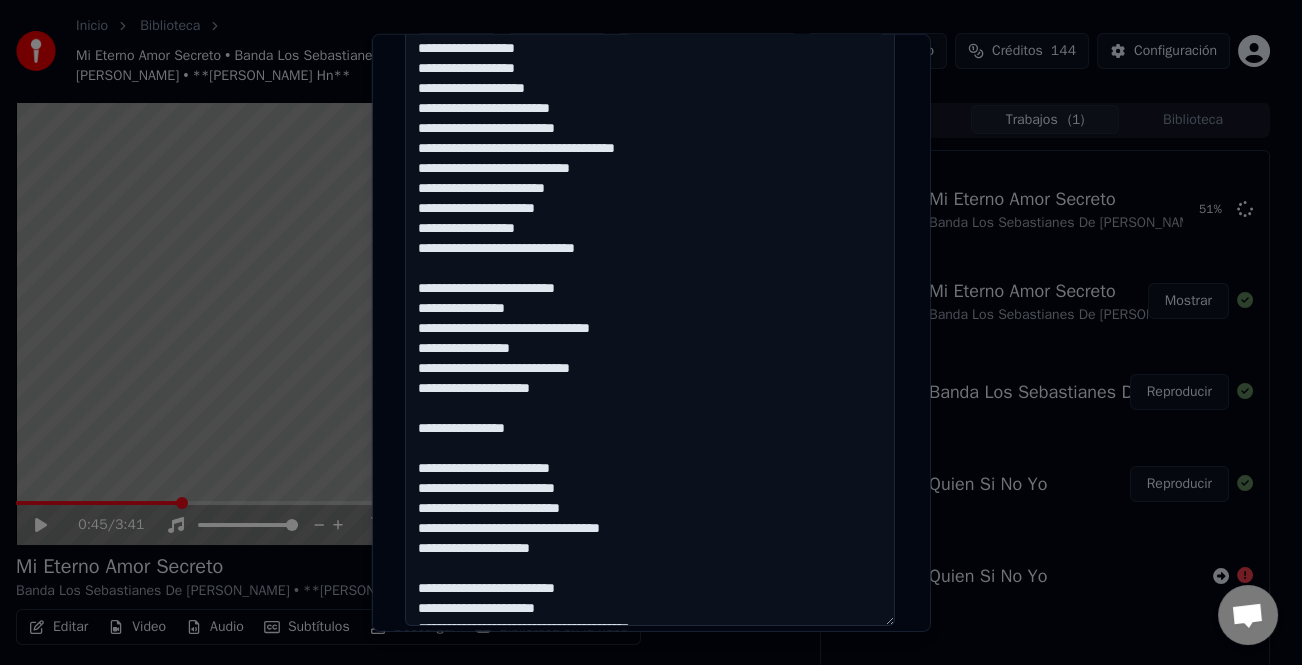 click at bounding box center [650, 298] 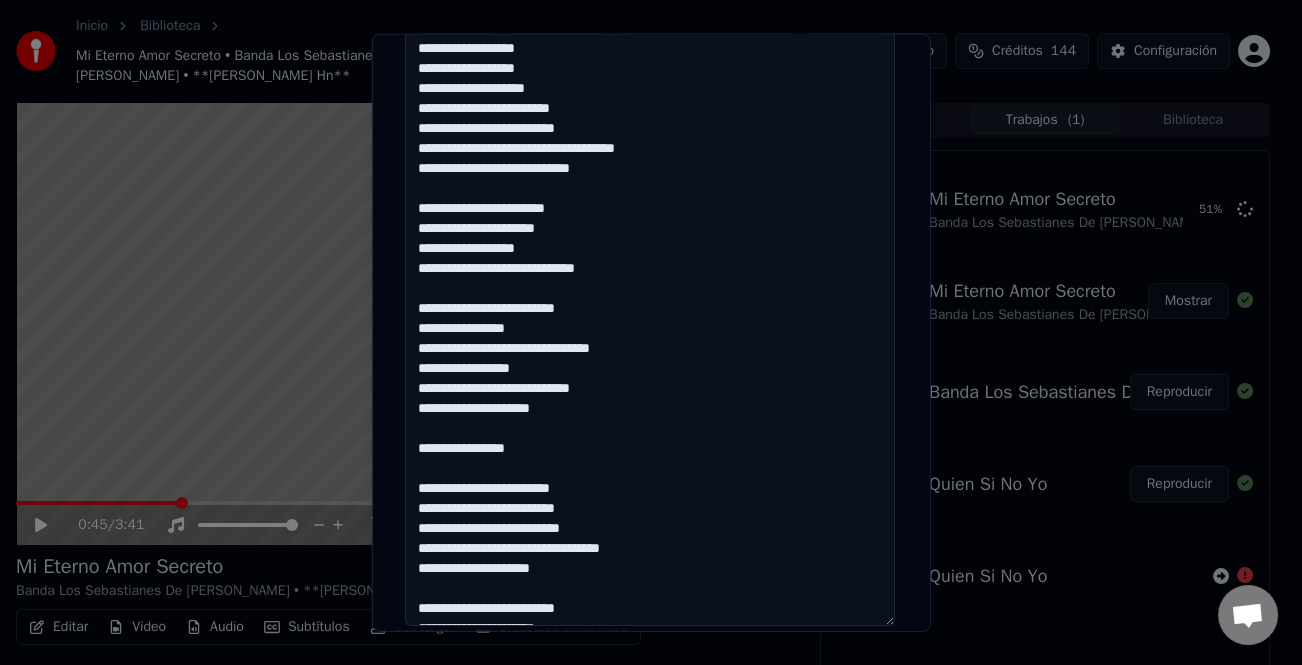 drag, startPoint x: 610, startPoint y: 418, endPoint x: 403, endPoint y: 208, distance: 294.87115 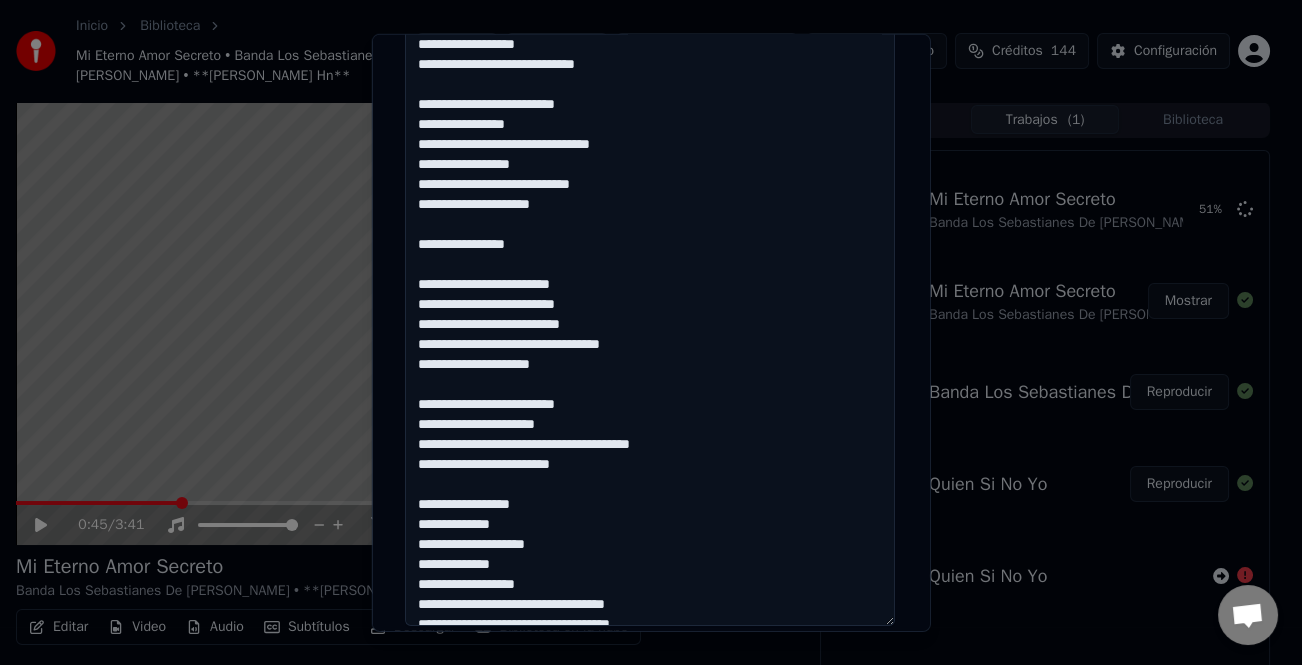 scroll, scrollTop: 400, scrollLeft: 0, axis: vertical 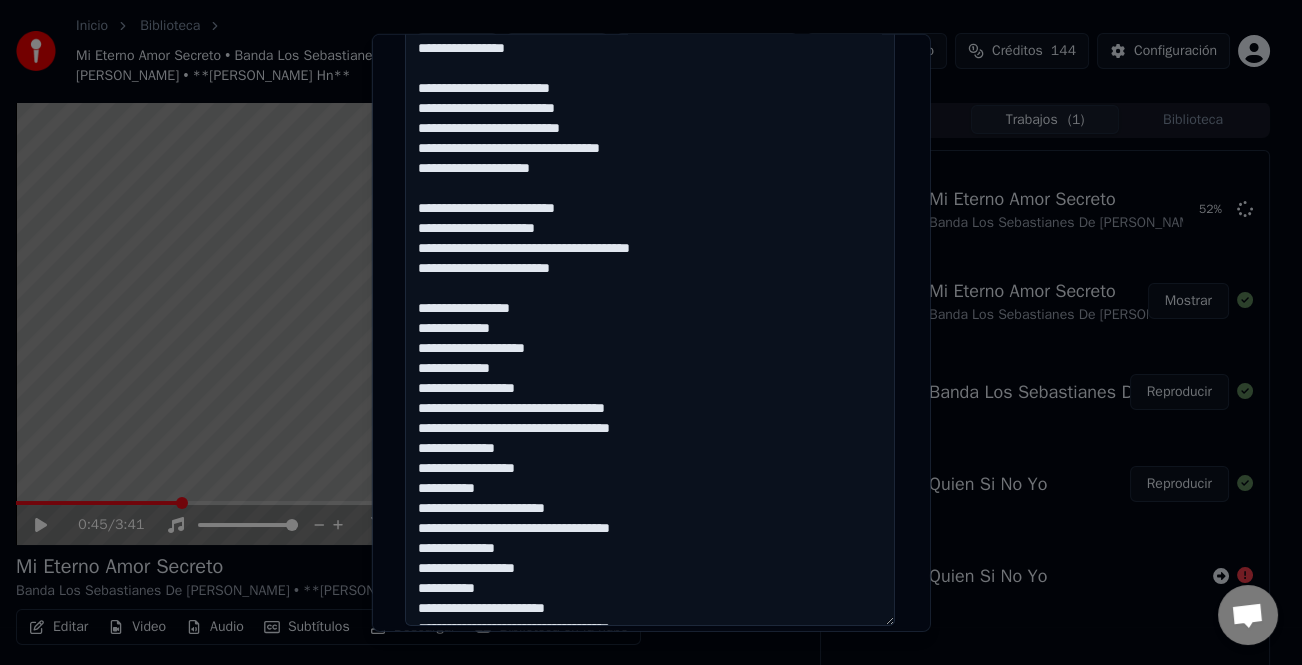 click at bounding box center [650, 298] 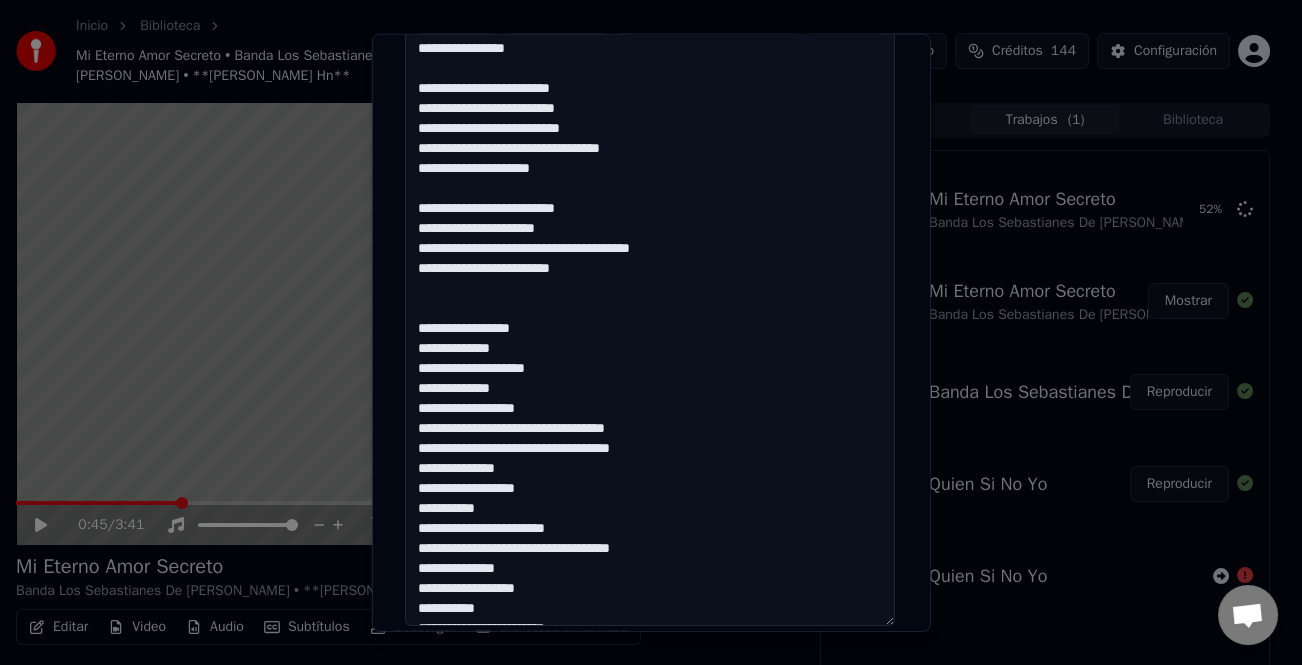 paste on "**********" 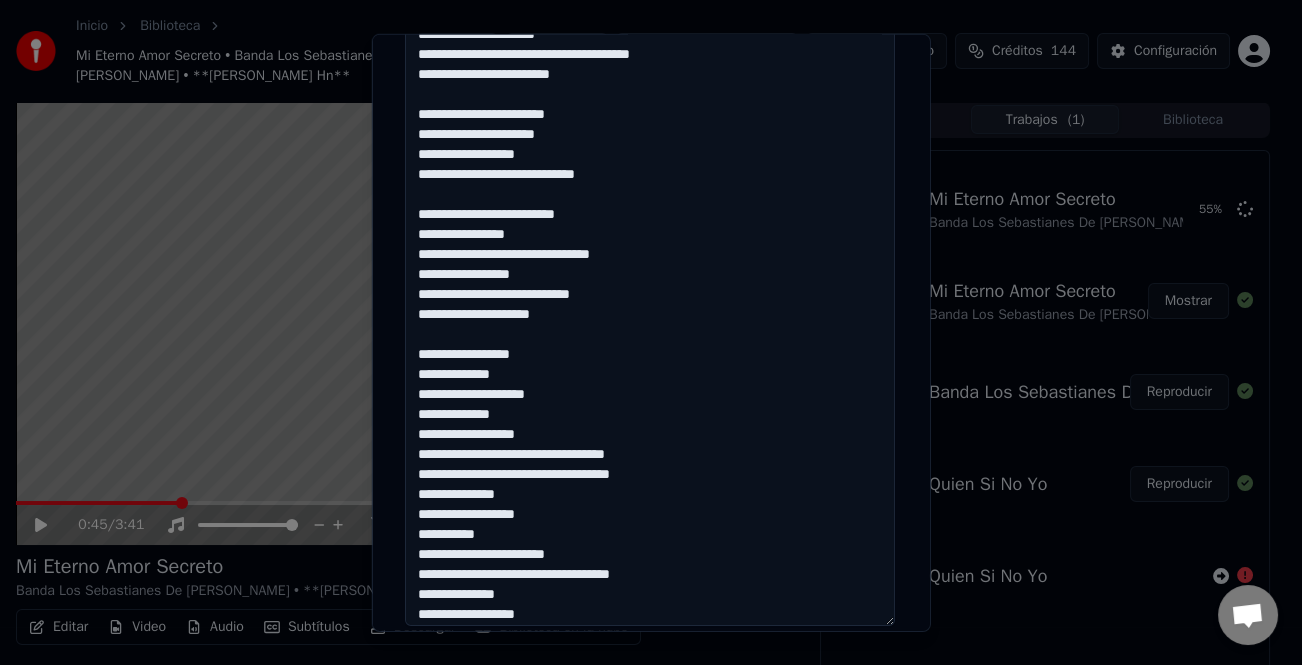 scroll, scrollTop: 600, scrollLeft: 0, axis: vertical 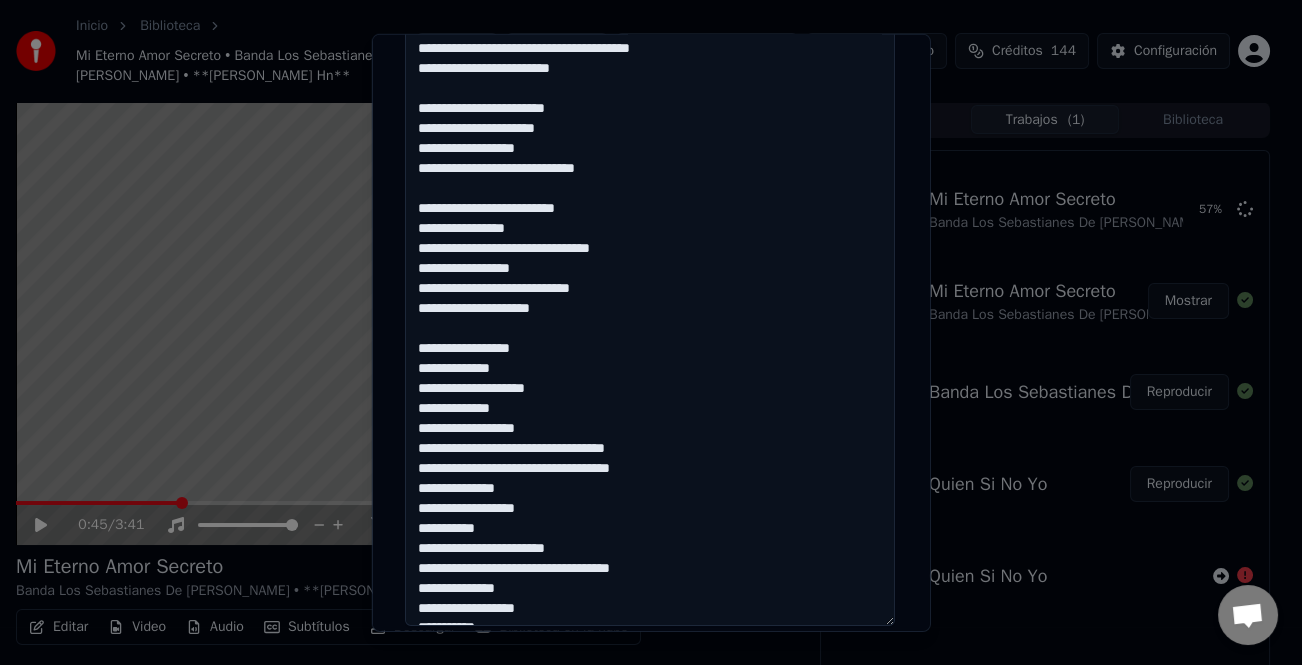 click at bounding box center (650, 298) 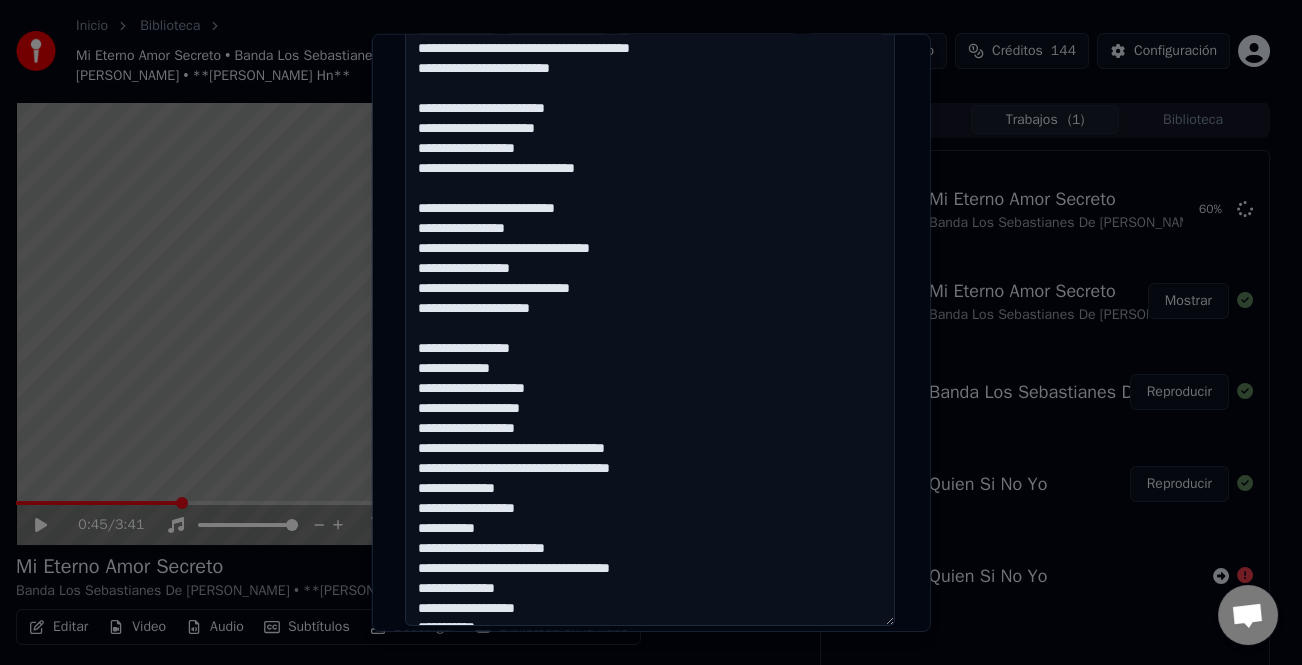 click at bounding box center [650, 298] 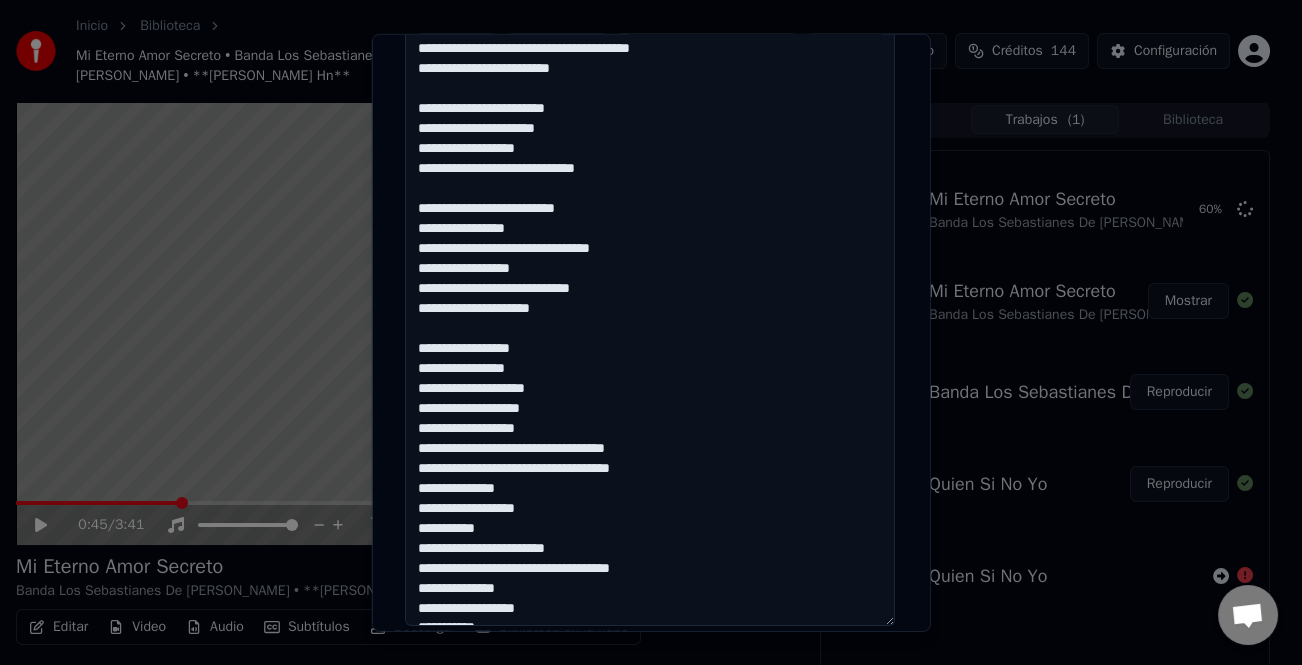 click at bounding box center [650, 298] 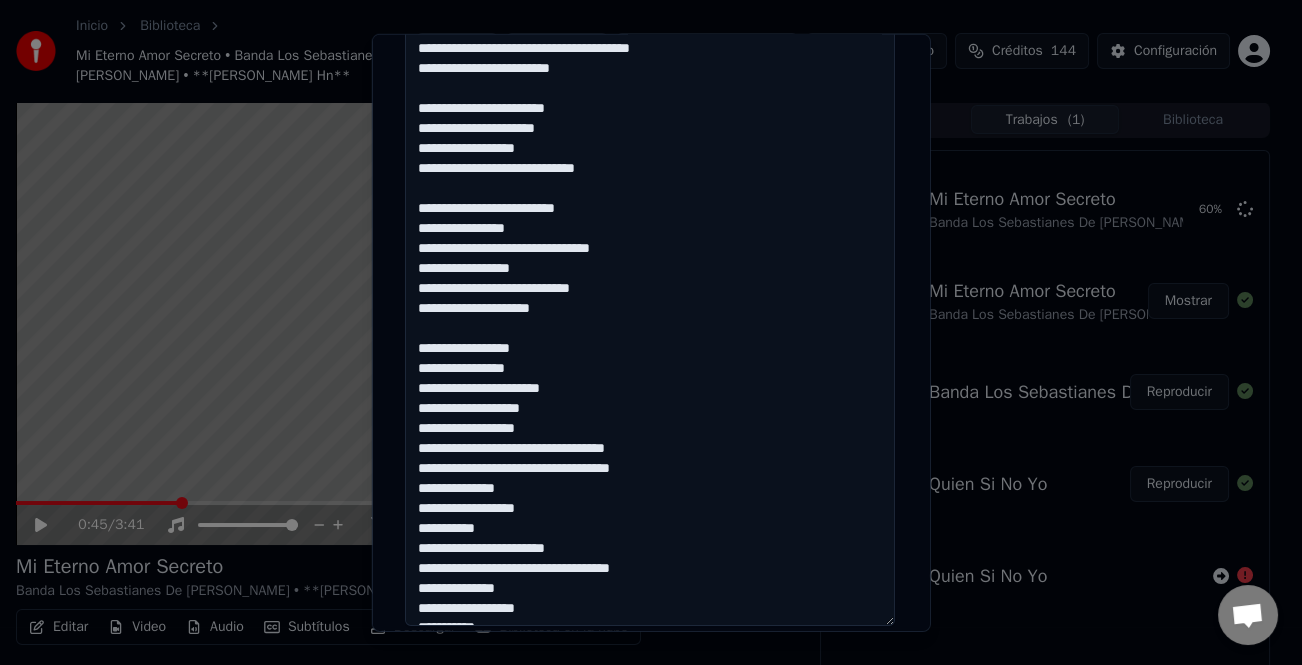 drag, startPoint x: 542, startPoint y: 418, endPoint x: 403, endPoint y: 357, distance: 151.79591 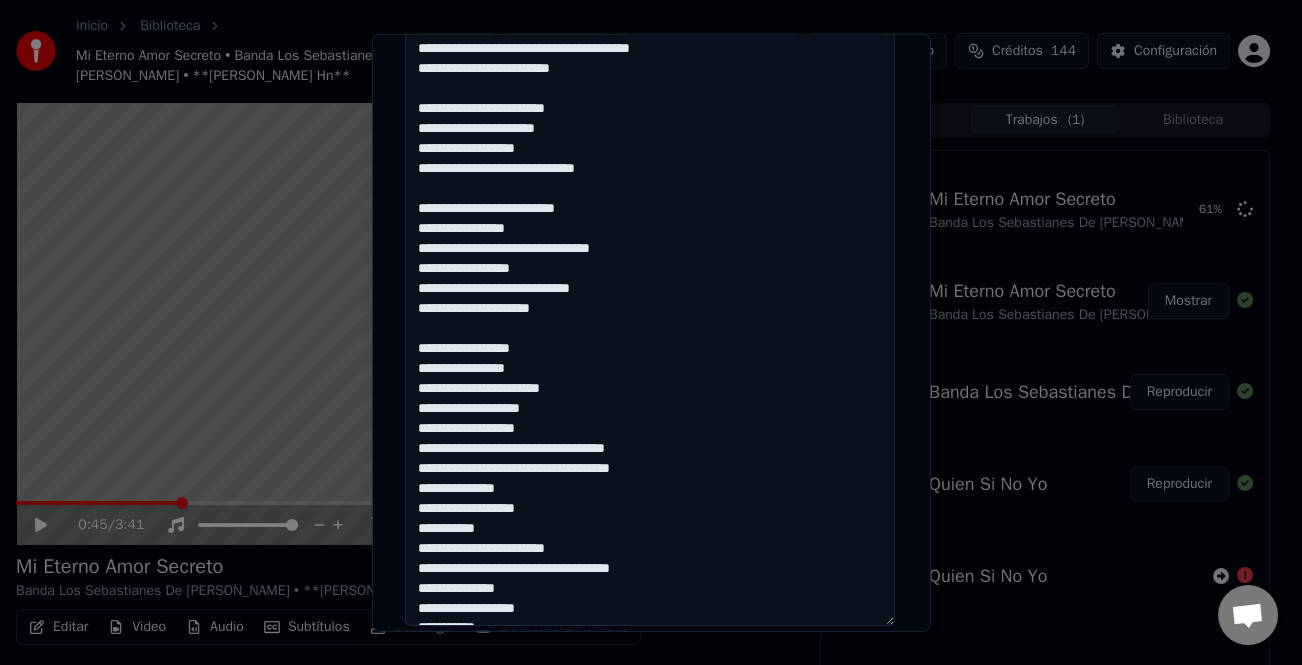 click at bounding box center (650, 298) 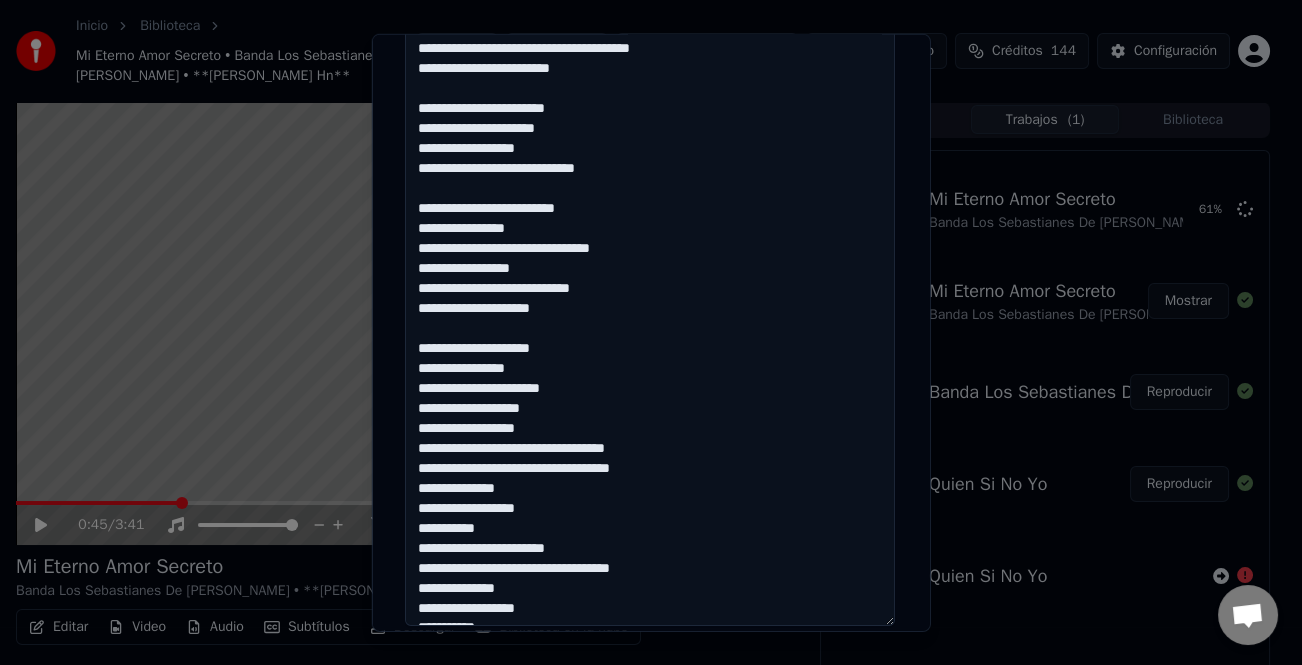 drag, startPoint x: 535, startPoint y: 410, endPoint x: 395, endPoint y: 332, distance: 160.26228 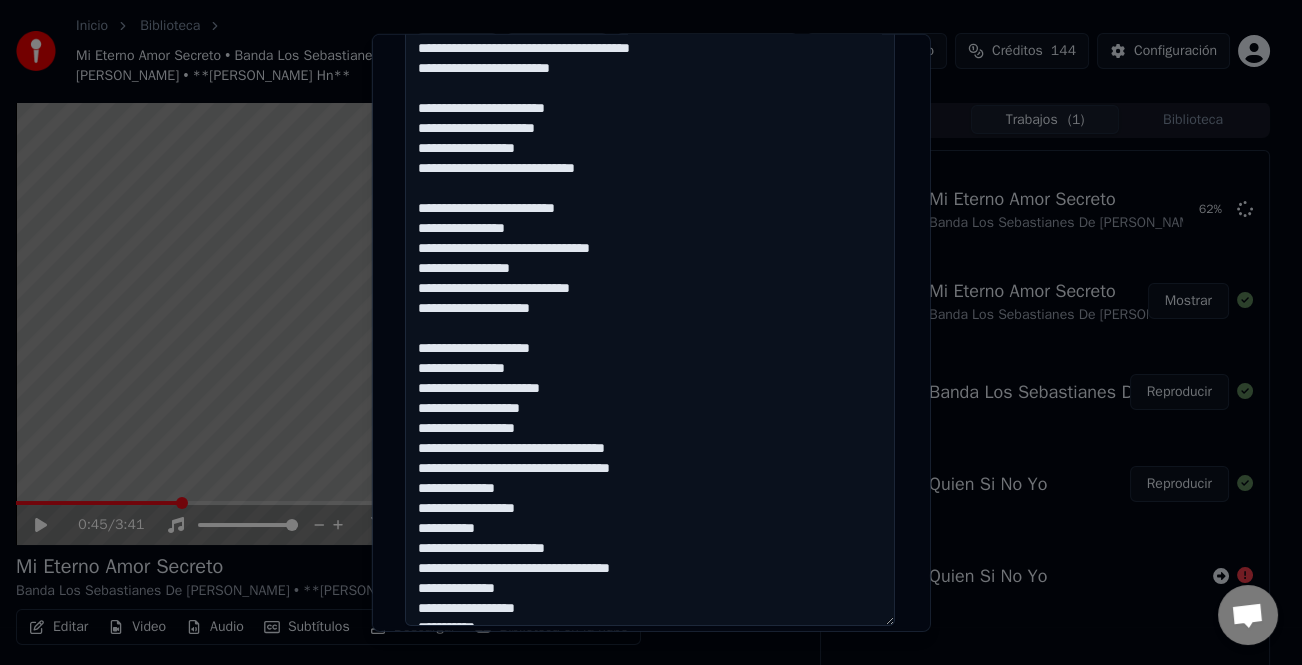 drag, startPoint x: 598, startPoint y: 168, endPoint x: 388, endPoint y: 107, distance: 218.68013 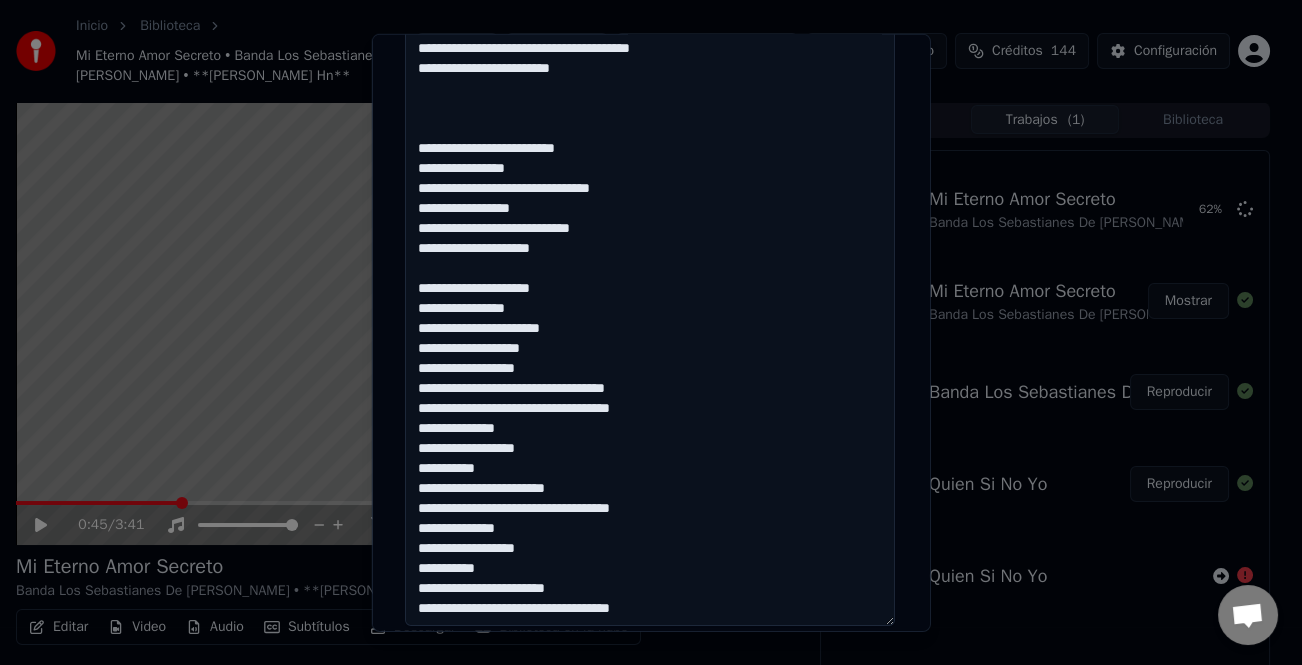 paste on "**********" 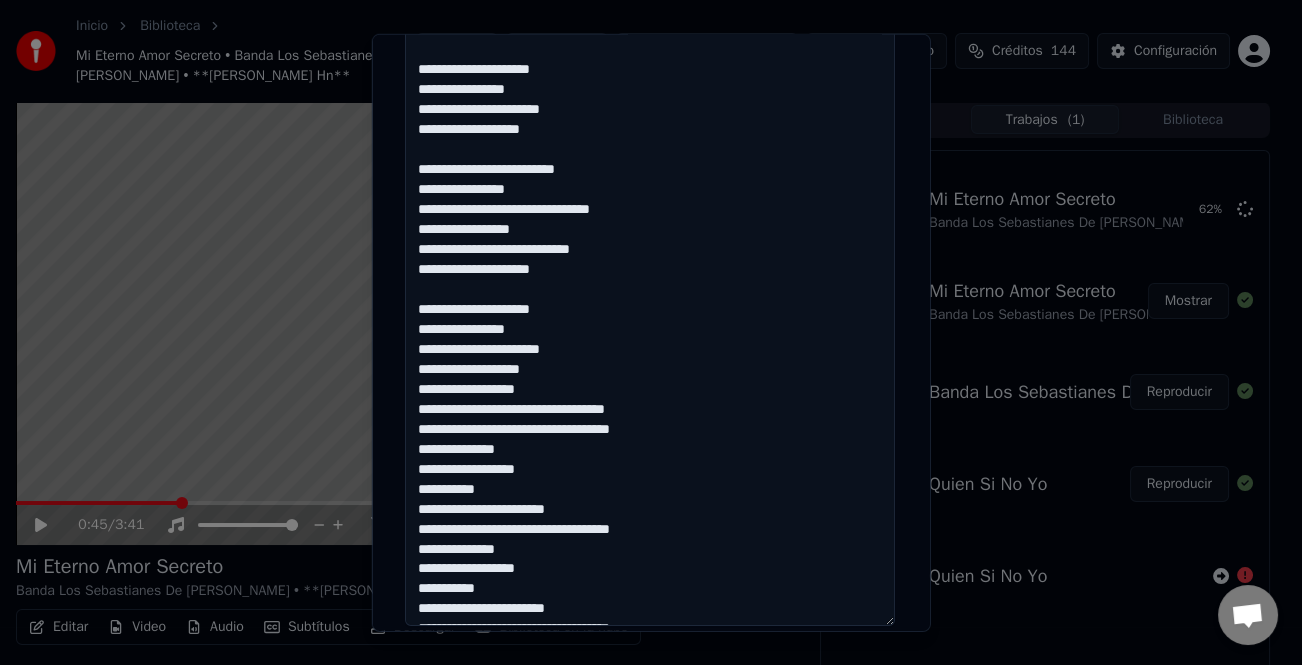 scroll, scrollTop: 681, scrollLeft: 0, axis: vertical 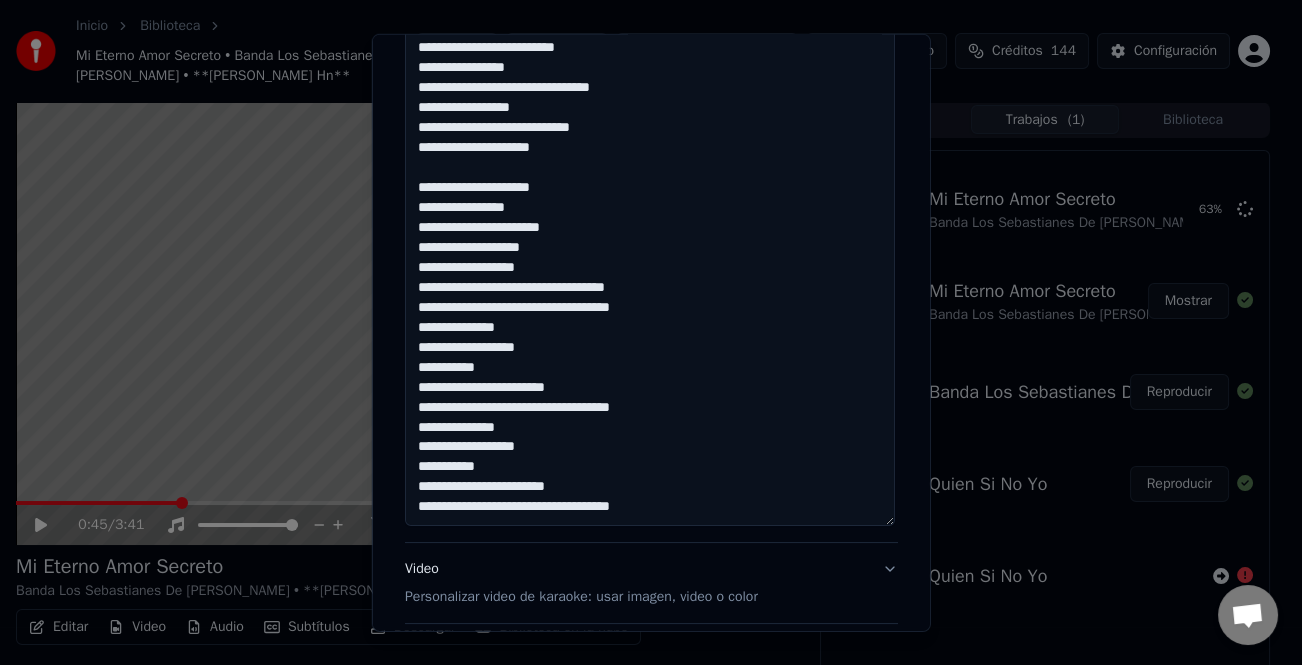 drag, startPoint x: 410, startPoint y: 178, endPoint x: 734, endPoint y: 521, distance: 471.83154 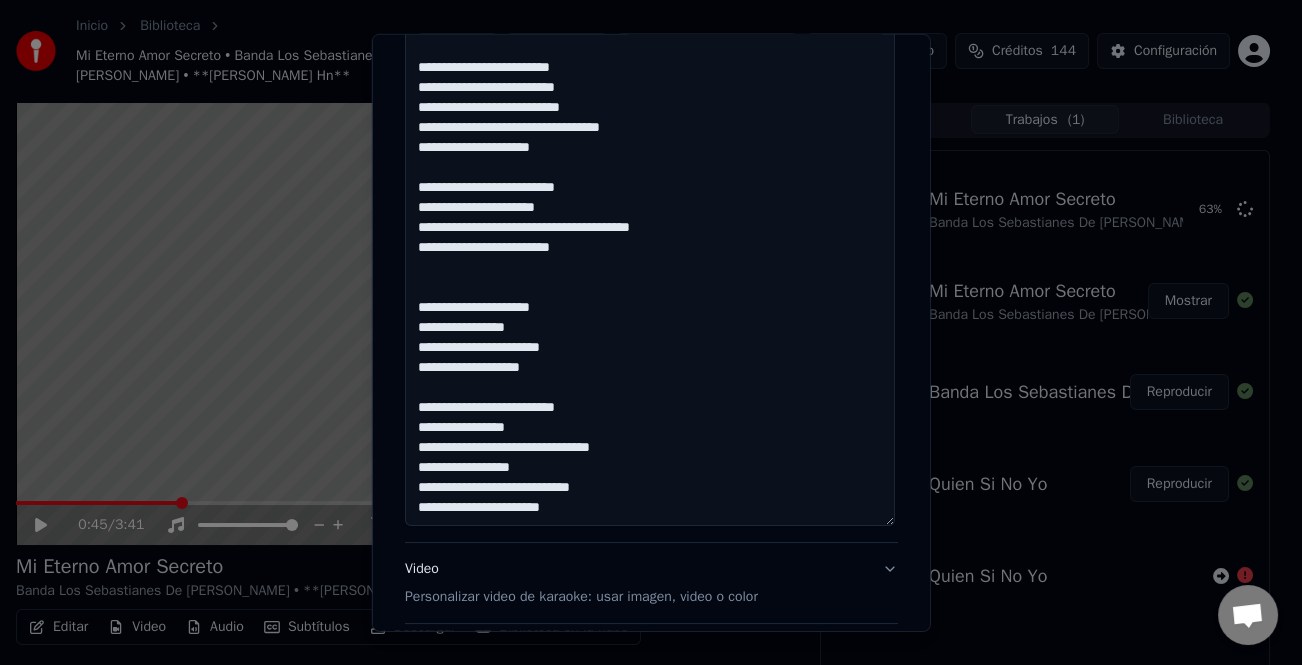 scroll, scrollTop: 361, scrollLeft: 0, axis: vertical 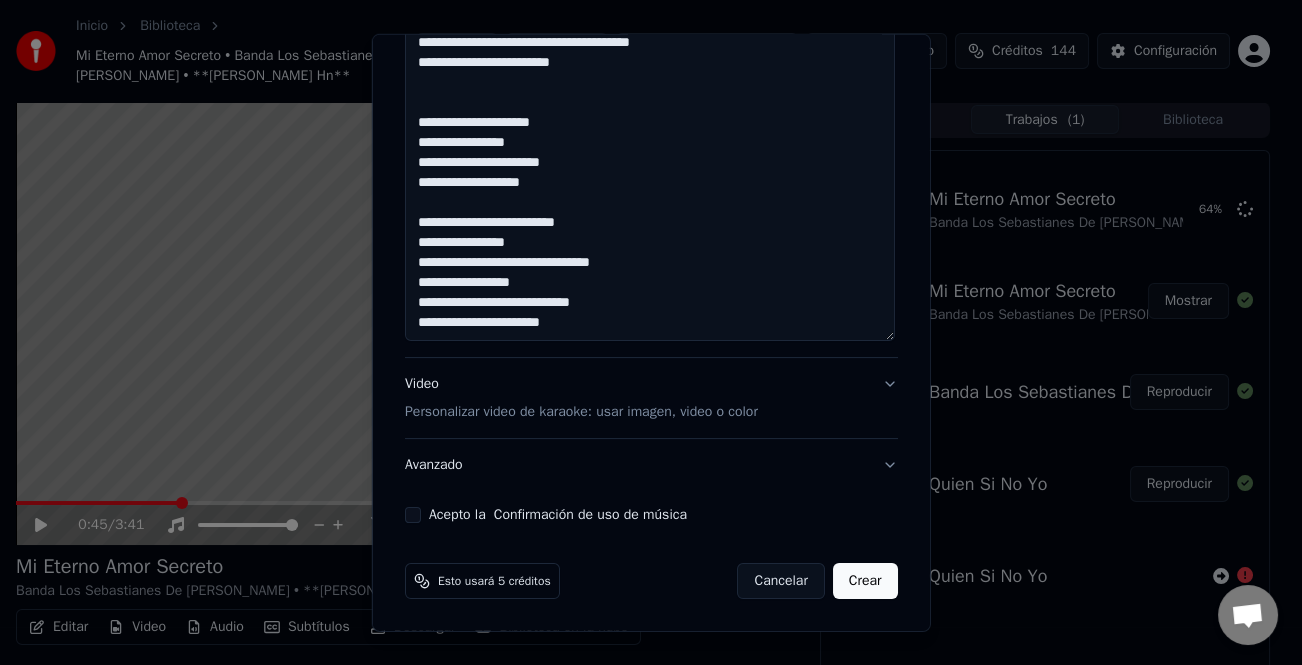 drag, startPoint x: 592, startPoint y: 285, endPoint x: 411, endPoint y: 166, distance: 216.61487 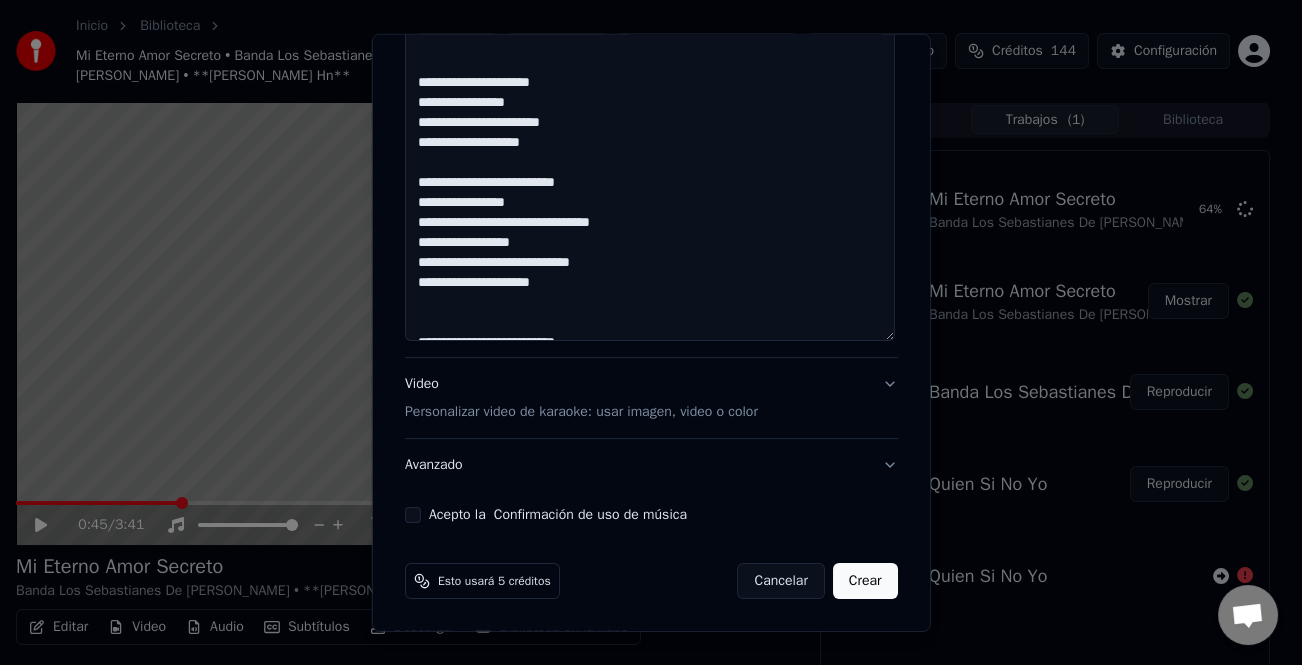 scroll, scrollTop: 473, scrollLeft: 0, axis: vertical 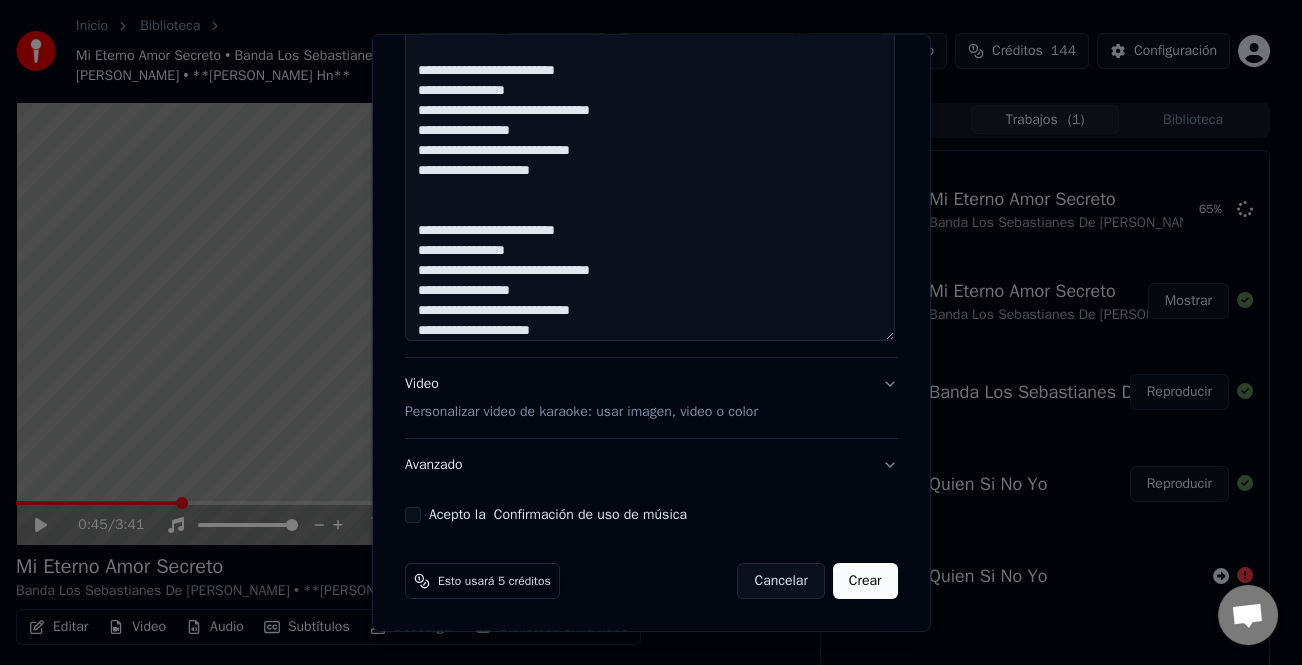 click at bounding box center (650, 13) 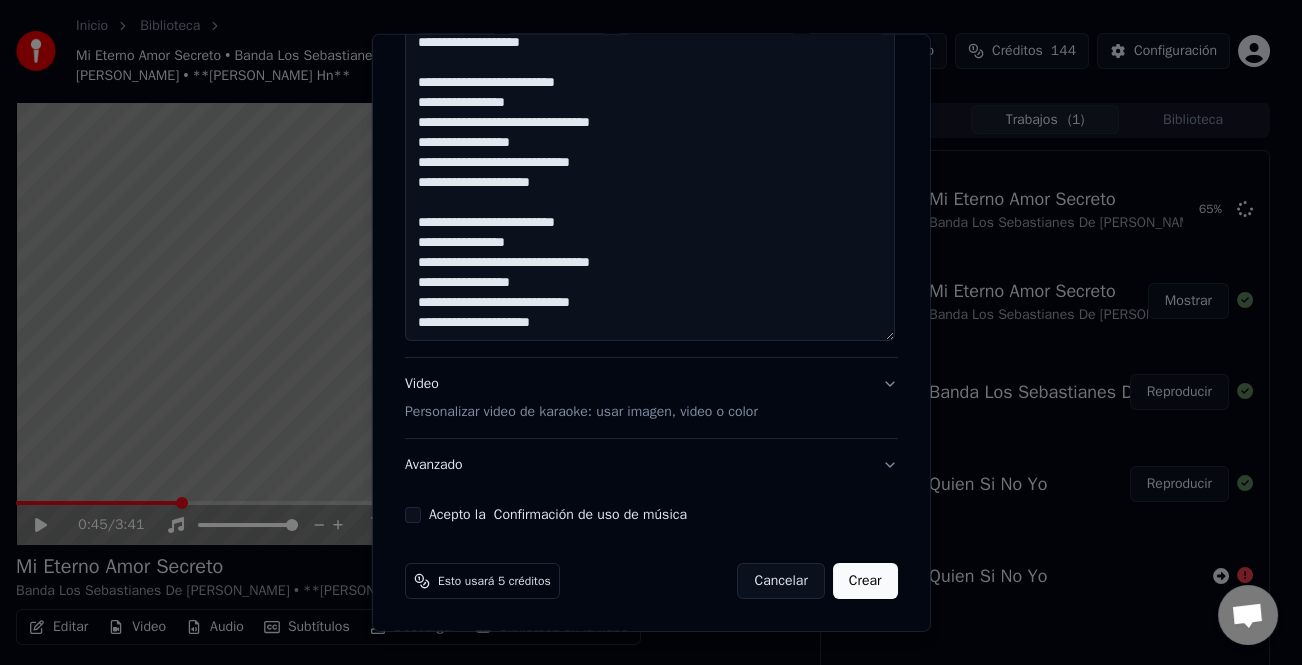 scroll, scrollTop: 461, scrollLeft: 0, axis: vertical 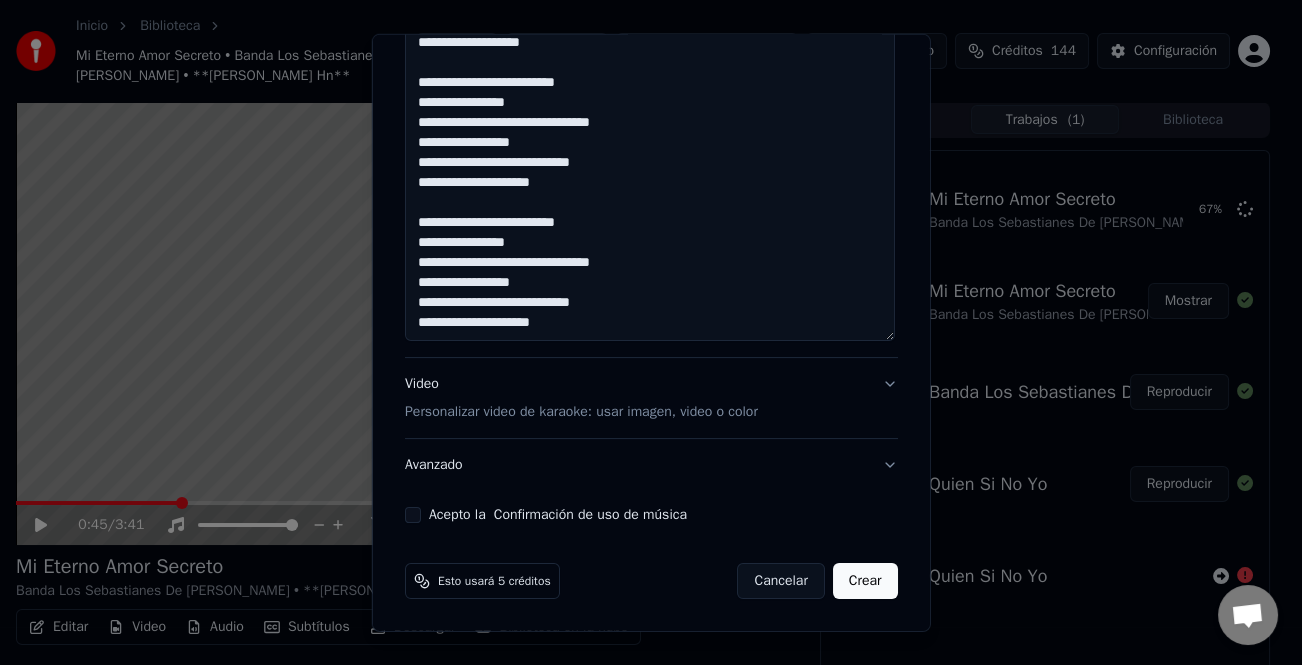 click on "Acepto la   Confirmación de uso de música" at bounding box center [413, 515] 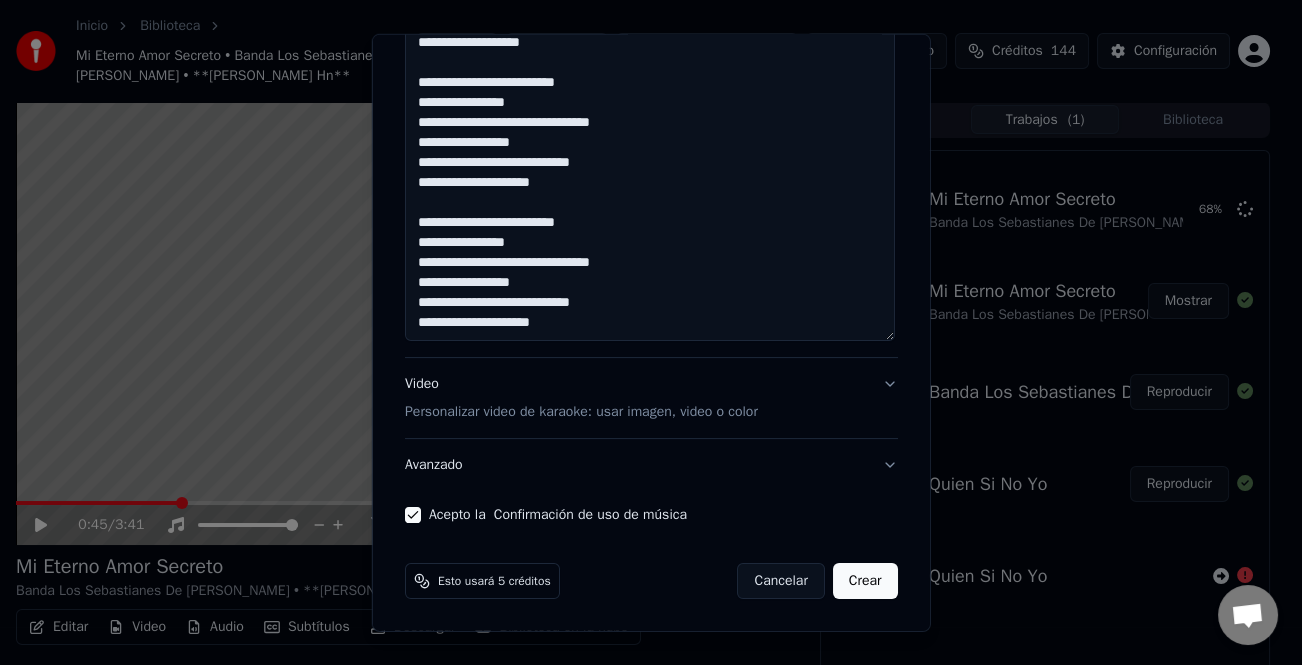 click at bounding box center [650, 13] 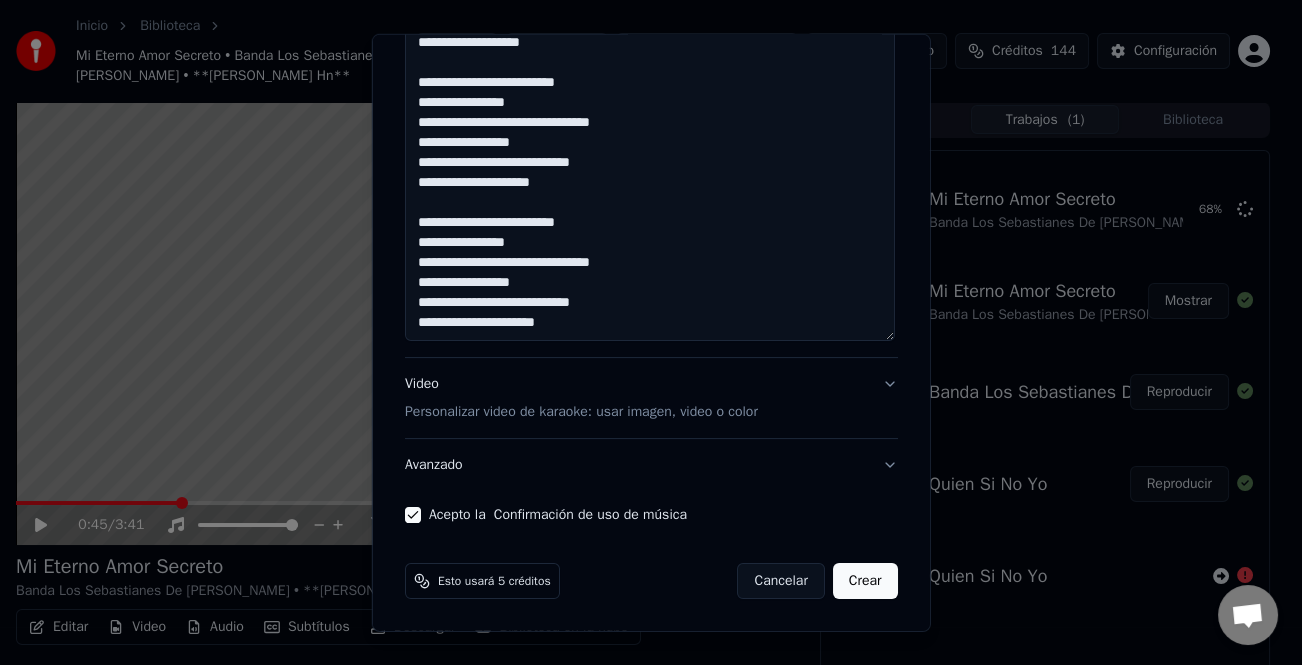 paste on "**********" 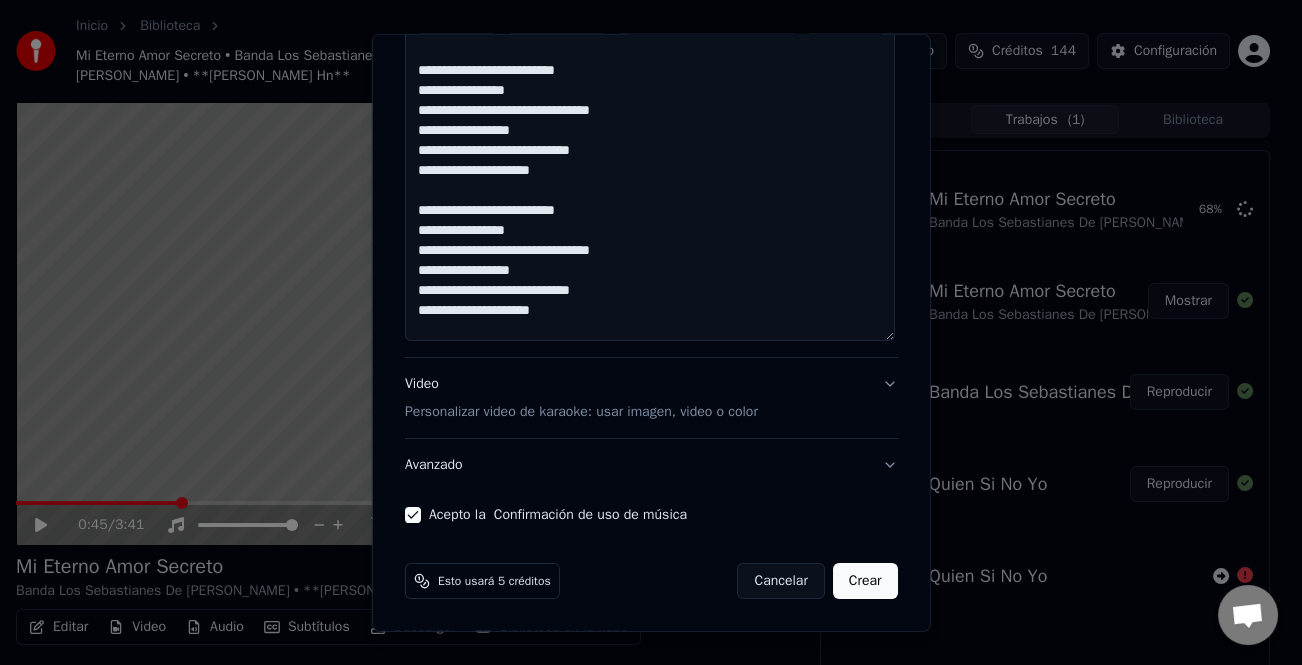 scroll, scrollTop: 593, scrollLeft: 0, axis: vertical 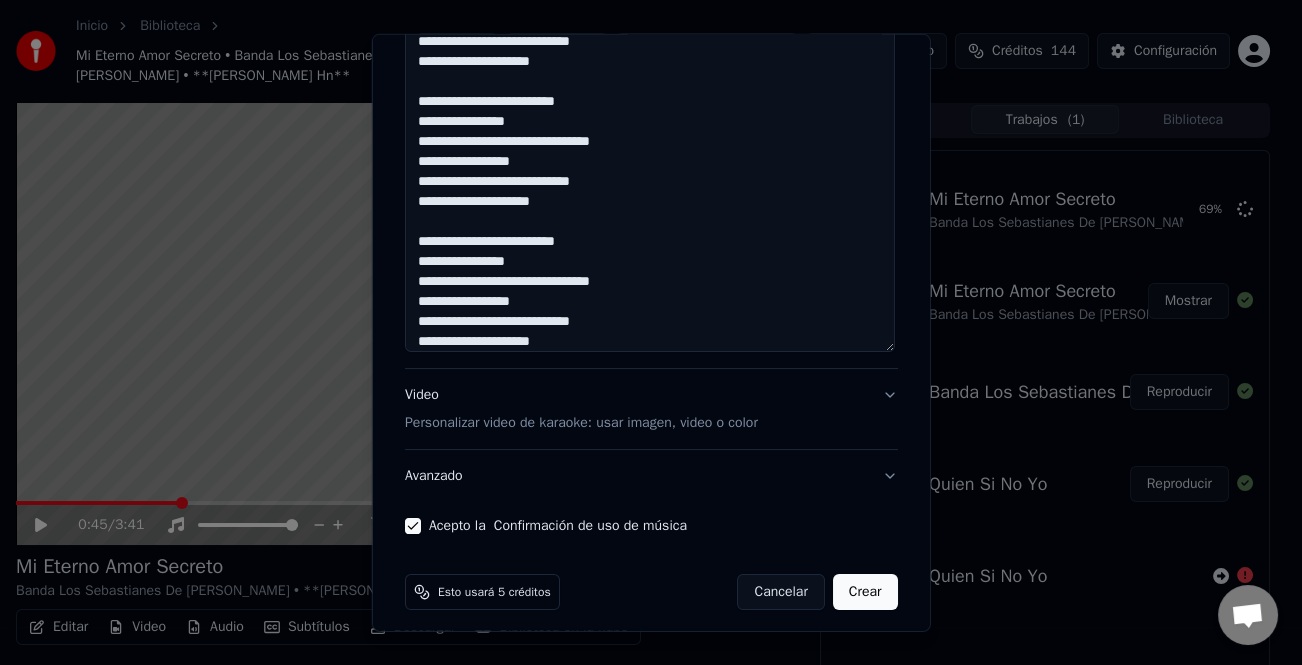 type on "**********" 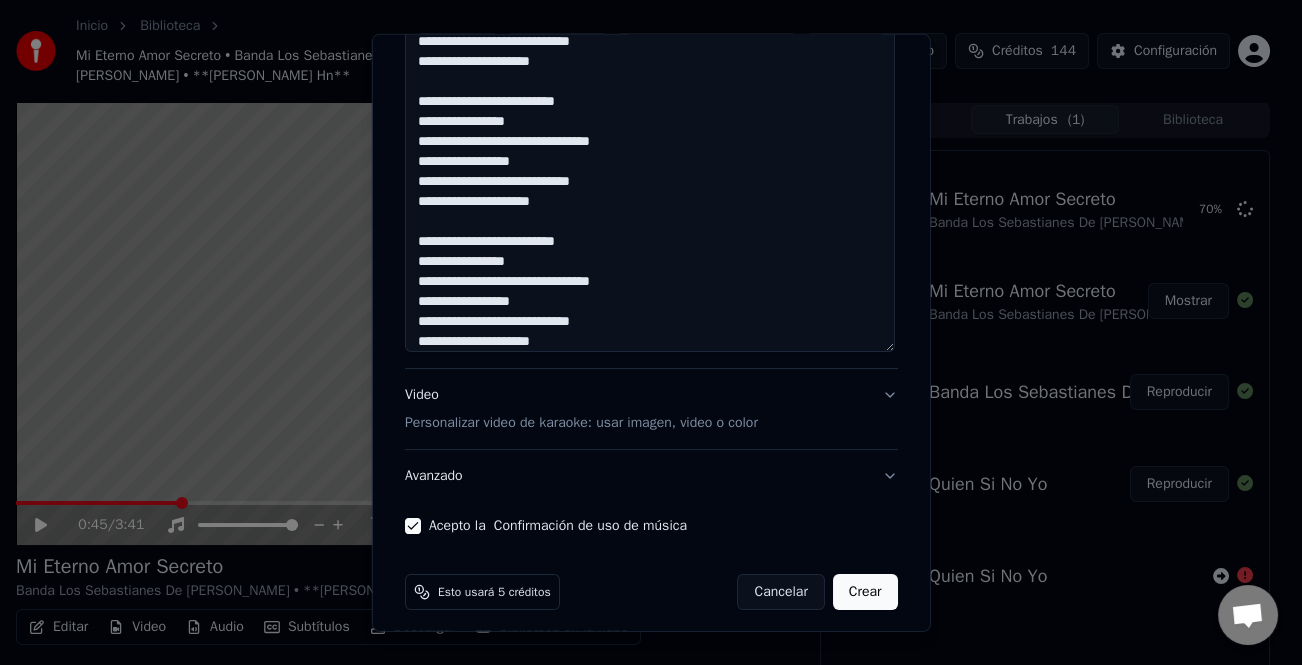 click on "Crear" at bounding box center (865, 592) 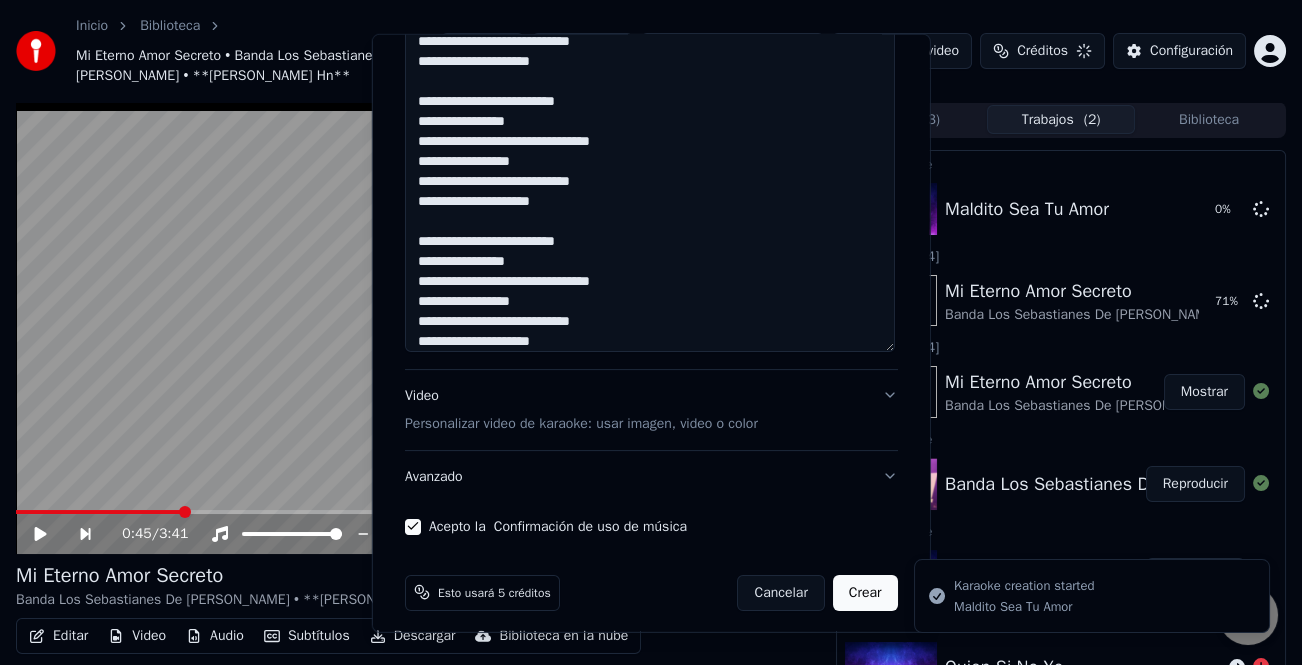 type 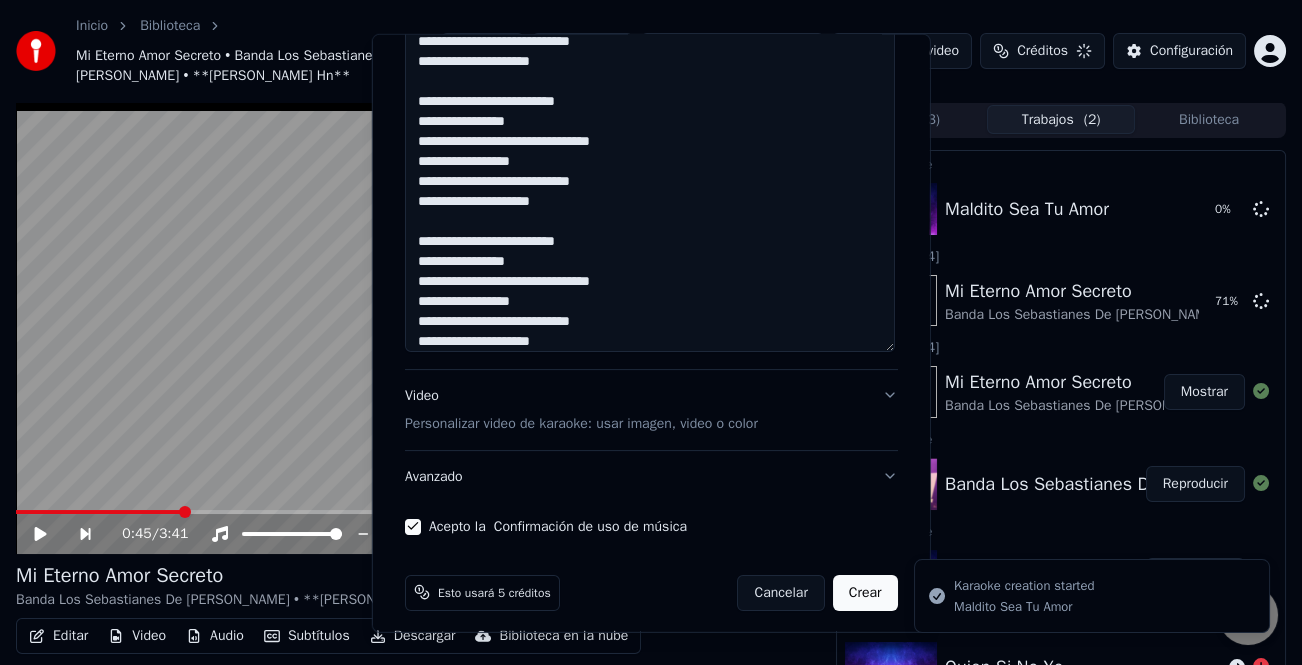type 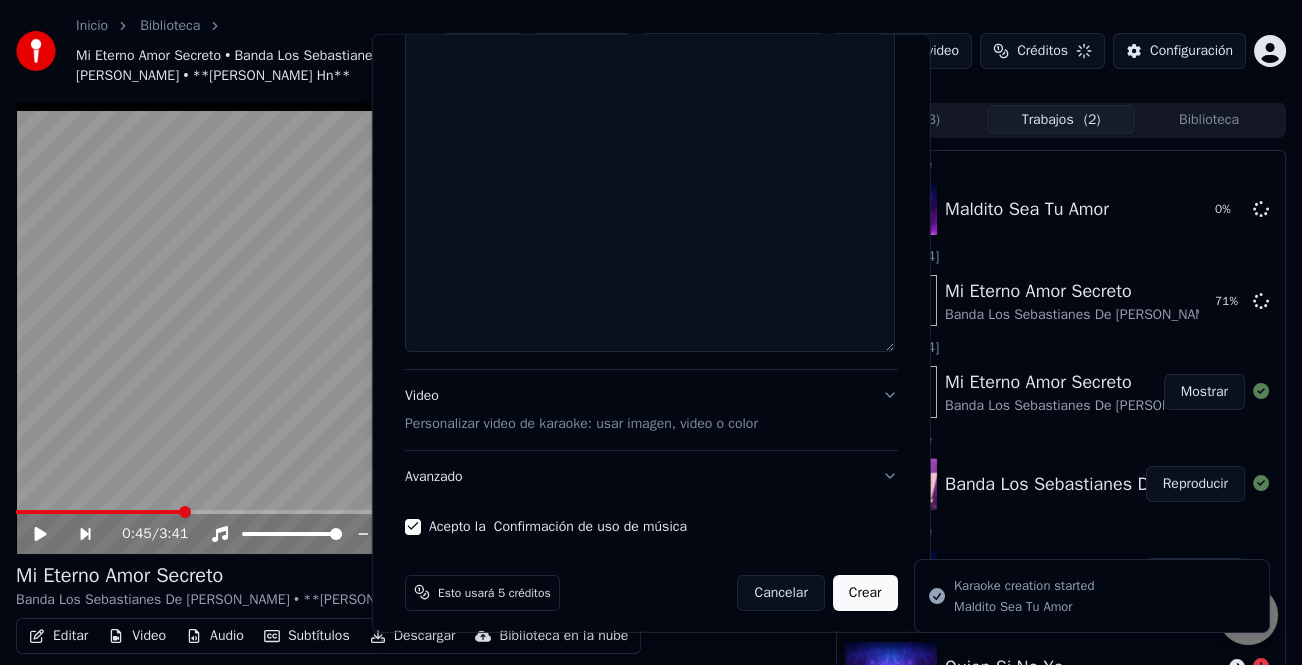 select 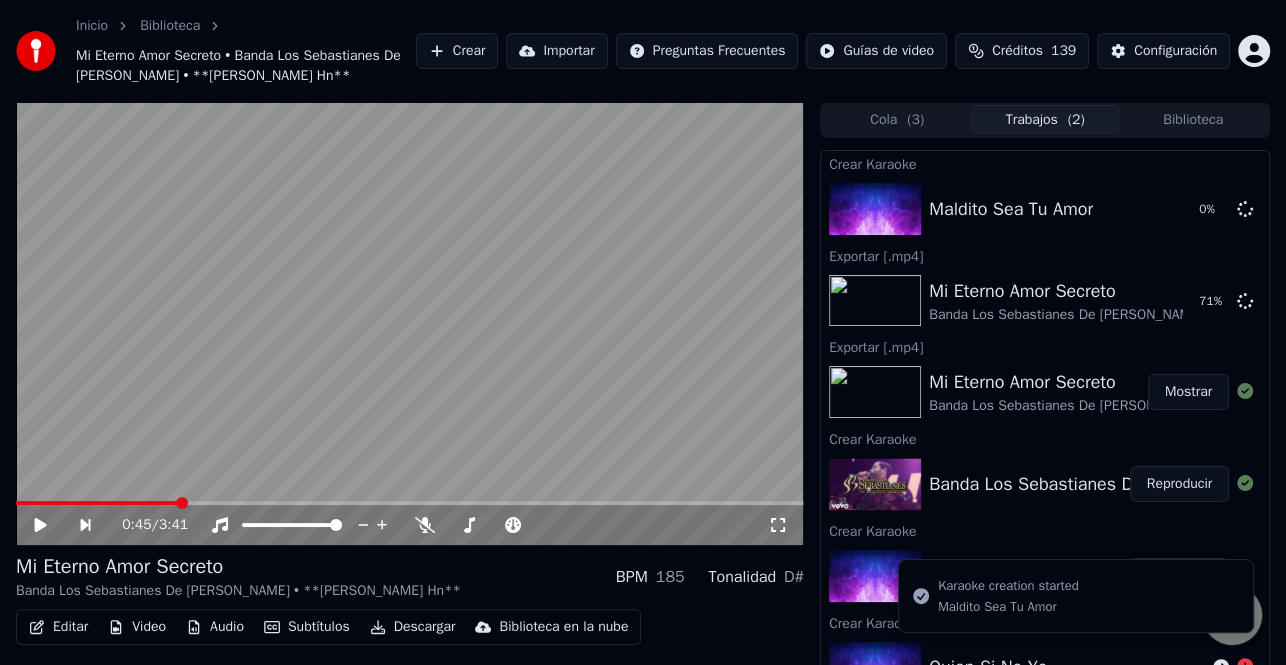 scroll, scrollTop: 0, scrollLeft: 0, axis: both 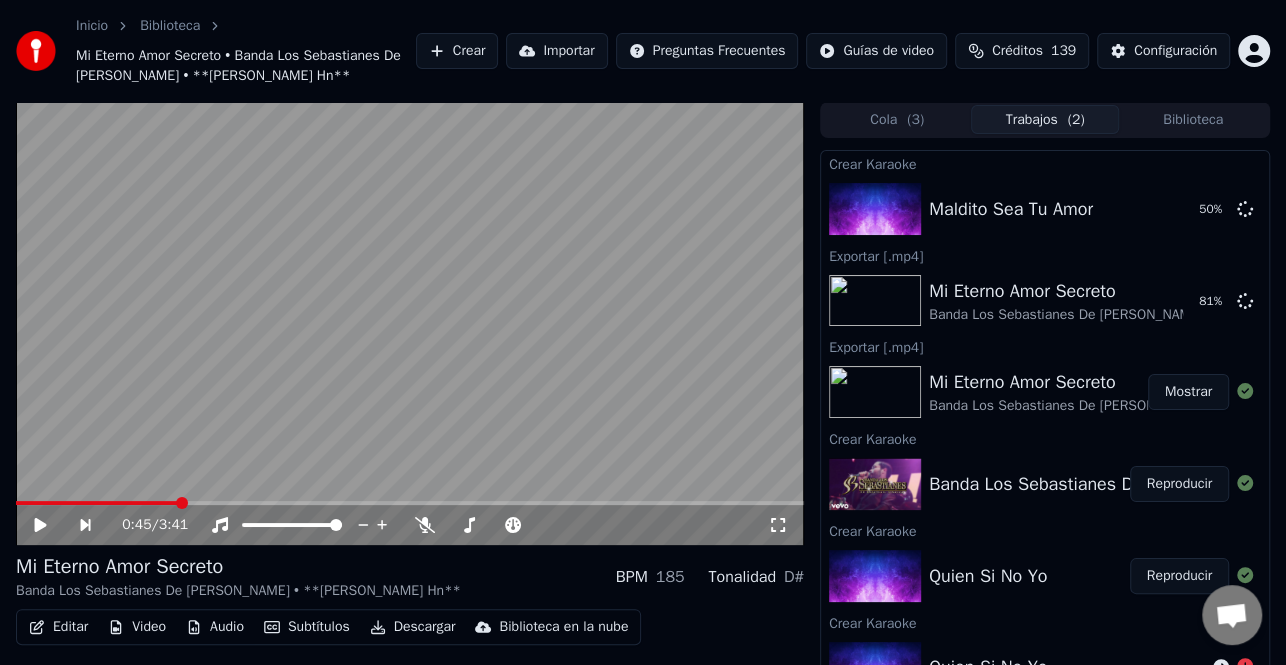 click on "Reproducir" at bounding box center (1179, 576) 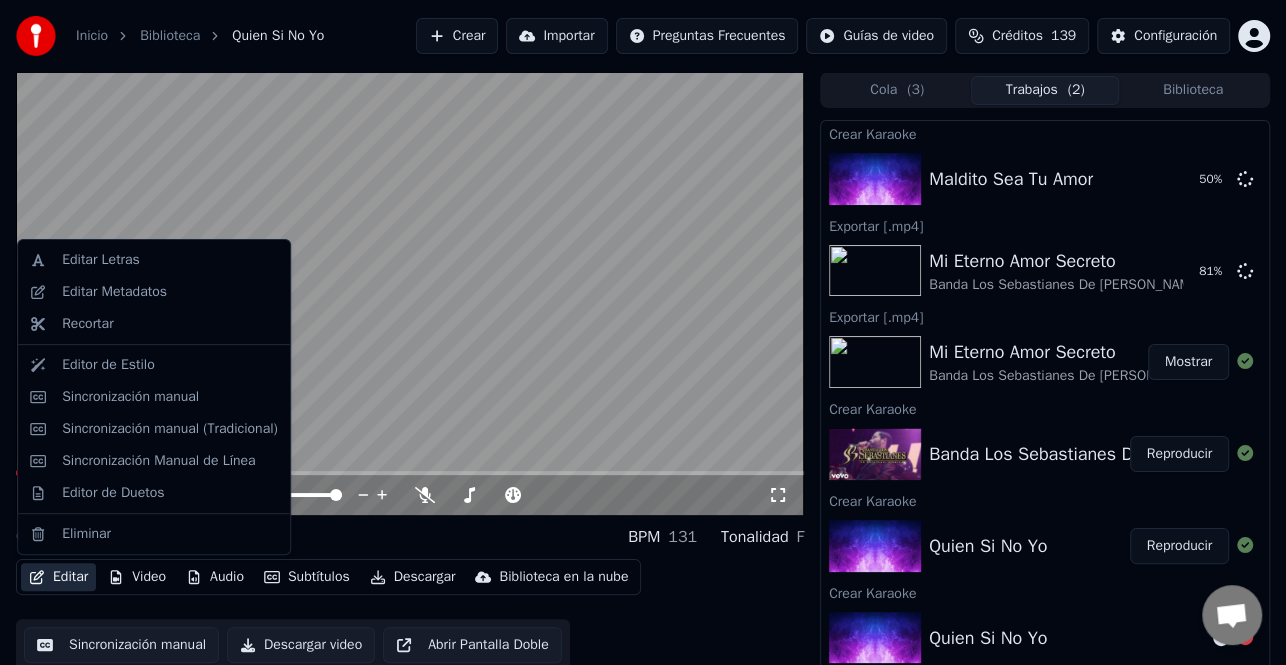 click on "Editar" at bounding box center [58, 577] 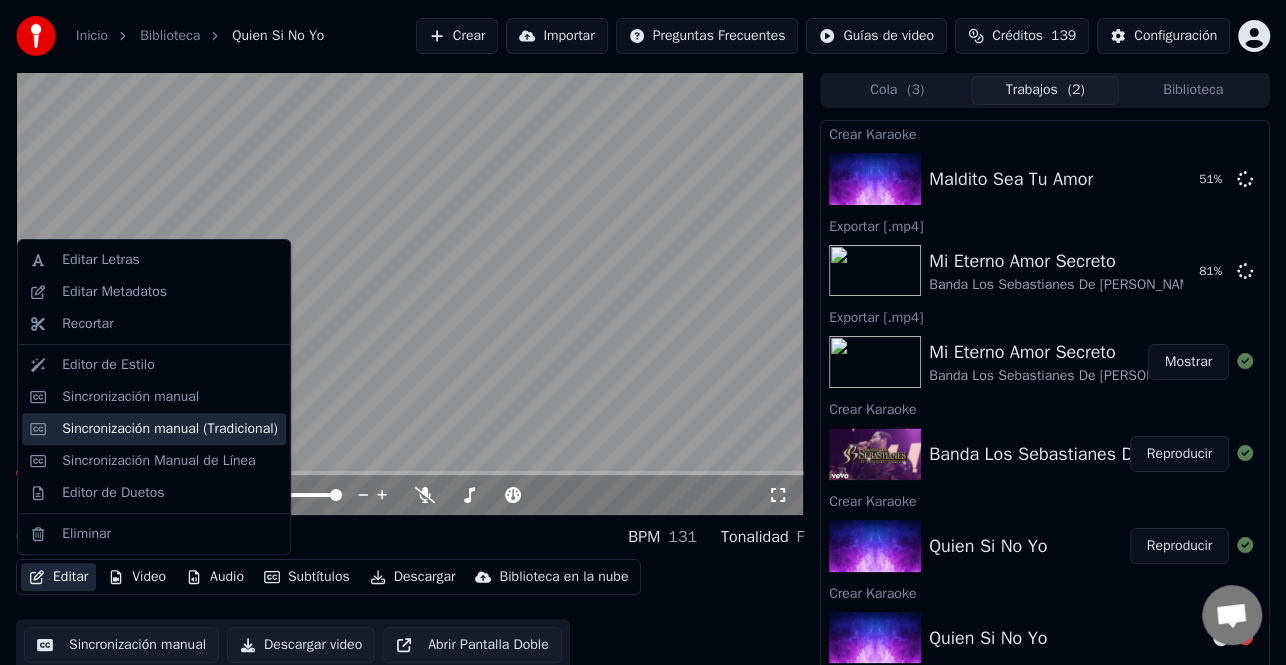 click on "Sincronización manual (Tradicional)" at bounding box center [154, 429] 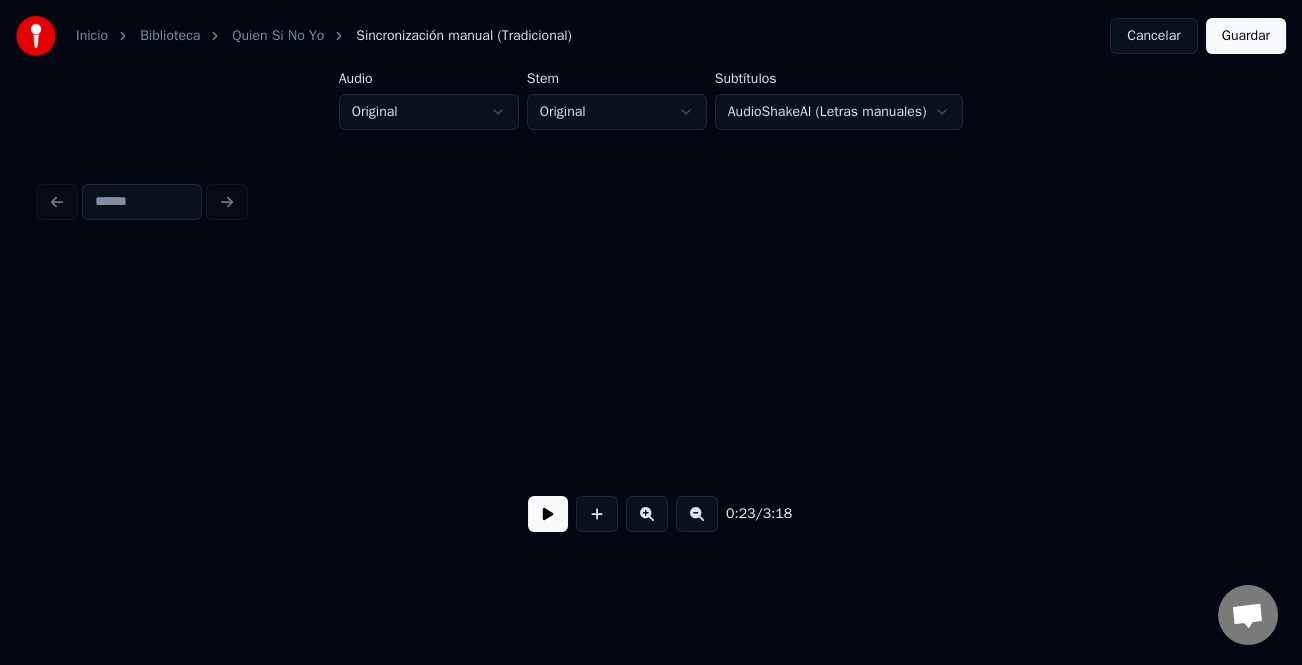 scroll, scrollTop: 0, scrollLeft: 4767, axis: horizontal 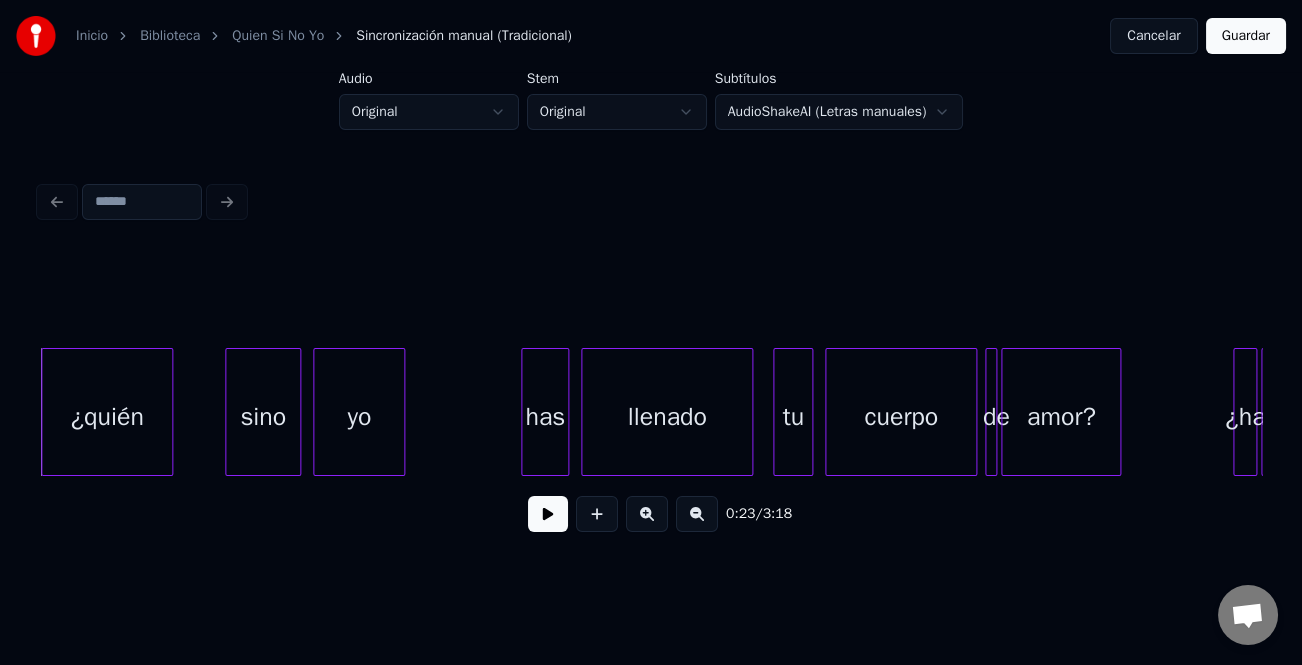 click at bounding box center (548, 514) 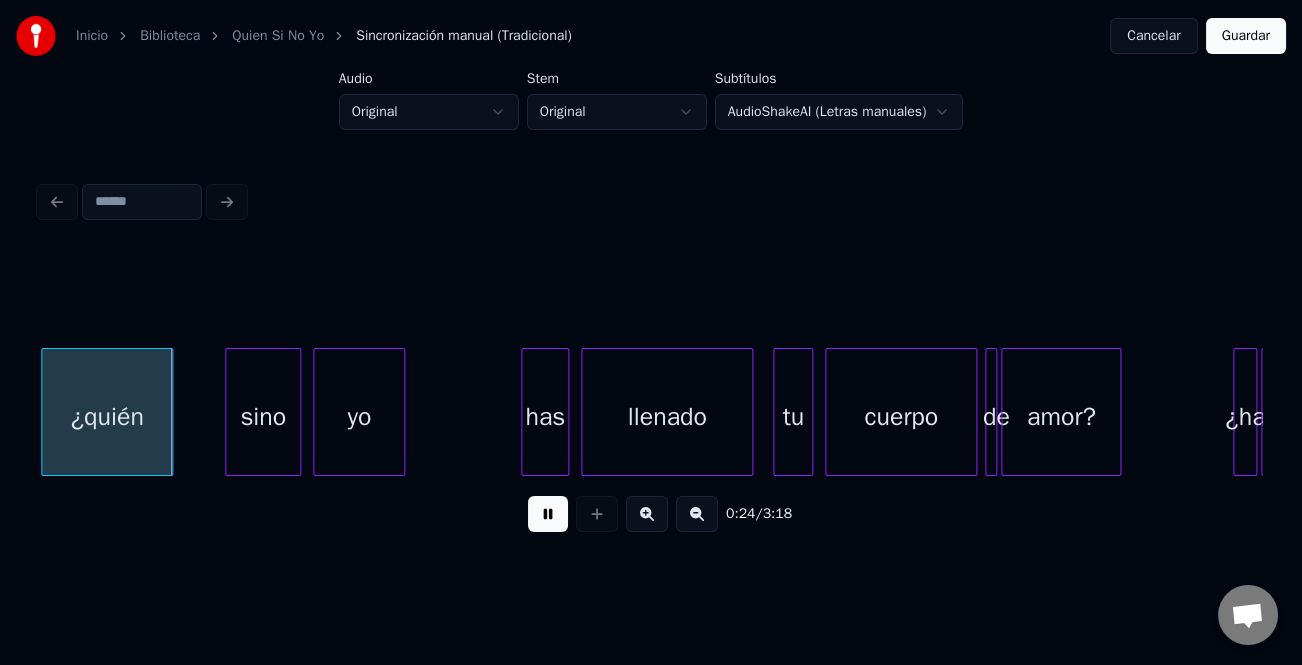 click at bounding box center [548, 514] 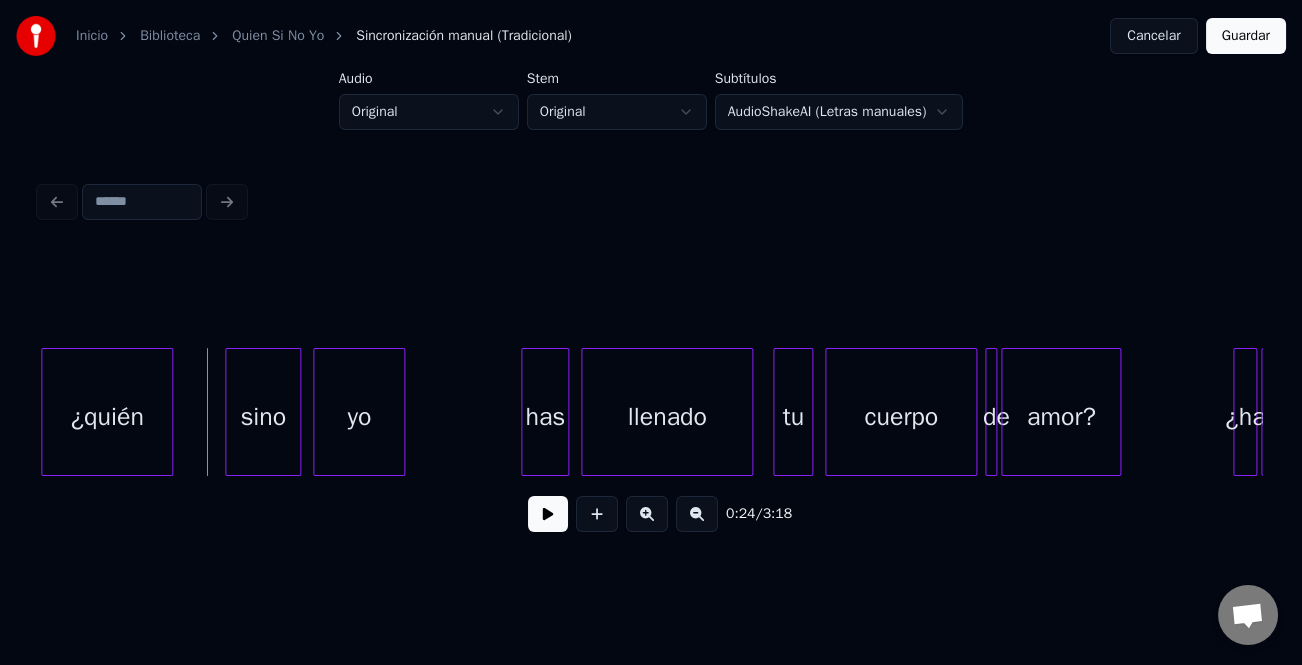 click on "Cancelar" at bounding box center (1153, 36) 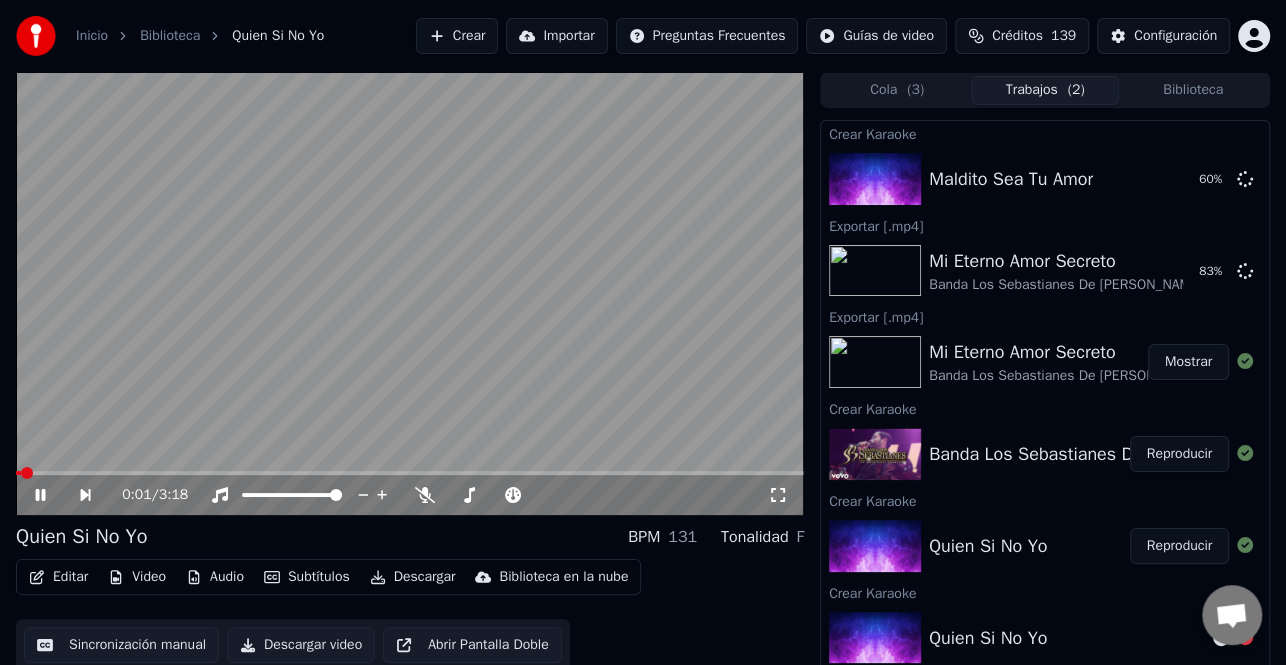 drag, startPoint x: 48, startPoint y: 493, endPoint x: 86, endPoint y: 603, distance: 116.37869 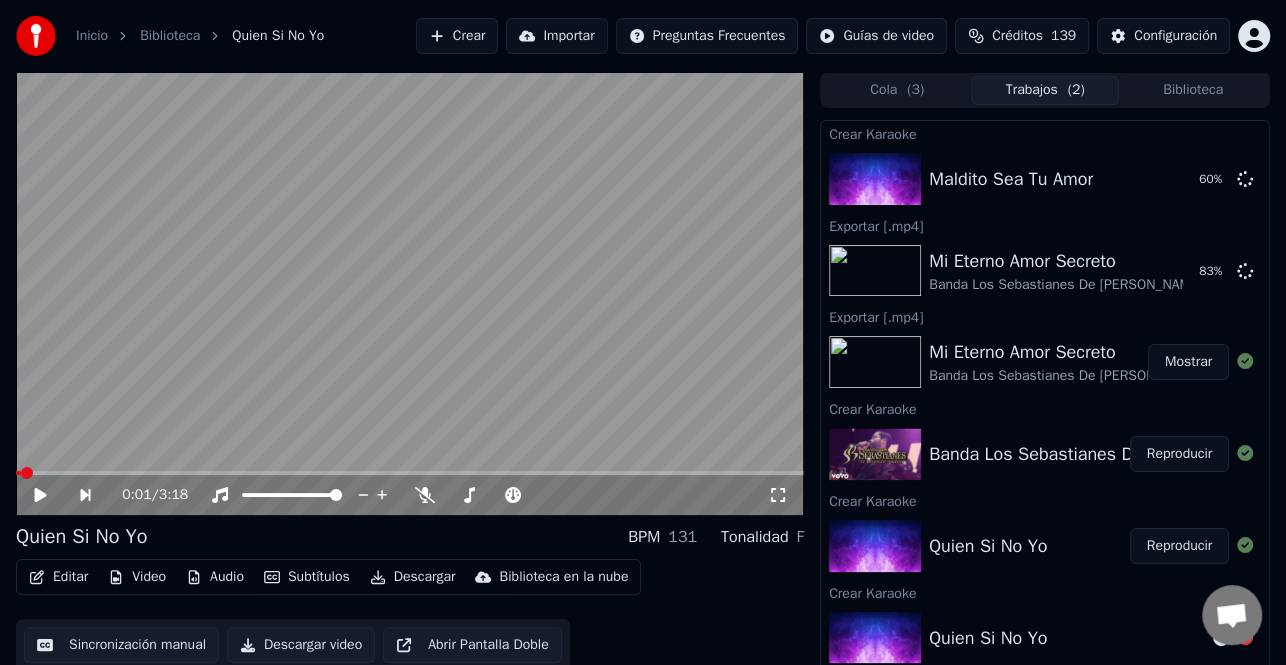 click on "Editar" at bounding box center [58, 577] 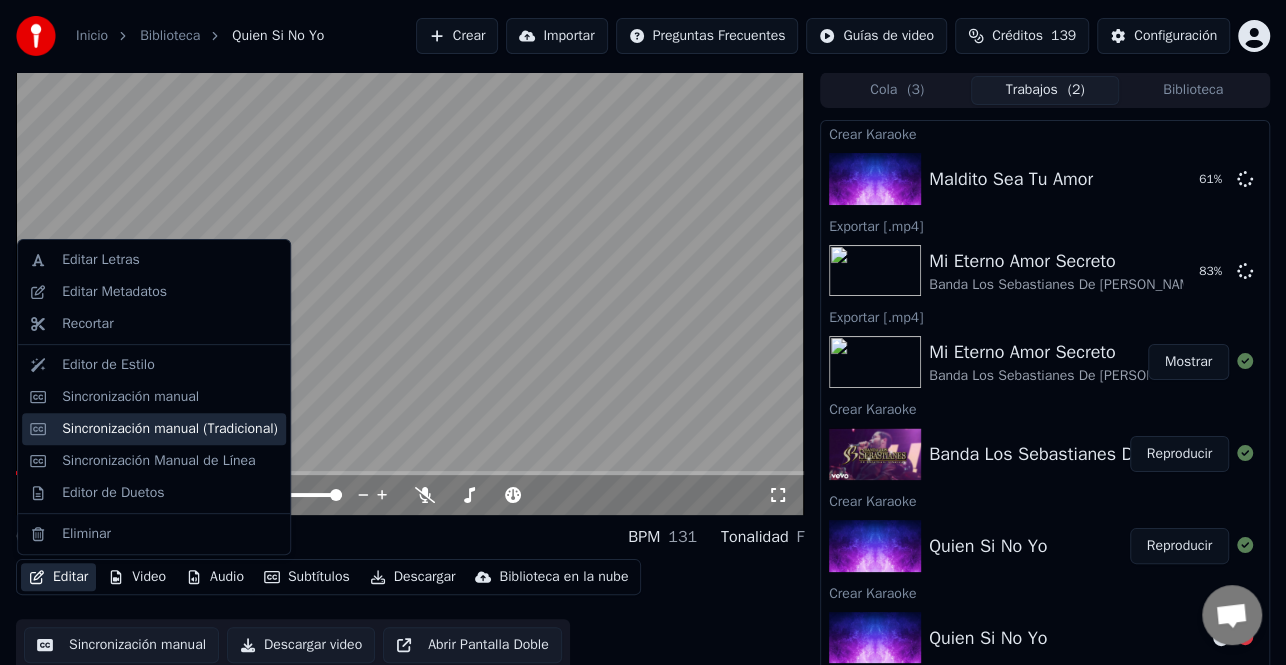 click on "Sincronización manual (Tradicional)" at bounding box center (170, 429) 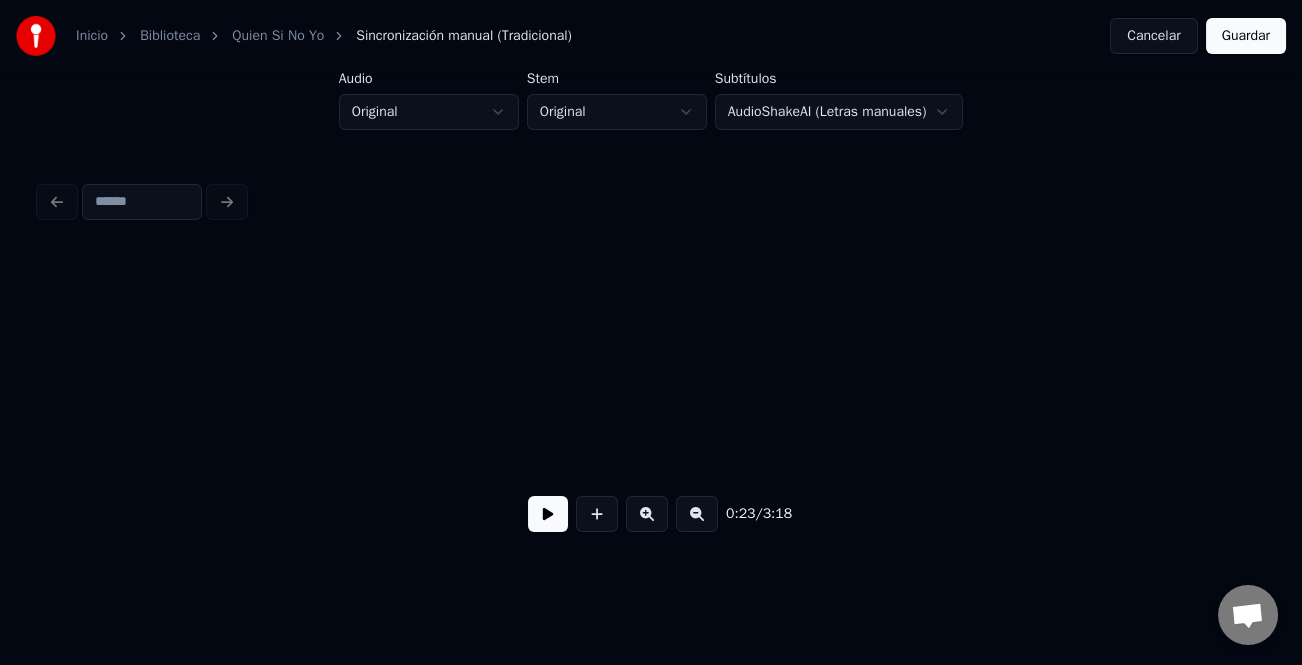 scroll, scrollTop: 0, scrollLeft: 4767, axis: horizontal 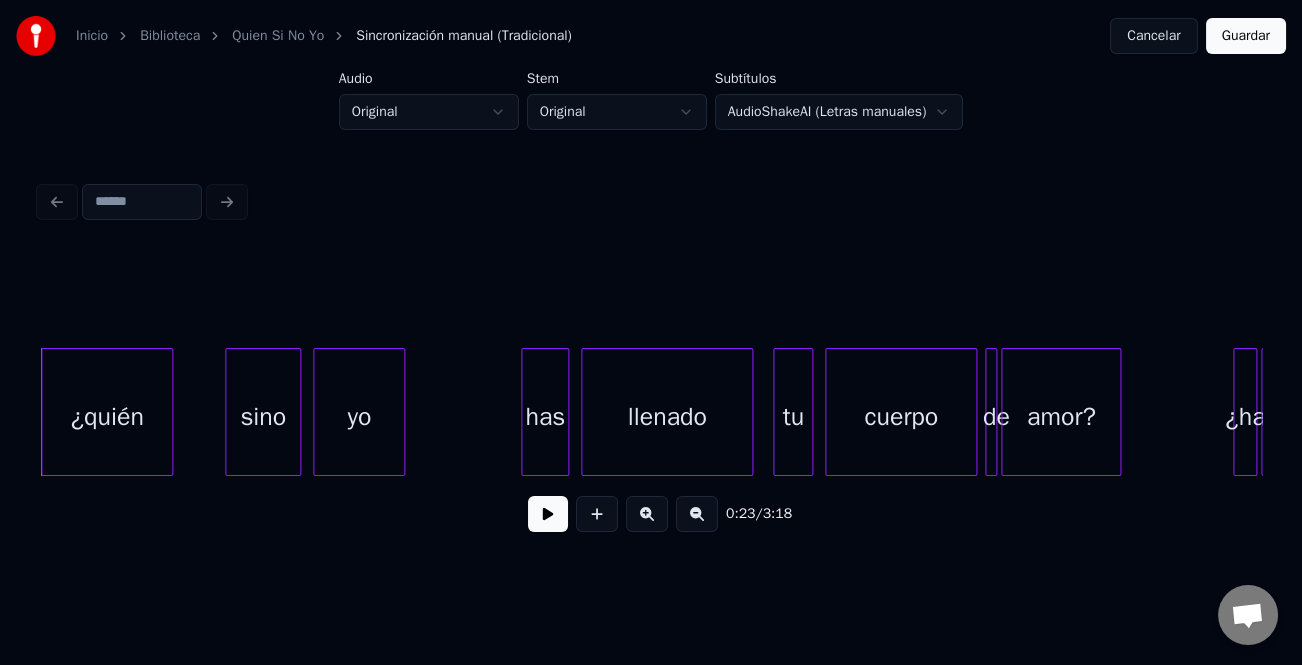 click on "0:23  /  3:18" at bounding box center [651, 514] 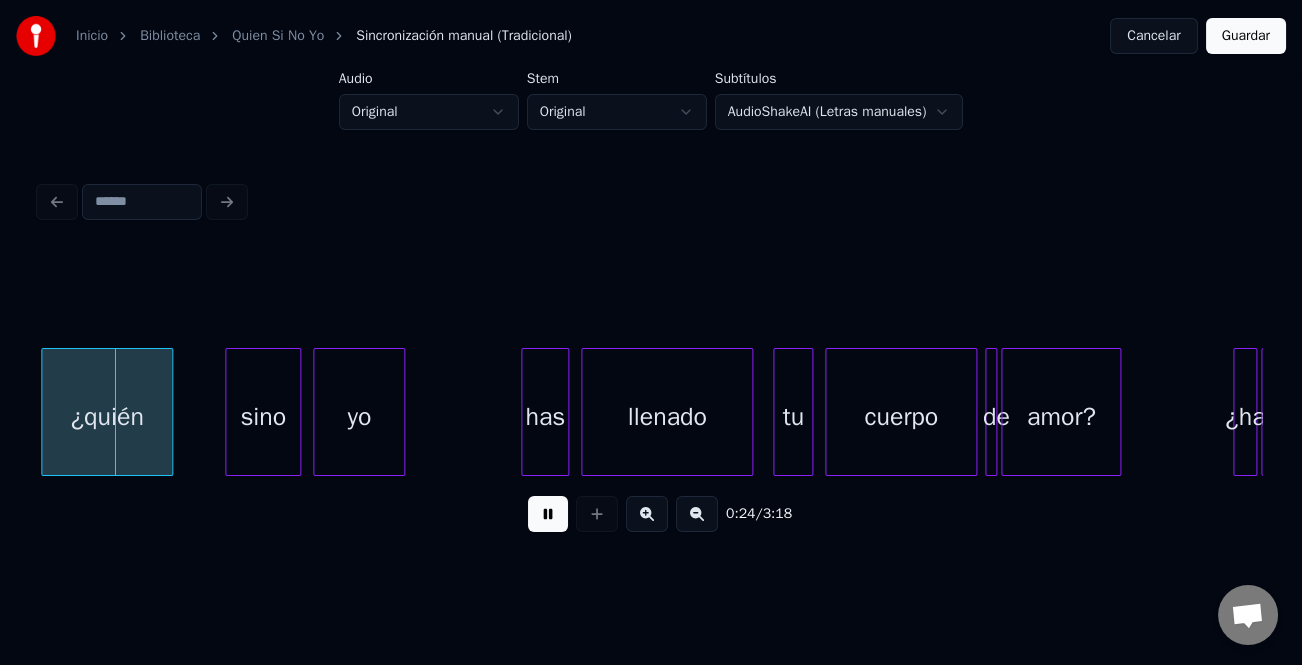 click at bounding box center (548, 514) 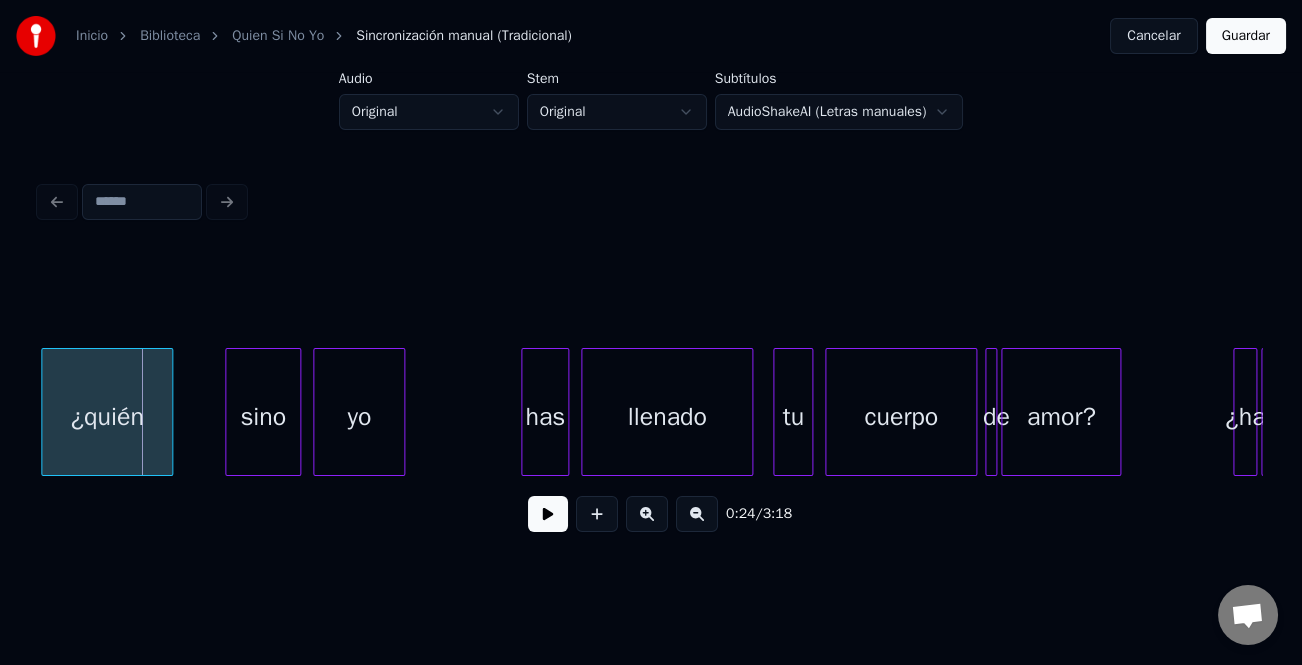 click on "¿quién" at bounding box center (107, 417) 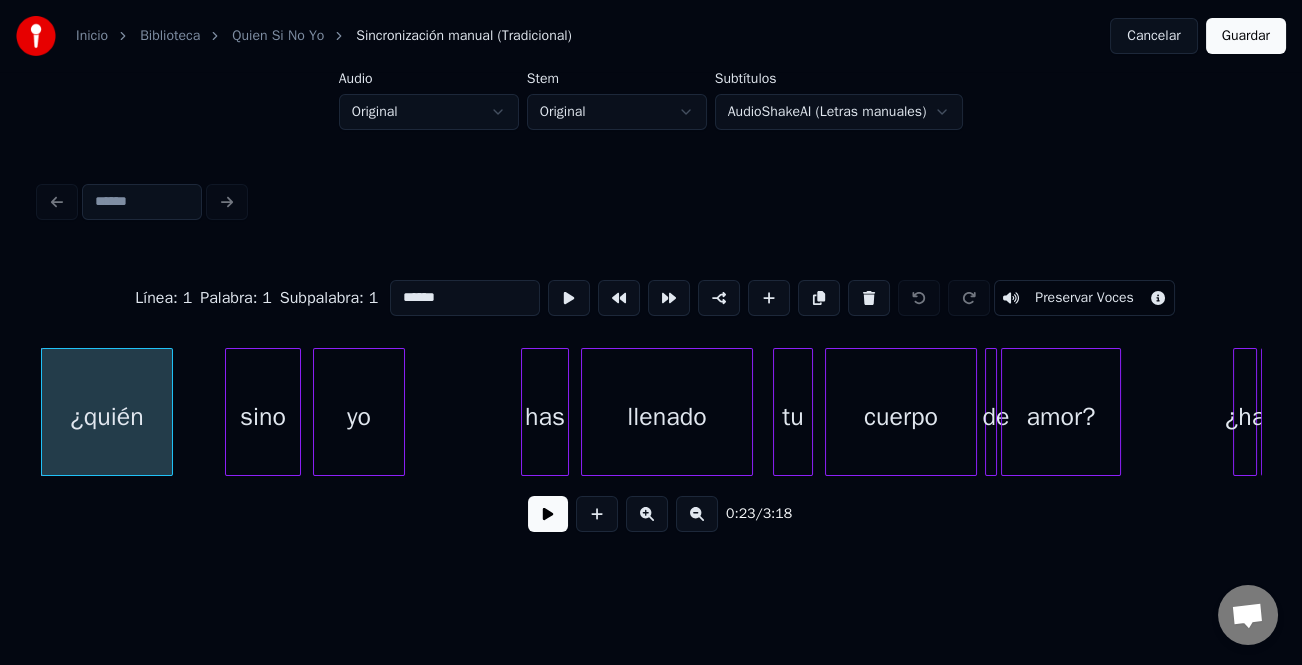 click on "******" at bounding box center [465, 298] 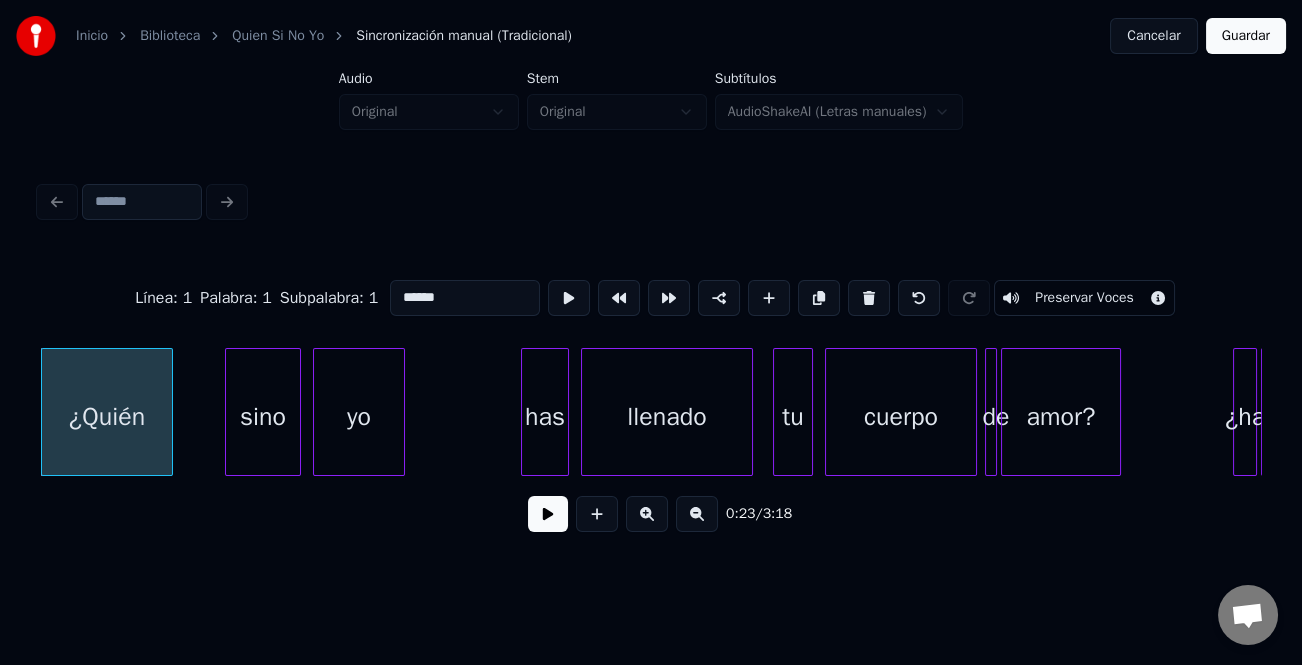 type on "******" 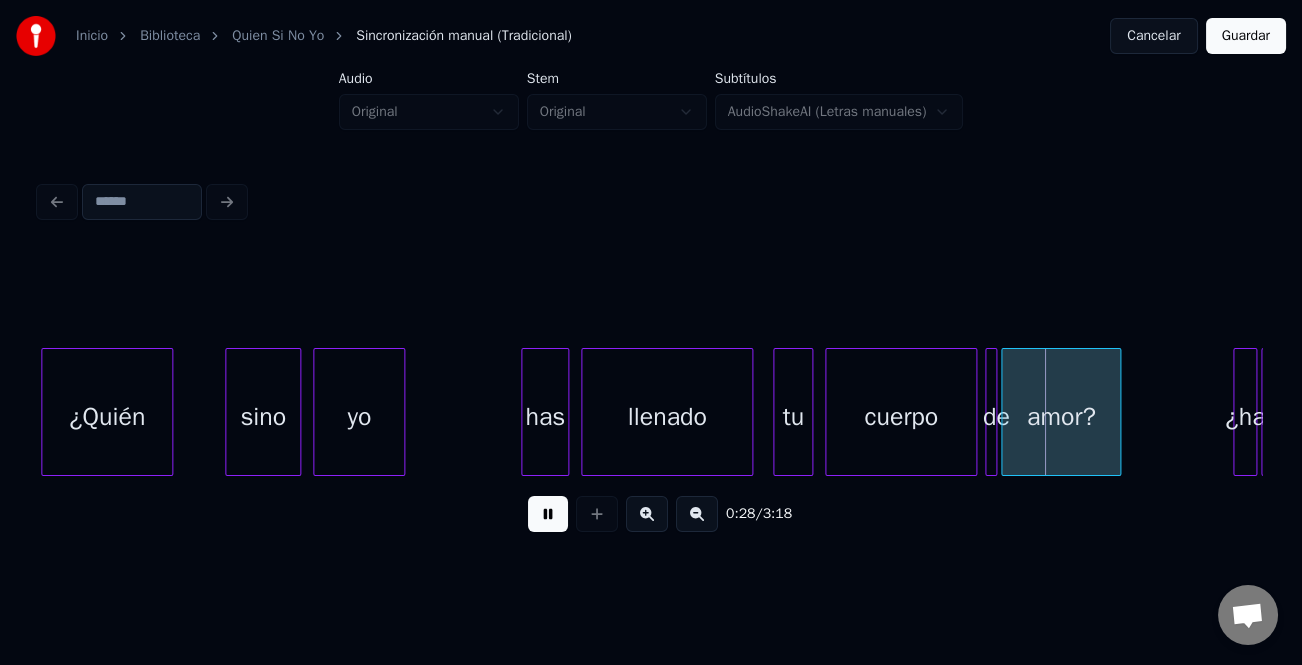 click at bounding box center (548, 514) 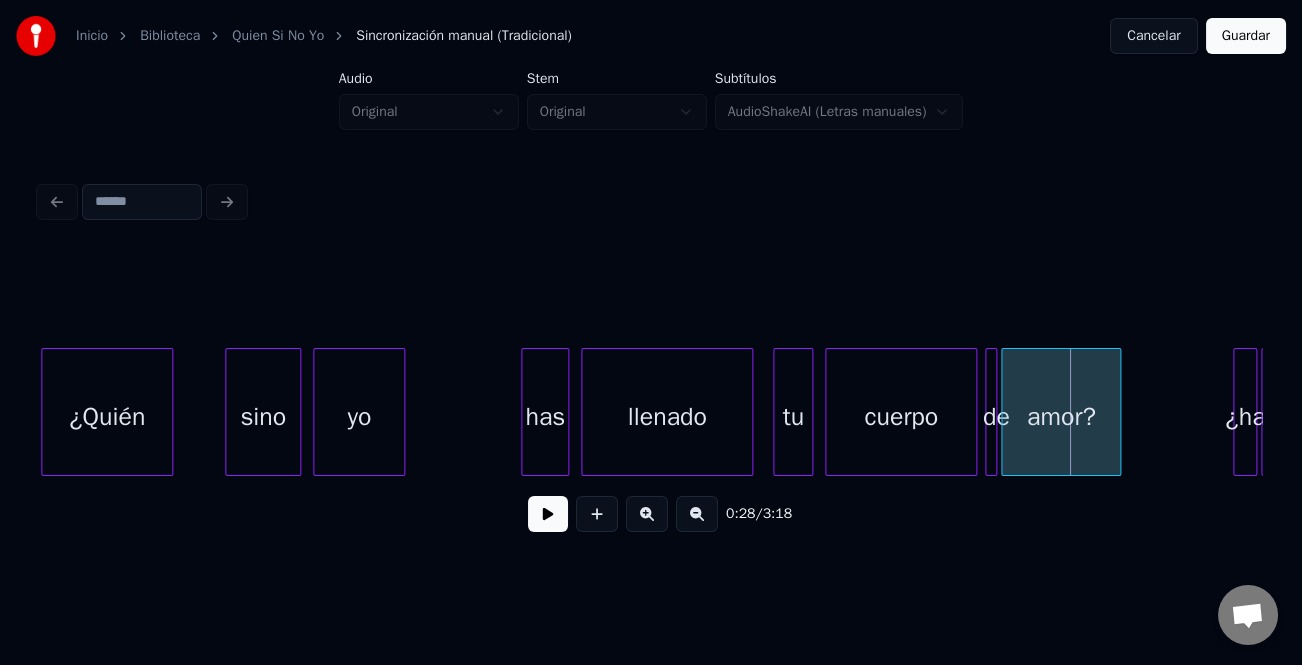 click at bounding box center [565, 412] 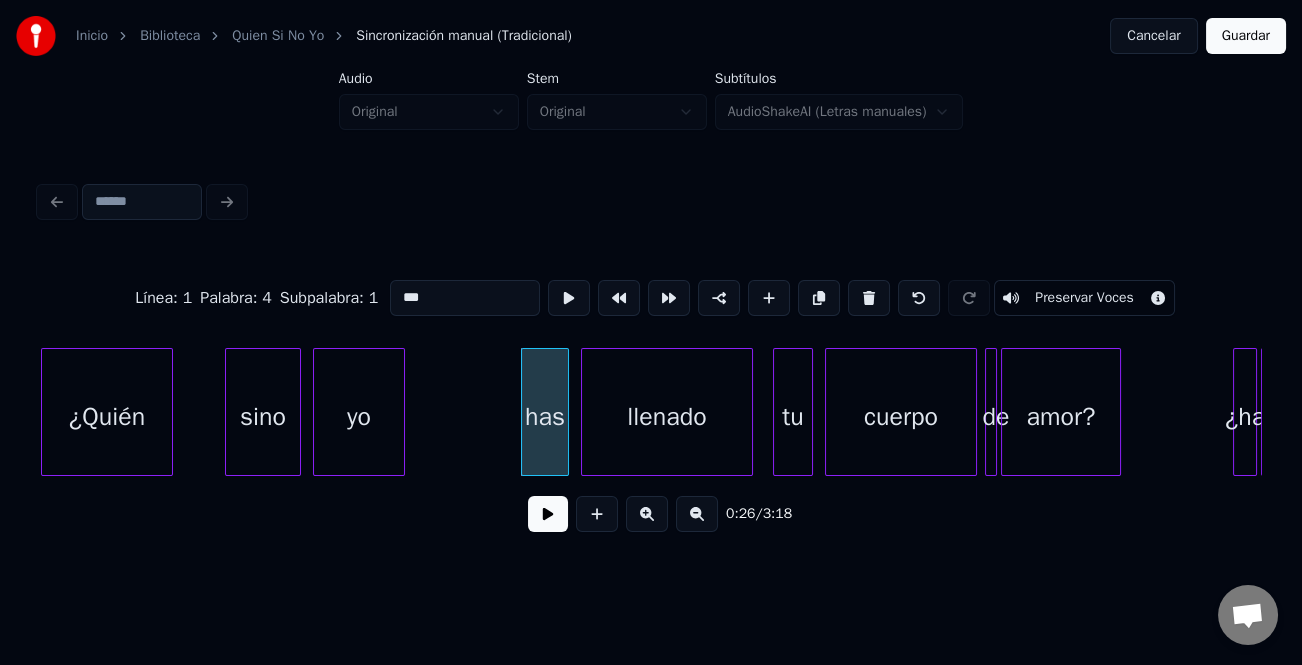 click on "***" at bounding box center [465, 298] 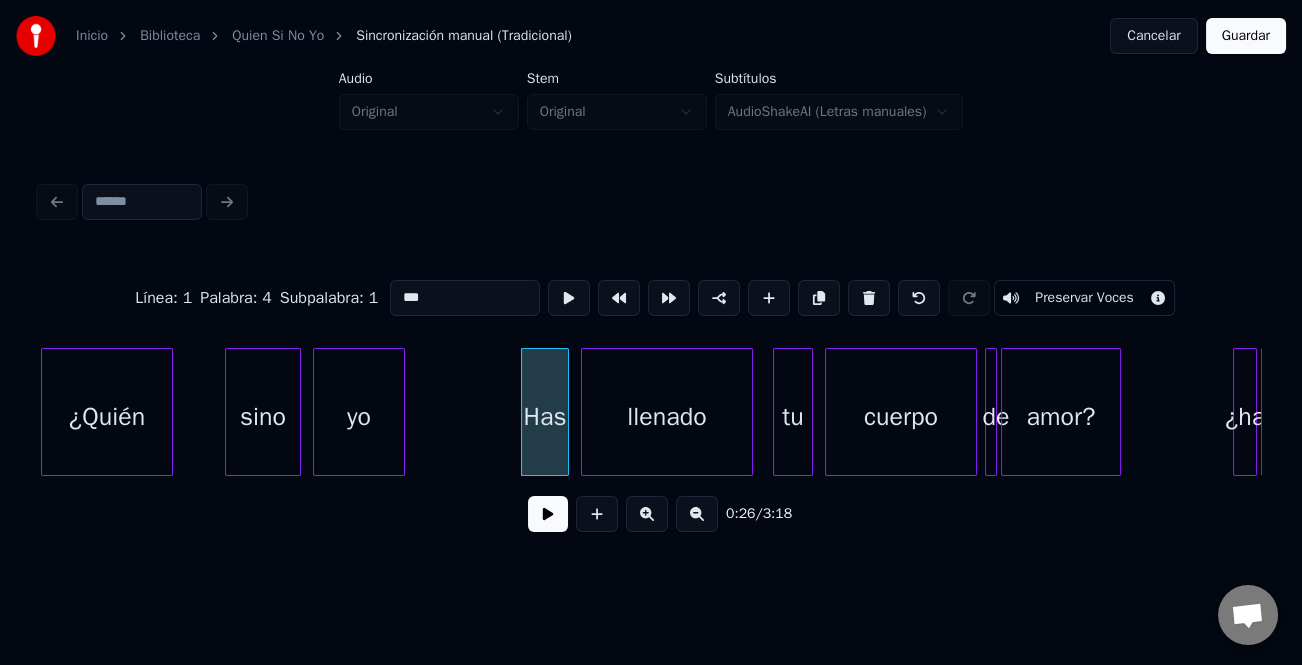 type on "***" 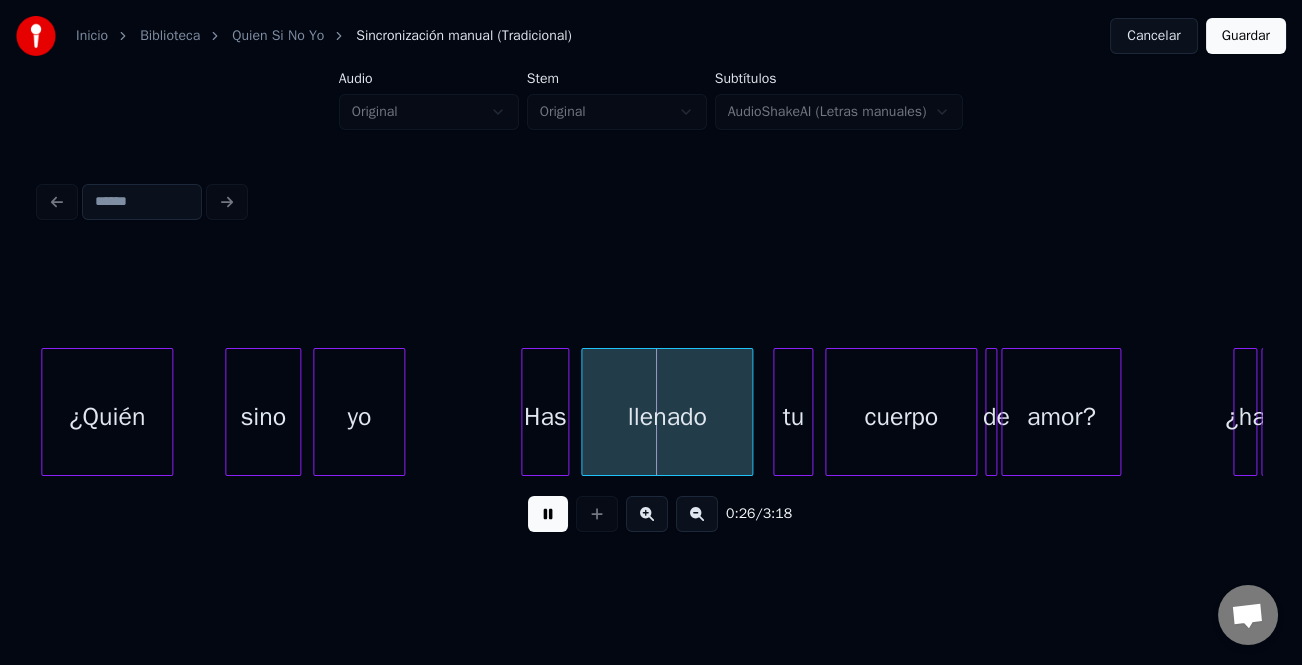 click at bounding box center [548, 514] 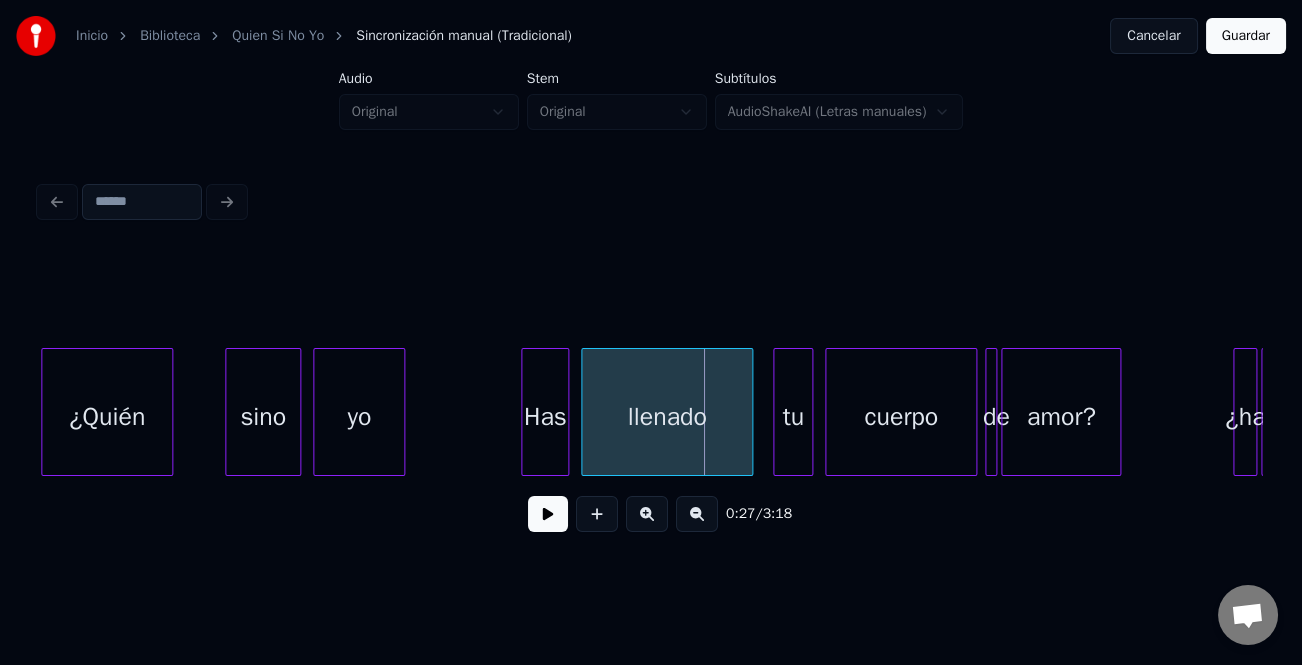 click on "Has" at bounding box center (545, 417) 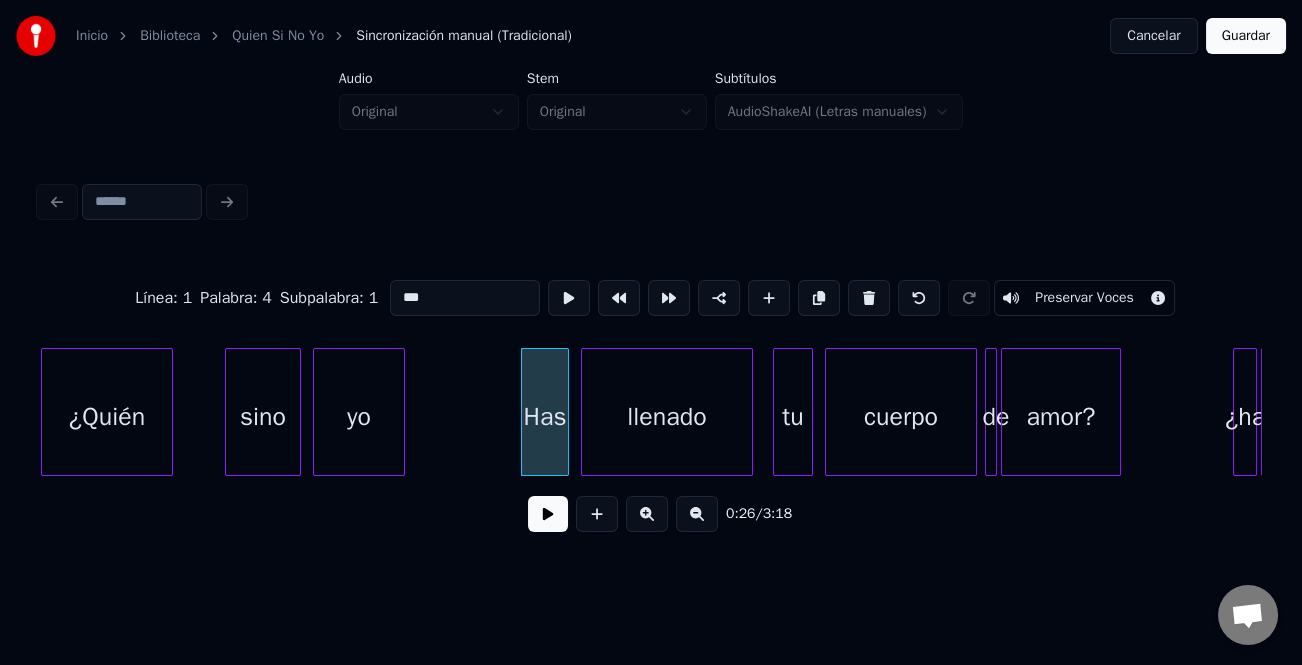 click on "***" at bounding box center [465, 298] 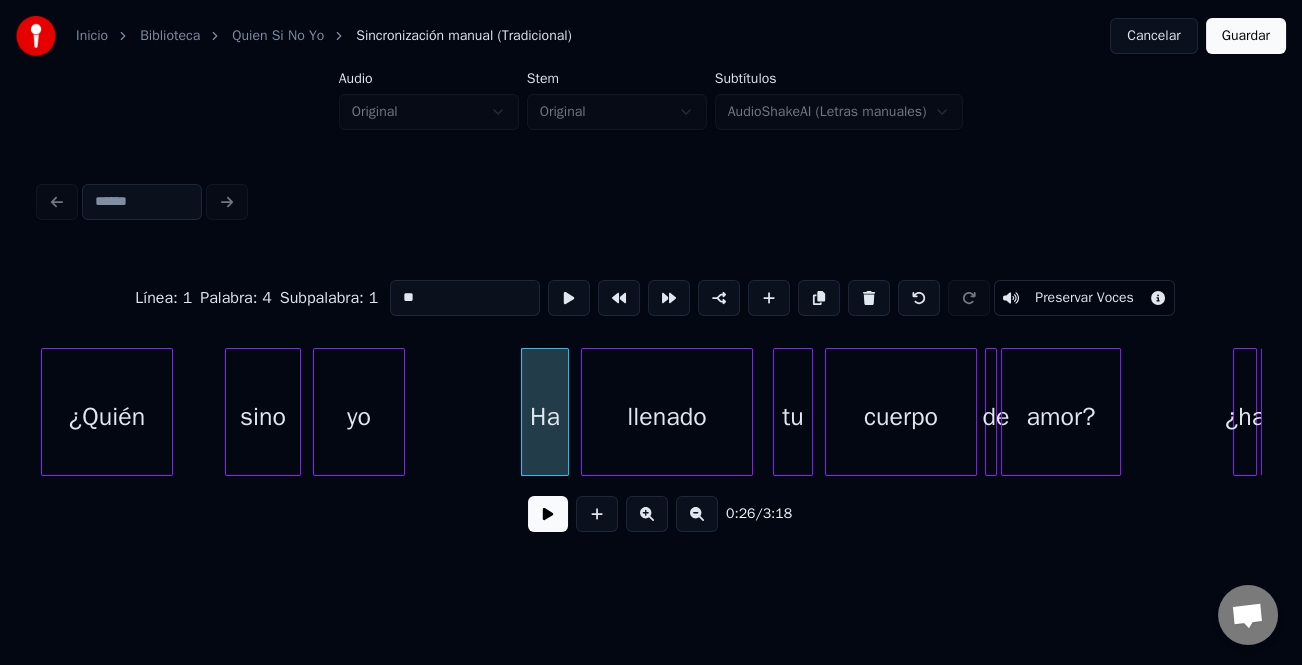 type on "**" 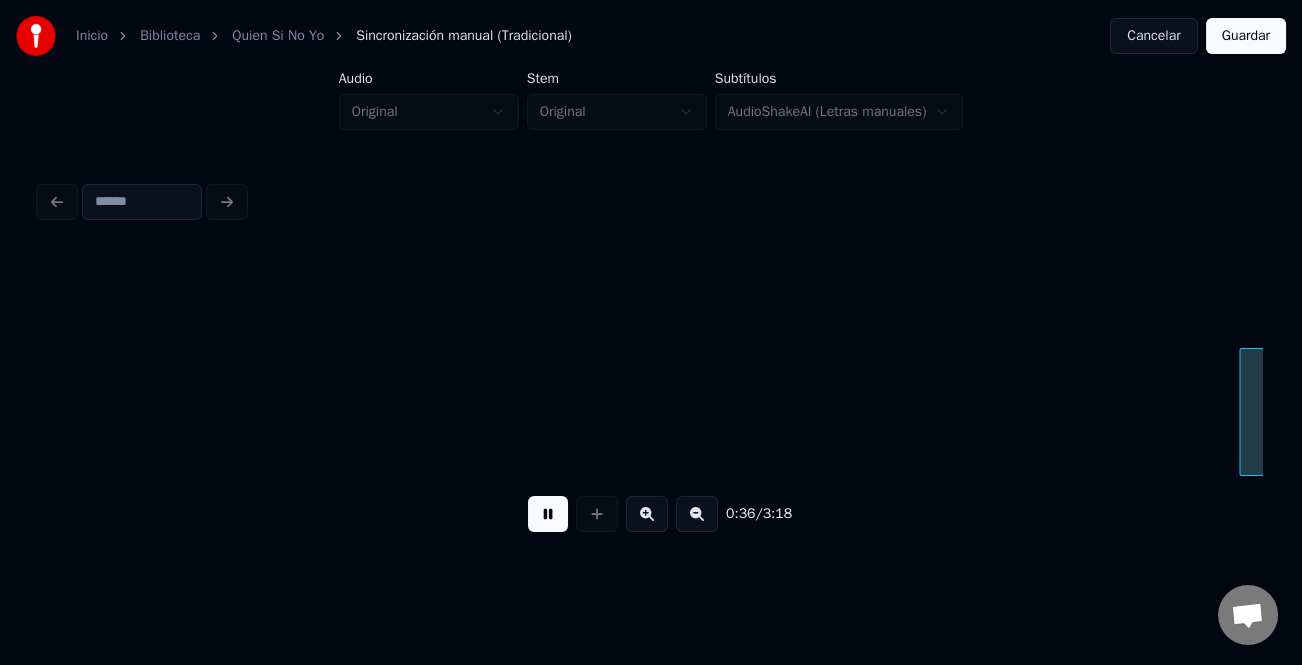 scroll, scrollTop: 0, scrollLeft: 7213, axis: horizontal 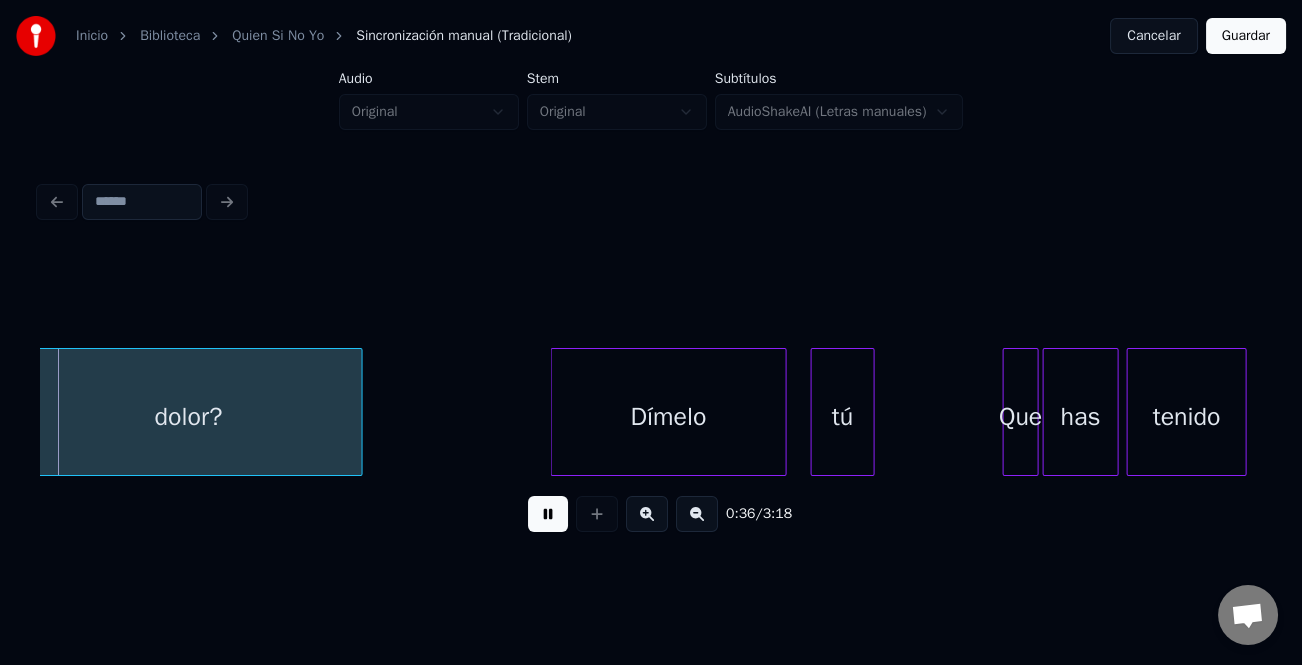 click at bounding box center (548, 514) 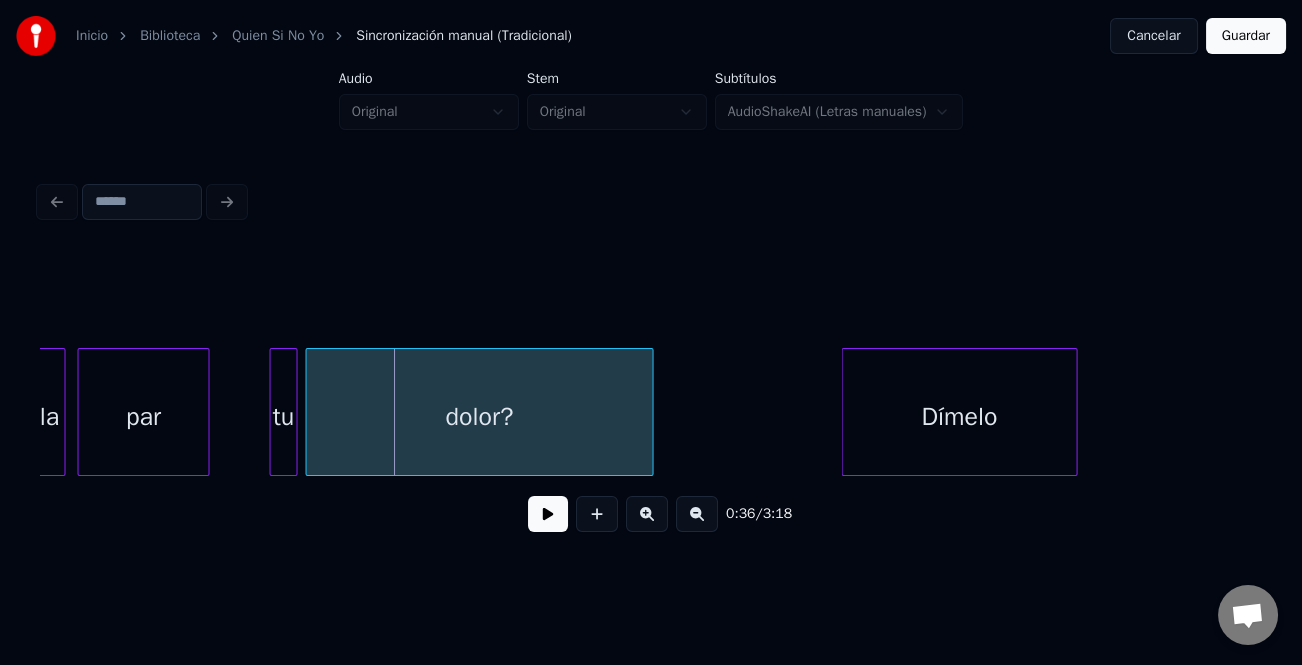 scroll, scrollTop: 0, scrollLeft: 6541, axis: horizontal 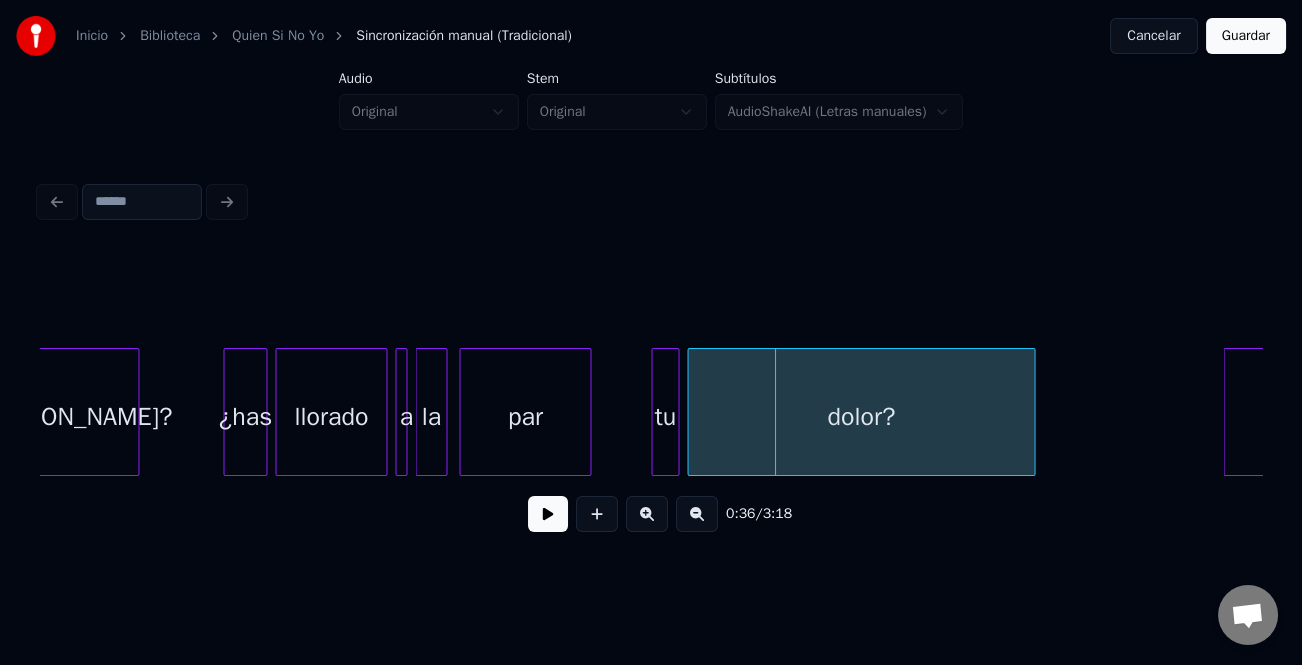 click on "¿has" at bounding box center (245, 417) 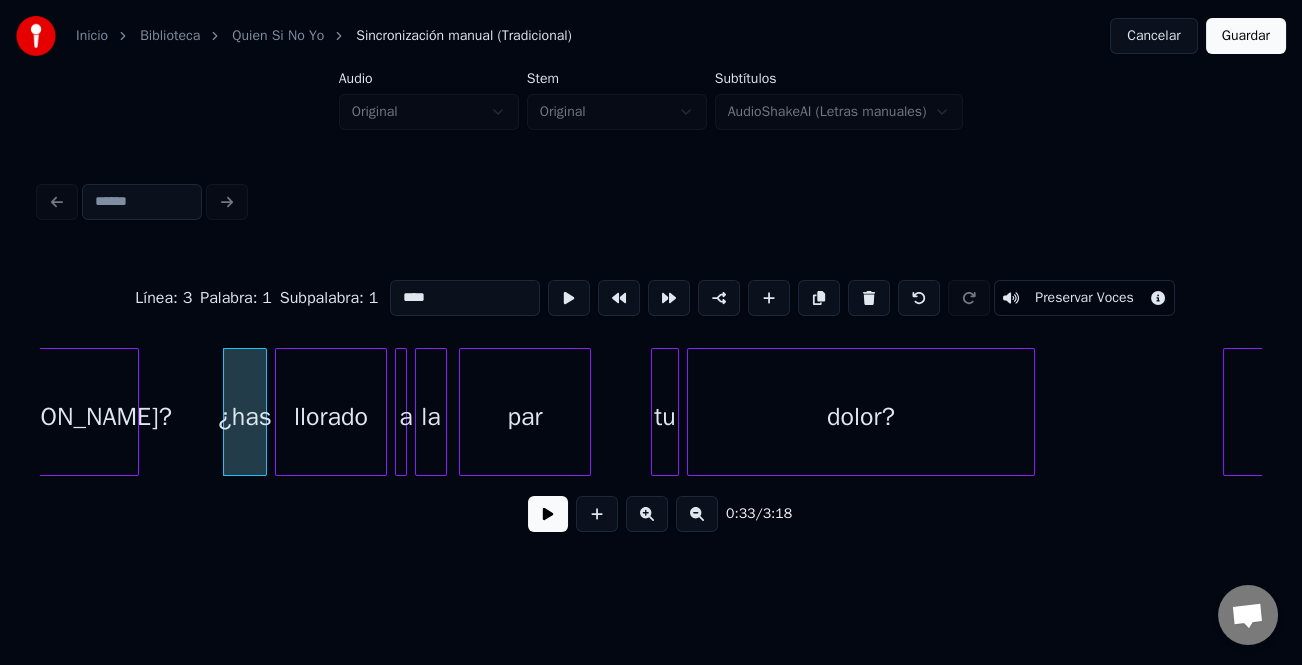 click on "****" at bounding box center (465, 298) 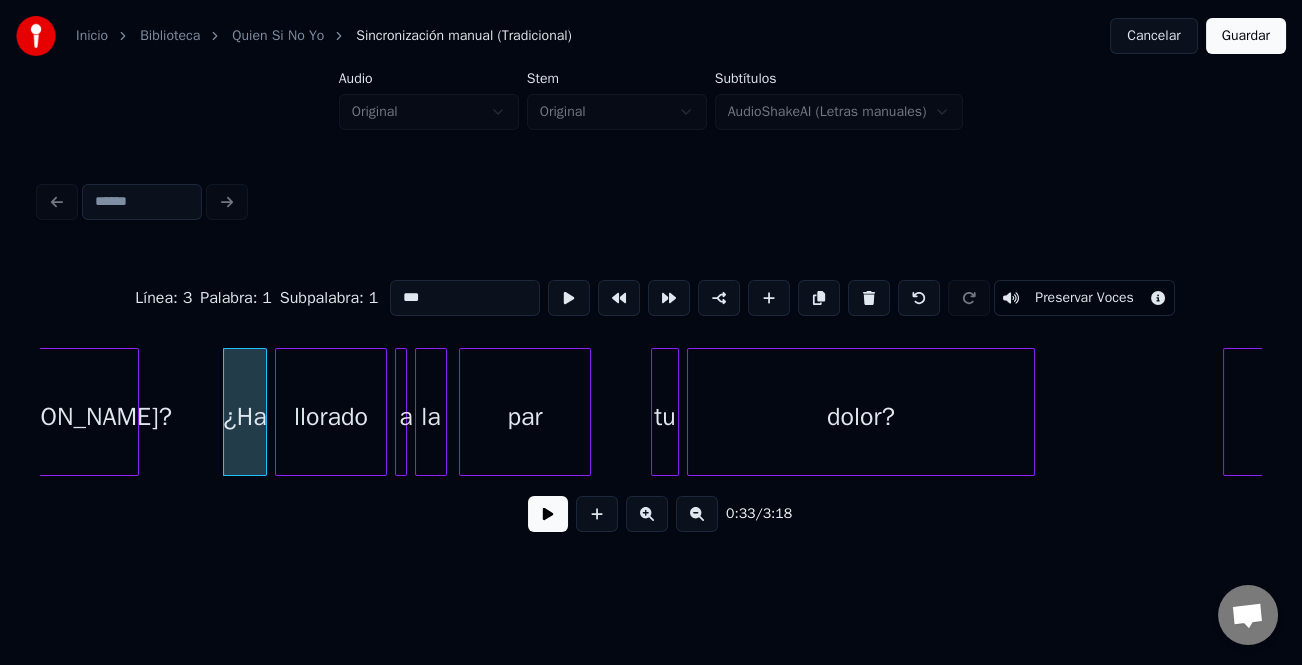 type on "***" 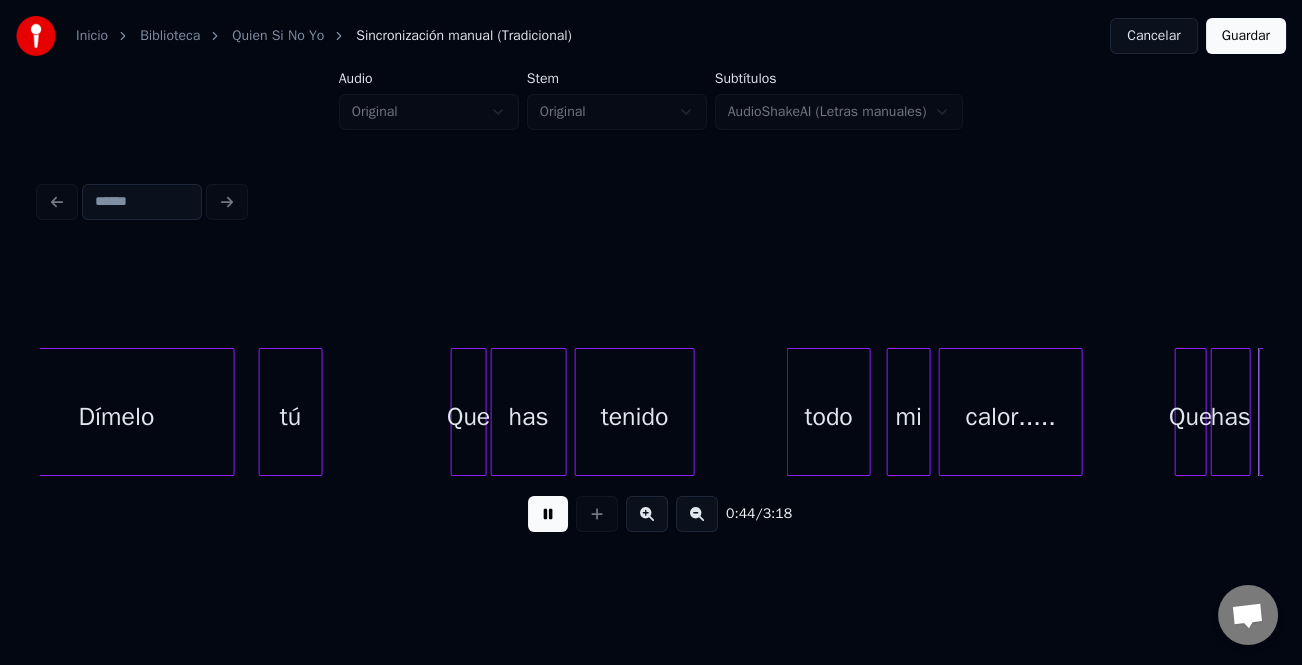 scroll, scrollTop: 0, scrollLeft: 8989, axis: horizontal 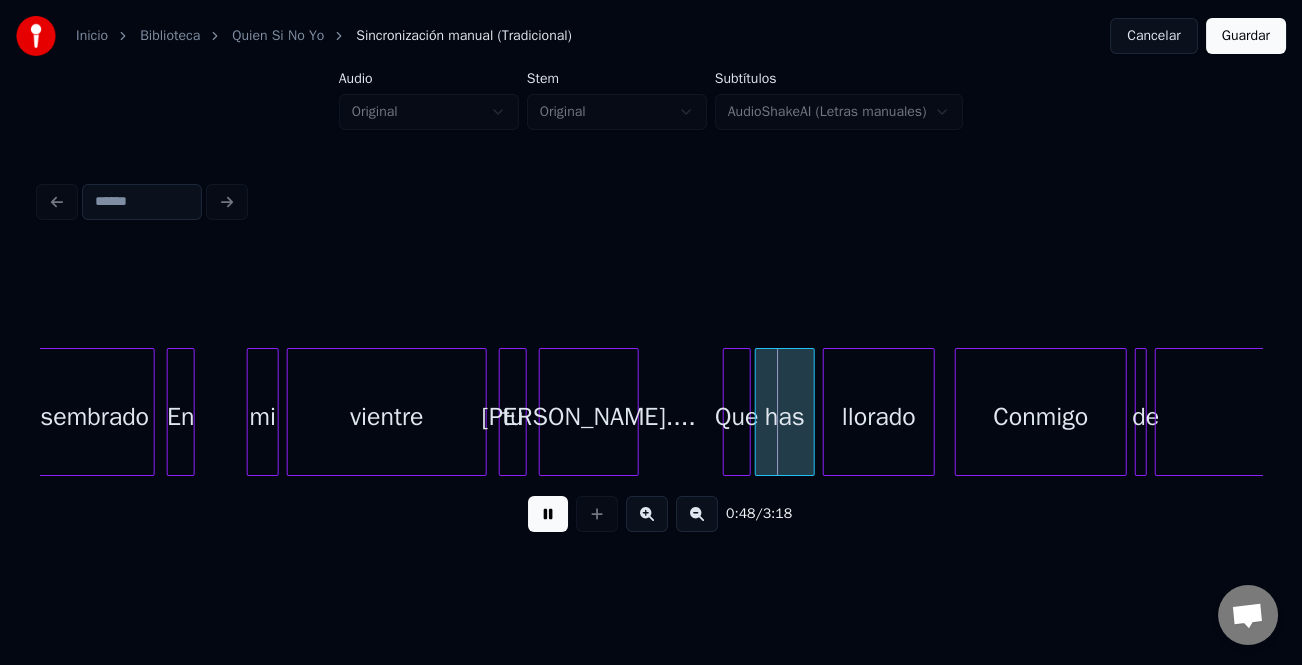 click at bounding box center [647, 514] 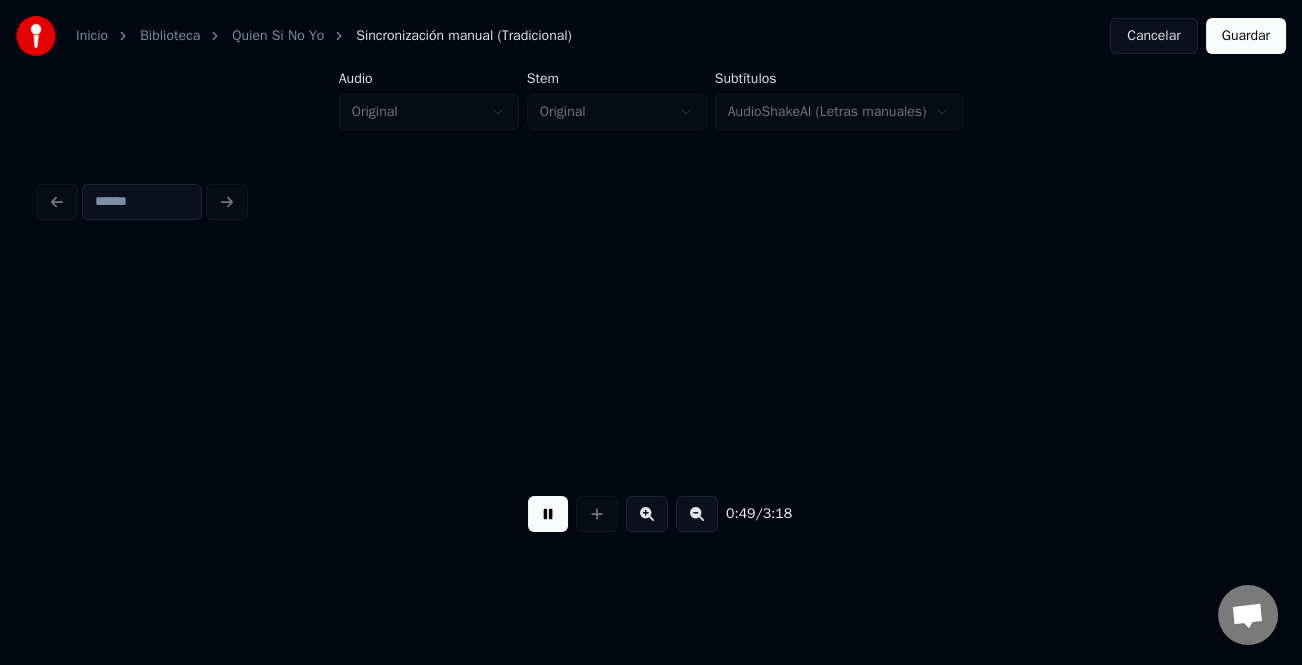 click at bounding box center (647, 514) 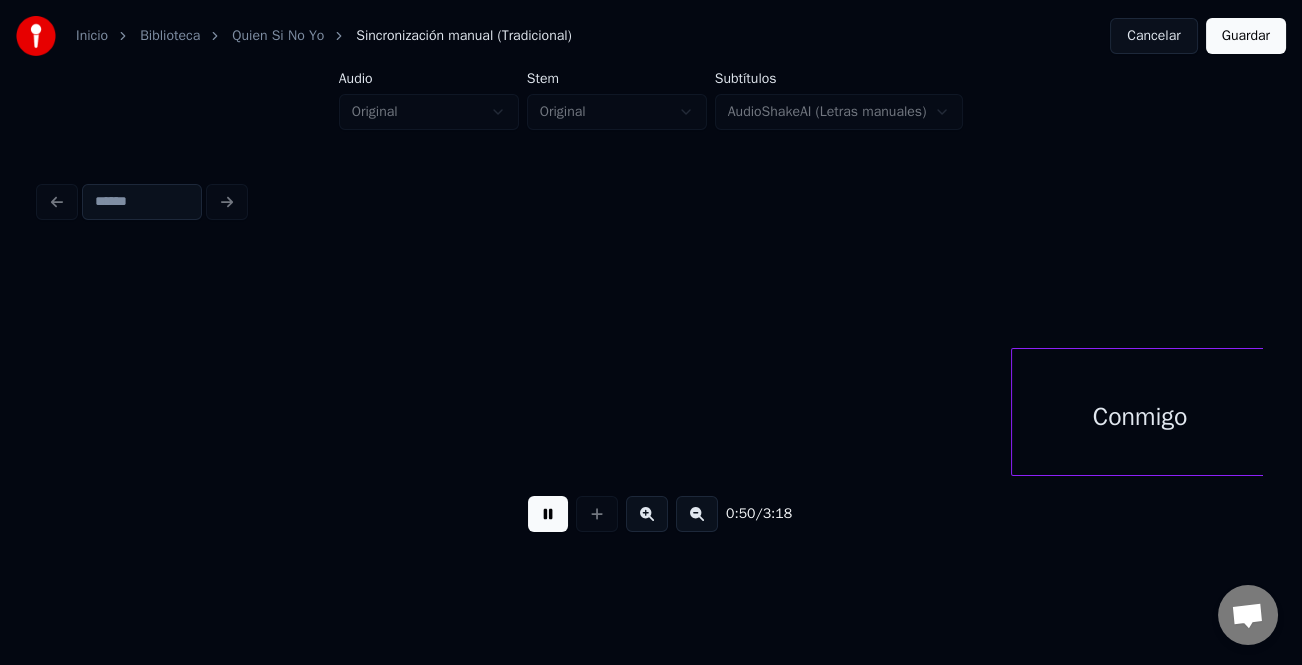 scroll, scrollTop: 0, scrollLeft: 15107, axis: horizontal 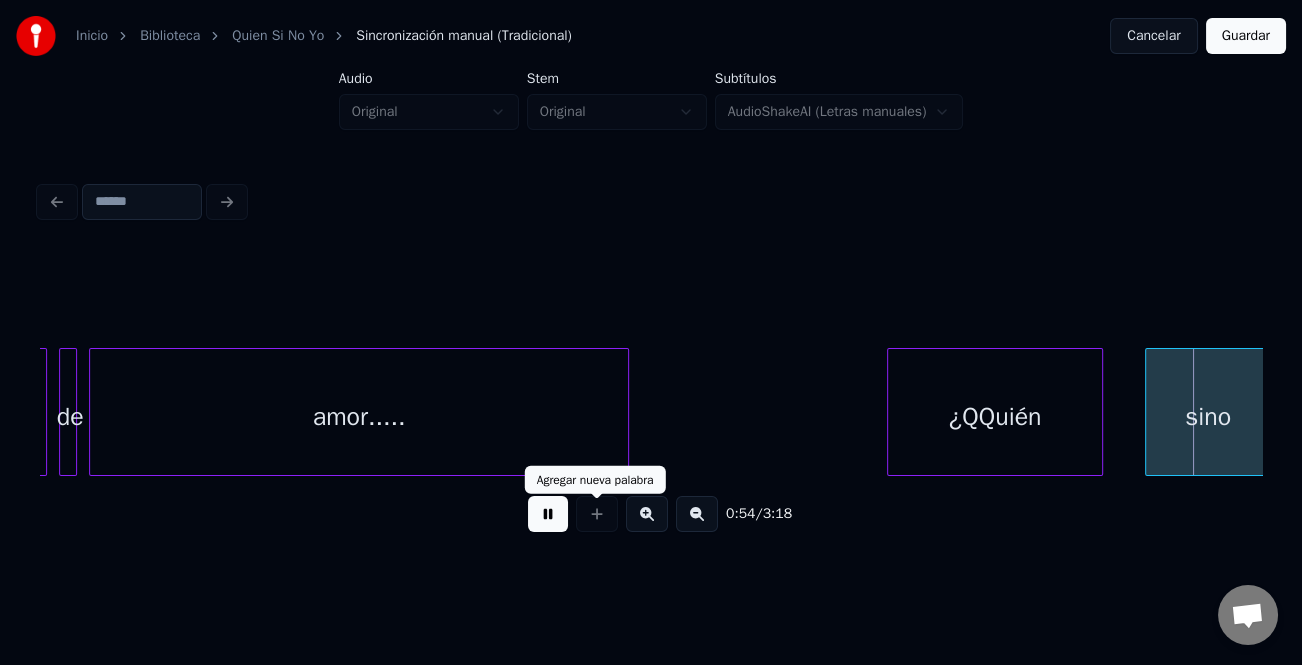 click at bounding box center [597, 514] 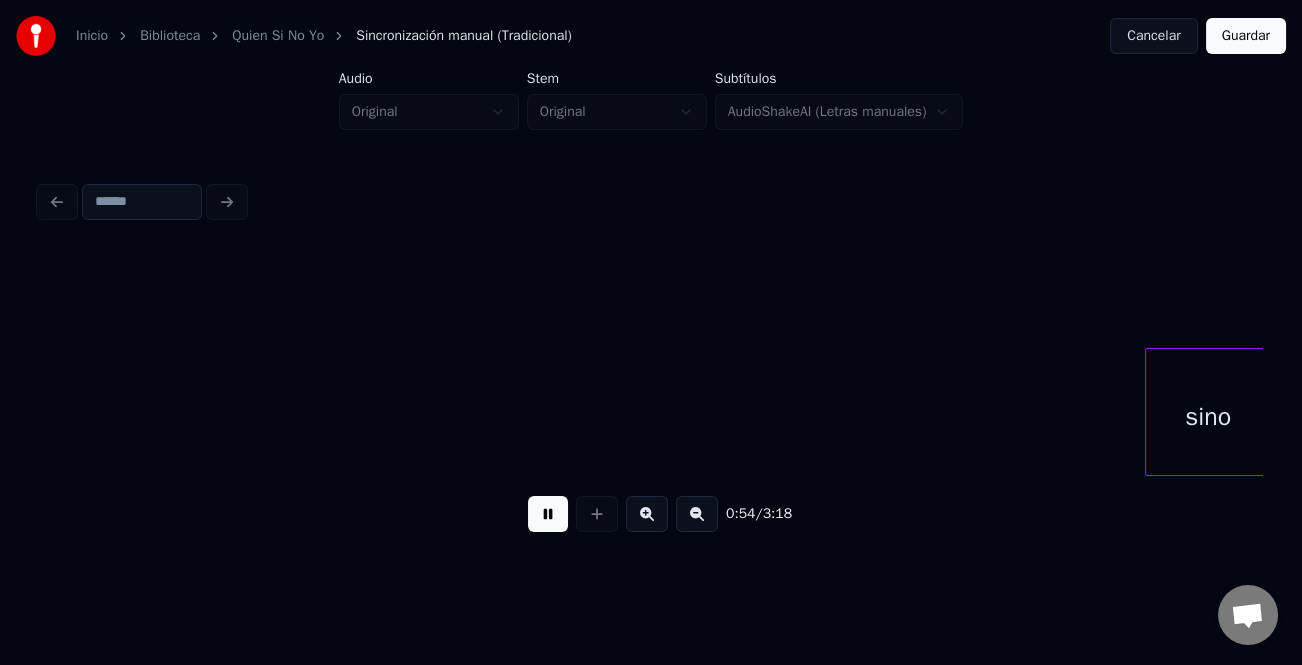 scroll, scrollTop: 0, scrollLeft: 16330, axis: horizontal 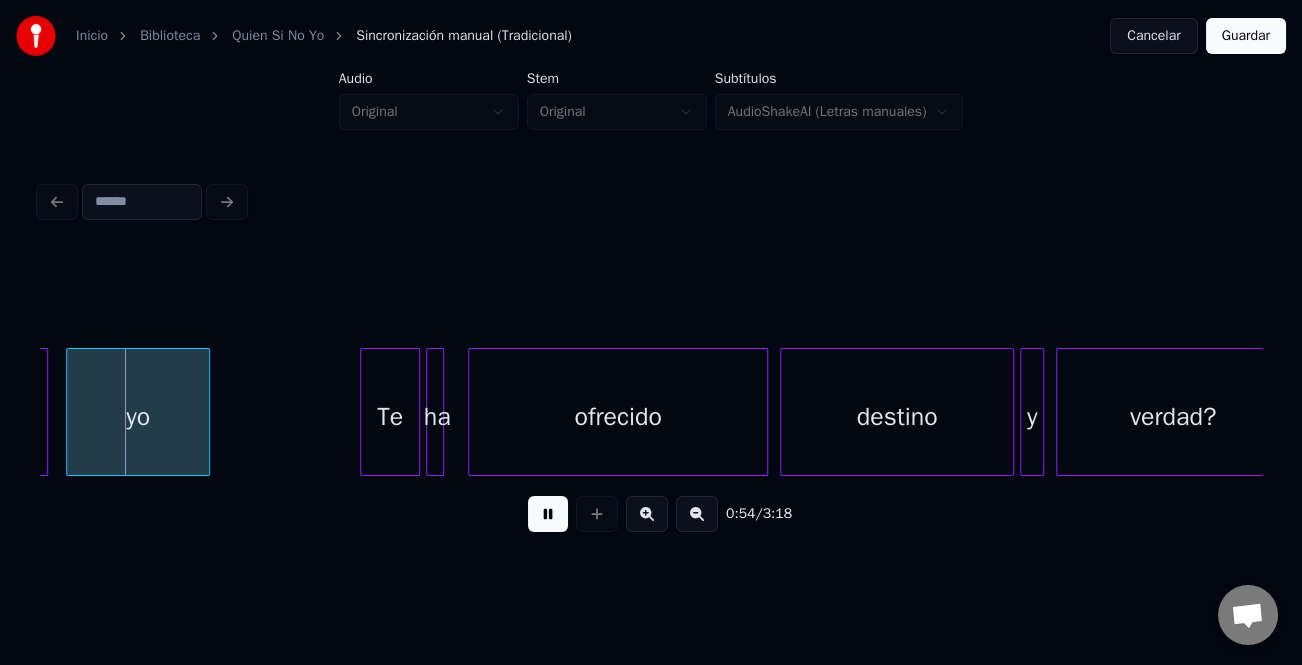 click at bounding box center [548, 514] 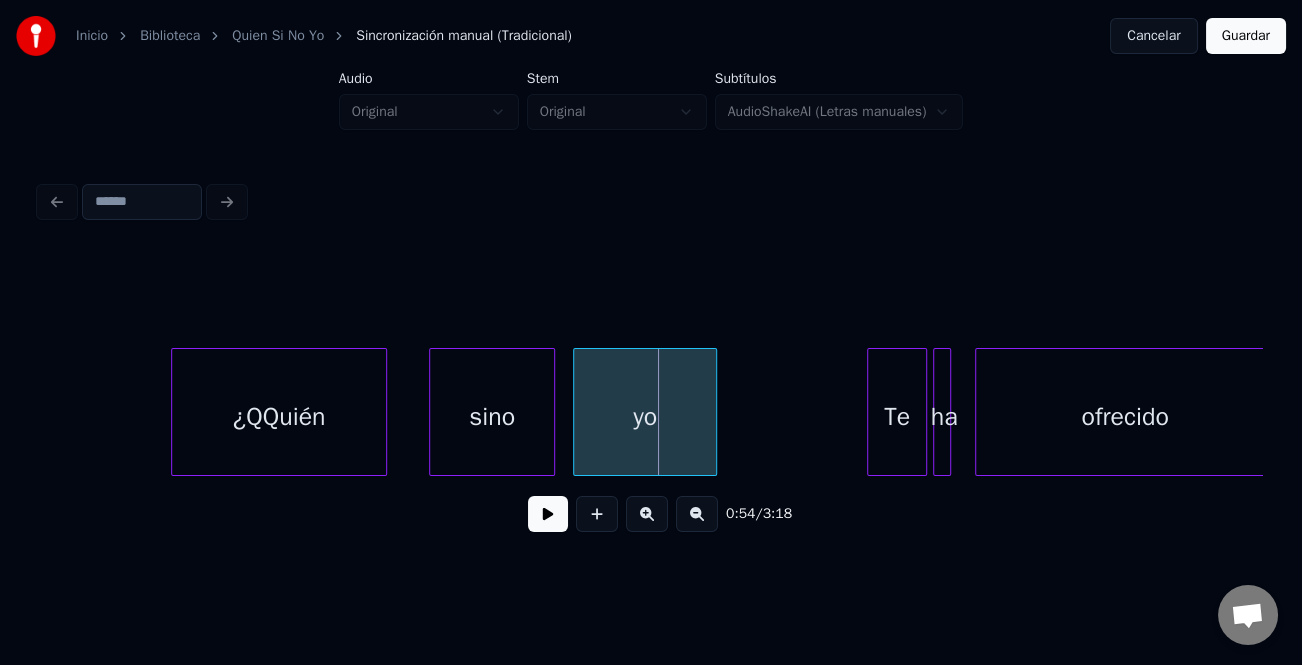 scroll, scrollTop: 0, scrollLeft: 15585, axis: horizontal 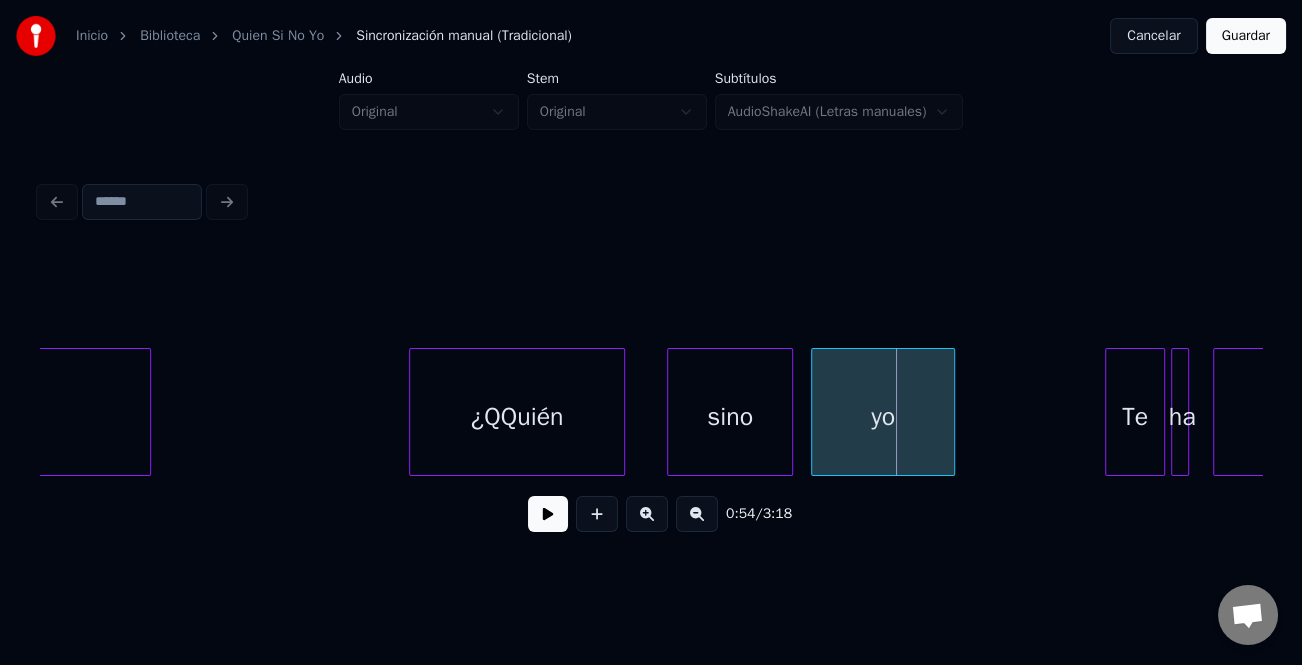 click on "¿QQuién" at bounding box center [517, 417] 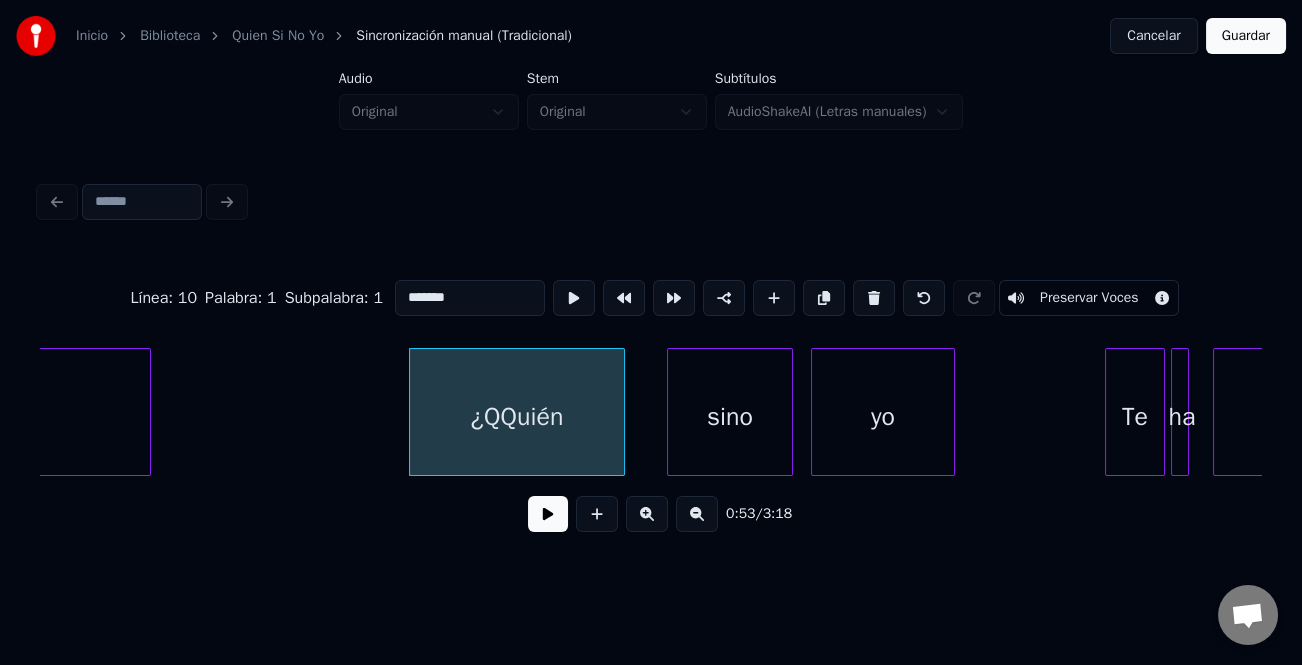 click on "*******" at bounding box center [470, 298] 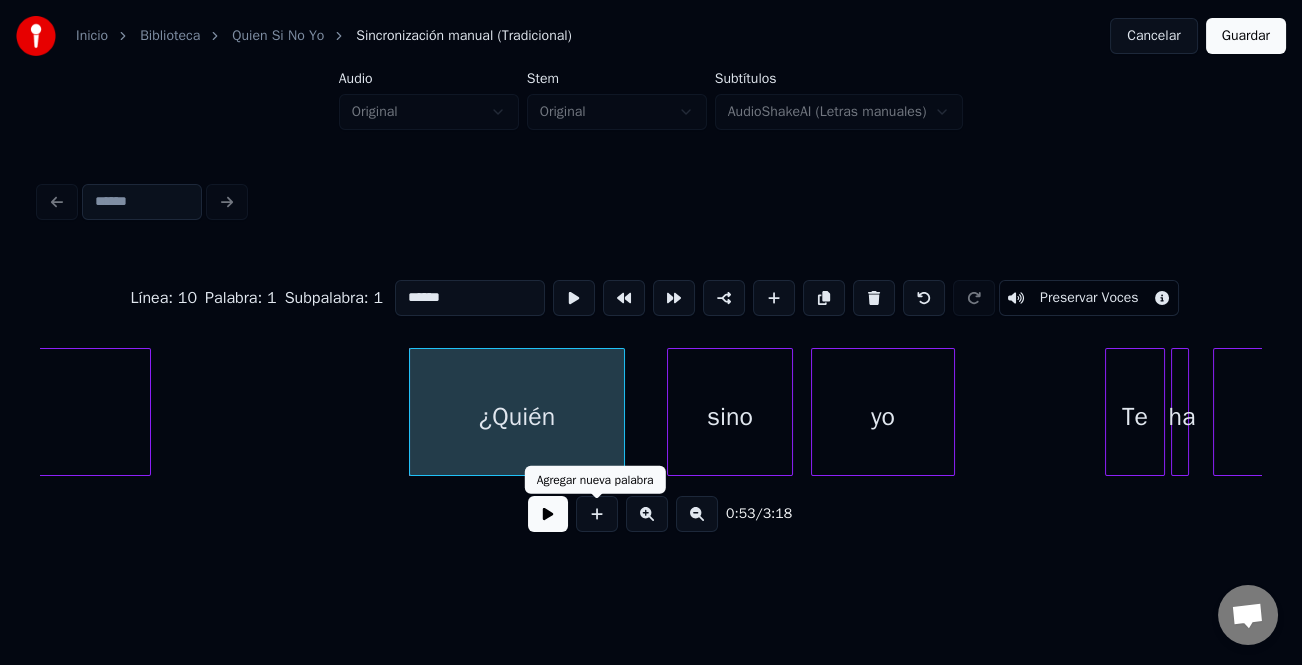 type on "******" 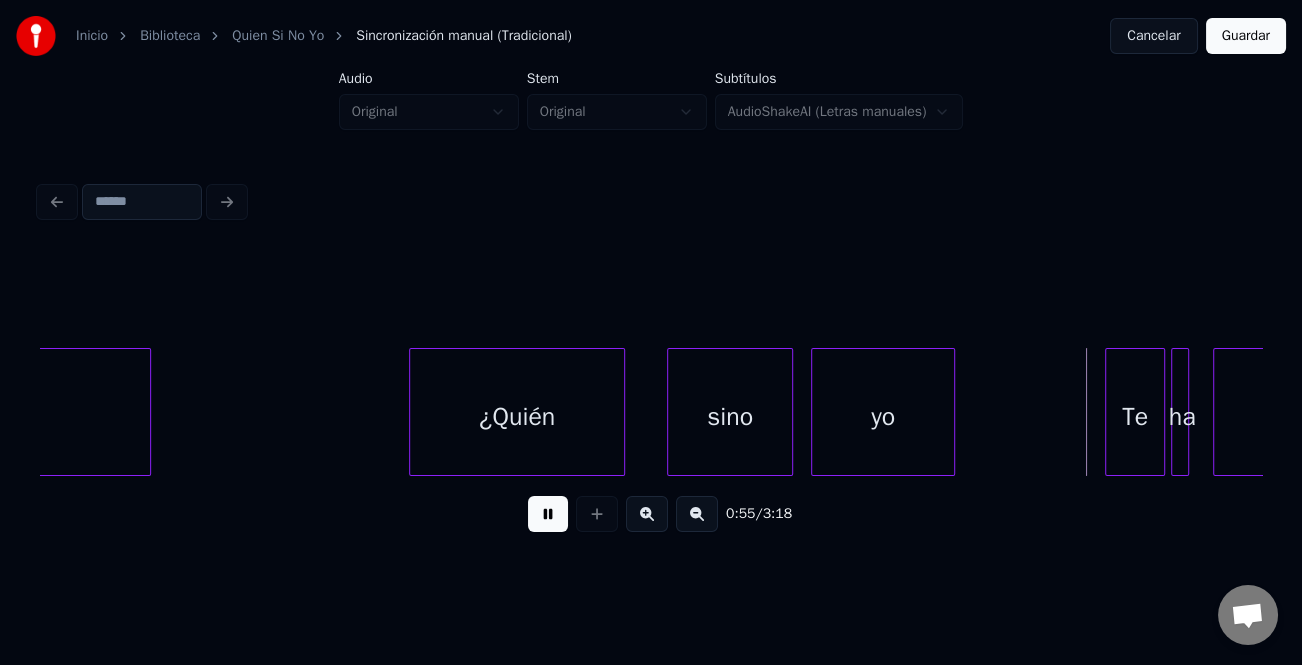 click on "sino yo Te ha ofrecido ¿Quién amor....." at bounding box center [14212, 412] 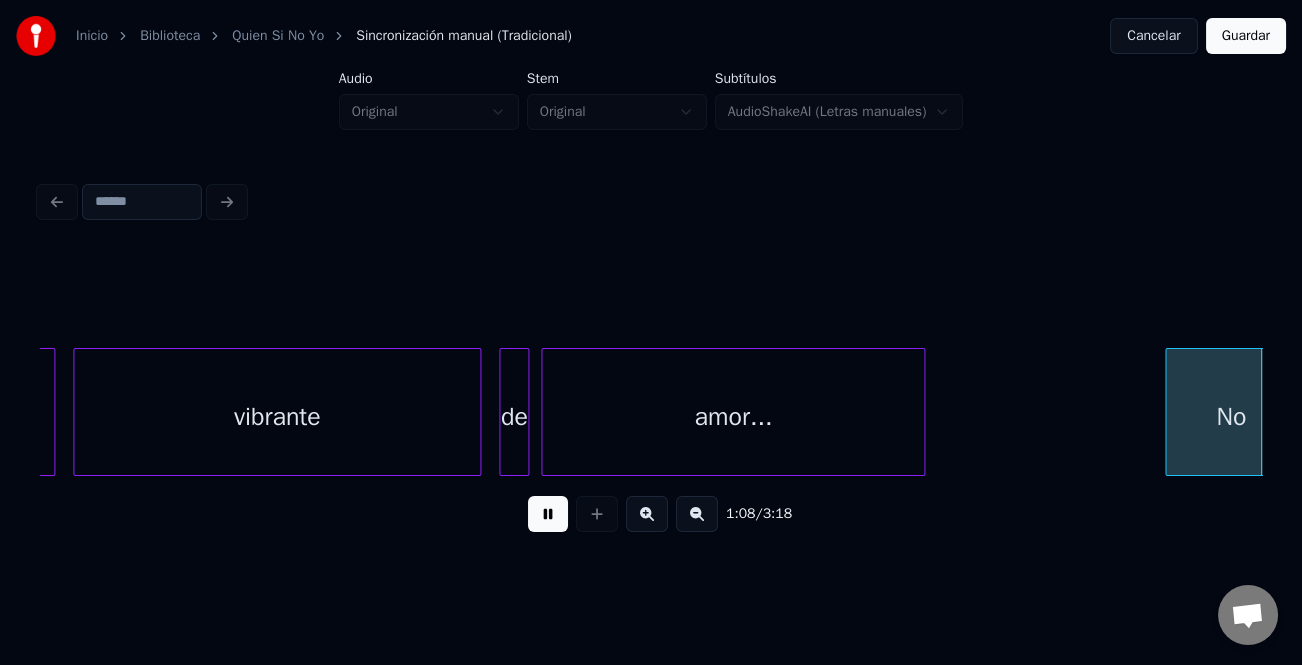 scroll, scrollTop: 0, scrollLeft: 20483, axis: horizontal 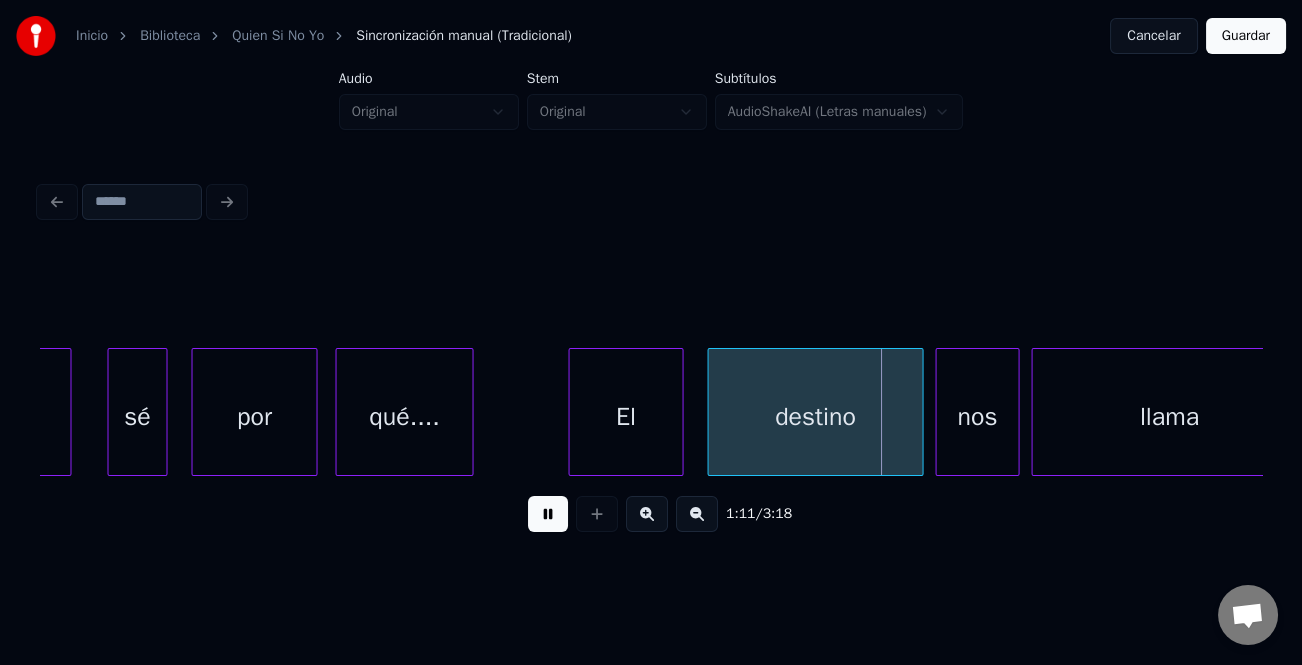 click at bounding box center [572, 412] 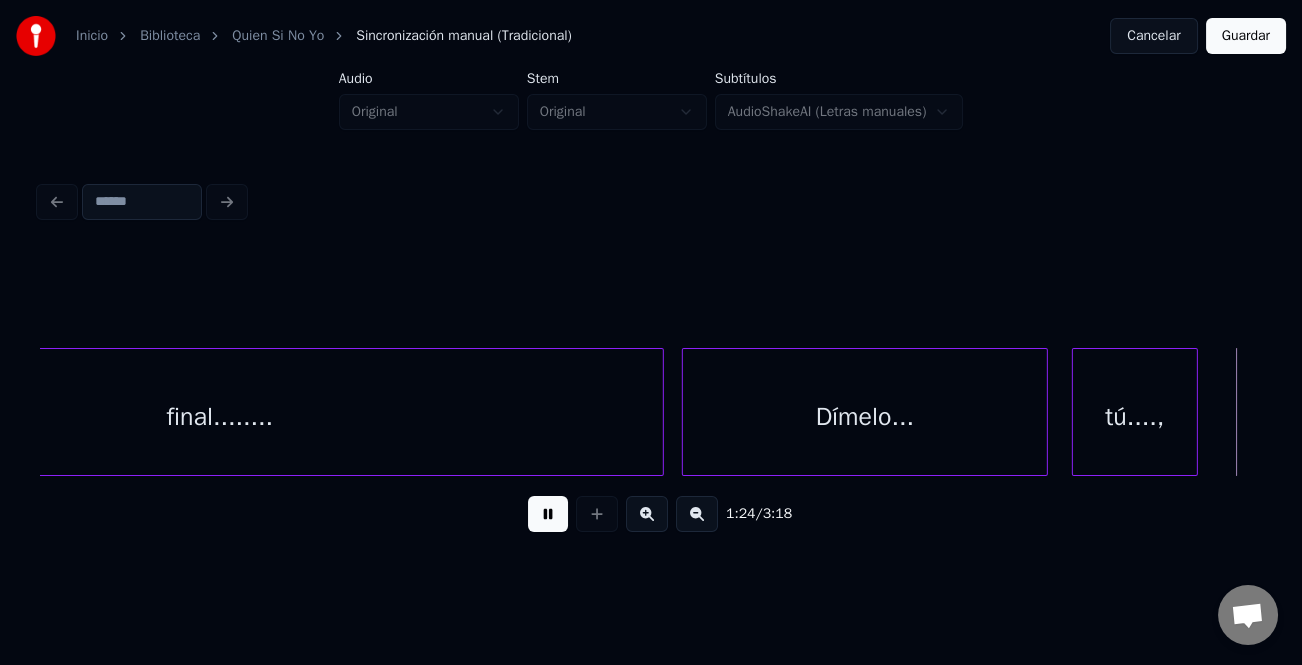 scroll, scrollTop: 0, scrollLeft: 25380, axis: horizontal 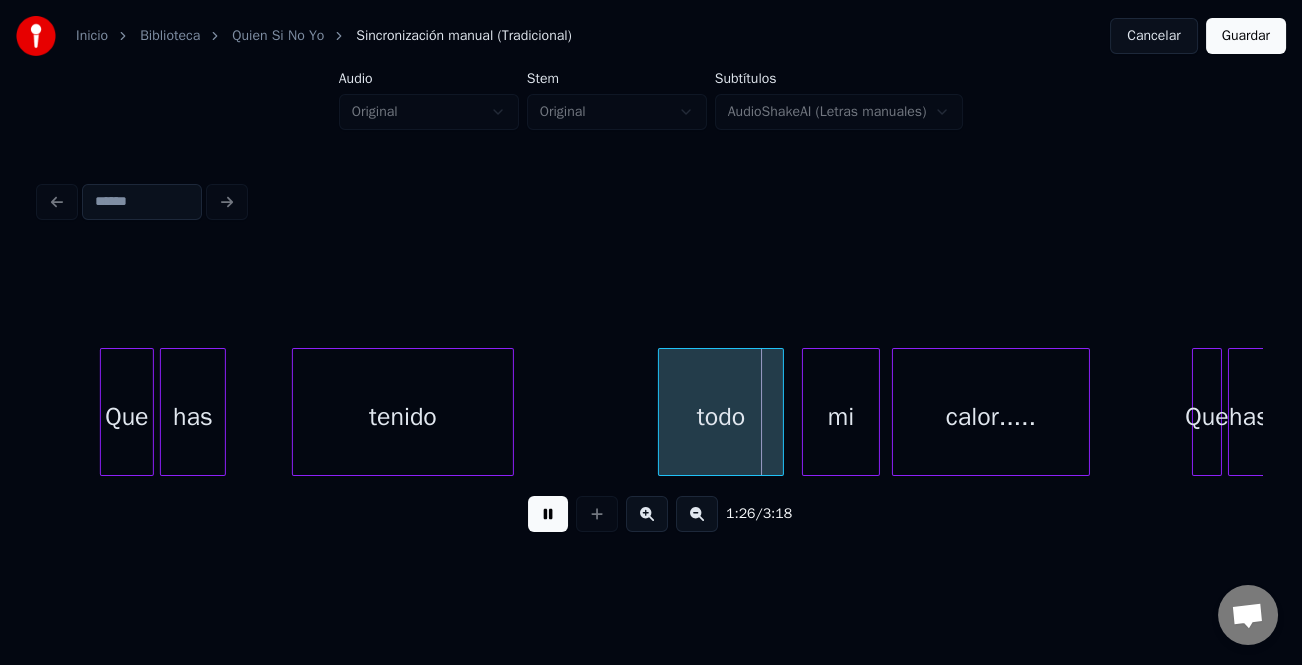 click at bounding box center [548, 514] 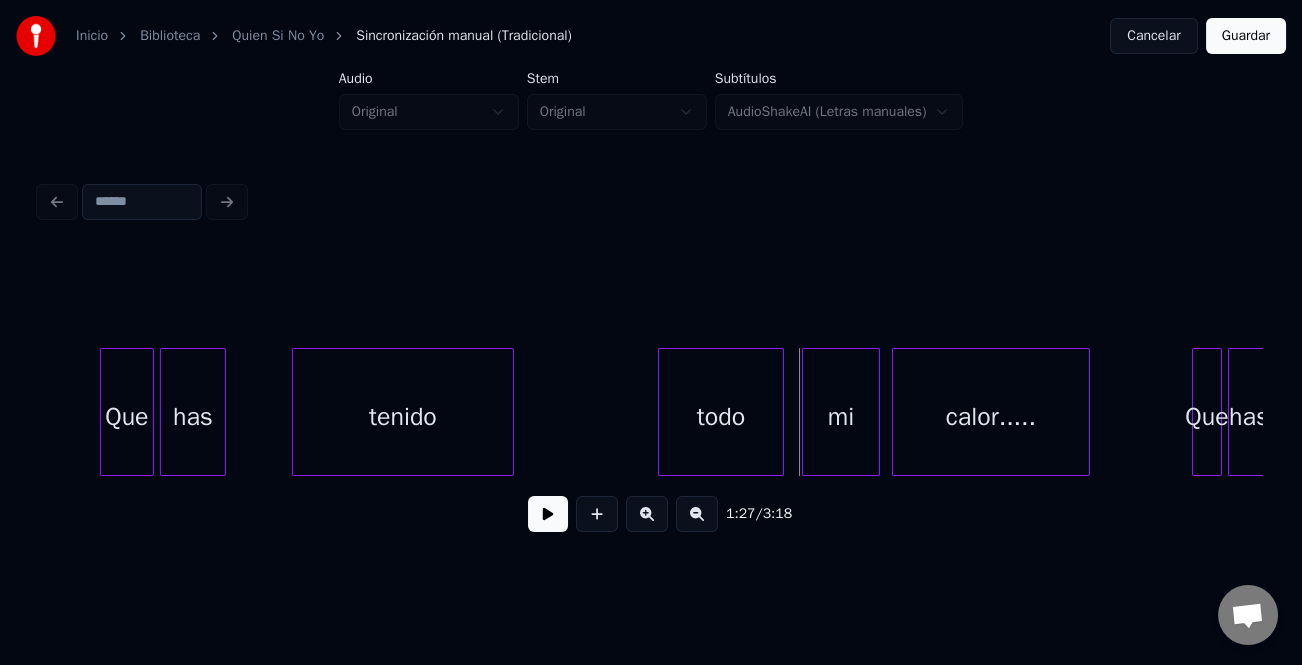 click on "tenido" at bounding box center (403, 417) 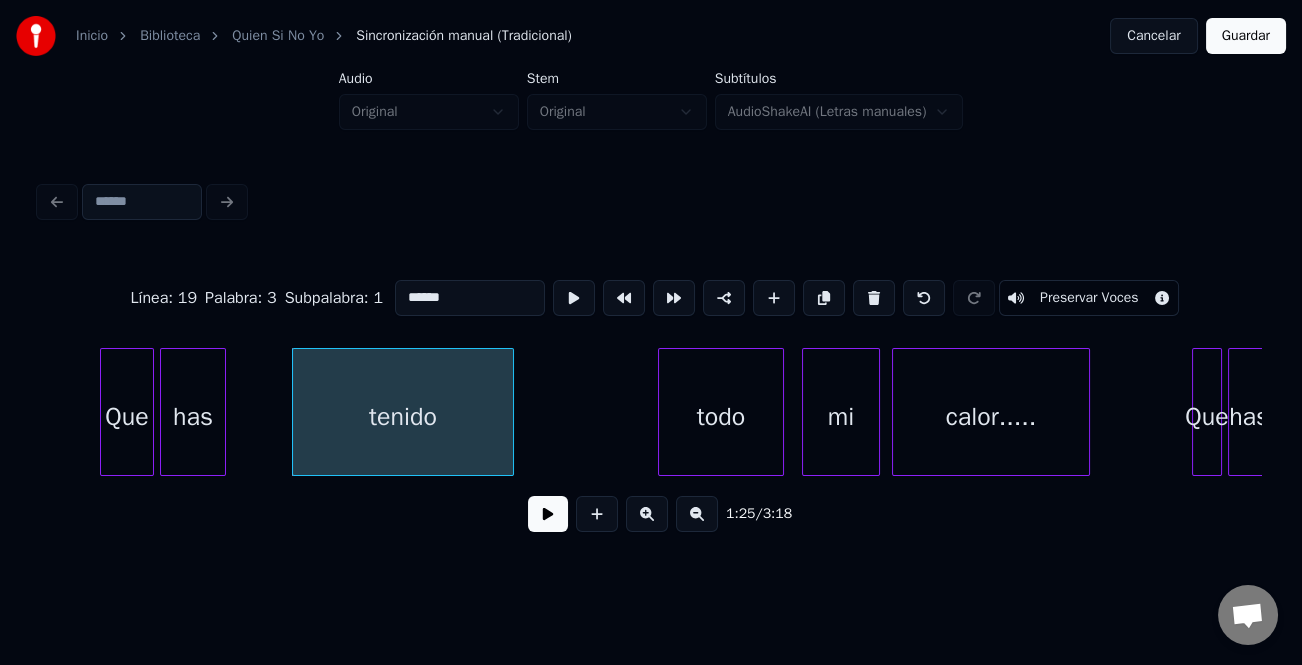 click on "******" at bounding box center [470, 298] 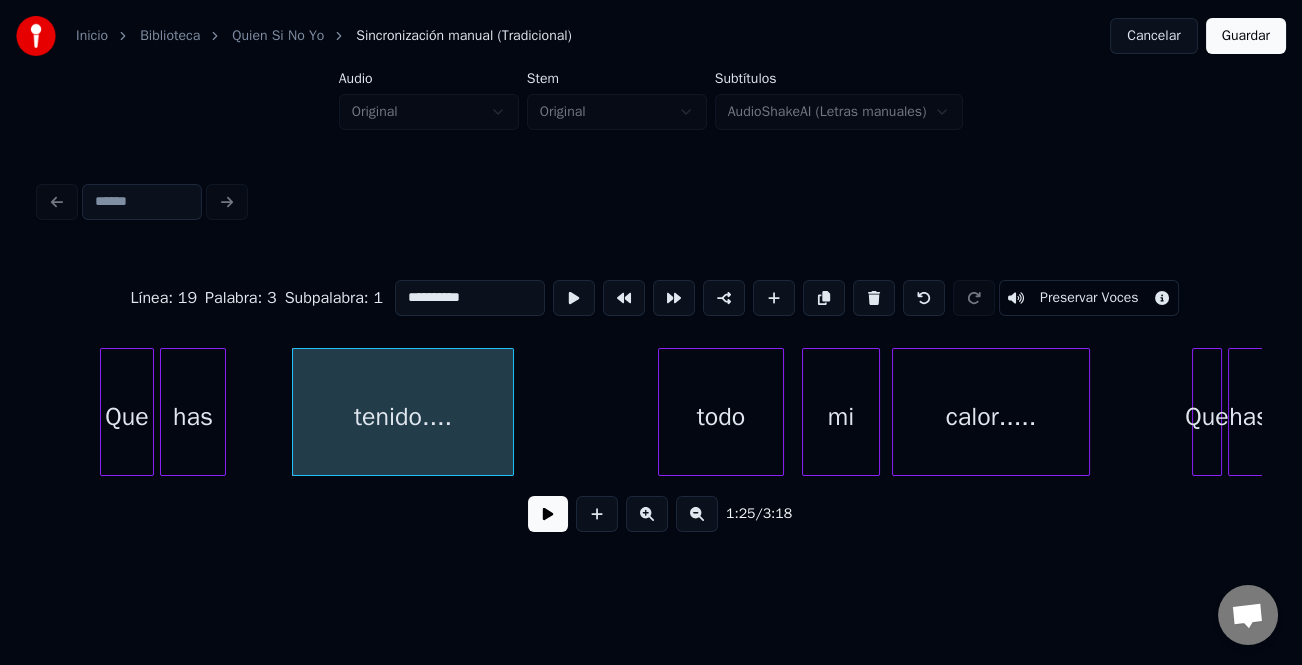 type on "**********" 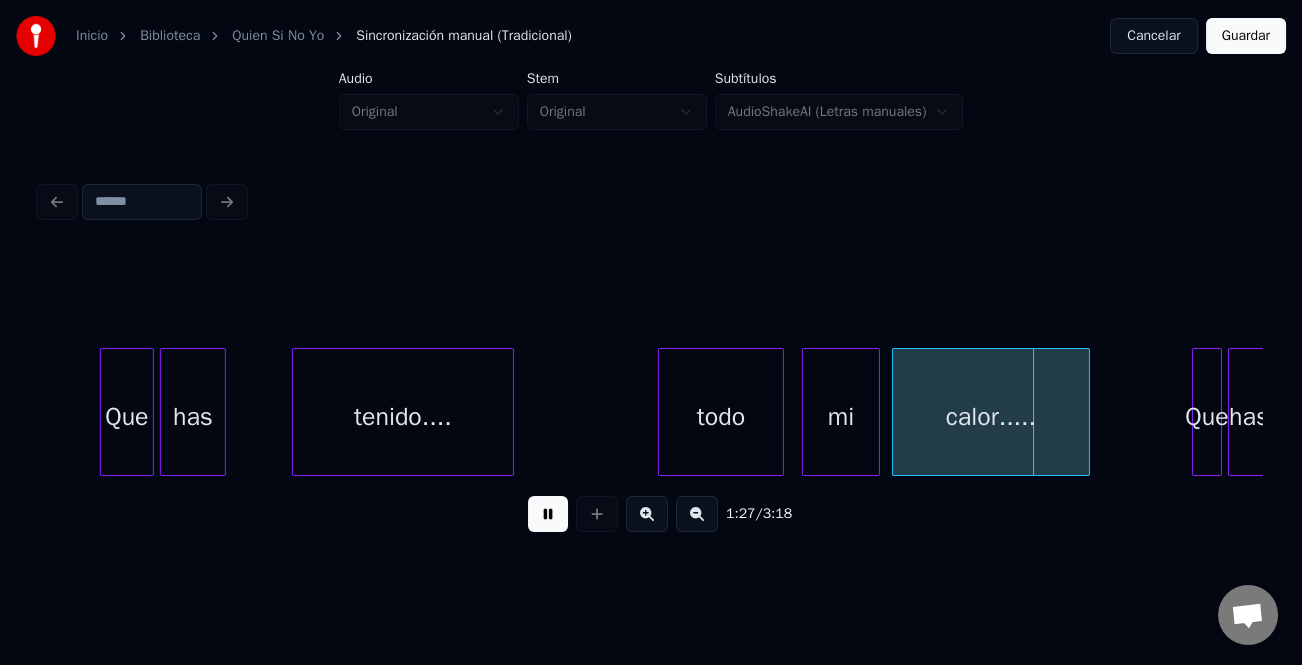 drag, startPoint x: 550, startPoint y: 521, endPoint x: 728, endPoint y: 437, distance: 196.8248 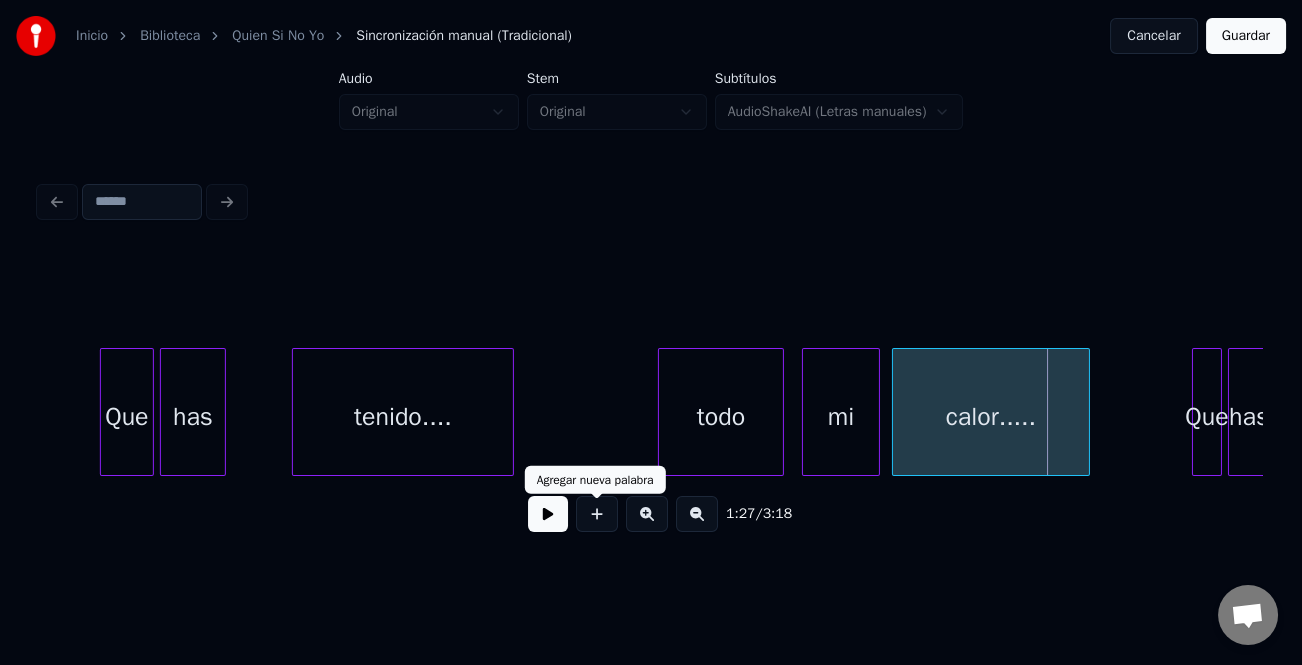 click on "todo" at bounding box center (721, 417) 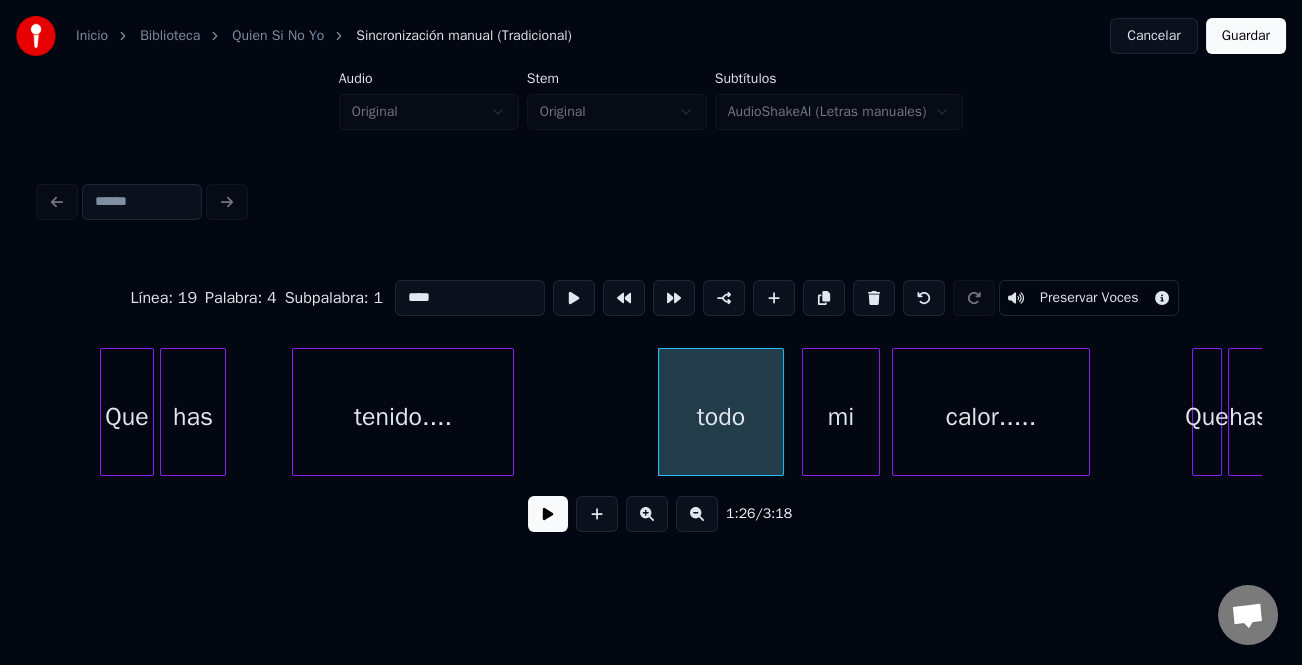 click on "****" at bounding box center (470, 298) 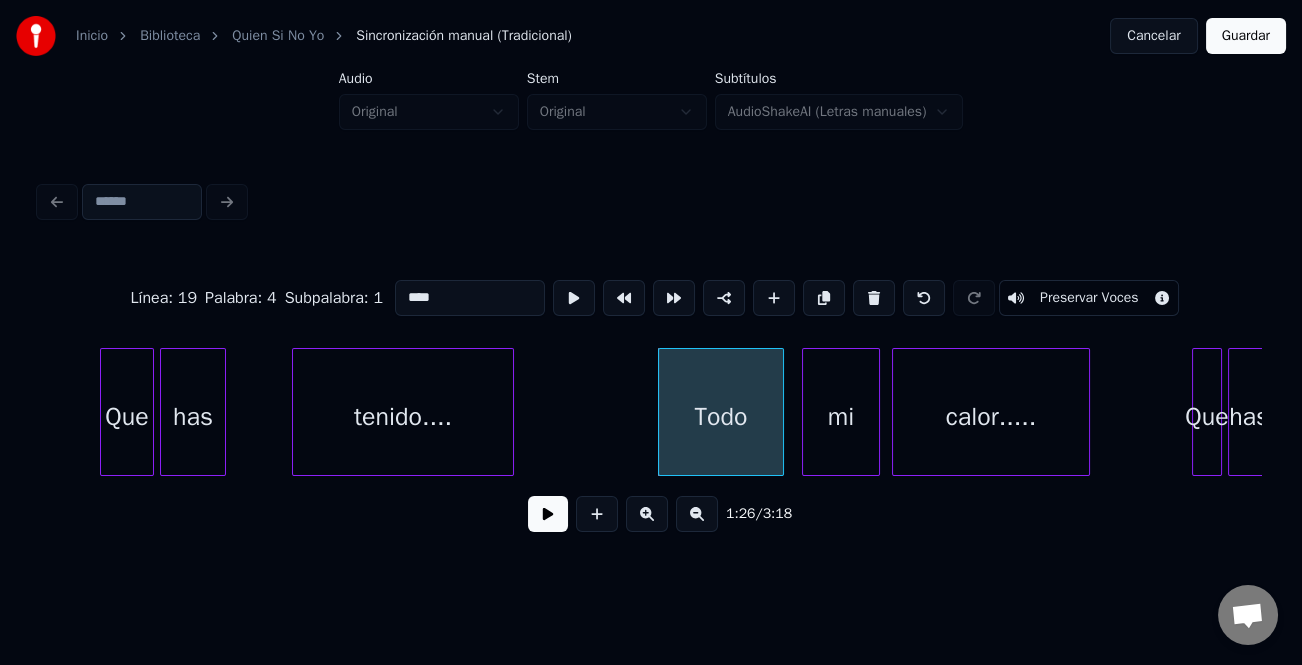 type on "****" 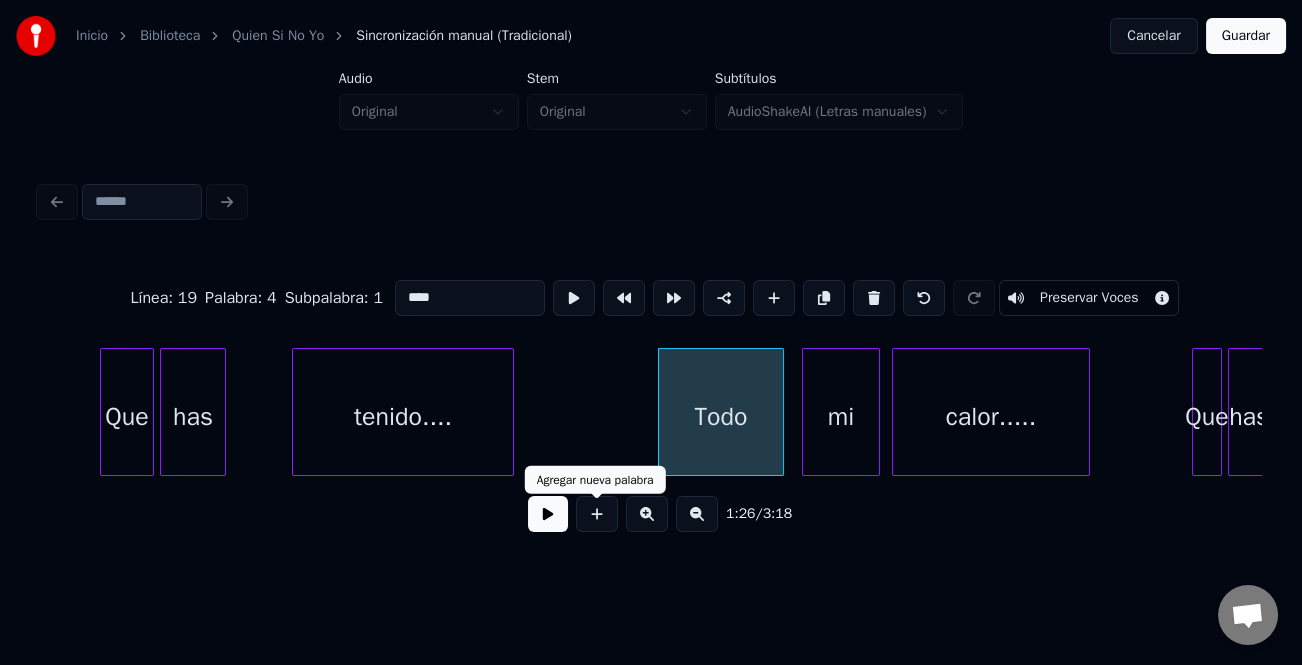 click at bounding box center (597, 514) 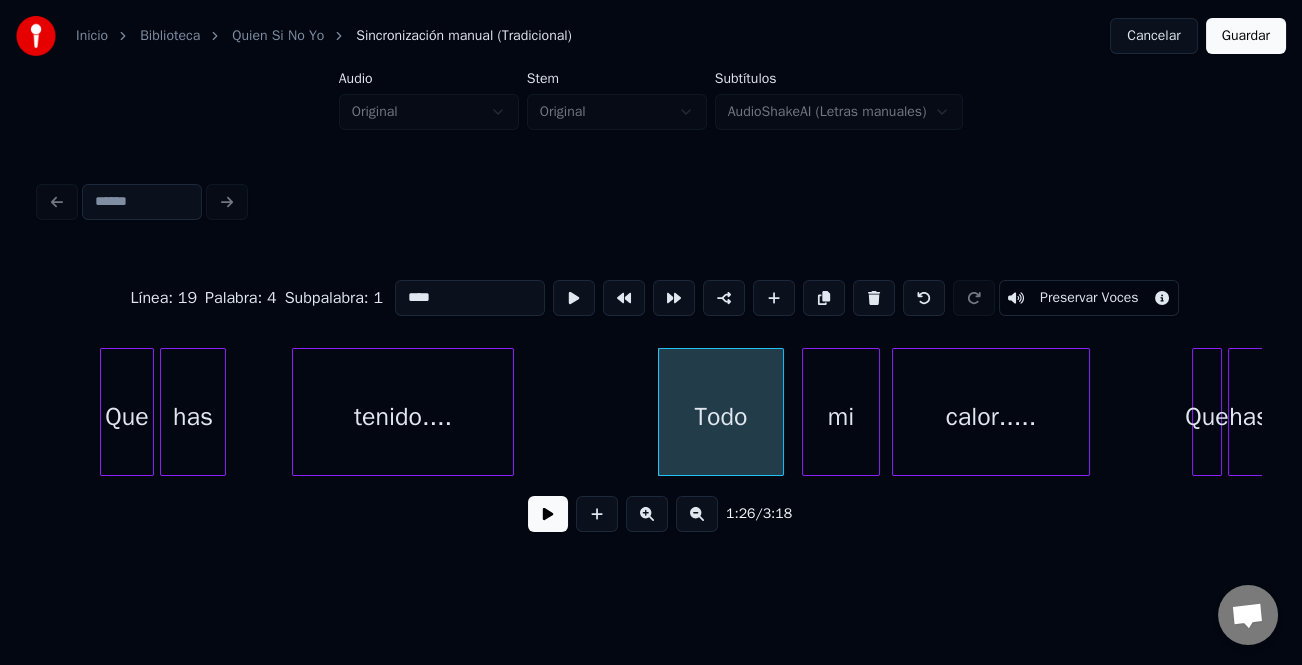 click at bounding box center [548, 514] 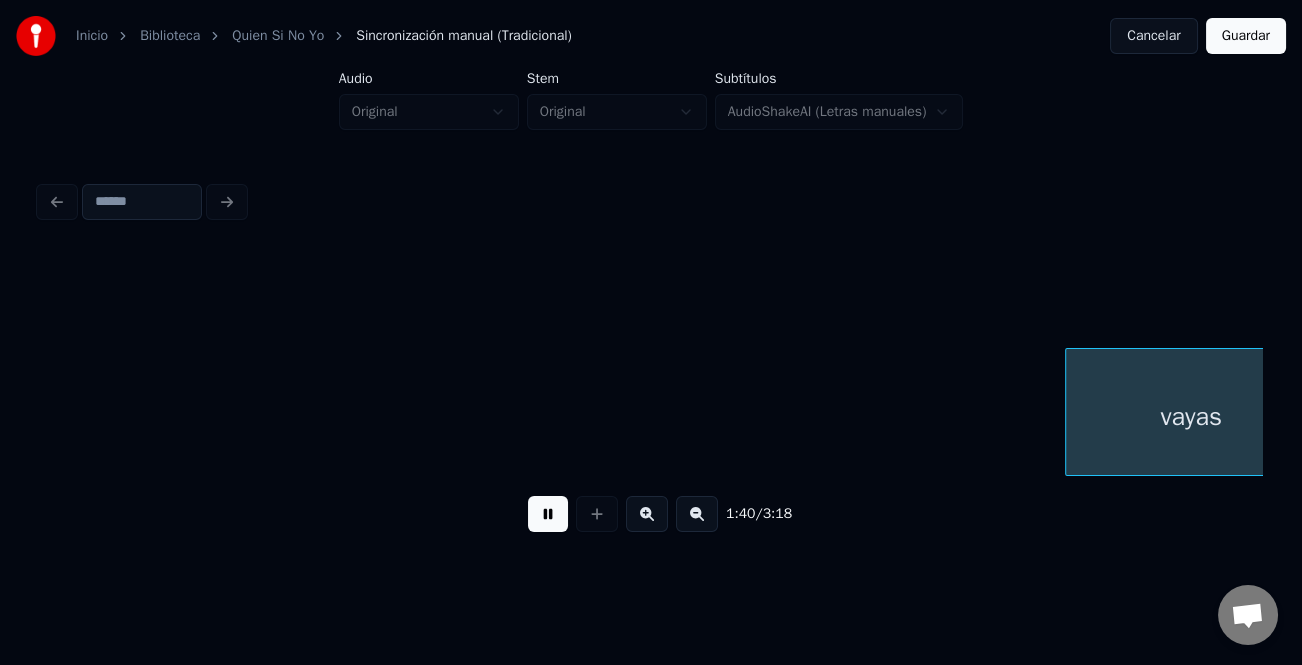 scroll, scrollTop: 0, scrollLeft: 30279, axis: horizontal 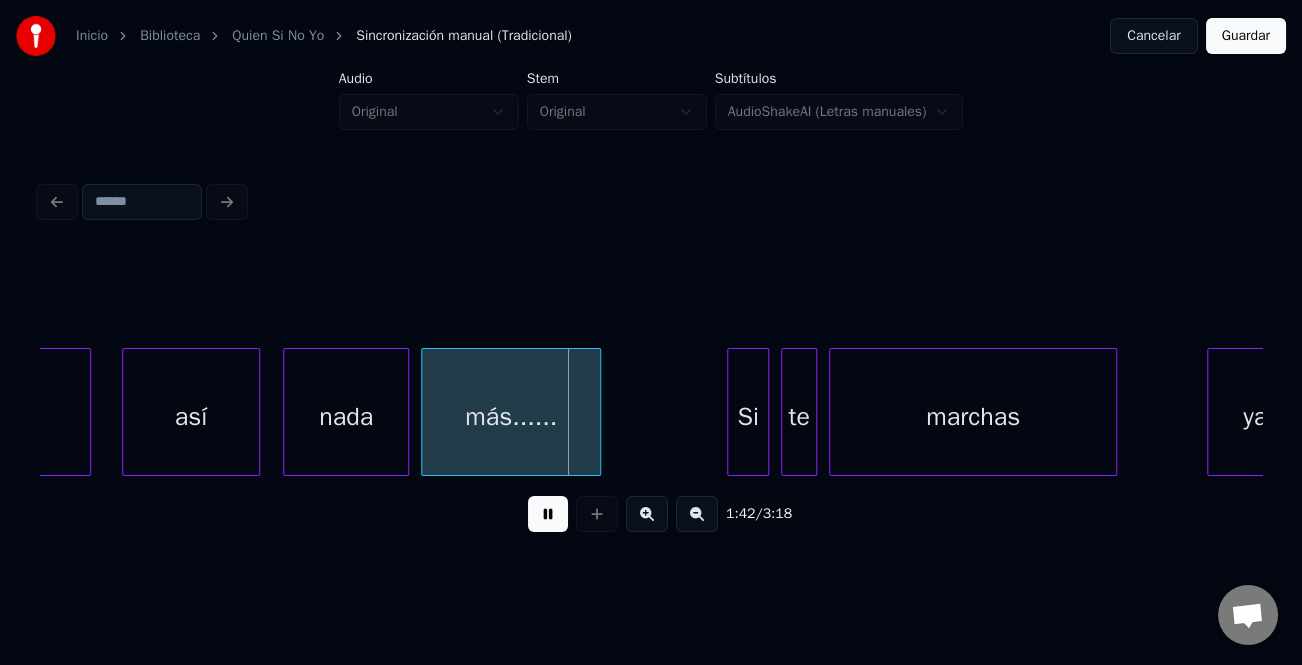click on "así" at bounding box center (191, 417) 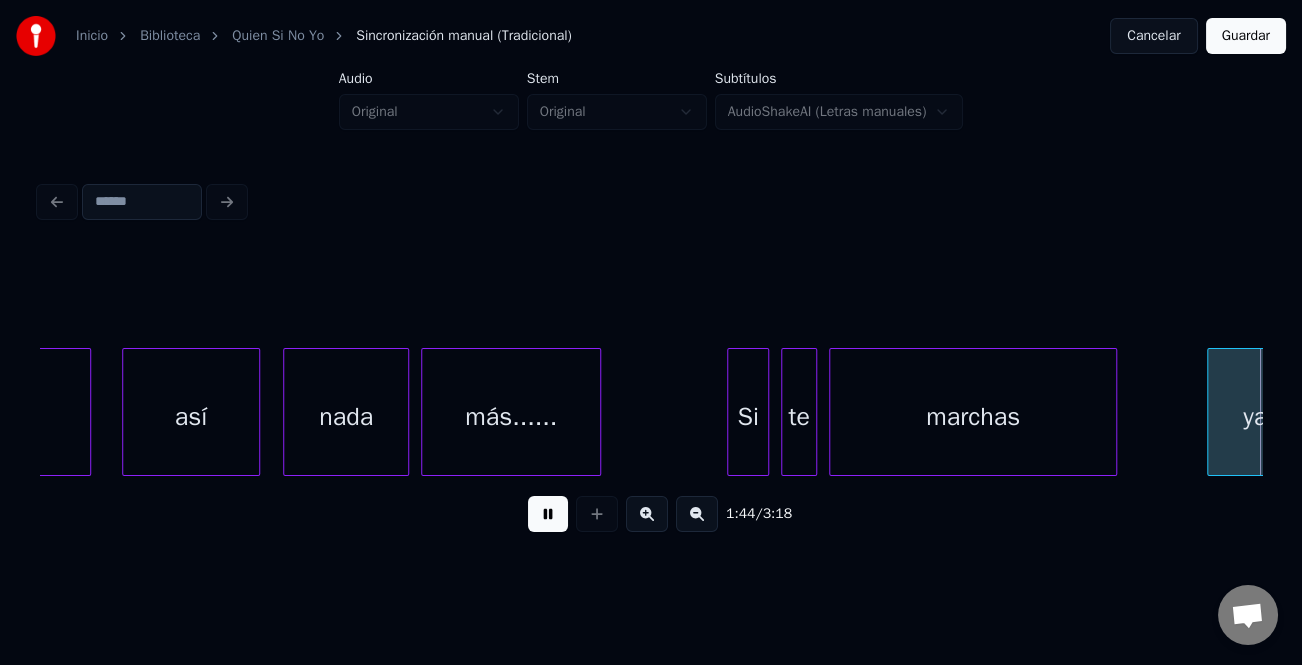 scroll, scrollTop: 0, scrollLeft: 31504, axis: horizontal 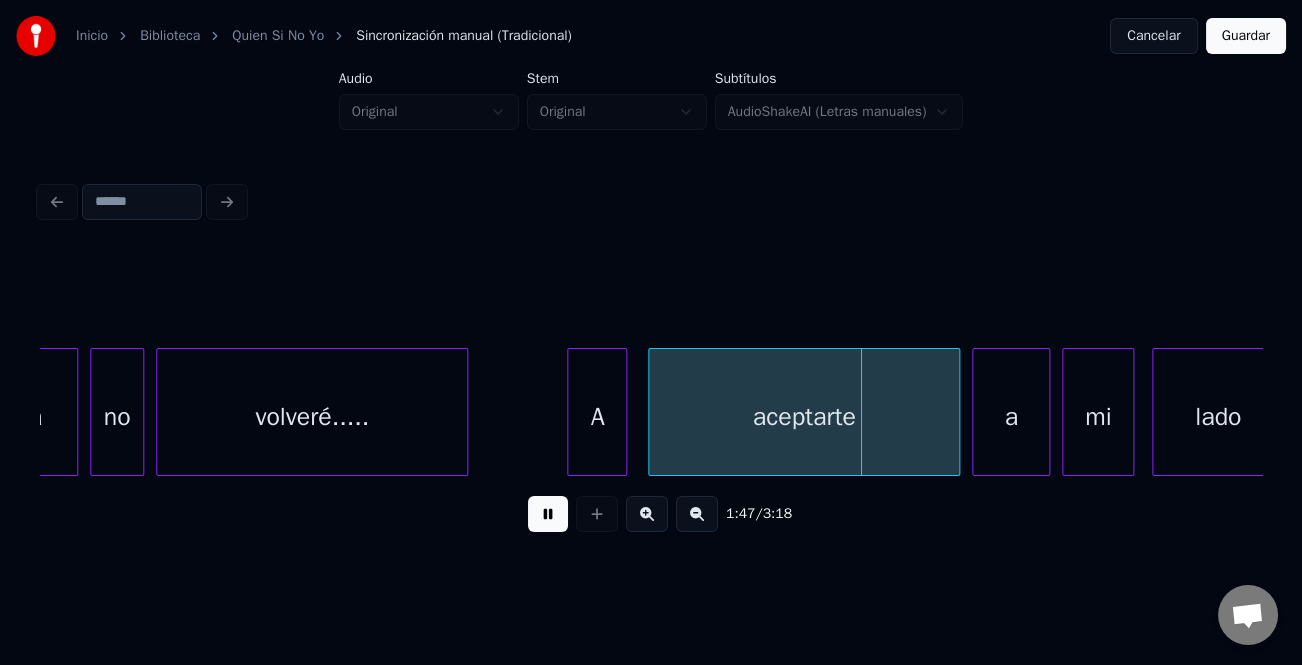 click on "A" at bounding box center [597, 417] 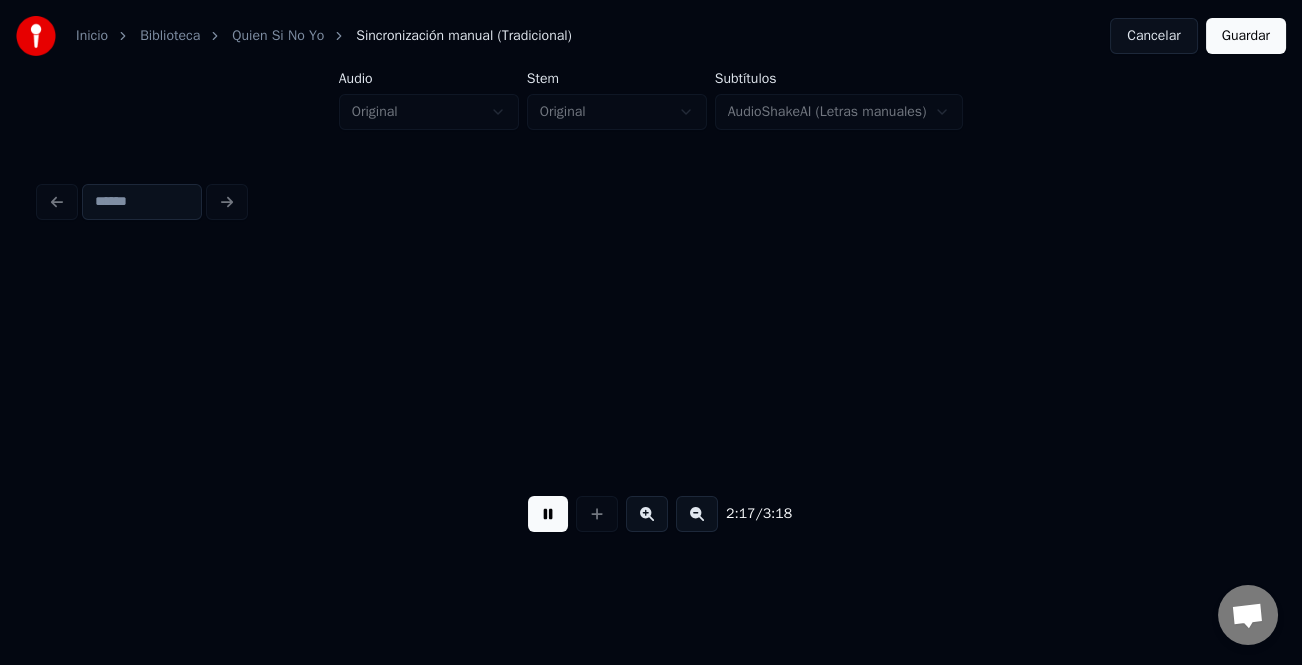 scroll, scrollTop: 0, scrollLeft: 41302, axis: horizontal 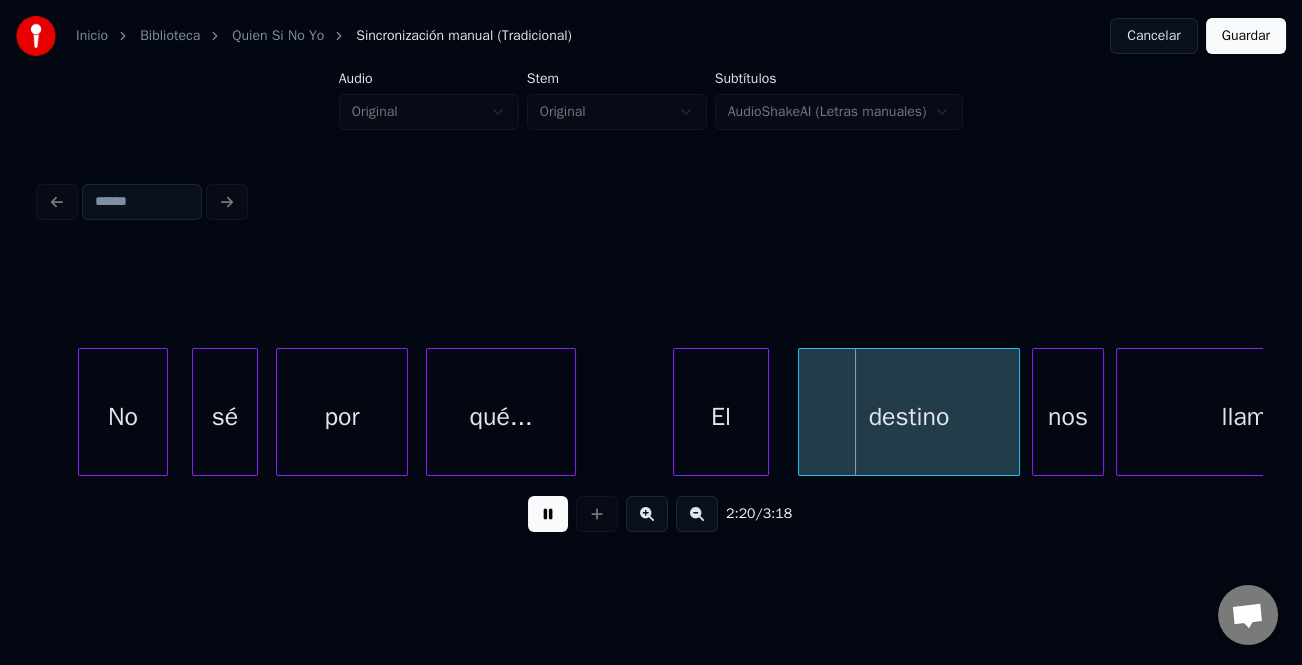 click on "El" at bounding box center (721, 417) 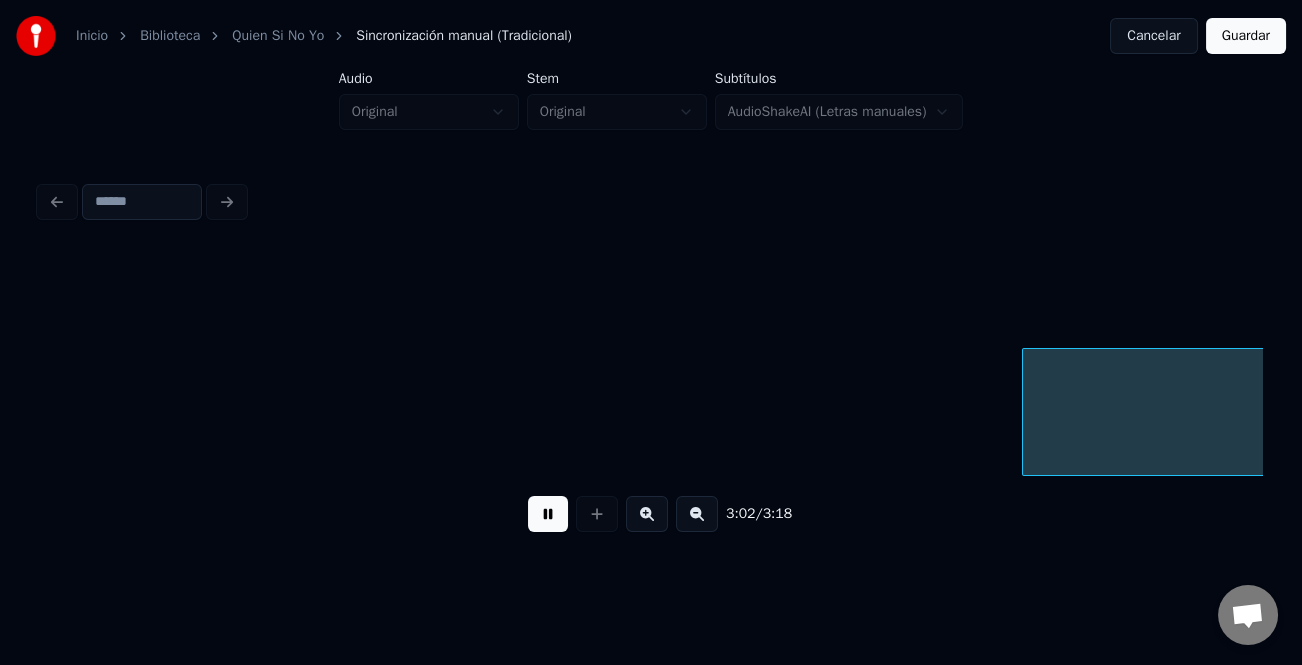 scroll, scrollTop: 0, scrollLeft: 54769, axis: horizontal 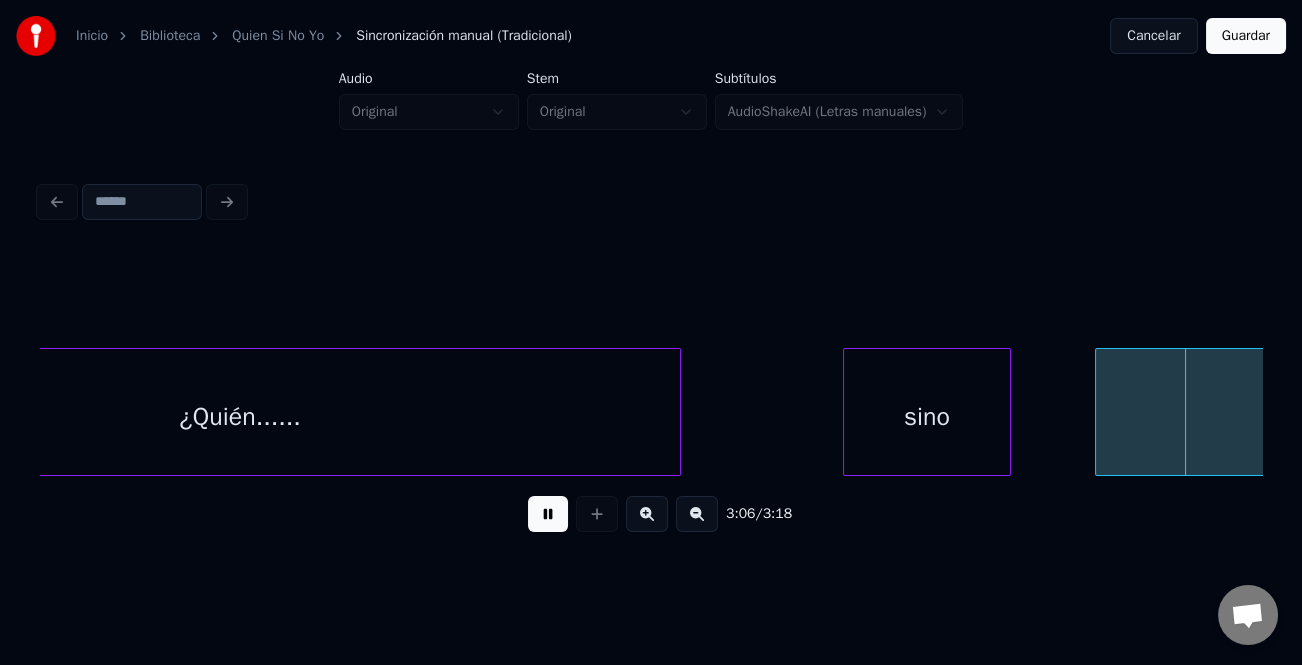 click at bounding box center (548, 514) 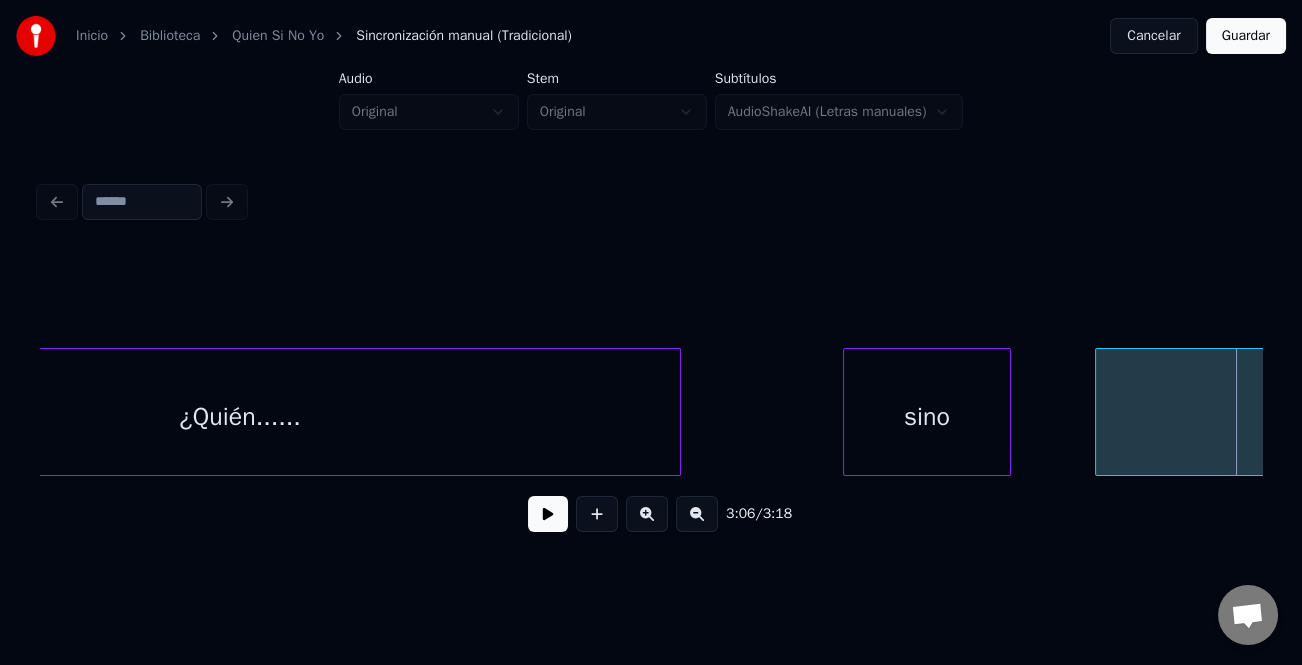 click on "sino" at bounding box center (927, 417) 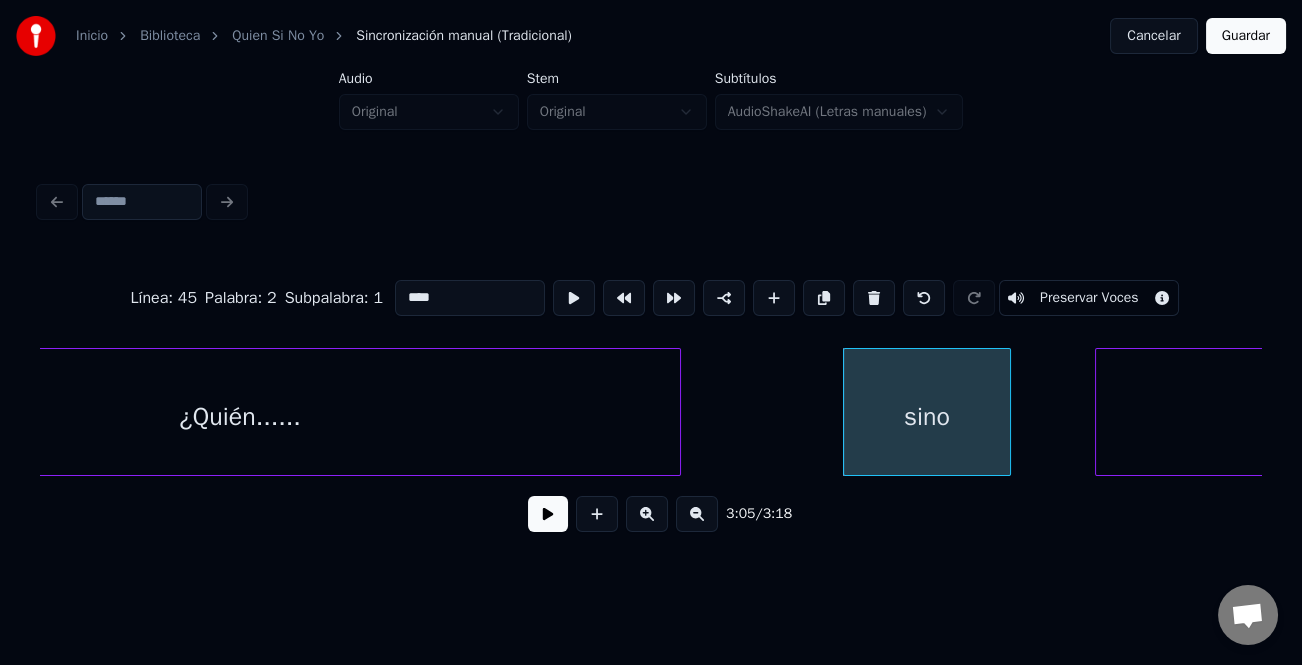 click on "****" at bounding box center (470, 298) 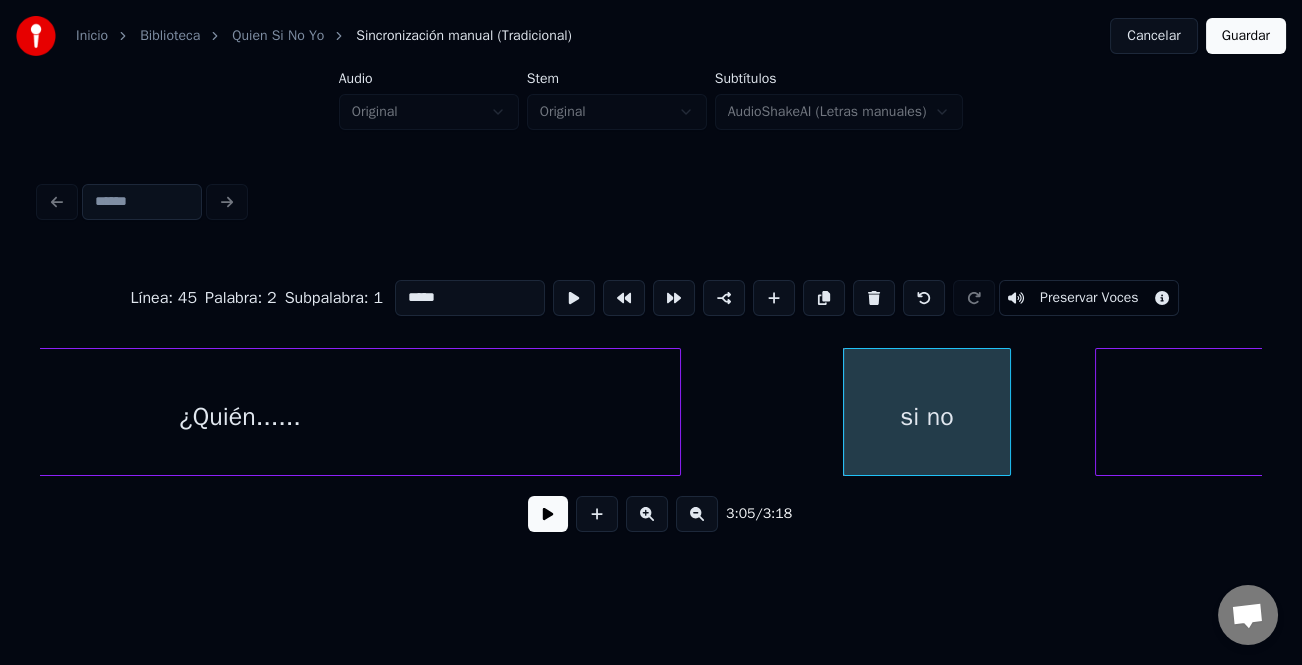 type on "*****" 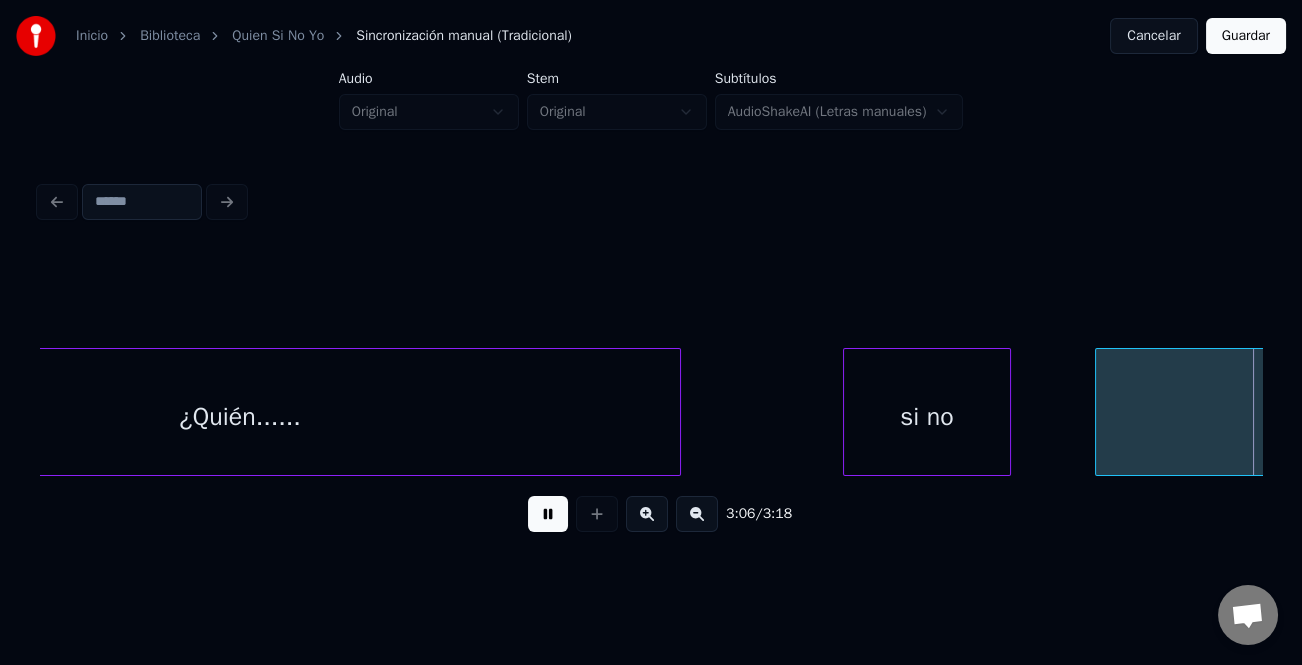 scroll, scrollTop: 0, scrollLeft: 55995, axis: horizontal 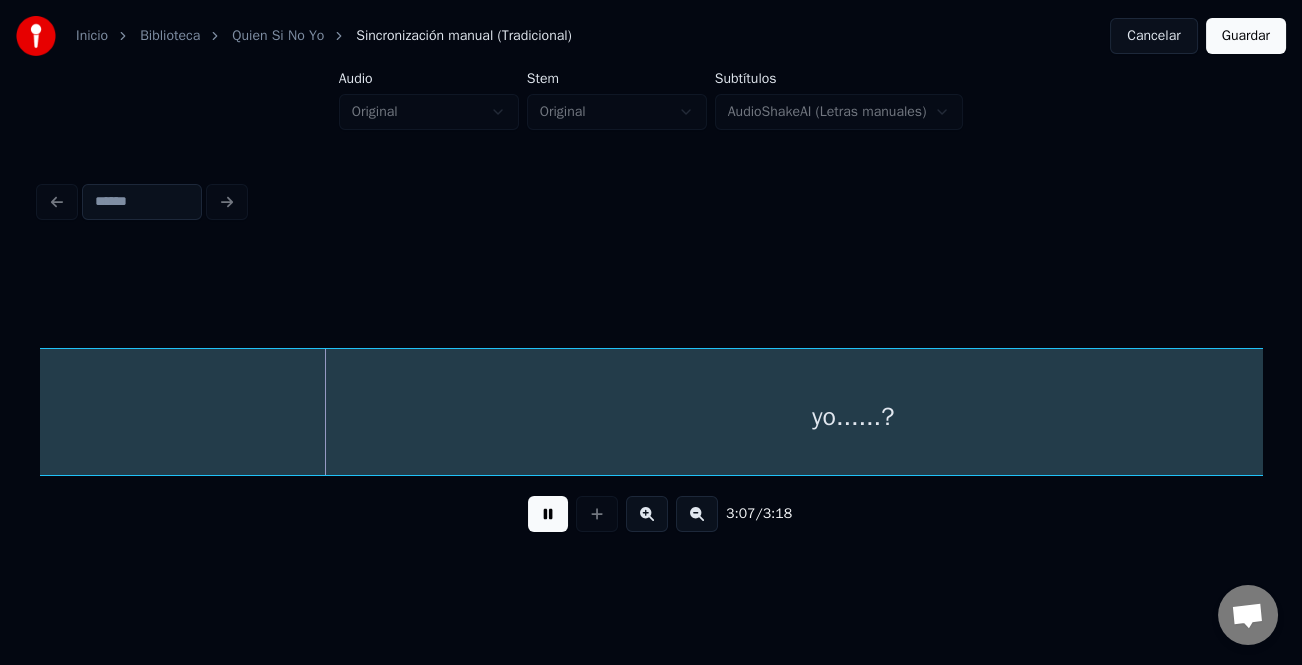 click on "yo......?" at bounding box center [853, 417] 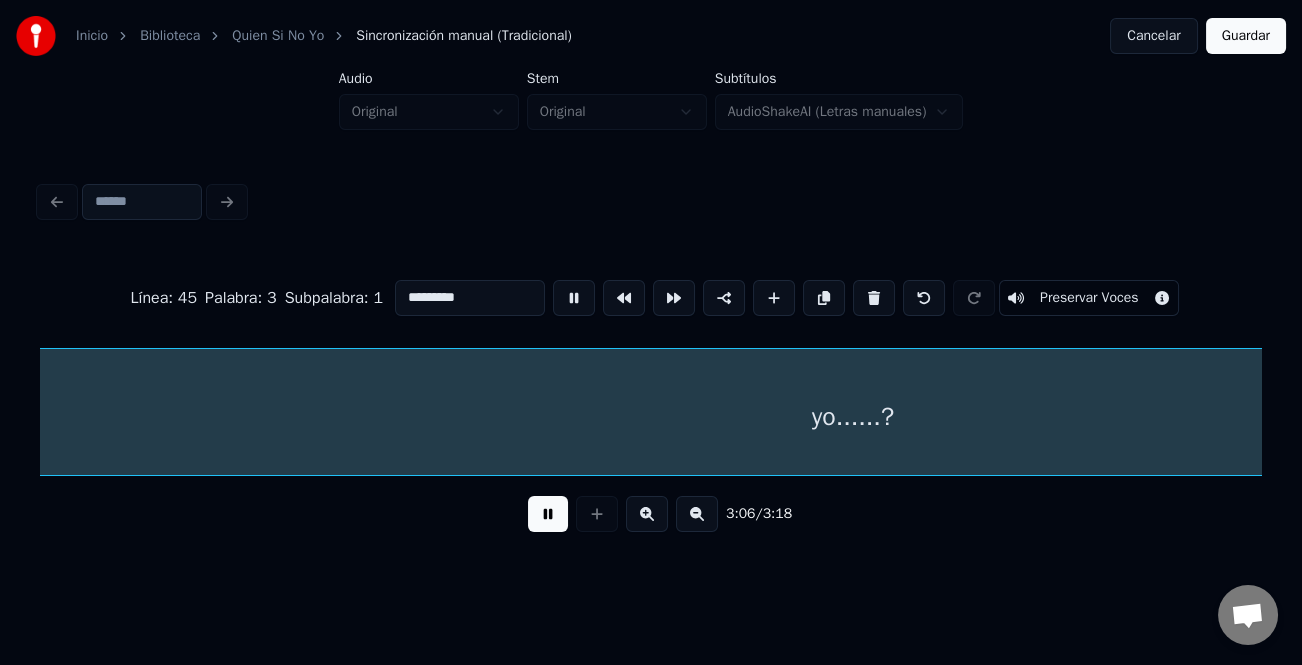 scroll, scrollTop: 0, scrollLeft: 55823, axis: horizontal 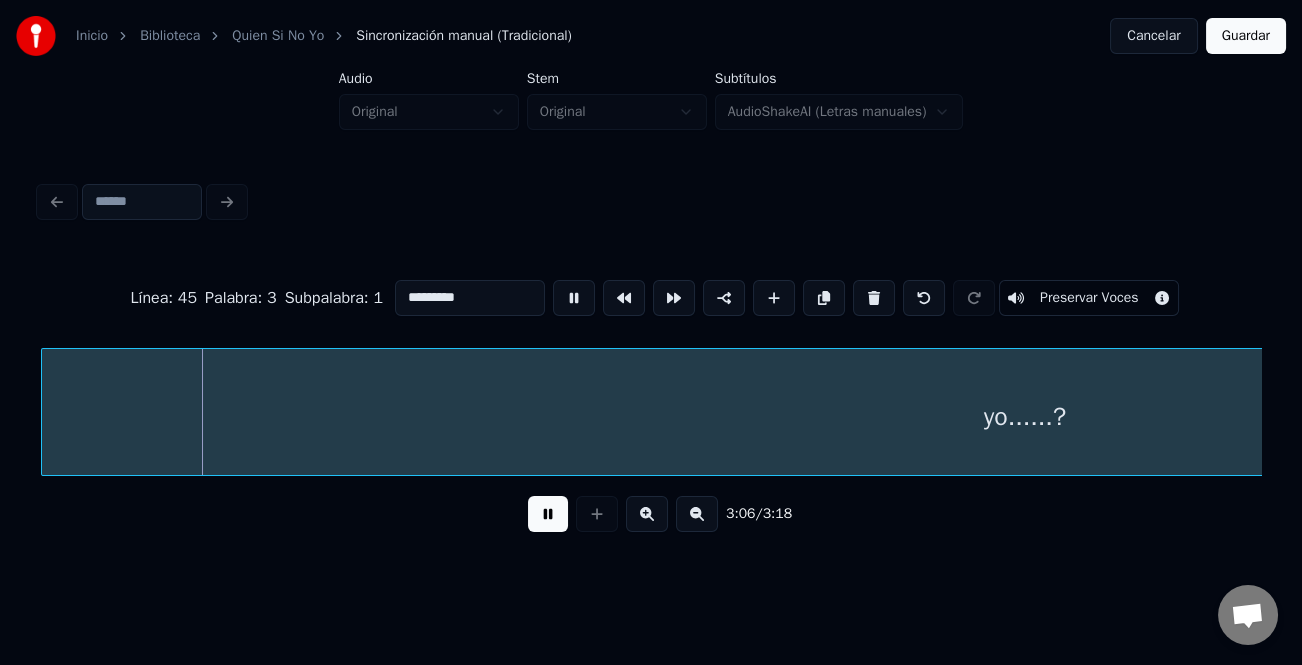click on "yo......?" at bounding box center (1025, 417) 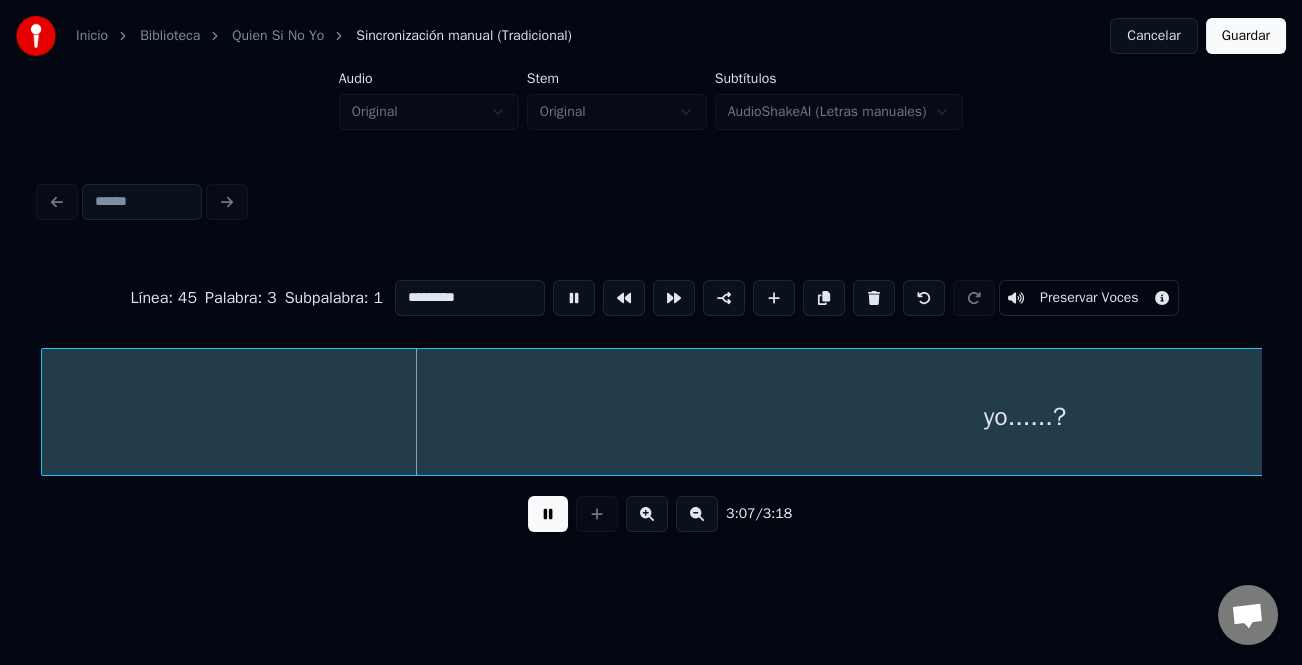 click at bounding box center (697, 514) 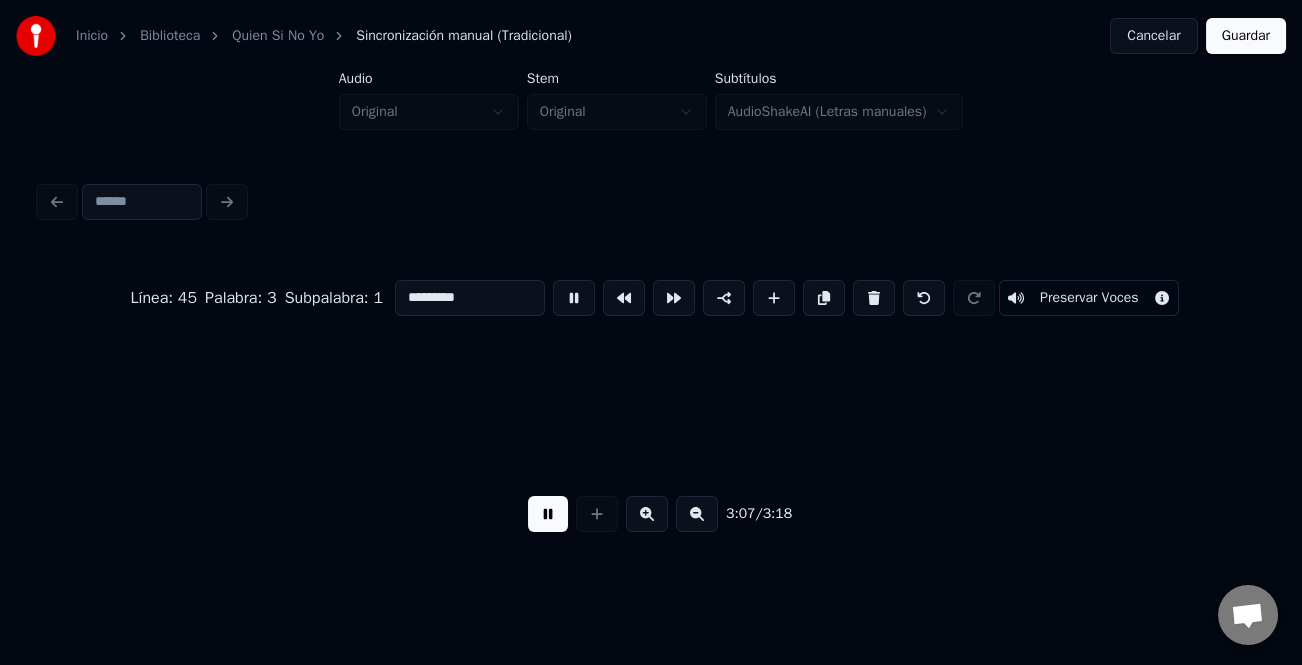click at bounding box center [697, 514] 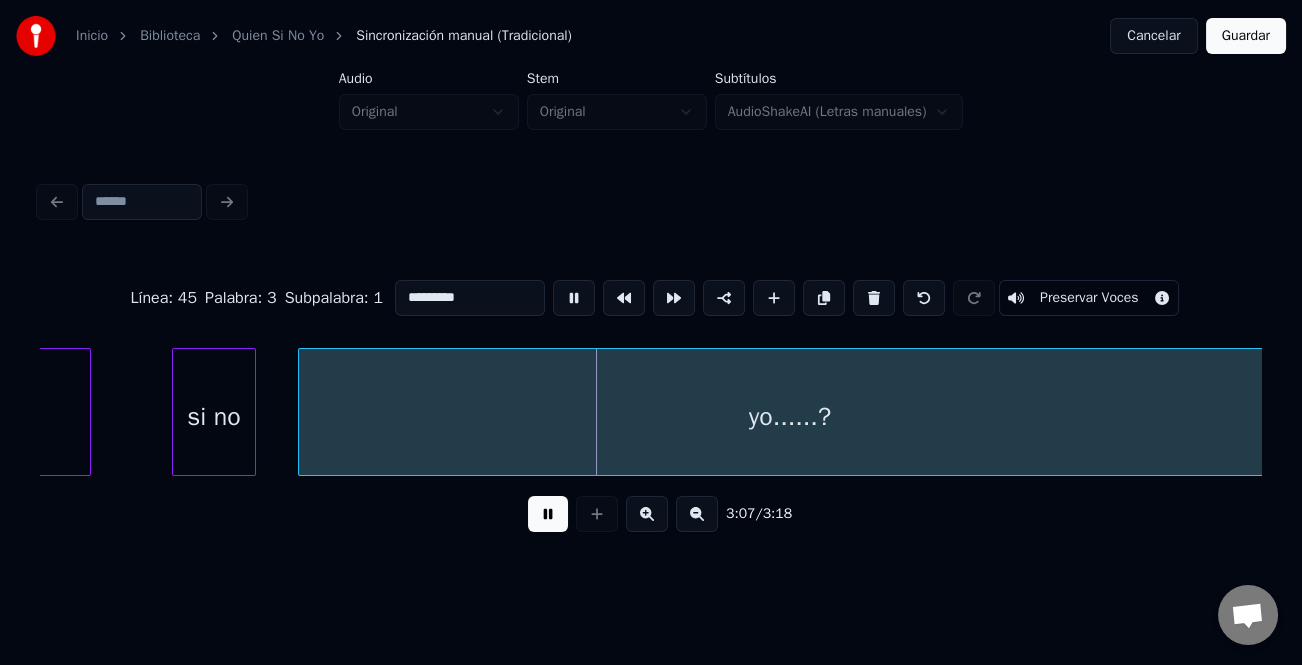 click at bounding box center [697, 514] 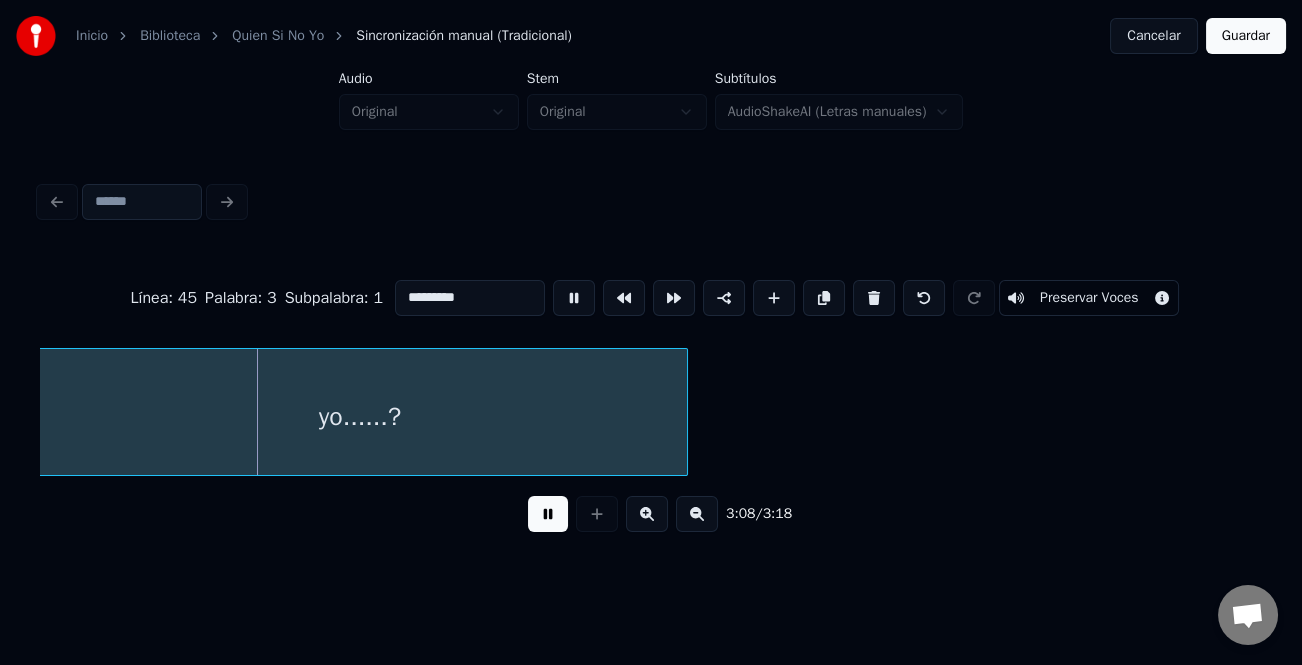 scroll, scrollTop: 0, scrollLeft: 18242, axis: horizontal 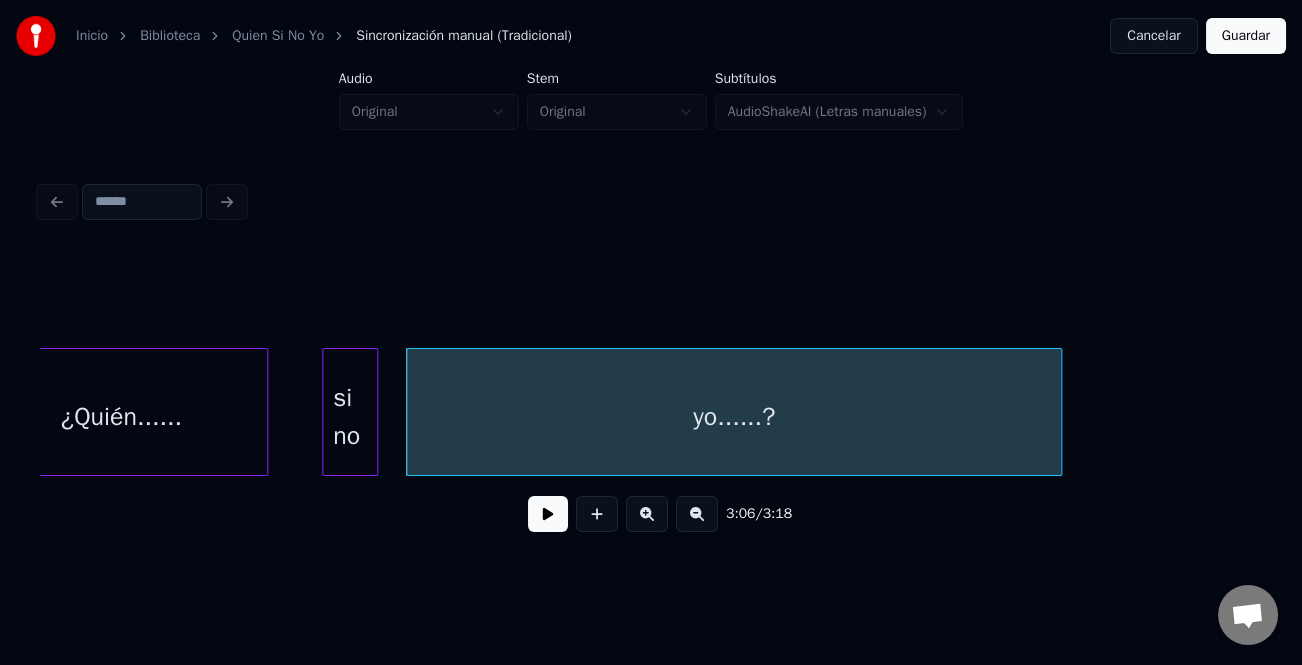 click on "Guardar" at bounding box center (1246, 36) 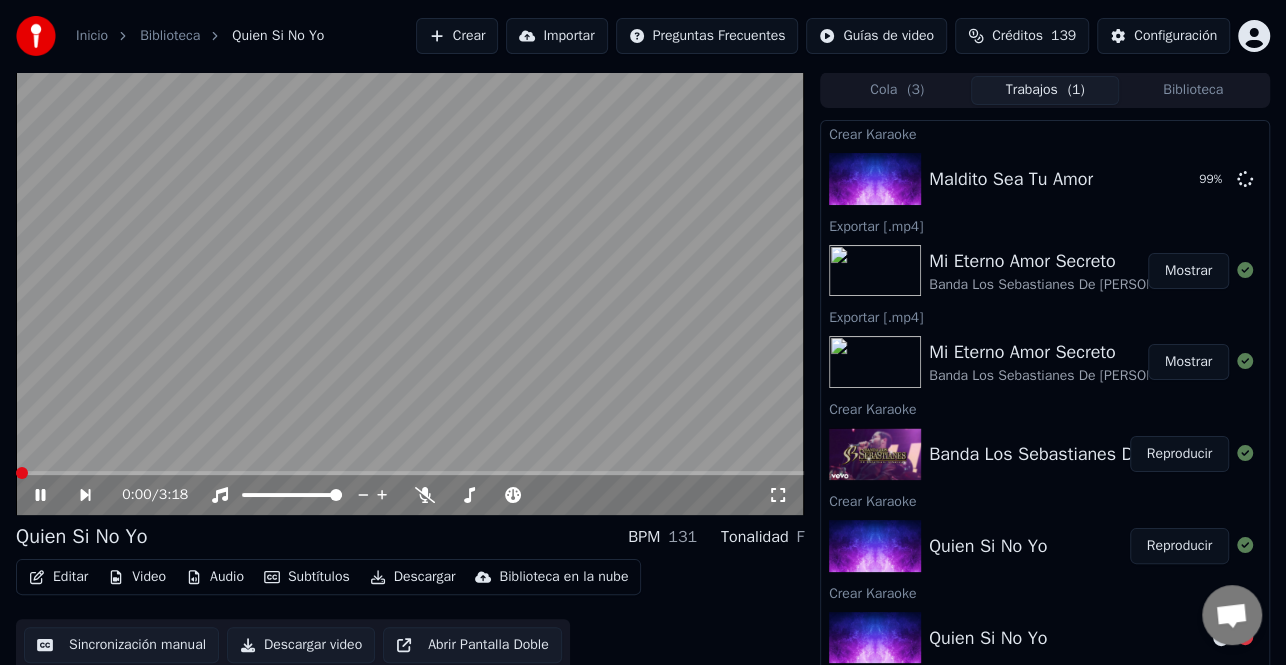 drag, startPoint x: 43, startPoint y: 492, endPoint x: 220, endPoint y: 522, distance: 179.52437 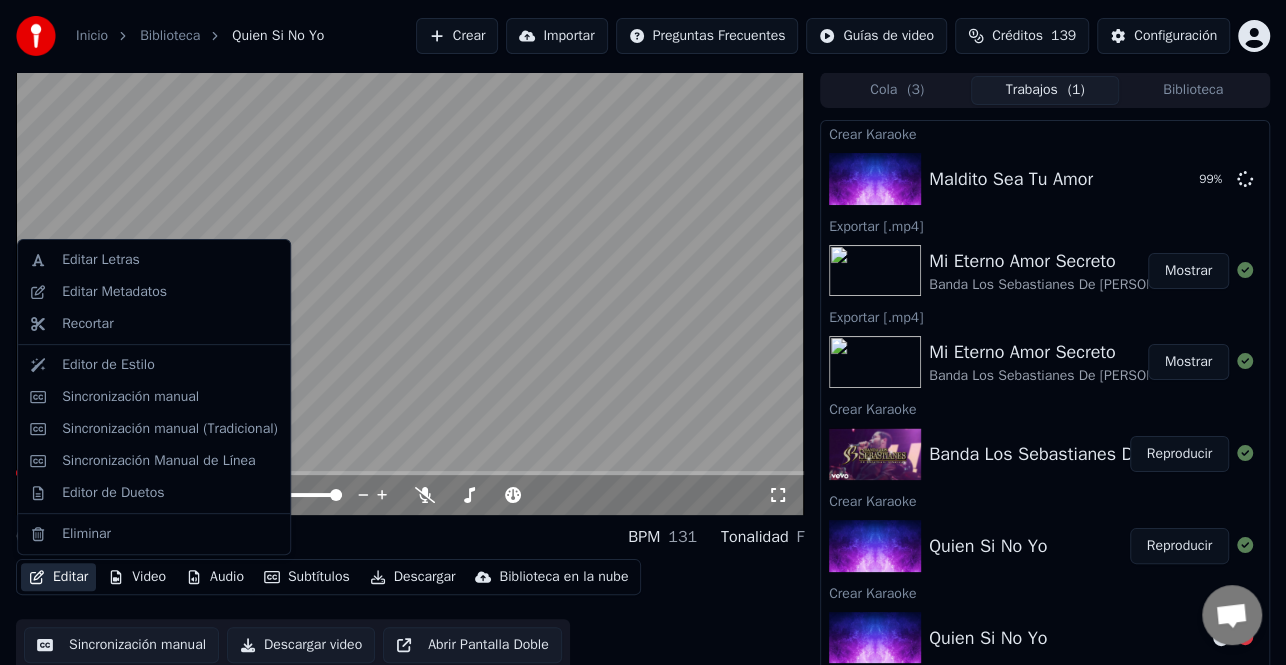 click on "Editar" at bounding box center [58, 577] 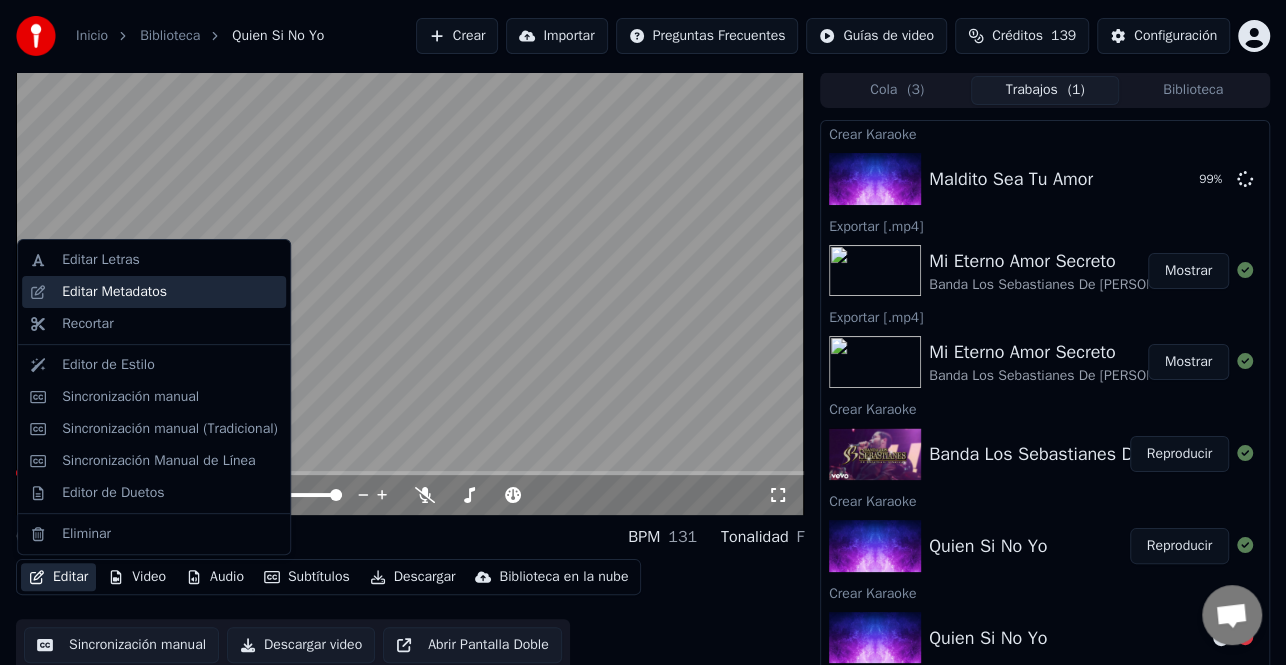 click on "Editar Metadatos" at bounding box center (114, 292) 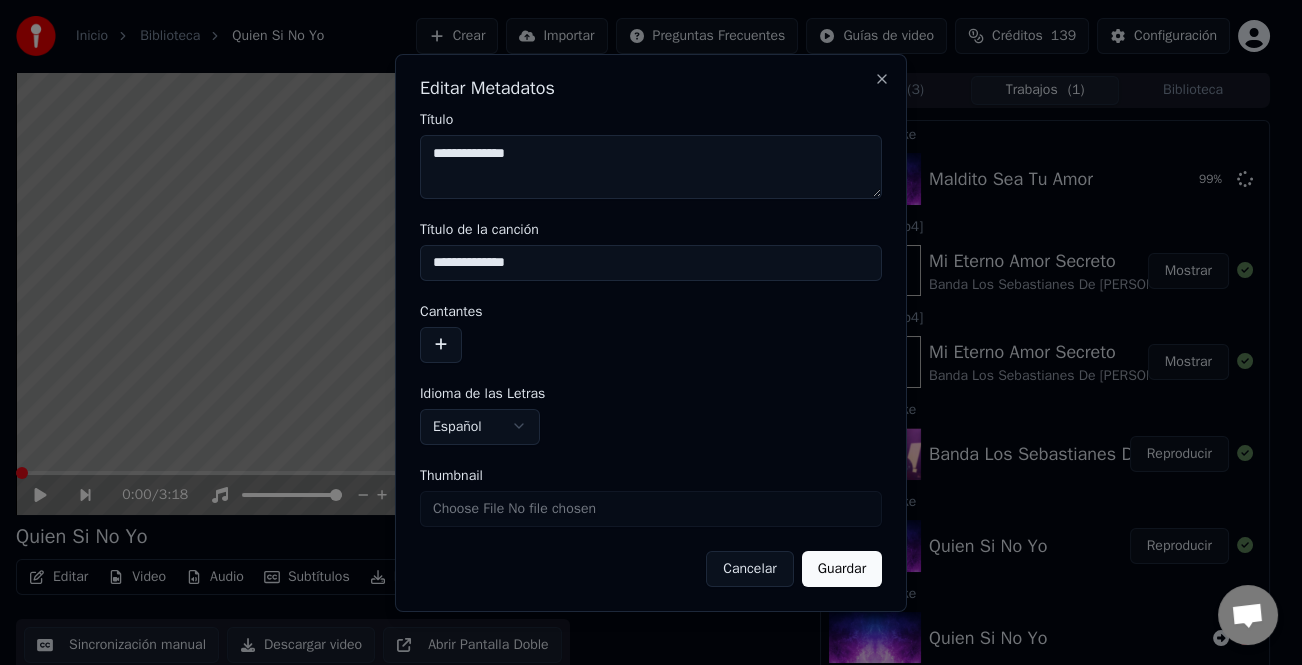 click on "**********" at bounding box center (651, 262) 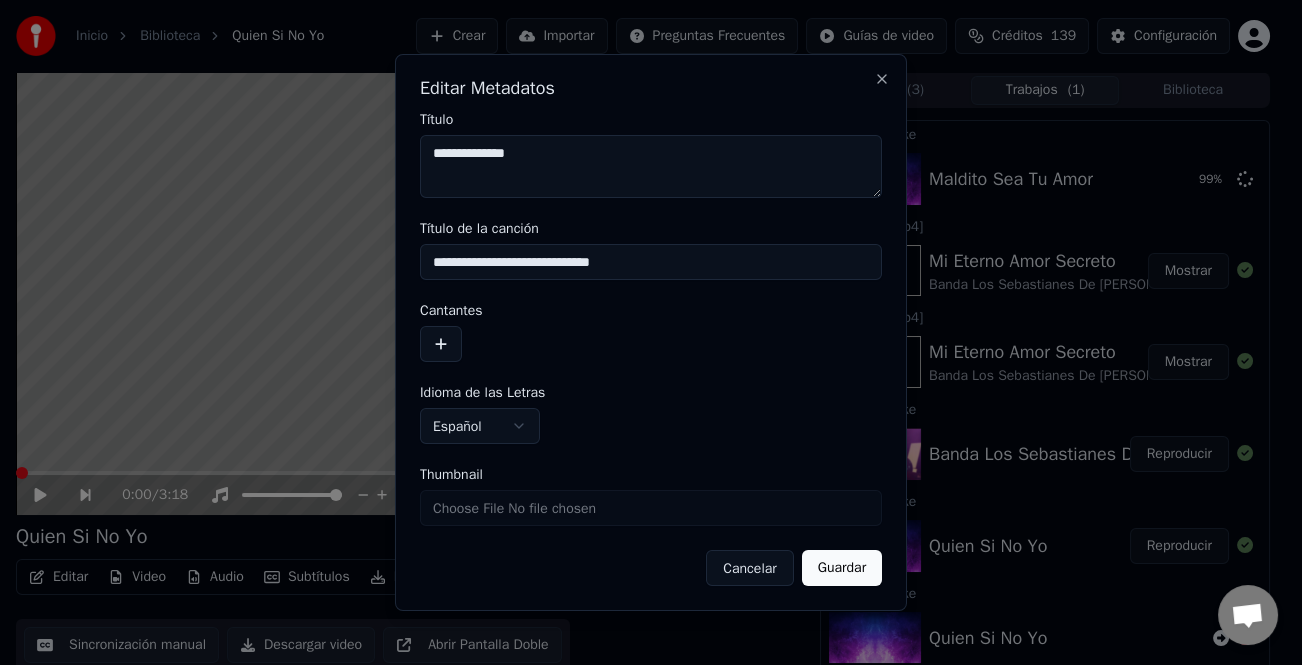 type on "**********" 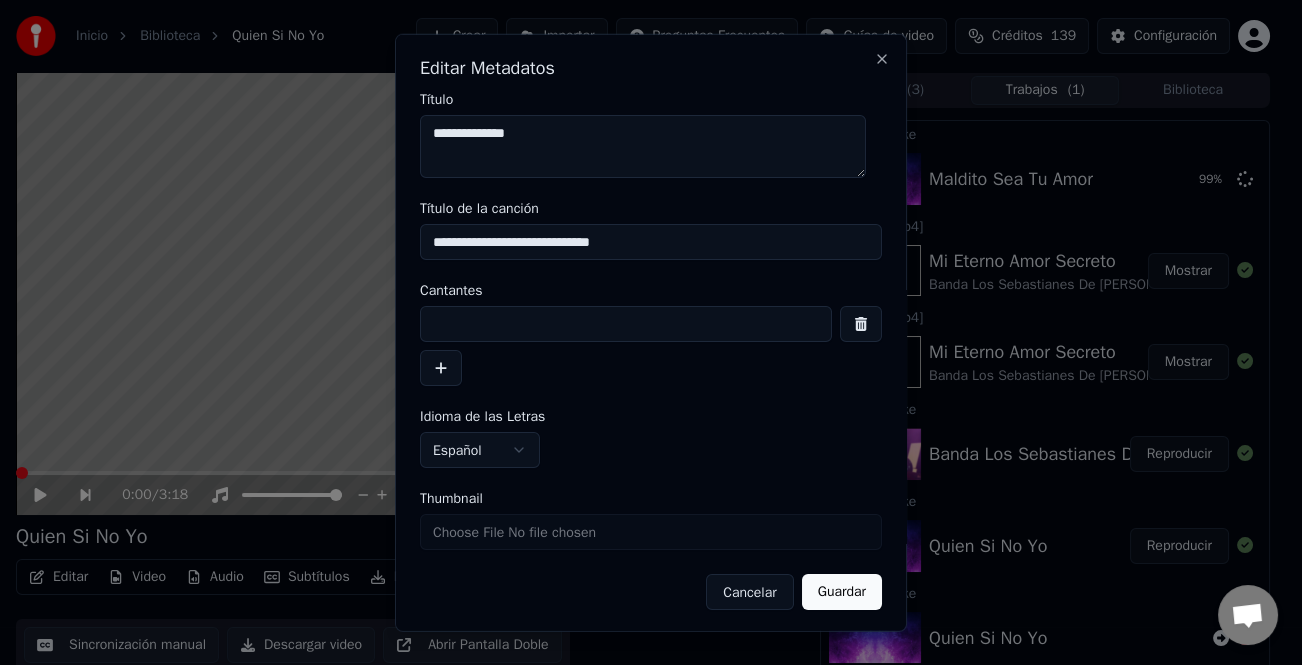 click at bounding box center (626, 324) 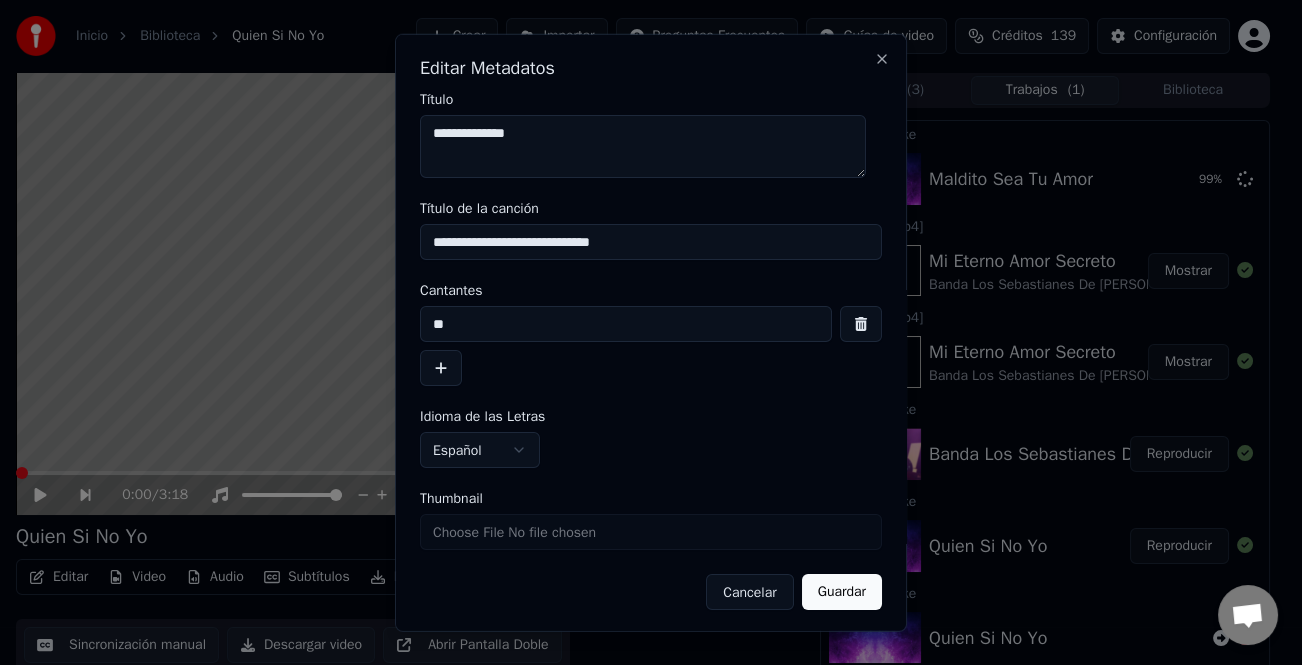 type on "*" 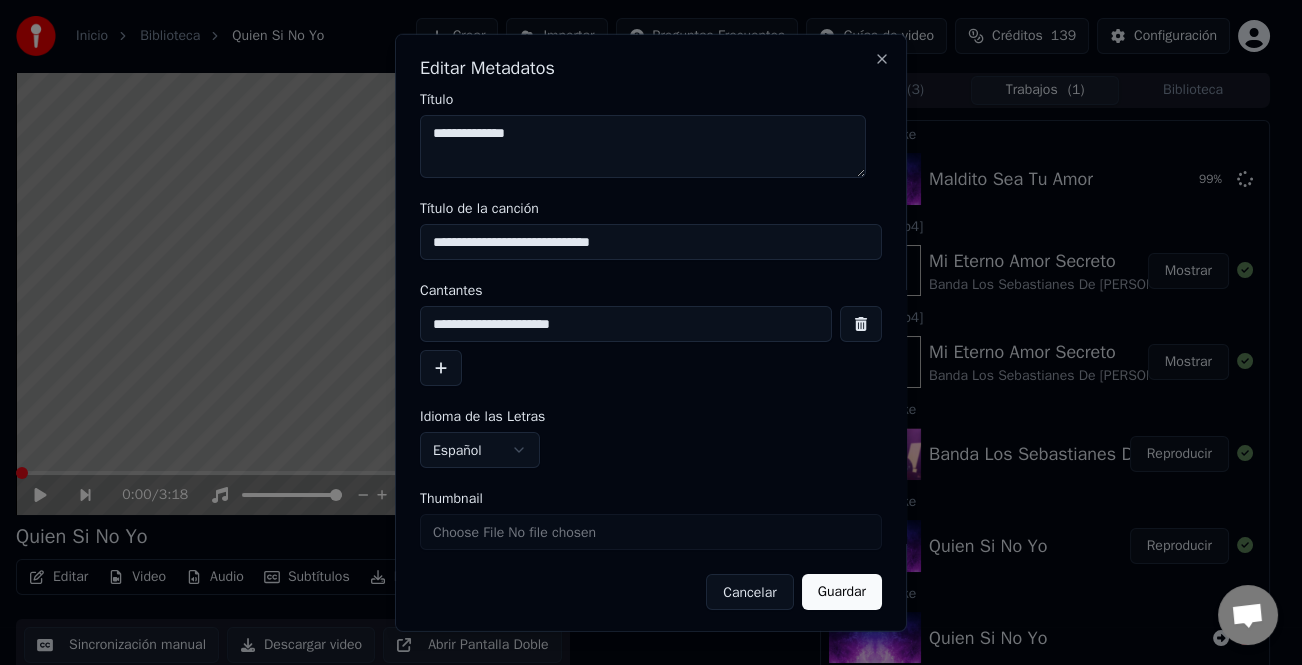 scroll, scrollTop: 3, scrollLeft: 0, axis: vertical 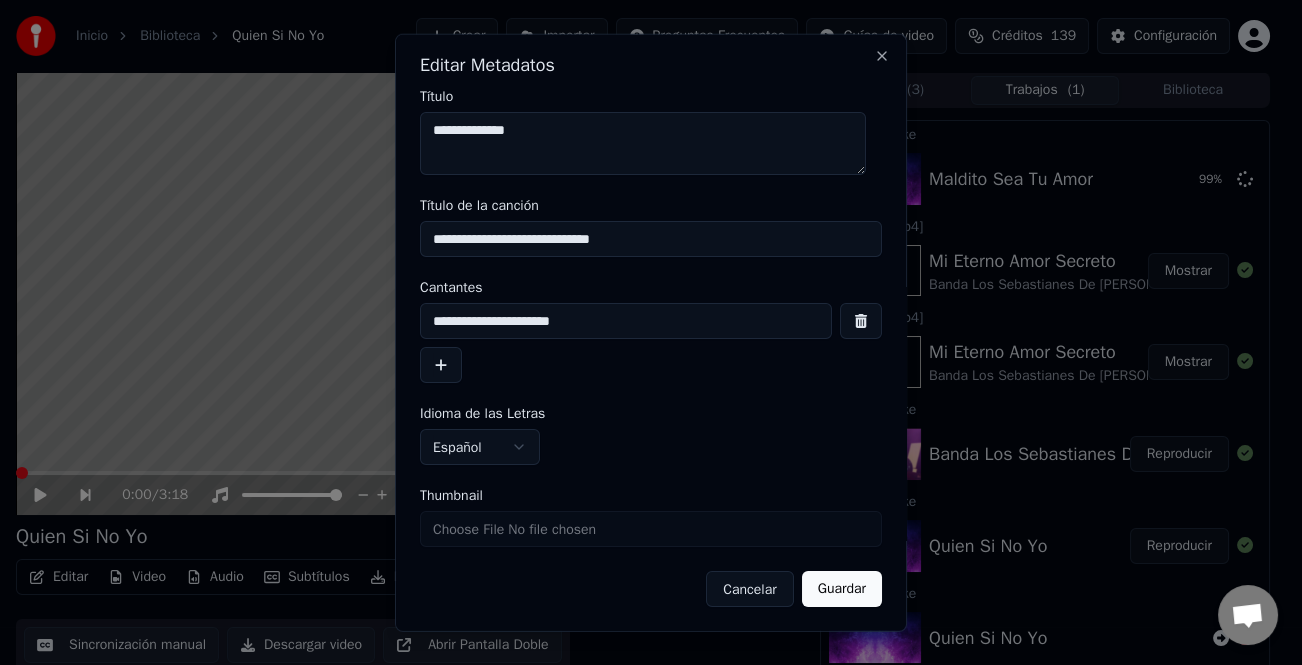 type on "**********" 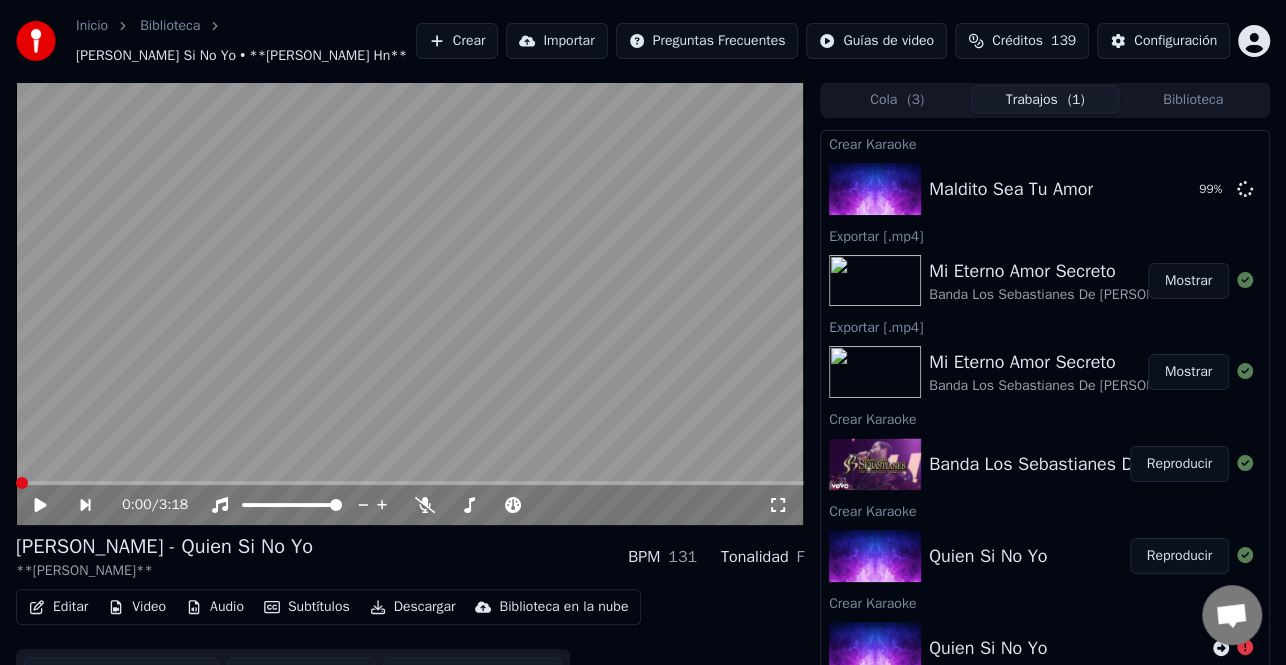 click 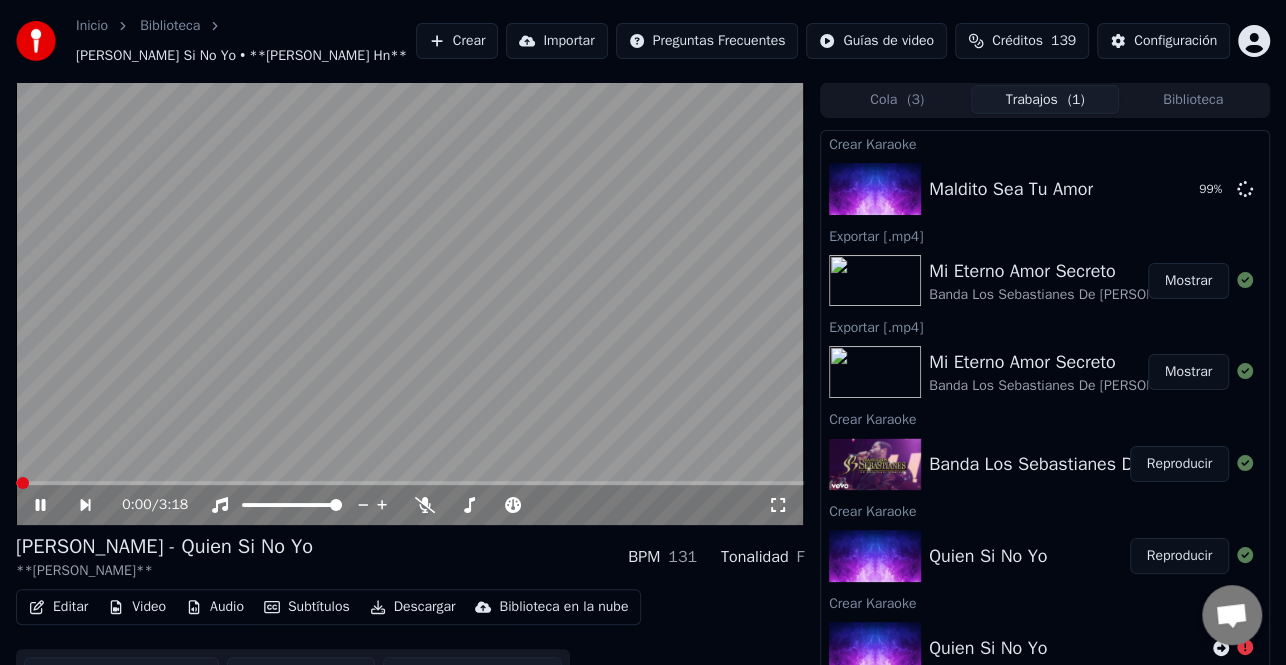 click on "Reproducir" at bounding box center (1179, 556) 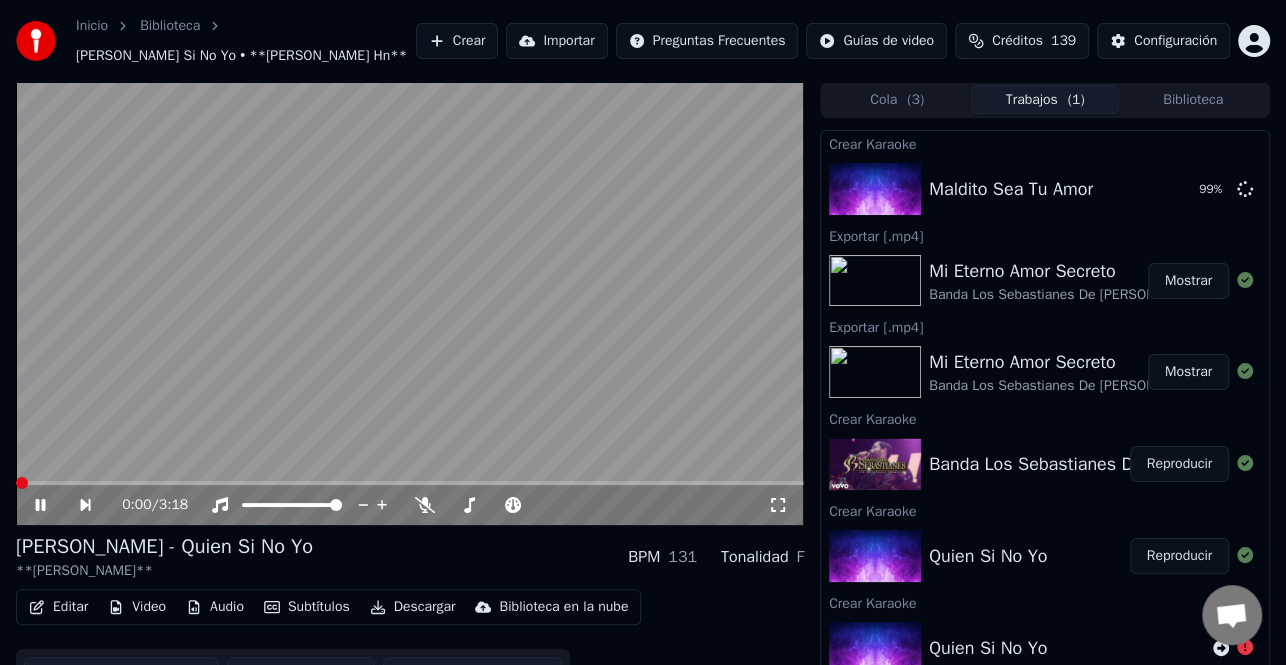 click 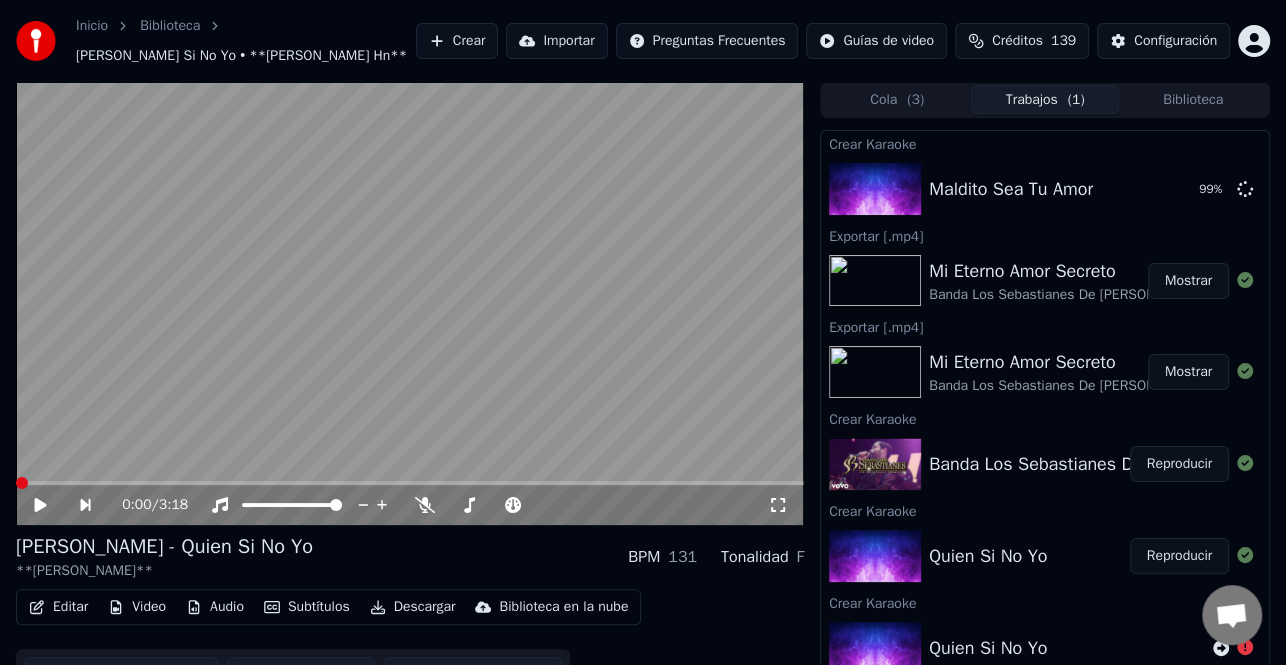 click on "Editar" at bounding box center [58, 607] 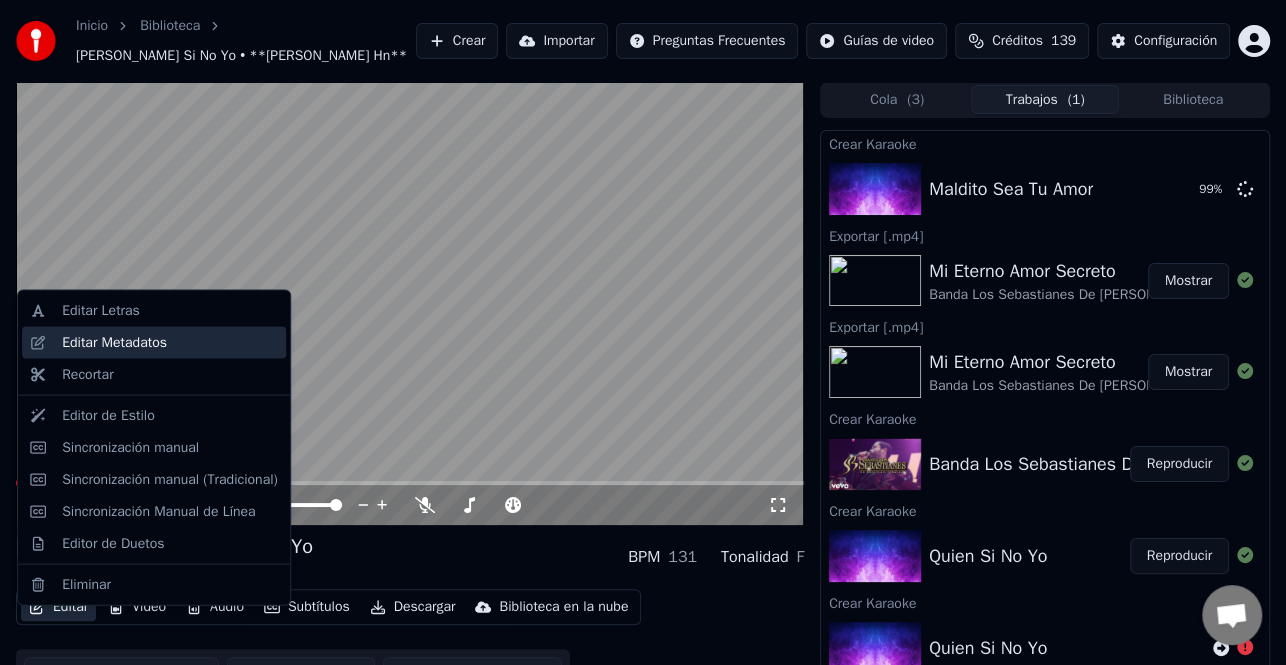 click on "Editar Metadatos" at bounding box center (114, 343) 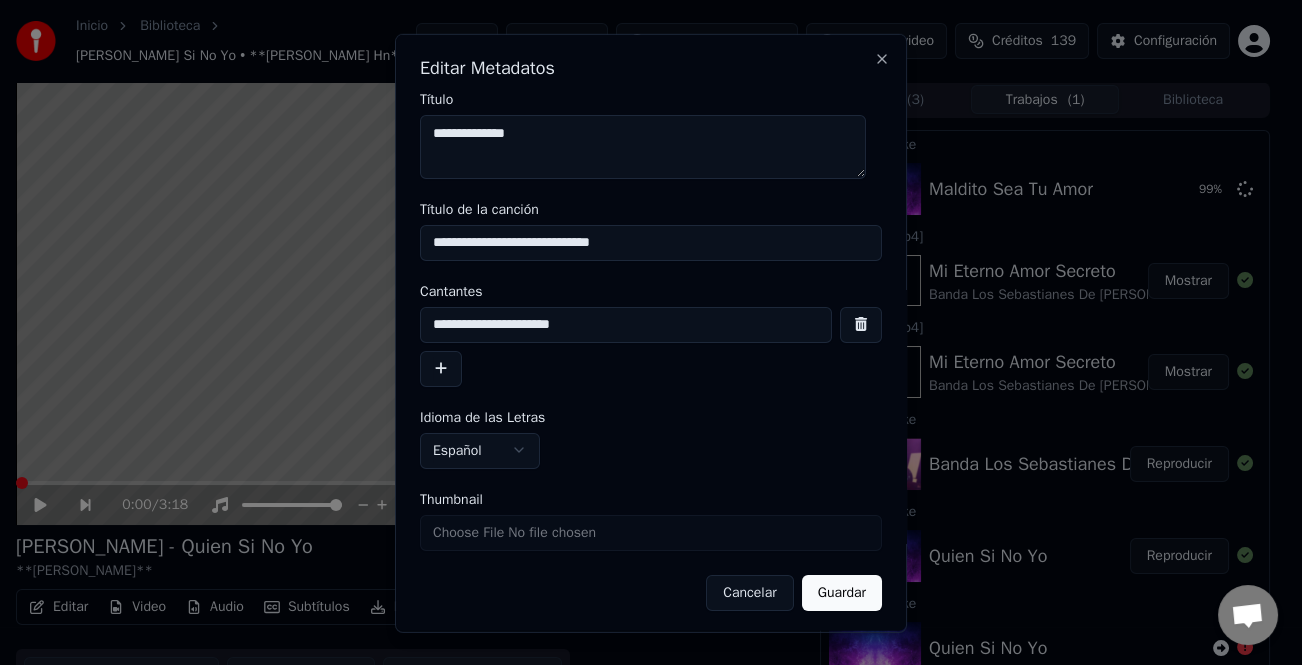 drag, startPoint x: 657, startPoint y: 241, endPoint x: 396, endPoint y: 234, distance: 261.09384 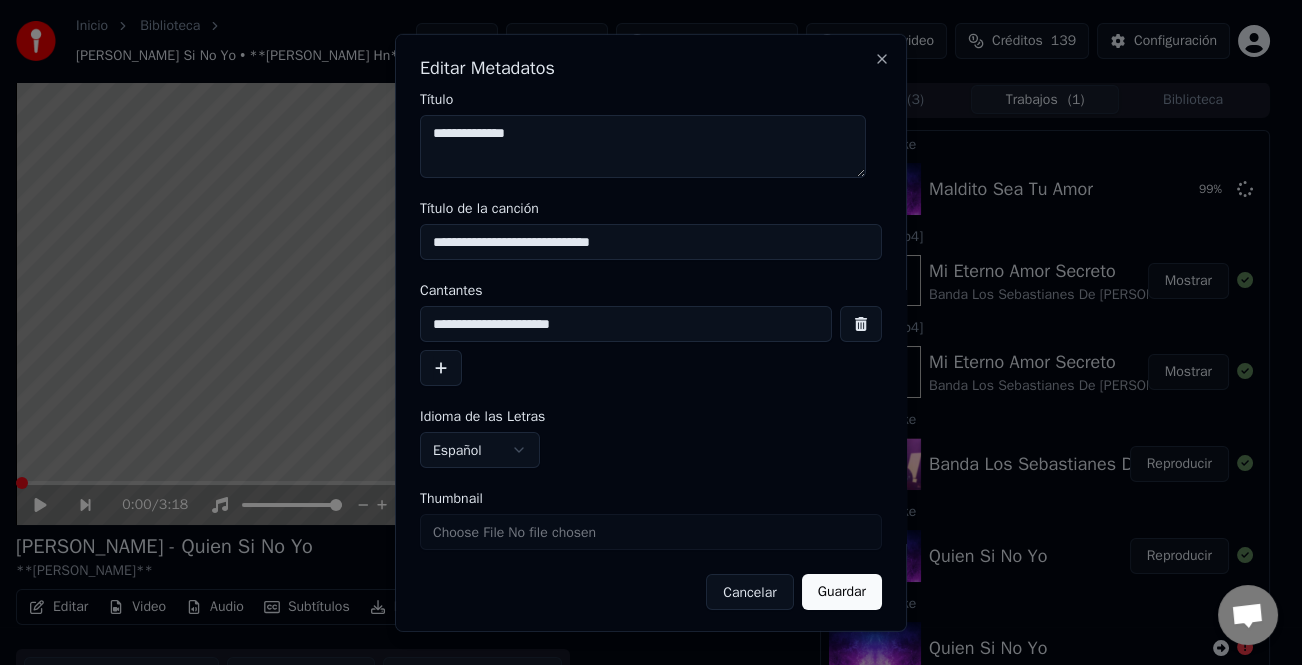 click at bounding box center (441, 368) 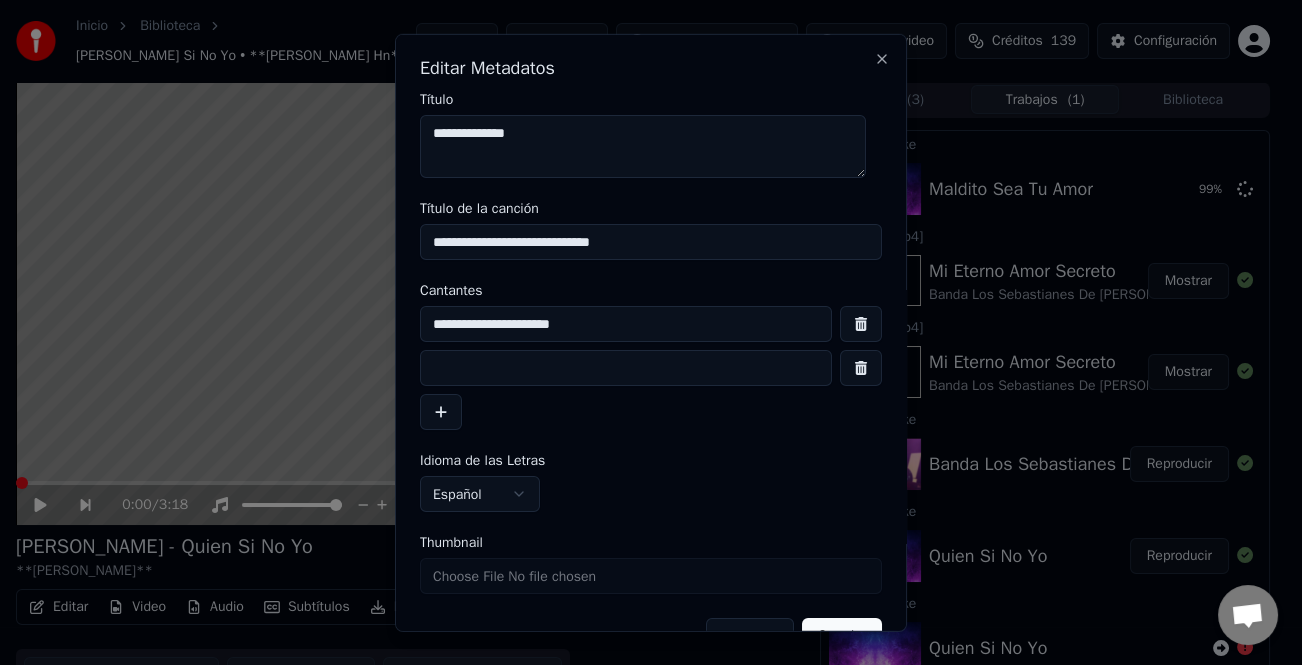 drag, startPoint x: 631, startPoint y: 326, endPoint x: 568, endPoint y: 372, distance: 78.00641 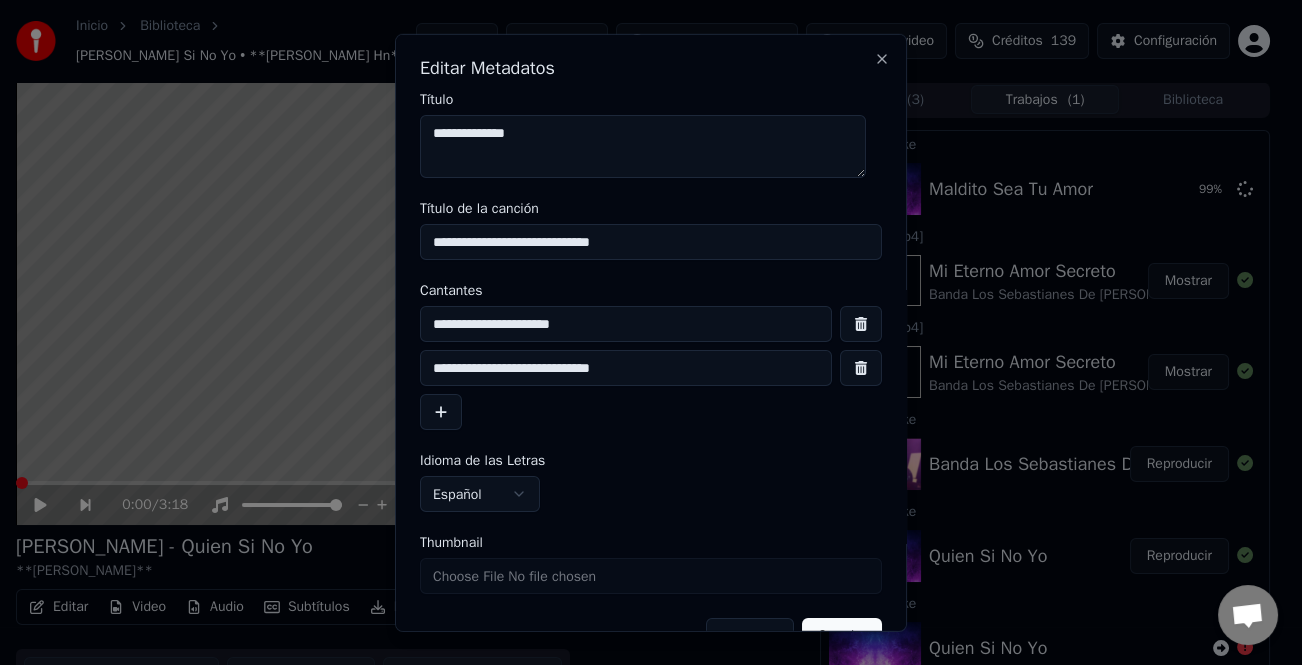 type on "**********" 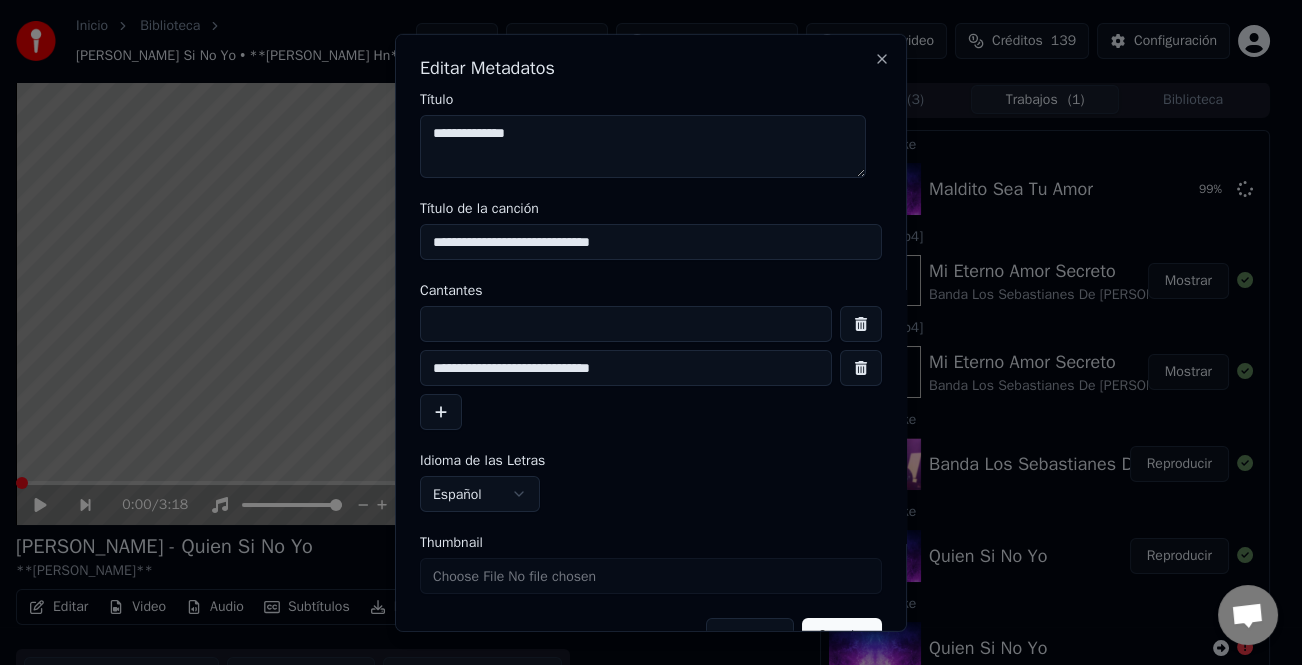 type 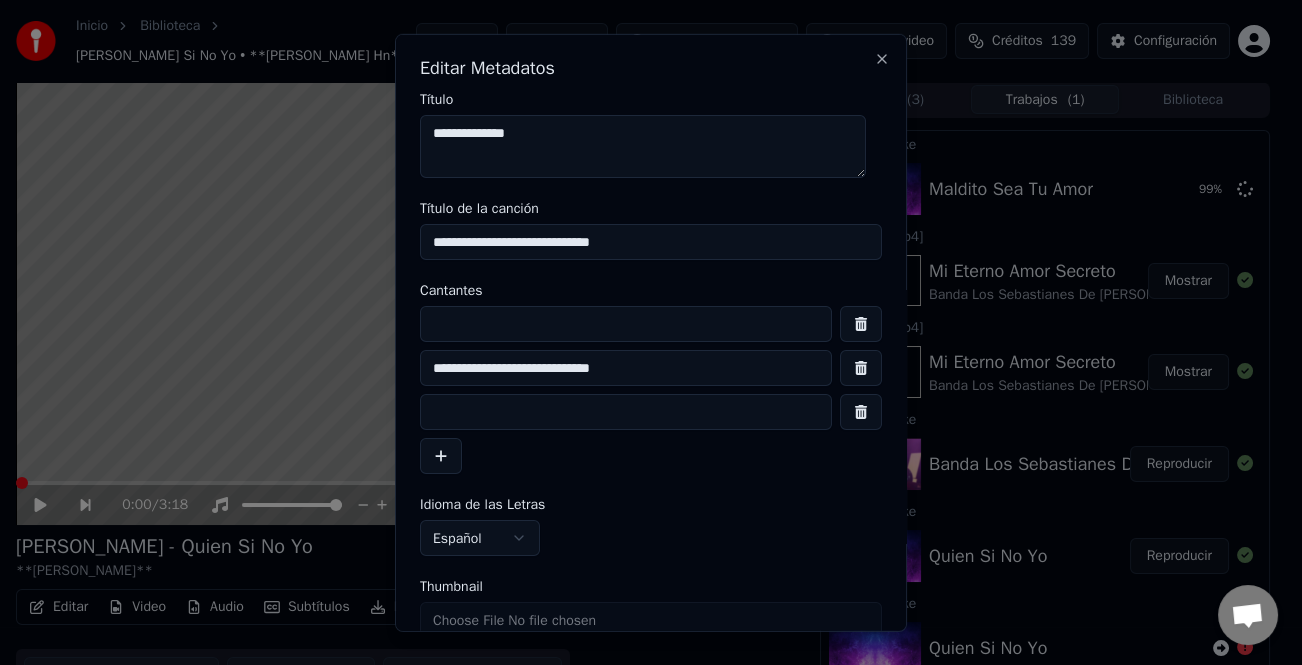 click at bounding box center (626, 412) 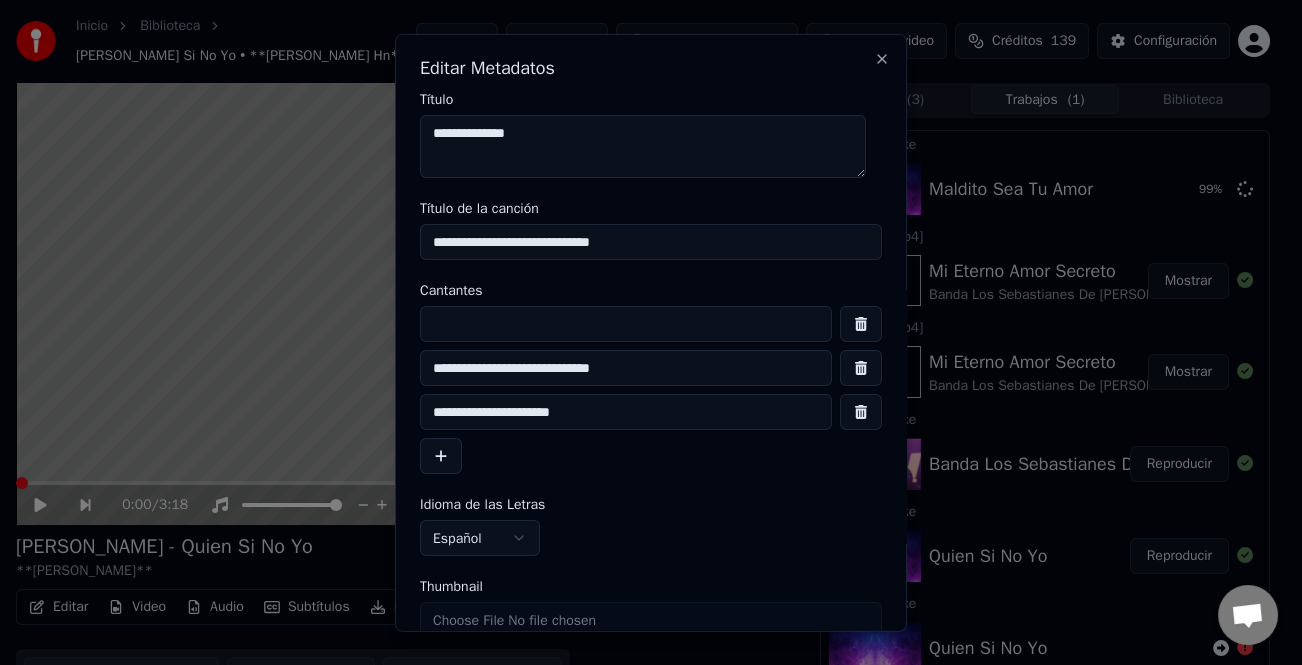type on "**********" 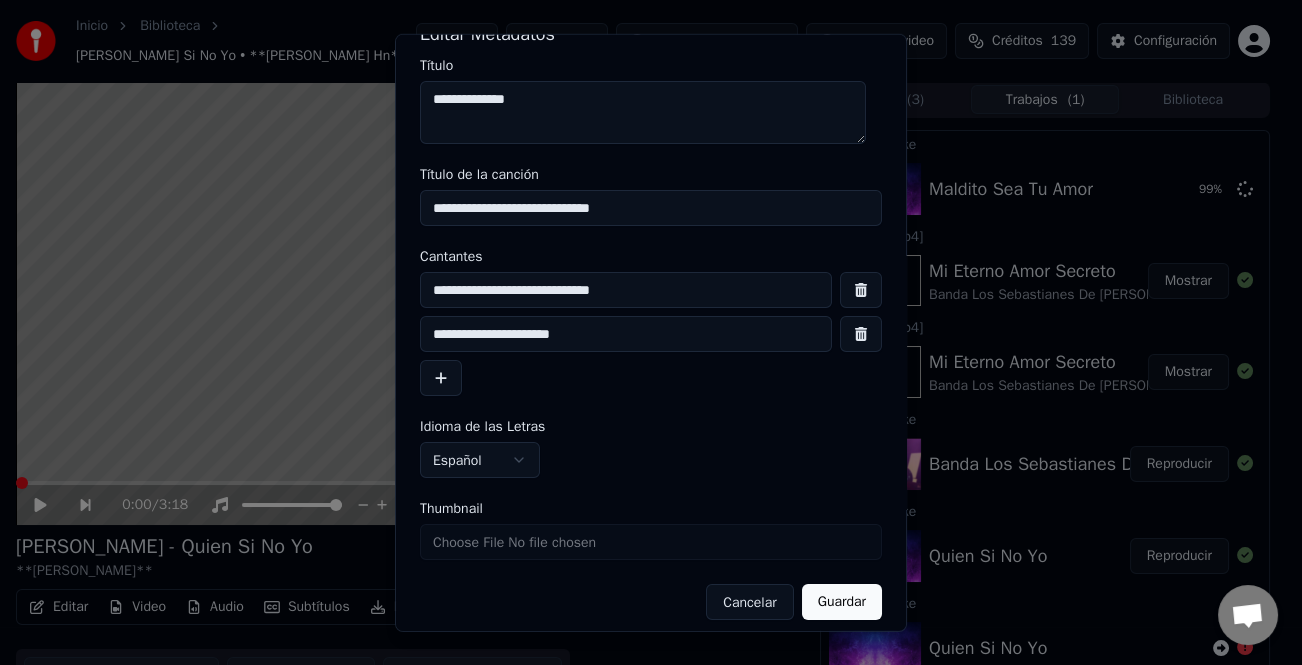 scroll, scrollTop: 47, scrollLeft: 0, axis: vertical 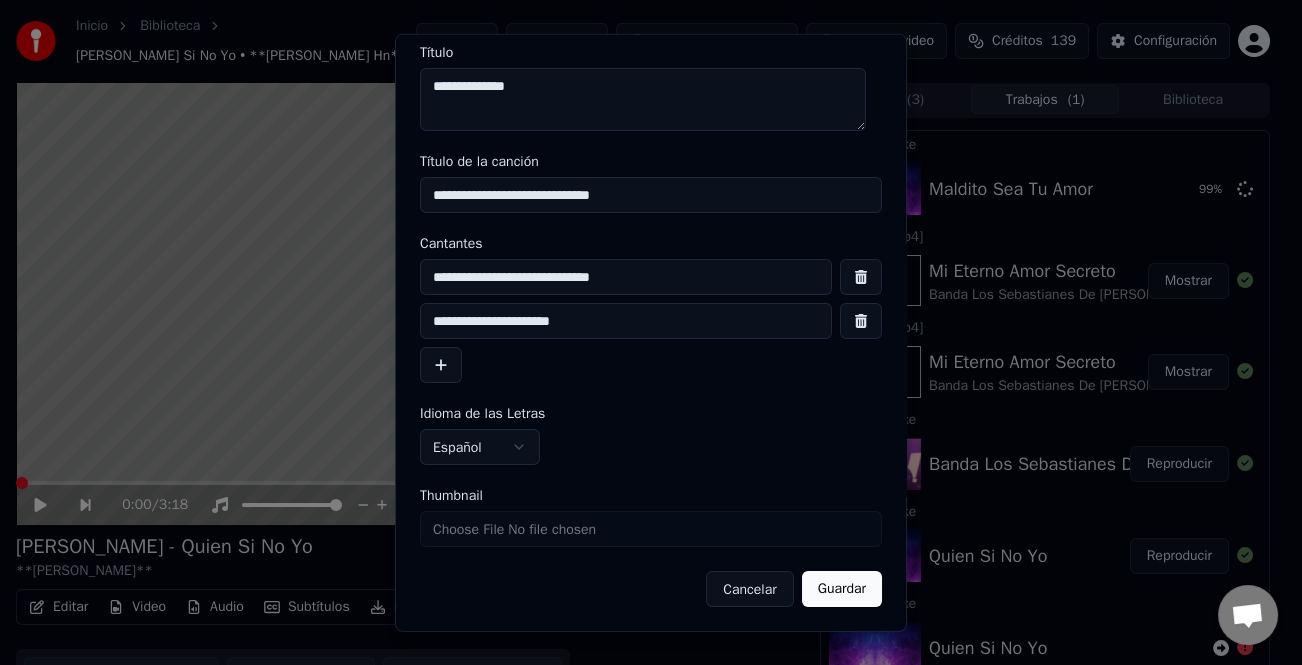 click on "Guardar" at bounding box center [842, 589] 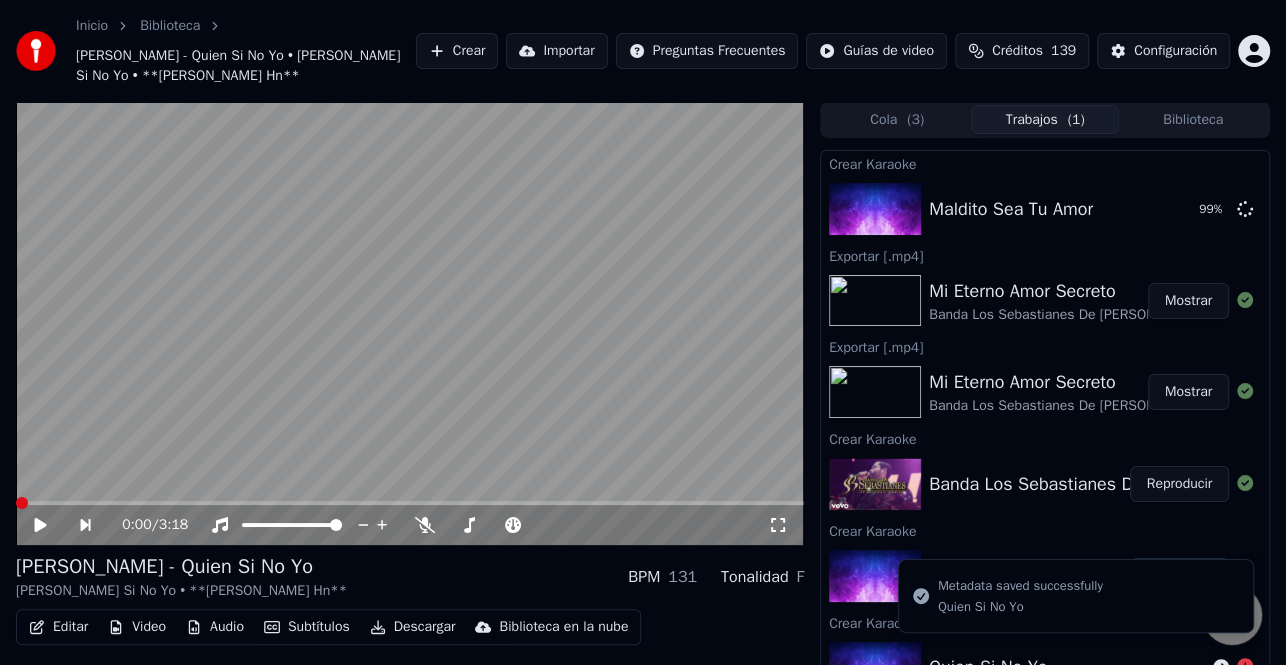 click 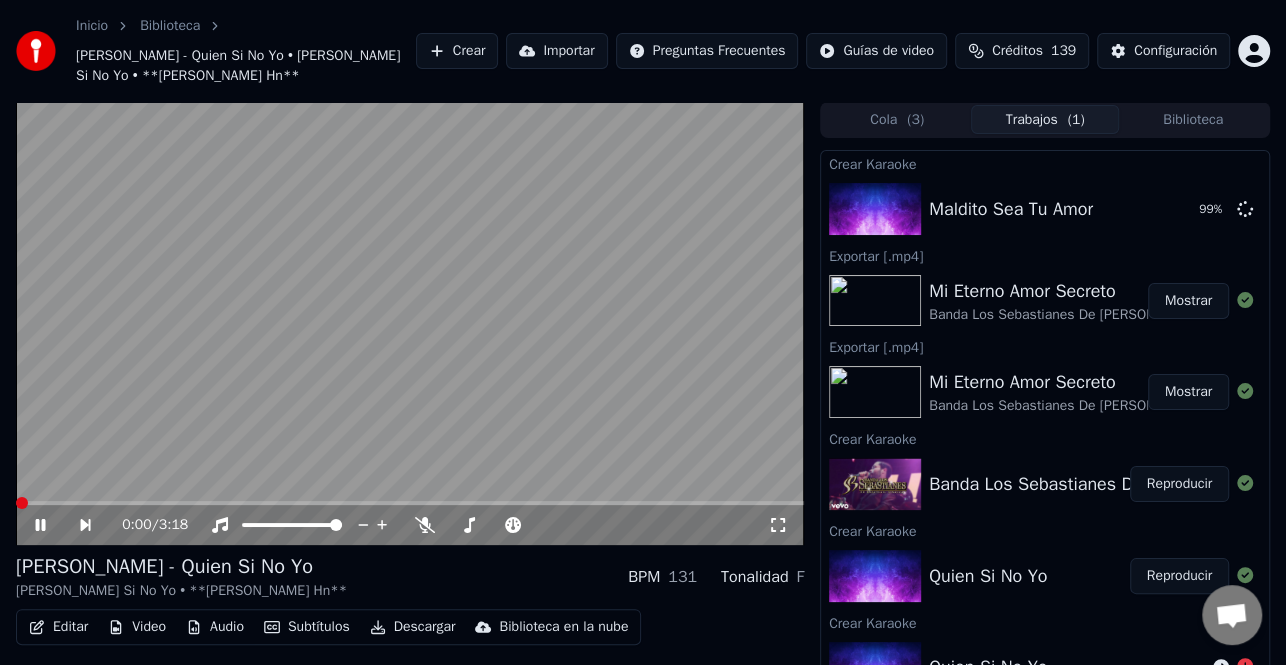 click 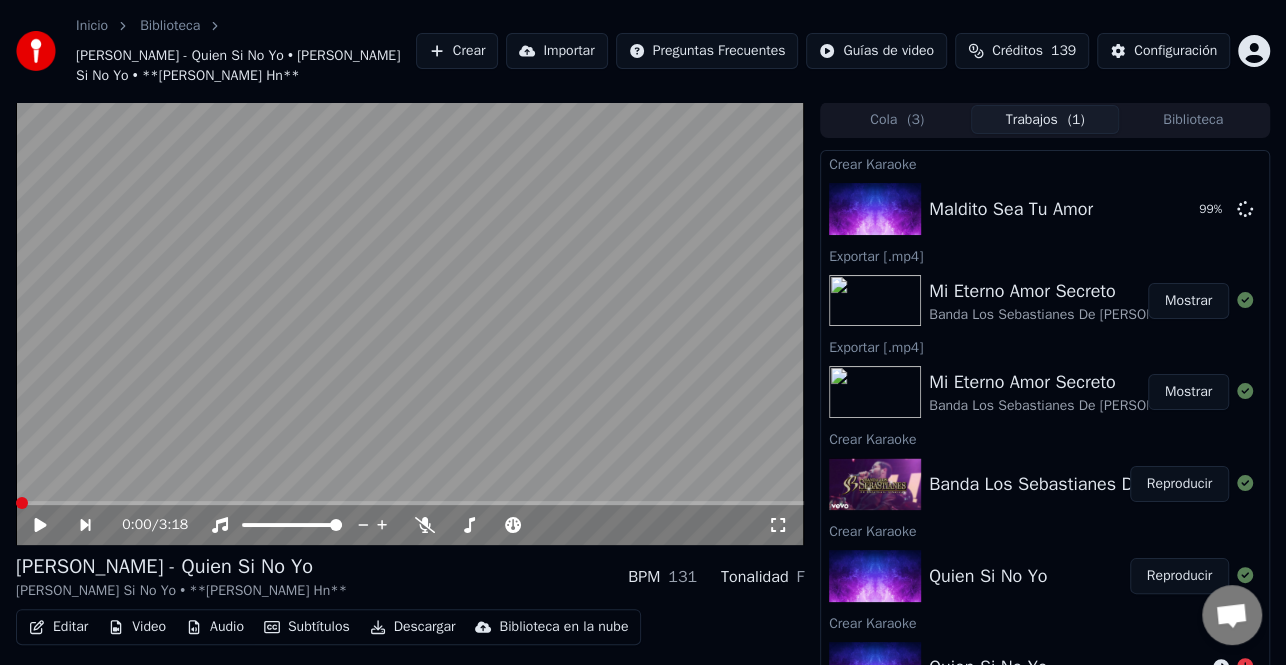 click on "Editar" at bounding box center (58, 627) 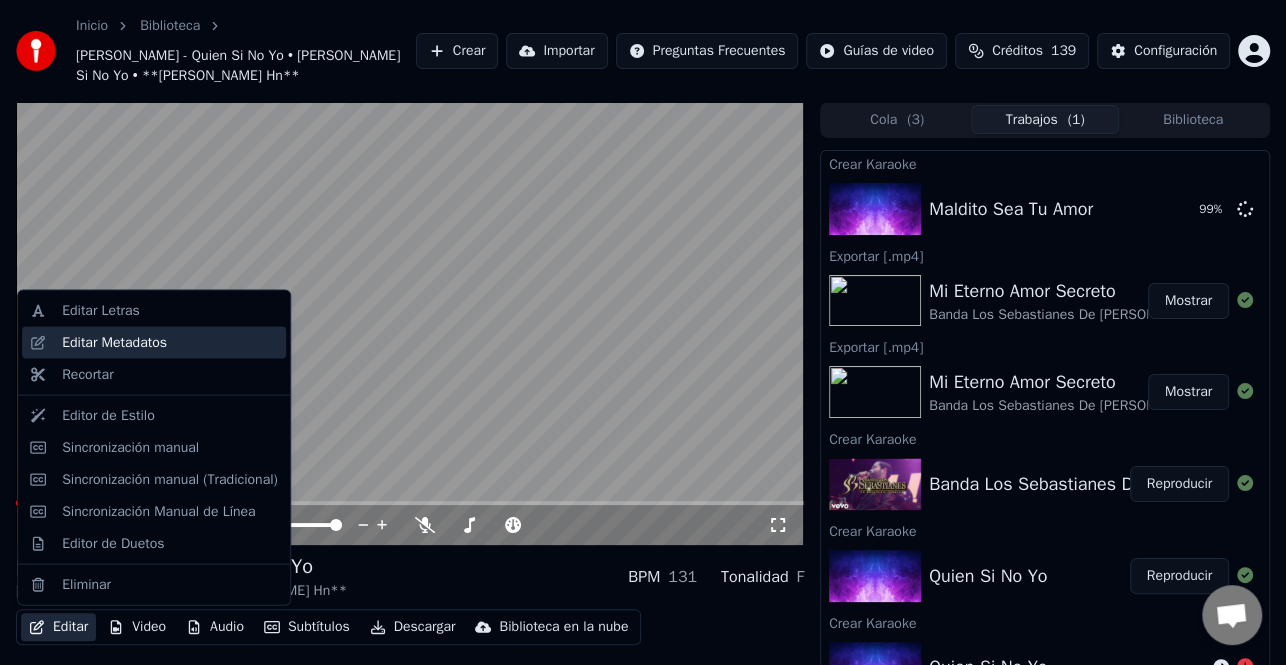 click on "Editar Metadatos" at bounding box center [114, 343] 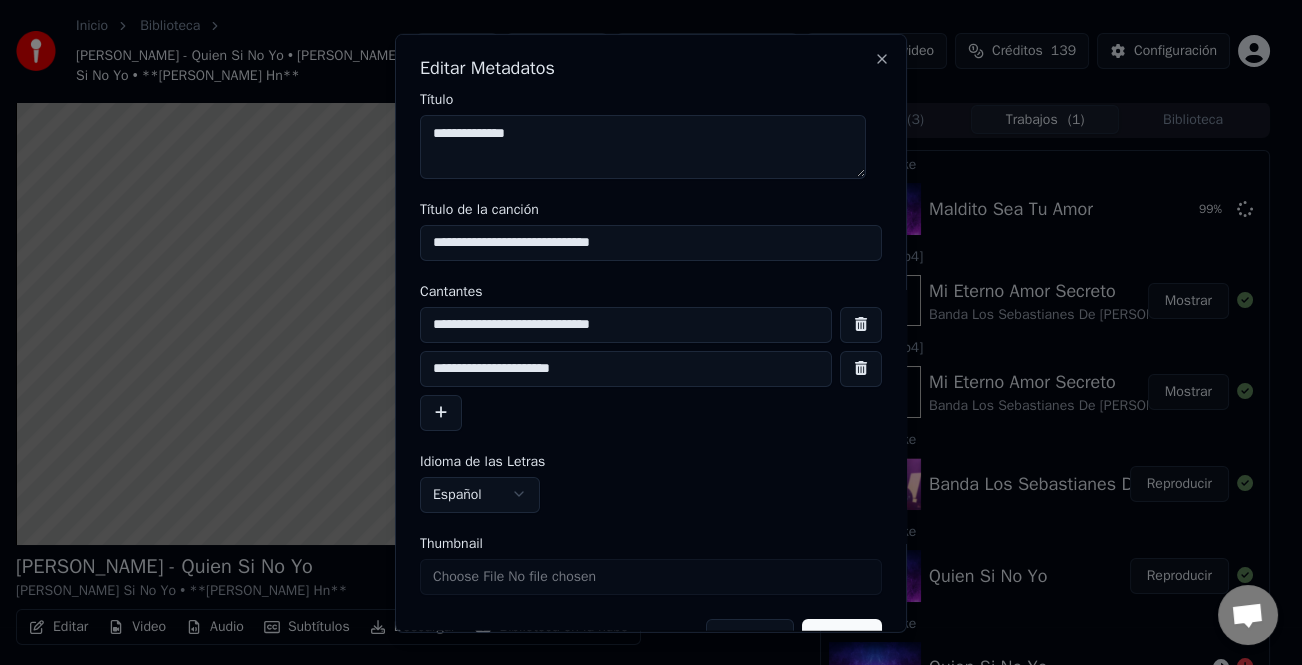 drag, startPoint x: 540, startPoint y: 139, endPoint x: 358, endPoint y: 132, distance: 182.13457 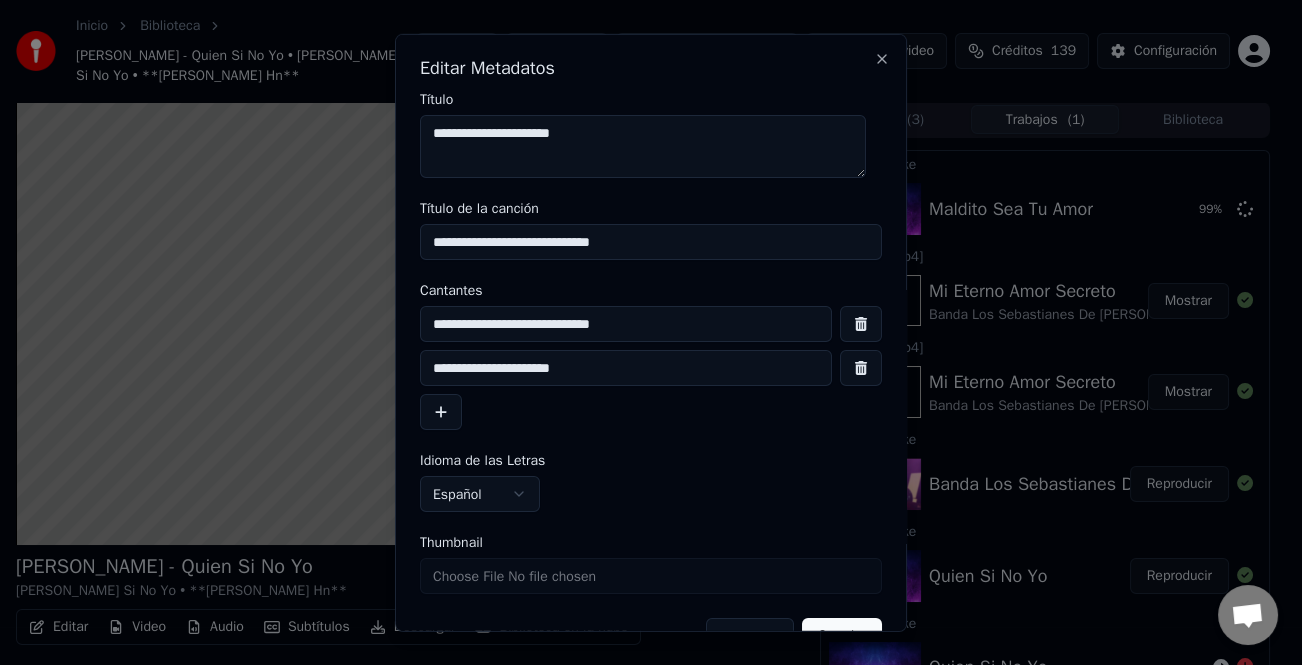 drag, startPoint x: 600, startPoint y: 140, endPoint x: 367, endPoint y: 126, distance: 233.42023 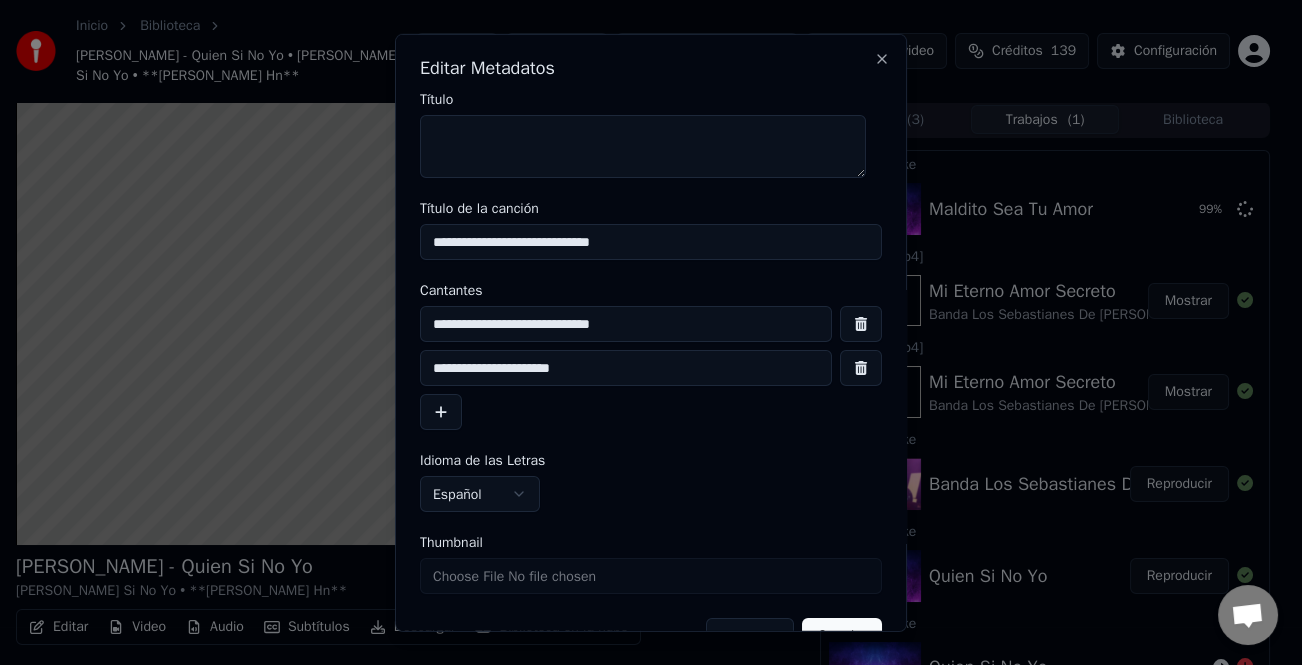 drag, startPoint x: 664, startPoint y: 330, endPoint x: 254, endPoint y: 307, distance: 410.64462 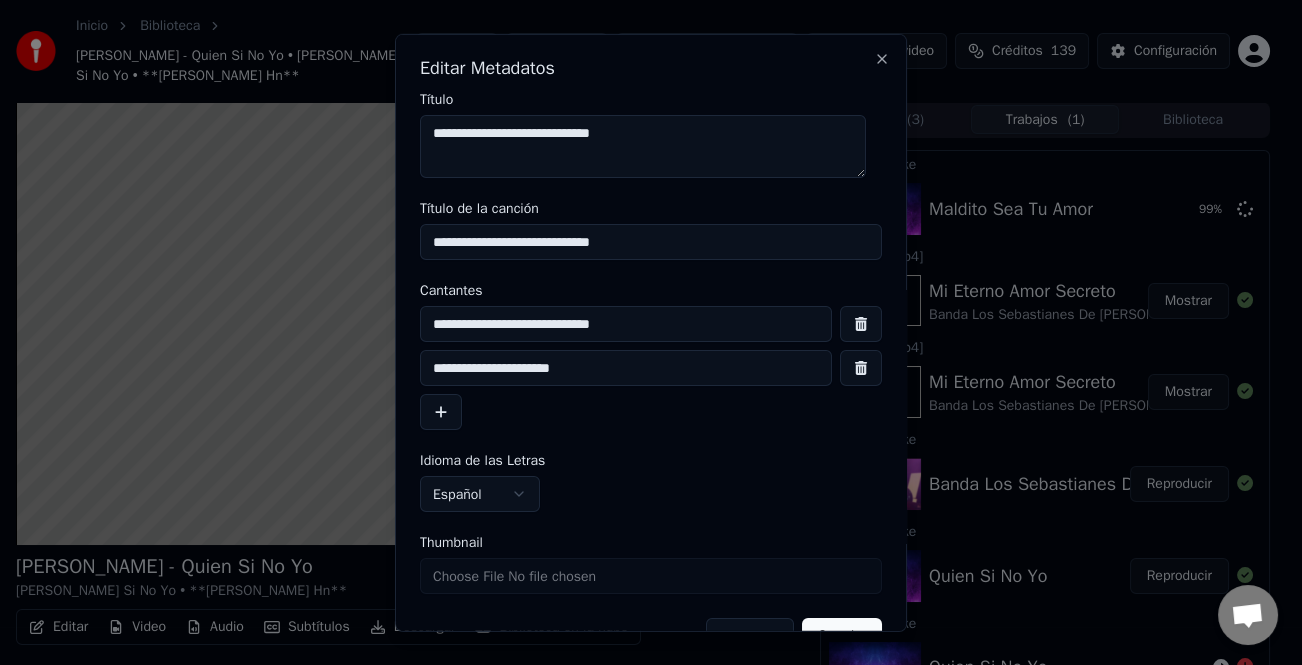 scroll, scrollTop: 47, scrollLeft: 0, axis: vertical 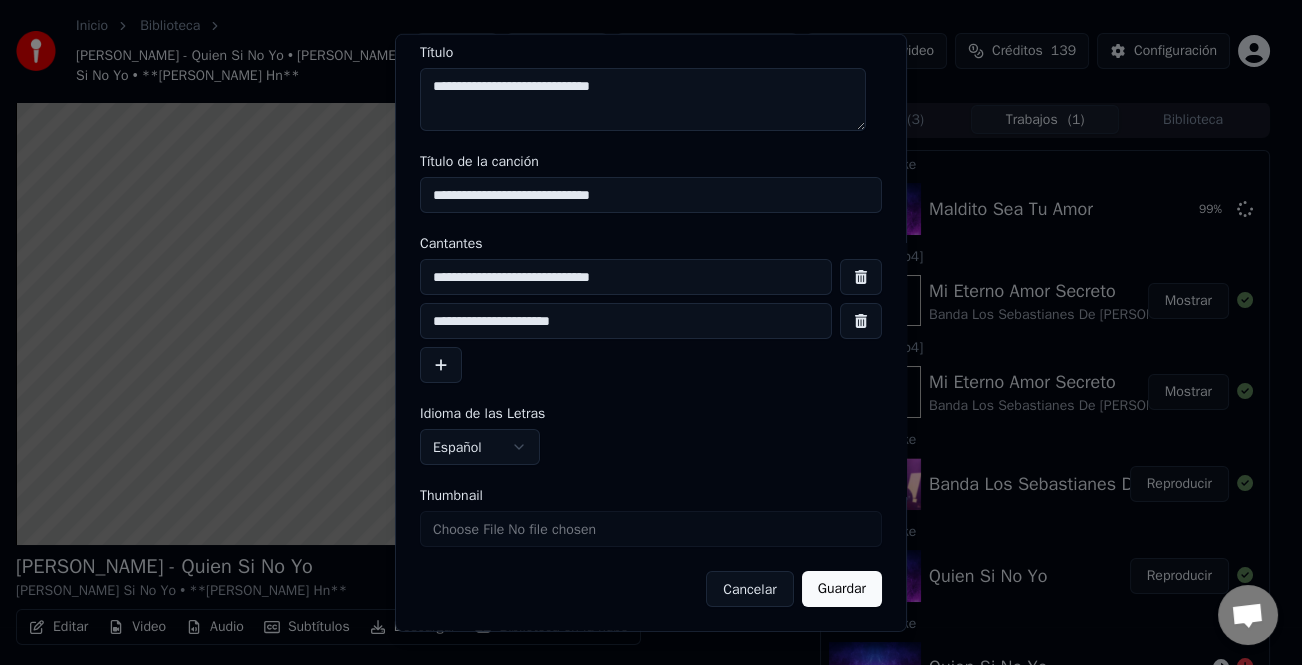 type on "**********" 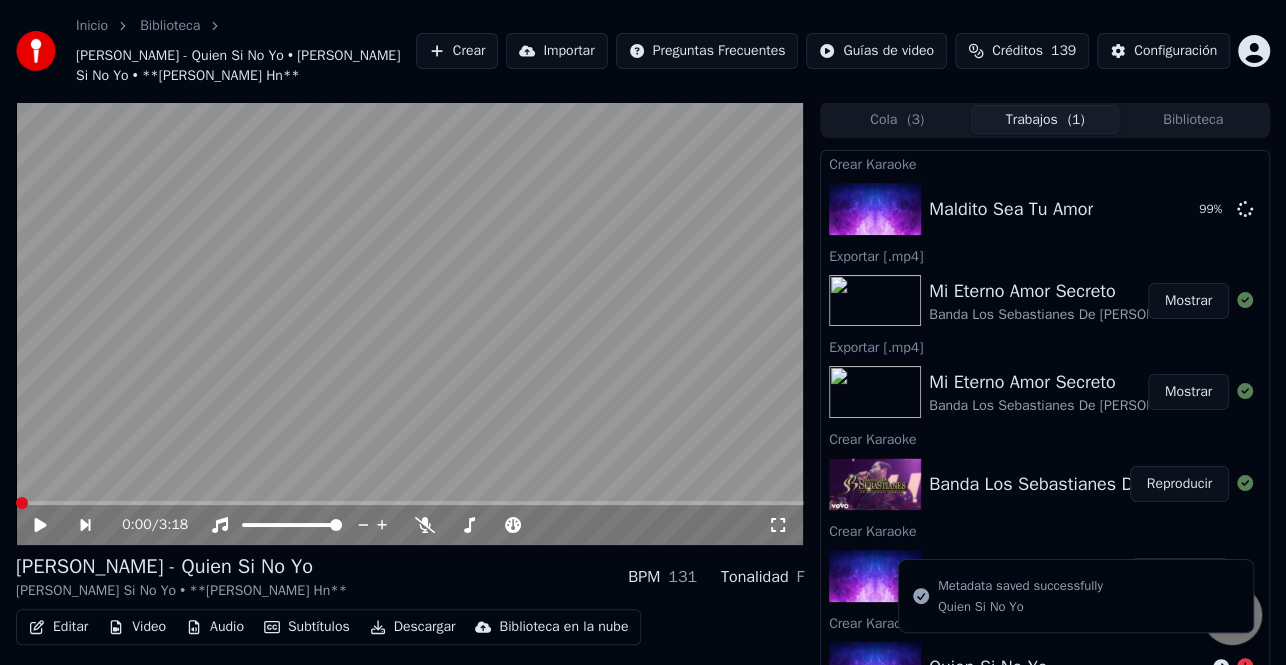 click at bounding box center [22, 503] 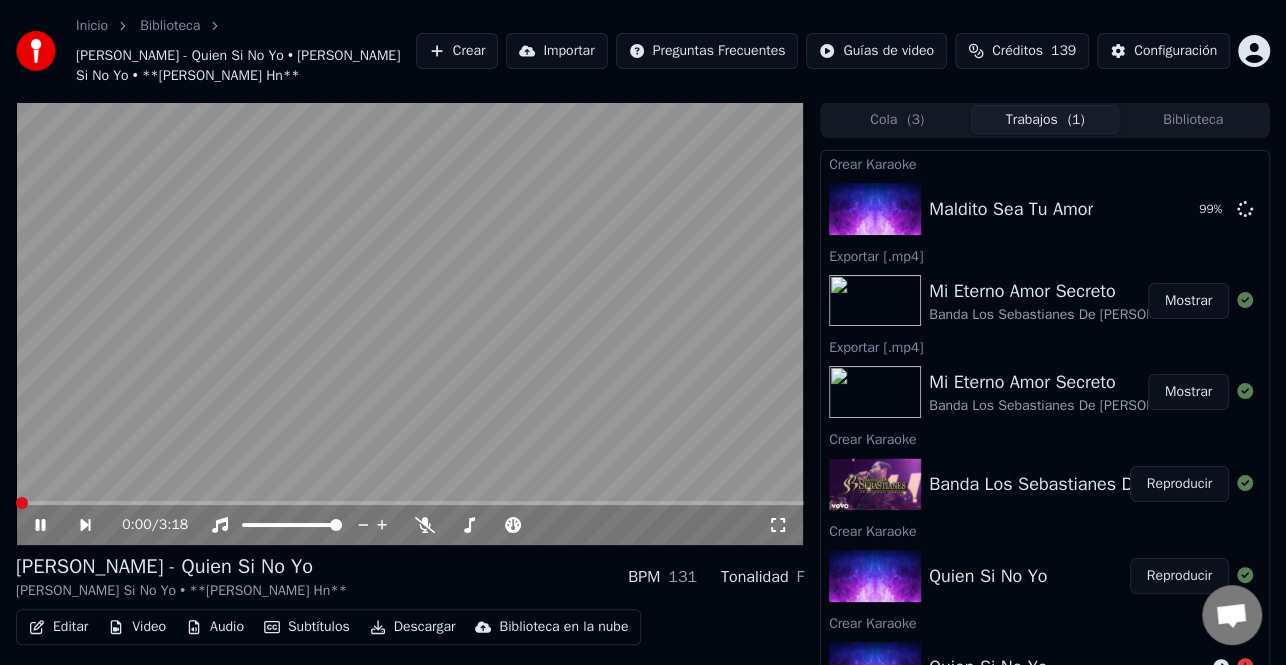 click 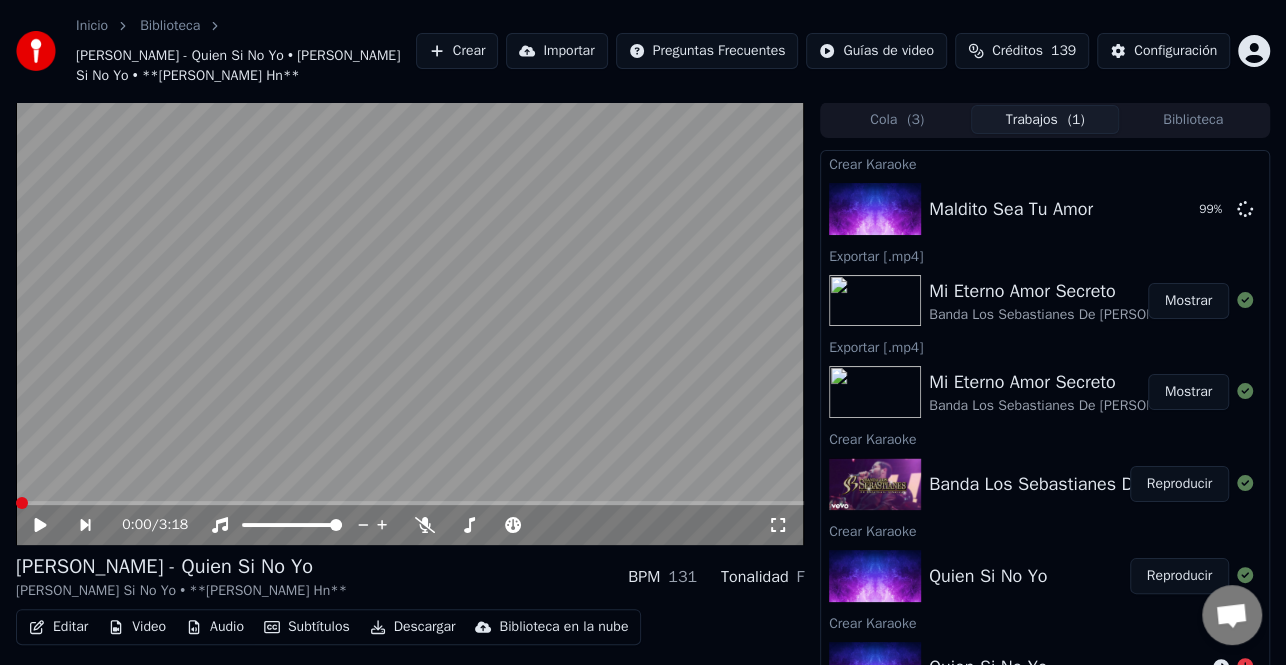click on "Editar" at bounding box center (58, 627) 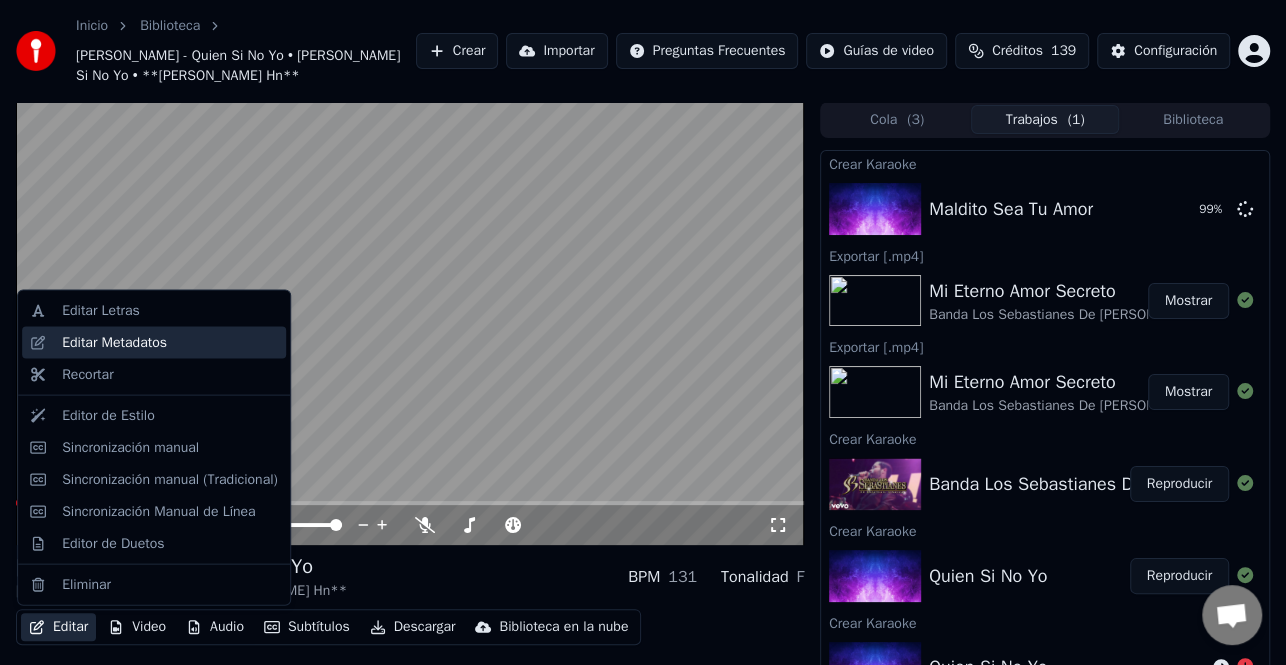 click on "Editar Metadatos" at bounding box center (114, 343) 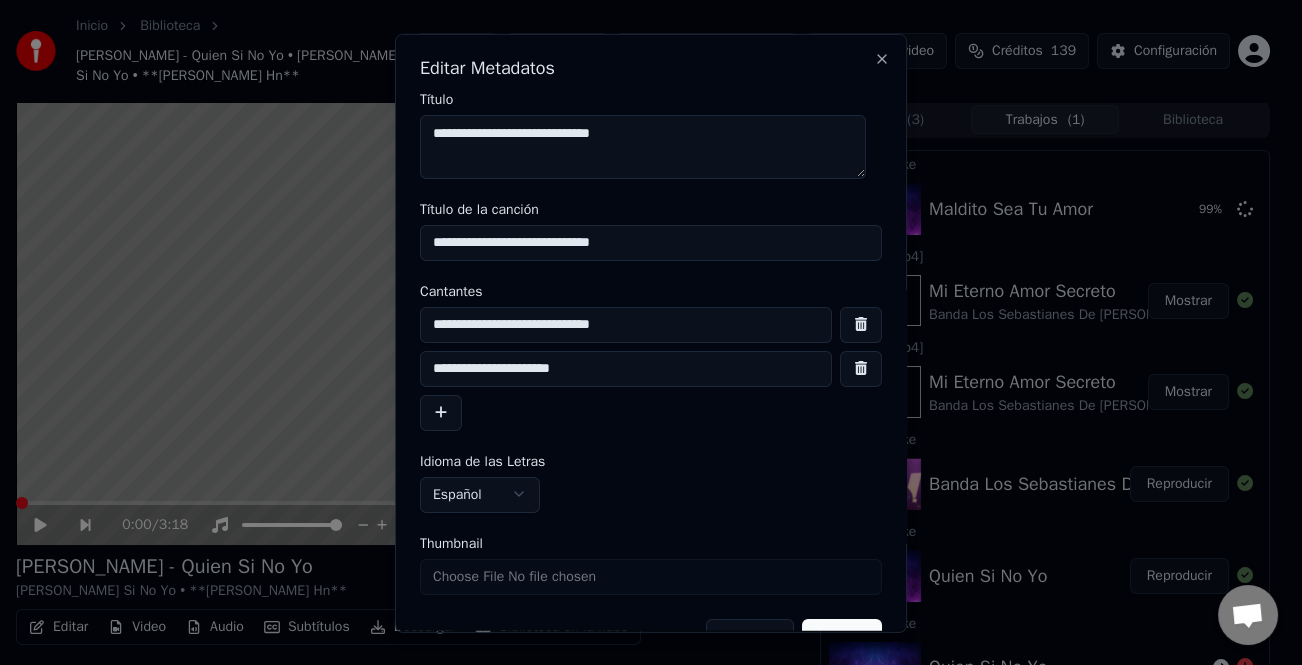 drag, startPoint x: 663, startPoint y: 137, endPoint x: 545, endPoint y: 138, distance: 118.004234 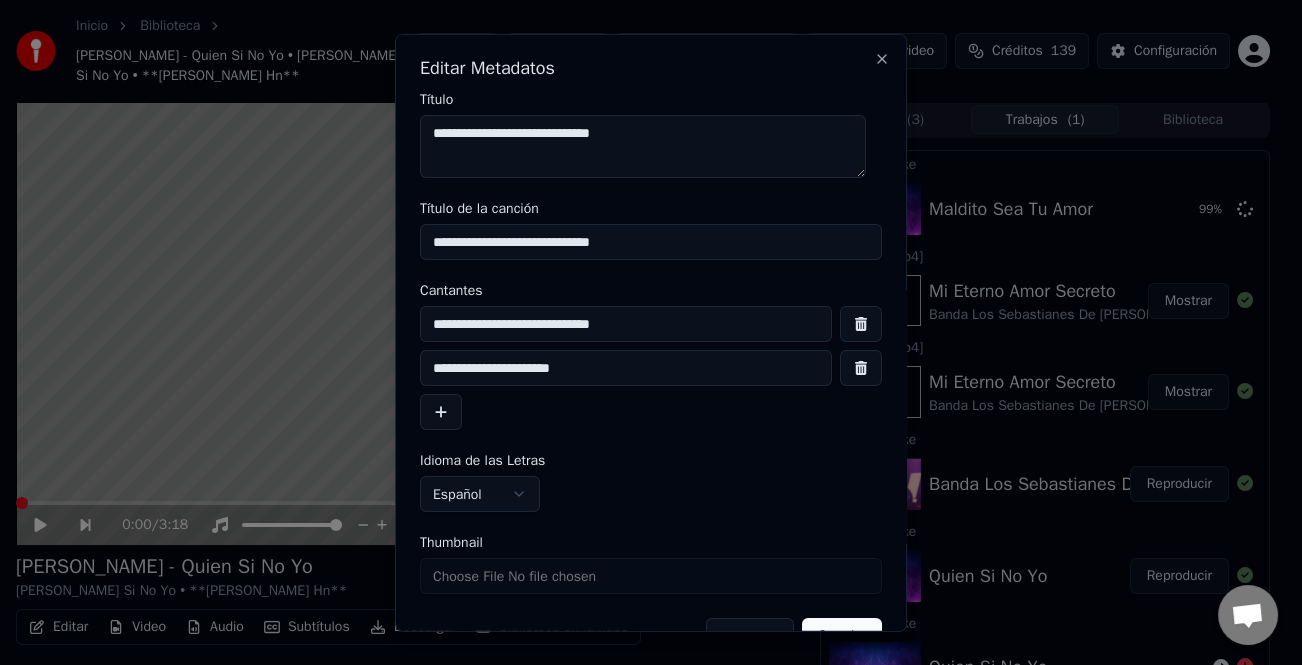 drag, startPoint x: 540, startPoint y: 132, endPoint x: 358, endPoint y: 132, distance: 182 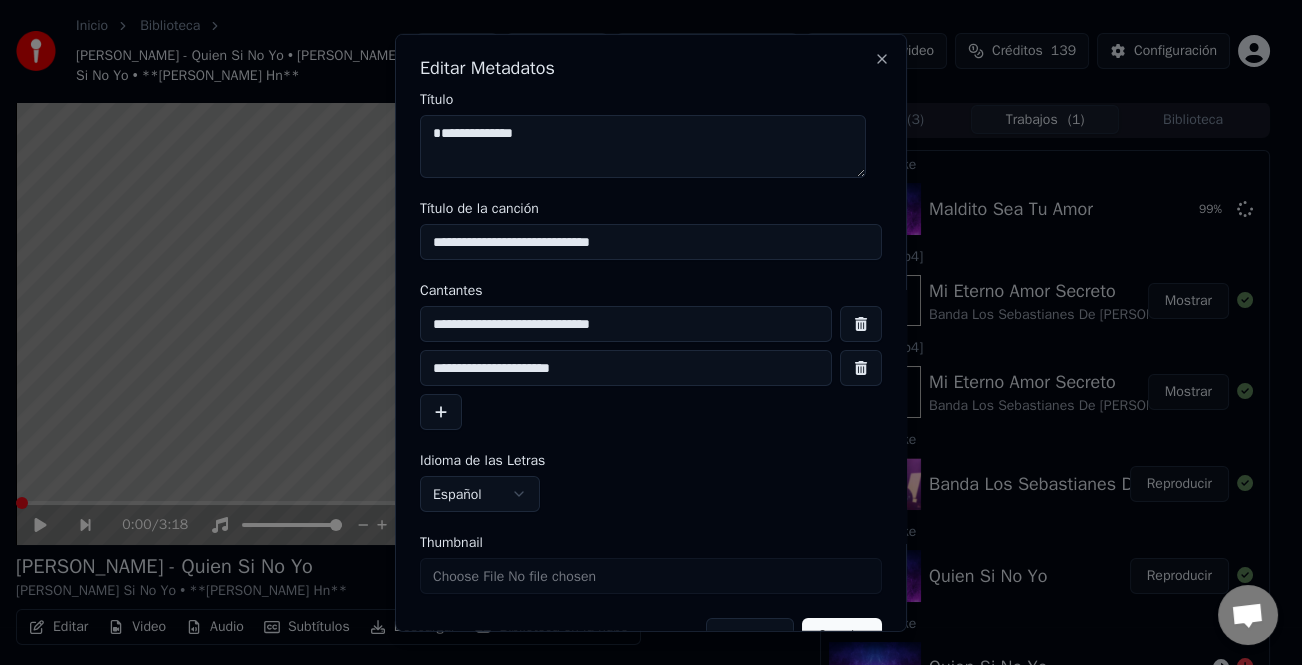 type on "**********" 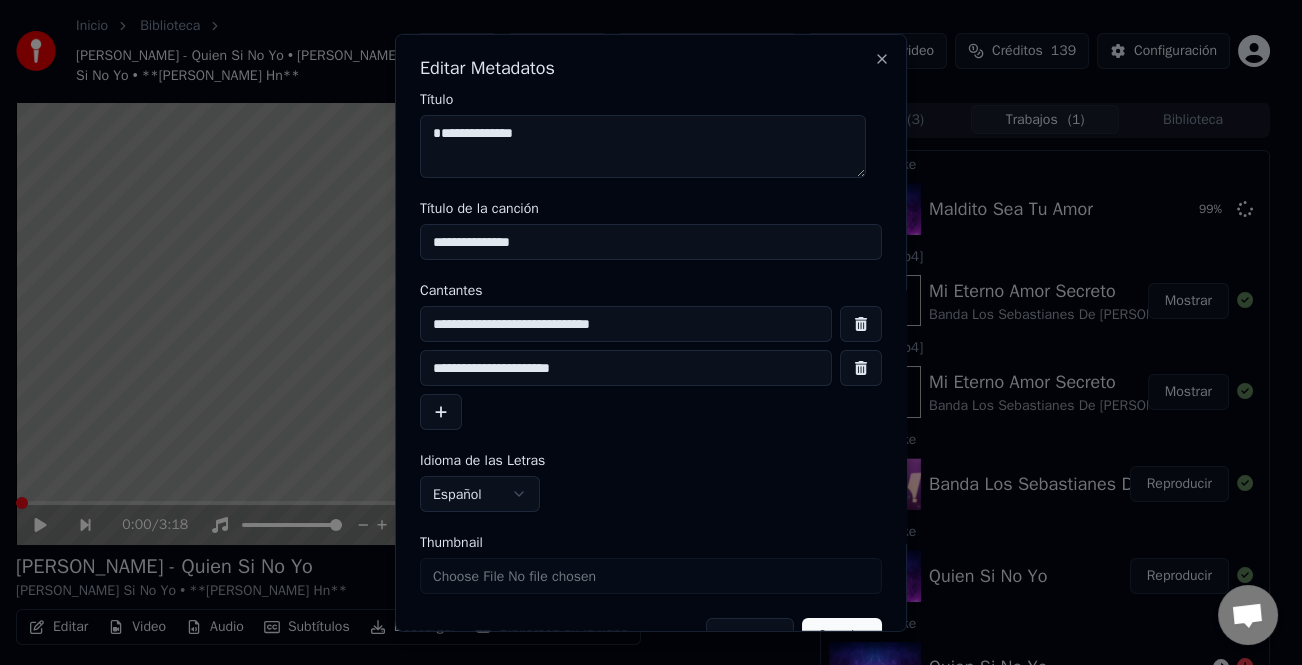 type on "**********" 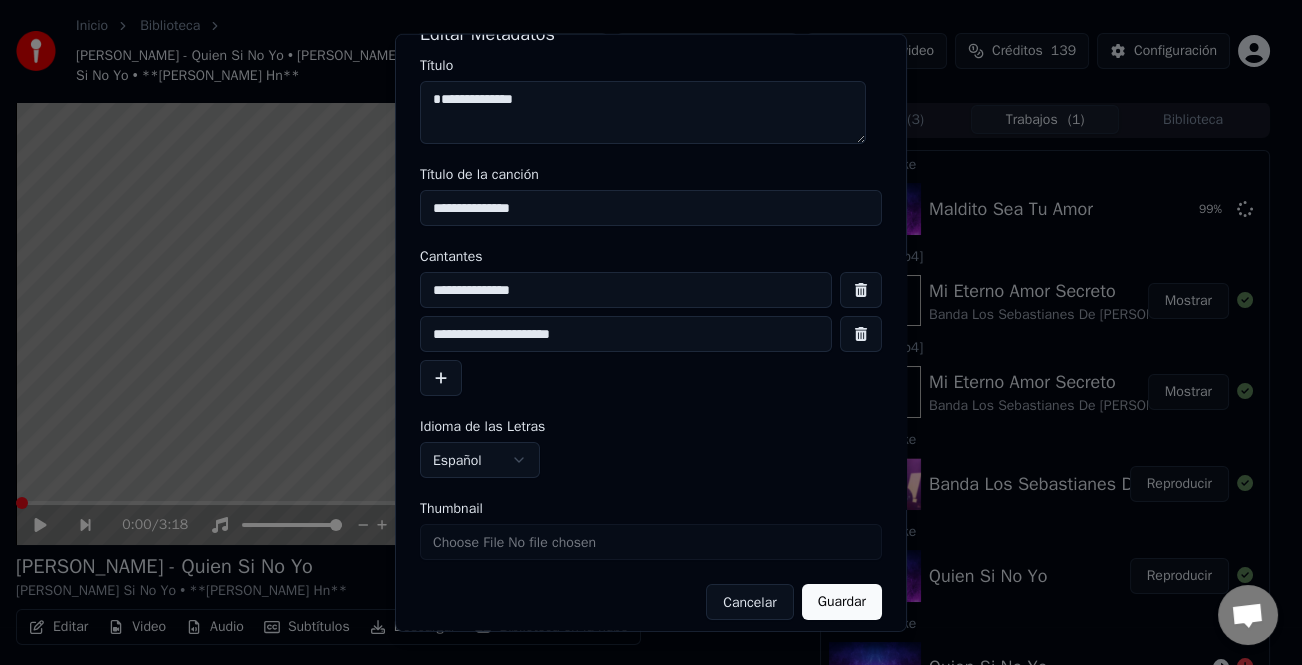 scroll, scrollTop: 47, scrollLeft: 0, axis: vertical 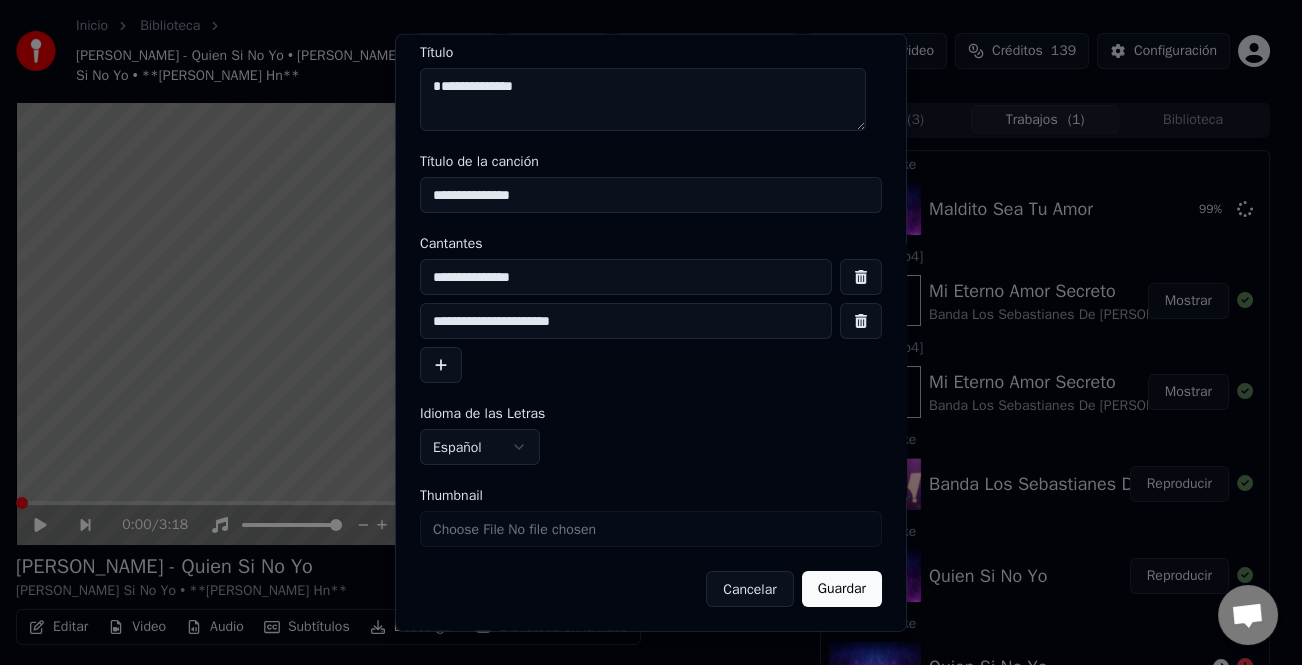 type on "**********" 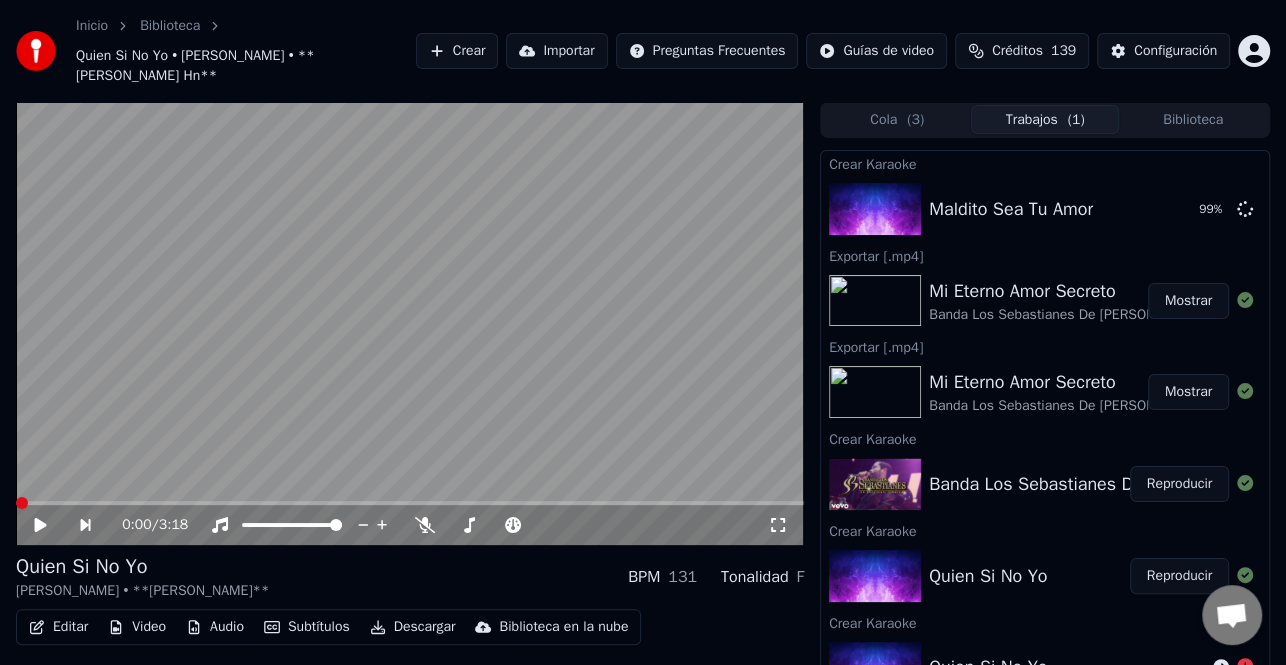 click 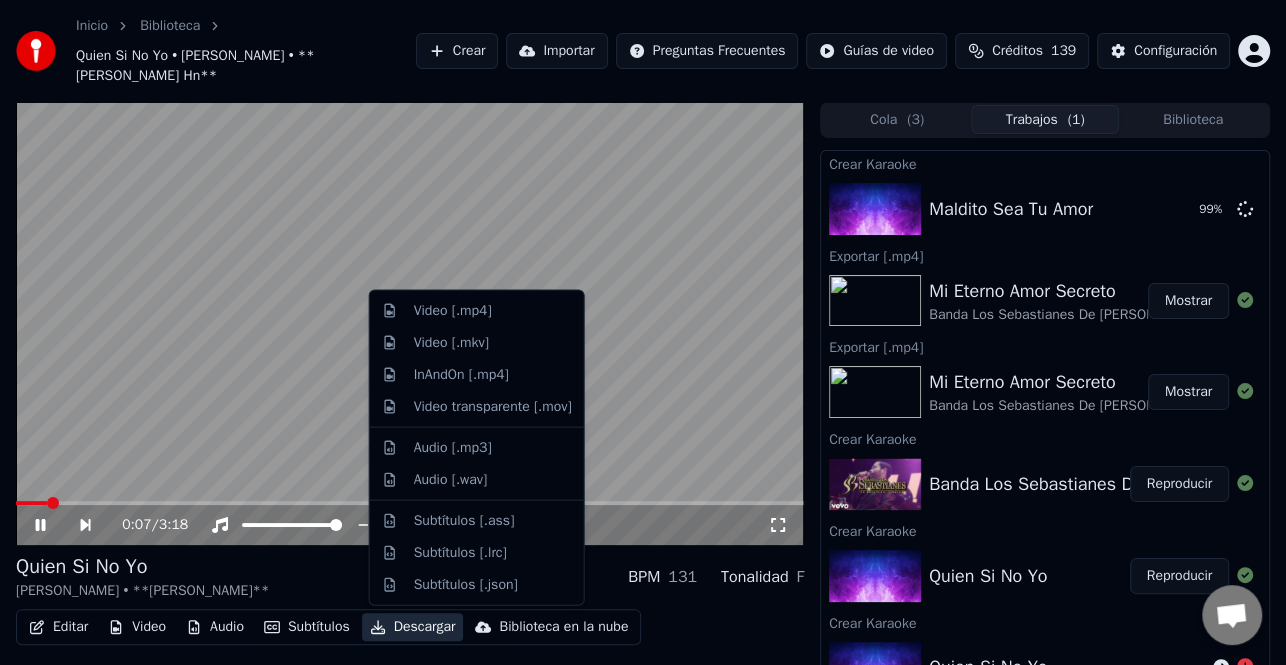 click on "Descargar" at bounding box center [413, 627] 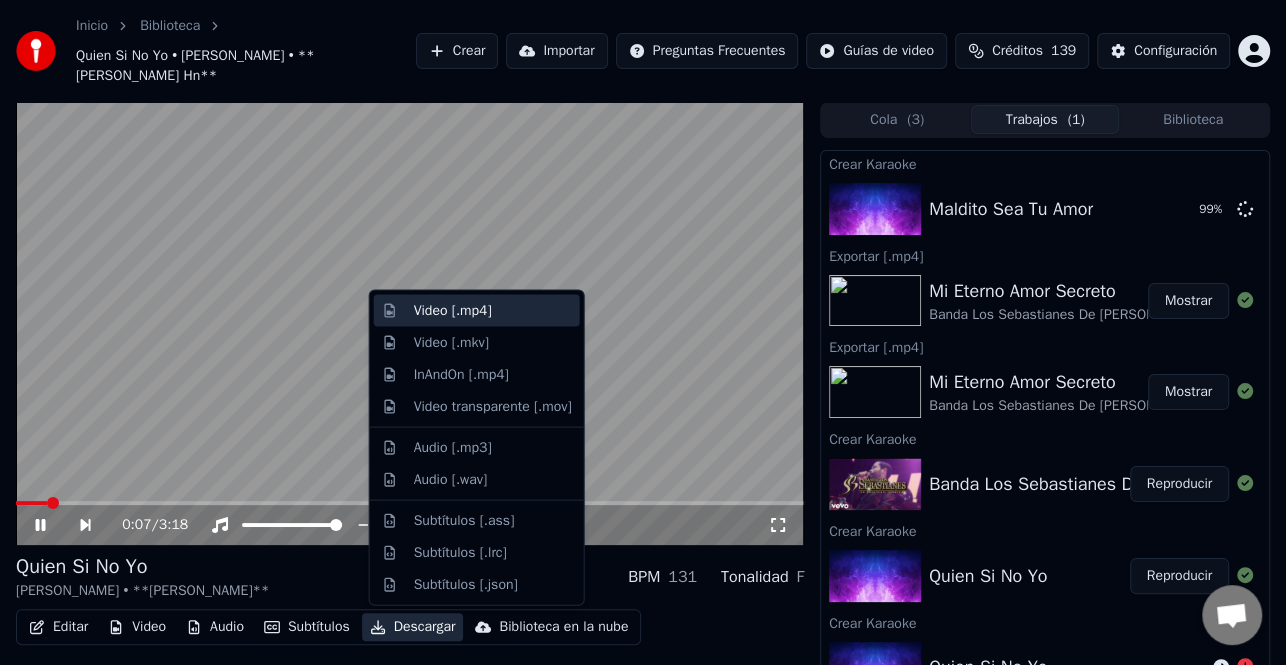 click on "Video [.mp4]" at bounding box center [453, 311] 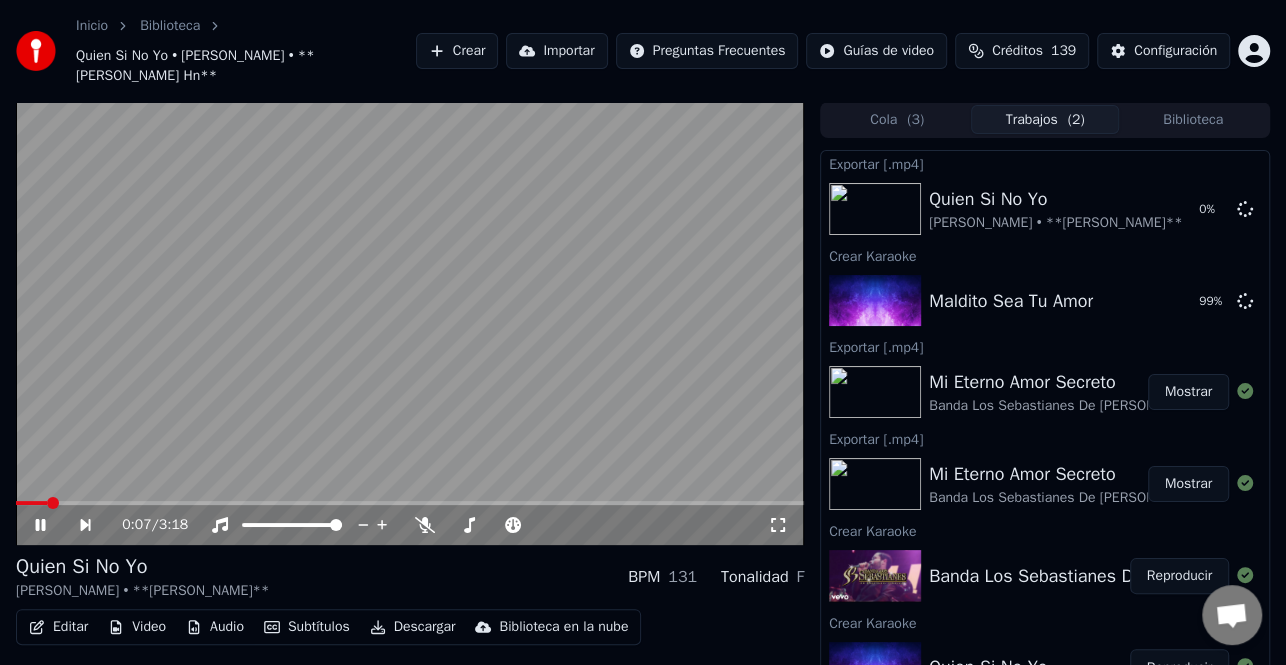 click 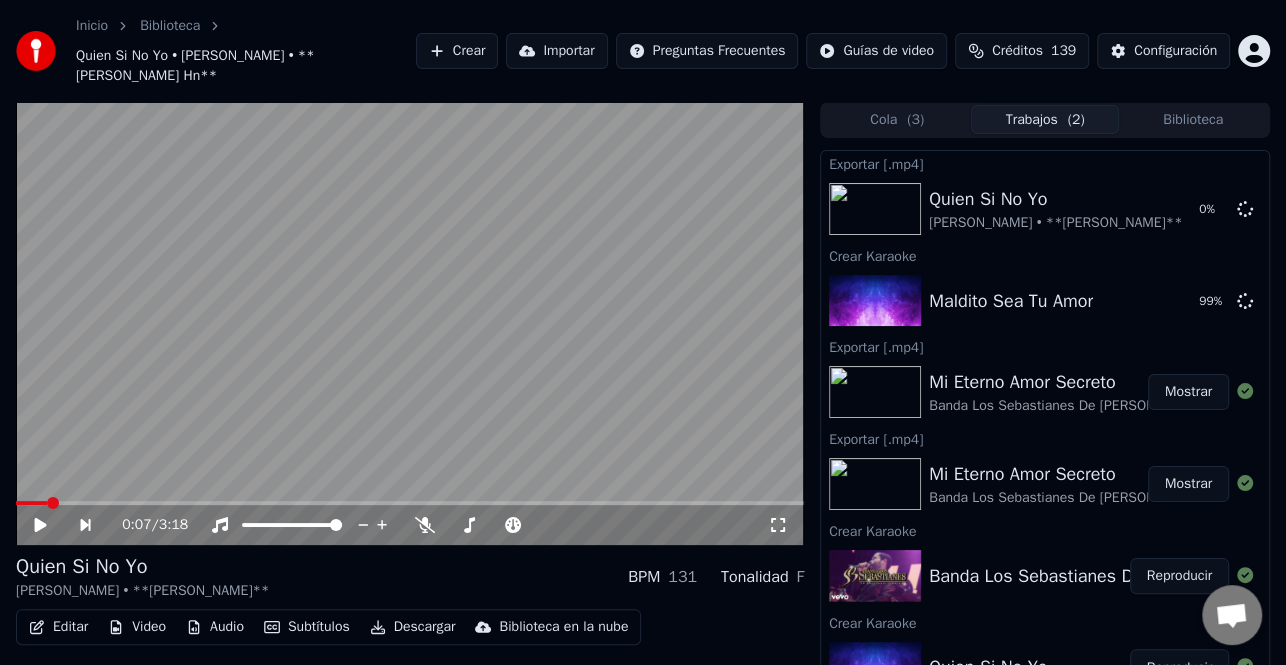 click on "Mostrar" at bounding box center (1188, 392) 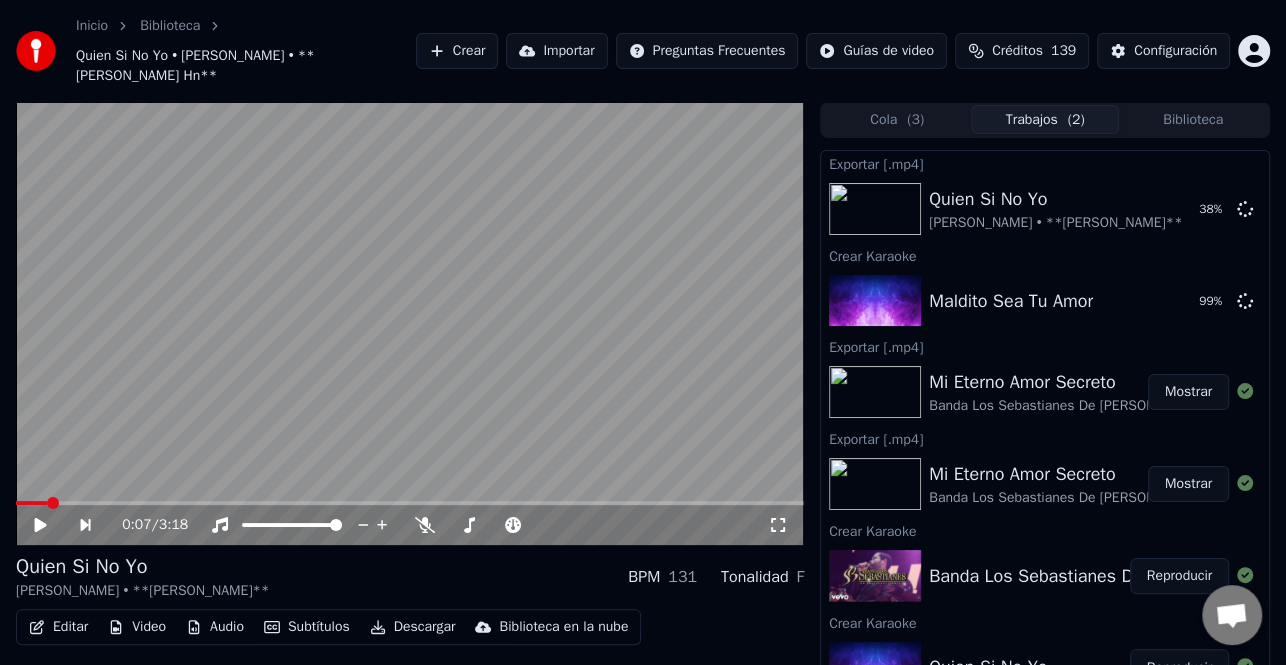 click on "Crear" at bounding box center [457, 51] 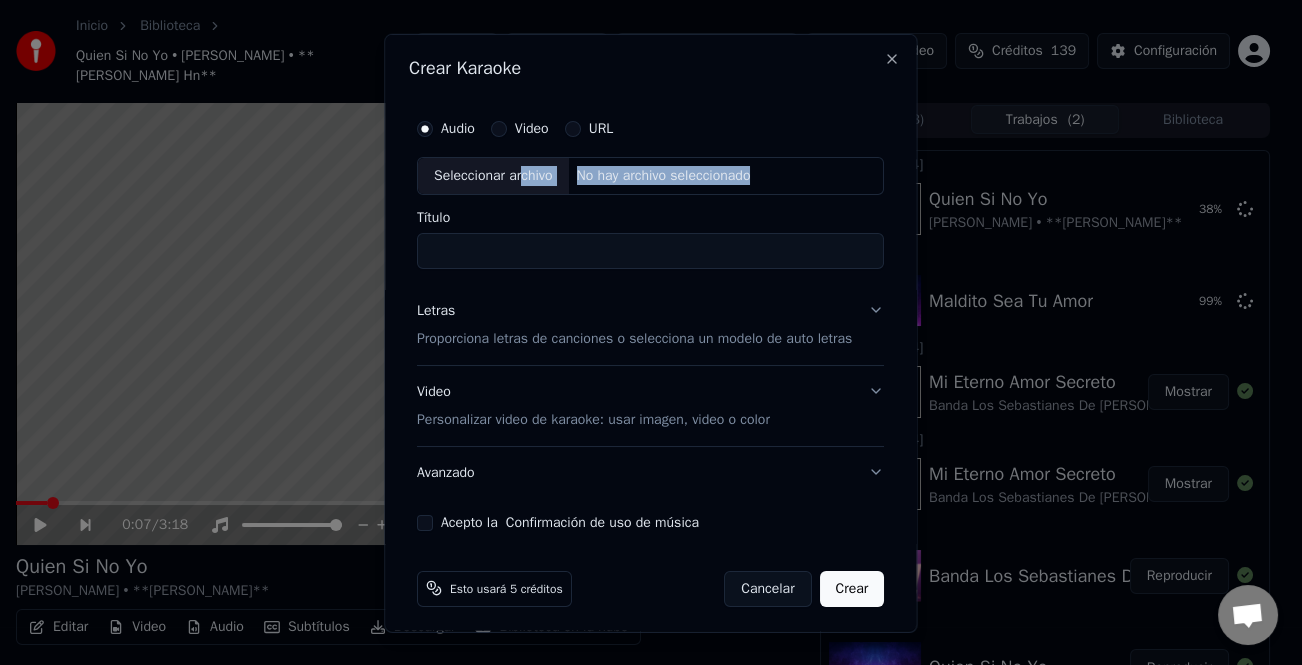 drag, startPoint x: 504, startPoint y: 175, endPoint x: 534, endPoint y: 208, distance: 44.598206 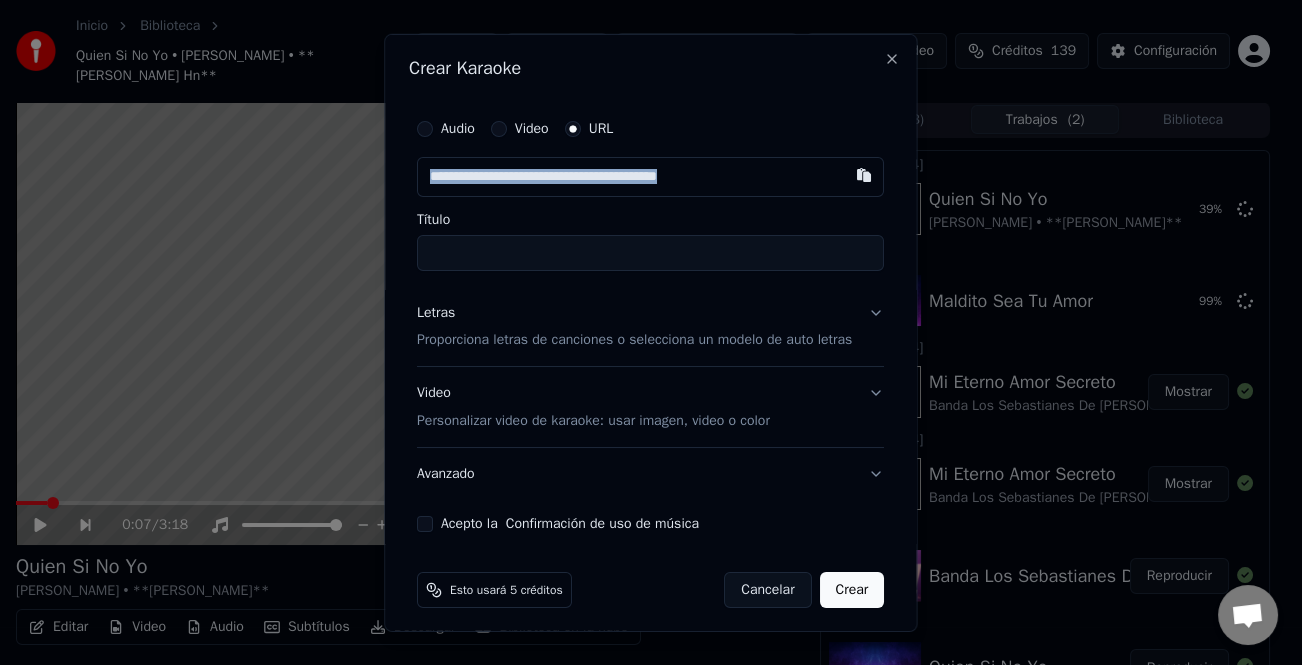 click on "Título" at bounding box center (650, 252) 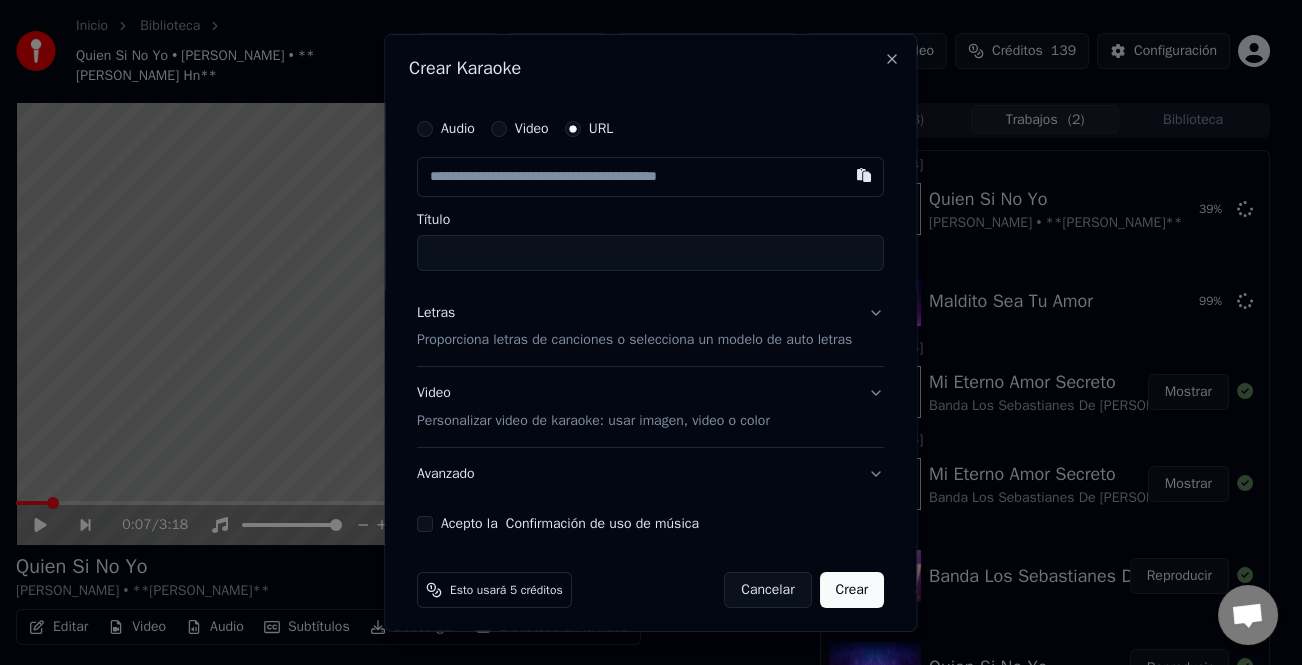 click at bounding box center [650, 176] 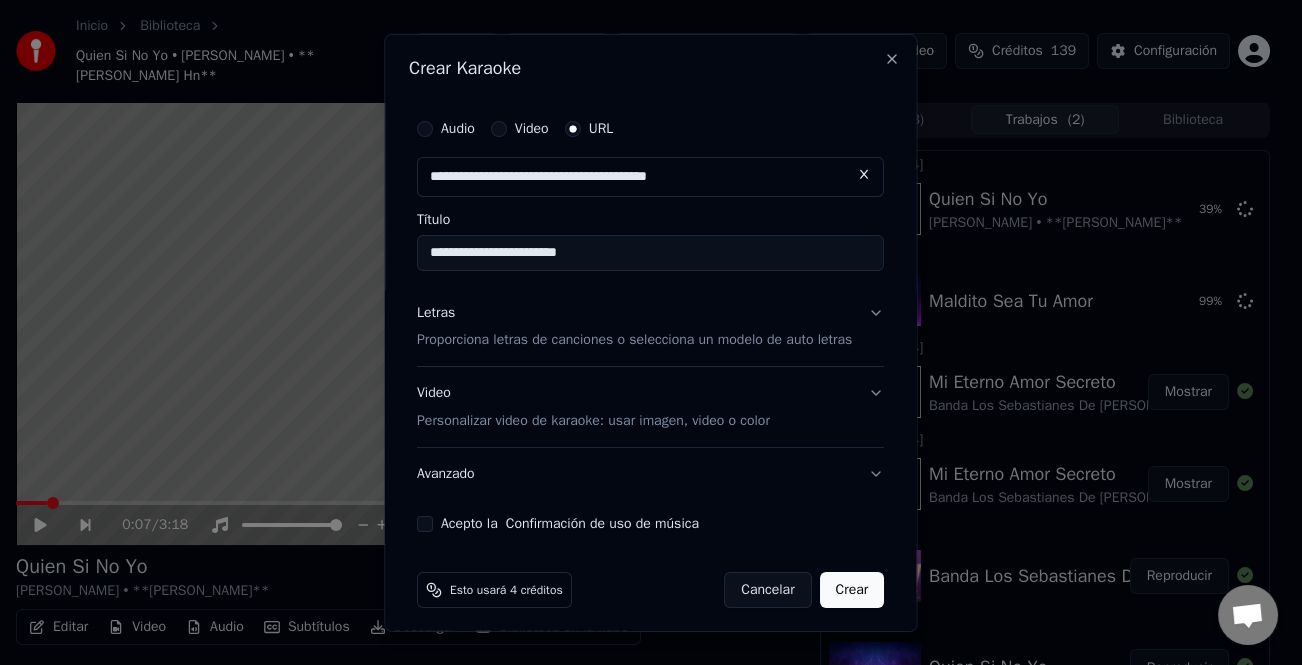 type on "**********" 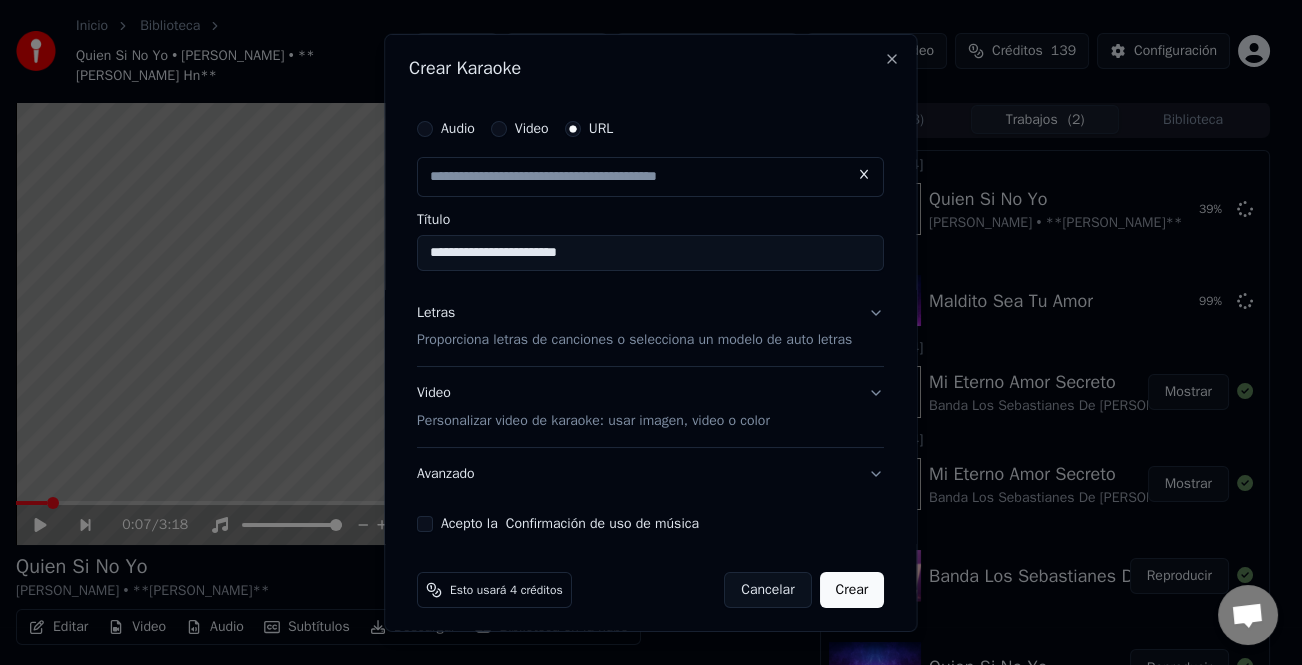 click on "Letras" at bounding box center [436, 312] 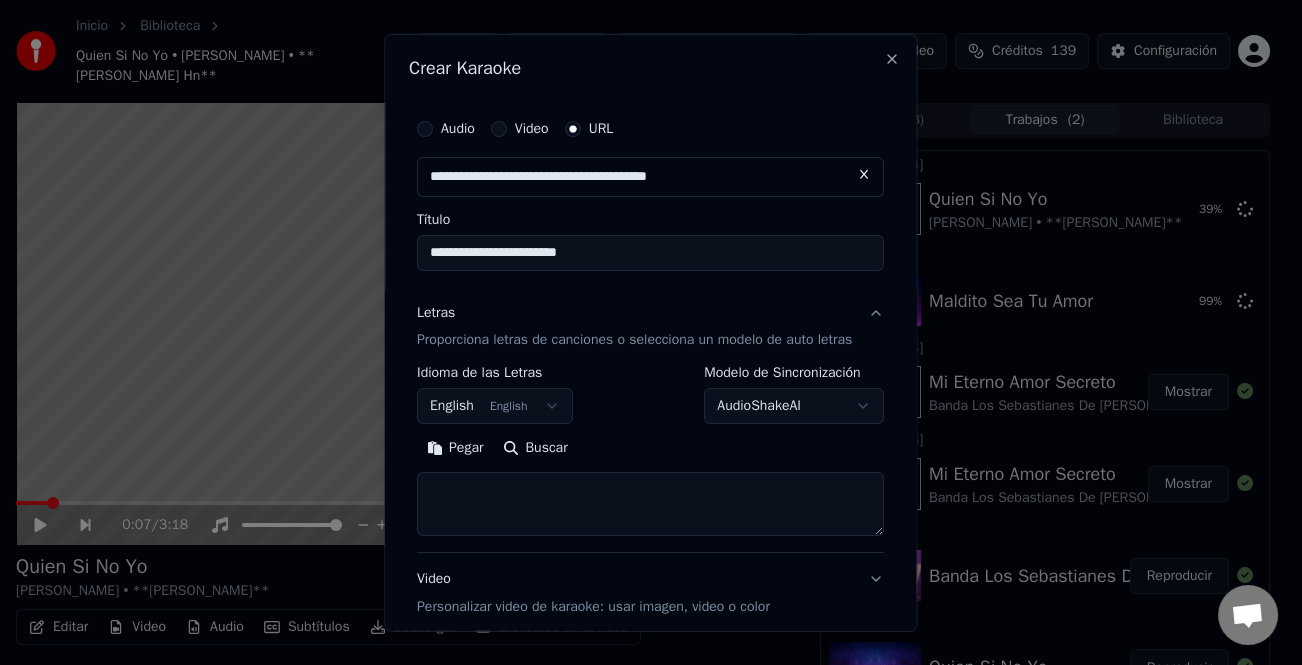 click on "Pegar" at bounding box center (455, 448) 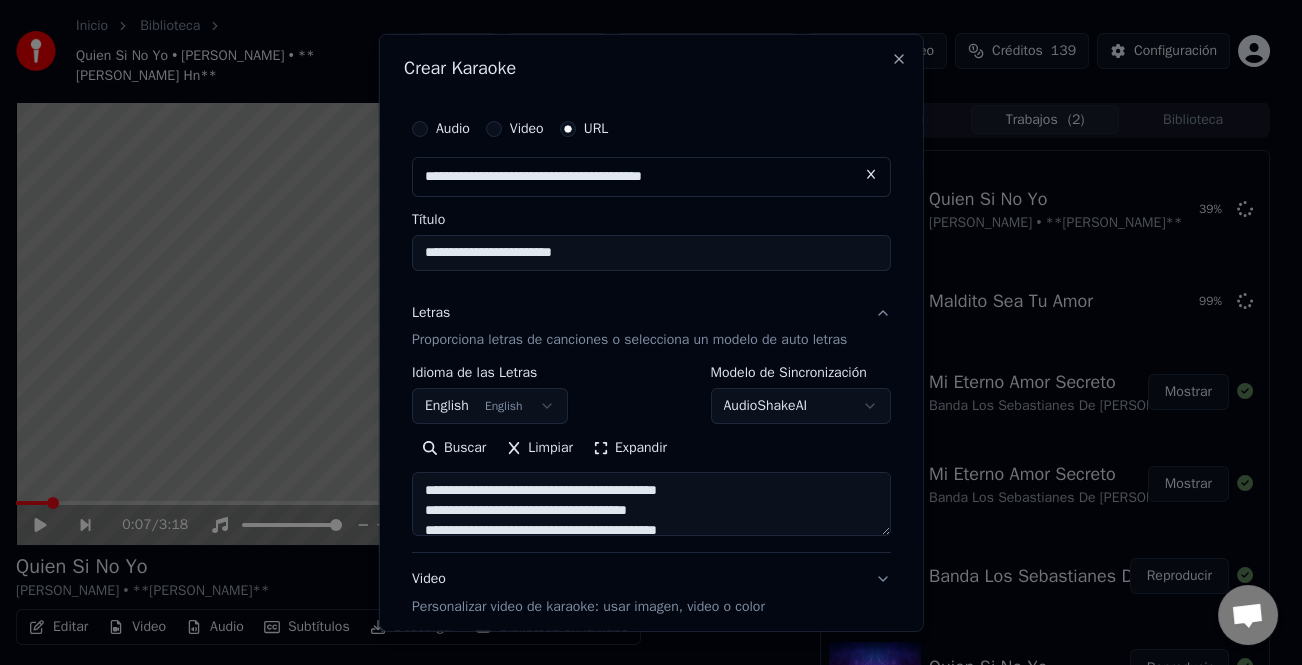 click on "Expandir" at bounding box center [630, 448] 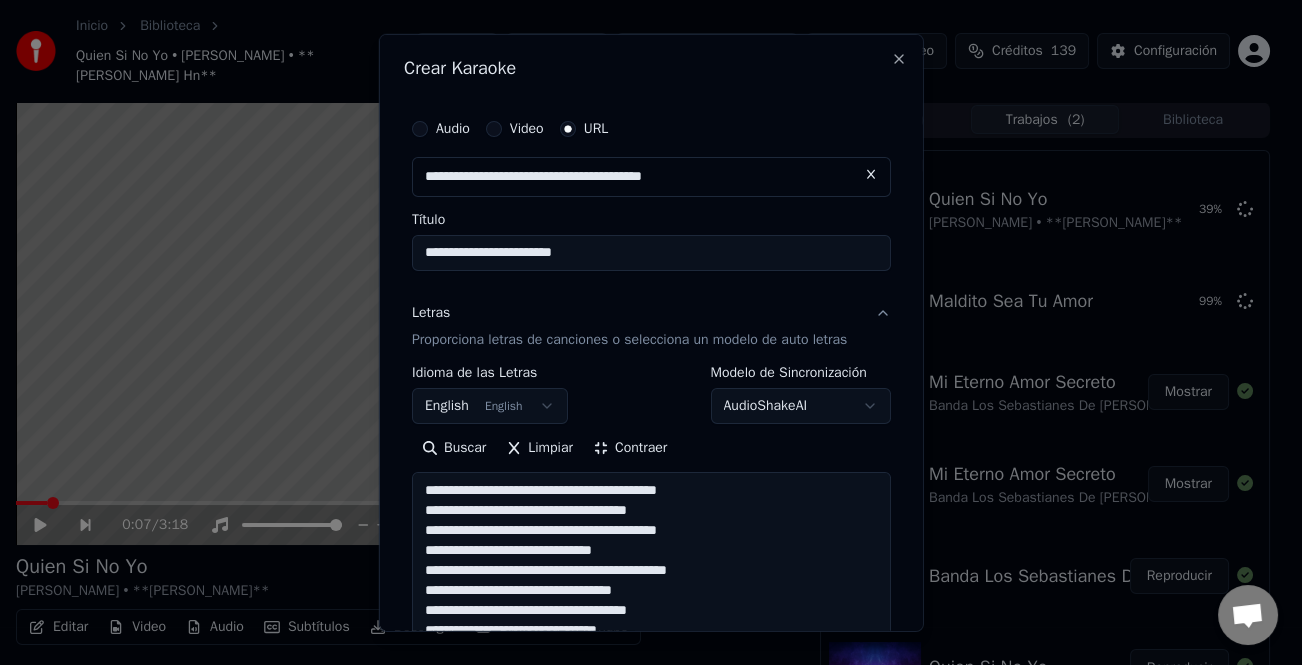 scroll, scrollTop: 200, scrollLeft: 0, axis: vertical 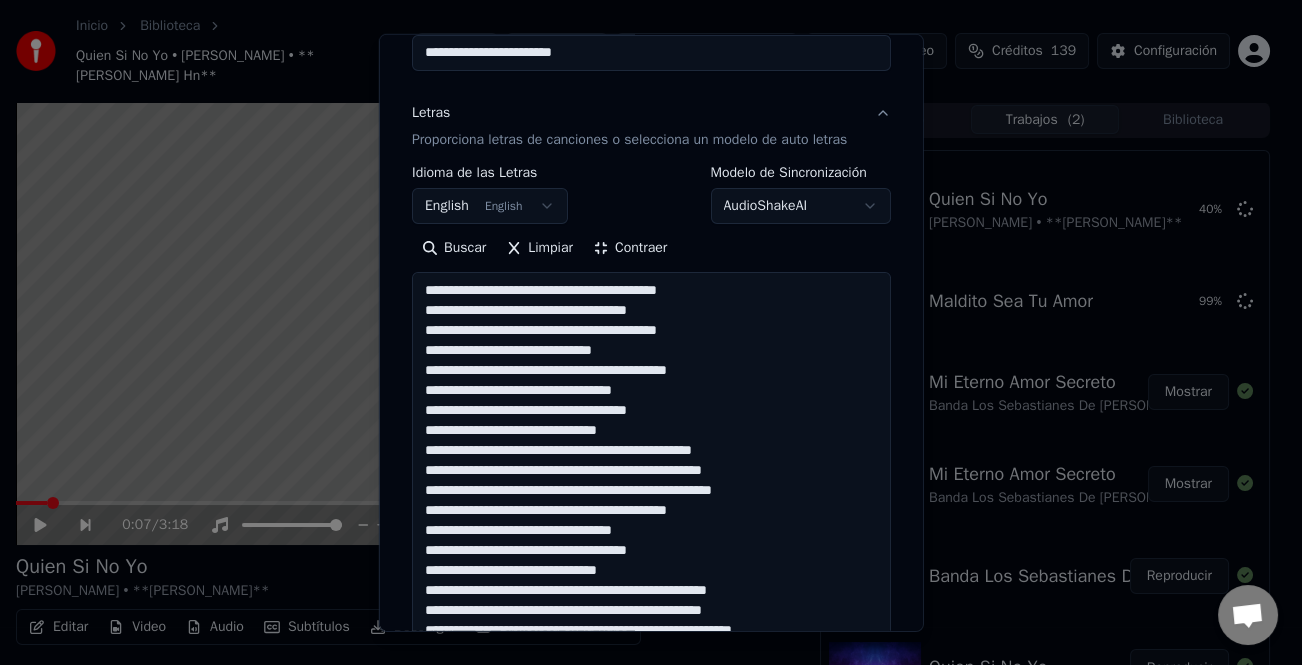 click on "**********" at bounding box center (651, 600) 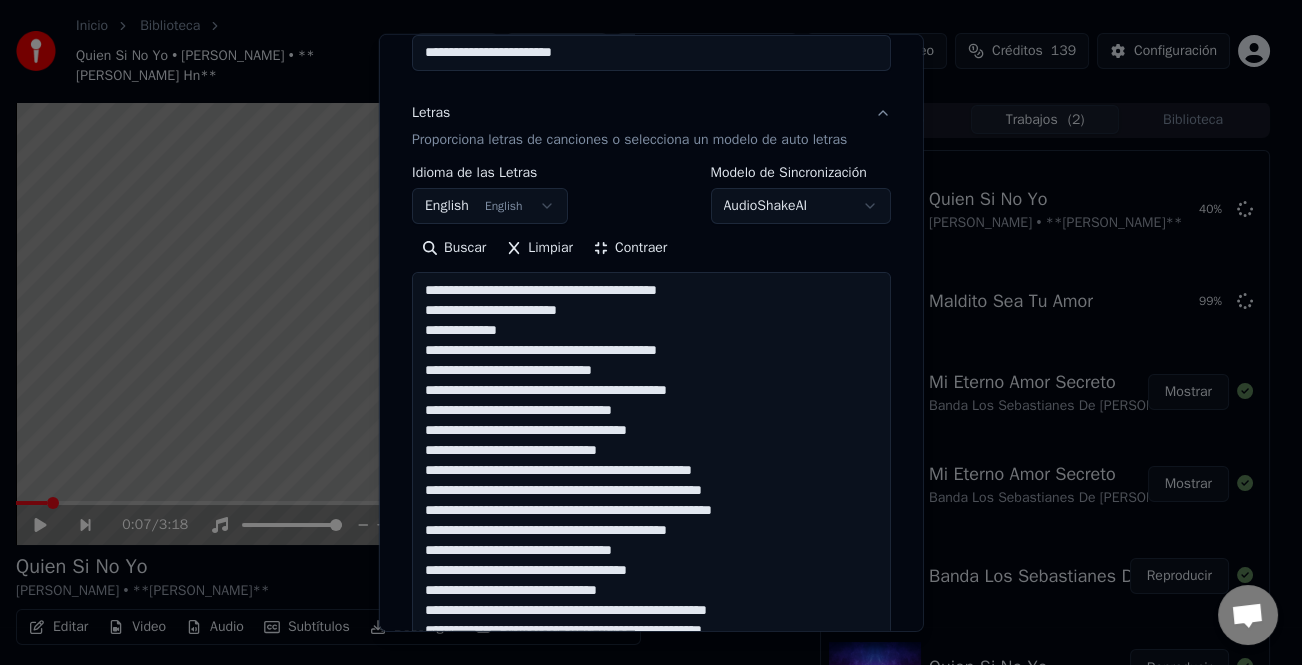 click on "**********" at bounding box center [651, 600] 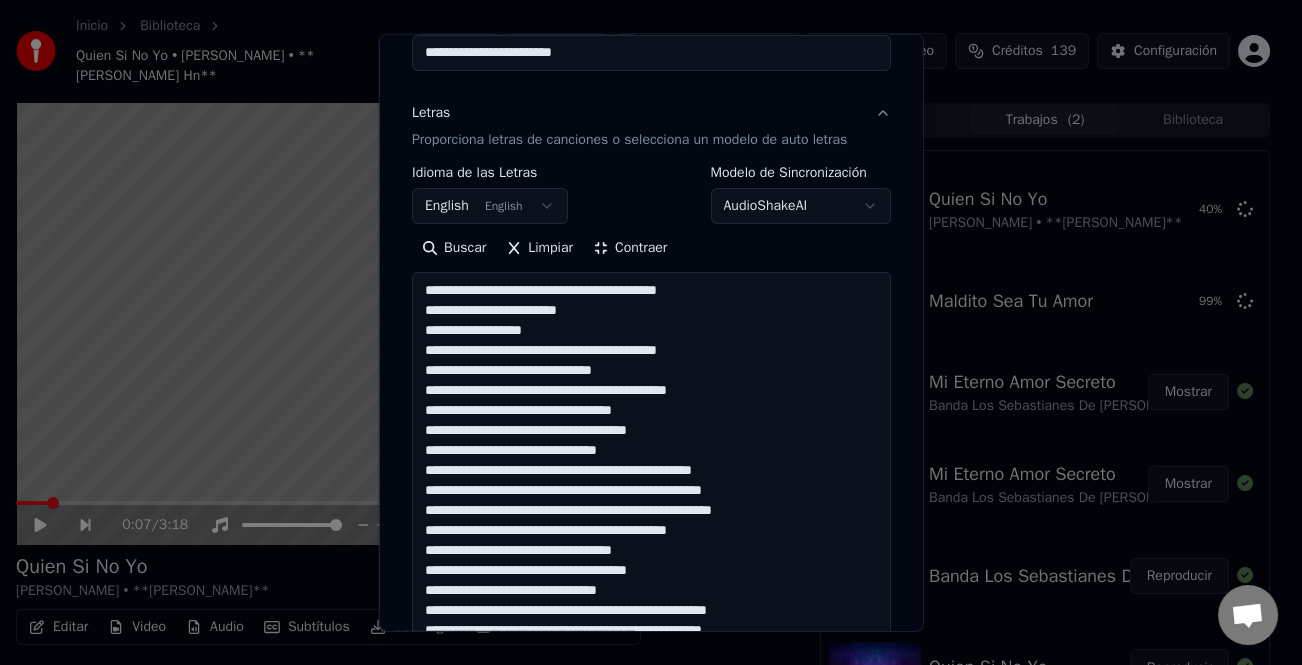 click on "**********" at bounding box center (651, 600) 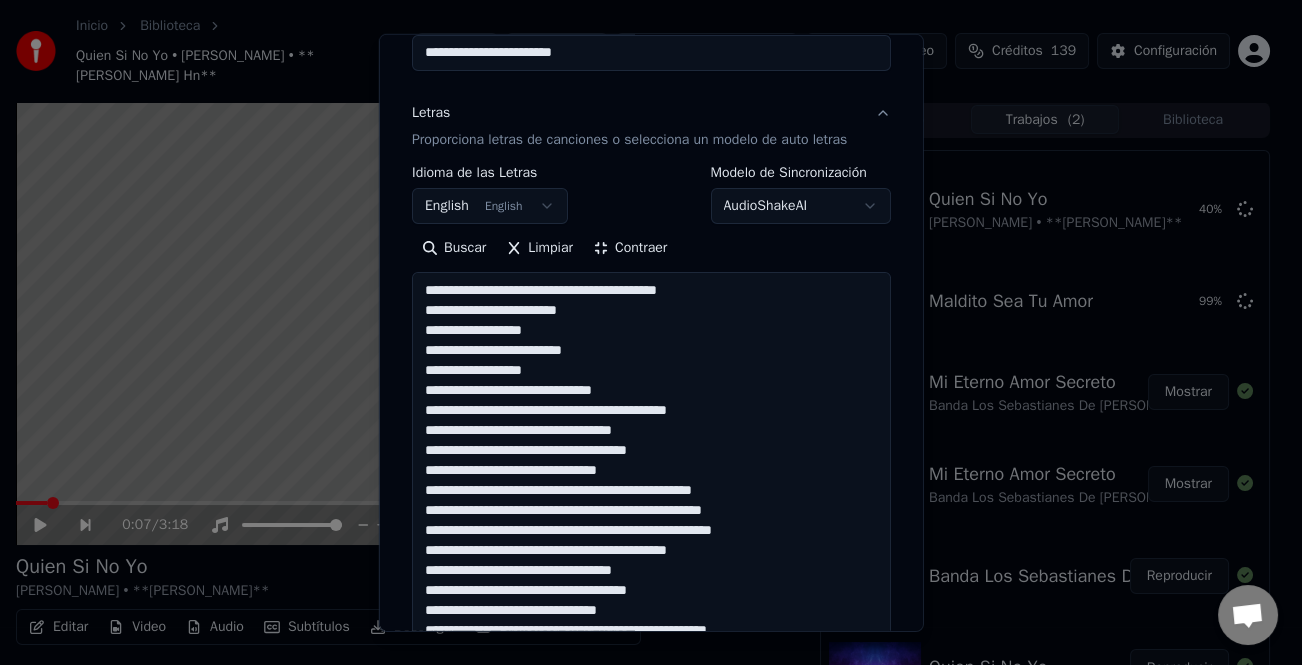 click on "**********" at bounding box center [651, 600] 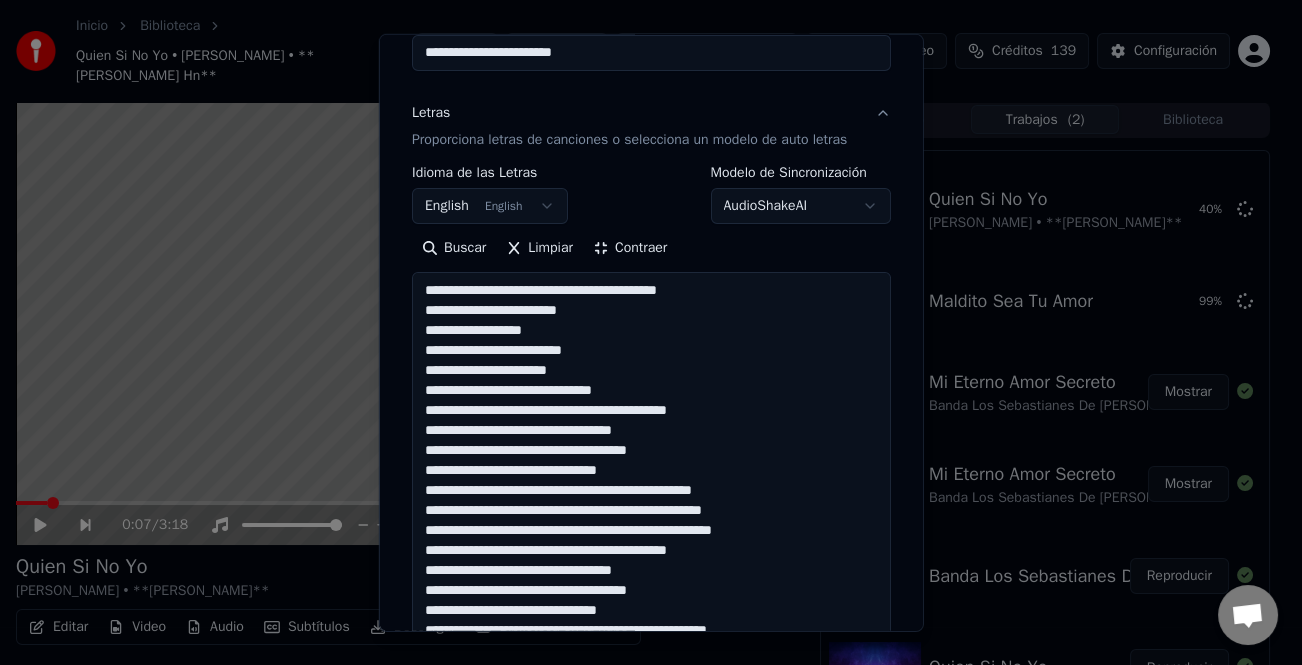 click on "**********" at bounding box center (651, 600) 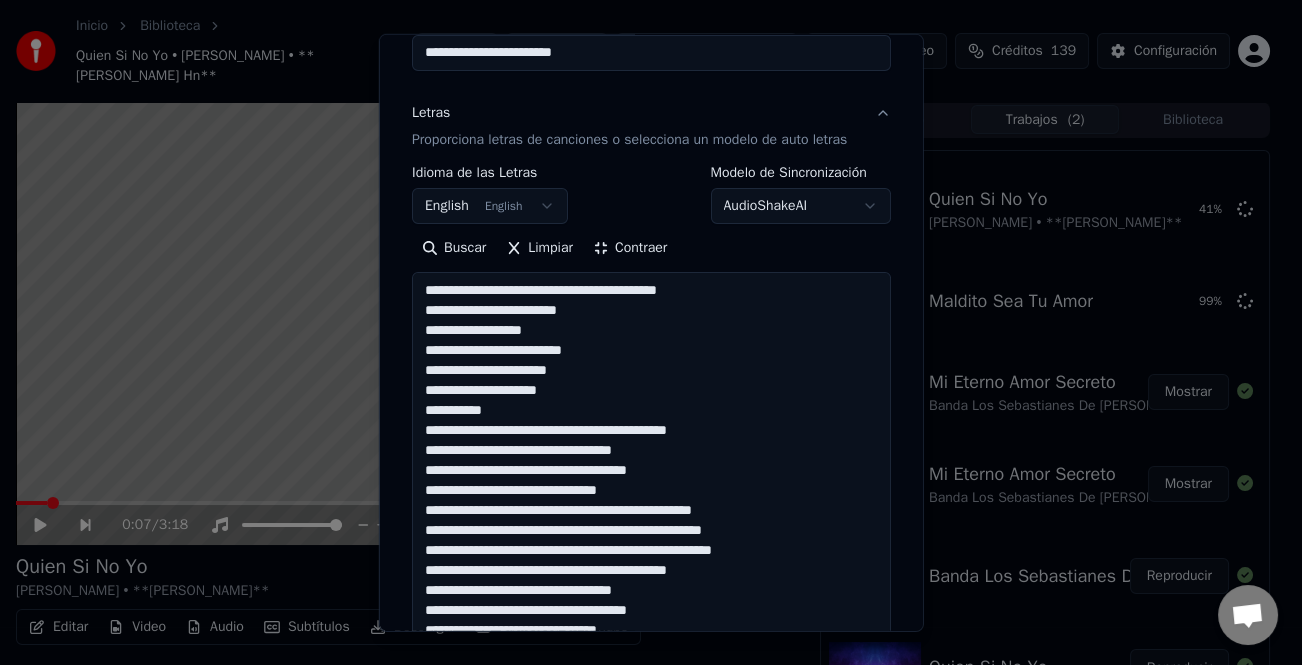click on "**********" at bounding box center (651, 600) 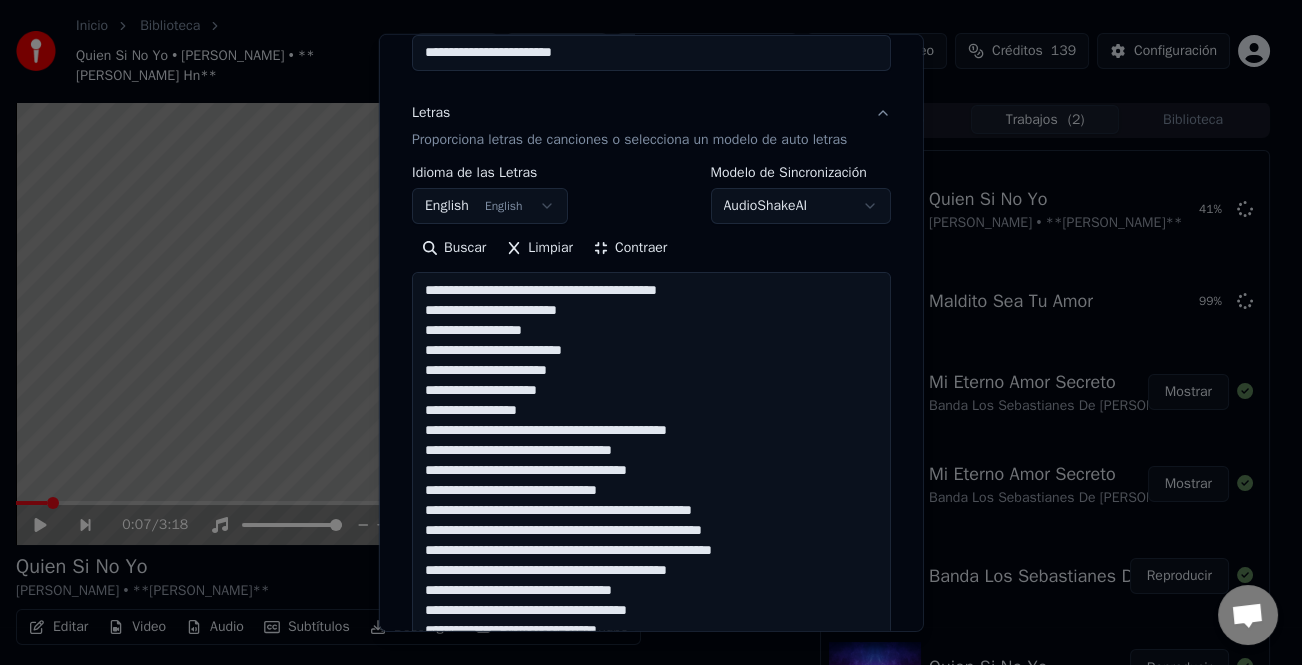 click on "**********" at bounding box center [651, 600] 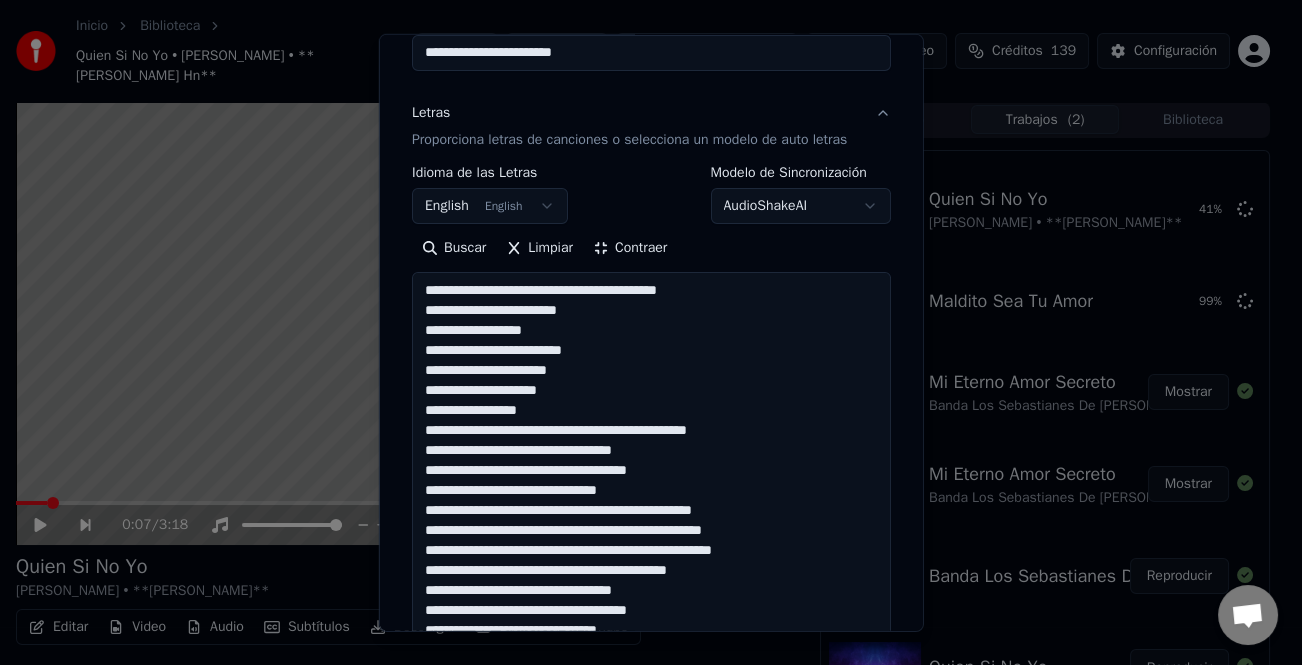click on "**********" at bounding box center [651, 600] 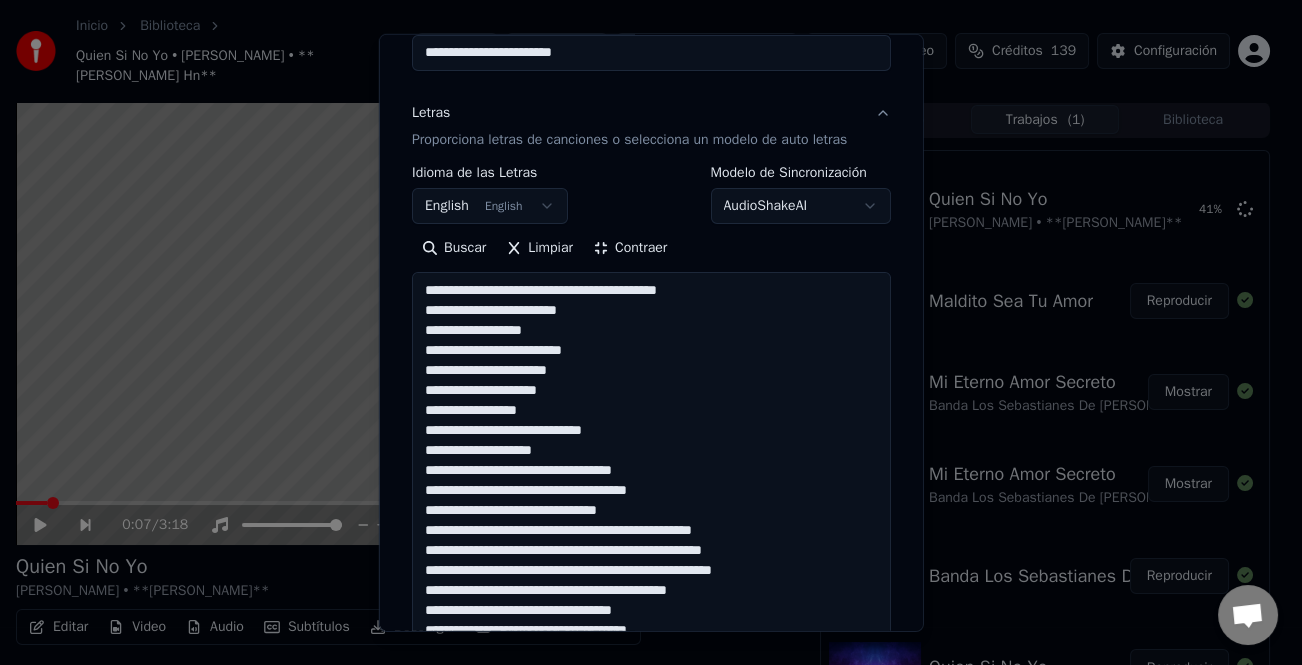 click on "**********" at bounding box center [651, 600] 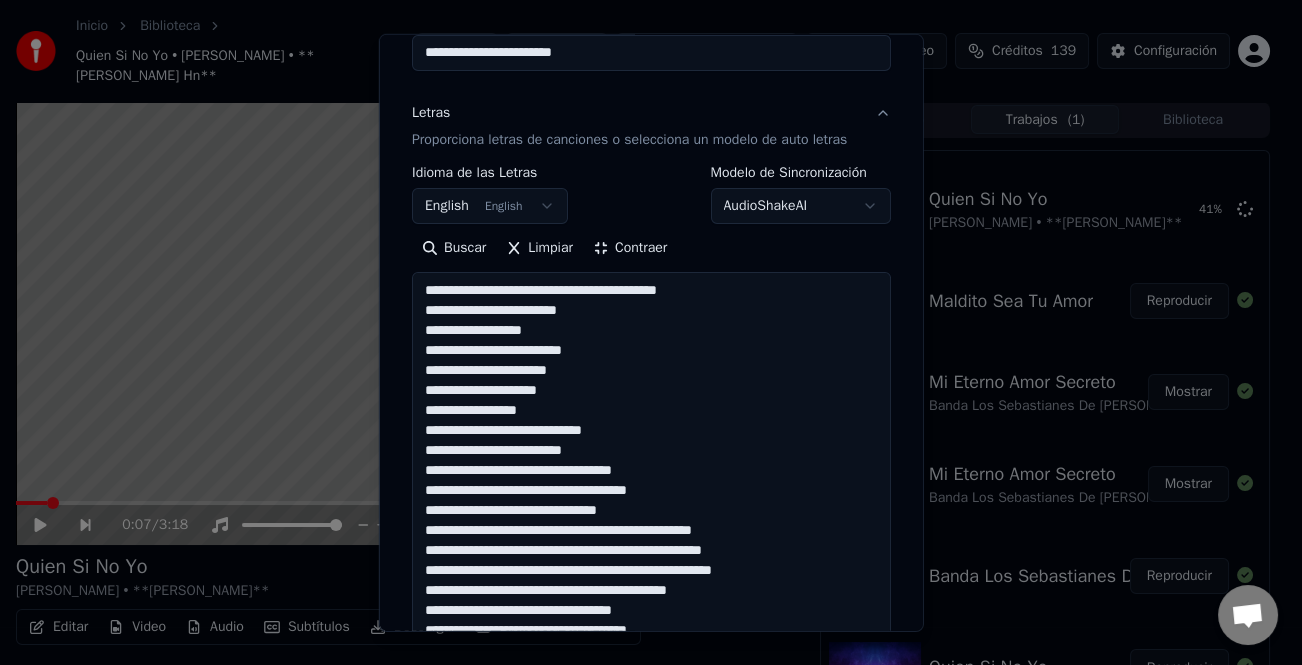 click on "**********" at bounding box center (651, 600) 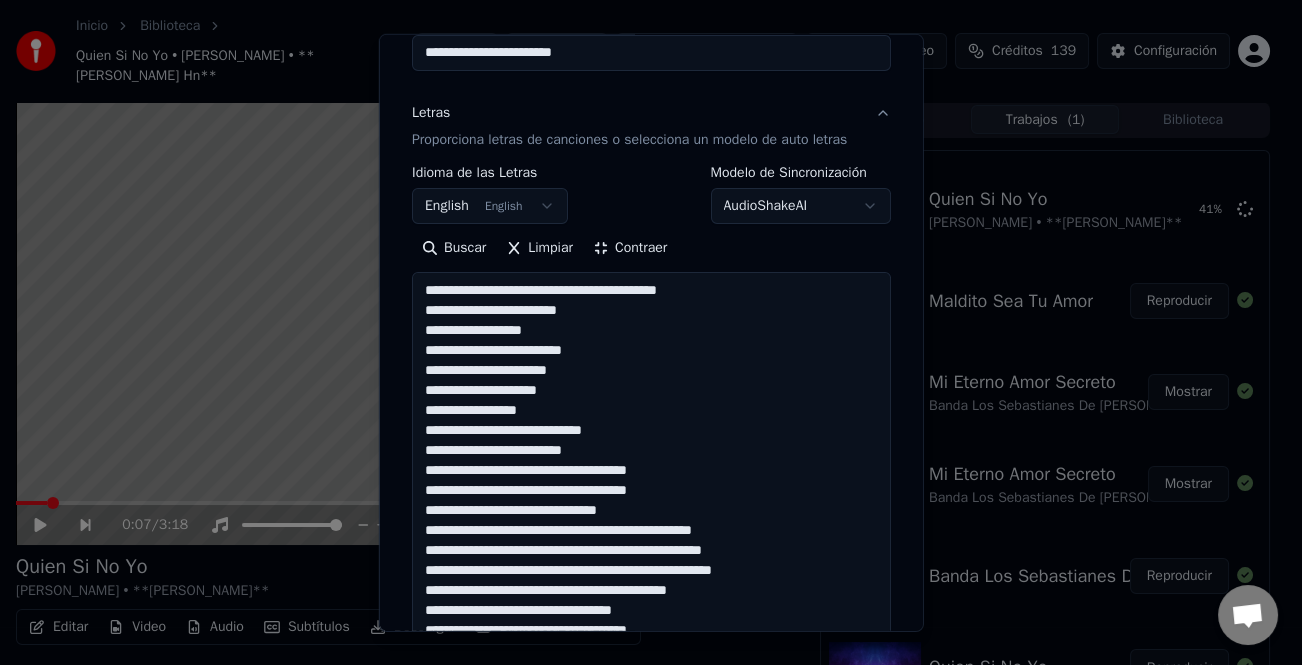 click on "**********" at bounding box center (651, 600) 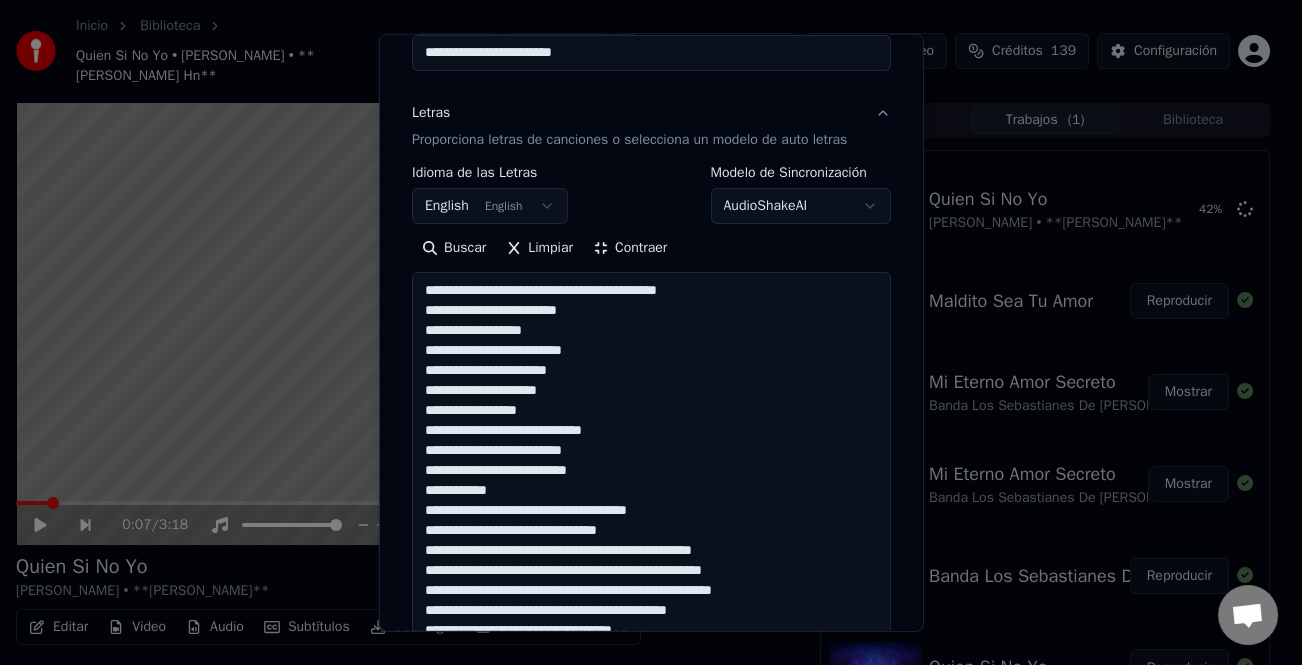 click on "**********" at bounding box center (651, 600) 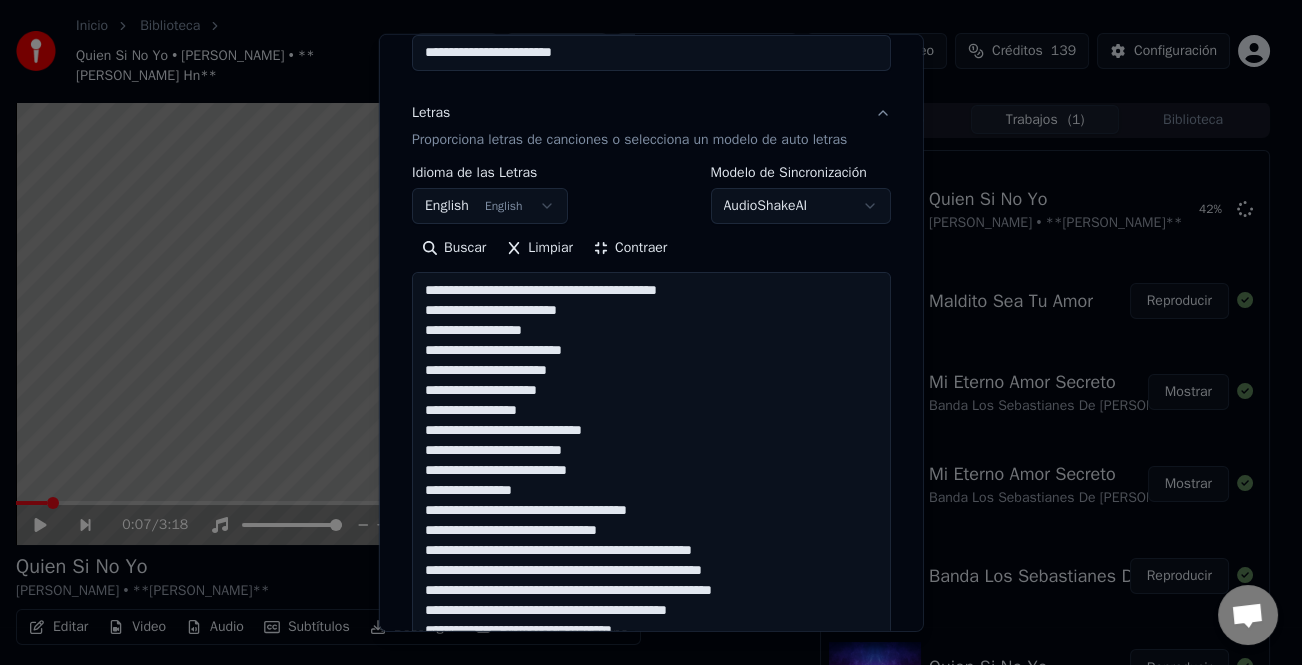 click on "**********" at bounding box center (651, 600) 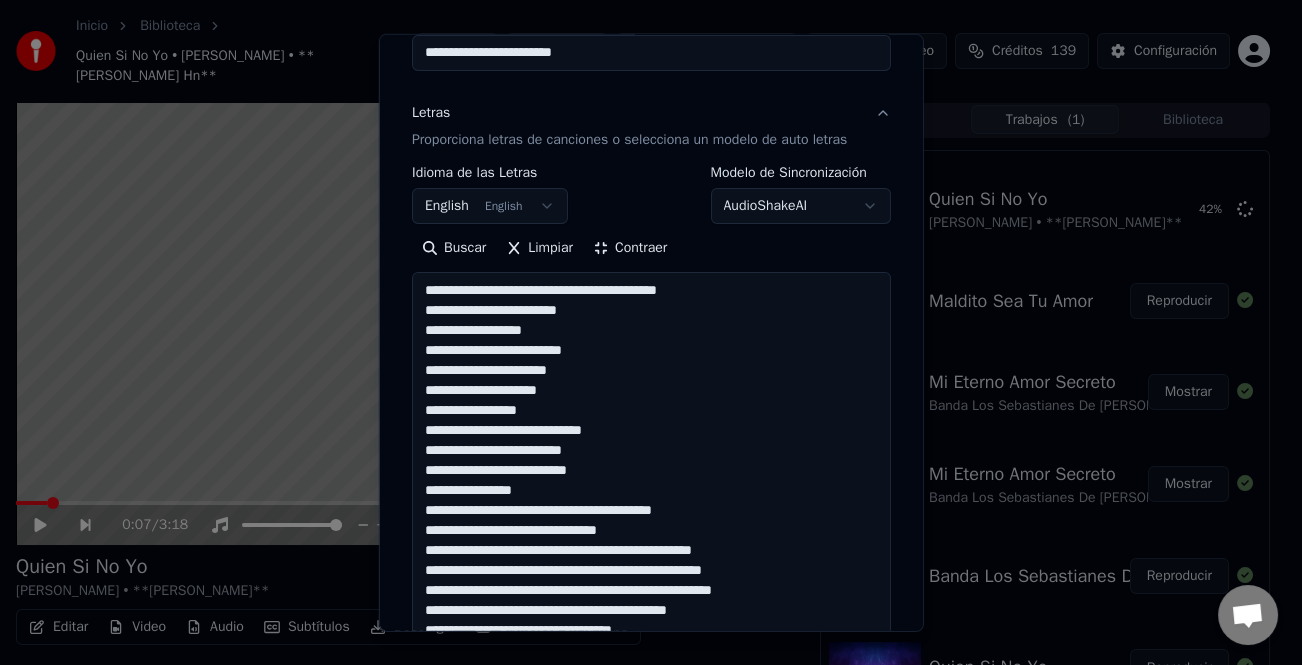 drag, startPoint x: 580, startPoint y: 510, endPoint x: 594, endPoint y: 526, distance: 21.260292 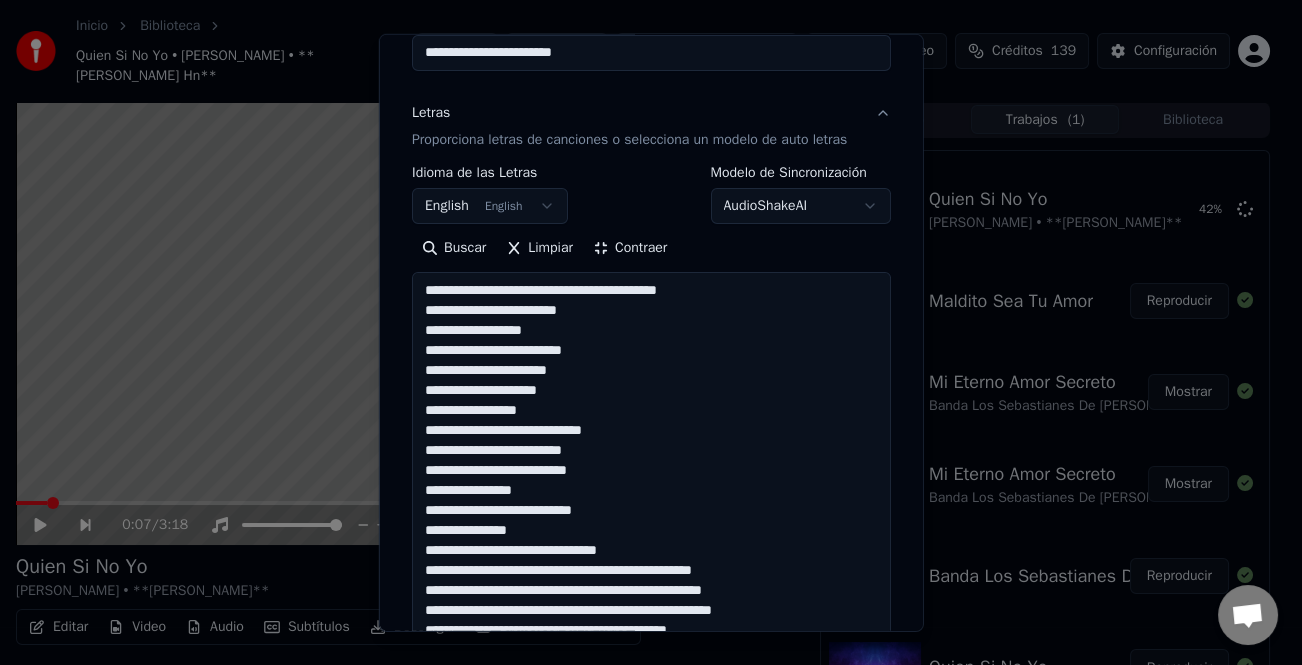 click on "**********" at bounding box center (651, 600) 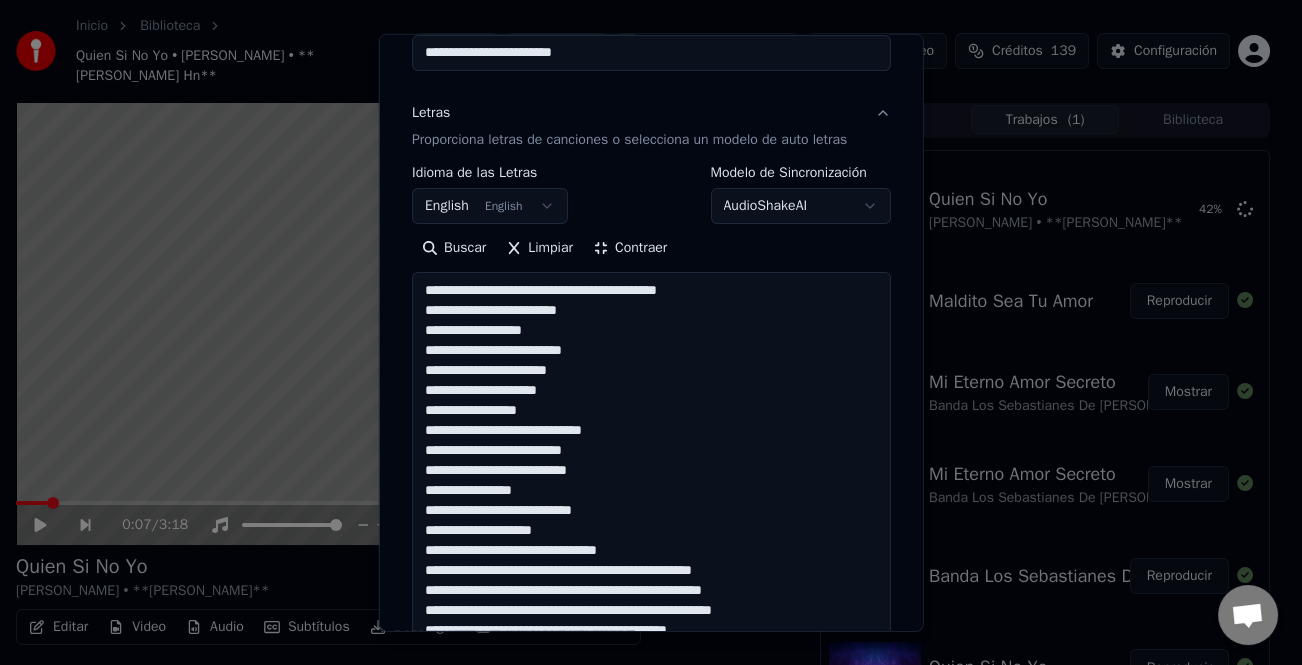 click on "**********" at bounding box center (651, 600) 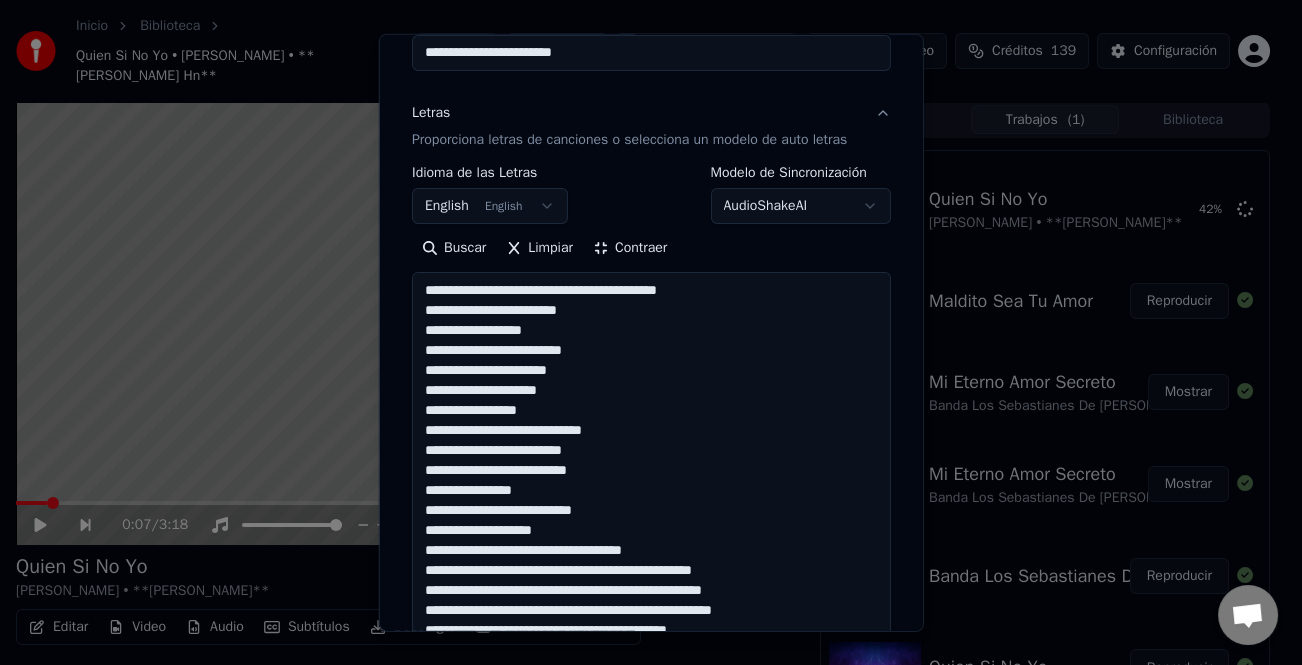 click on "**********" at bounding box center [651, 600] 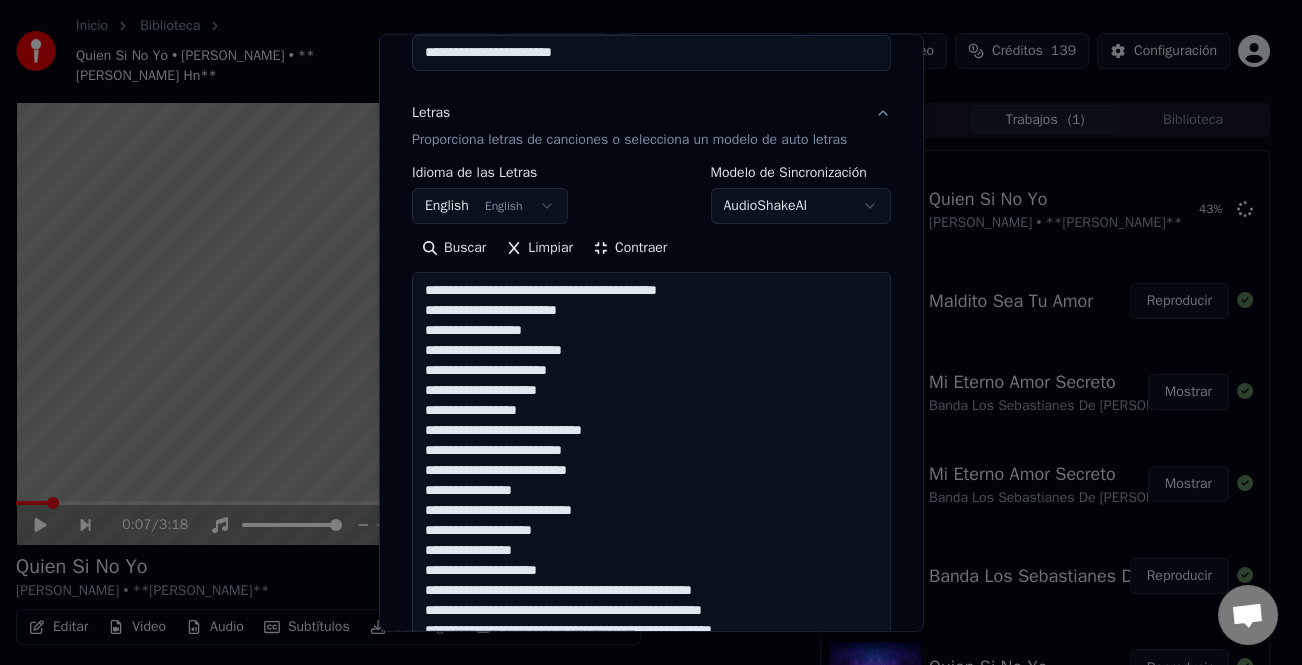 click on "**********" at bounding box center [651, 600] 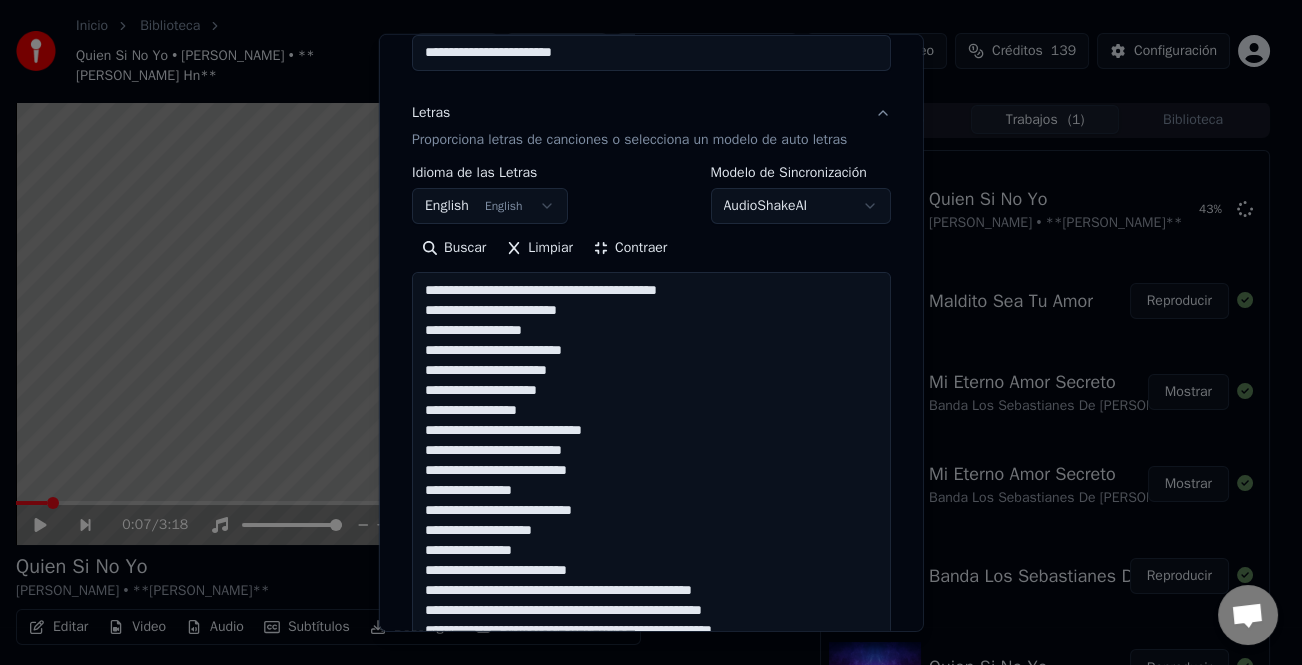 click on "**********" at bounding box center [651, 600] 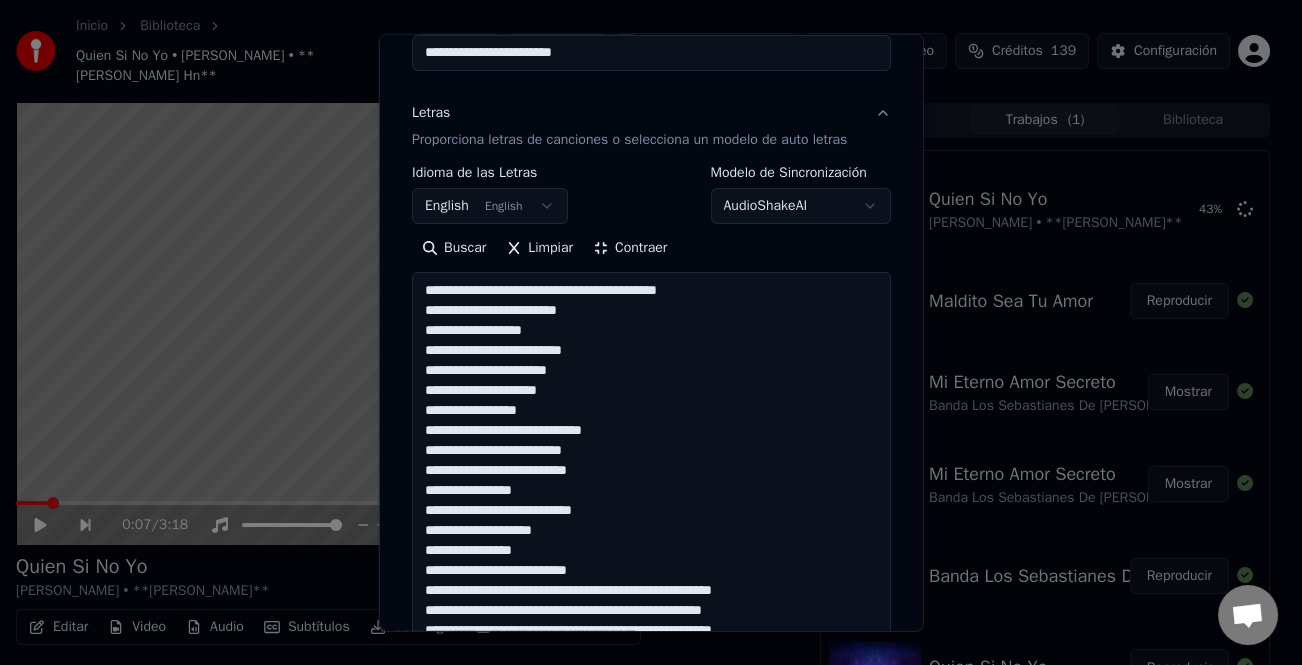 click on "**********" at bounding box center (651, 600) 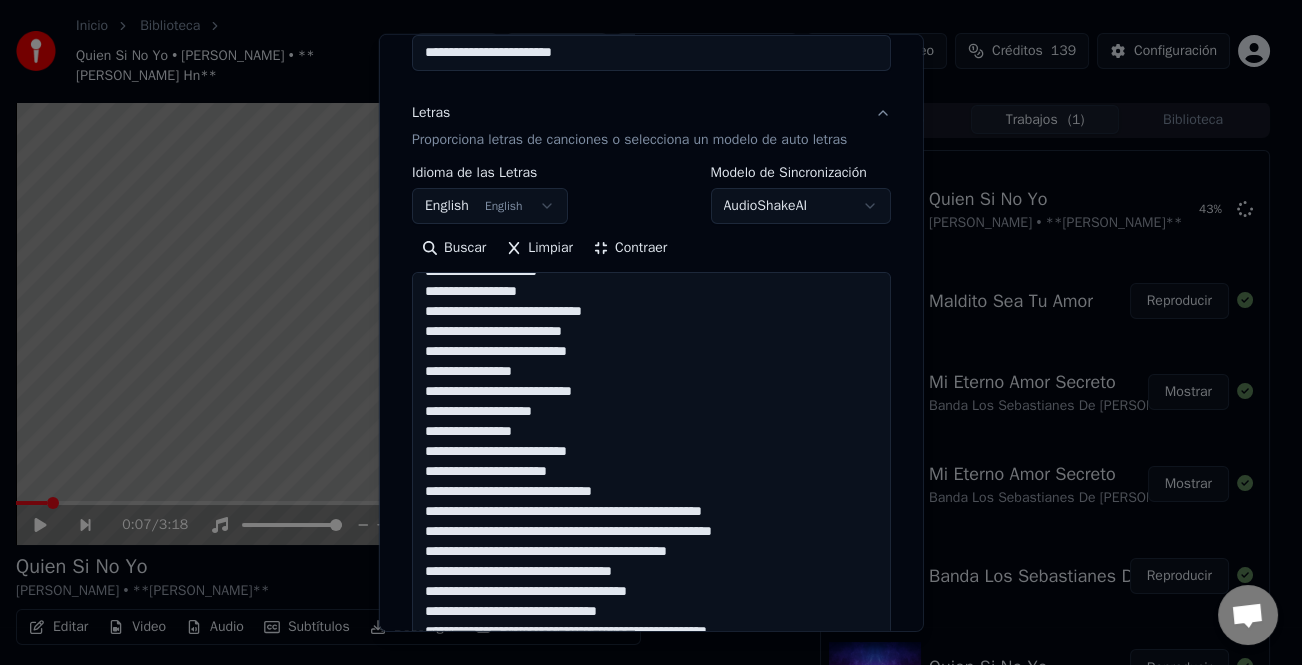 scroll, scrollTop: 161, scrollLeft: 0, axis: vertical 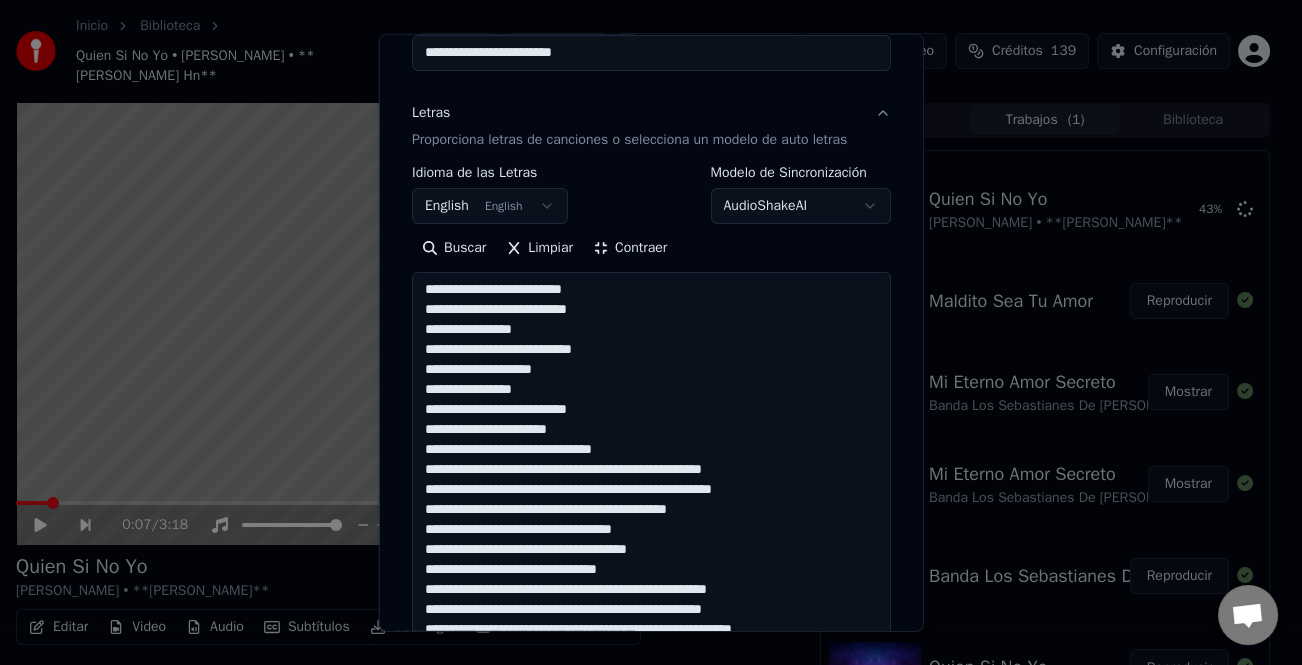 click on "**********" at bounding box center [651, 600] 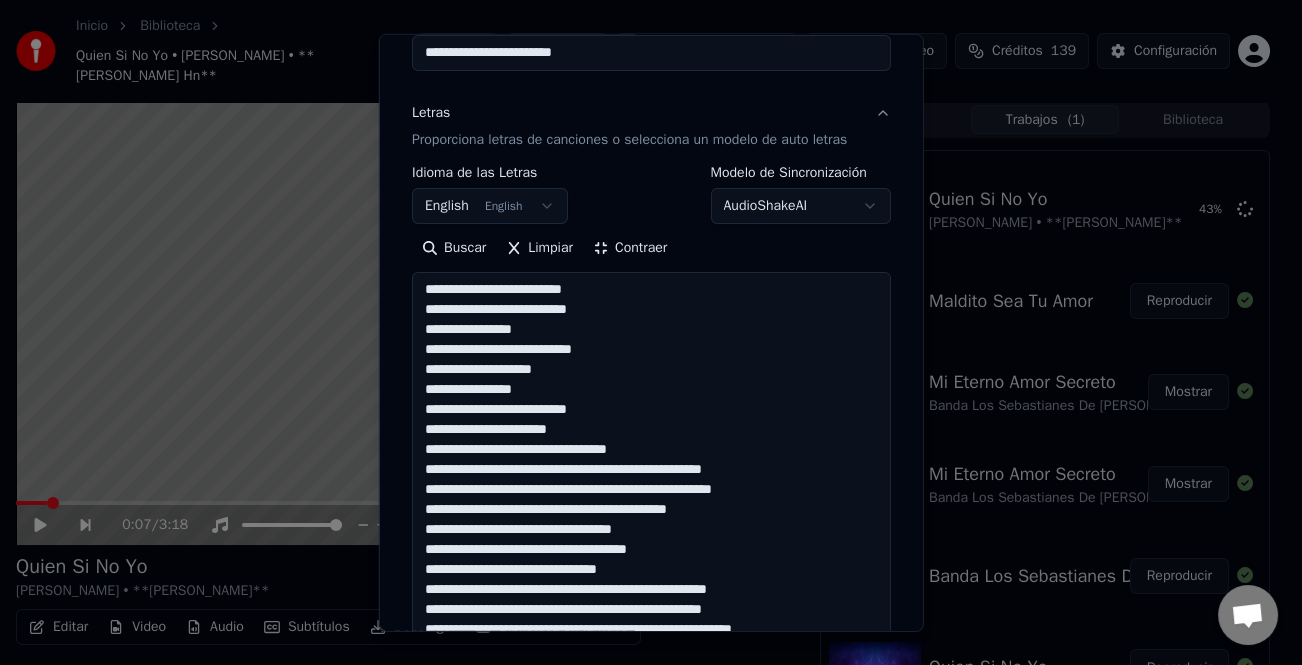 click on "**********" at bounding box center (651, 600) 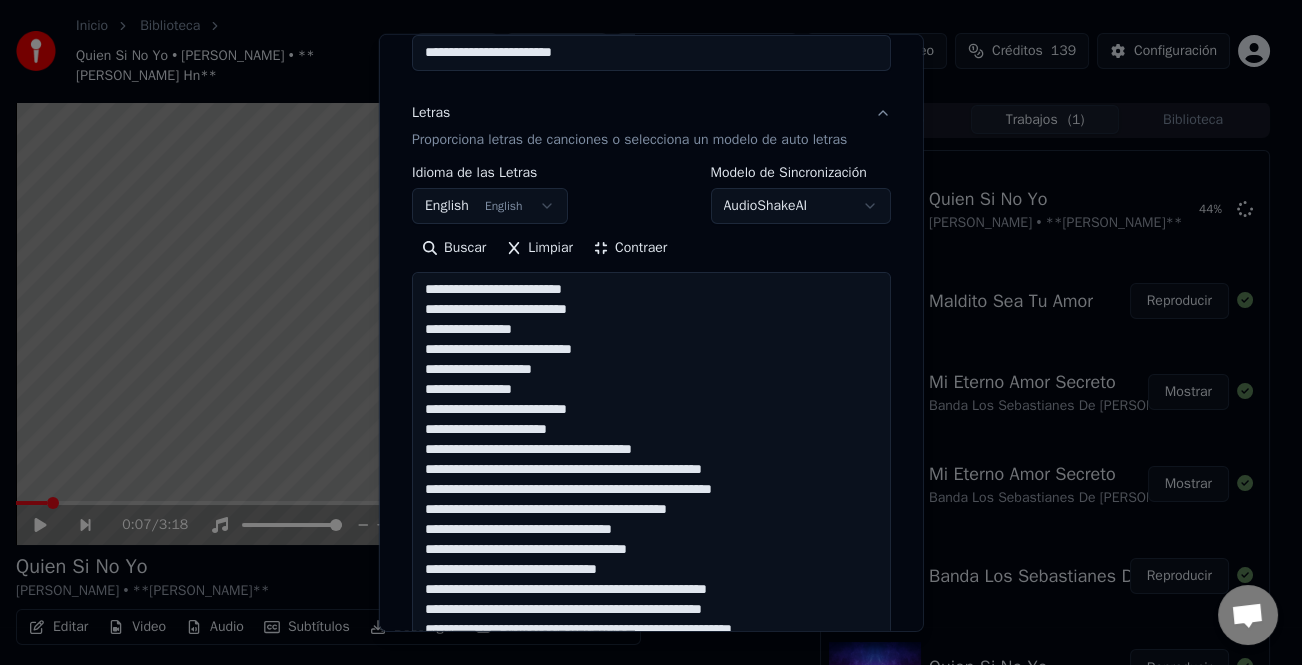 click on "**********" at bounding box center [651, 600] 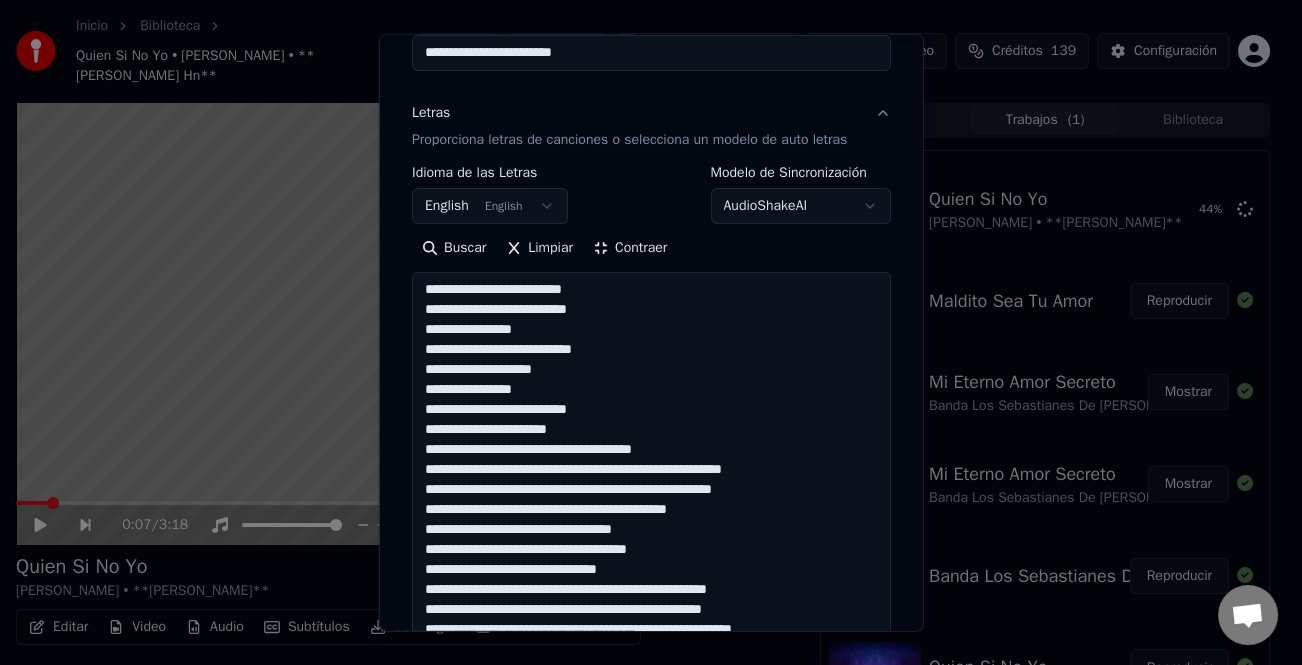click on "**********" at bounding box center (651, 600) 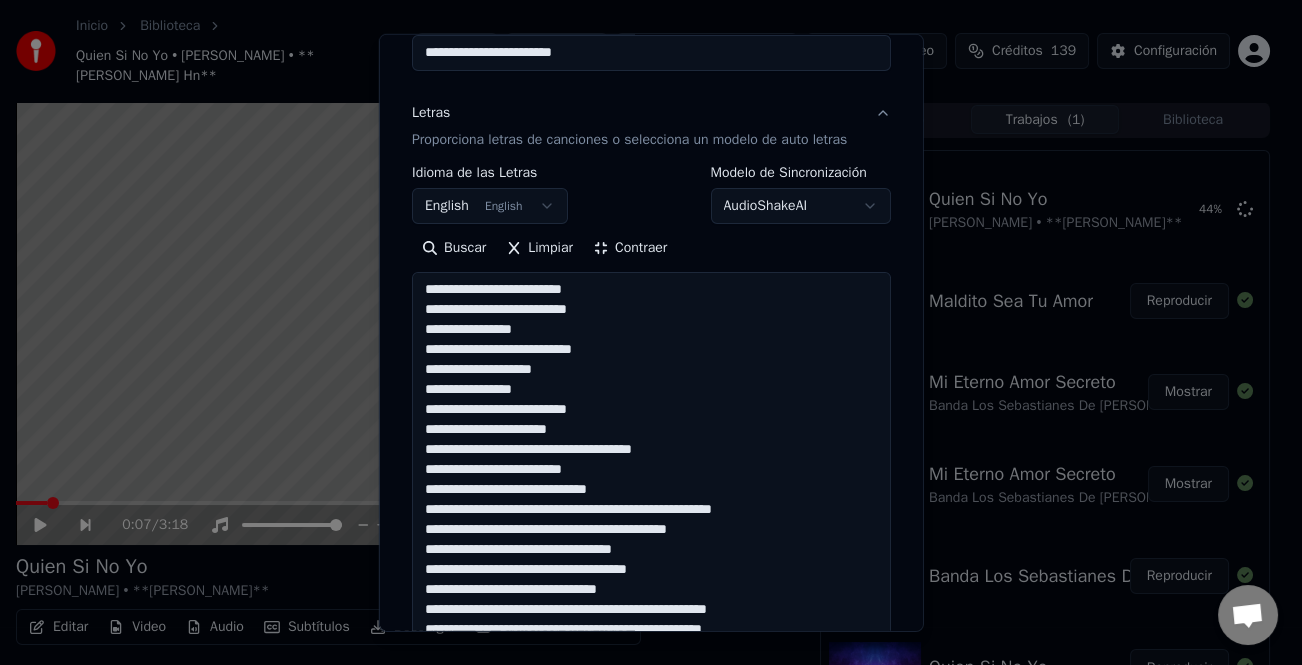 click on "**********" at bounding box center (651, 600) 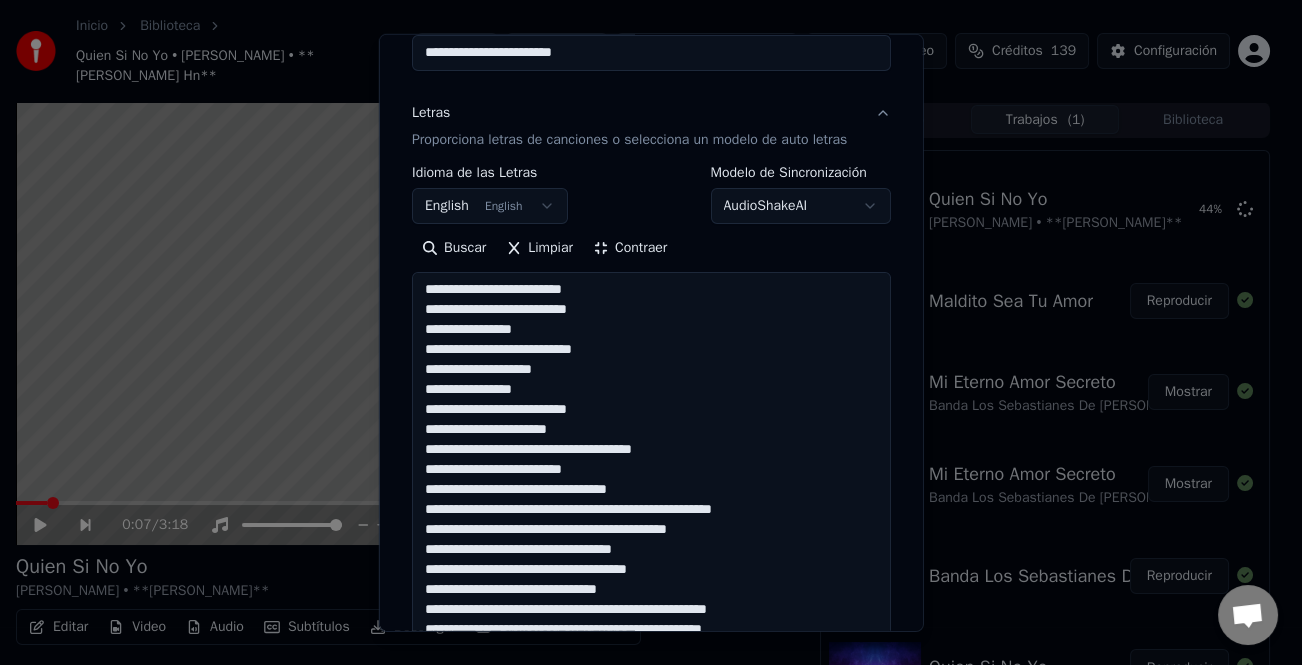 click on "**********" at bounding box center (651, 600) 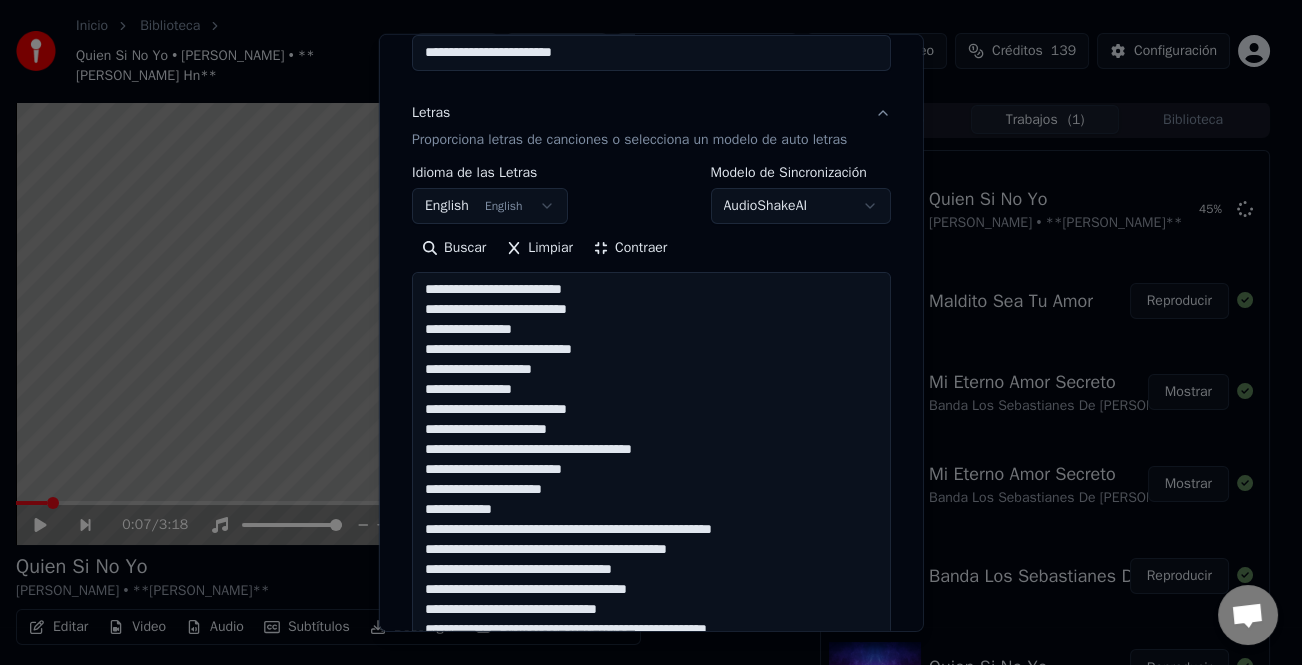 click on "**********" at bounding box center [651, 600] 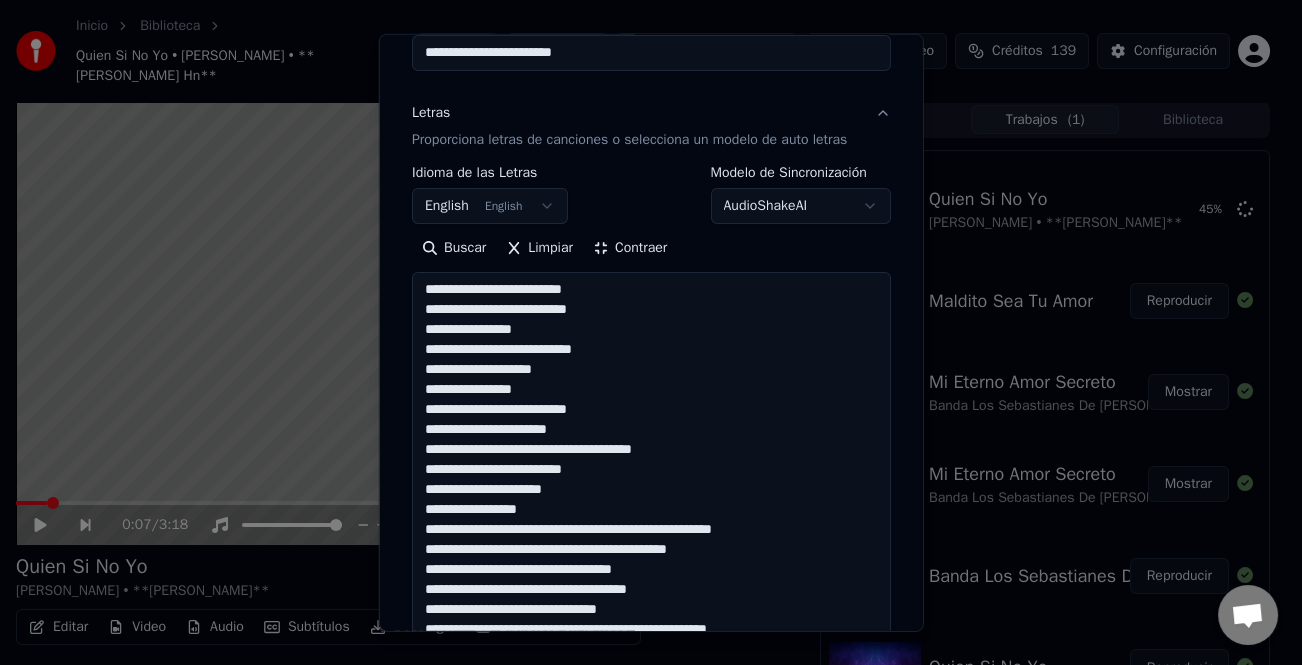 click on "**********" at bounding box center (651, 600) 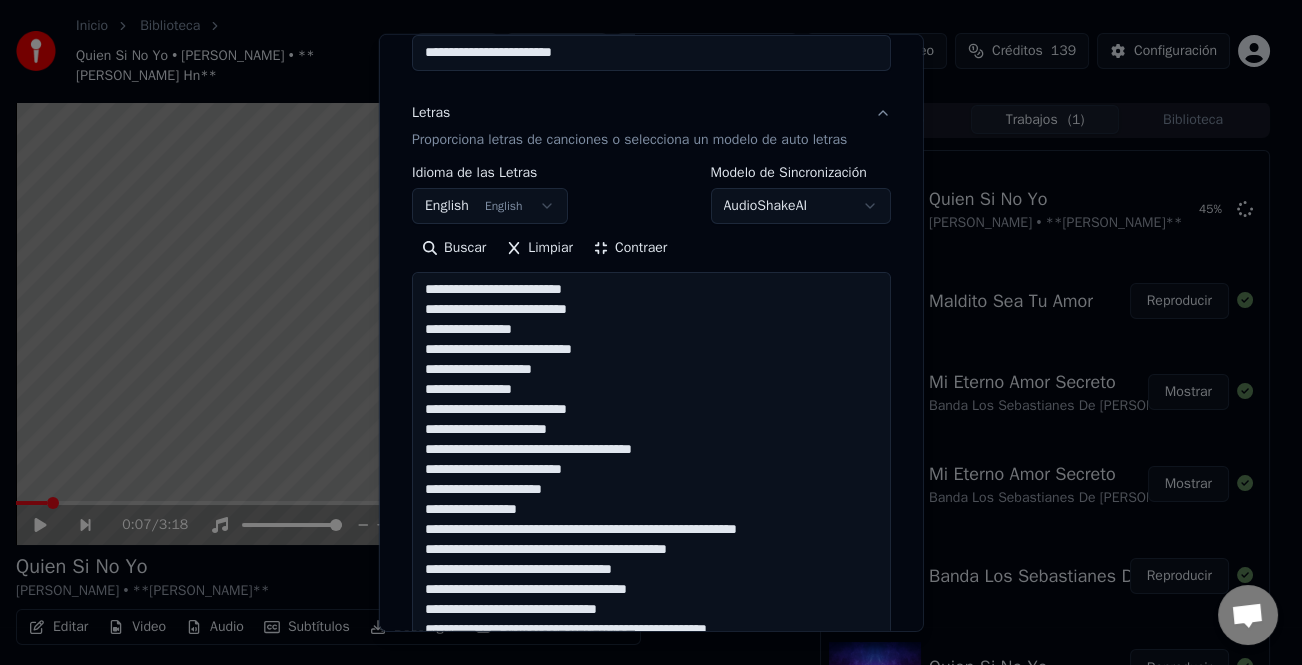 click on "**********" at bounding box center [651, 600] 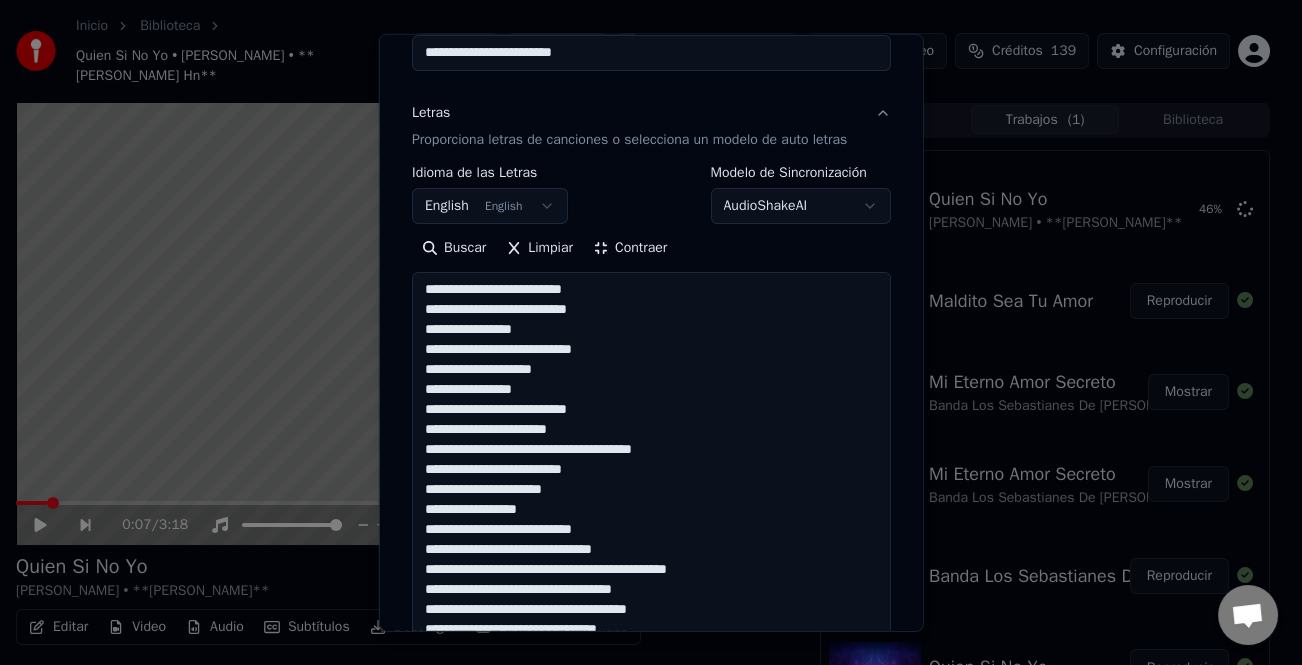 click on "**********" at bounding box center (651, 600) 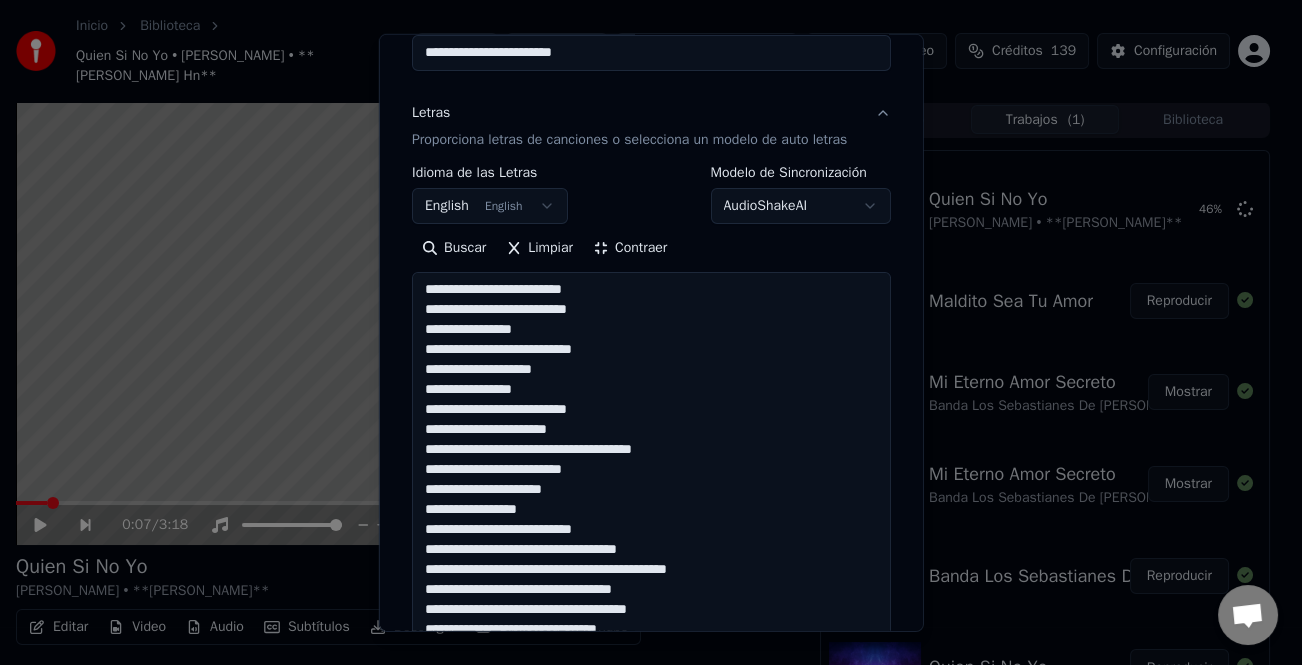 click on "**********" at bounding box center [651, 600] 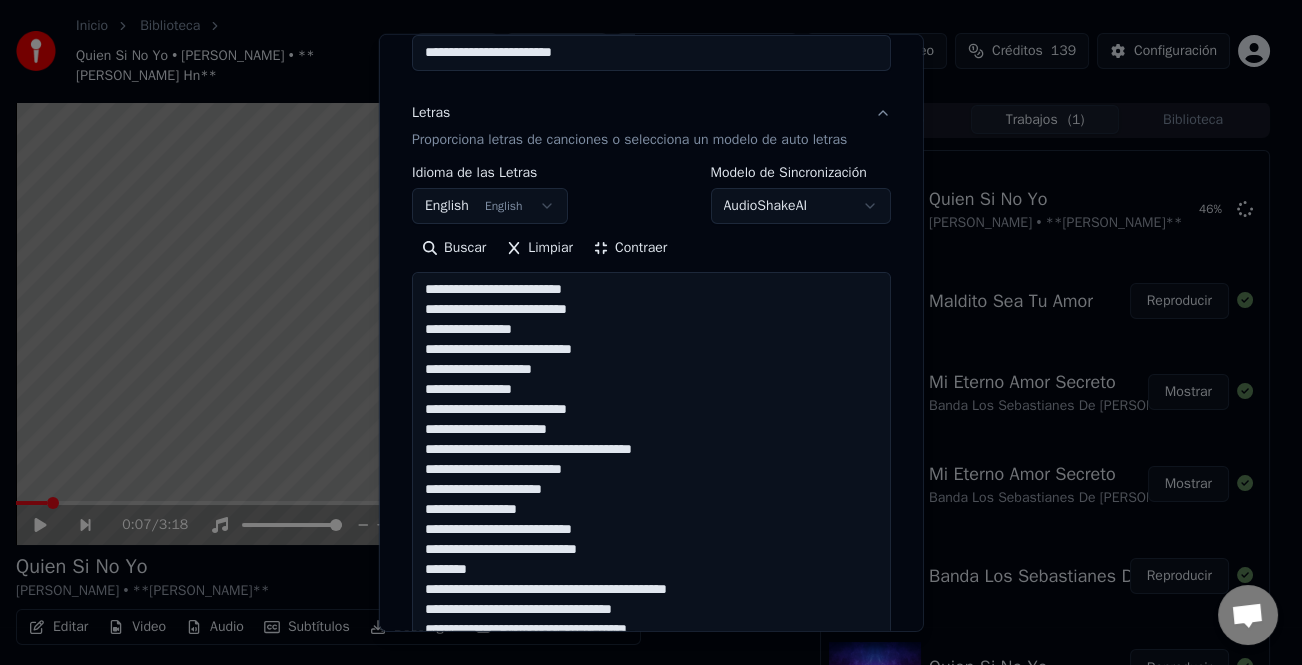 click on "**********" at bounding box center [651, 600] 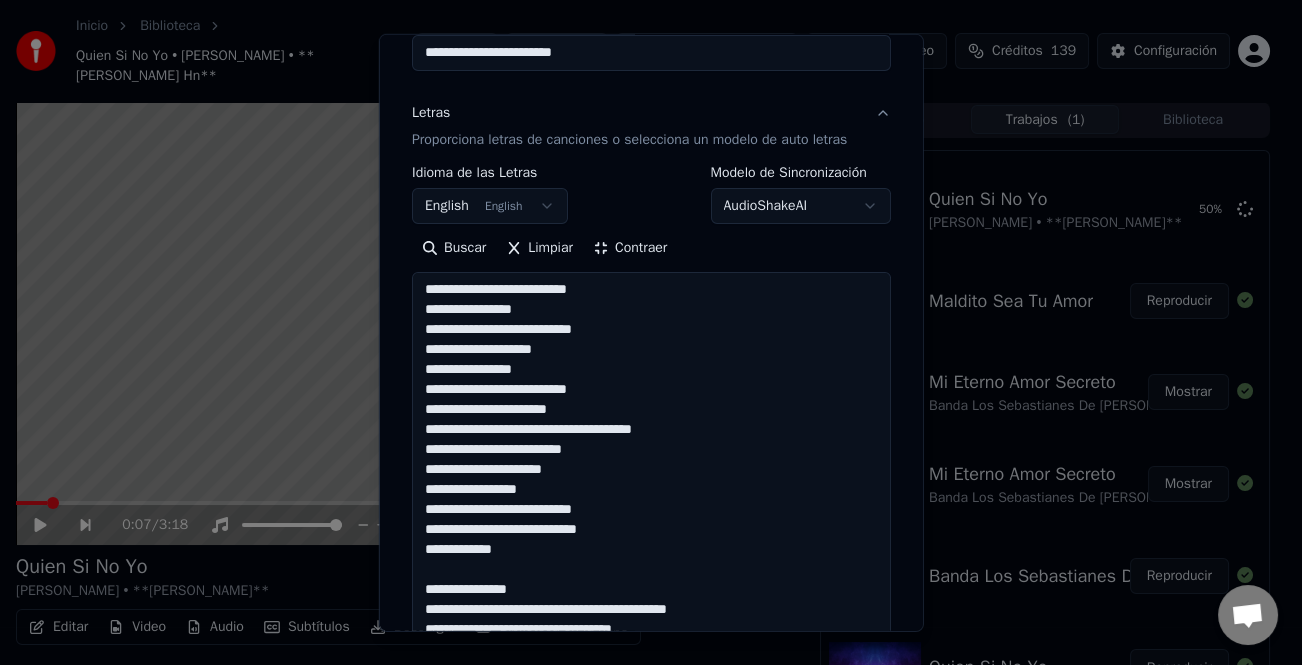 scroll, scrollTop: 81, scrollLeft: 0, axis: vertical 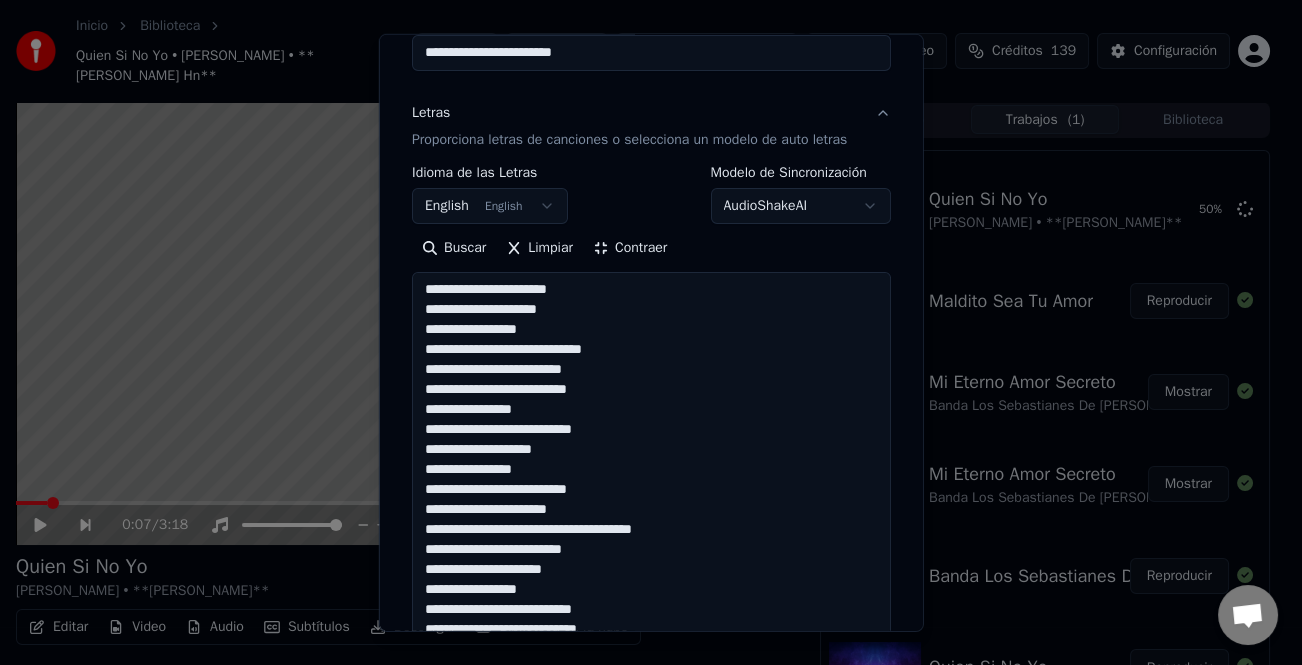 click on "**********" at bounding box center [651, 600] 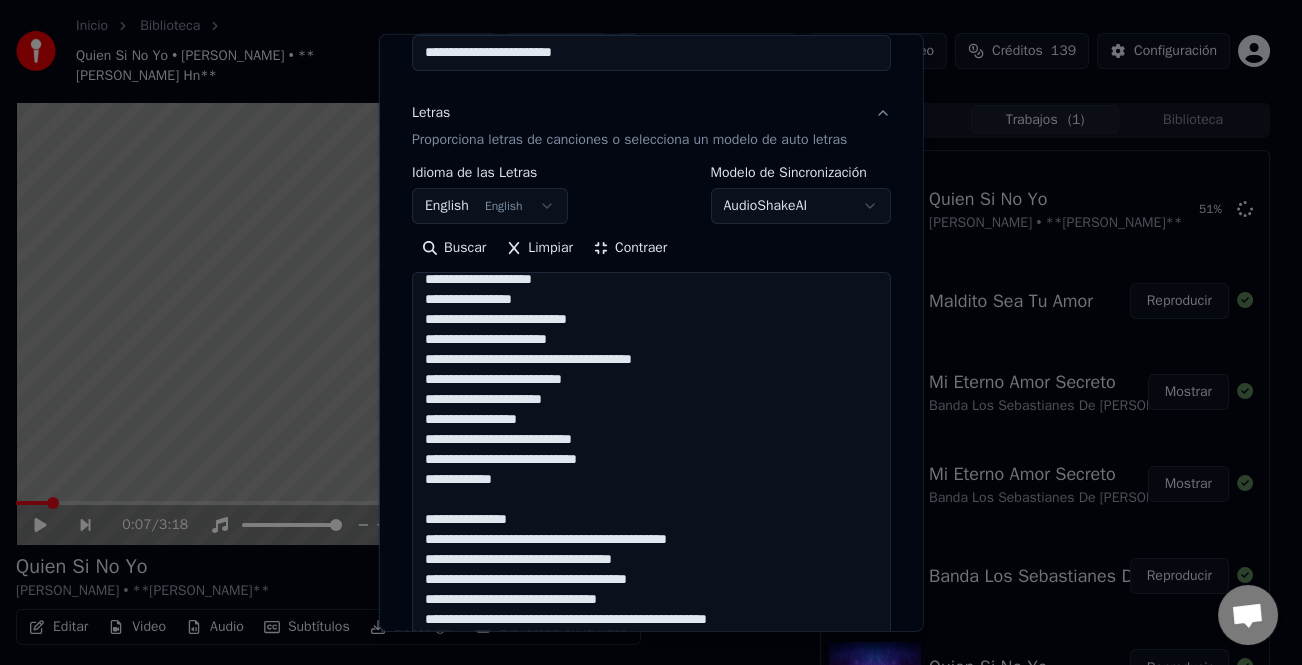 scroll, scrollTop: 301, scrollLeft: 0, axis: vertical 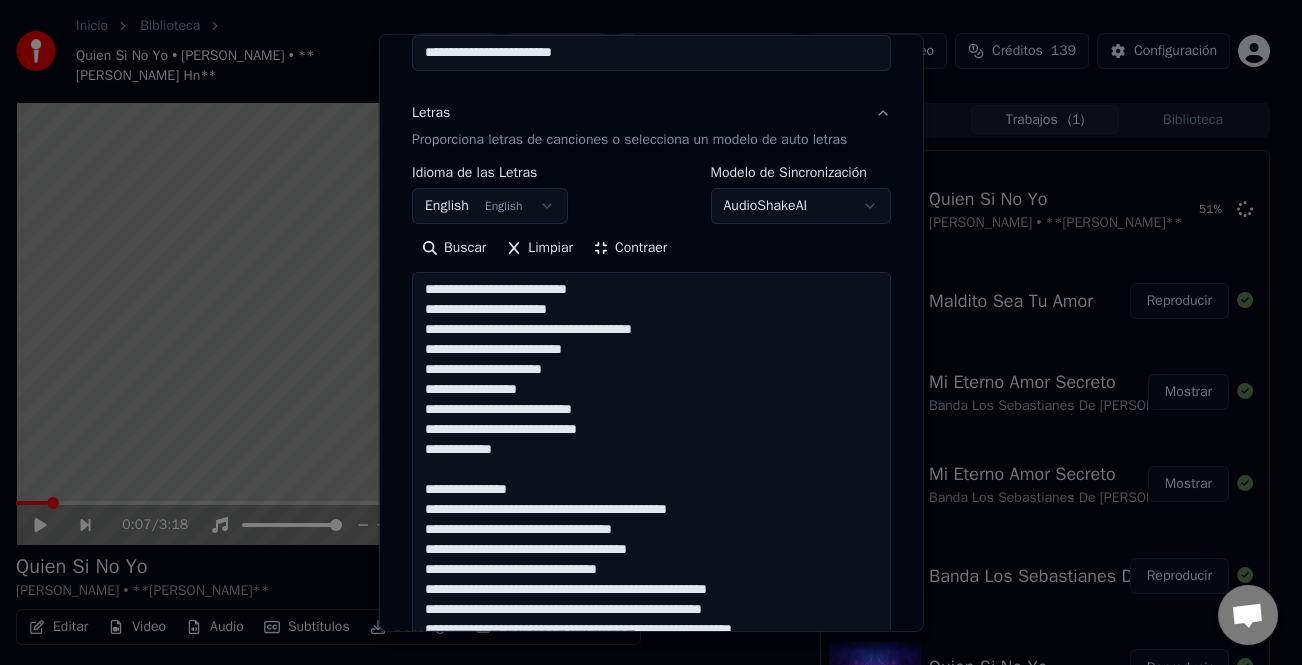 drag, startPoint x: 412, startPoint y: 357, endPoint x: 651, endPoint y: 470, distance: 264.36716 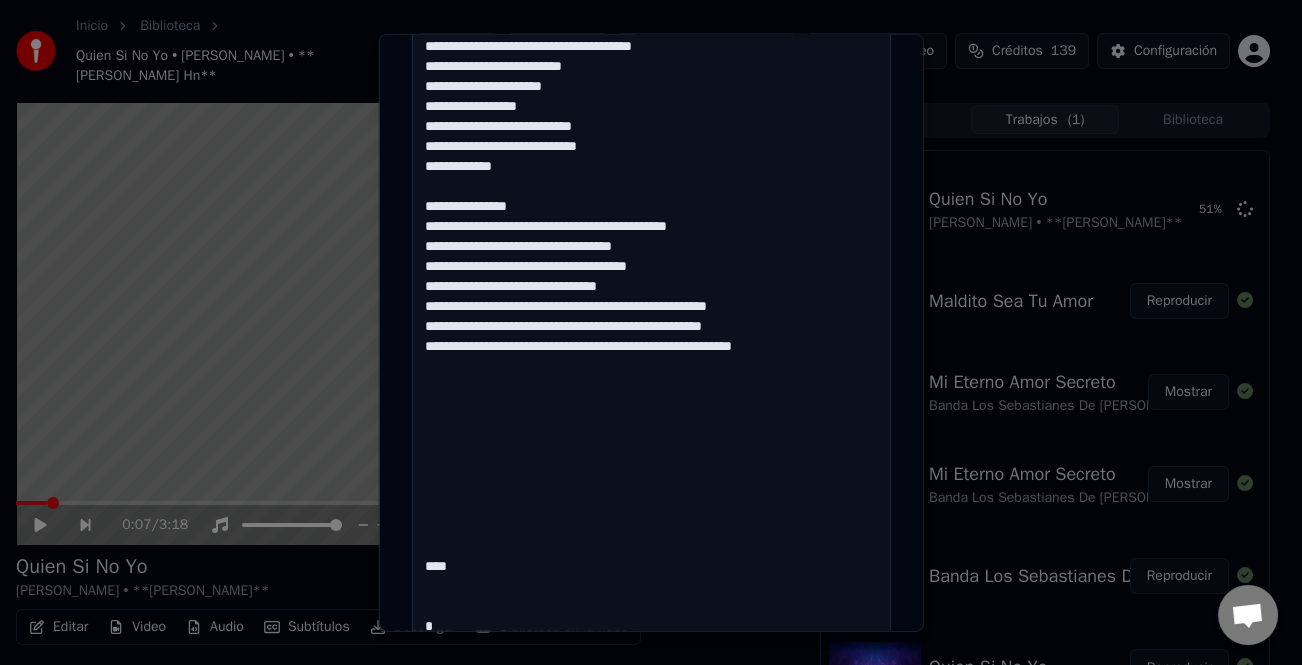 scroll, scrollTop: 500, scrollLeft: 0, axis: vertical 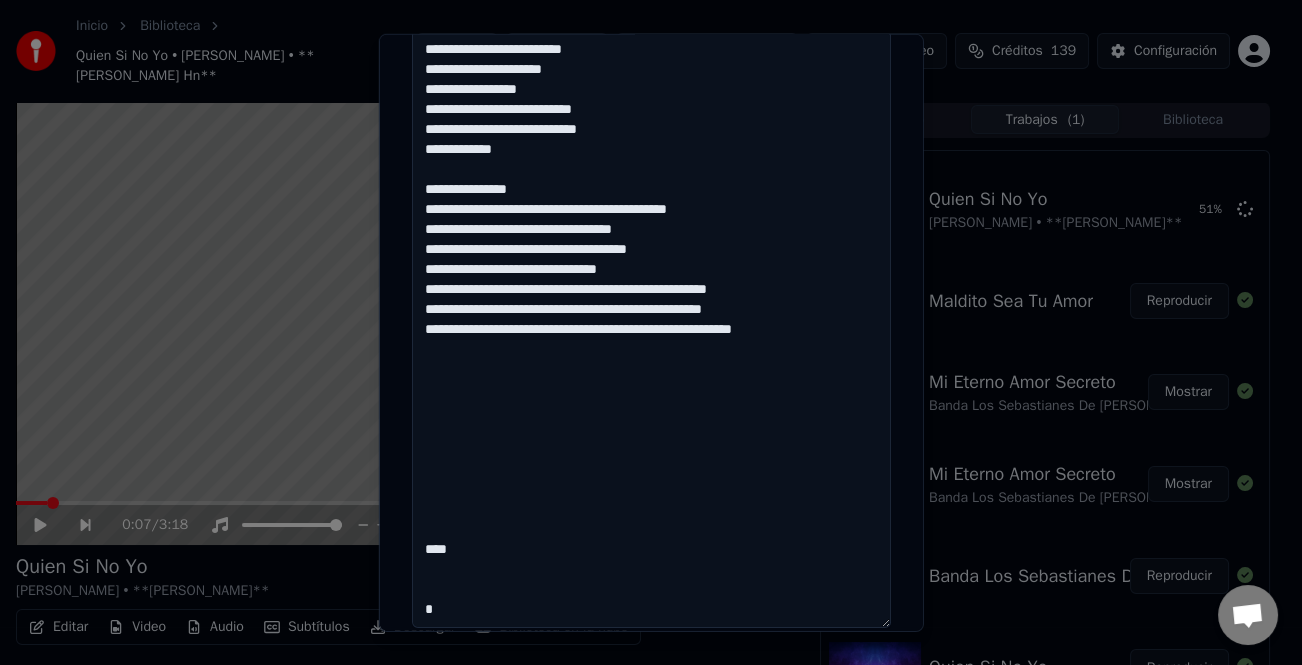 drag, startPoint x: 473, startPoint y: 564, endPoint x: 405, endPoint y: 217, distance: 353.60007 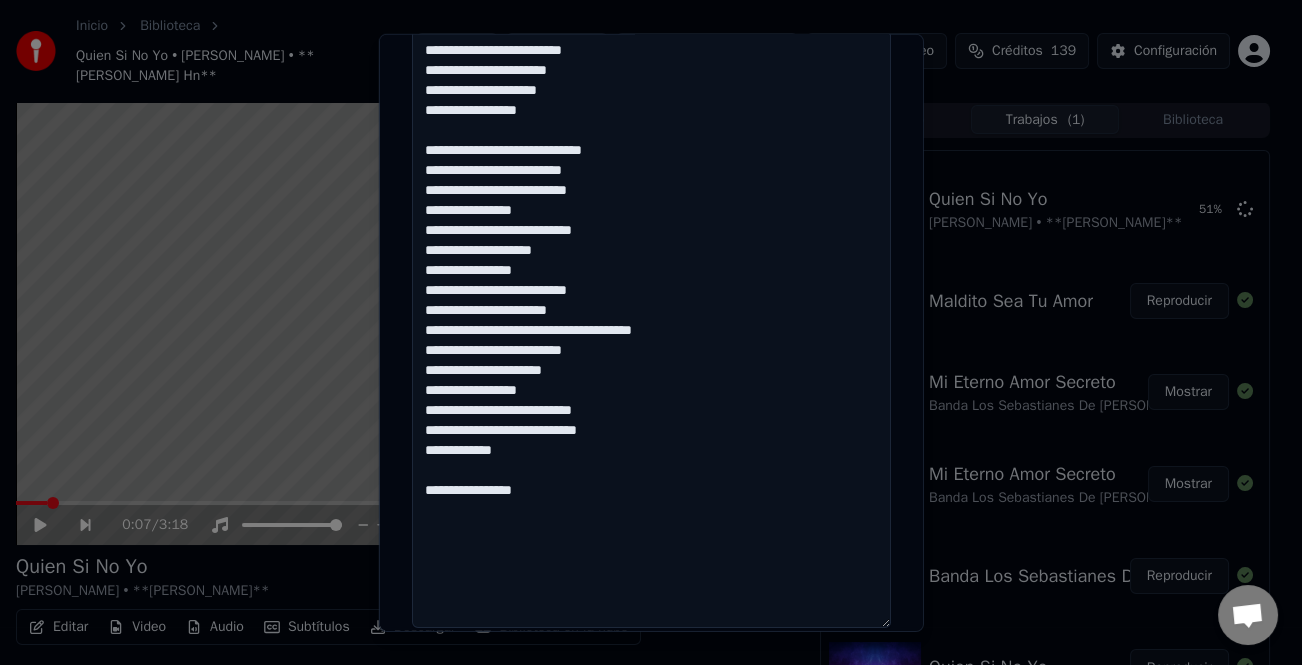 scroll, scrollTop: 0, scrollLeft: 0, axis: both 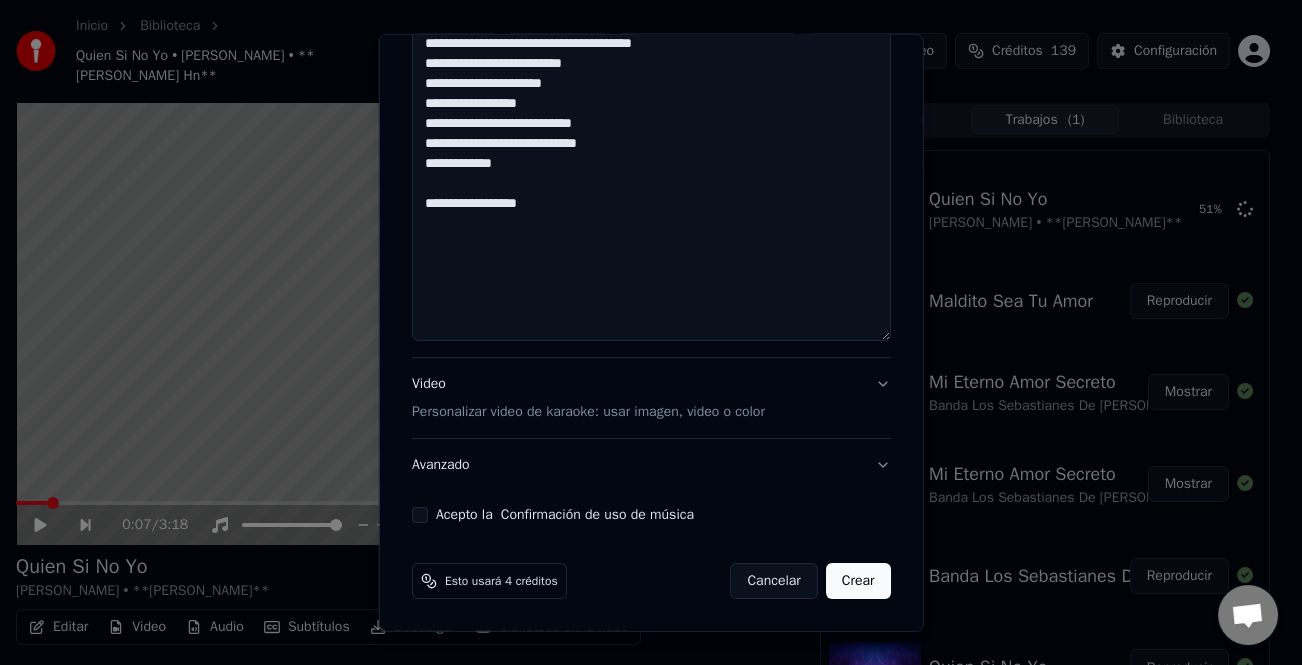paste on "**********" 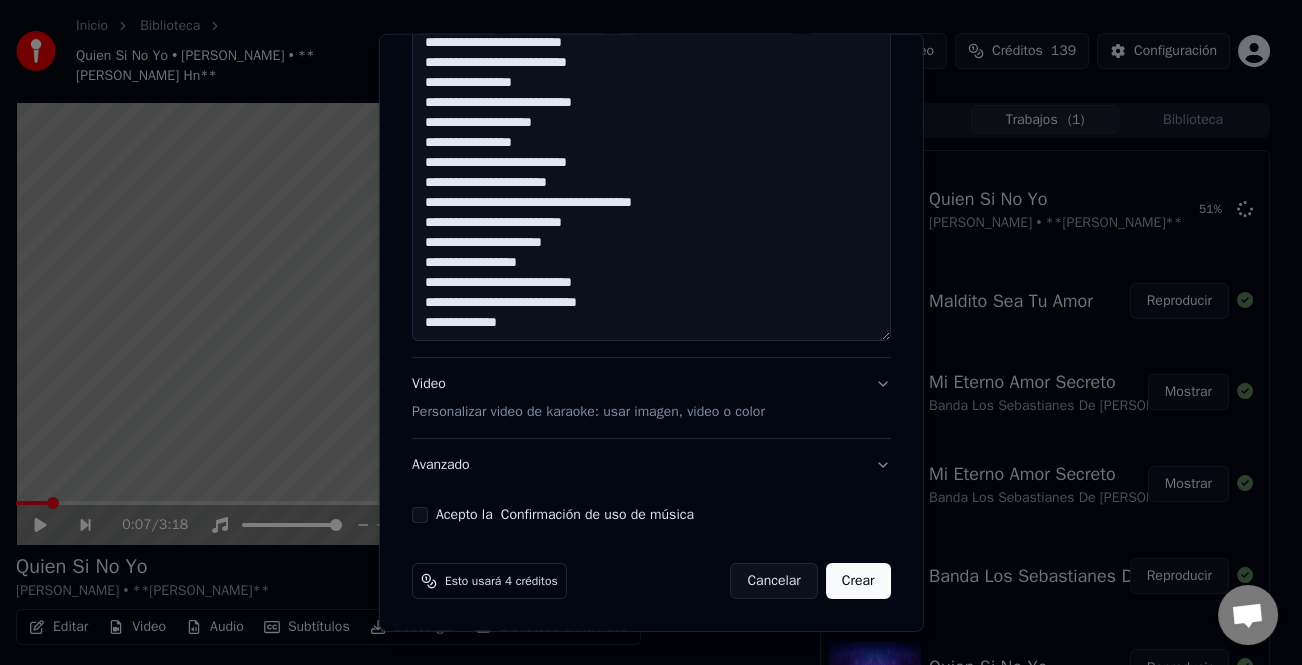 scroll, scrollTop: 154, scrollLeft: 0, axis: vertical 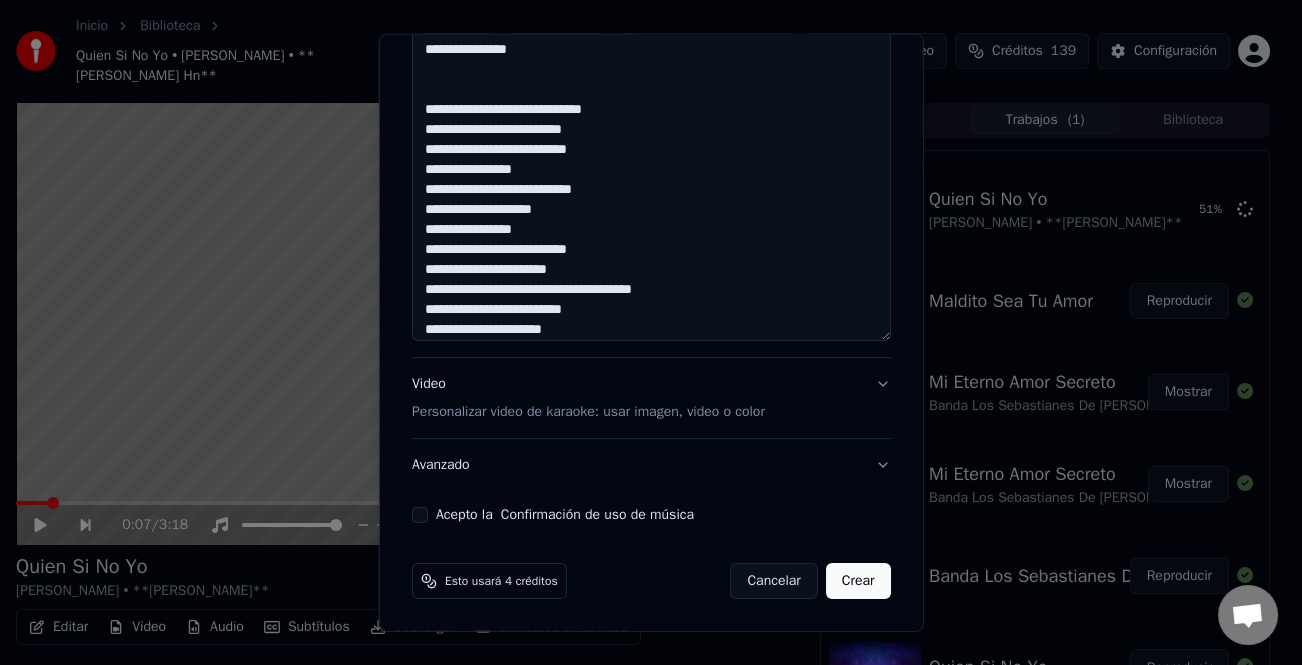 click at bounding box center [651, 13] 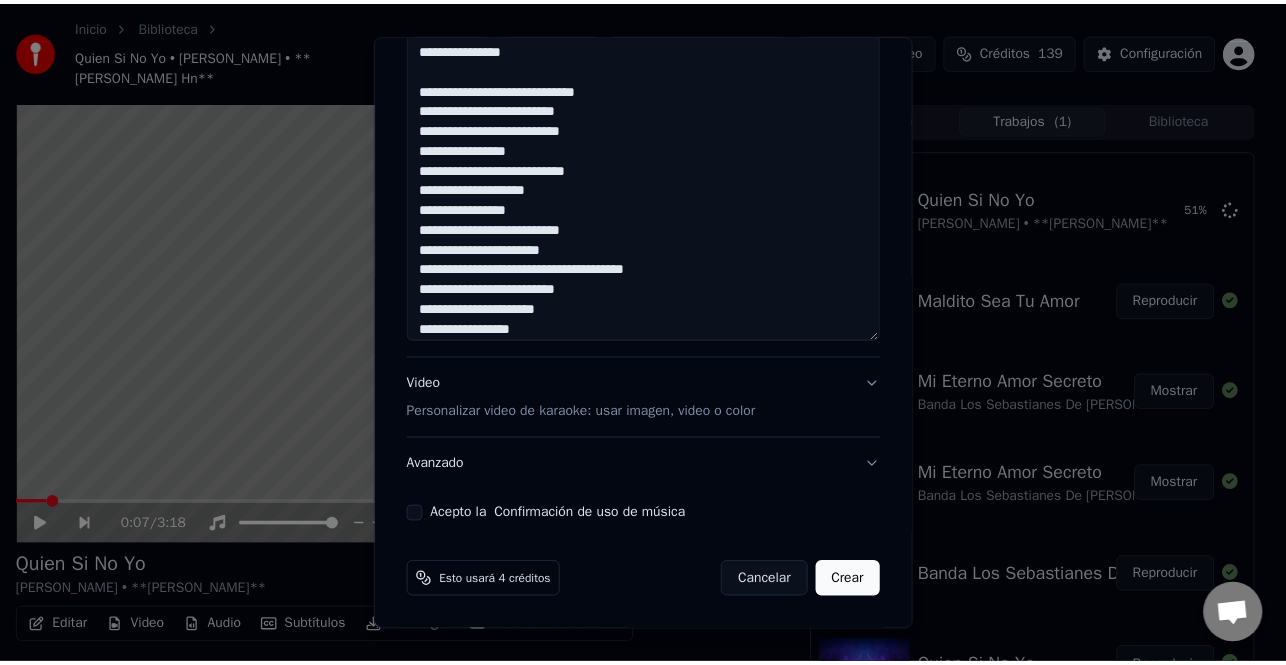 scroll, scrollTop: 241, scrollLeft: 0, axis: vertical 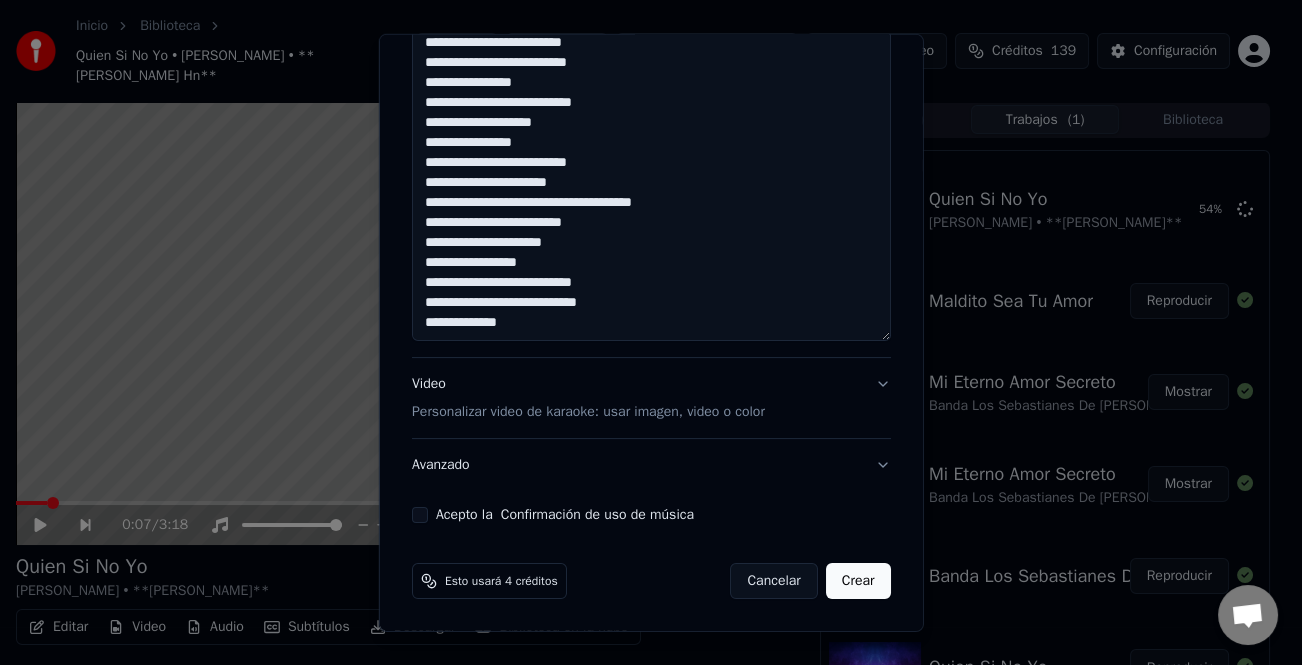type on "**********" 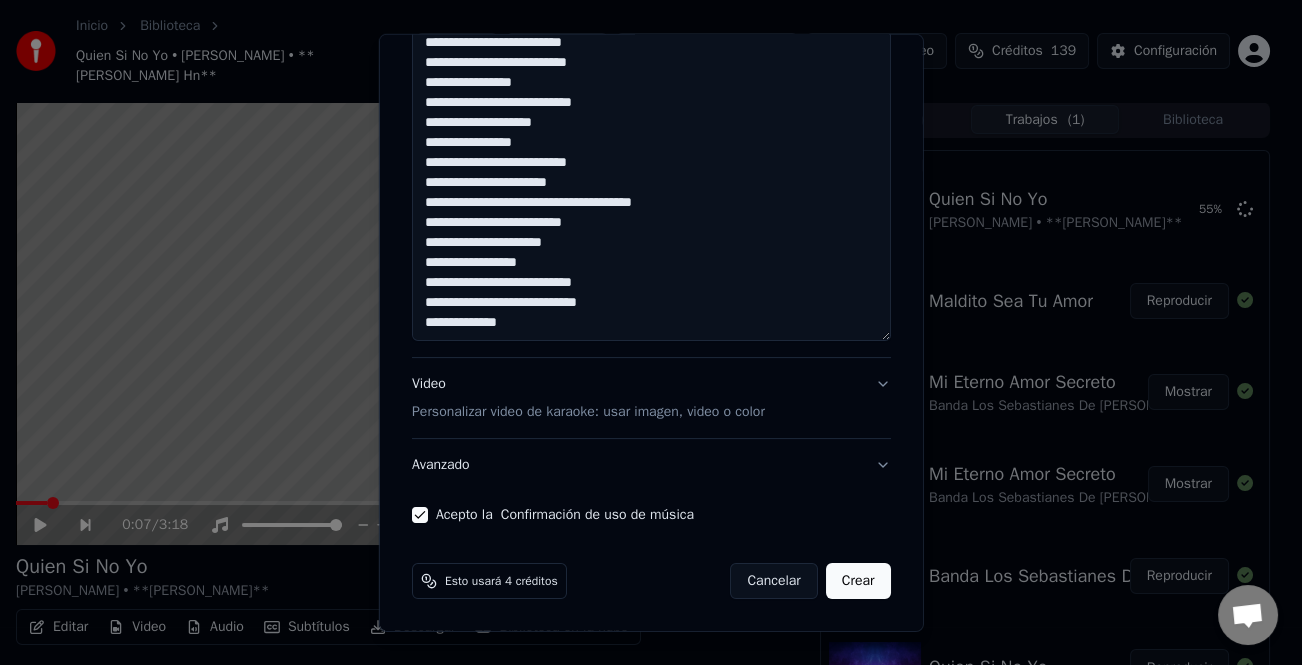 click on "Crear" at bounding box center (858, 581) 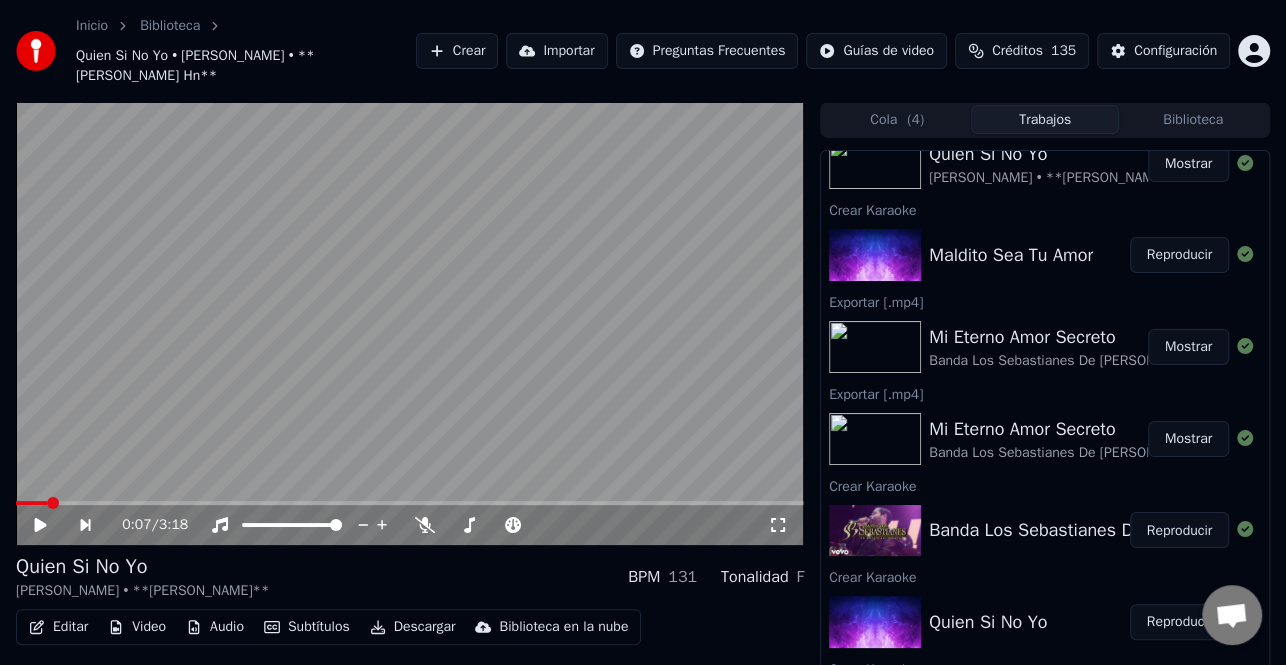 scroll, scrollTop: 170, scrollLeft: 0, axis: vertical 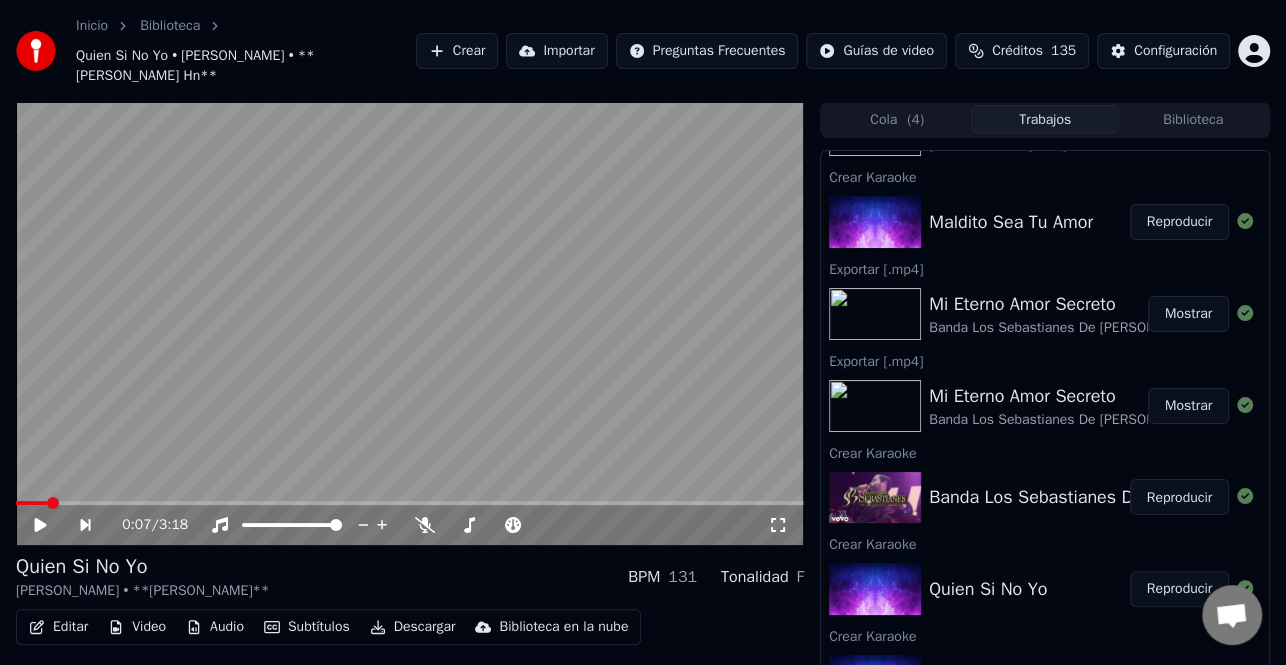 click on "Reproducir" at bounding box center [1179, 589] 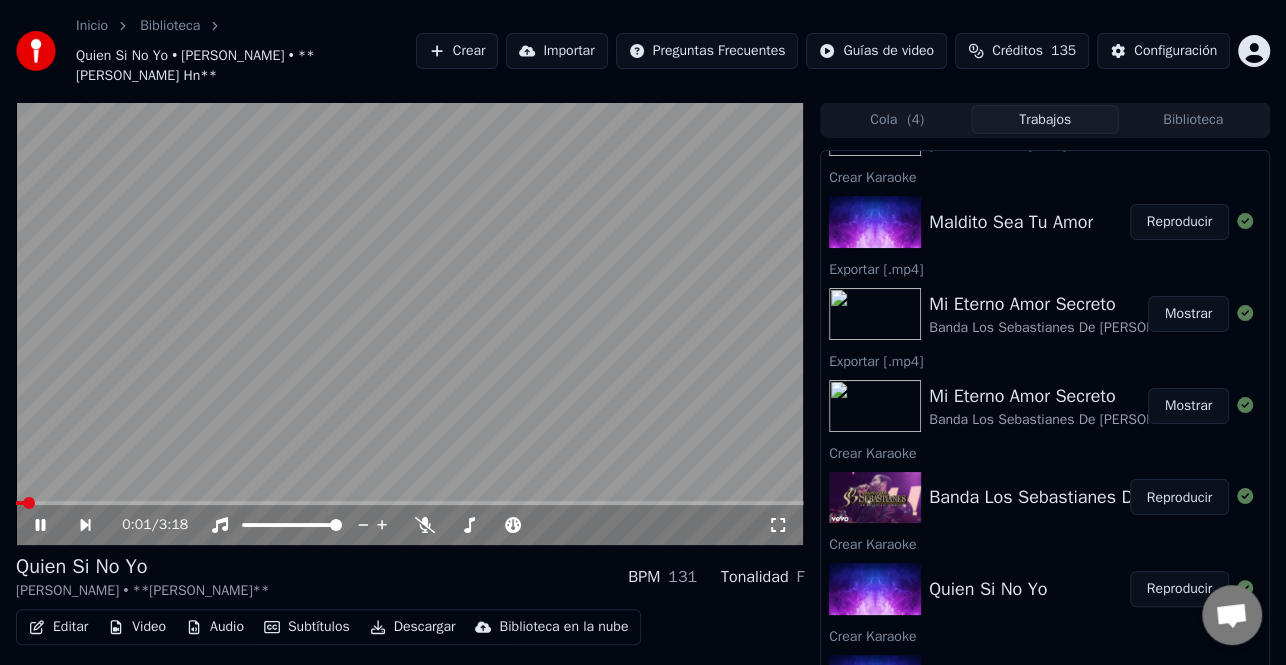 click on "Descargar" at bounding box center (413, 627) 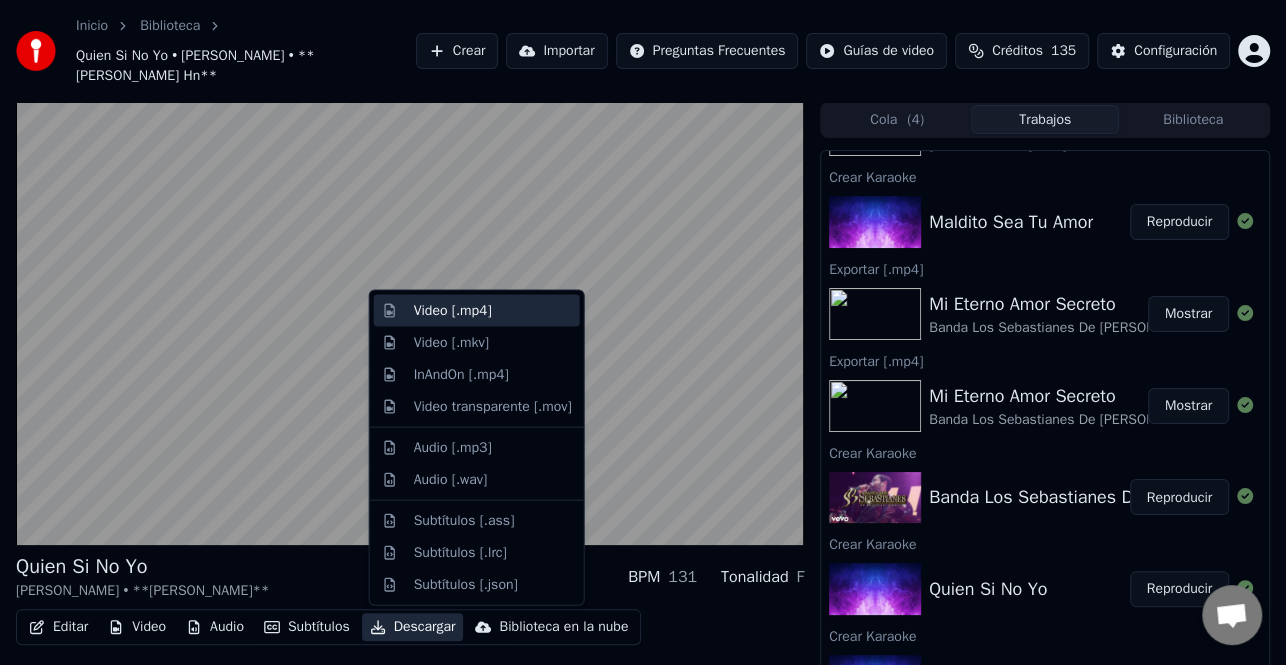 click on "Video [.mp4]" at bounding box center [493, 311] 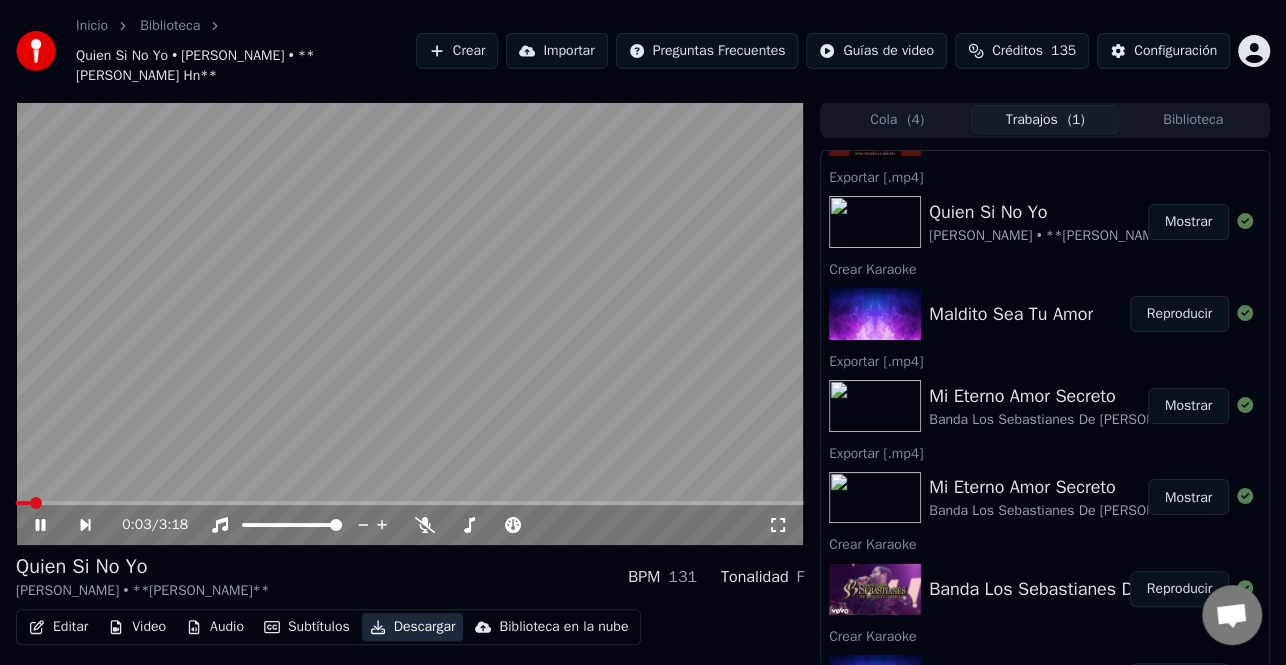 scroll, scrollTop: 261, scrollLeft: 0, axis: vertical 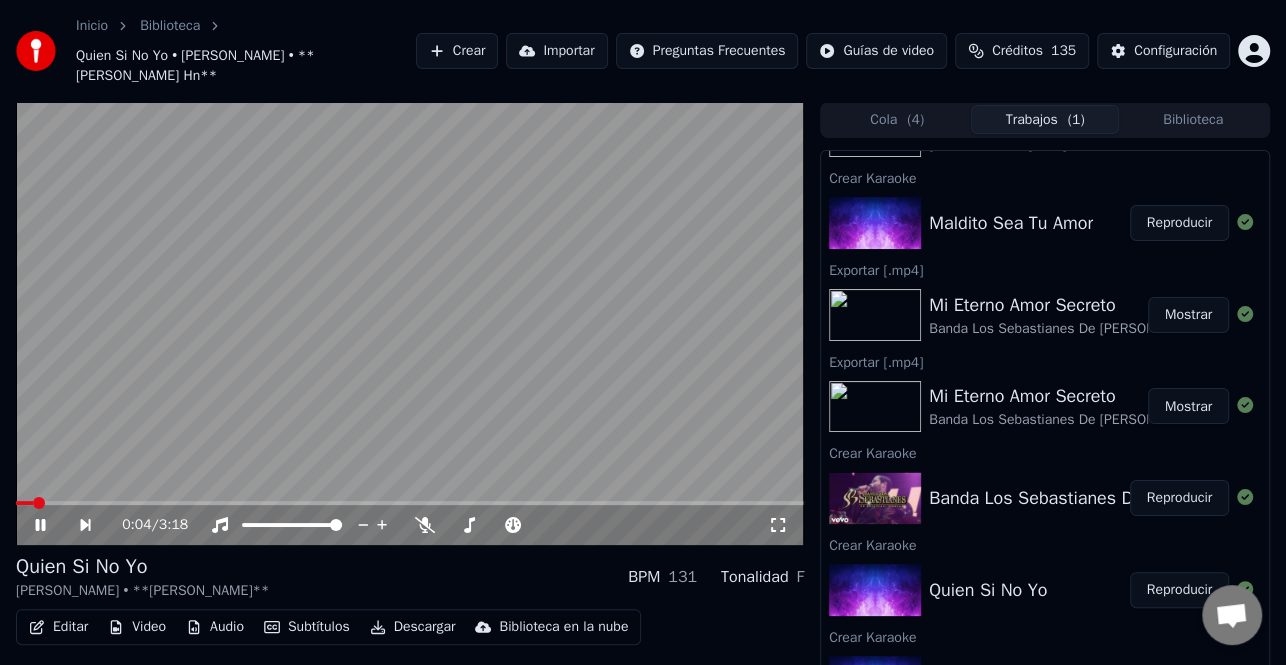 click 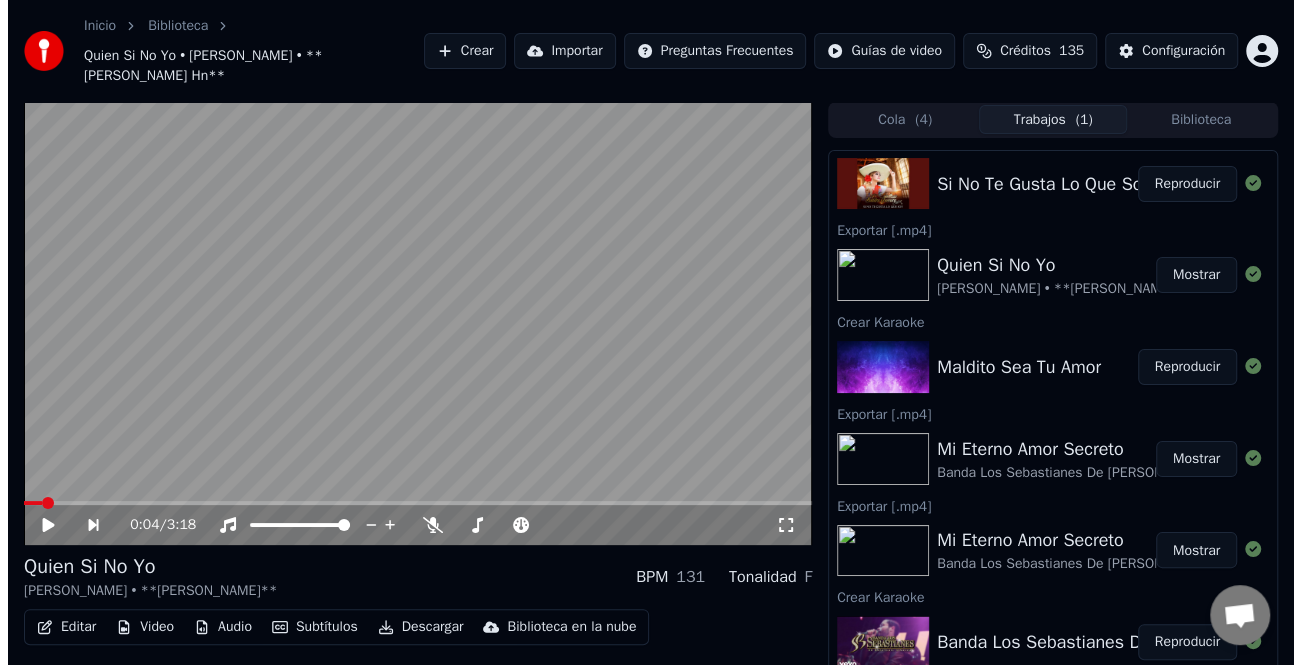 scroll, scrollTop: 61, scrollLeft: 0, axis: vertical 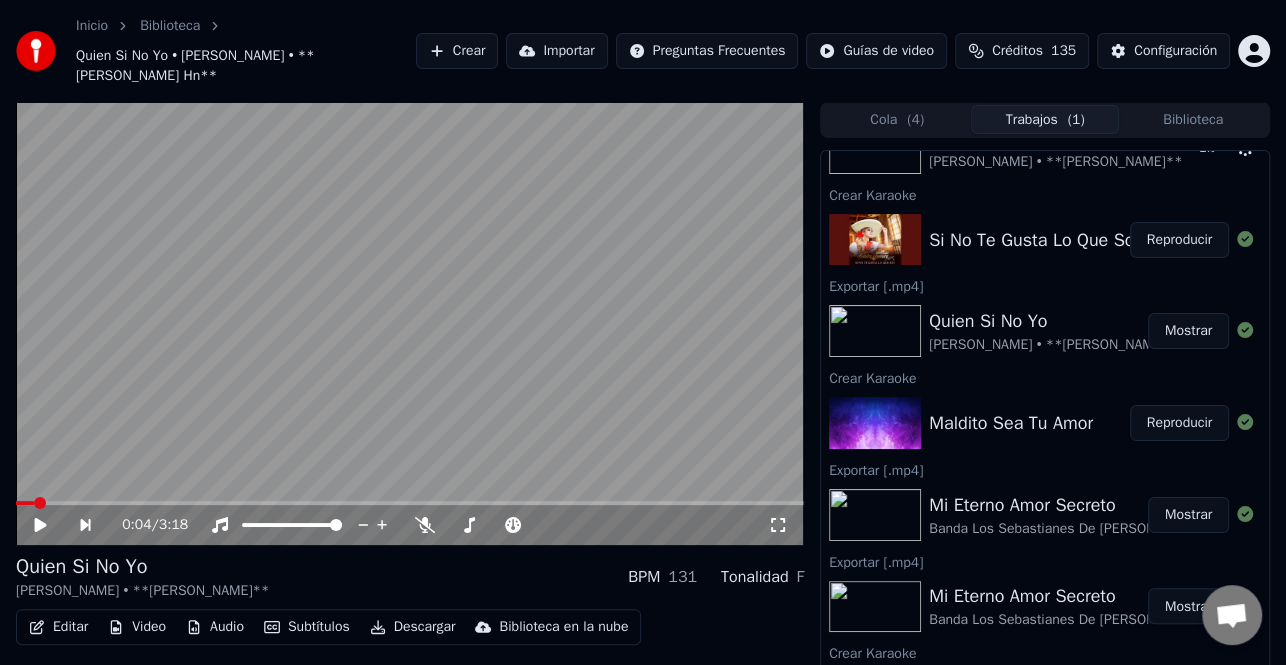 click on "Reproducir" at bounding box center (1179, 423) 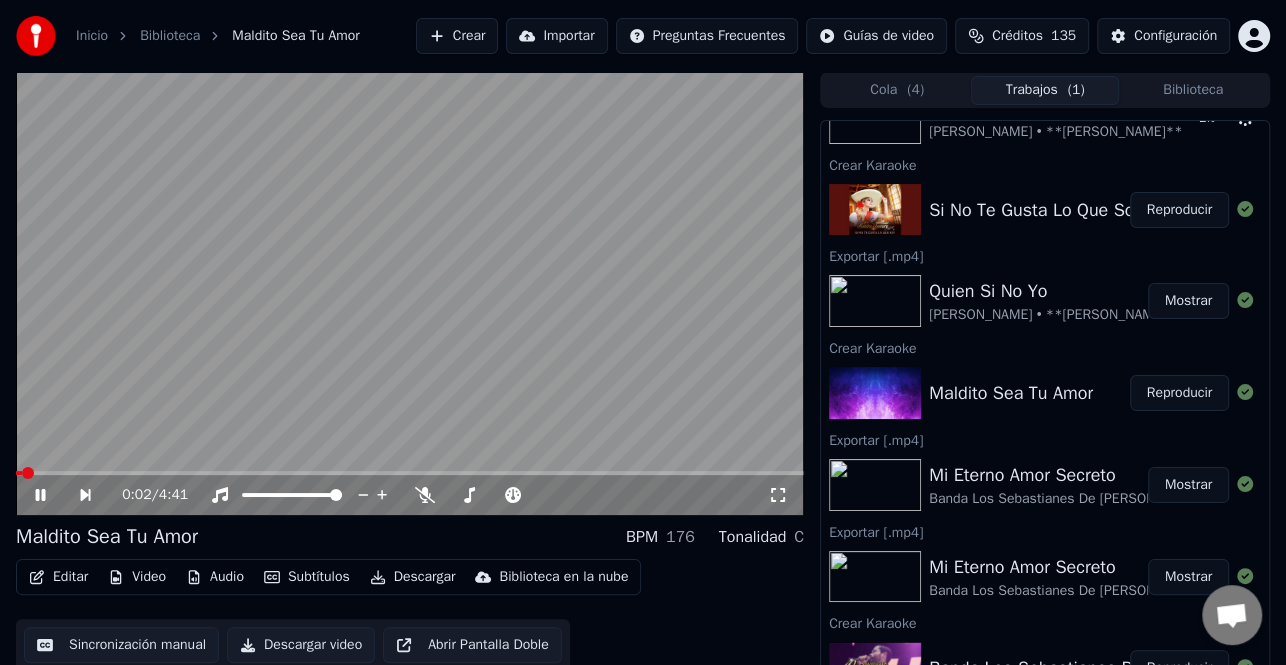 click 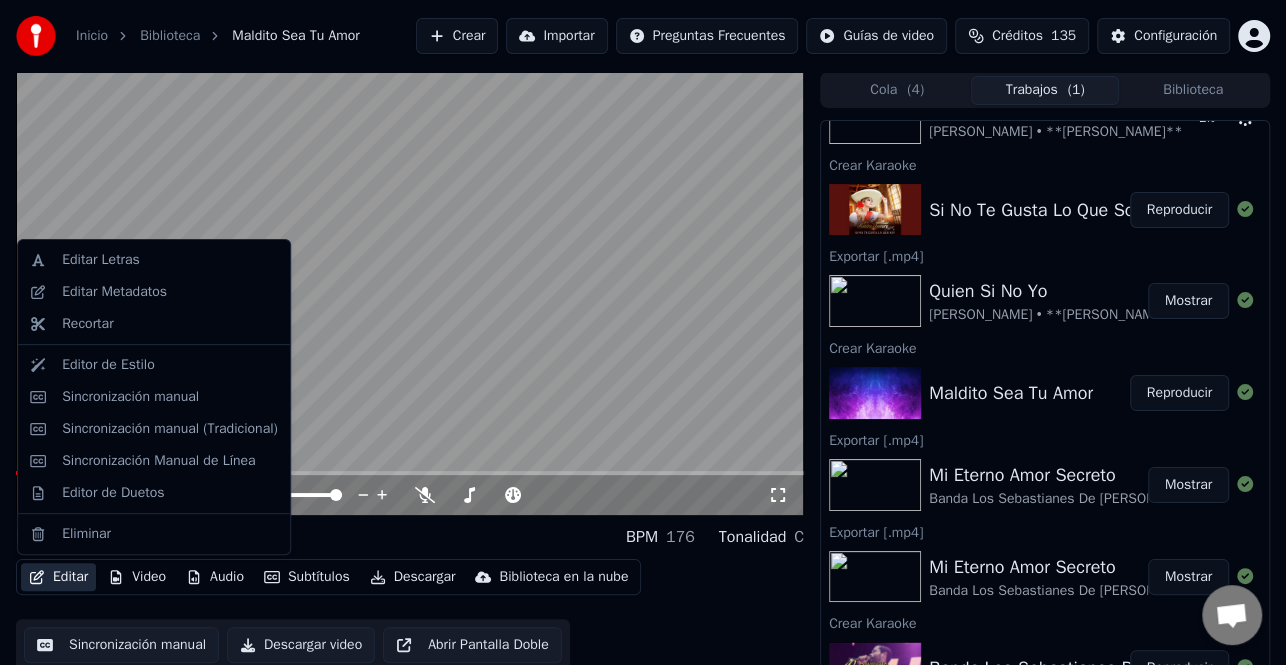 click on "Editar" at bounding box center (58, 577) 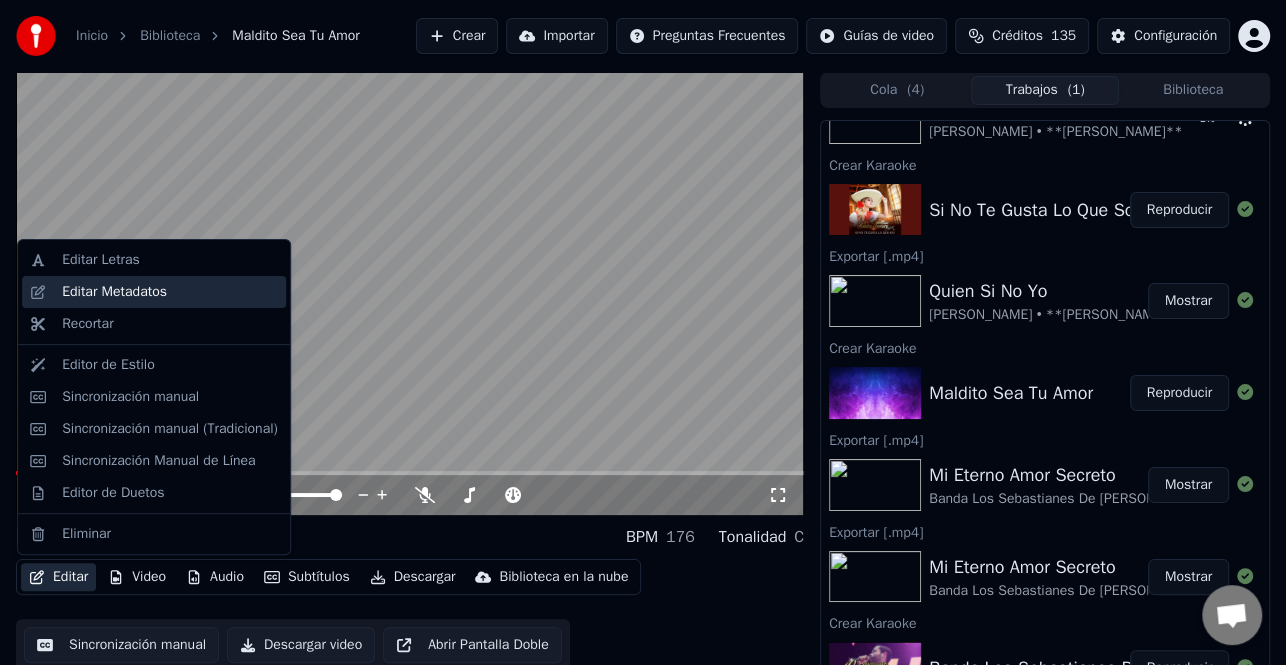click on "Editar Metadatos" at bounding box center (154, 292) 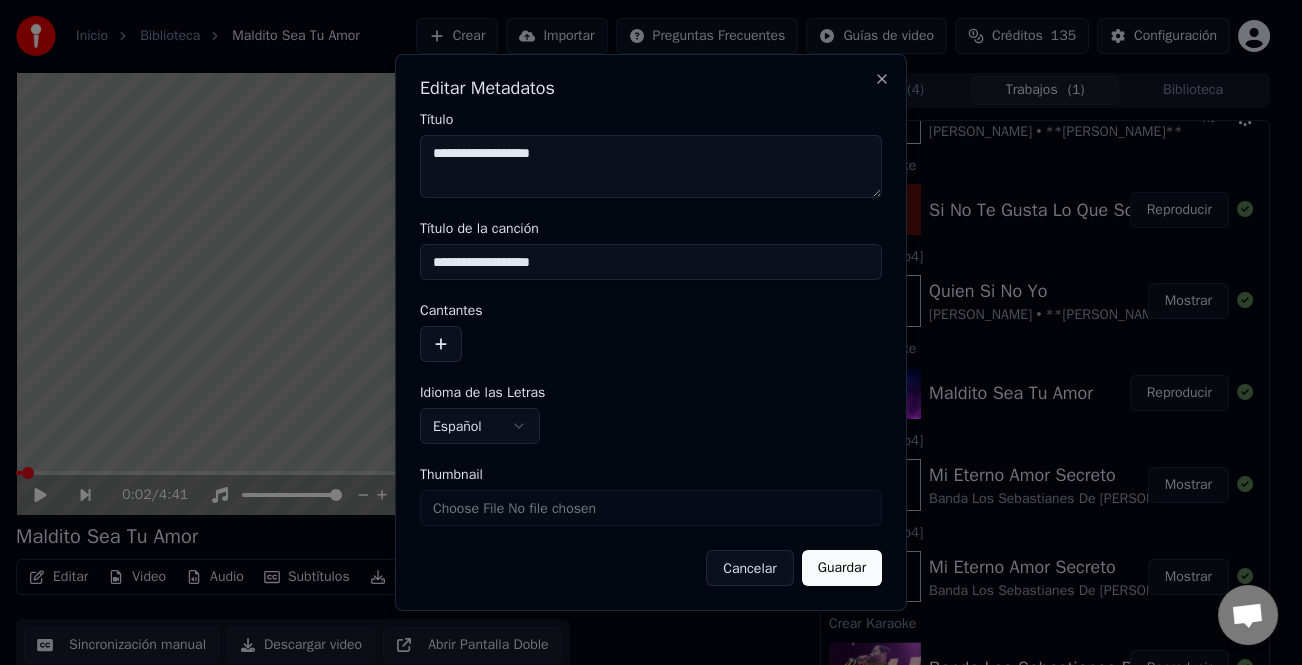 drag, startPoint x: 584, startPoint y: 258, endPoint x: 391, endPoint y: 257, distance: 193.0026 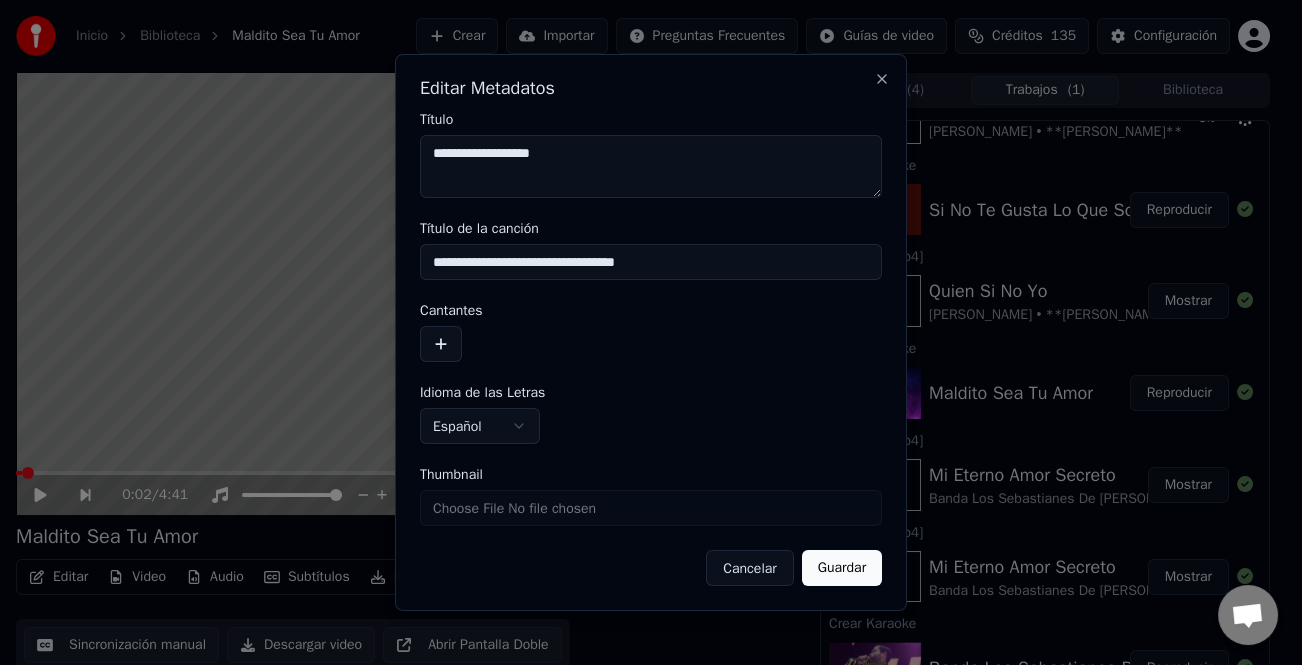 type on "**********" 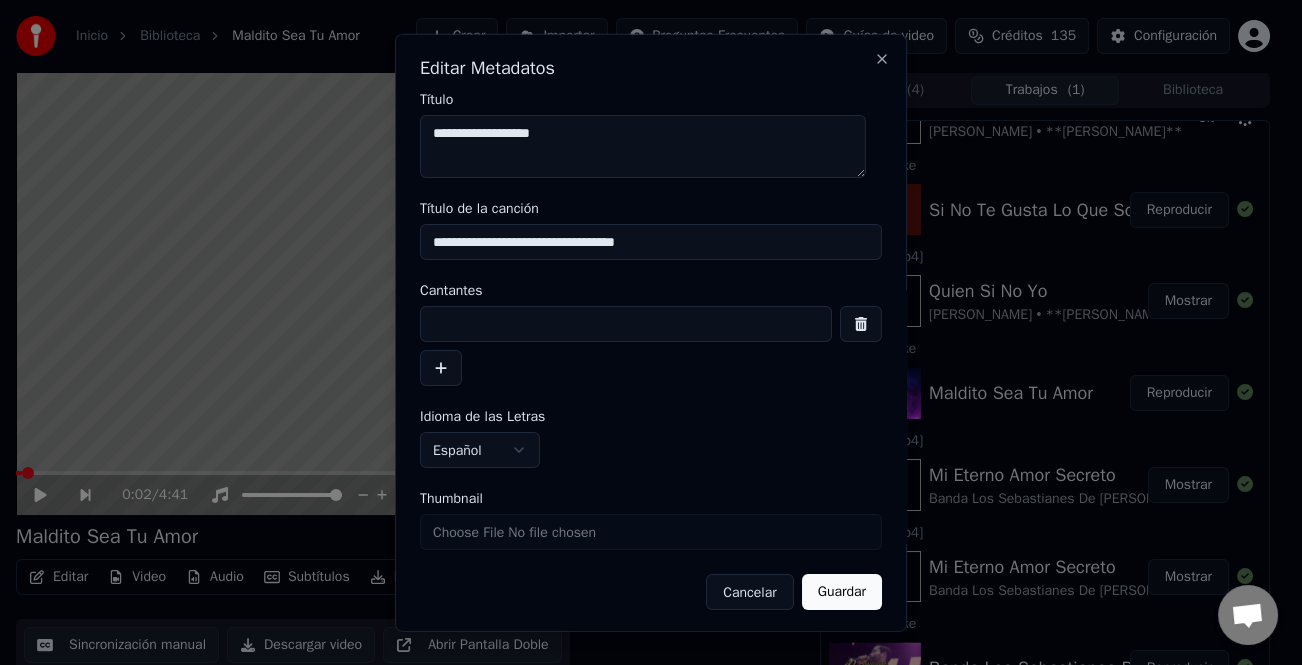 click at bounding box center (626, 324) 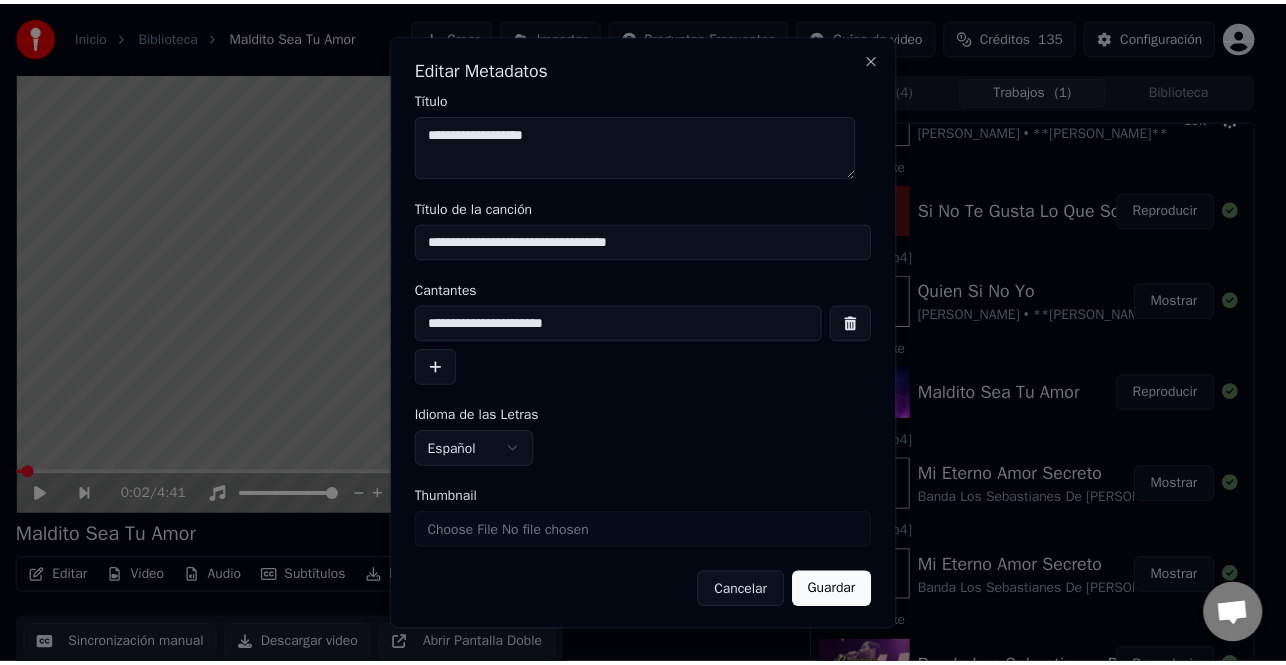scroll, scrollTop: 3, scrollLeft: 0, axis: vertical 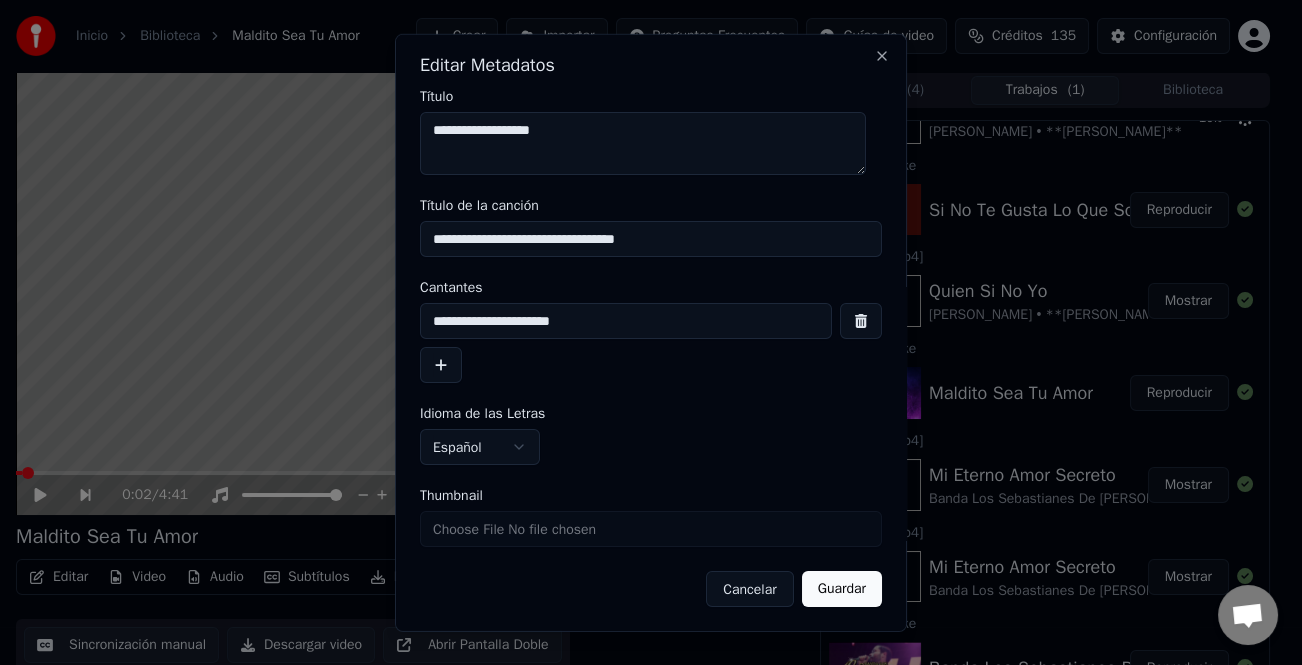 type on "**********" 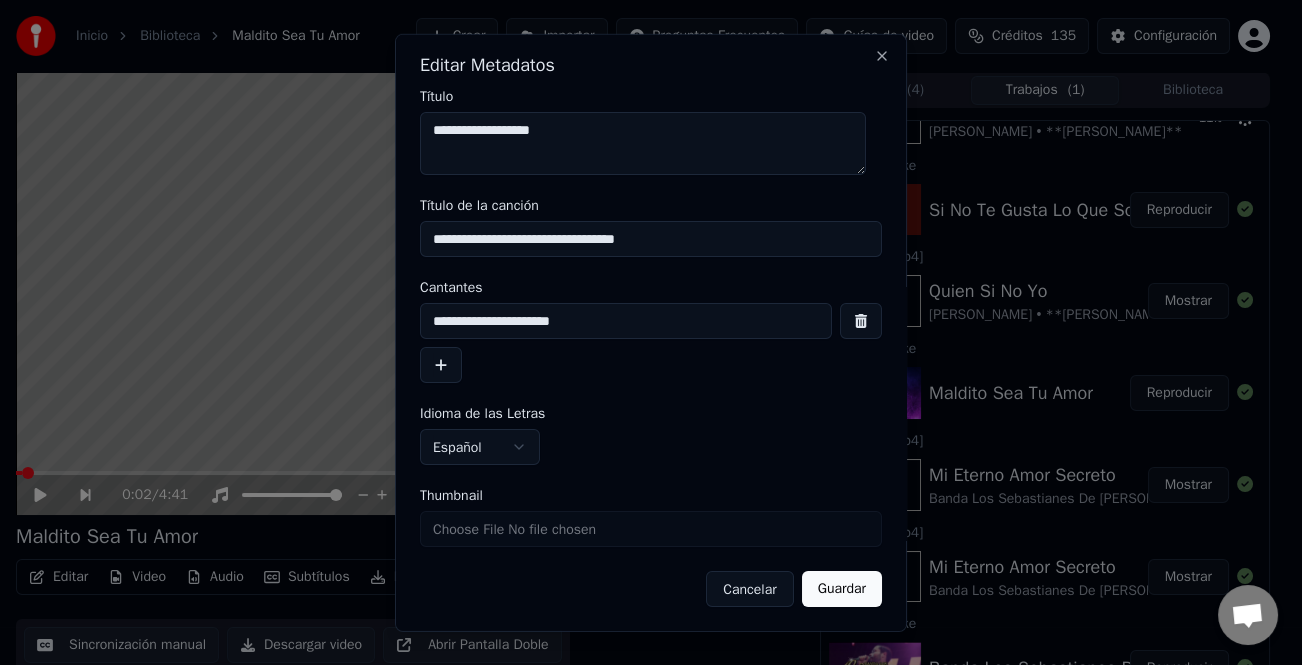 click on "Guardar" at bounding box center (842, 589) 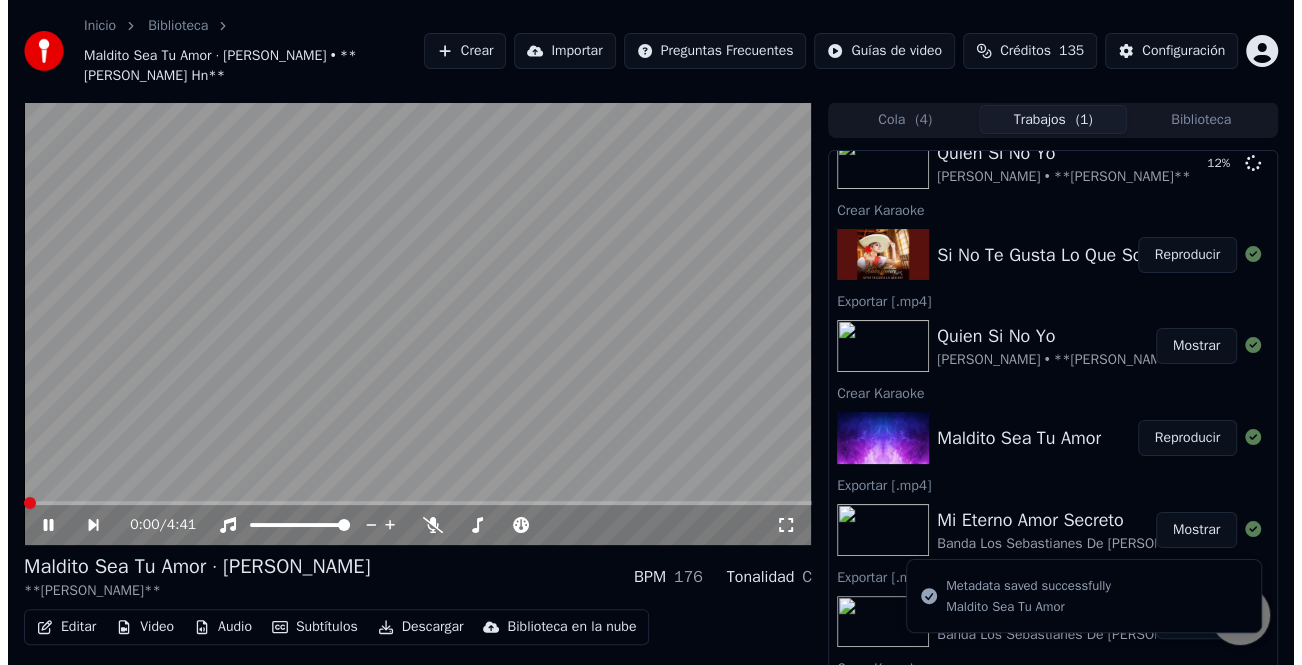 scroll, scrollTop: 0, scrollLeft: 0, axis: both 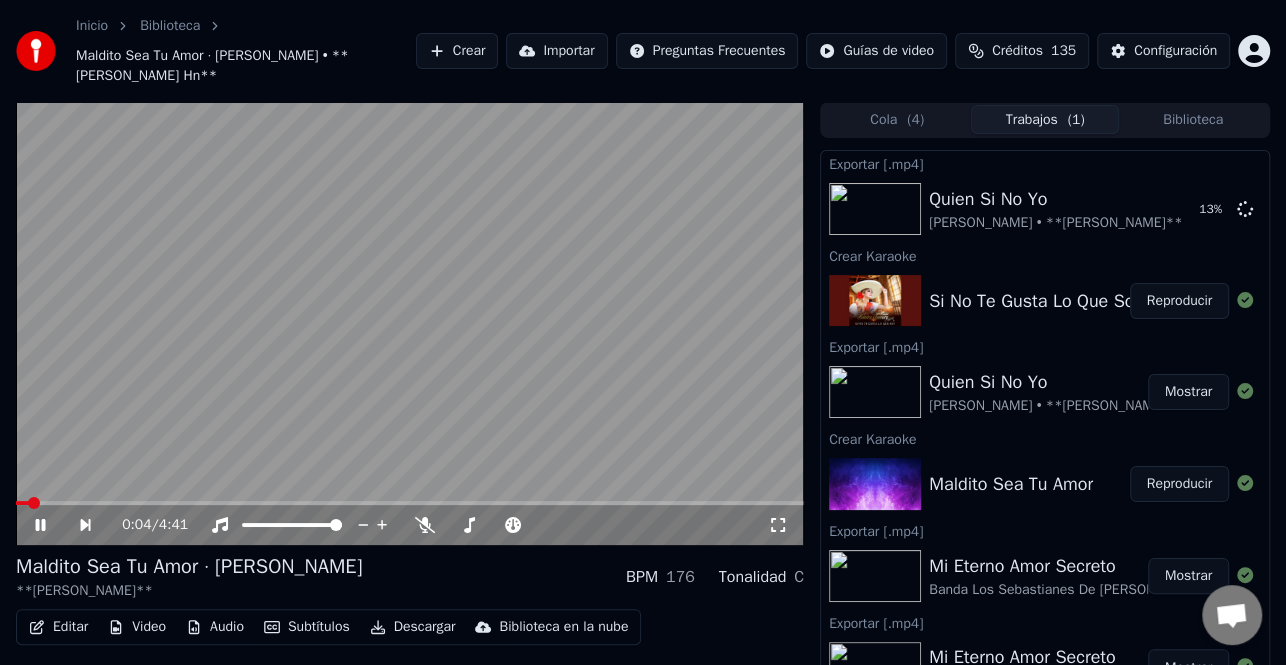 click 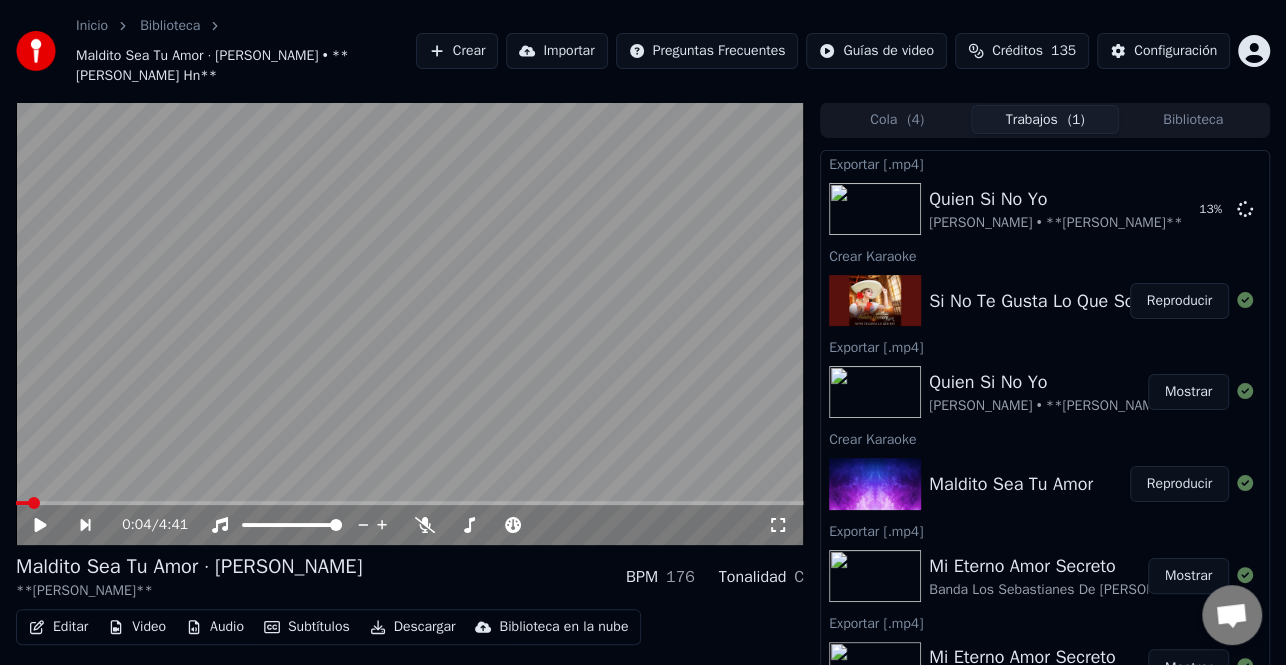 click on "Editar" at bounding box center (58, 627) 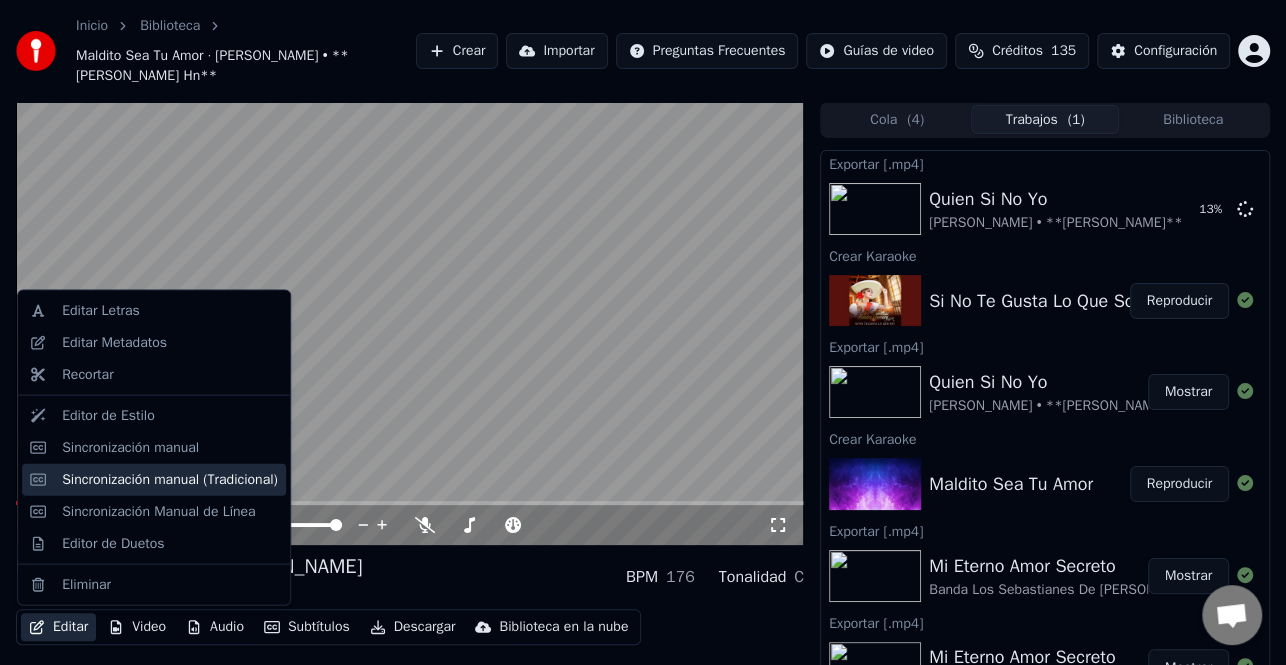 click on "Sincronización manual (Tradicional)" at bounding box center (170, 479) 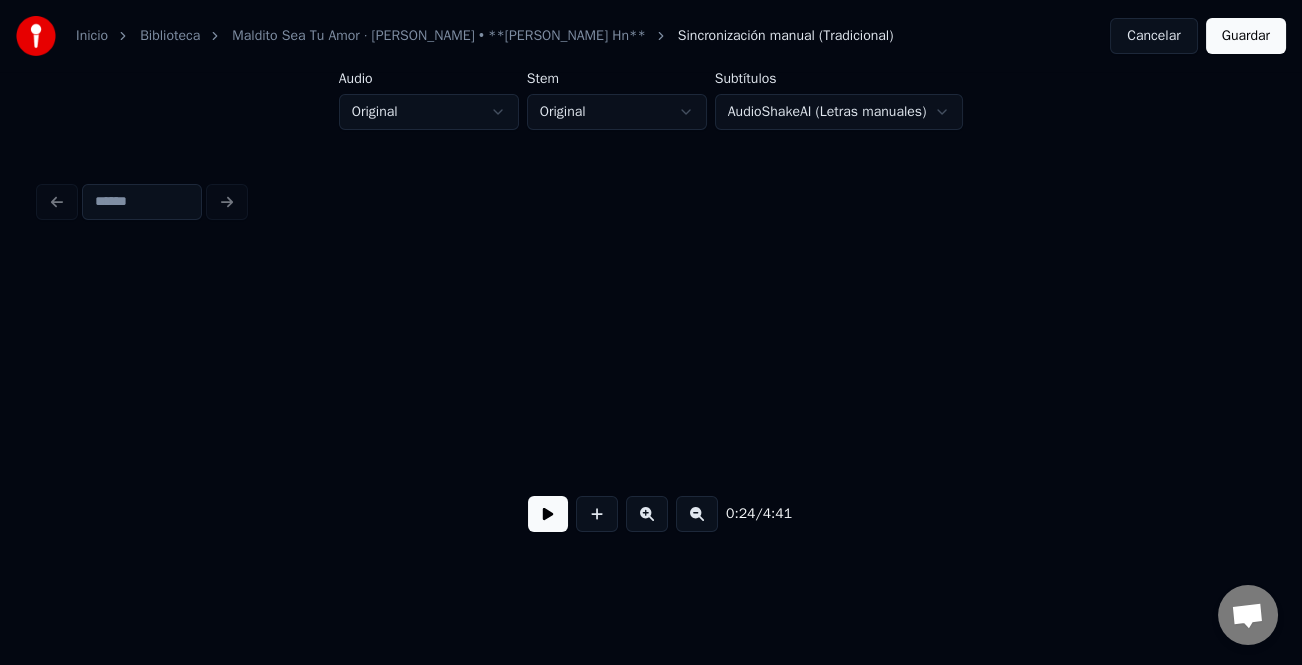 scroll, scrollTop: 0, scrollLeft: 2456, axis: horizontal 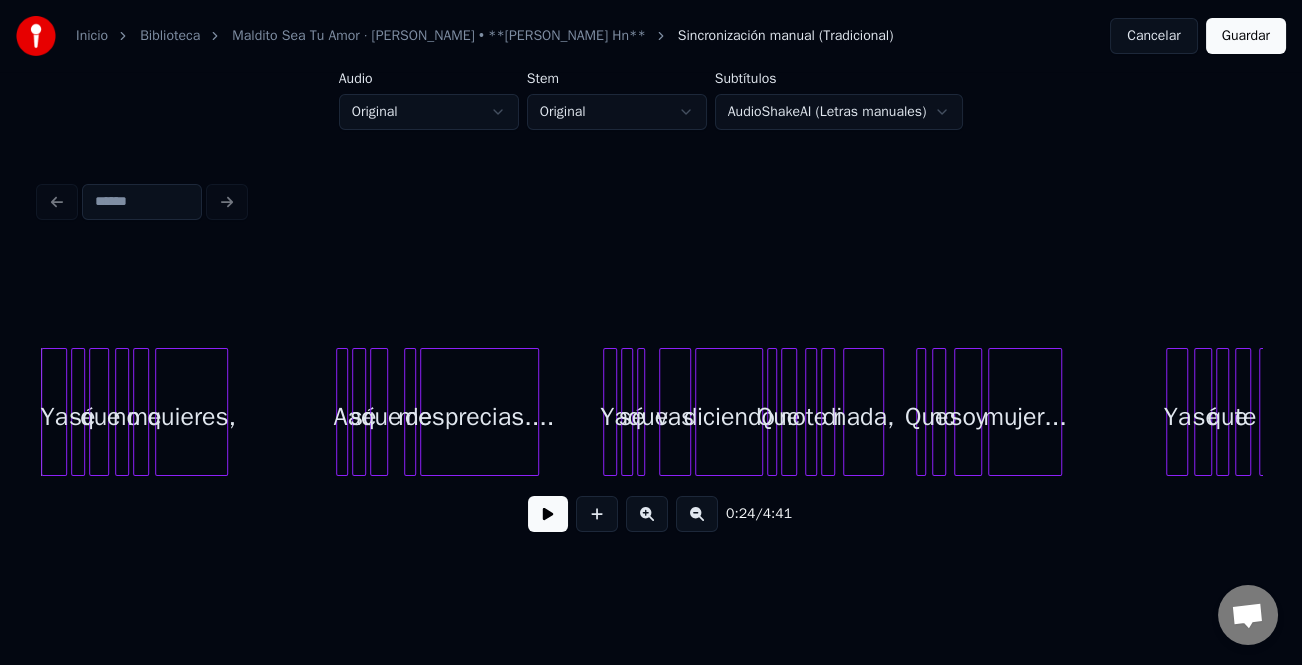 drag, startPoint x: 563, startPoint y: 510, endPoint x: 565, endPoint y: 555, distance: 45.044422 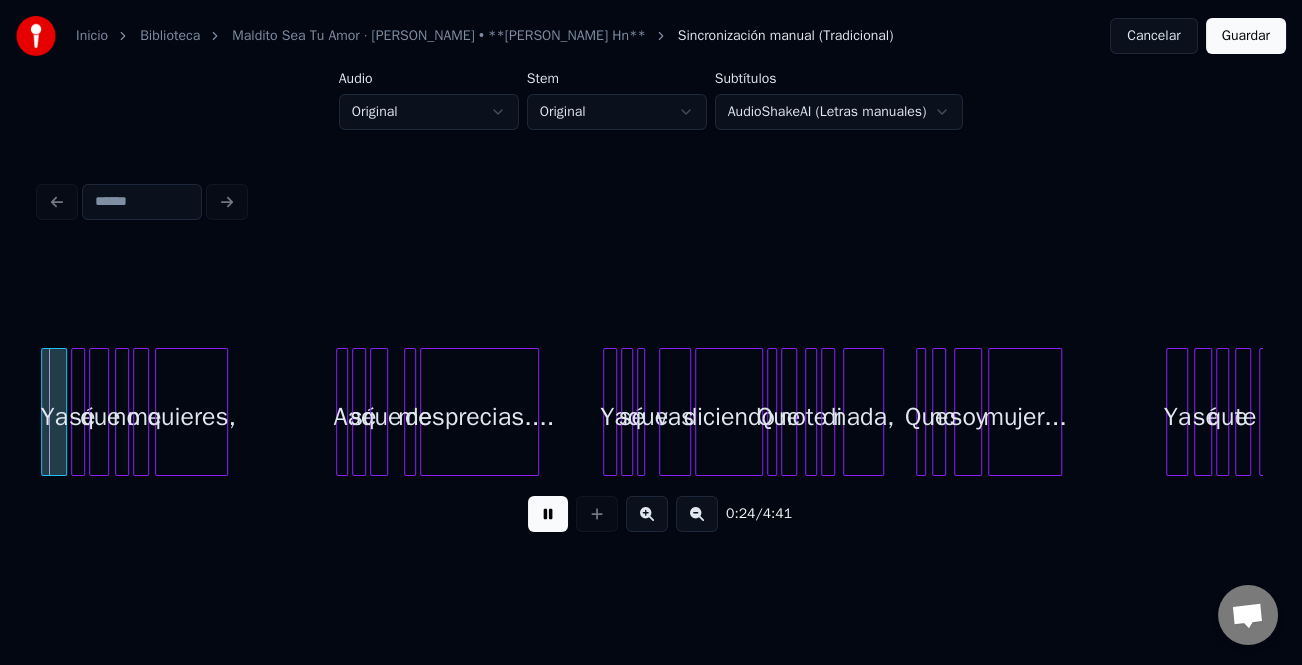 click at bounding box center (548, 514) 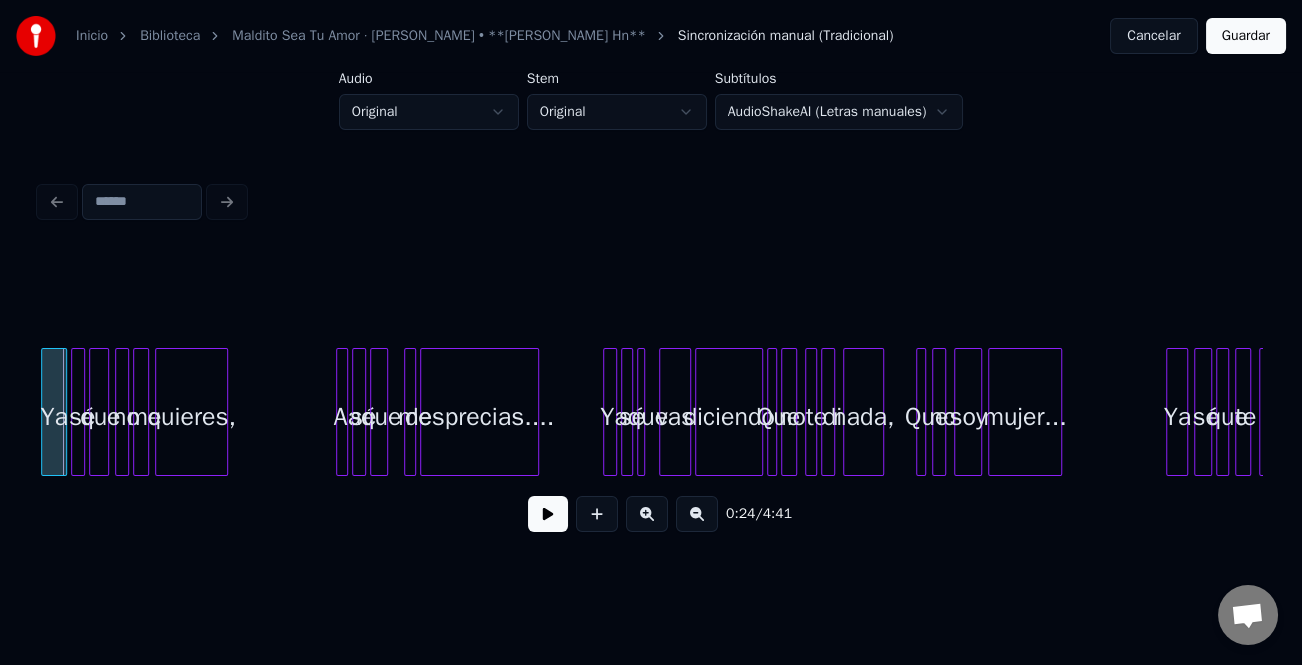 click at bounding box center (548, 514) 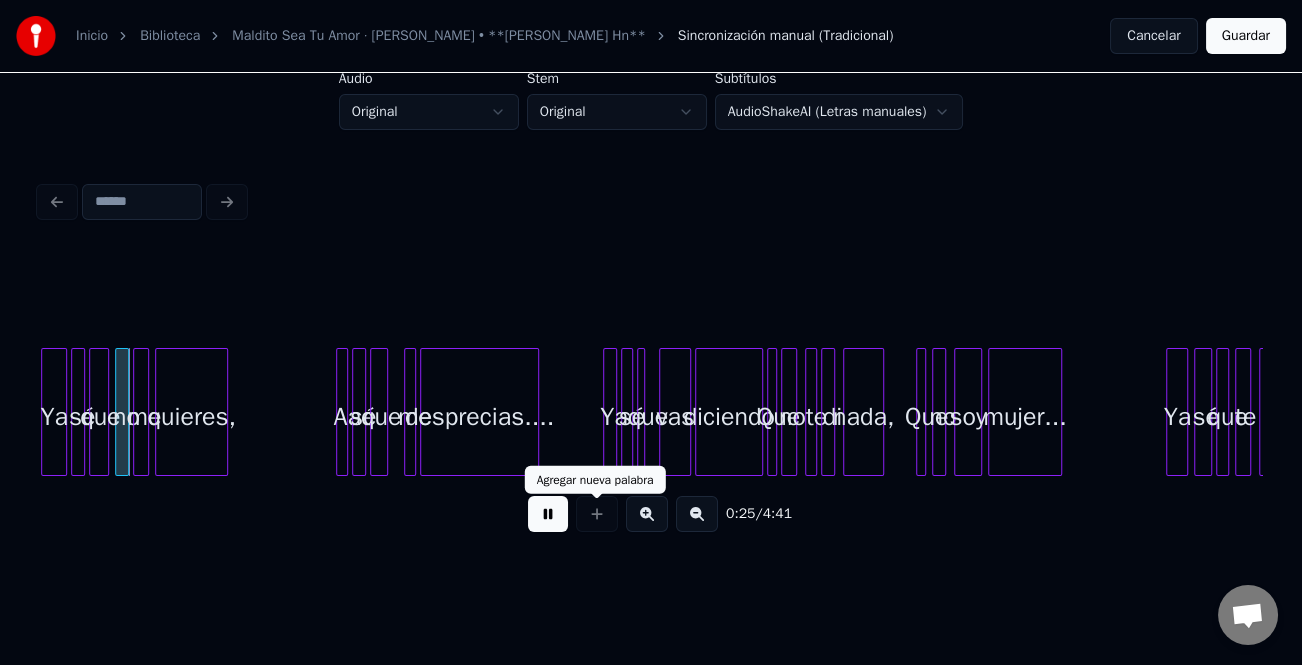 click at bounding box center (647, 514) 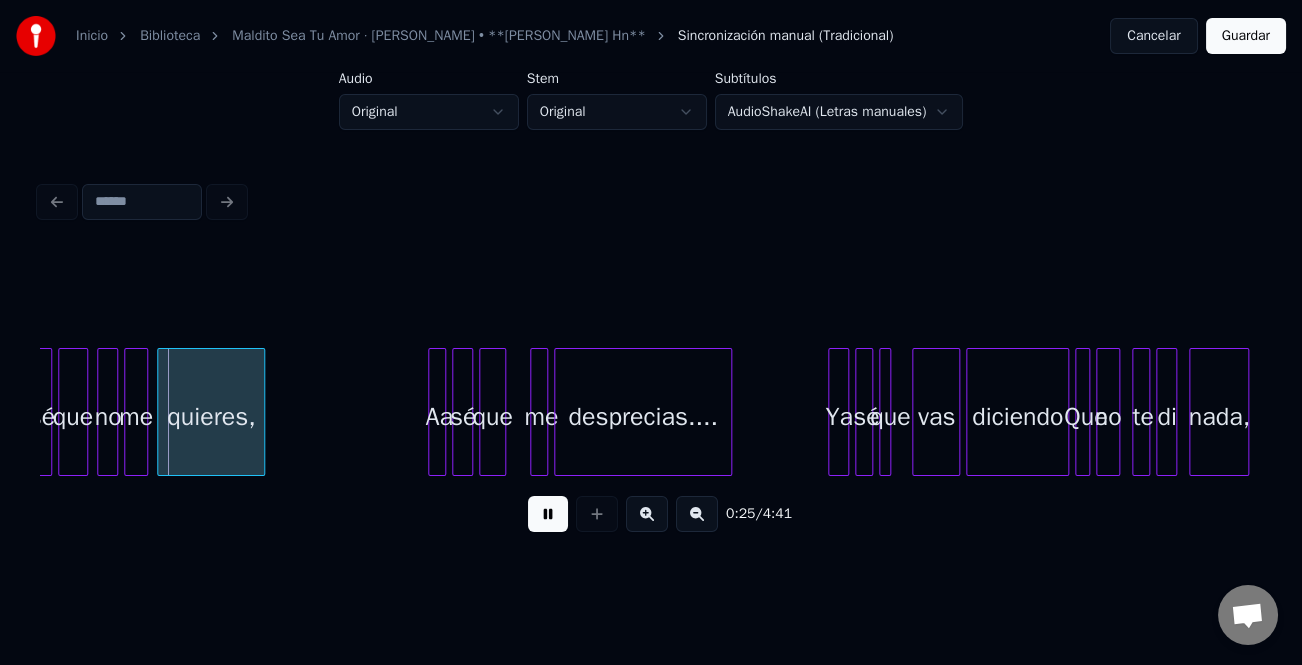 click at bounding box center (647, 514) 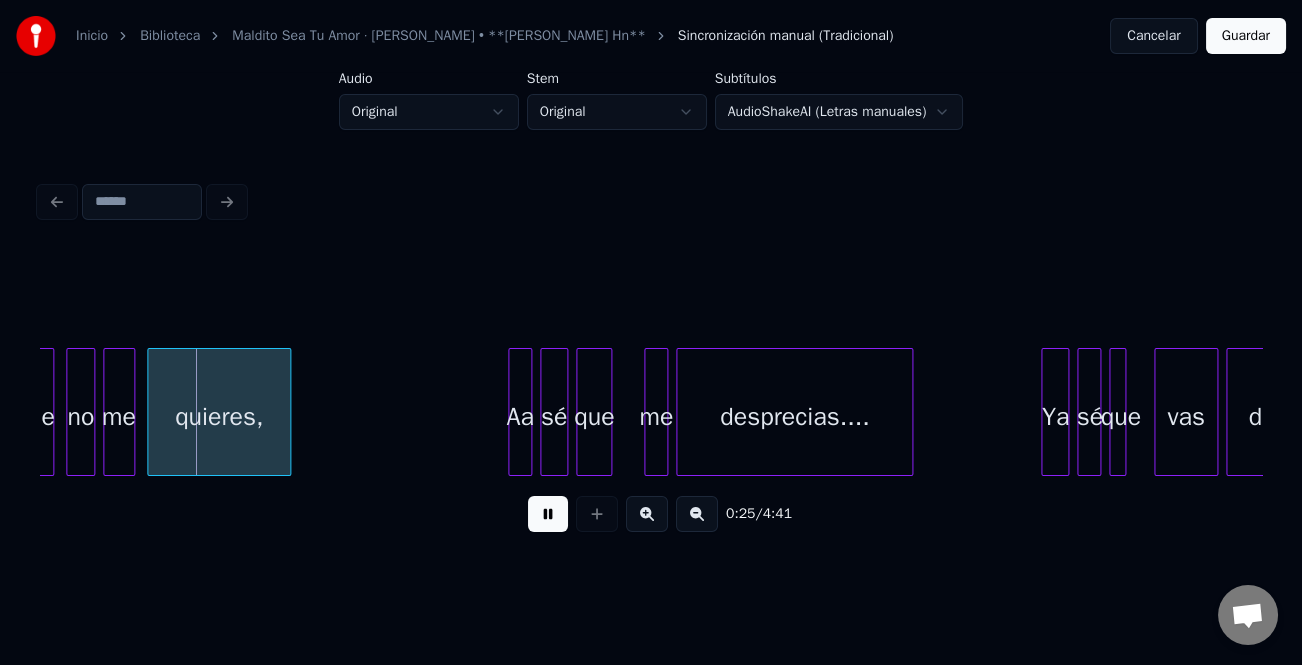 click at bounding box center [647, 514] 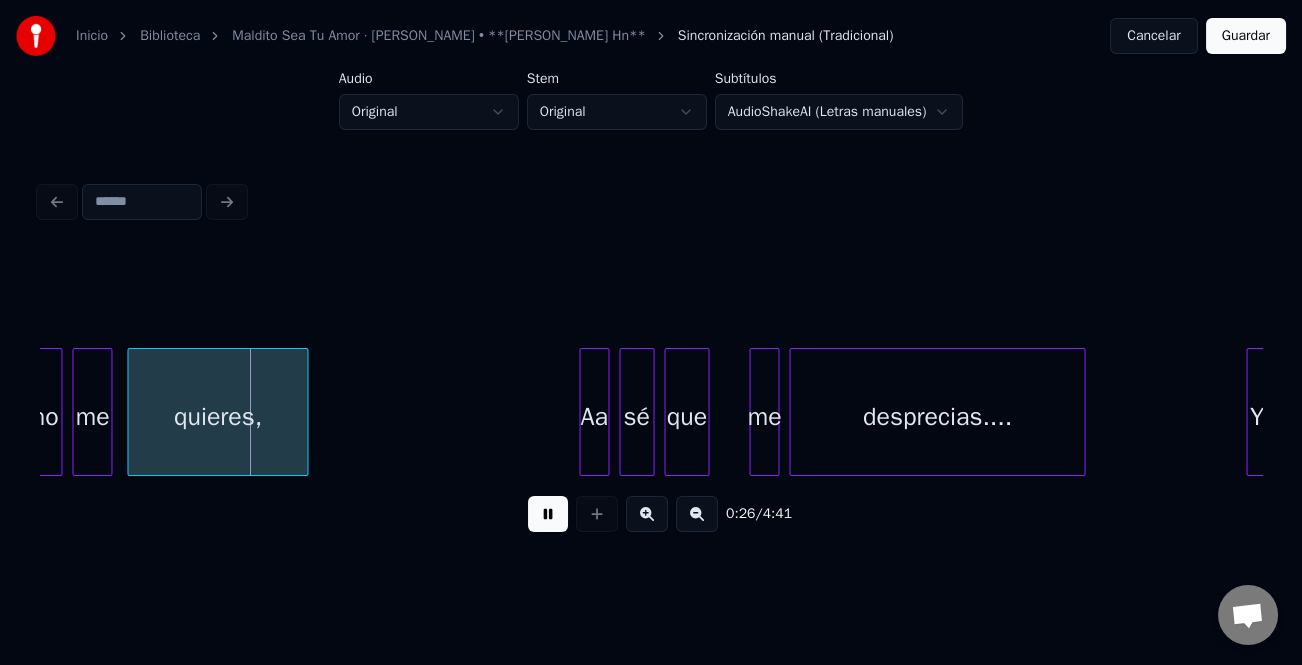 click at bounding box center [647, 514] 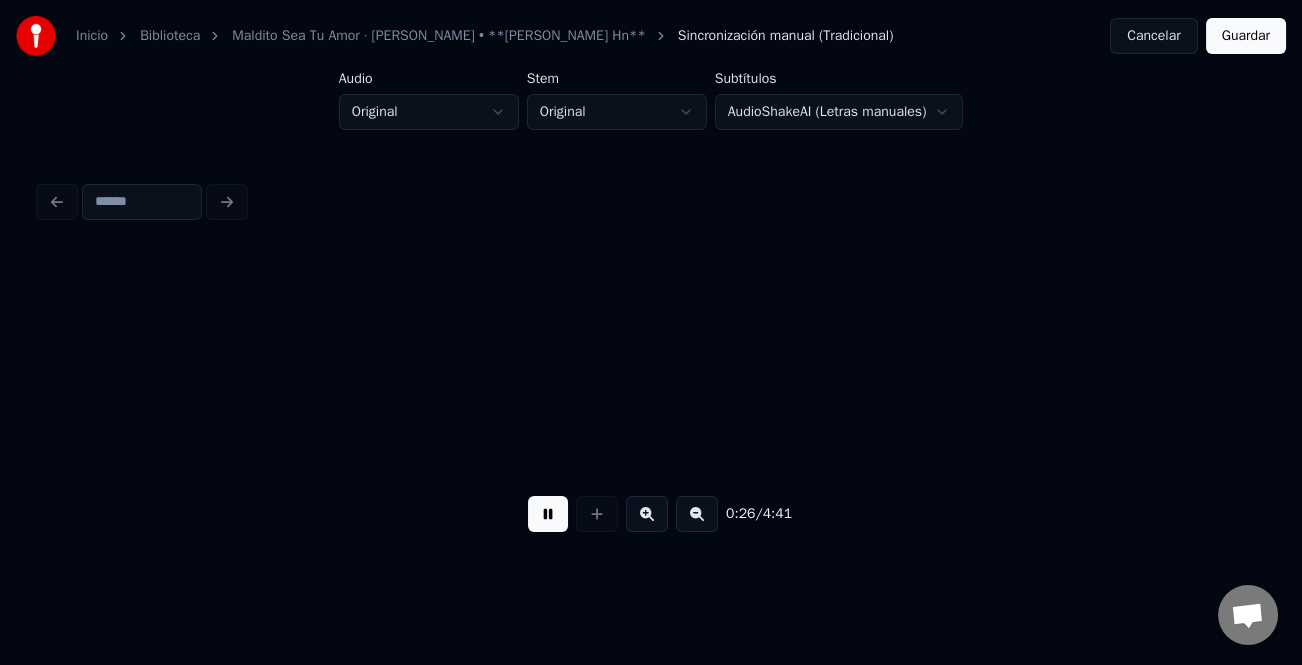 scroll, scrollTop: 0, scrollLeft: 7660, axis: horizontal 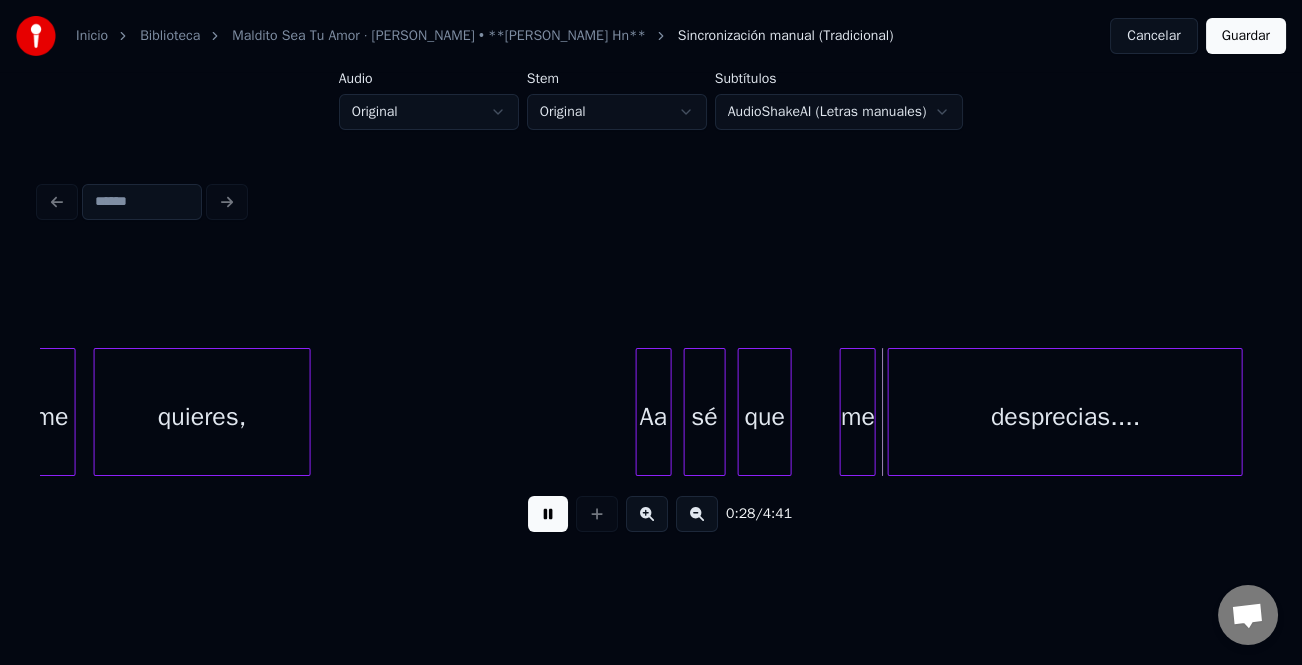 drag, startPoint x: 540, startPoint y: 525, endPoint x: 602, endPoint y: 506, distance: 64.84597 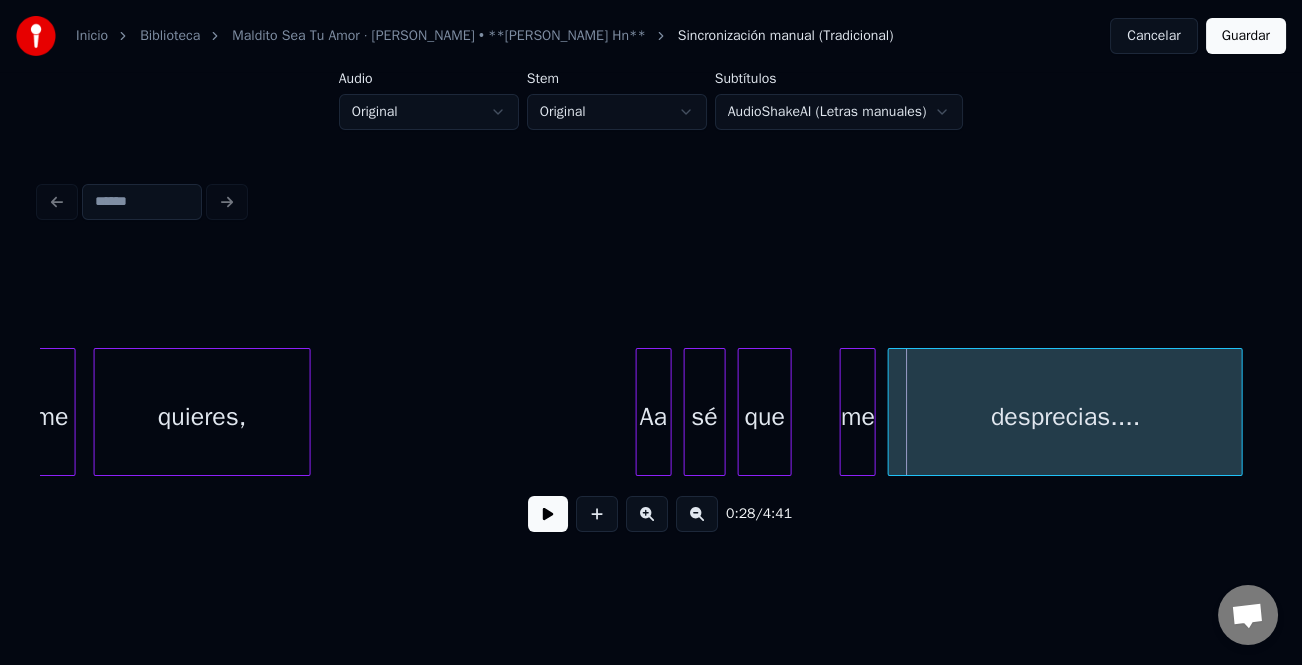 click on "Aa" at bounding box center (654, 417) 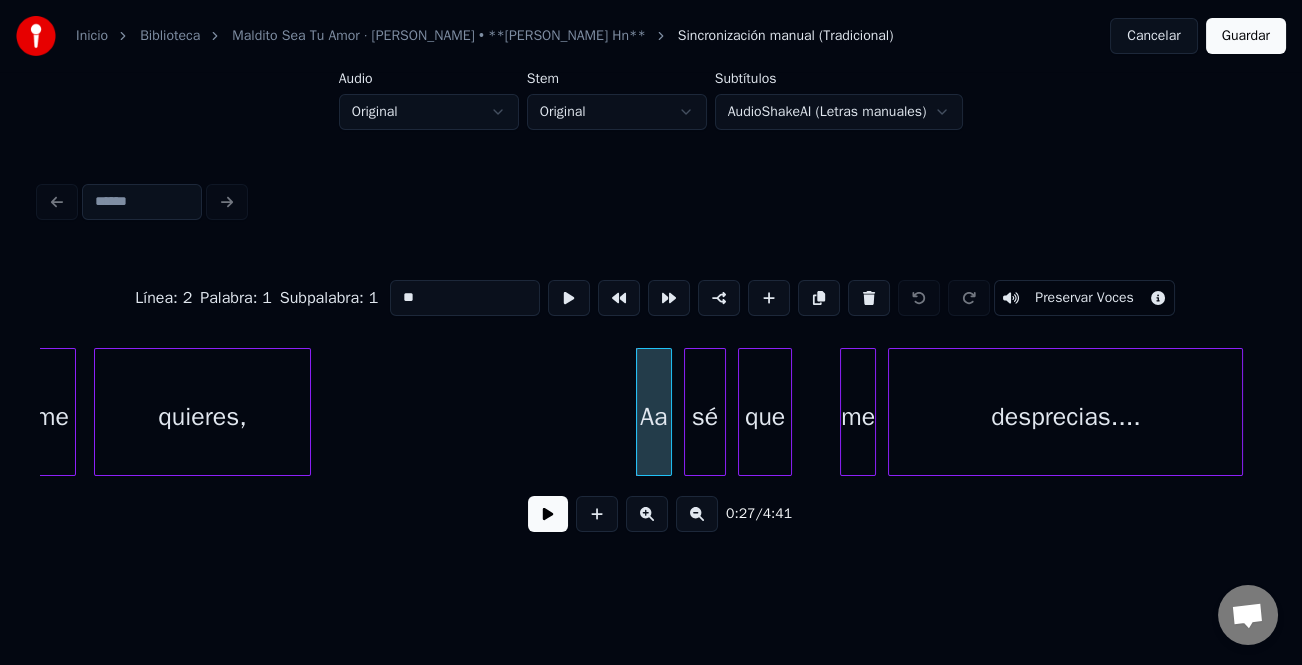 click on "**" at bounding box center (465, 298) 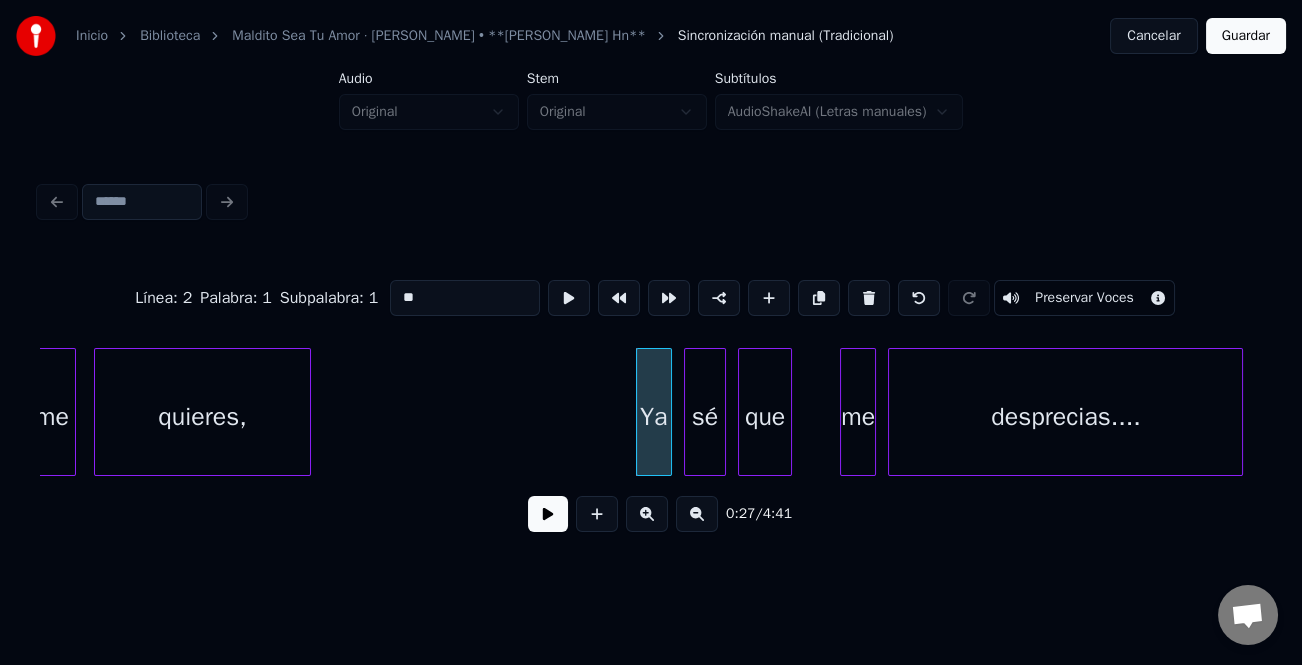 type on "**" 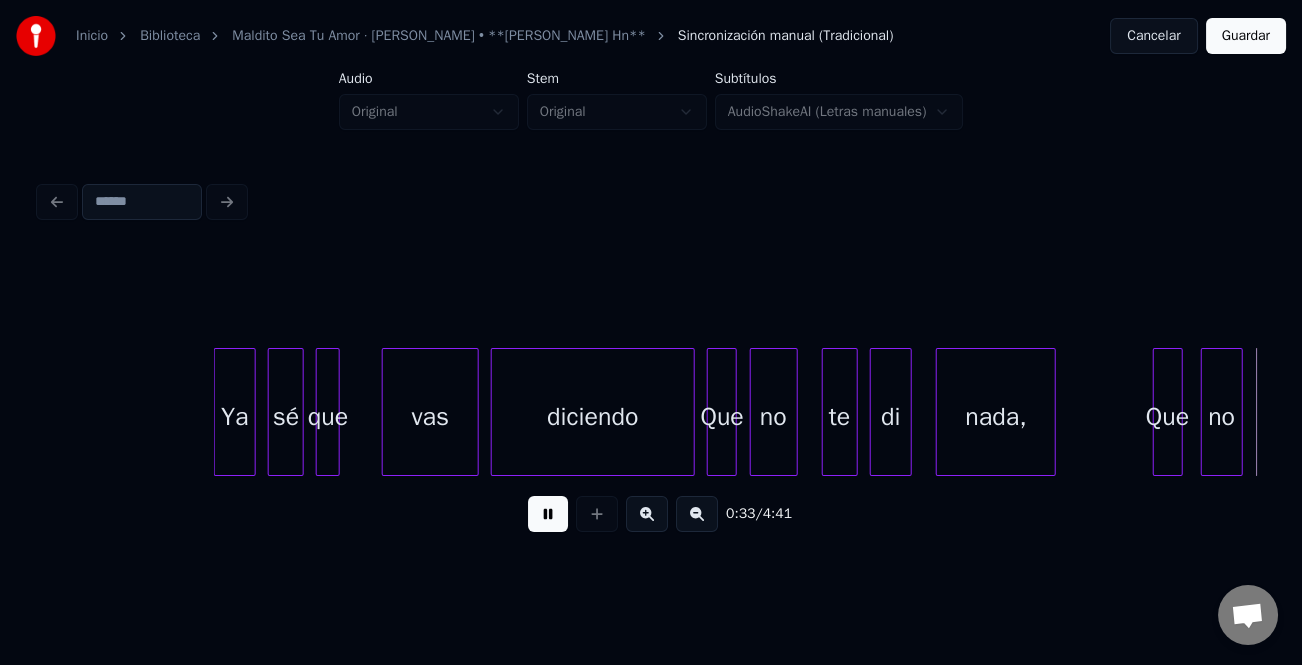 scroll, scrollTop: 0, scrollLeft: 10108, axis: horizontal 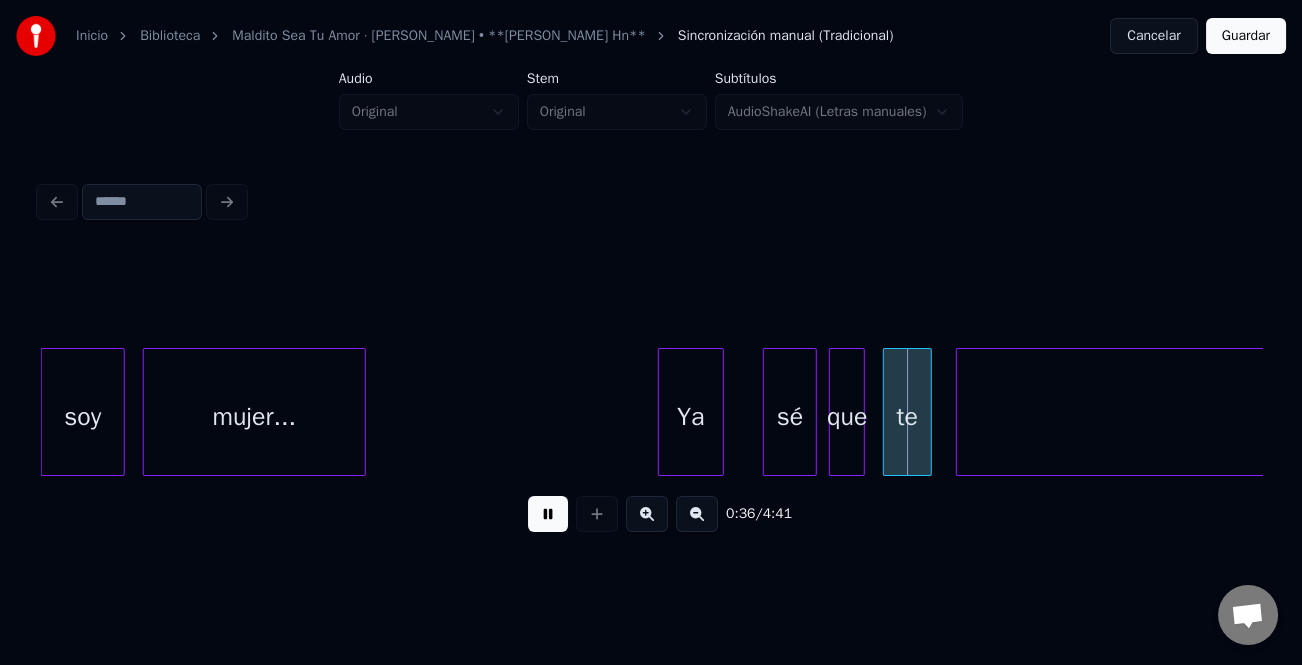 click on "Ya" at bounding box center [691, 417] 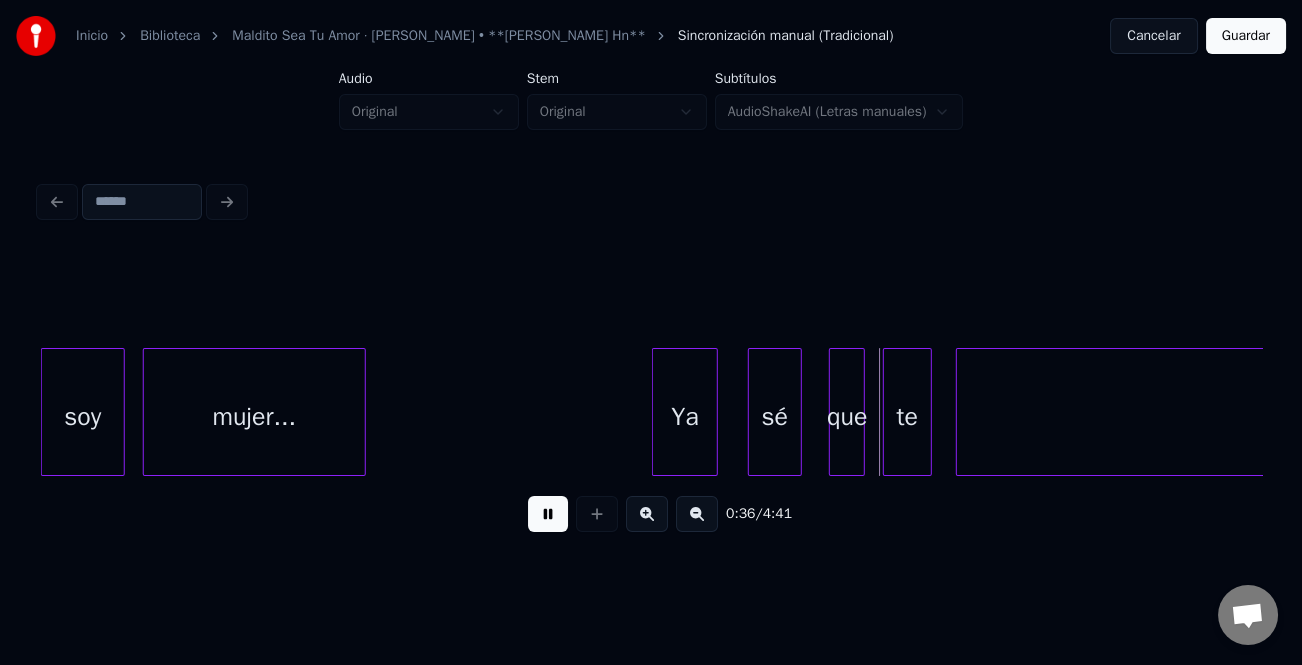 click on "sé" at bounding box center (775, 417) 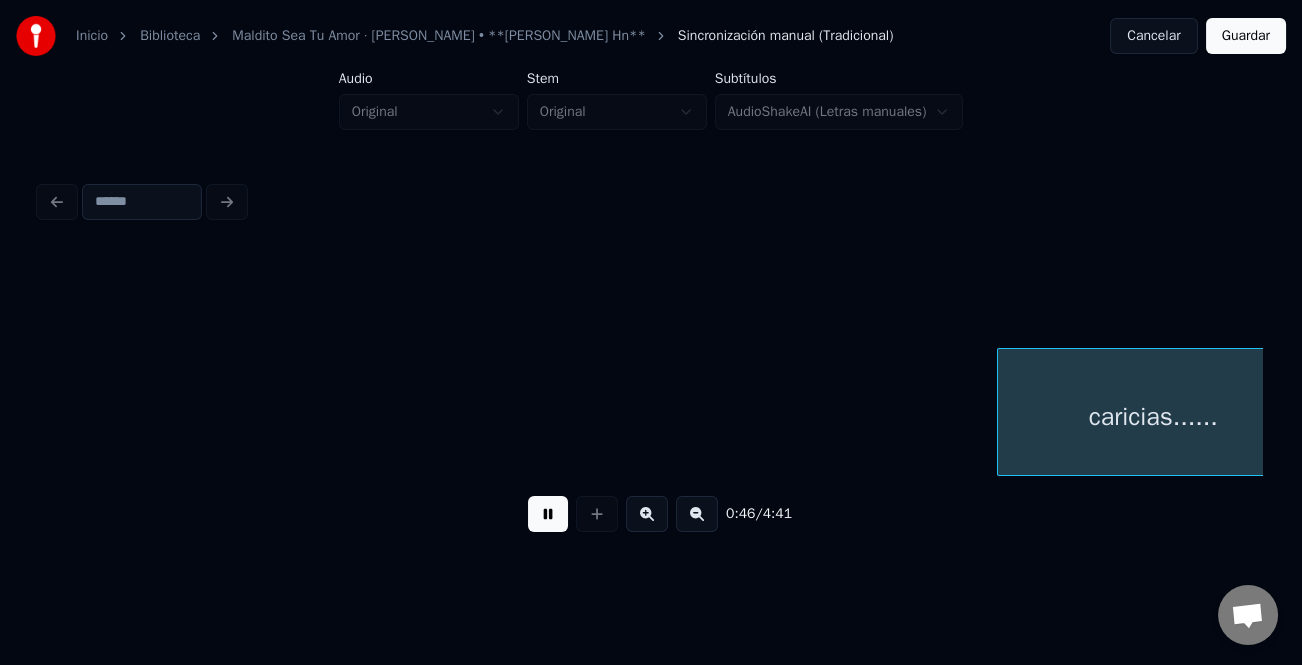 scroll, scrollTop: 0, scrollLeft: 13780, axis: horizontal 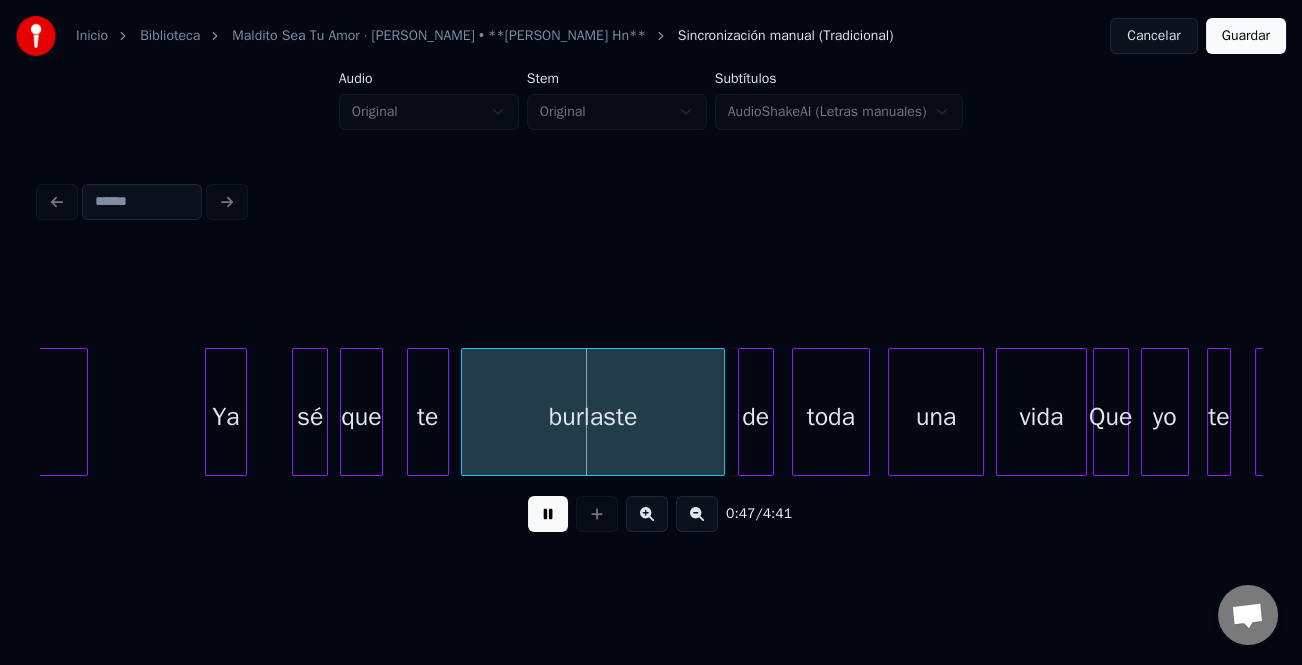 click on "Ya" at bounding box center [226, 417] 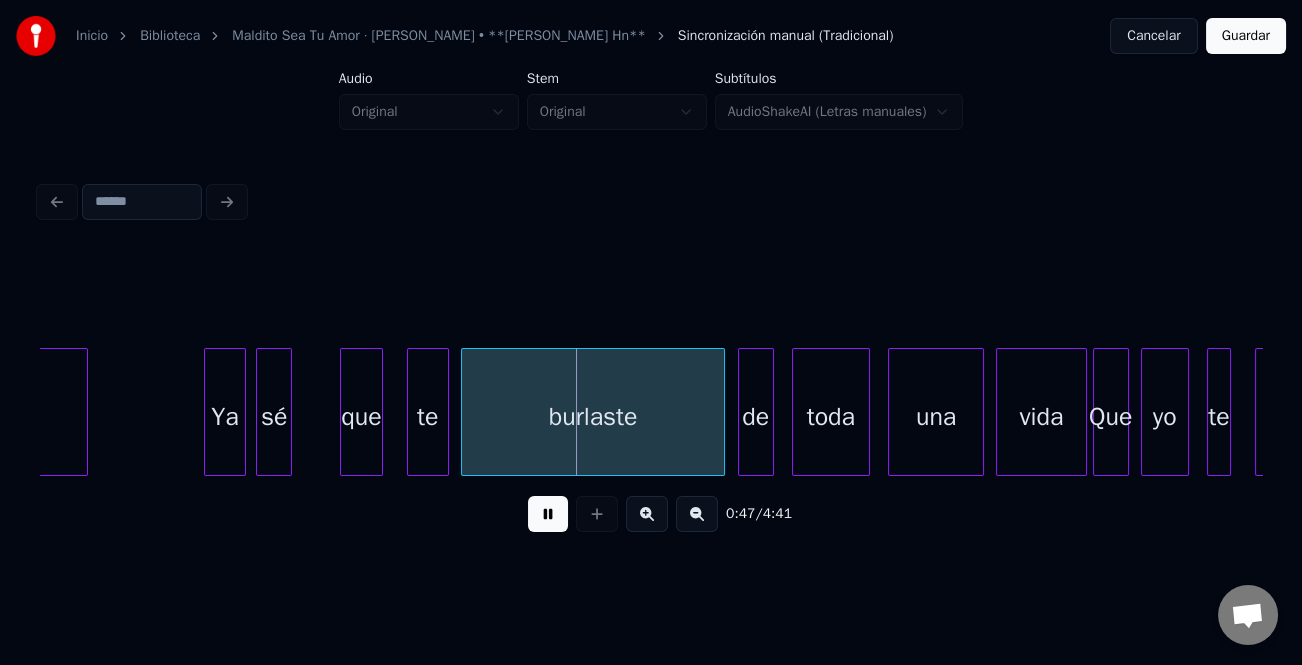 click on "sé" at bounding box center [274, 417] 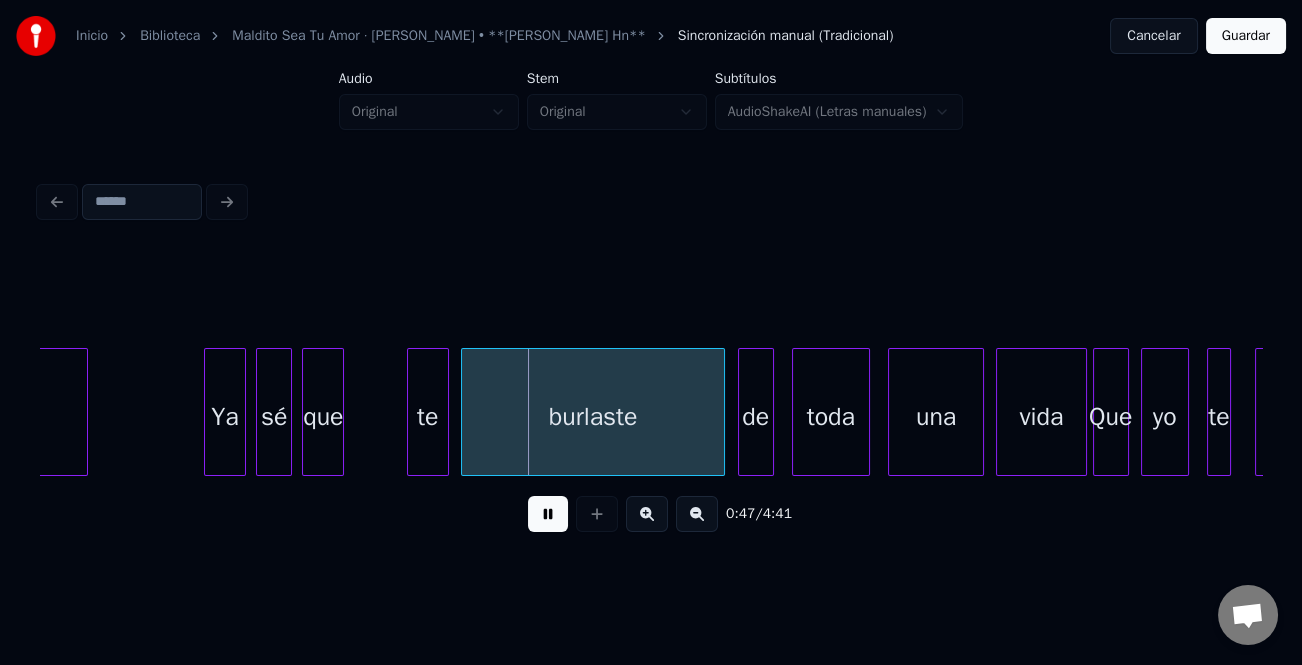 click on "que" at bounding box center [323, 417] 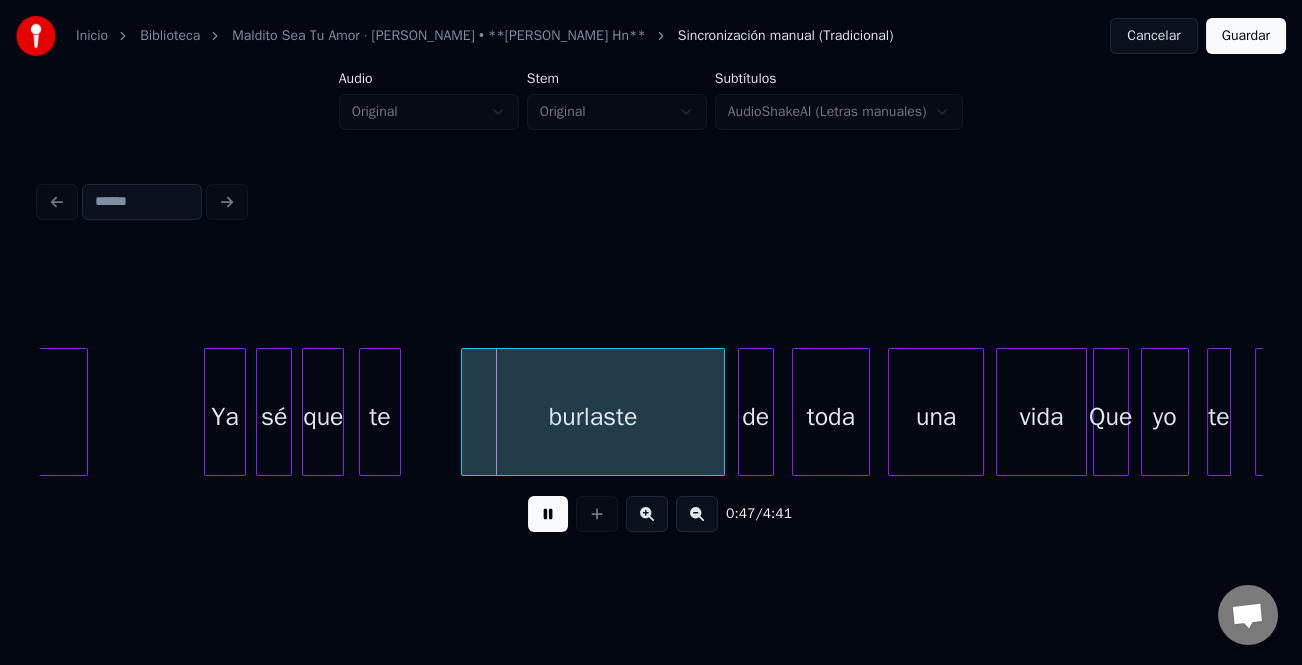 click on "te" at bounding box center [380, 417] 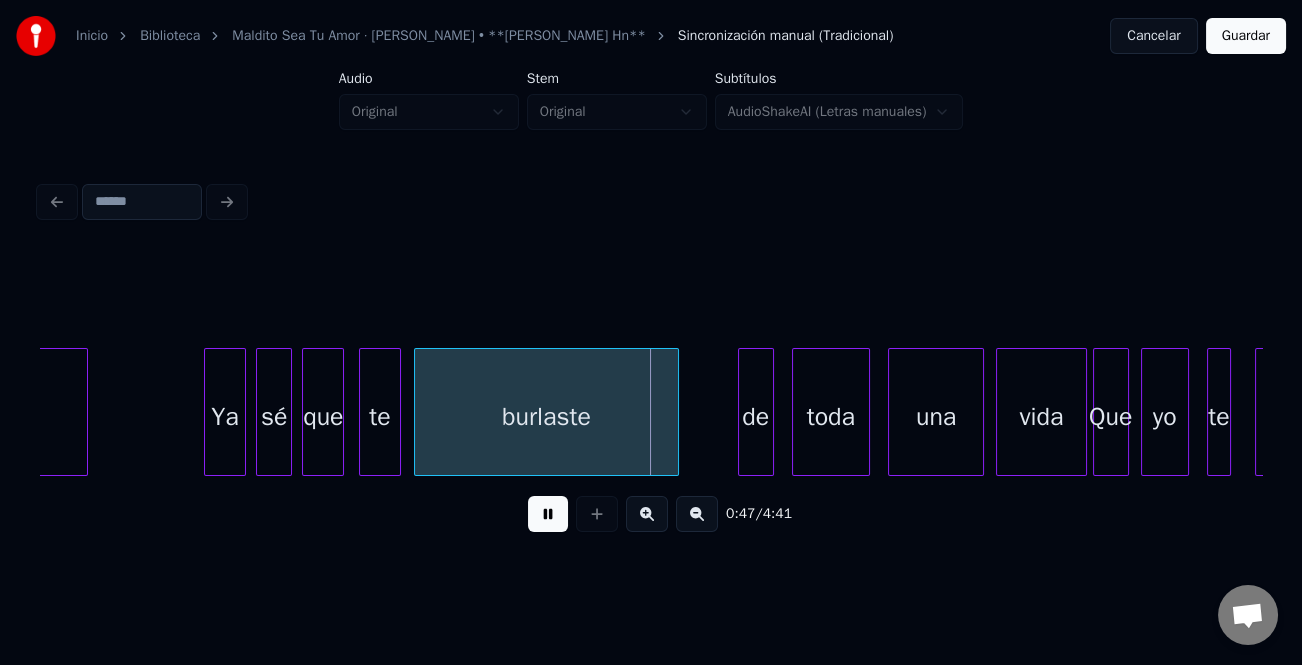 click on "burlaste" at bounding box center [546, 417] 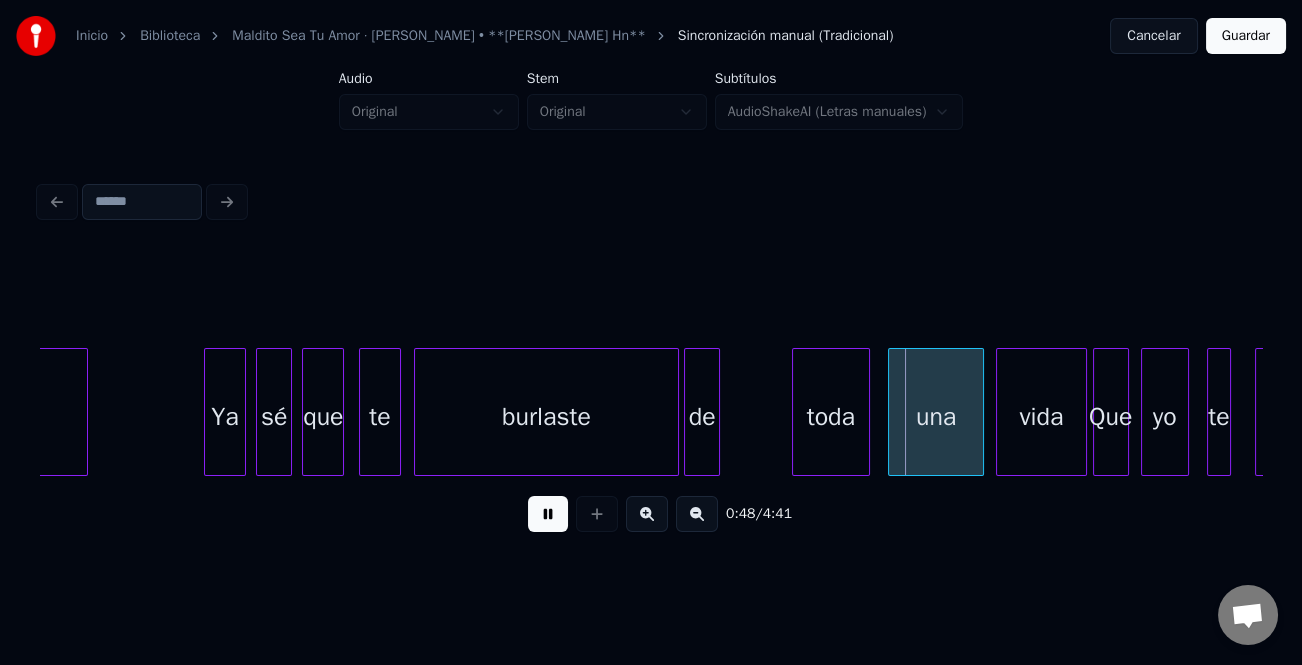 click on "de" at bounding box center [702, 417] 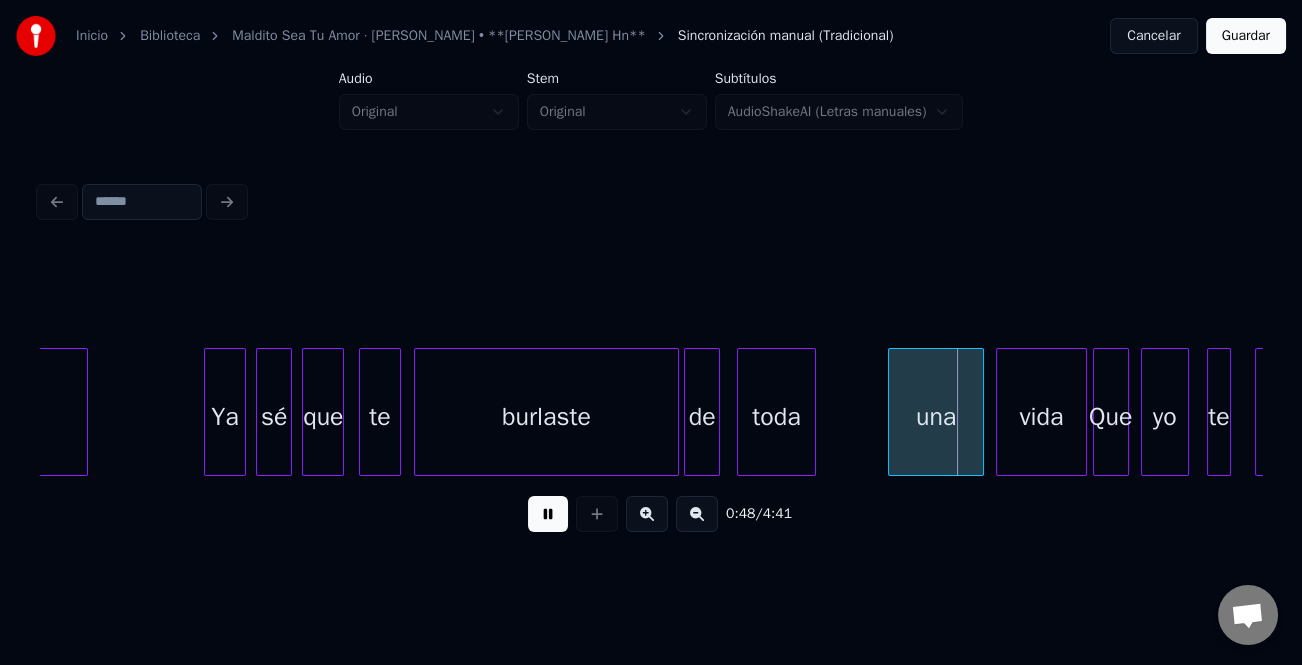 click on "toda" at bounding box center (776, 417) 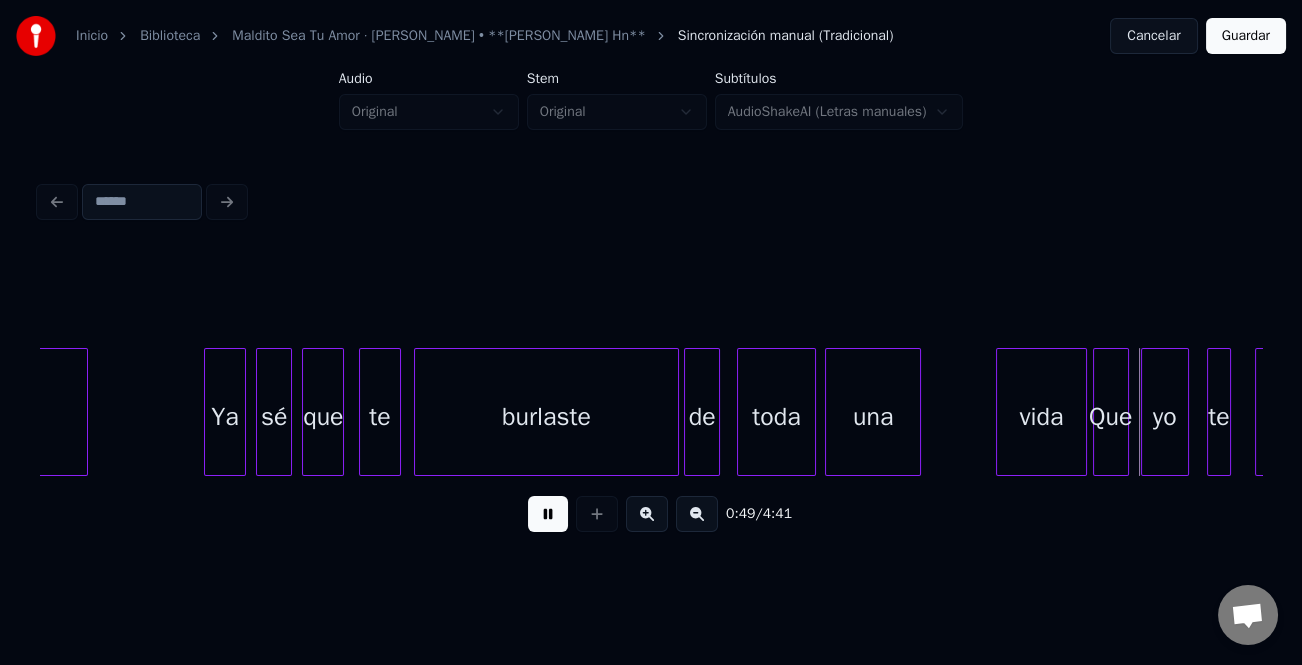click on "una" at bounding box center (873, 417) 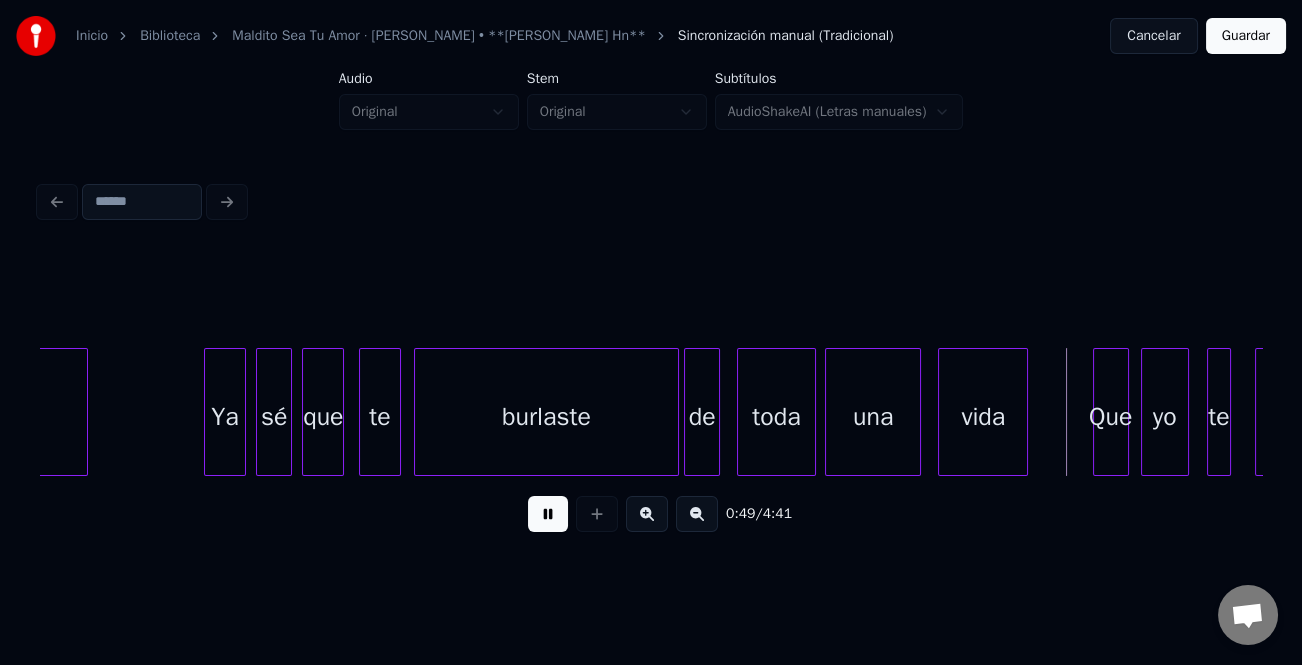 click on "vida" at bounding box center (983, 417) 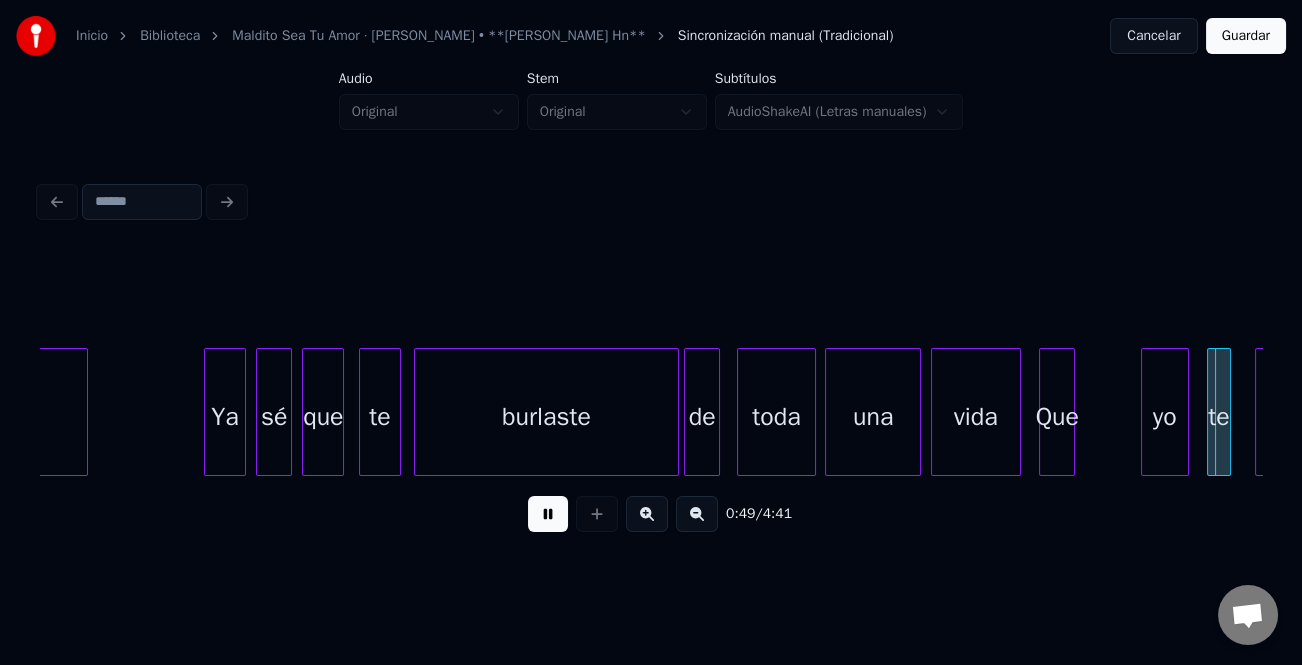 click on "Que" at bounding box center [1057, 417] 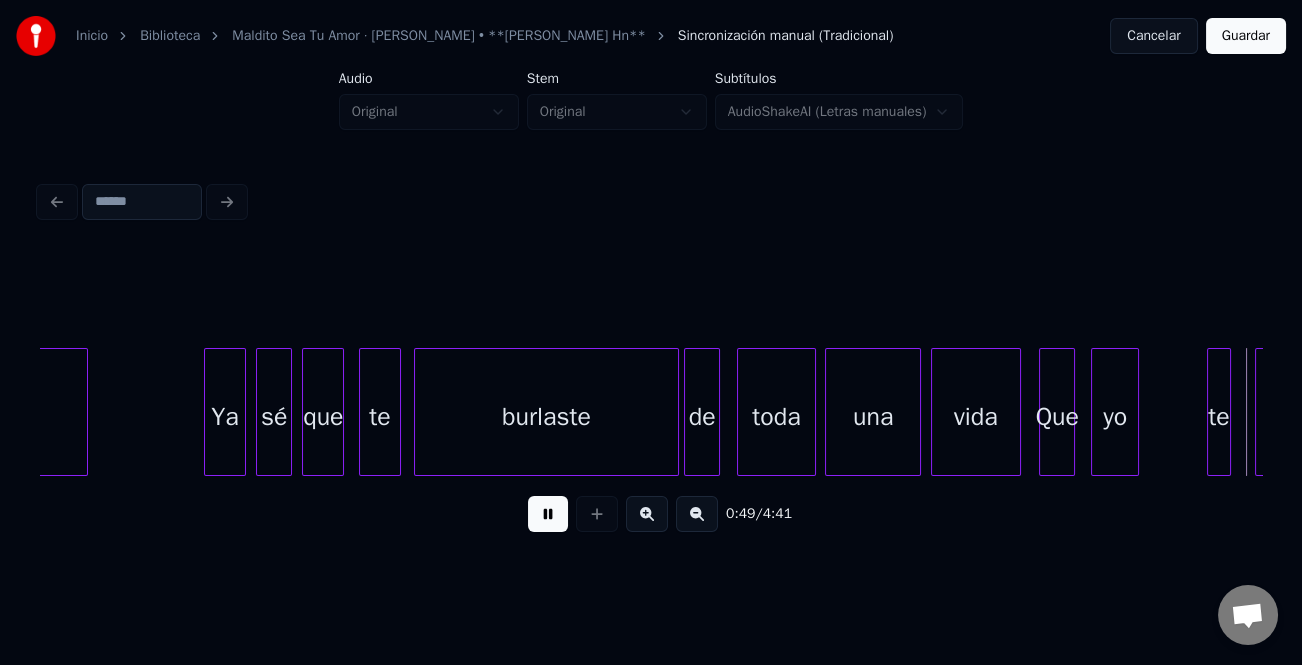 scroll, scrollTop: 0, scrollLeft: 14830, axis: horizontal 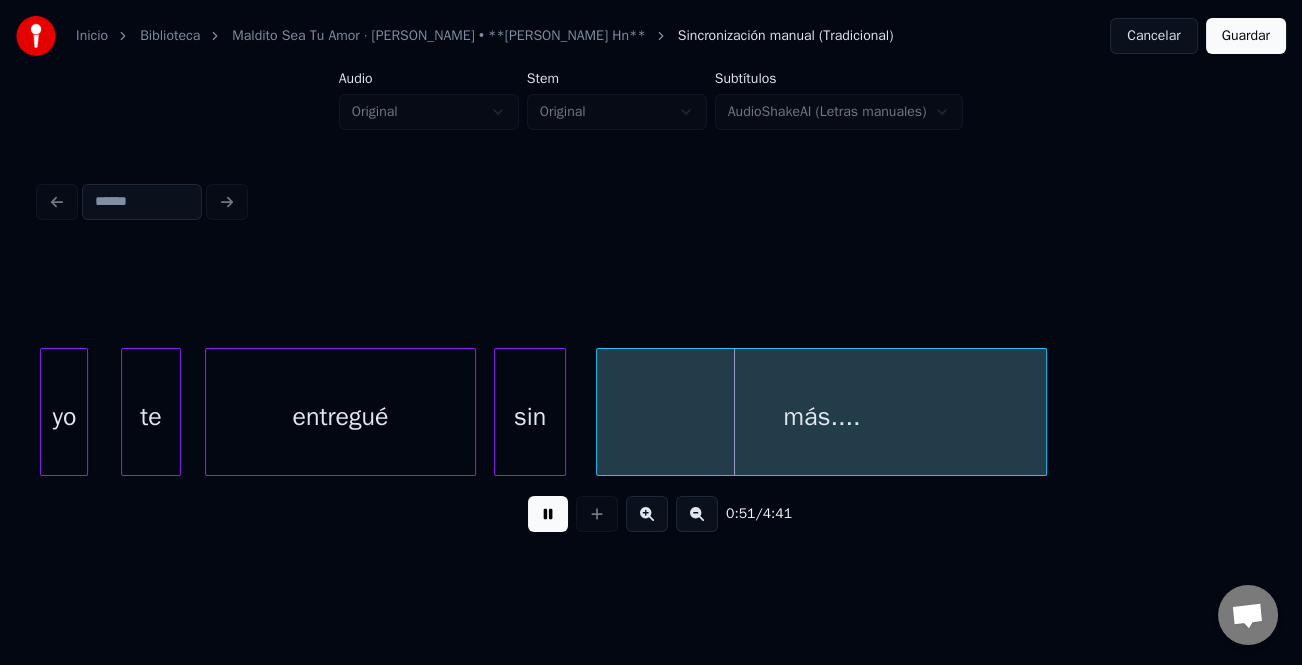 click at bounding box center [125, 412] 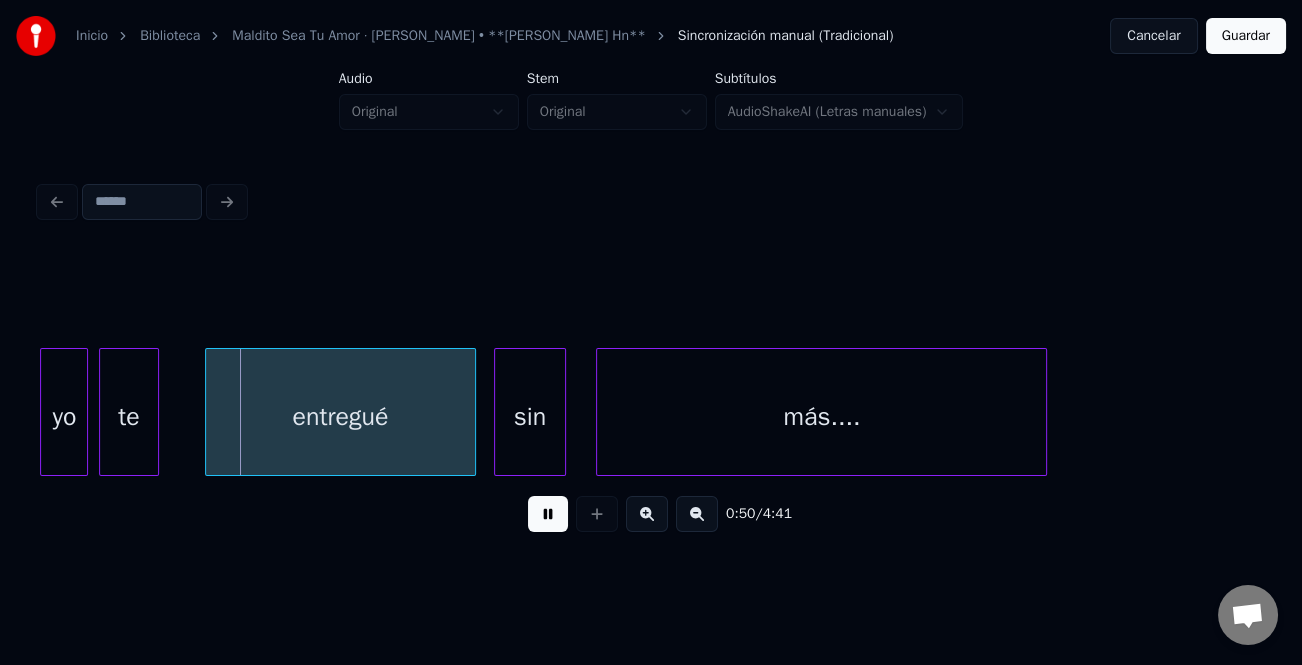 click on "te" at bounding box center [129, 417] 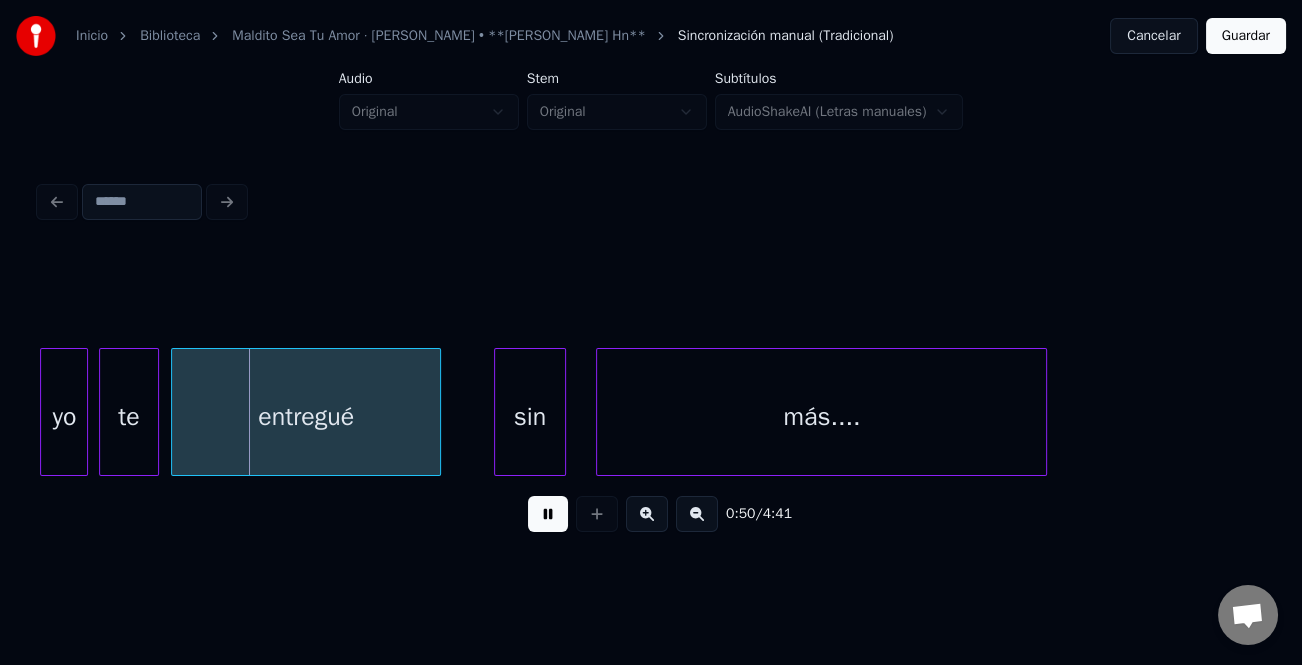 click on "entregué" at bounding box center [306, 417] 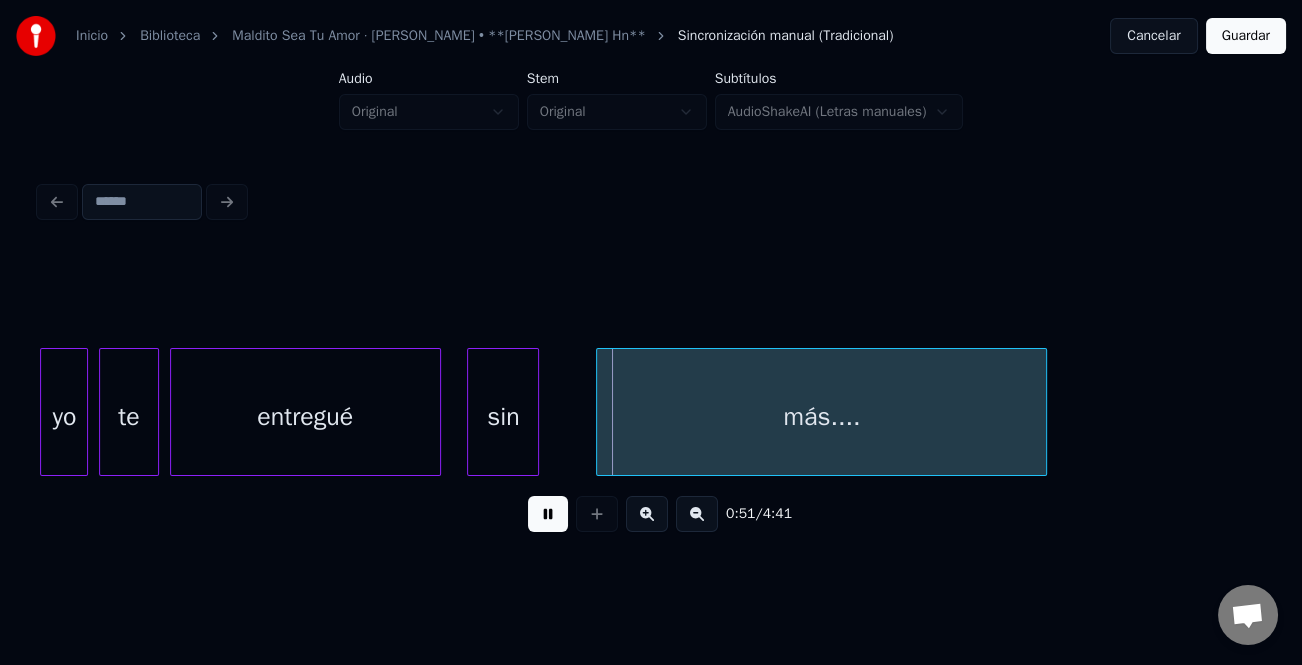 click on "sin" at bounding box center [503, 417] 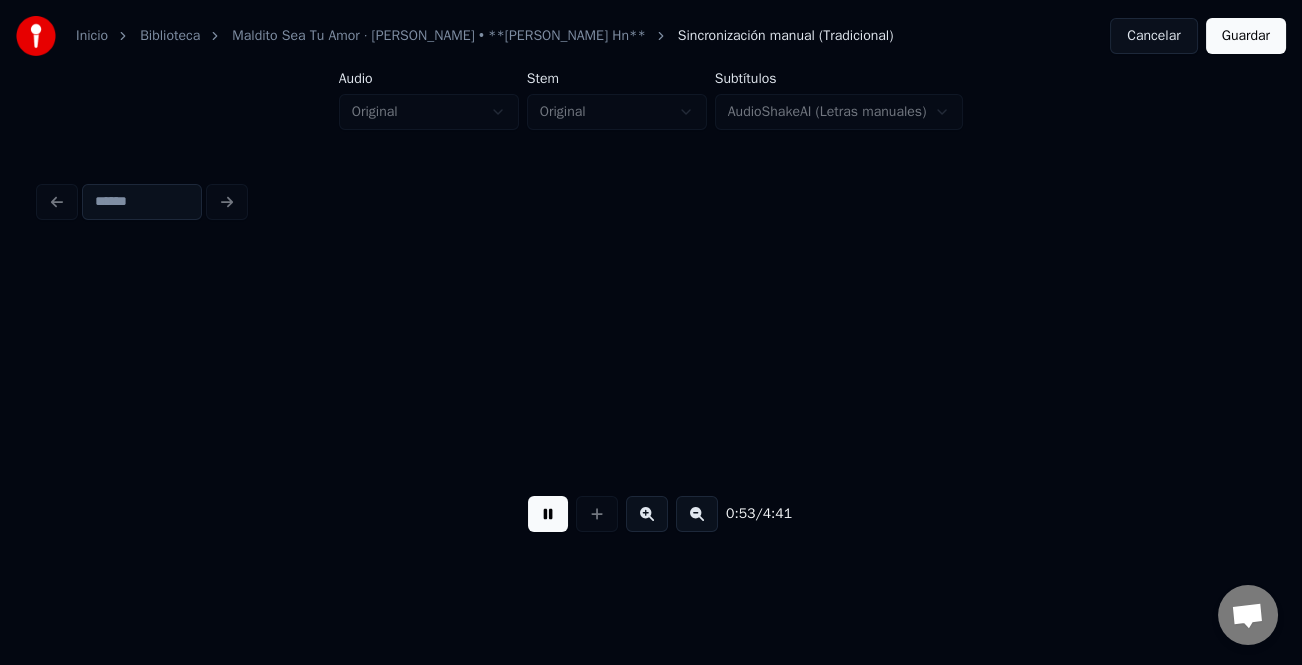 scroll, scrollTop: 0, scrollLeft: 16057, axis: horizontal 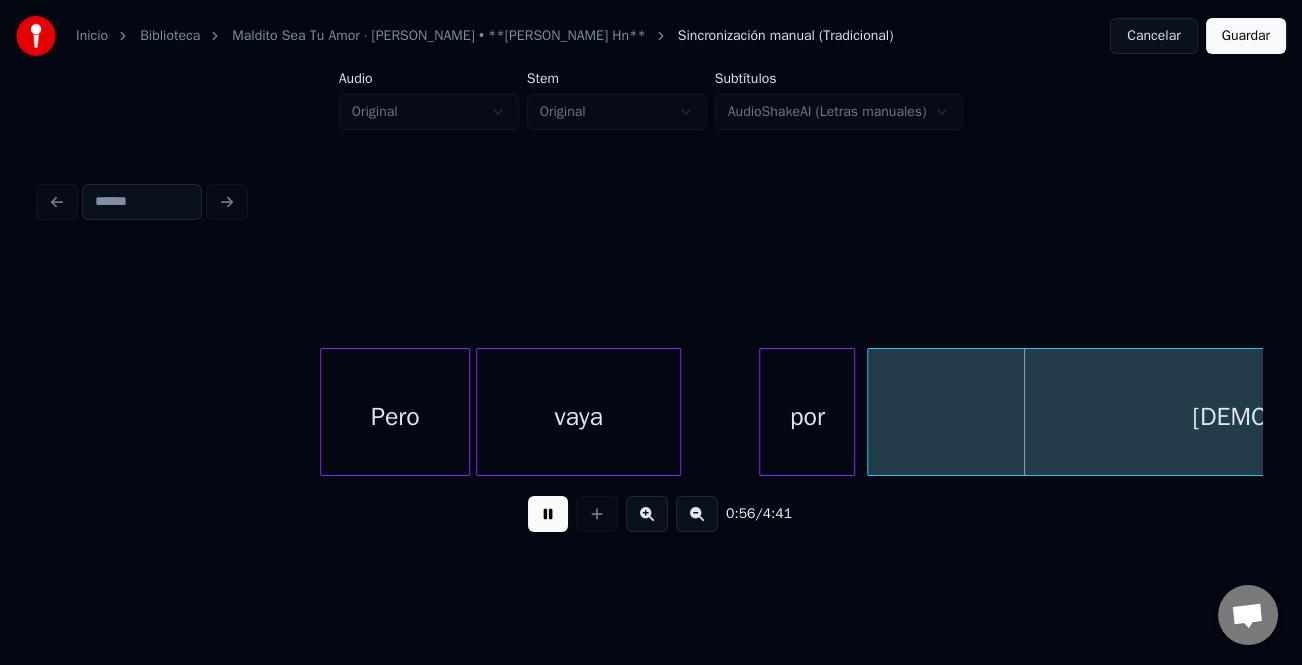 click on "Pero vaya por [DEMOGRAPHIC_DATA],....." at bounding box center [651, 412] 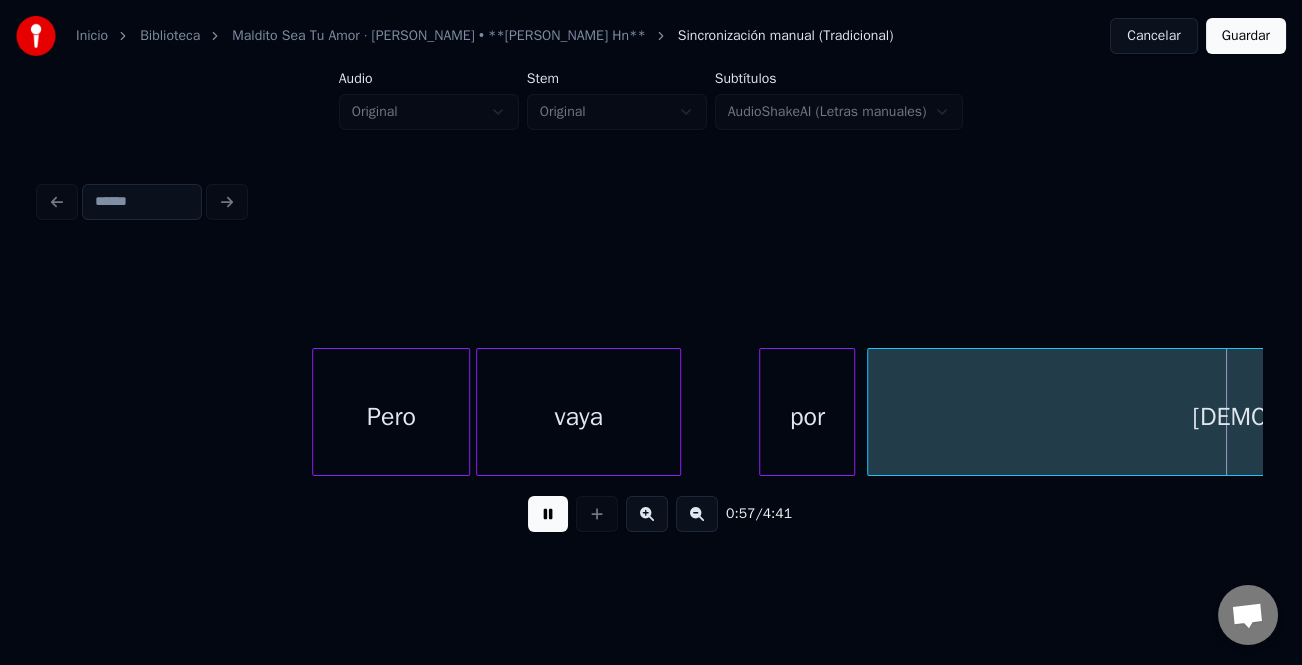 scroll, scrollTop: 0, scrollLeft: 17279, axis: horizontal 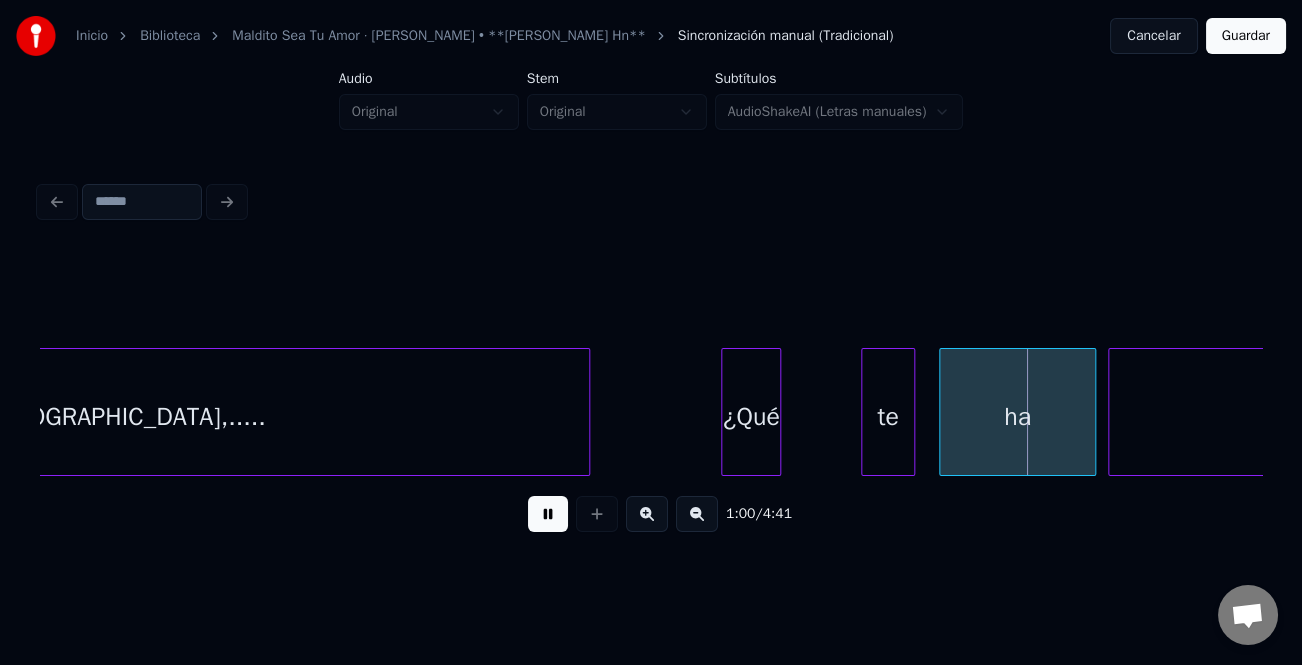 click on "¿Qué" at bounding box center (751, 417) 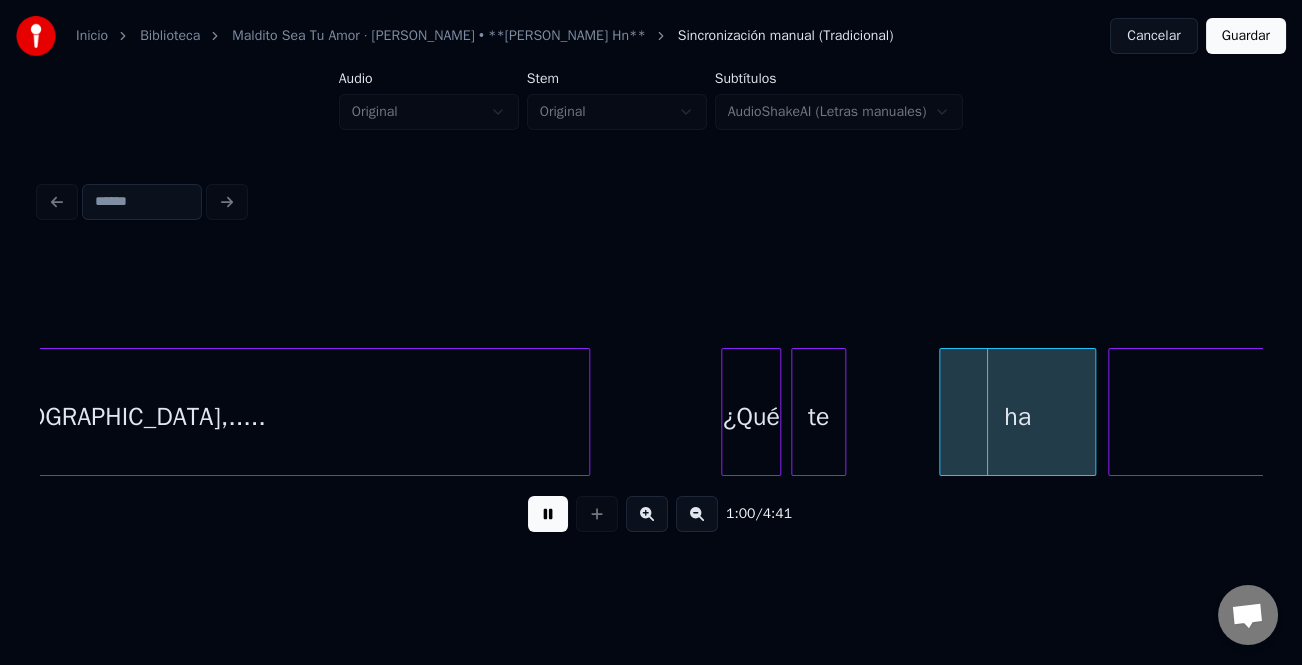 click on "te" at bounding box center (818, 417) 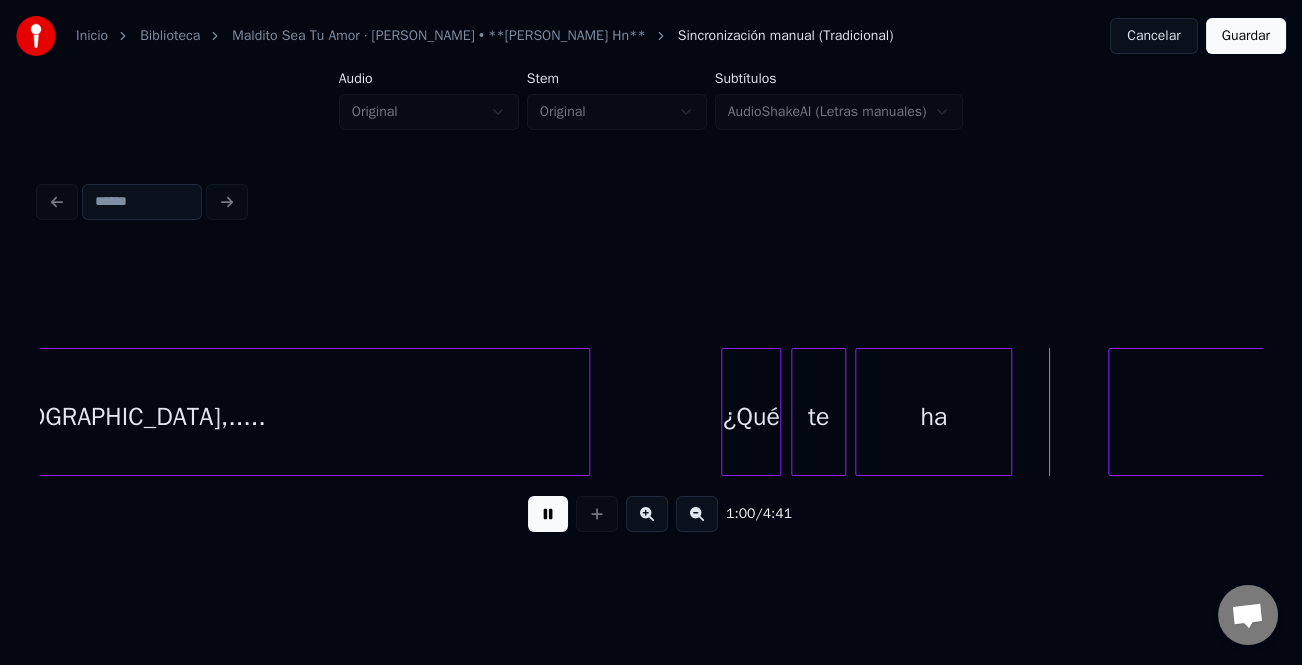 click on "ha" at bounding box center [933, 417] 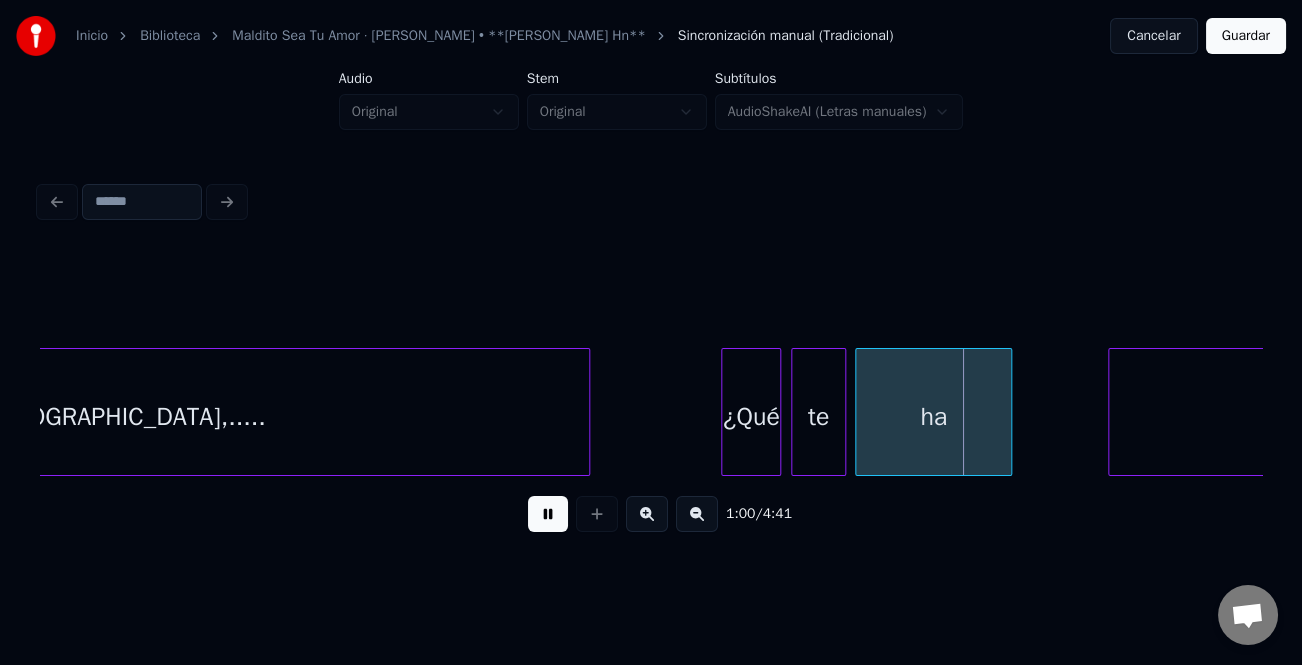 scroll, scrollTop: 0, scrollLeft: 18140, axis: horizontal 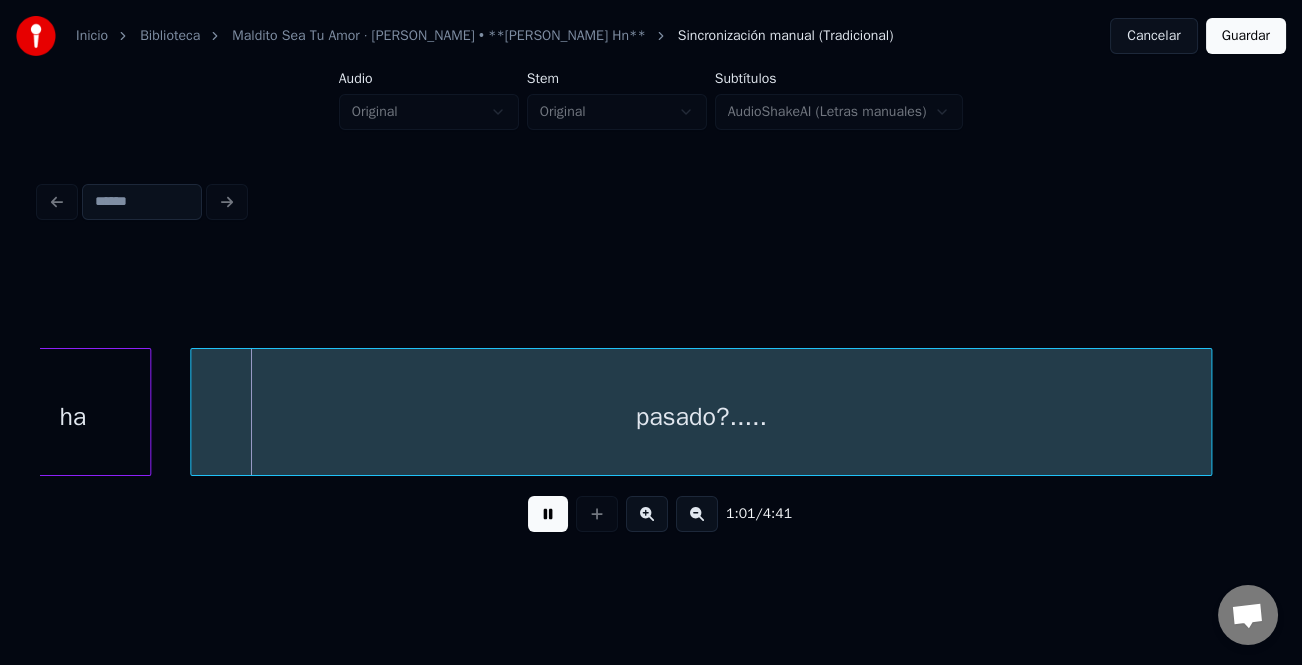 click on "pasado?....." at bounding box center [701, 417] 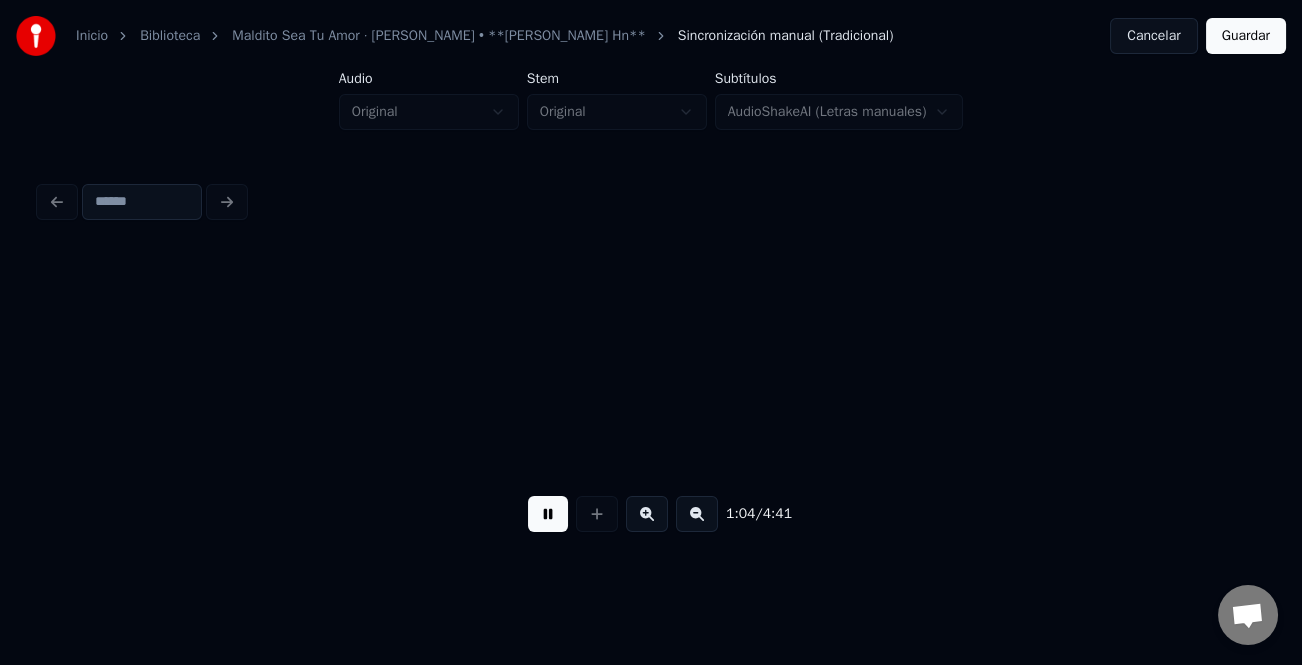 scroll, scrollTop: 0, scrollLeft: 19361, axis: horizontal 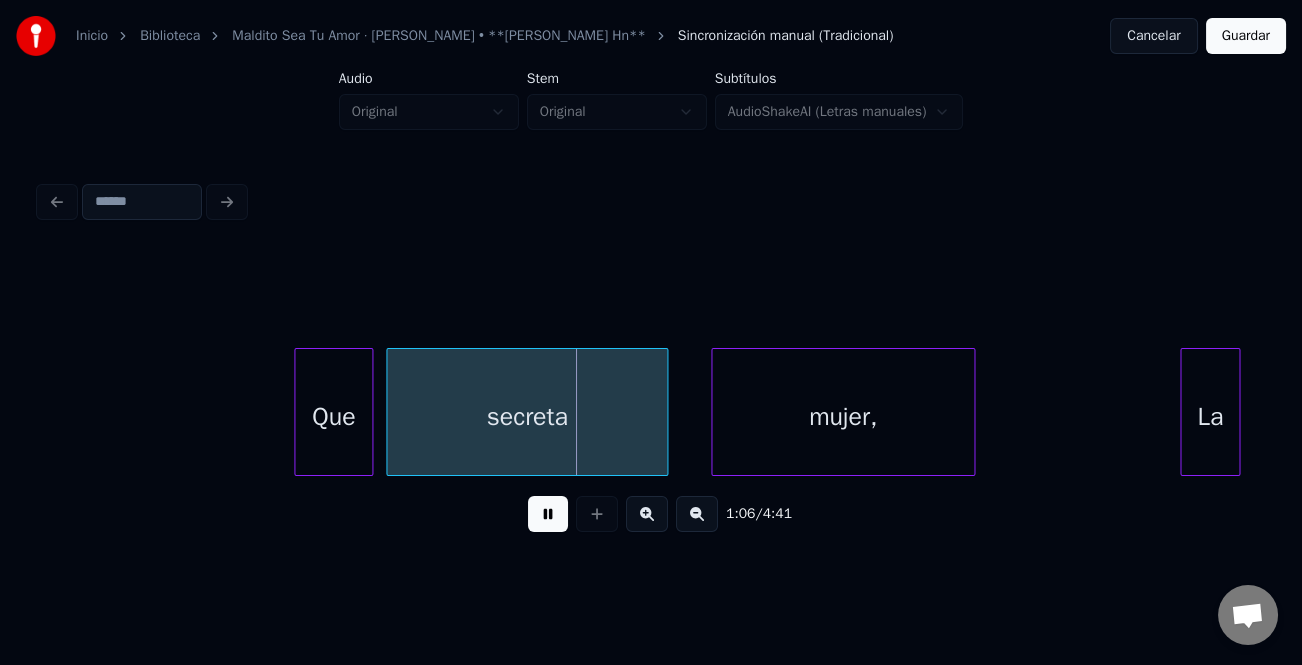 click at bounding box center (298, 412) 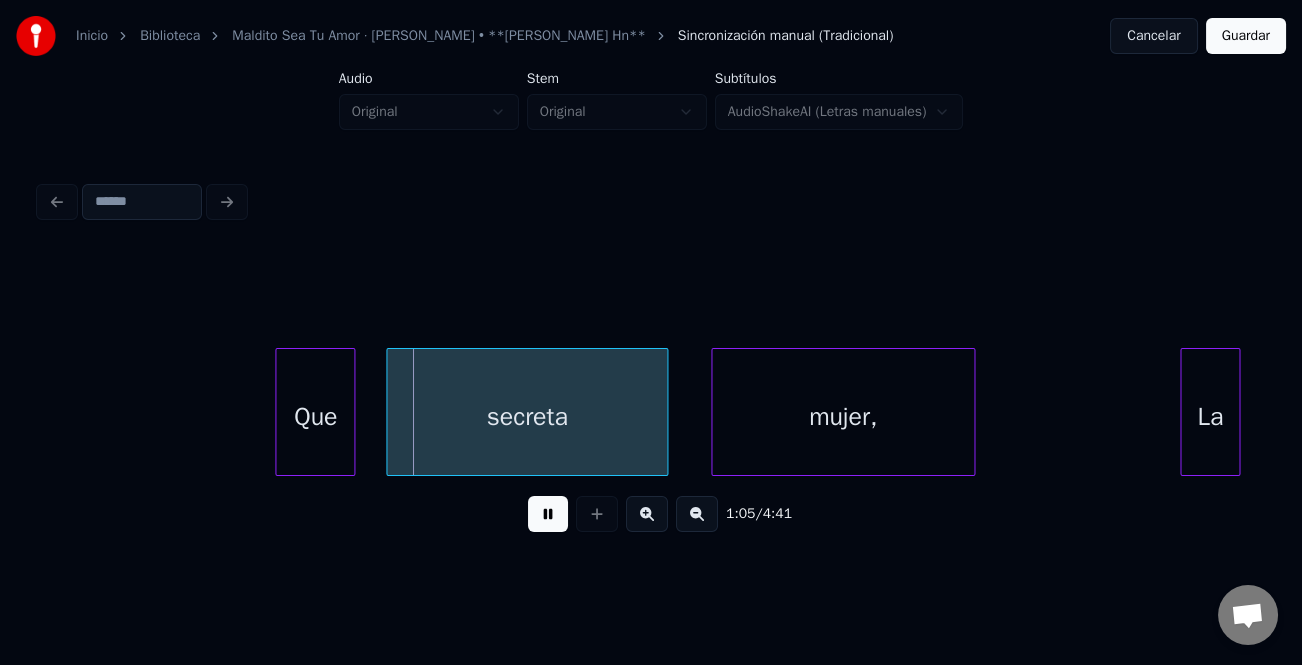 click on "Que" at bounding box center [315, 417] 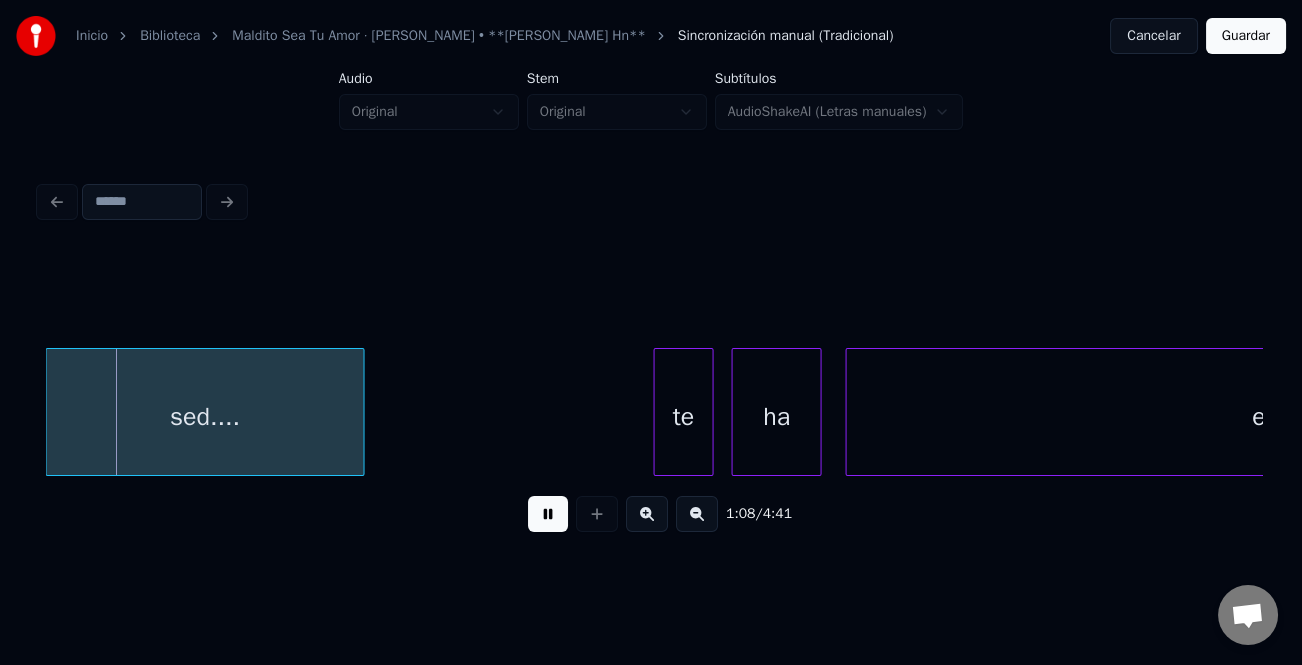 scroll, scrollTop: 0, scrollLeft: 20407, axis: horizontal 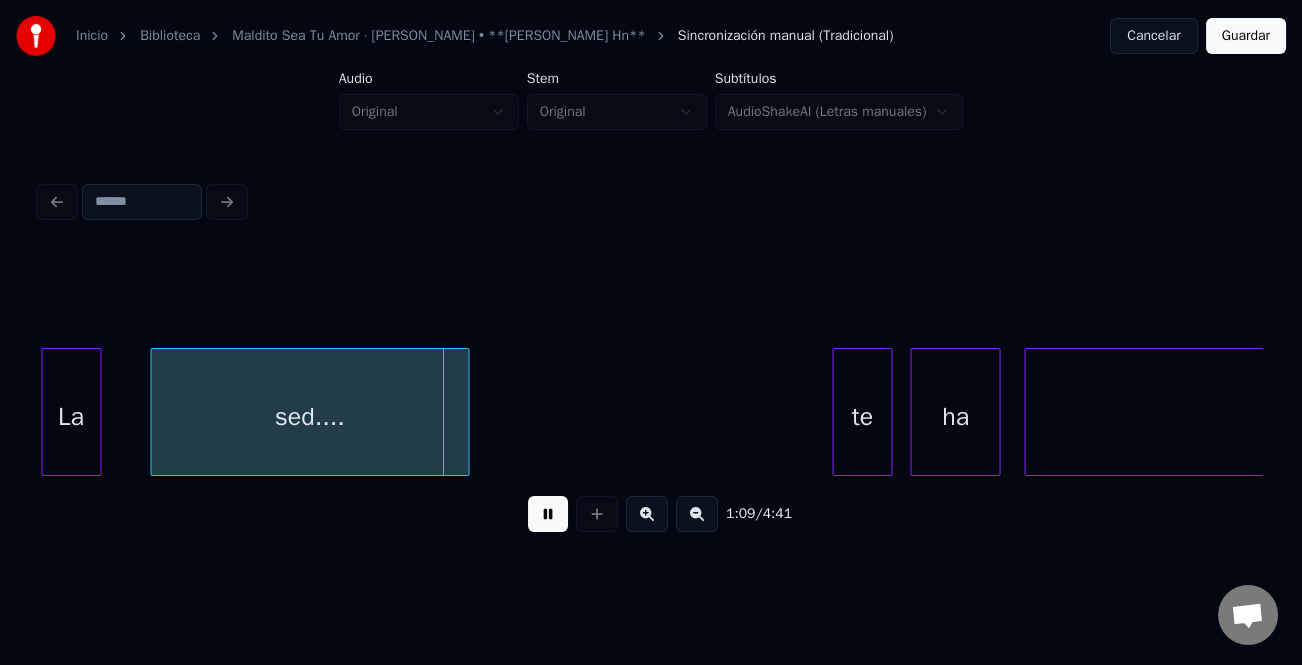 click on "sed...." at bounding box center (309, 417) 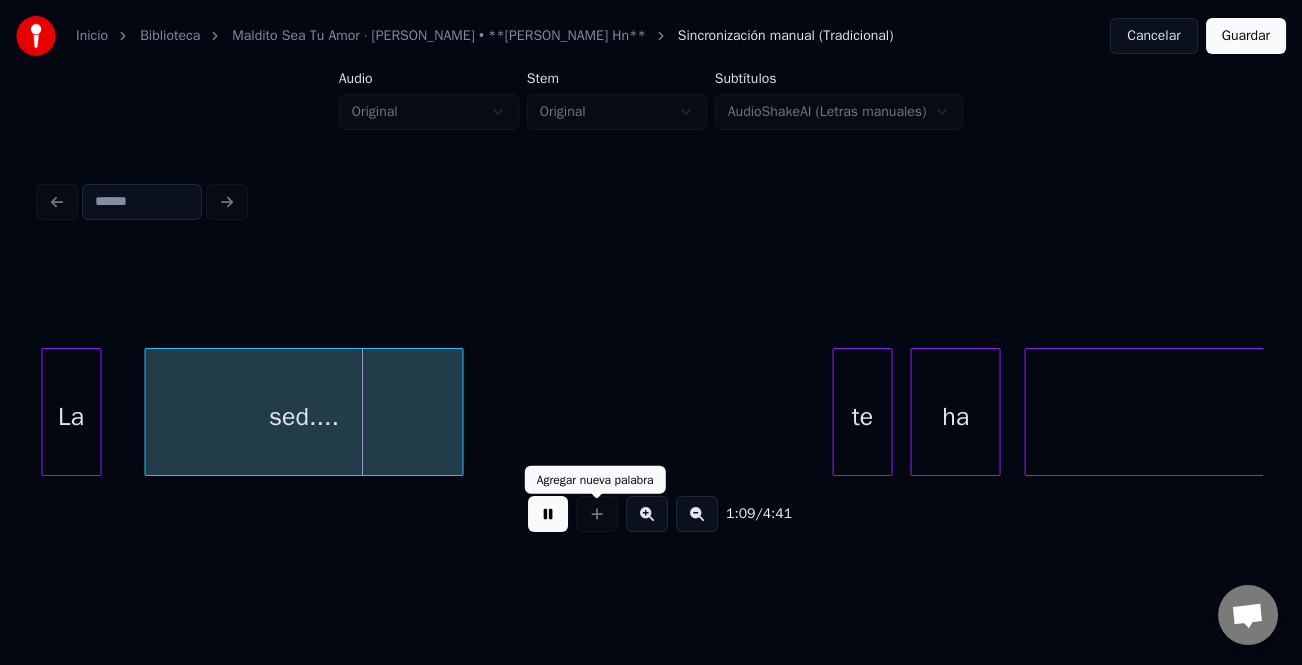 click at bounding box center [548, 514] 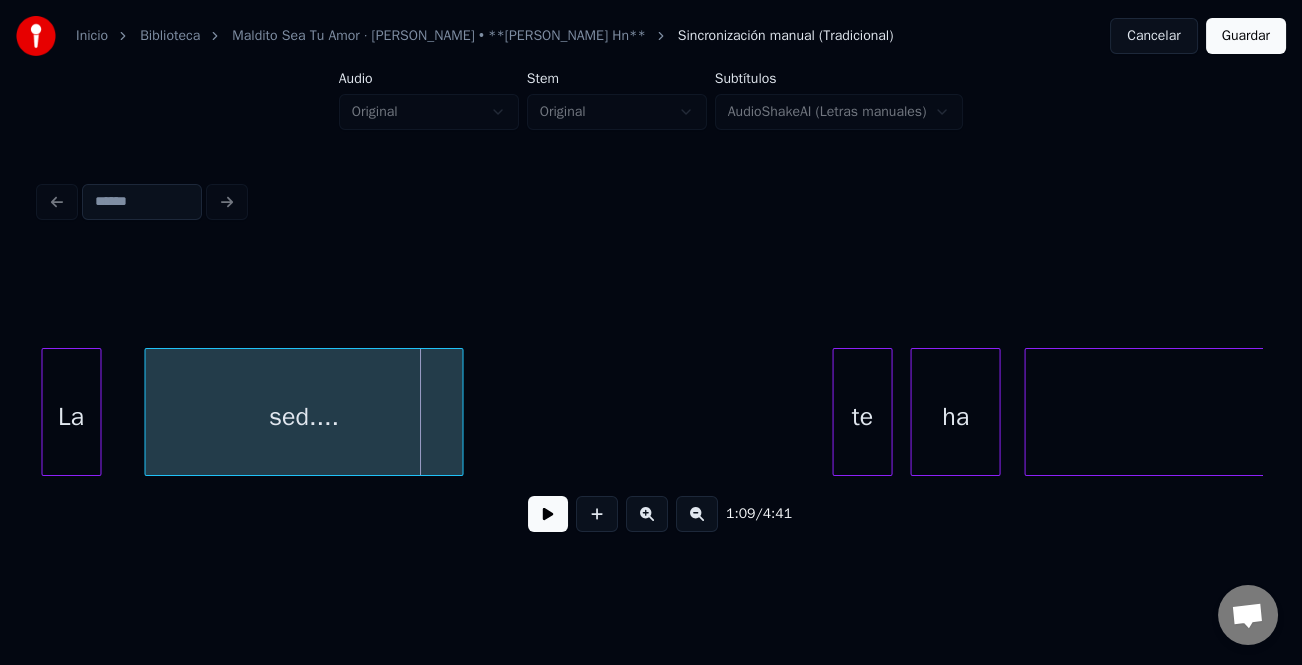 click at bounding box center [548, 514] 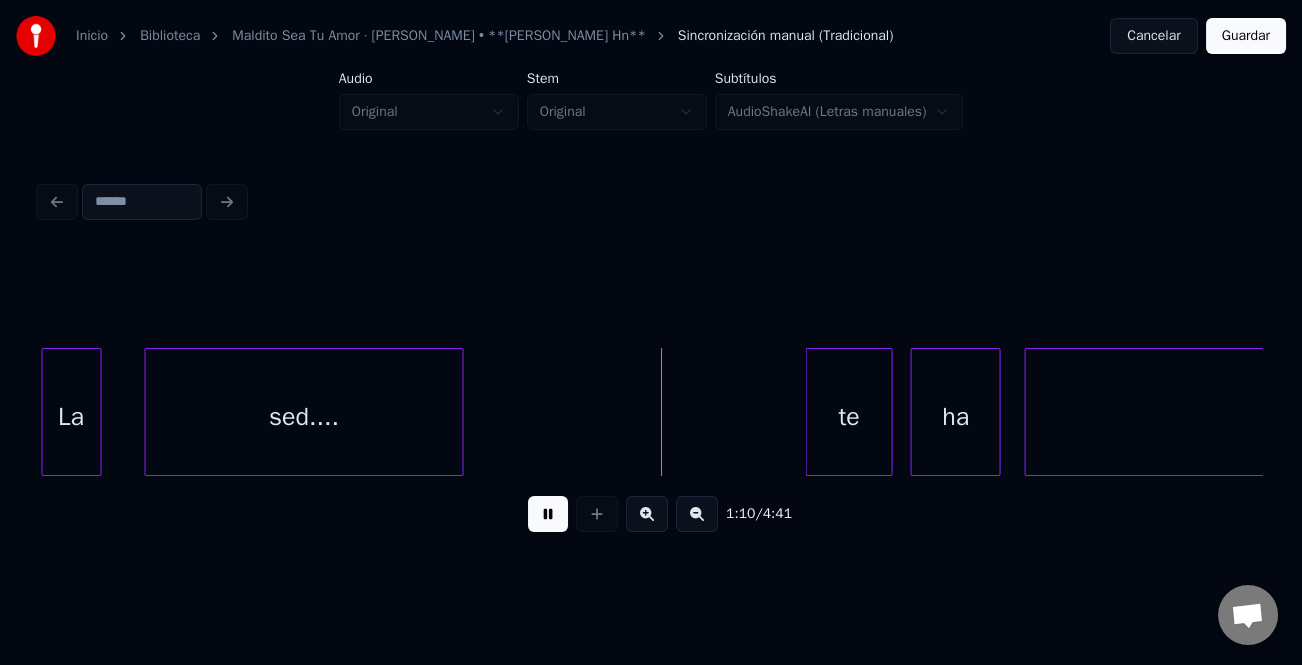 click at bounding box center [809, 412] 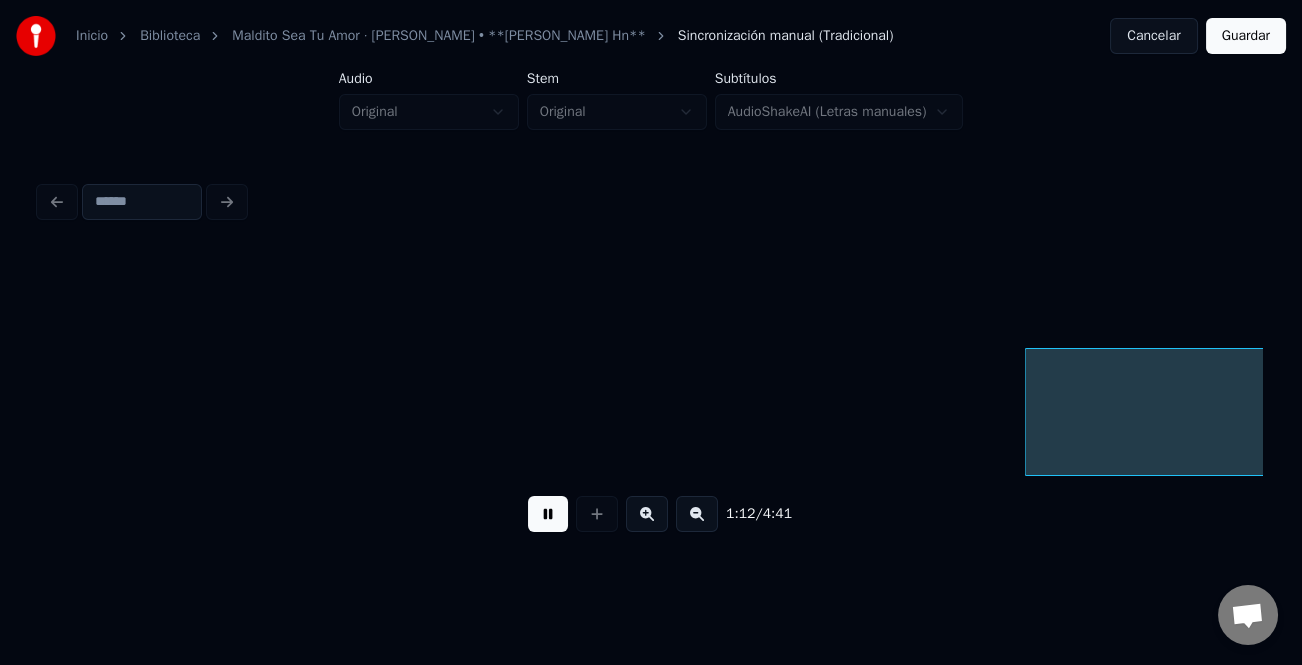 scroll, scrollTop: 0, scrollLeft: 21630, axis: horizontal 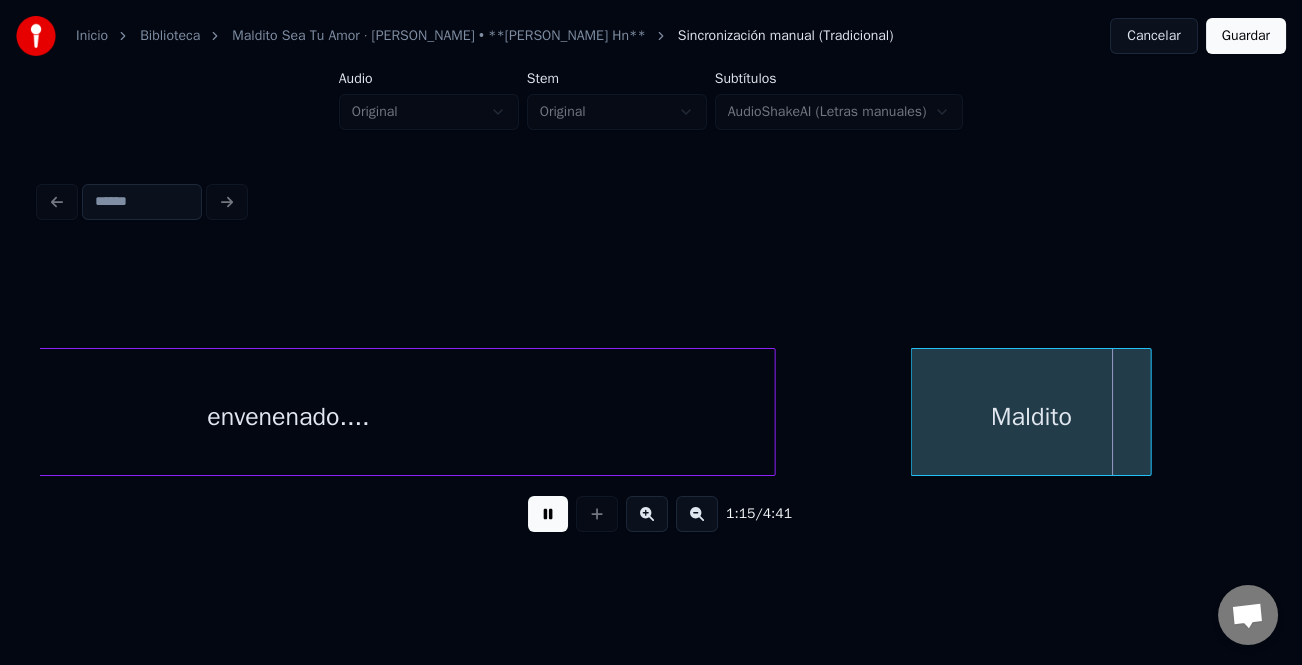 click on "Maldito" at bounding box center (1031, 417) 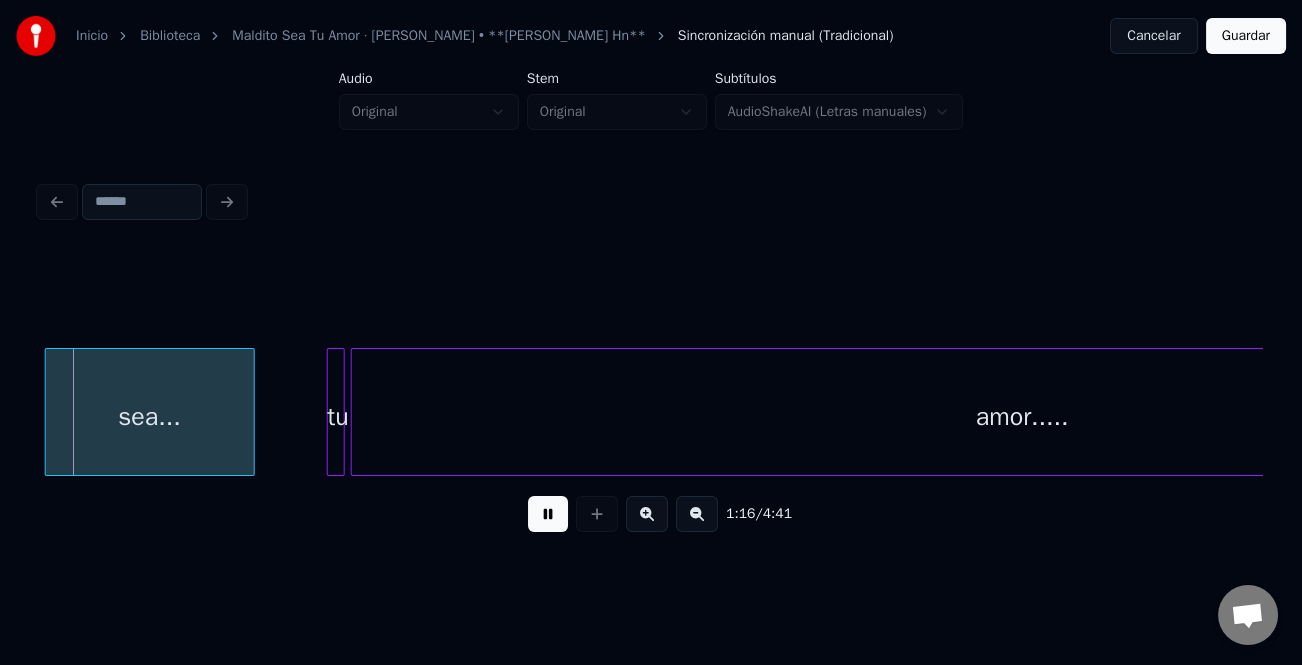 scroll, scrollTop: 0, scrollLeft: 22925, axis: horizontal 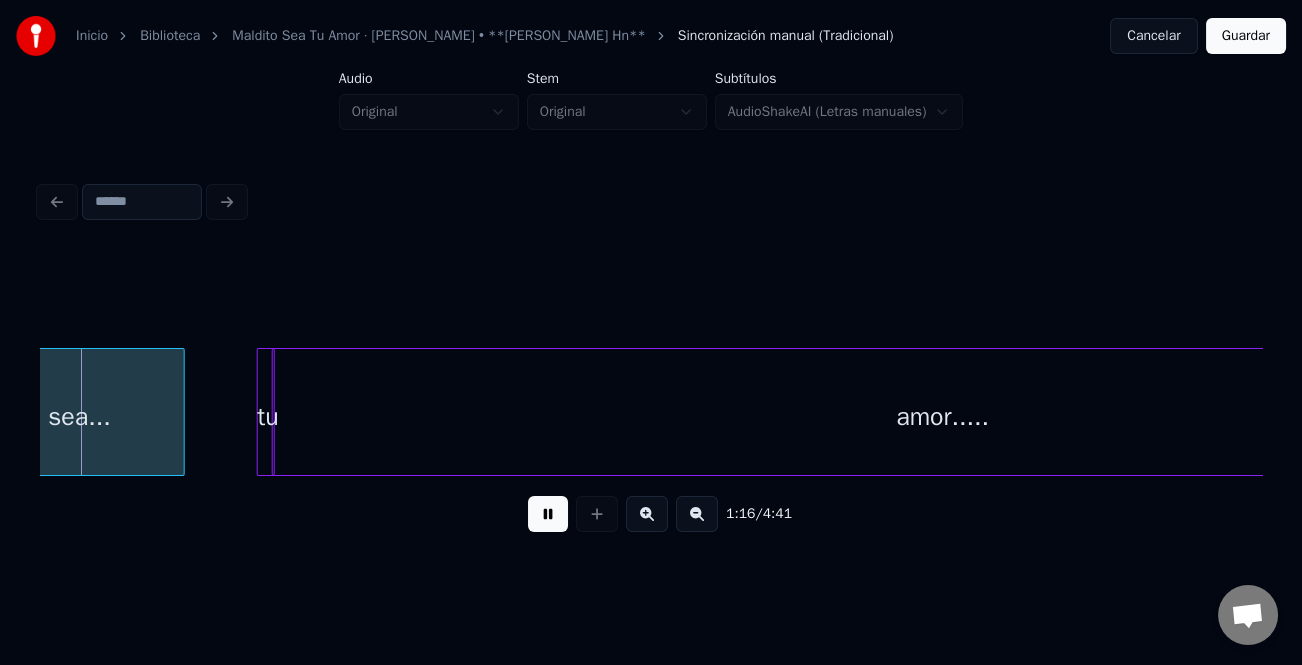 click on "amor....." at bounding box center [943, 417] 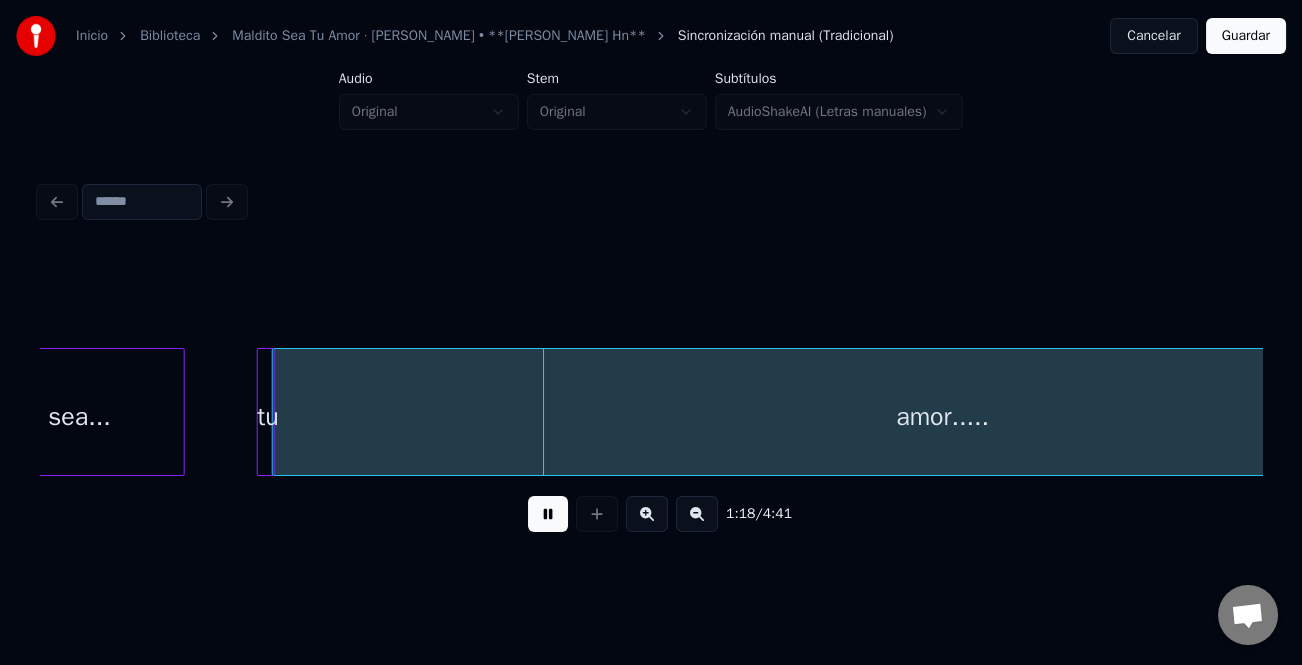 click on "sea..." at bounding box center (80, 417) 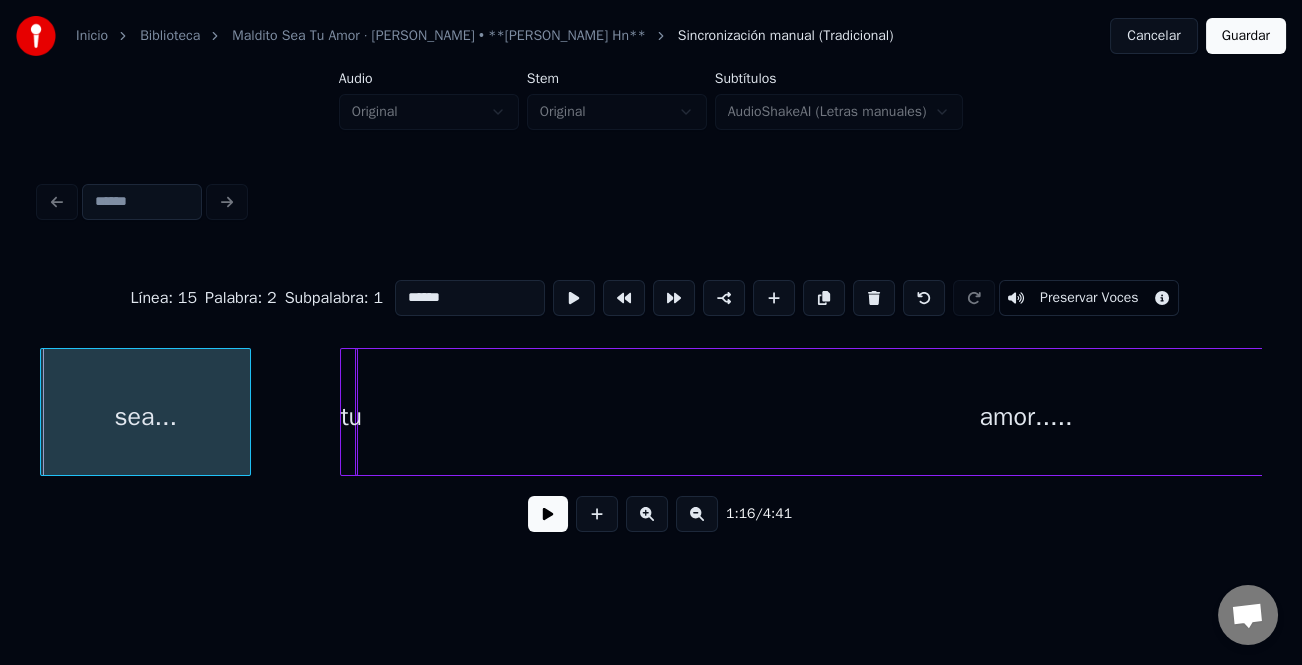 scroll, scrollTop: 0, scrollLeft: 22837, axis: horizontal 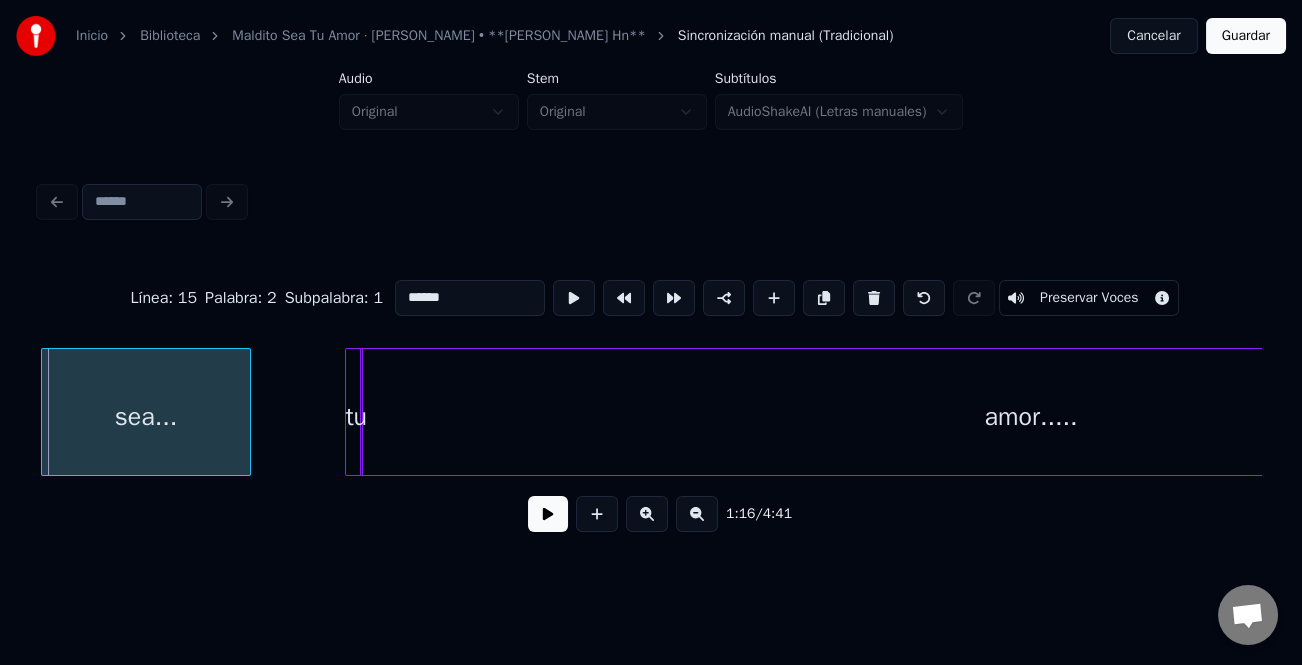 click on "sea..." at bounding box center [146, 417] 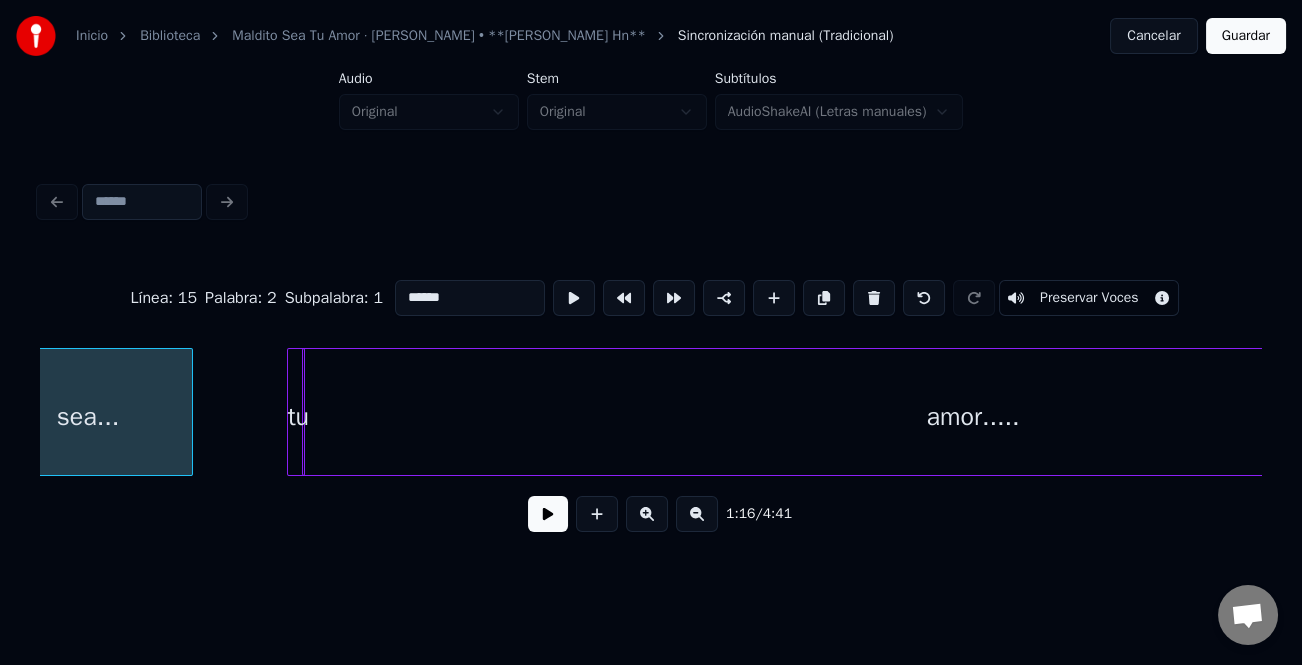 scroll, scrollTop: 0, scrollLeft: 22017, axis: horizontal 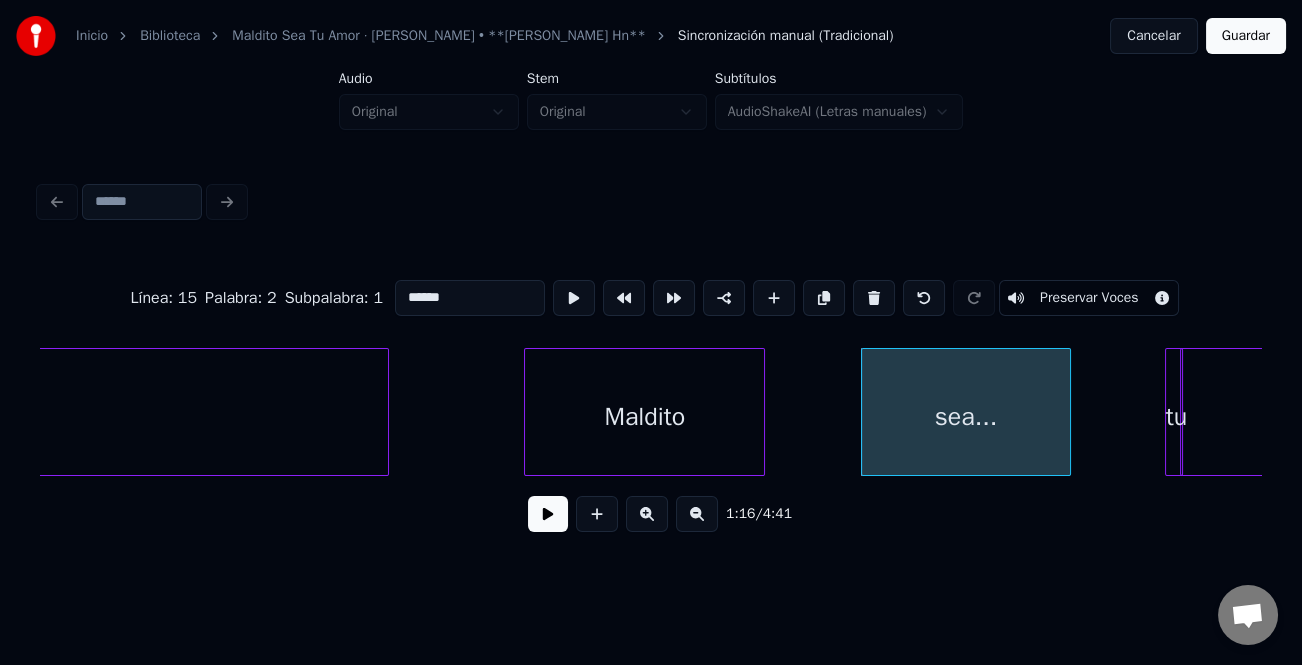 click on "Maldito" at bounding box center (644, 417) 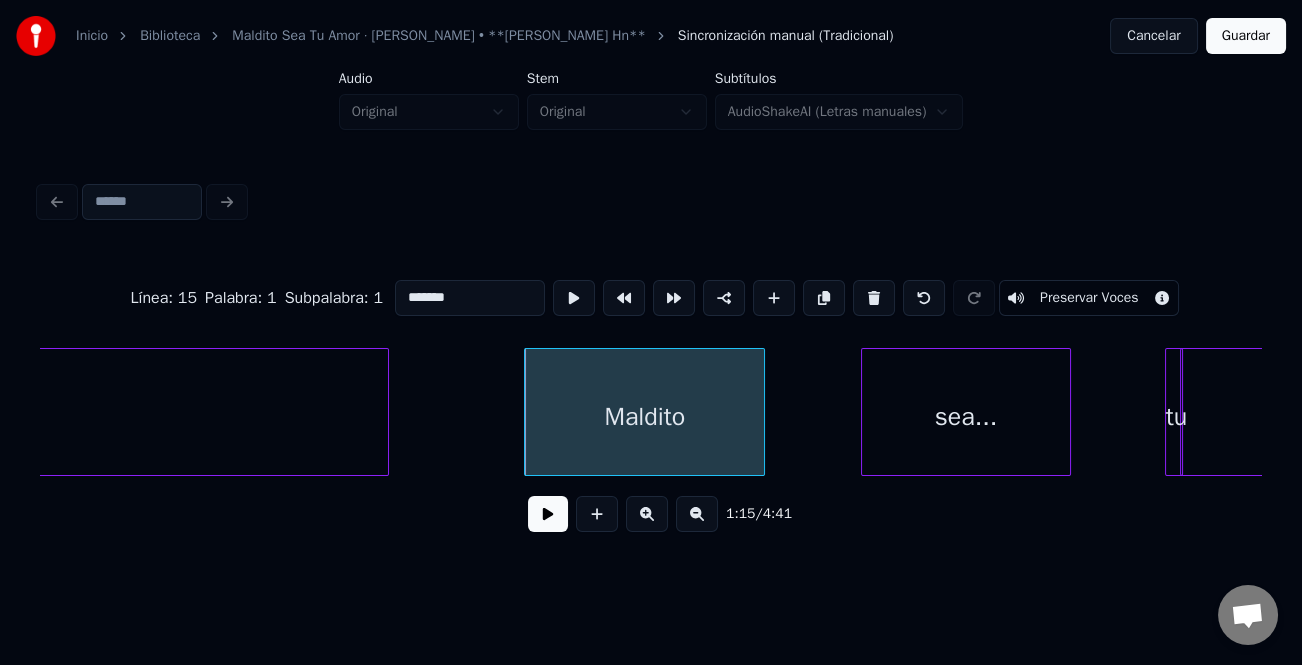click at bounding box center (548, 514) 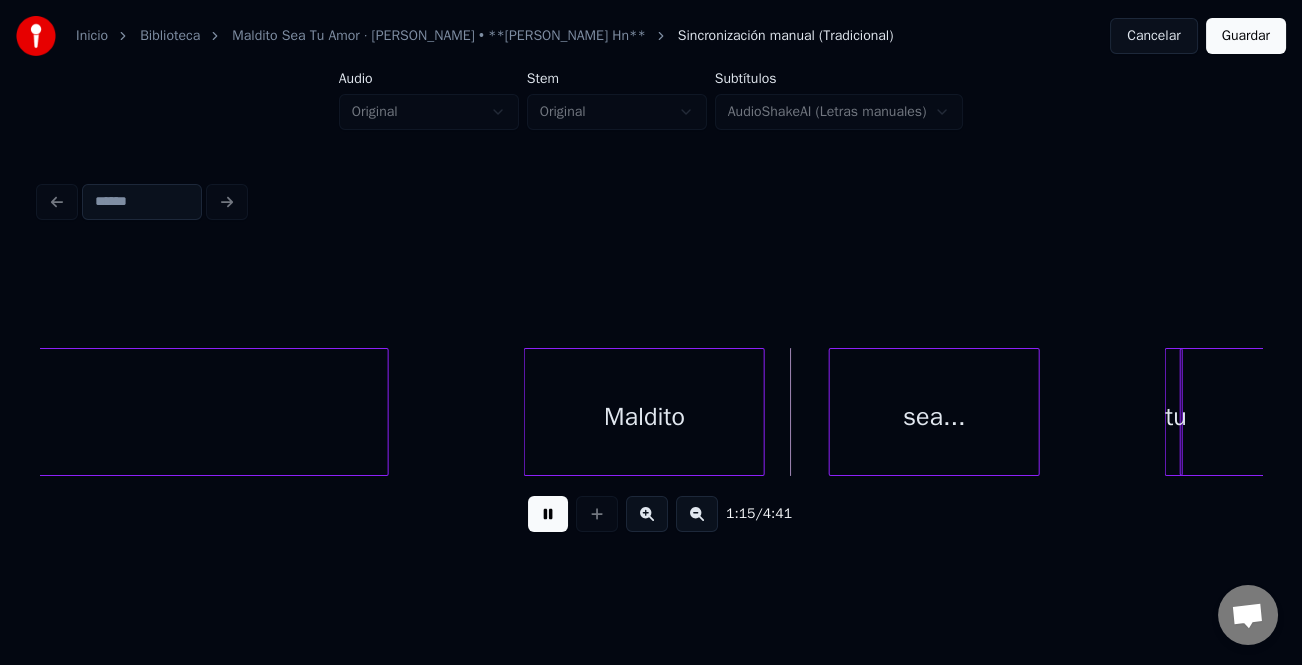 click on "sea..." at bounding box center (934, 417) 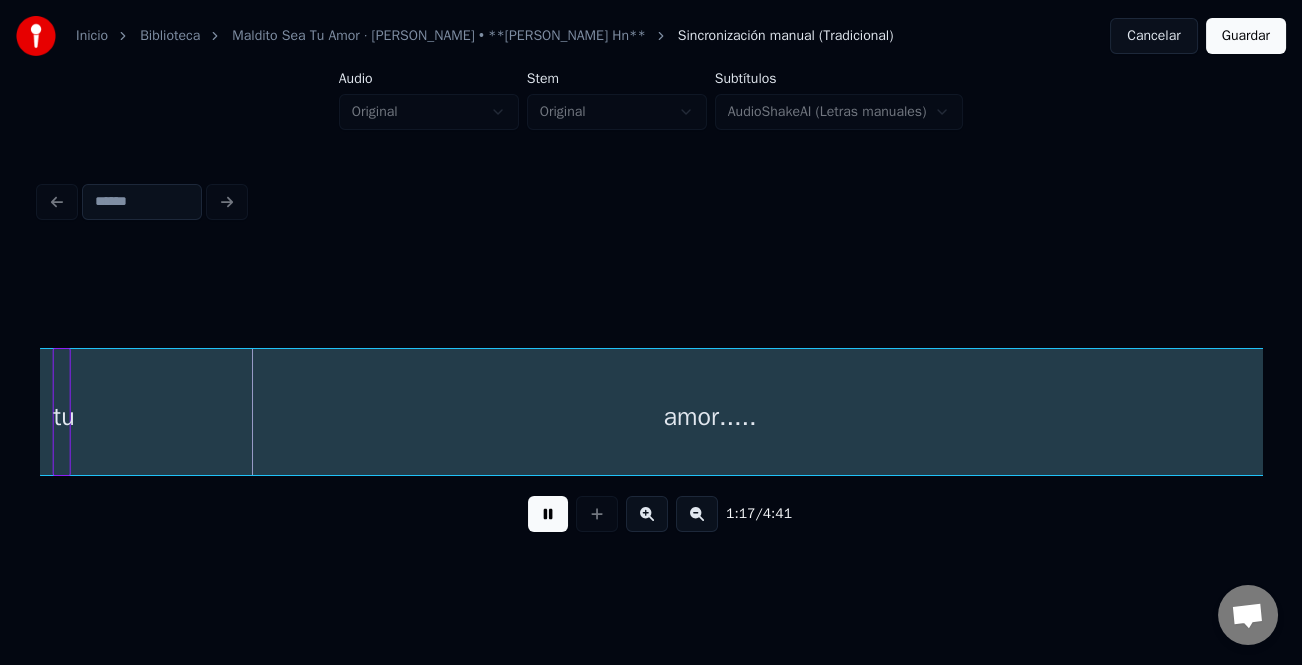 click on "amor....." at bounding box center [710, 417] 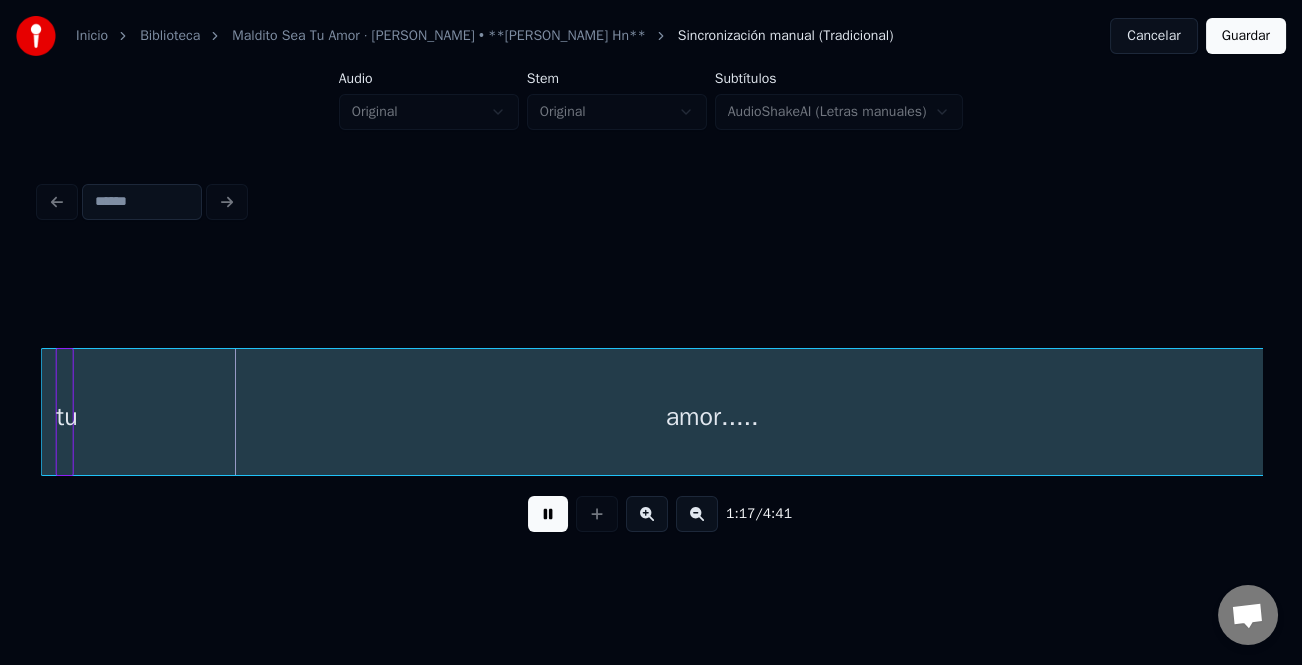 click at bounding box center (548, 514) 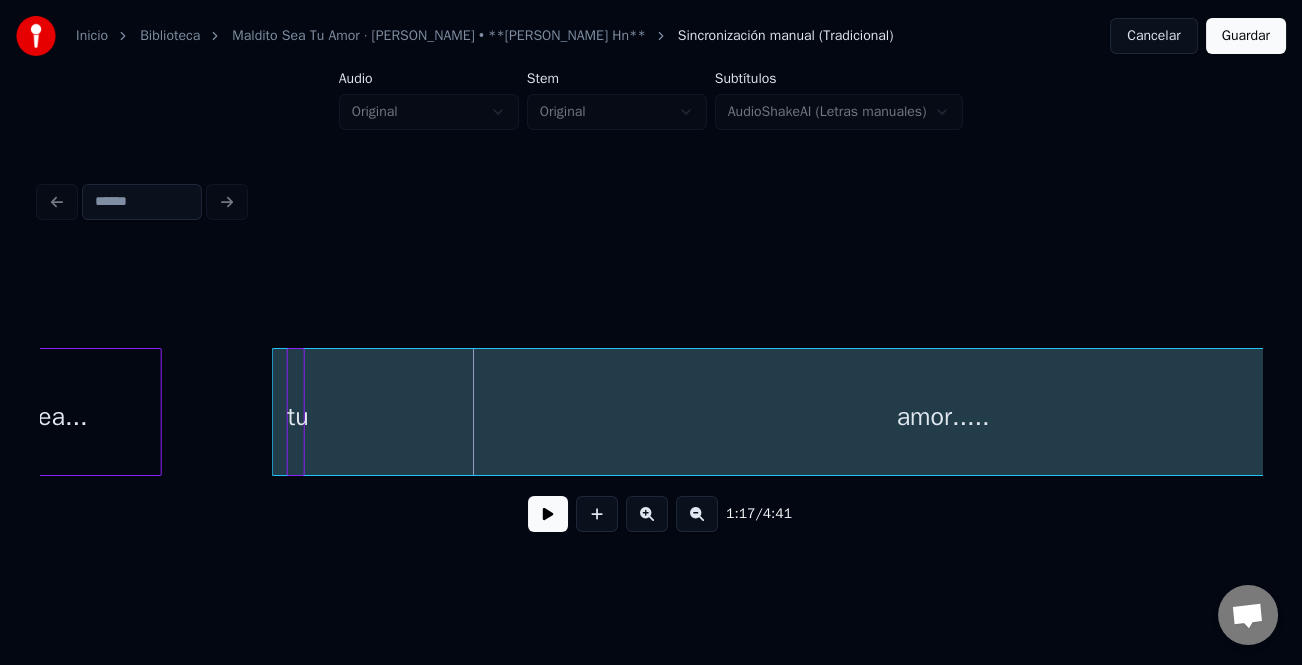 scroll, scrollTop: 0, scrollLeft: 22558, axis: horizontal 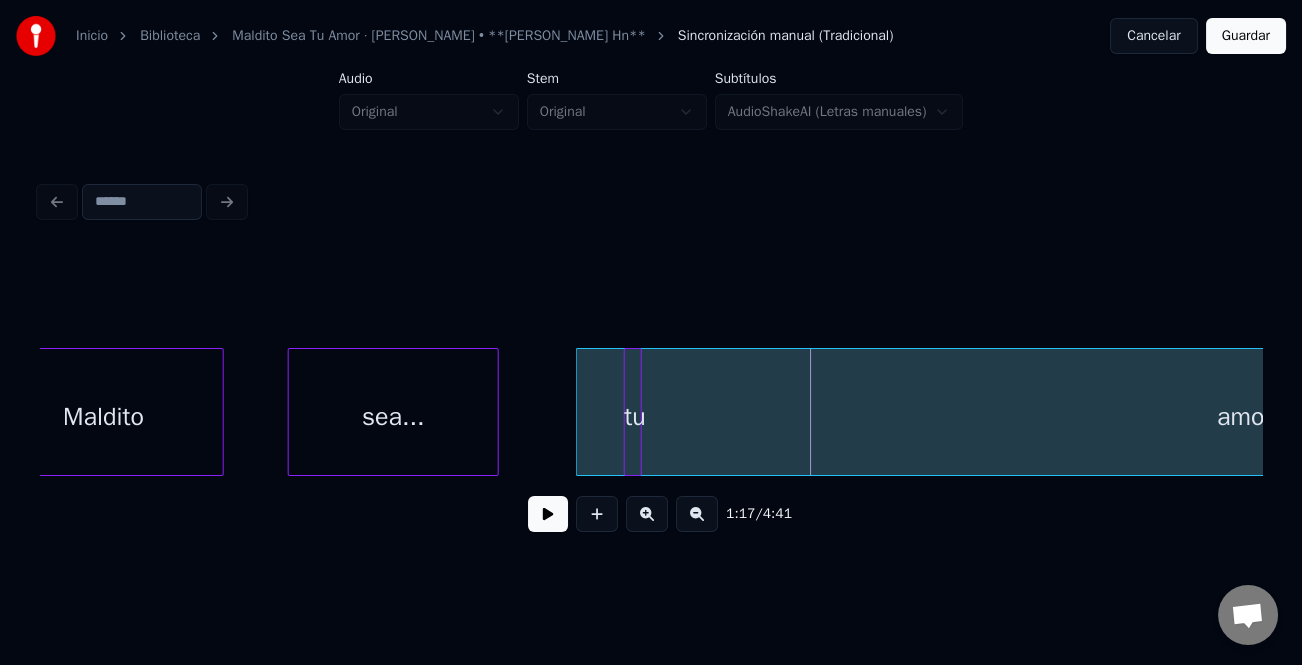 click at bounding box center [580, 412] 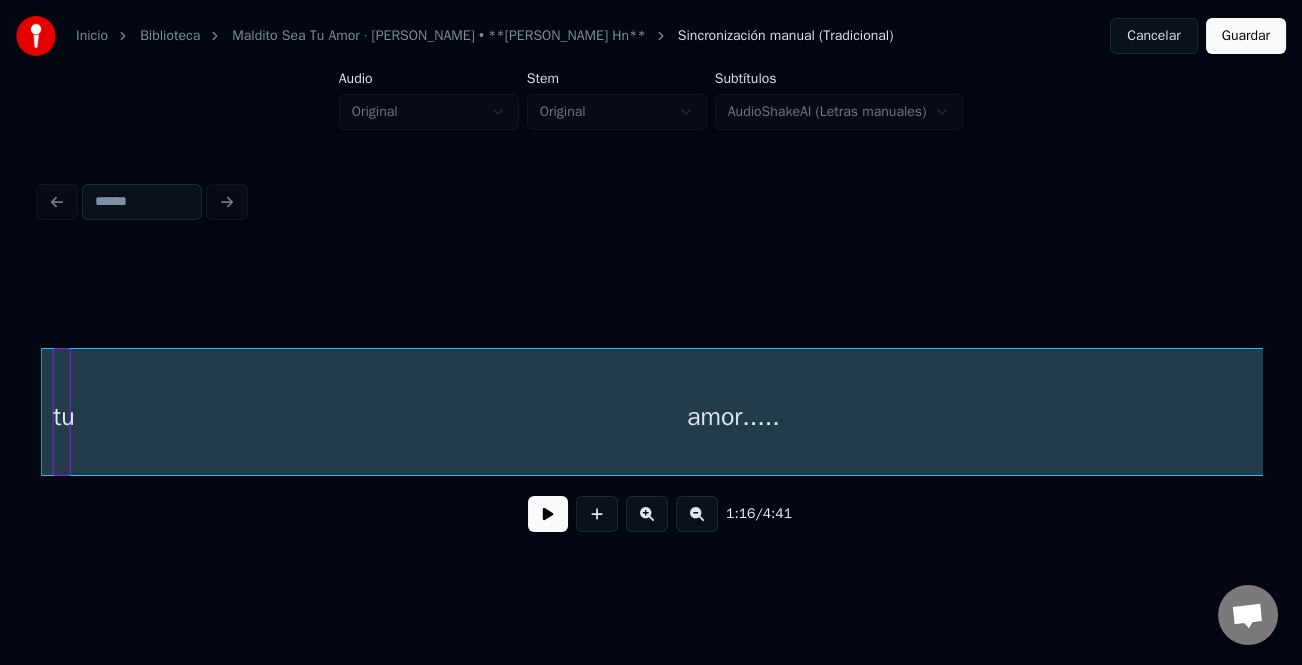 scroll, scrollTop: 0, scrollLeft: 23170, axis: horizontal 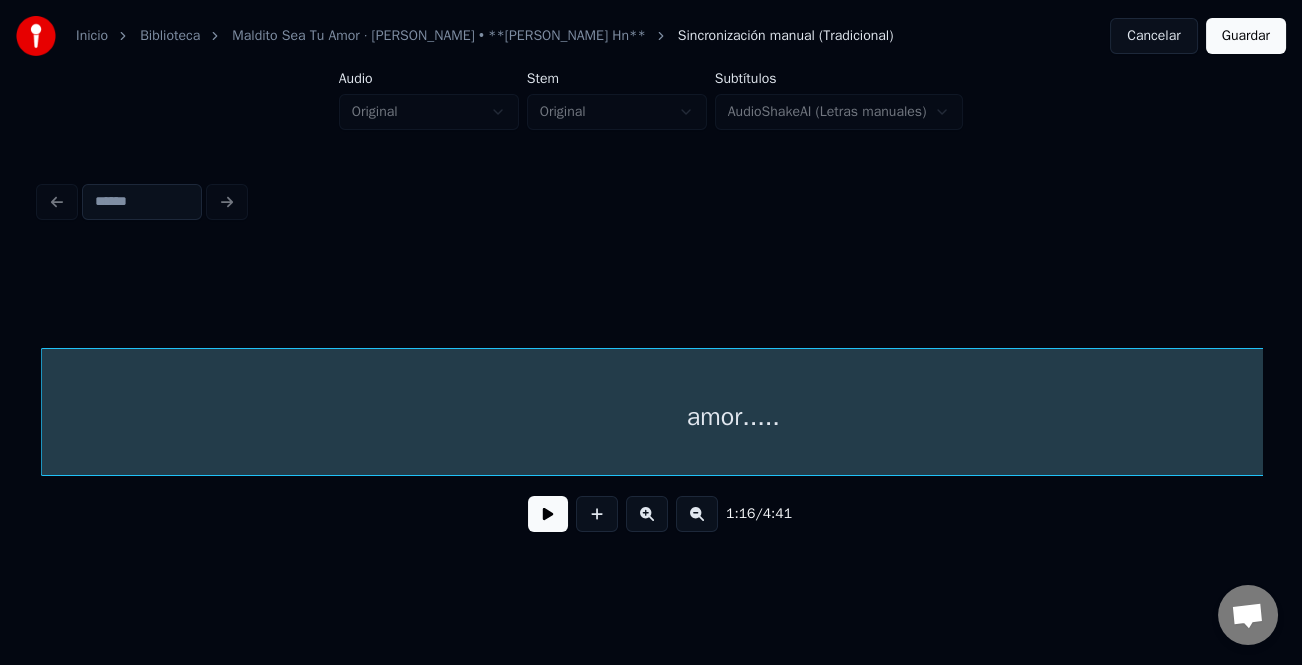 click on "amor....." at bounding box center [733, 417] 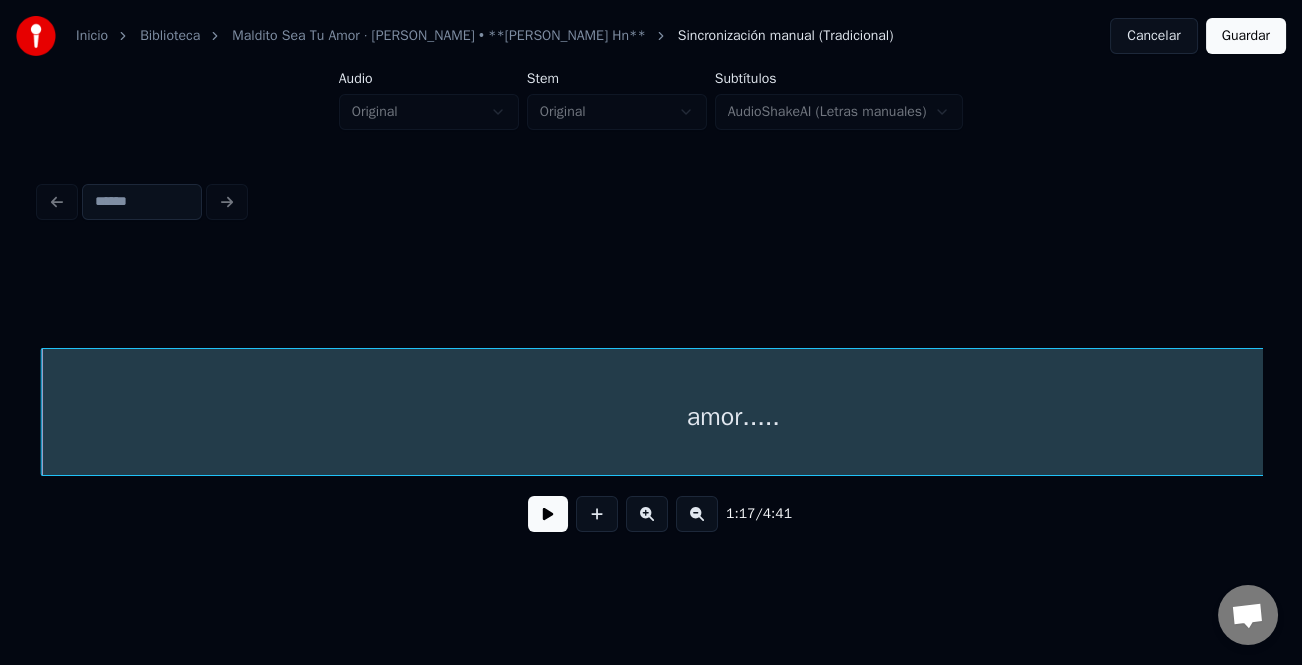 scroll, scrollTop: 0, scrollLeft: 22422, axis: horizontal 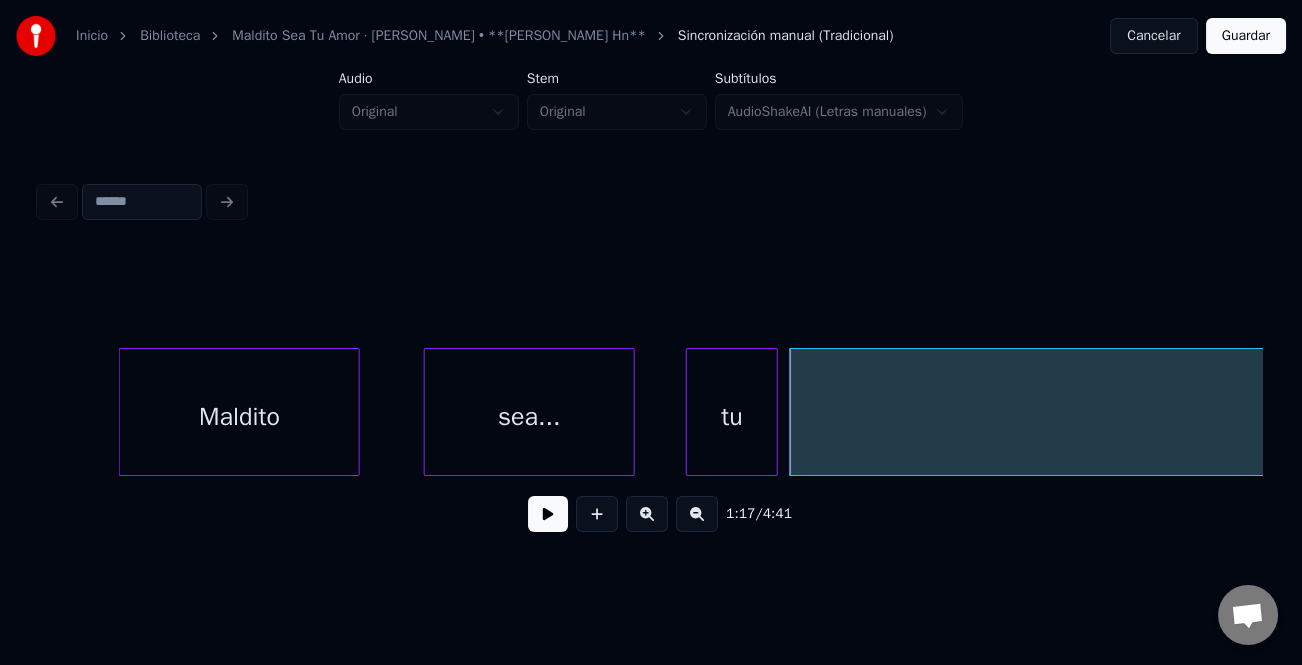 click at bounding box center [690, 412] 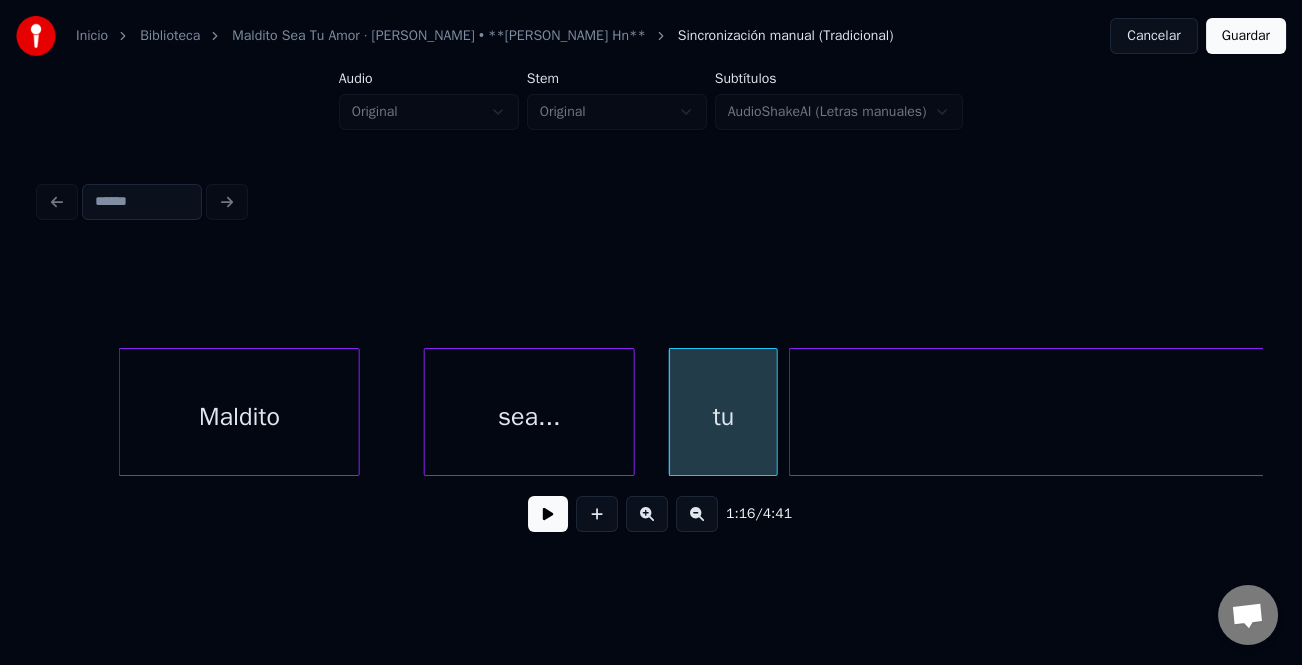 click at bounding box center (548, 514) 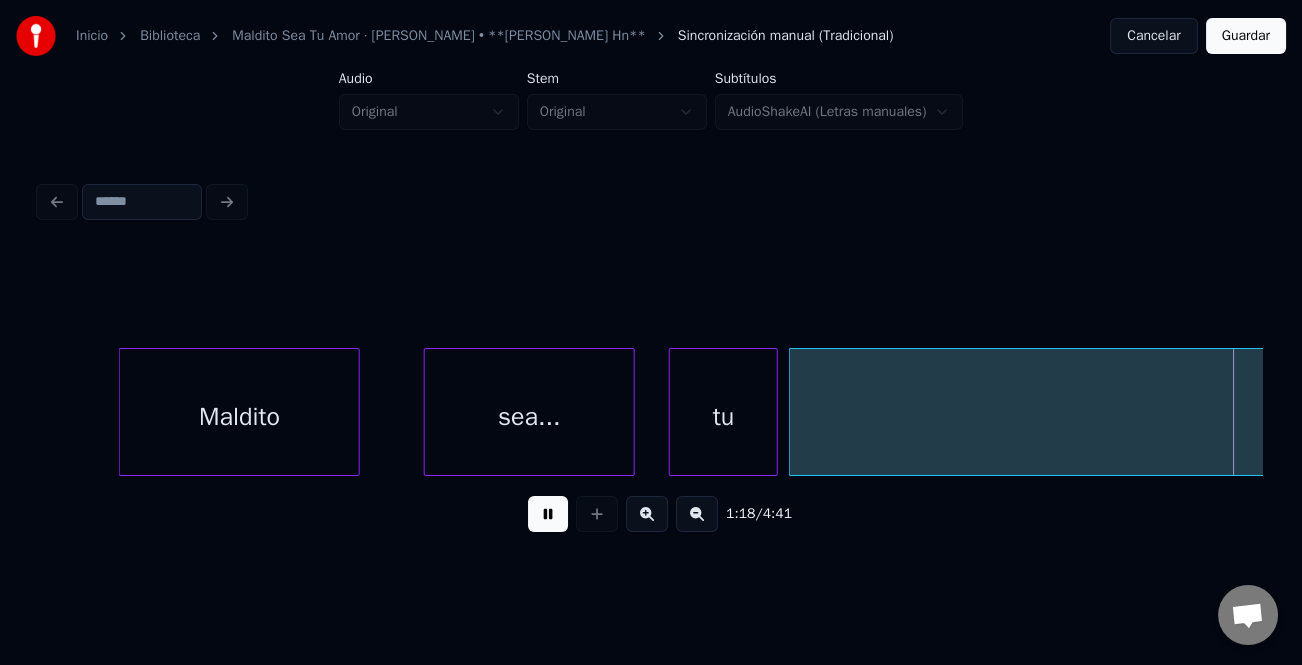 scroll, scrollTop: 0, scrollLeft: 23645, axis: horizontal 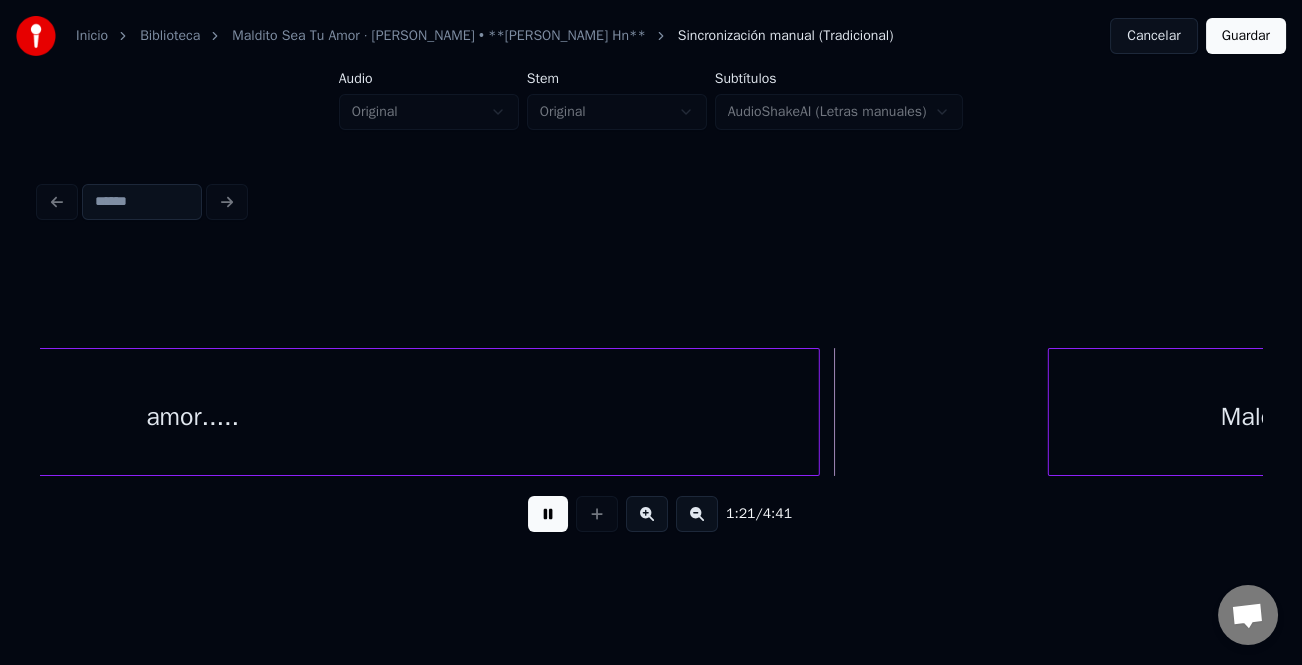 click on "amor..... Maldito" at bounding box center (651, 412) 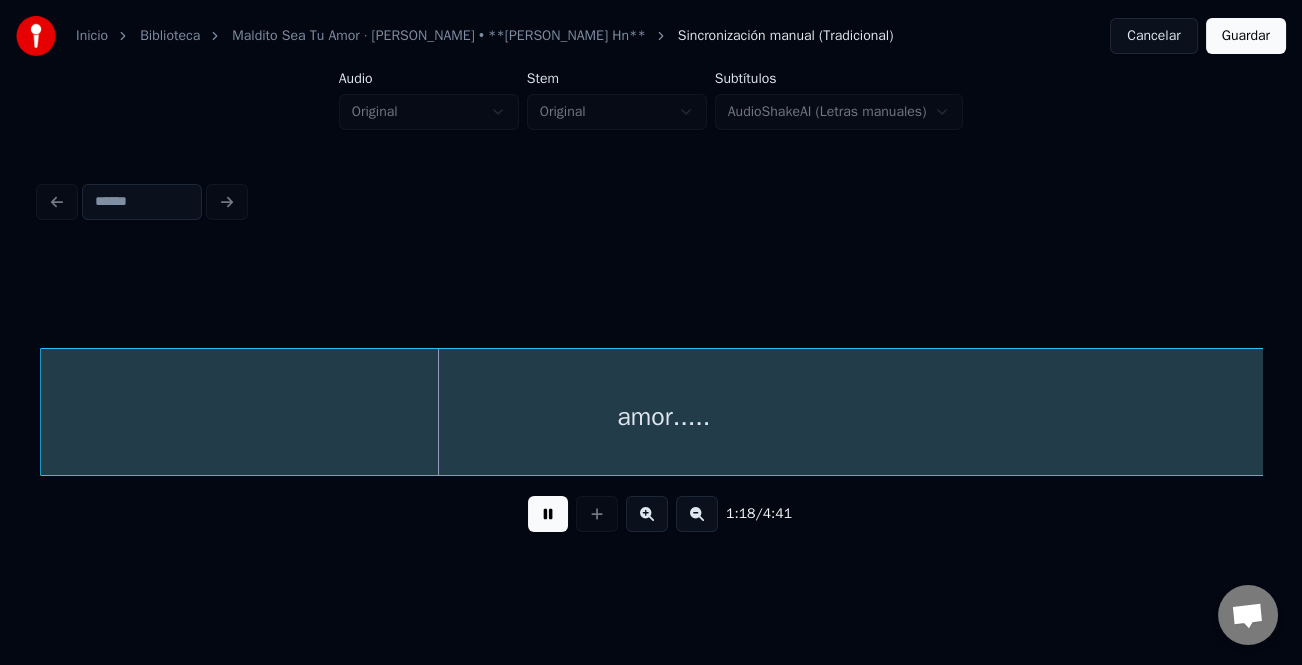 click at bounding box center (548, 514) 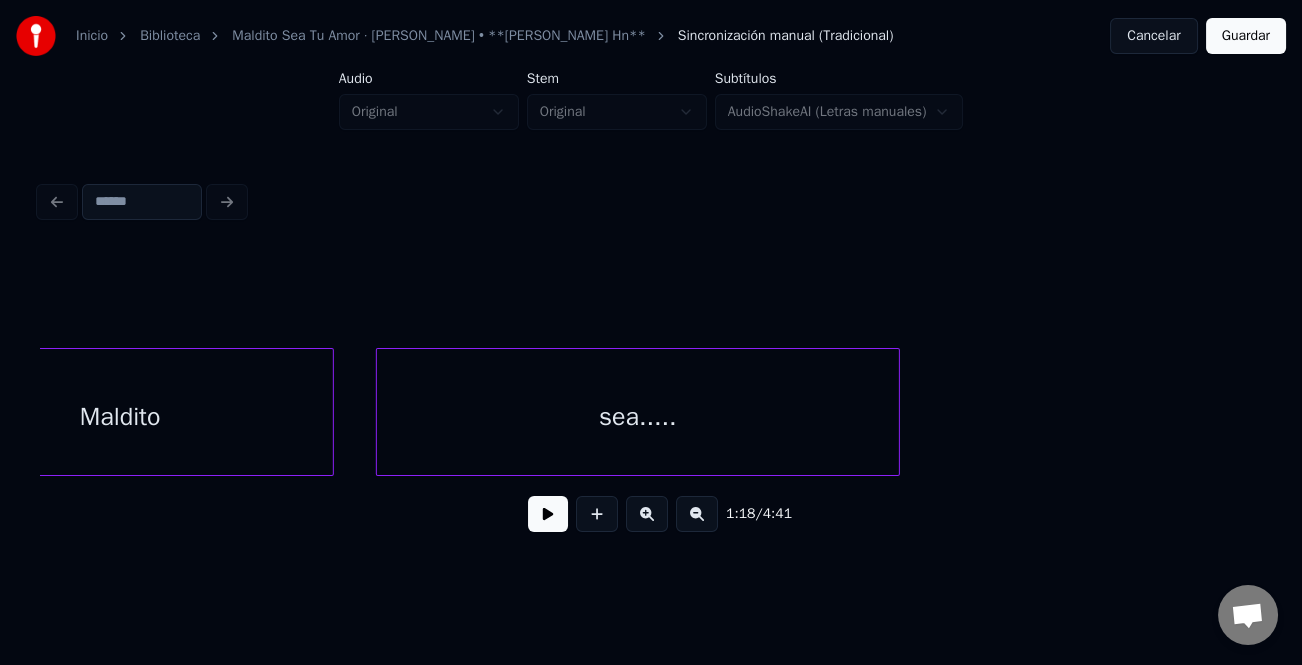 scroll, scrollTop: 0, scrollLeft: 24380, axis: horizontal 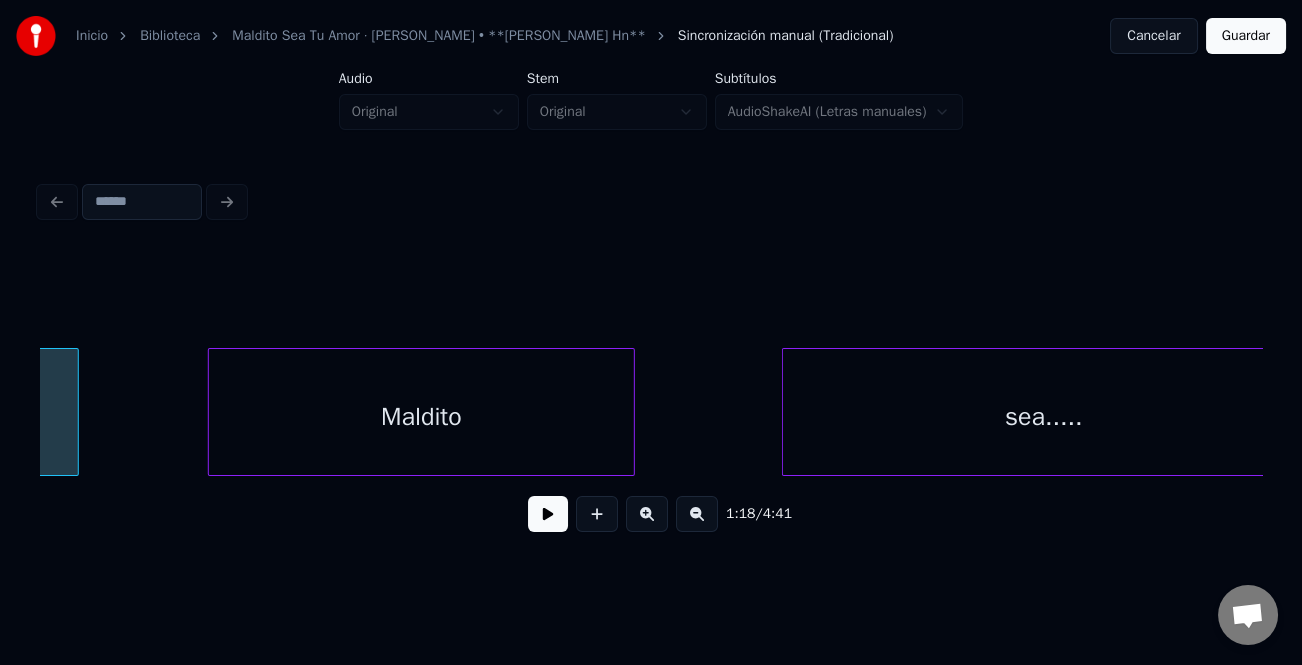 click on "Maldito" at bounding box center (421, 417) 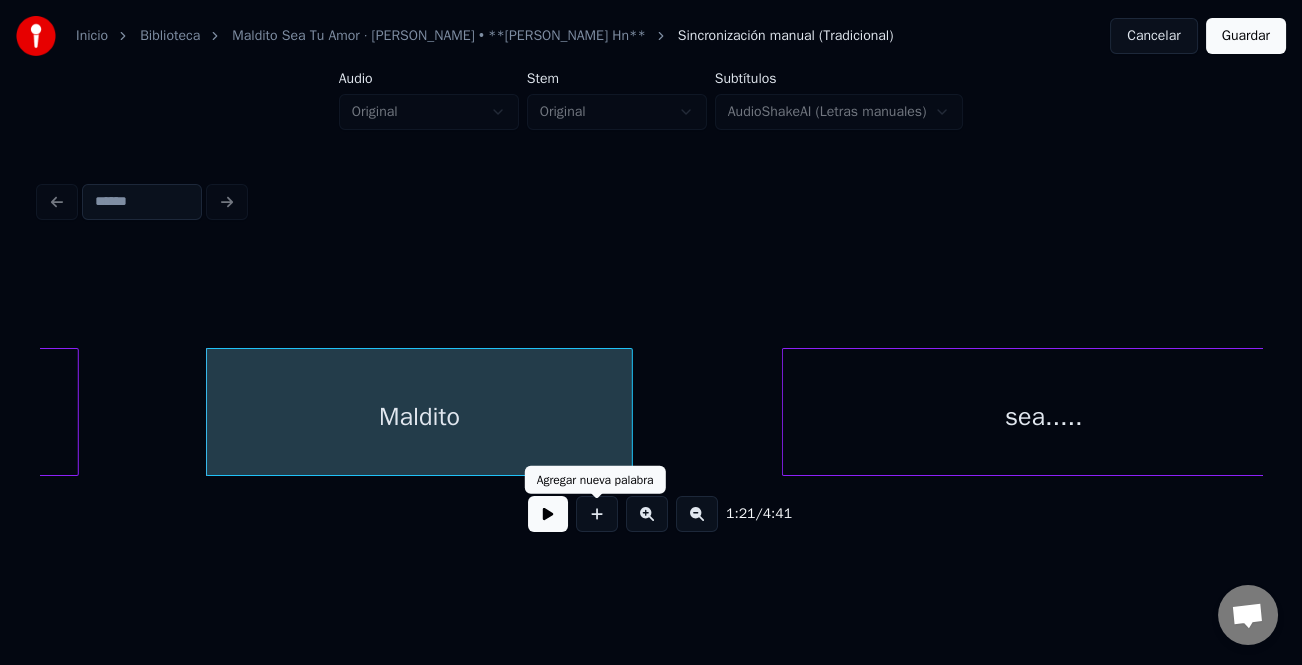 click at bounding box center (597, 514) 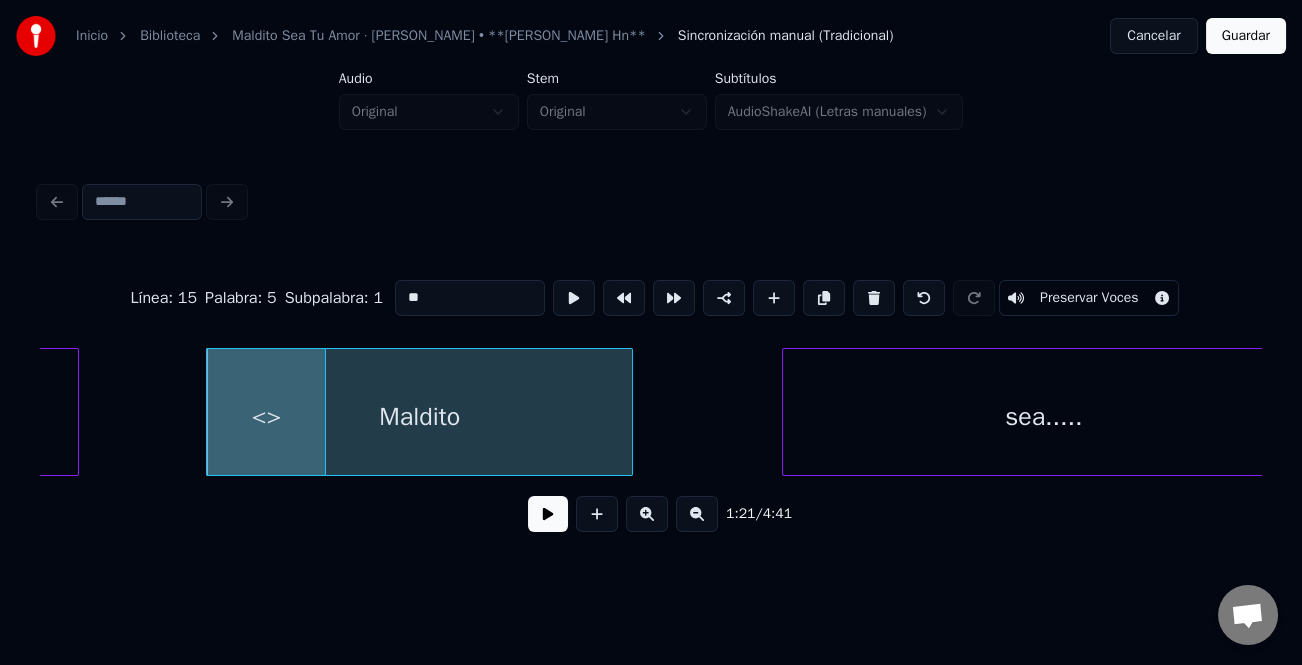 click at bounding box center [548, 514] 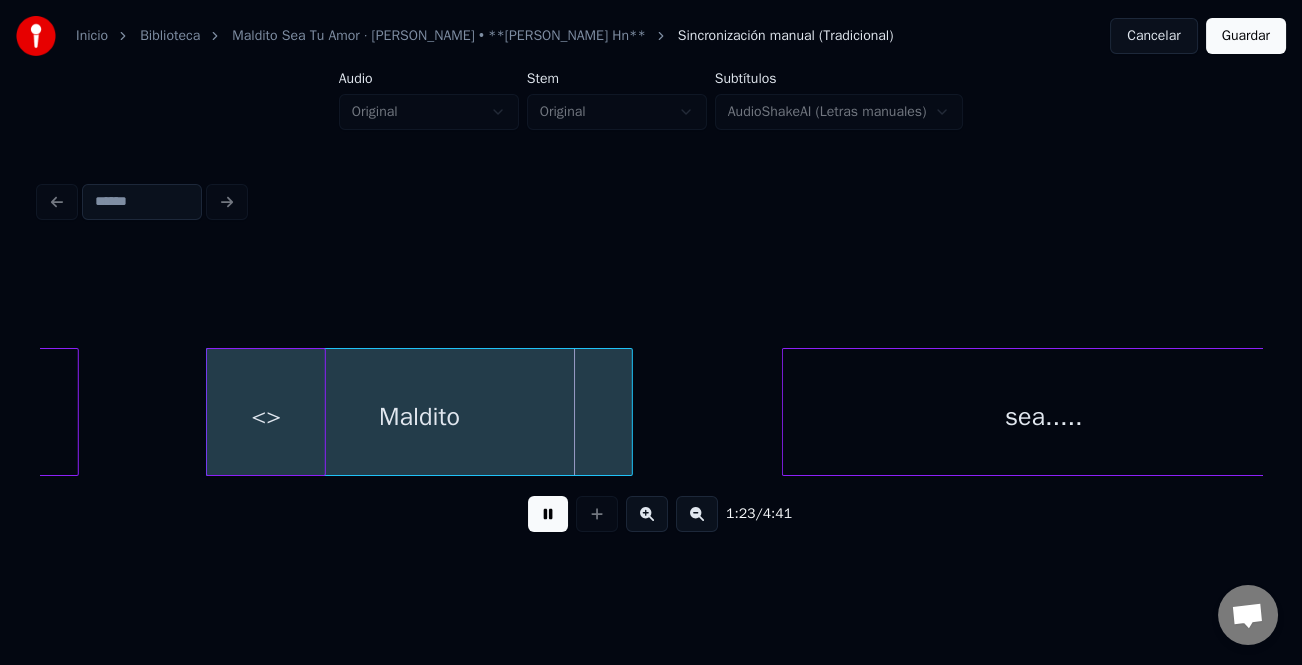 drag, startPoint x: 545, startPoint y: 529, endPoint x: 313, endPoint y: 456, distance: 243.2139 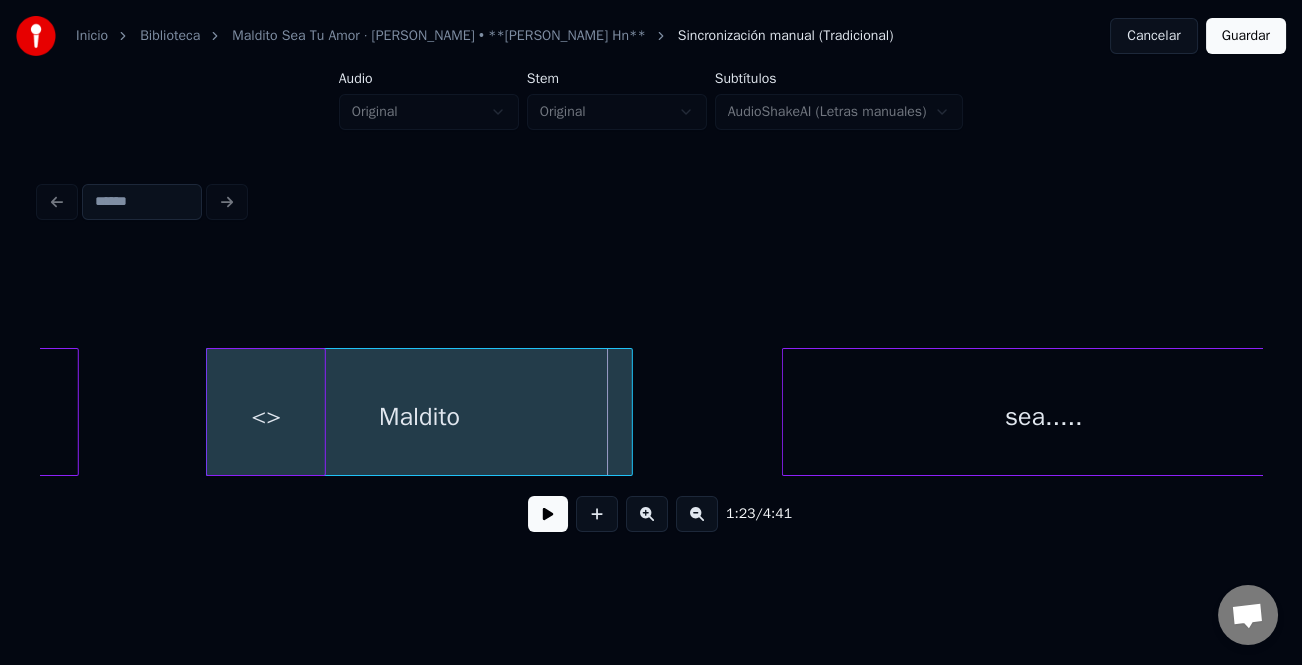 click on "<>" at bounding box center [266, 417] 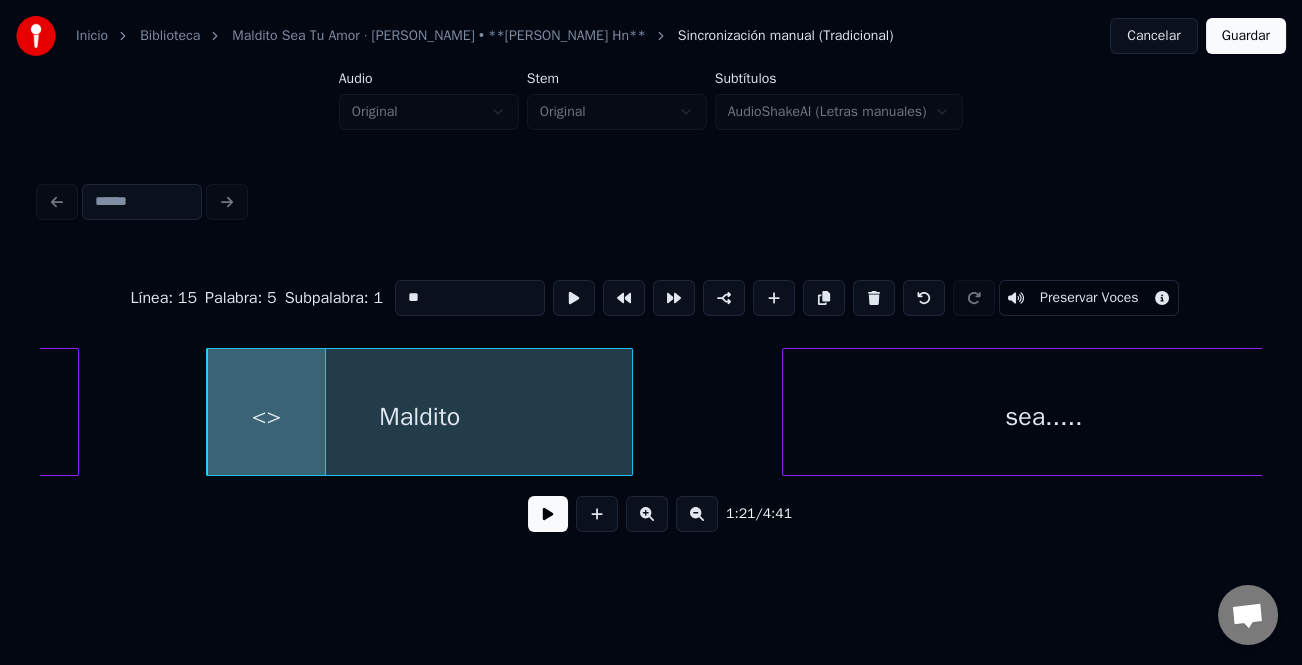 click on "<>" at bounding box center [266, 417] 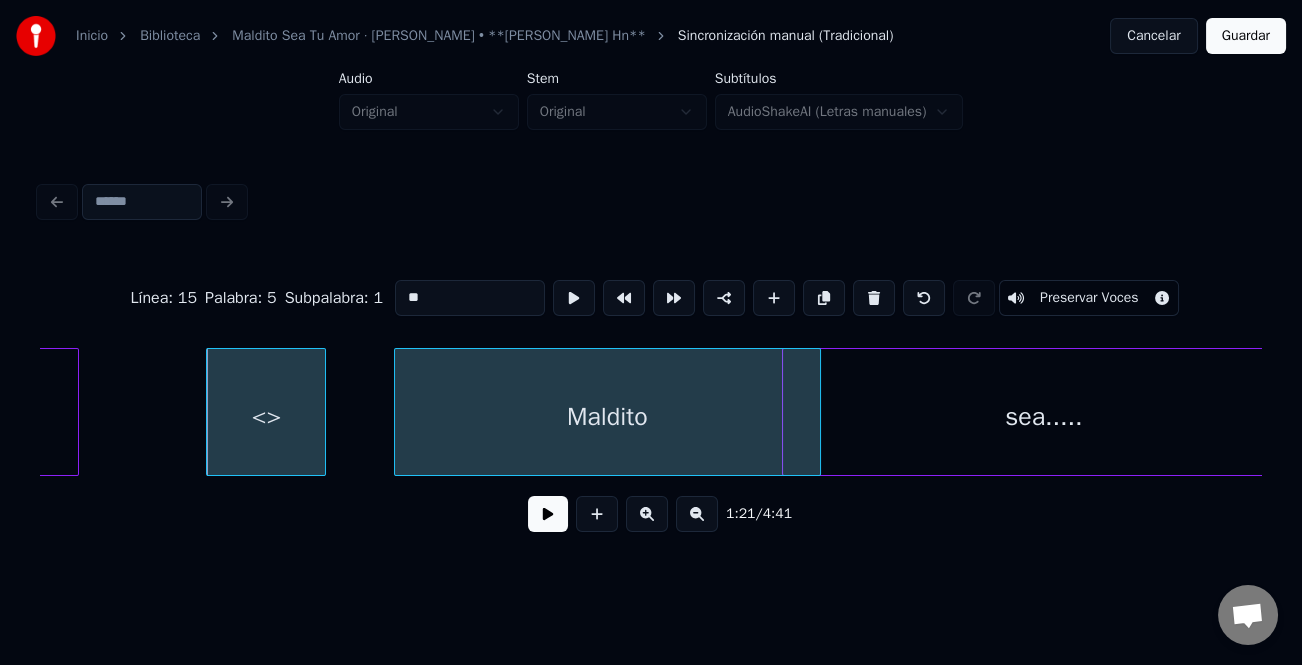 click on "Maldito" at bounding box center [607, 417] 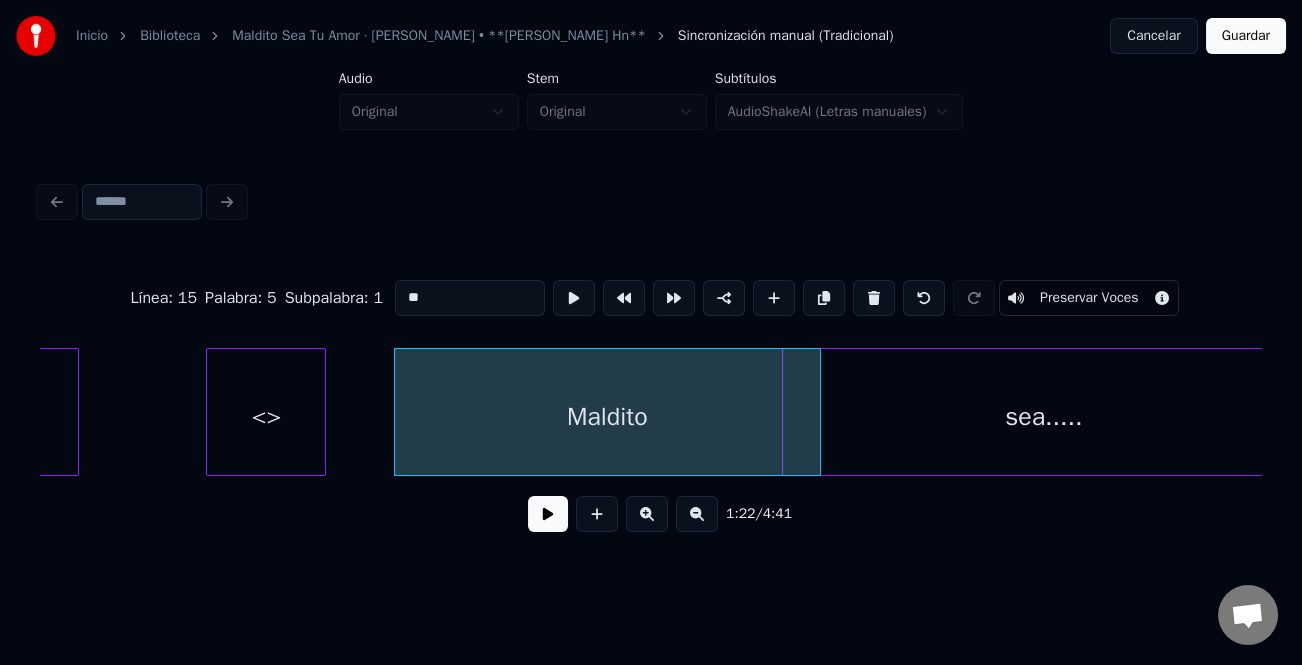click on "<>" at bounding box center (266, 417) 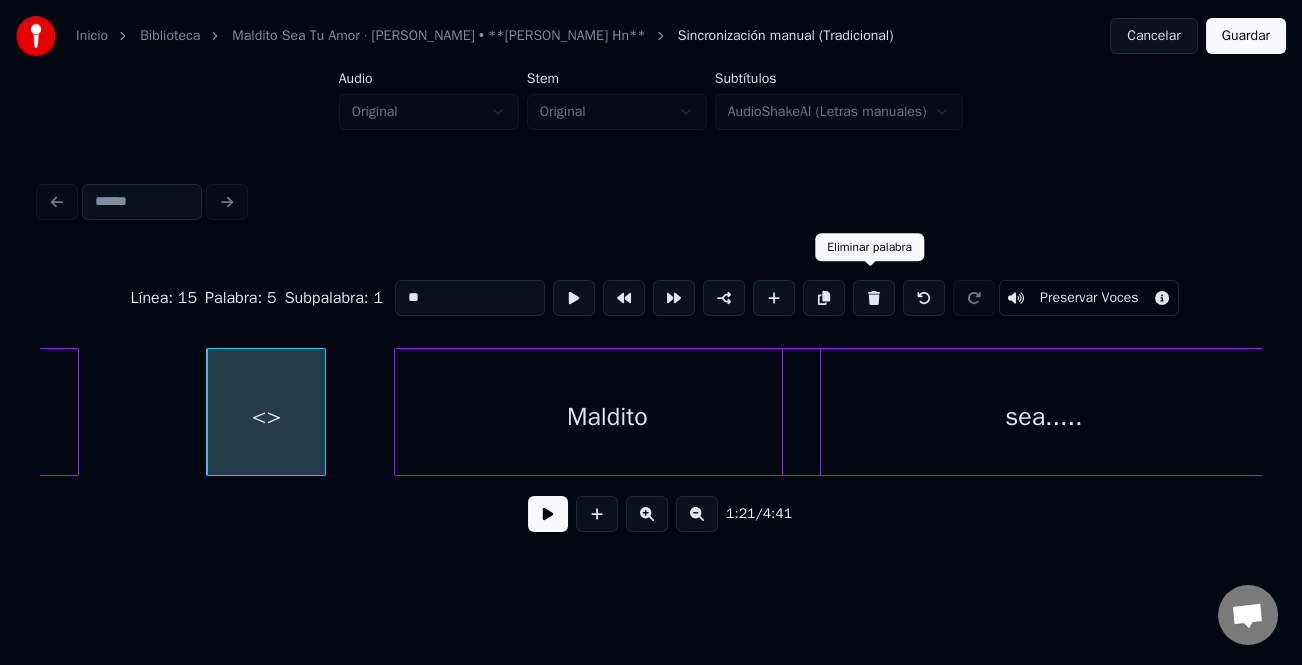 click at bounding box center [874, 298] 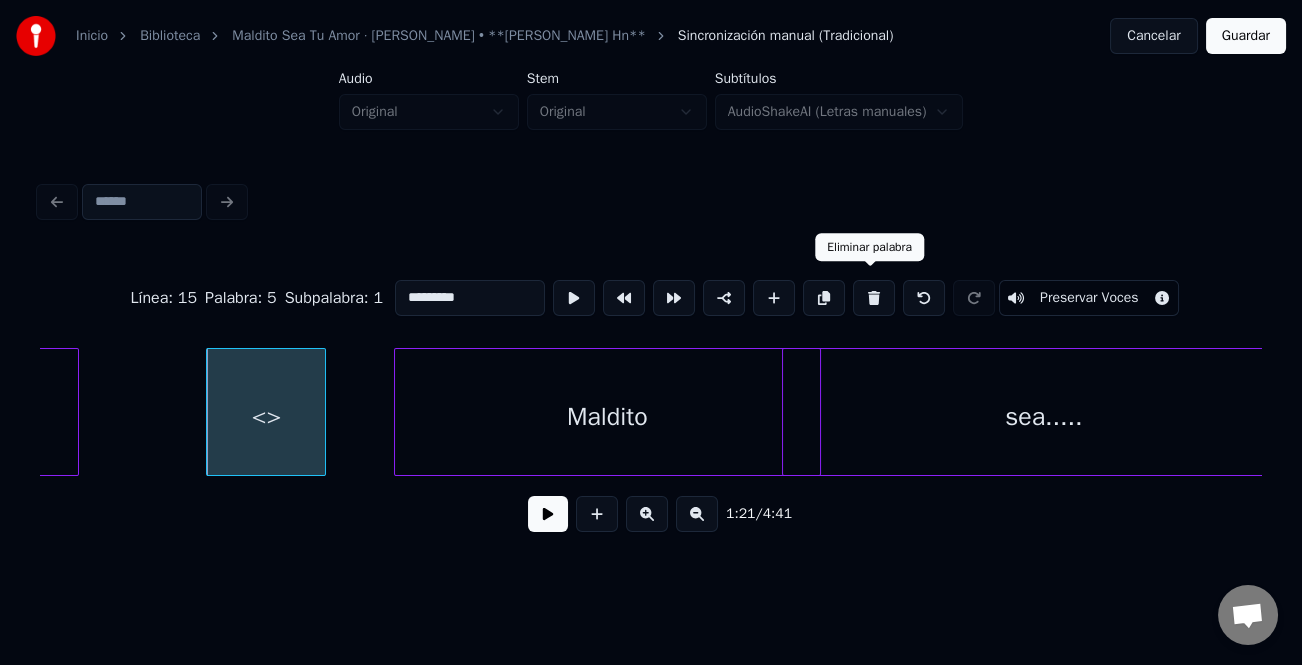 scroll, scrollTop: 0, scrollLeft: 23171, axis: horizontal 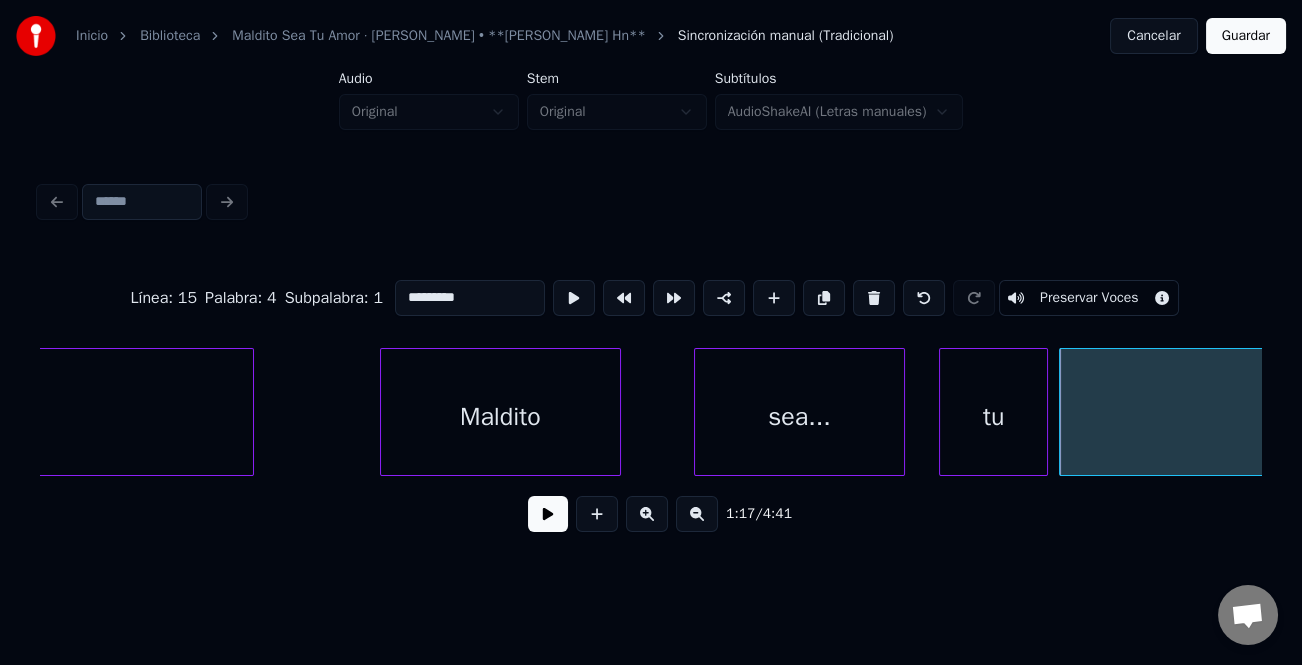 click on "Maldito" at bounding box center (500, 417) 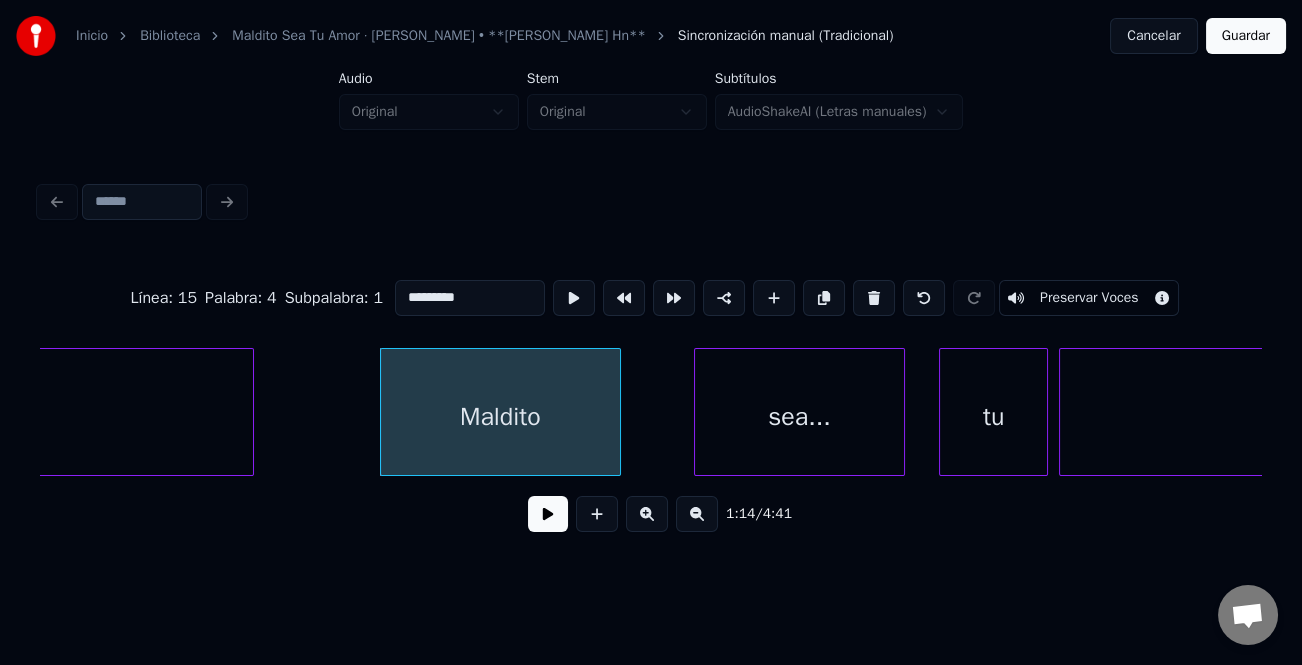 click at bounding box center [548, 514] 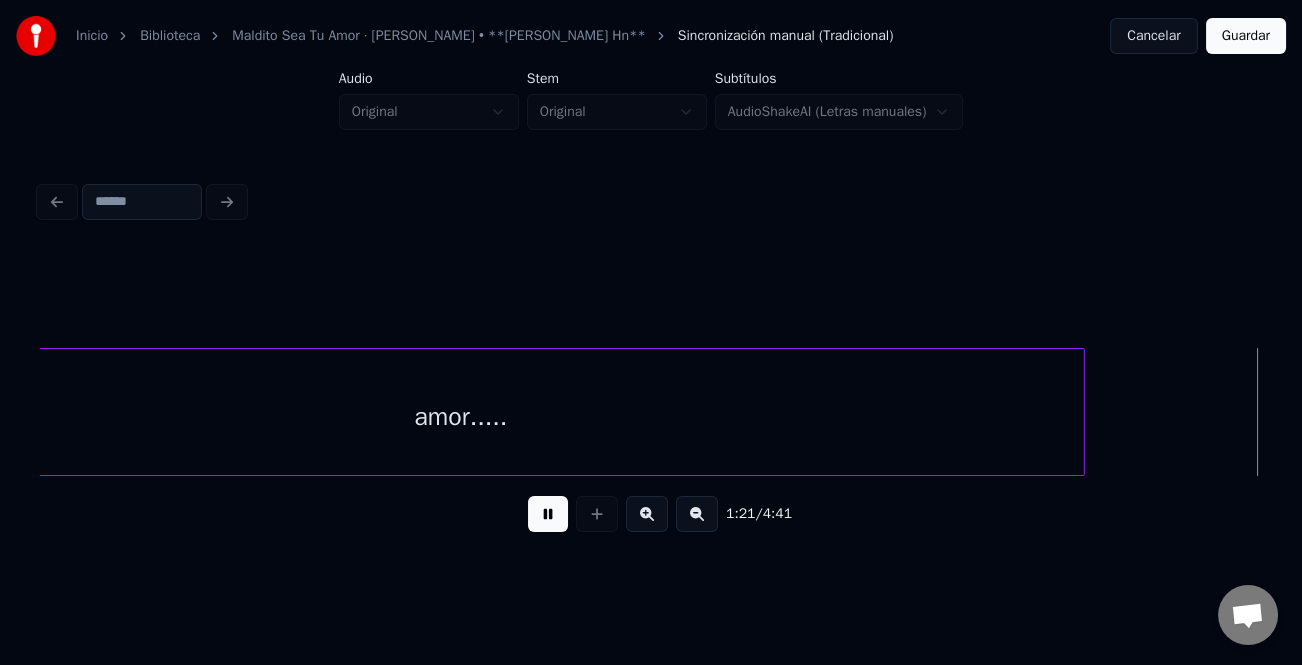 scroll, scrollTop: 0, scrollLeft: 24597, axis: horizontal 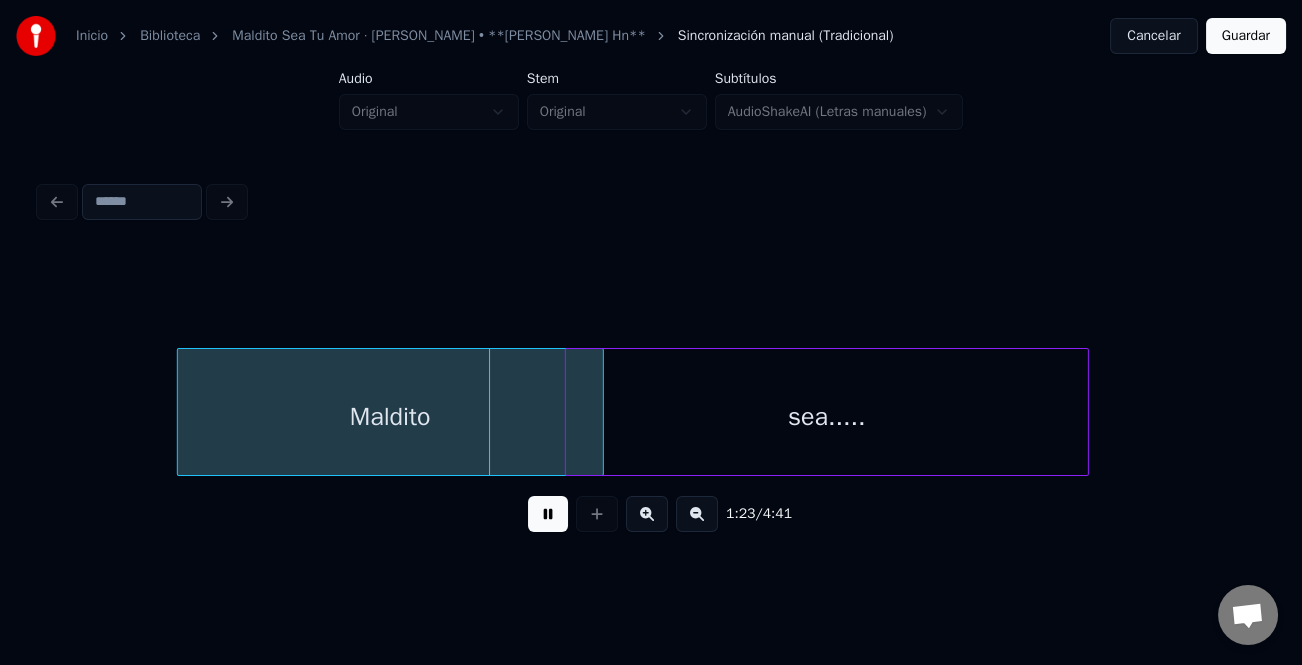 click at bounding box center (697, 514) 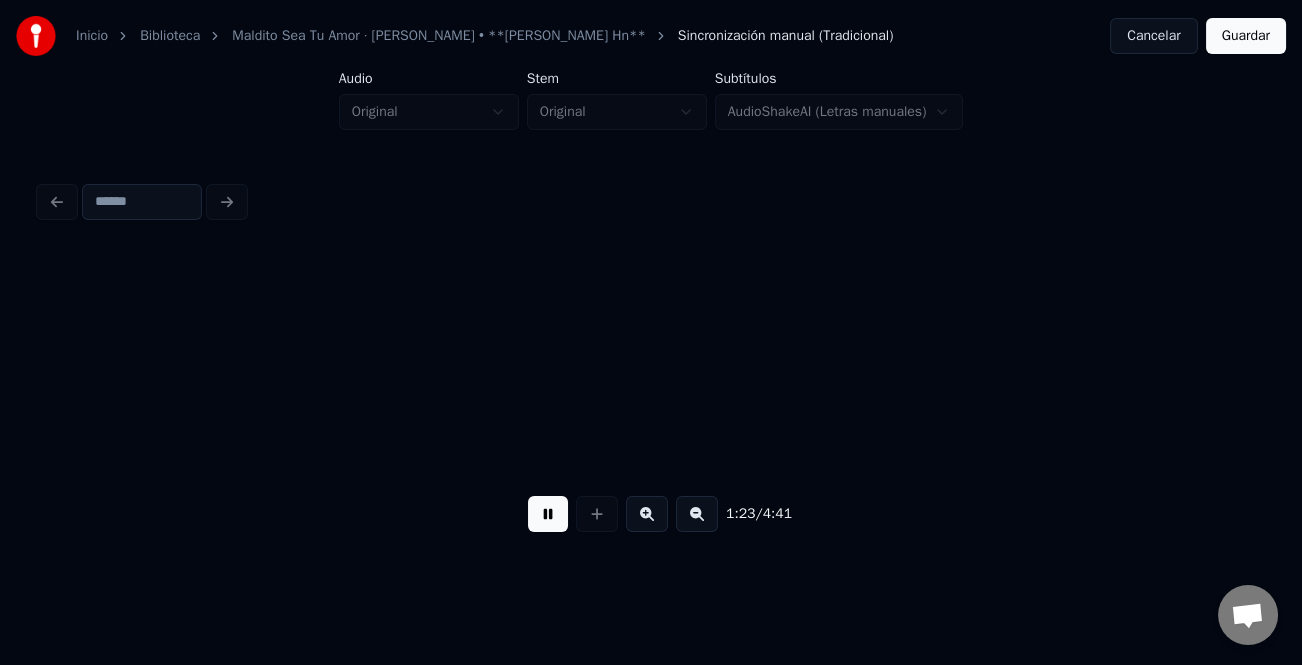 scroll, scrollTop: 0, scrollLeft: 20410, axis: horizontal 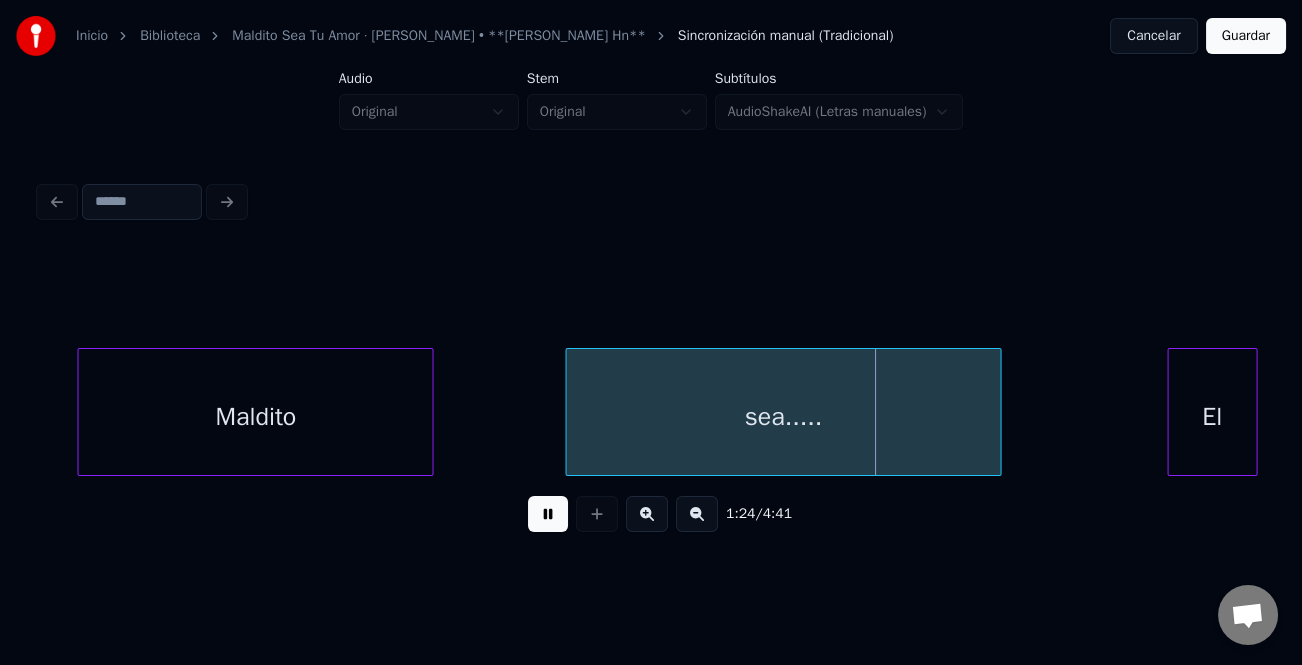 click on "Maldito" at bounding box center [255, 417] 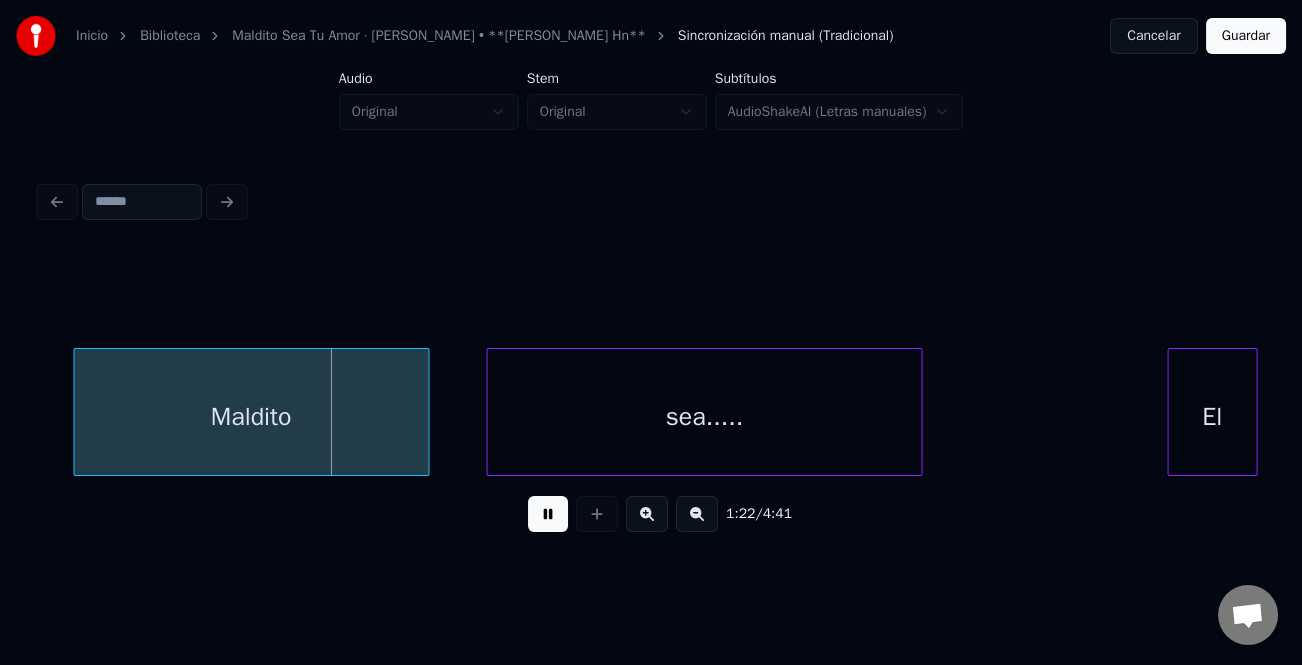 click on "sea....." at bounding box center (704, 417) 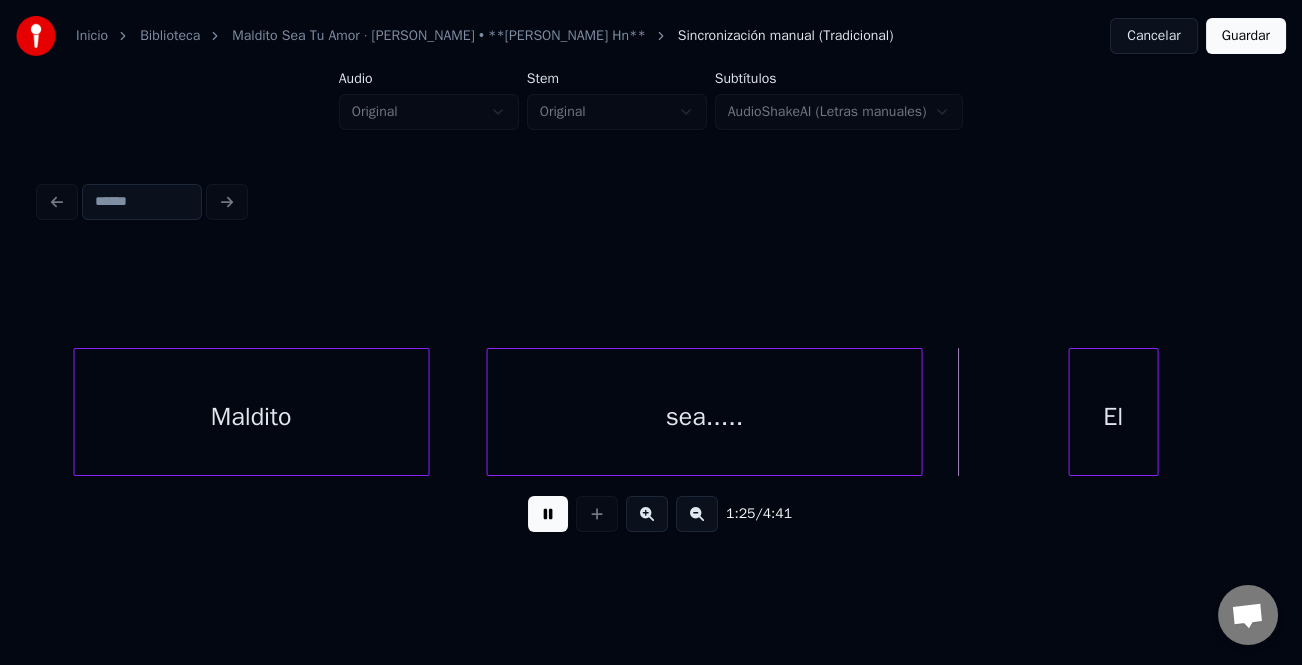 click on "El" at bounding box center [1113, 417] 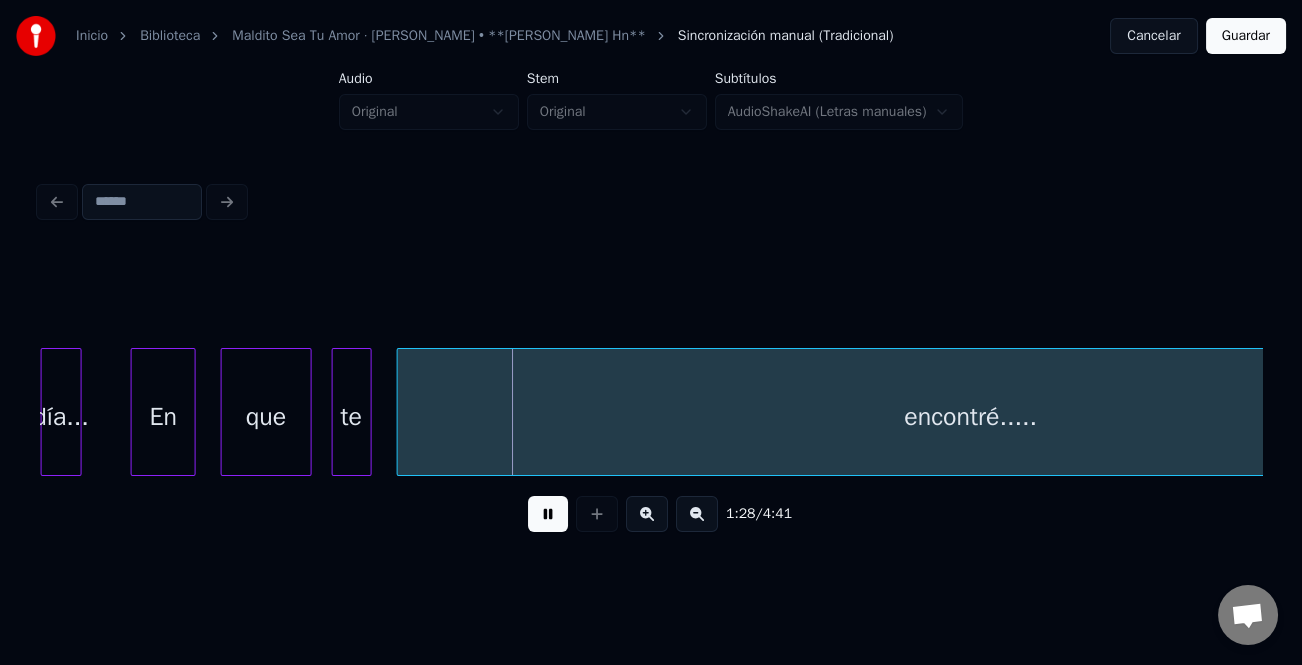 scroll, scrollTop: 0, scrollLeft: 21597, axis: horizontal 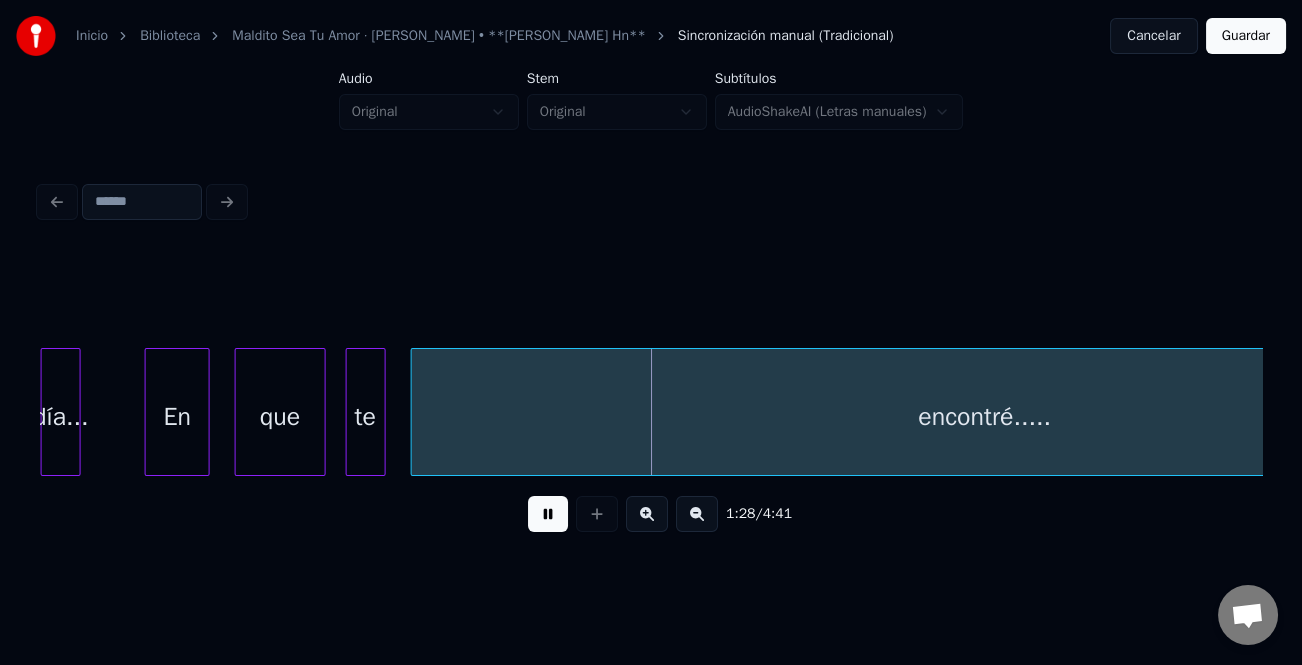 click on "Inicio Biblioteca Maldito Sea Tu Amor · [PERSON_NAME] • **[PERSON_NAME] Hn** Sincronización manual (Tradicional) Cancelar Guardar Audio Original Stem Original Subtítulos AudioShakeAI (Letras manuales) 1:28  /  4:41" at bounding box center [651, 280] 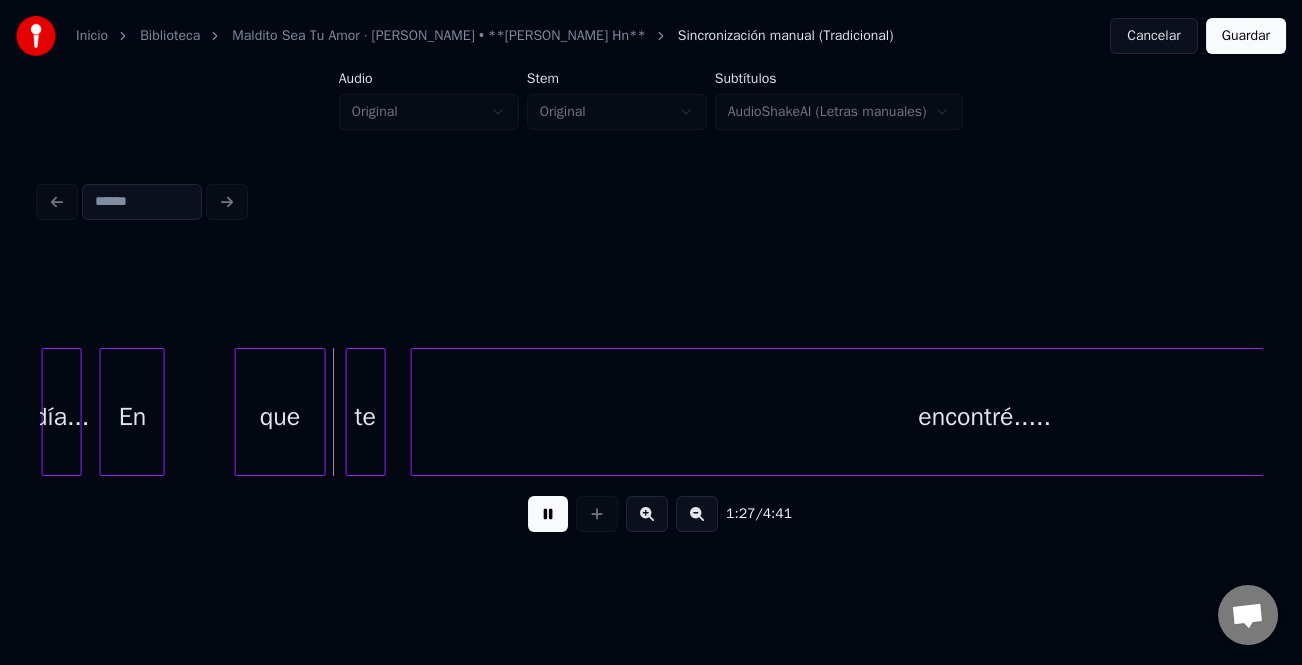 click on "En" at bounding box center (132, 417) 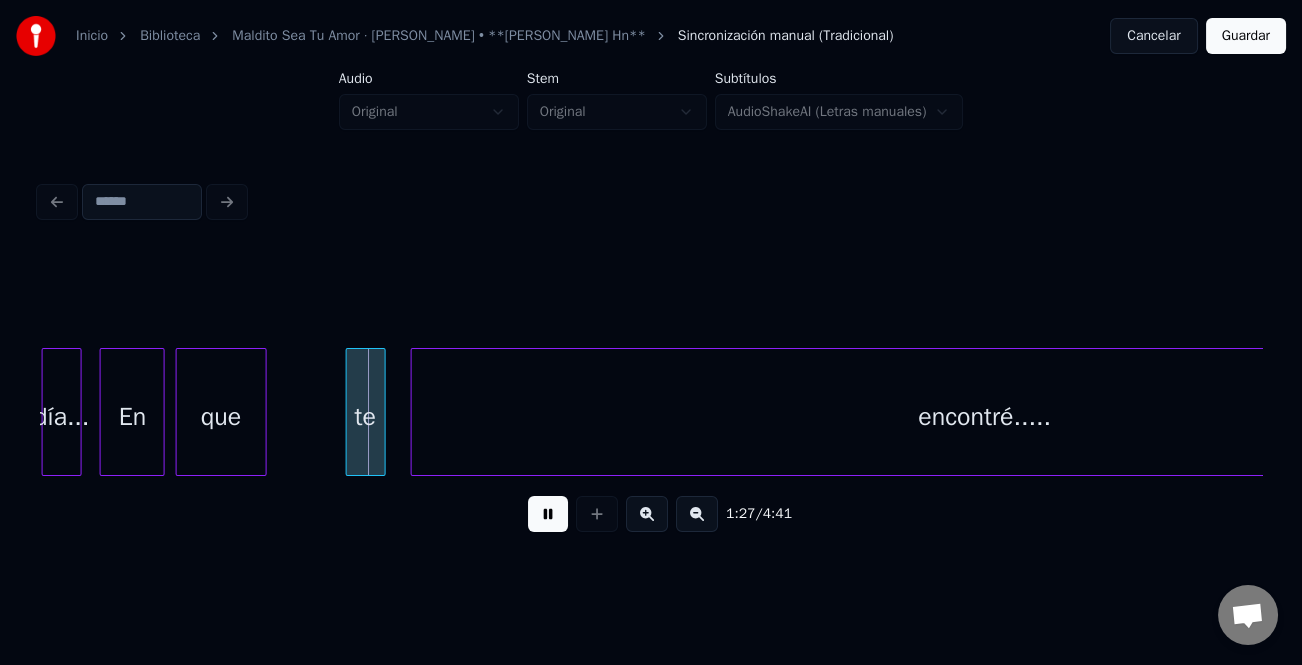 click on "que" at bounding box center [221, 417] 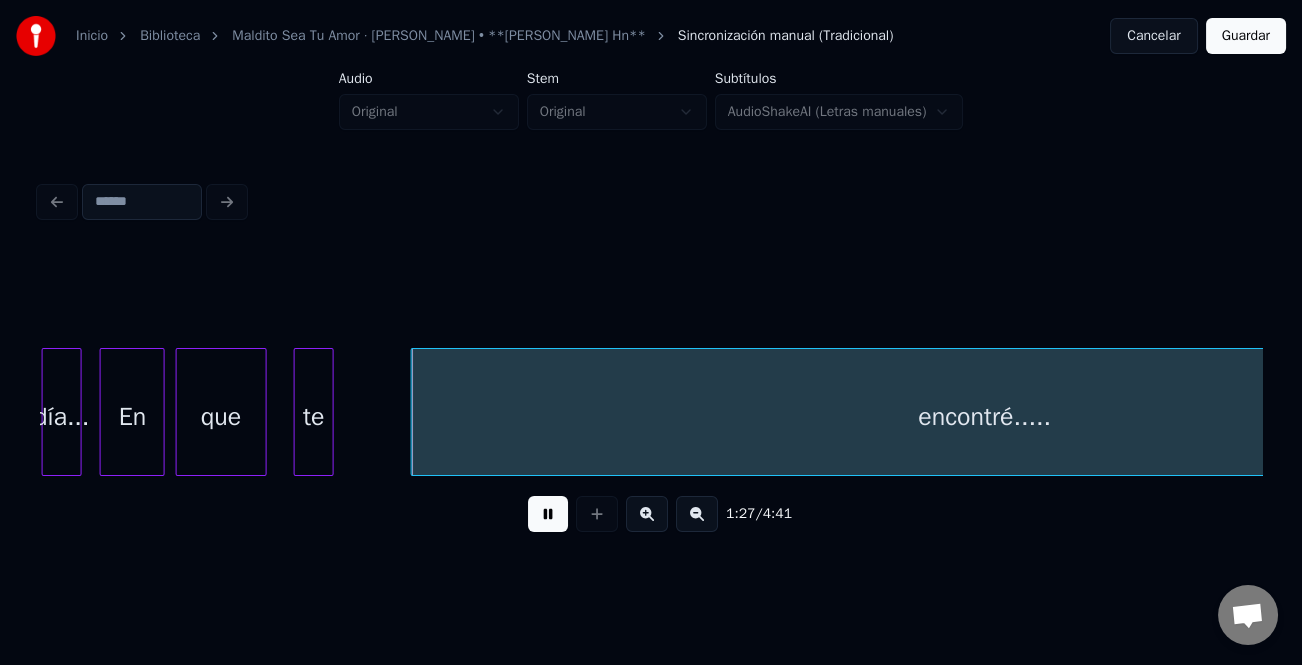 click on "te" at bounding box center [314, 417] 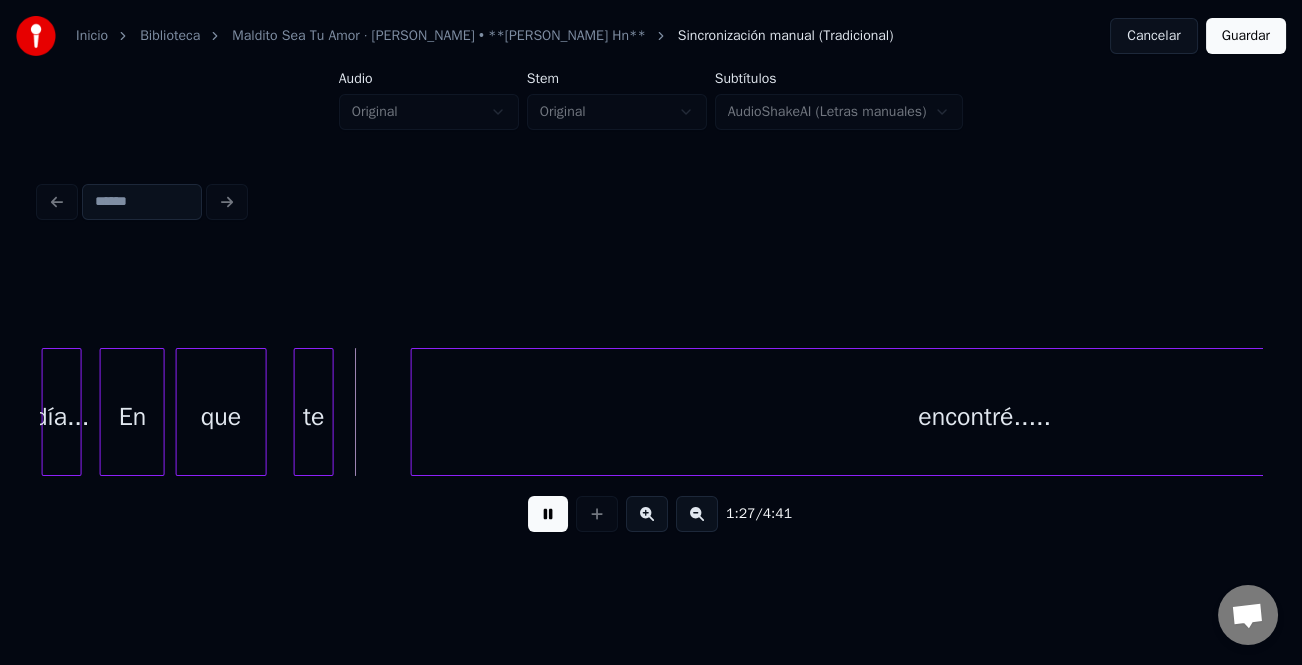 scroll, scrollTop: 0, scrollLeft: 21887, axis: horizontal 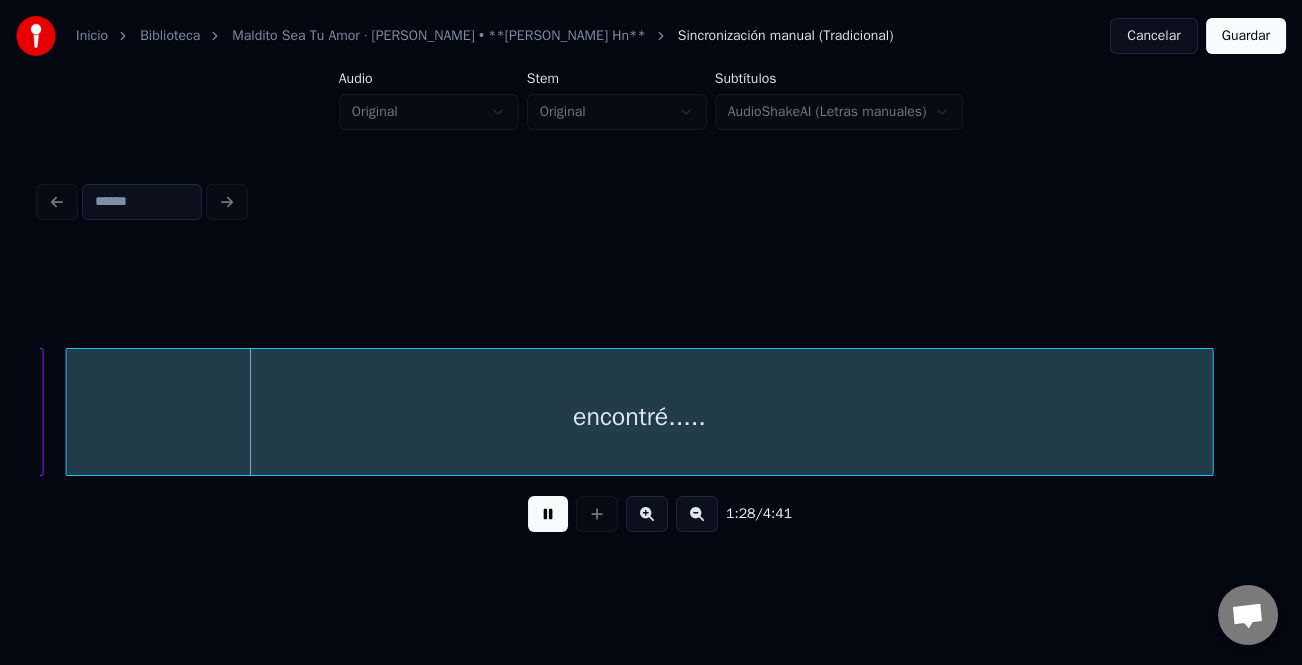 click on "encontré....." at bounding box center (640, 417) 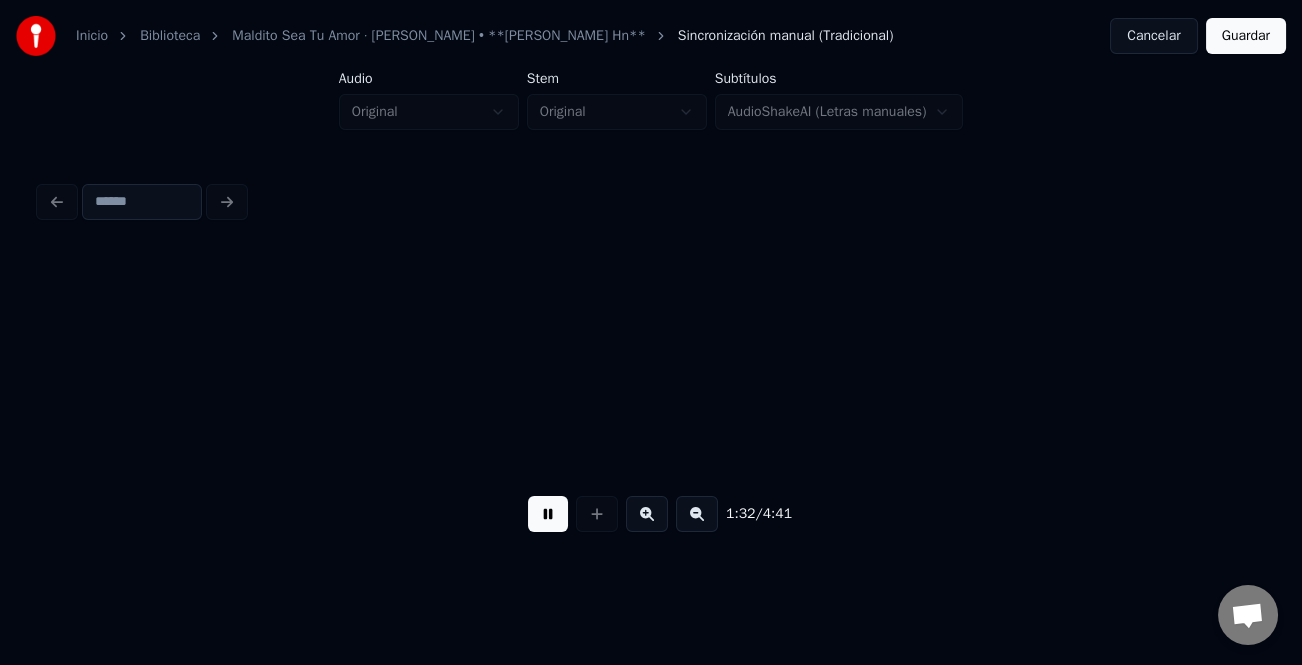 scroll, scrollTop: 0, scrollLeft: 23111, axis: horizontal 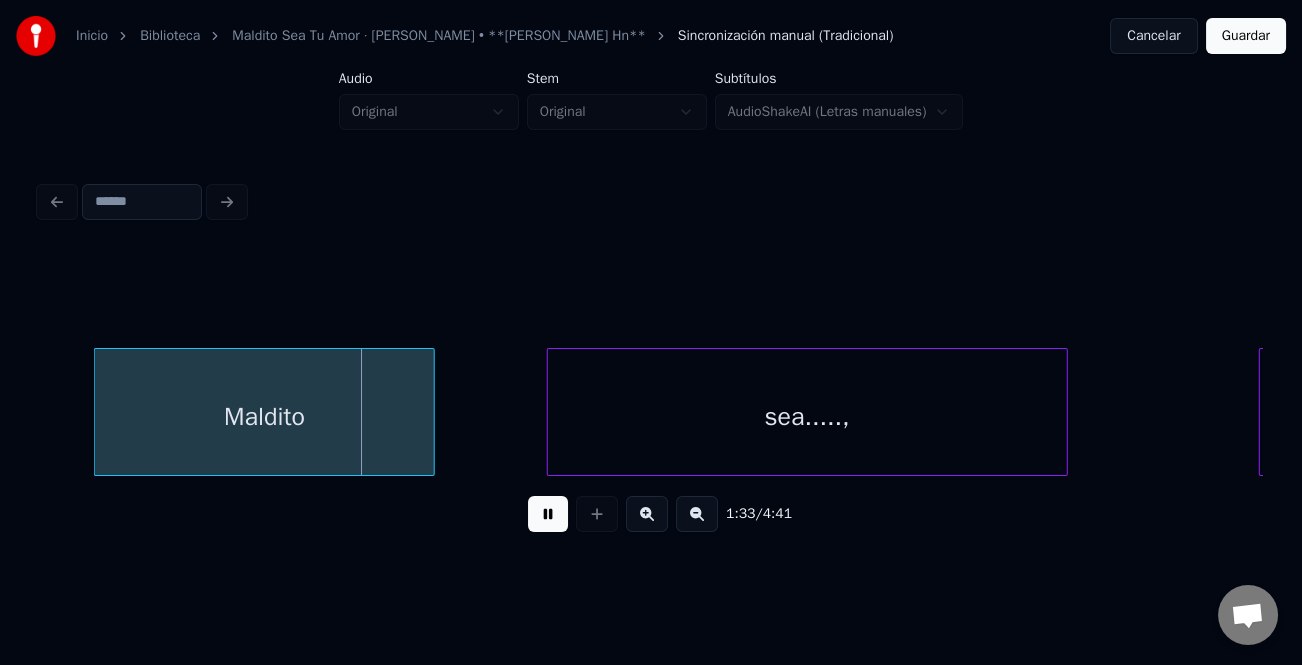 click on "Maldito" at bounding box center (264, 417) 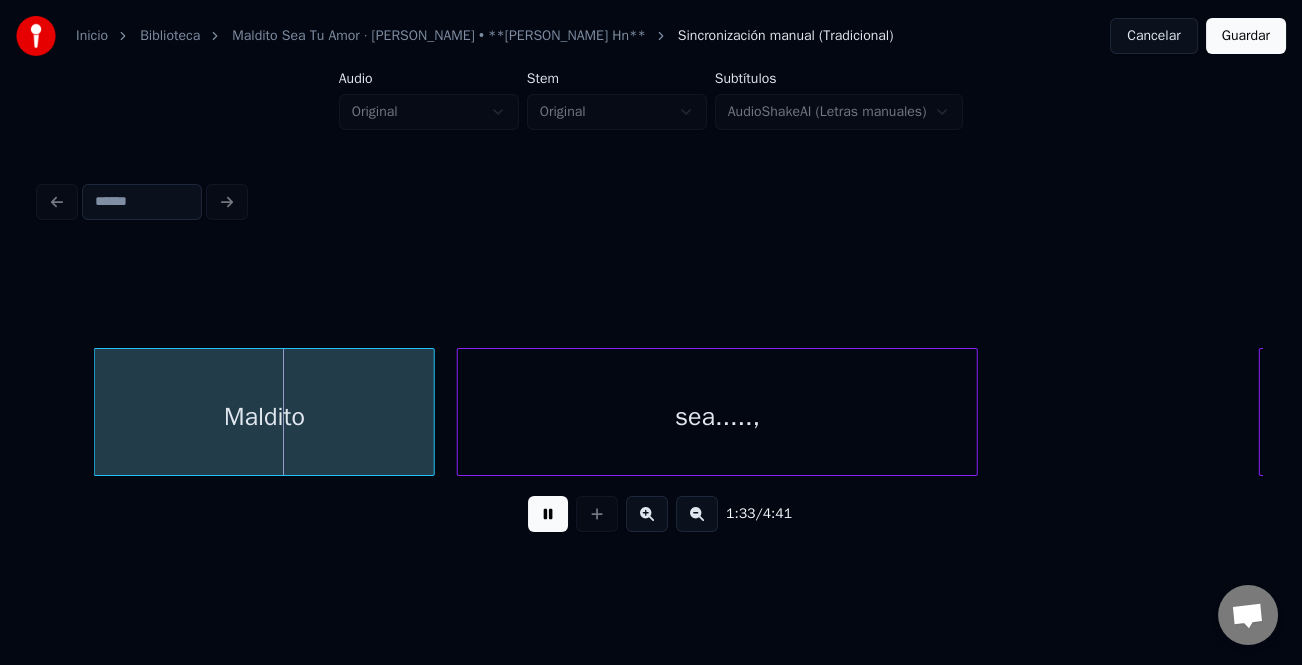 click on "sea.....," at bounding box center [718, 417] 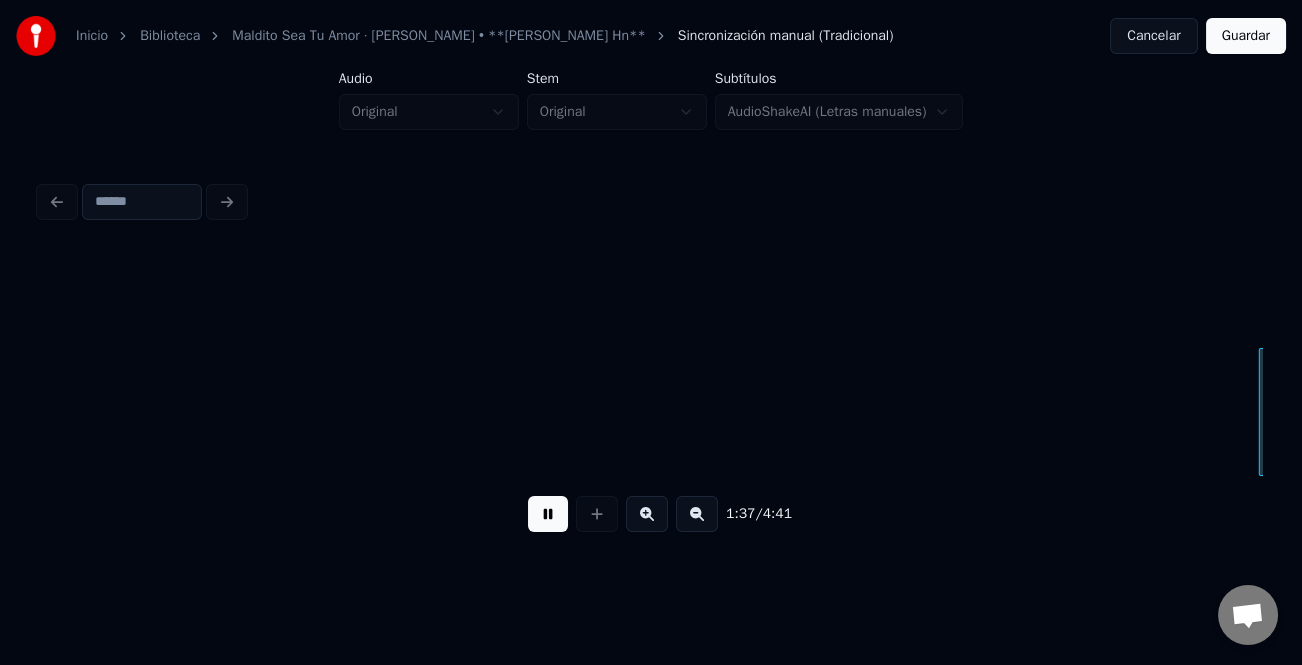 scroll, scrollTop: 0, scrollLeft: 24333, axis: horizontal 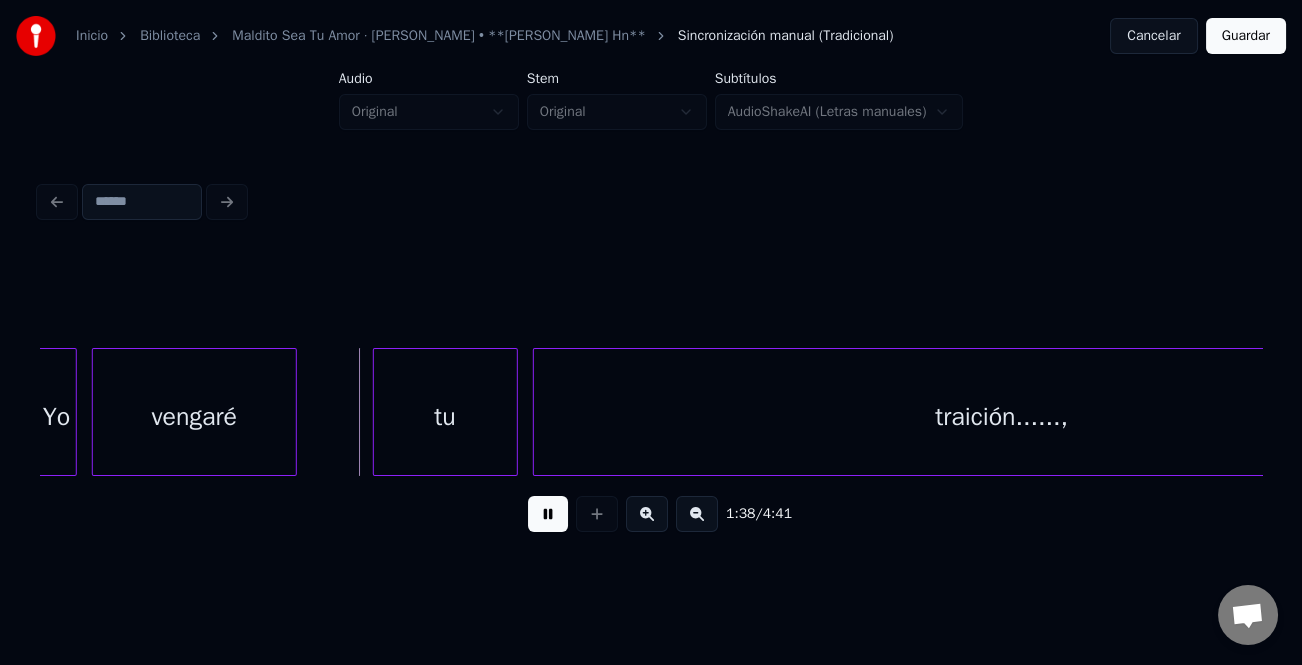 drag, startPoint x: 563, startPoint y: 525, endPoint x: 481, endPoint y: 474, distance: 96.56604 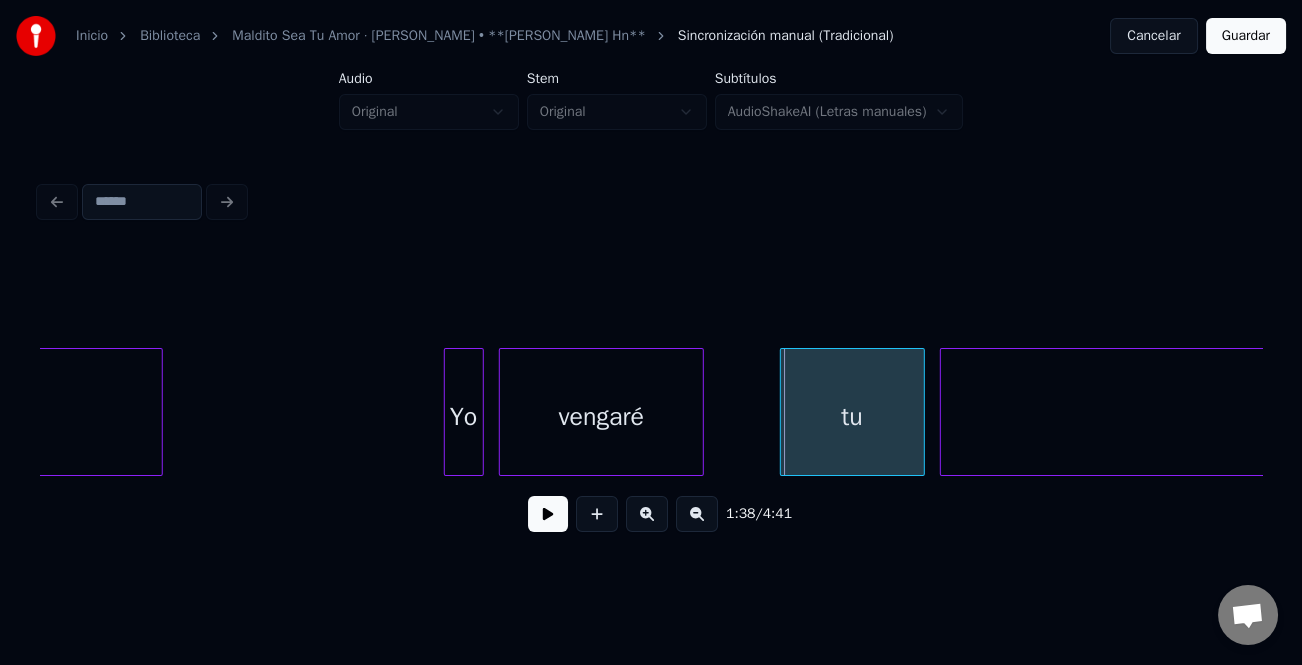 scroll, scrollTop: 0, scrollLeft: 23814, axis: horizontal 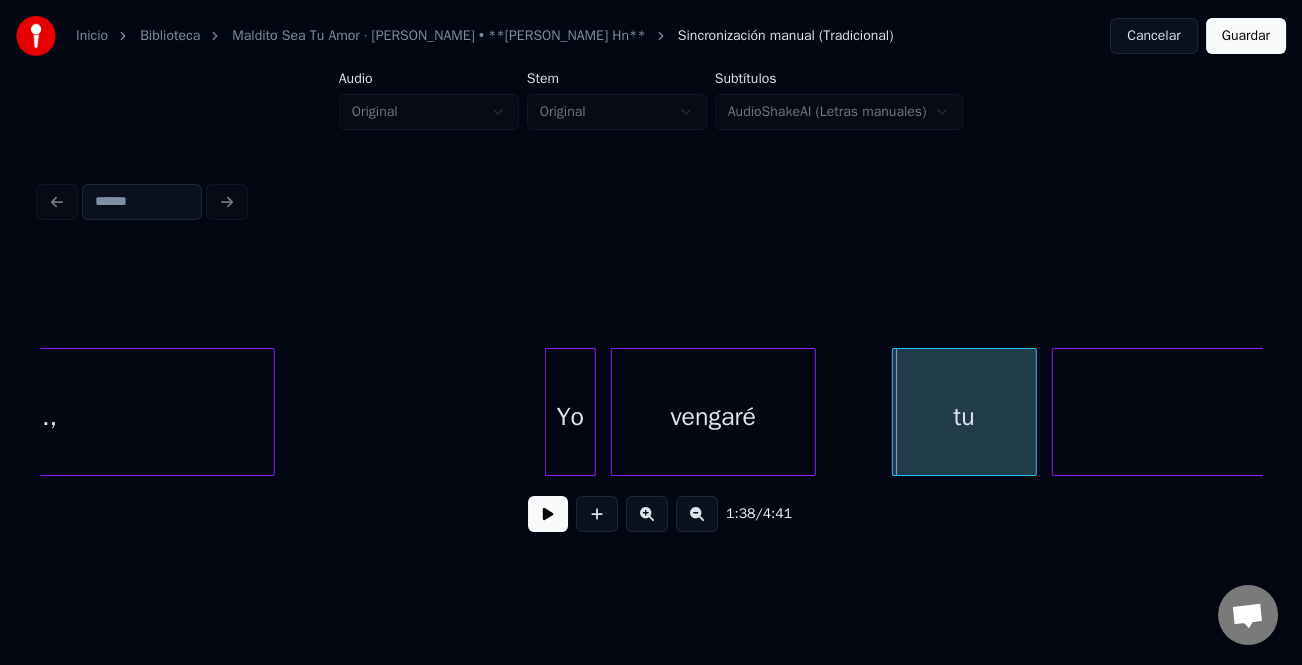 click at bounding box center (549, 412) 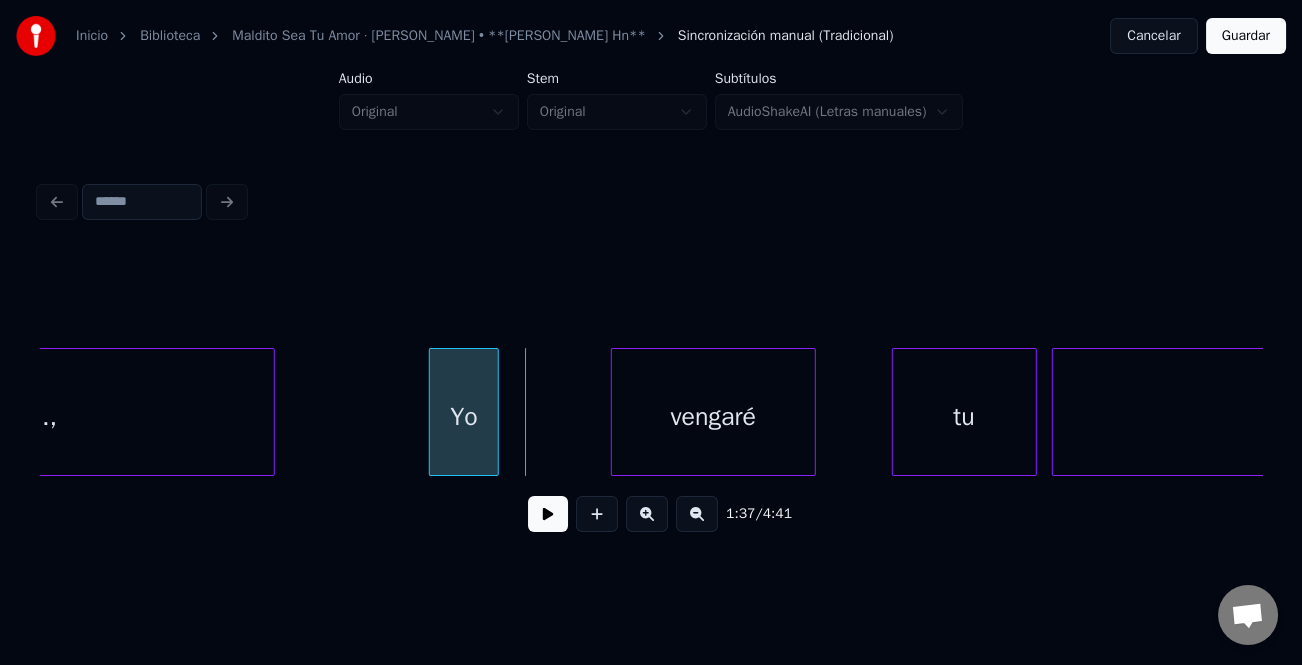 click on "Yo" at bounding box center (464, 417) 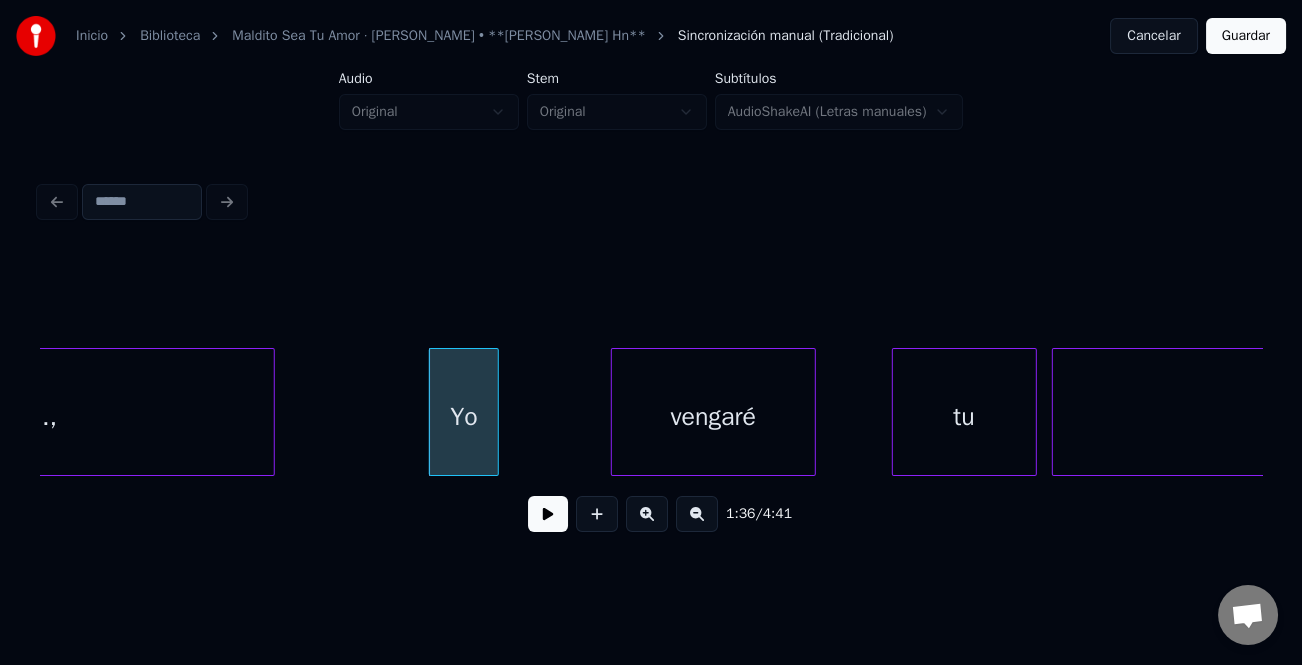 click at bounding box center [548, 514] 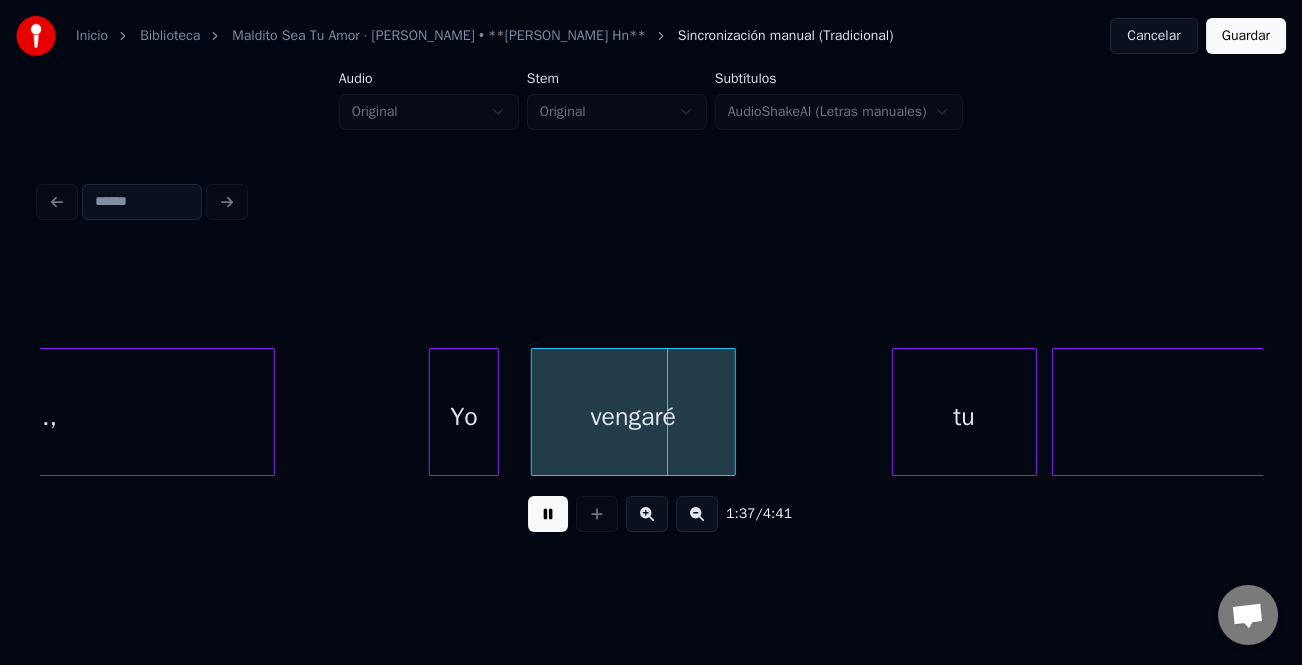 click on "vengaré" at bounding box center (634, 417) 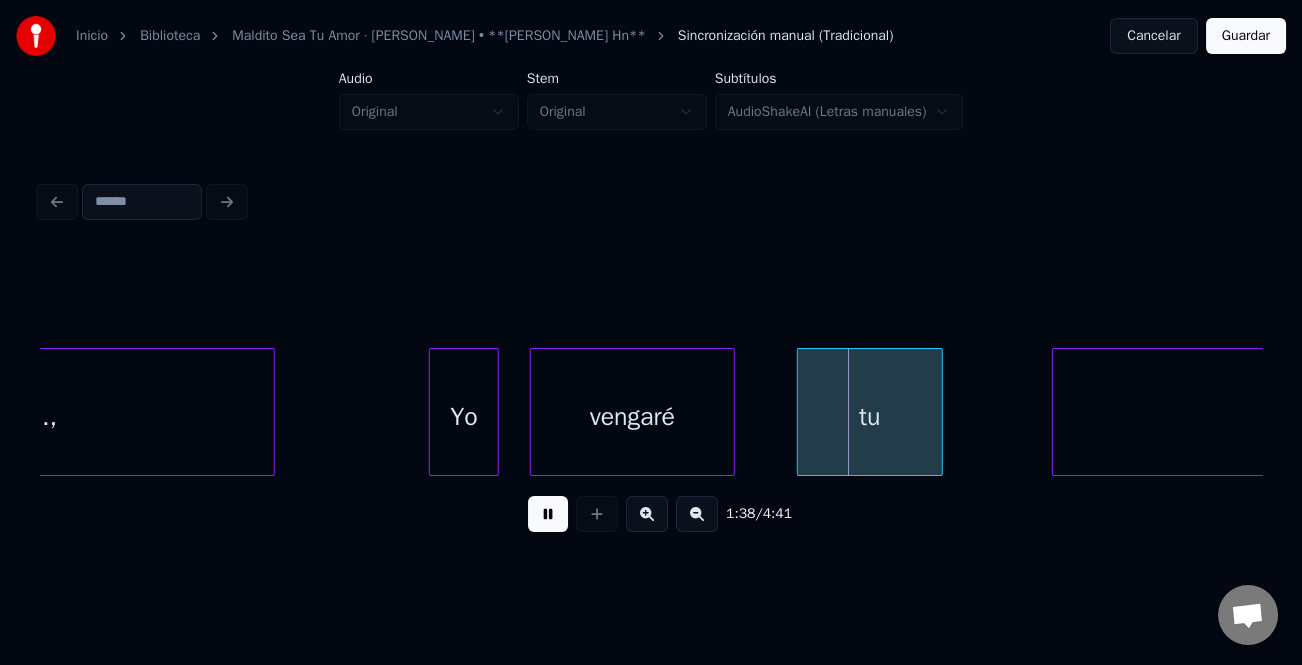 click on "tu" at bounding box center [869, 417] 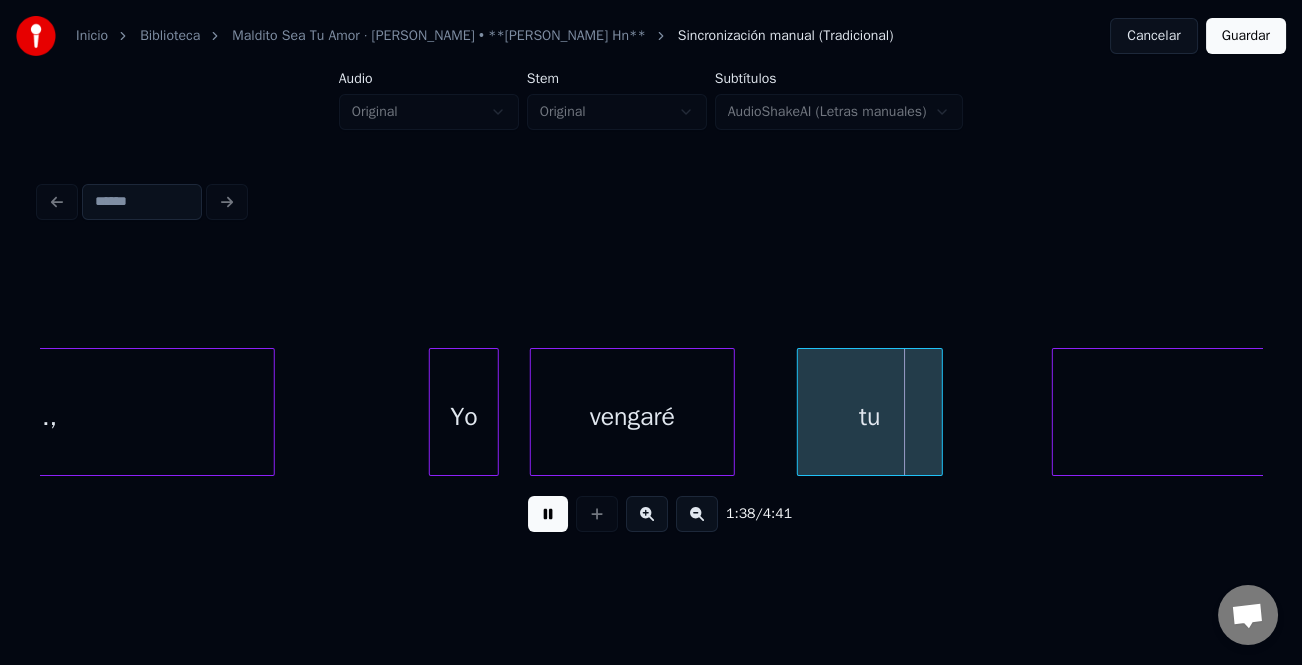 scroll, scrollTop: 0, scrollLeft: 24536, axis: horizontal 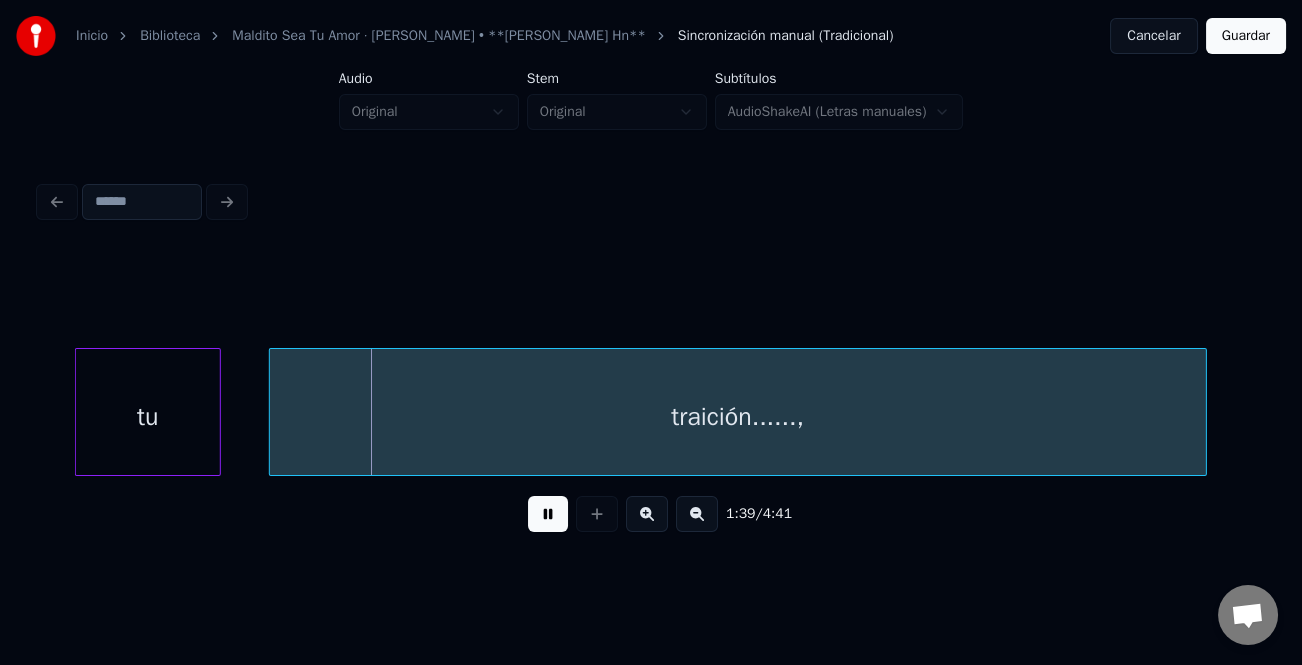 click on "traición......," at bounding box center (738, 417) 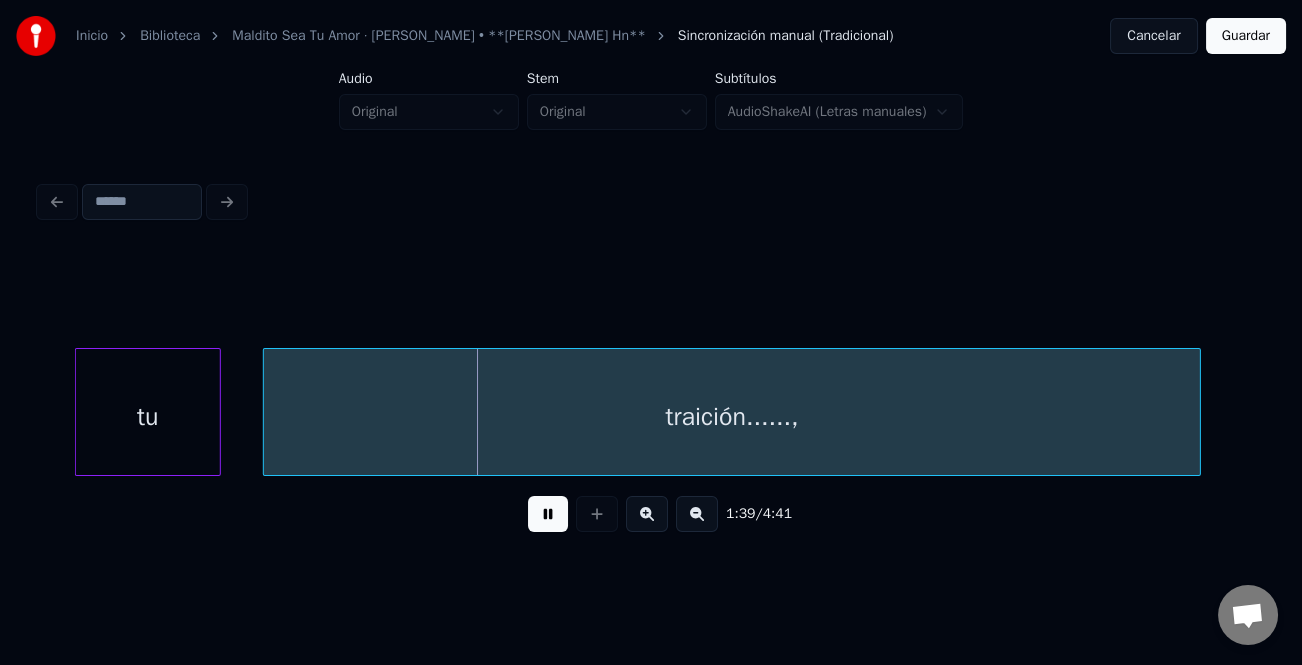 click at bounding box center [548, 514] 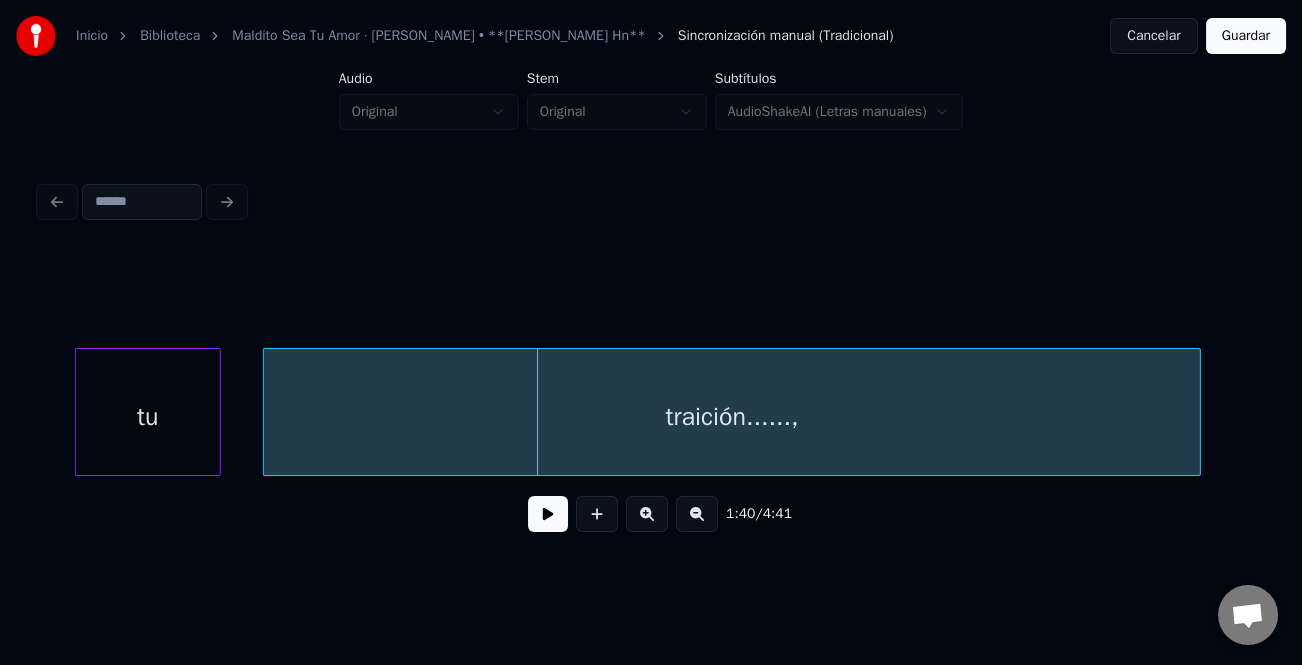click on "tu" at bounding box center (147, 417) 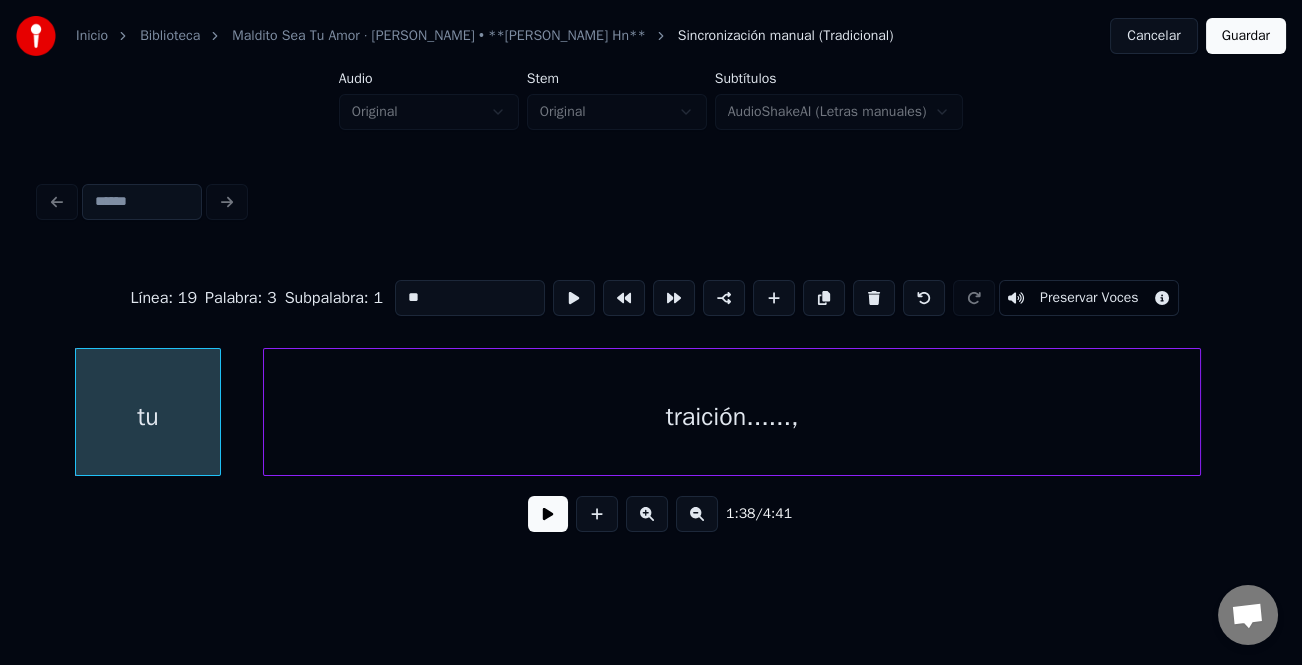 click on "**" at bounding box center [470, 298] 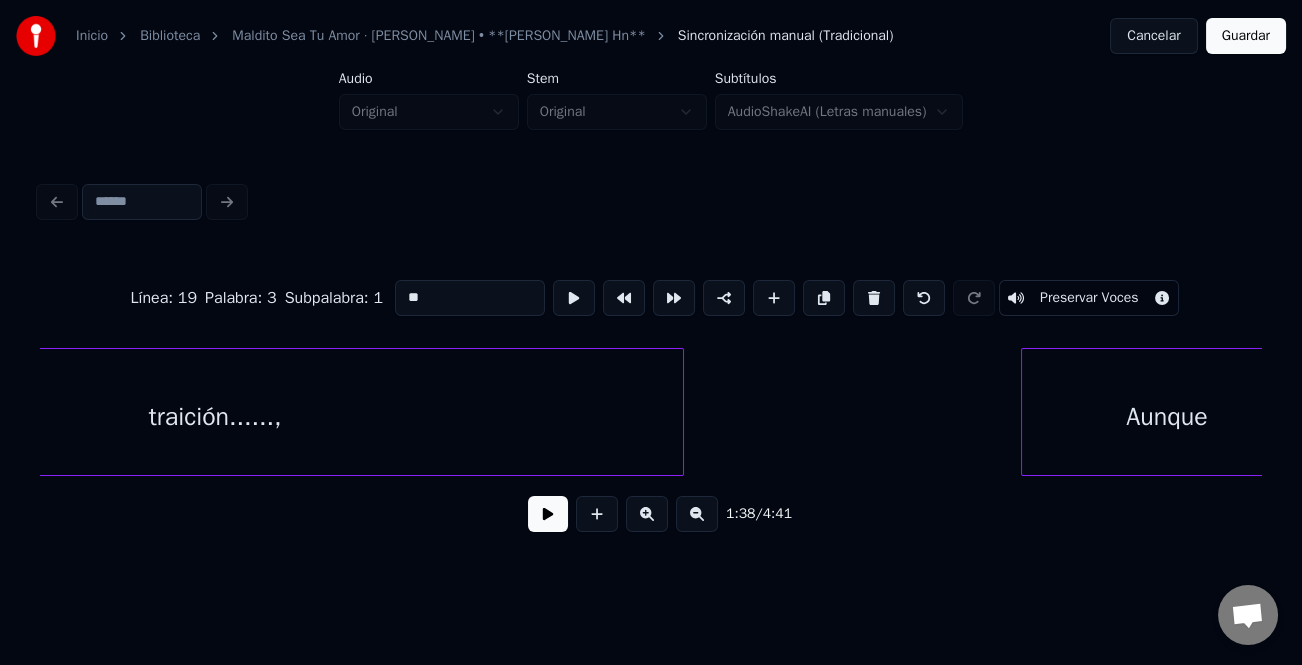 scroll, scrollTop: 0, scrollLeft: 25109, axis: horizontal 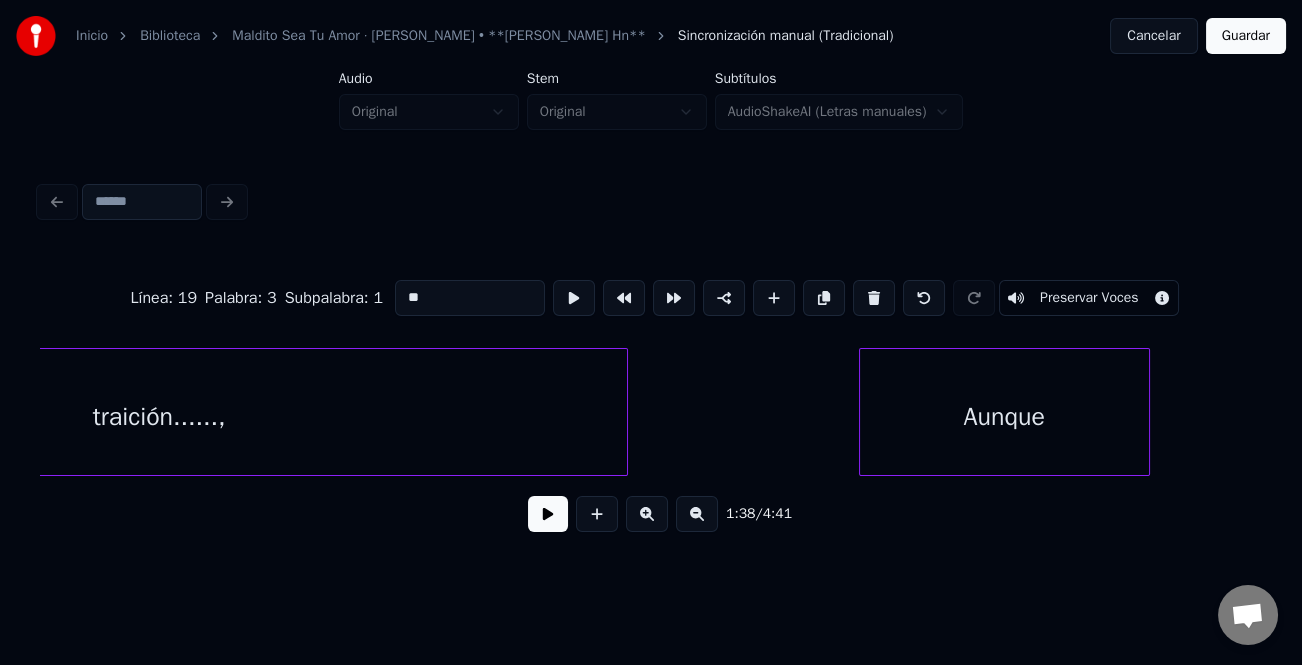 click on "Aunque" at bounding box center [1004, 417] 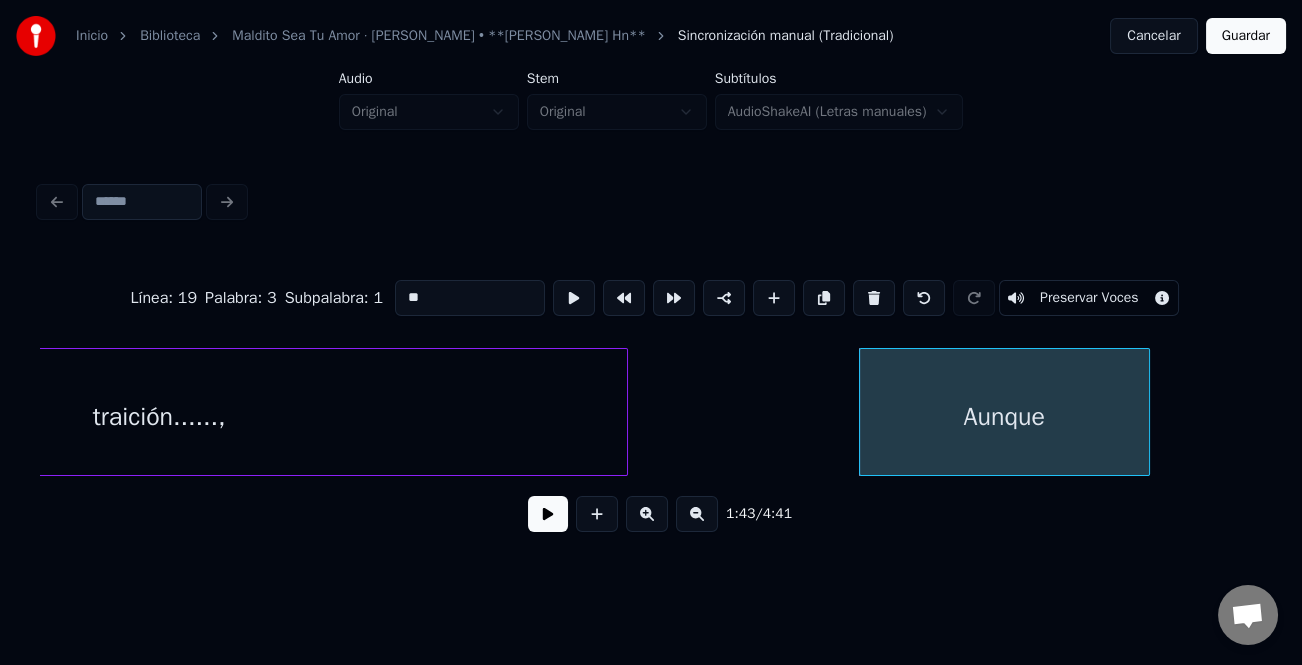 type on "**" 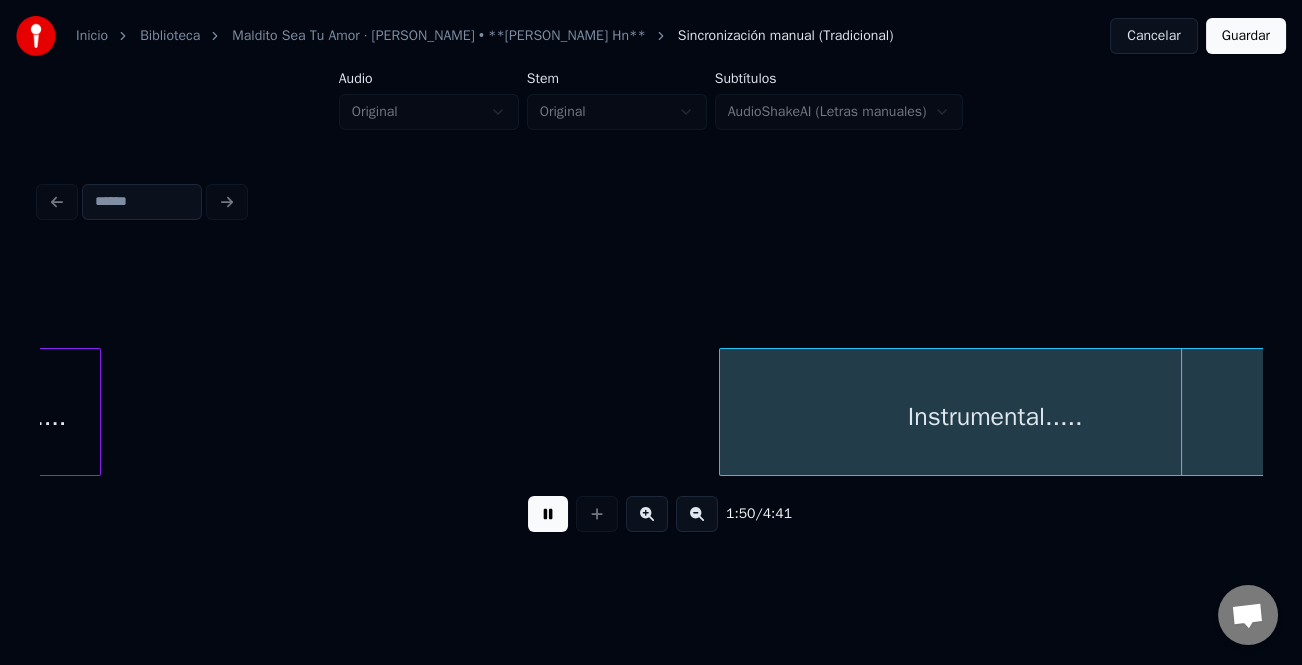 scroll, scrollTop: 0, scrollLeft: 26525, axis: horizontal 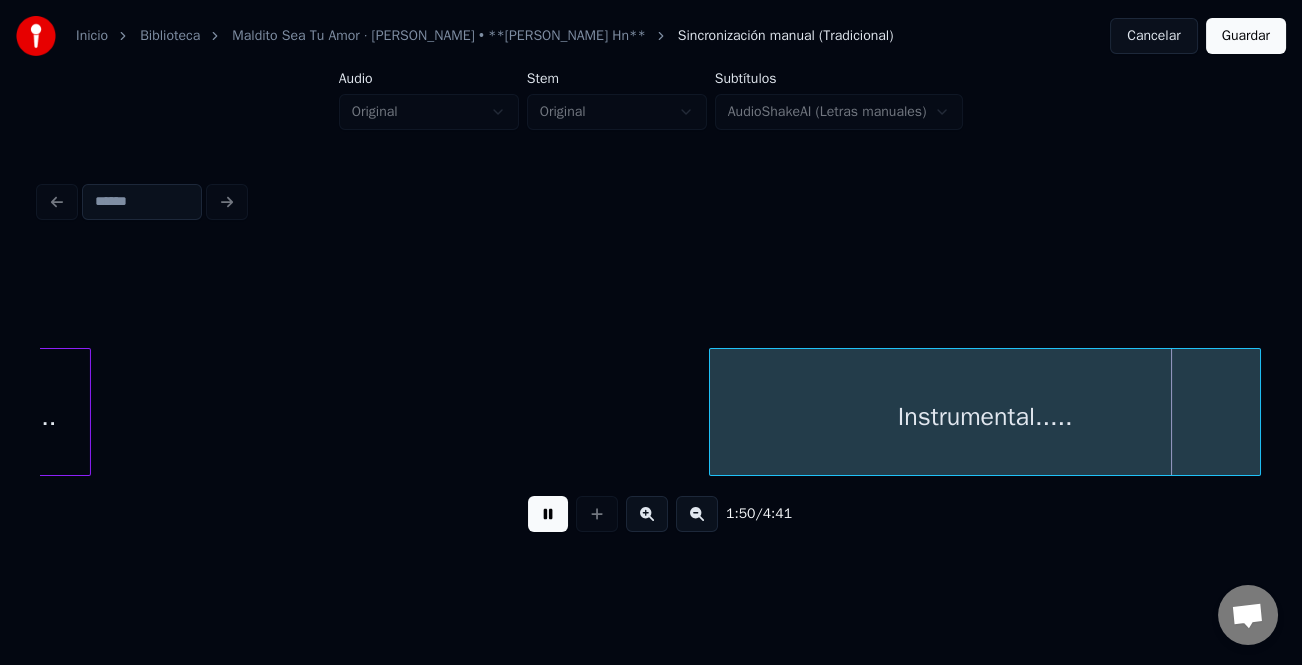 click on "Instrumental....." at bounding box center [985, 417] 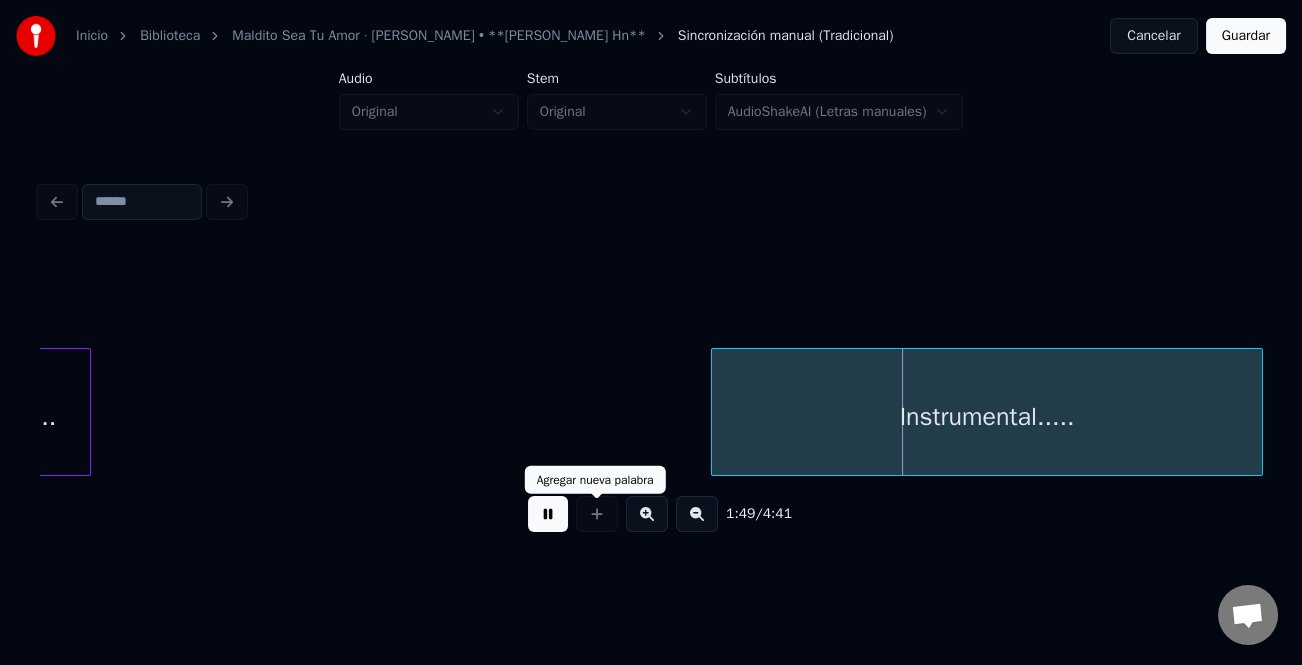 click at bounding box center (548, 514) 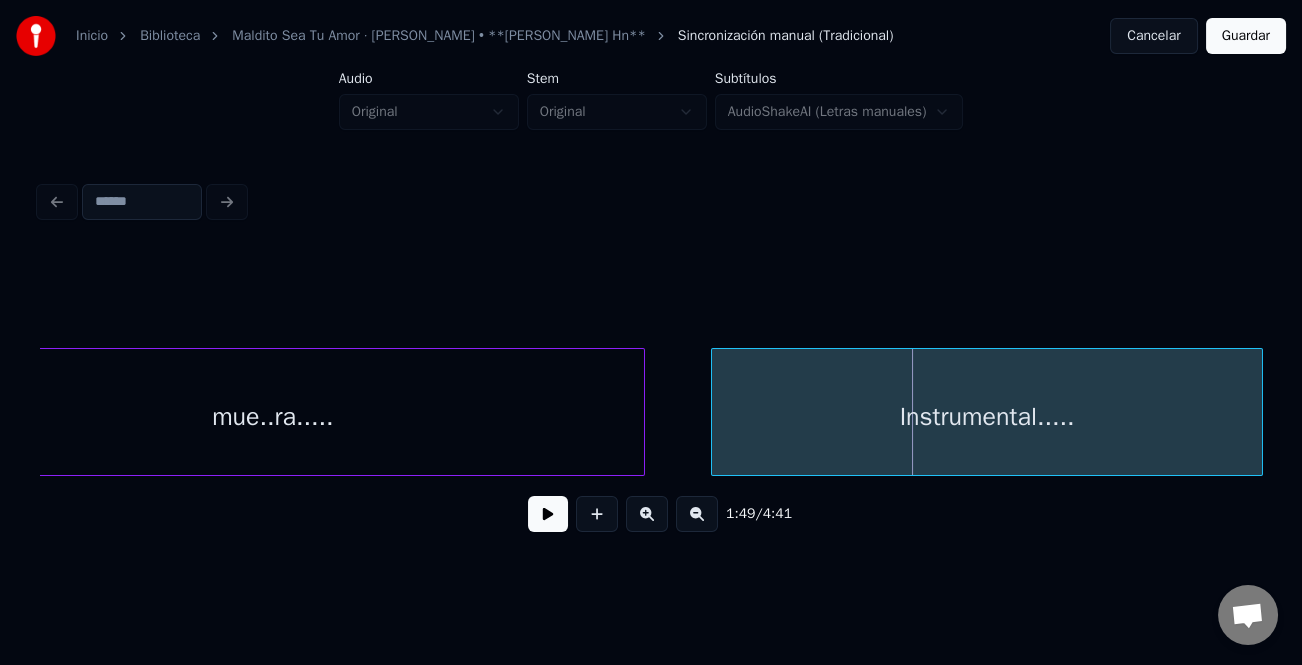 click at bounding box center (641, 412) 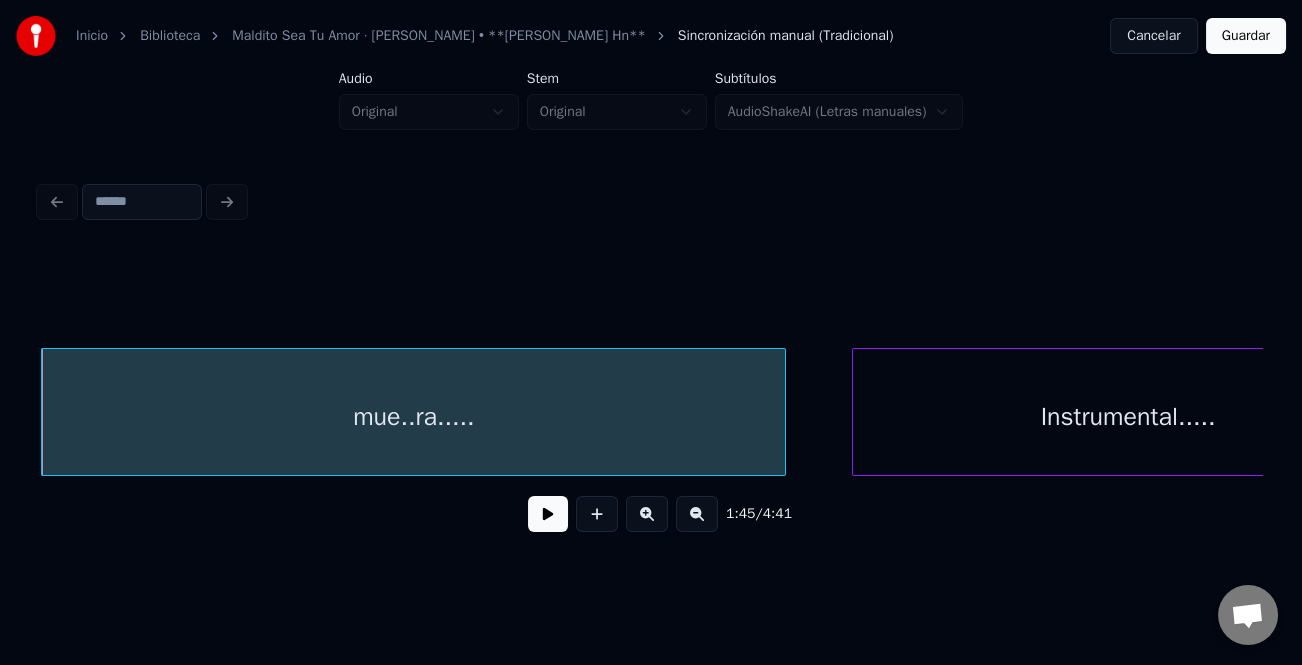drag, startPoint x: 509, startPoint y: 484, endPoint x: 525, endPoint y: 477, distance: 17.464249 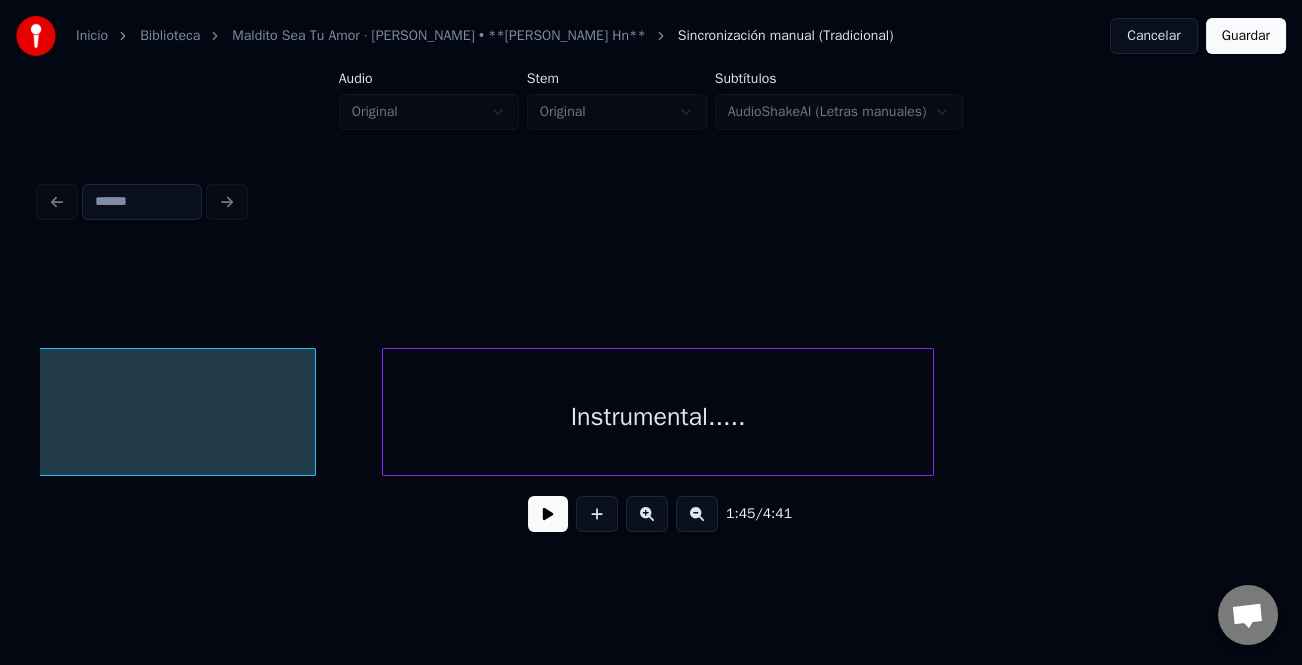 scroll, scrollTop: 0, scrollLeft: 26911, axis: horizontal 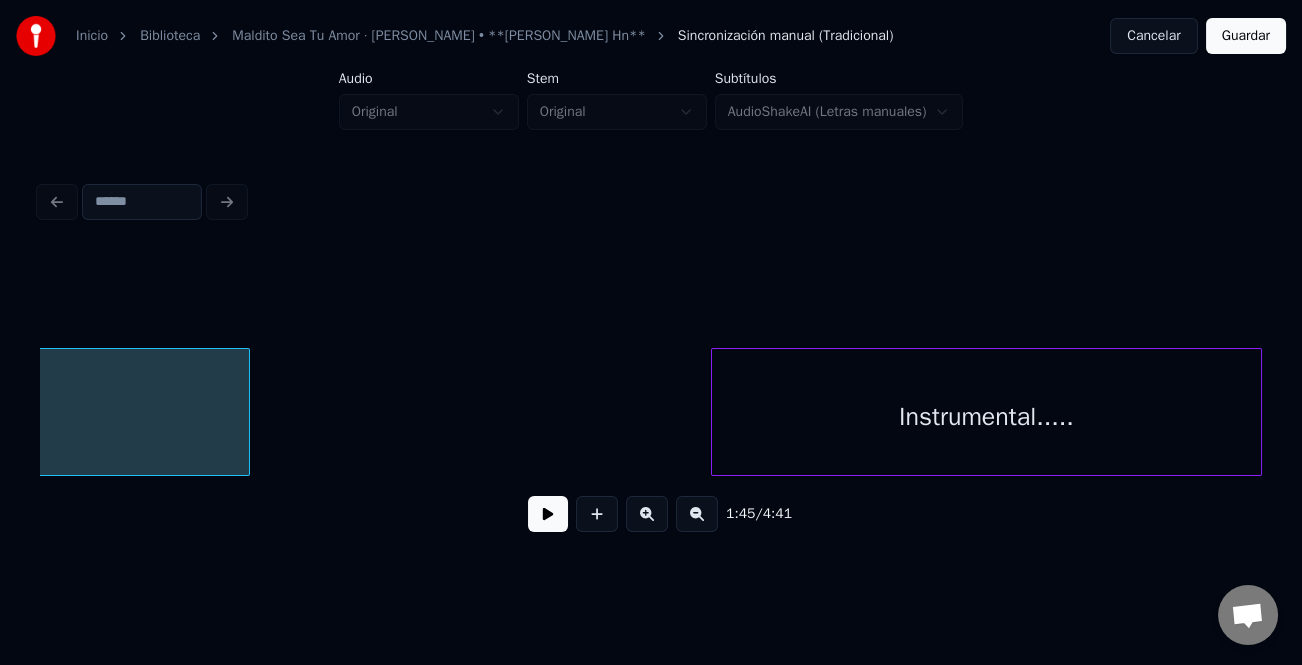 click on "Instrumental....." at bounding box center [987, 417] 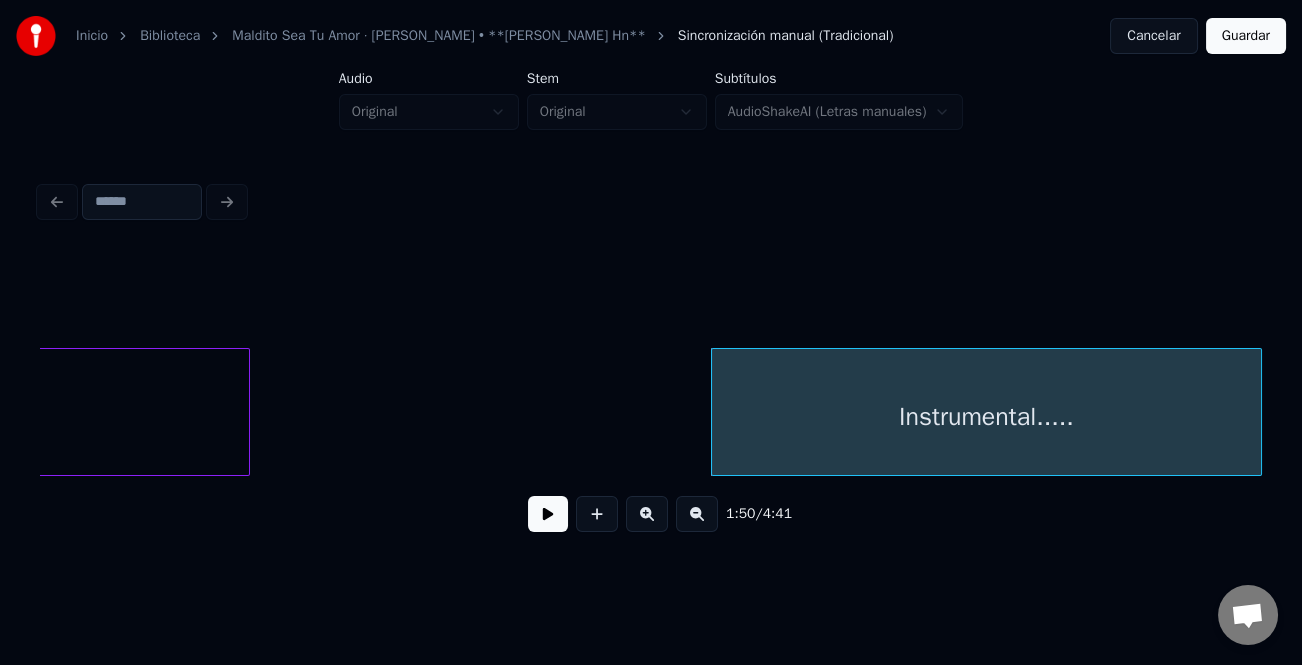 click at bounding box center [697, 514] 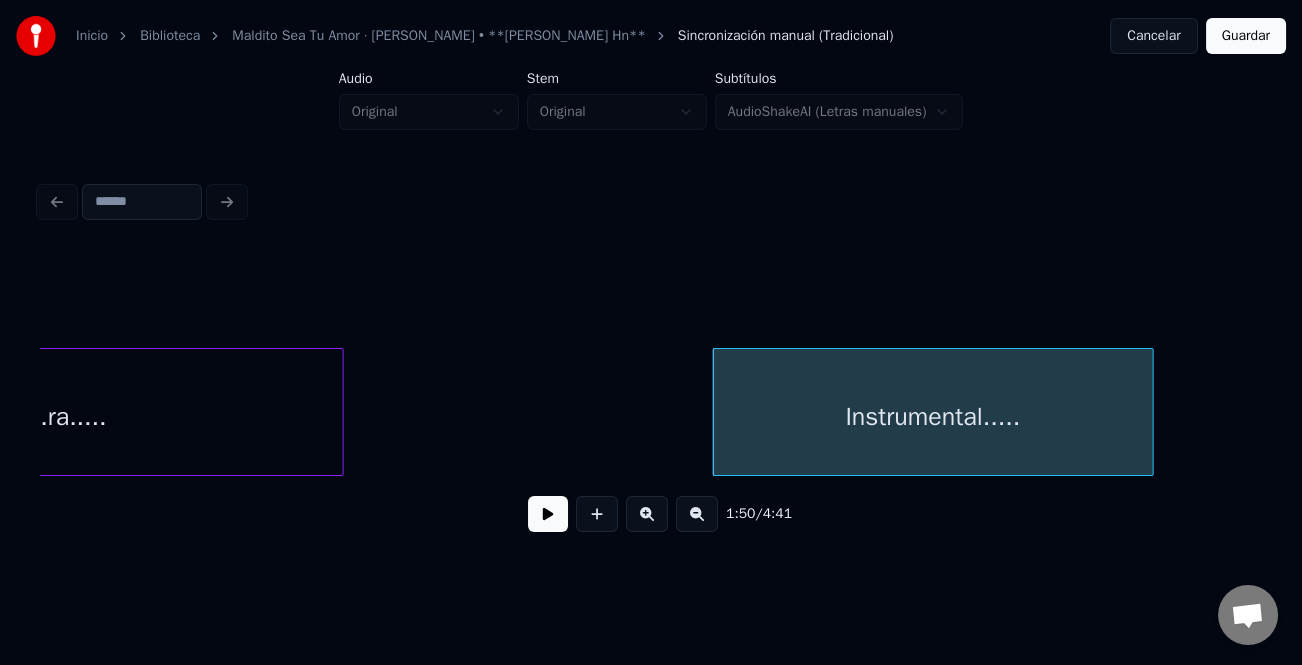 click at bounding box center [697, 514] 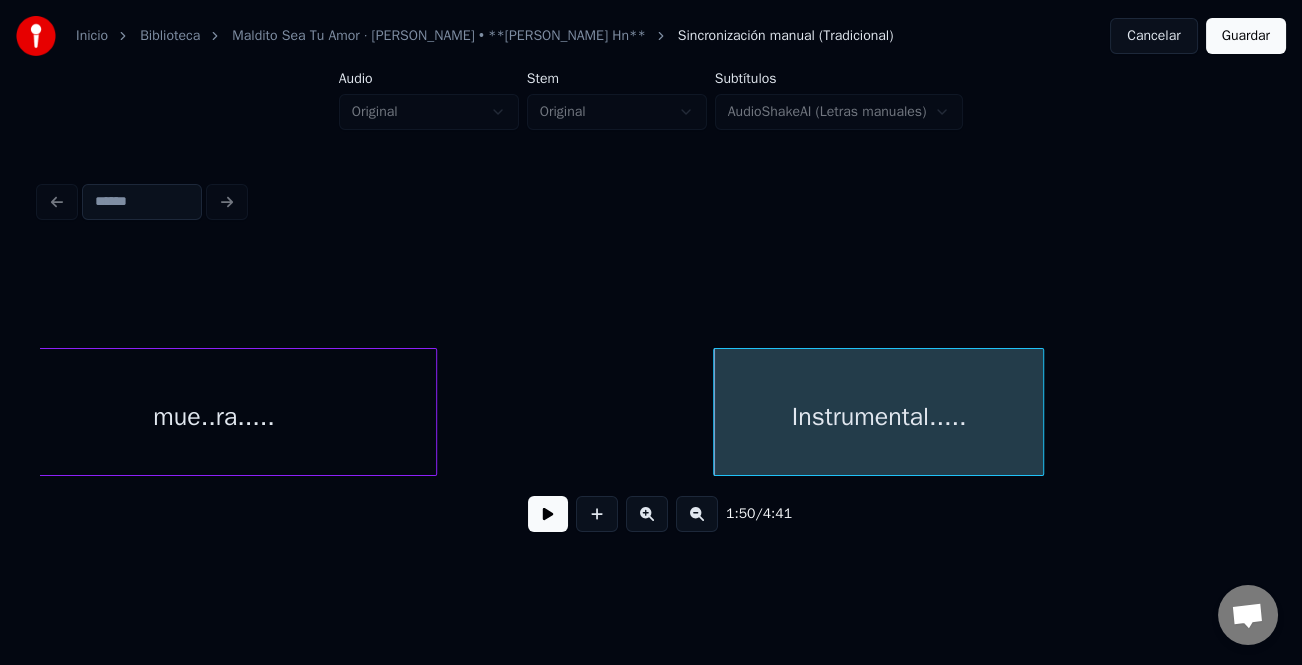 click at bounding box center [697, 514] 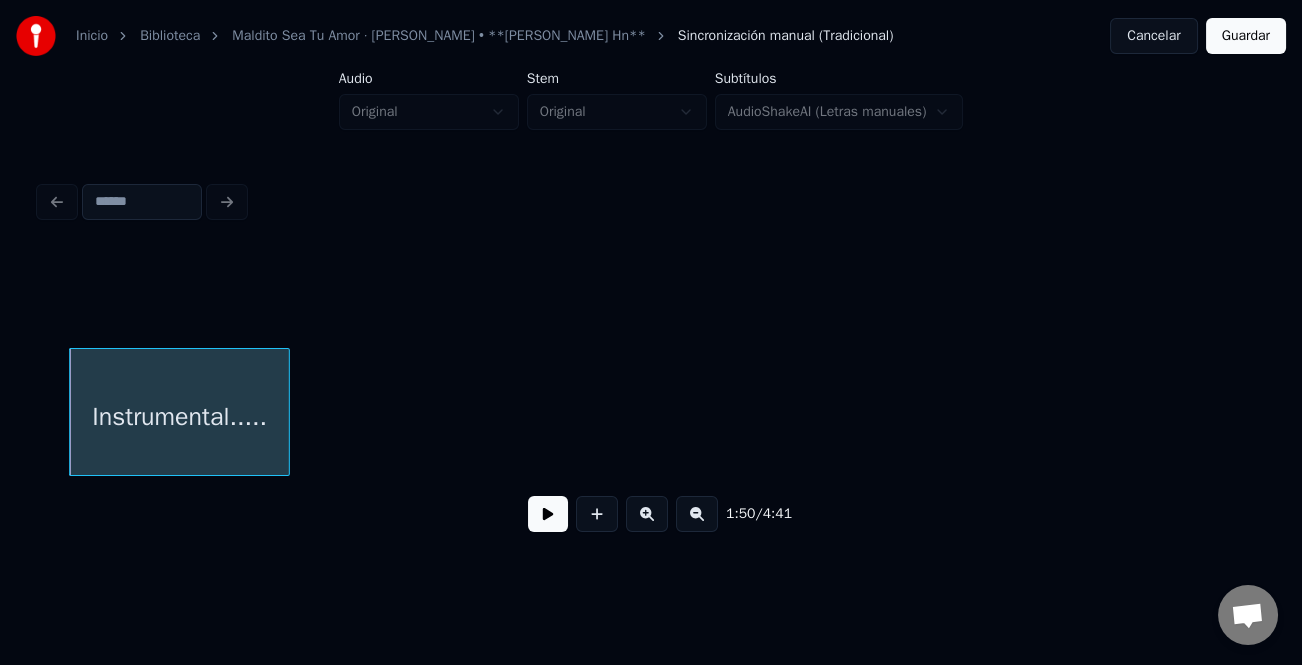 scroll, scrollTop: 0, scrollLeft: 11074, axis: horizontal 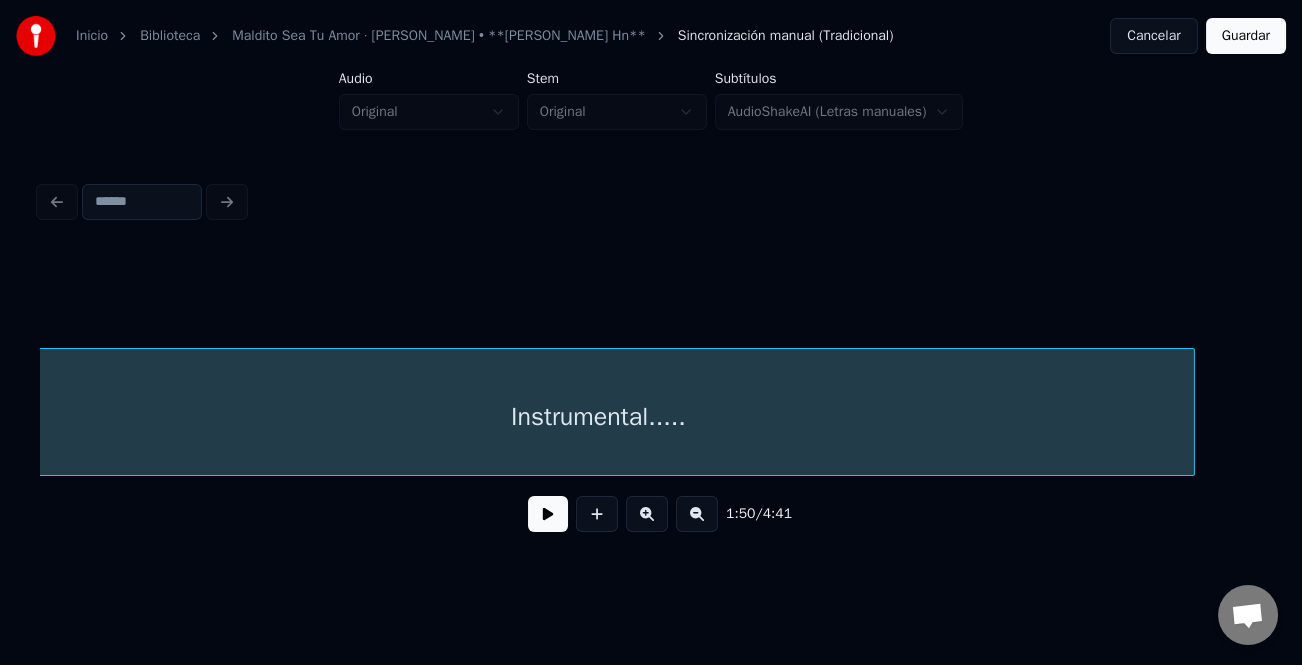 click on "1:50  /  4:41" at bounding box center [651, 400] 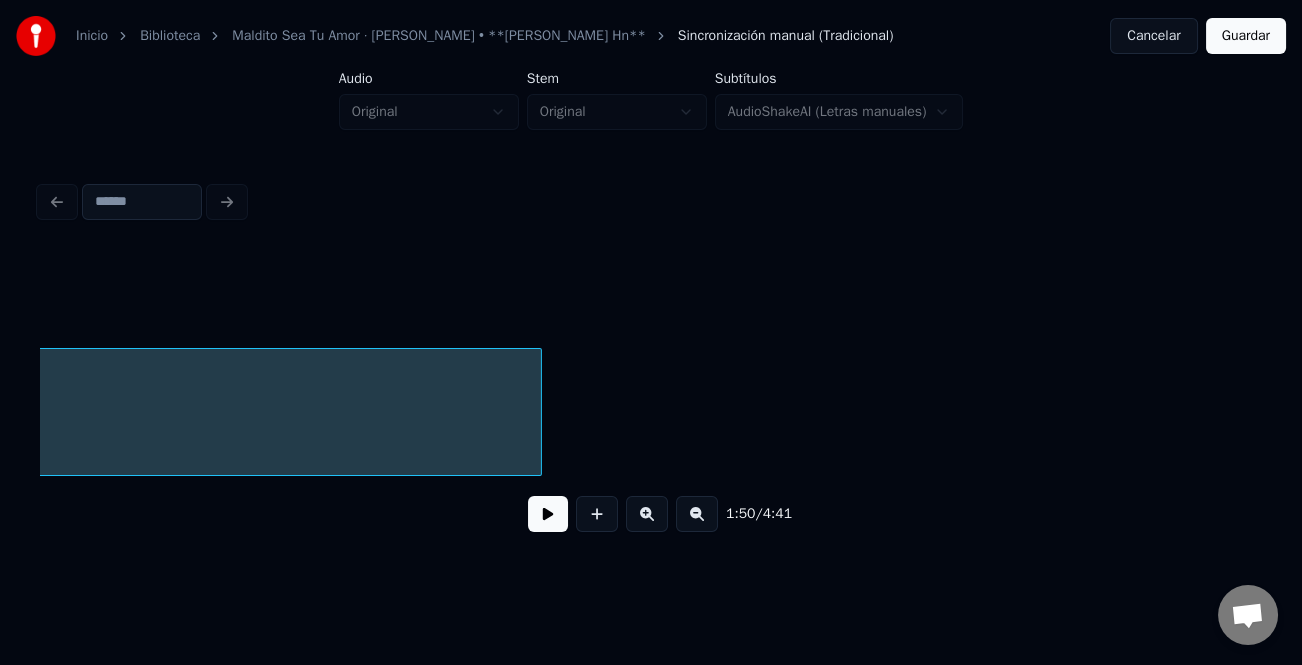 scroll, scrollTop: 0, scrollLeft: 12065, axis: horizontal 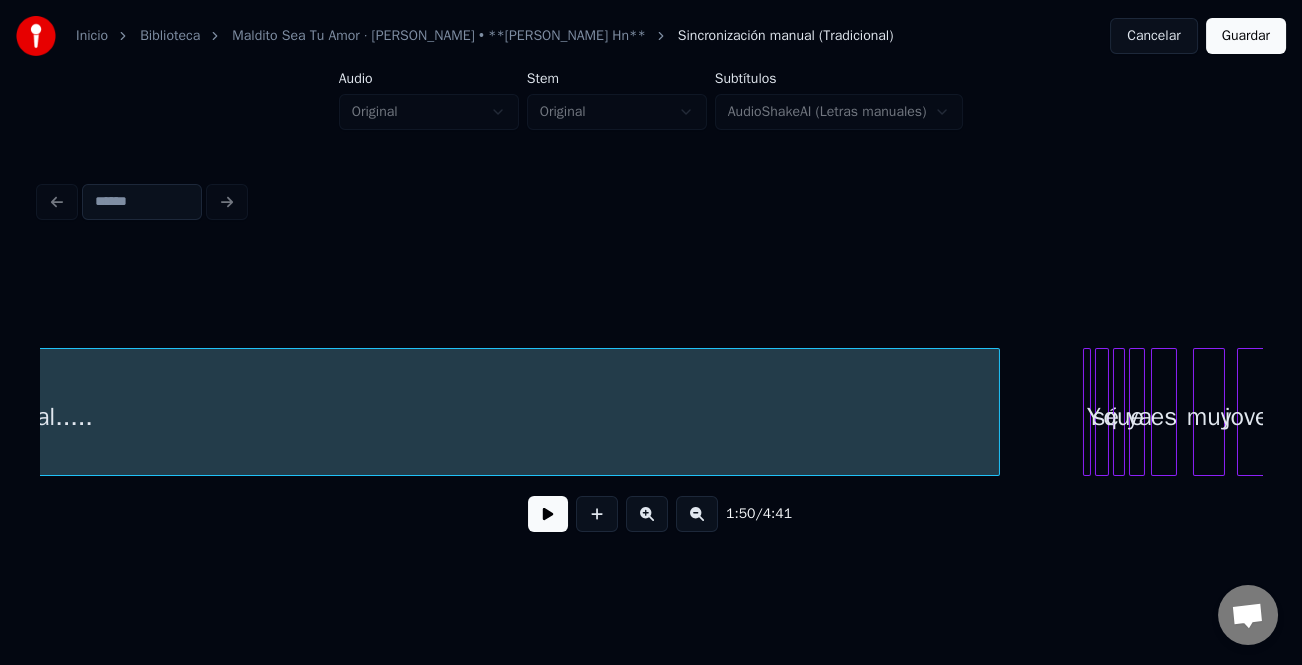 click on "Instrumental..... Y sé que ya es muy joven," at bounding box center [651, 412] 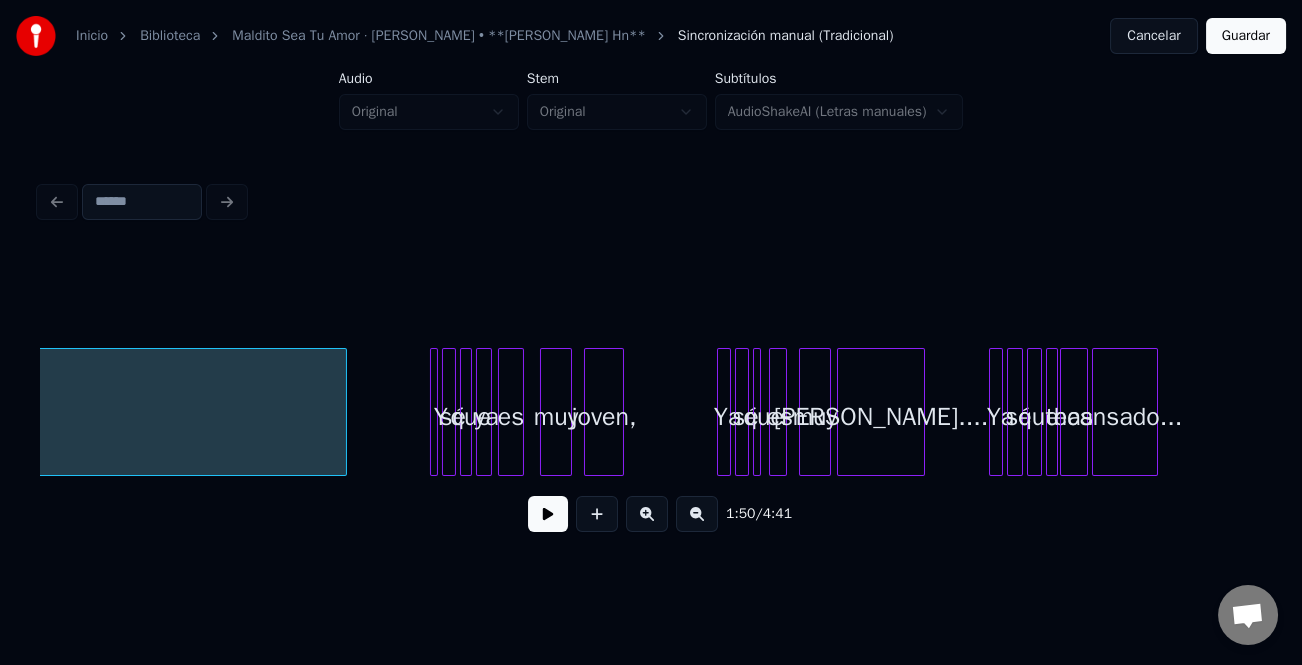 scroll, scrollTop: 0, scrollLeft: 12808, axis: horizontal 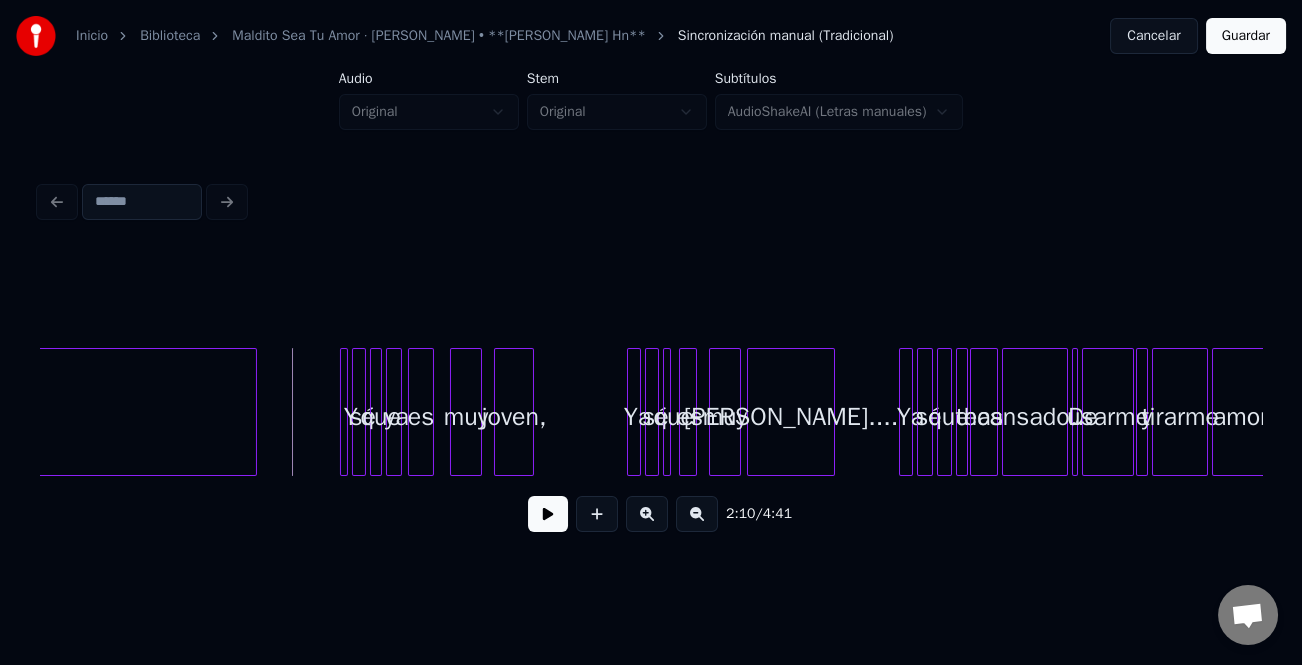 click at bounding box center [647, 514] 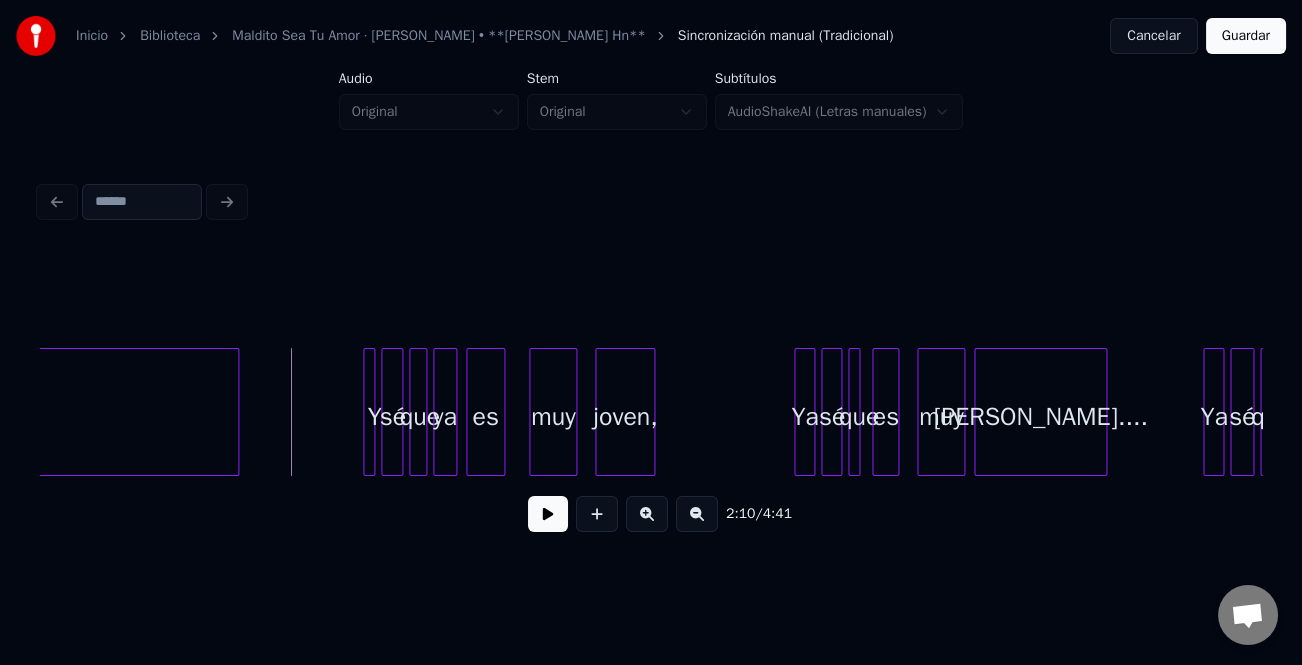 click at bounding box center [647, 514] 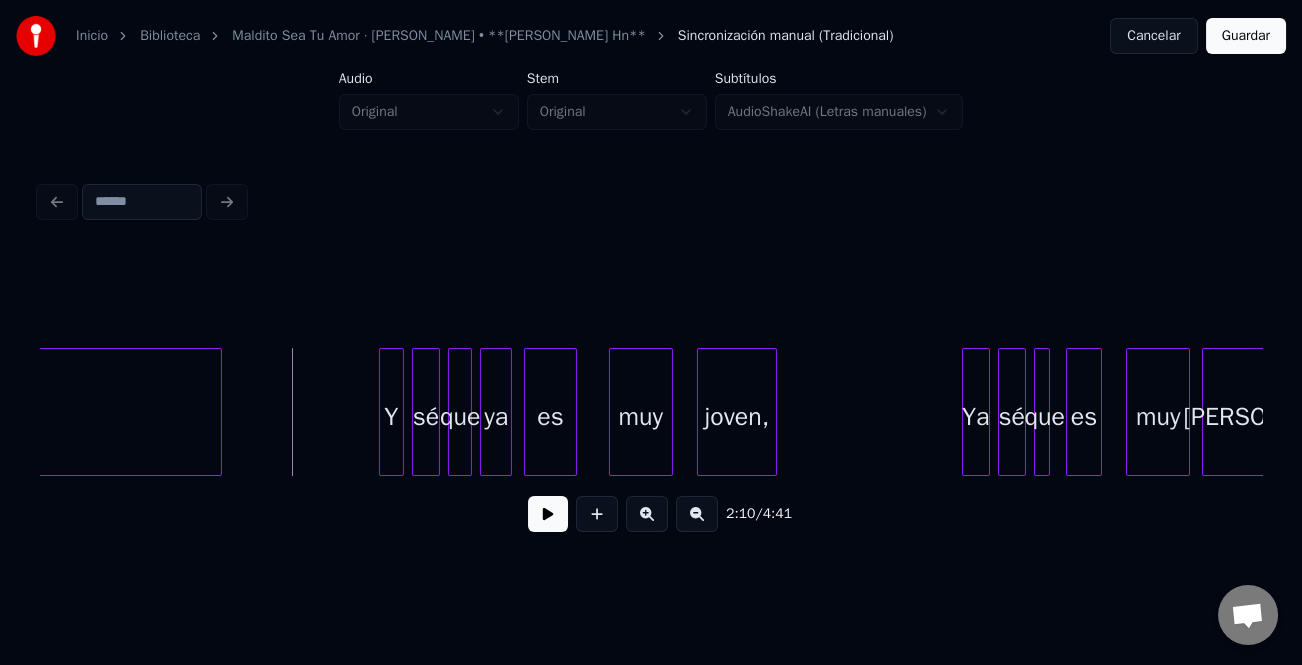 click at bounding box center (383, 412) 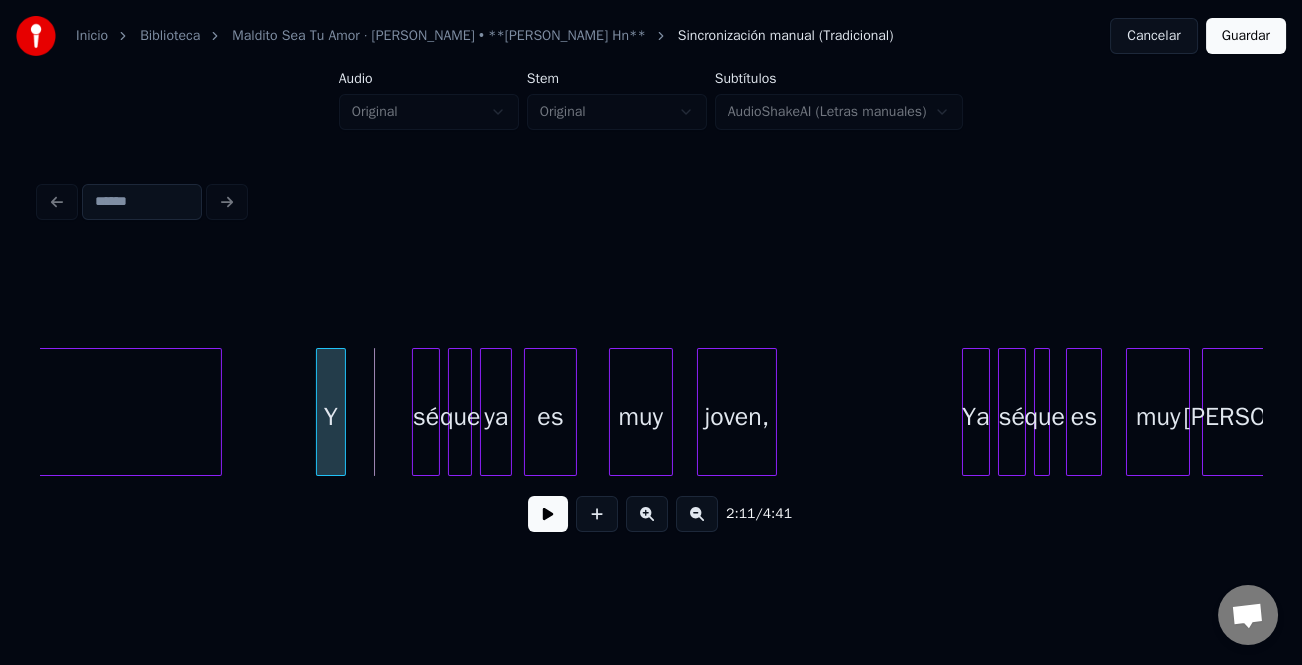 click on "Y" at bounding box center [331, 417] 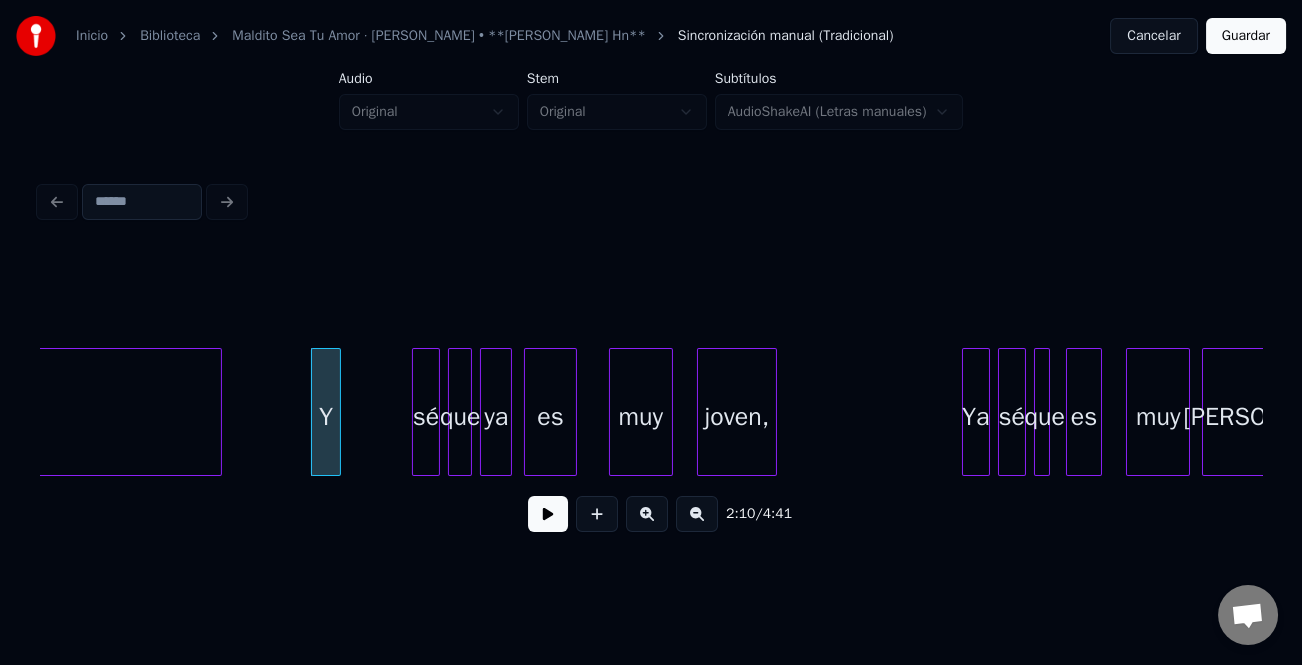 click on "Instrumental..... Y sé que ya es muy joven, Ya sé que es muy [PERSON_NAME]...." at bounding box center (2293, 412) 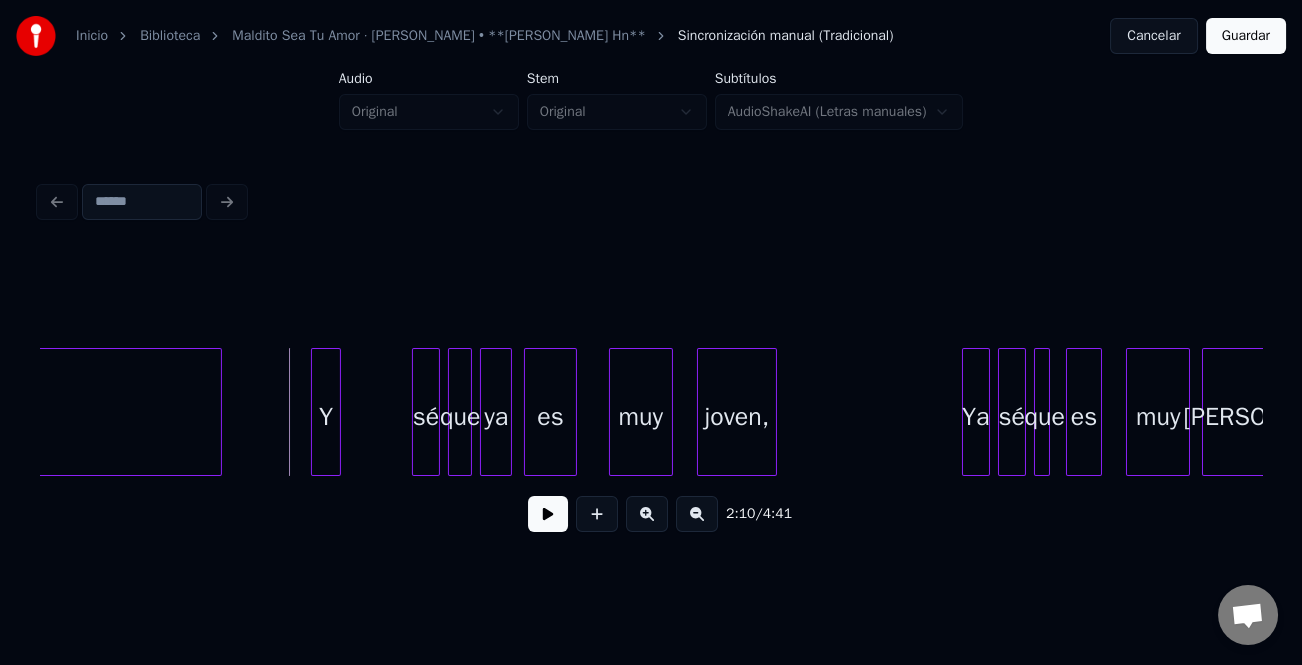 click at bounding box center [548, 514] 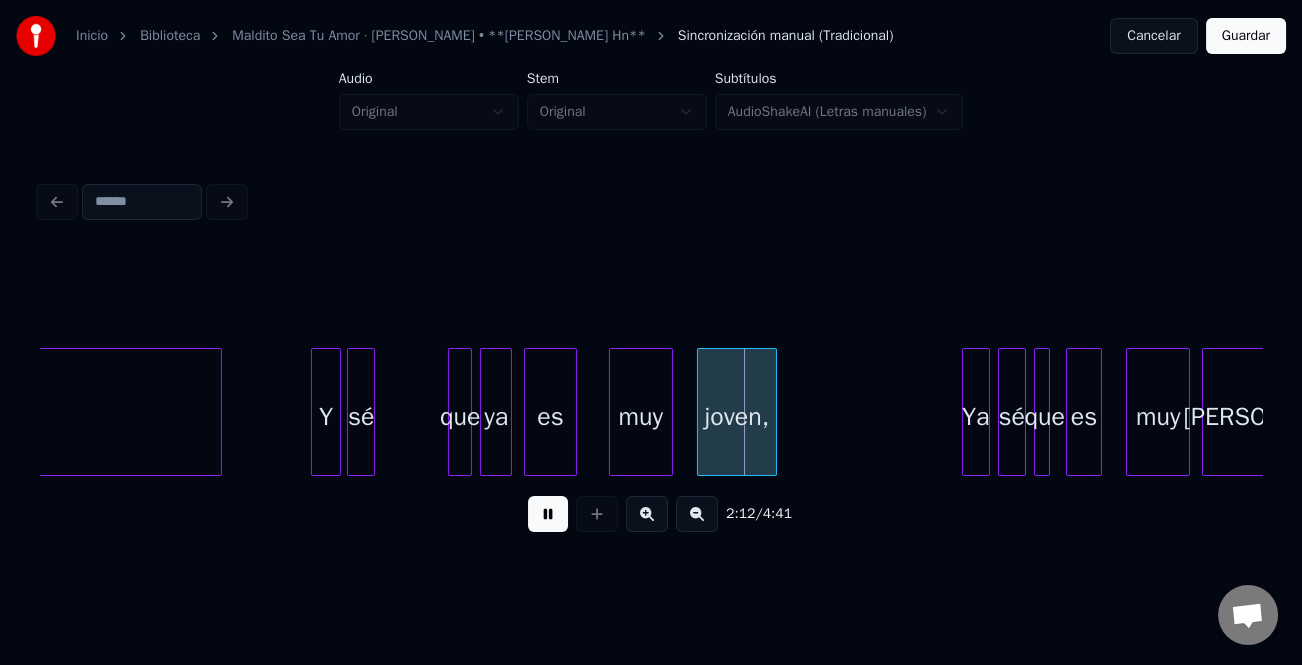click on "sé" at bounding box center (361, 417) 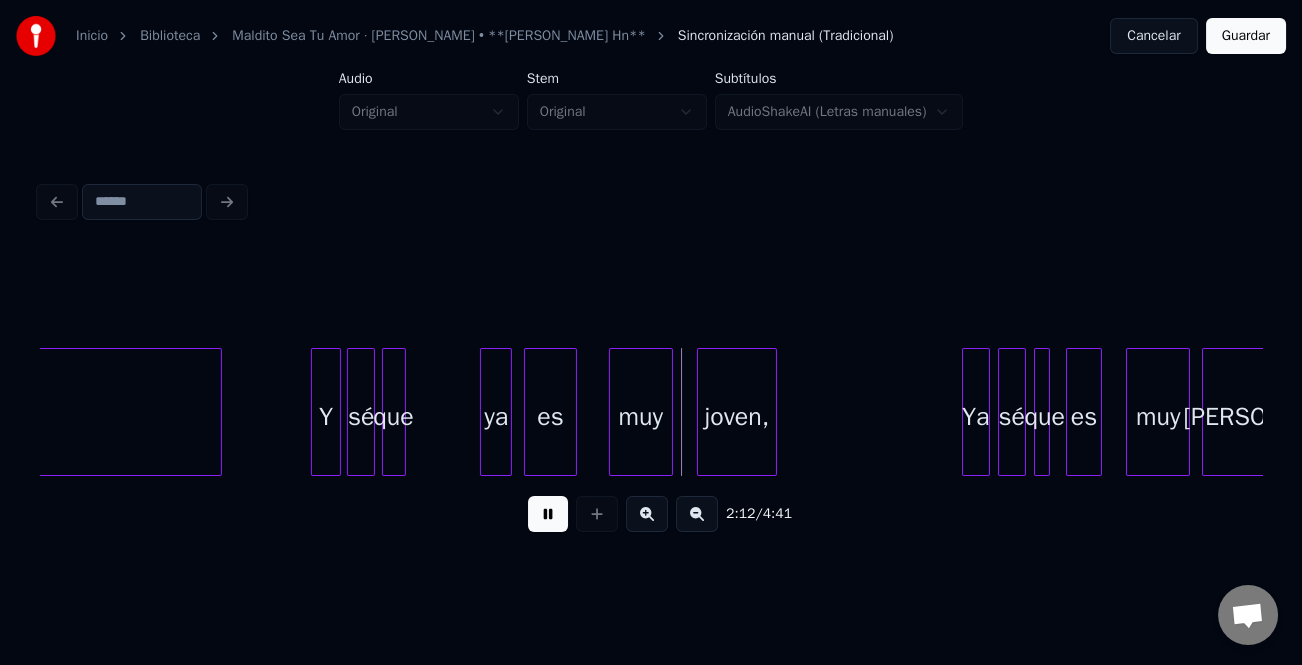 click on "que" at bounding box center [394, 417] 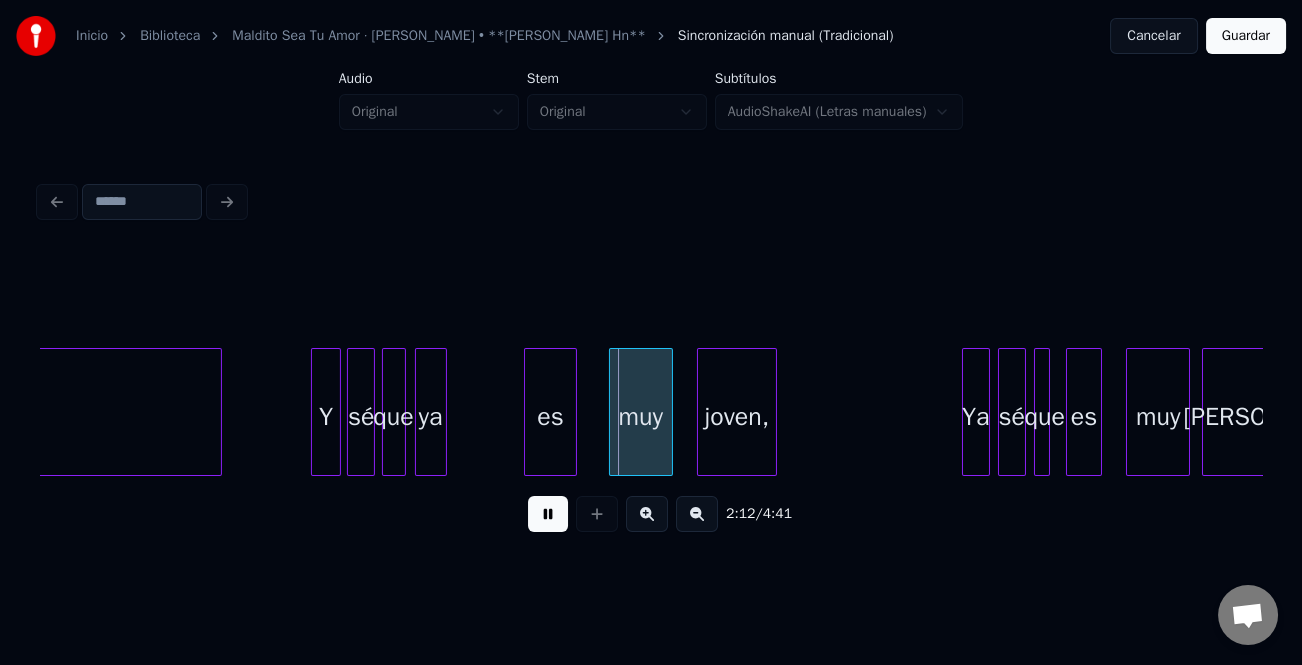 click on "ya" at bounding box center (431, 417) 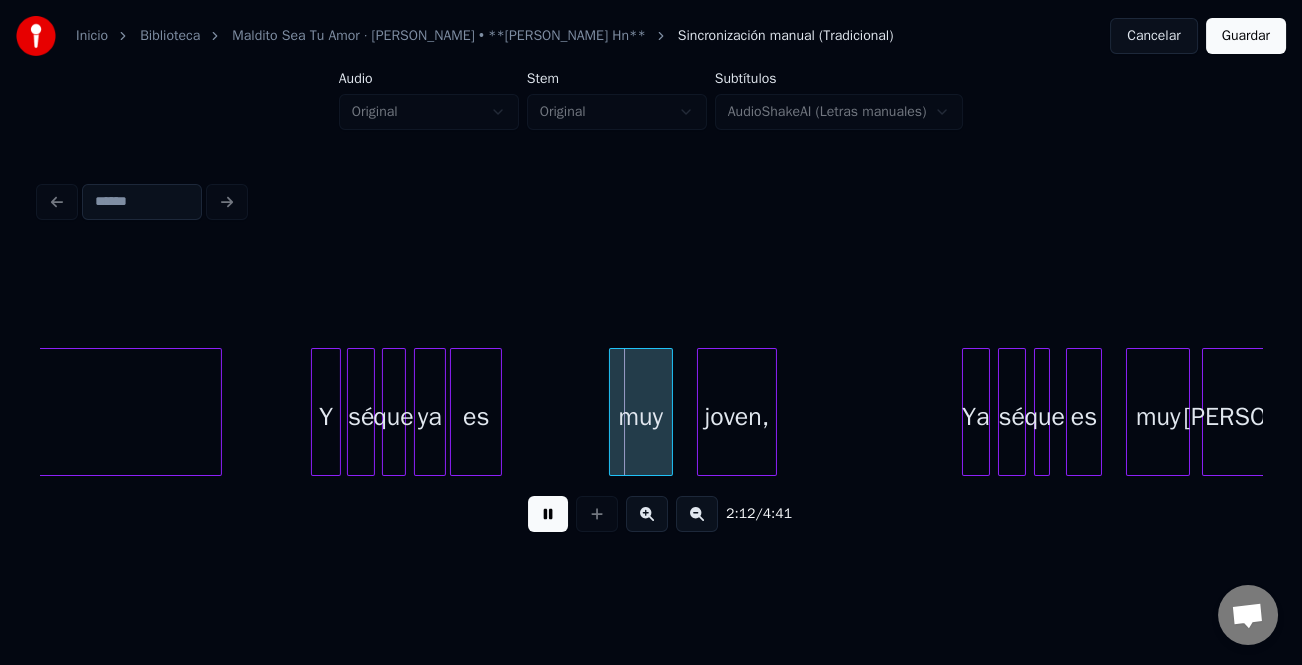 click on "es" at bounding box center [476, 417] 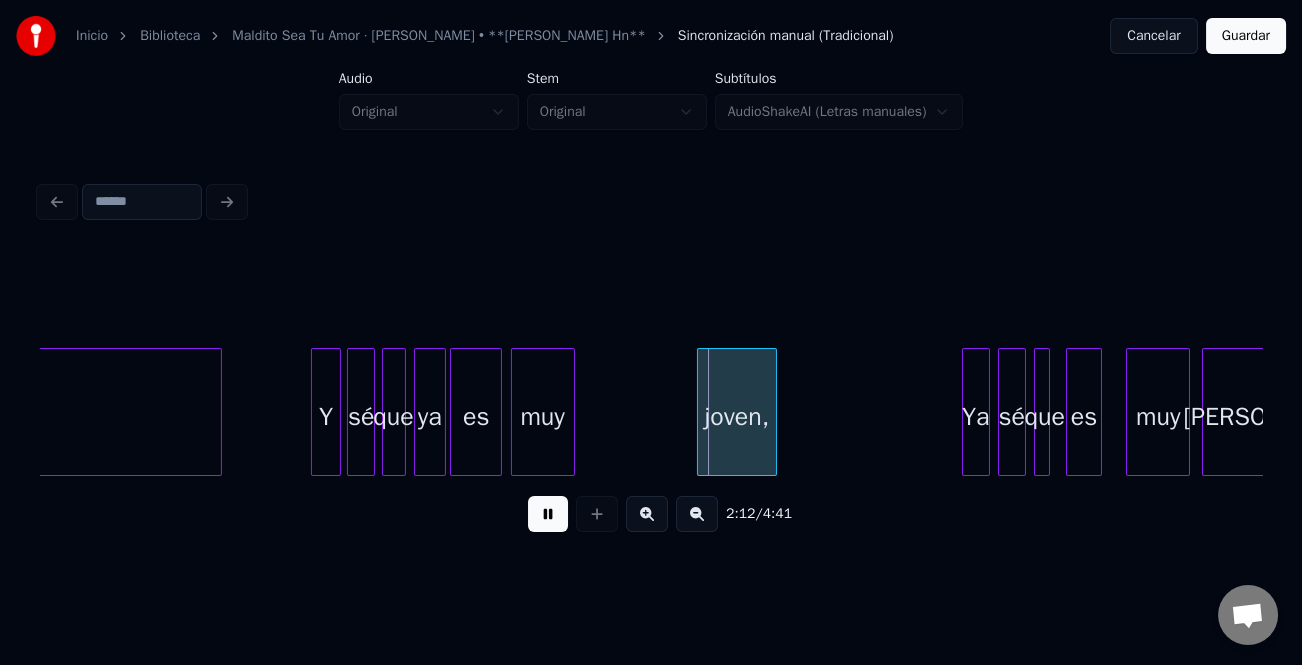 click on "muy" at bounding box center (543, 417) 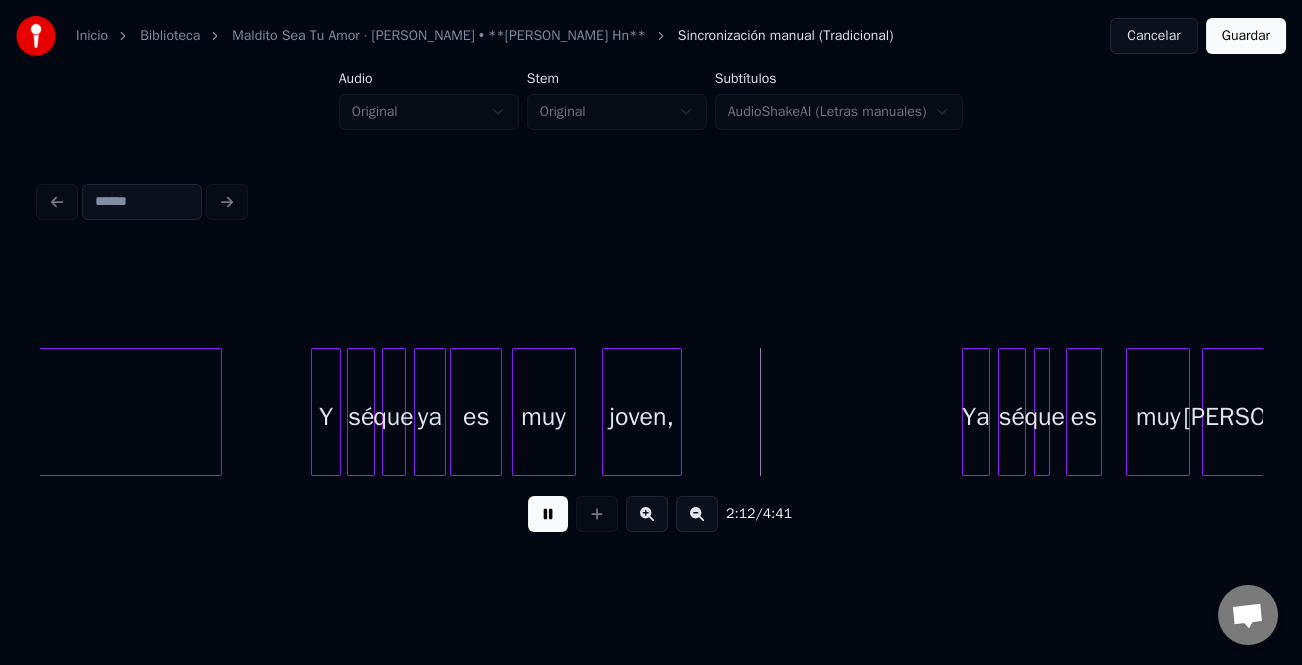 click on "joven," at bounding box center [642, 417] 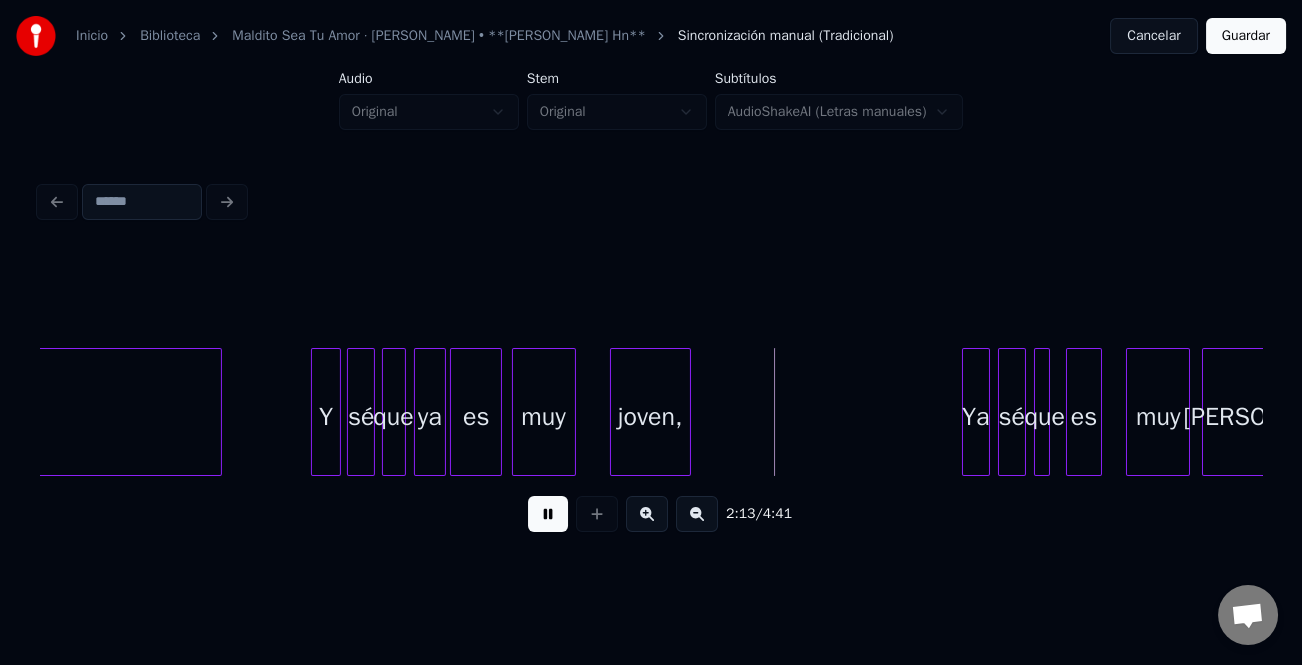 click on "joven," at bounding box center [650, 412] 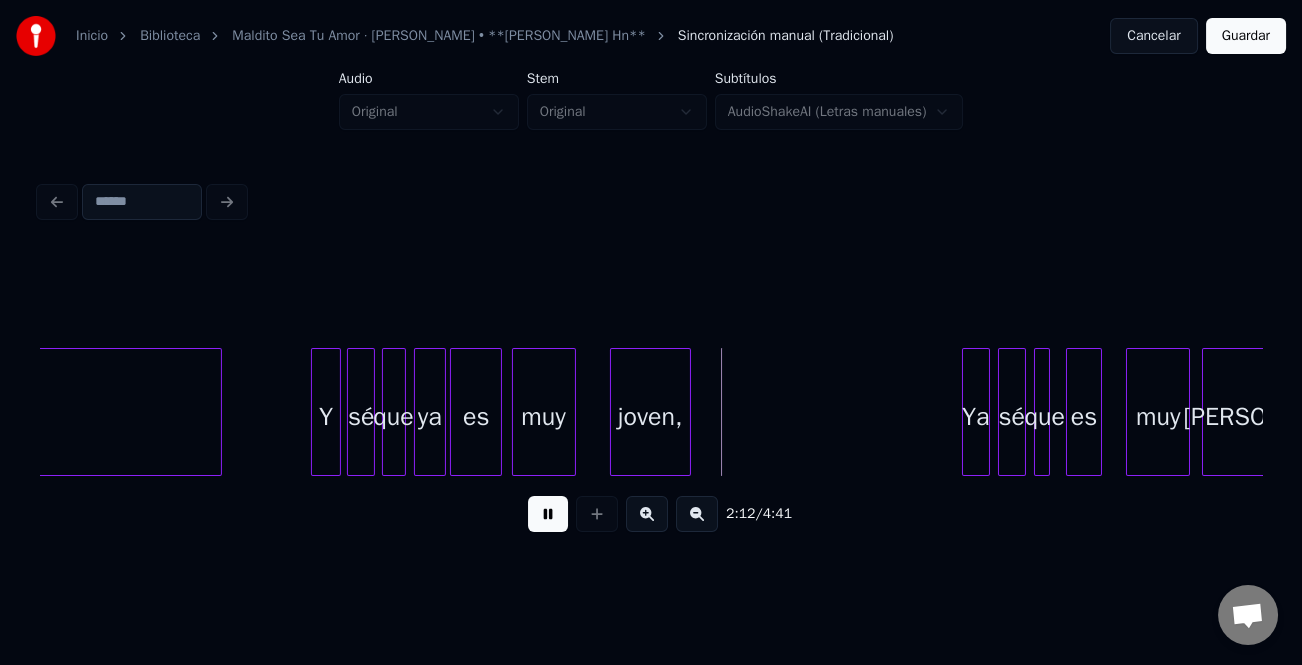 click at bounding box center [687, 412] 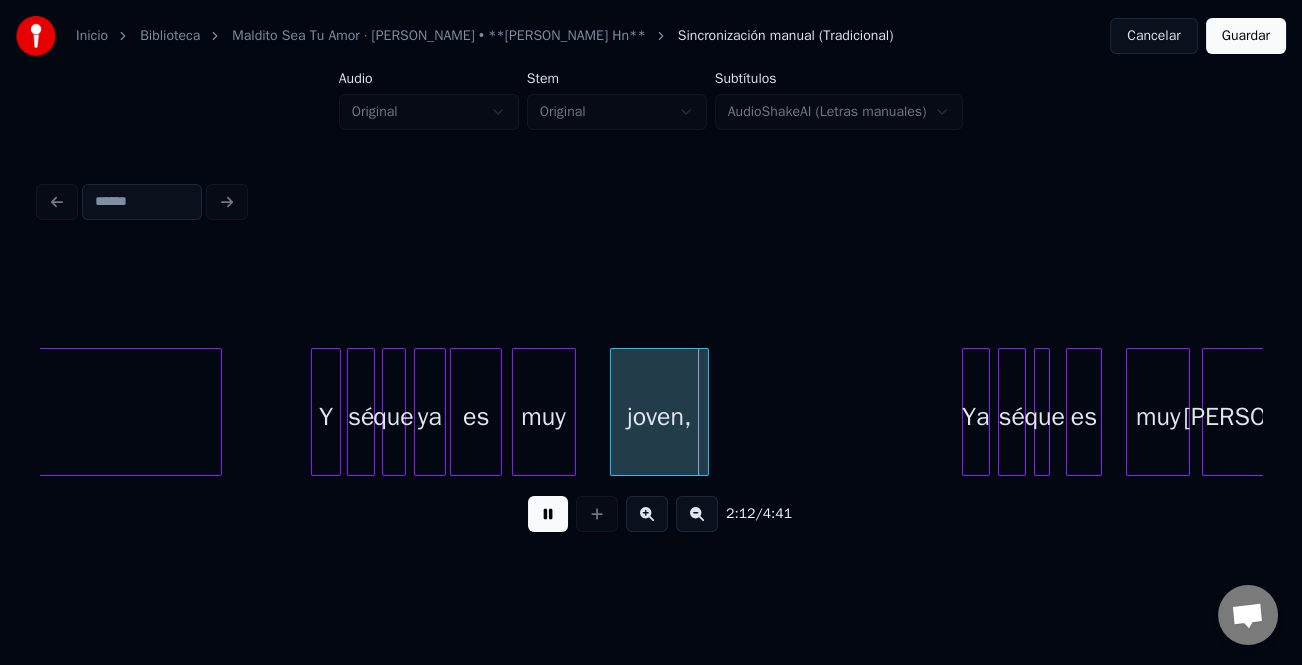 click at bounding box center (647, 514) 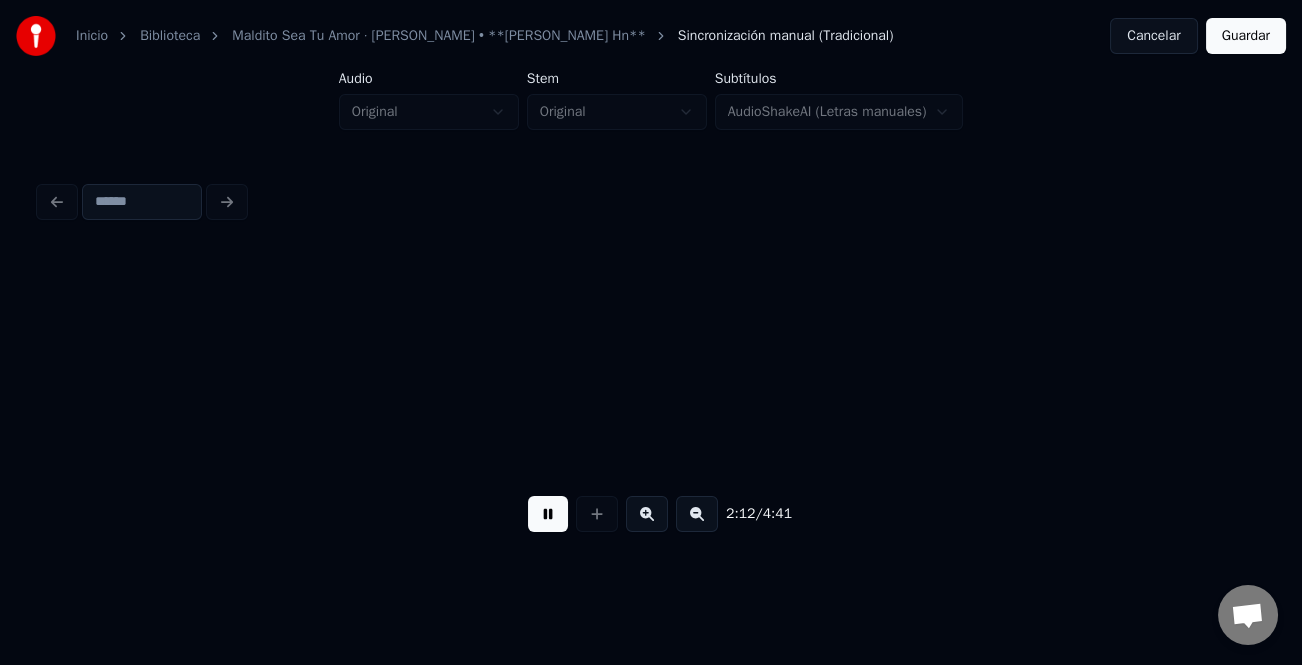 click at bounding box center [647, 514] 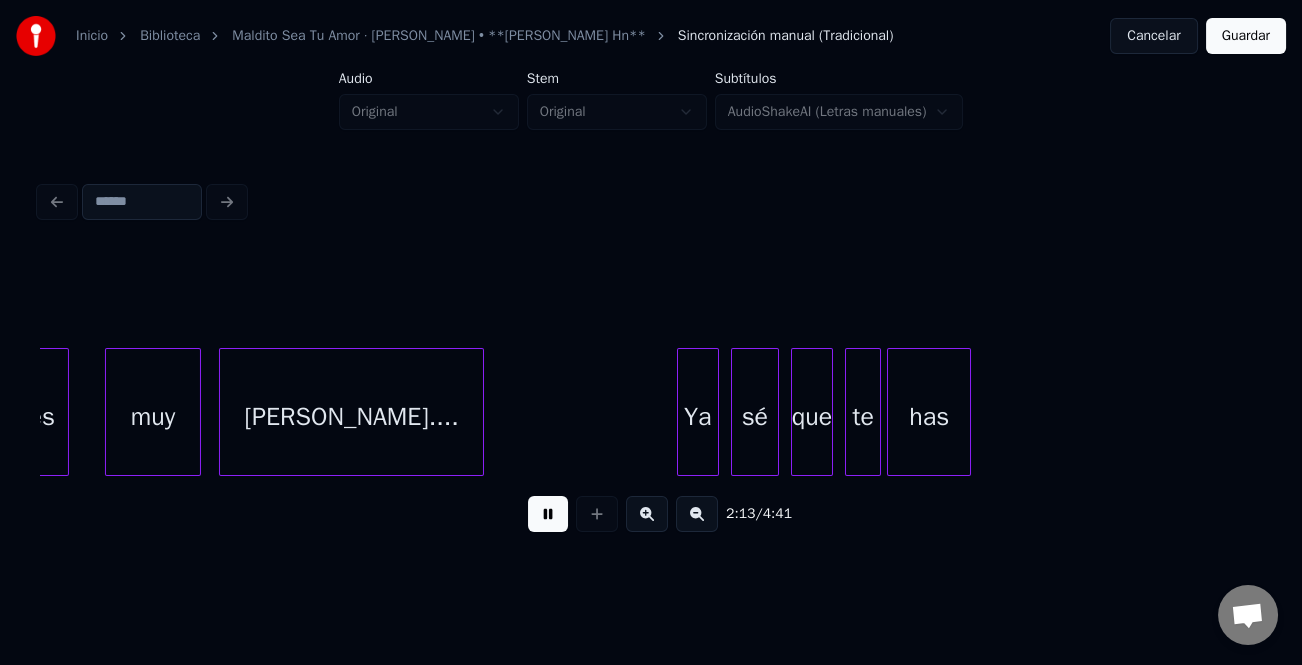 scroll, scrollTop: 0, scrollLeft: 40057, axis: horizontal 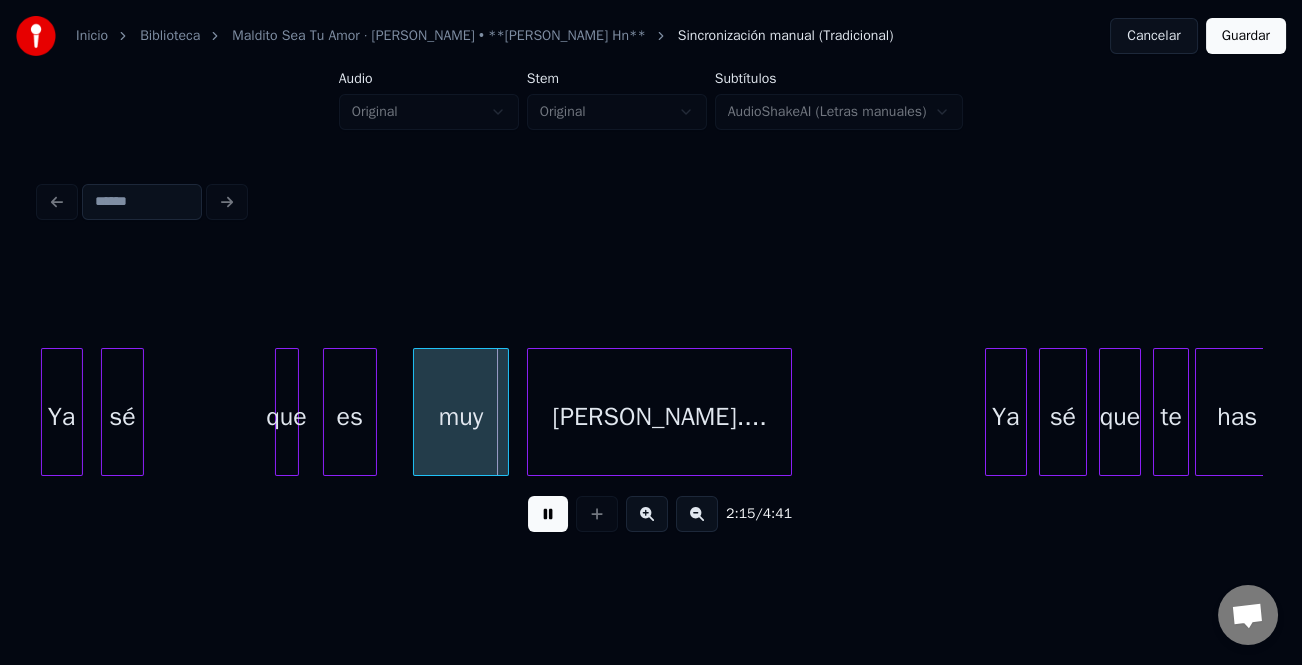 click on "sé" at bounding box center [122, 417] 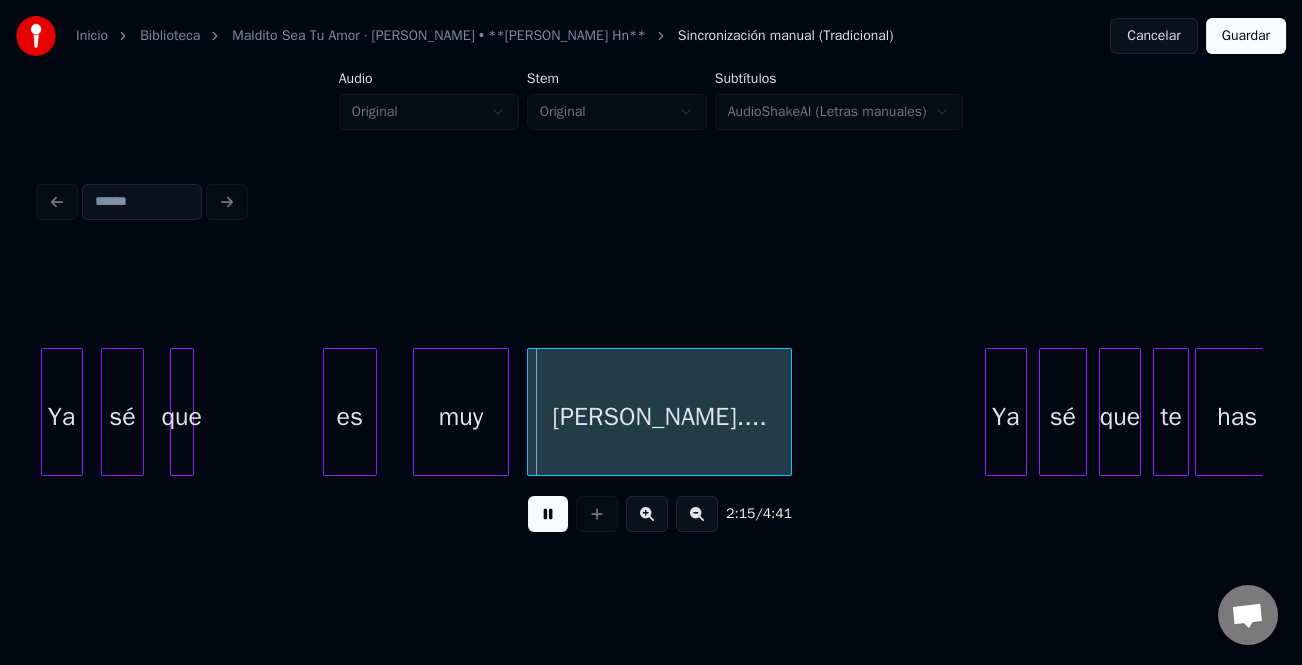 click on "que" at bounding box center [182, 417] 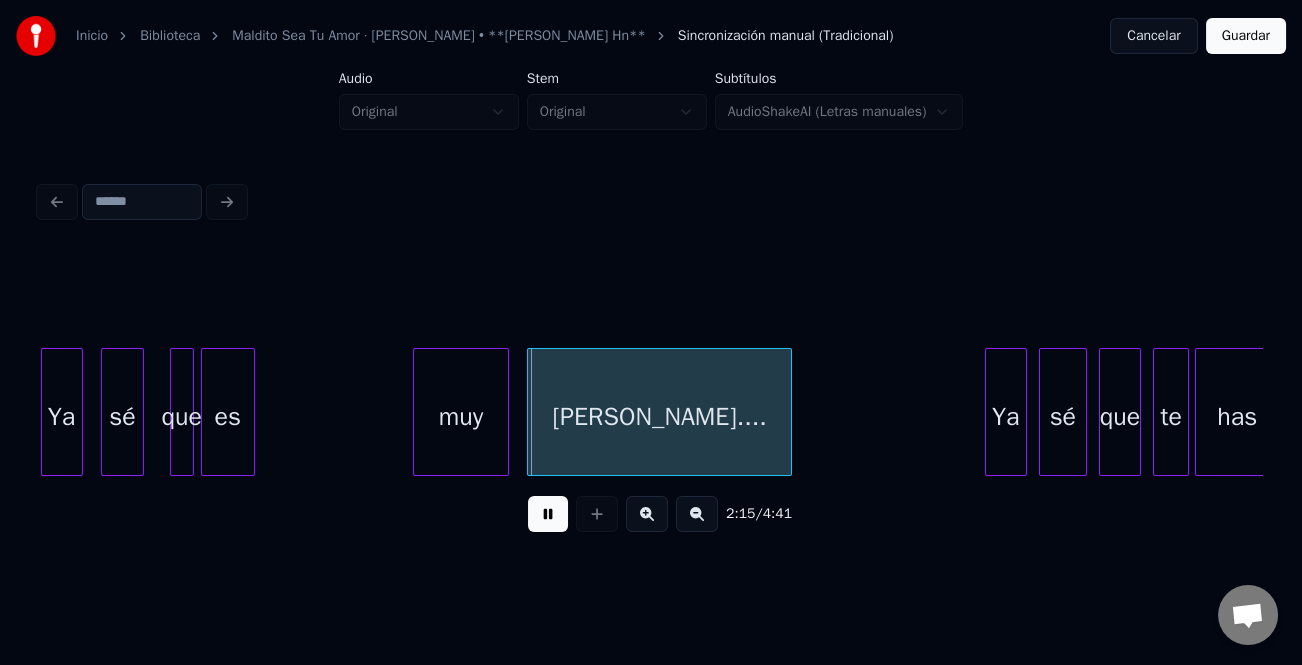 click on "es" at bounding box center (228, 417) 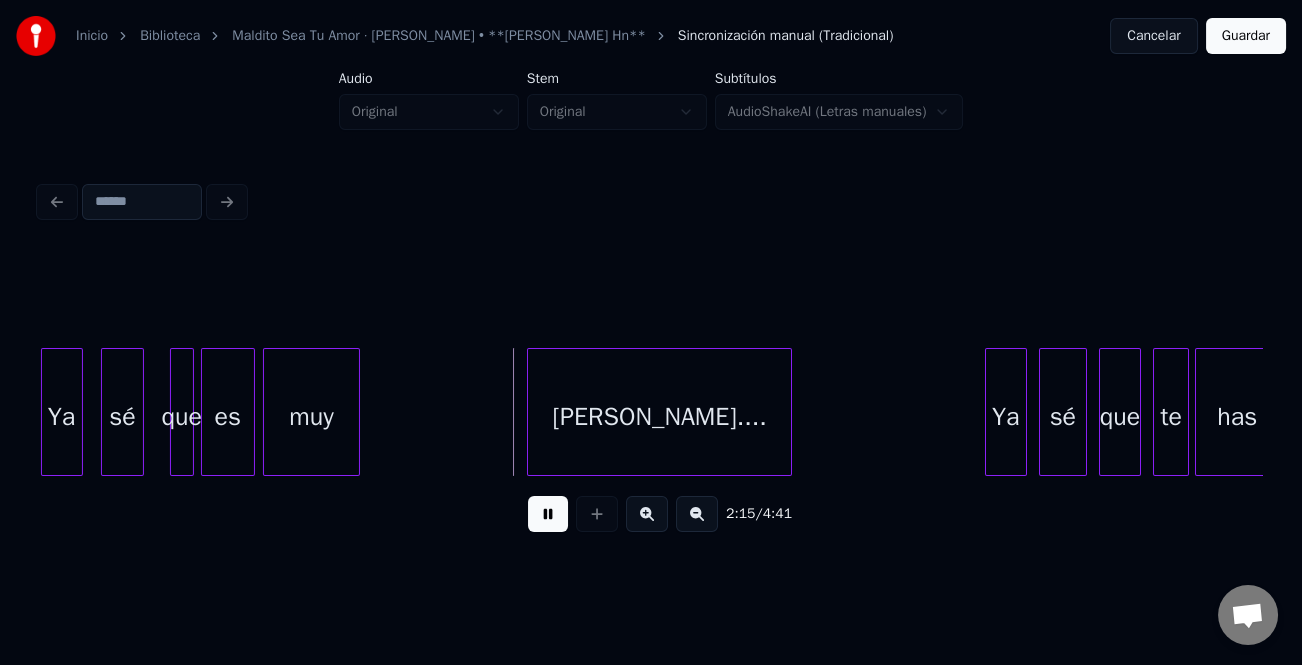 click on "muy" at bounding box center (311, 417) 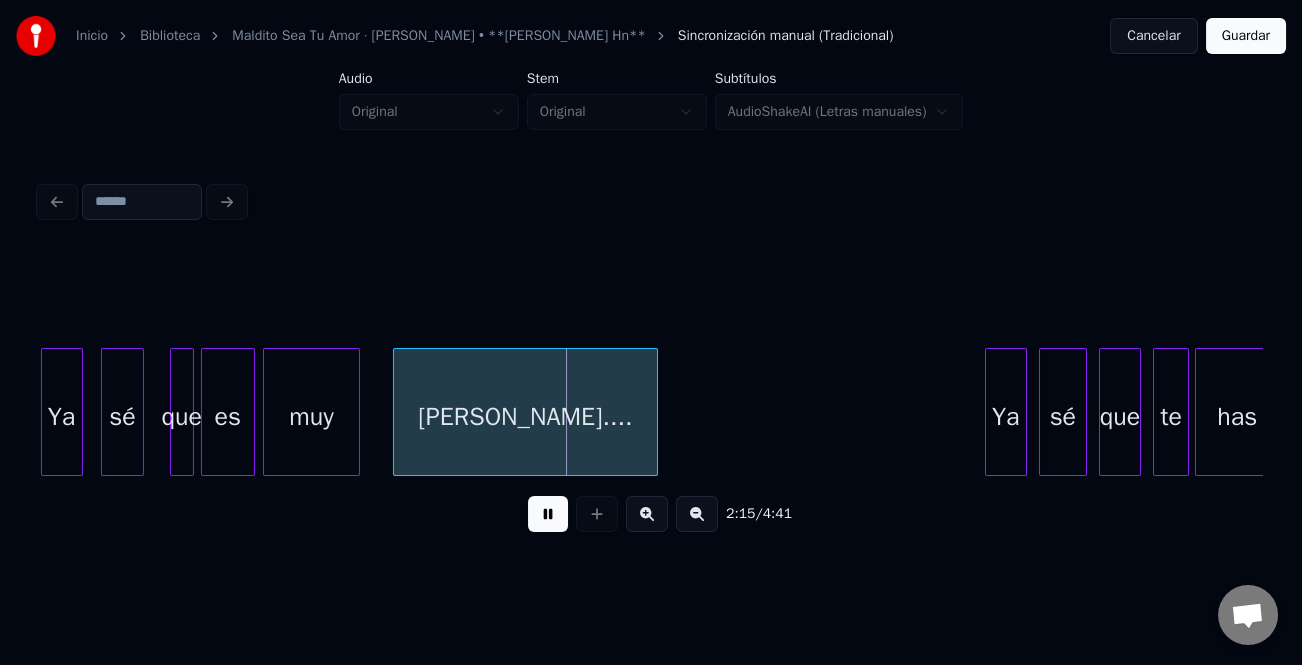 click on "[PERSON_NAME]...." at bounding box center [525, 417] 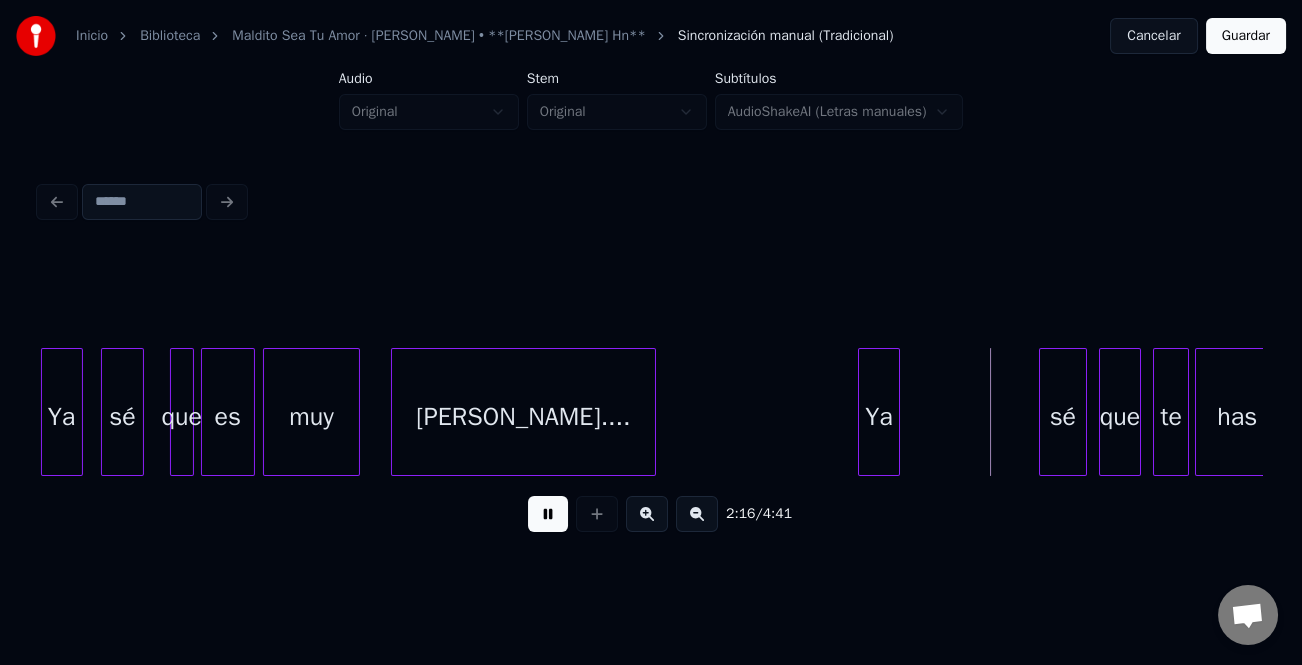 click on "Ya" at bounding box center [879, 417] 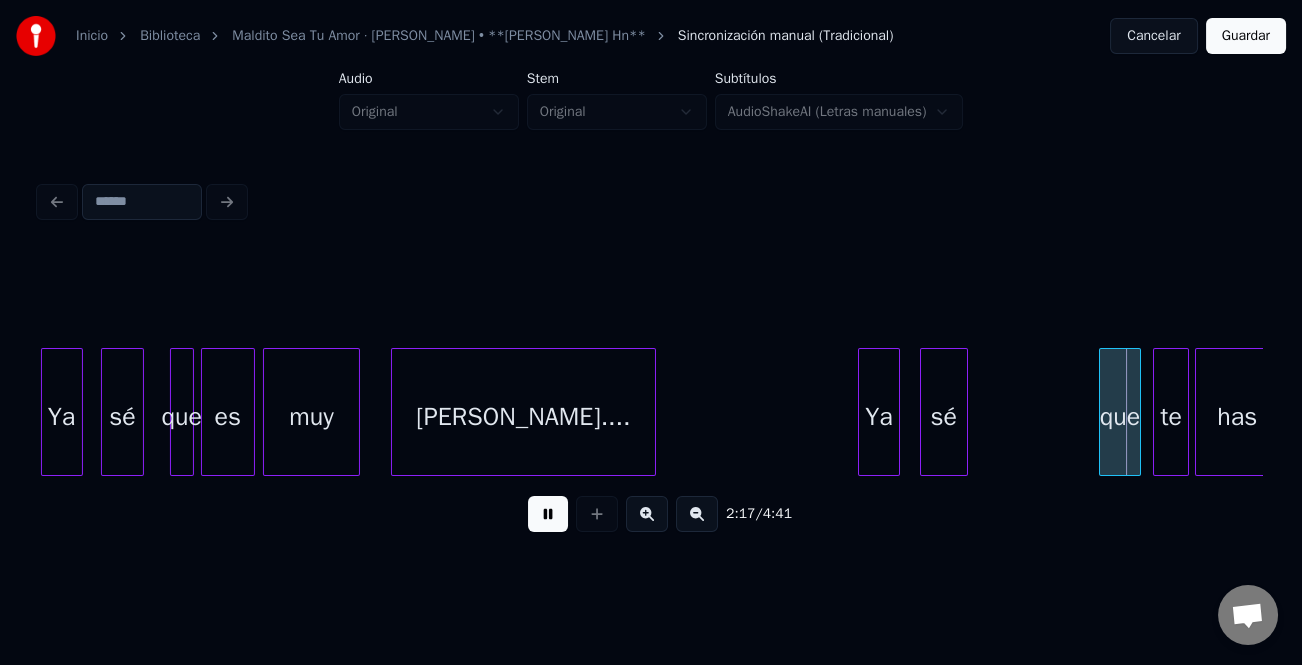 click on "sé" at bounding box center [944, 417] 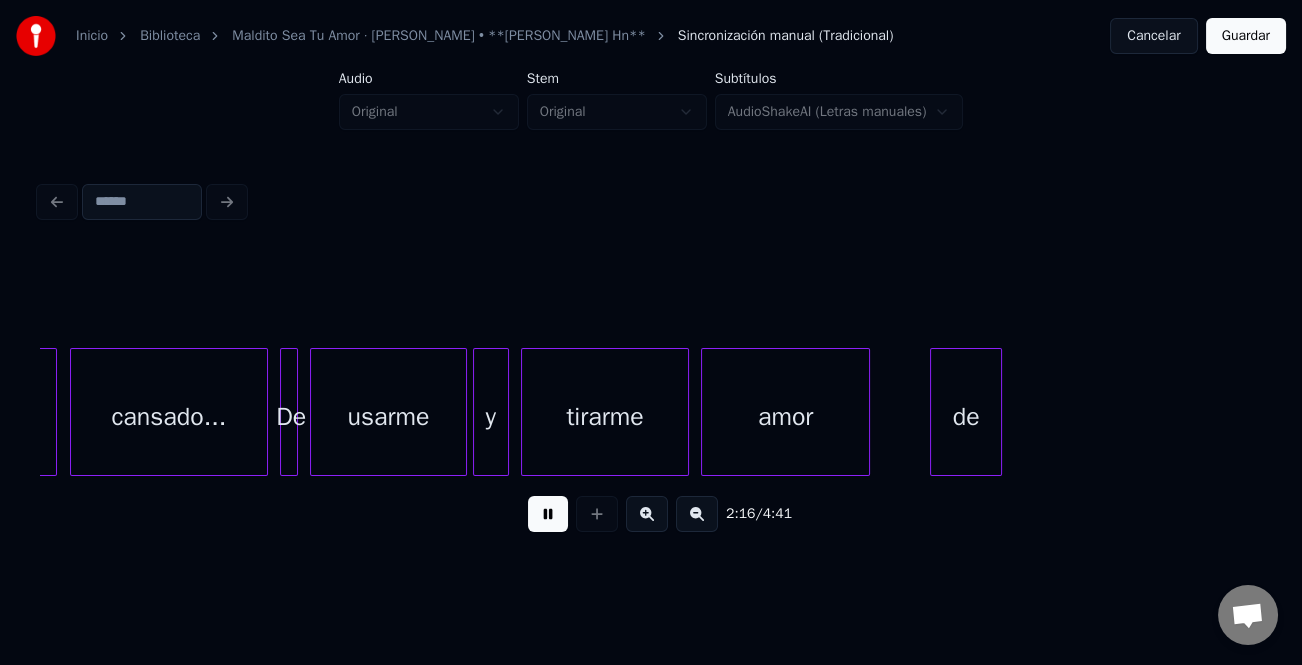 scroll, scrollTop: 0, scrollLeft: 41000, axis: horizontal 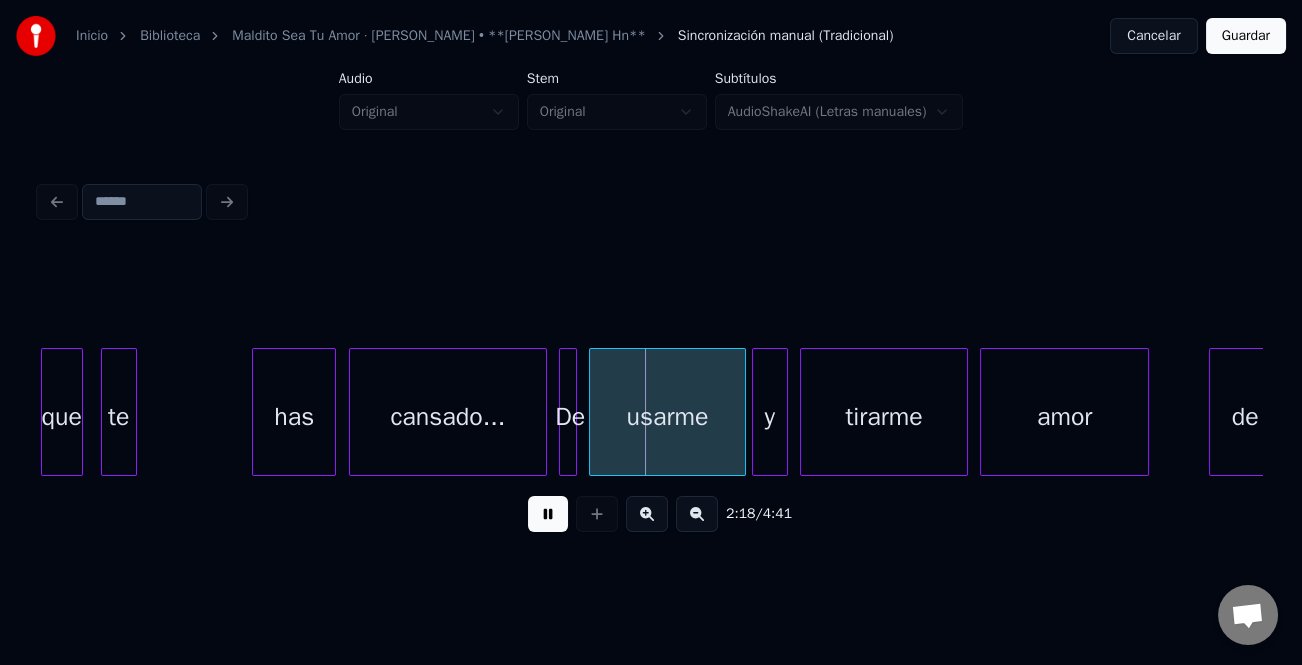 click on "te" at bounding box center (119, 417) 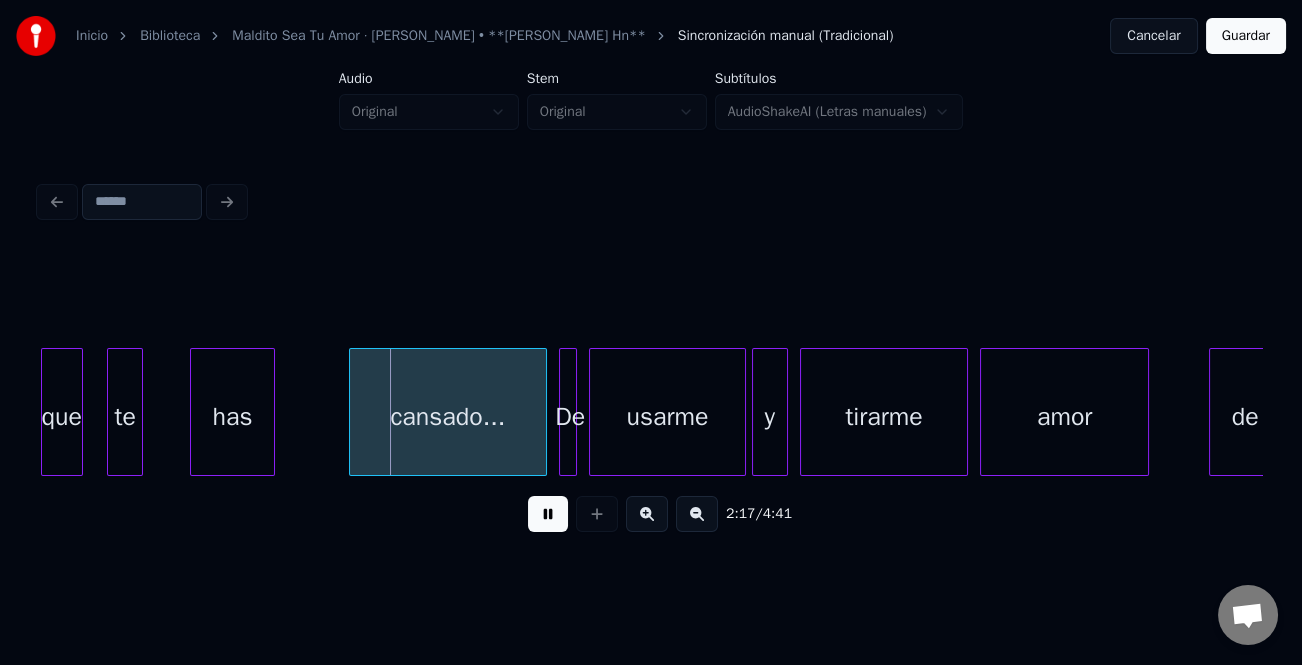click on "has" at bounding box center [232, 417] 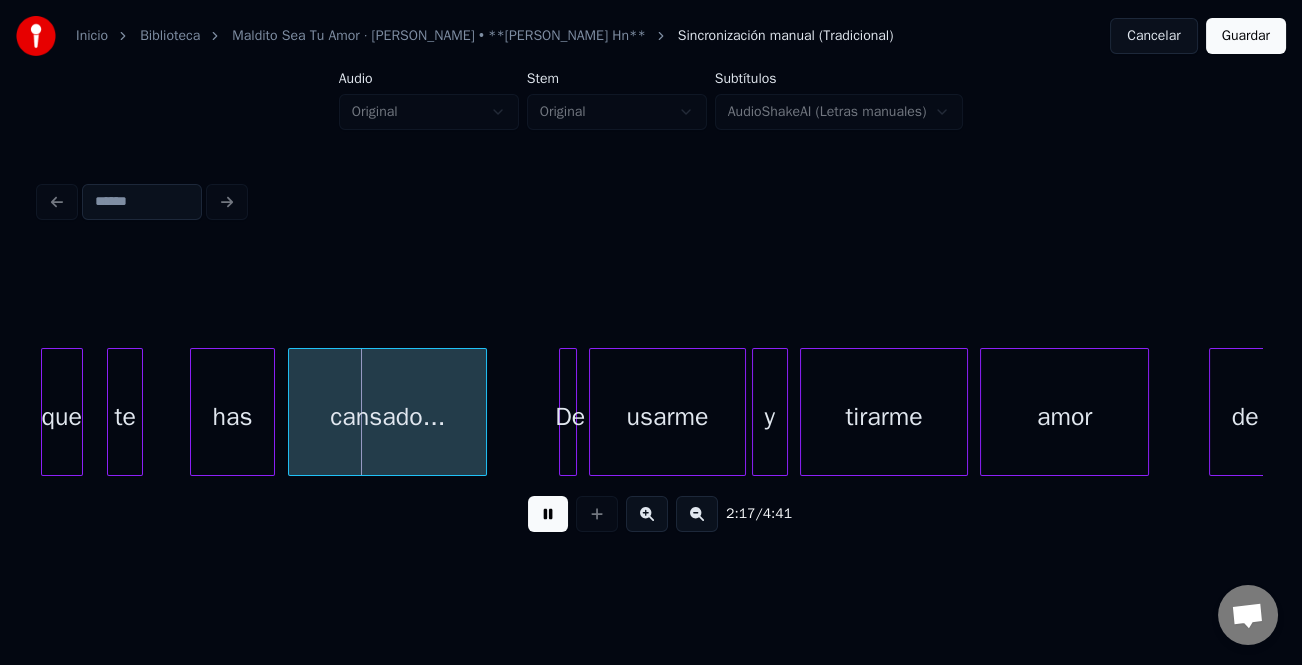 click on "cansado..." at bounding box center (387, 417) 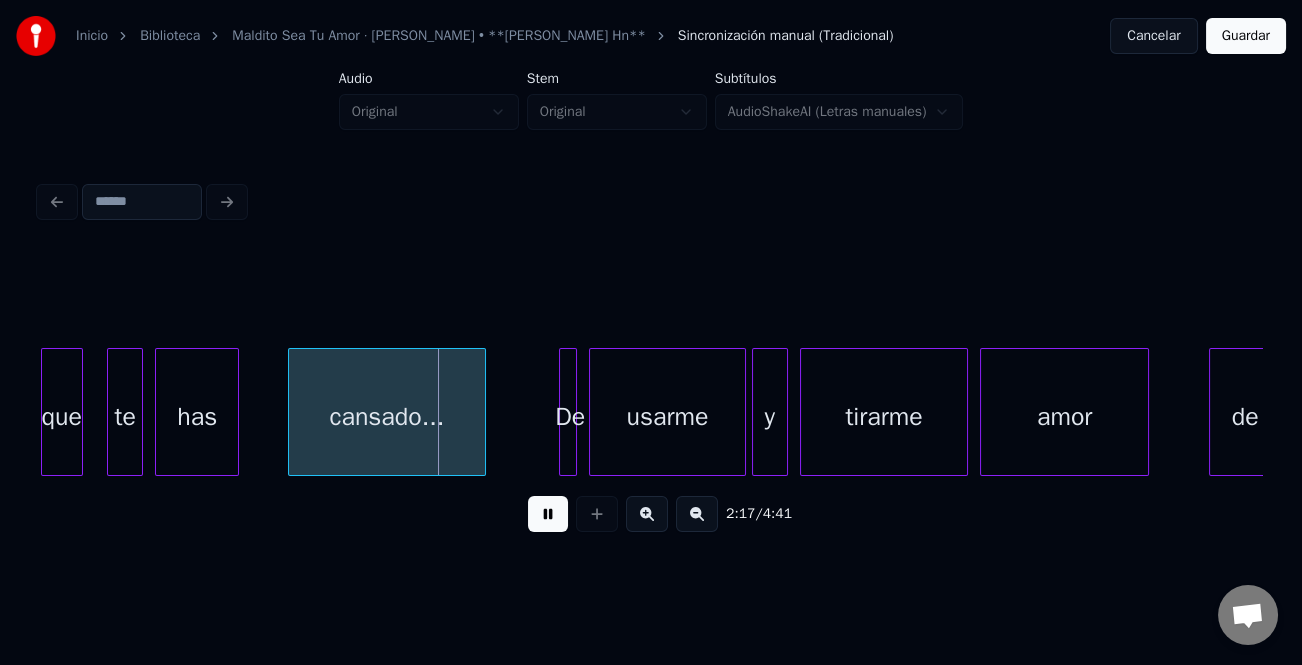 click on "has" at bounding box center (197, 417) 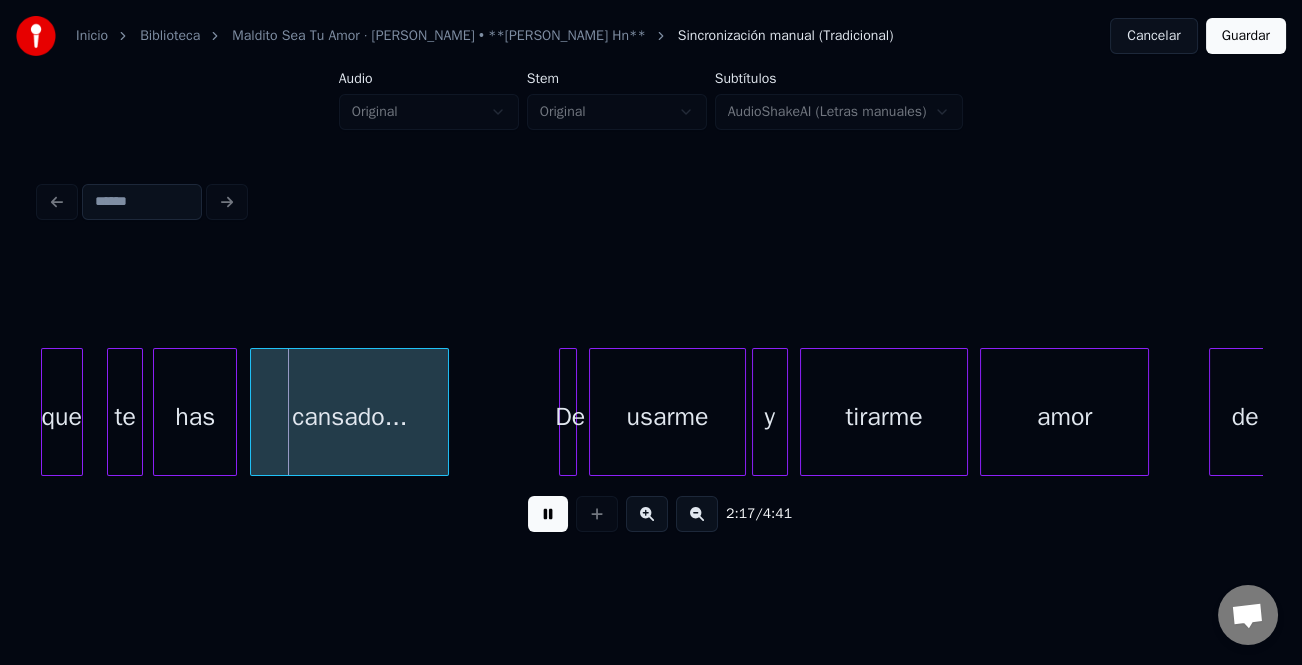 click on "cansado..." at bounding box center [349, 417] 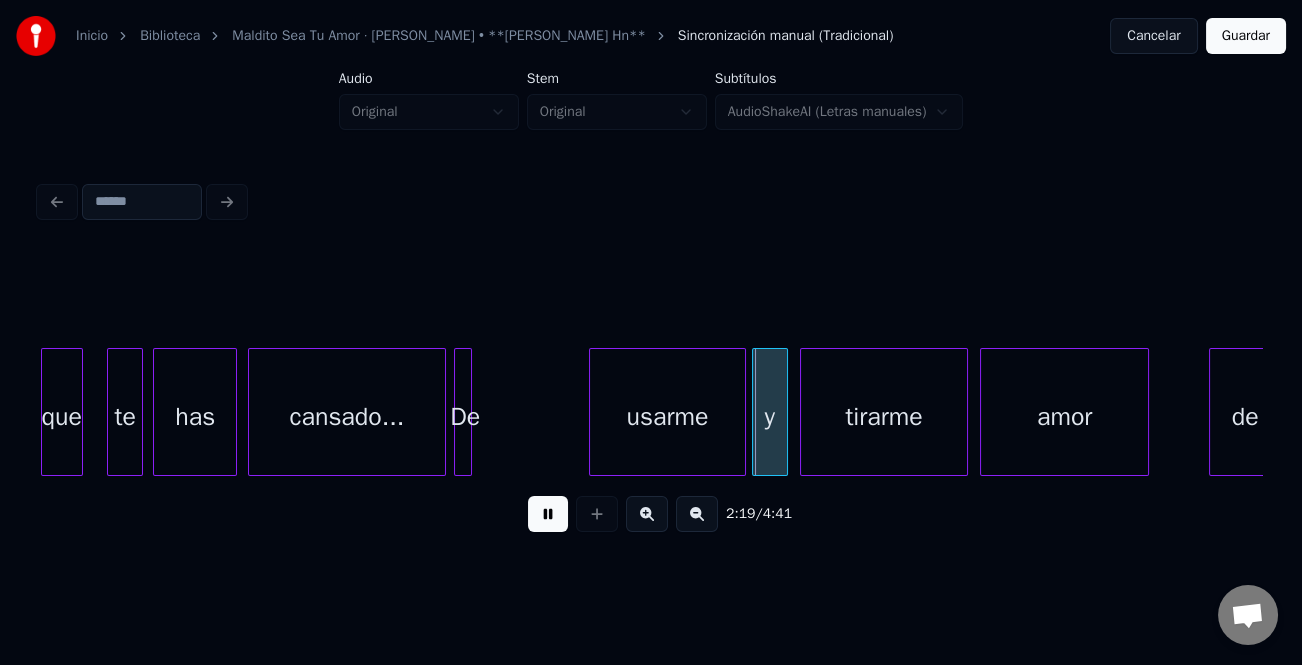 click on "De" at bounding box center (463, 412) 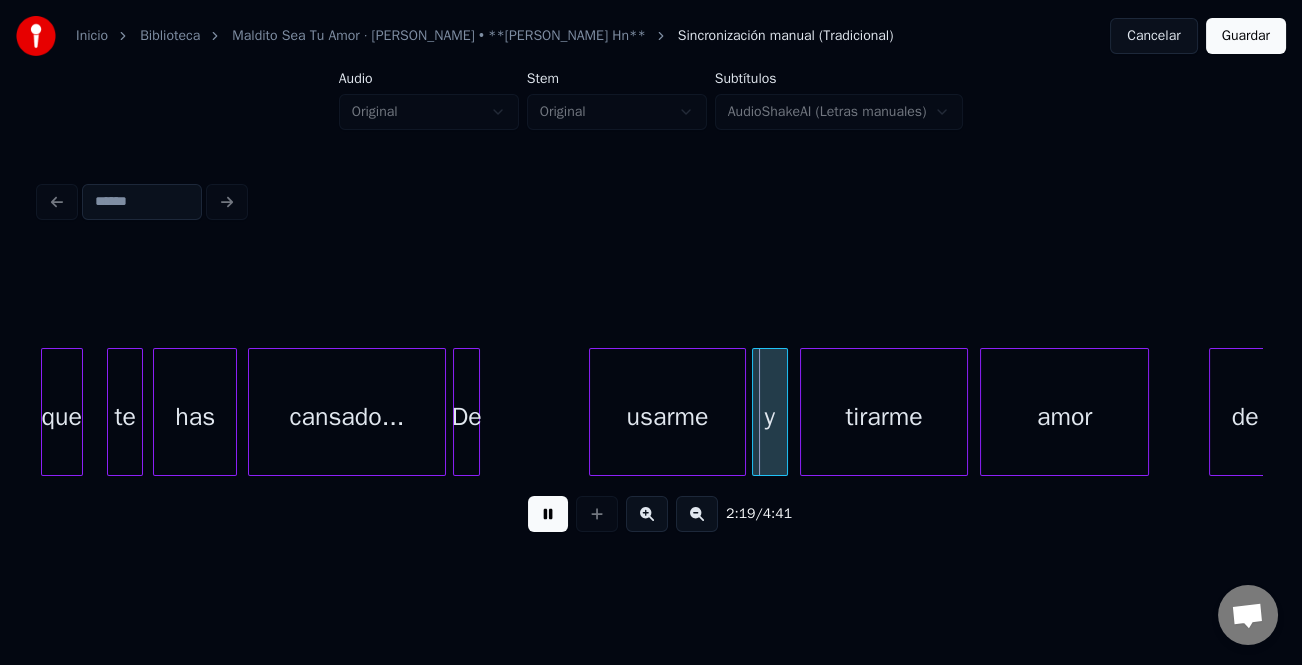 click at bounding box center [476, 412] 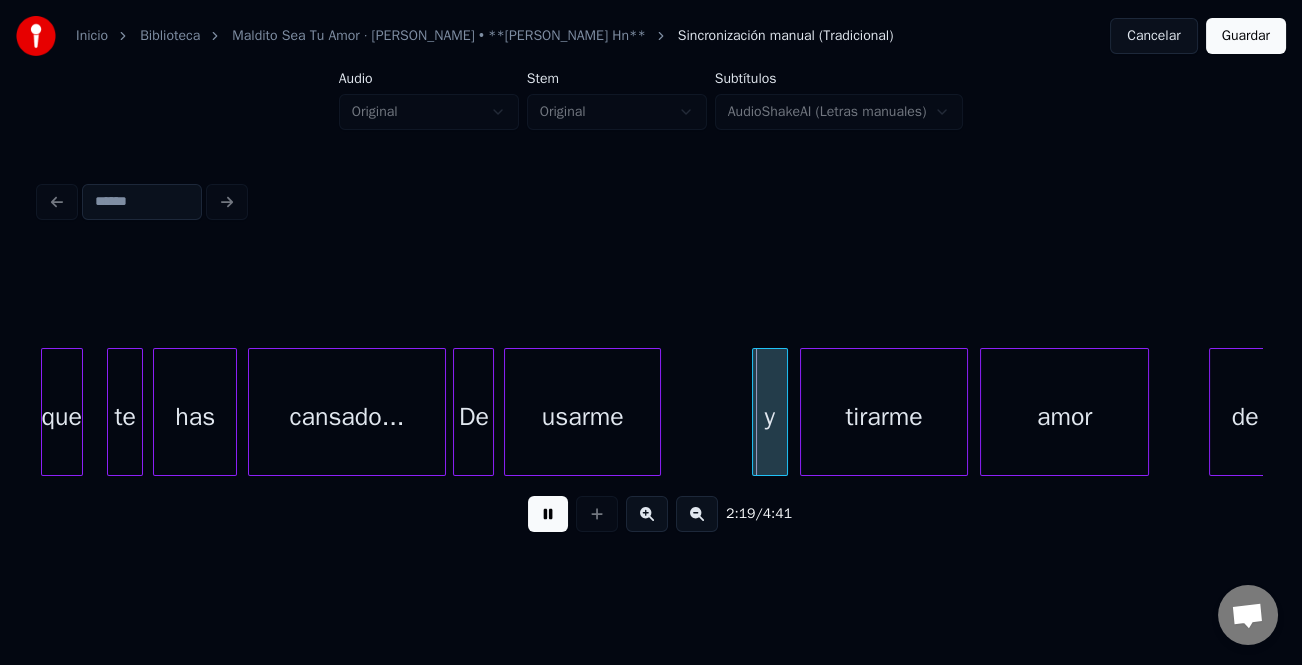 click on "usarme" at bounding box center (582, 417) 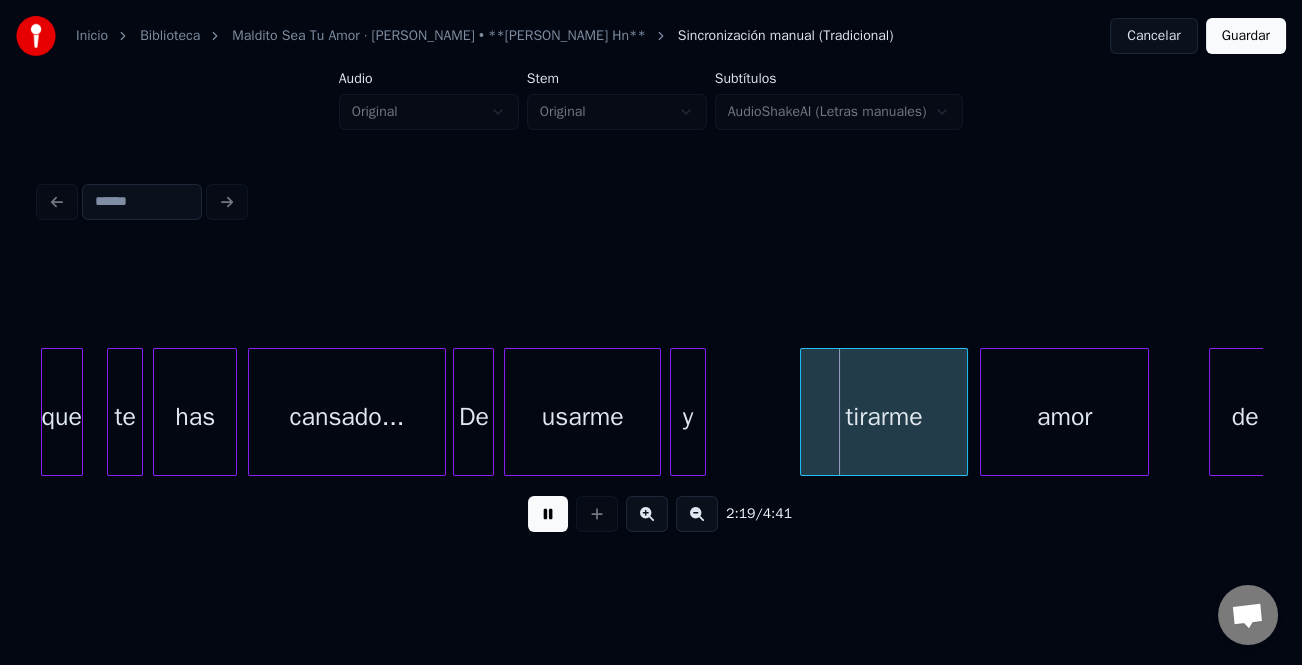 click on "y" at bounding box center [688, 417] 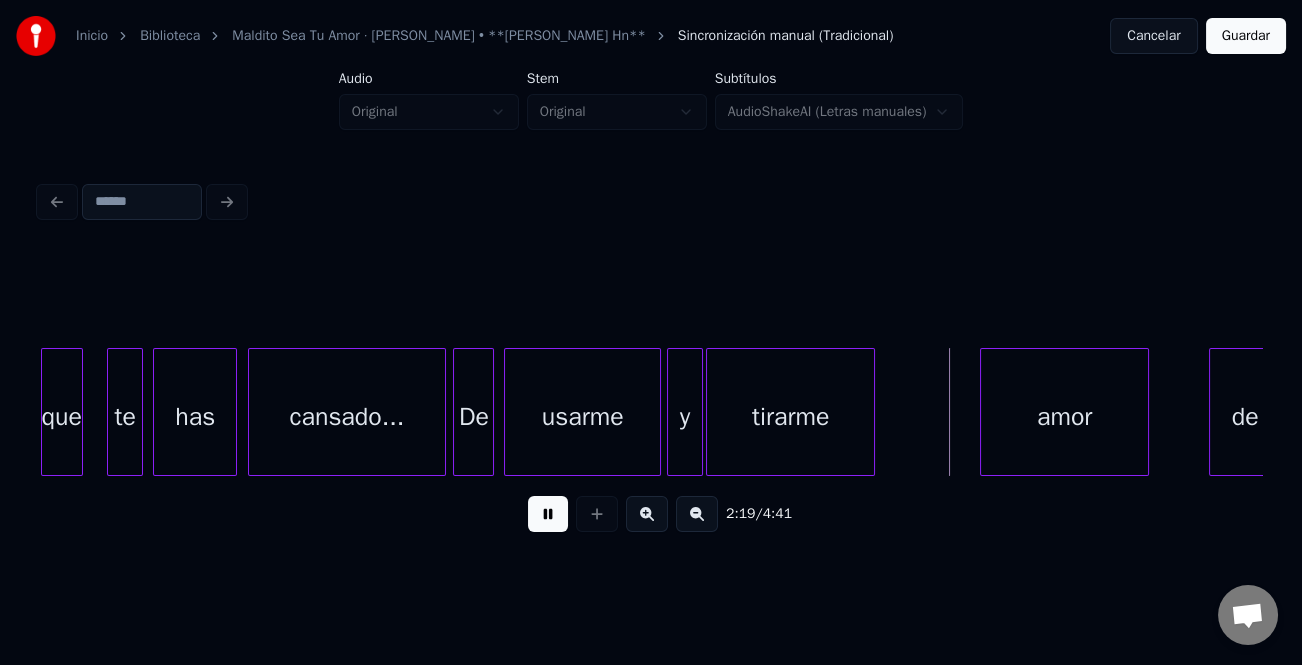 click on "tirarme" at bounding box center (790, 417) 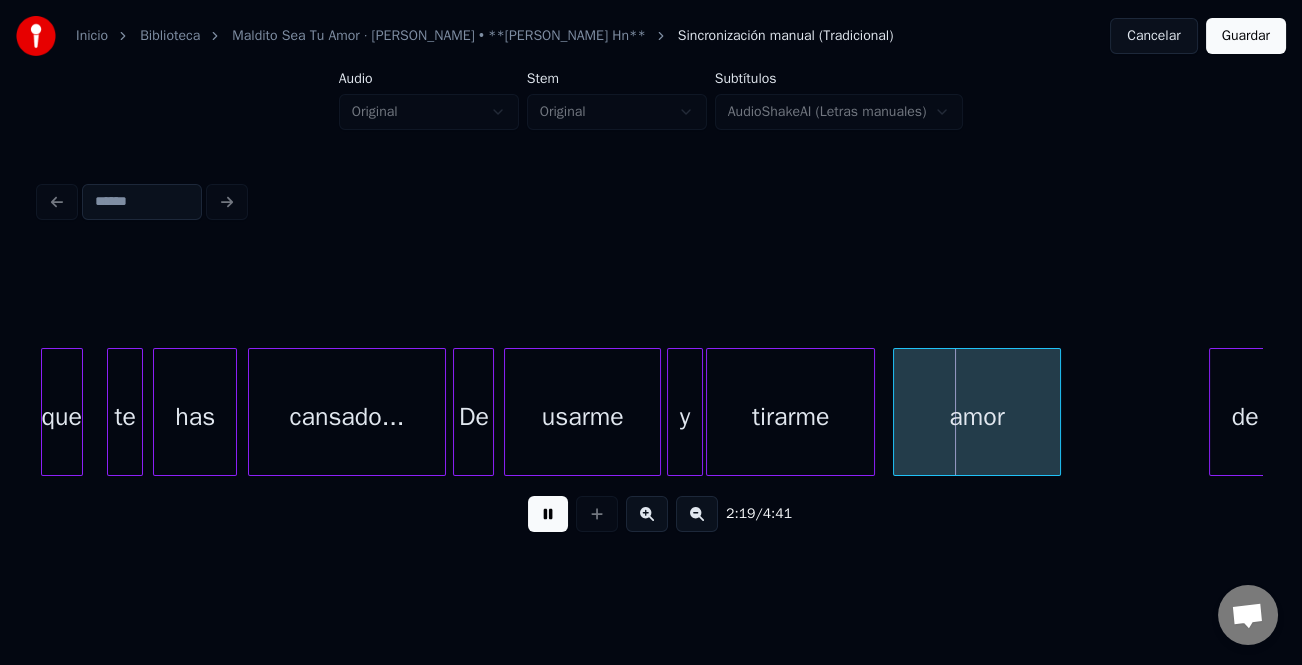 click on "amor" at bounding box center (977, 417) 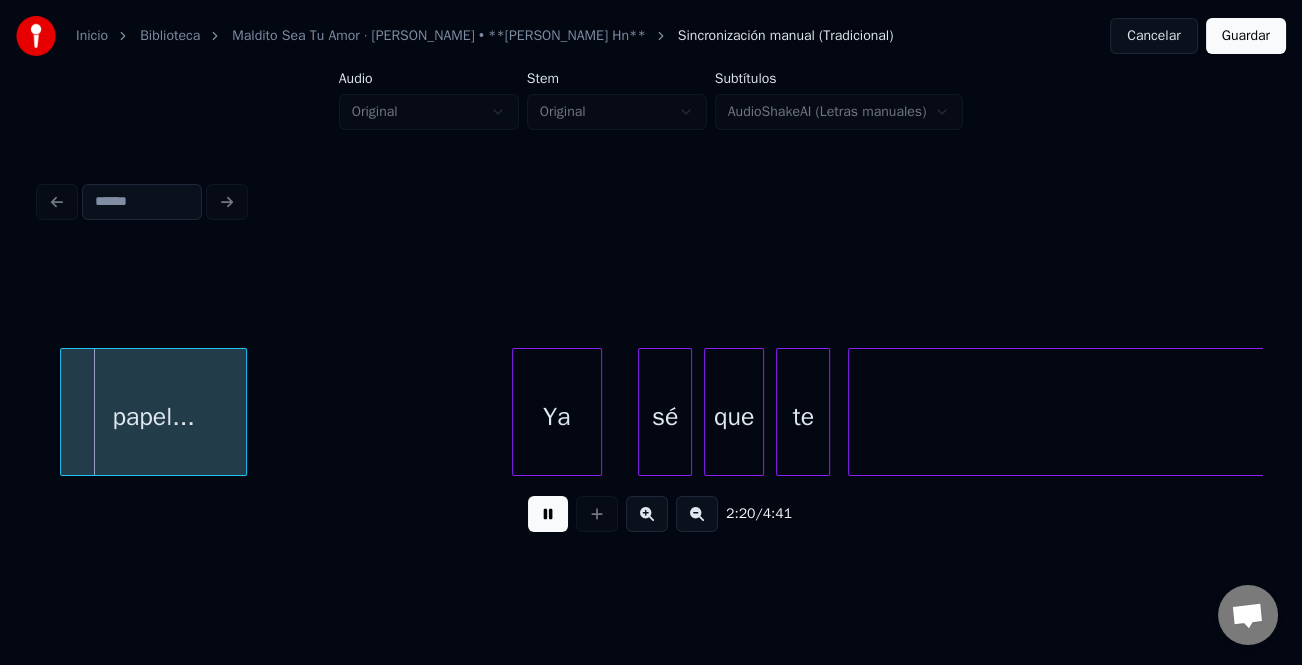 scroll, scrollTop: 0, scrollLeft: 42029, axis: horizontal 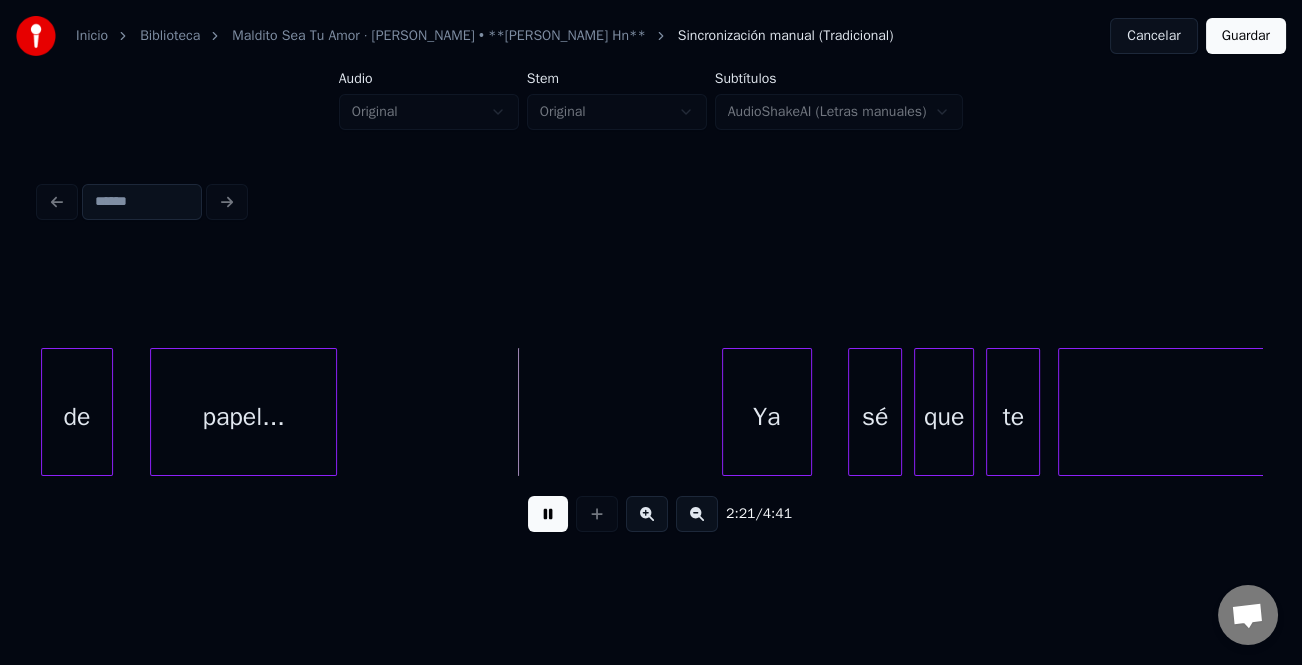 click on "papel..." at bounding box center (243, 417) 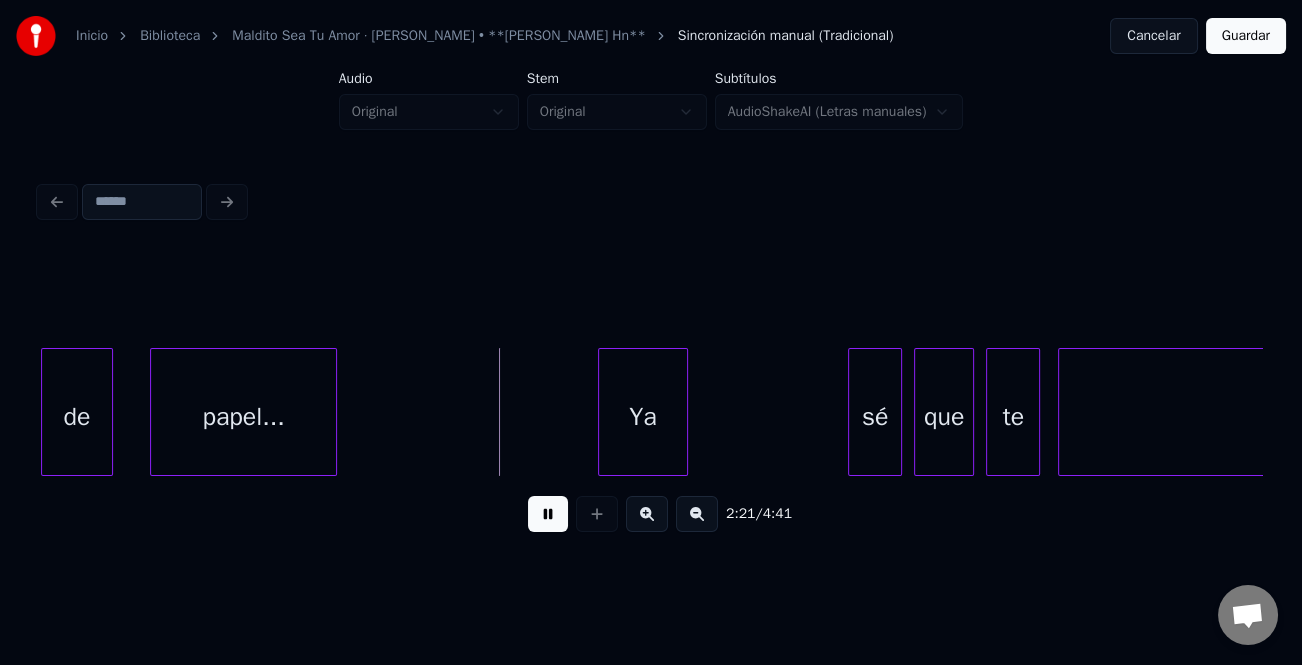 click on "Ya" at bounding box center [643, 417] 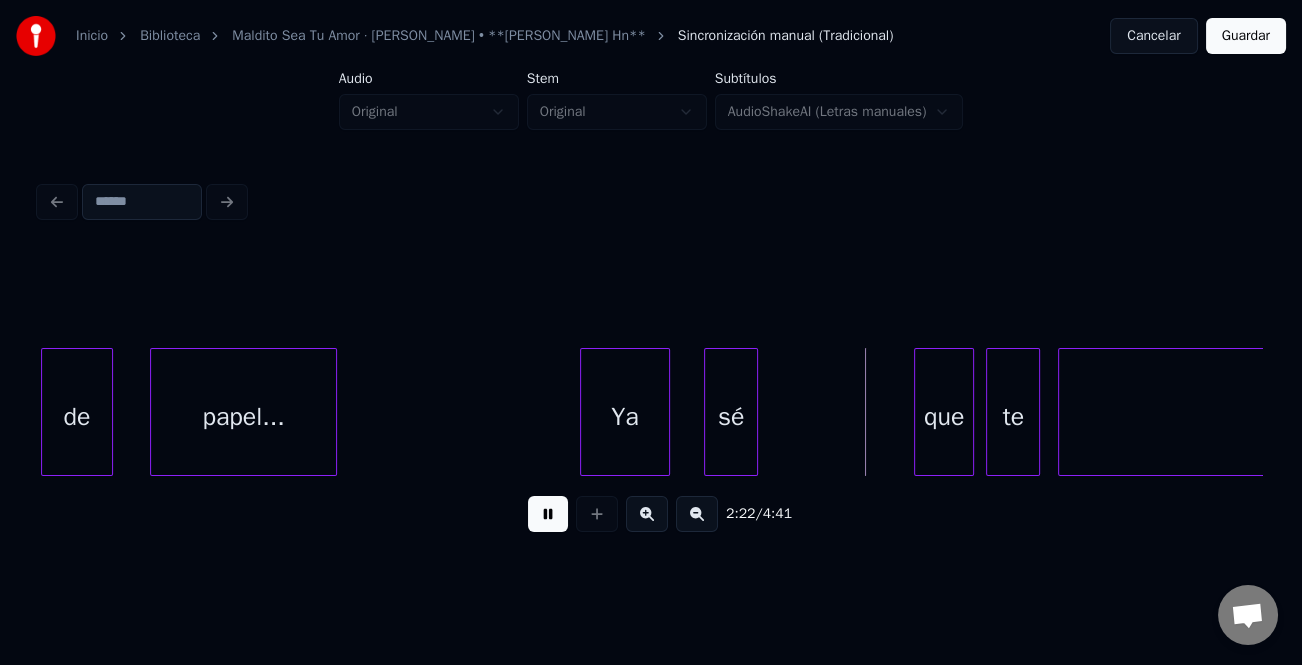 click on "sé" at bounding box center [731, 417] 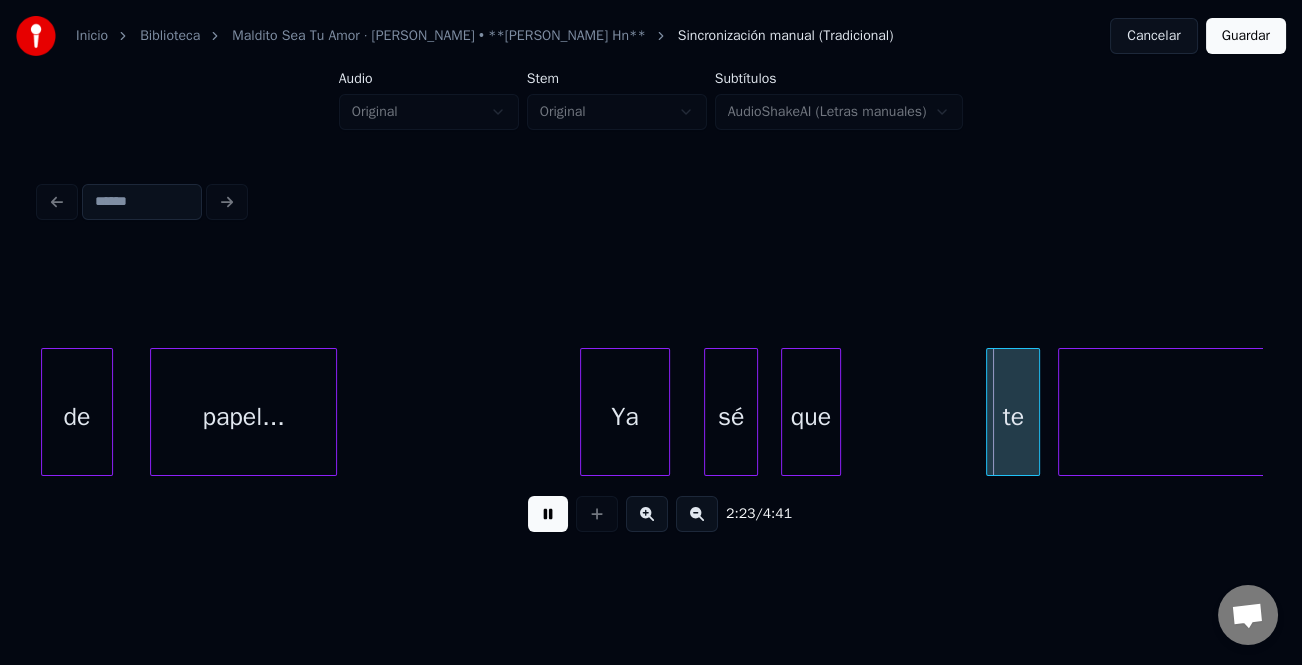 click on "que" at bounding box center [811, 417] 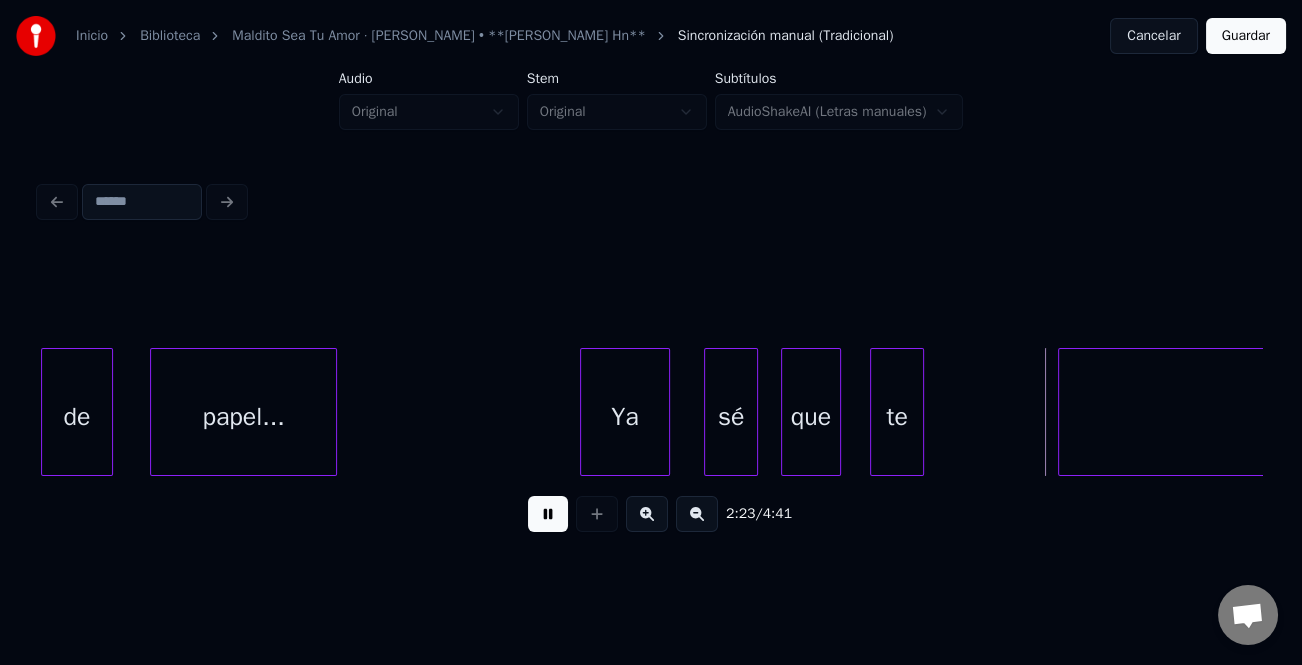 click on "te" at bounding box center [897, 417] 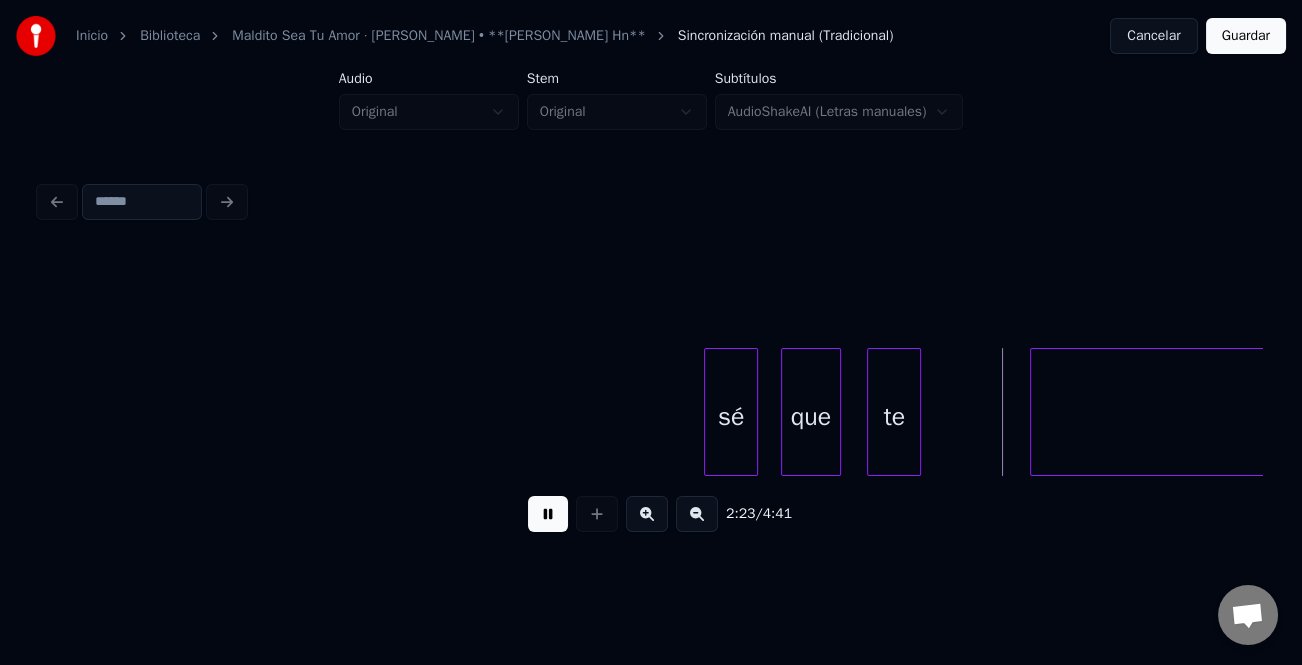 scroll, scrollTop: 0, scrollLeft: 42741, axis: horizontal 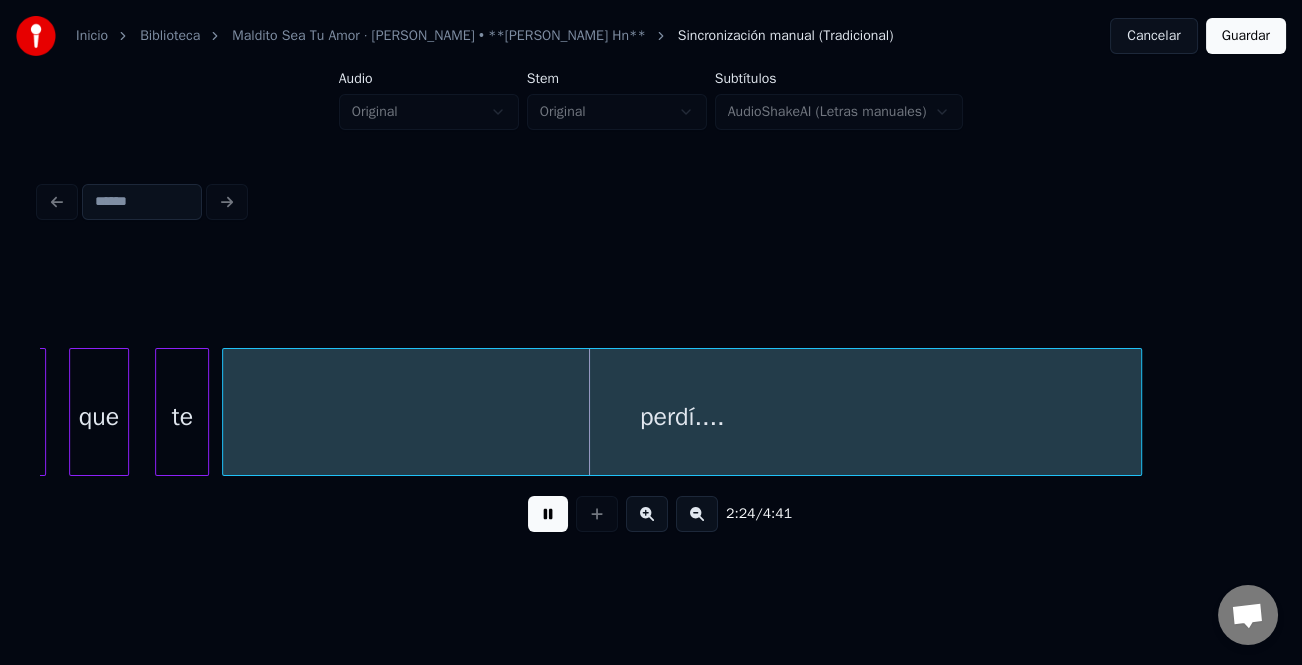 click on "perdí...." at bounding box center [682, 417] 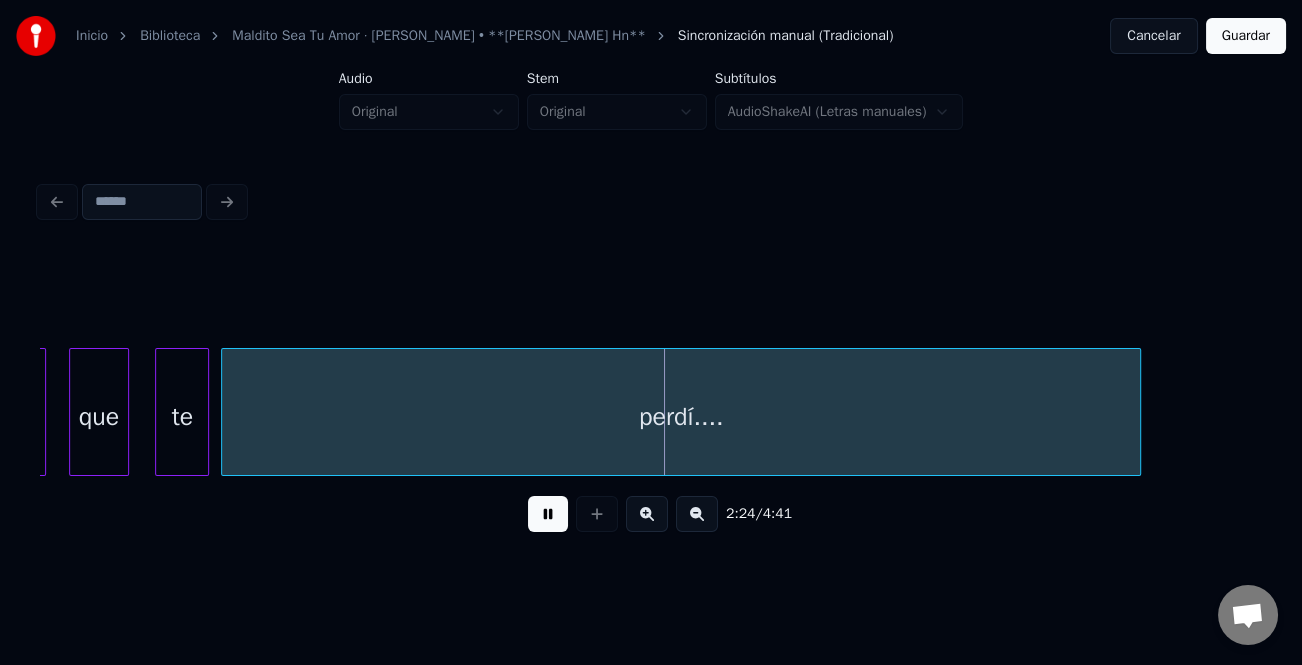 click at bounding box center [548, 514] 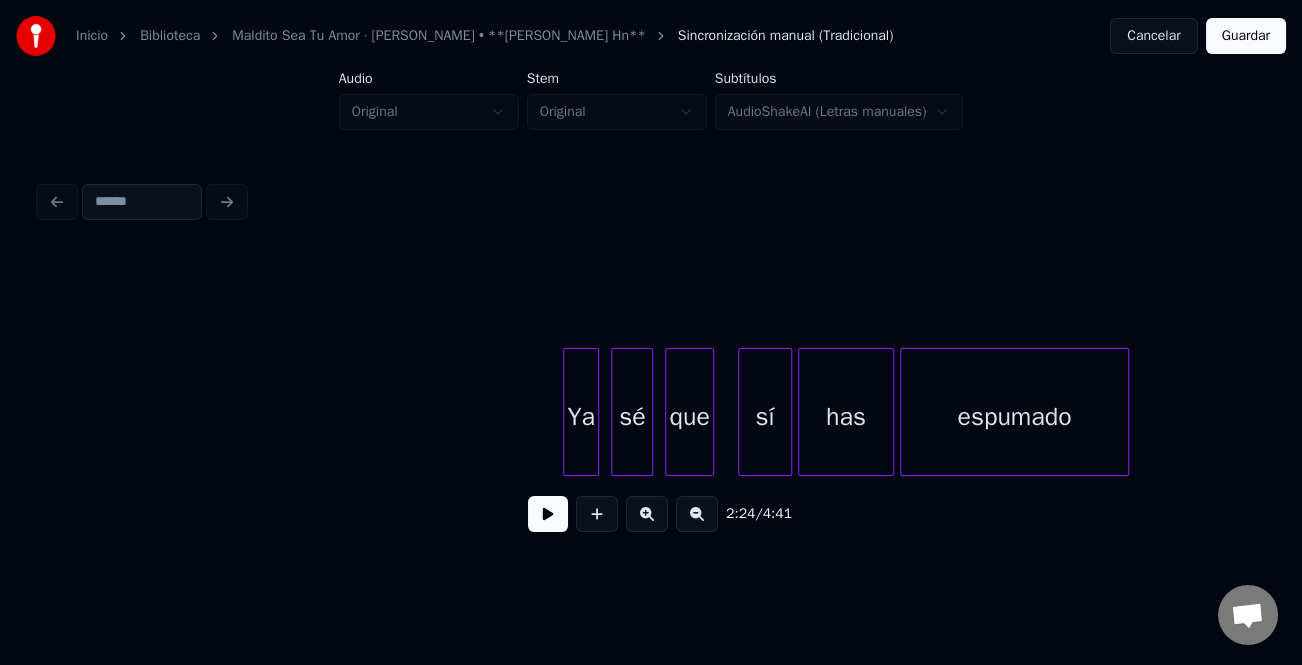 scroll, scrollTop: 0, scrollLeft: 43561, axis: horizontal 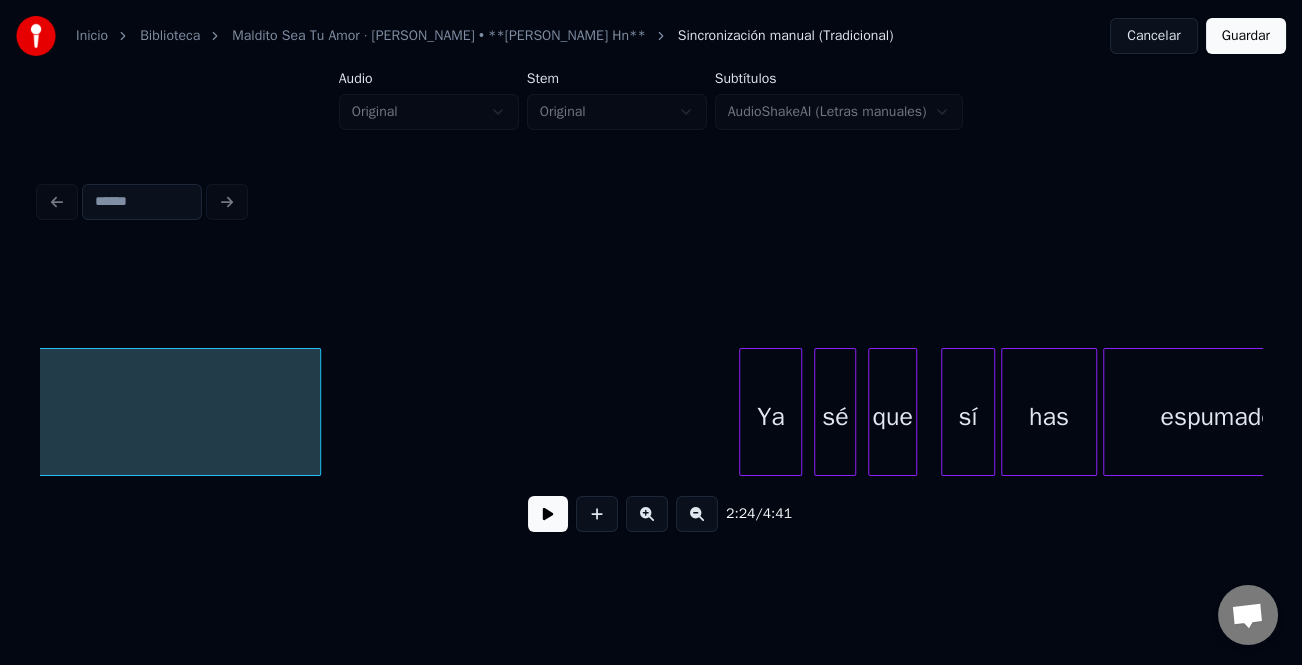click at bounding box center (743, 412) 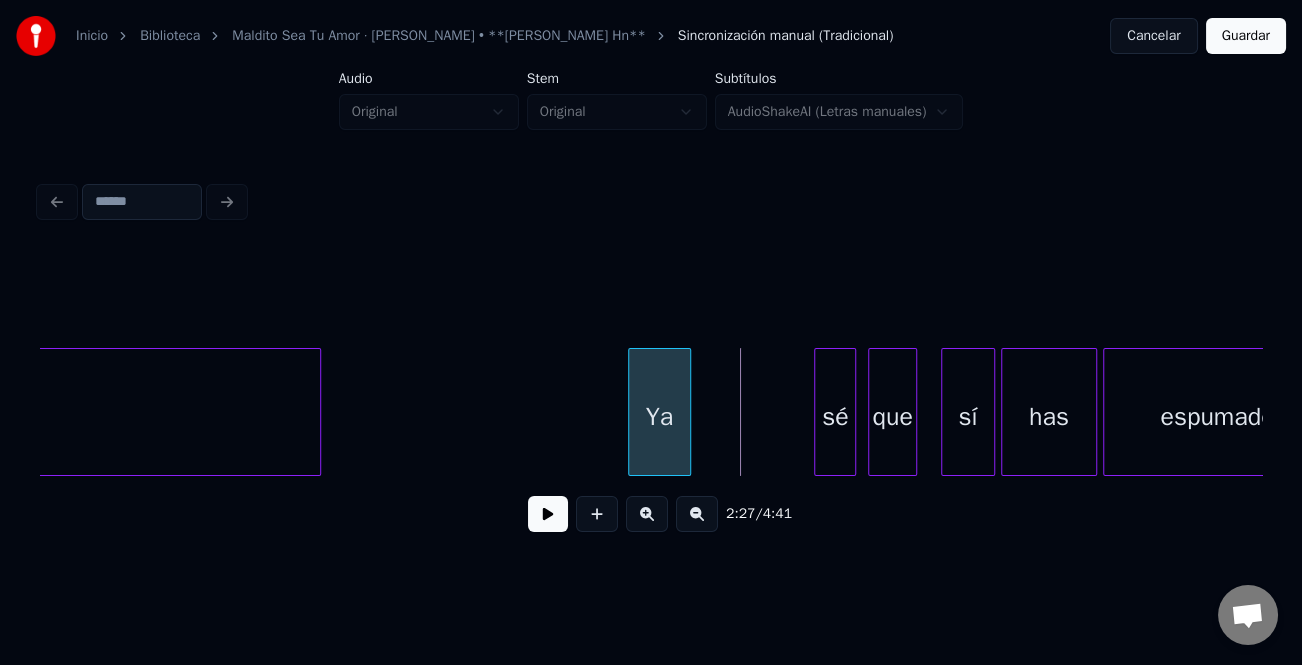 click on "Ya" at bounding box center (659, 417) 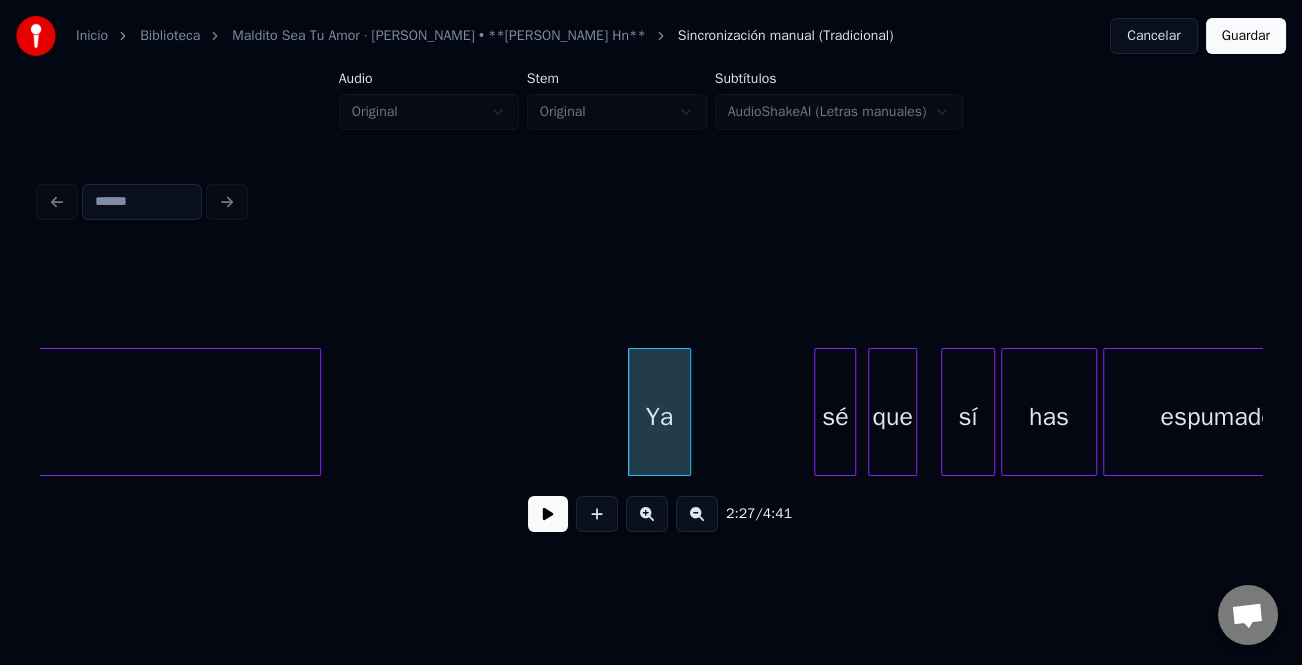 click at bounding box center [548, 514] 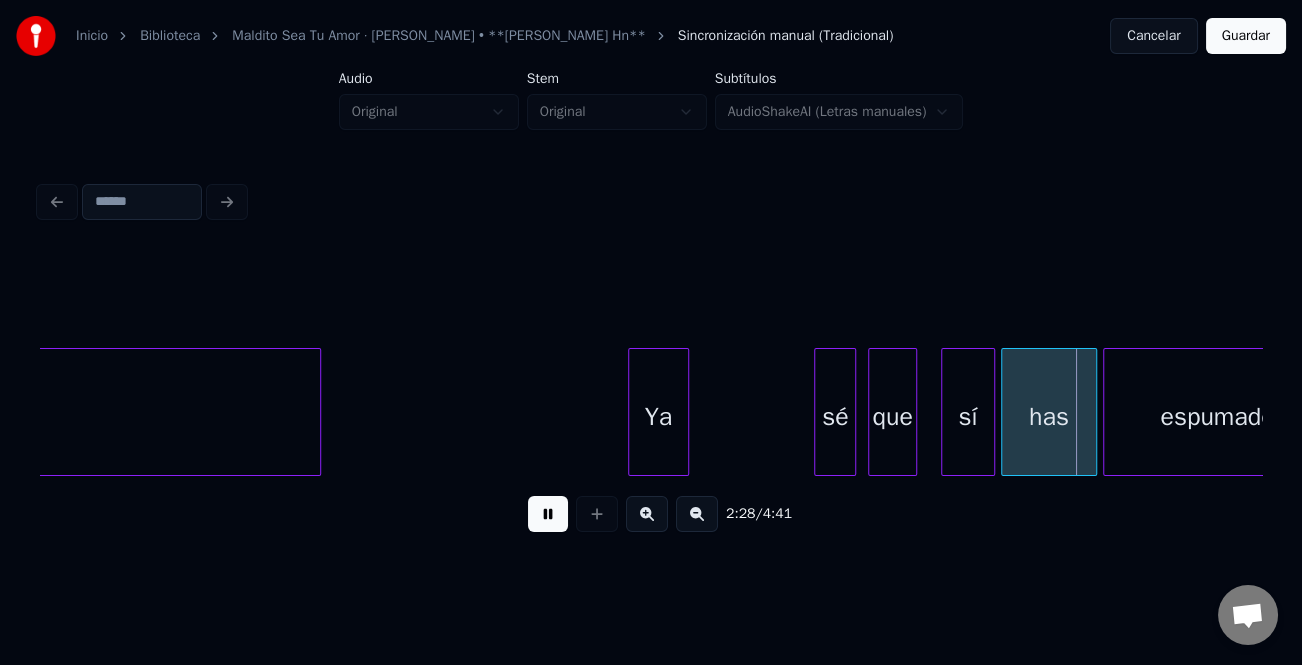 click at bounding box center (685, 412) 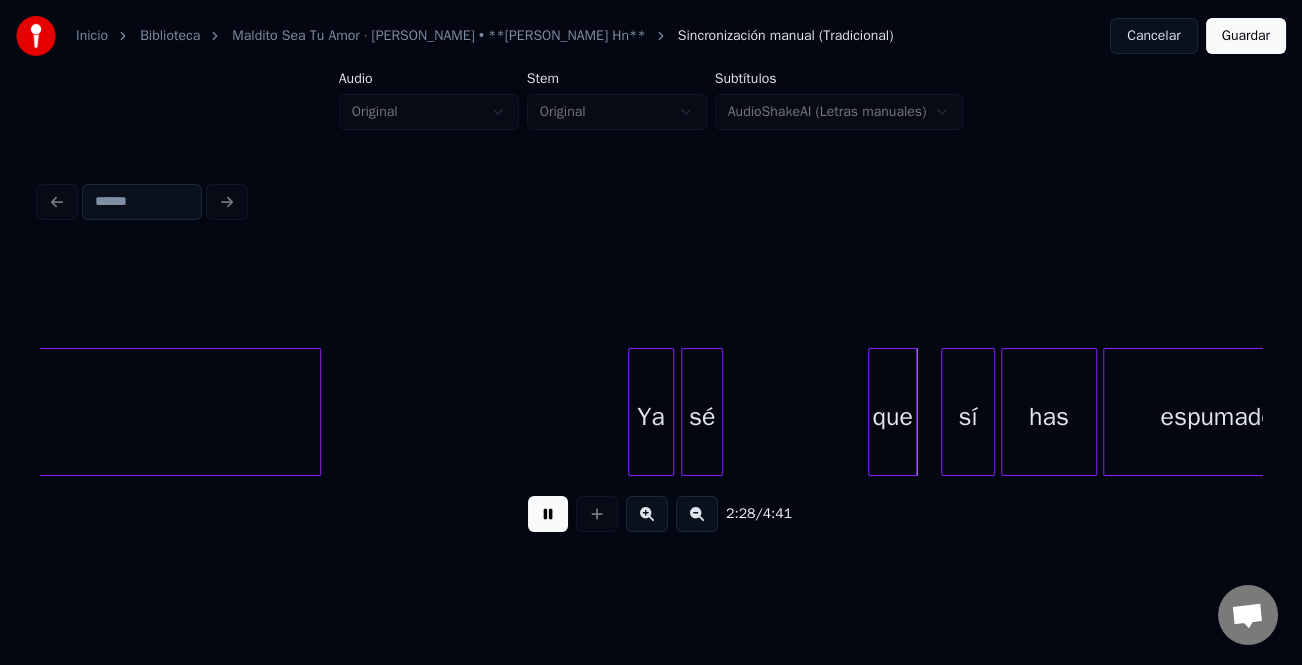 click on "sé" at bounding box center (702, 417) 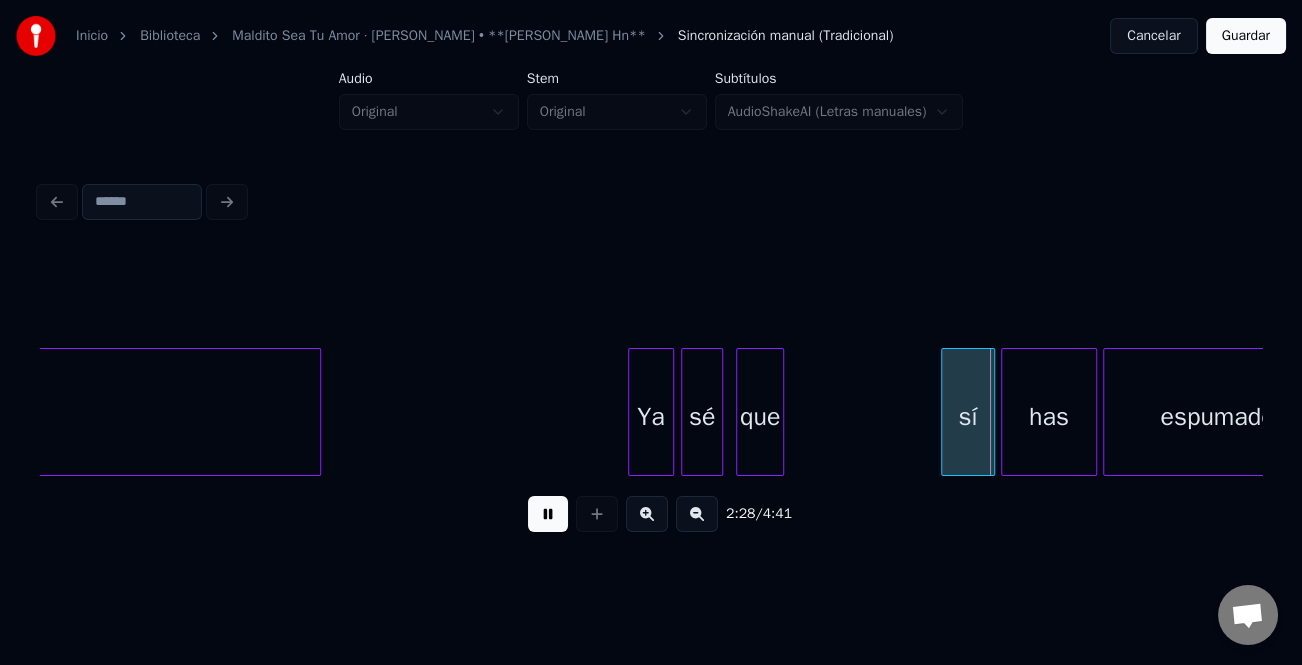click on "que" at bounding box center [760, 417] 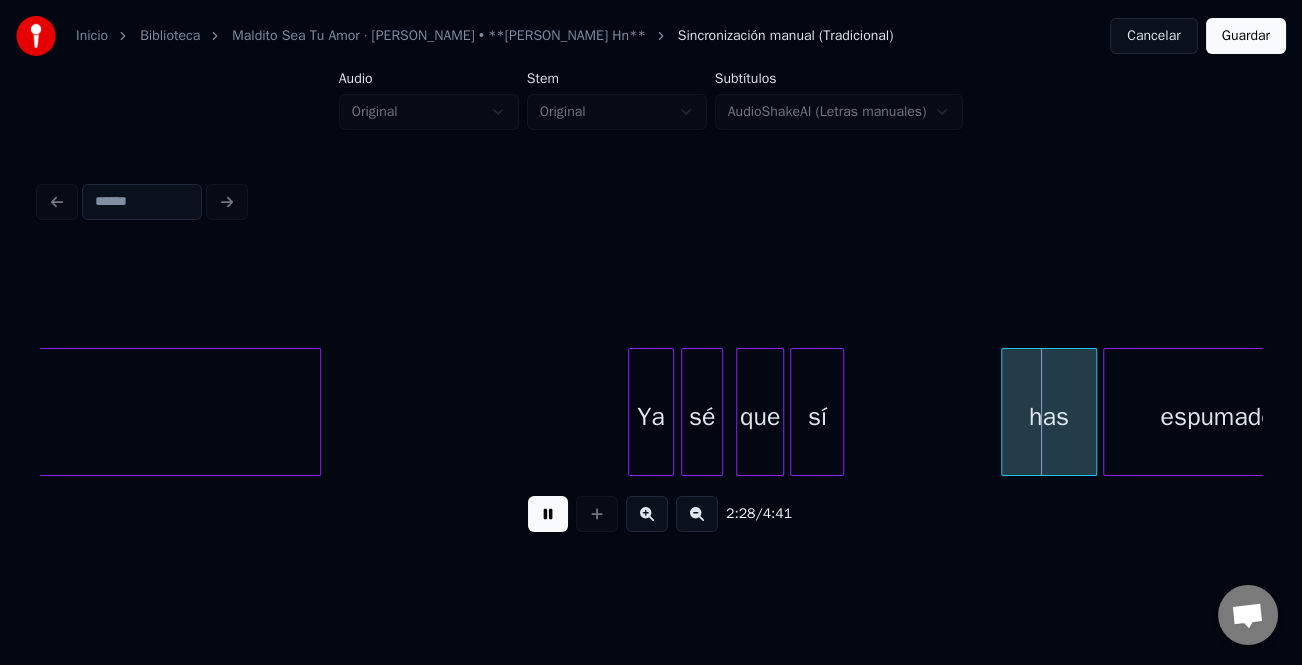 click on "sí" at bounding box center (817, 417) 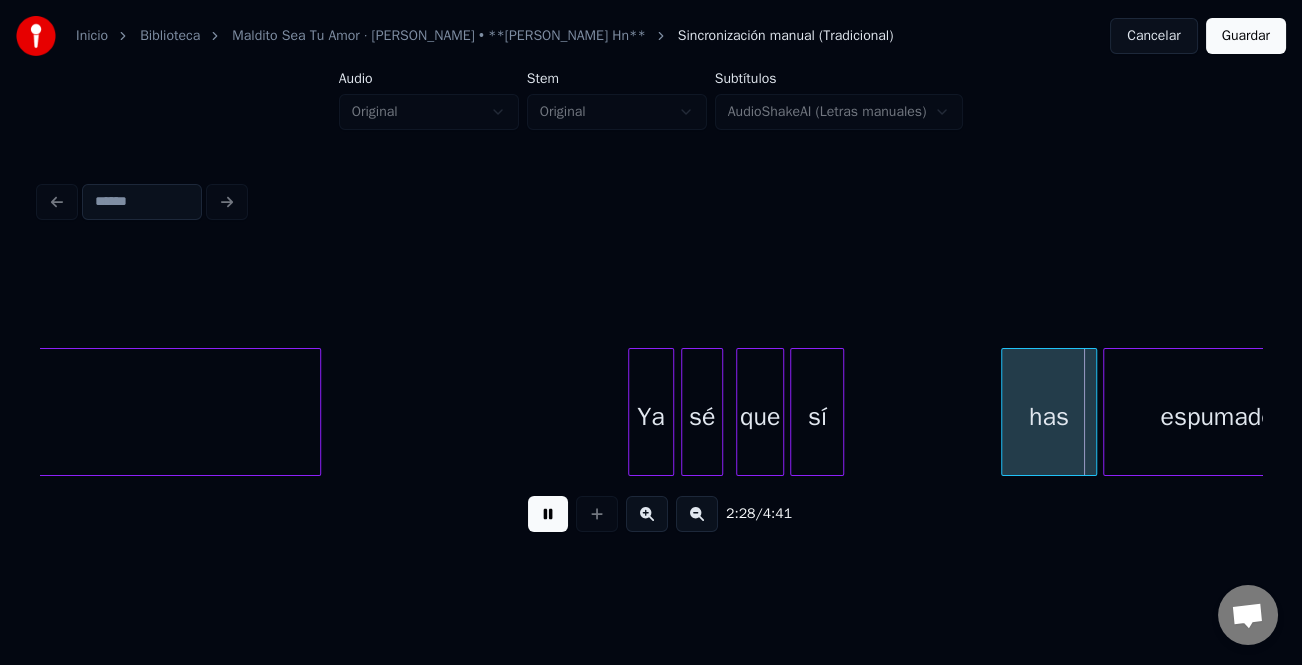 click at bounding box center (548, 514) 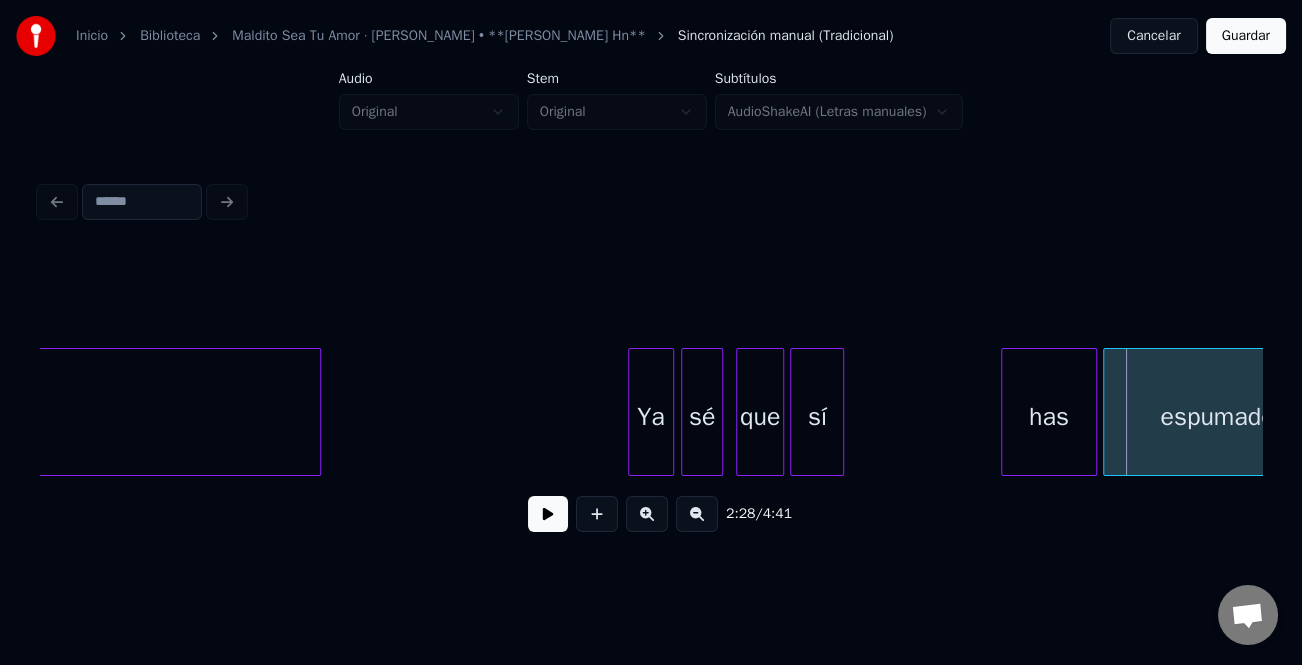 click on "sí" at bounding box center [817, 417] 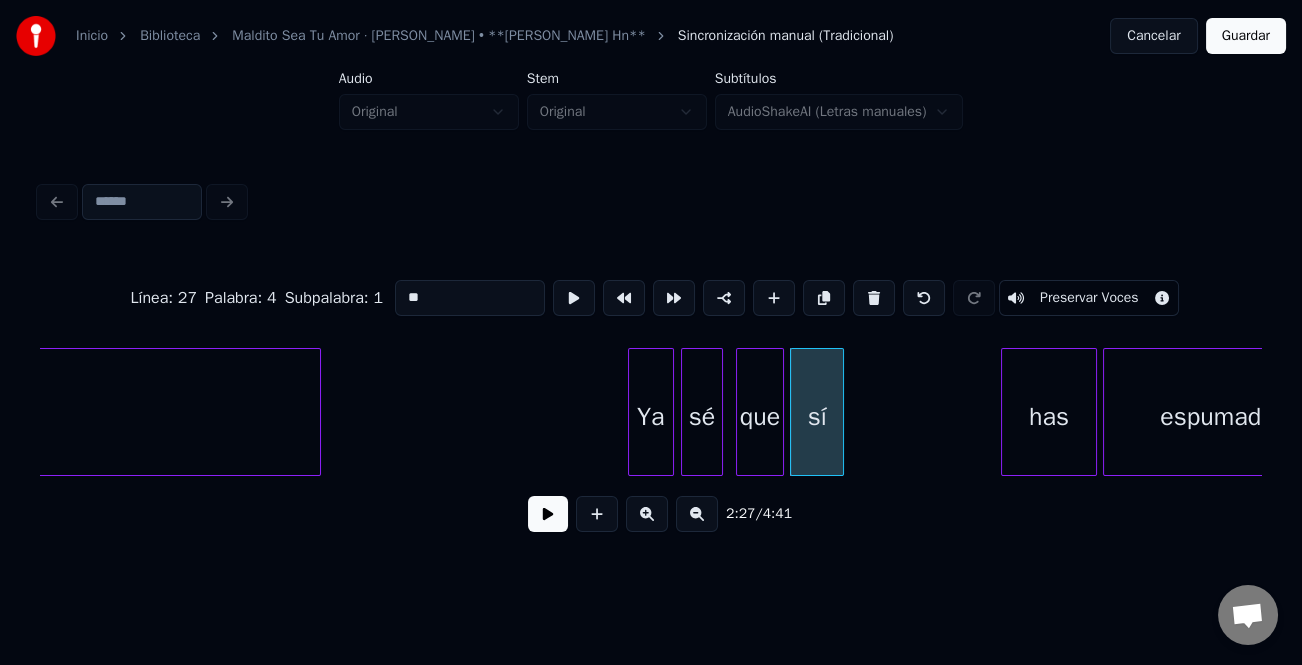 click on "**" at bounding box center [470, 298] 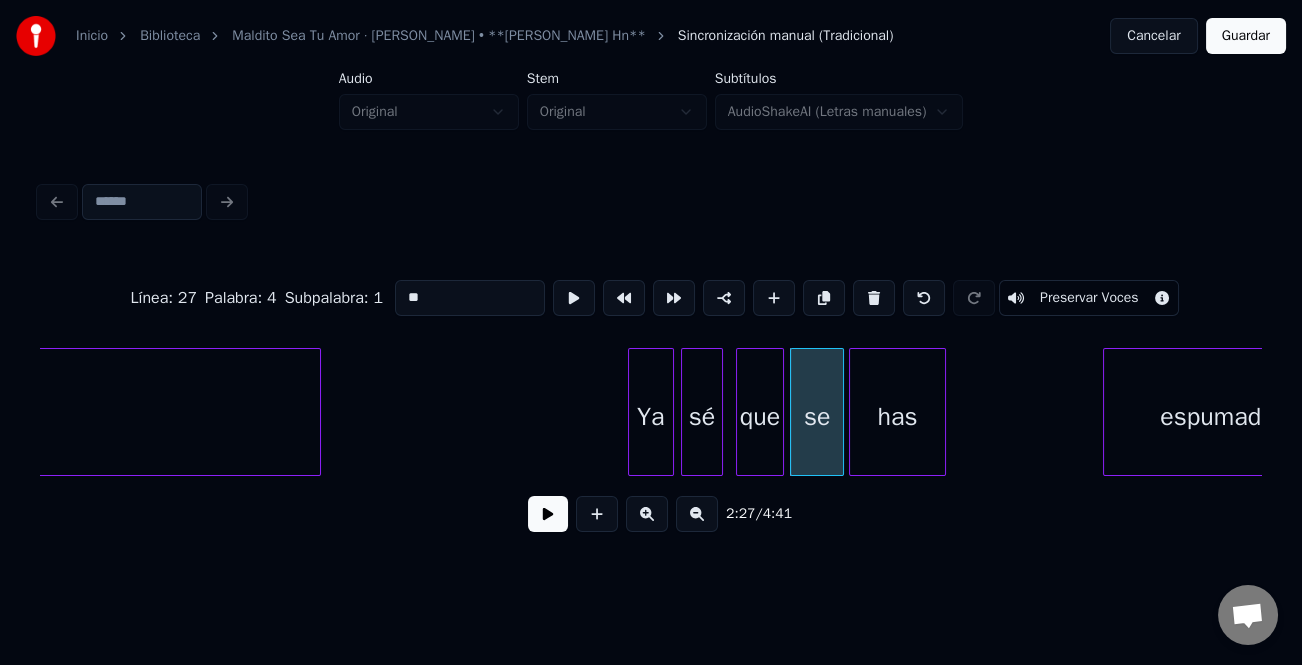 click on "has" at bounding box center [897, 417] 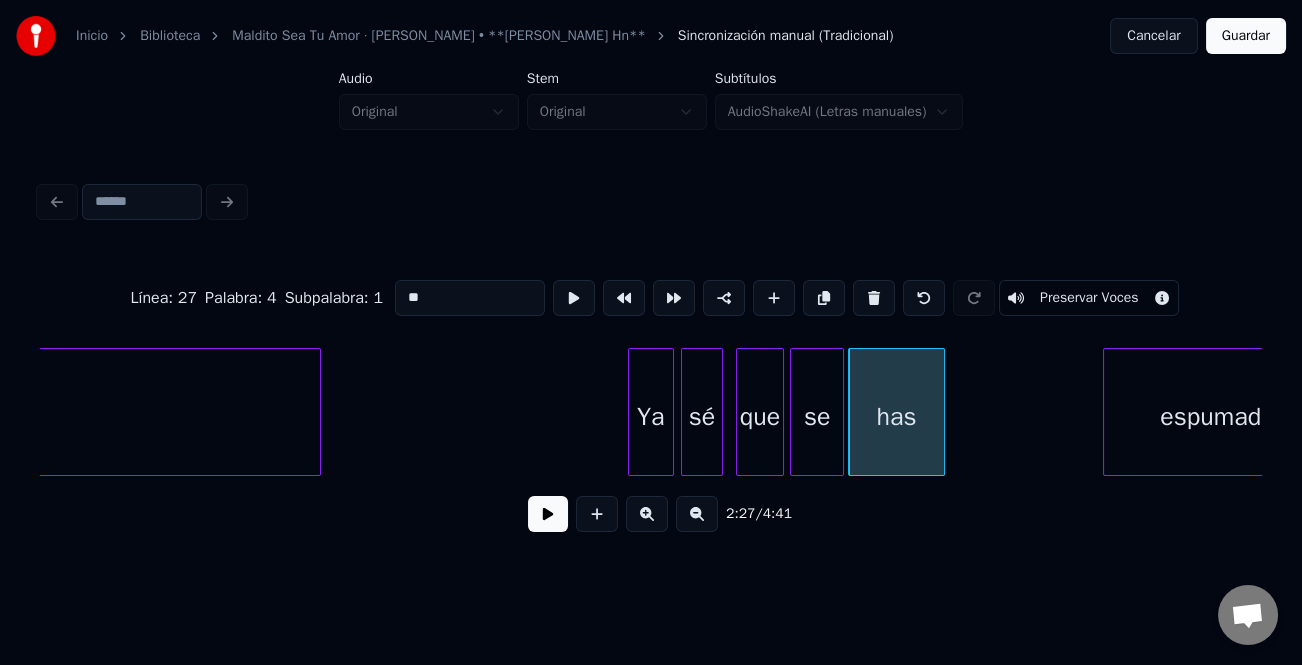 scroll, scrollTop: 0, scrollLeft: 43626, axis: horizontal 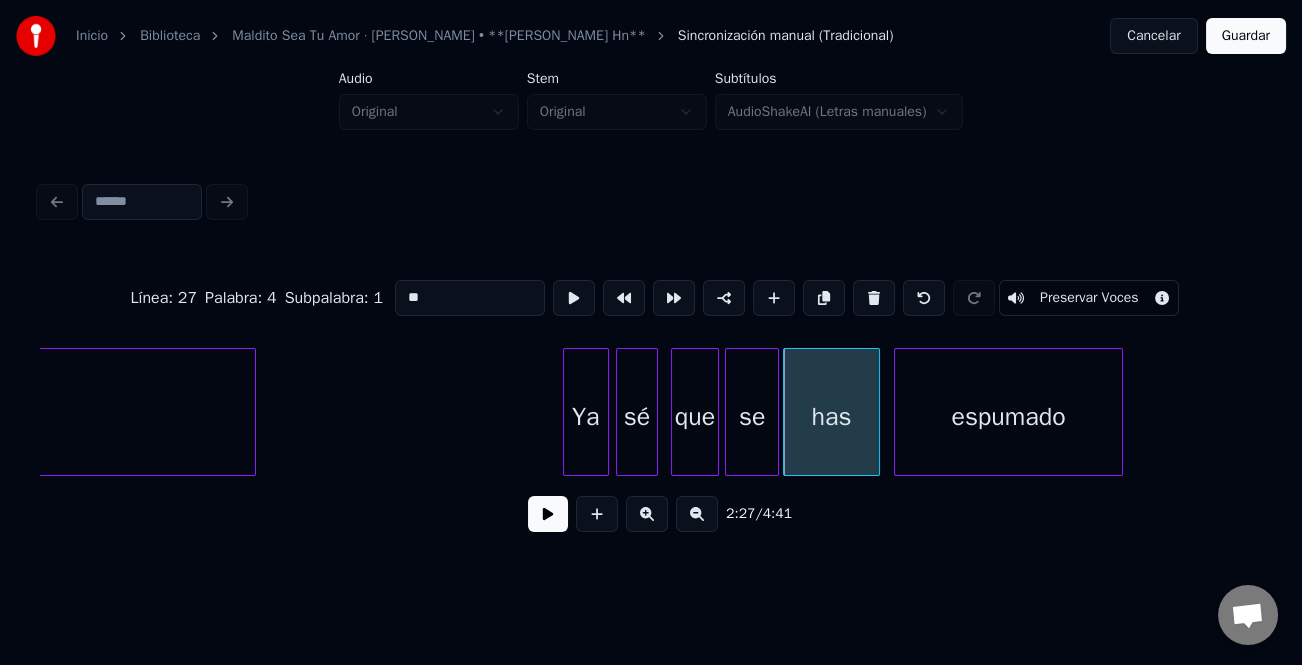 click on "espumado" at bounding box center (1008, 417) 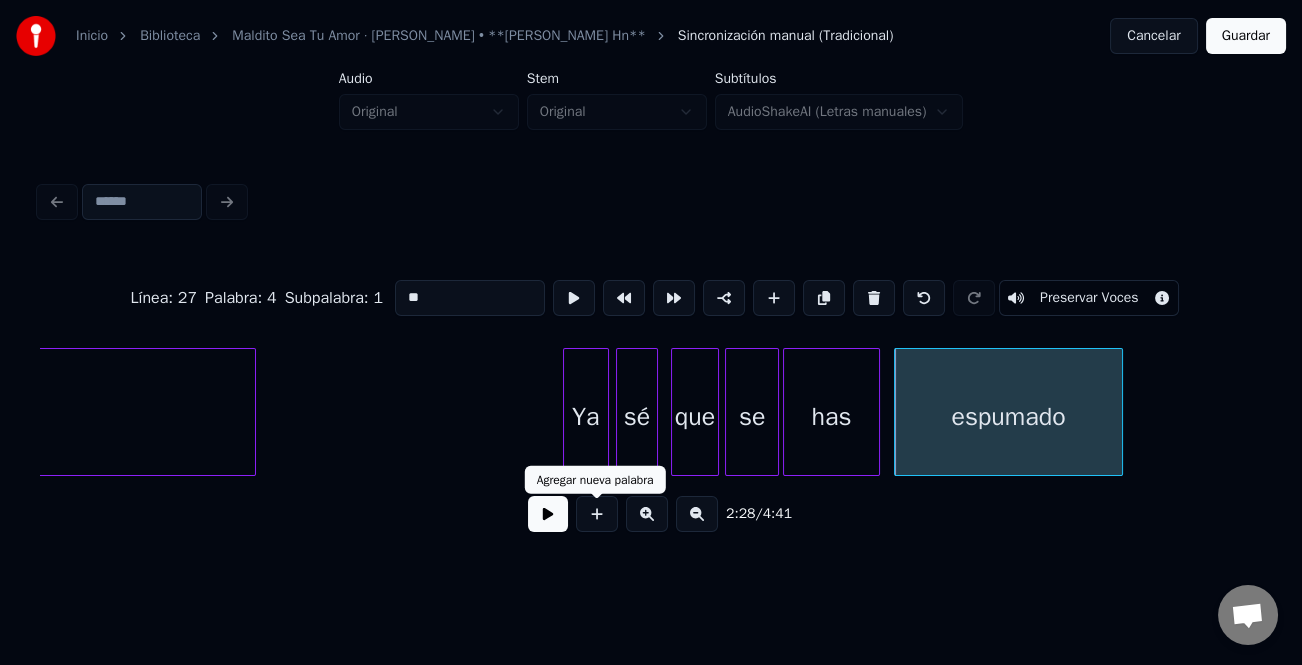 type on "**" 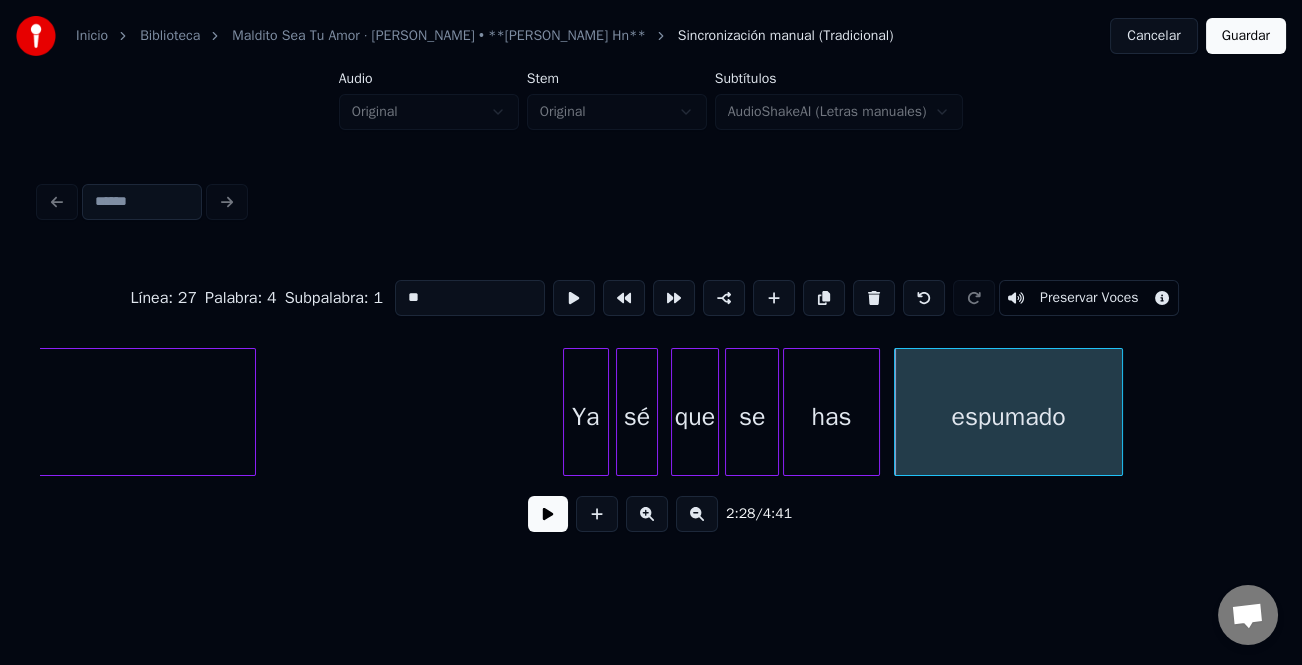 click at bounding box center (548, 514) 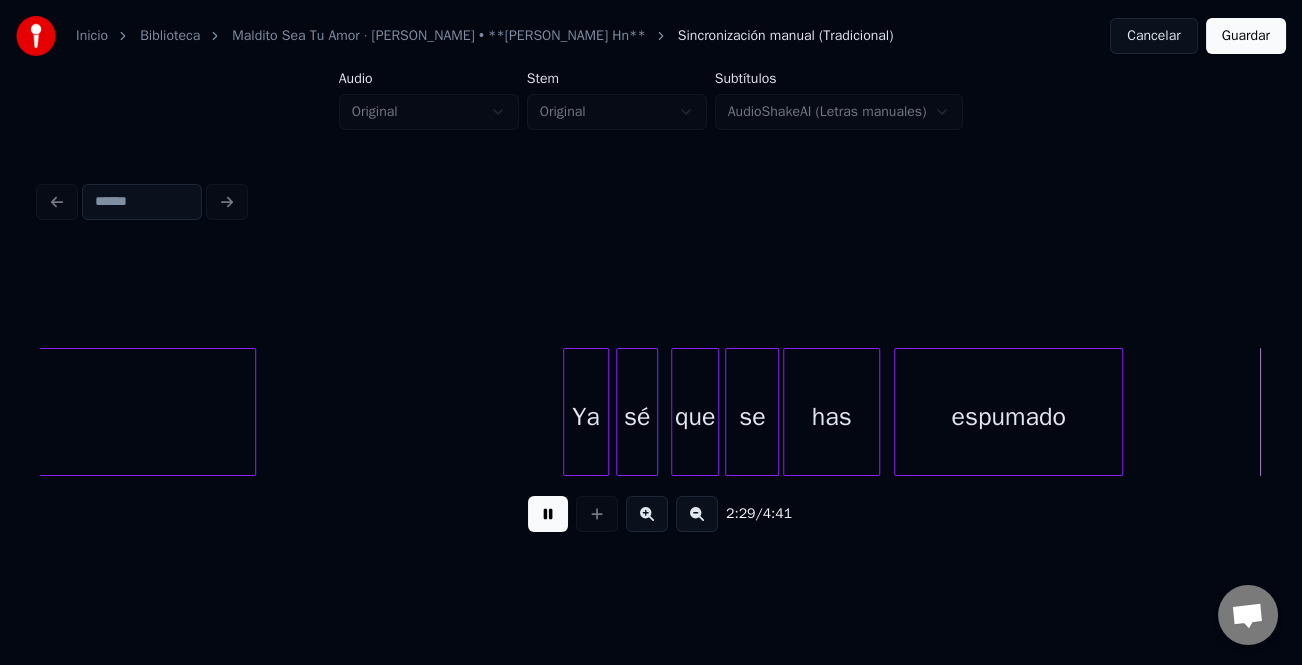 scroll, scrollTop: 0, scrollLeft: 44851, axis: horizontal 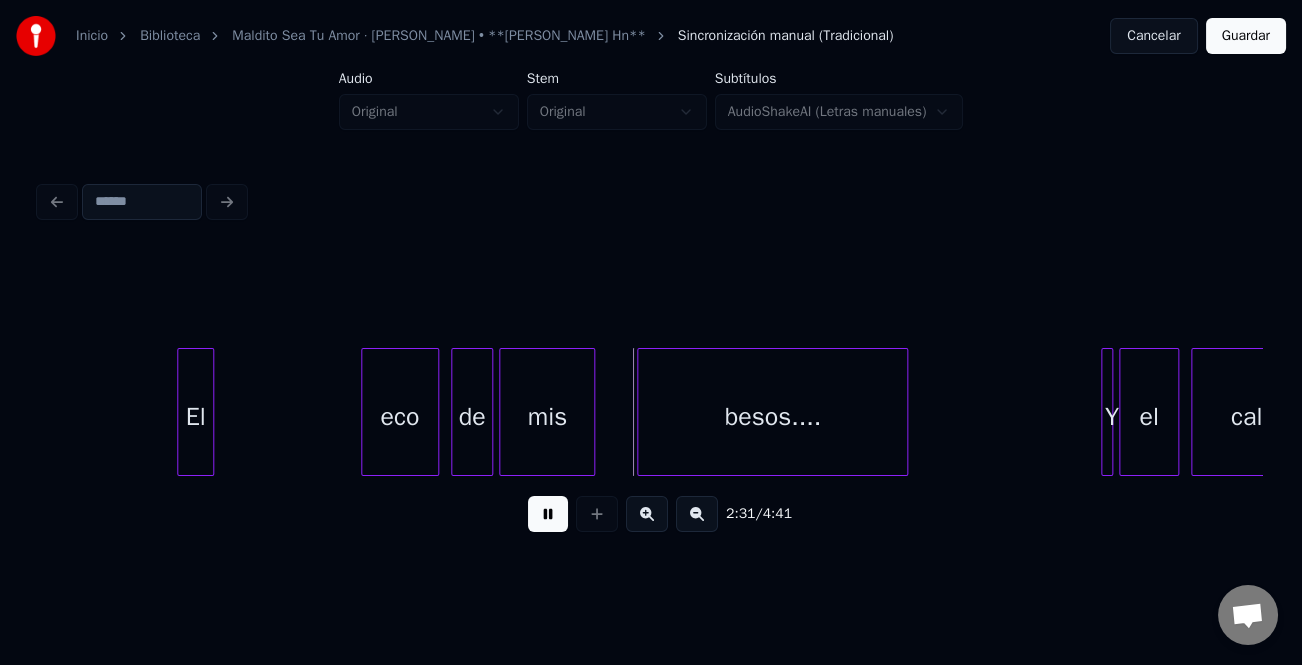 click on "El" at bounding box center (195, 417) 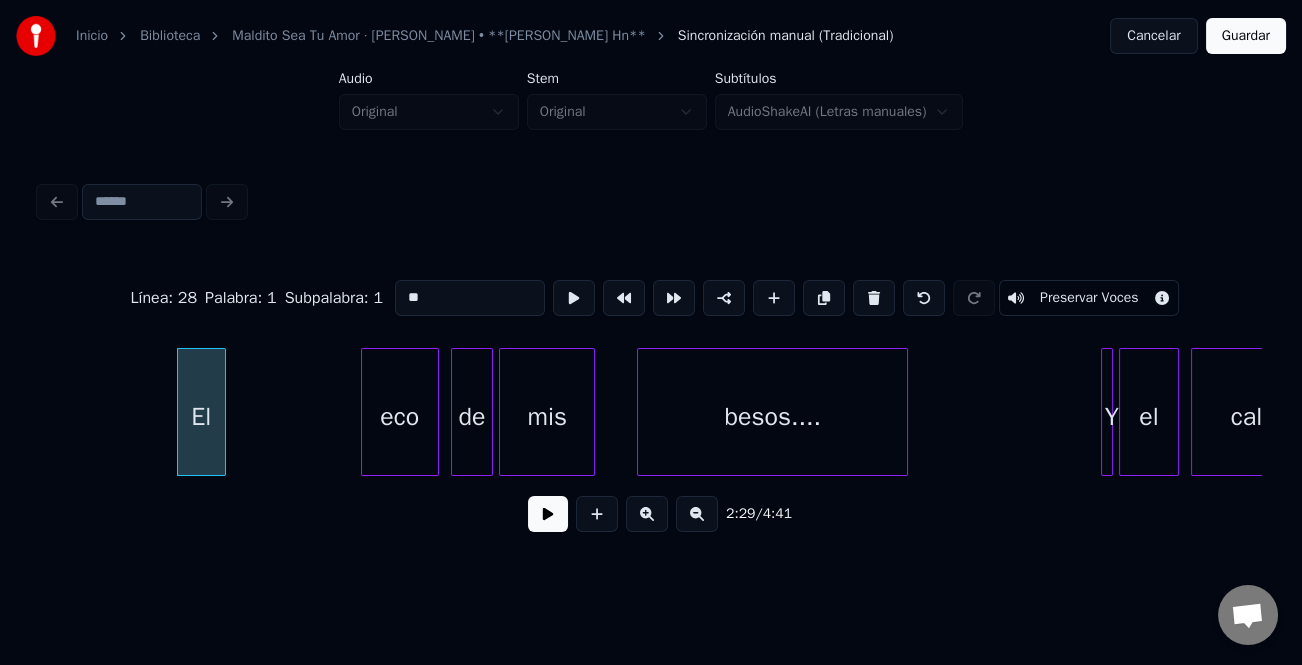 click at bounding box center [222, 412] 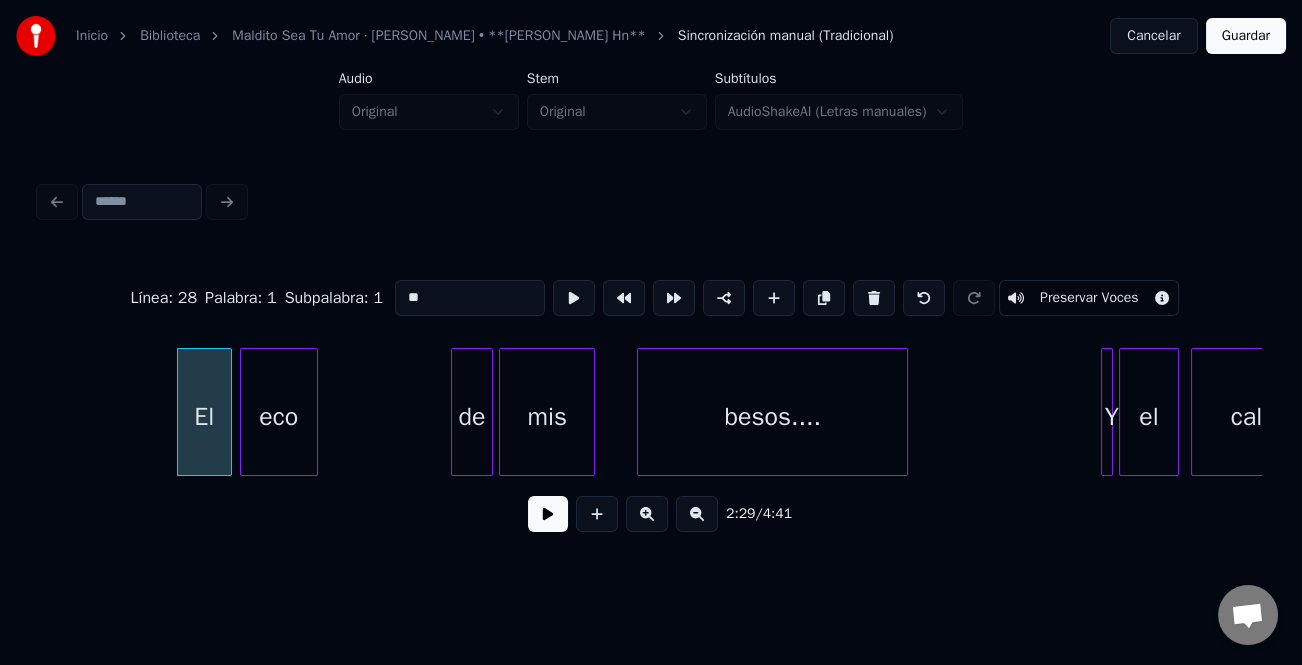 click on "eco" at bounding box center (279, 417) 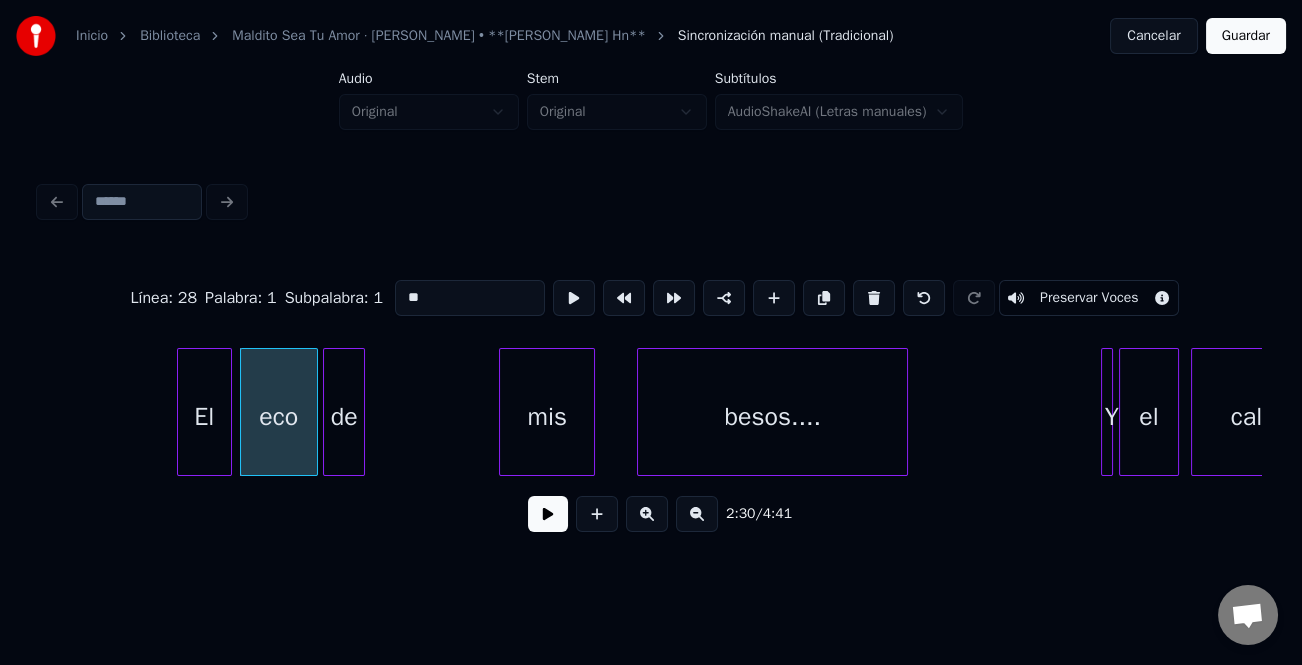 click on "de" at bounding box center [344, 417] 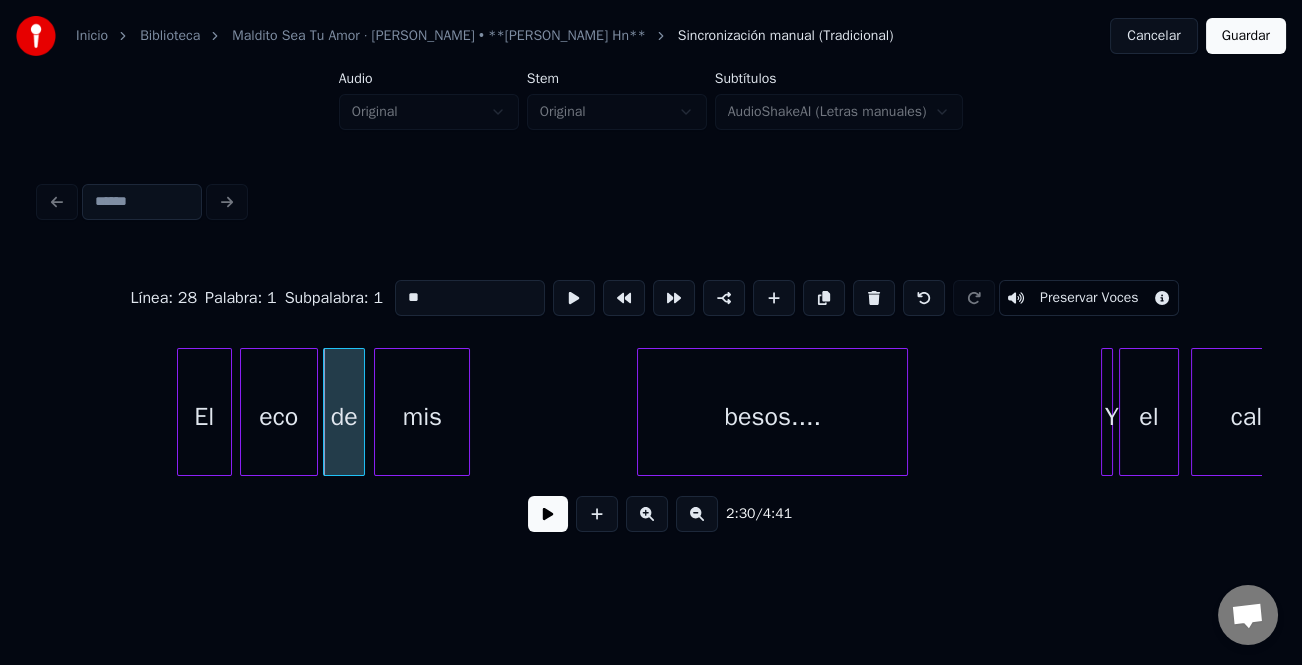 click on "mis" at bounding box center [422, 417] 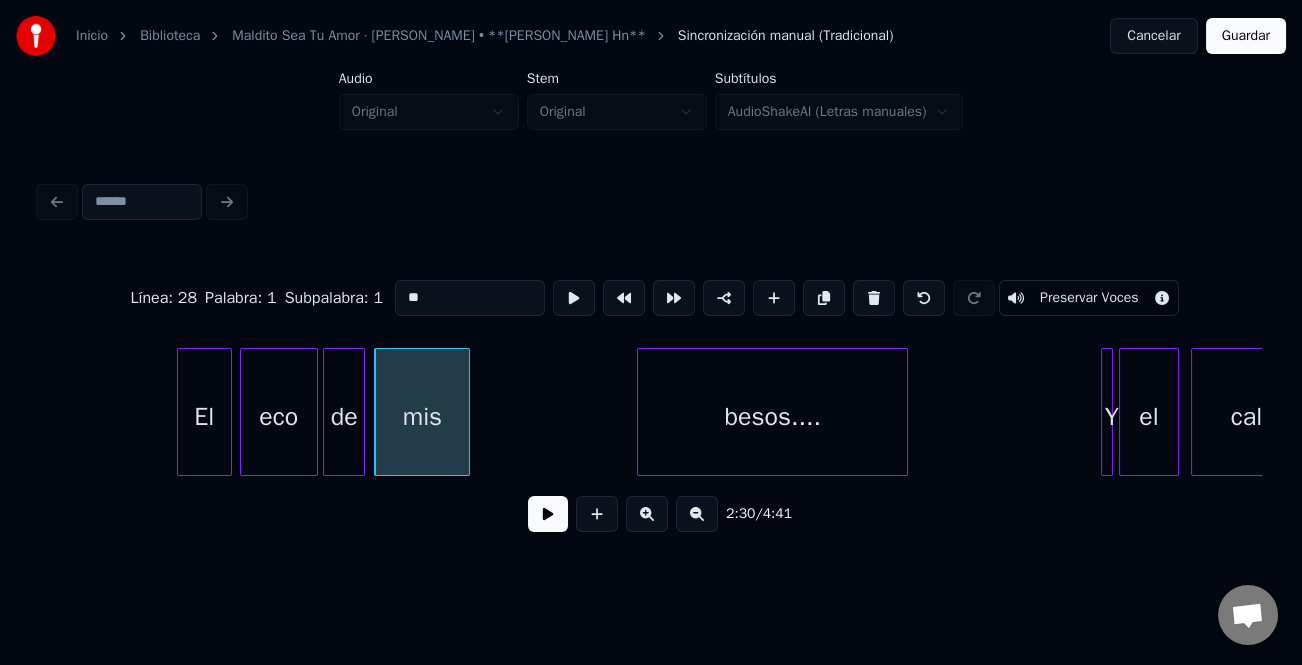 click at bounding box center (548, 514) 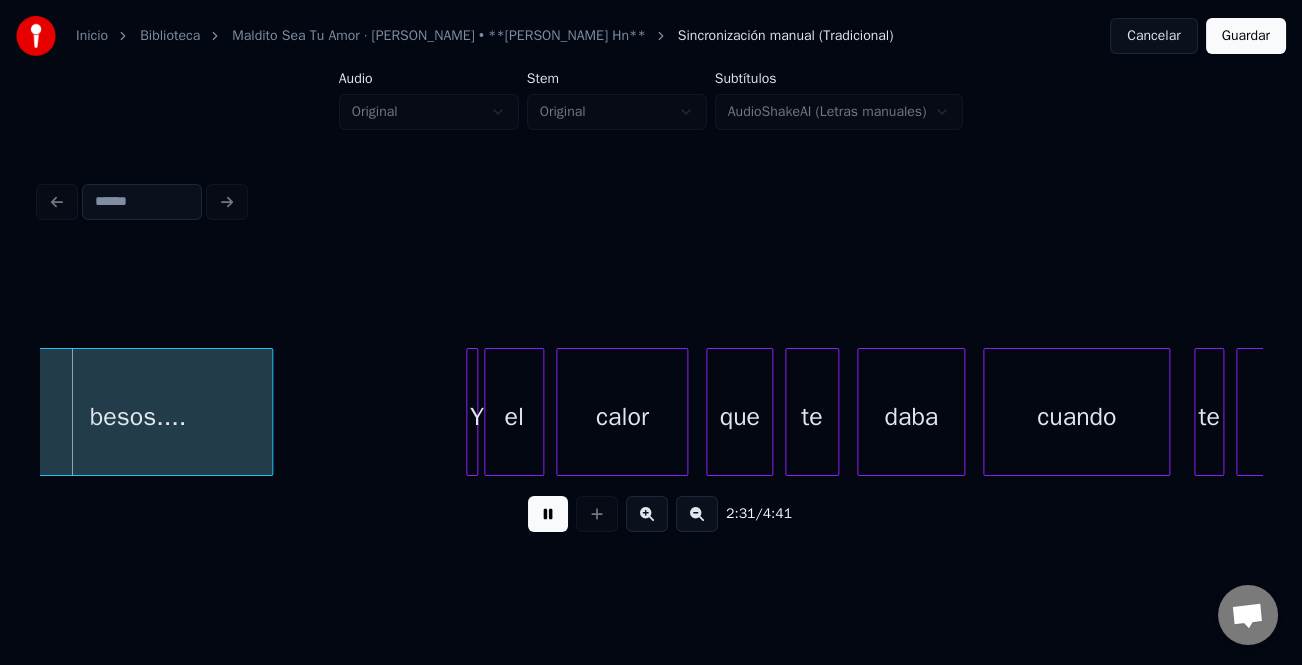 scroll, scrollTop: 0, scrollLeft: 45532, axis: horizontal 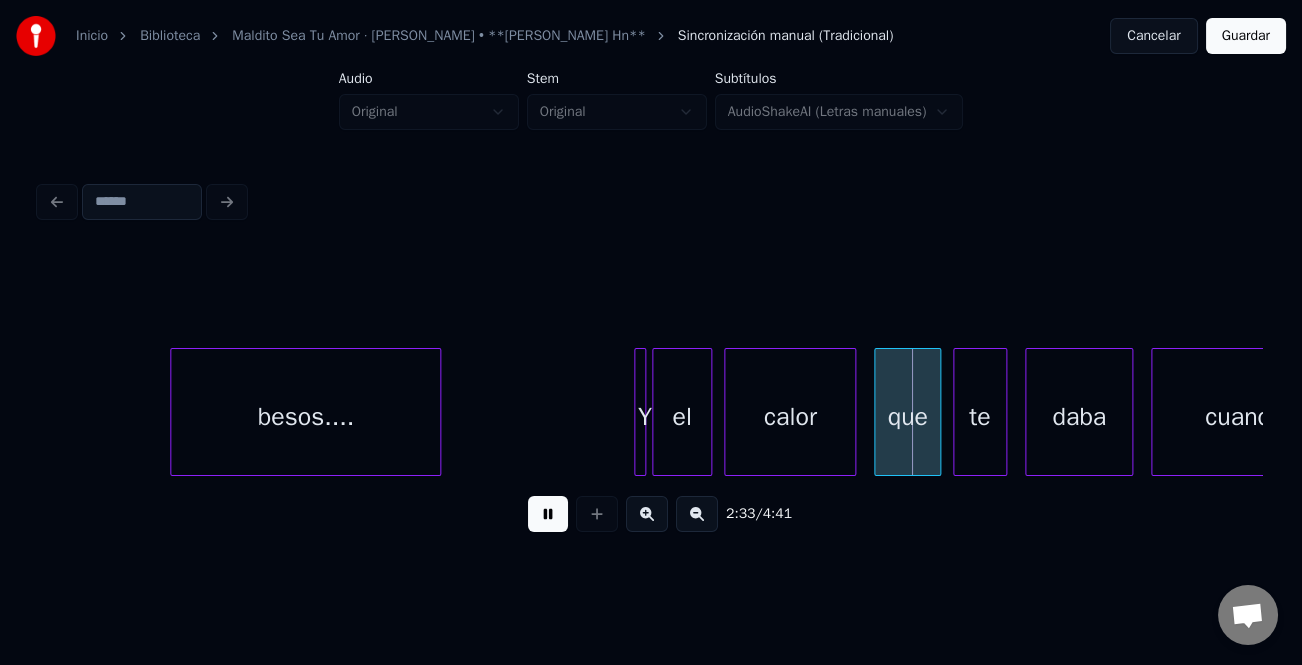 click at bounding box center [548, 514] 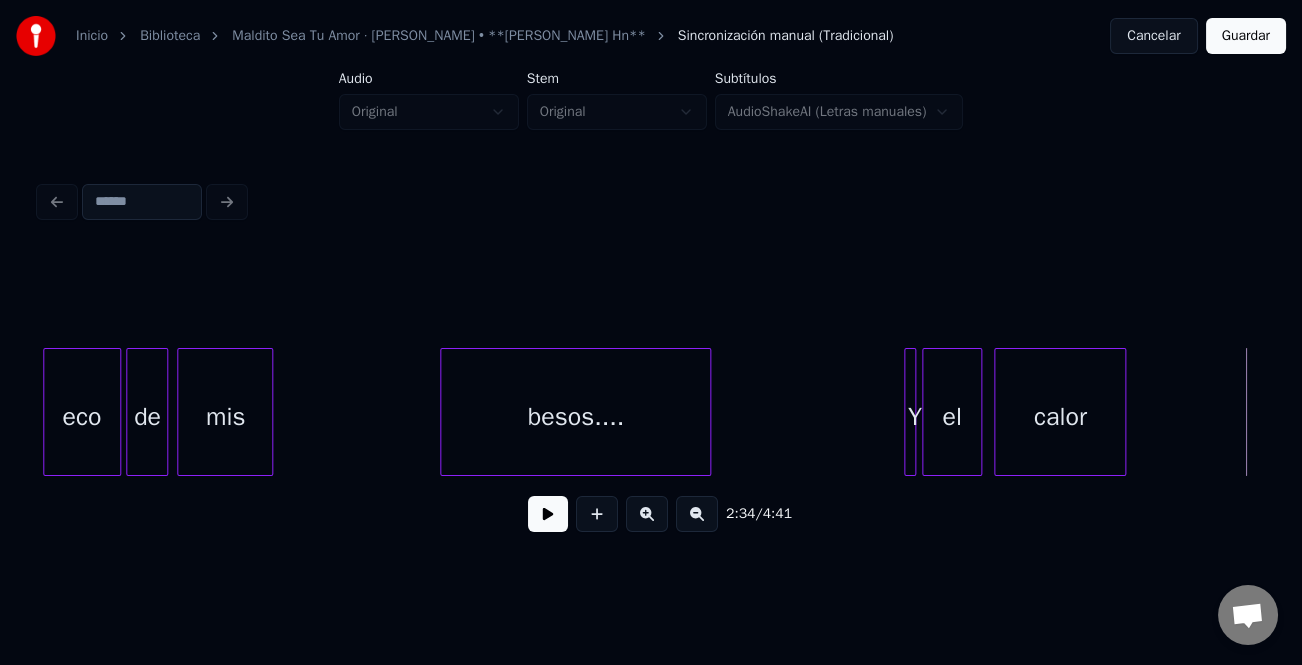 scroll, scrollTop: 0, scrollLeft: 45183, axis: horizontal 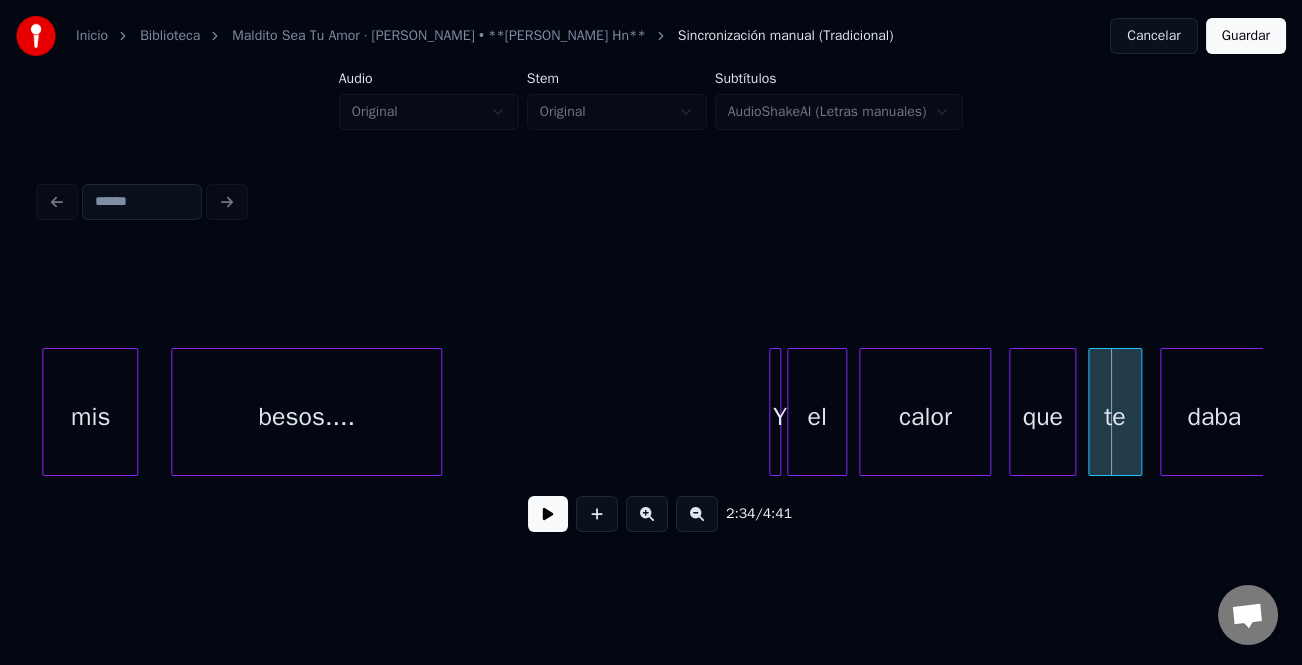 click on "besos...." at bounding box center (306, 417) 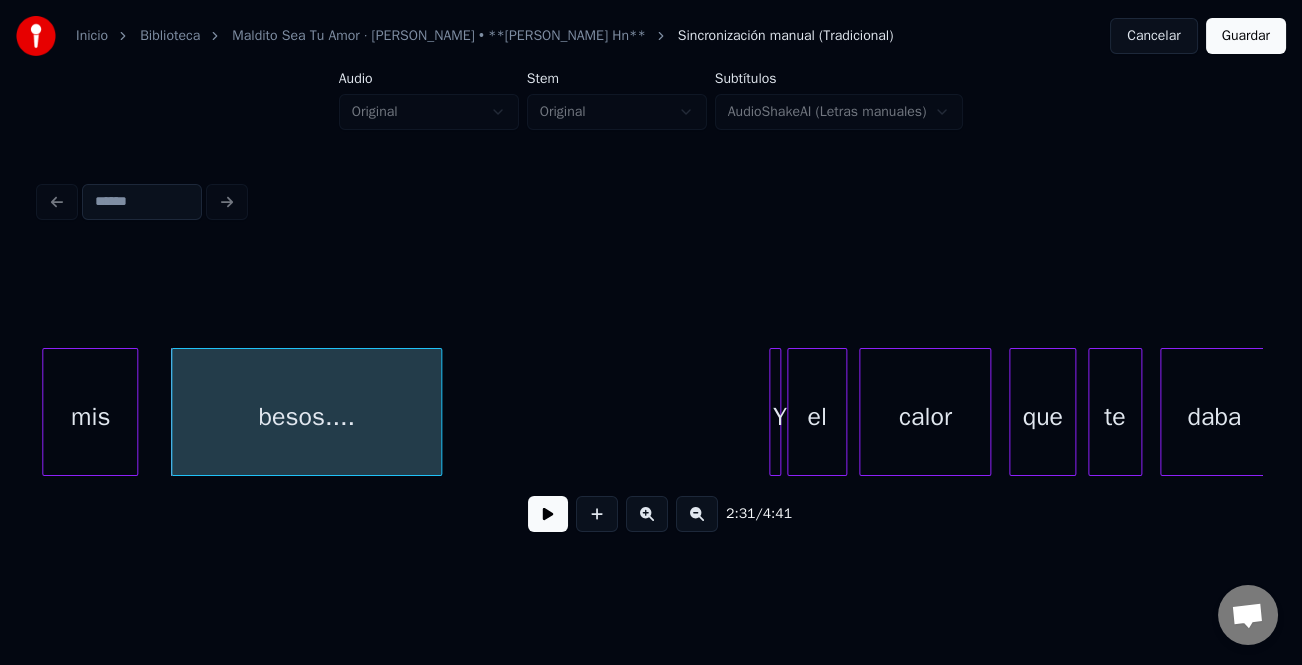 click at bounding box center (548, 514) 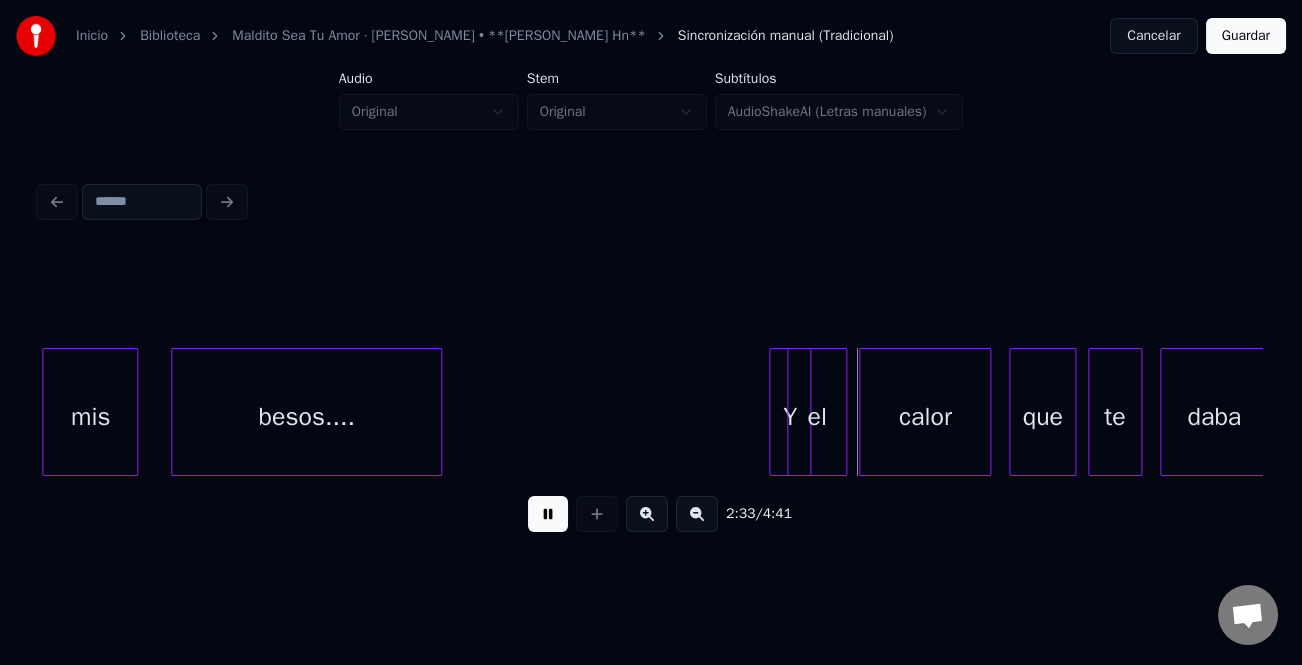 click on "Y" at bounding box center (790, 412) 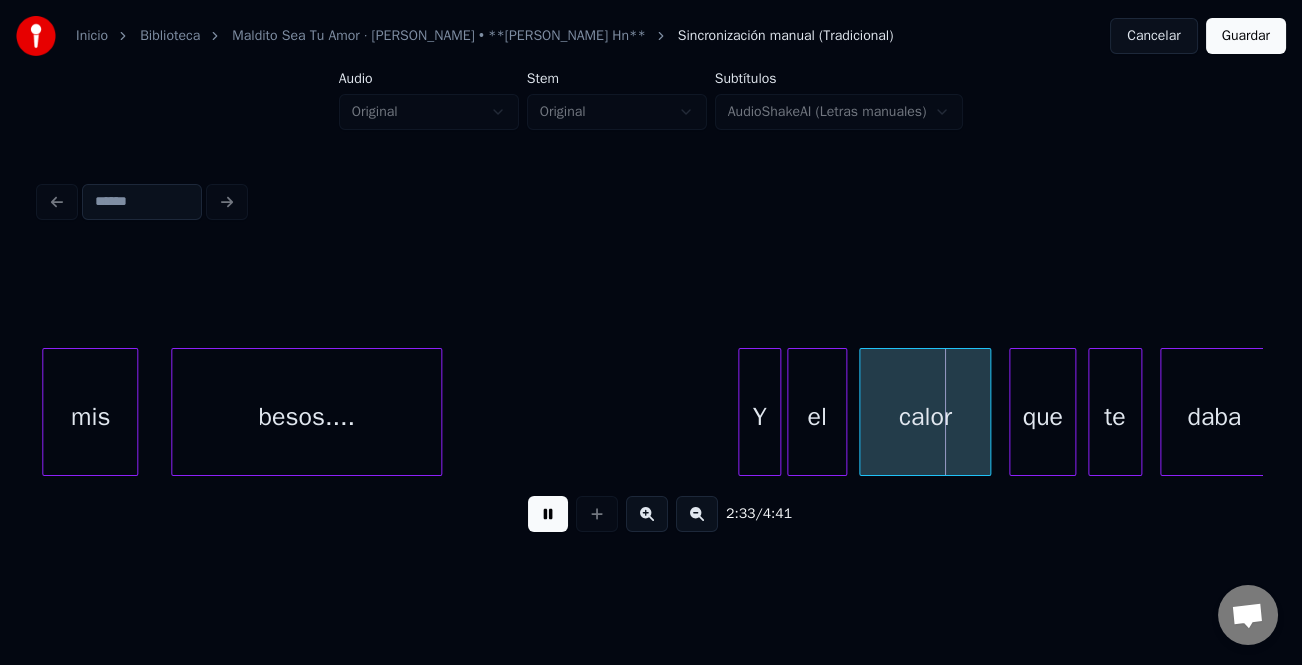 click on "Y" at bounding box center [759, 417] 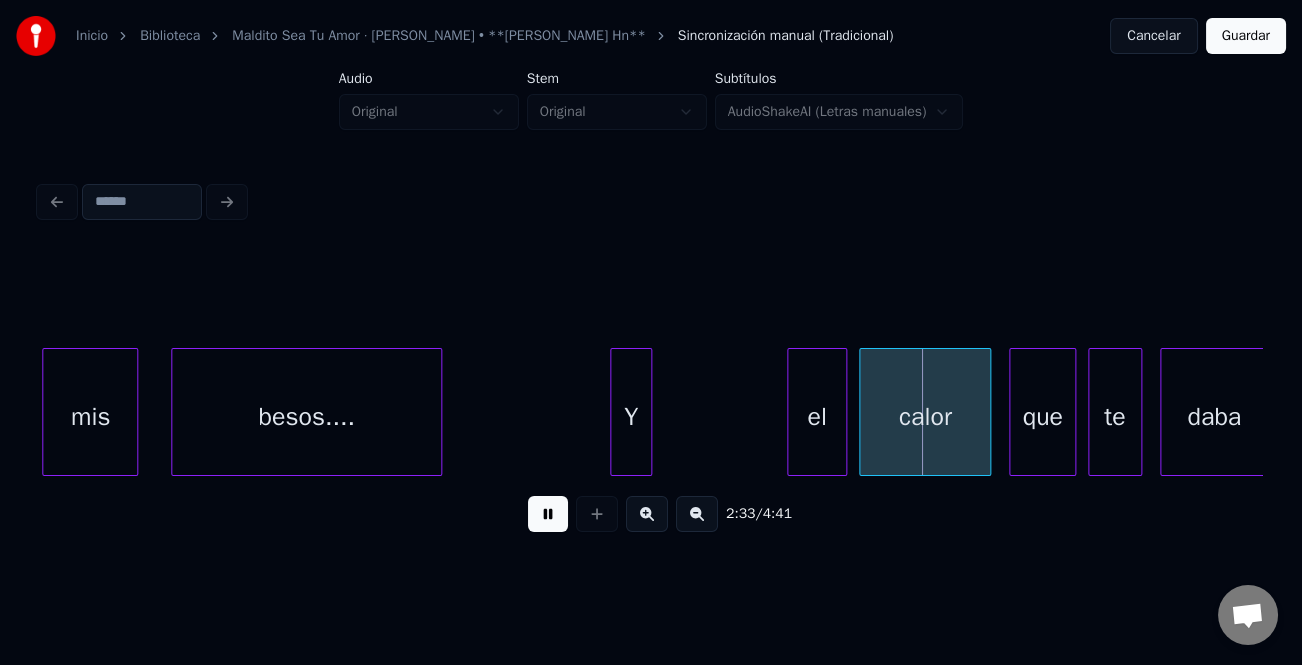 click on "Y" at bounding box center (631, 417) 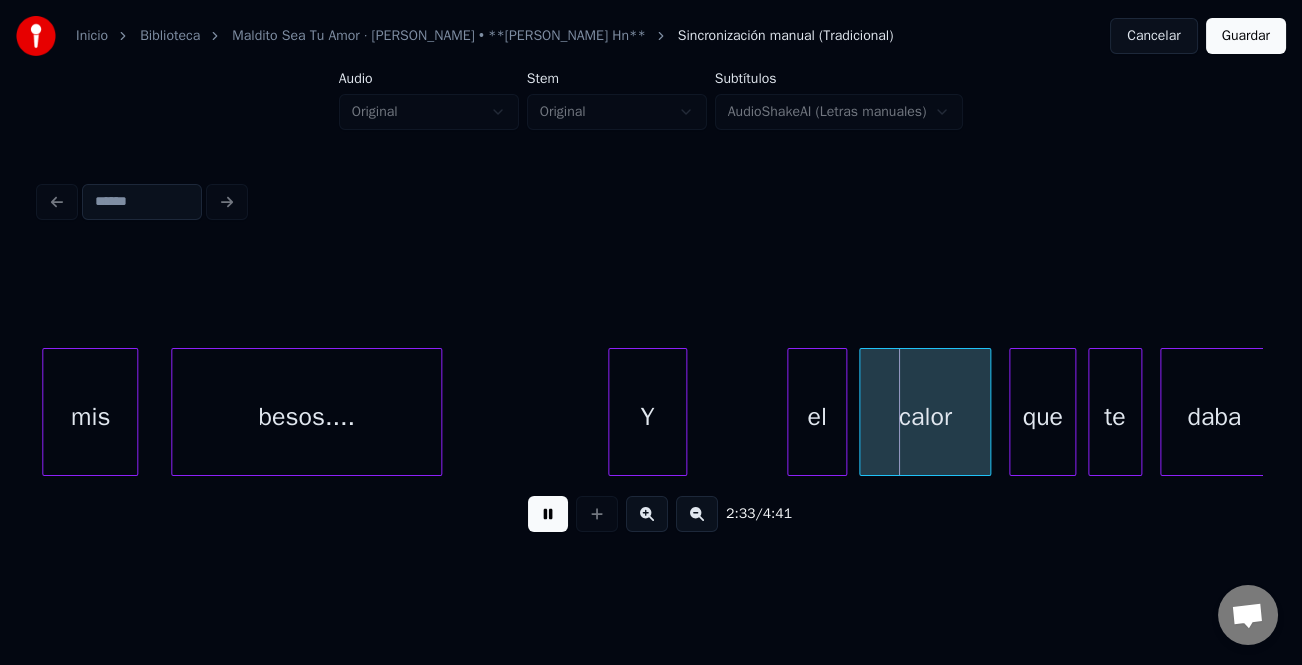 click at bounding box center (683, 412) 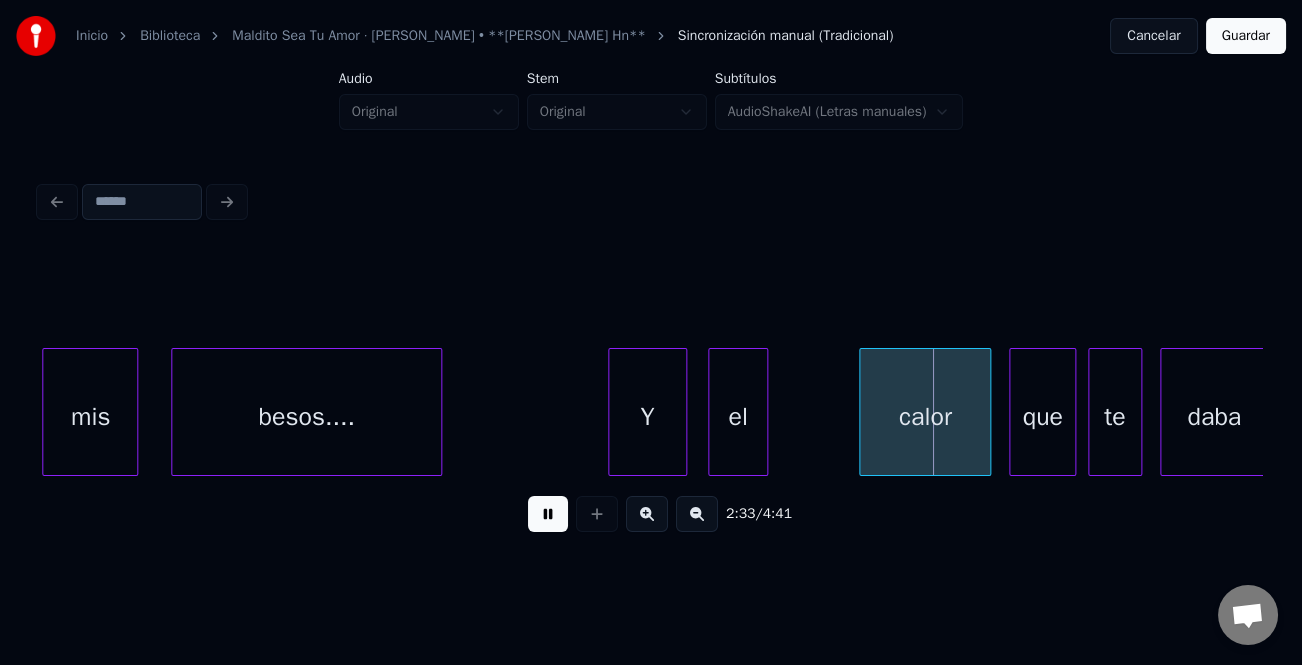 click on "el" at bounding box center (738, 417) 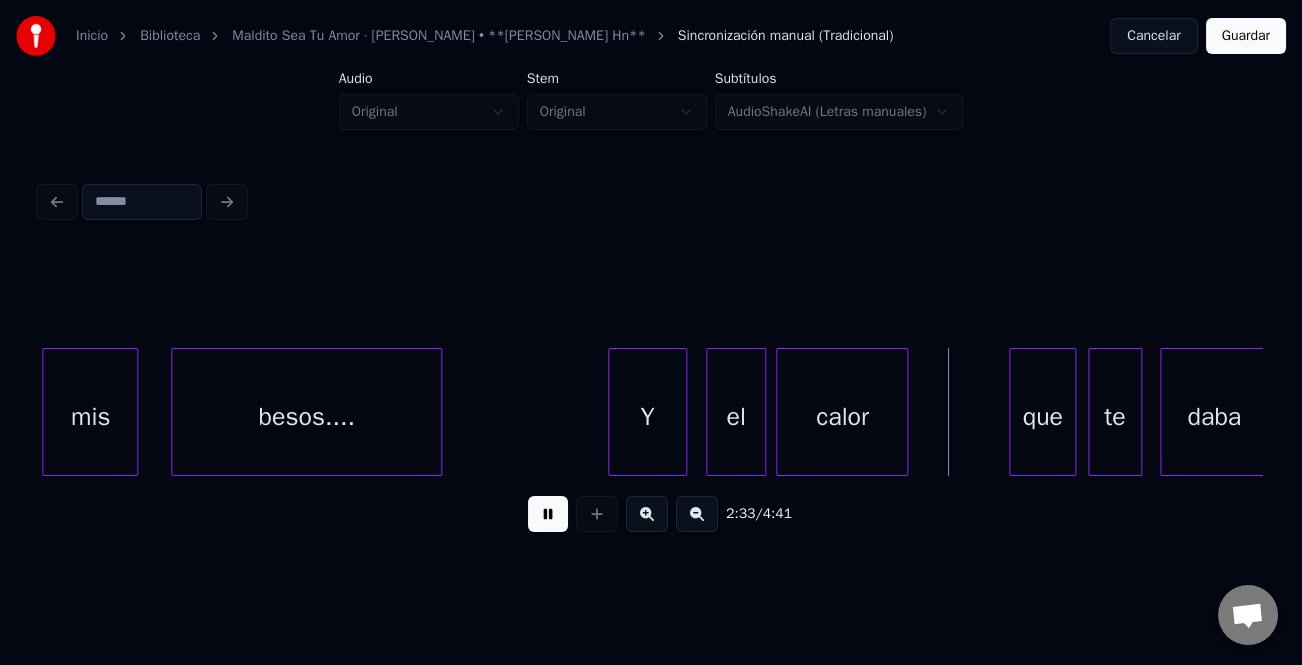 click on "calor" at bounding box center (842, 417) 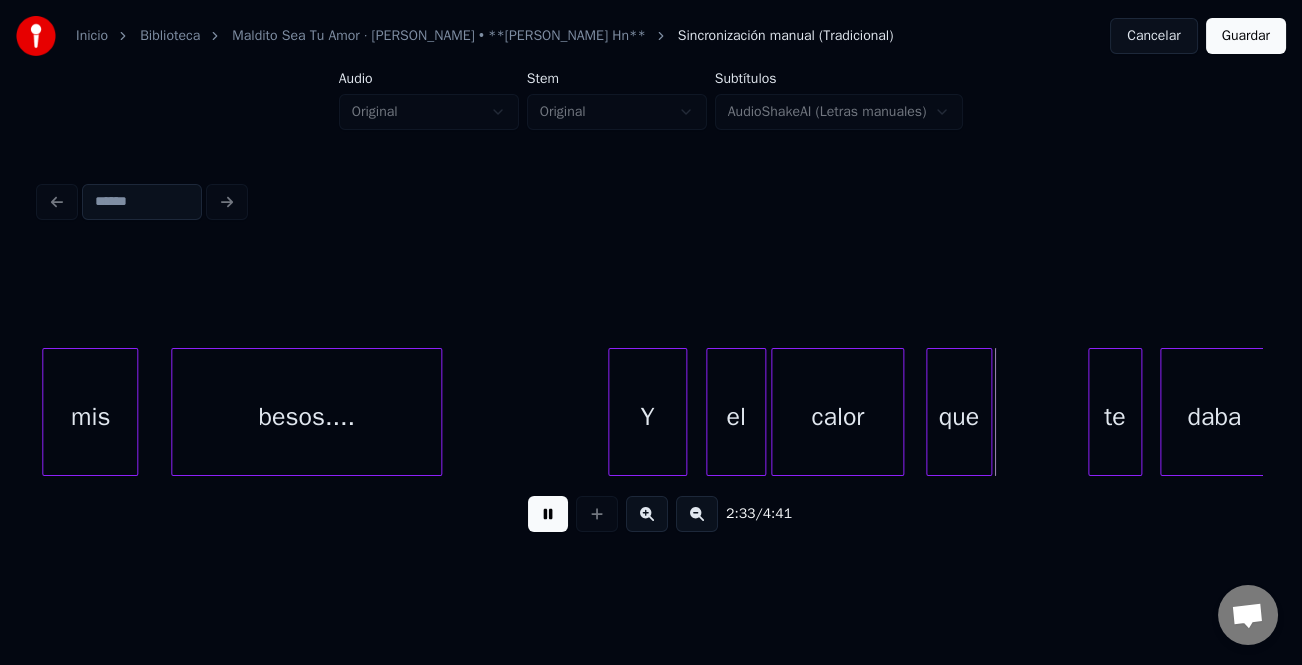 click on "que" at bounding box center [959, 417] 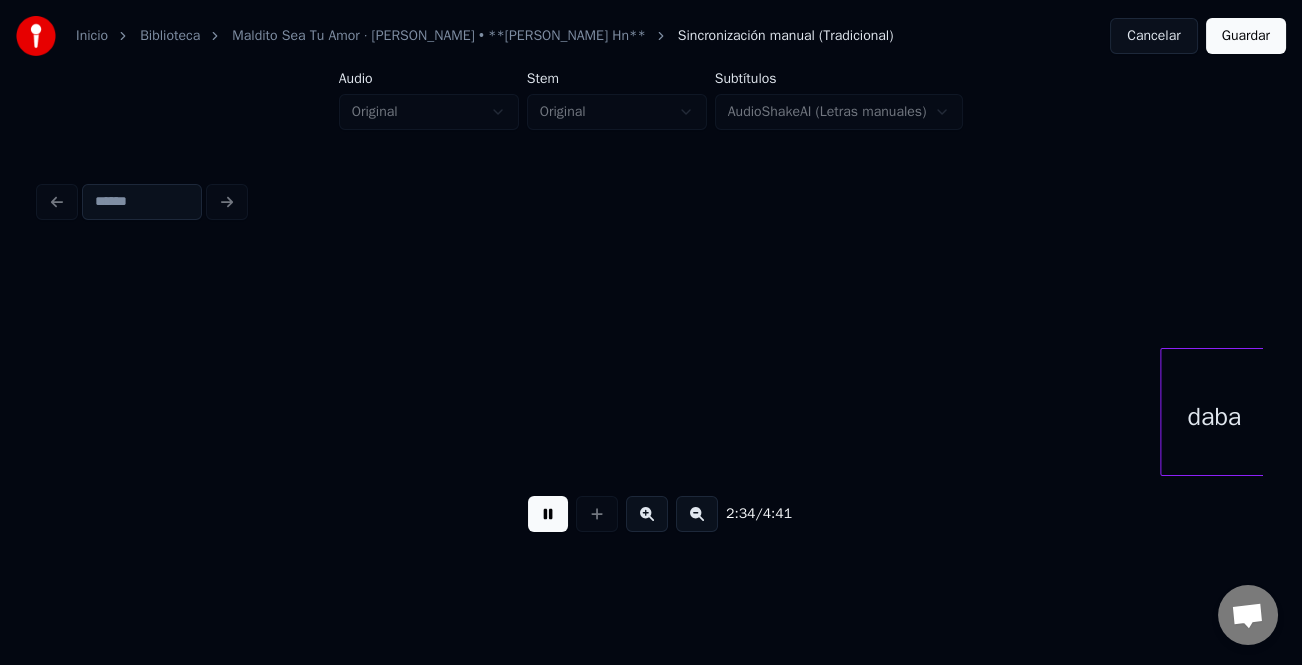 scroll, scrollTop: 0, scrollLeft: 45914, axis: horizontal 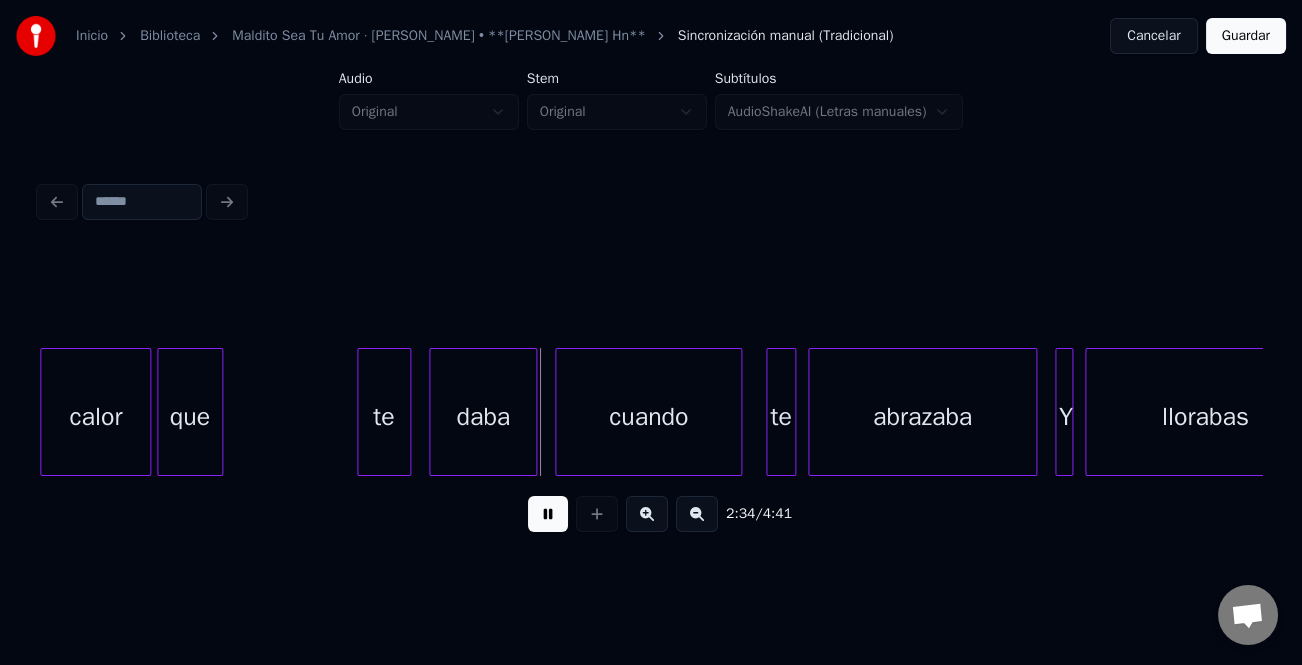 click on "que" at bounding box center [190, 417] 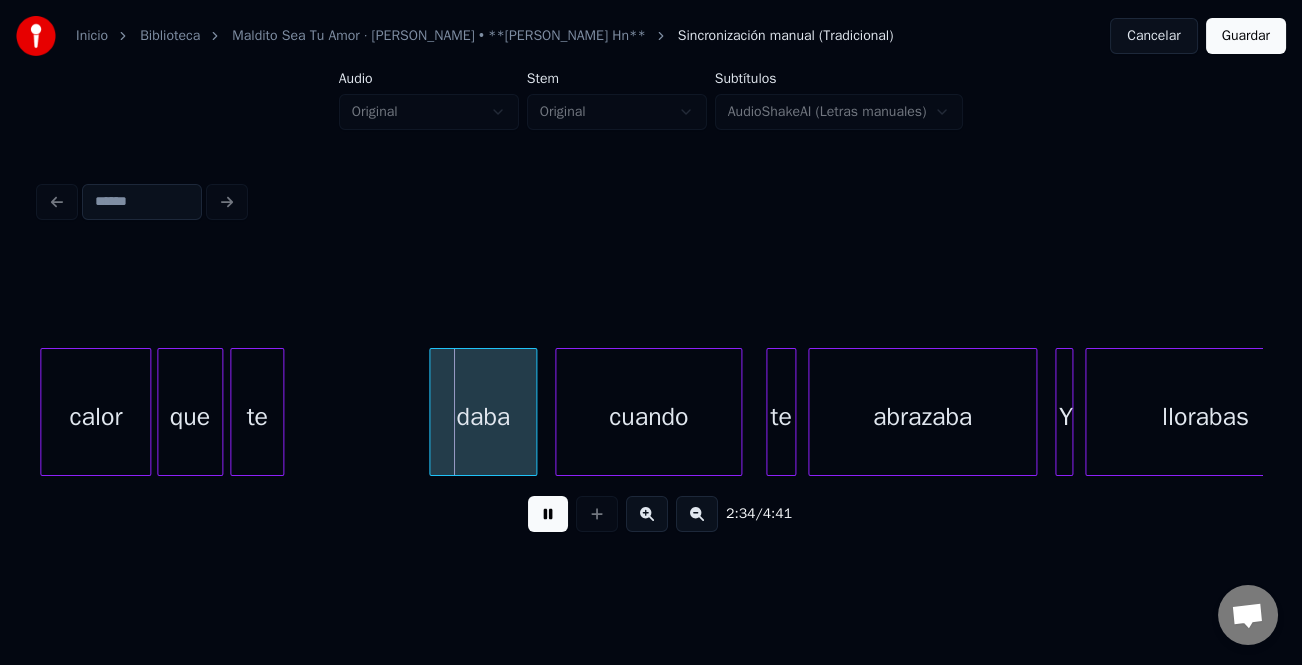 click on "te" at bounding box center (257, 417) 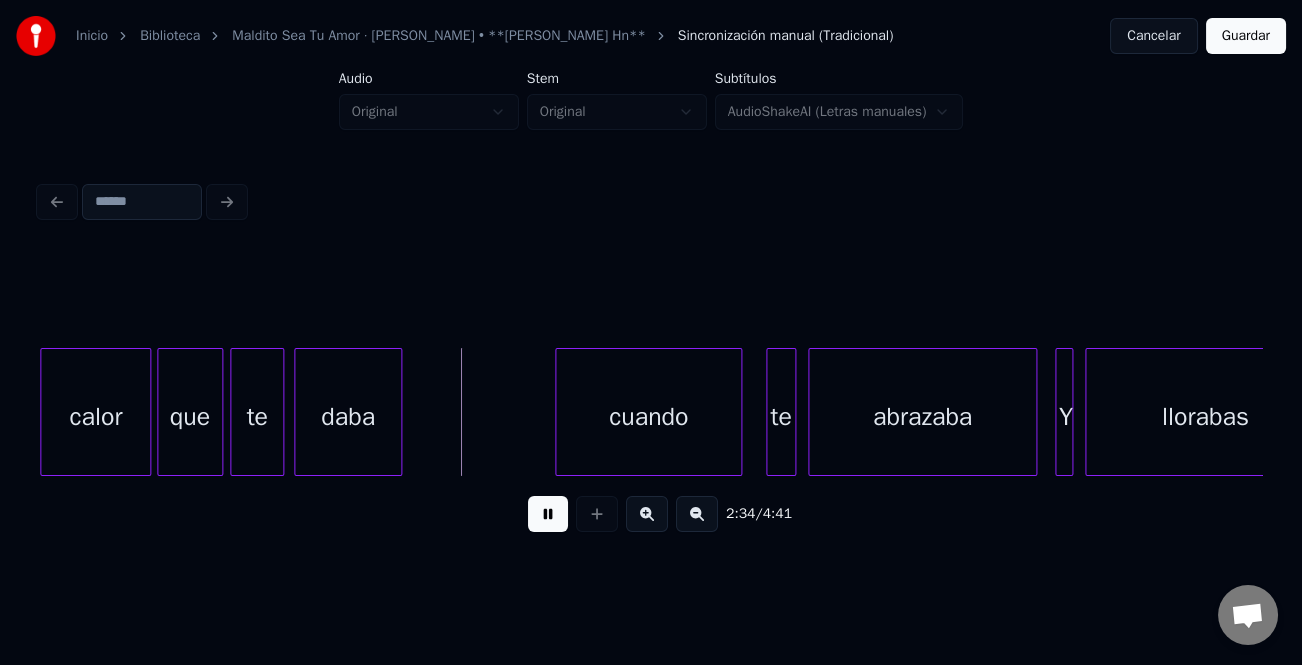 click on "daba" at bounding box center [348, 417] 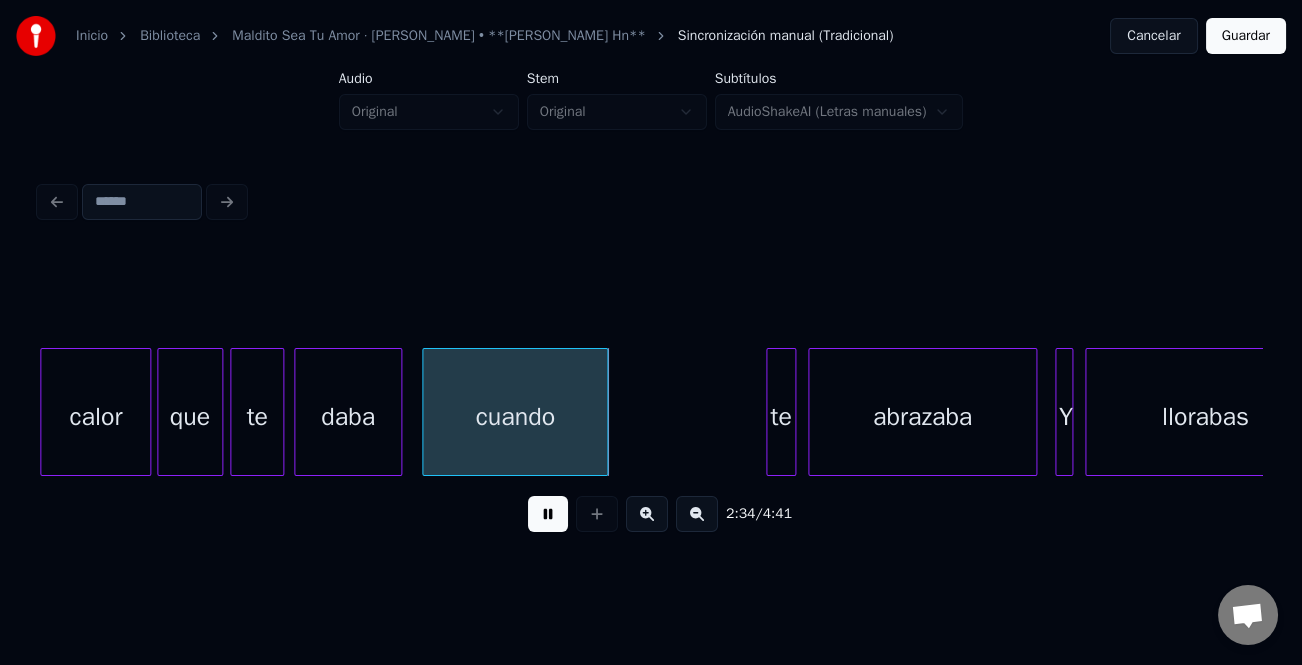 click on "cuando" at bounding box center [515, 417] 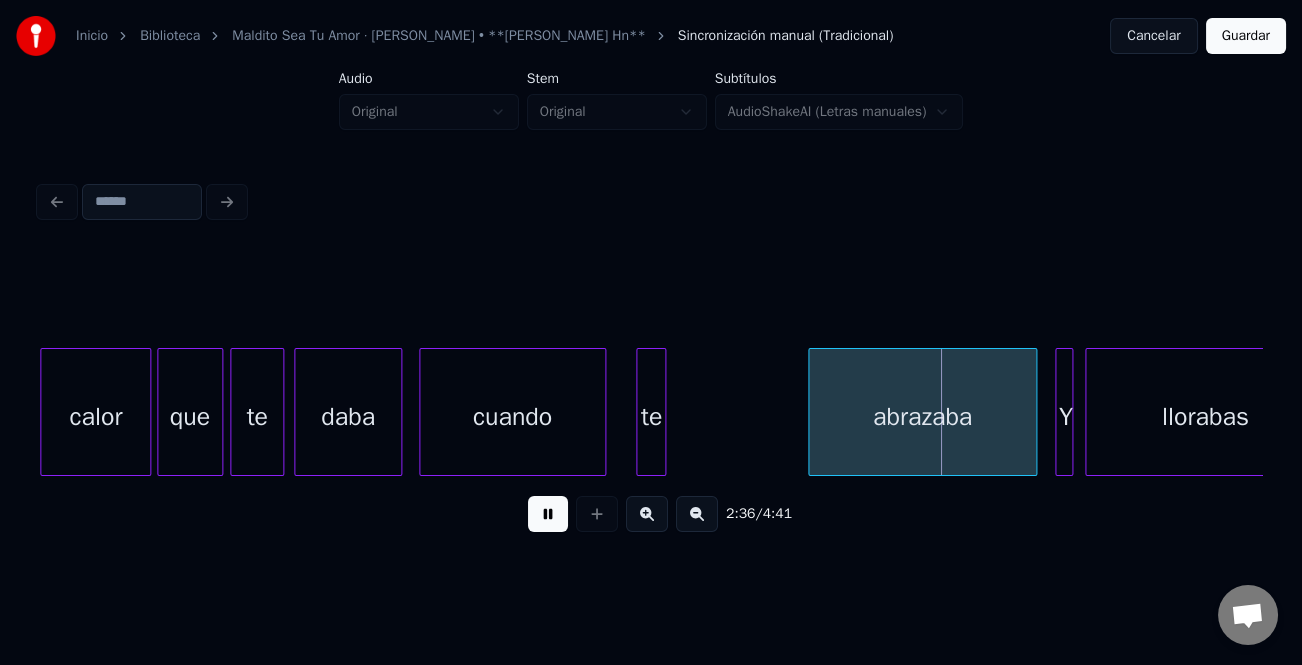 click on "te" at bounding box center [651, 417] 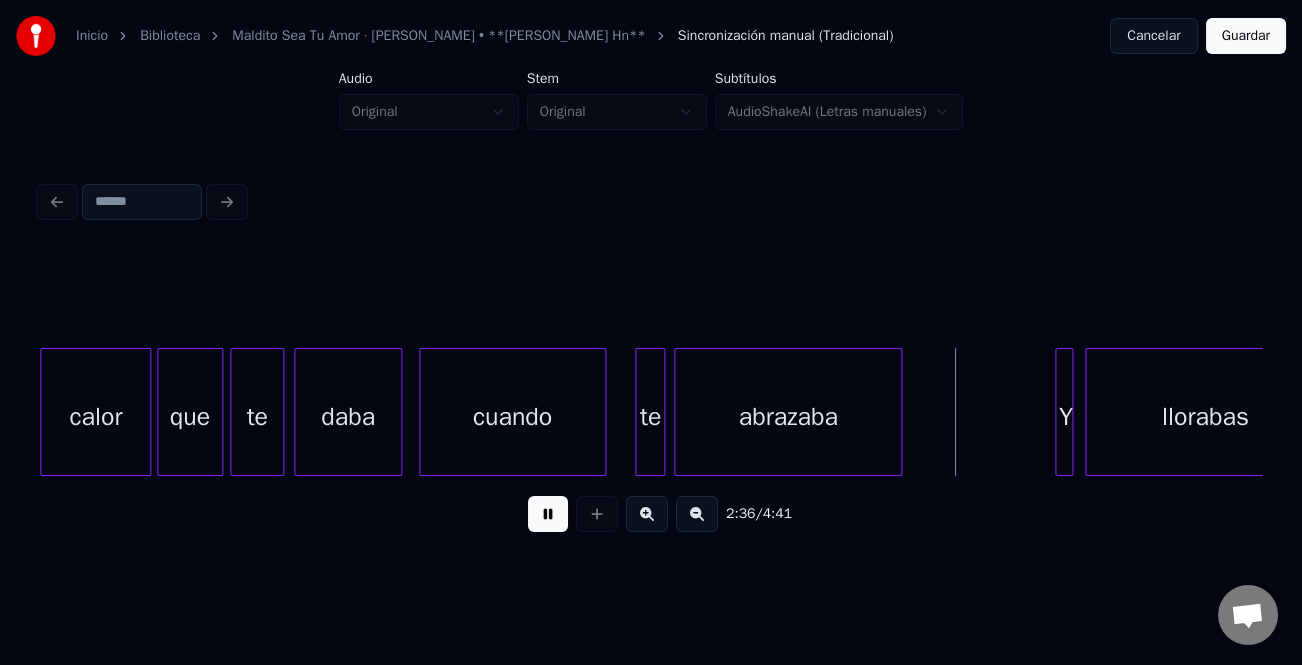 click on "abrazaba" at bounding box center (788, 417) 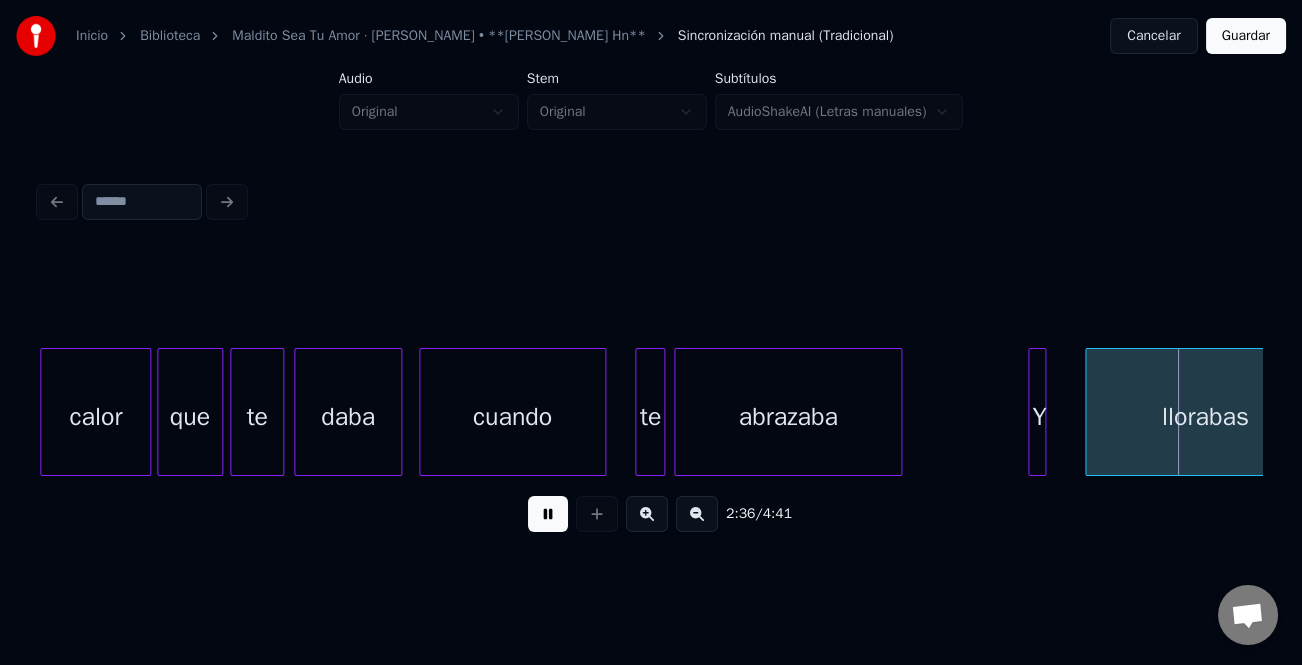 click on "Y" at bounding box center [1037, 412] 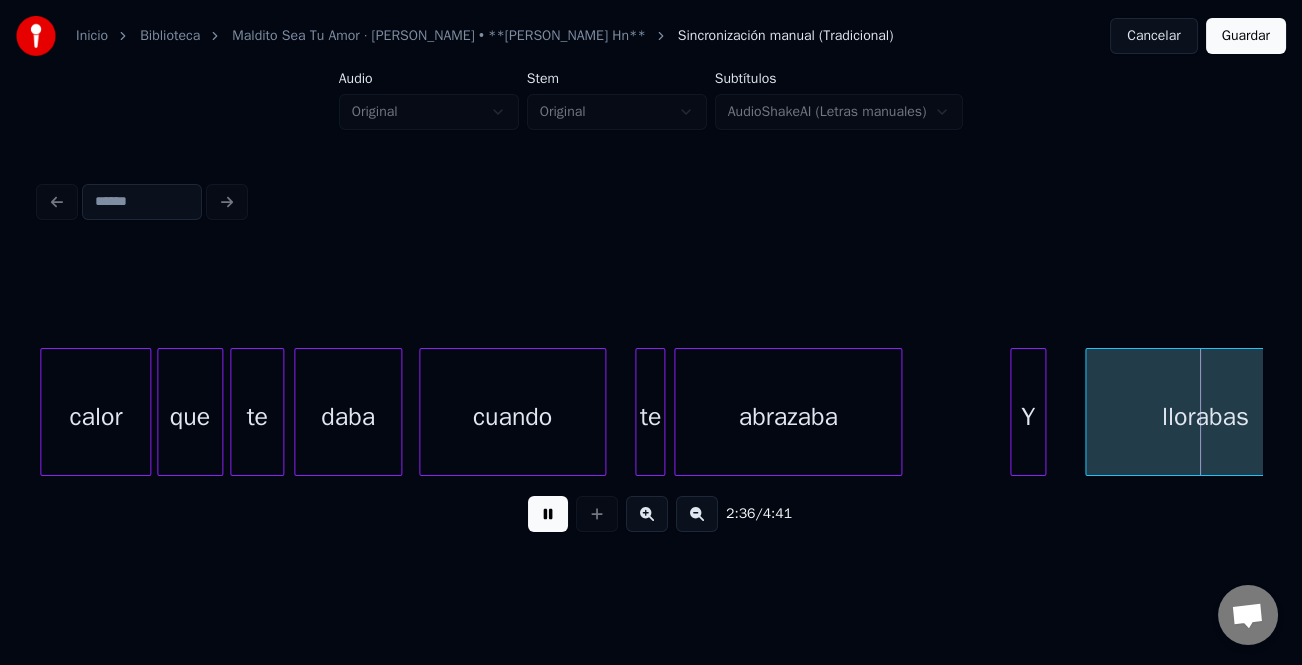 click at bounding box center [1014, 412] 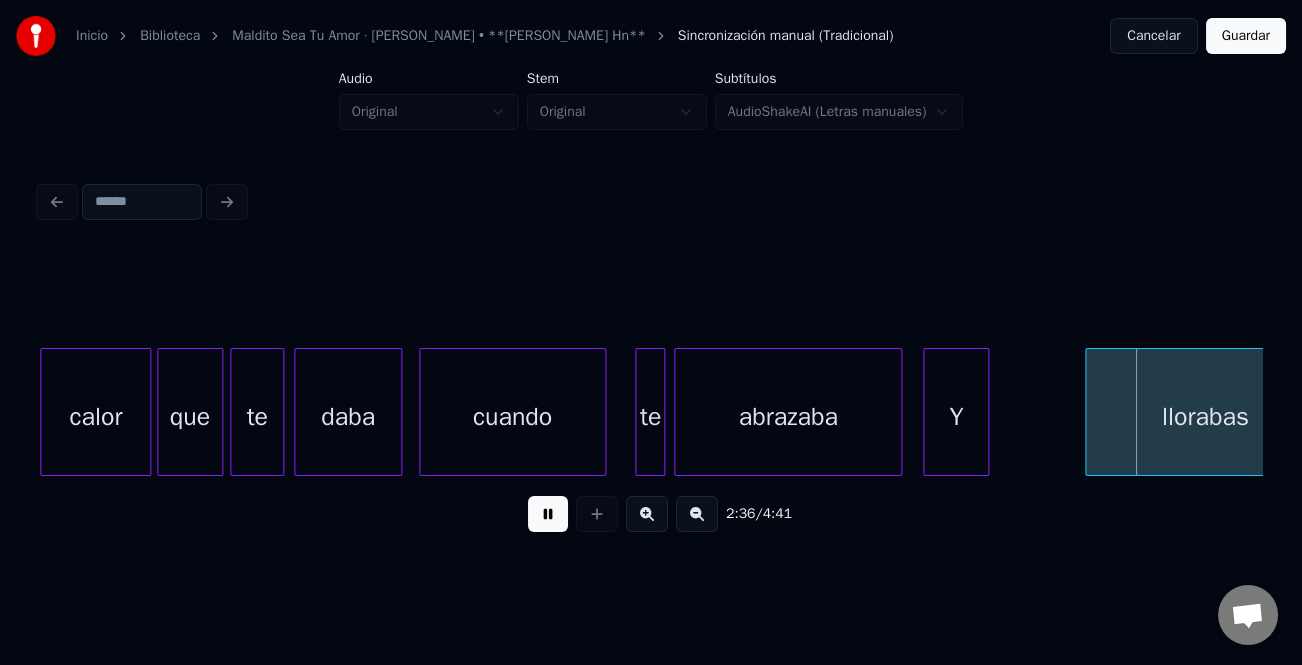 click on "Y" at bounding box center [956, 417] 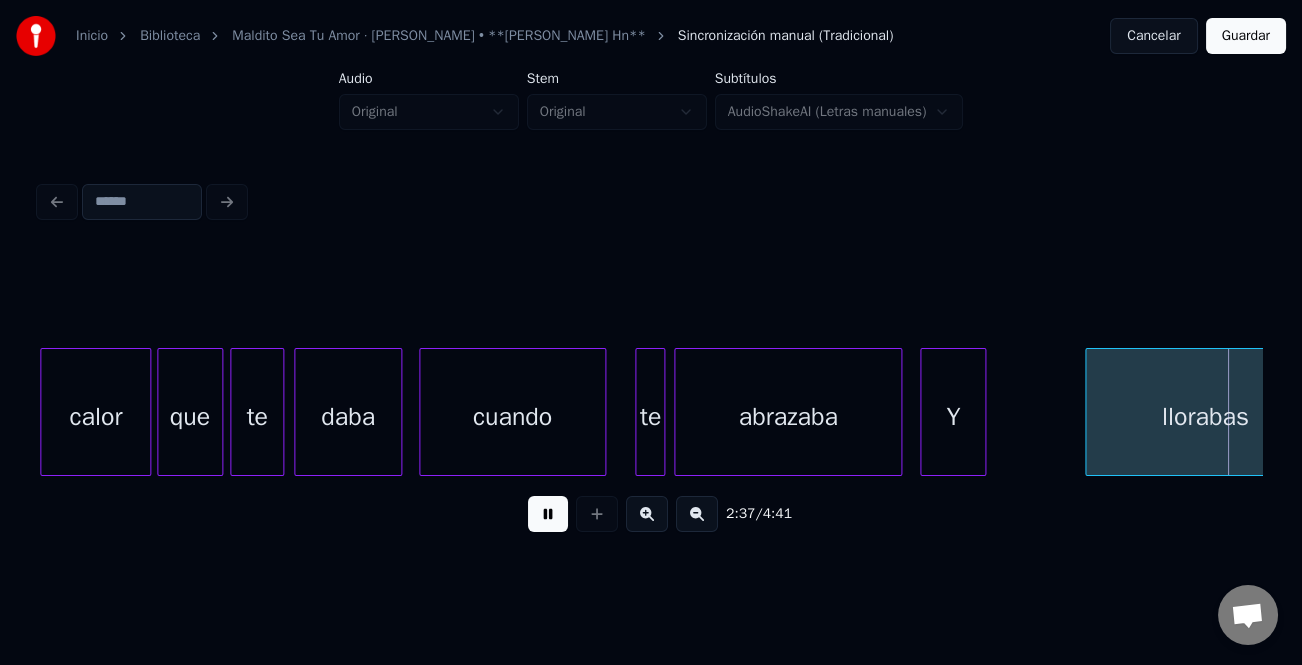 scroll, scrollTop: 0, scrollLeft: 47140, axis: horizontal 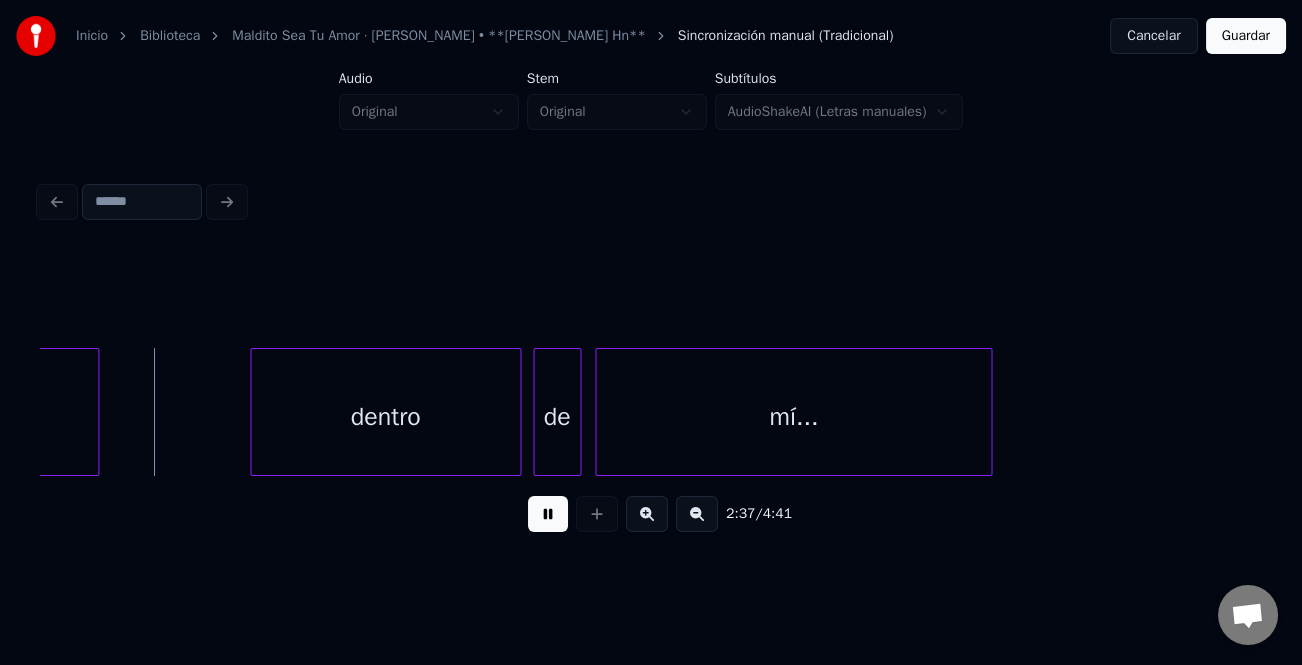 click on "mí..." at bounding box center (793, 417) 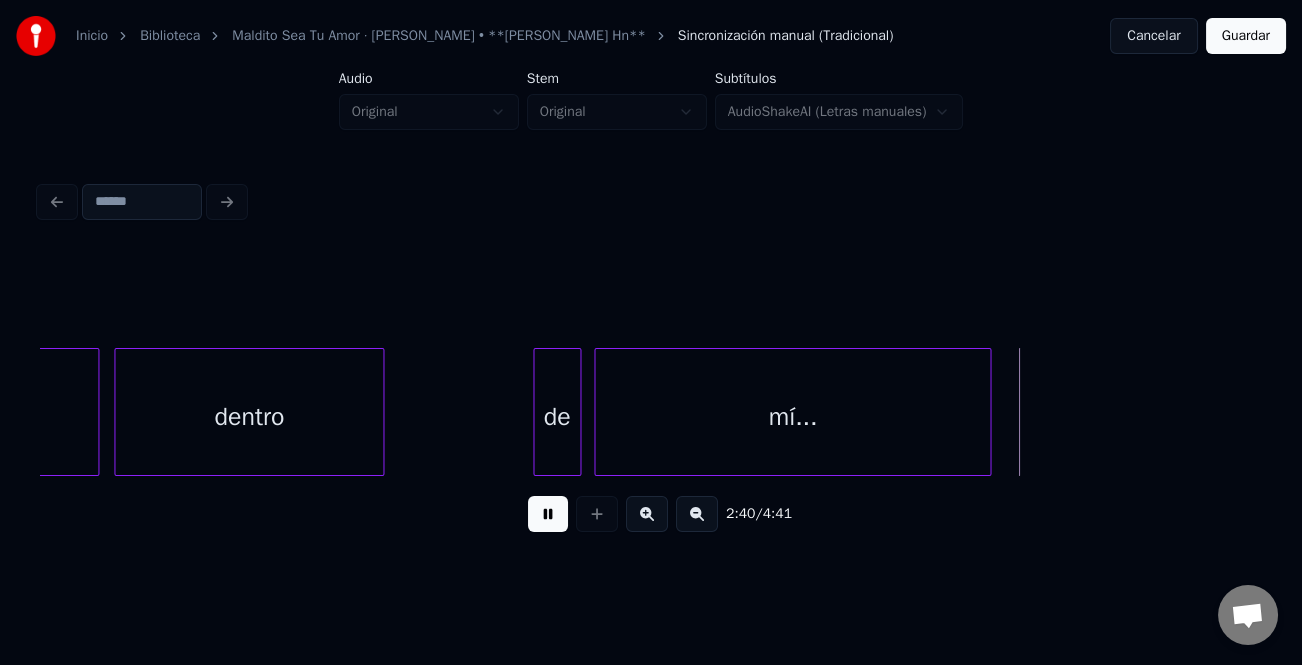 click on "dentro" at bounding box center [249, 417] 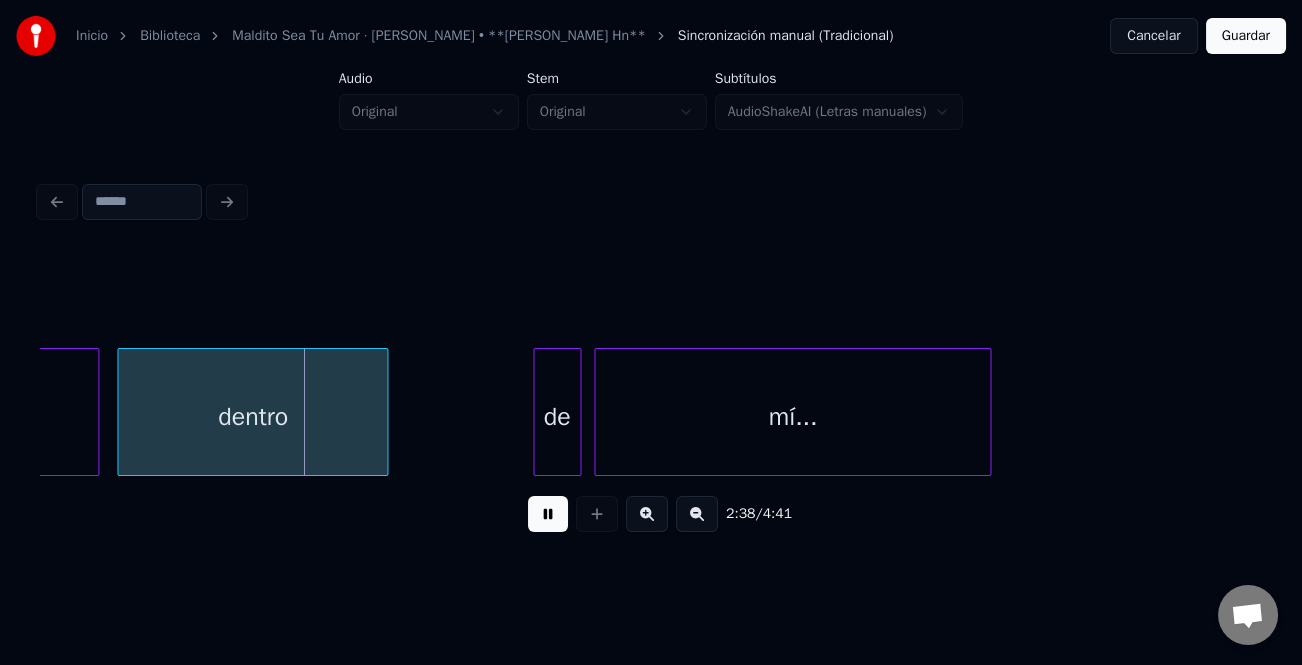 click at bounding box center [548, 514] 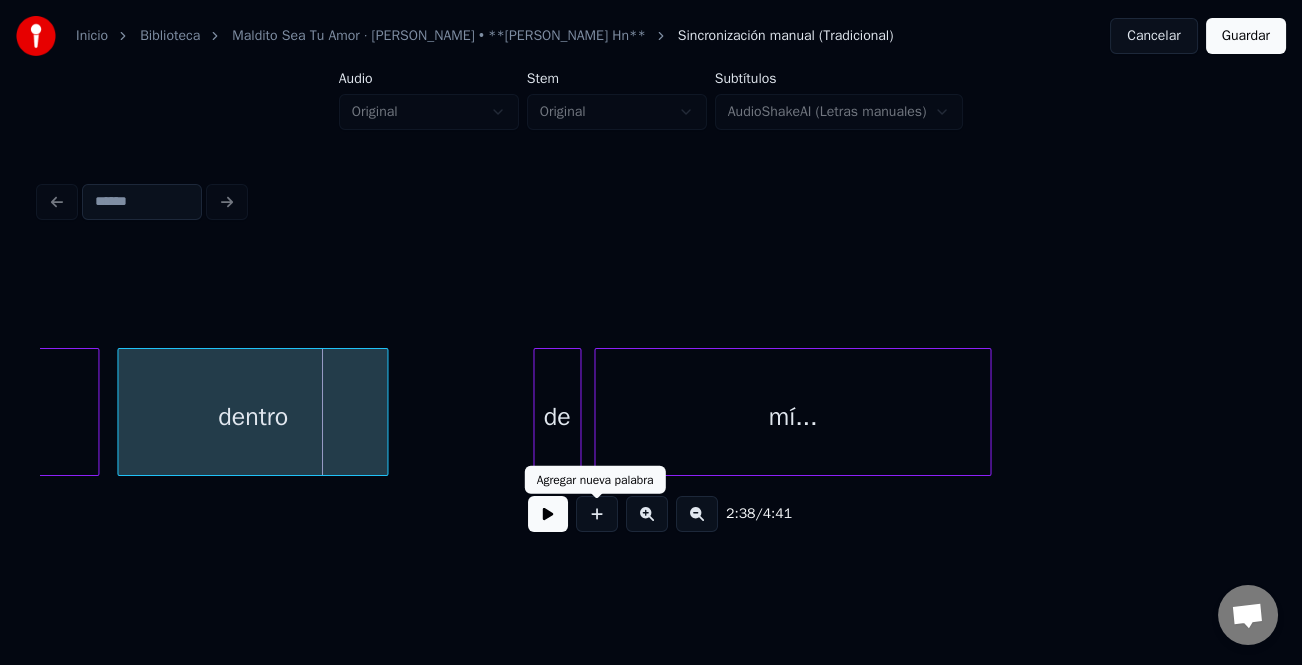 click at bounding box center [597, 514] 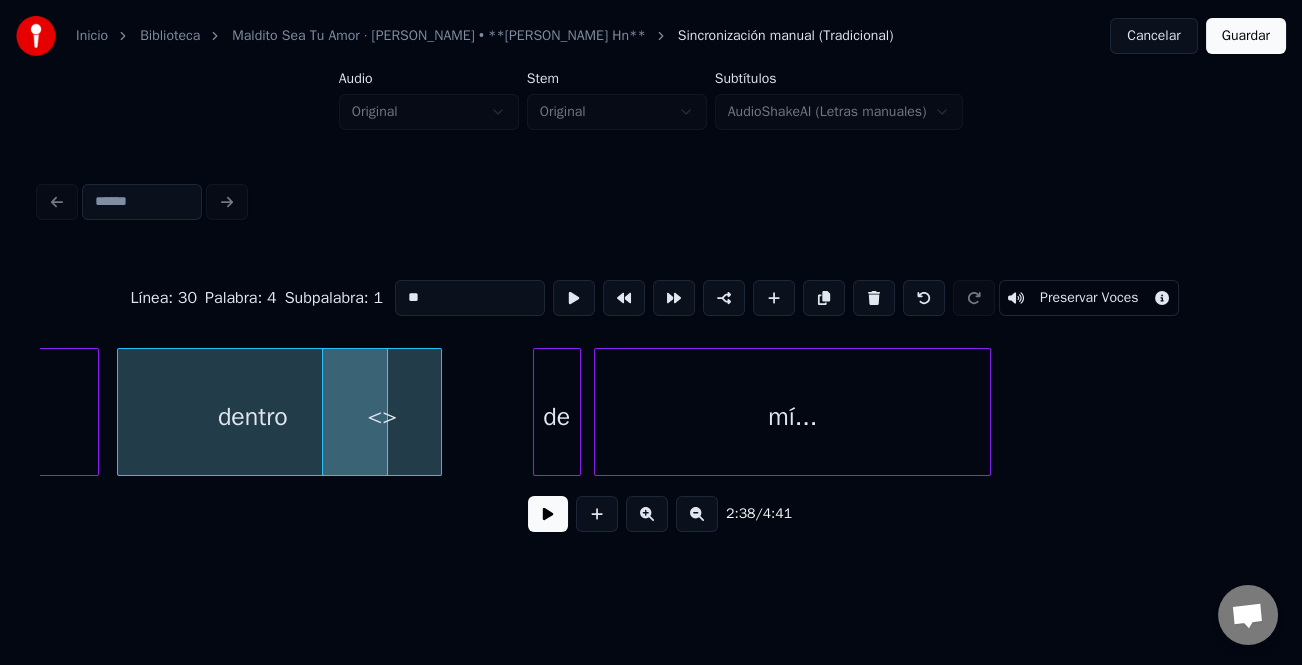click on "<>" at bounding box center (382, 417) 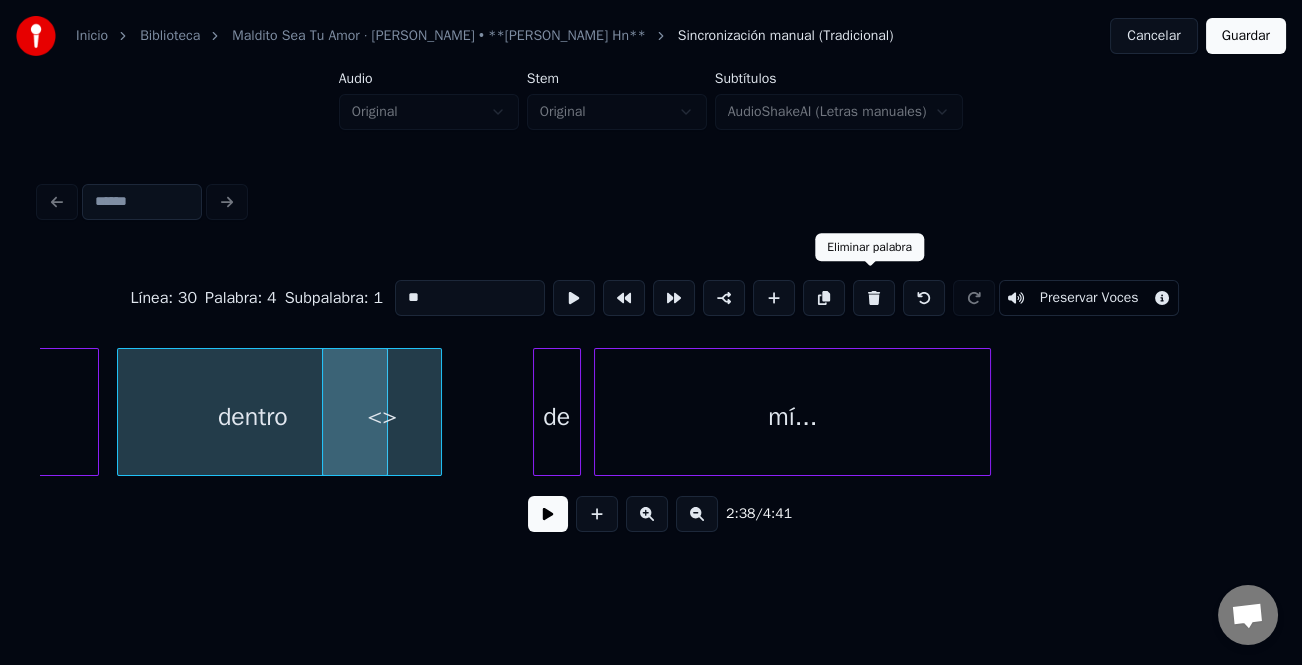 click at bounding box center (874, 298) 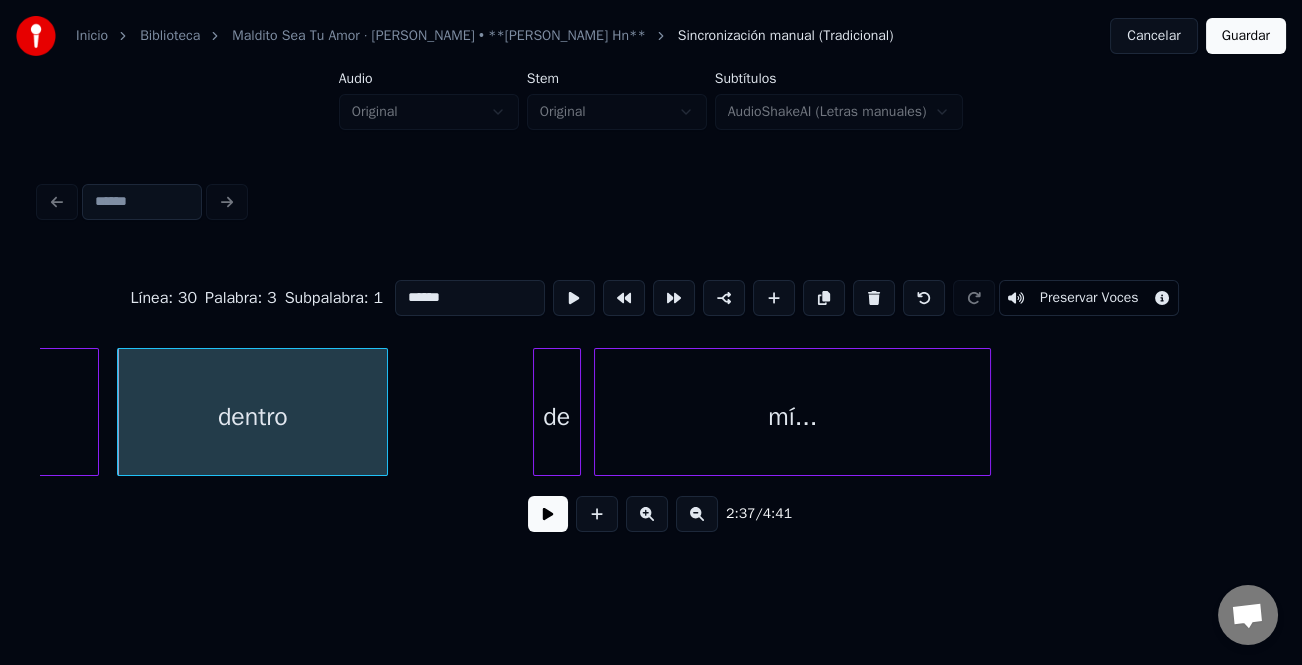 click at bounding box center (548, 514) 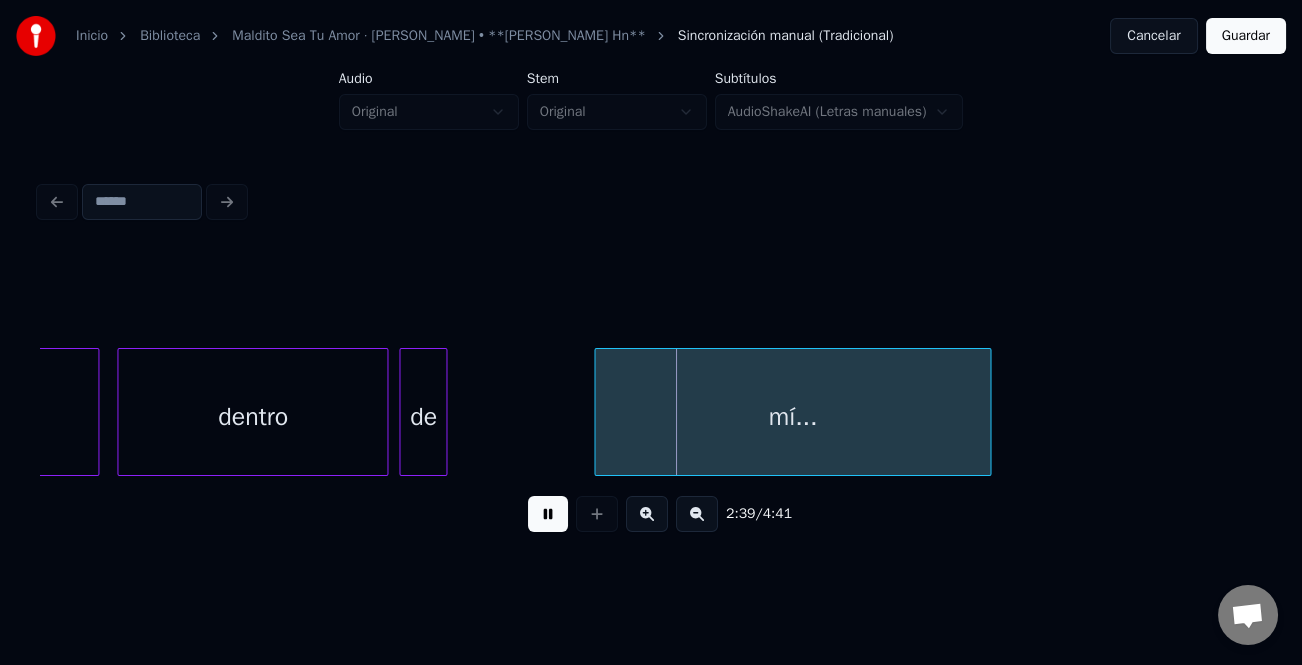 click on "de" at bounding box center (423, 417) 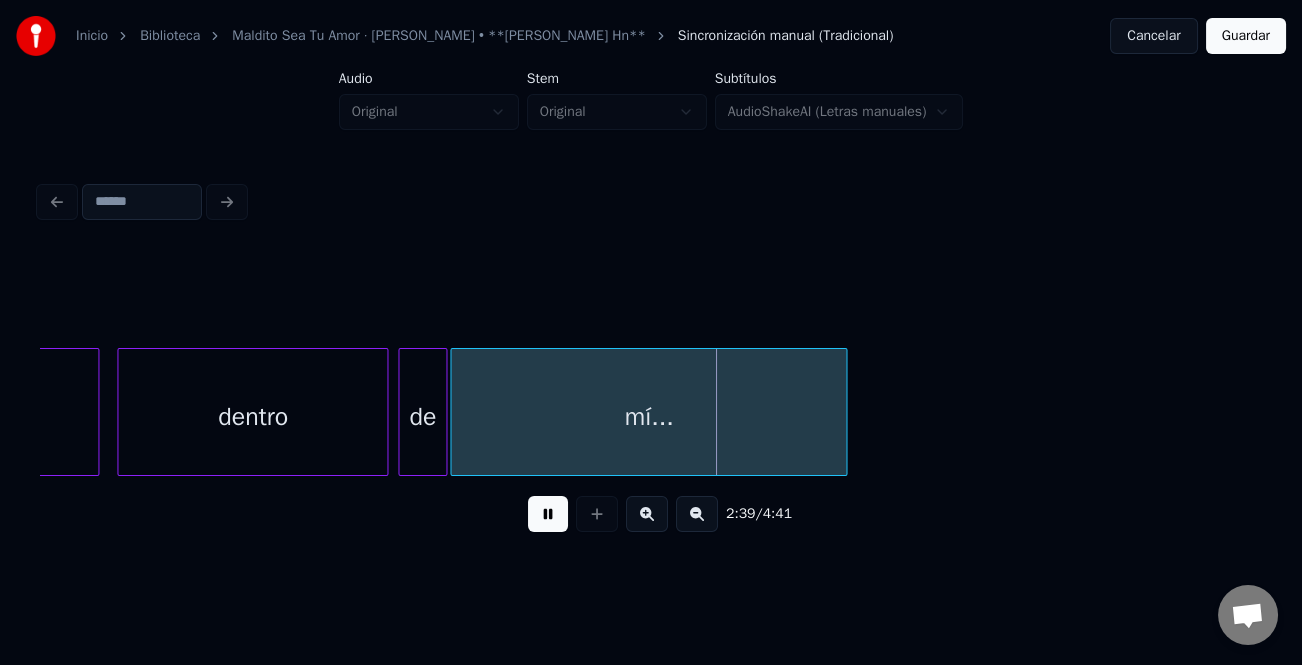click on "mí..." at bounding box center [648, 417] 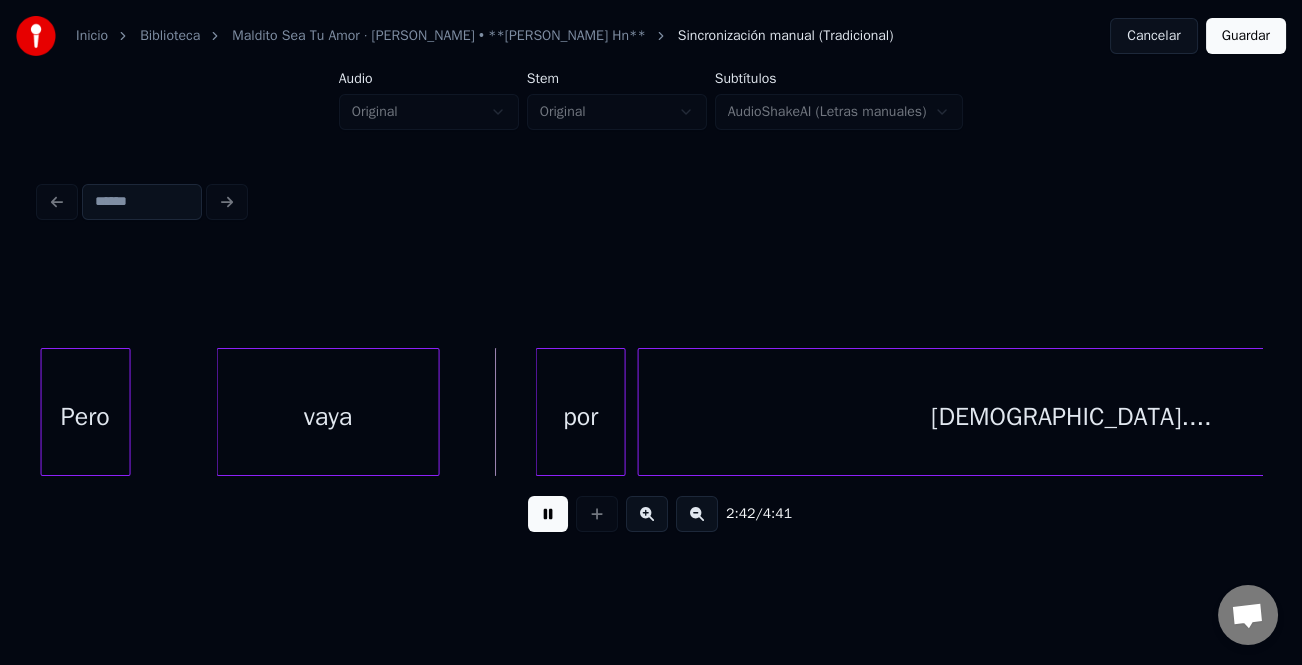 scroll, scrollTop: 0, scrollLeft: 48321, axis: horizontal 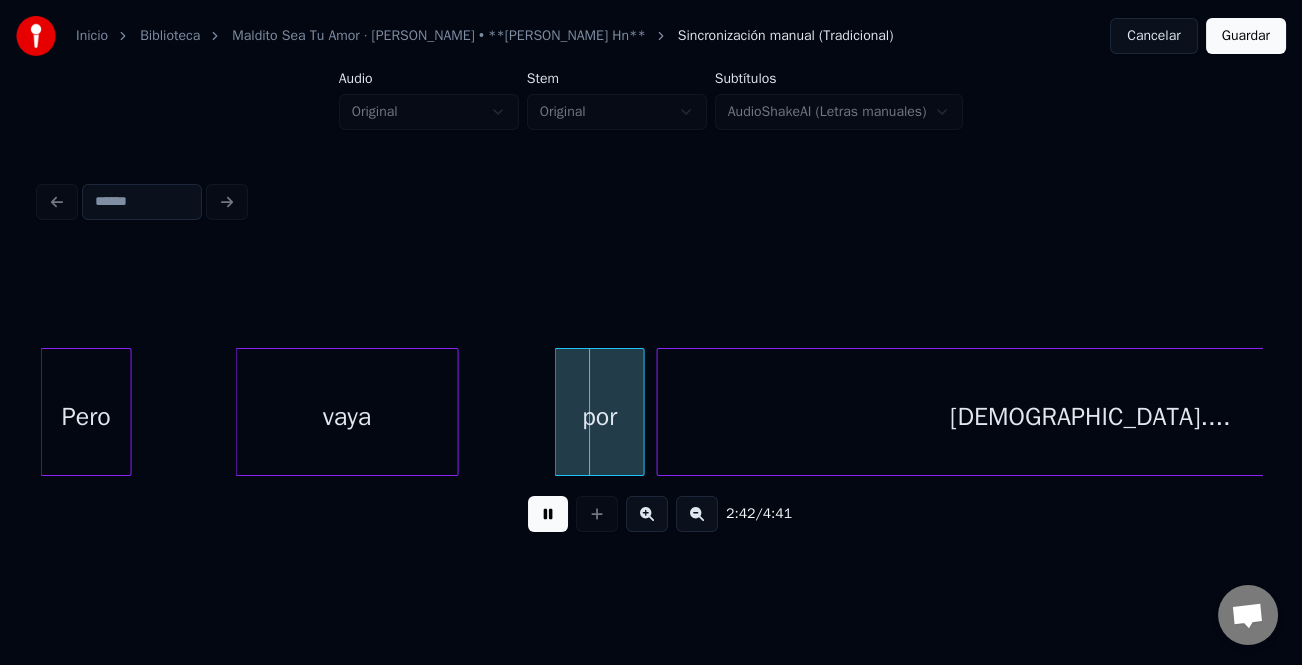 click on "Pero" at bounding box center (86, 417) 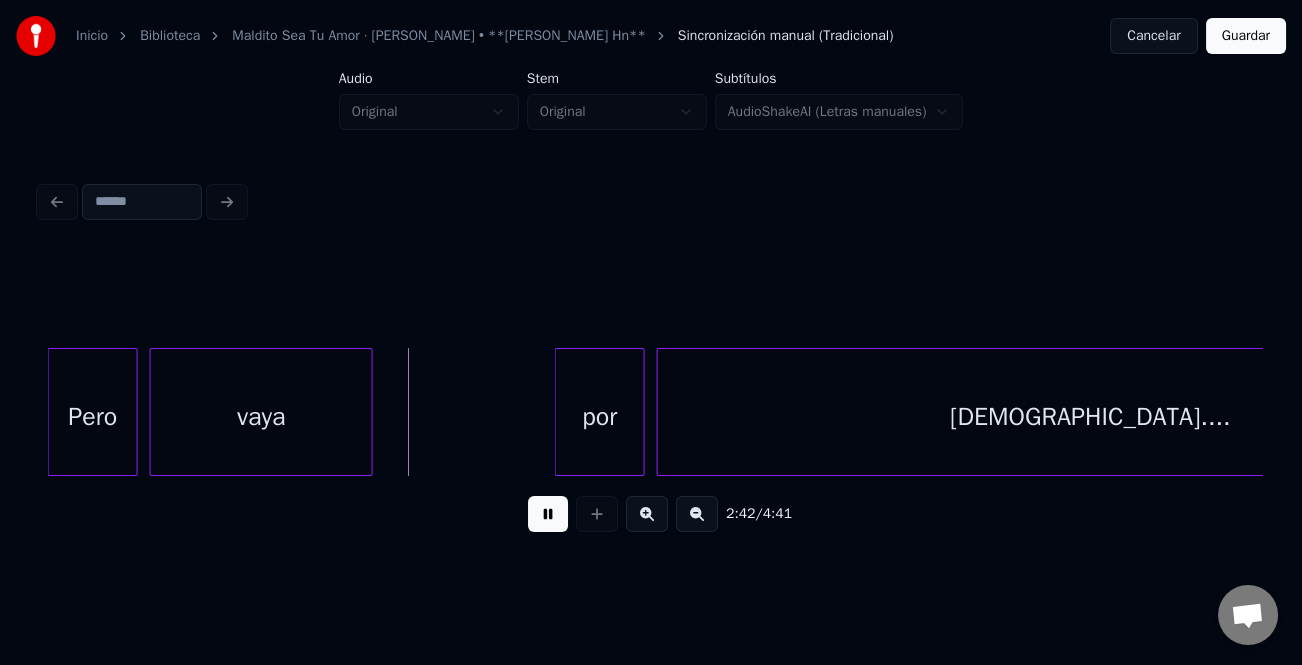 click on "vaya" at bounding box center [261, 417] 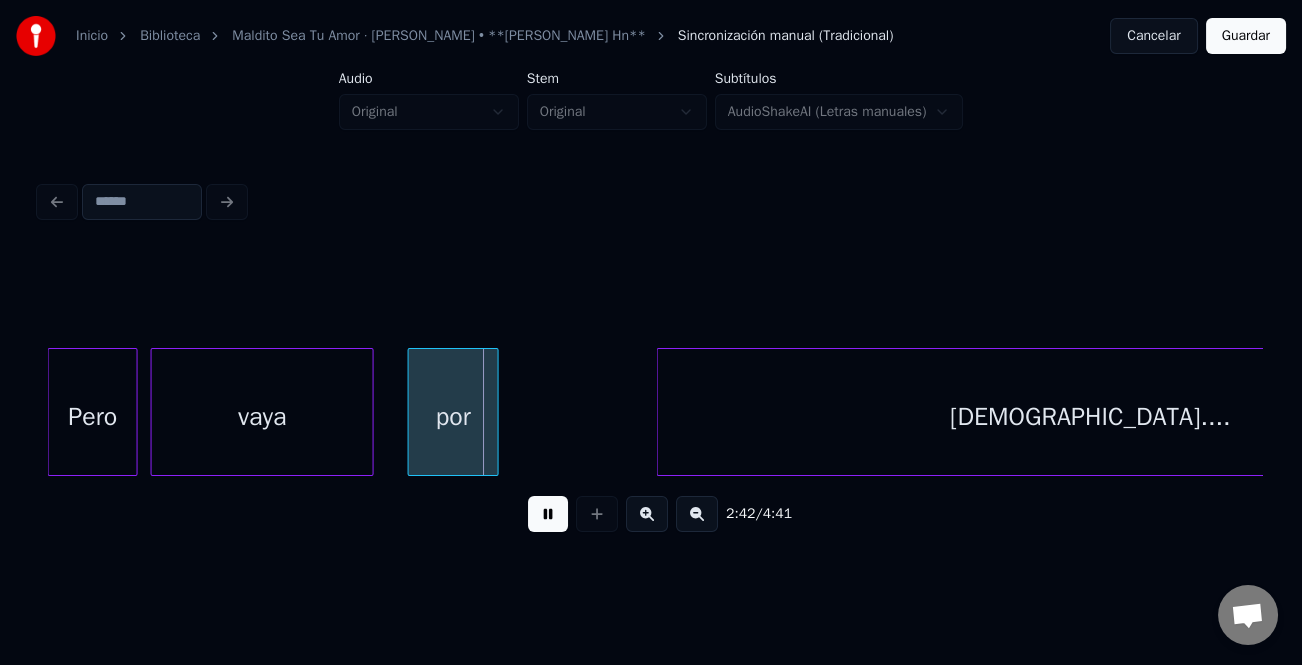 click on "por" at bounding box center (453, 417) 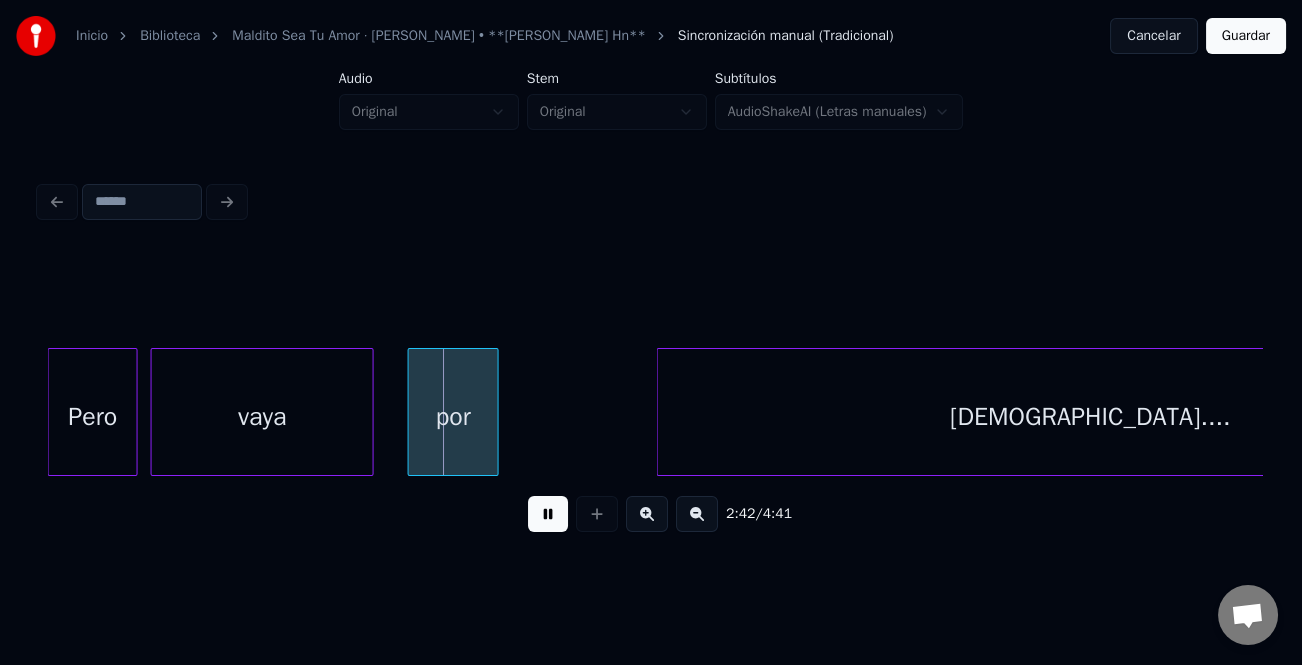scroll, scrollTop: 0, scrollLeft: 48576, axis: horizontal 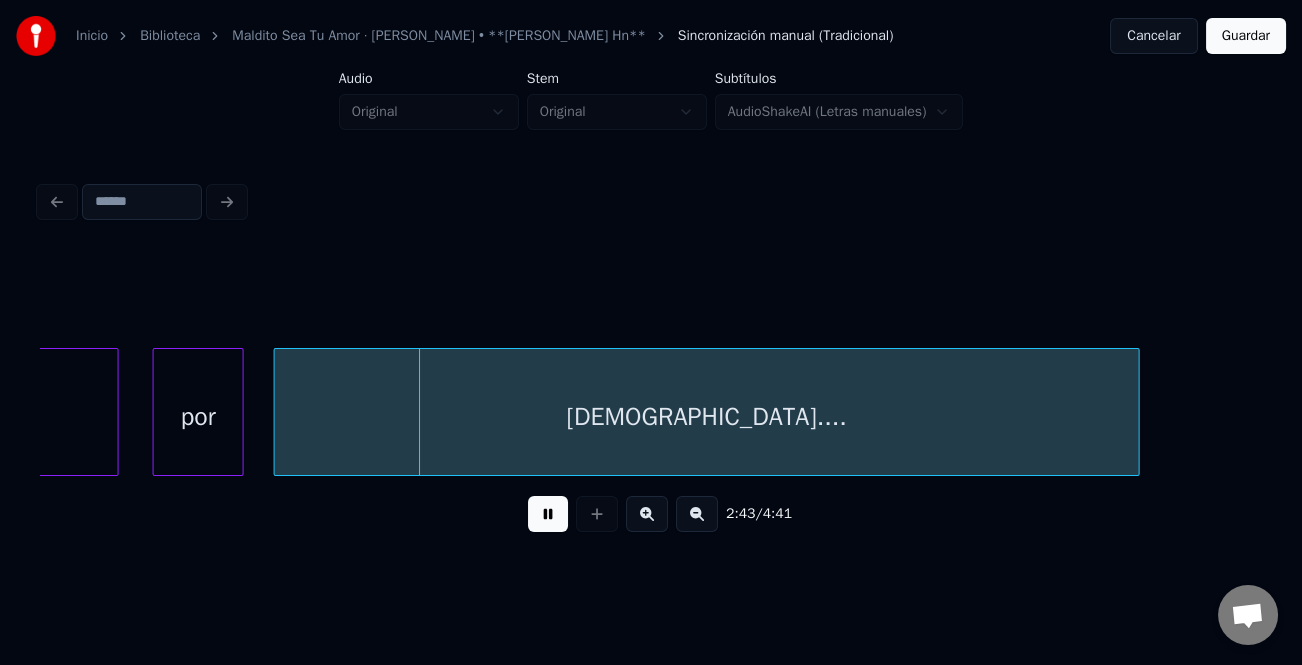 click on "[DEMOGRAPHIC_DATA]...." at bounding box center (707, 417) 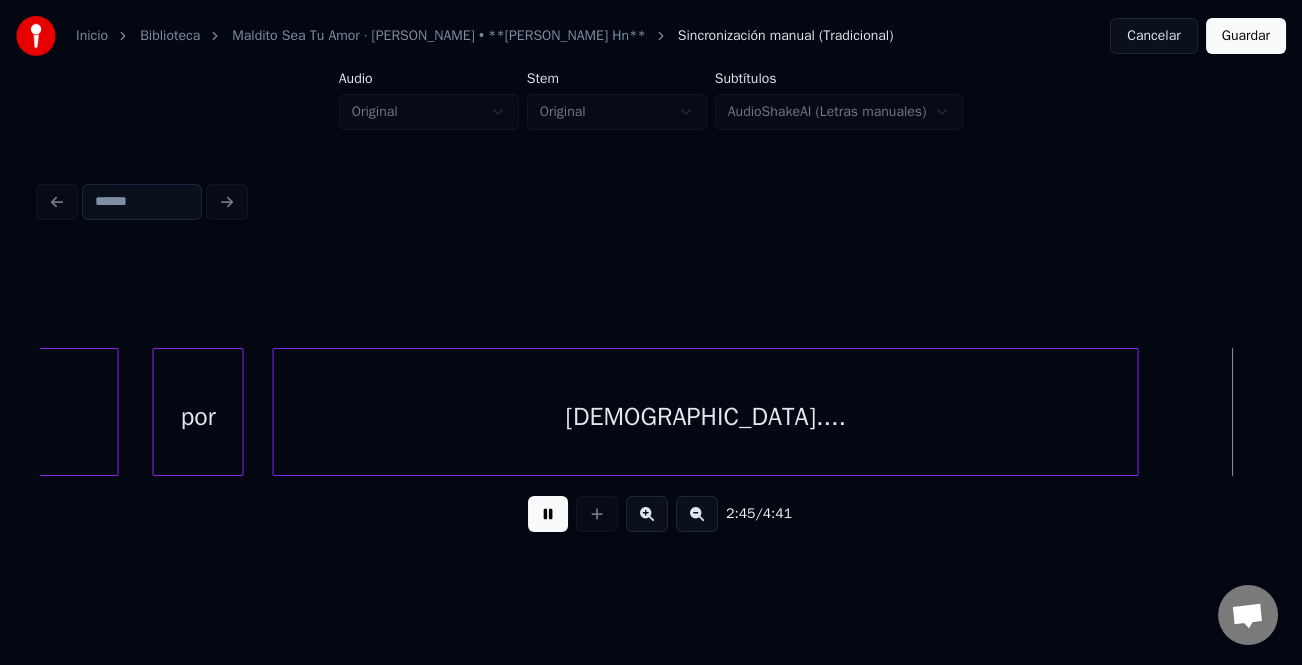 scroll, scrollTop: 0, scrollLeft: 49799, axis: horizontal 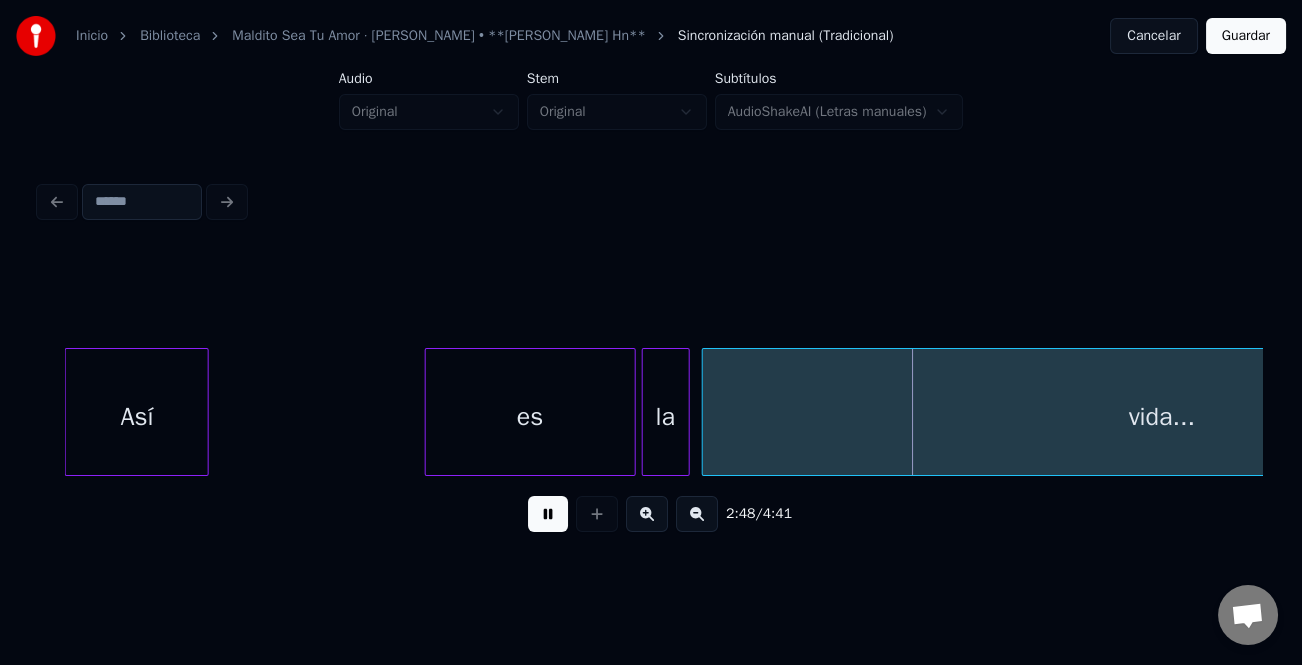 click on "Así" at bounding box center (137, 417) 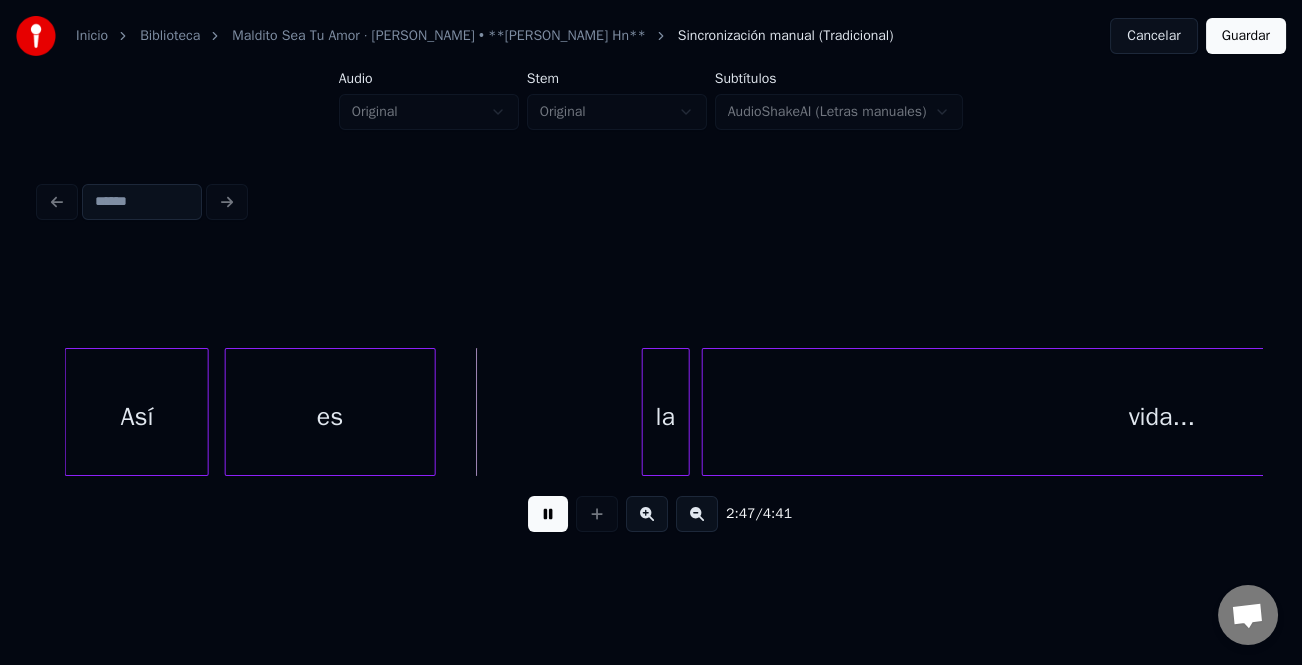 click on "es" at bounding box center (330, 417) 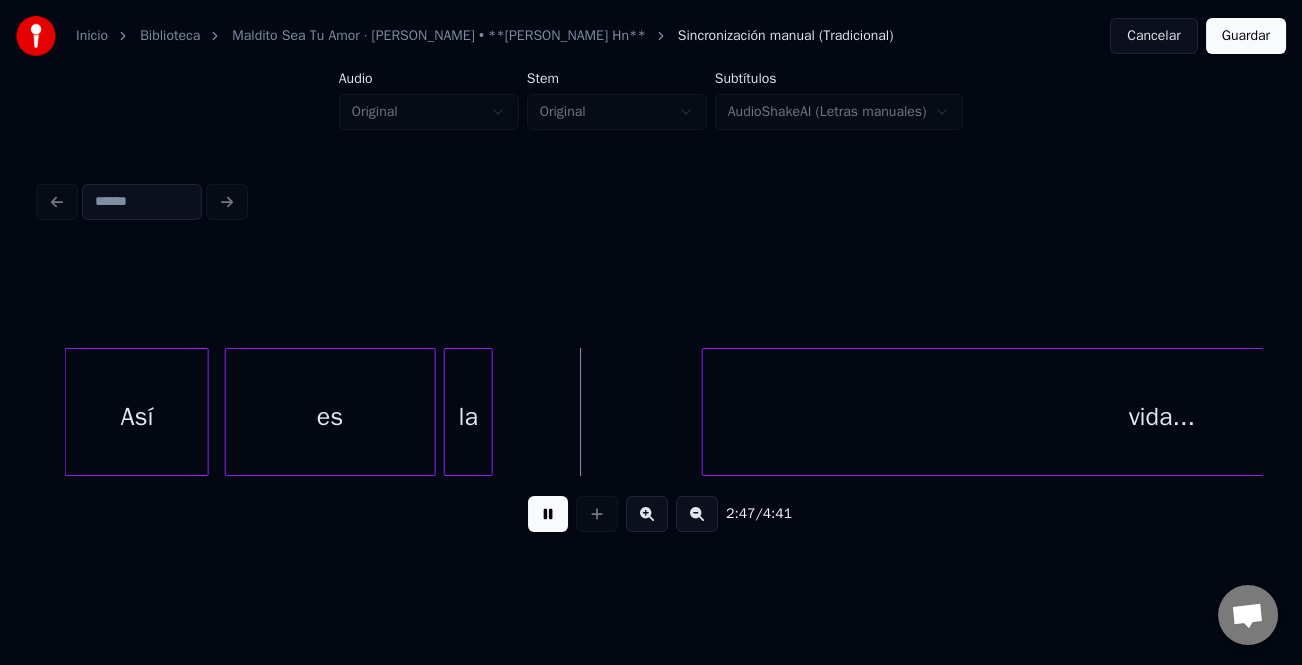 click on "la" at bounding box center [468, 417] 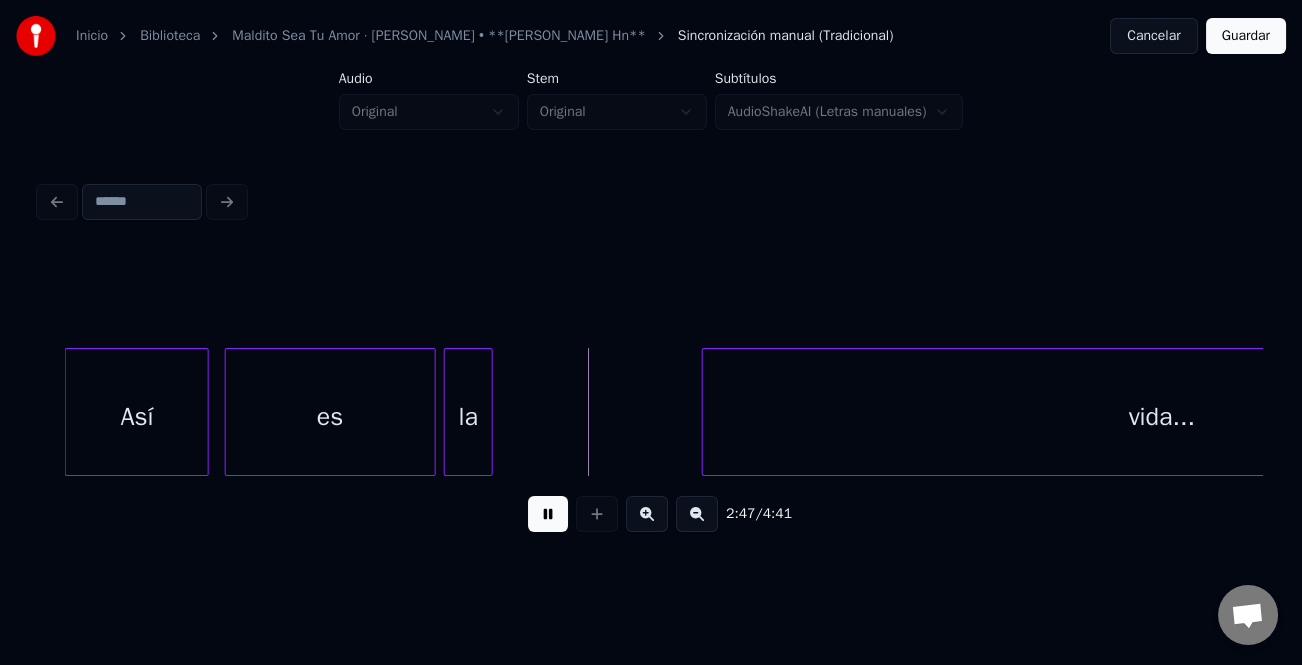 scroll, scrollTop: 0, scrollLeft: 50154, axis: horizontal 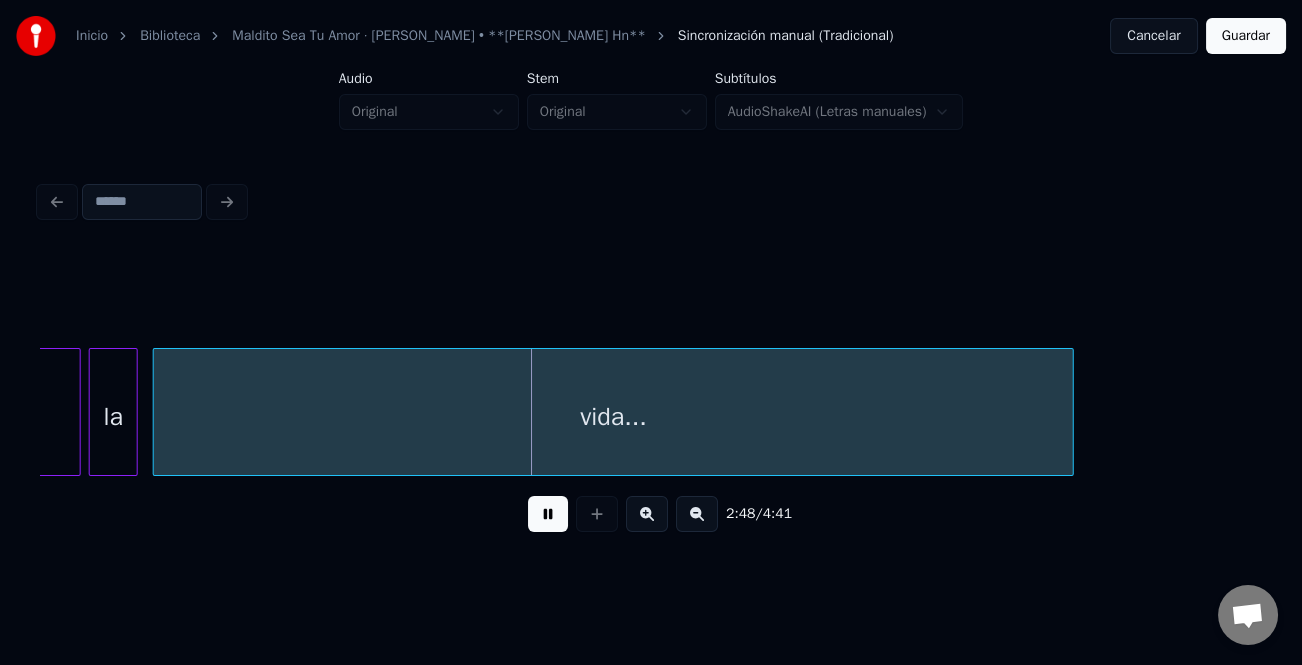 click on "vida..." at bounding box center (613, 417) 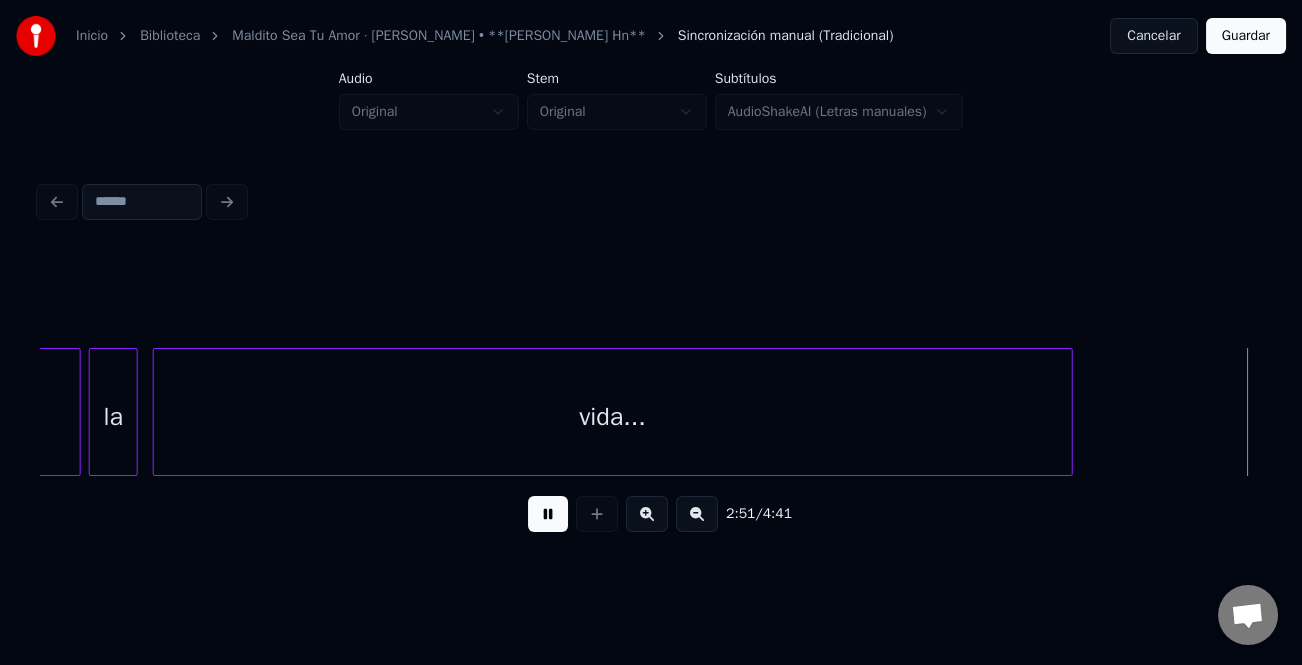 scroll, scrollTop: 0, scrollLeft: 51376, axis: horizontal 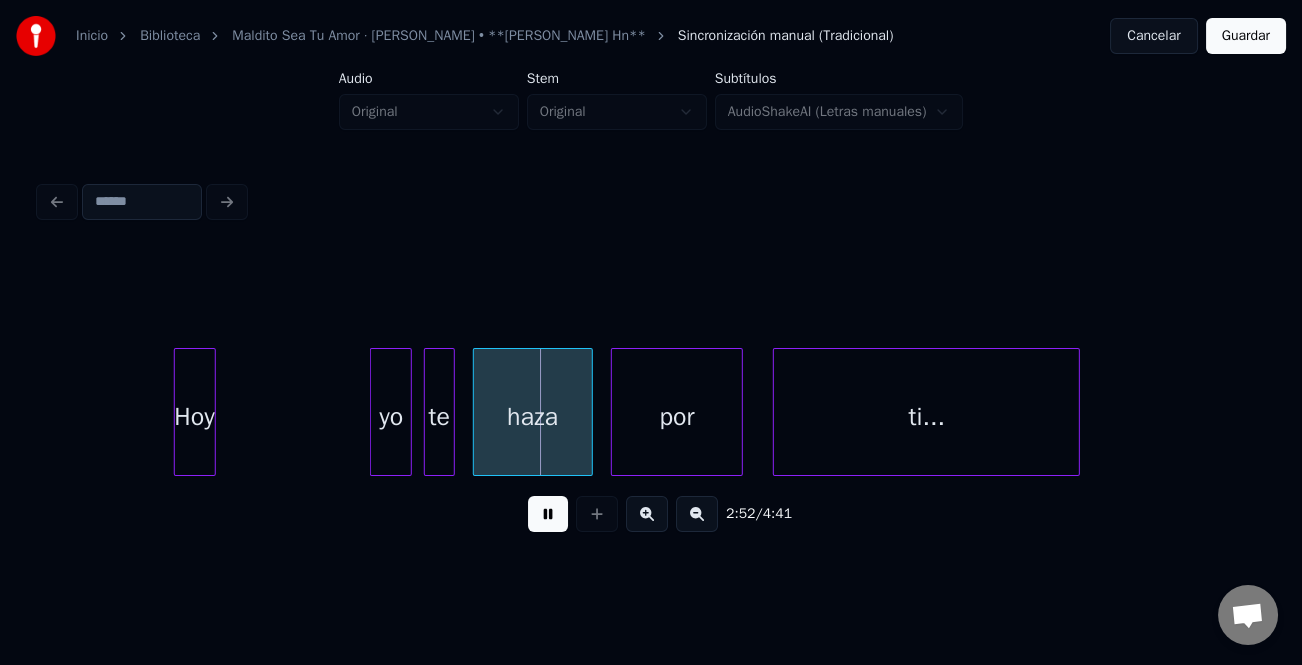 click on "Hoy" at bounding box center [195, 417] 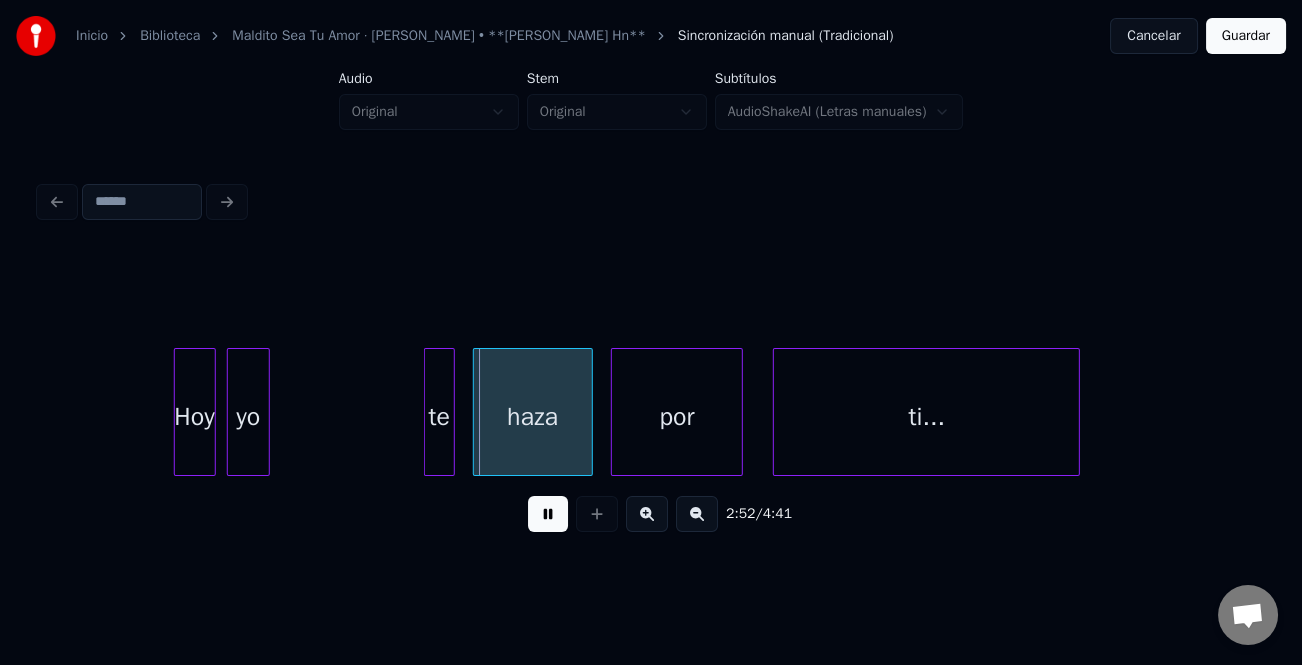 click on "yo" at bounding box center [248, 417] 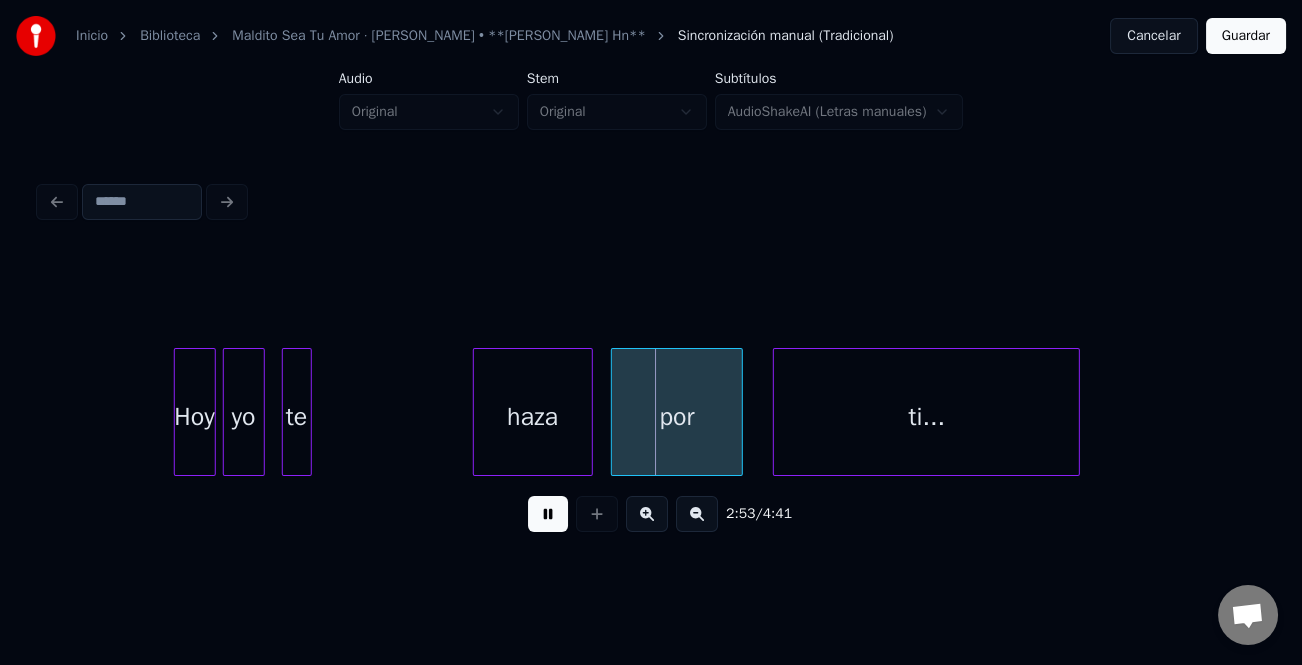 click on "te" at bounding box center [297, 417] 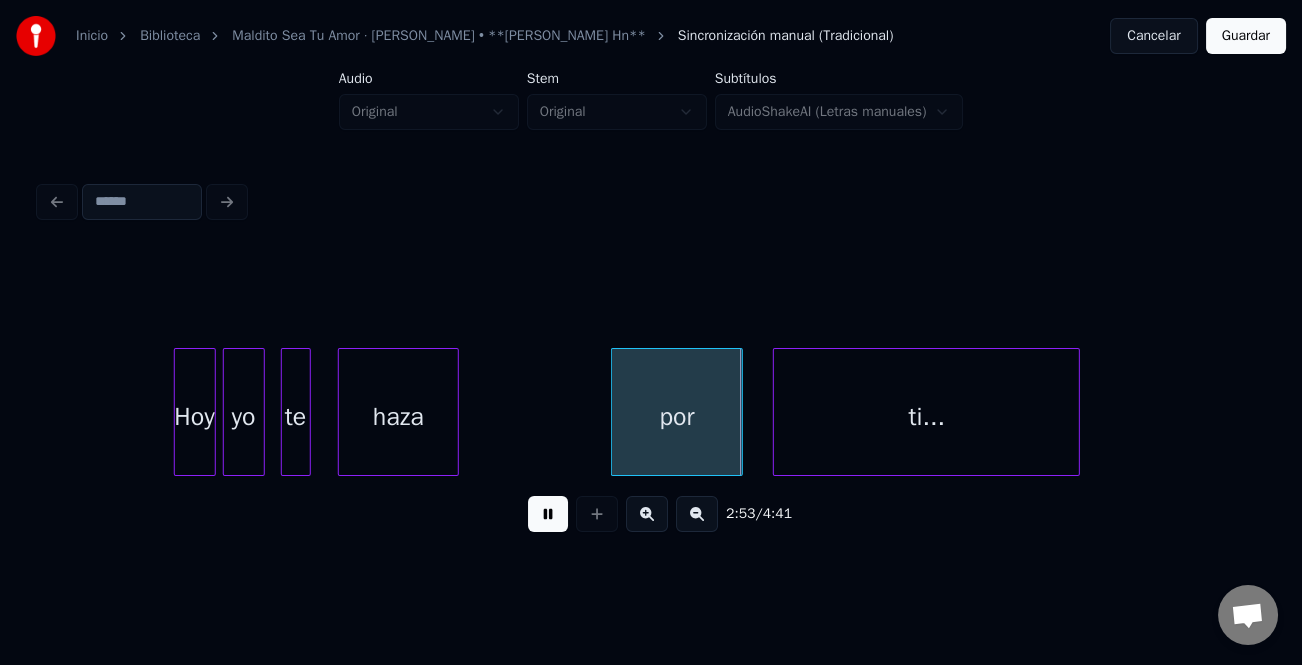 click on "haza" at bounding box center [398, 417] 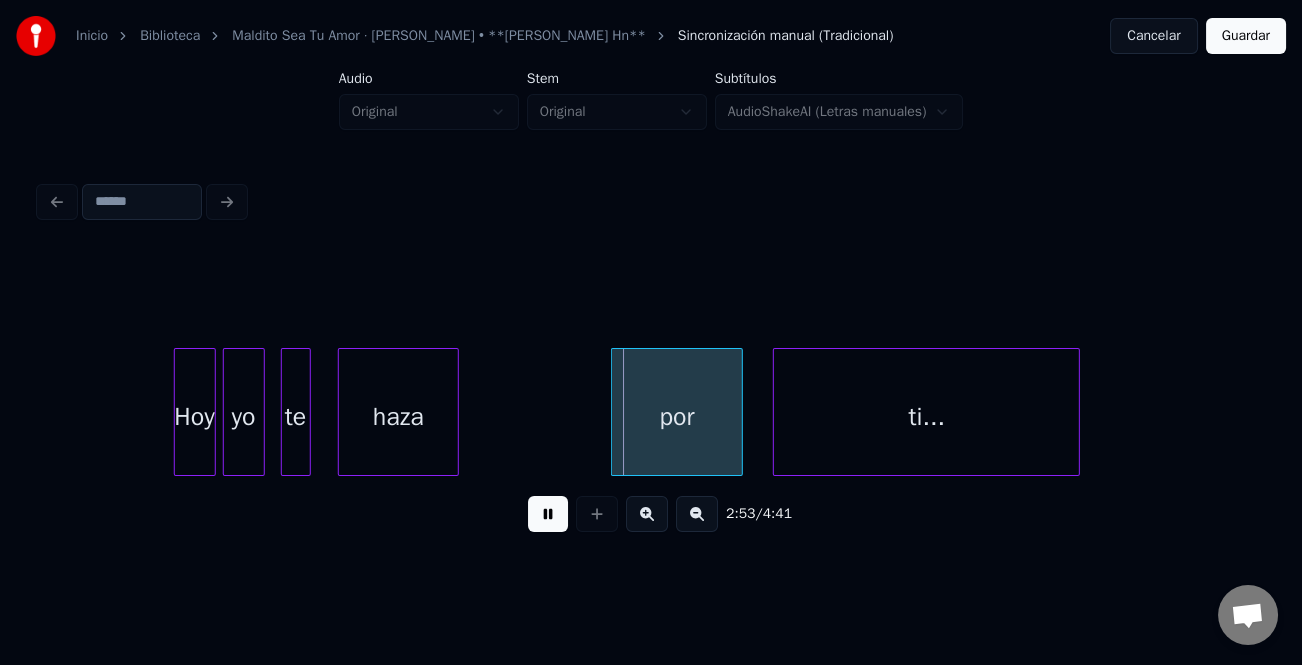 click at bounding box center [548, 514] 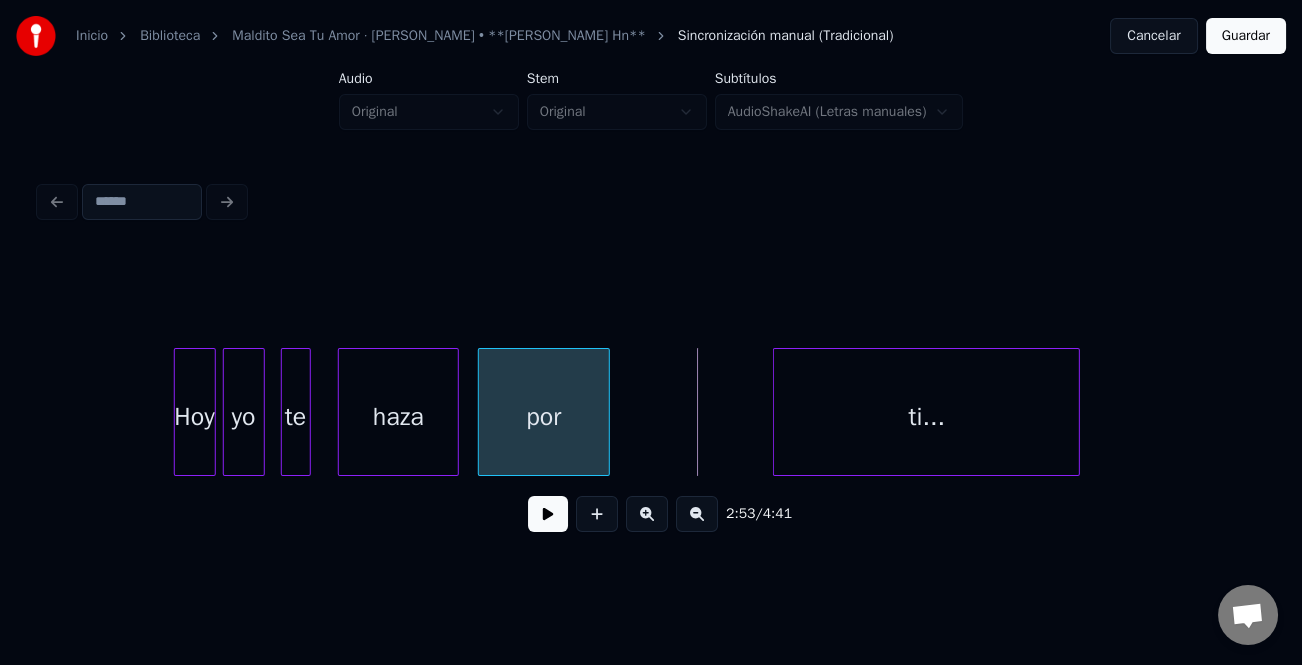 click on "por" at bounding box center (544, 417) 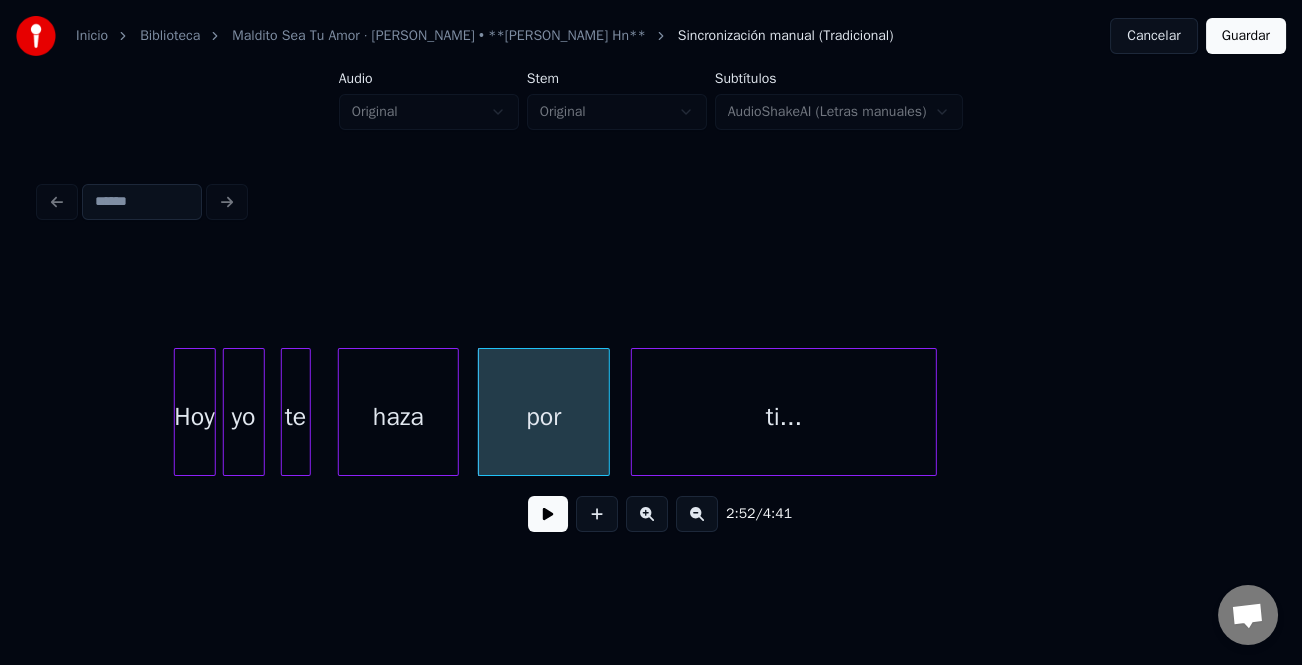 click on "Hoy yo te haza por ti..." at bounding box center [651, 412] 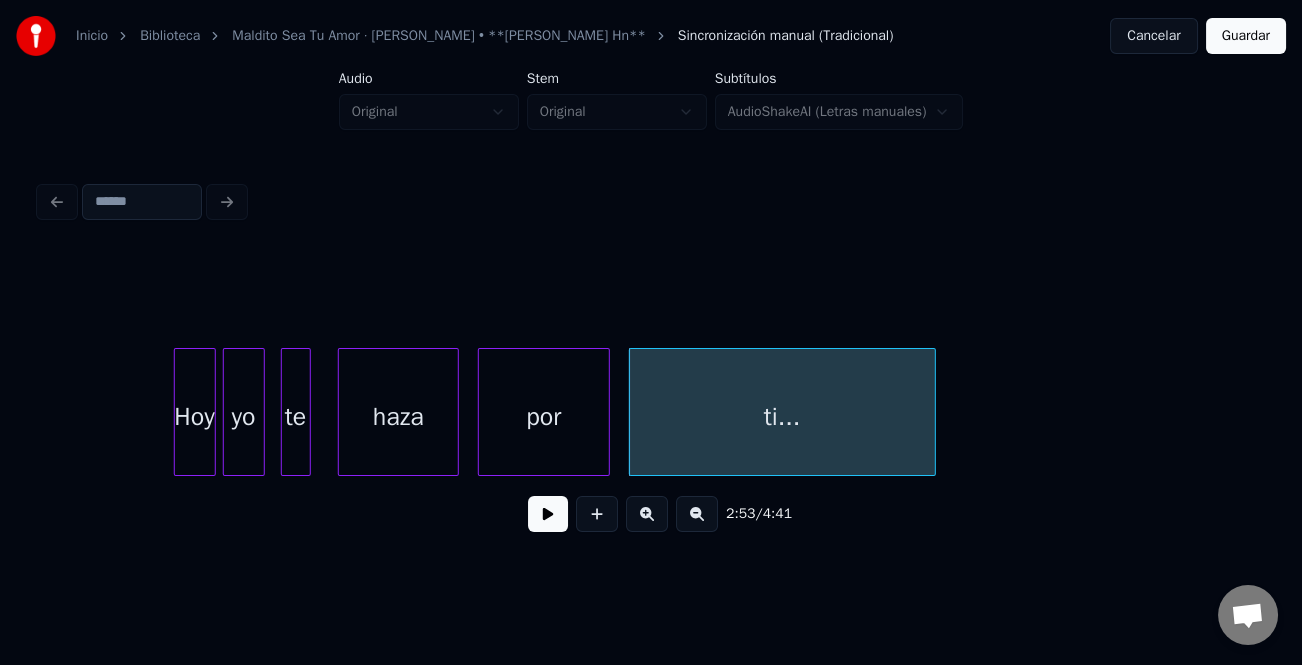 click at bounding box center (548, 514) 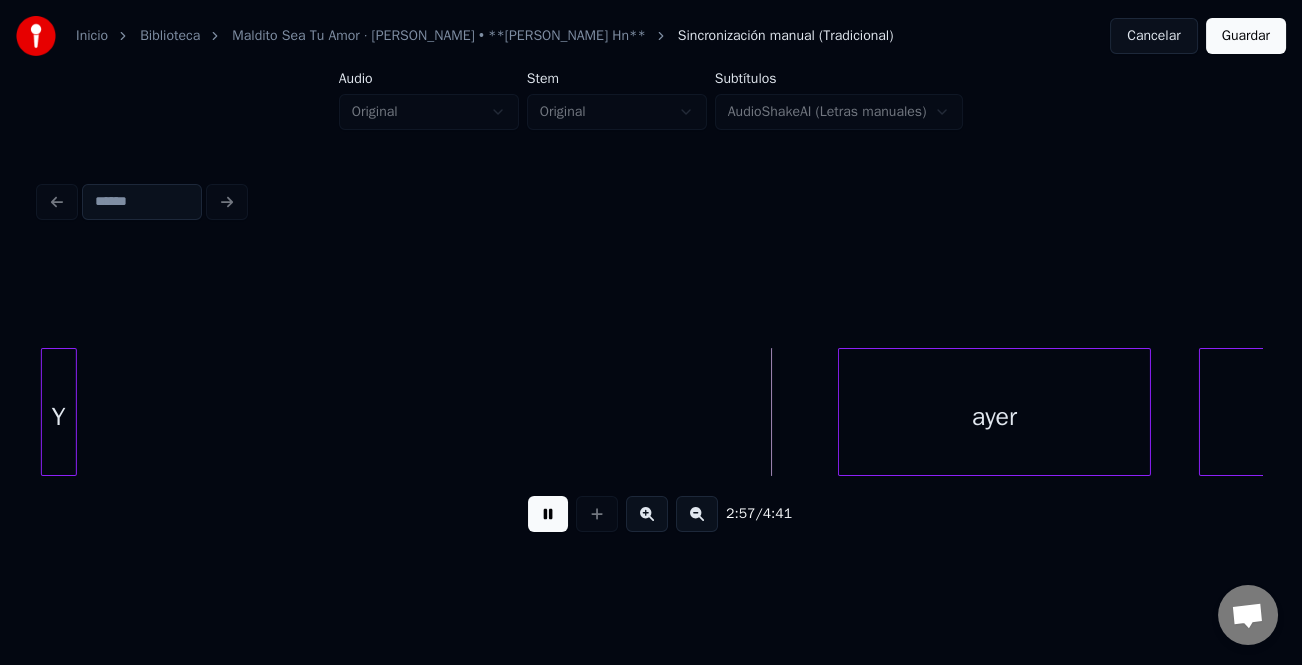 scroll, scrollTop: 0, scrollLeft: 52540, axis: horizontal 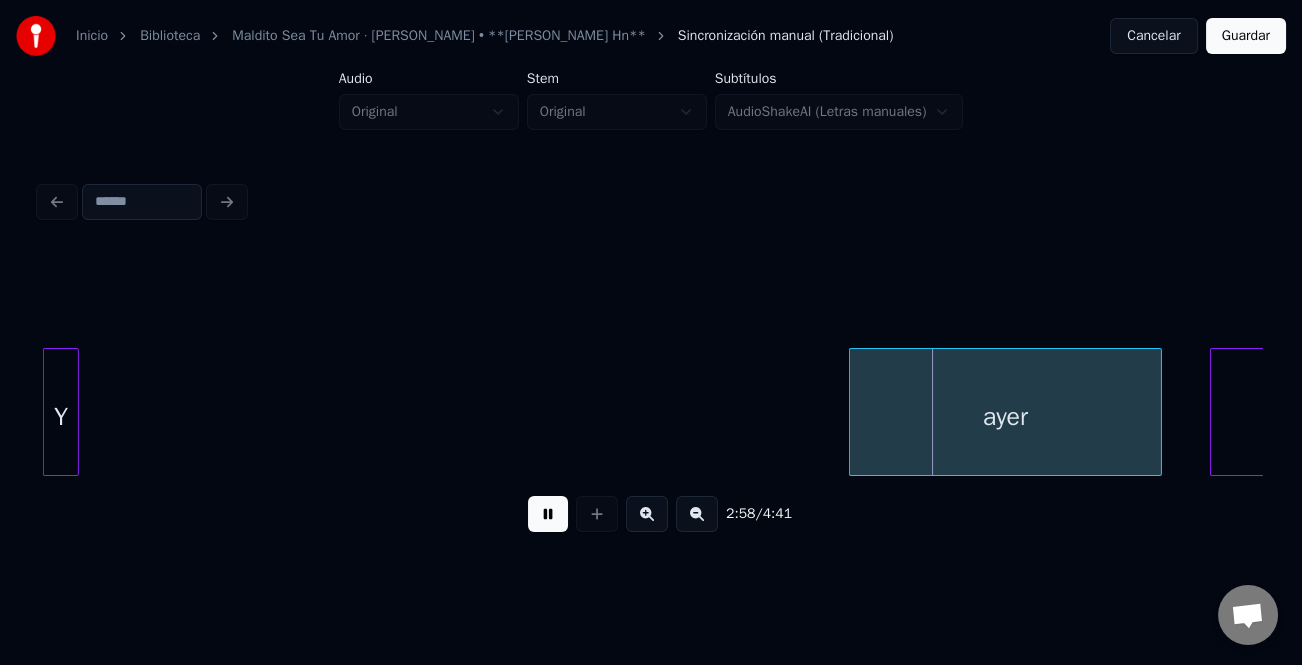 click on "Inicio Biblioteca Maldito Sea Tu Amor · [PERSON_NAME] • **[PERSON_NAME] Hn** Sincronización manual (Tradicional) Cancelar Guardar Audio Original Stem Original Subtítulos AudioShakeAI (Letras manuales) 2:58  /  4:41" at bounding box center [651, 280] 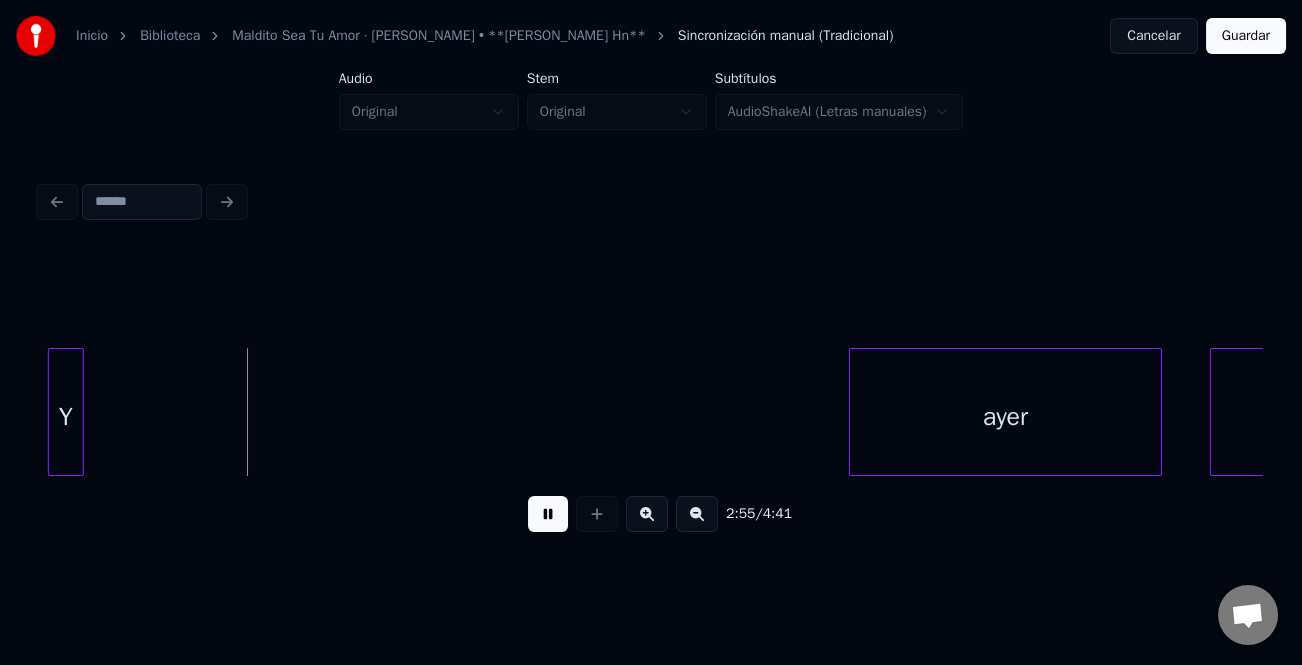 drag, startPoint x: 519, startPoint y: 524, endPoint x: 536, endPoint y: 524, distance: 17 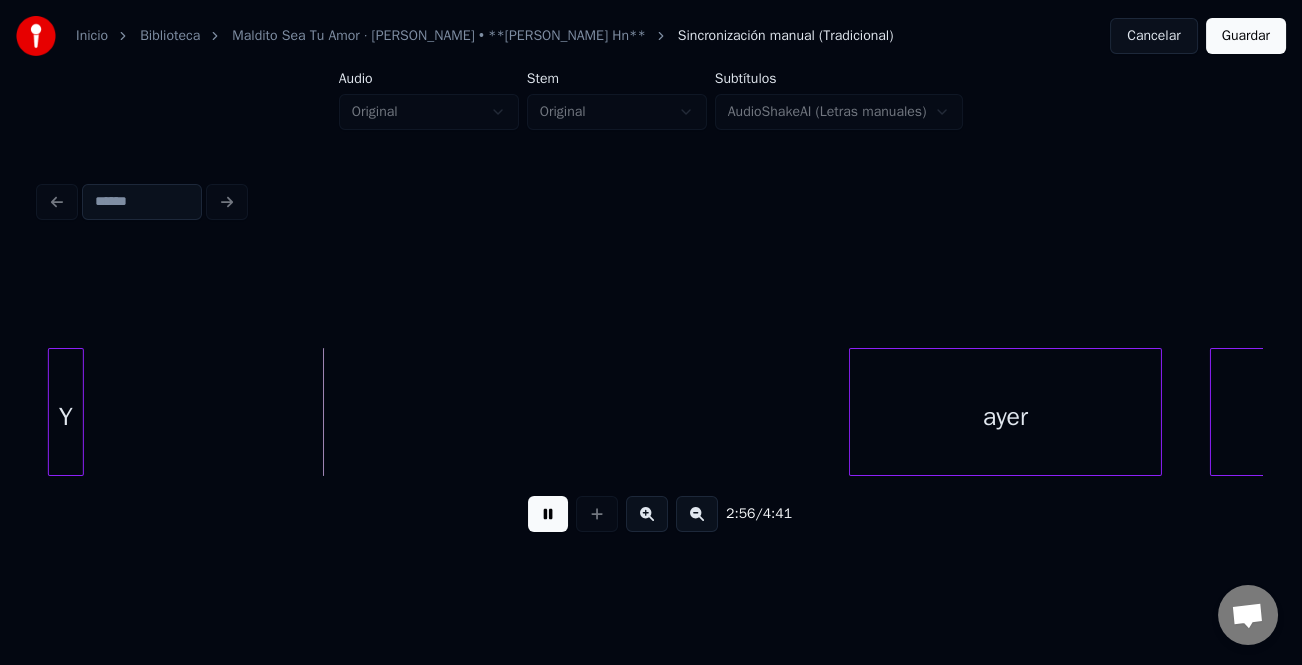 click at bounding box center [548, 514] 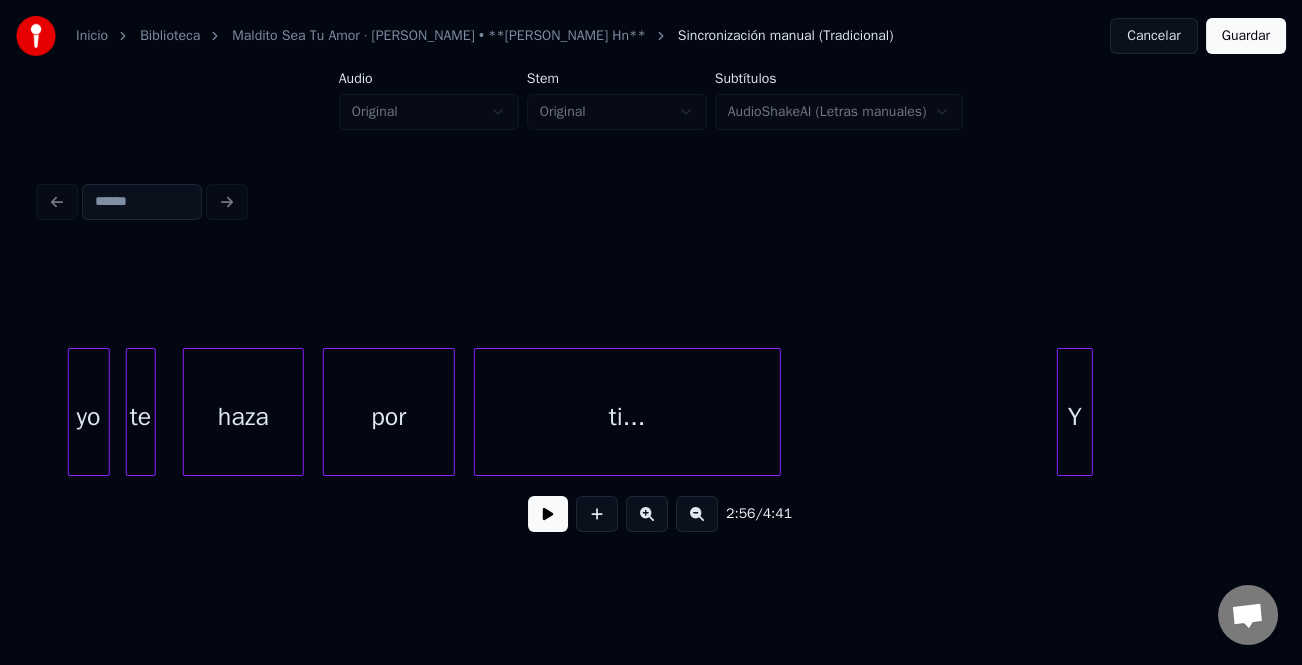 scroll, scrollTop: 0, scrollLeft: 51600, axis: horizontal 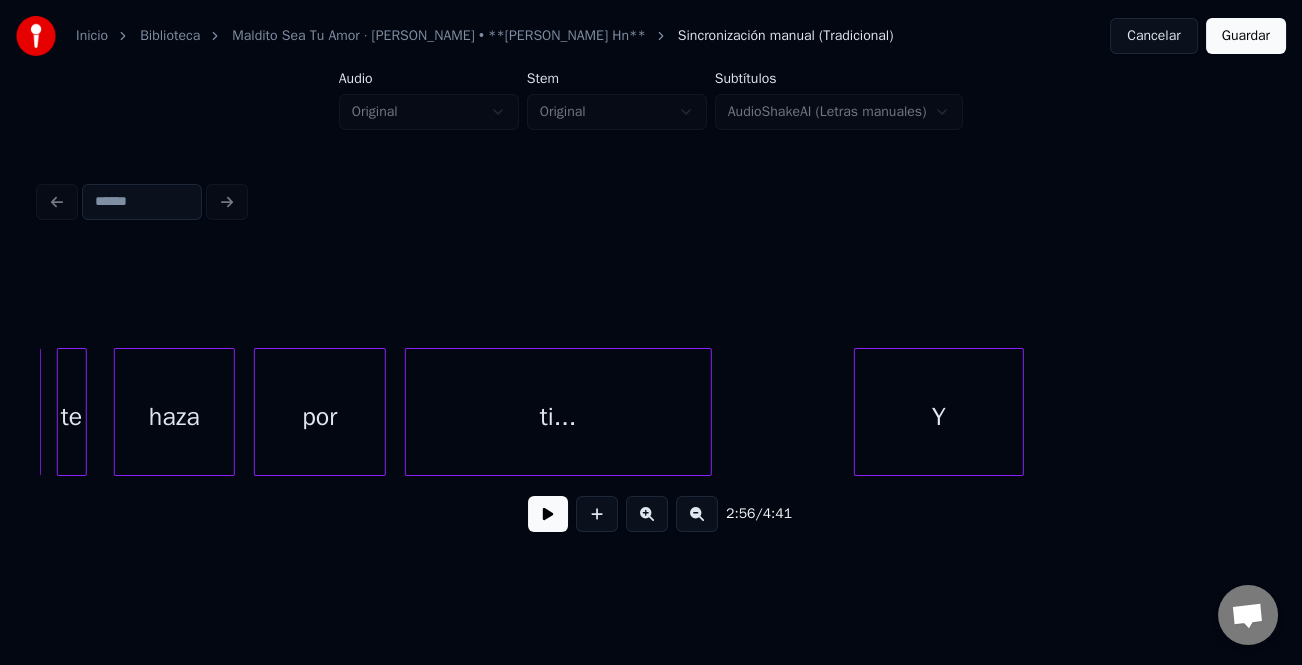 click at bounding box center [858, 412] 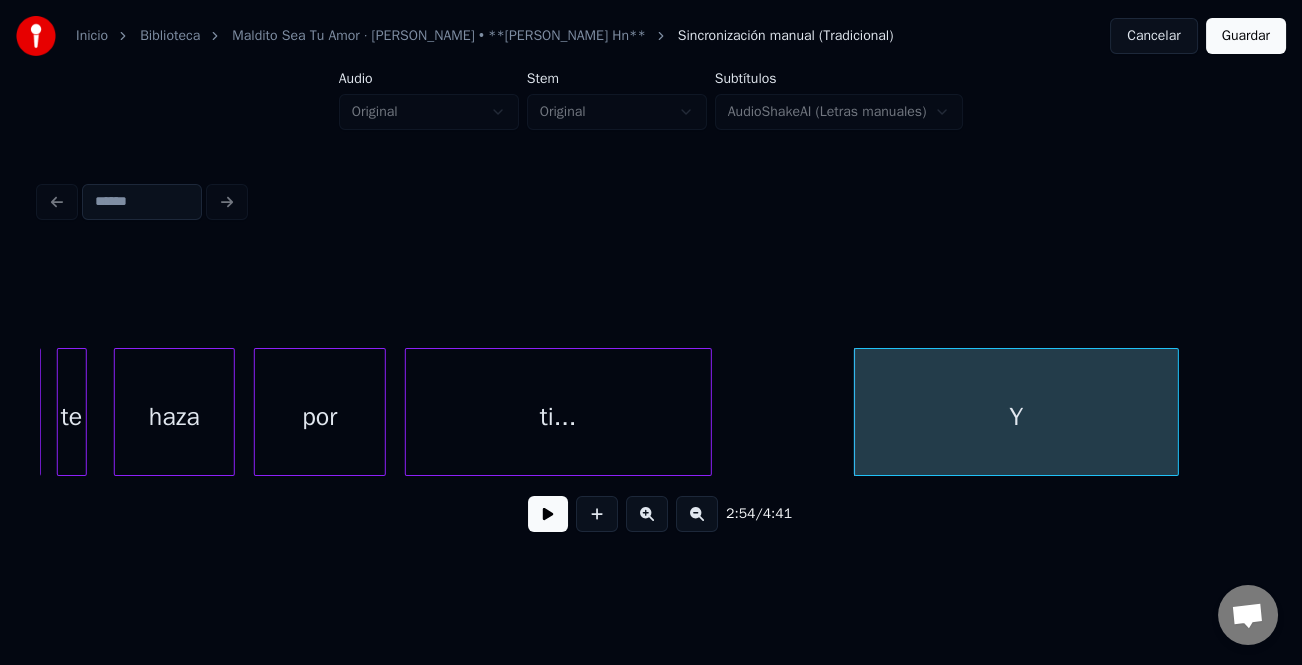 click at bounding box center [1175, 412] 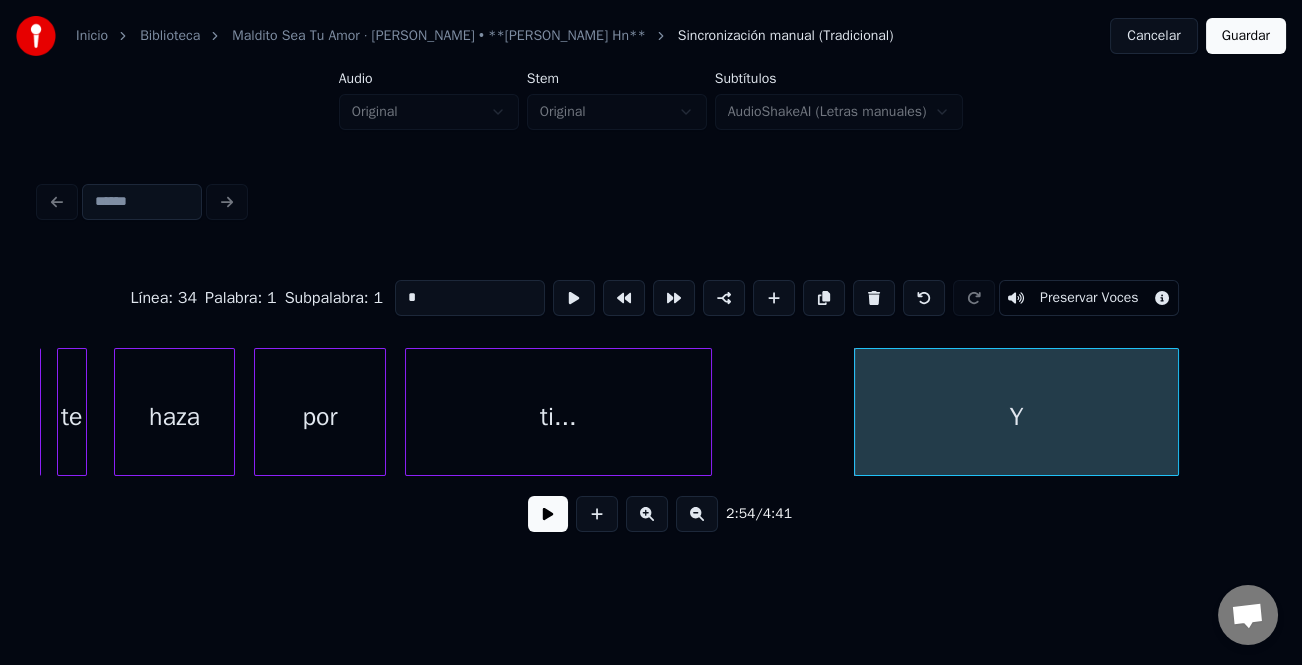 click on "Línea :   34 Palabra :   1 Subpalabra :   1 * Preservar Voces" at bounding box center [651, 298] 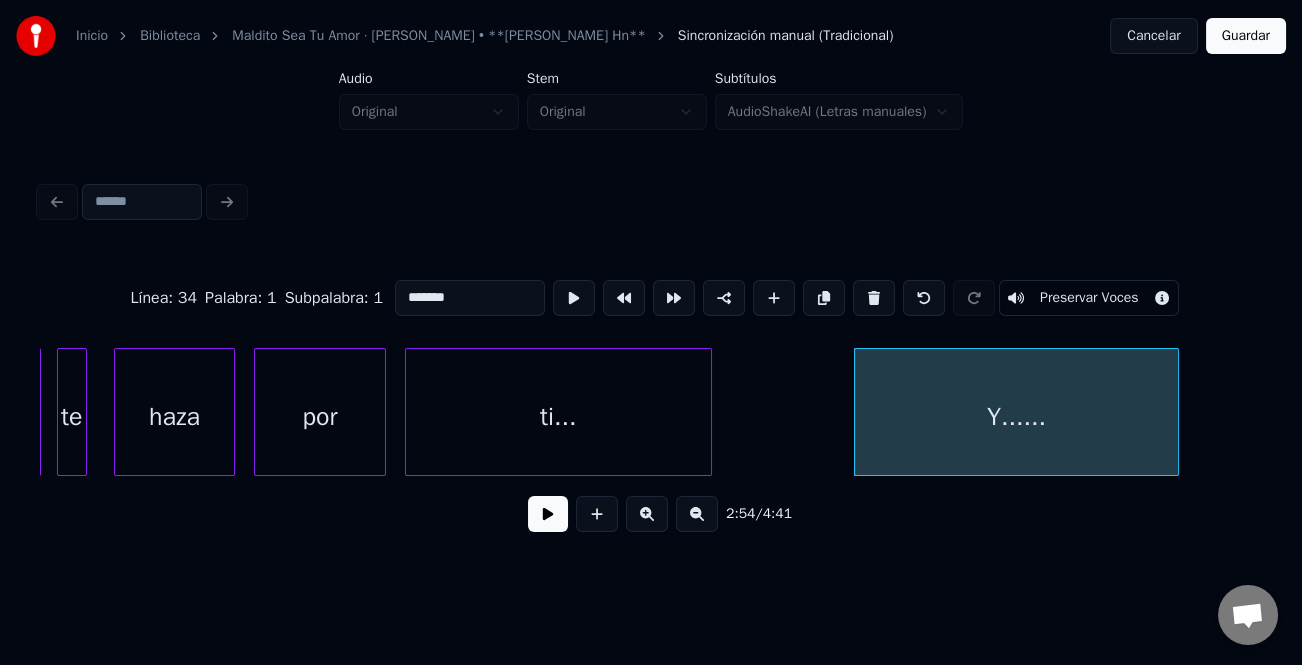 type on "*******" 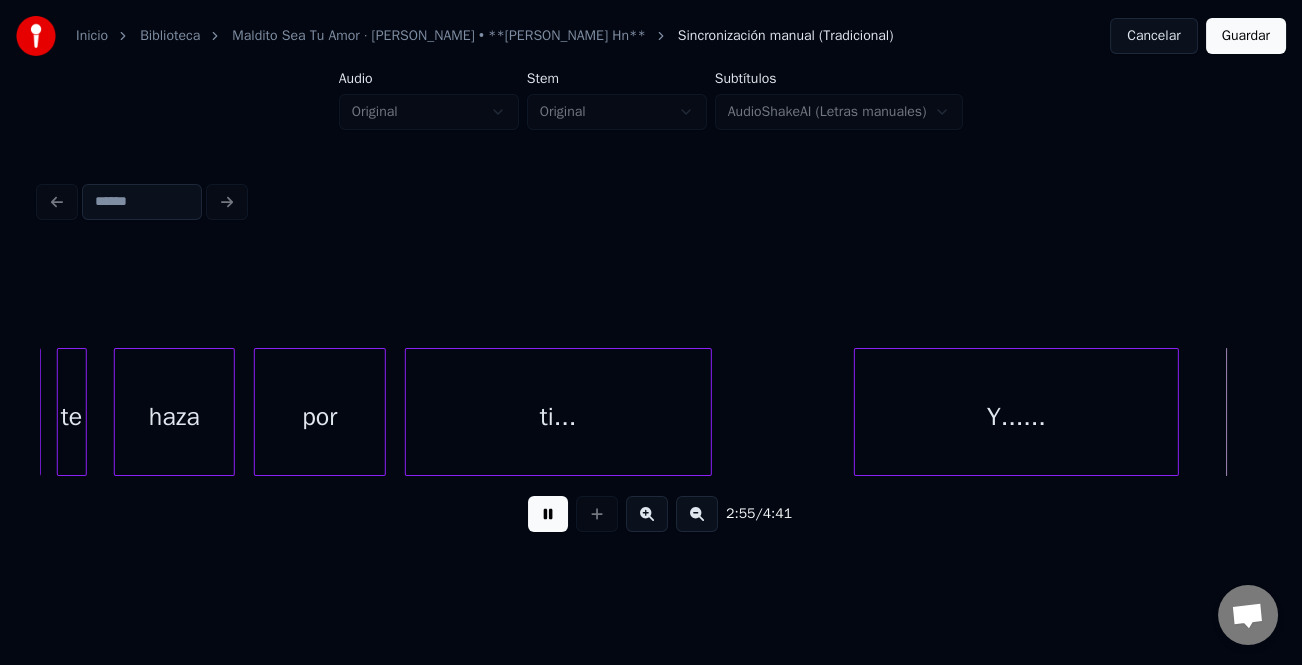 scroll, scrollTop: 0, scrollLeft: 52824, axis: horizontal 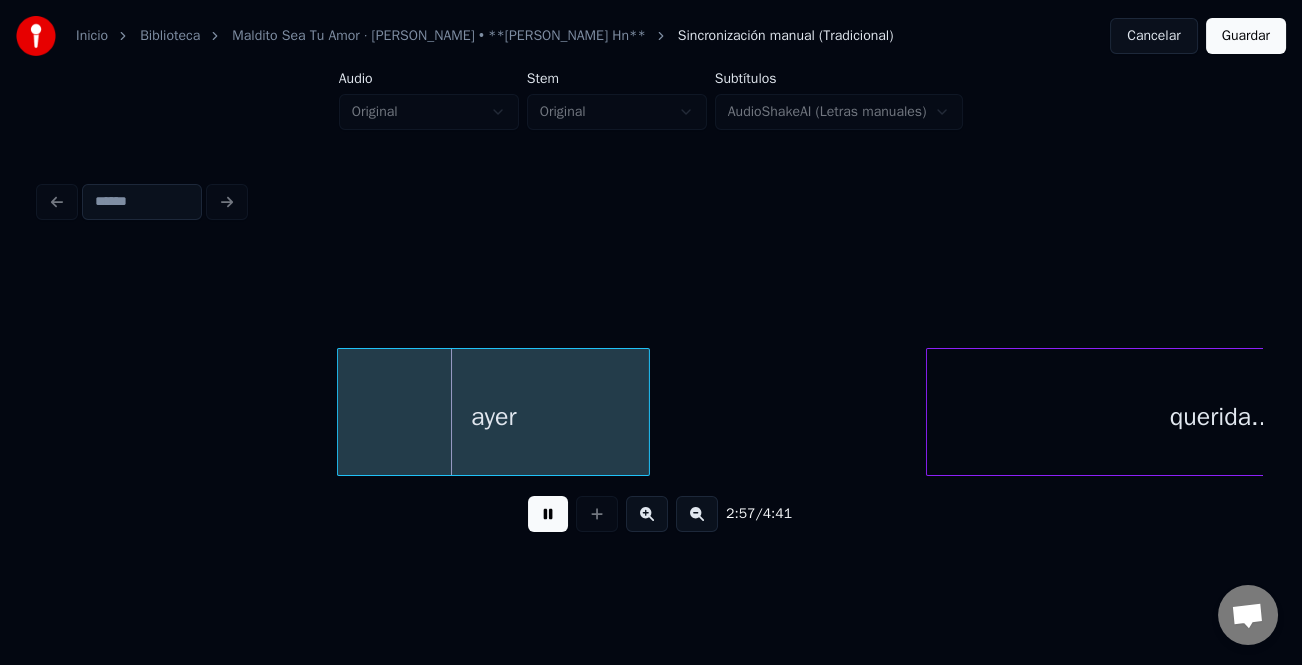click on "ayer" at bounding box center [493, 417] 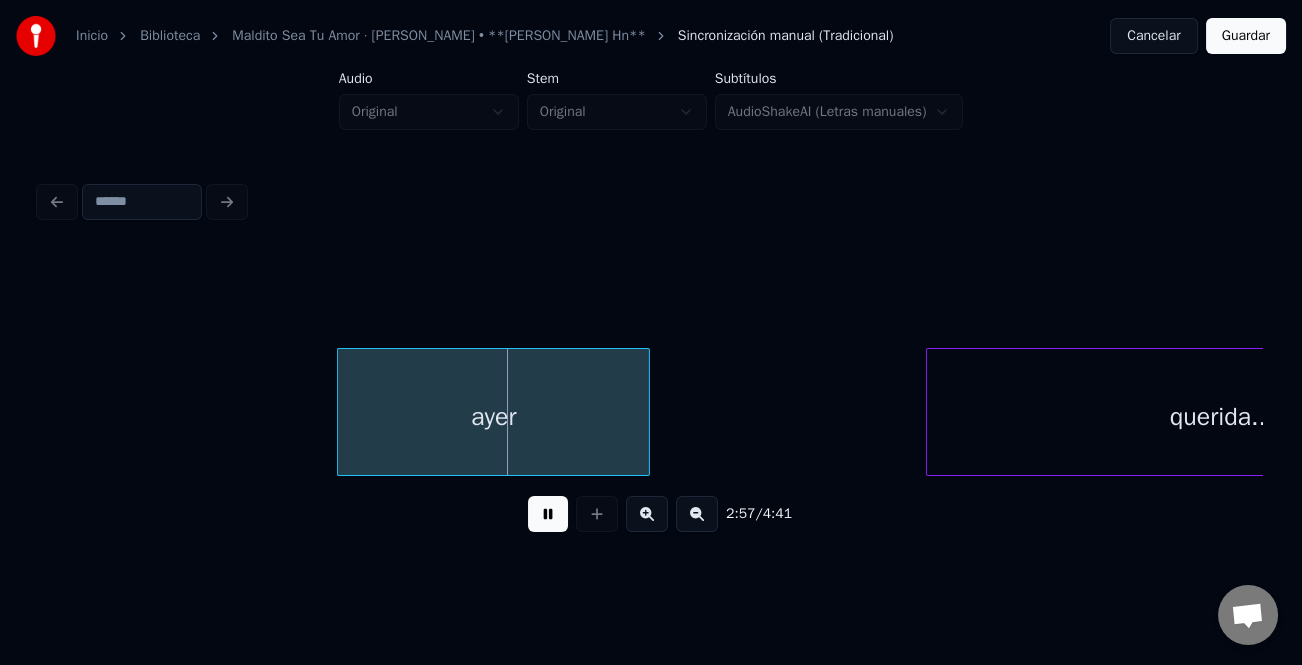 click at bounding box center [548, 514] 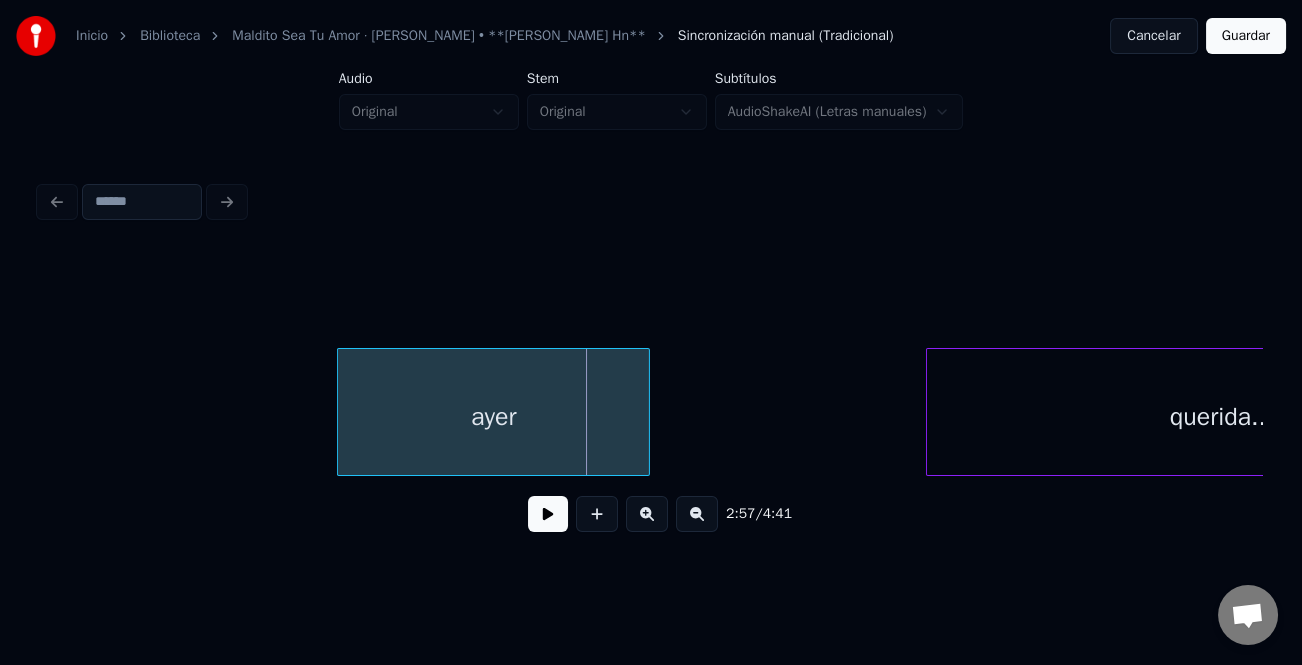 click on "ayer" at bounding box center (493, 417) 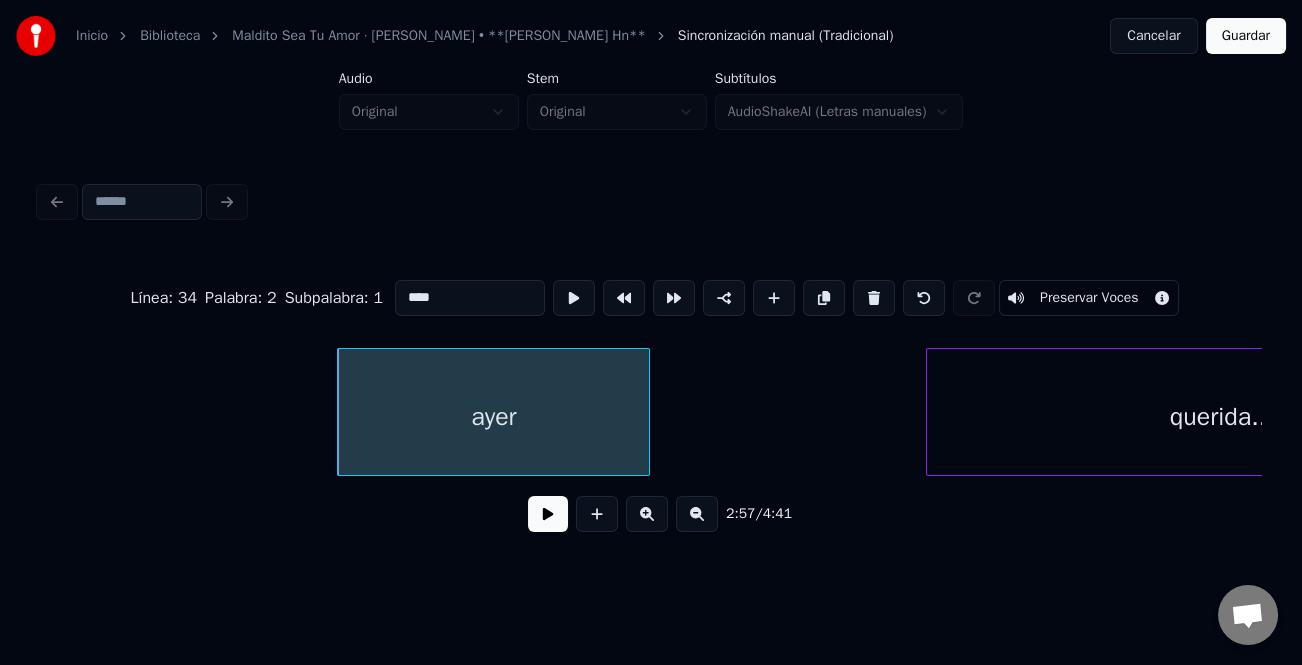 drag, startPoint x: 398, startPoint y: 288, endPoint x: 411, endPoint y: 298, distance: 16.40122 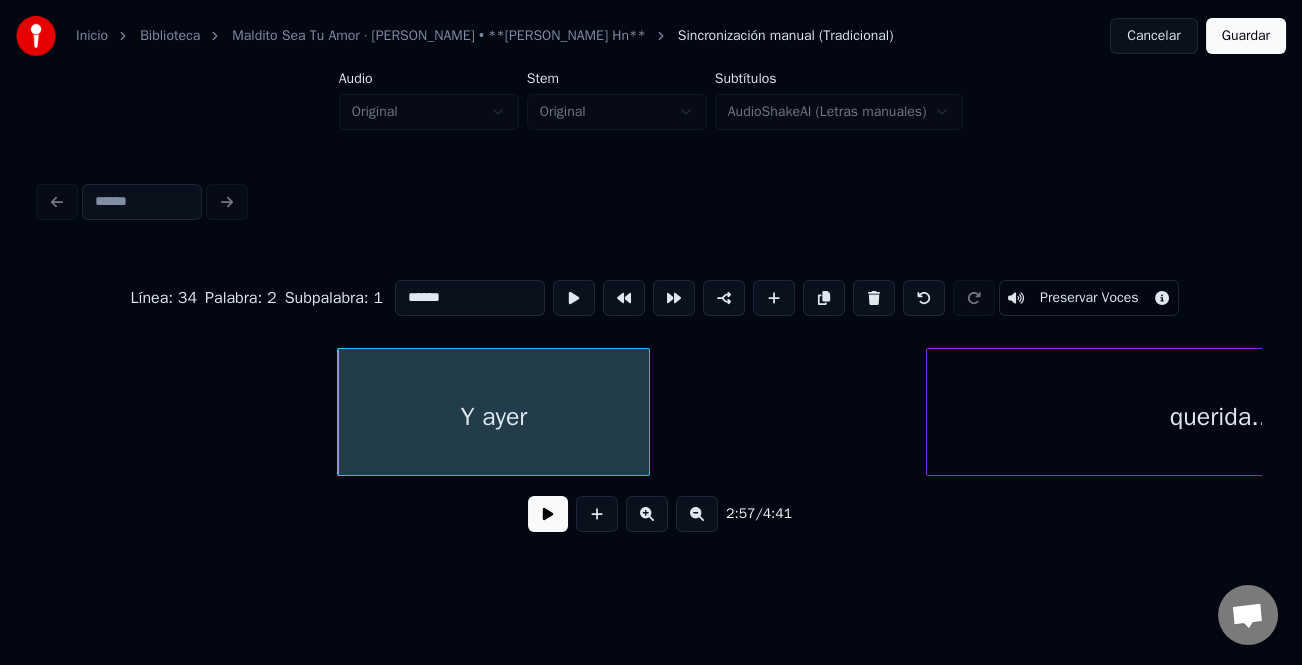 click on "Y ayer" at bounding box center (493, 417) 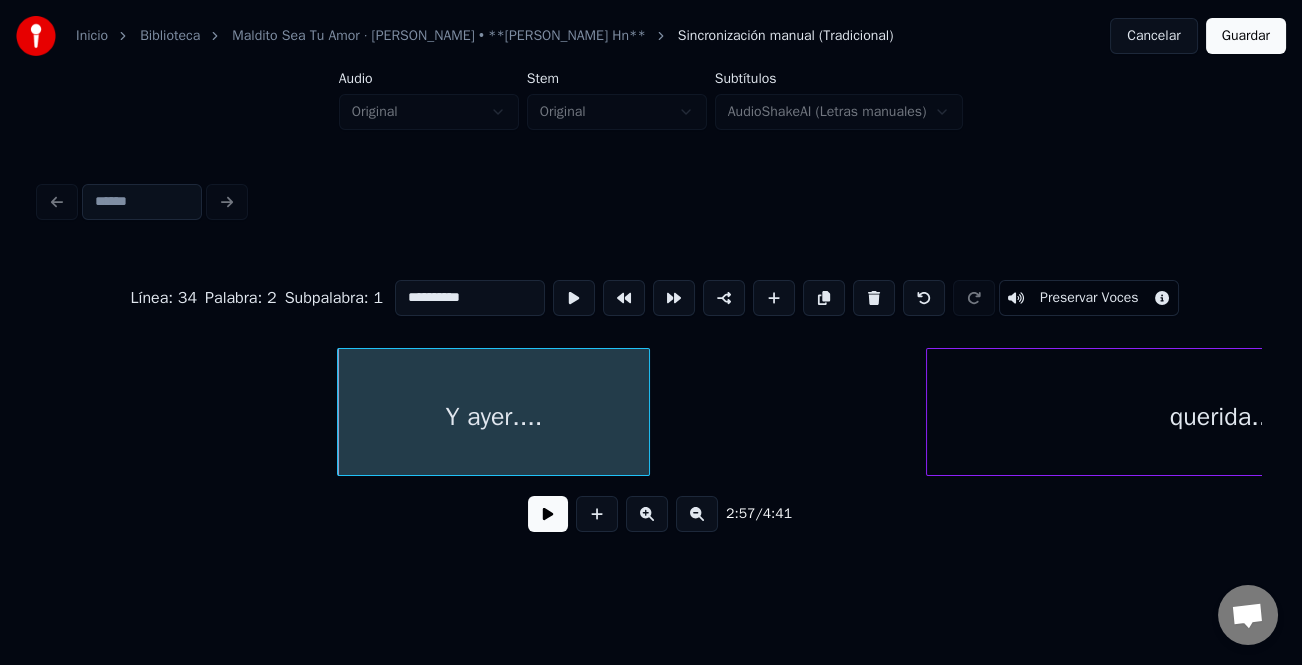type on "**********" 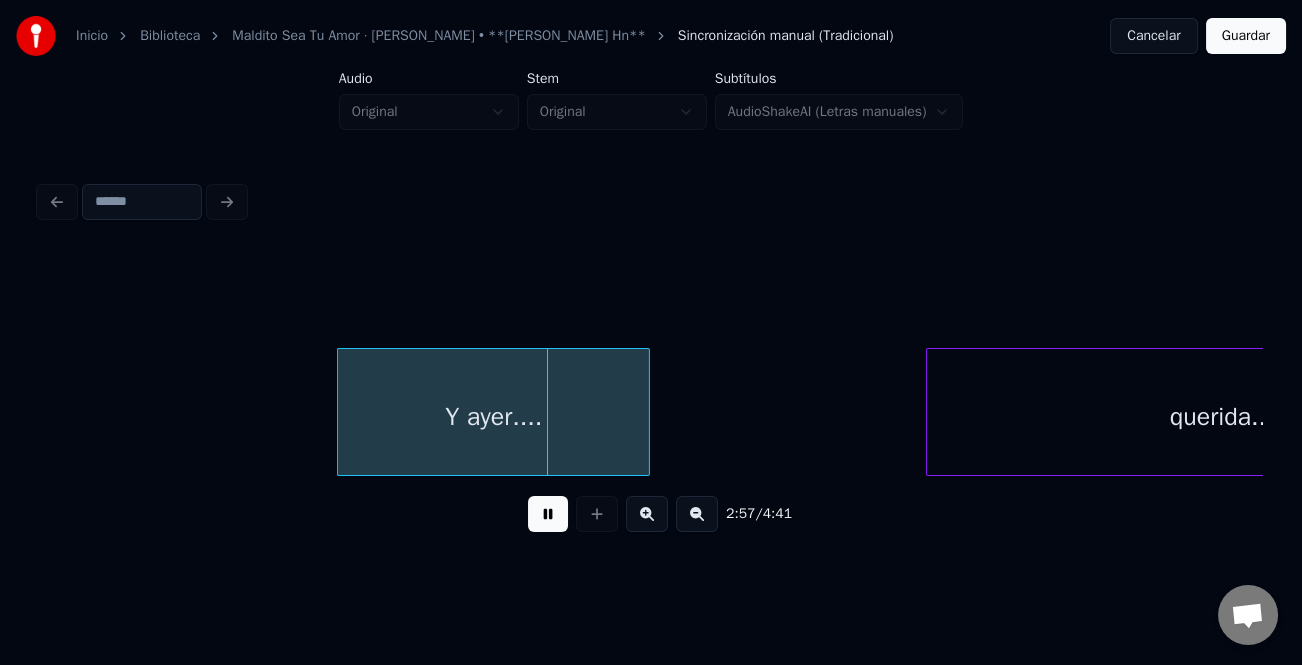 scroll, scrollTop: 0, scrollLeft: 53097, axis: horizontal 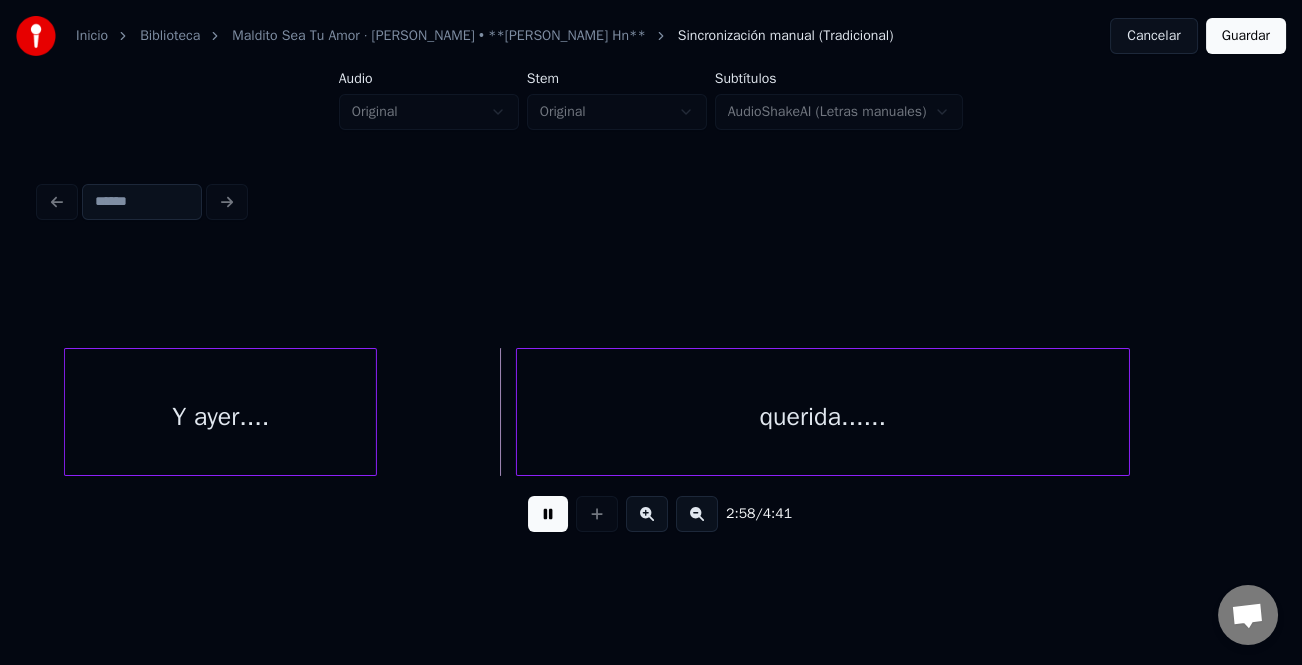 click on "querida......" at bounding box center (823, 417) 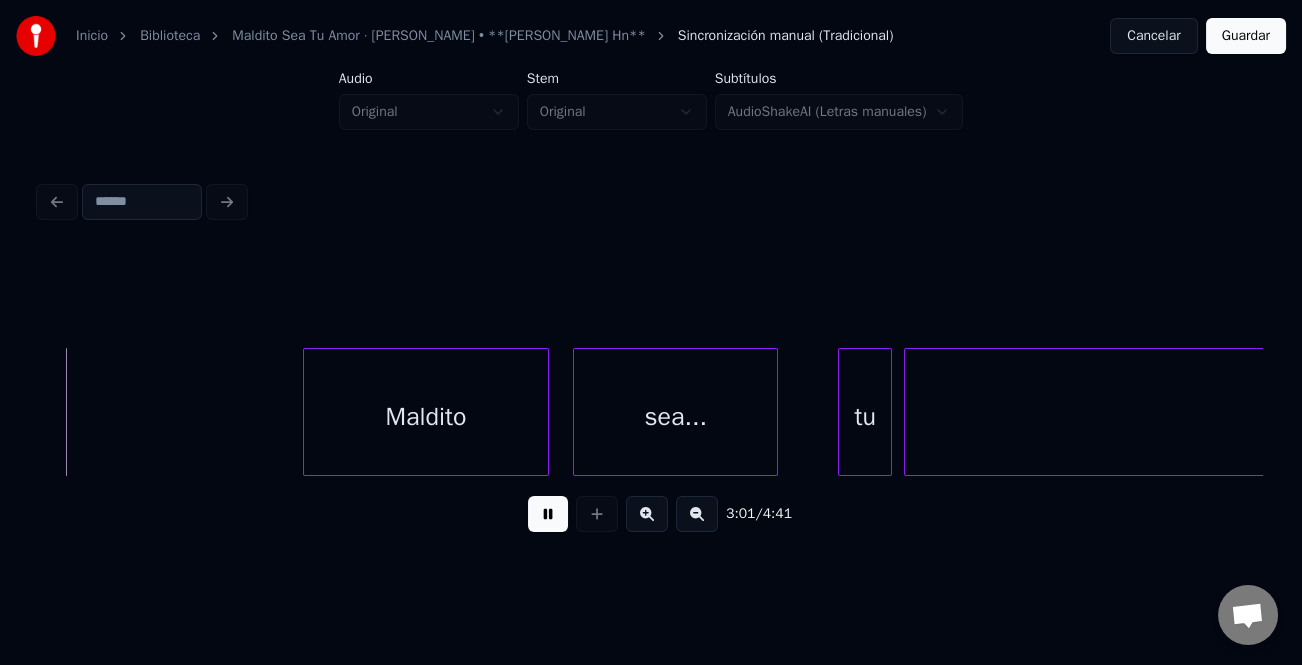 click at bounding box center [548, 514] 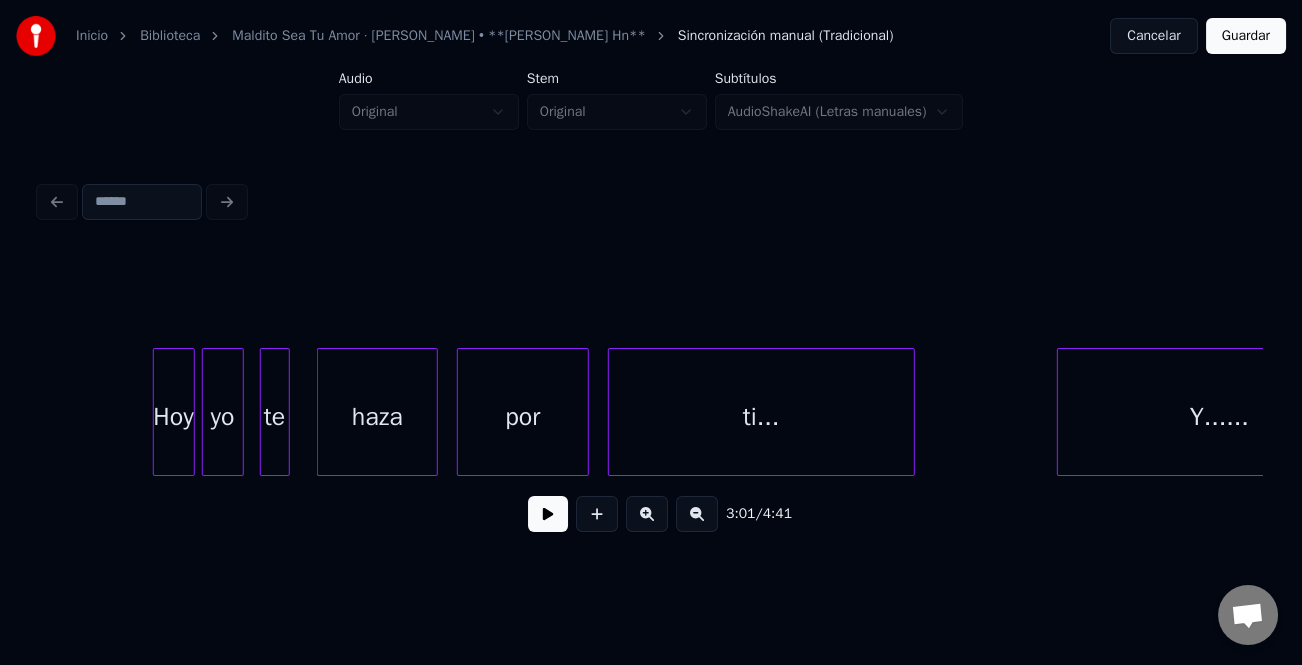 scroll, scrollTop: 0, scrollLeft: 51328, axis: horizontal 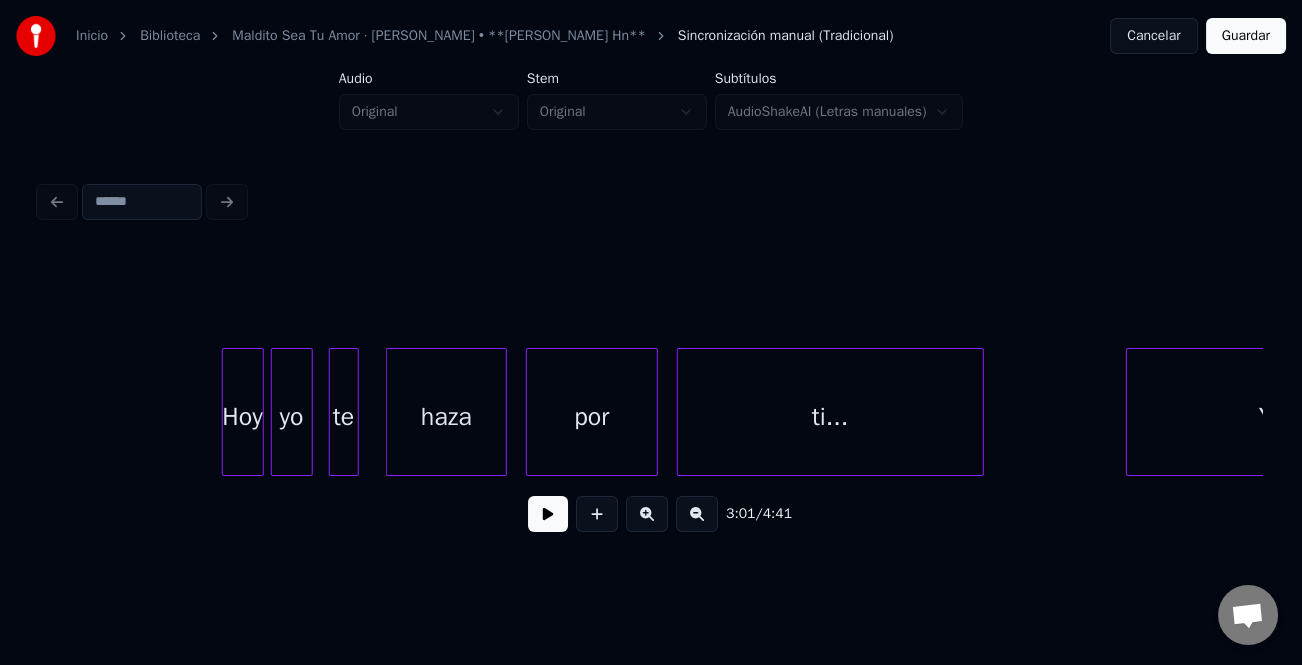 click on "Hoy" at bounding box center (243, 417) 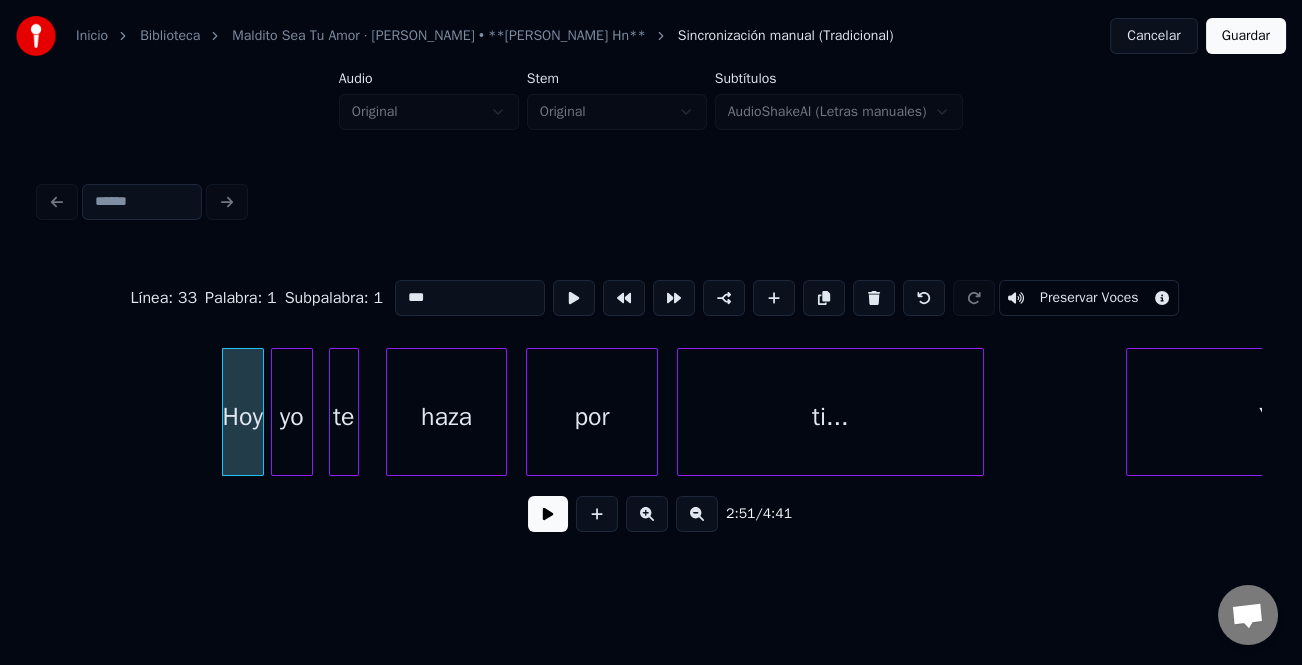 click at bounding box center (548, 514) 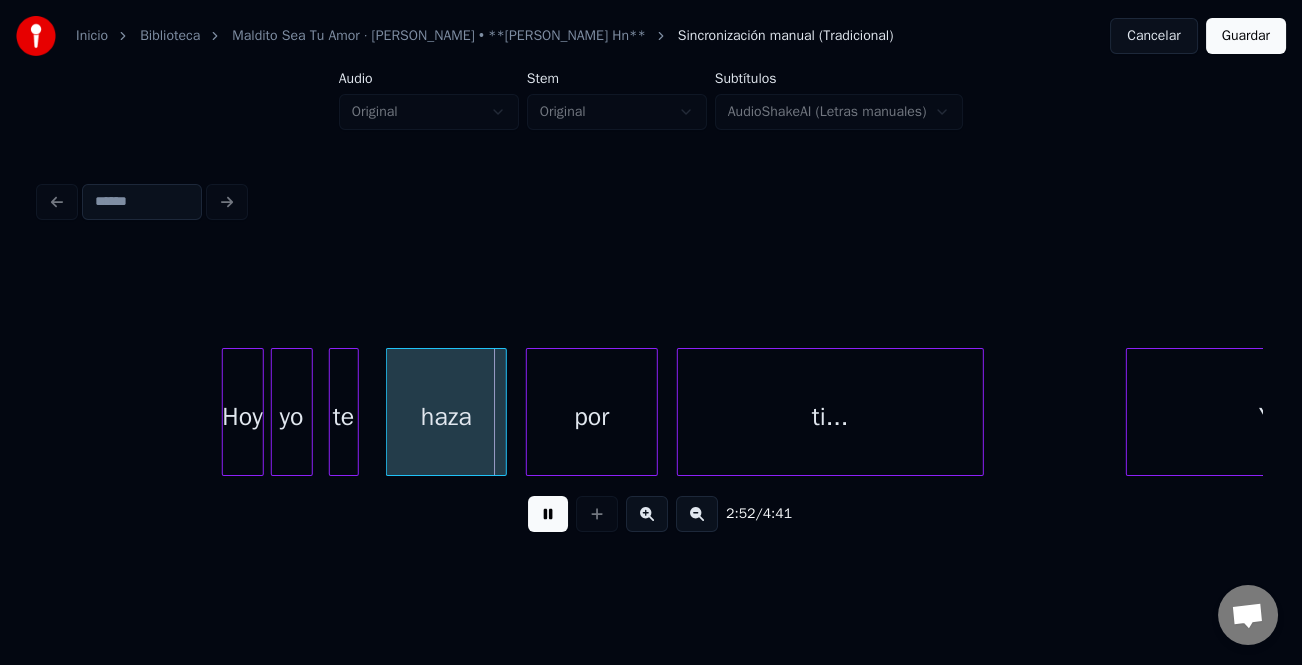 drag, startPoint x: 540, startPoint y: 516, endPoint x: 341, endPoint y: 472, distance: 203.80627 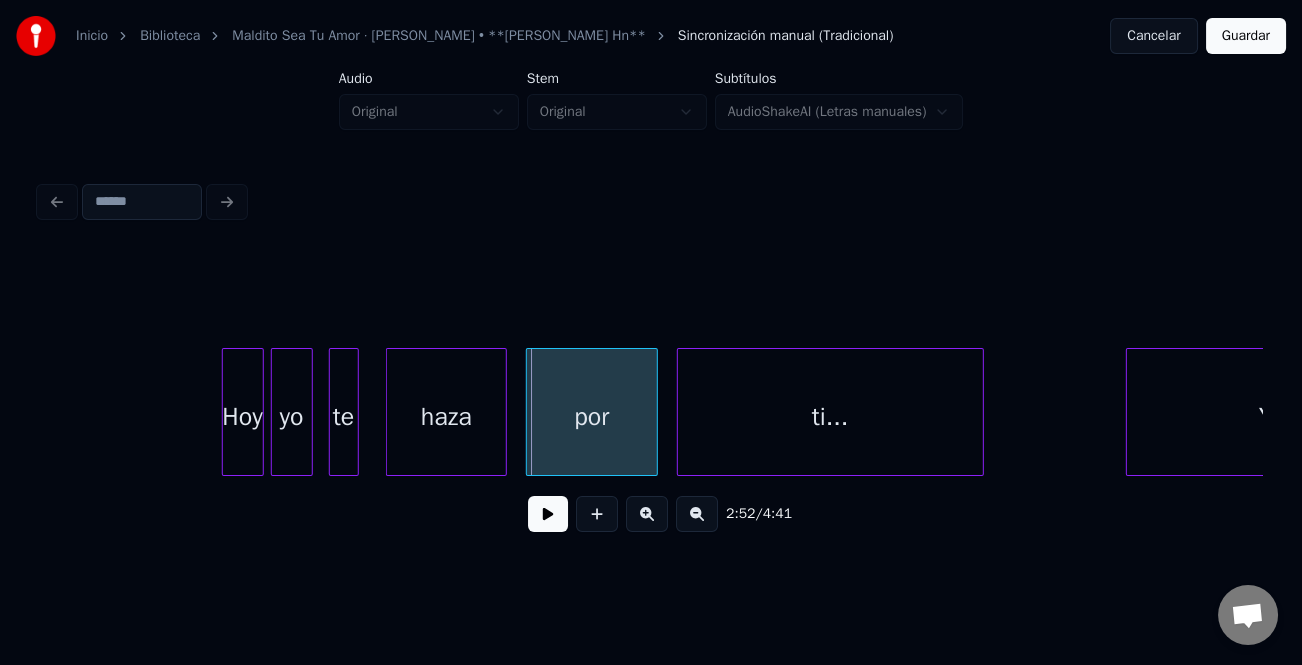 click on "yo" at bounding box center [292, 417] 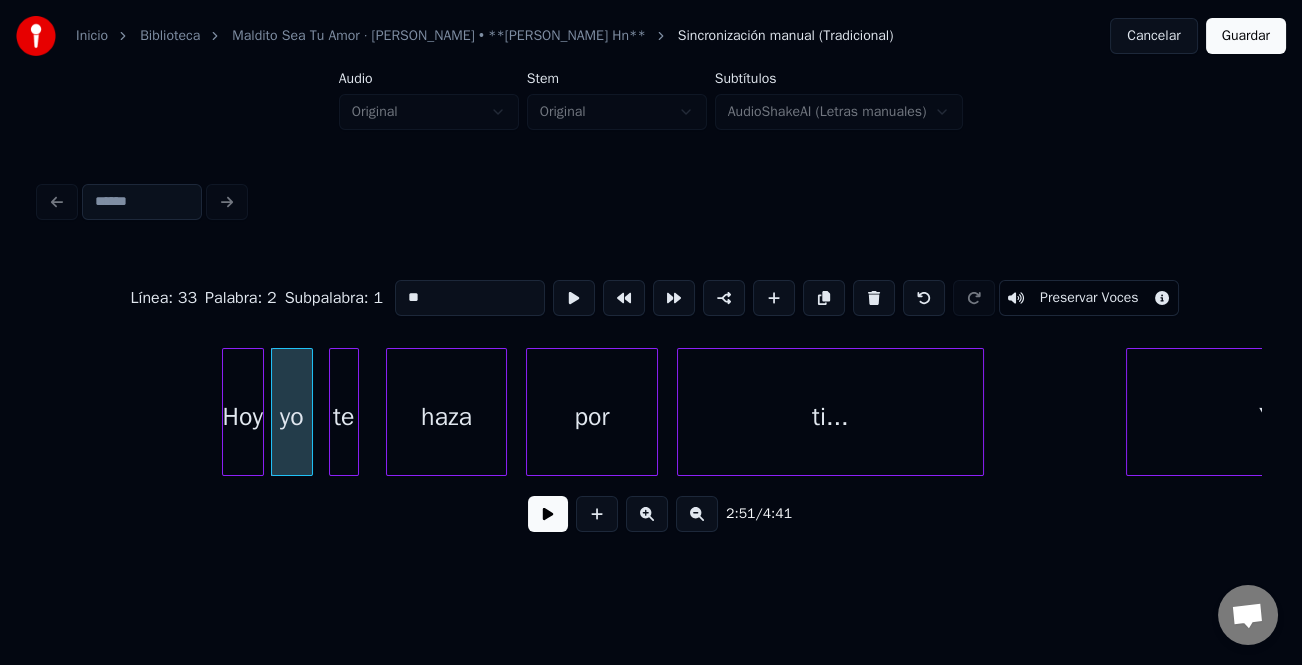 click on "**" at bounding box center (470, 298) 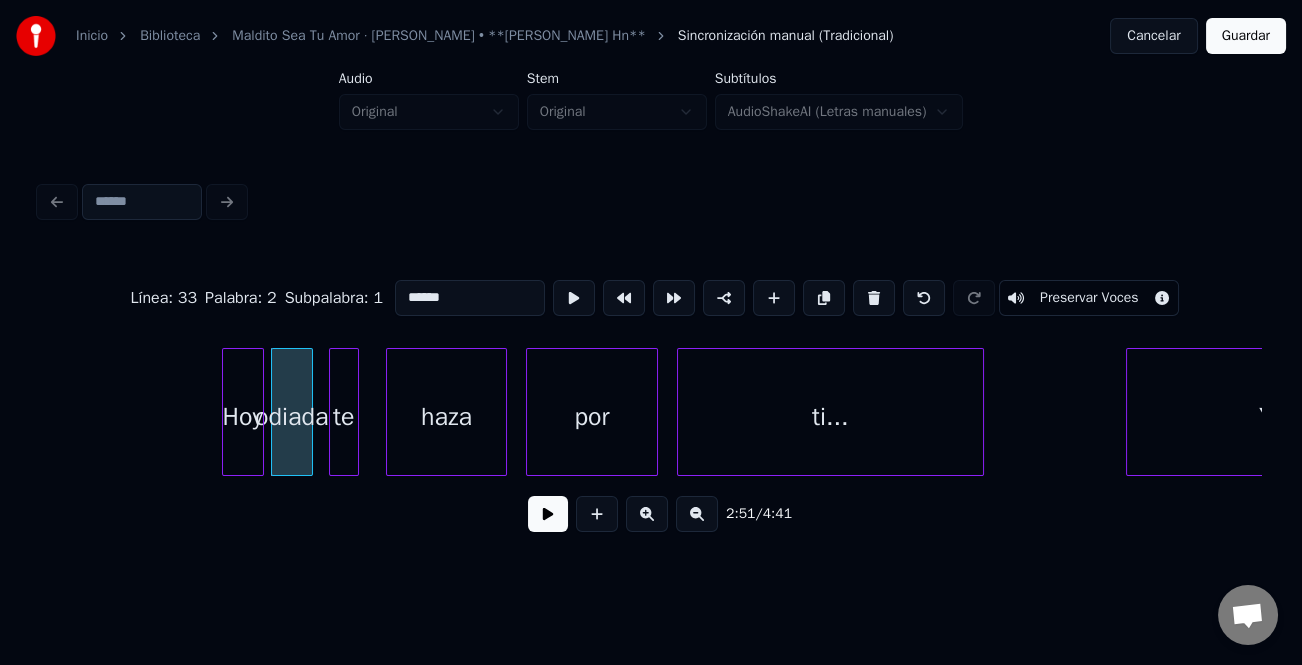 click on "haza" at bounding box center [446, 417] 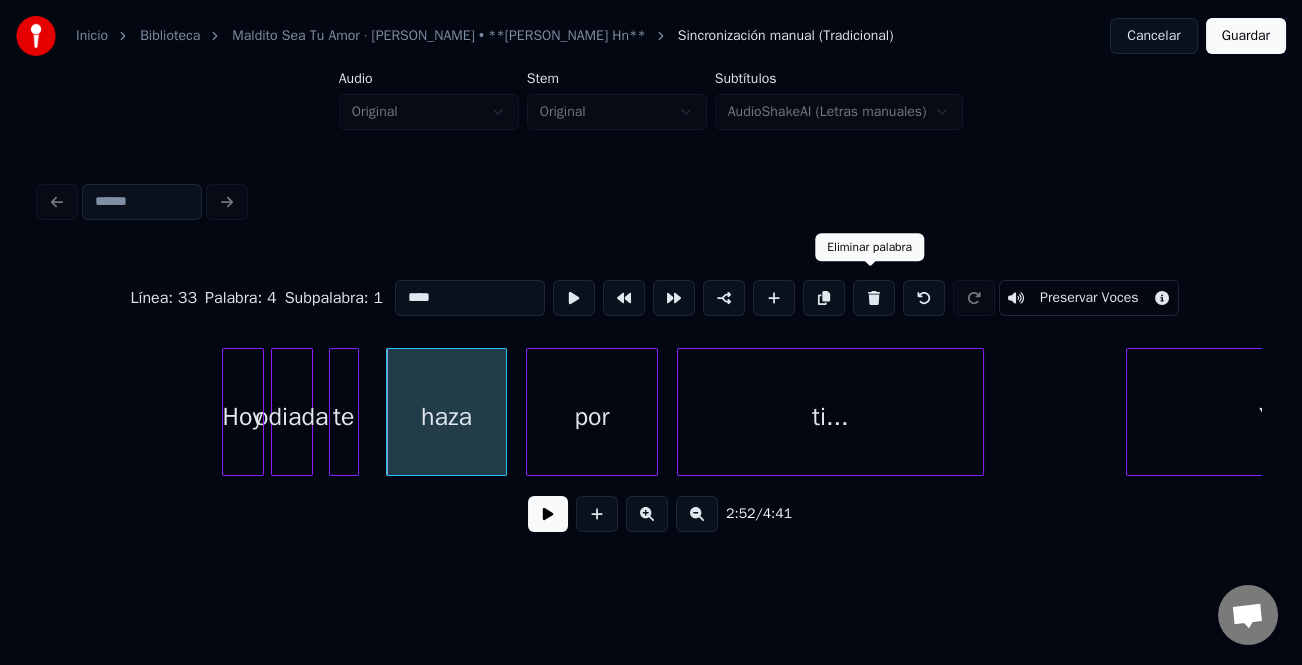 click at bounding box center [874, 298] 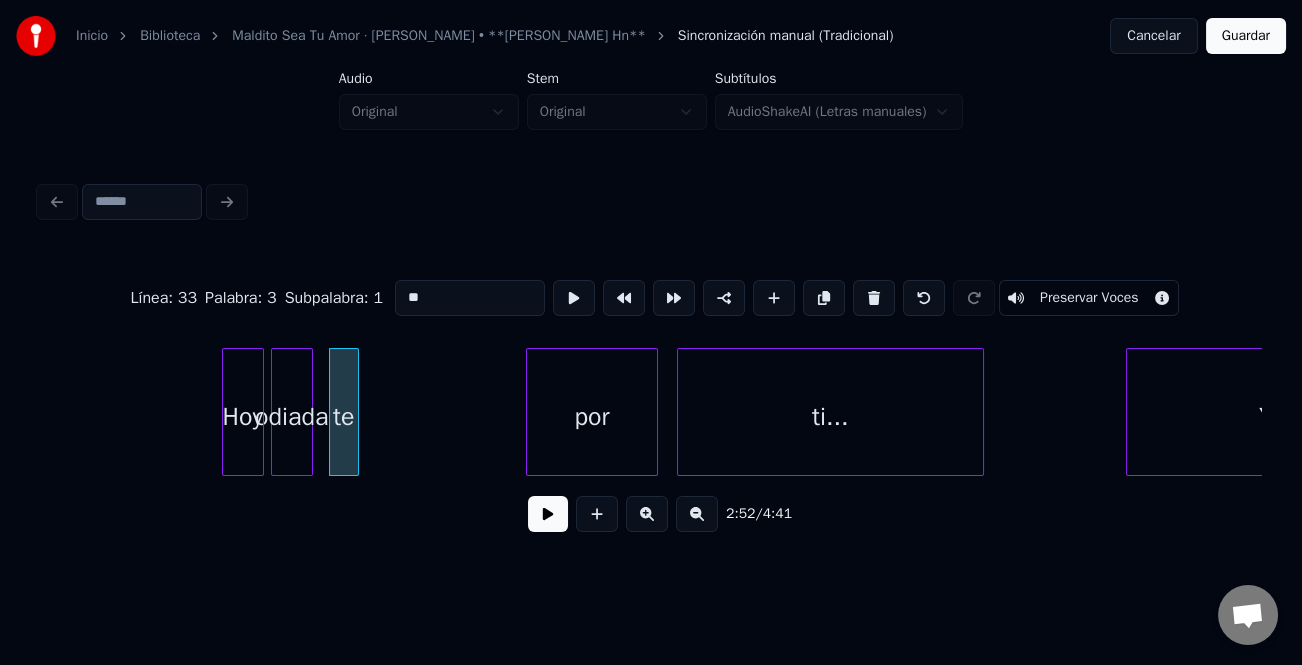 click on "te" at bounding box center [344, 417] 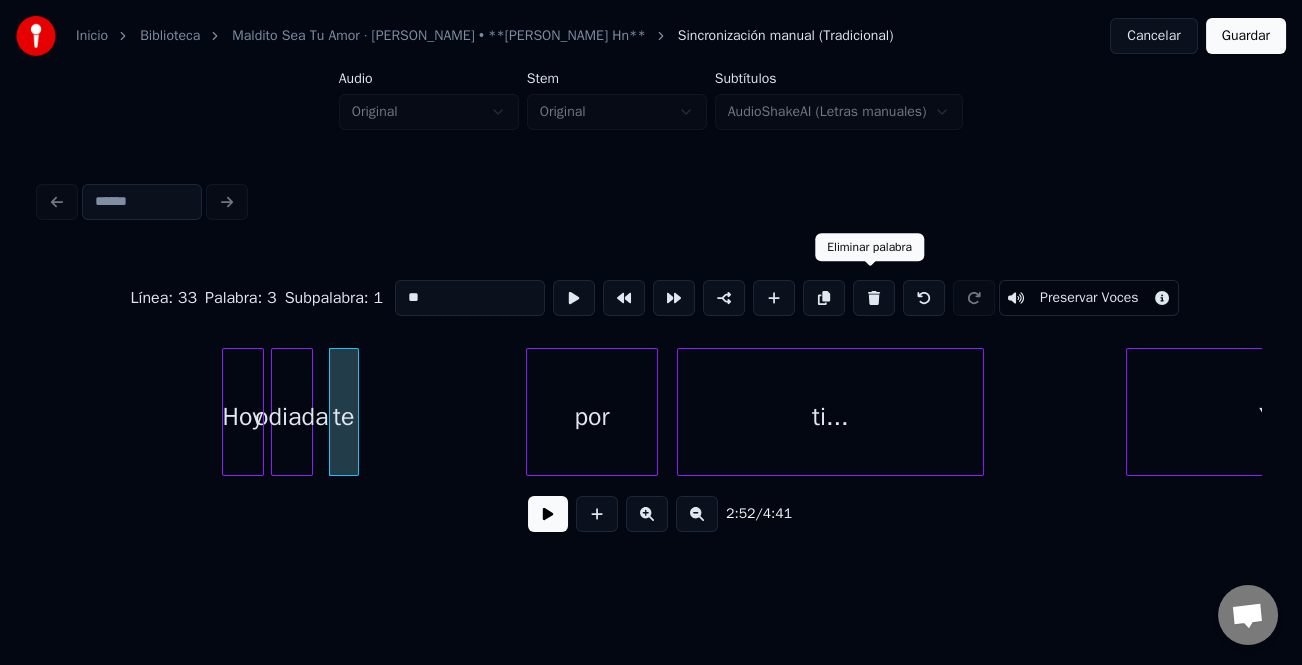 drag, startPoint x: 866, startPoint y: 287, endPoint x: 543, endPoint y: 371, distance: 333.74393 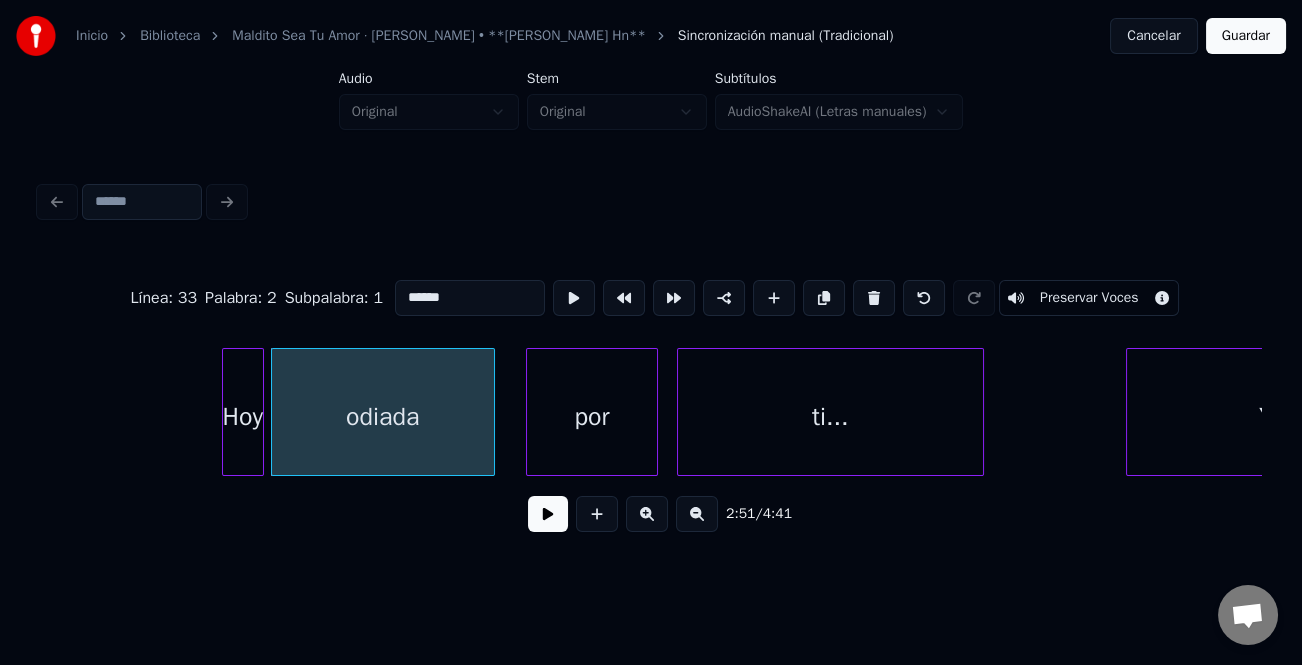 click at bounding box center (491, 412) 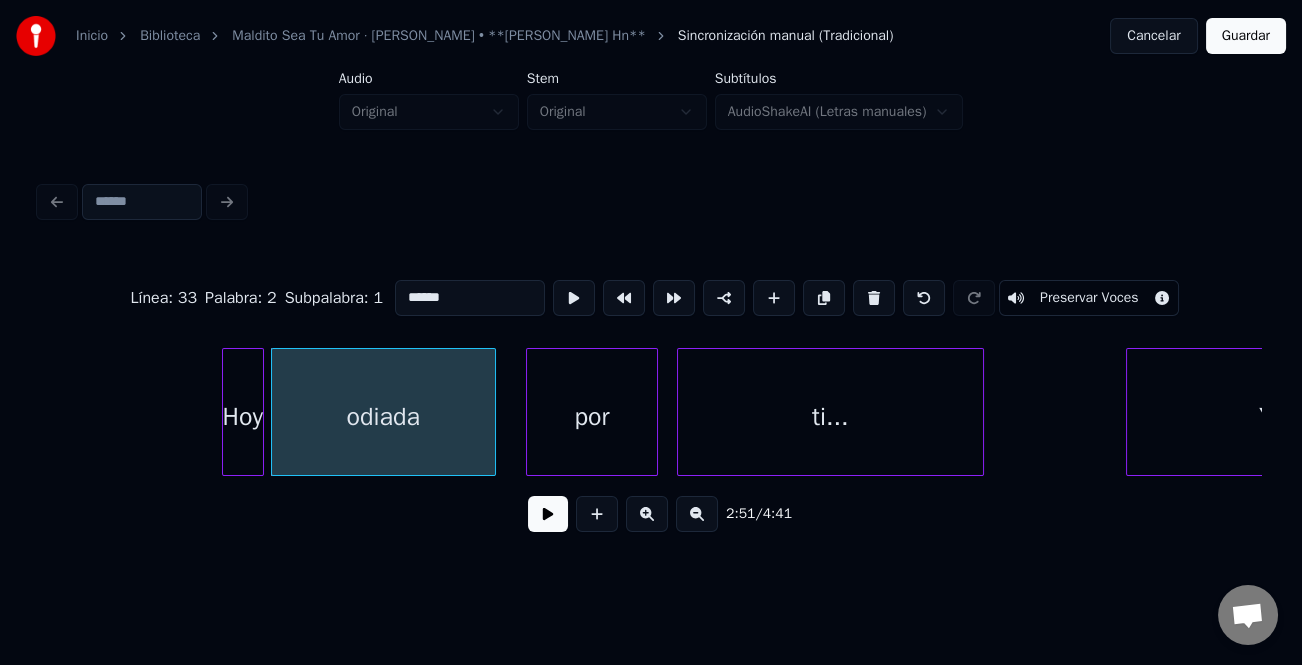 click on "Hoy" at bounding box center [243, 417] 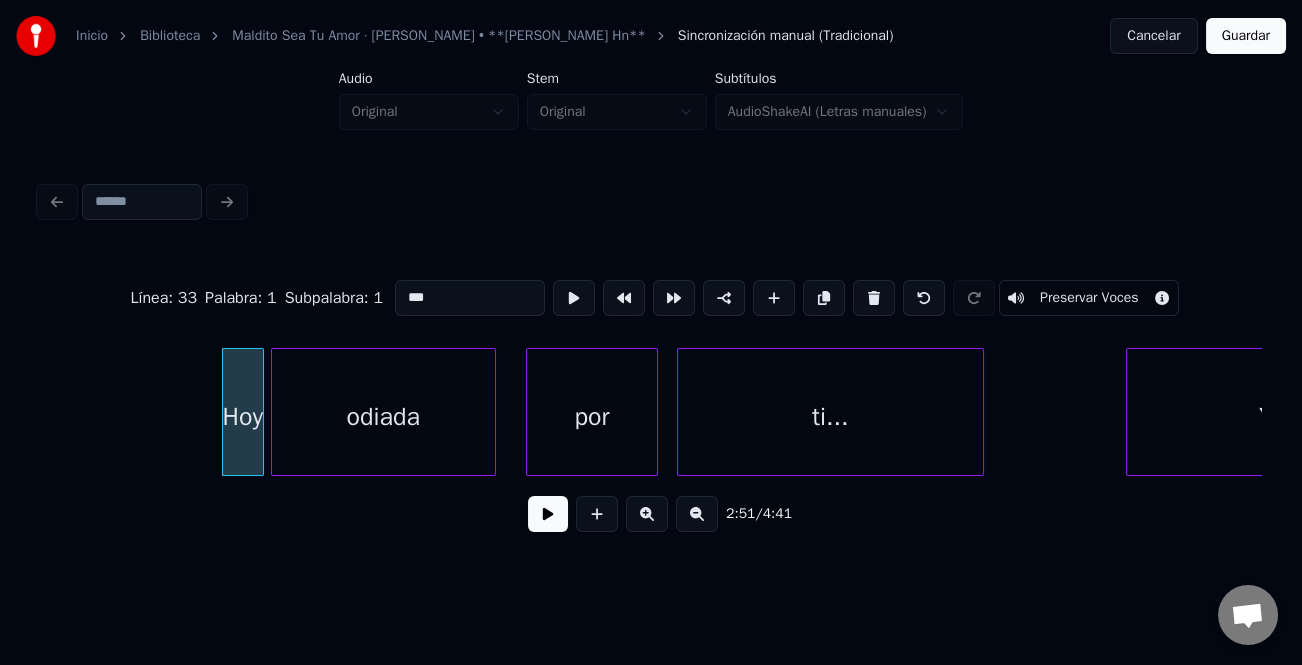 click at bounding box center [548, 514] 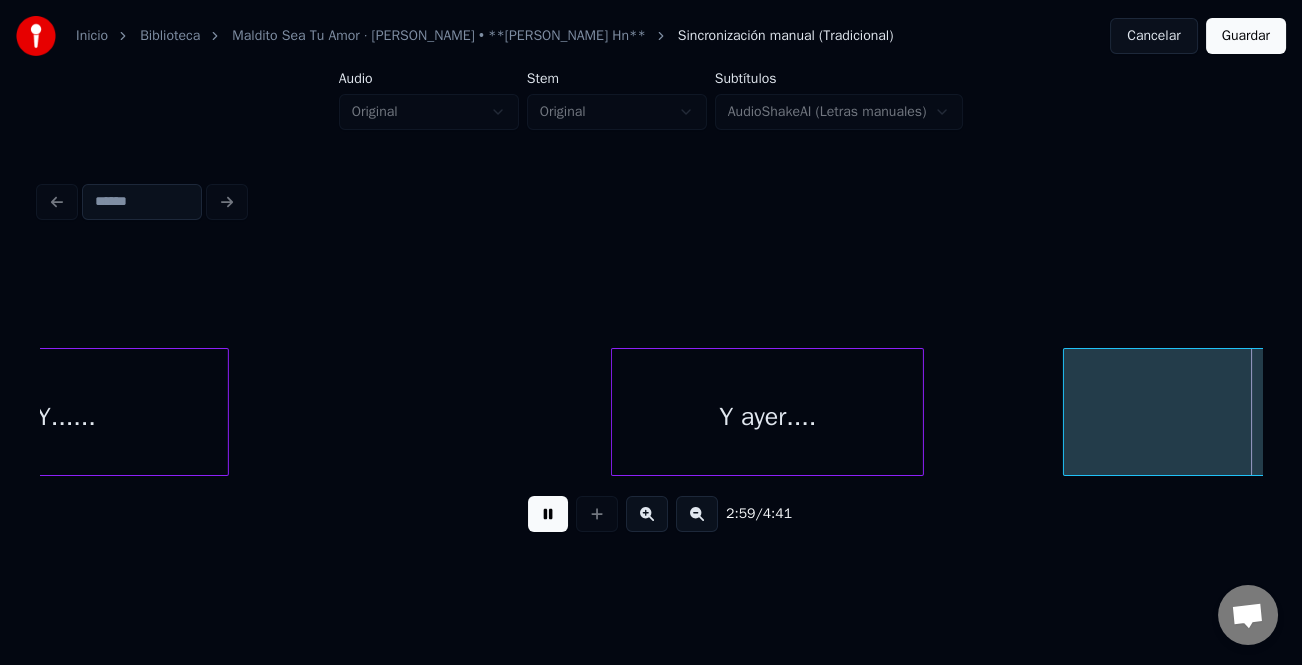 scroll, scrollTop: 0, scrollLeft: 53775, axis: horizontal 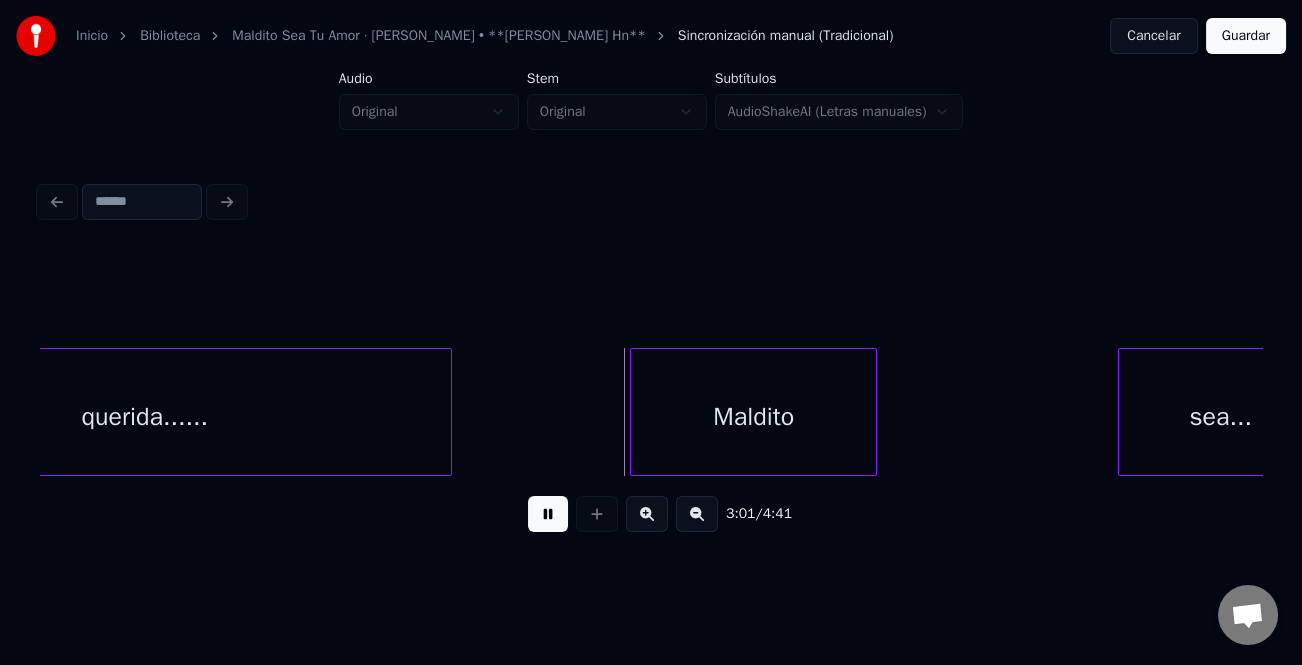 click on "Maldito" at bounding box center [753, 417] 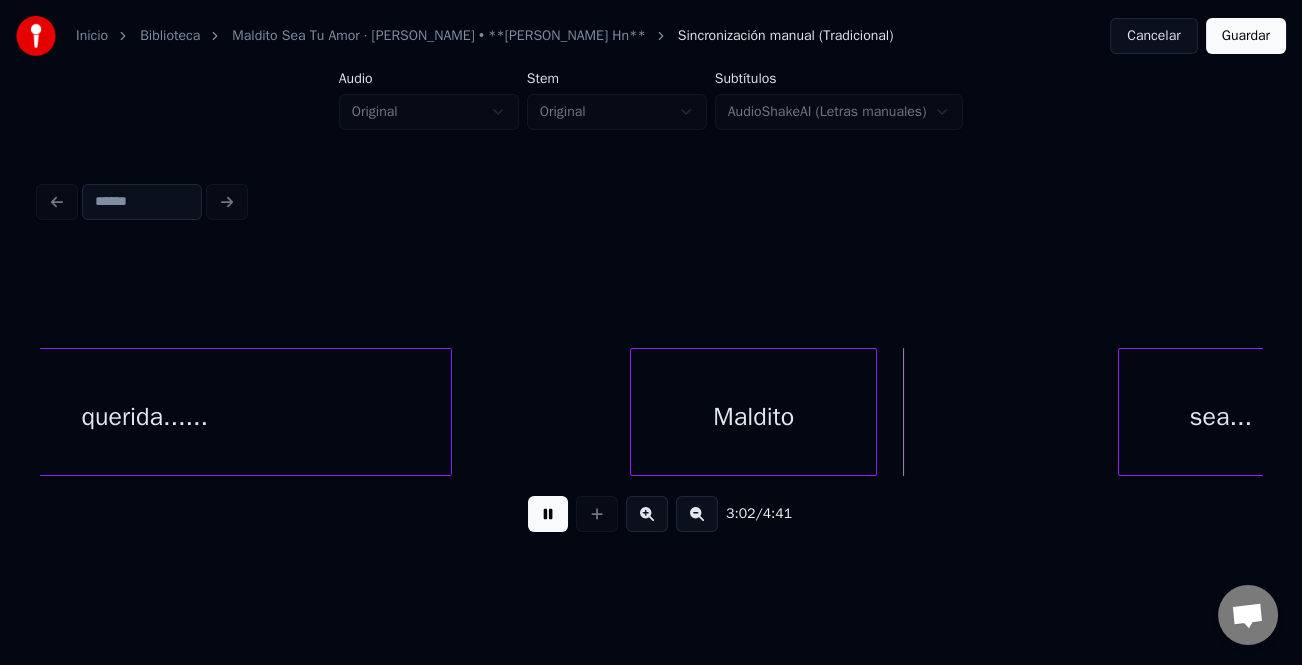 scroll, scrollTop: 0, scrollLeft: 53825, axis: horizontal 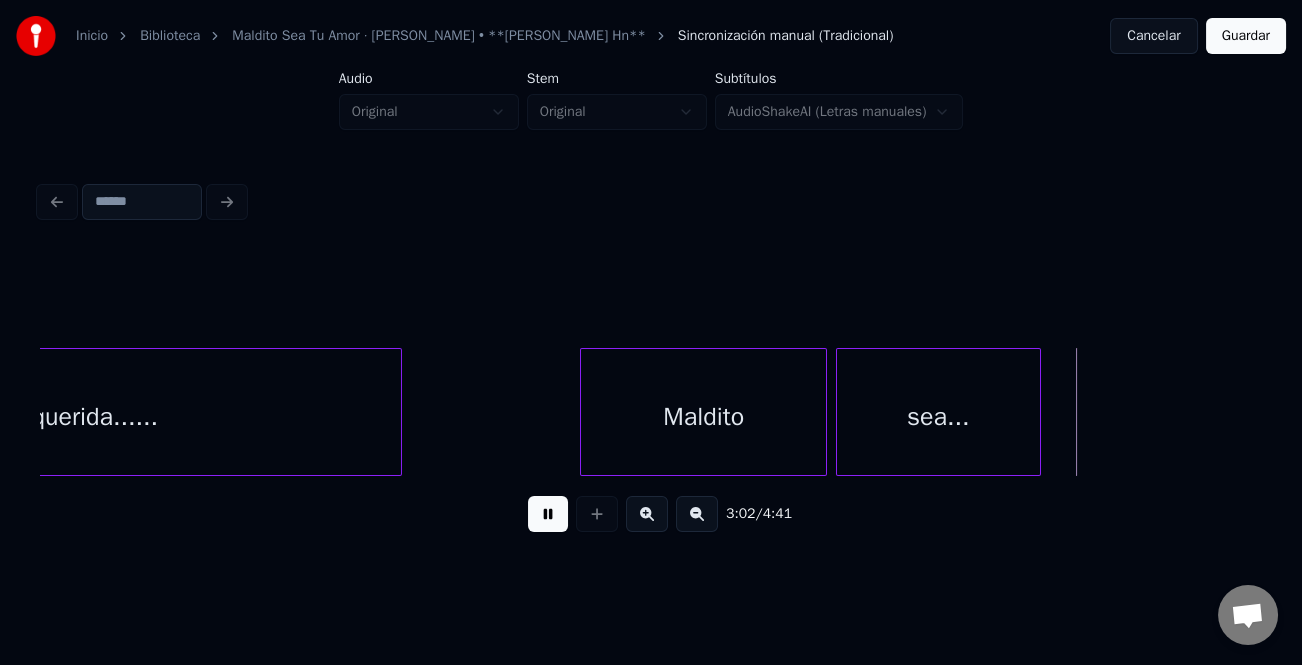 click on "sea..." at bounding box center [938, 417] 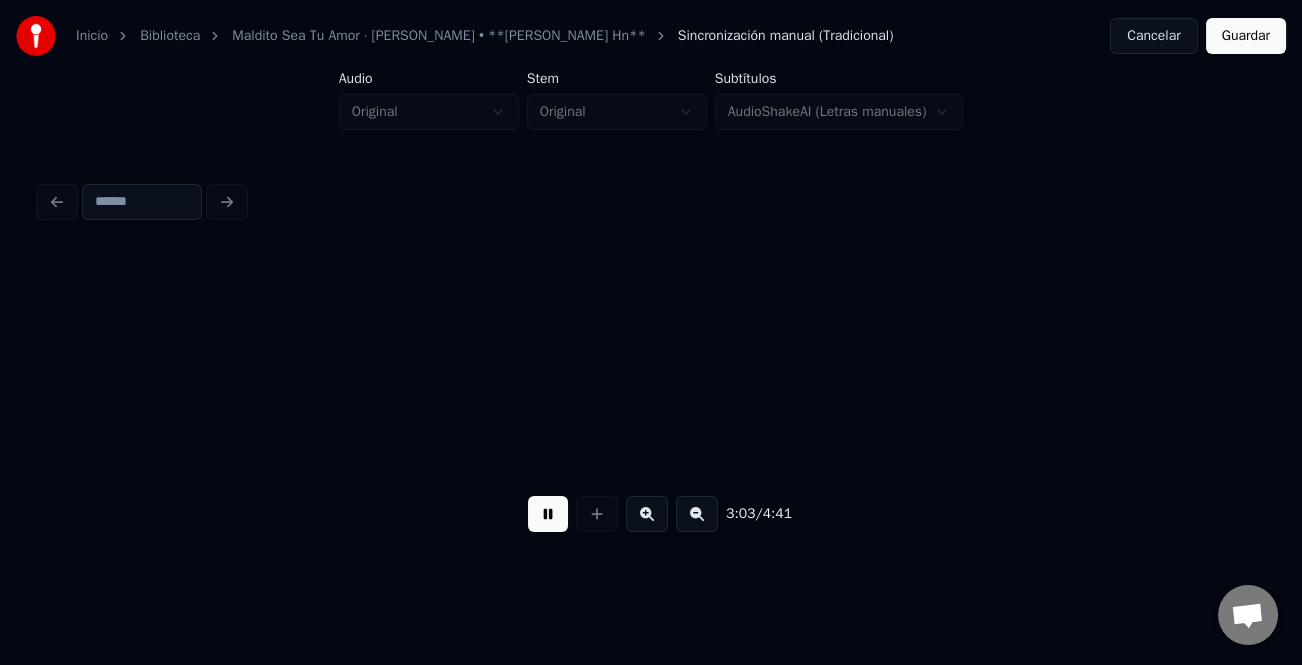scroll, scrollTop: 0, scrollLeft: 55050, axis: horizontal 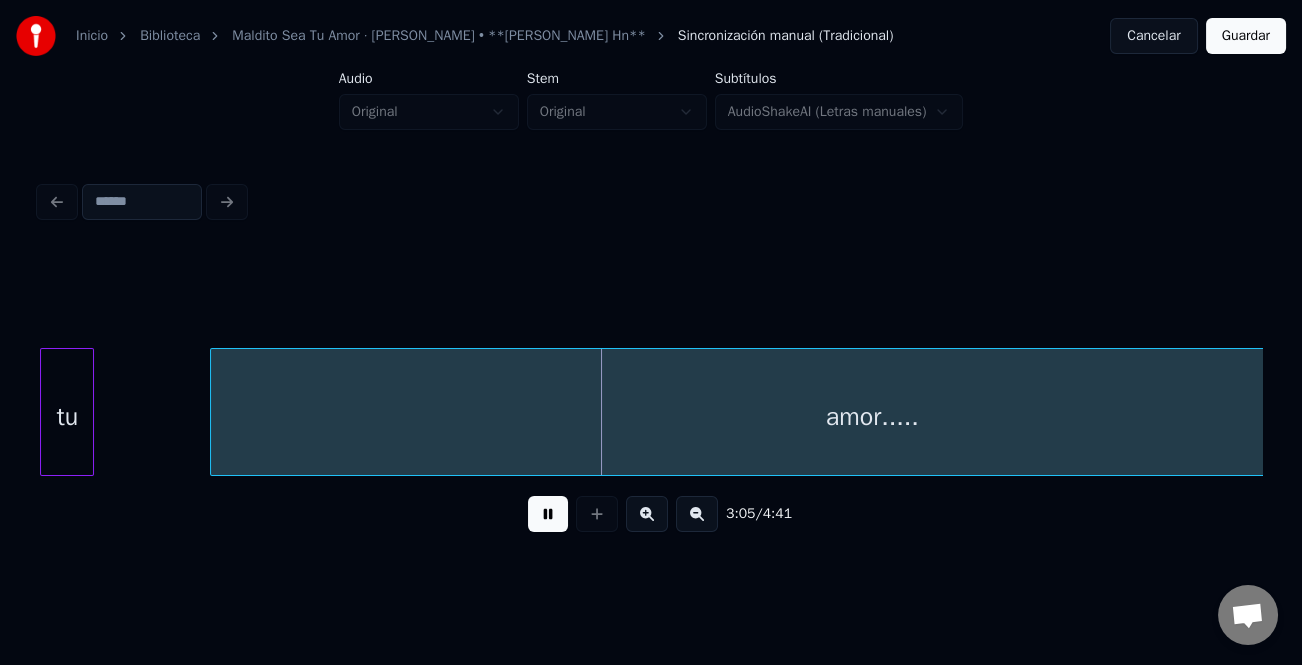 click on "tu" at bounding box center (67, 412) 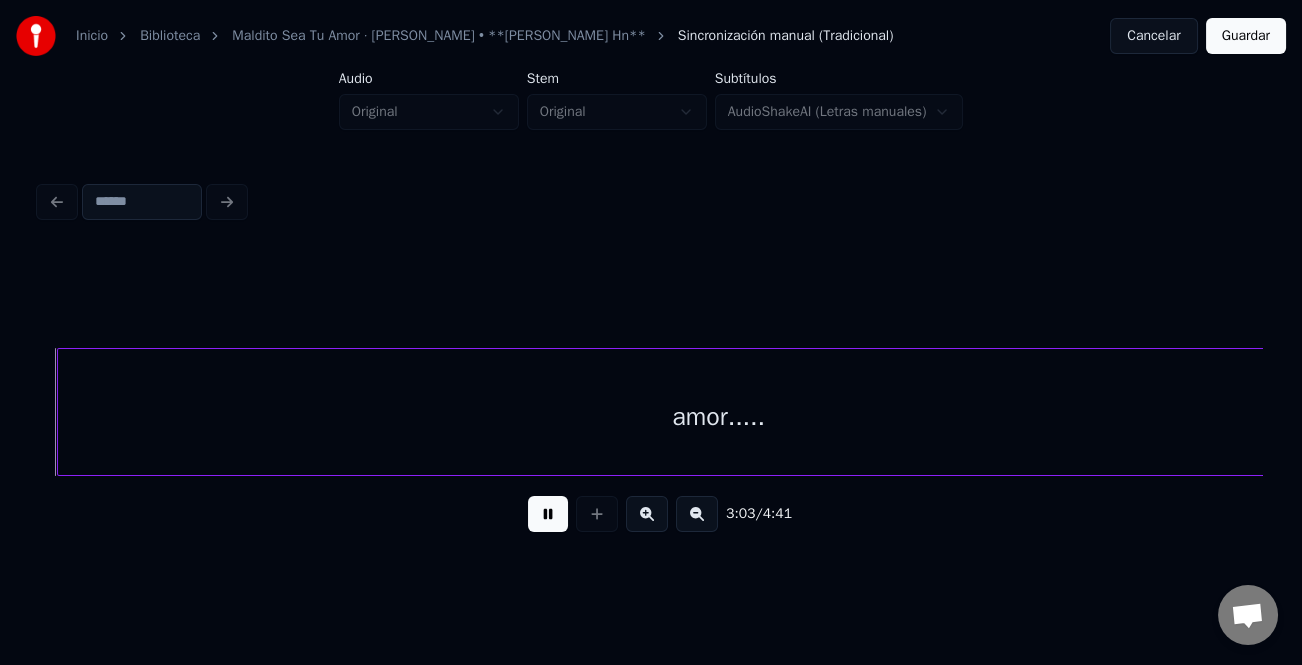 scroll, scrollTop: 0, scrollLeft: 55114, axis: horizontal 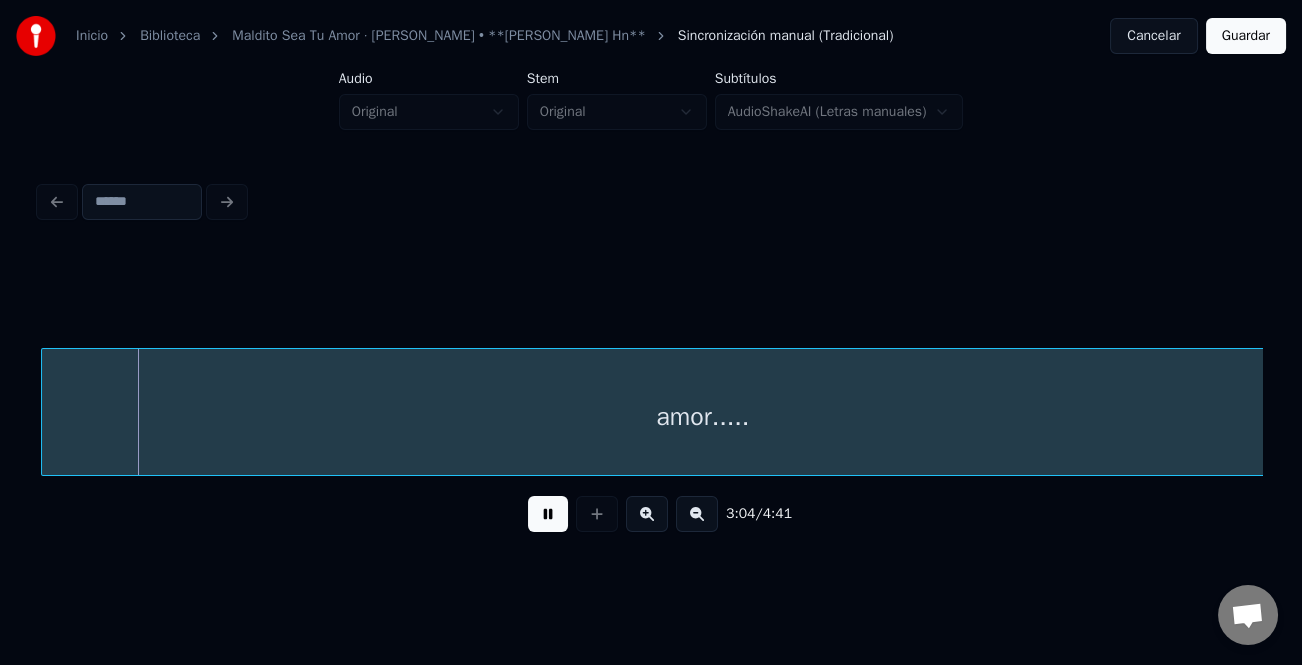 click on "amor....." at bounding box center [703, 417] 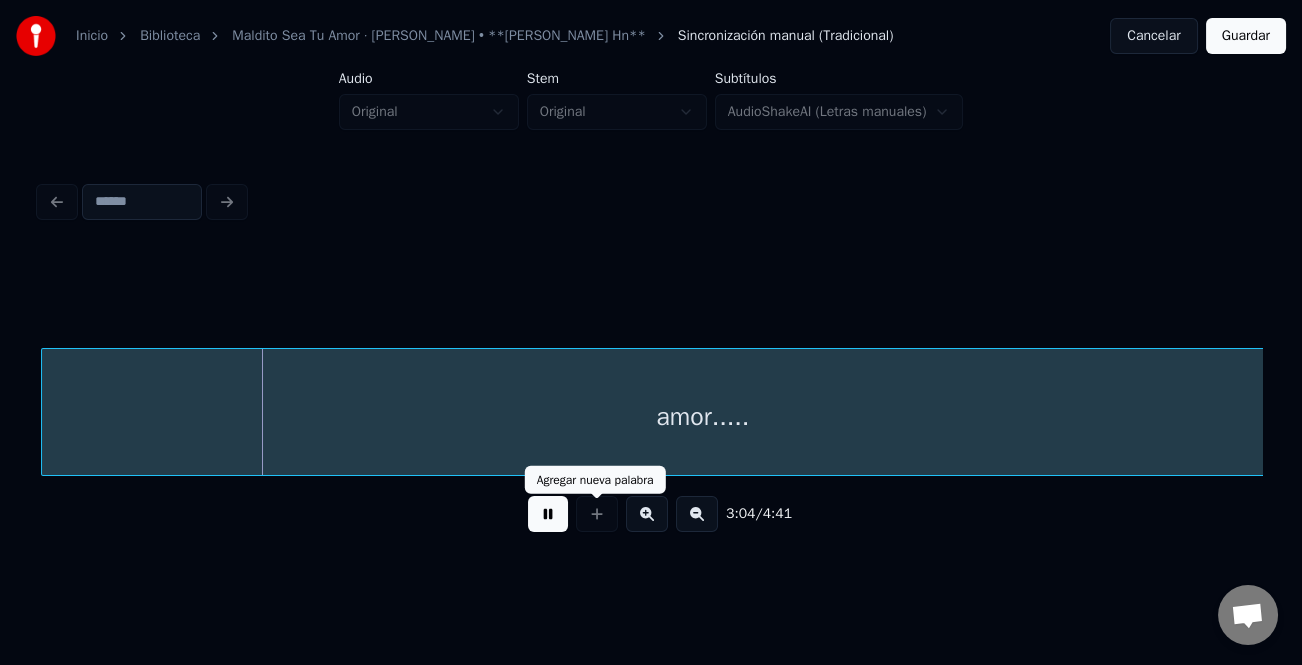 click at bounding box center (548, 514) 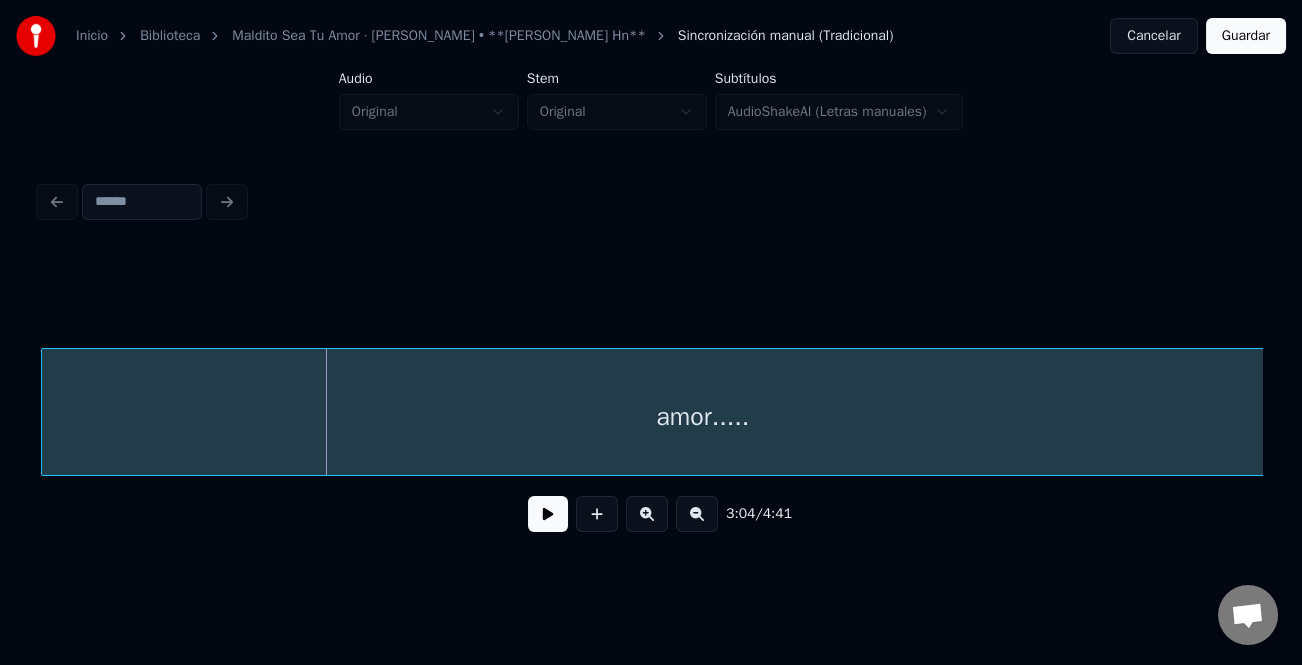 click at bounding box center (548, 514) 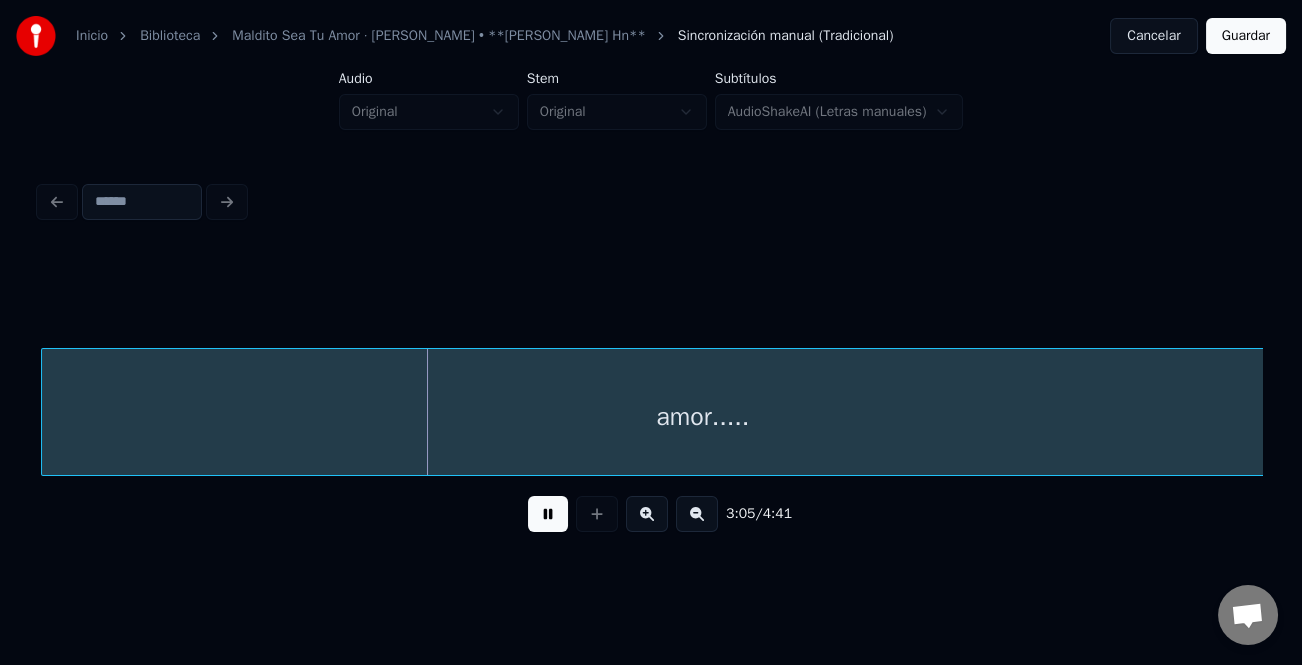 click on "amor....." at bounding box center (703, 417) 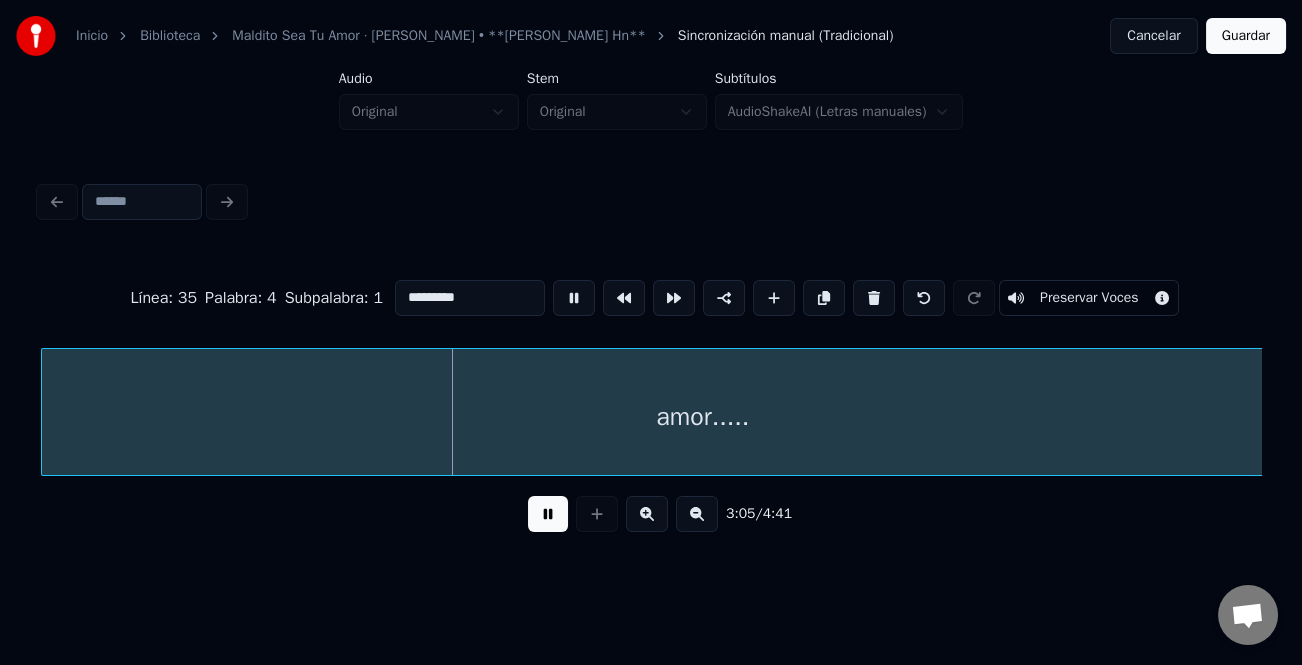 click at bounding box center [697, 514] 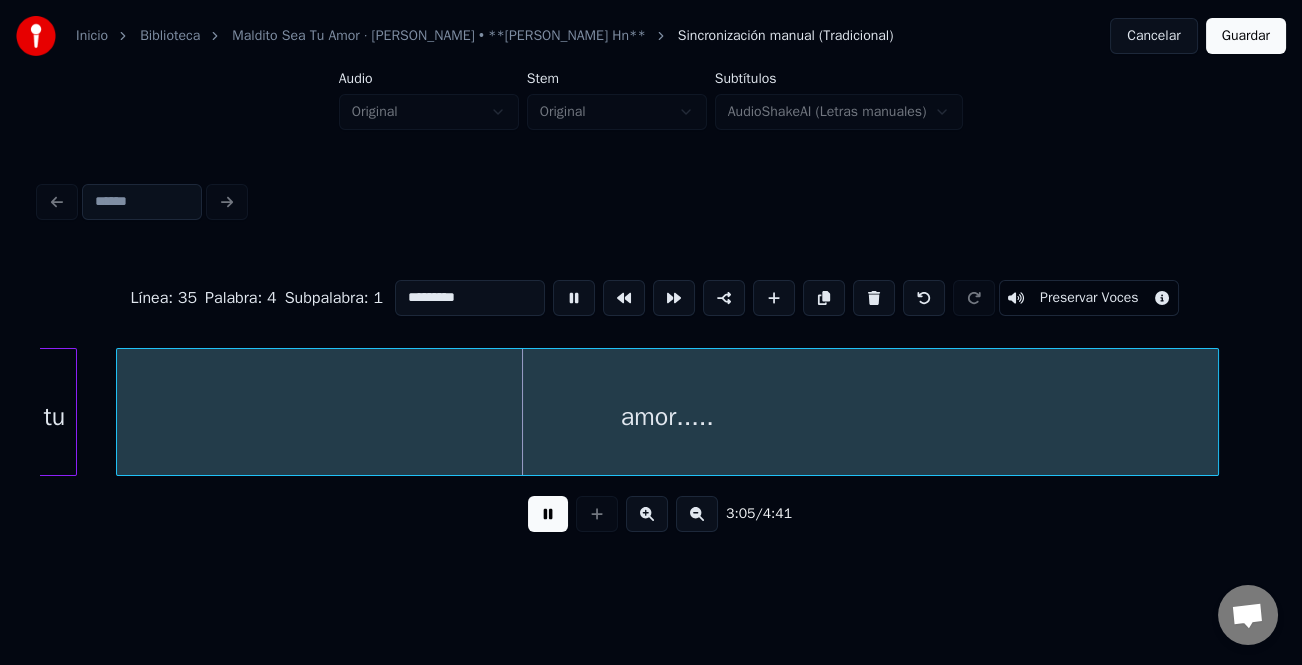 click at bounding box center [697, 514] 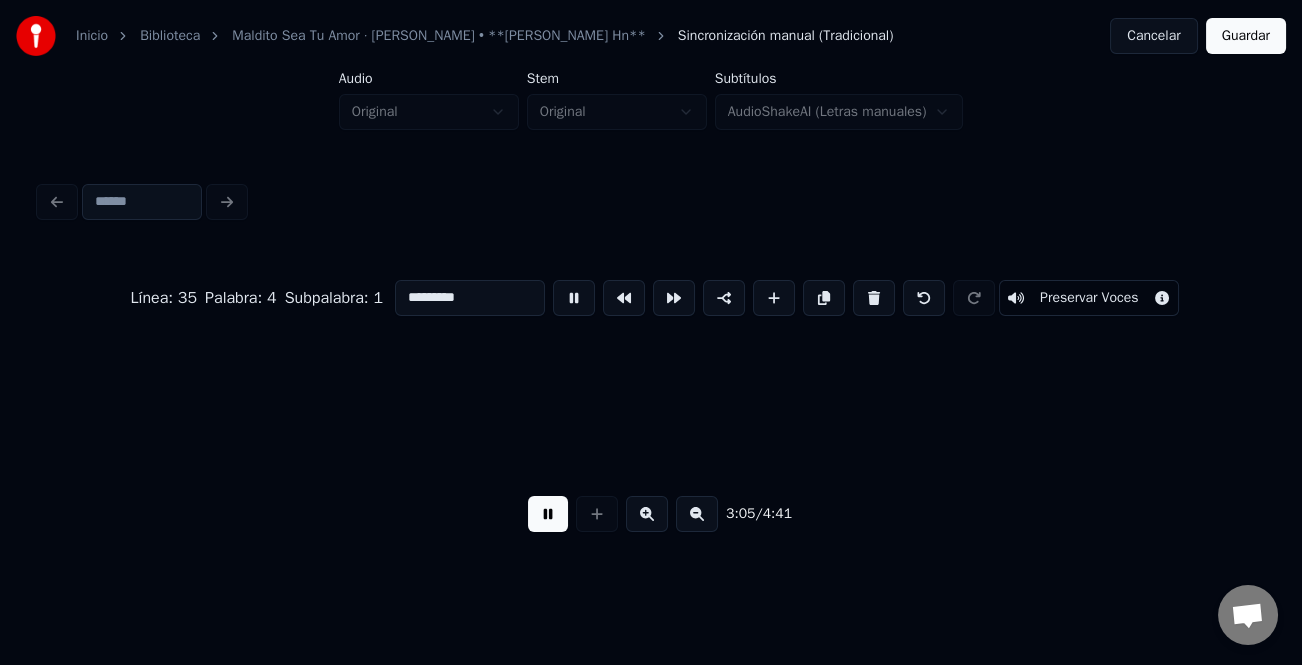 scroll, scrollTop: 0, scrollLeft: 36577, axis: horizontal 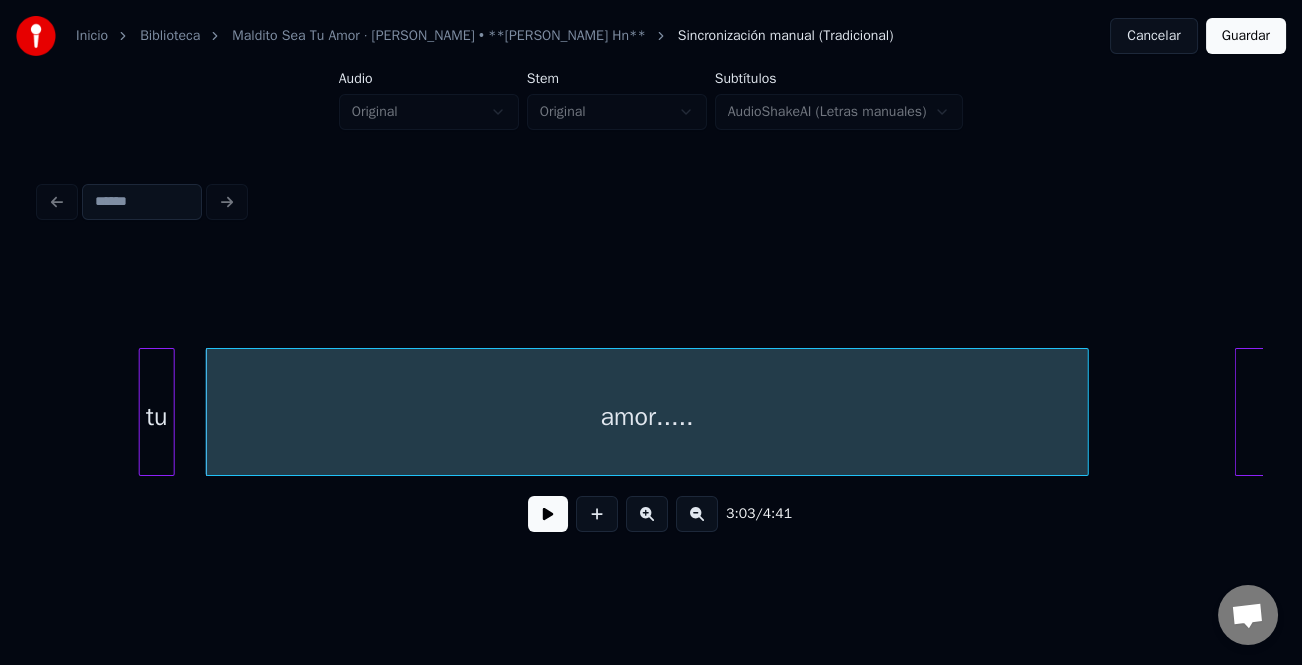 click on "3:03  /  4:41" at bounding box center (651, 400) 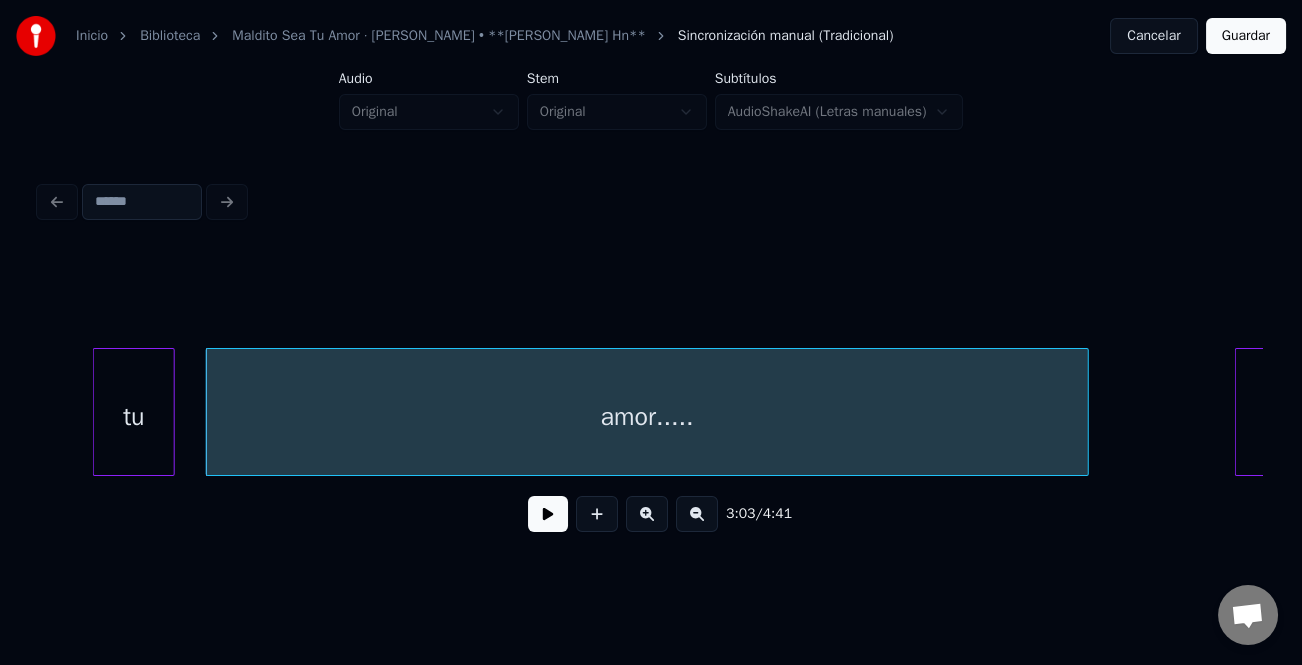 click at bounding box center (97, 412) 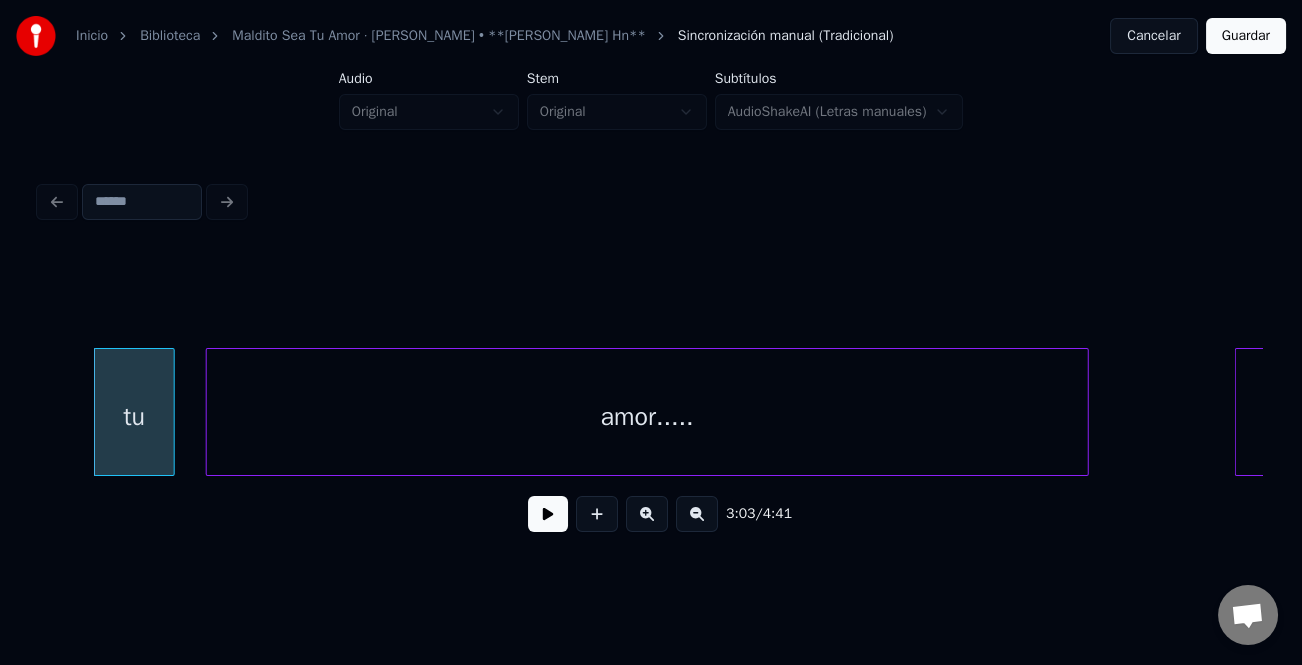 click at bounding box center (548, 514) 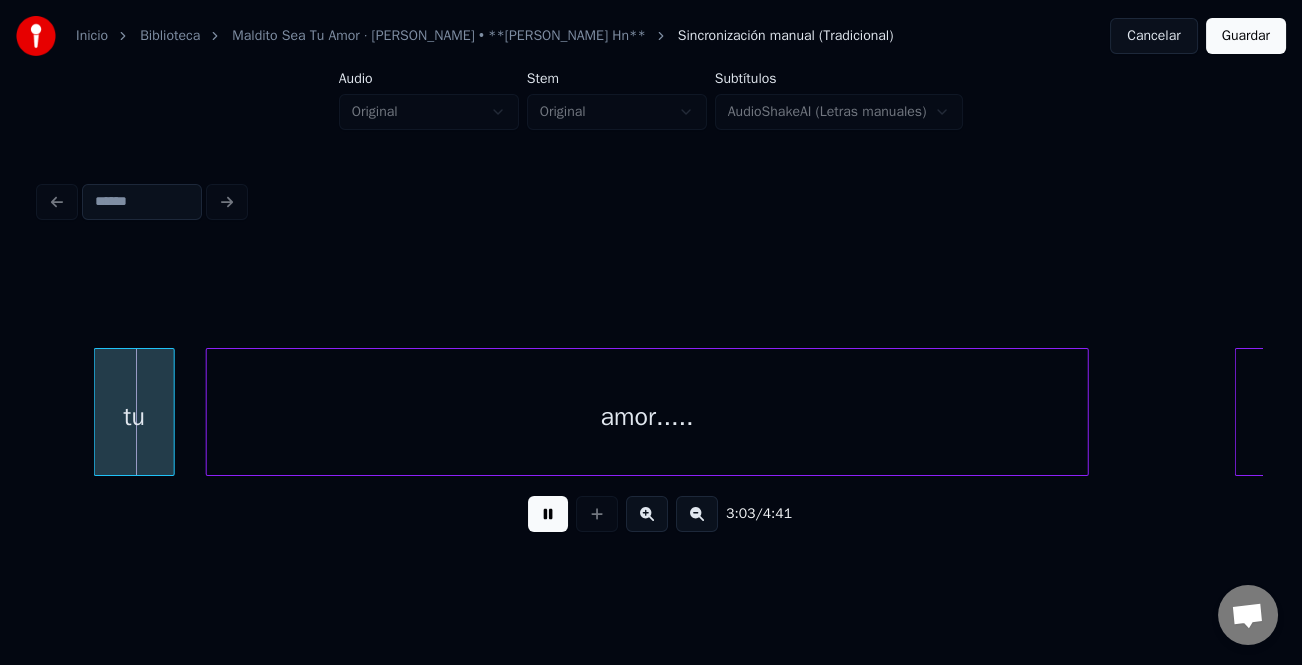 drag, startPoint x: 543, startPoint y: 522, endPoint x: 477, endPoint y: 504, distance: 68.41052 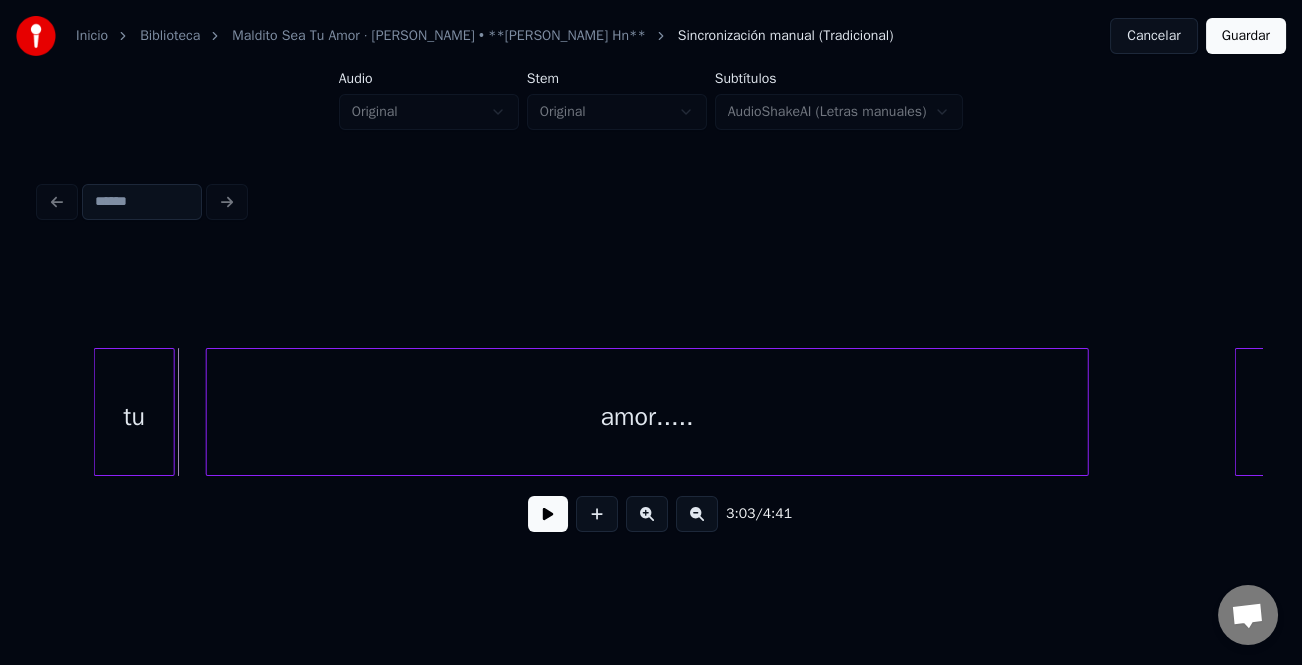 click on "tu" at bounding box center (134, 417) 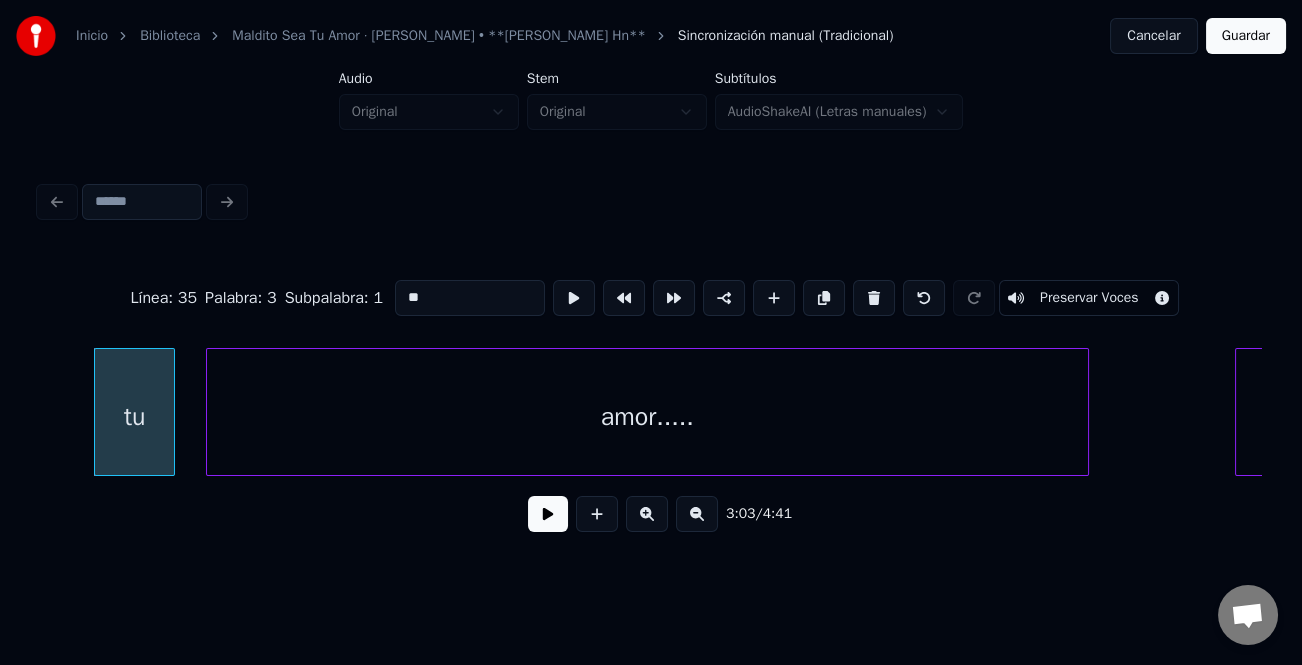 click on "**" at bounding box center (470, 298) 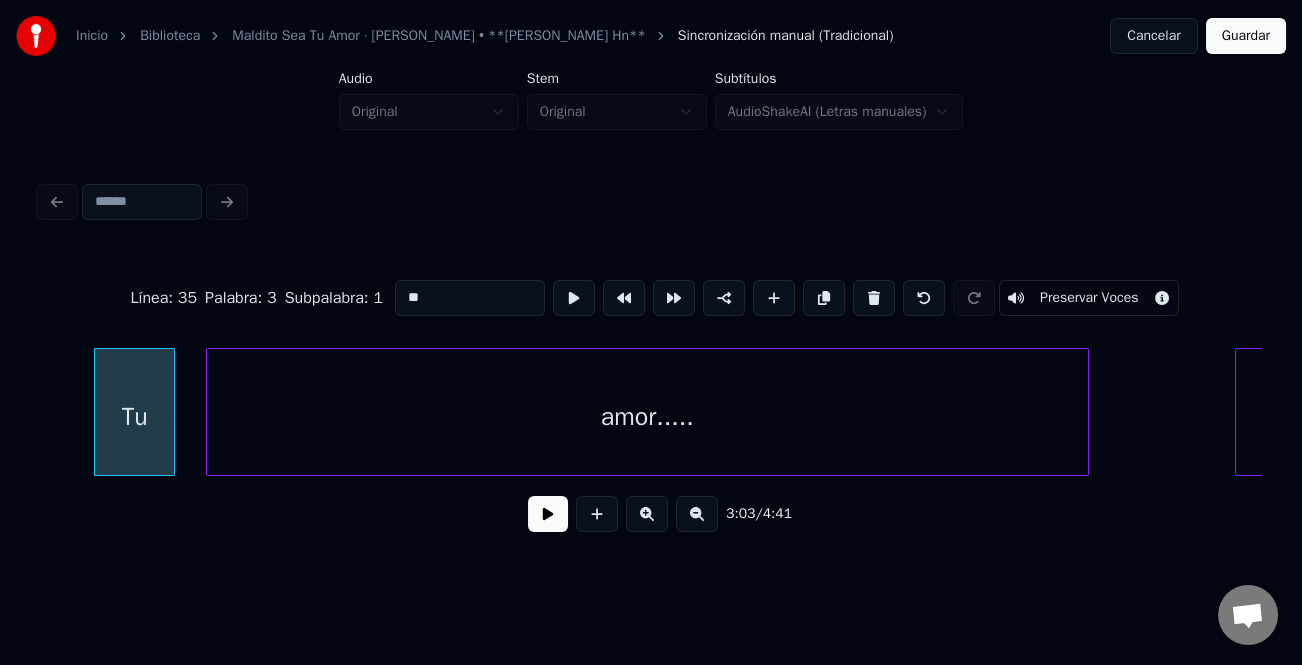 type on "**" 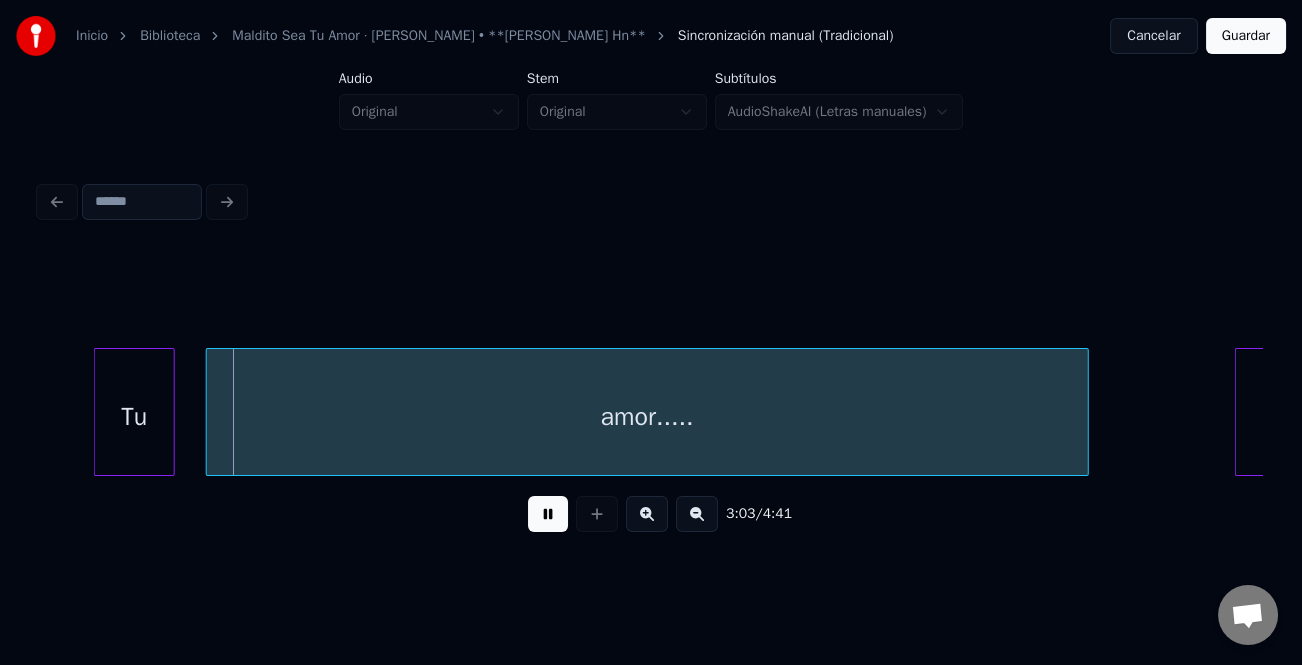 click on "Maldito" at bounding box center (1375, 417) 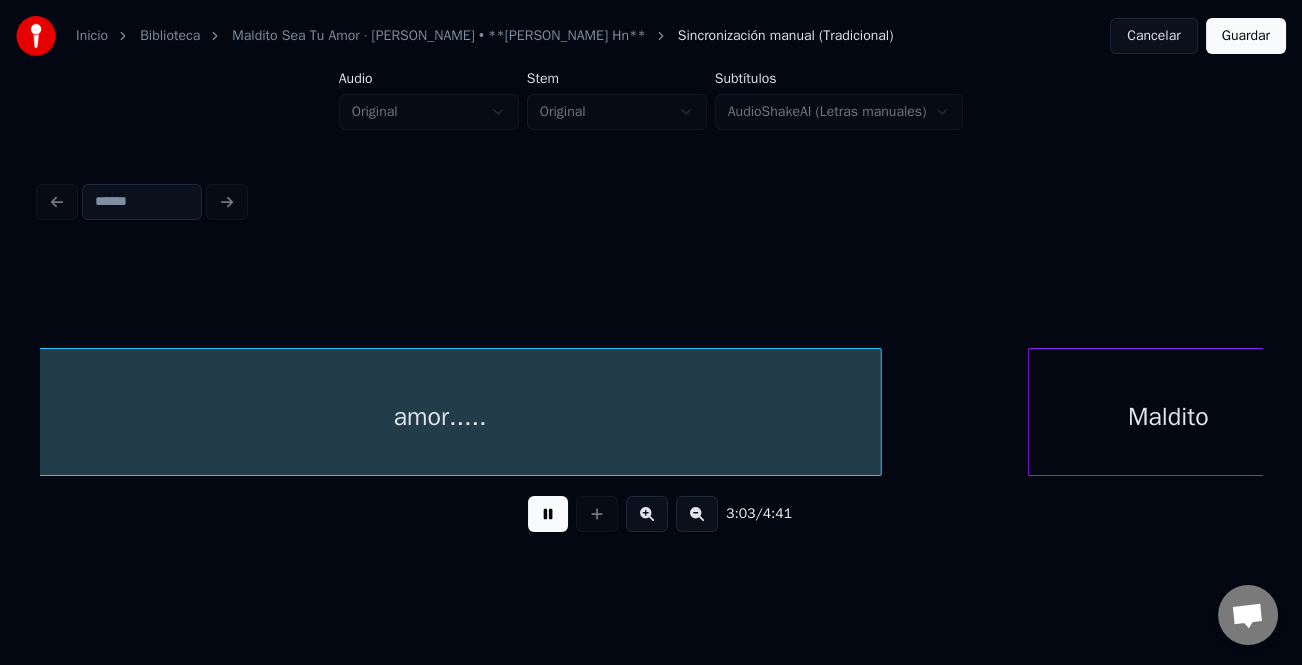 click on "Maldito" at bounding box center (1168, 417) 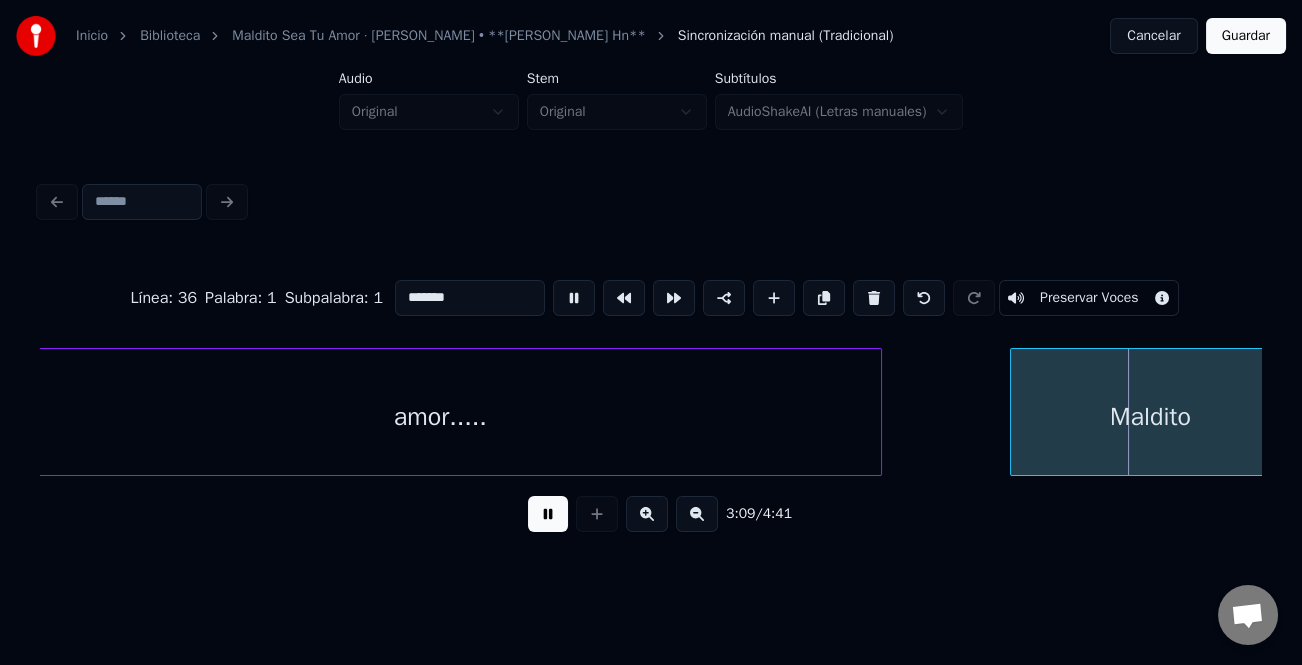 scroll, scrollTop: 0, scrollLeft: 36812, axis: horizontal 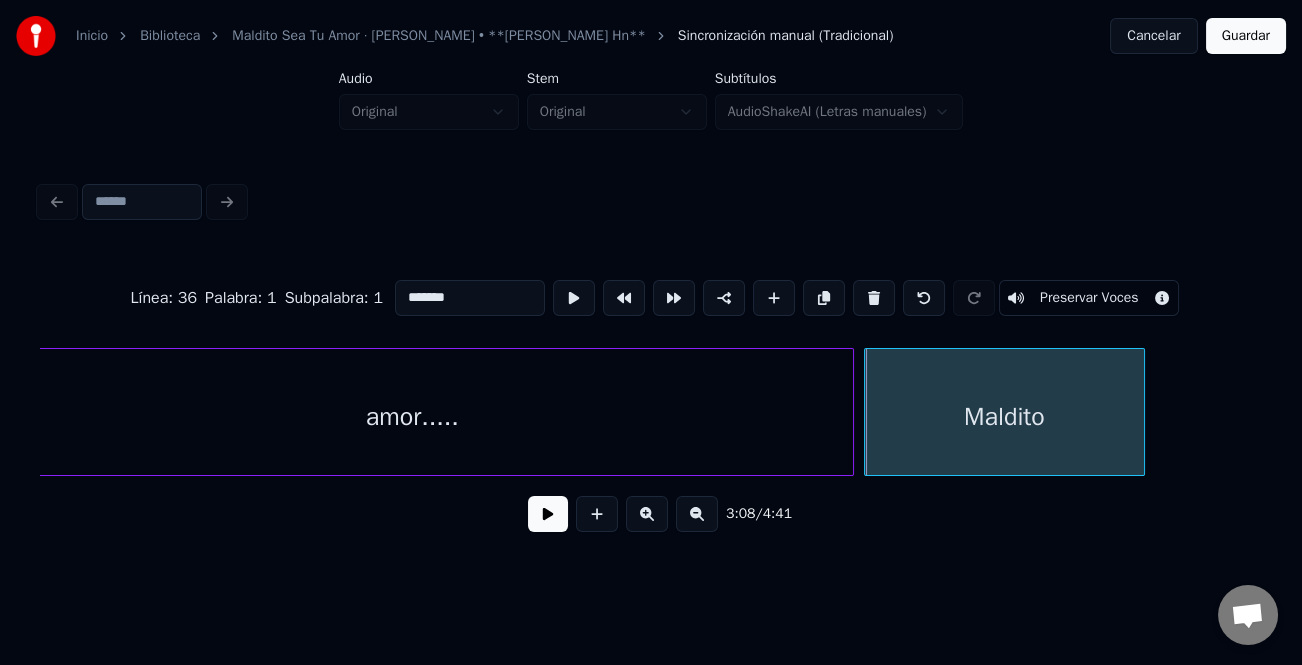 click on "Maldito" at bounding box center [1004, 417] 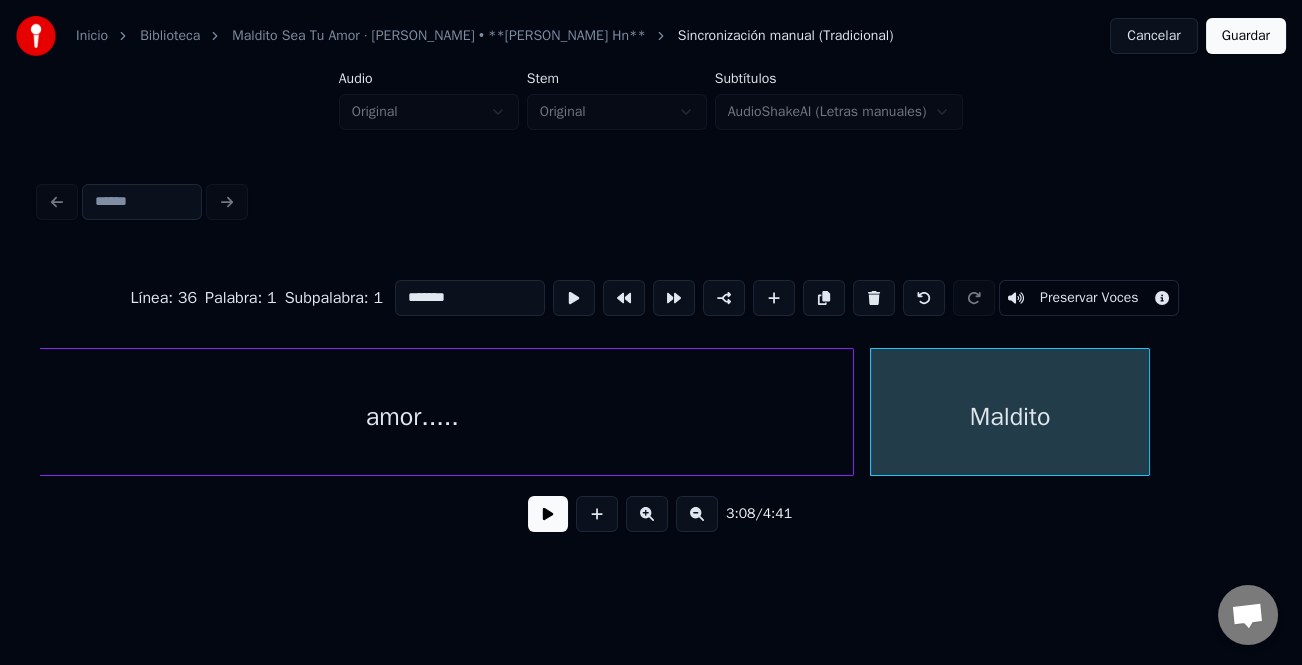 click at bounding box center [548, 514] 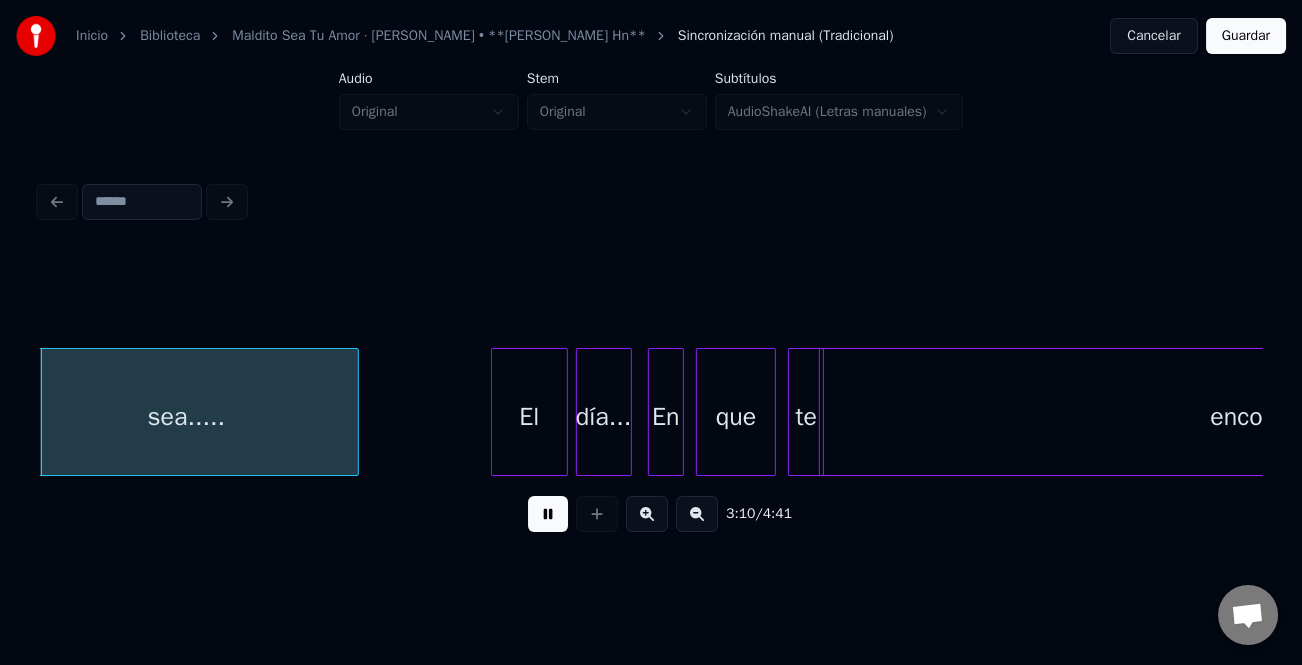 scroll, scrollTop: 0, scrollLeft: 38120, axis: horizontal 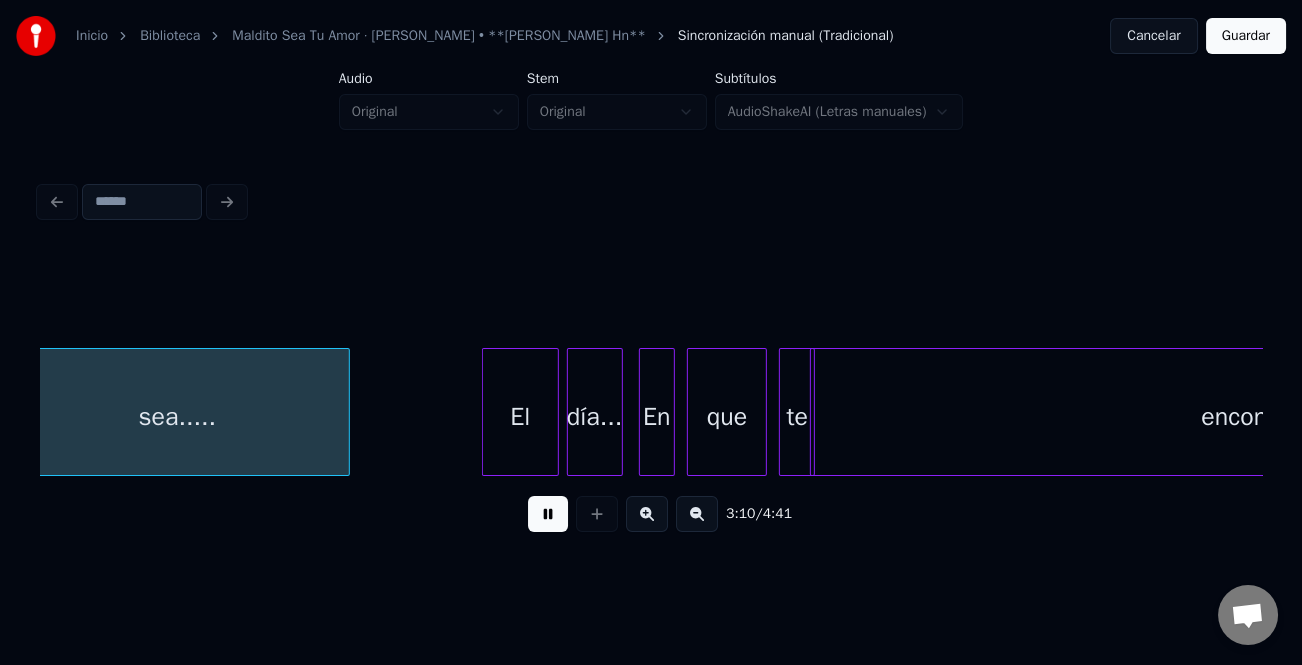 click on "encontré....." at bounding box center (1267, 417) 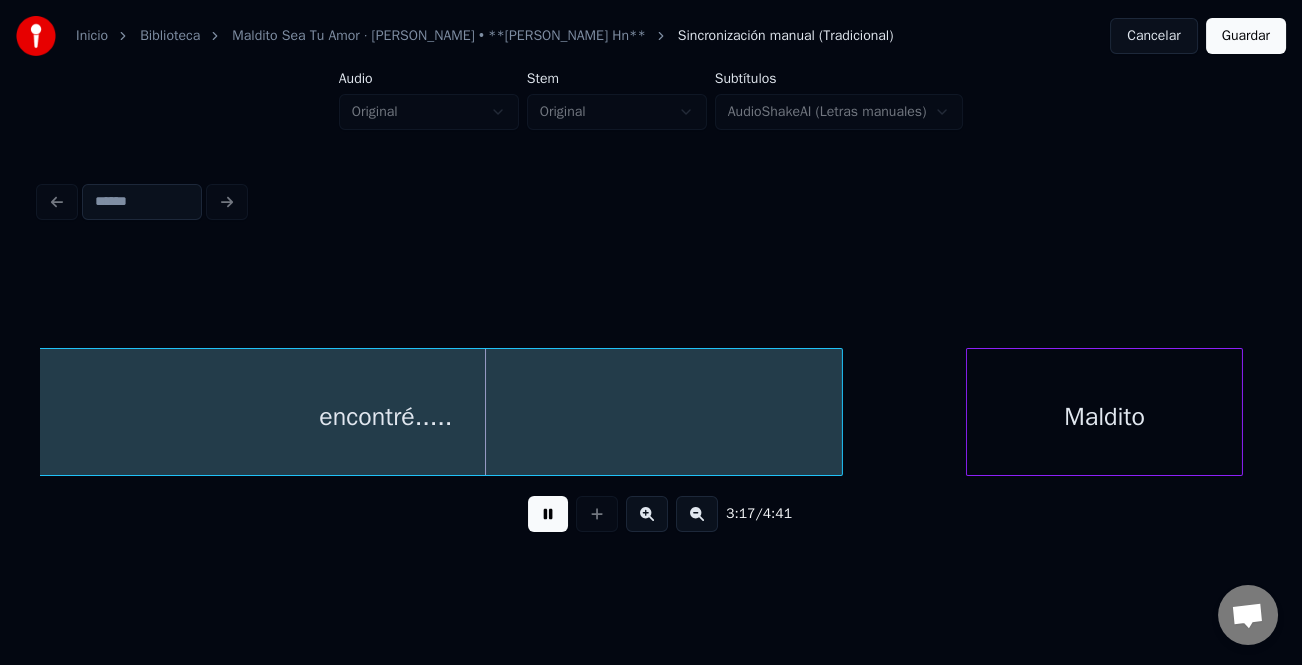 scroll, scrollTop: 0, scrollLeft: 39325, axis: horizontal 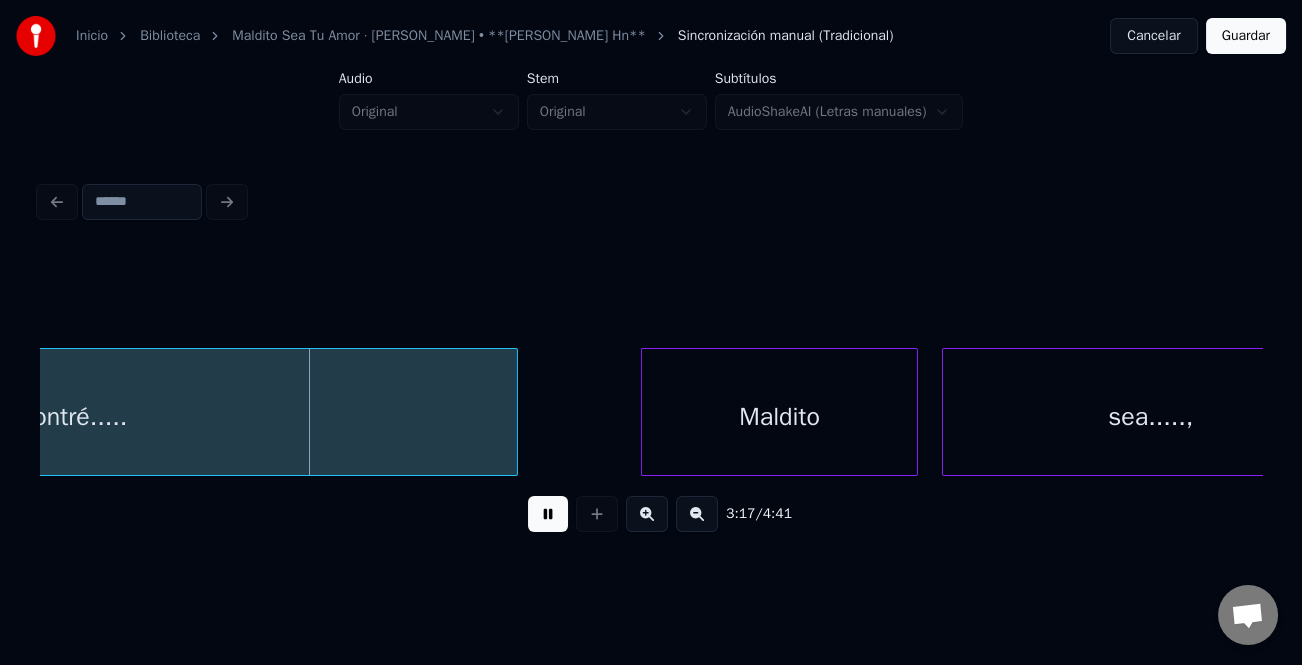 click on "Maldito" at bounding box center [779, 417] 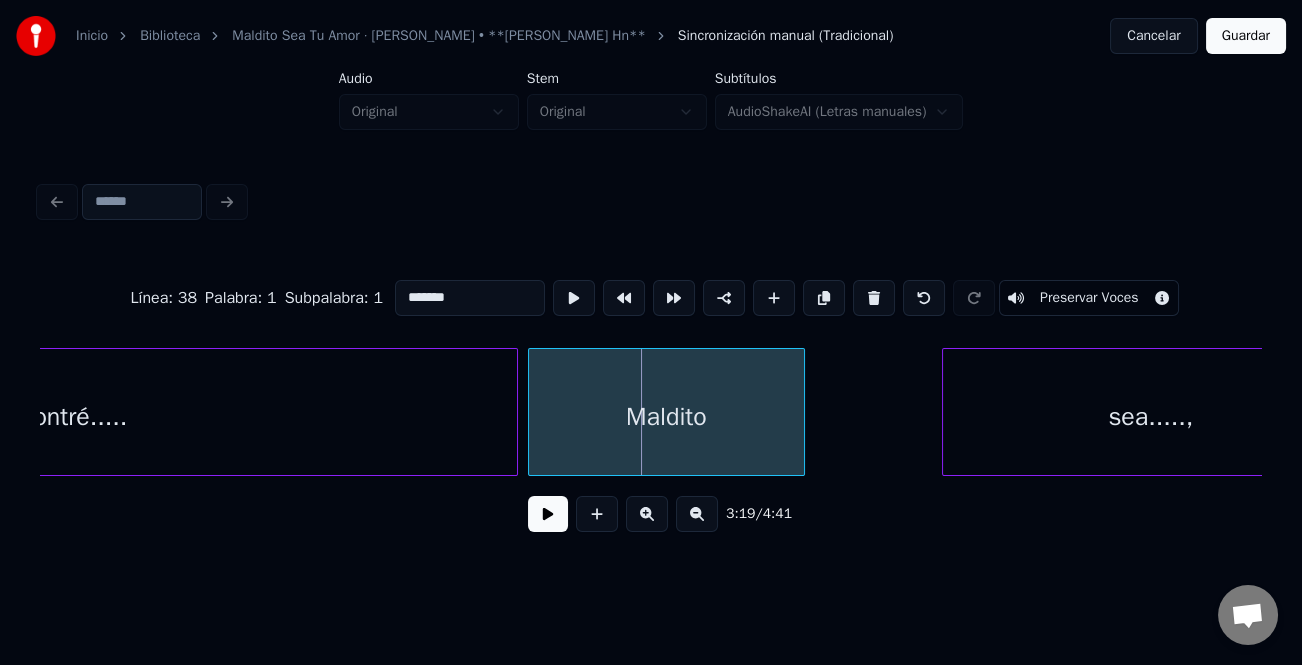 click on "Maldito" at bounding box center (666, 417) 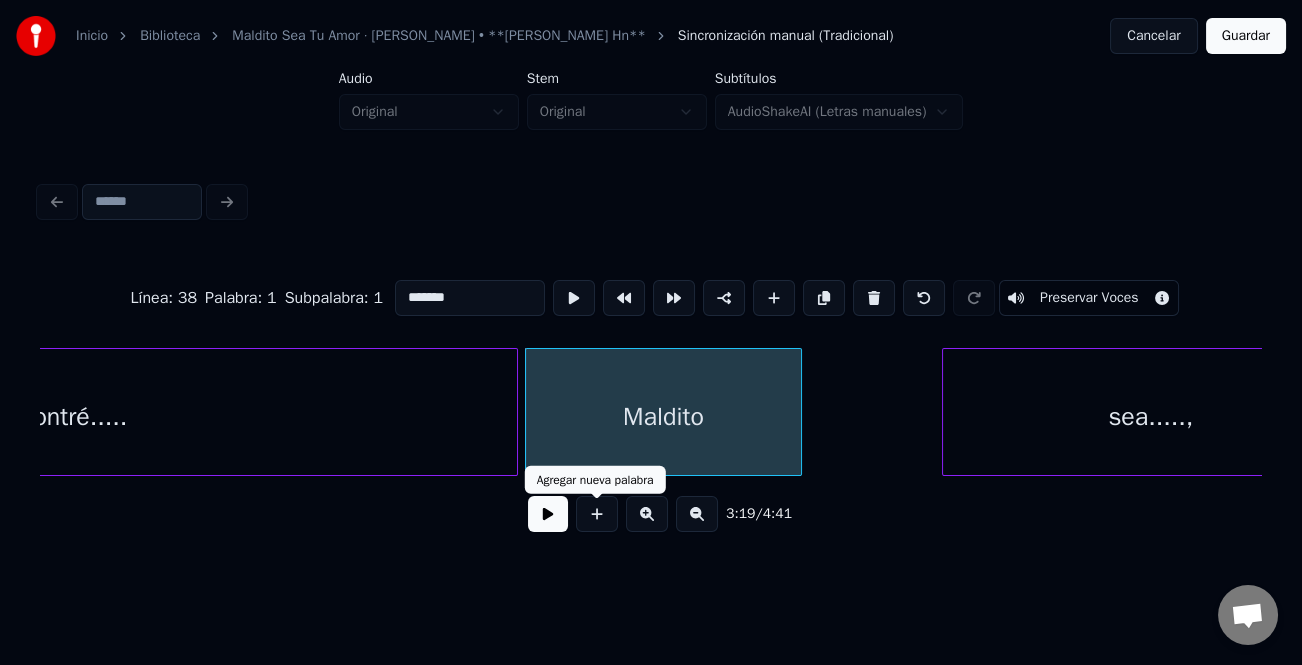 click at bounding box center (548, 514) 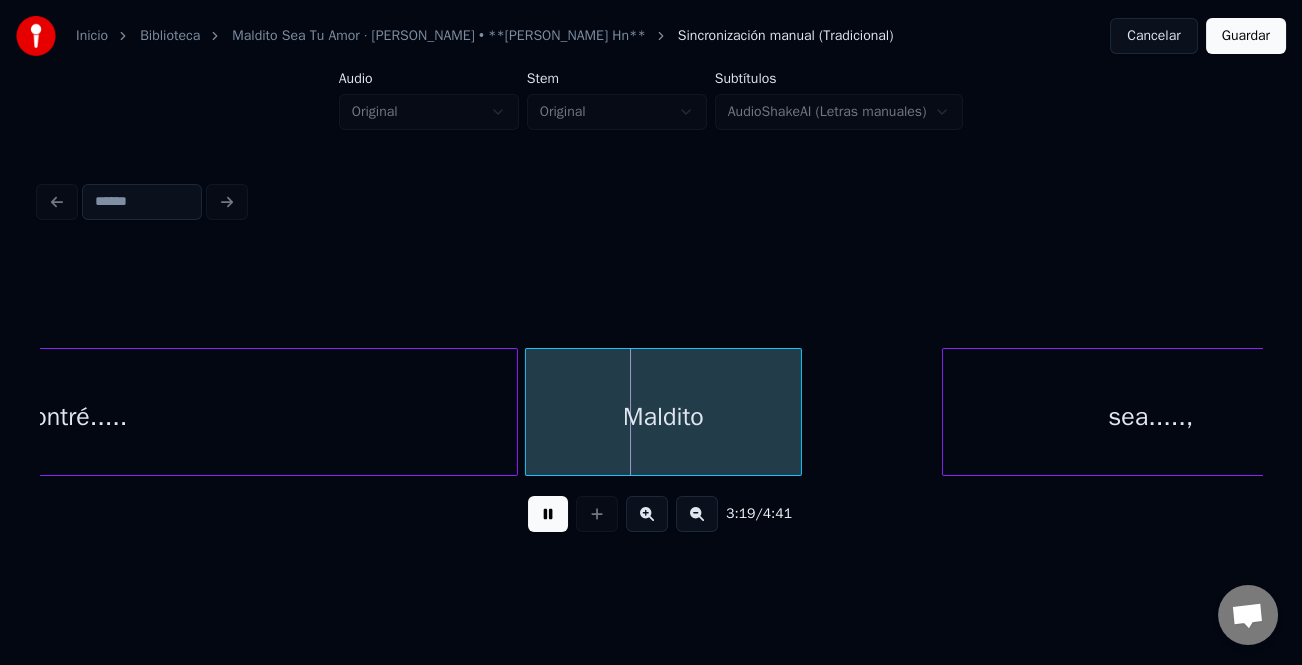 scroll, scrollTop: 0, scrollLeft: 39416, axis: horizontal 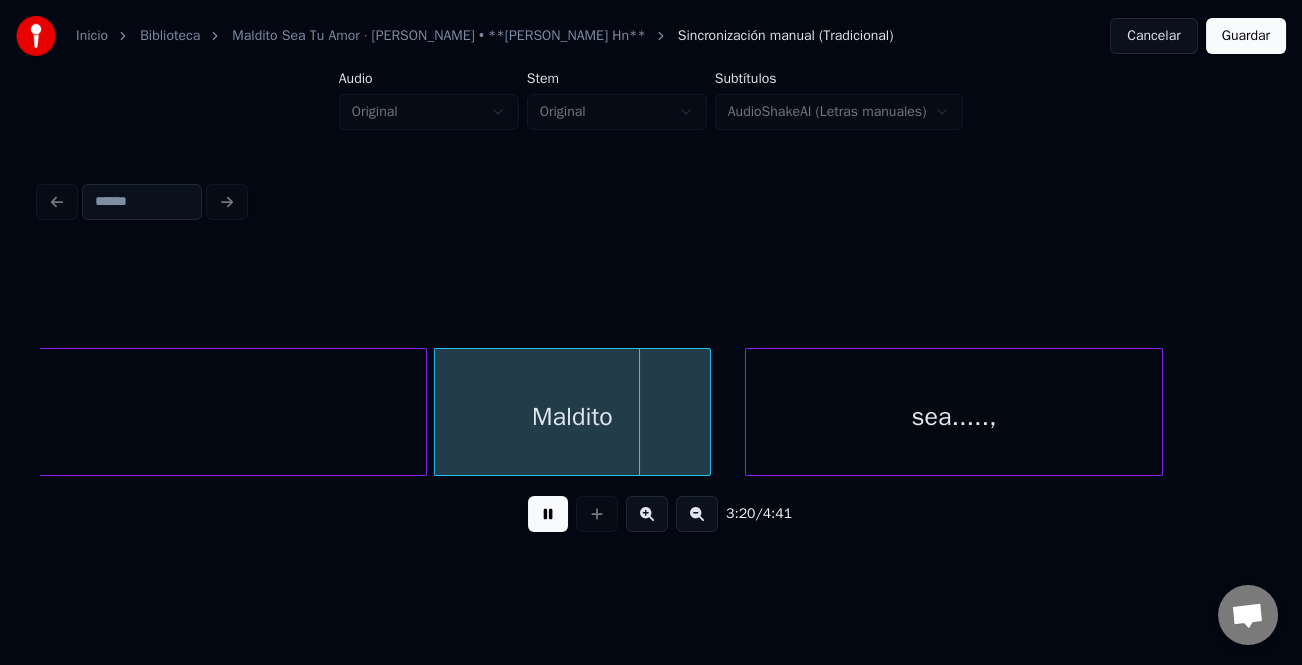 click on "sea.....," at bounding box center [953, 417] 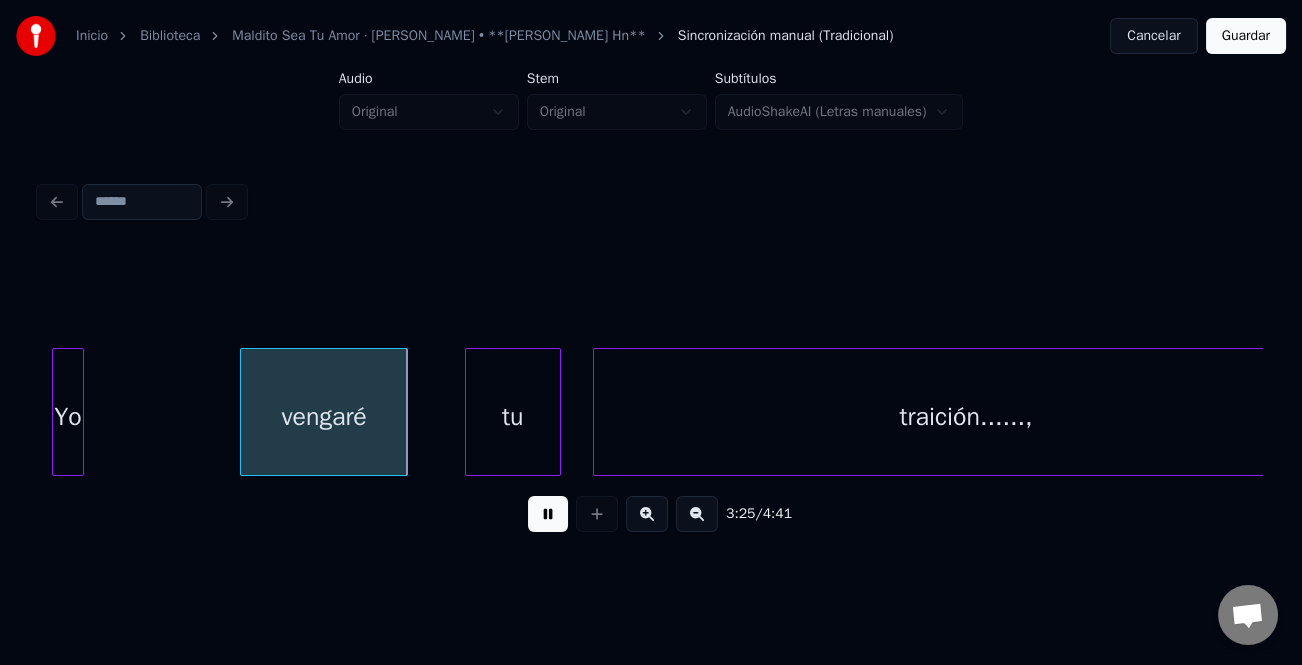 scroll, scrollTop: 0, scrollLeft: 40628, axis: horizontal 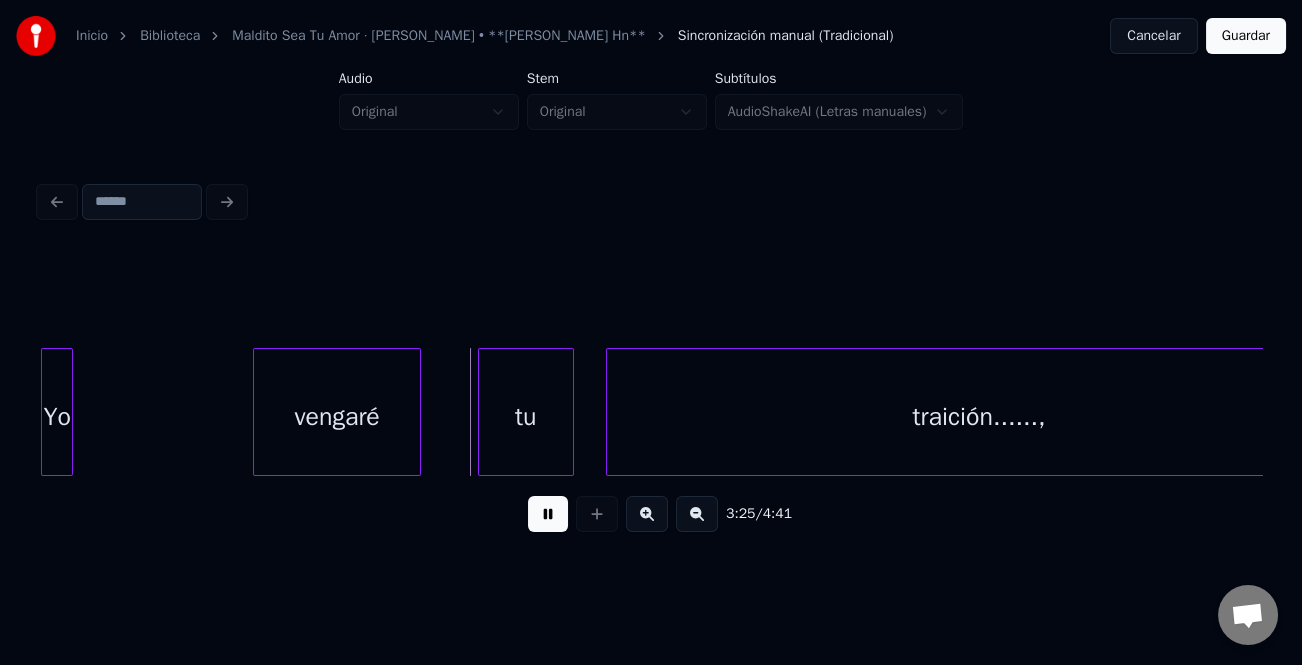 click on "Yo" at bounding box center (57, 417) 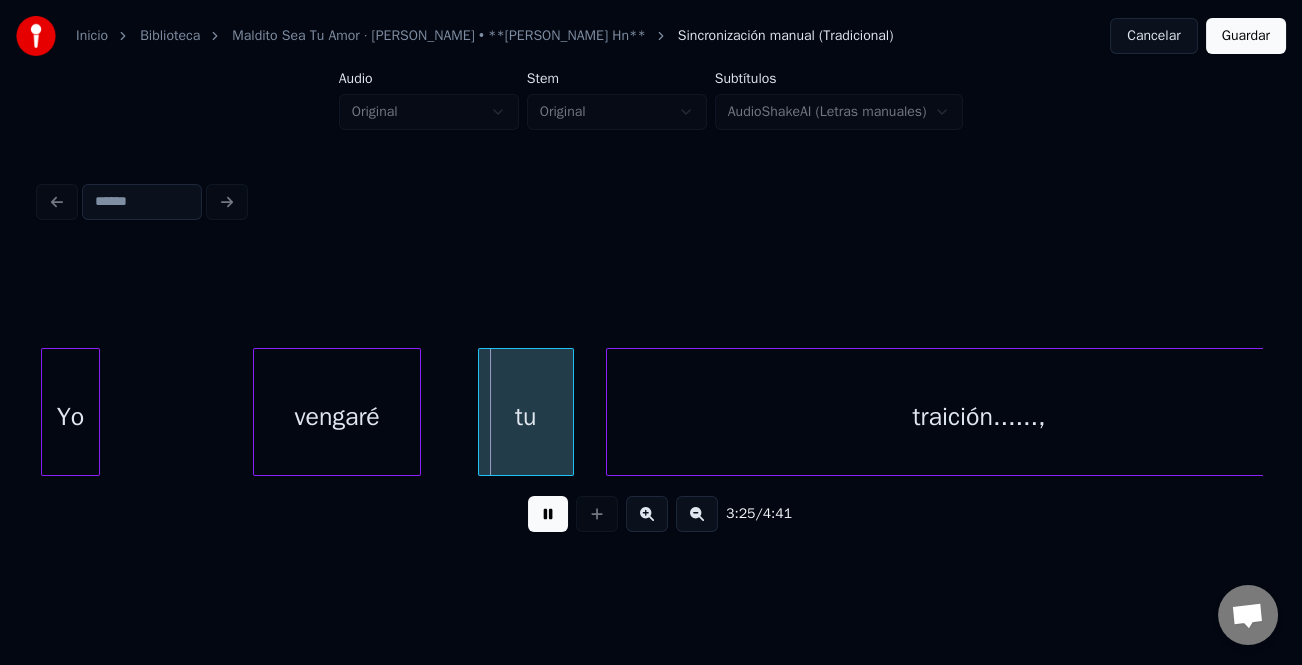 click at bounding box center (96, 412) 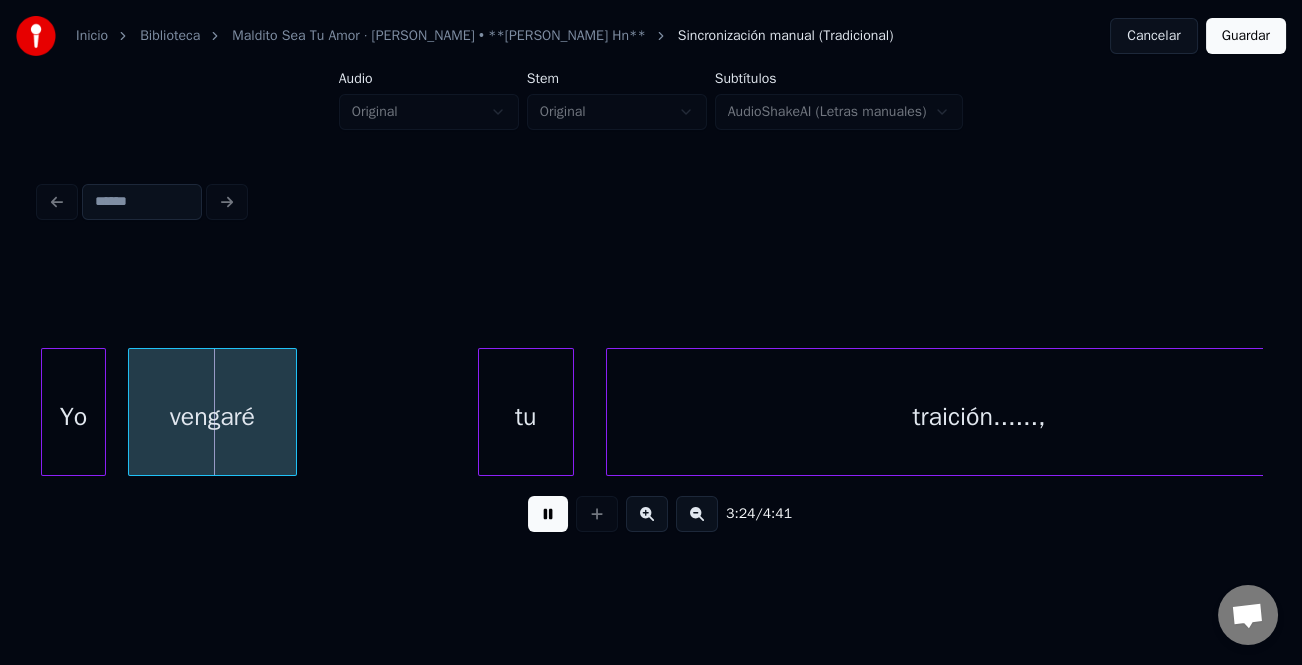 click on "vengaré" at bounding box center (212, 417) 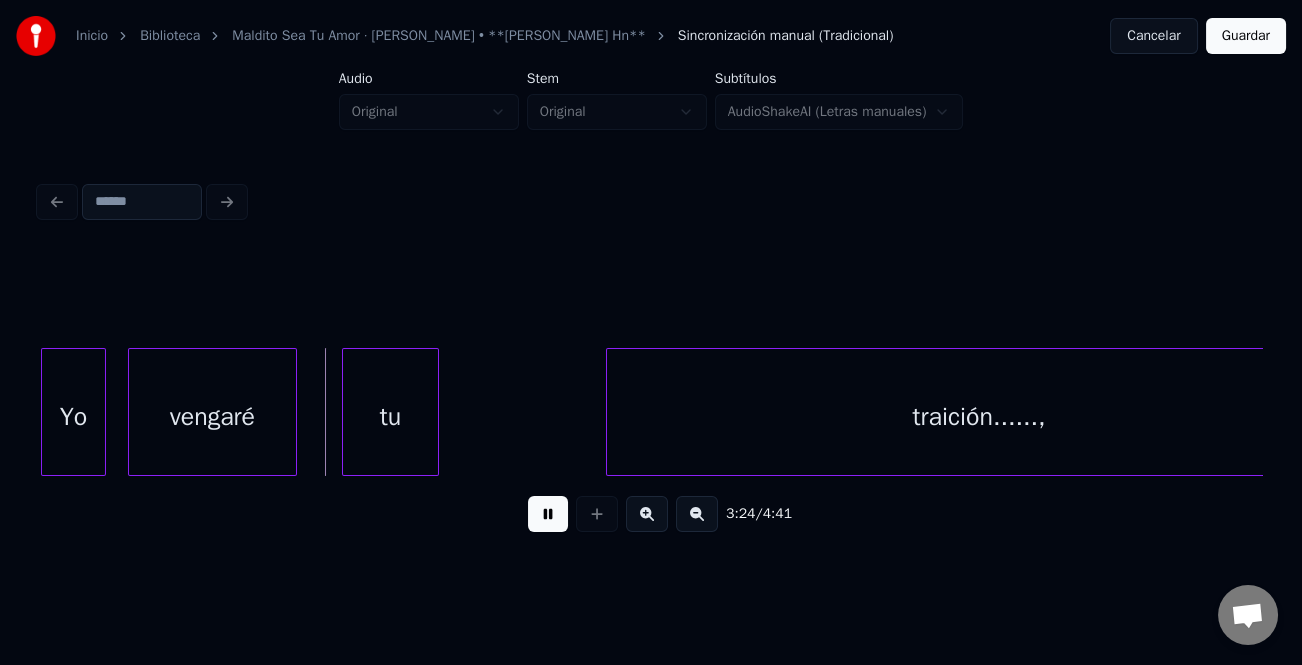 click on "tu" at bounding box center (390, 417) 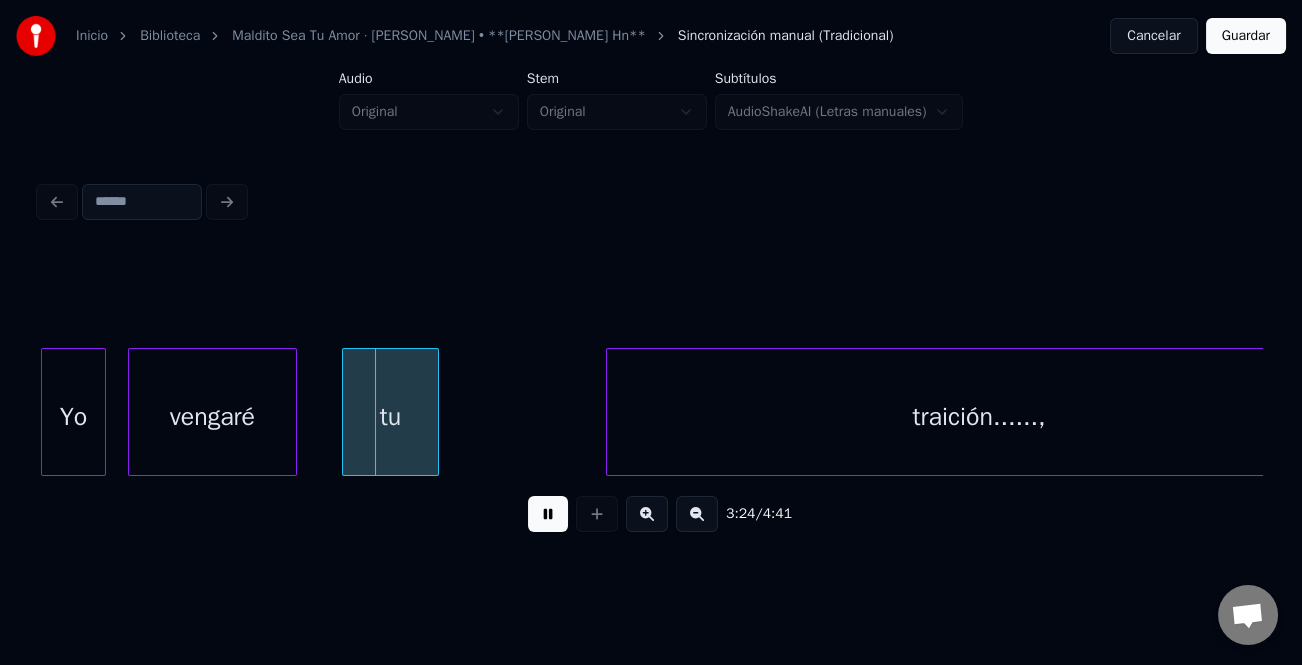 scroll, scrollTop: 0, scrollLeft: 40704, axis: horizontal 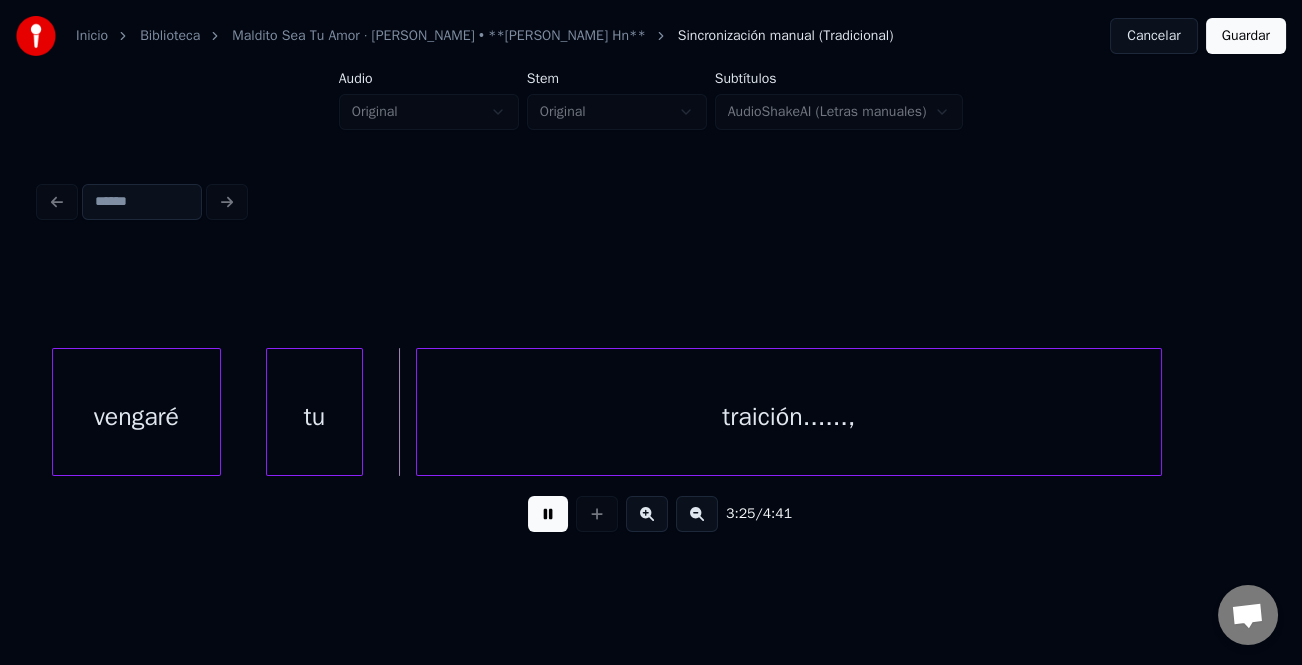 click on "traición......," at bounding box center [789, 417] 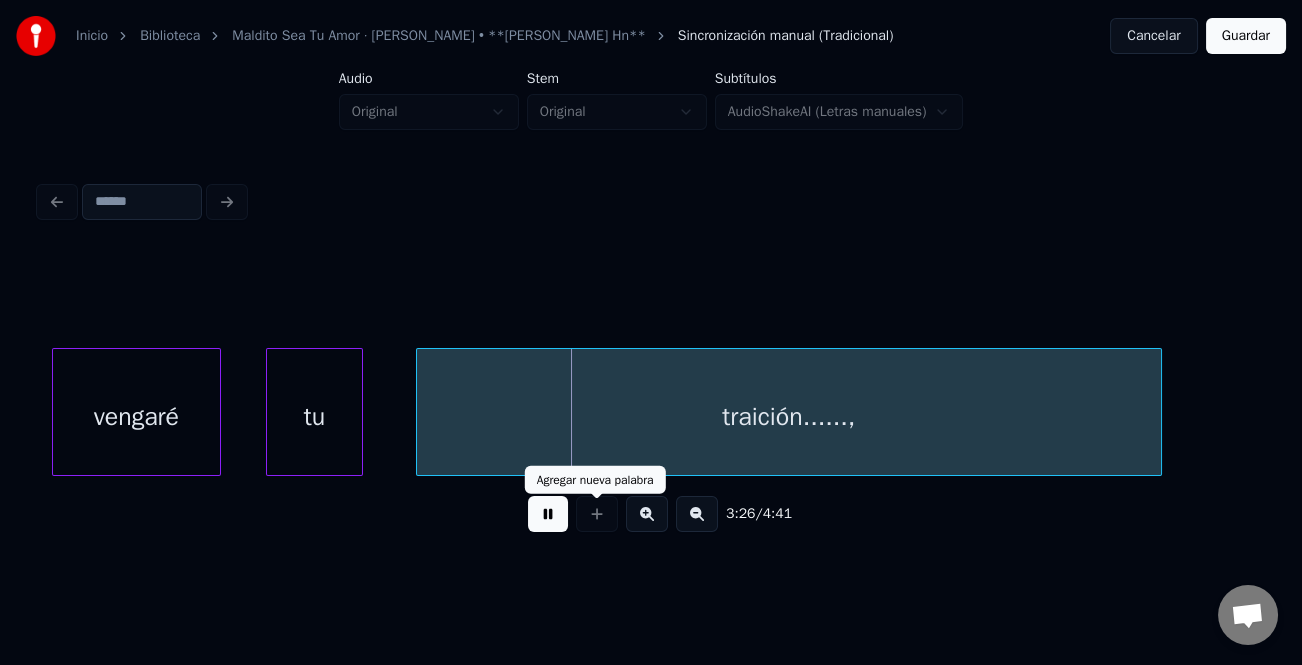 click at bounding box center (548, 514) 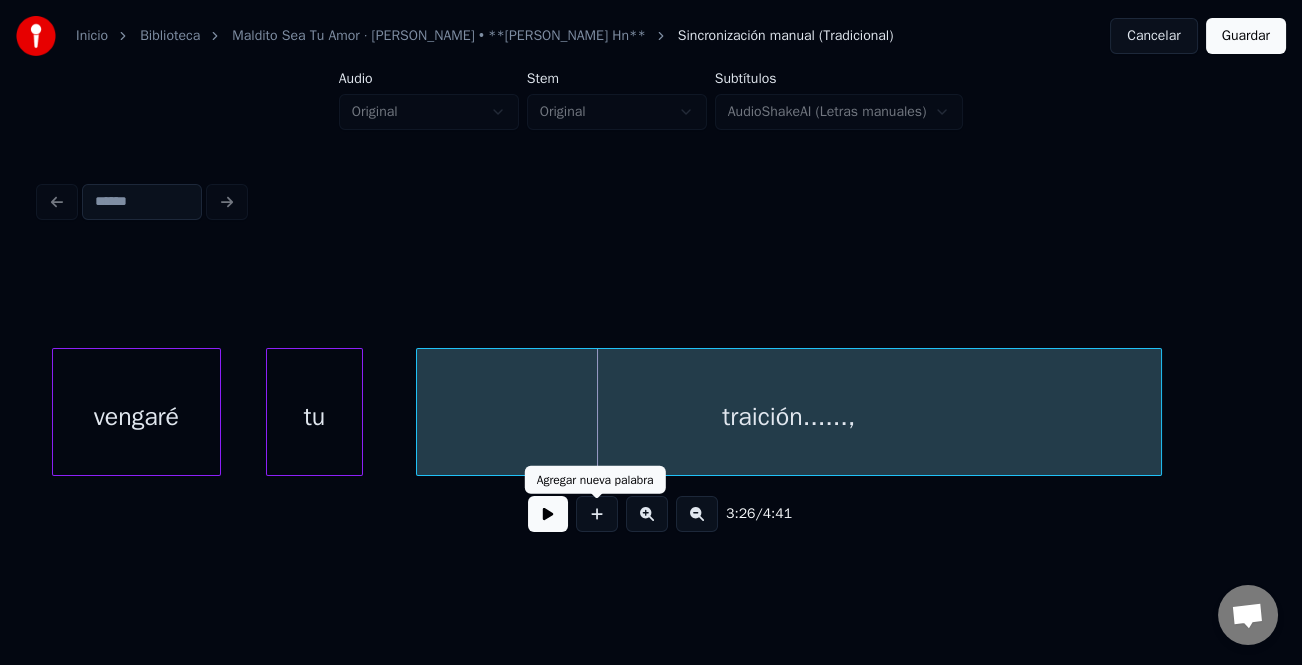 click at bounding box center (548, 514) 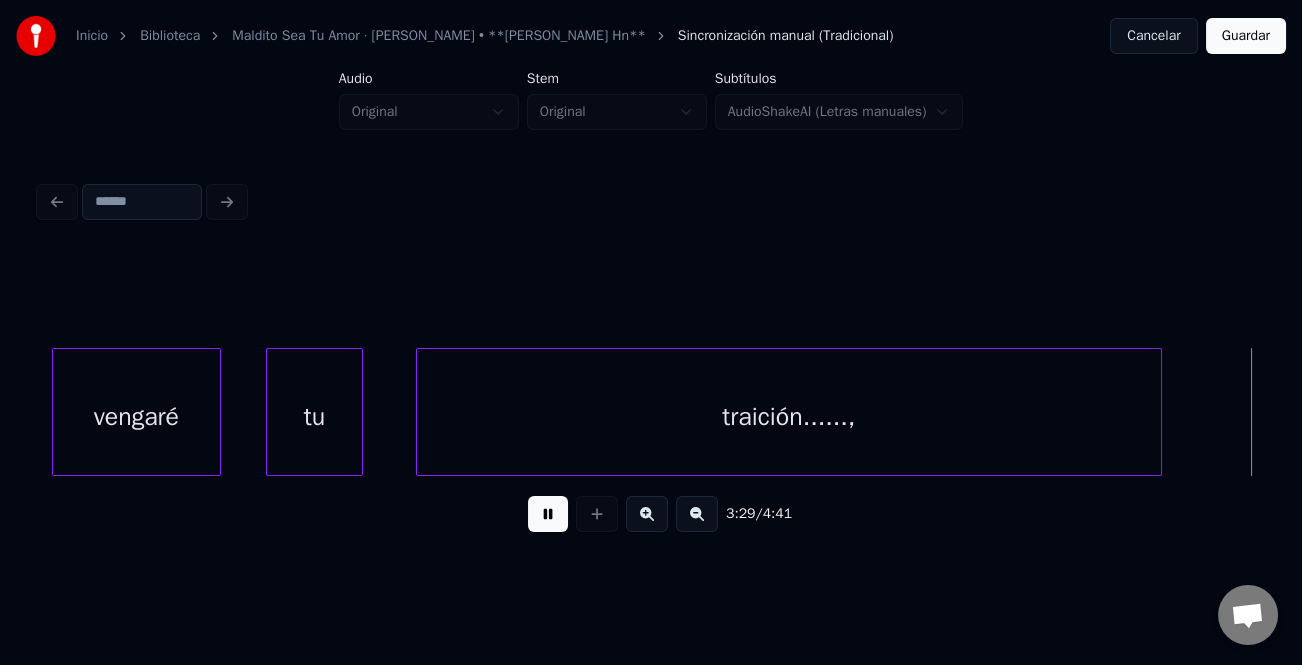 scroll, scrollTop: 0, scrollLeft: 41928, axis: horizontal 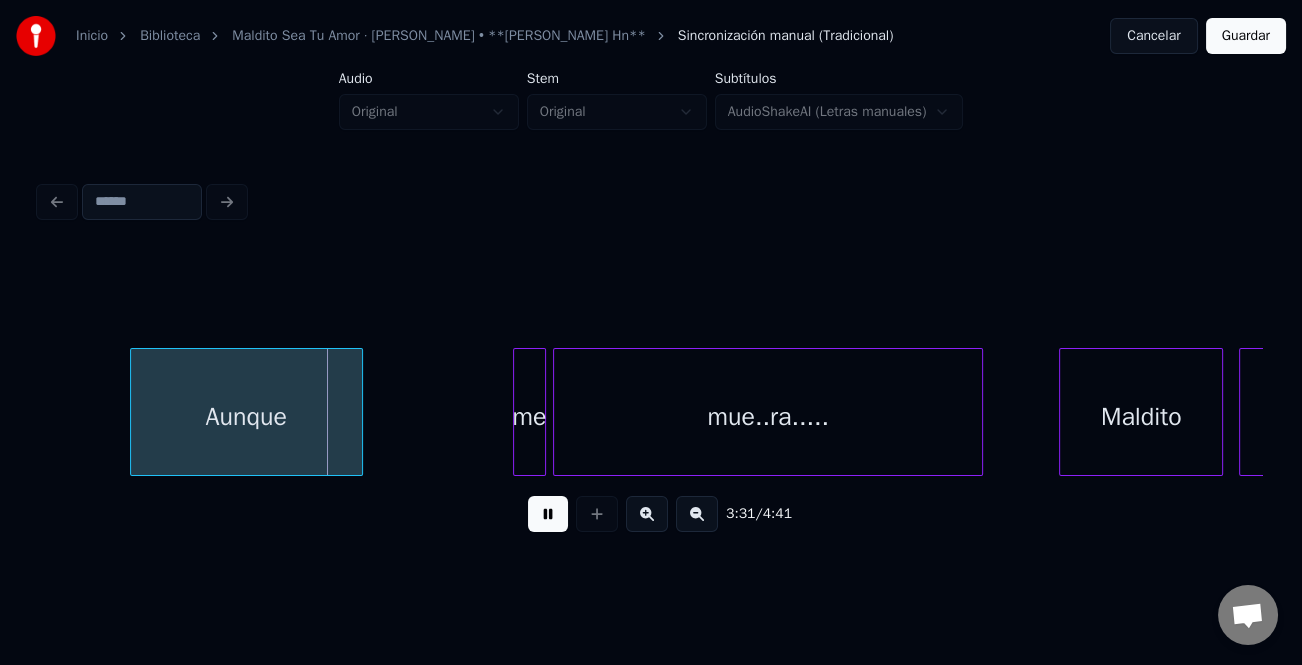 click on "Aunque" at bounding box center (246, 417) 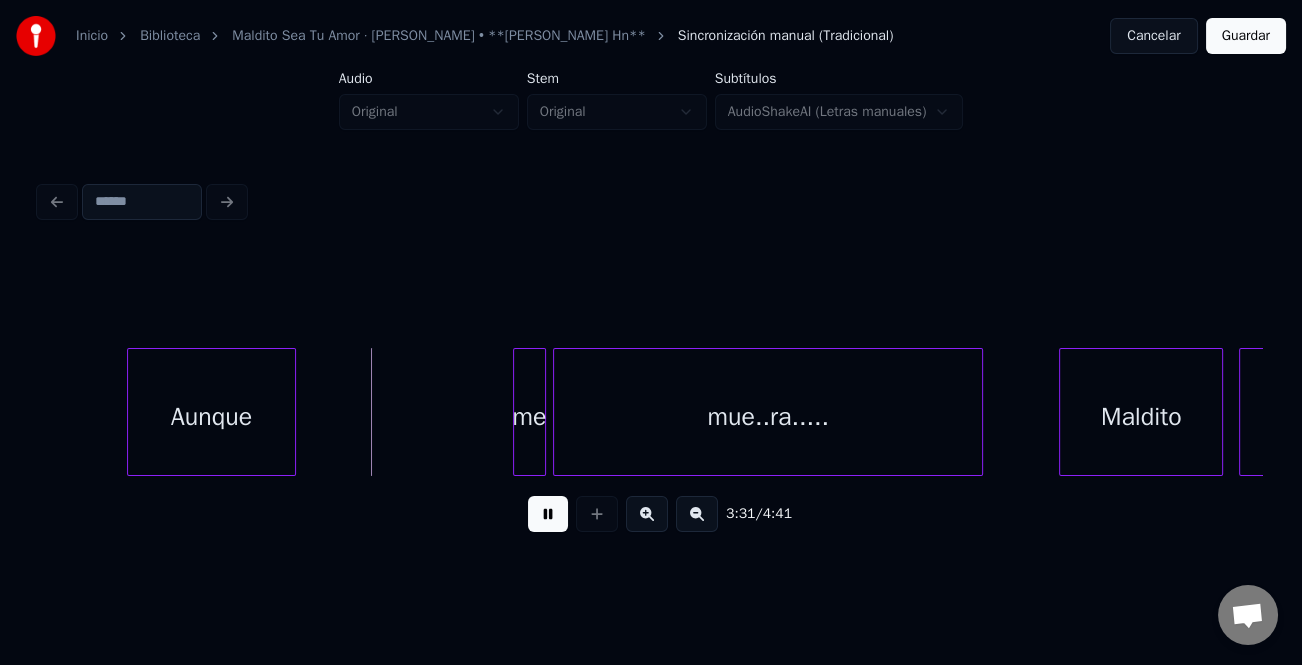 click at bounding box center [292, 412] 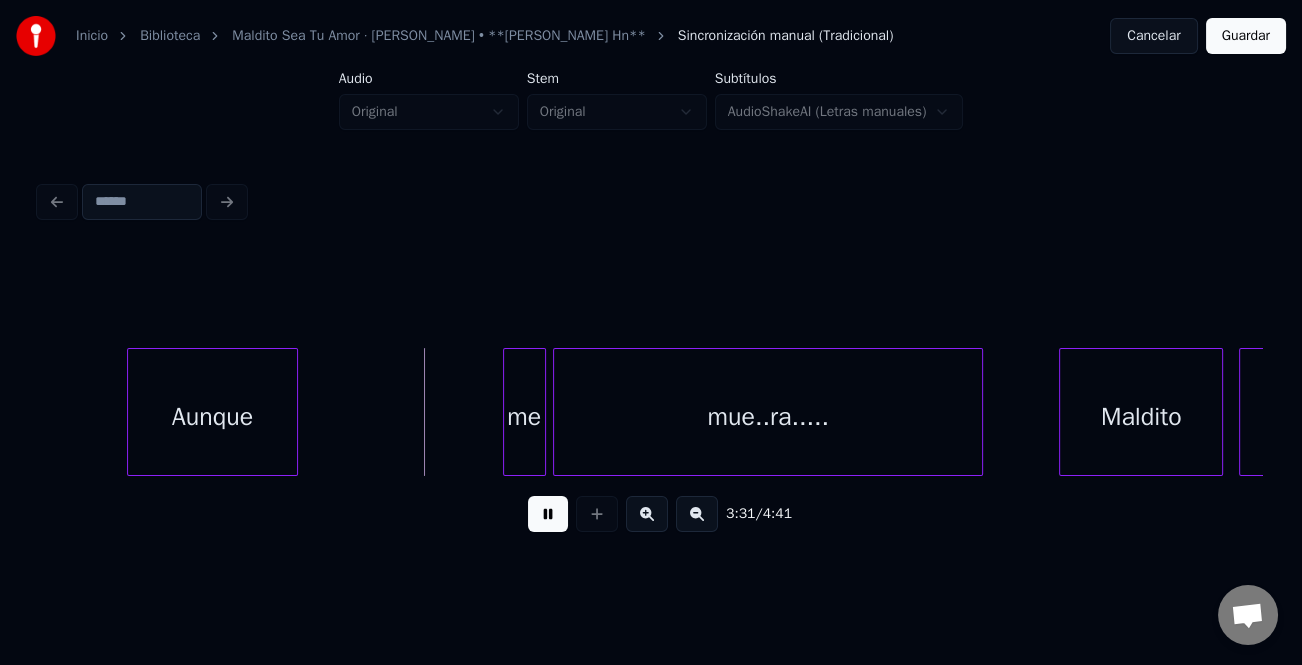 click at bounding box center [507, 412] 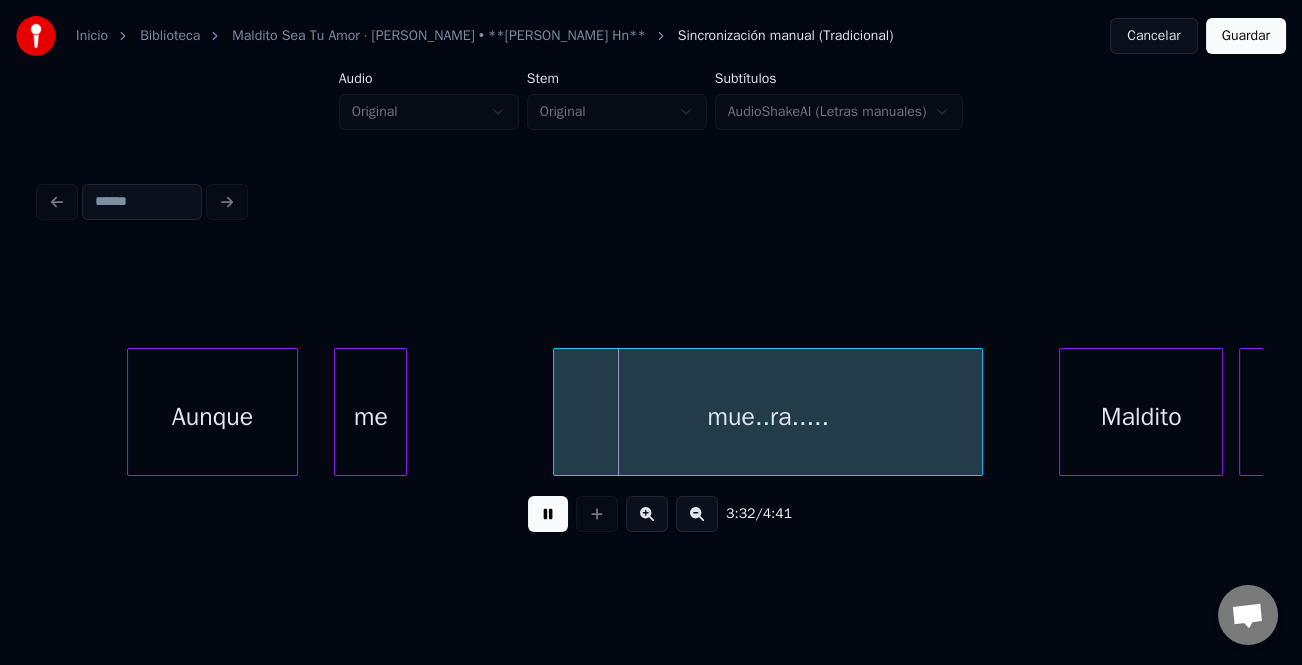 click on "me" at bounding box center (370, 417) 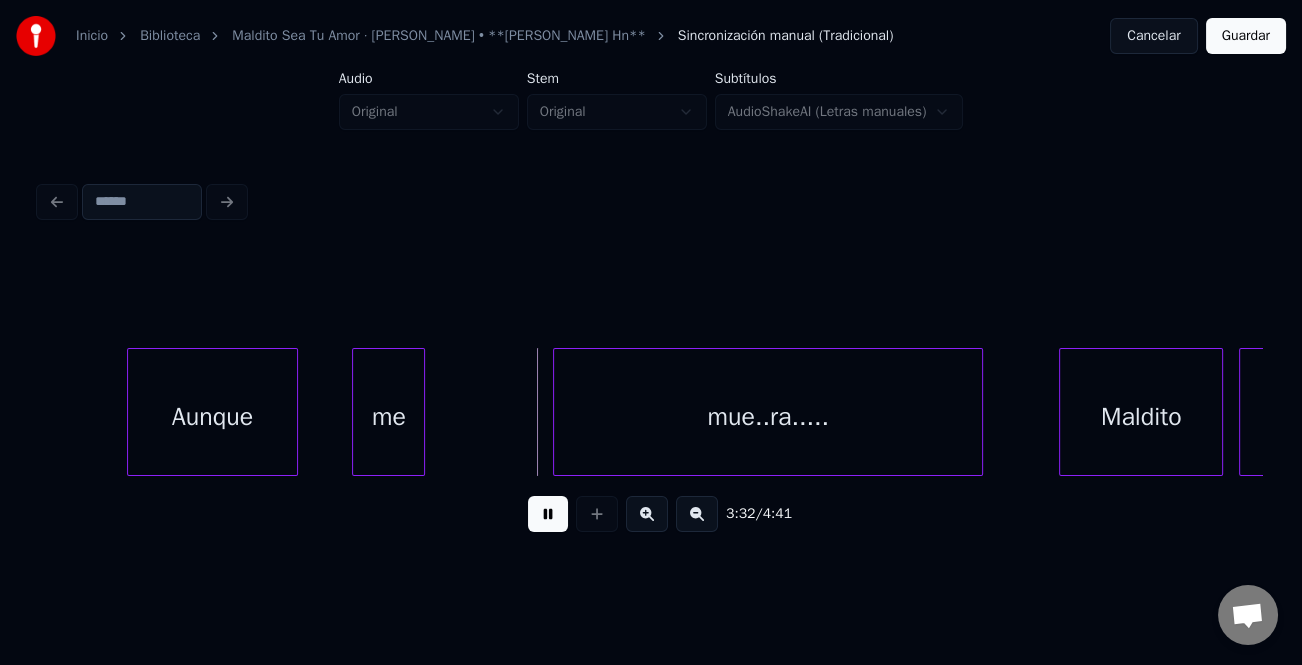 click on "me" at bounding box center [388, 417] 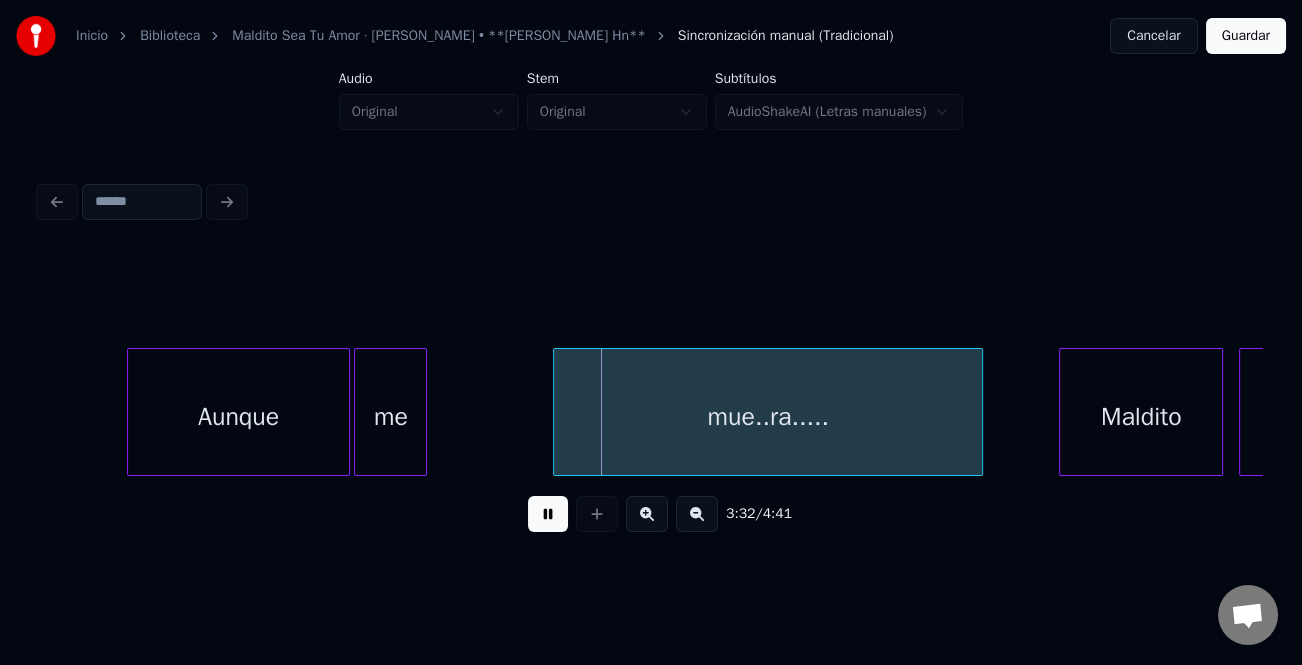 click at bounding box center (346, 412) 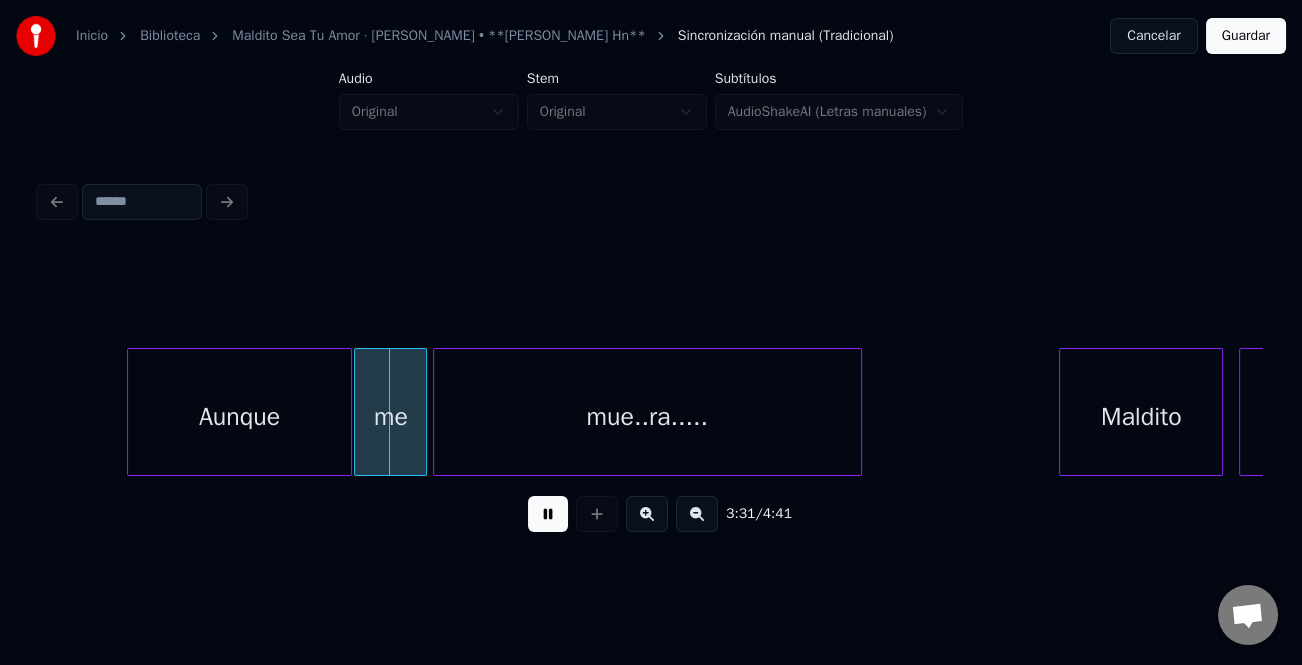 click on "mue..ra....." at bounding box center (647, 417) 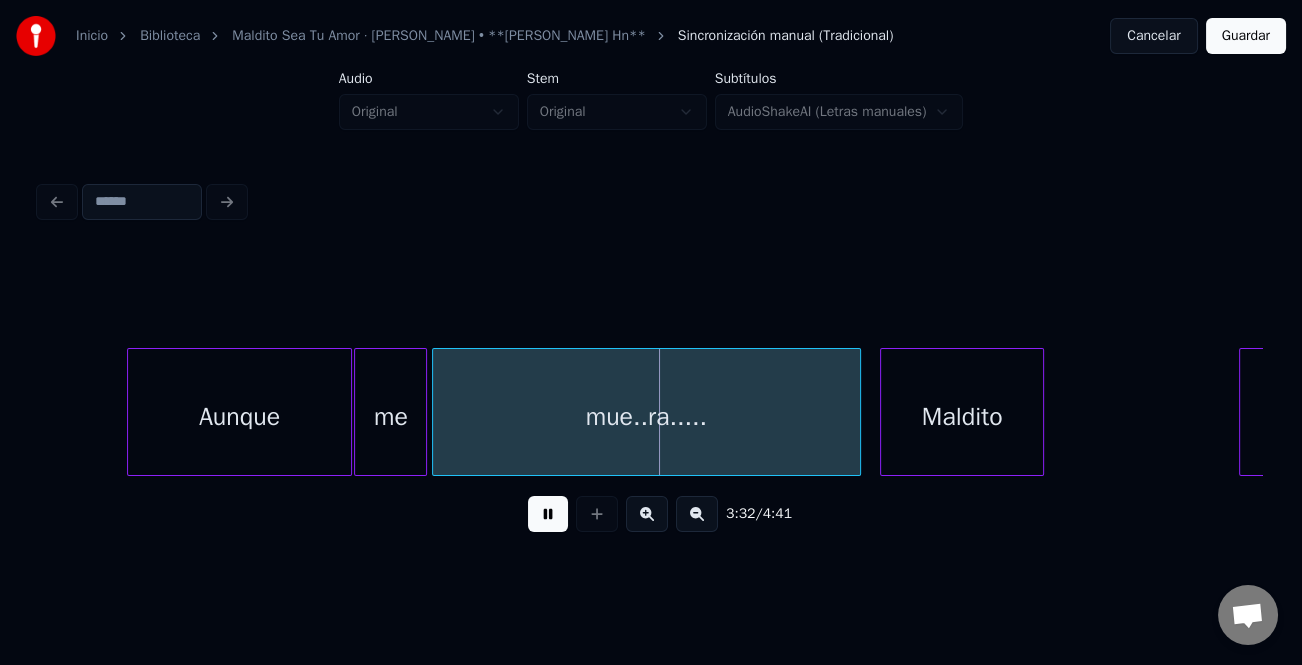 click on "Maldito" at bounding box center [962, 417] 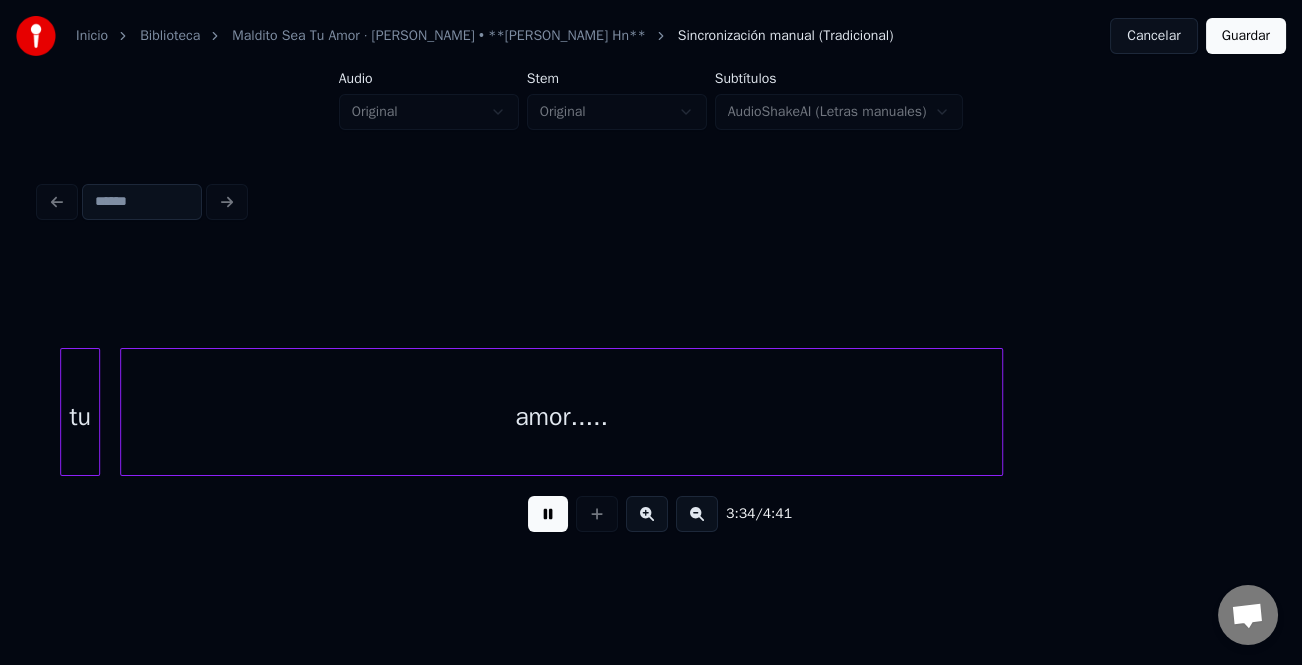 scroll, scrollTop: 0, scrollLeft: 42946, axis: horizontal 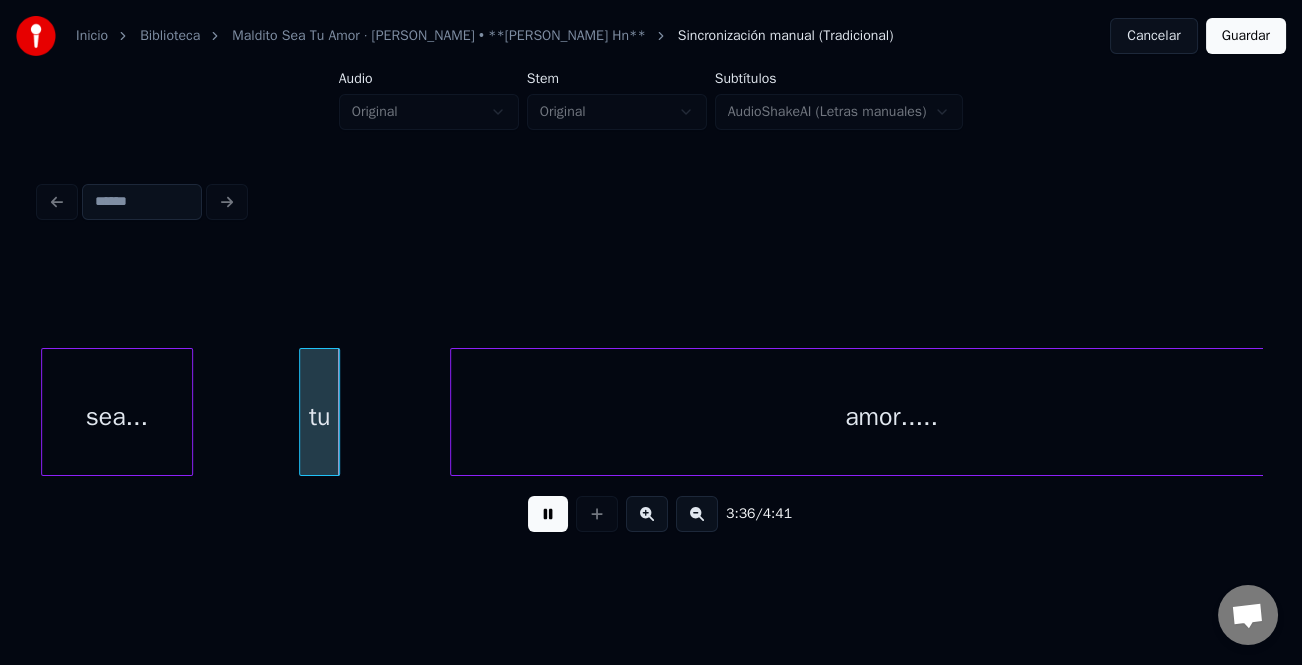 click on "tu" at bounding box center [319, 417] 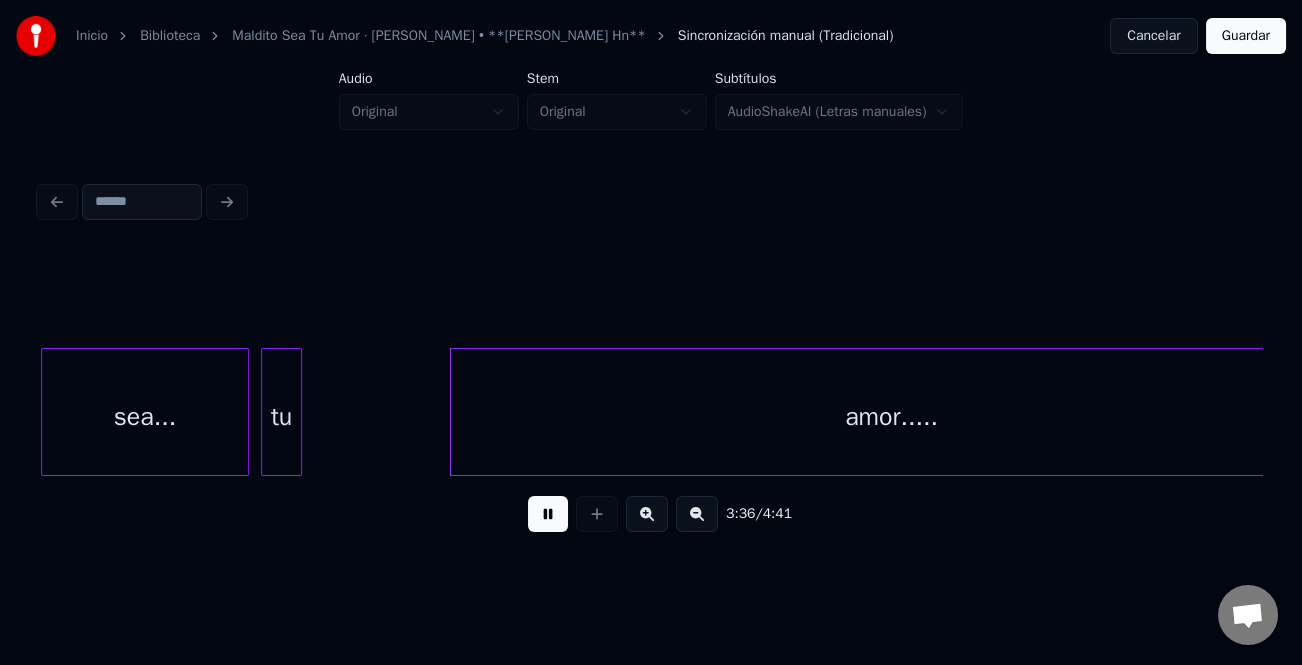 click at bounding box center (245, 412) 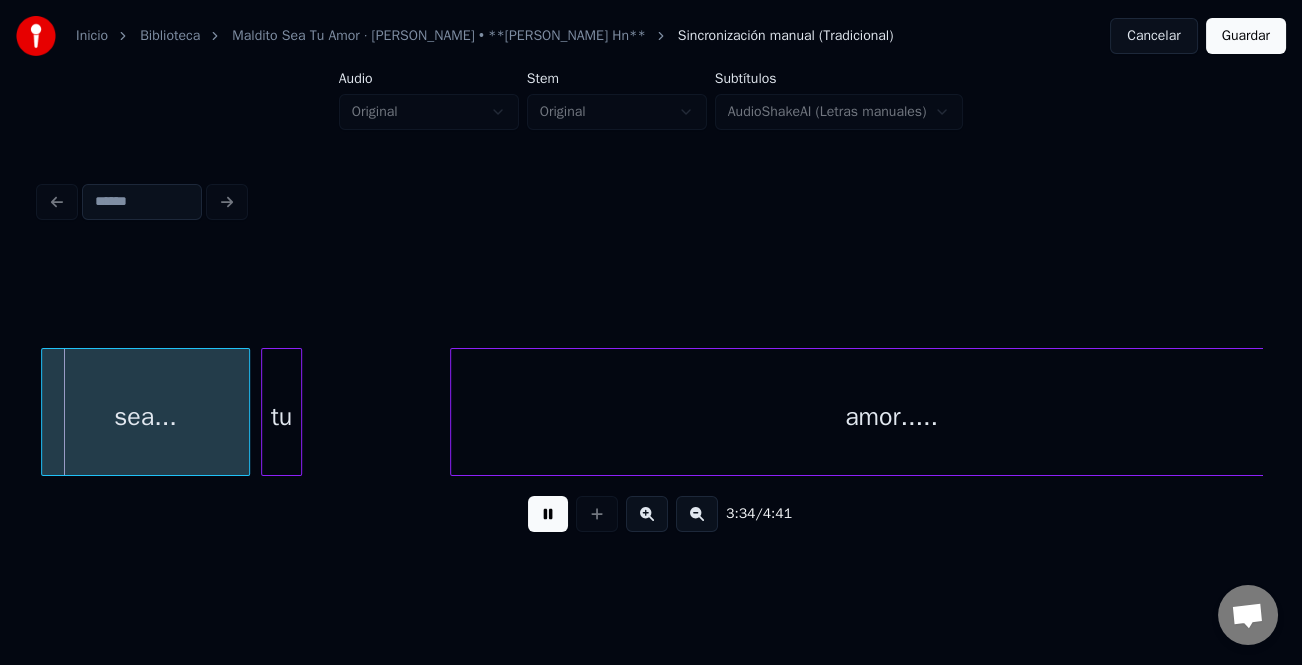 scroll, scrollTop: 0, scrollLeft: 43002, axis: horizontal 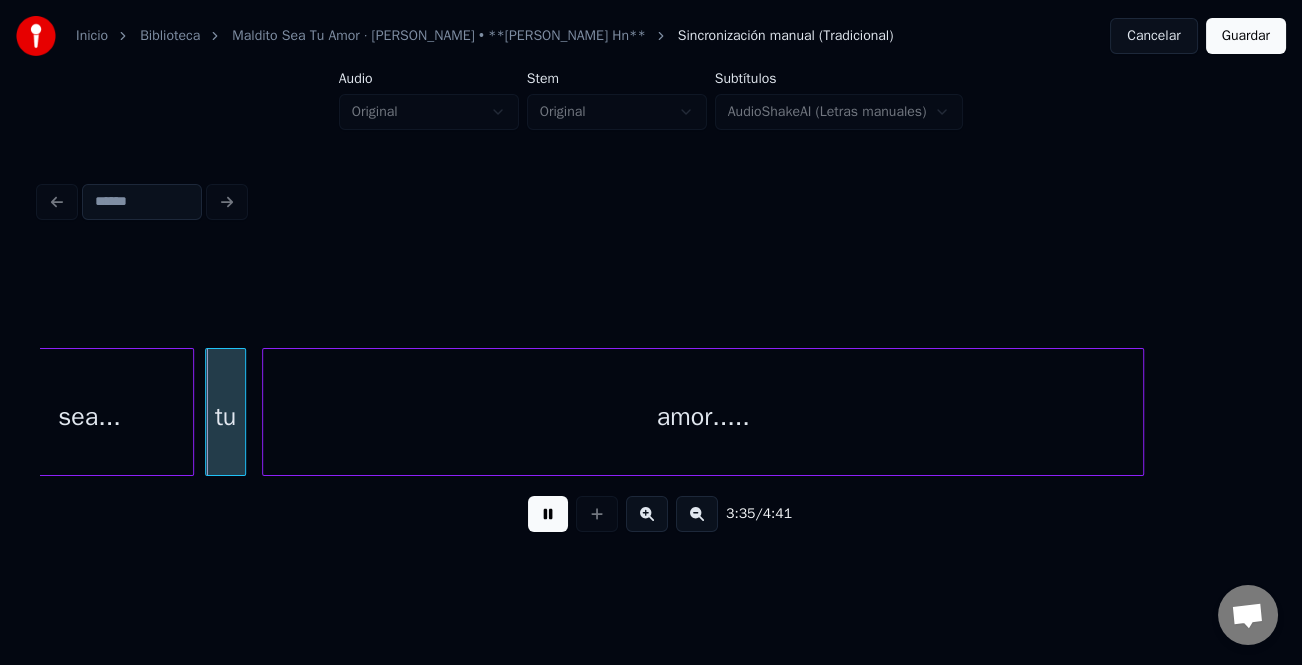 click on "amor....." at bounding box center [703, 417] 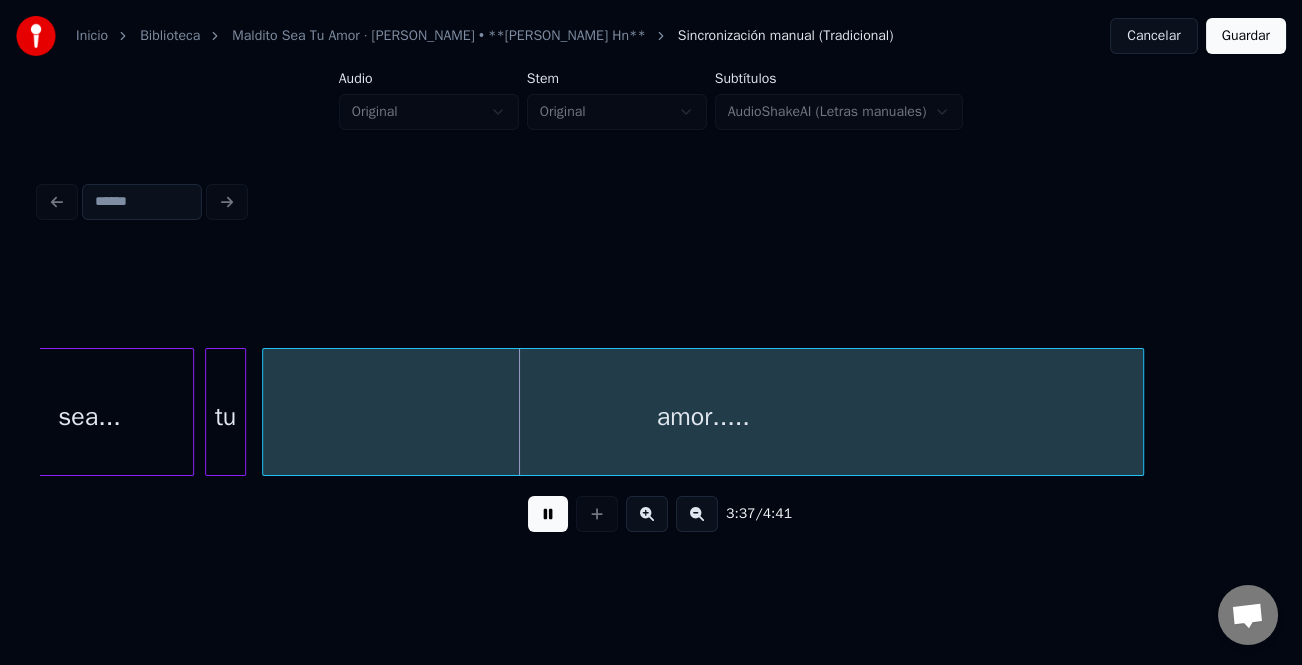 drag, startPoint x: 555, startPoint y: 525, endPoint x: 314, endPoint y: 440, distance: 255.55038 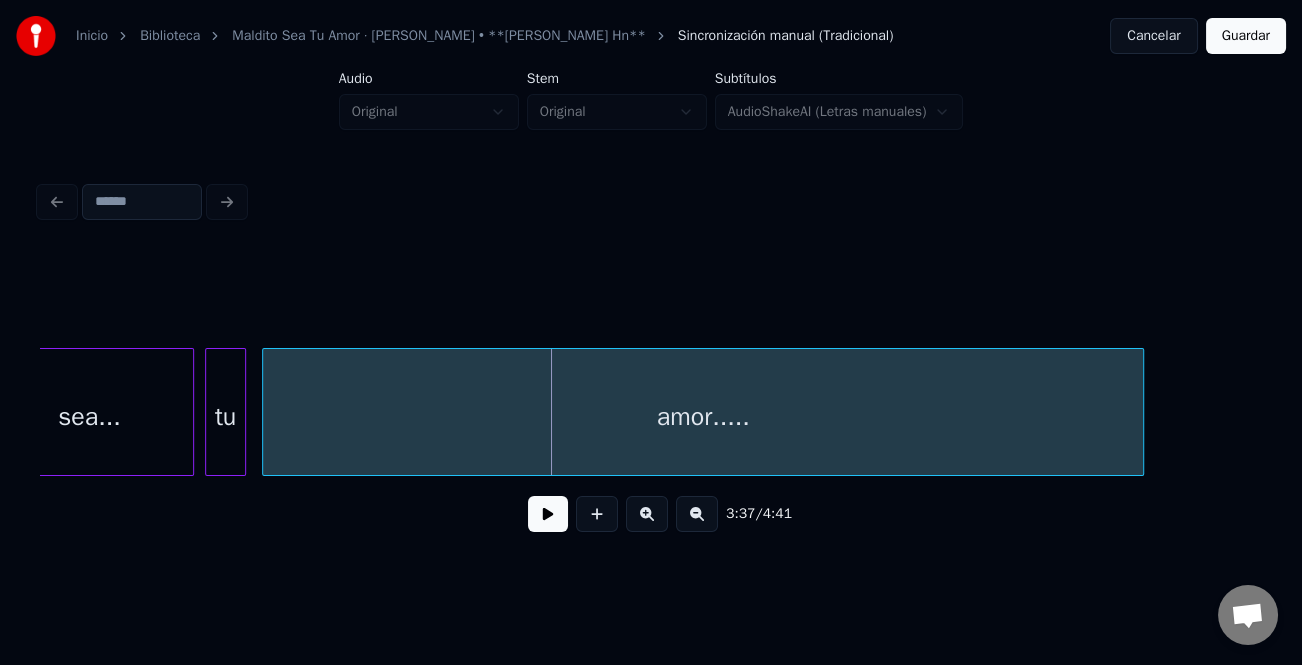 click on "tu" at bounding box center [225, 417] 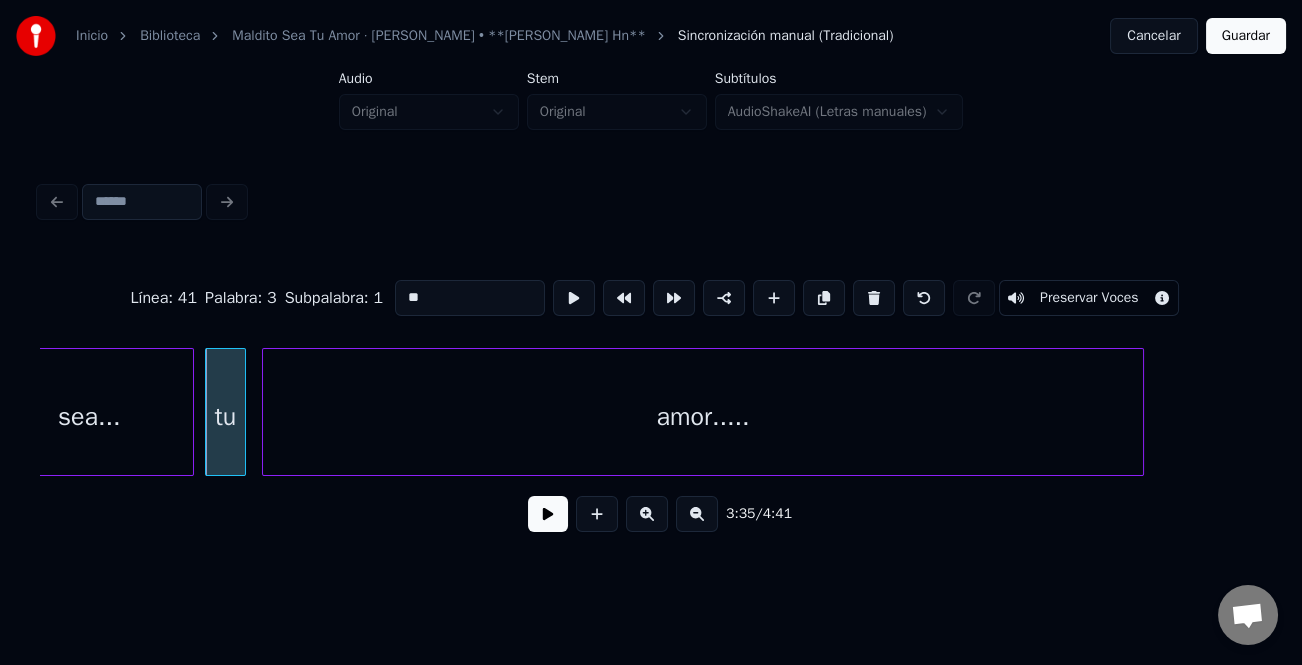 click on "**" at bounding box center [470, 298] 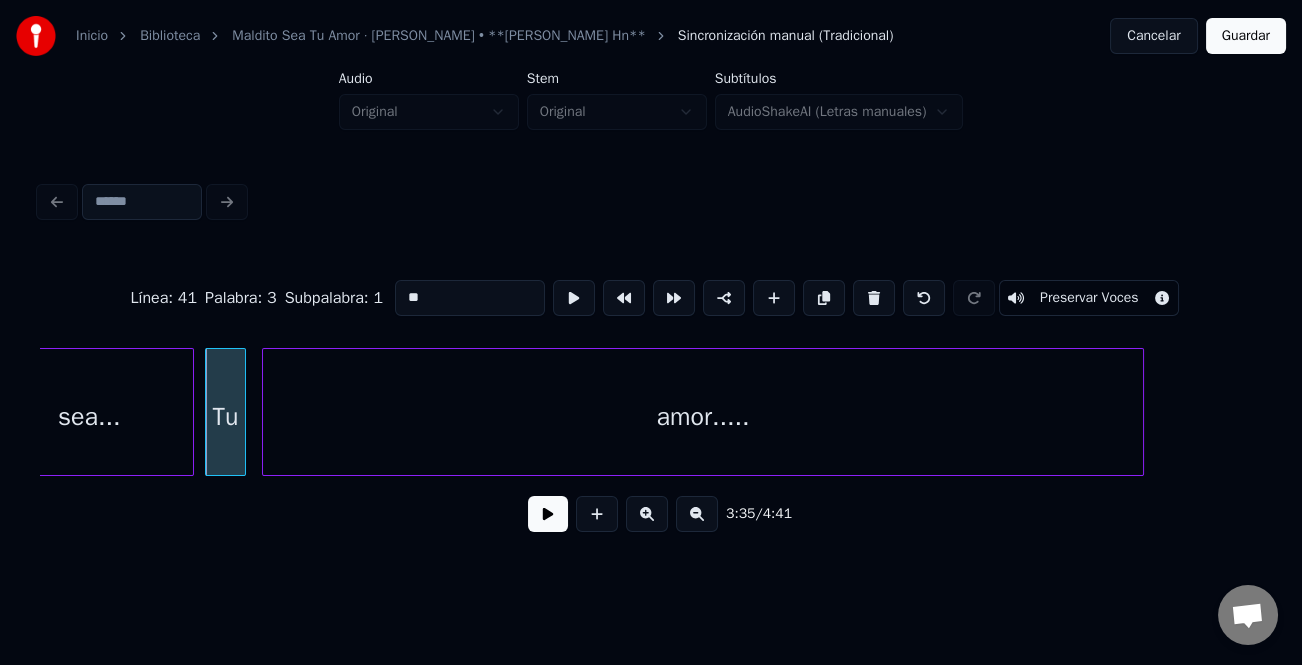 type on "**" 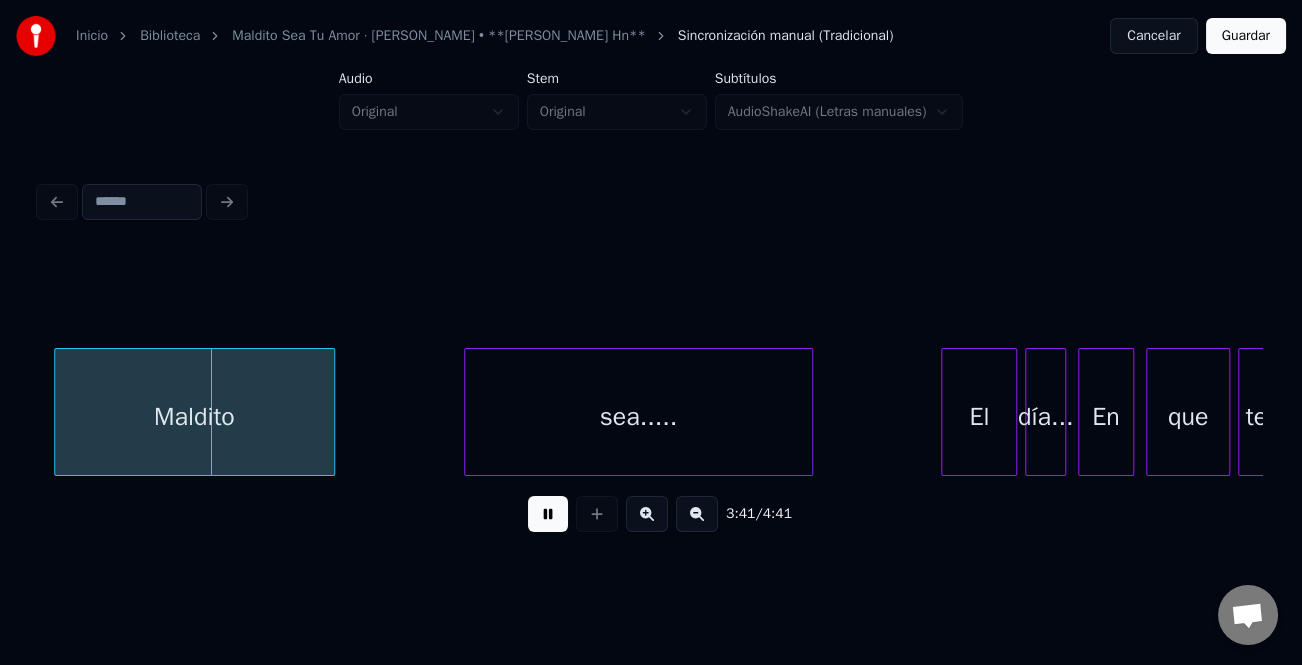 scroll, scrollTop: 0, scrollLeft: 44193, axis: horizontal 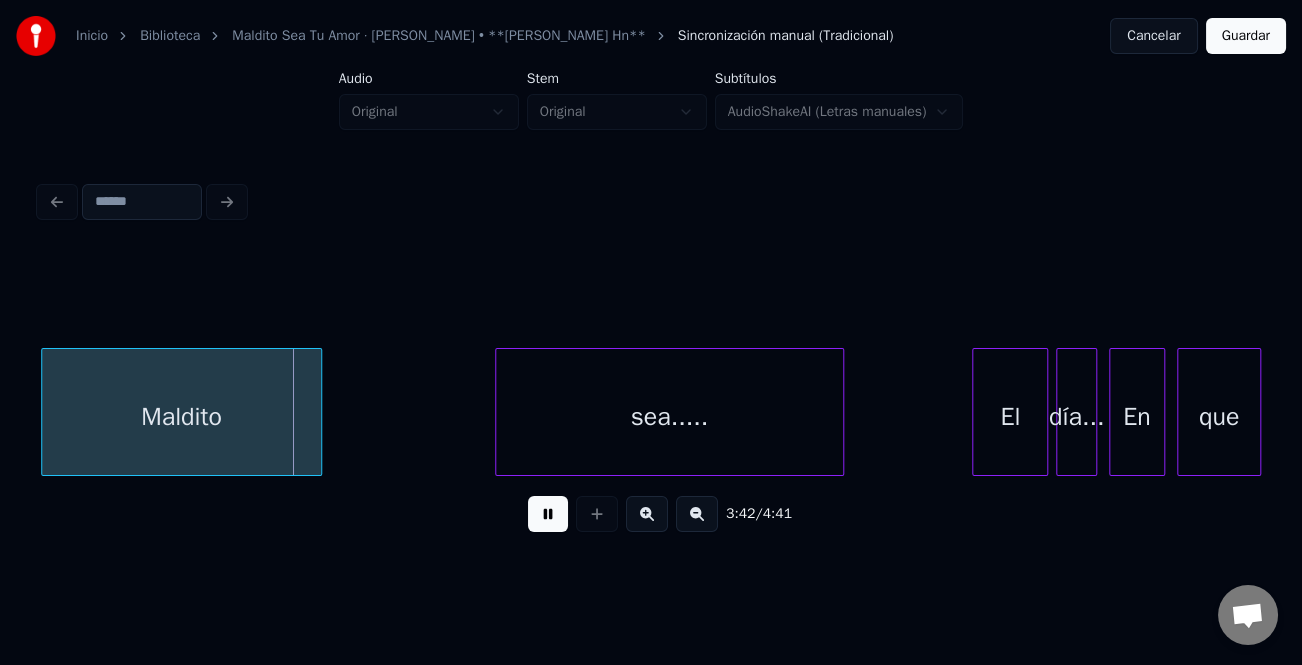click on "Maldito" at bounding box center [181, 417] 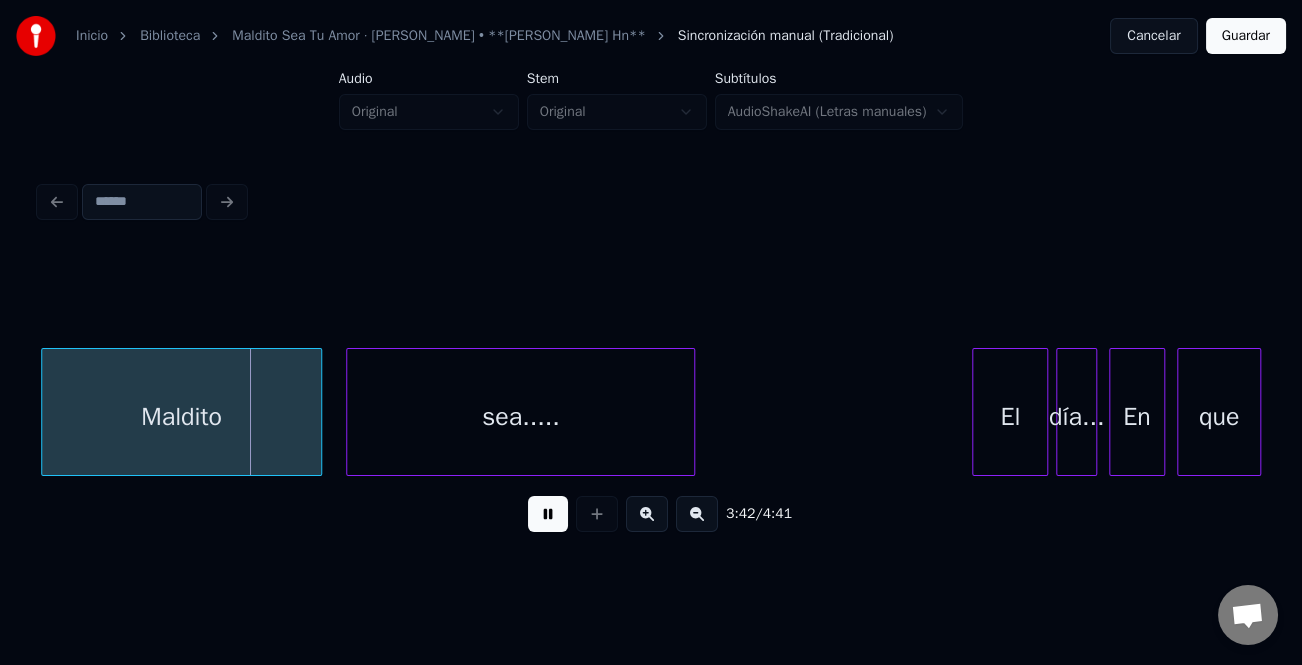 click on "sea....." at bounding box center [520, 417] 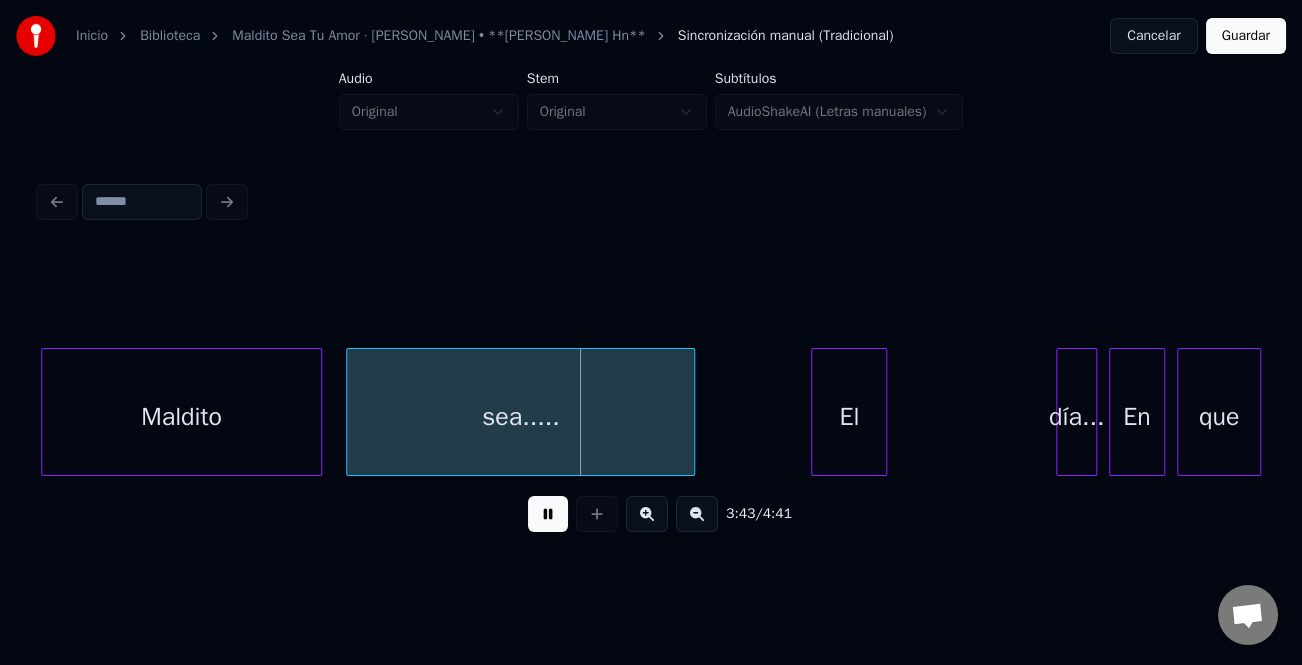click on "El" at bounding box center [849, 417] 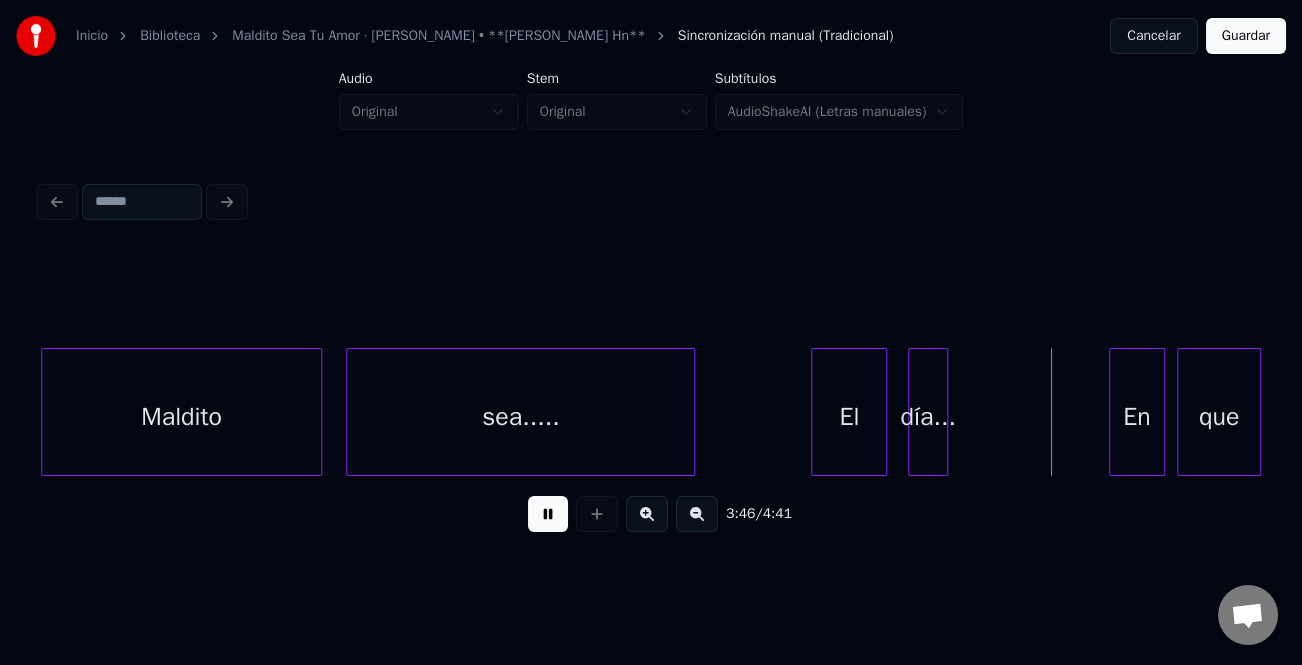 click on "día..." at bounding box center (928, 417) 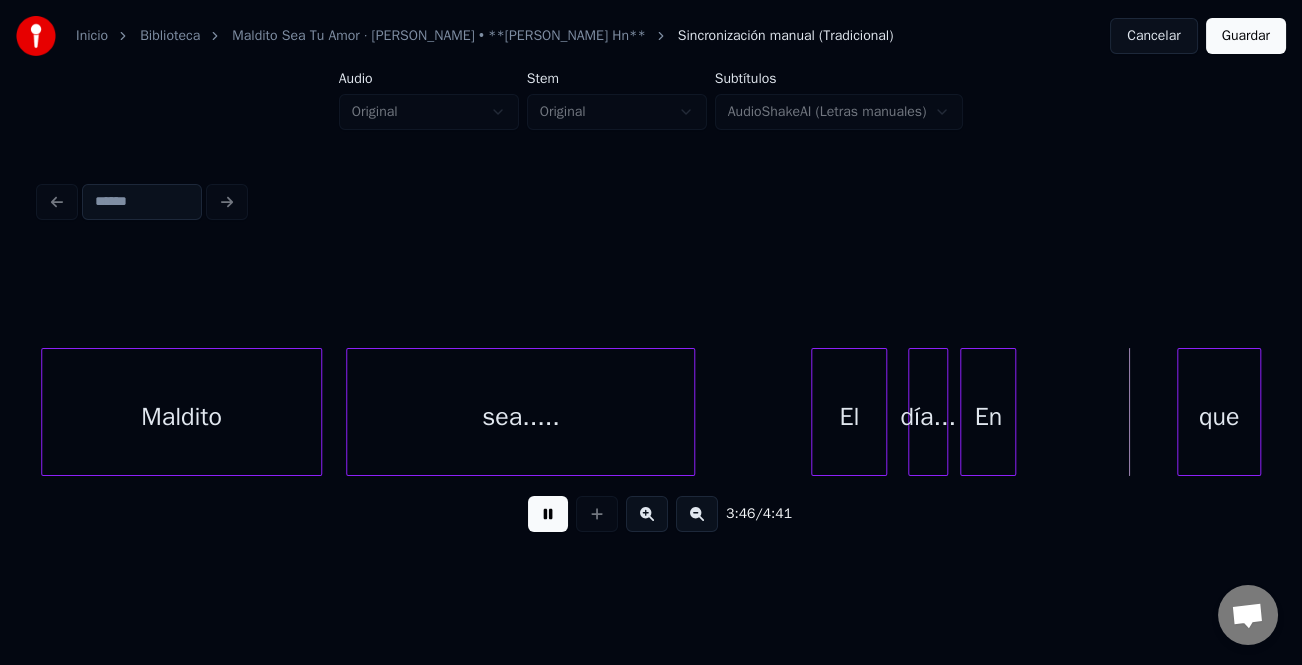 click on "En" at bounding box center (988, 417) 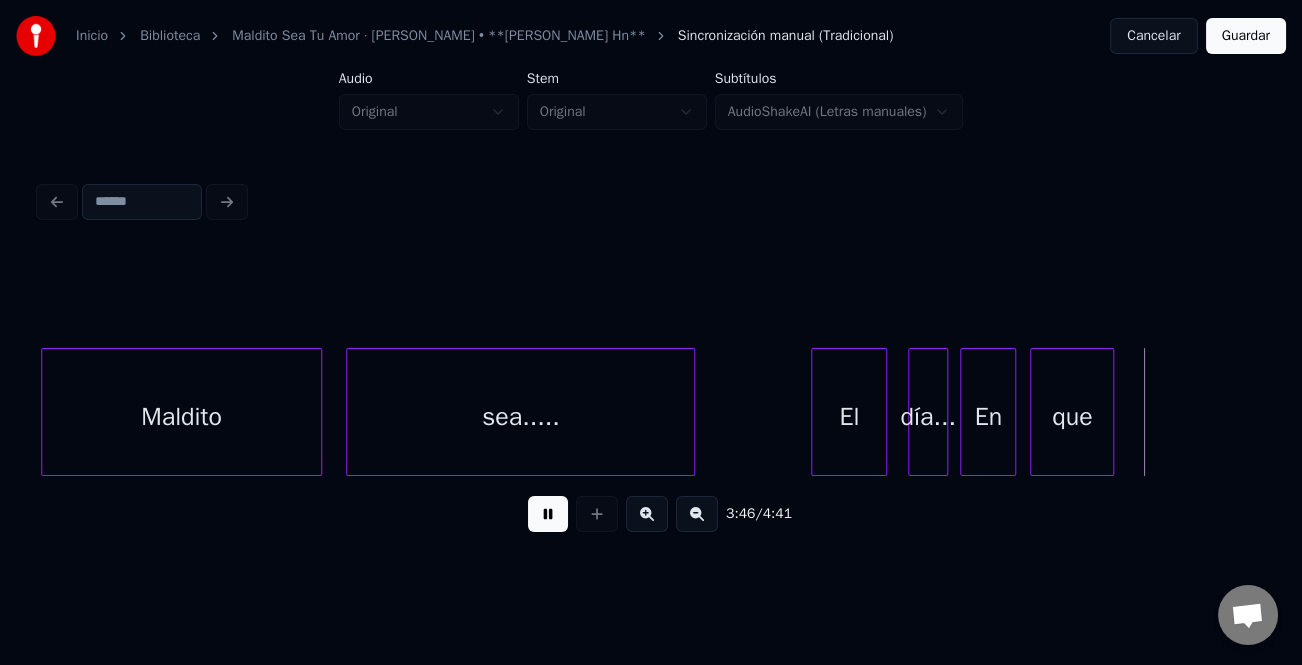 click on "que" at bounding box center [1072, 417] 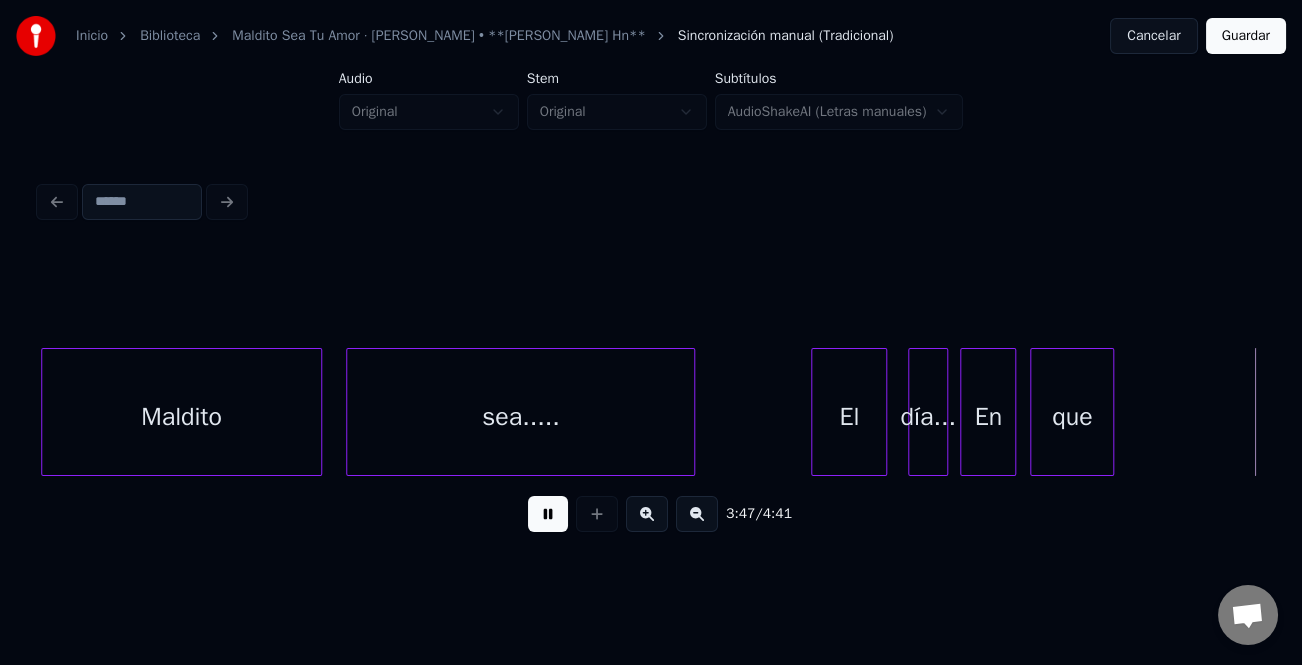 scroll, scrollTop: 0, scrollLeft: 45415, axis: horizontal 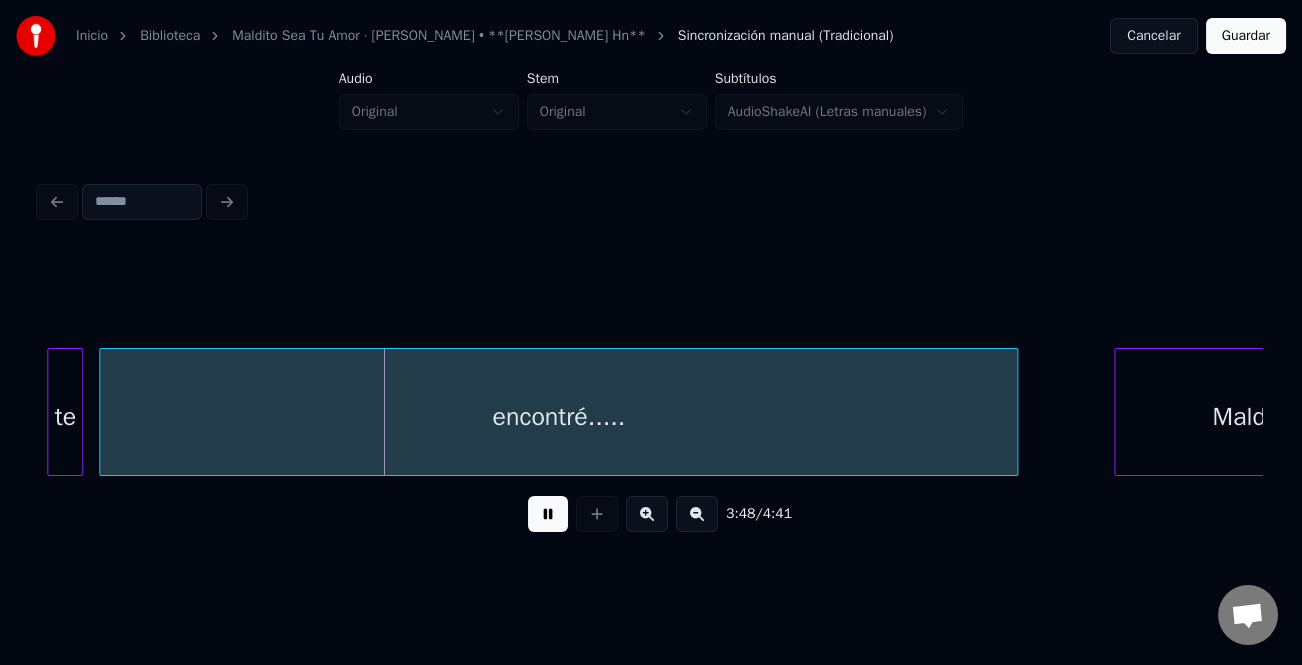 drag, startPoint x: 547, startPoint y: 518, endPoint x: 736, endPoint y: 520, distance: 189.01057 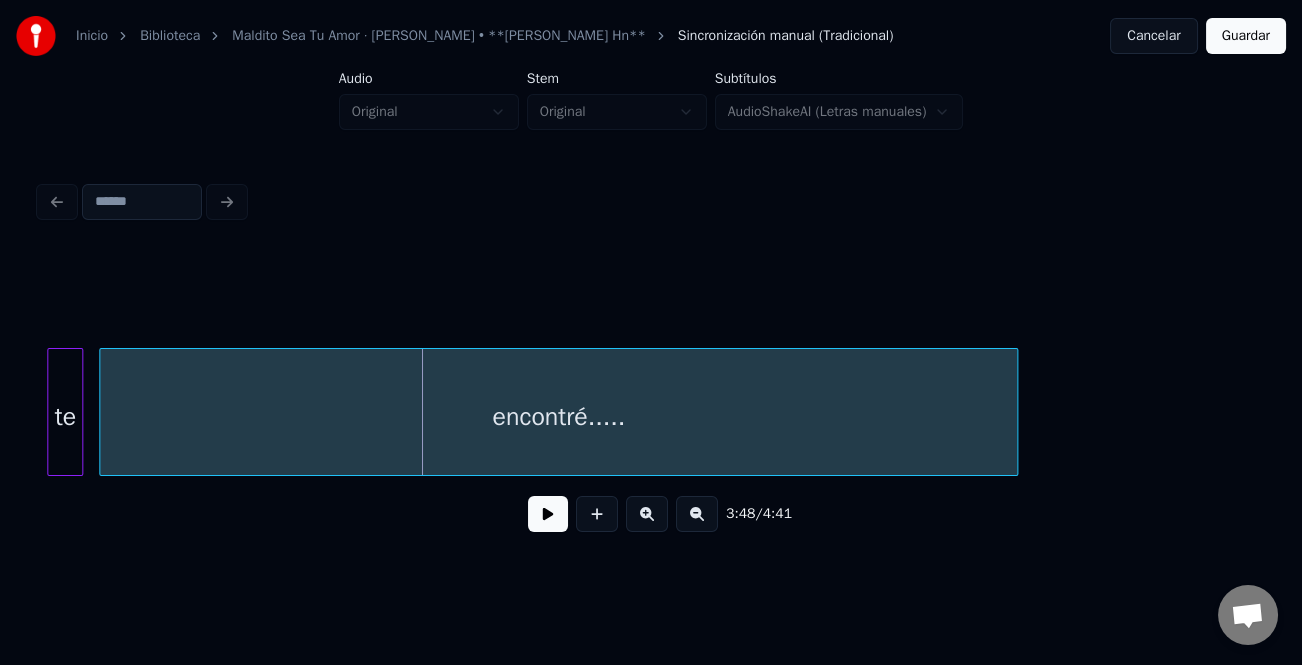 scroll, scrollTop: 0, scrollLeft: 44393, axis: horizontal 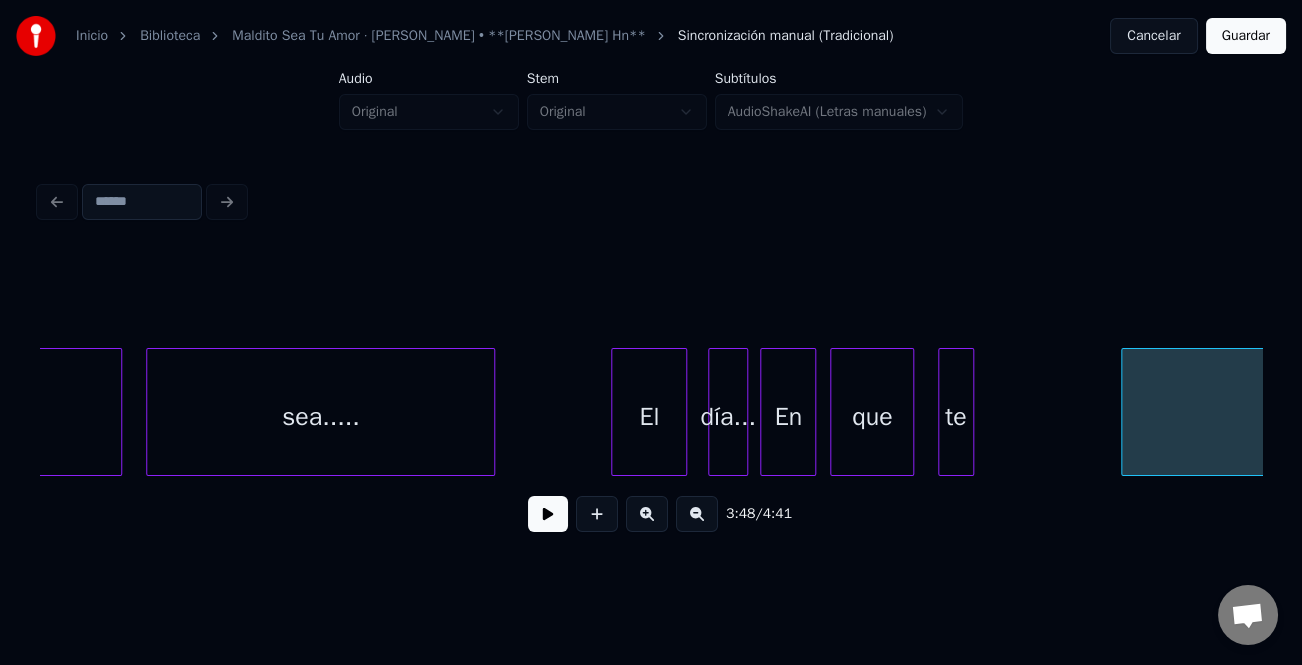 click on "te" at bounding box center [956, 417] 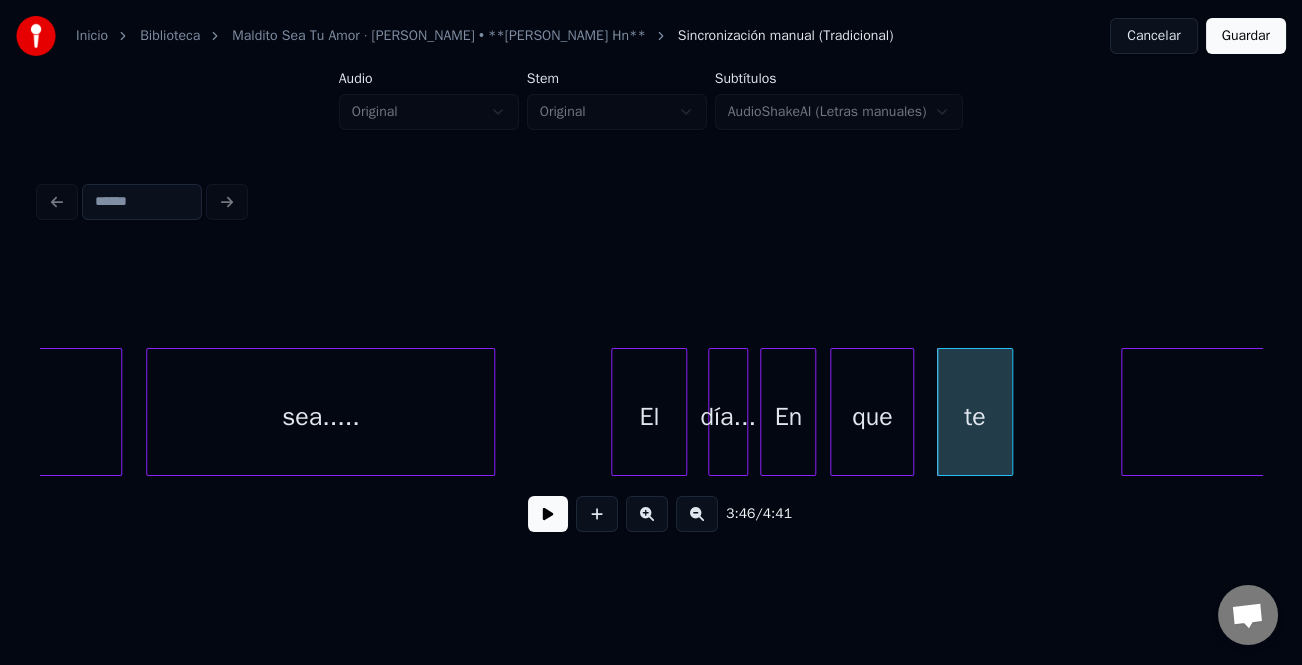 click at bounding box center [1009, 412] 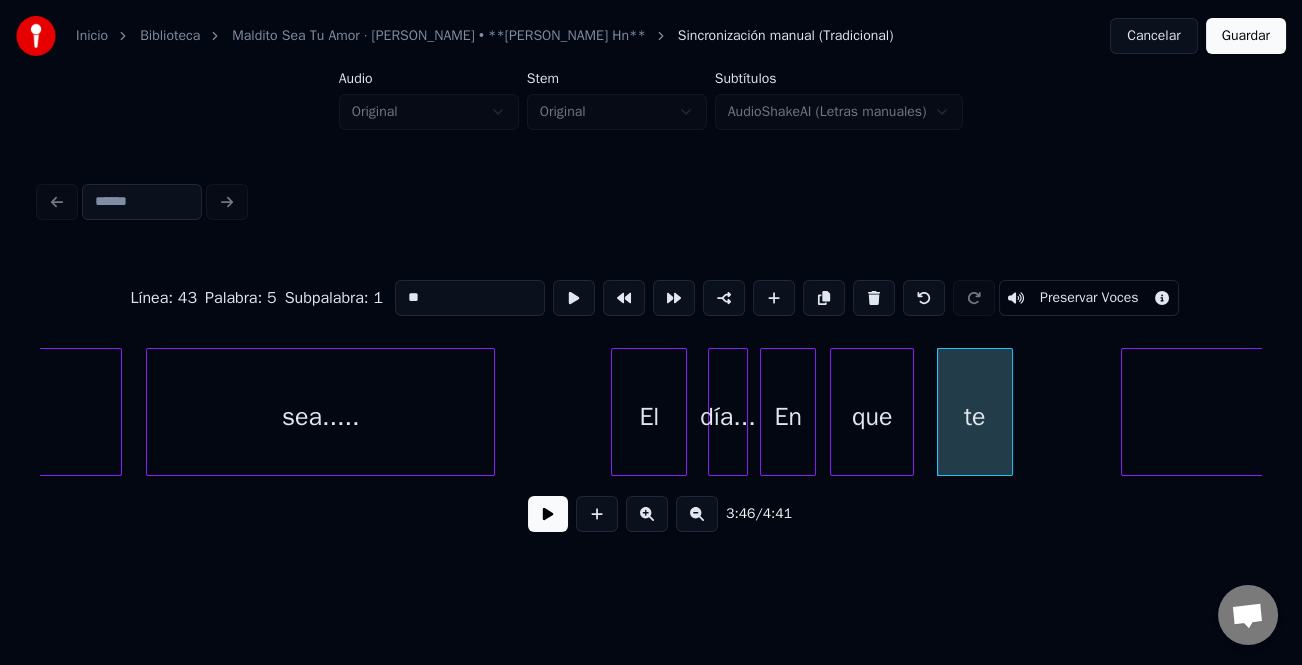 click on "**" at bounding box center (470, 298) 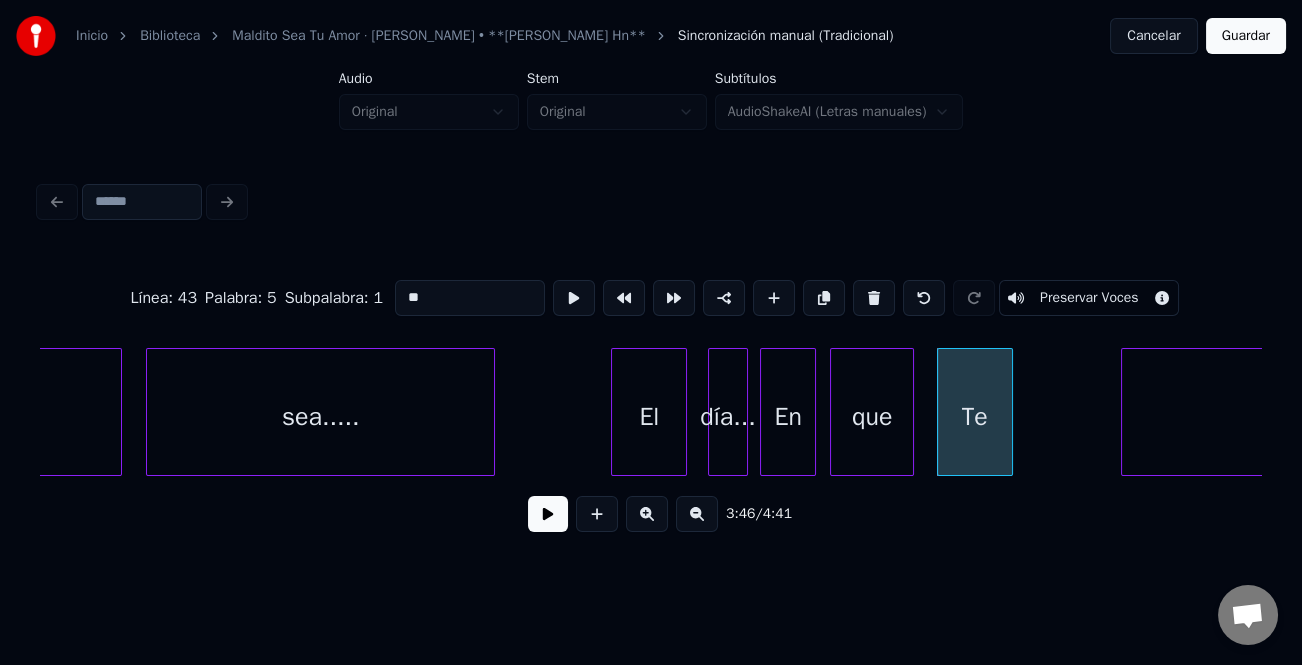 scroll, scrollTop: 0, scrollLeft: 45164, axis: horizontal 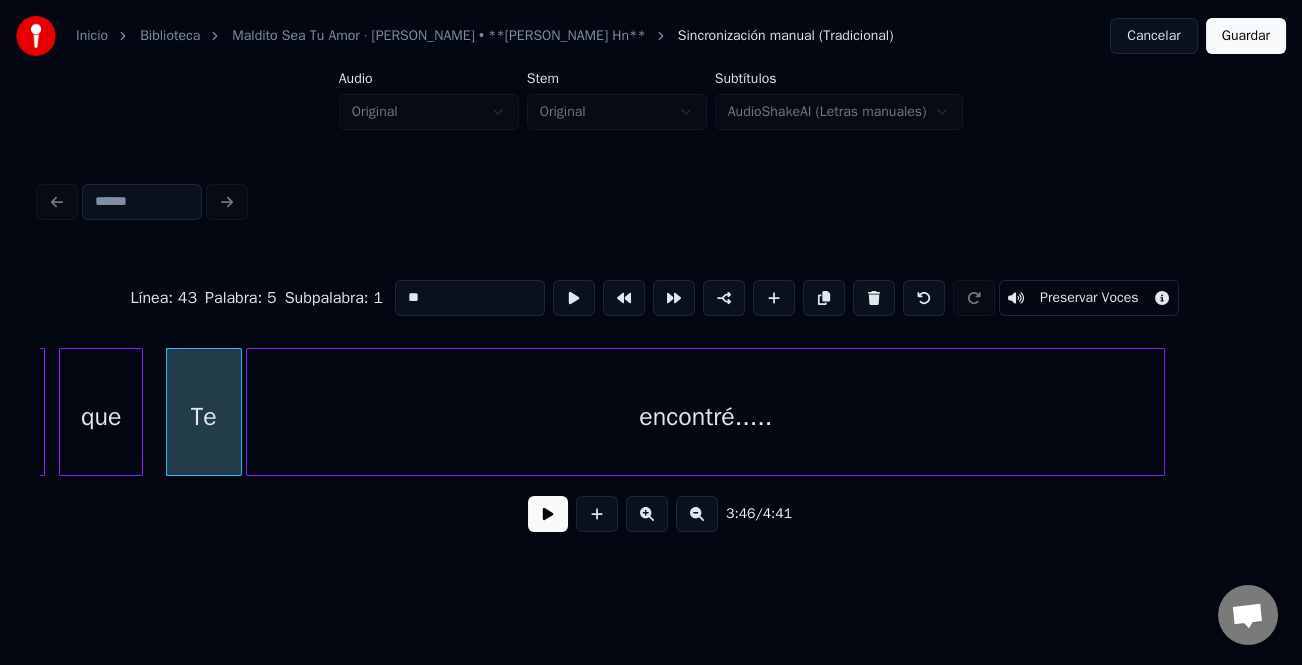 click on "encontré....." at bounding box center (705, 417) 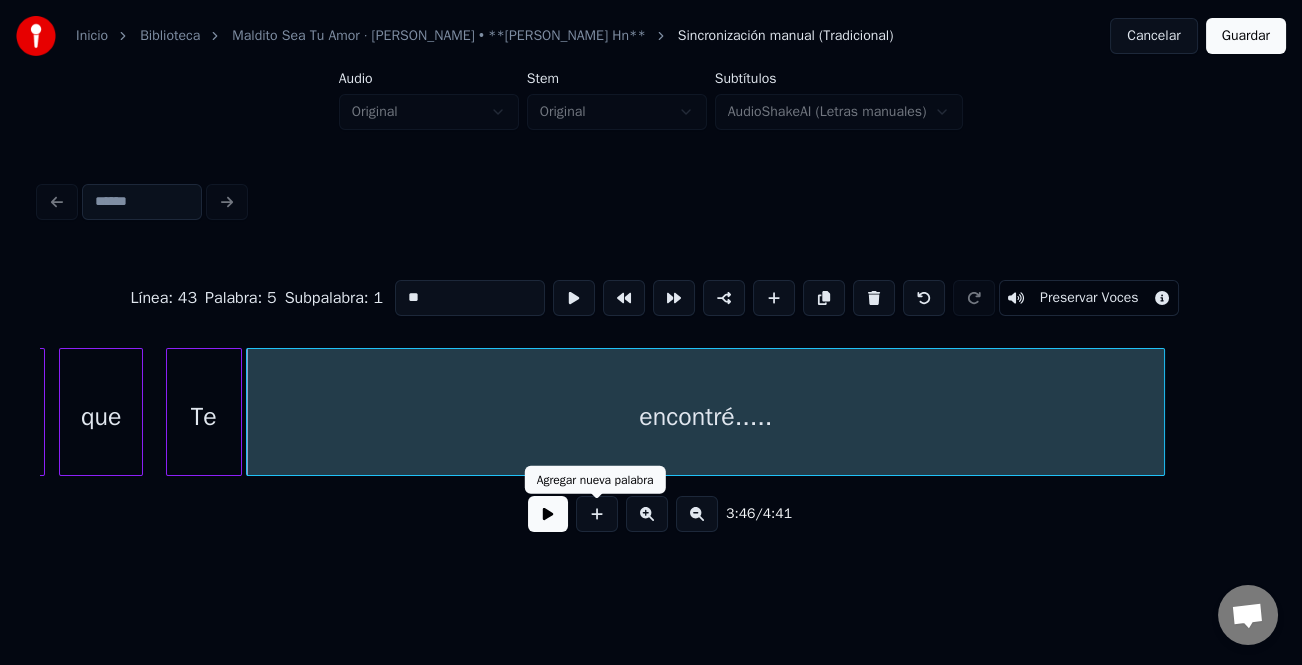 type on "**" 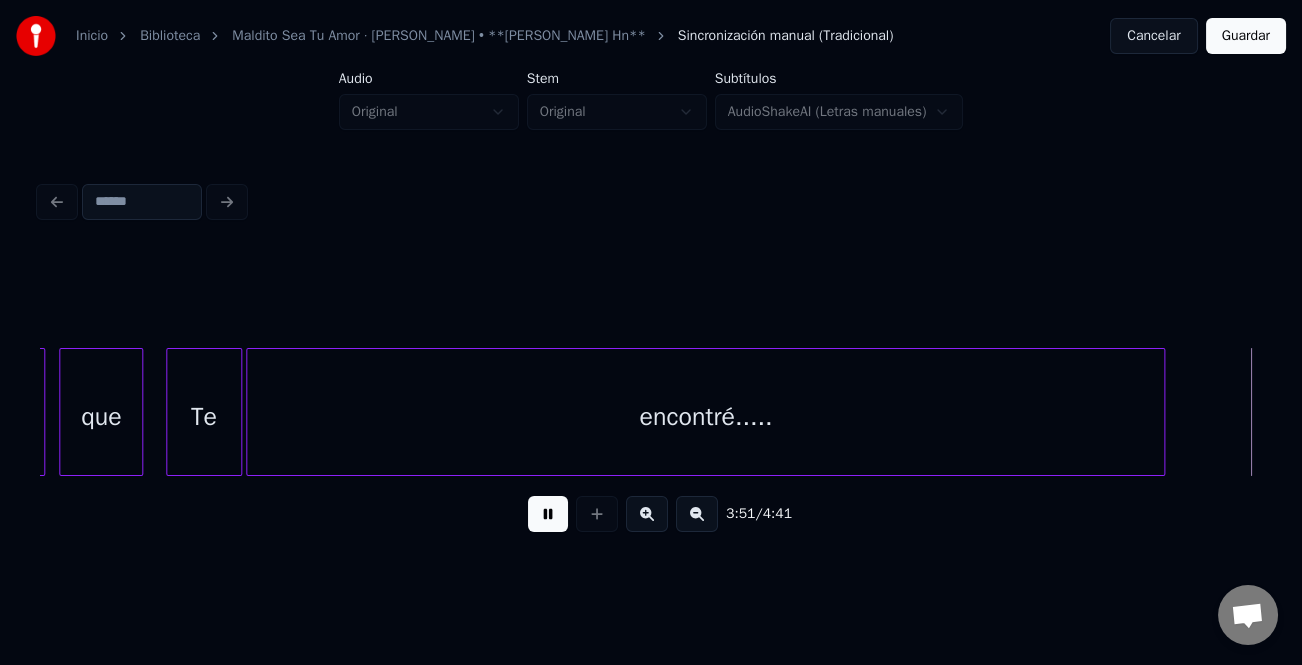 scroll, scrollTop: 0, scrollLeft: 46387, axis: horizontal 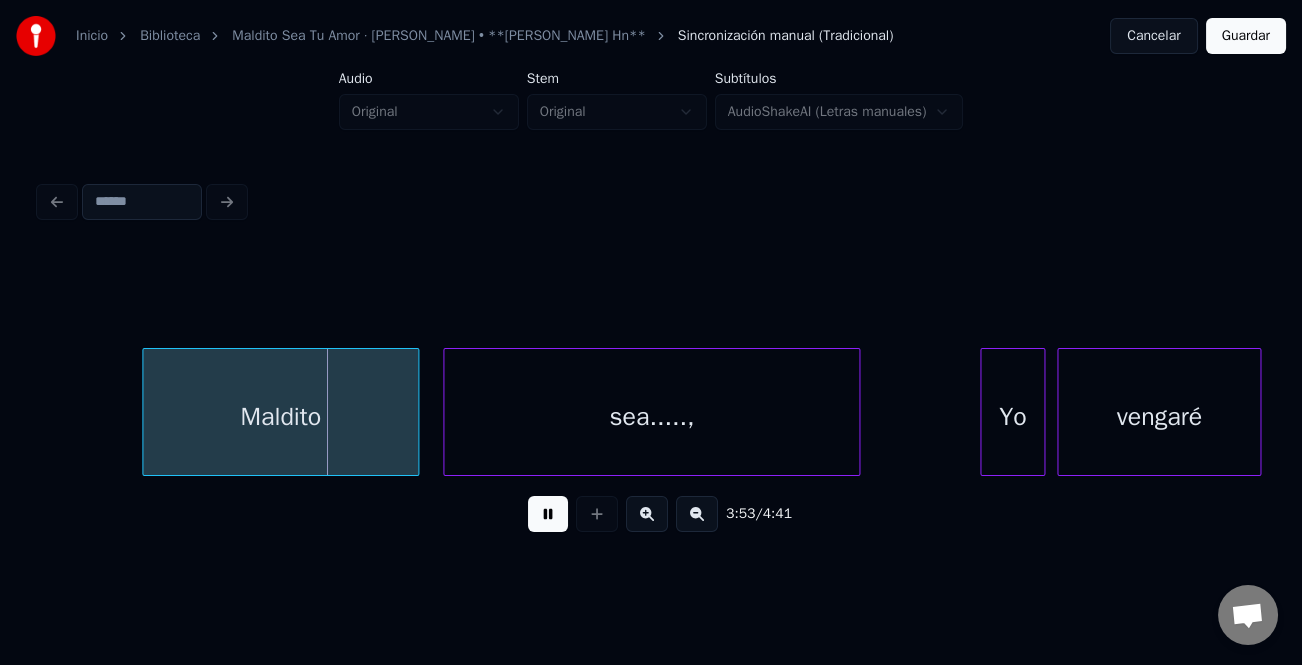 click at bounding box center (548, 514) 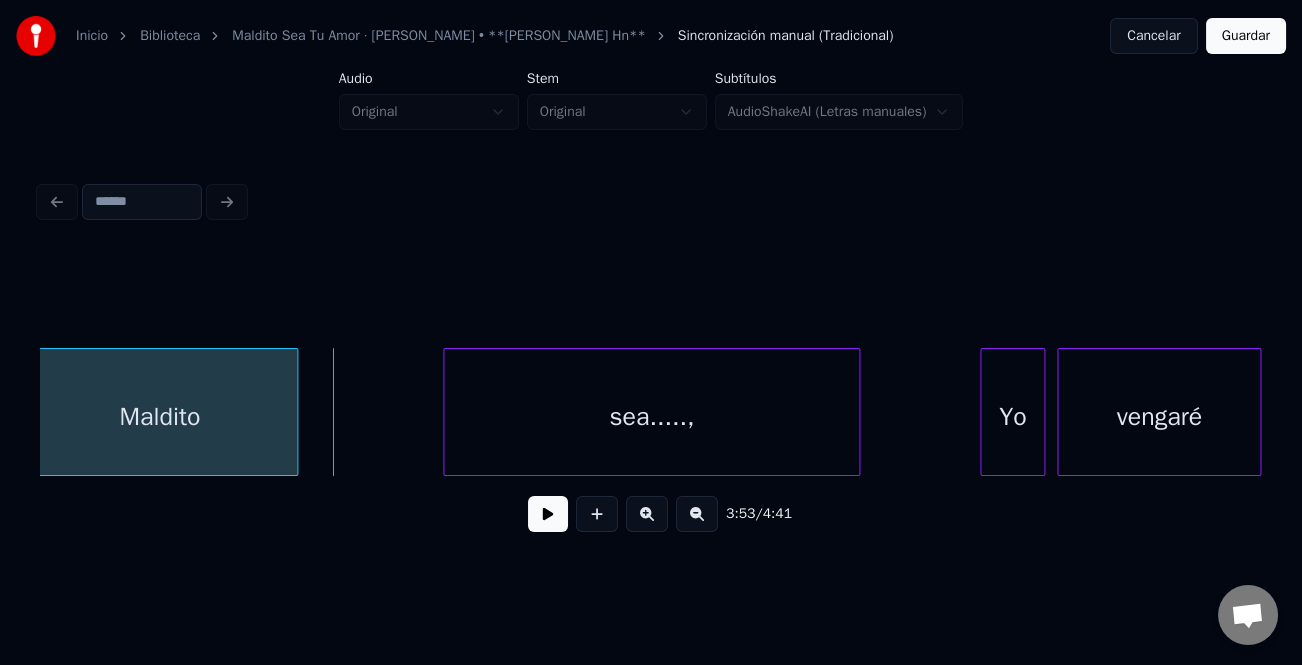 scroll, scrollTop: 0, scrollLeft: 46360, axis: horizontal 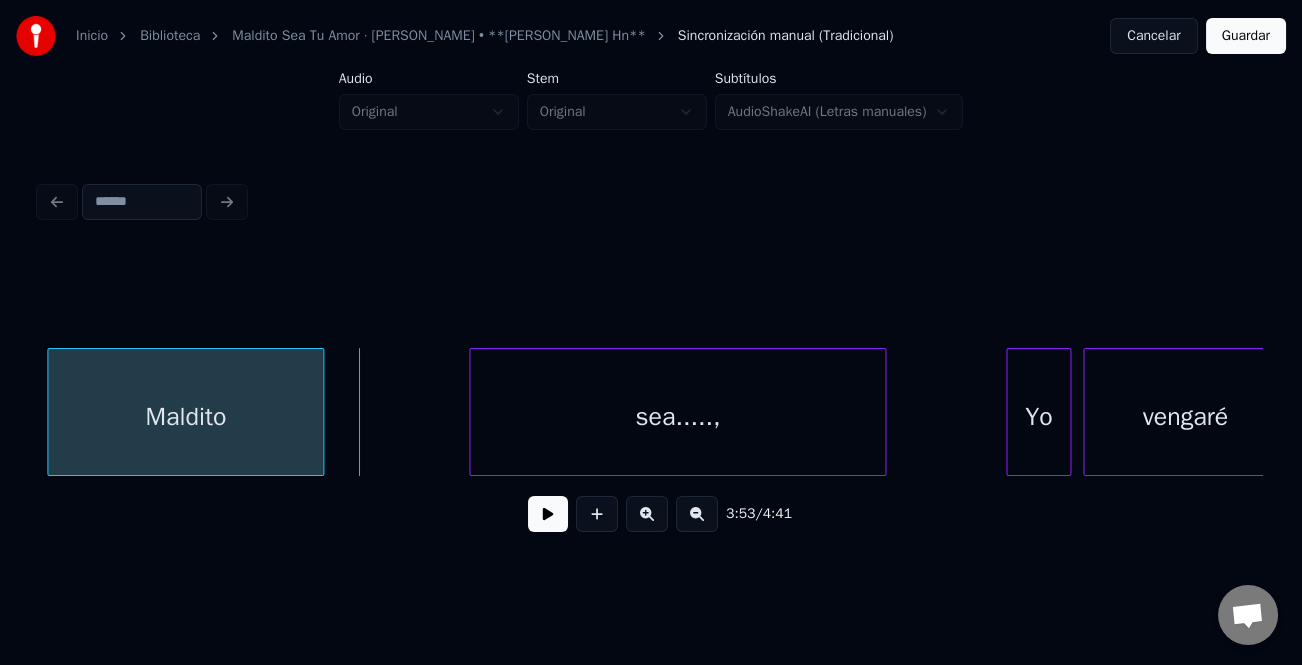 click on "Maldito" at bounding box center [185, 417] 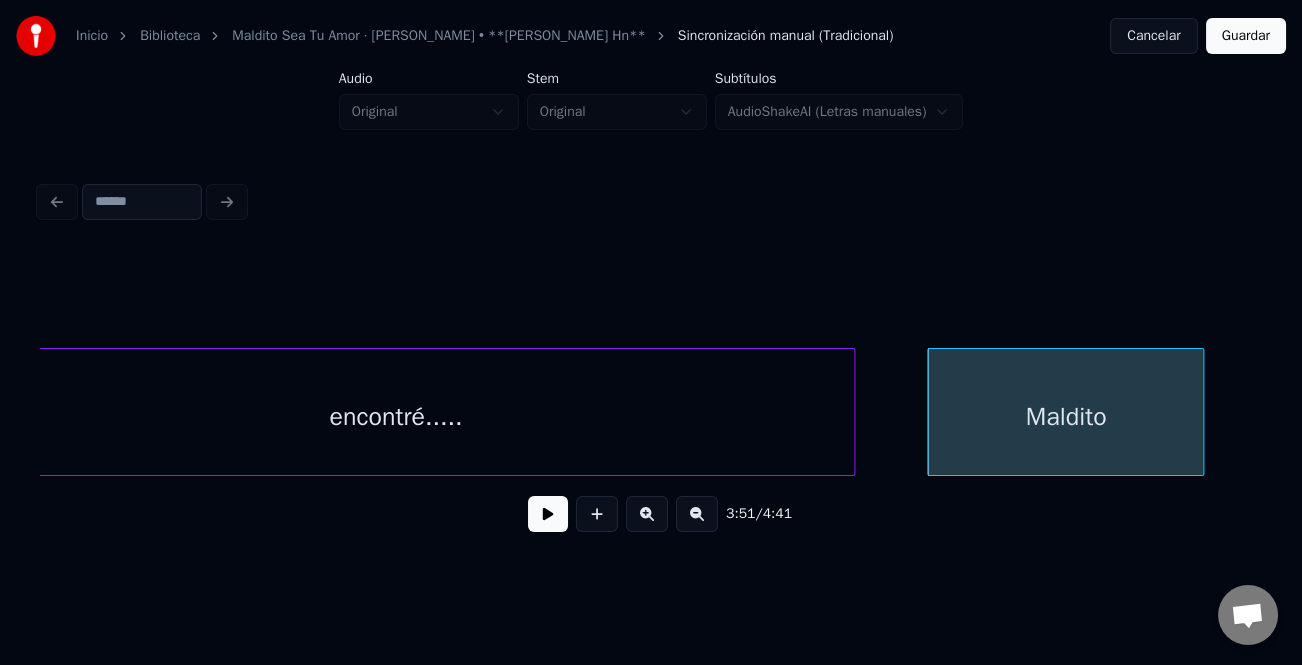scroll, scrollTop: 0, scrollLeft: 45654, axis: horizontal 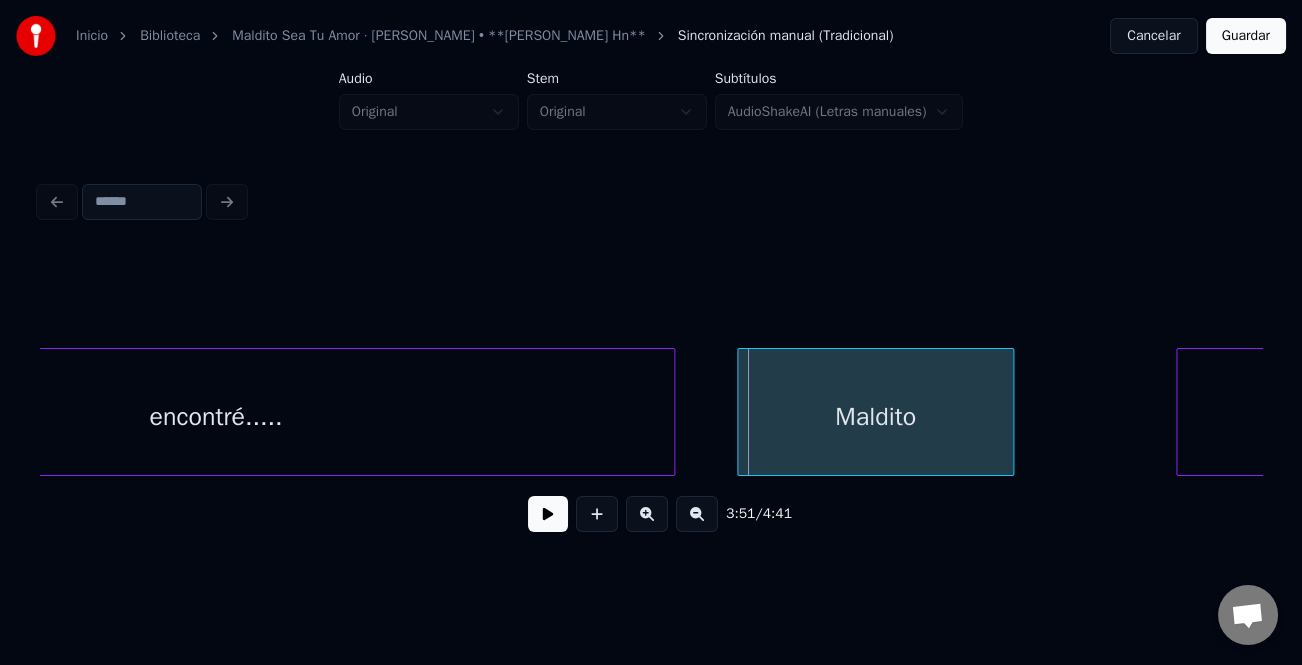 click on "Maldito" at bounding box center [875, 417] 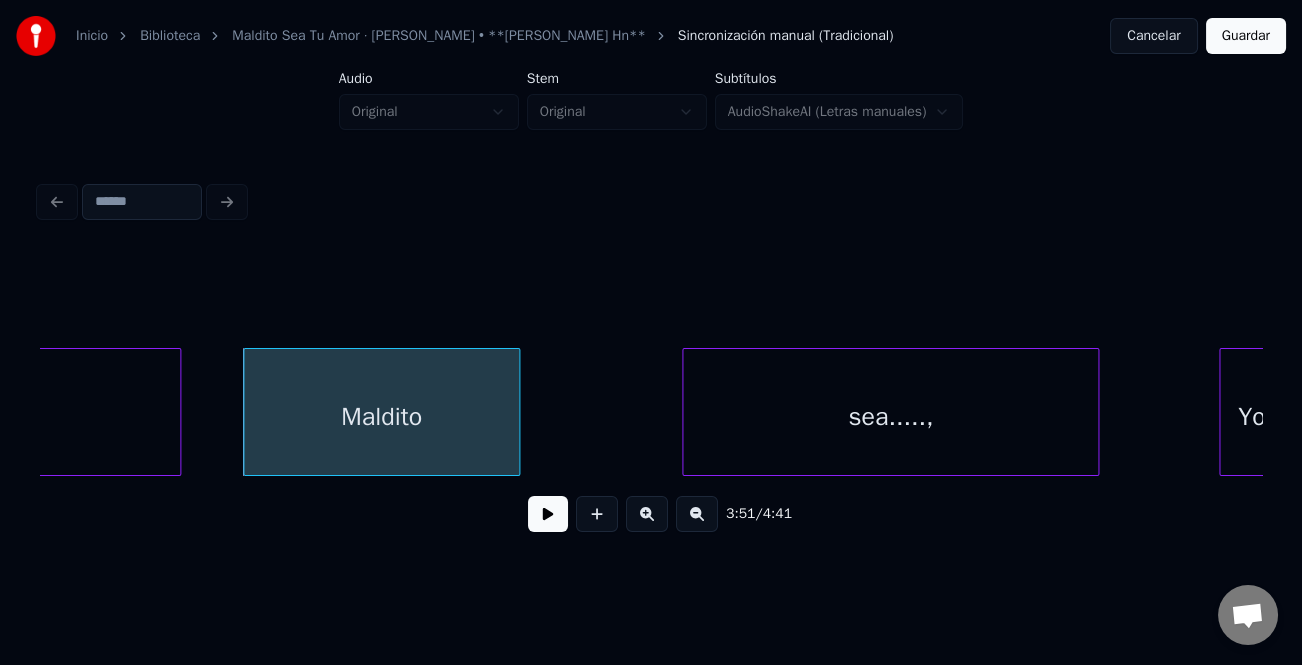 scroll, scrollTop: 0, scrollLeft: 46239, axis: horizontal 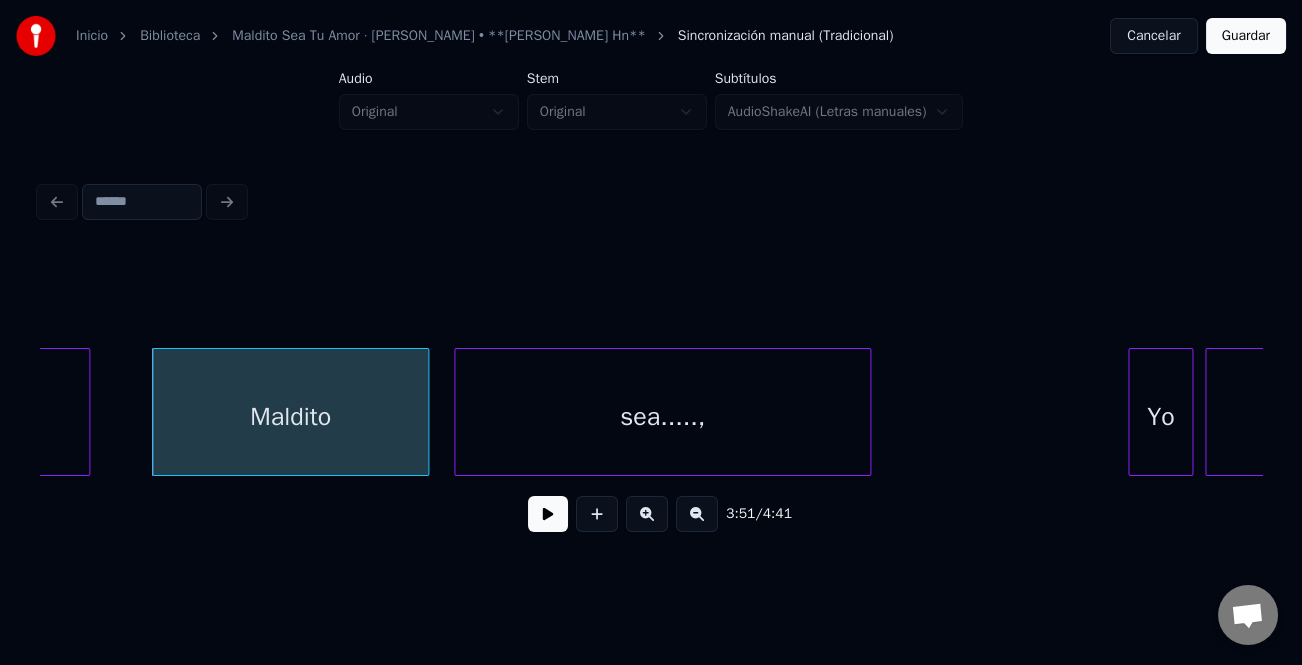 click on "sea.....," at bounding box center (662, 417) 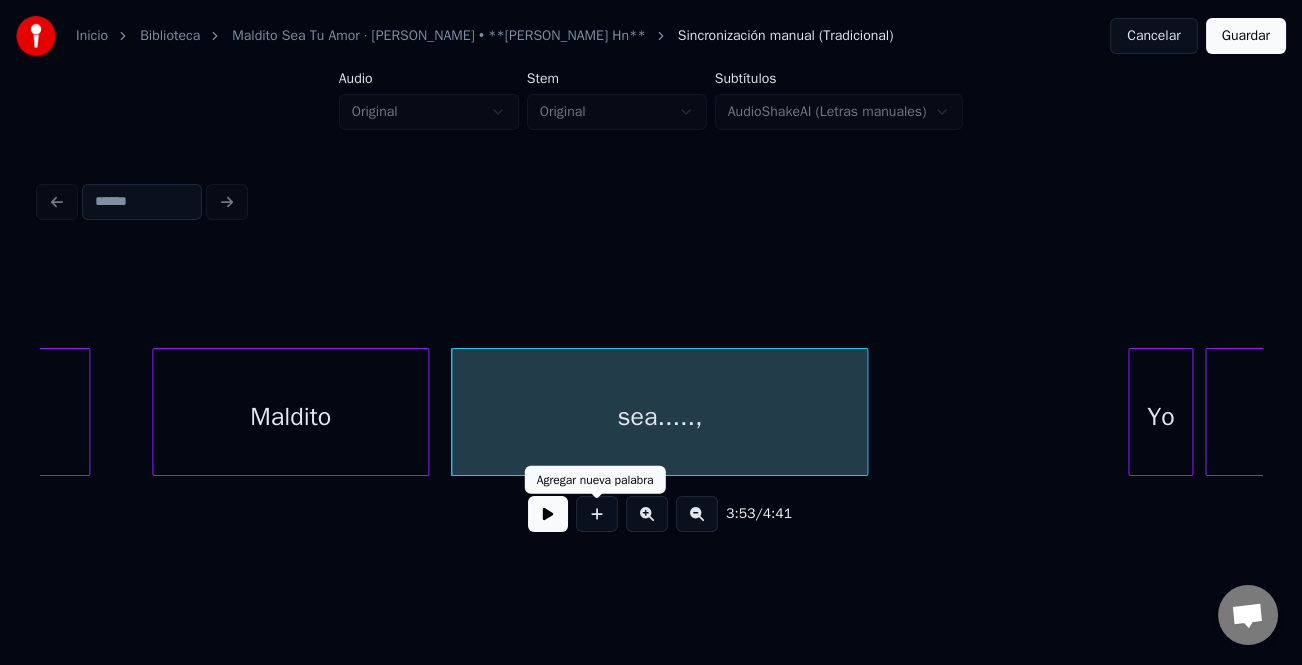 click at bounding box center [548, 514] 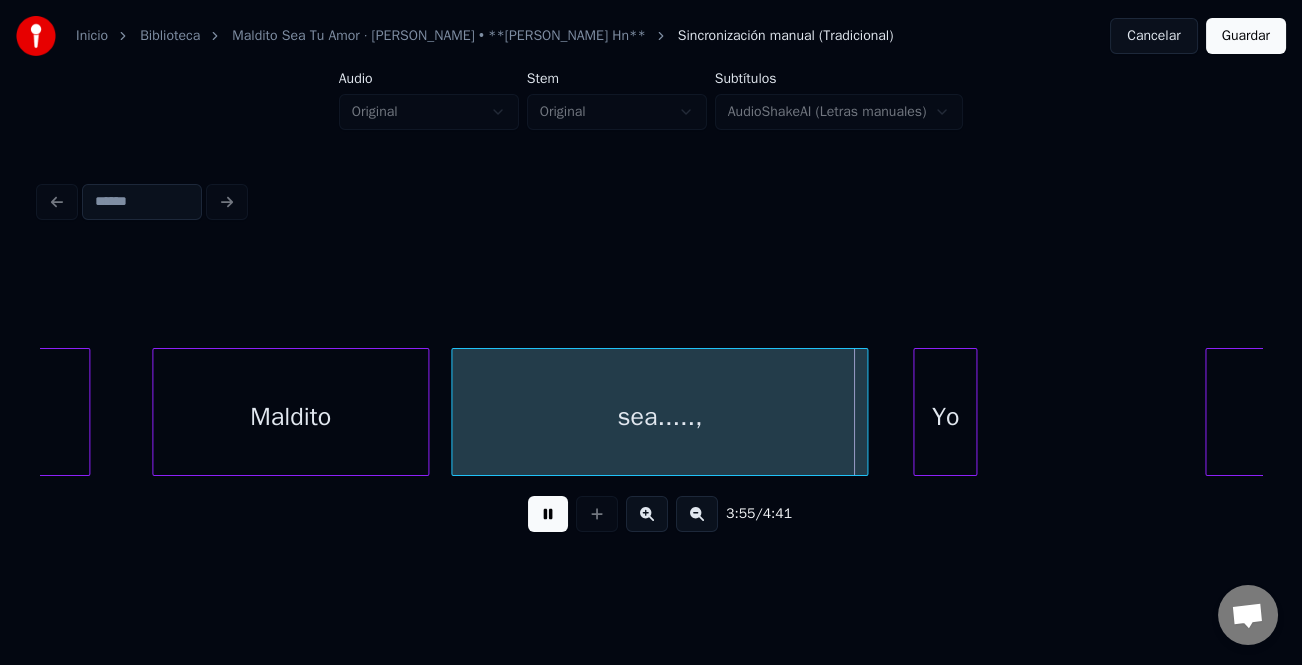 click on "Yo" at bounding box center [945, 417] 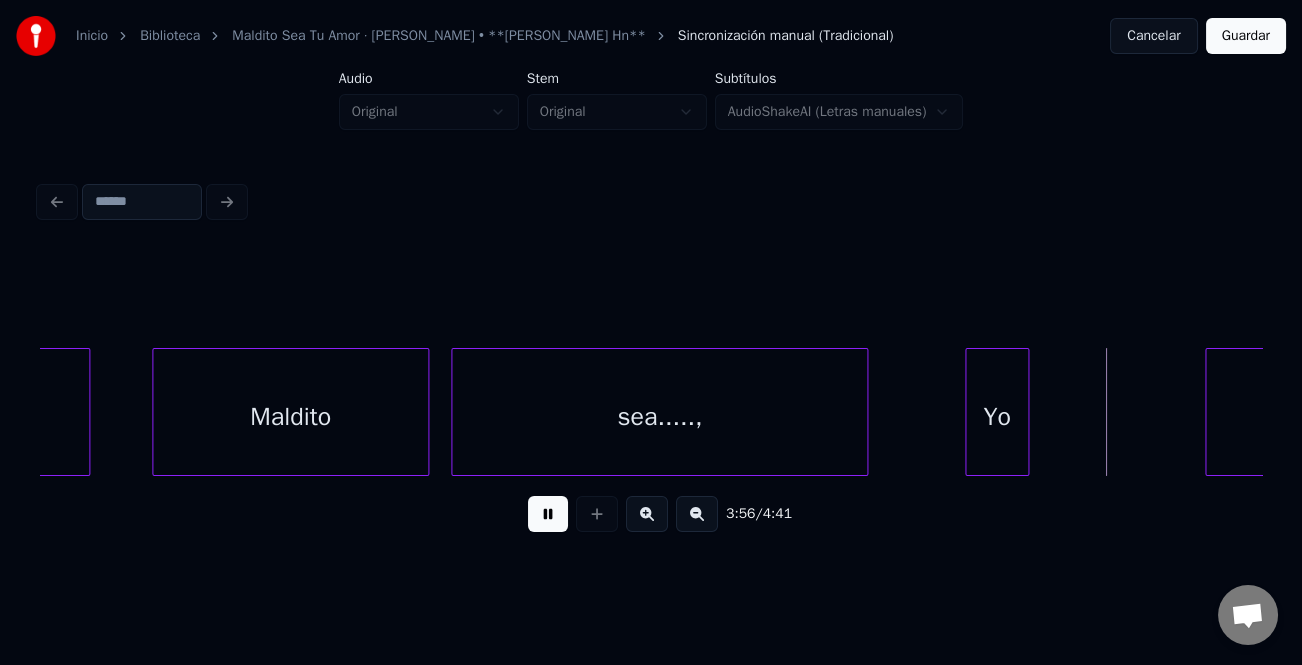 click on "Yo" at bounding box center [997, 417] 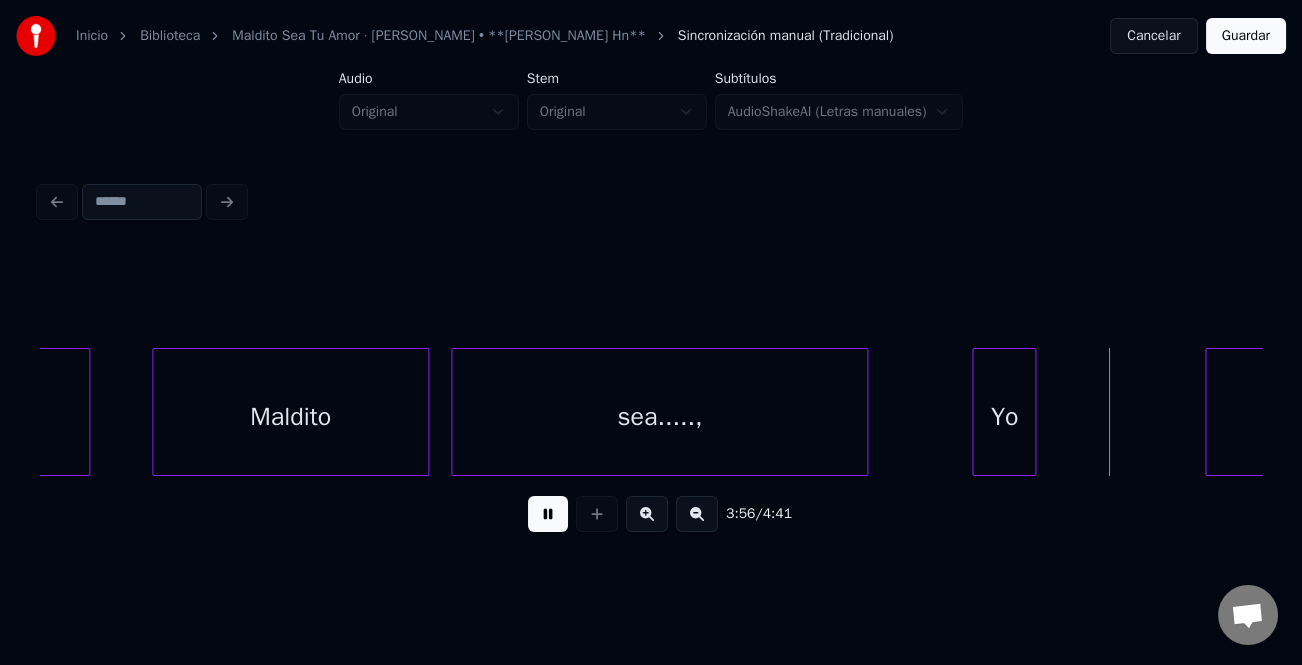 scroll, scrollTop: 0, scrollLeft: 46381, axis: horizontal 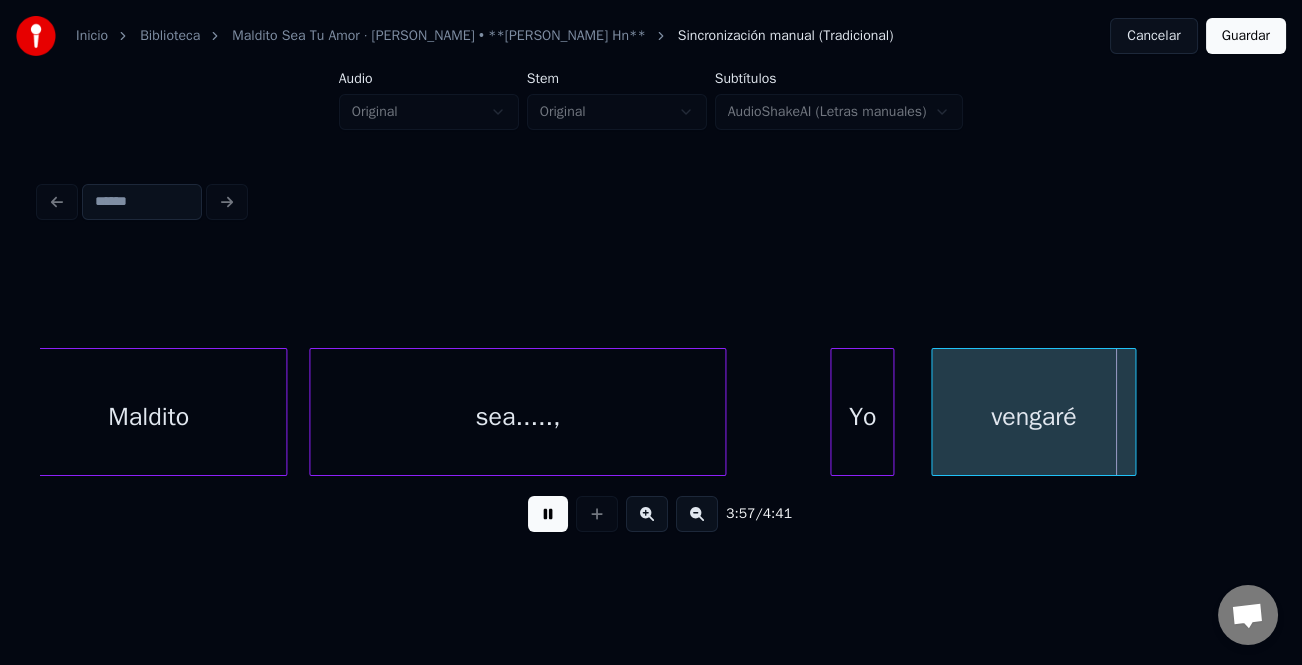 click on "Maldito sea....., Yo vengaré" at bounding box center (651, 412) 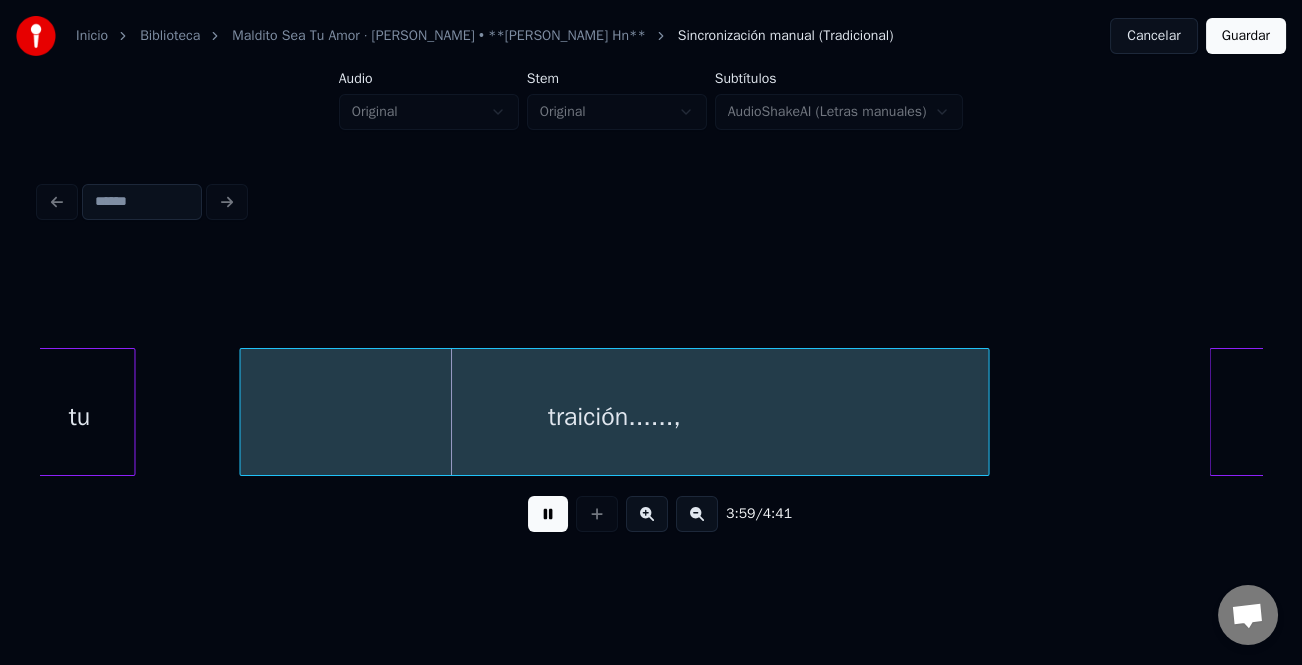 scroll, scrollTop: 0, scrollLeft: 47529, axis: horizontal 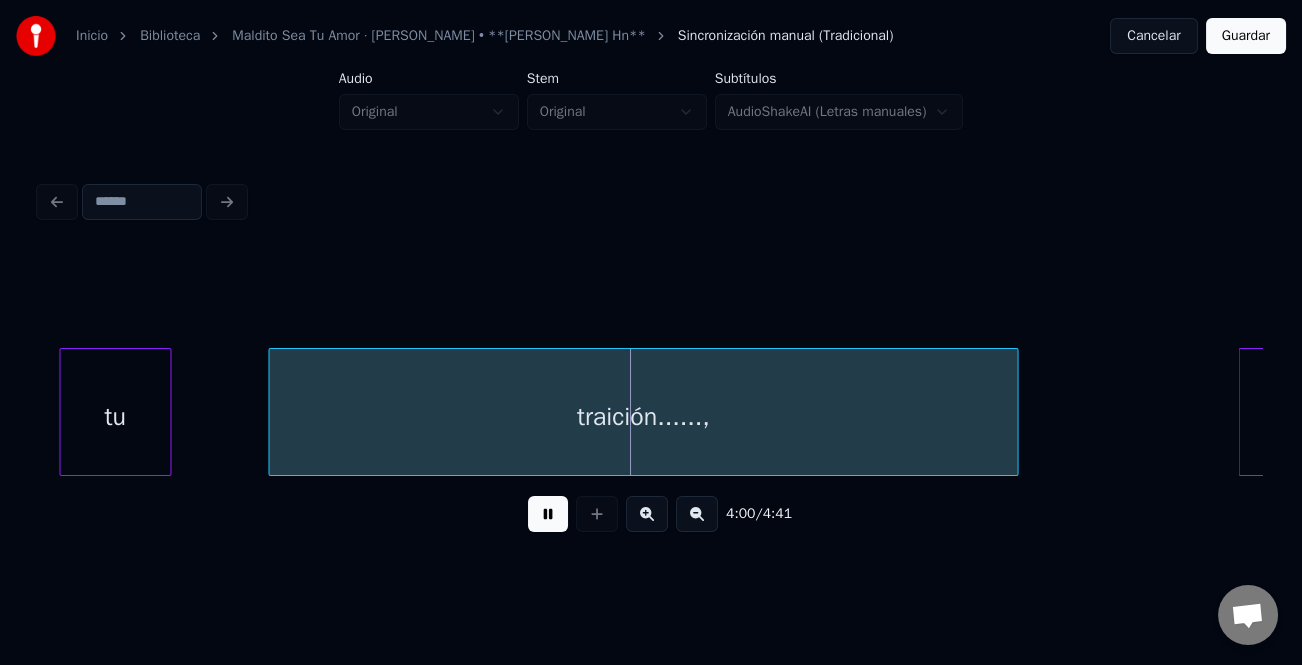click on "Inicio Biblioteca Maldito Sea Tu Amor · [PERSON_NAME] • **[PERSON_NAME] Hn** Sincronización manual (Tradicional) Cancelar Guardar Audio Original Stem Original Subtítulos AudioShakeAI (Letras manuales) 4:00  /  4:41" at bounding box center (651, 280) 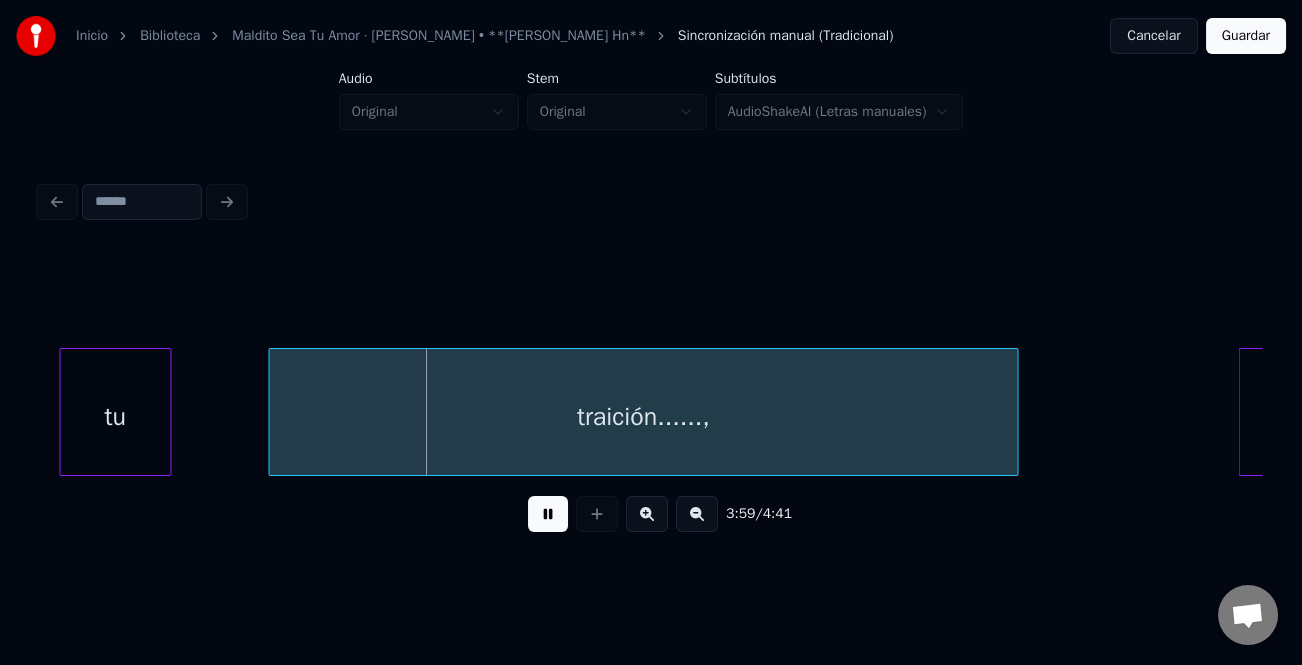 click at bounding box center [548, 514] 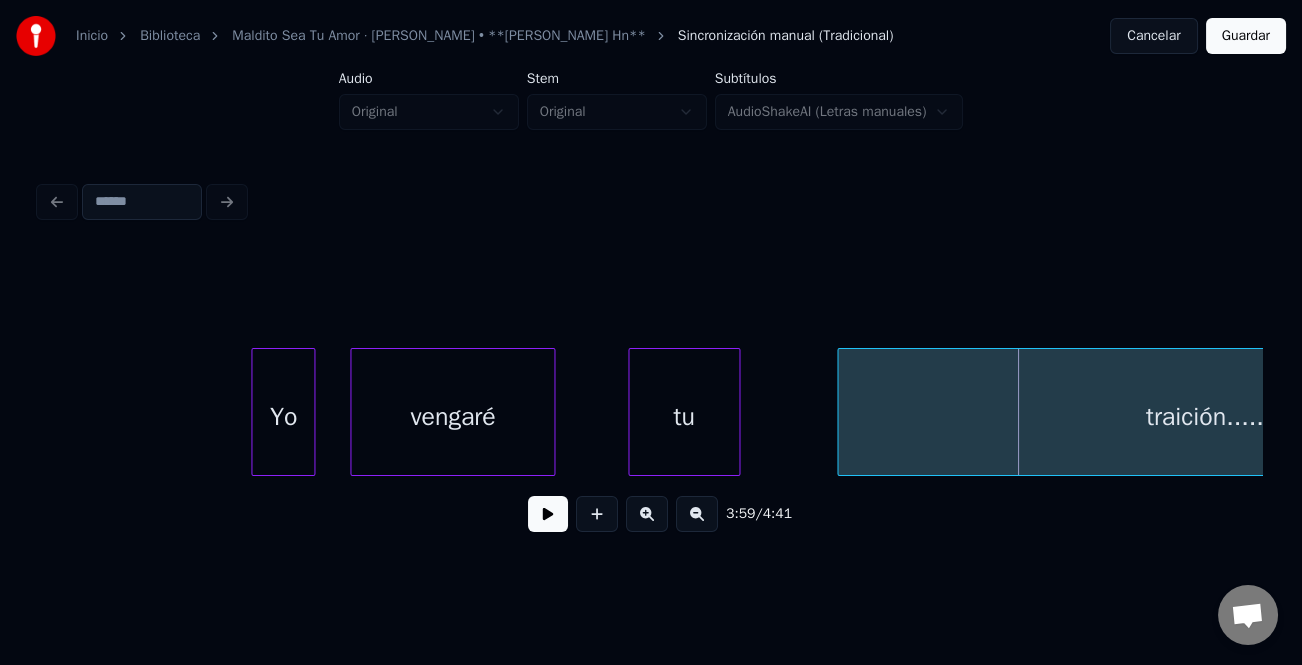 scroll, scrollTop: 0, scrollLeft: 46915, axis: horizontal 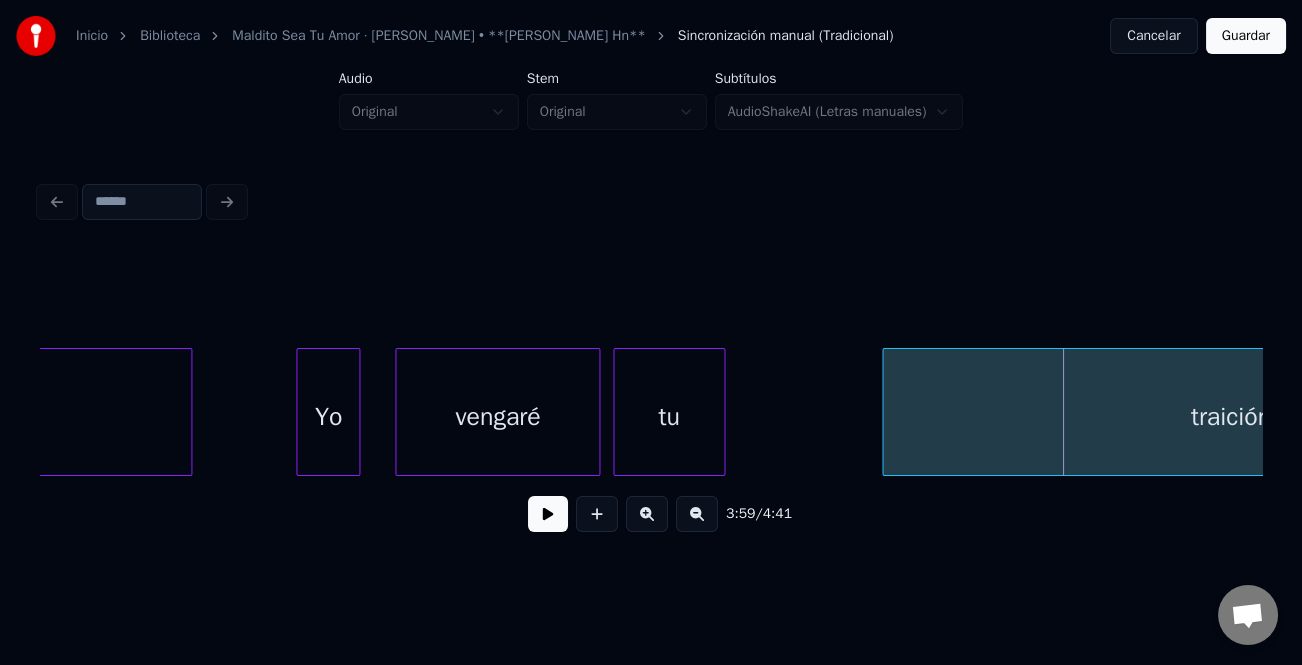 click on "tu" at bounding box center (669, 417) 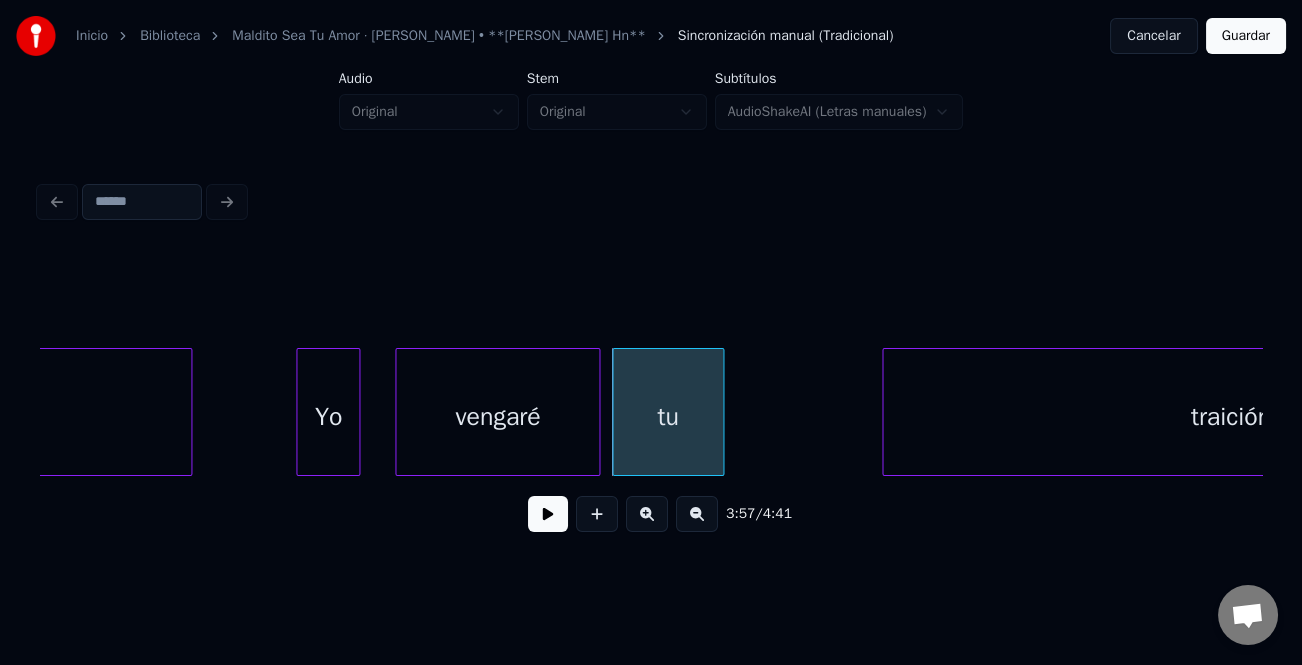 click on "tu" at bounding box center (668, 417) 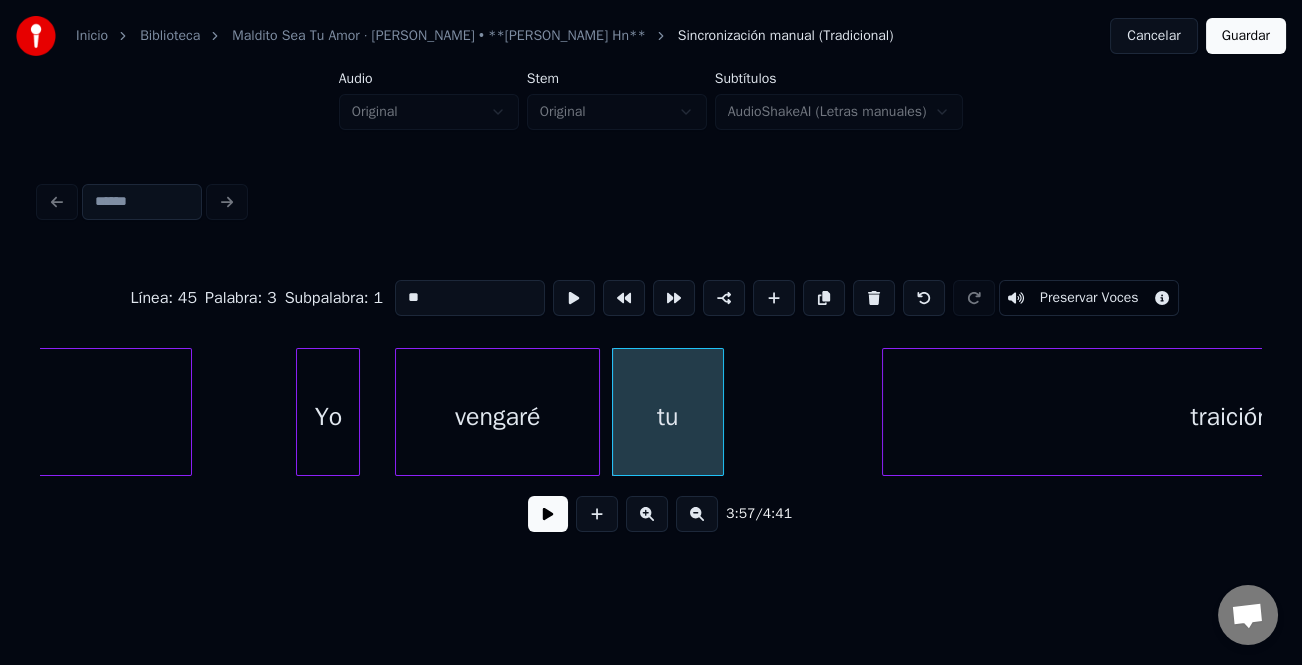 click on "**" at bounding box center [470, 298] 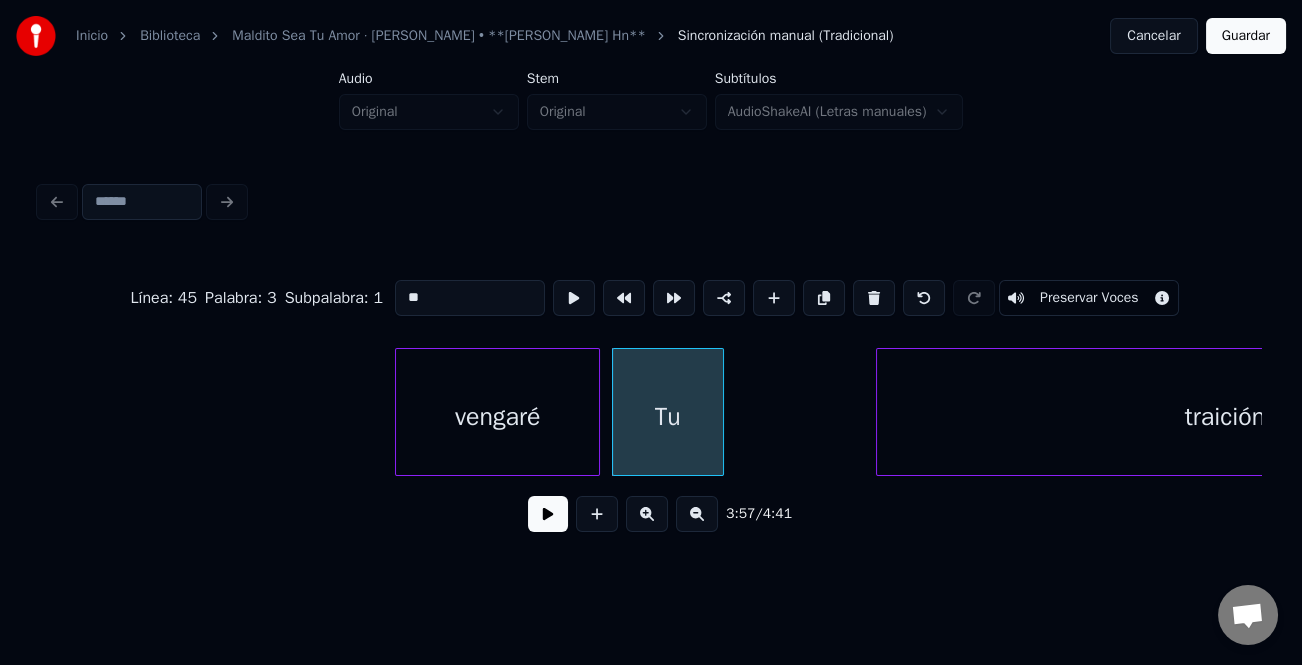 scroll, scrollTop: 0, scrollLeft: 47279, axis: horizontal 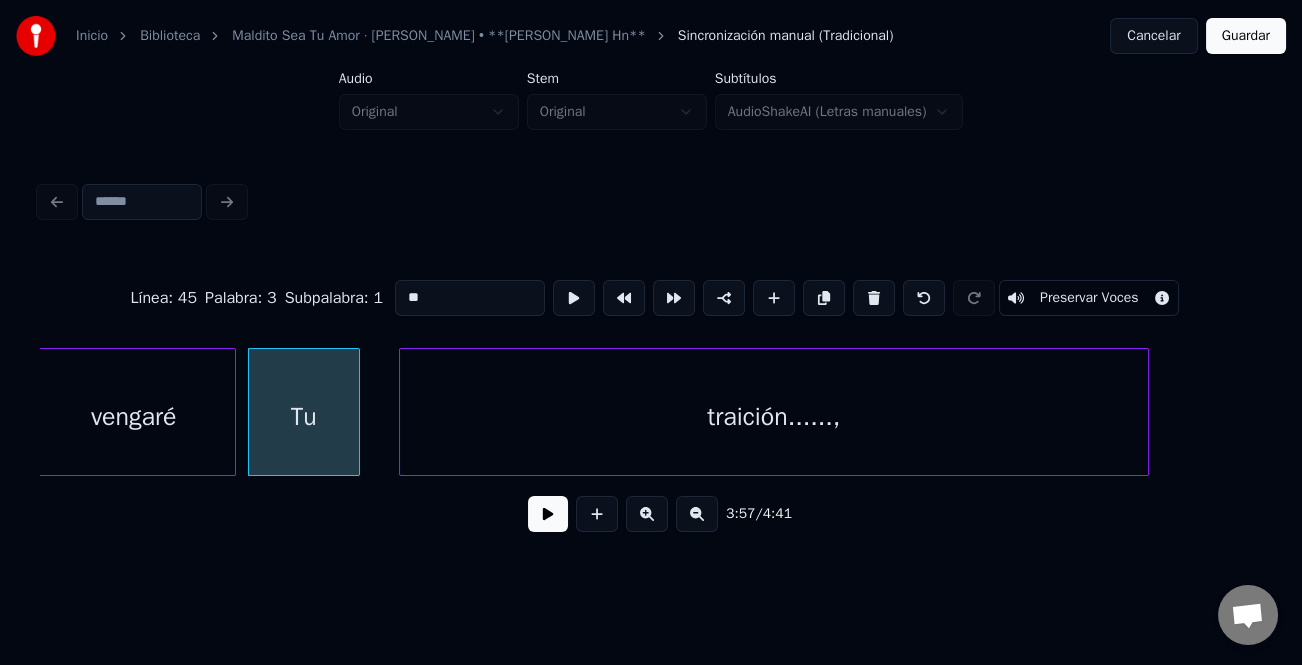 click on "traición......," at bounding box center [774, 417] 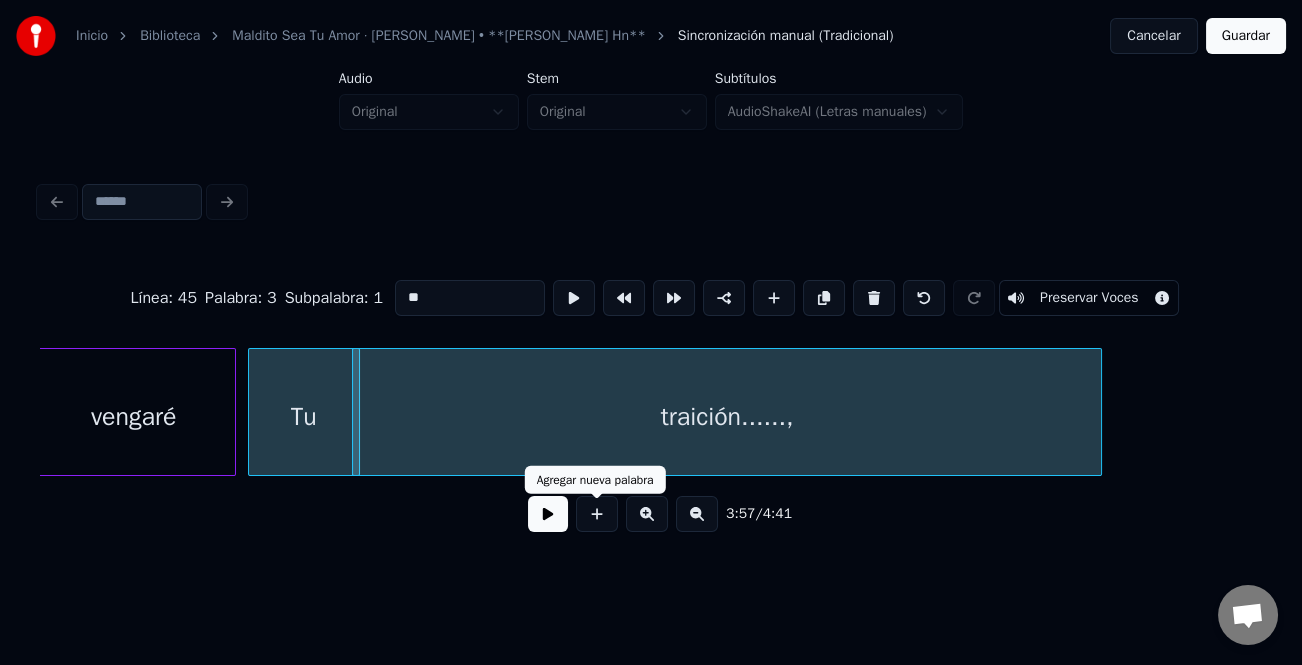 type on "**" 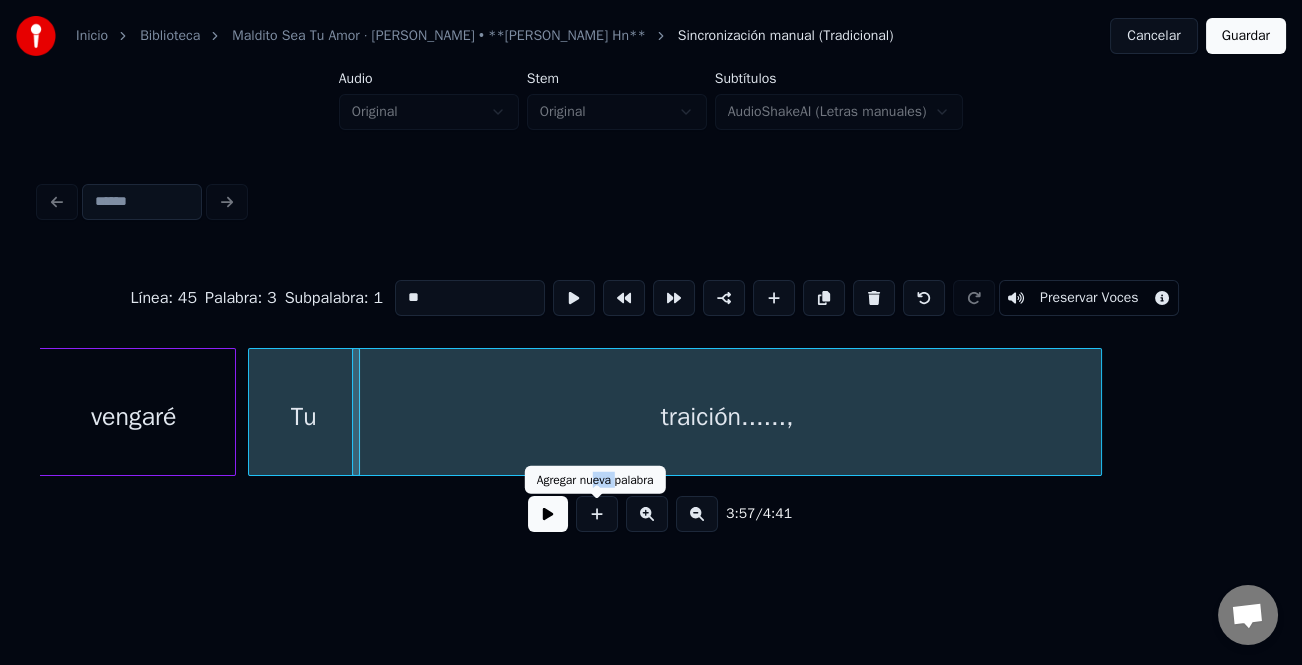 drag, startPoint x: 598, startPoint y: 472, endPoint x: 620, endPoint y: 474, distance: 22.090721 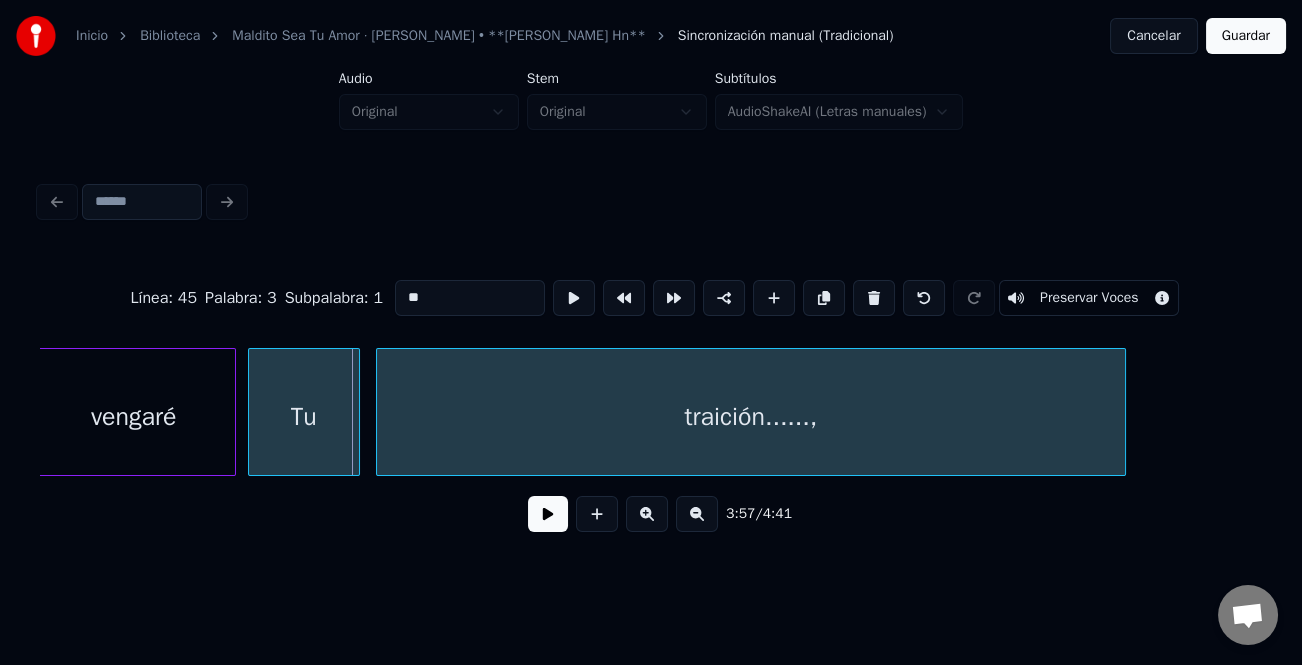 click on "traición......," at bounding box center [751, 417] 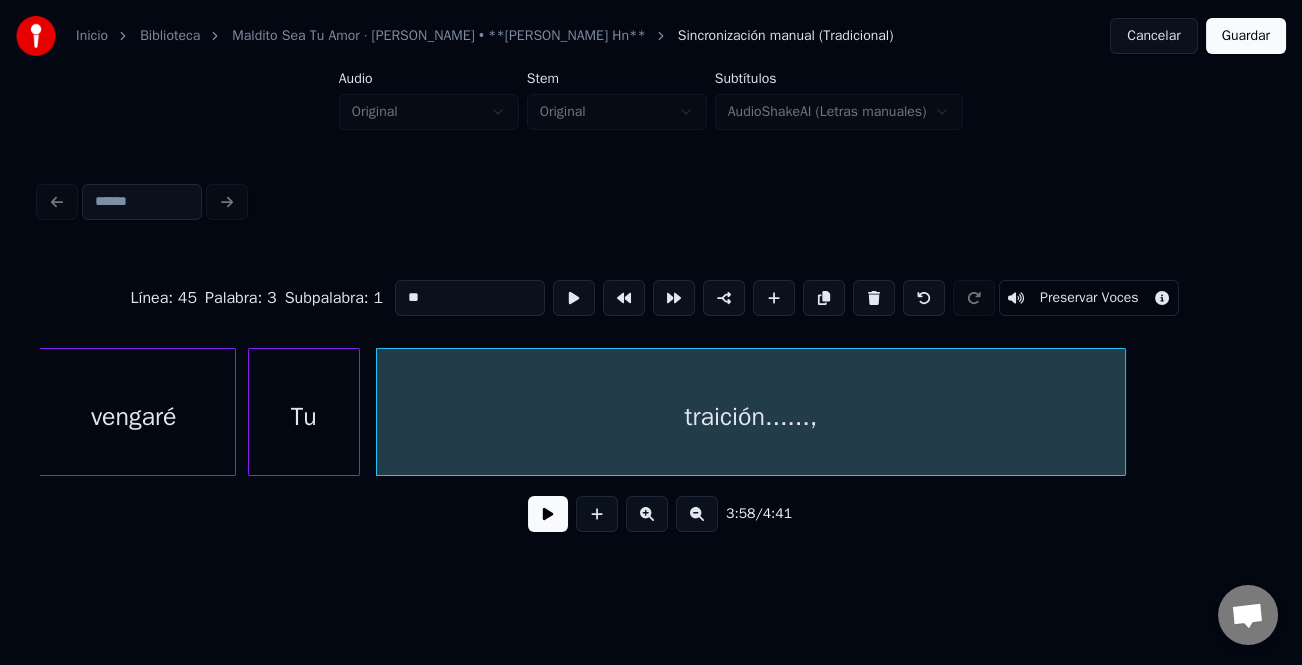 click at bounding box center [548, 514] 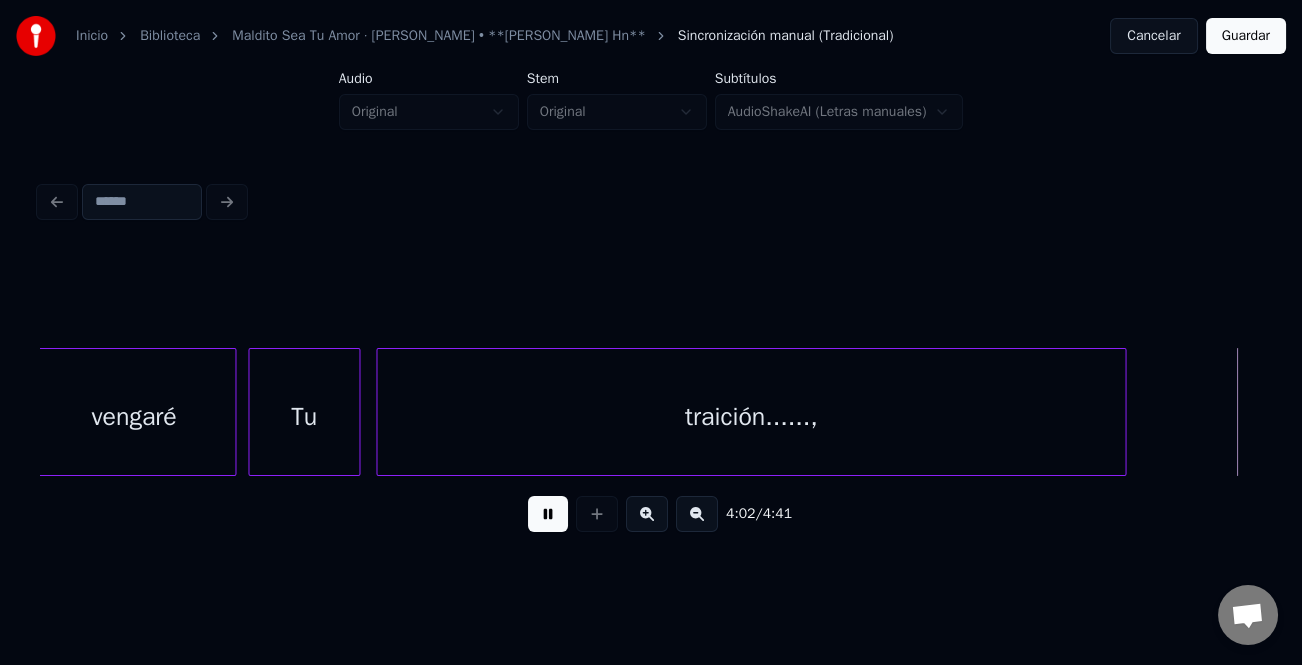 scroll, scrollTop: 0, scrollLeft: 48501, axis: horizontal 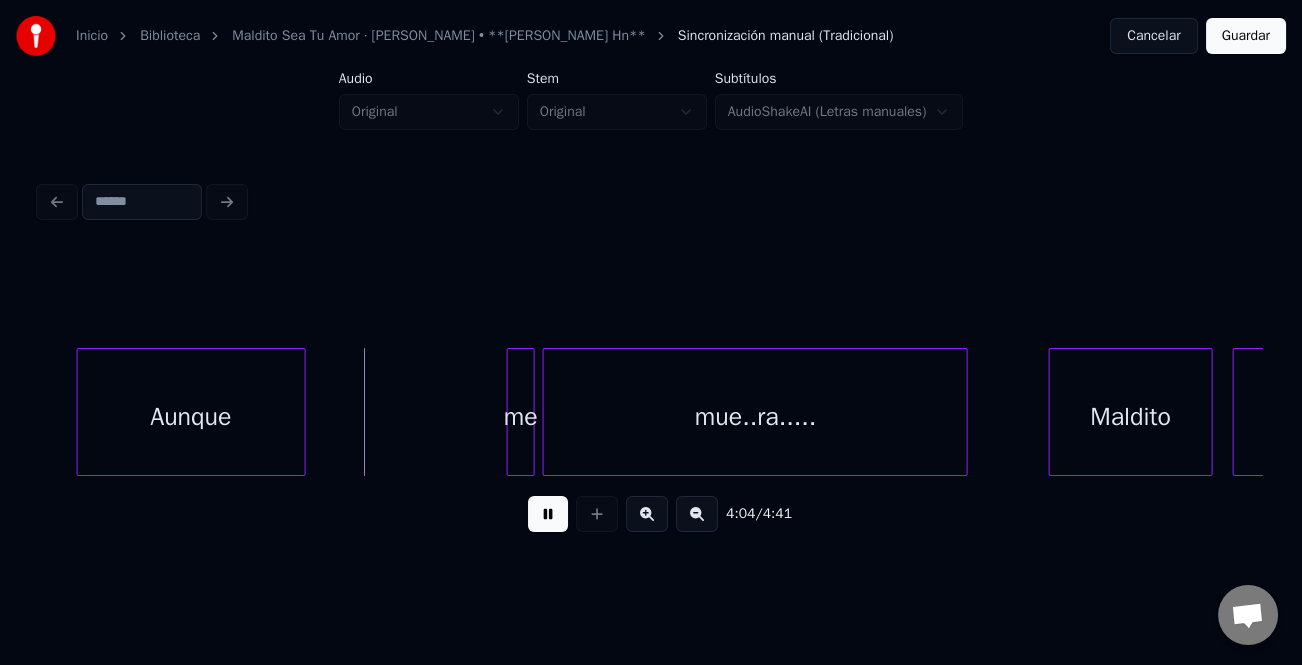 click on "Aunque" at bounding box center [191, 417] 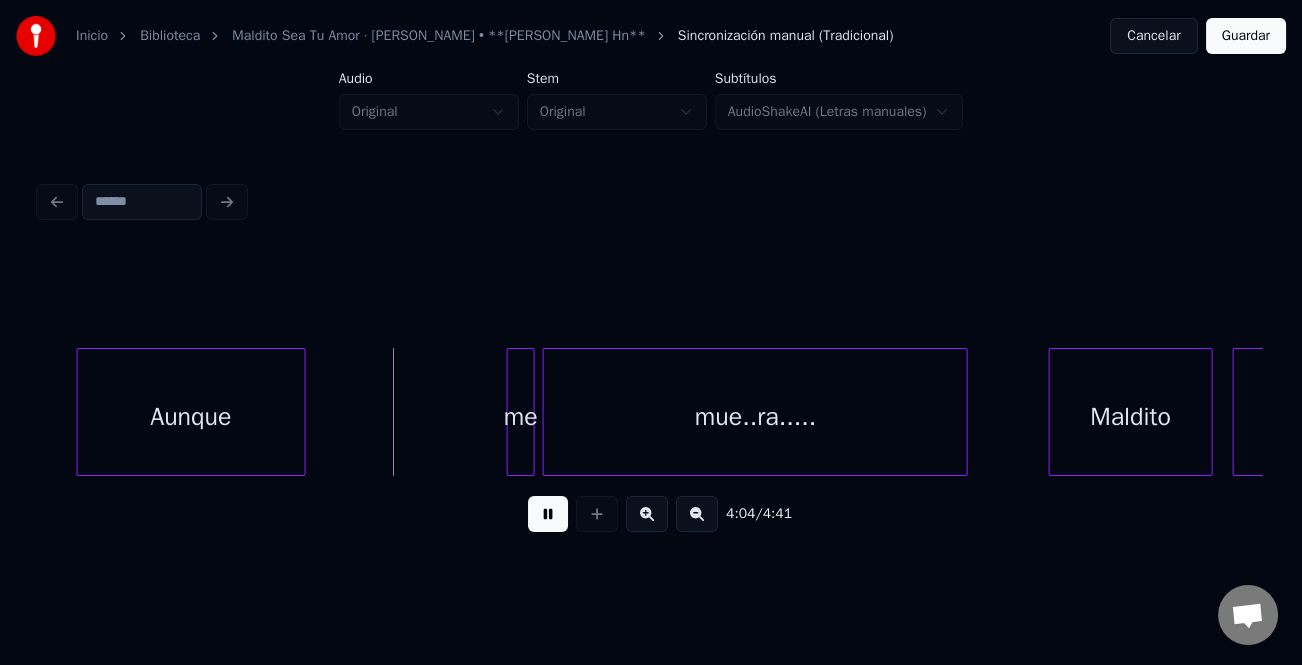click at bounding box center [511, 412] 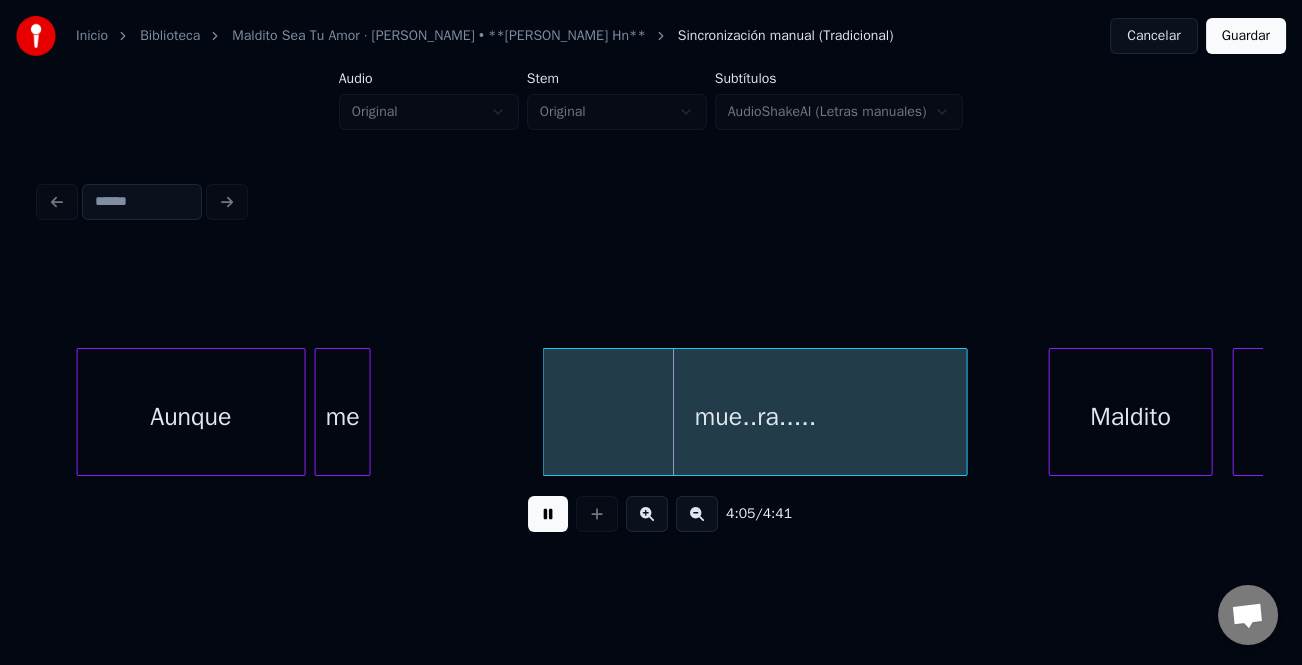 click on "me" at bounding box center [343, 417] 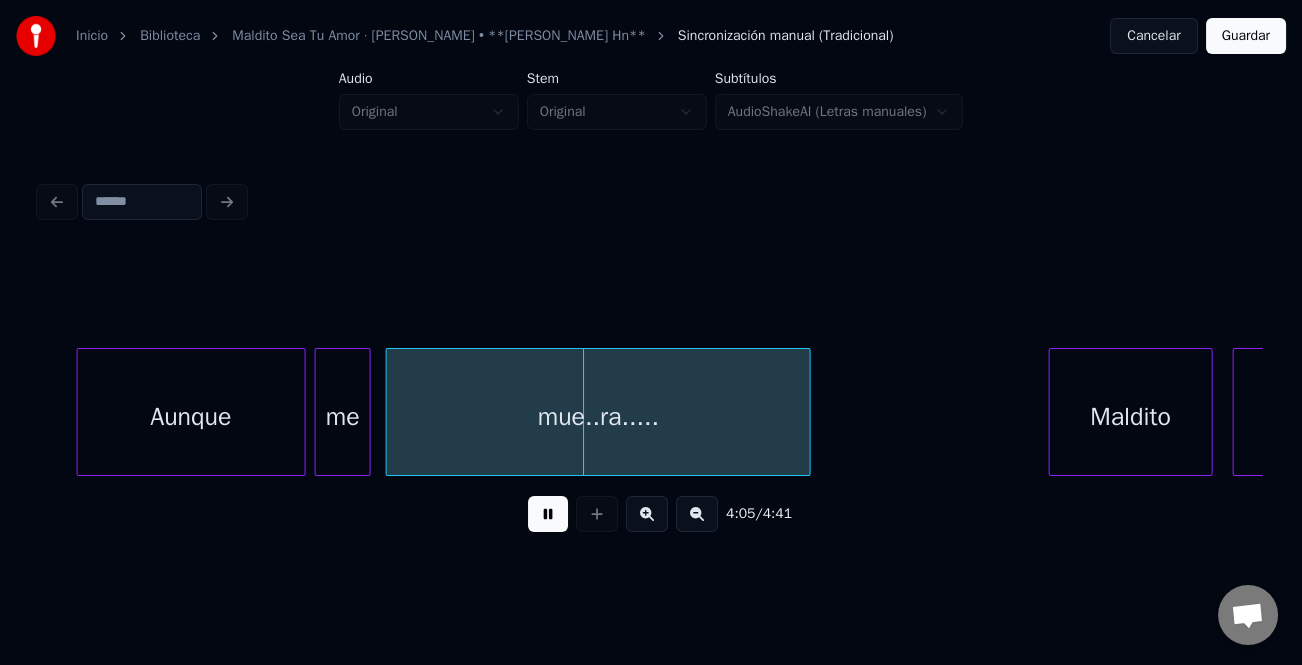 click on "mue..ra....." at bounding box center (598, 417) 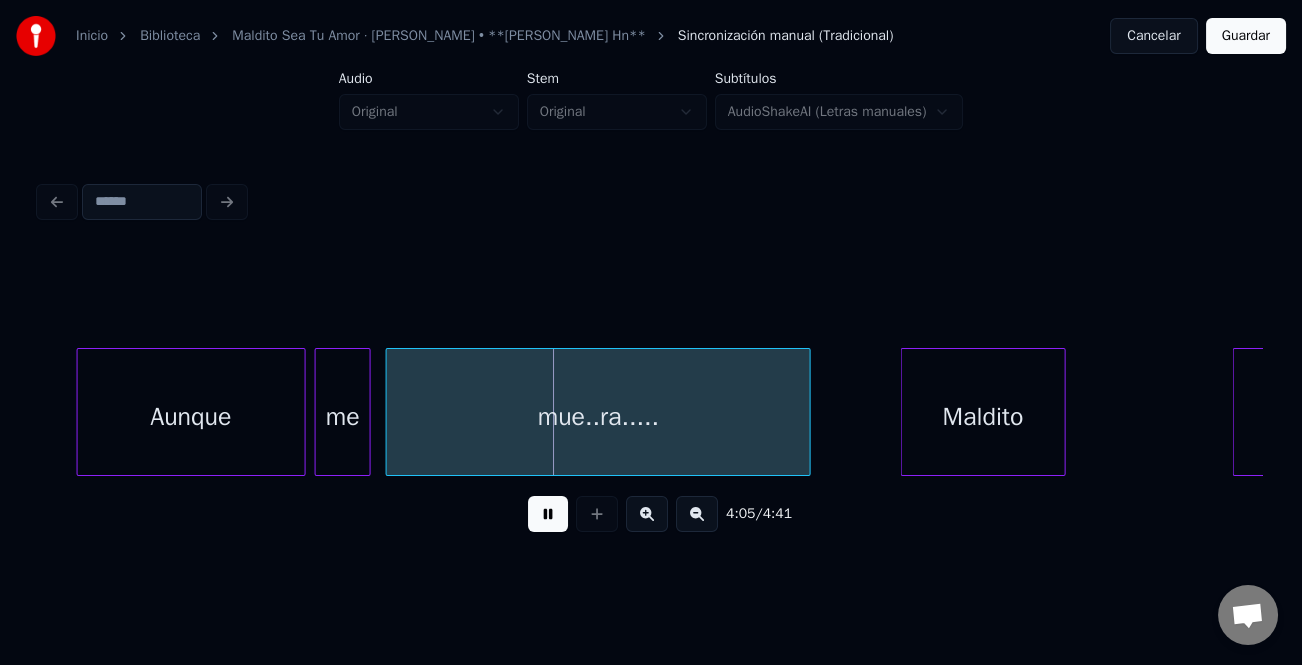 click on "Maldito" at bounding box center [983, 417] 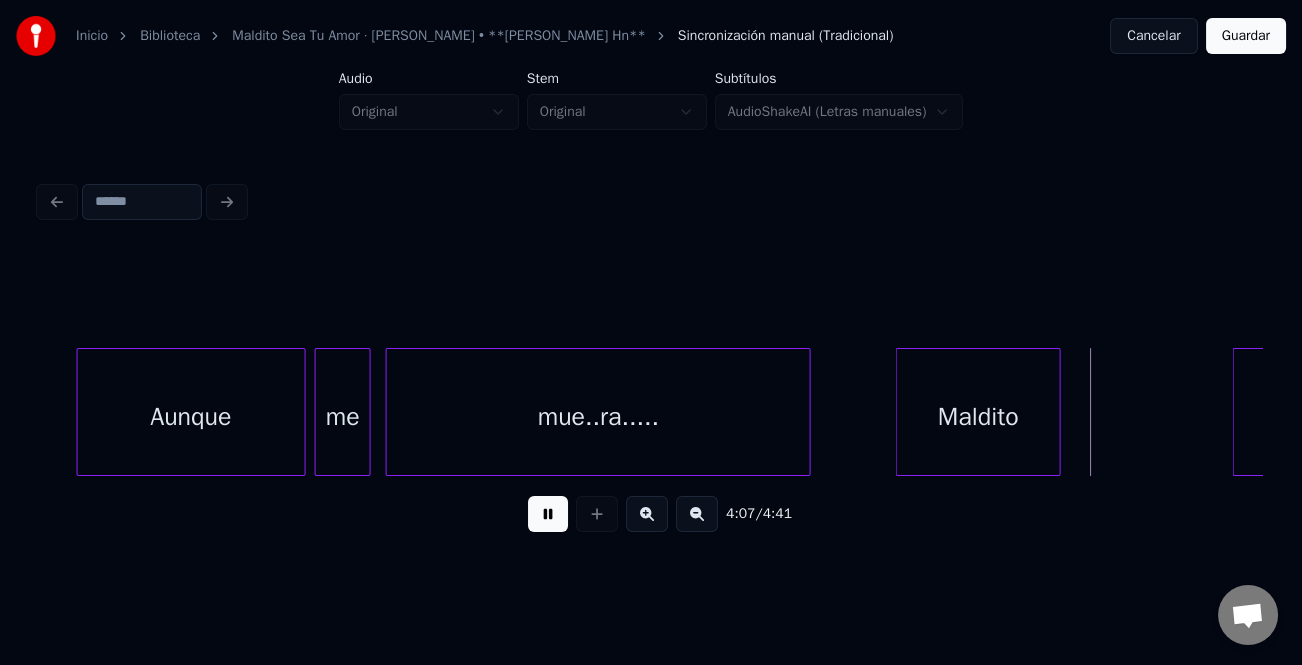 scroll, scrollTop: 0, scrollLeft: 48608, axis: horizontal 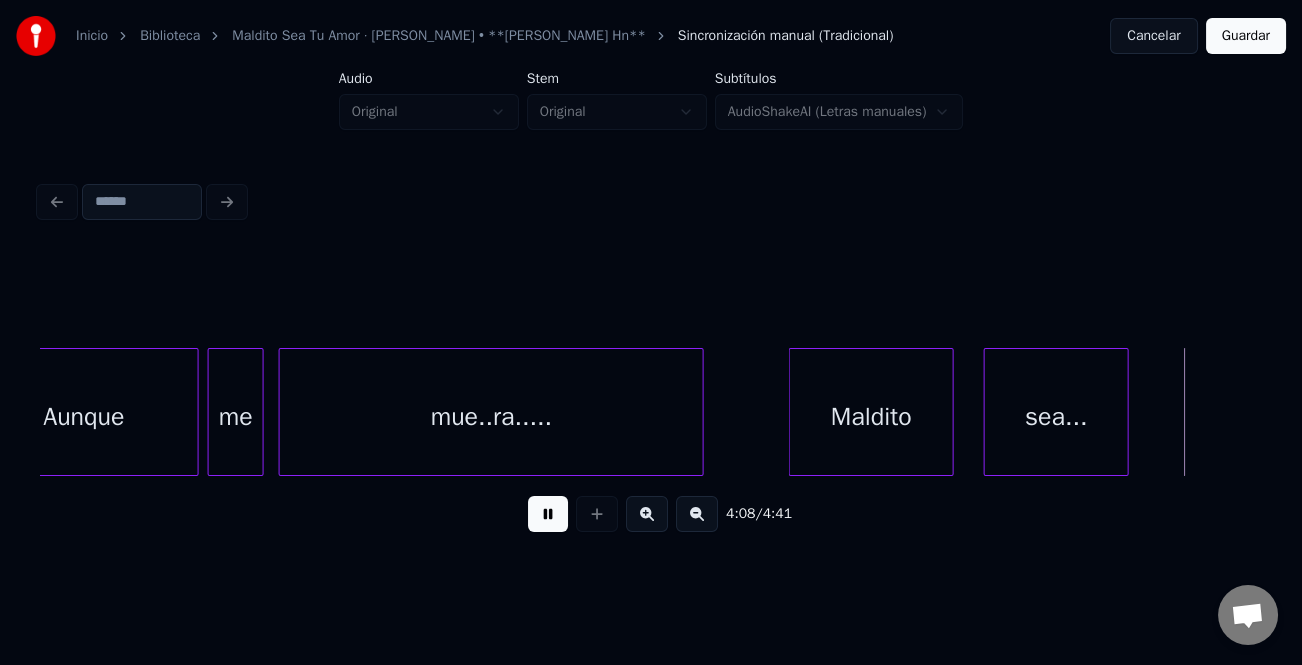 click on "sea..." at bounding box center (1056, 417) 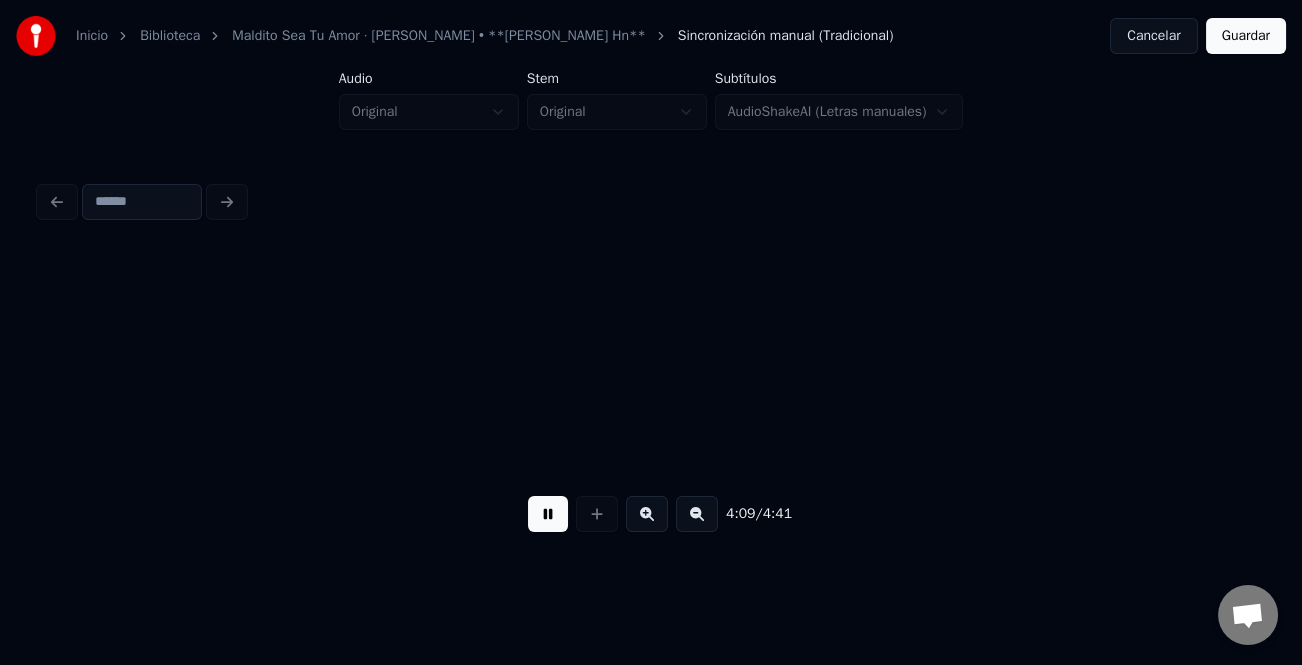 scroll, scrollTop: 0, scrollLeft: 49831, axis: horizontal 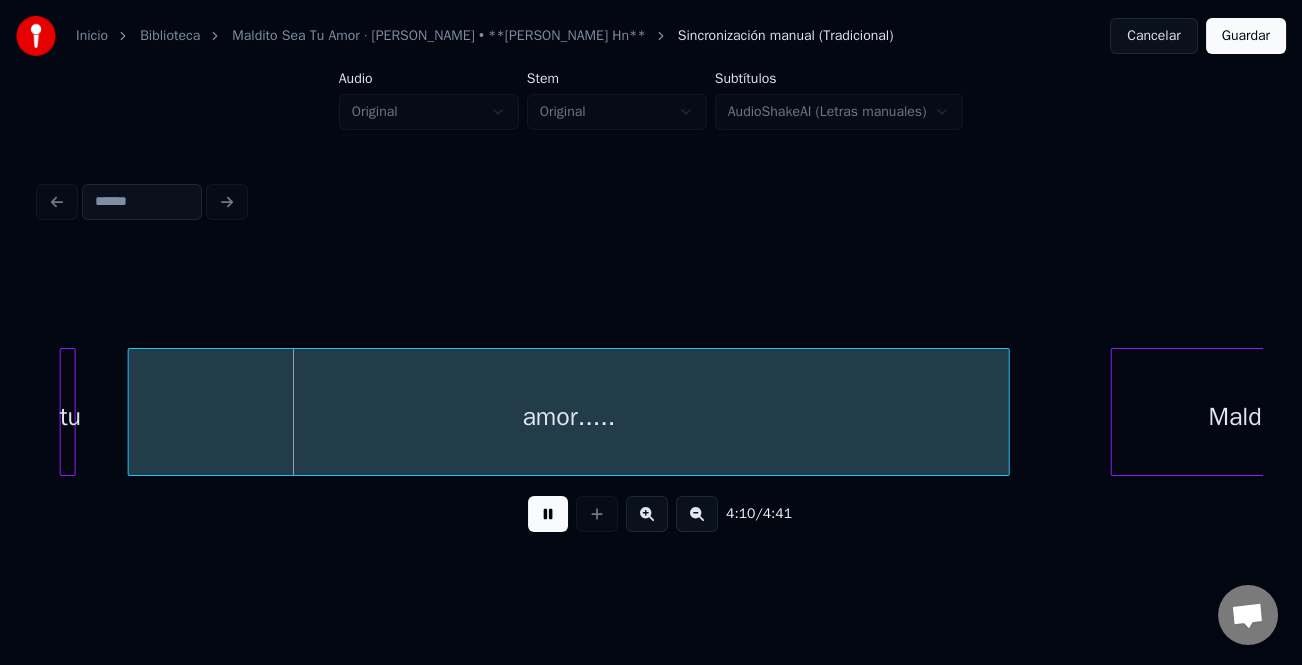 click at bounding box center [548, 514] 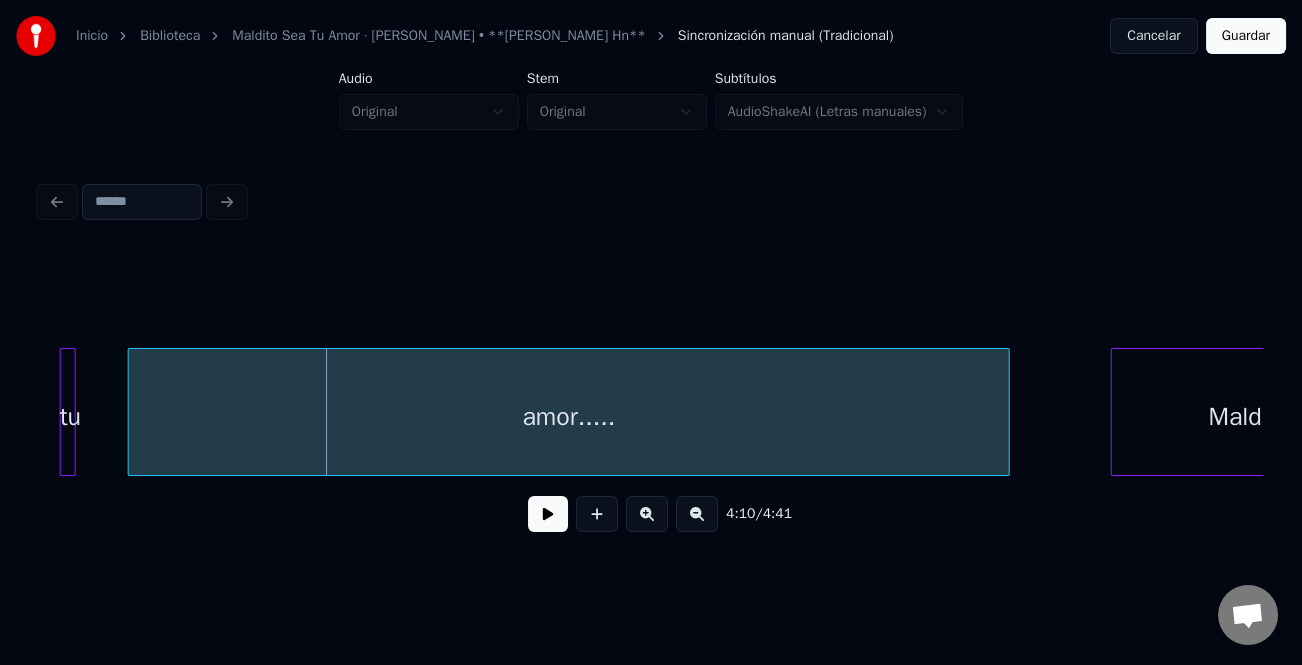 drag, startPoint x: 1120, startPoint y: 482, endPoint x: 1104, endPoint y: 484, distance: 16.124516 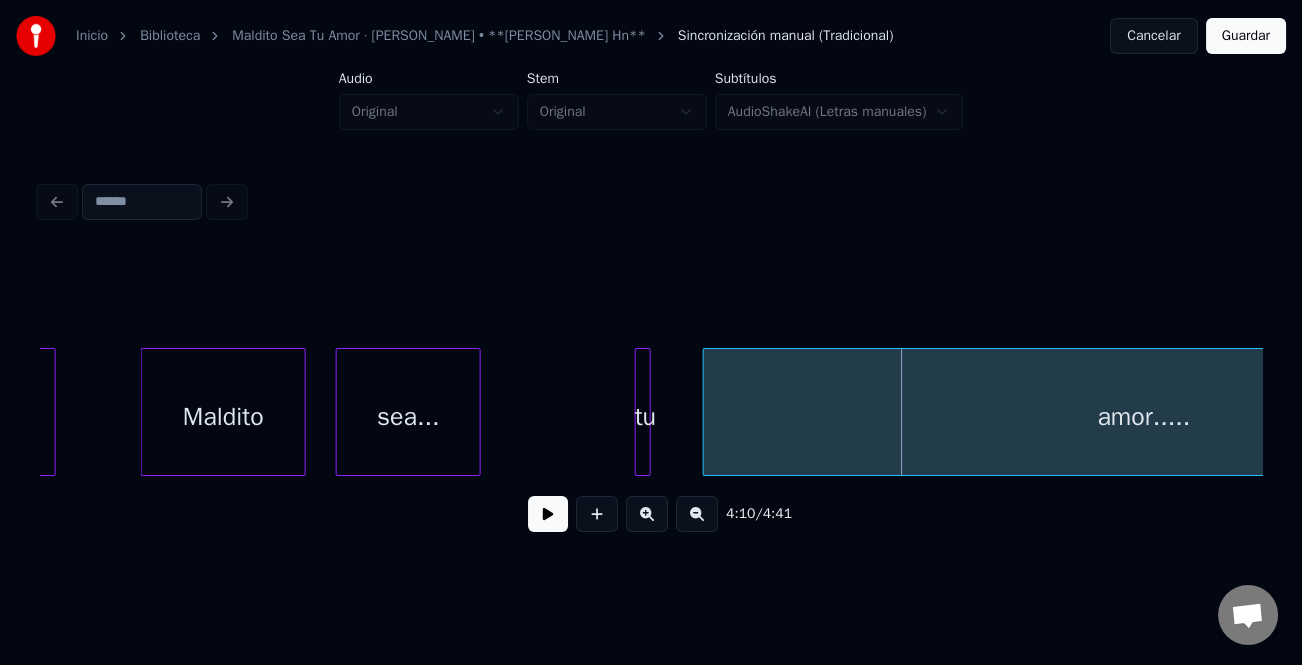 scroll, scrollTop: 0, scrollLeft: 49120, axis: horizontal 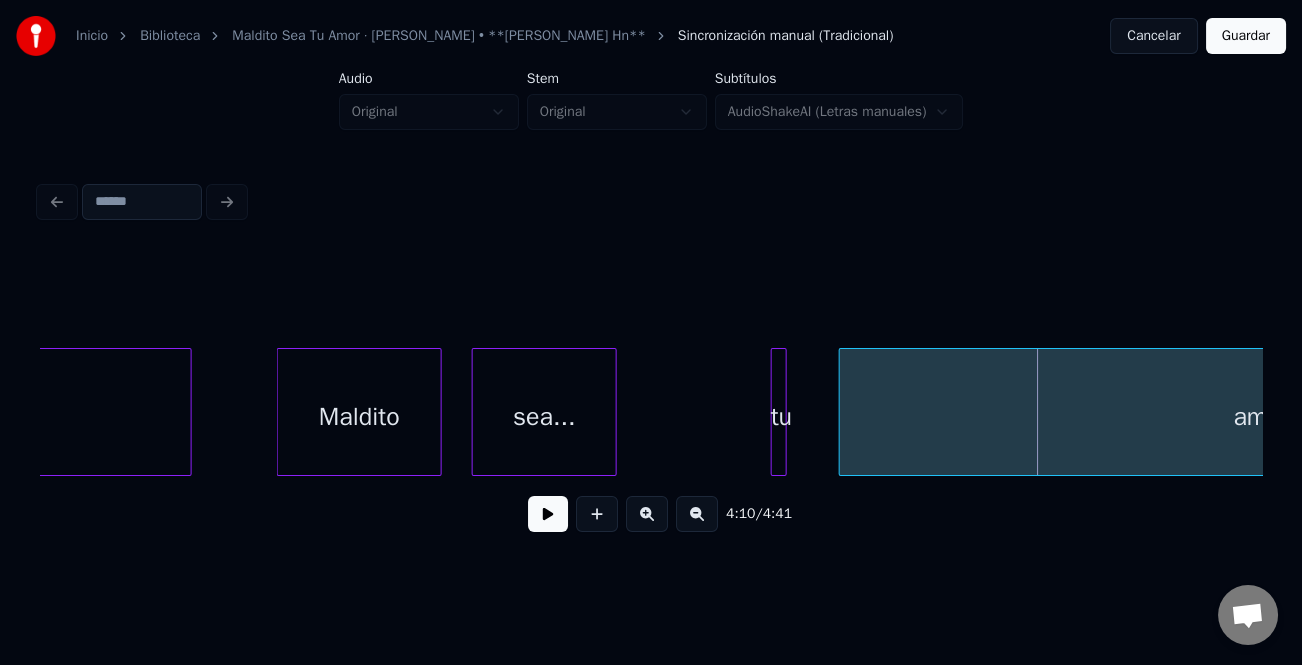 click on "tu" at bounding box center (779, 412) 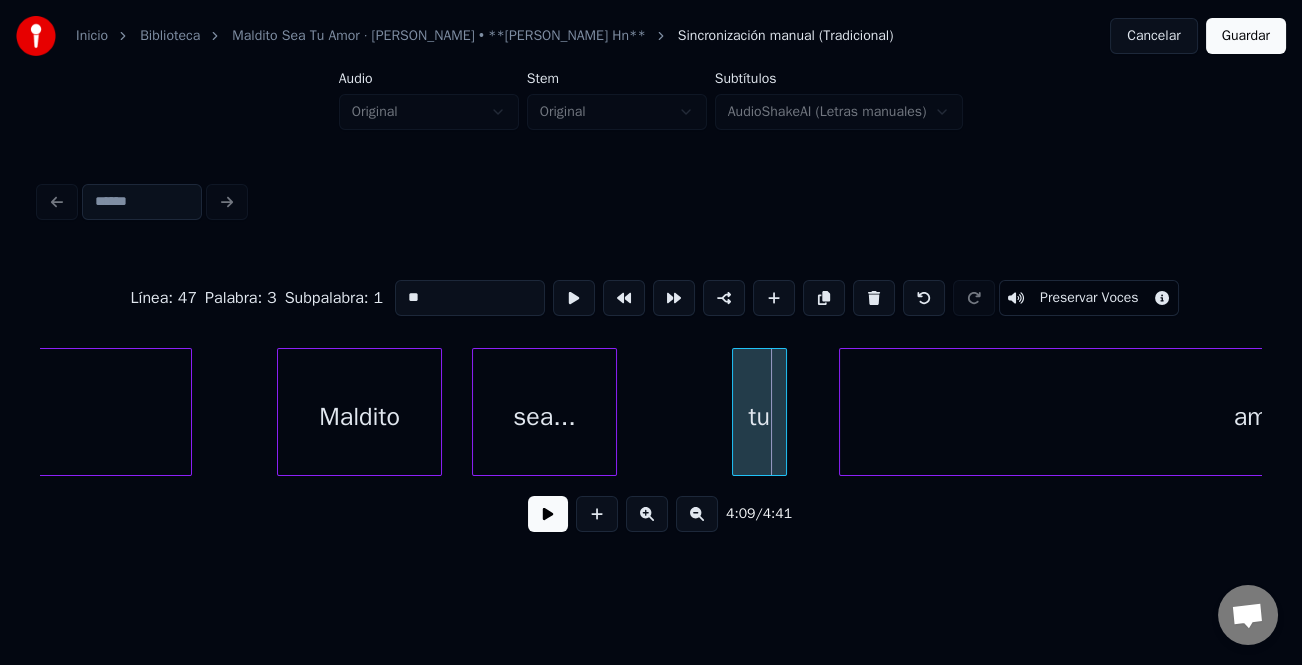 click at bounding box center (736, 412) 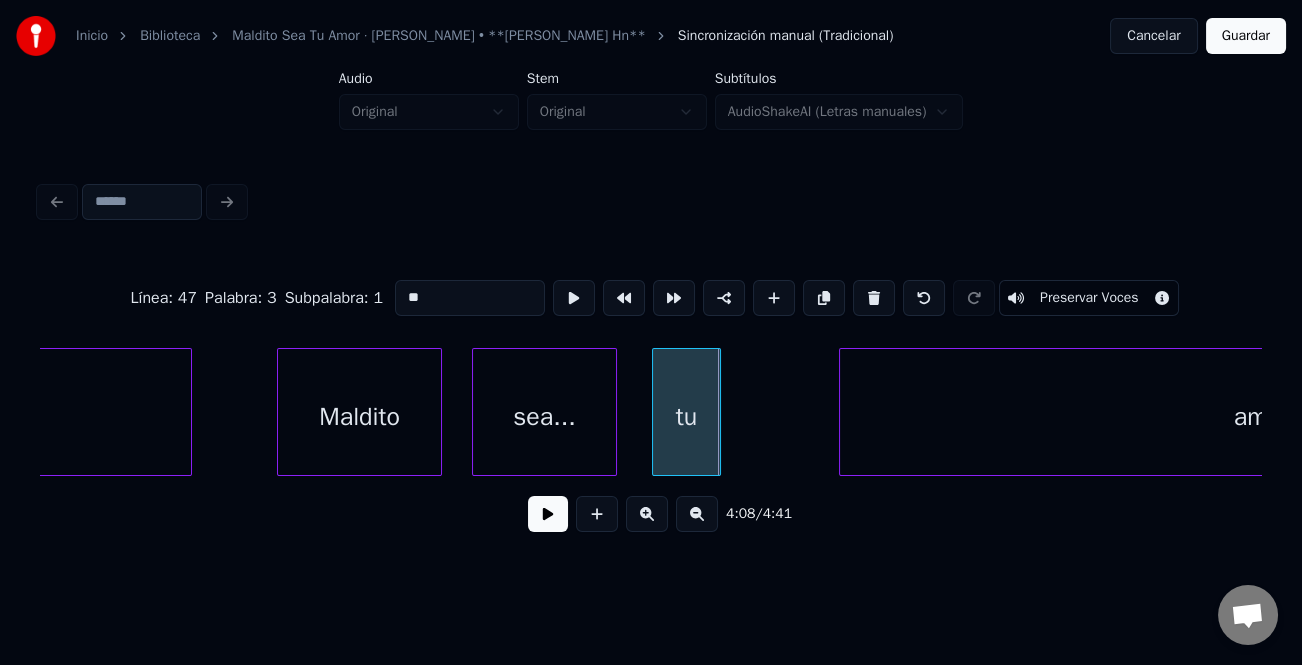 click on "tu" at bounding box center [686, 417] 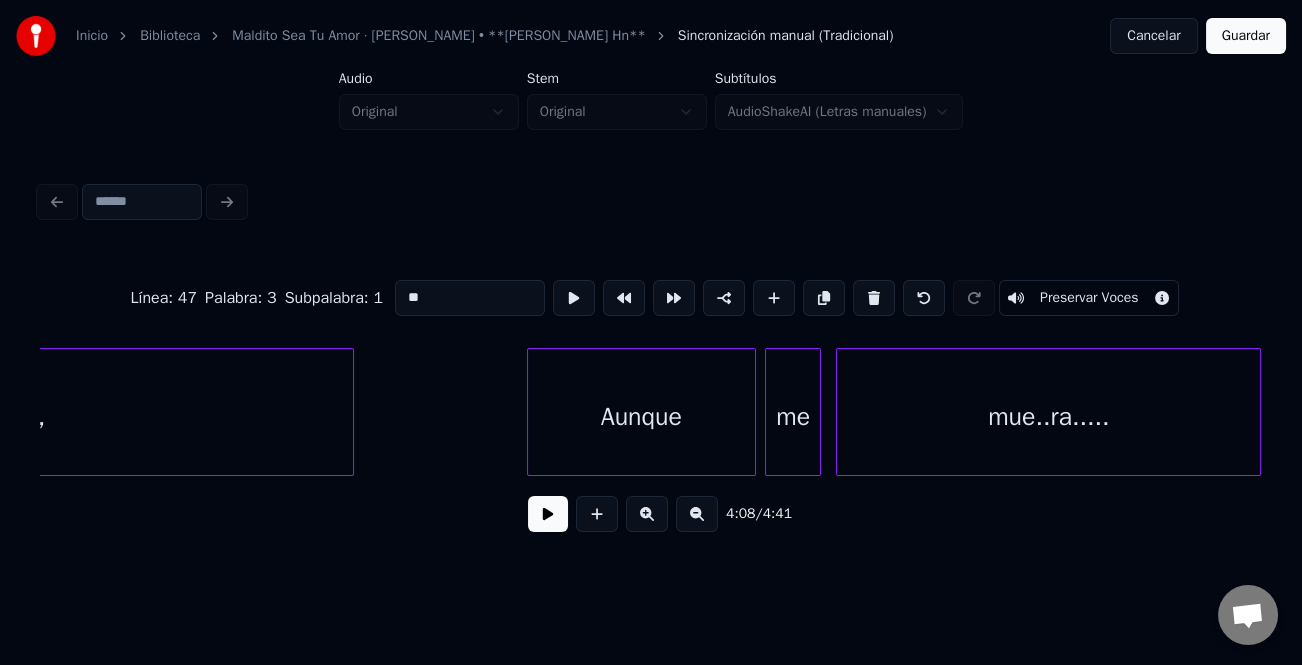 scroll, scrollTop: 0, scrollLeft: 44843, axis: horizontal 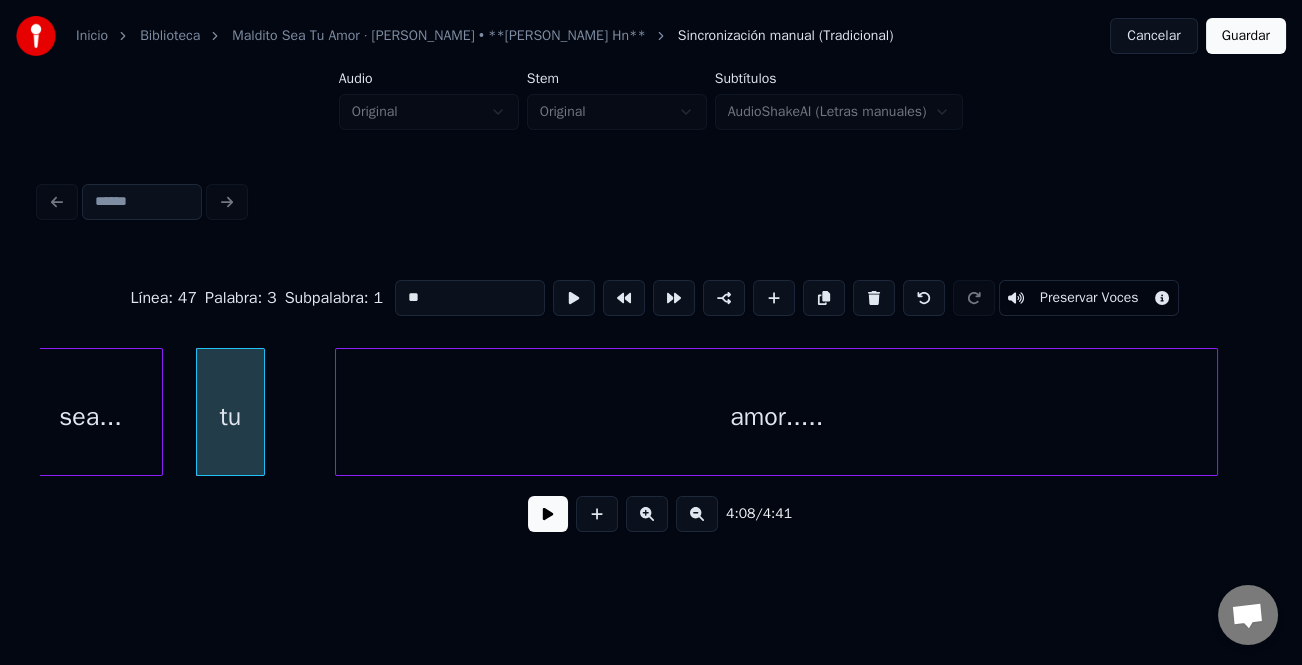click on "amor....." at bounding box center (776, 417) 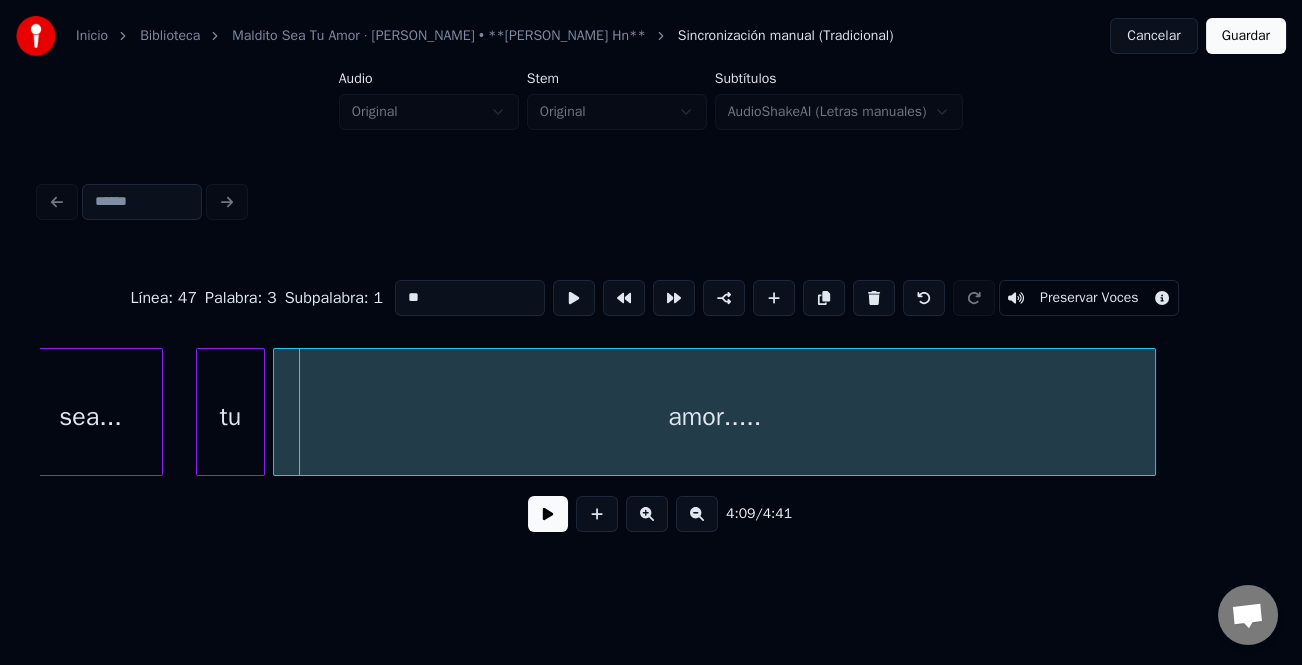 click on "amor....." at bounding box center [714, 417] 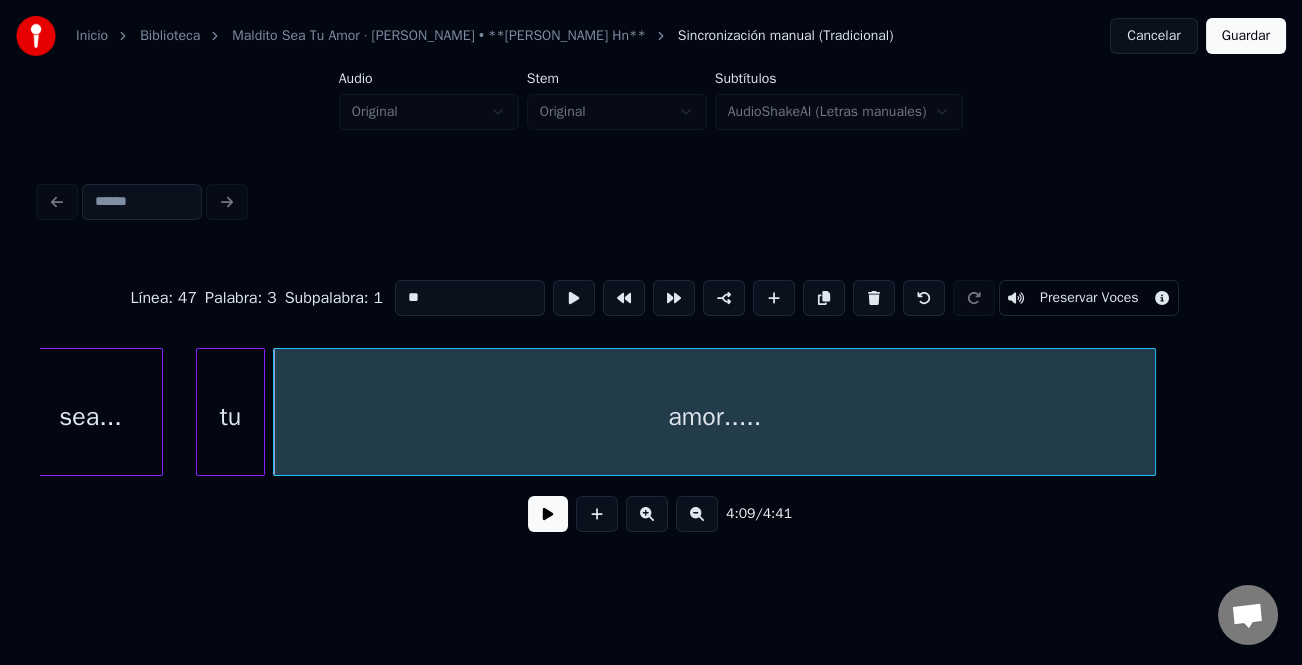 click at bounding box center (548, 514) 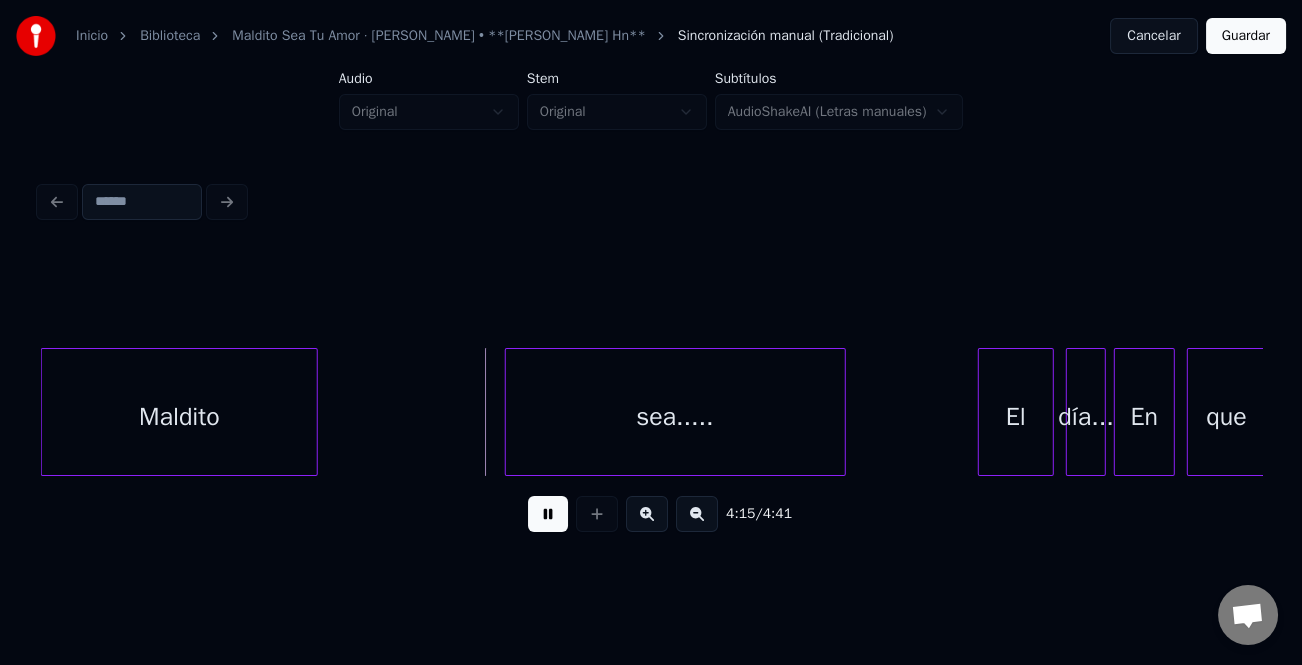 scroll, scrollTop: 0, scrollLeft: 50744, axis: horizontal 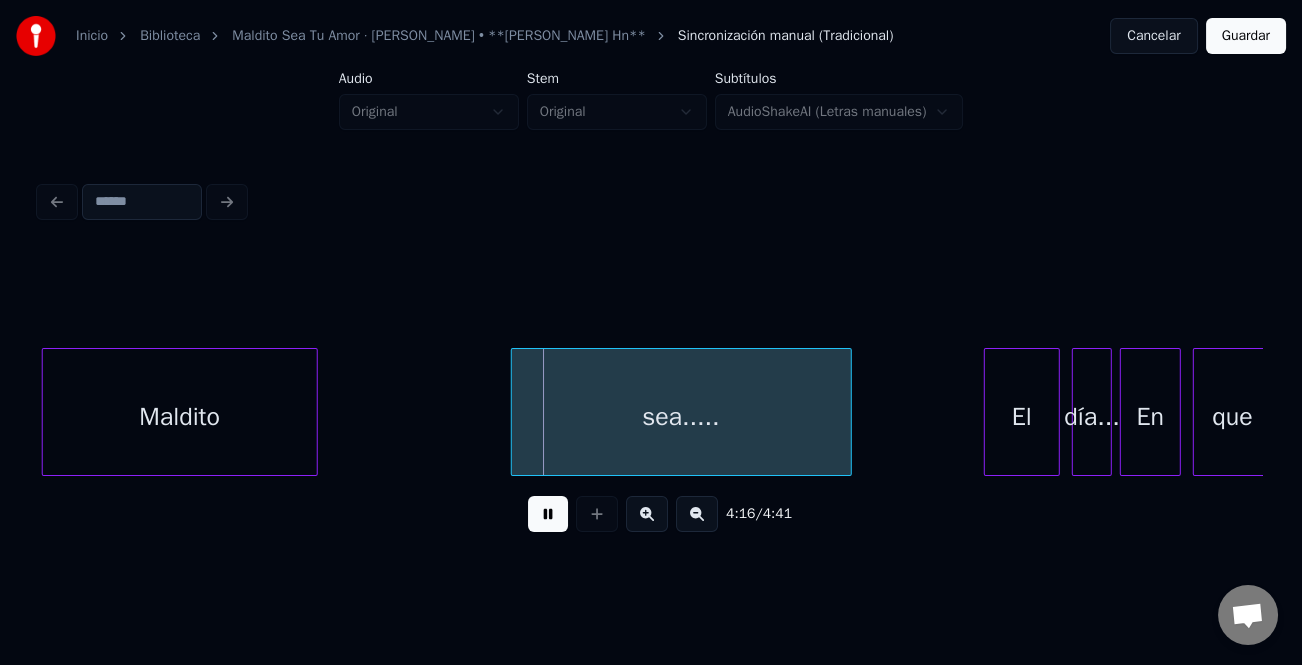 click on "Maldito" at bounding box center [180, 417] 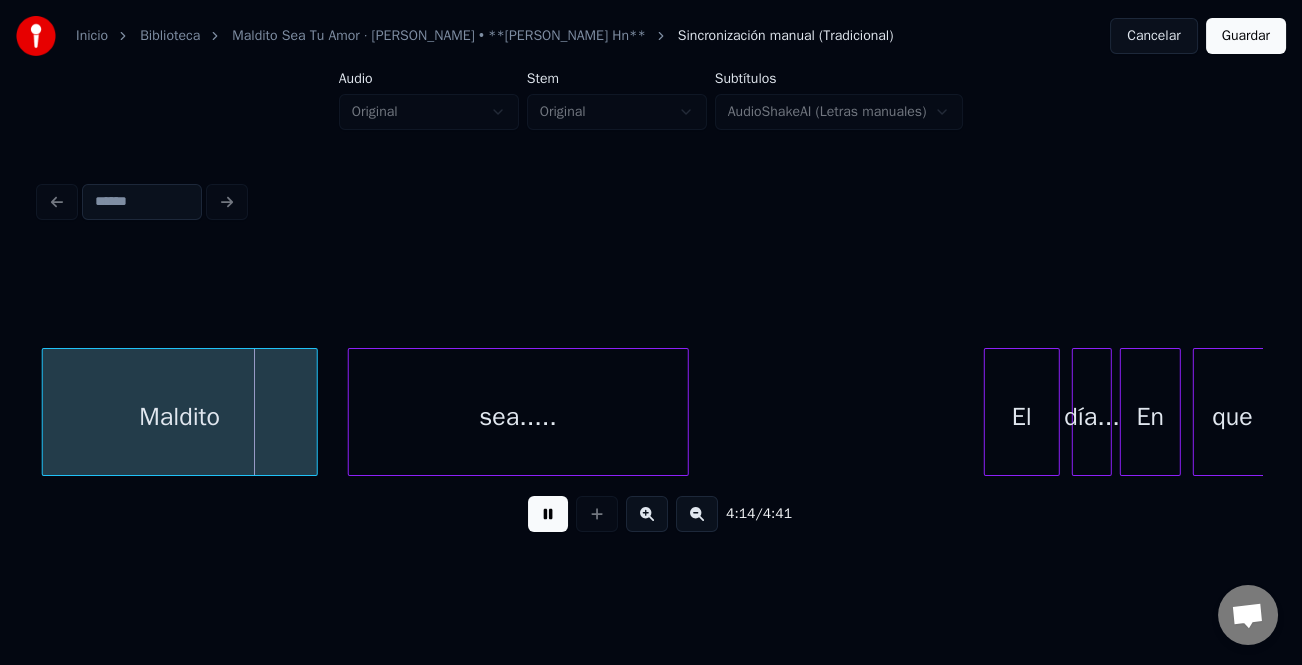 click on "sea....." at bounding box center (518, 417) 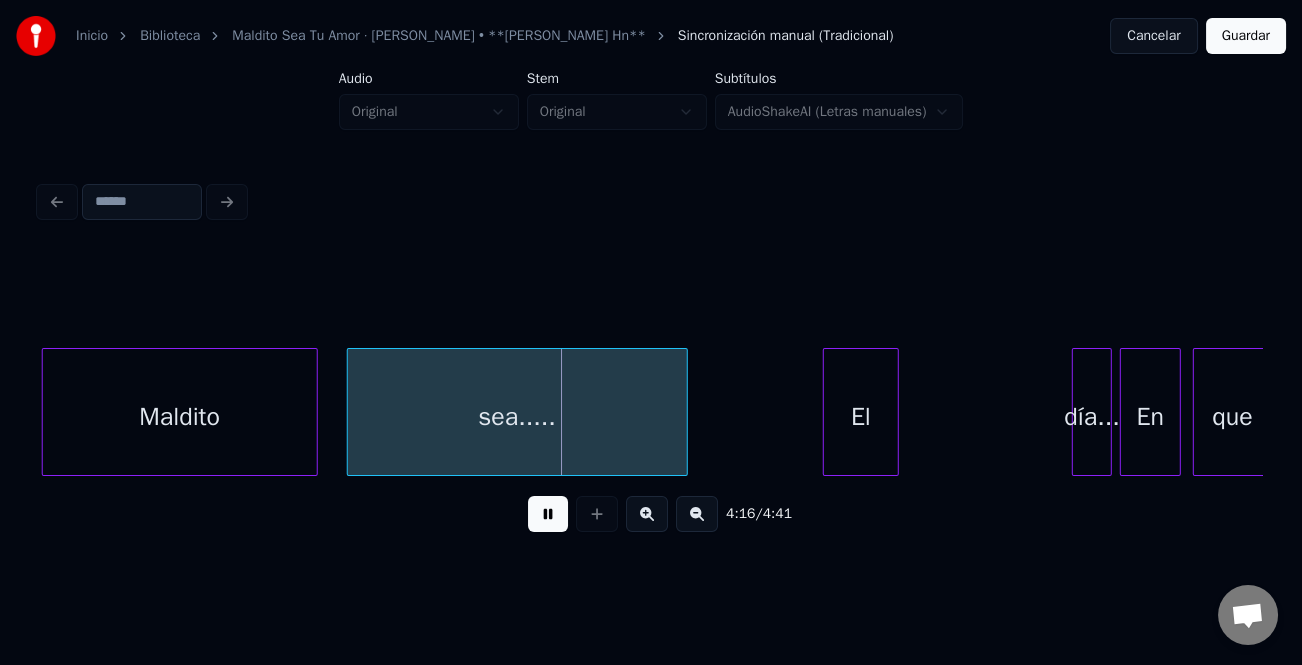click on "Maldito sea..... El día... En que" at bounding box center [651, 412] 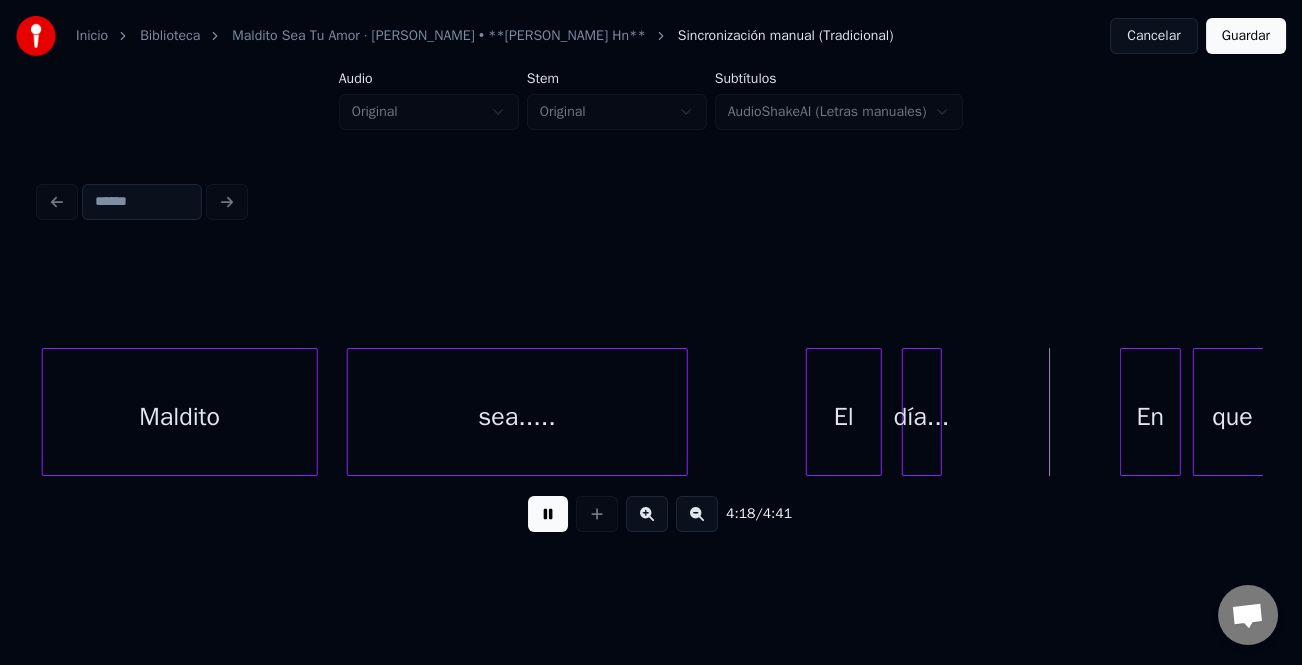 click on "día..." at bounding box center [922, 417] 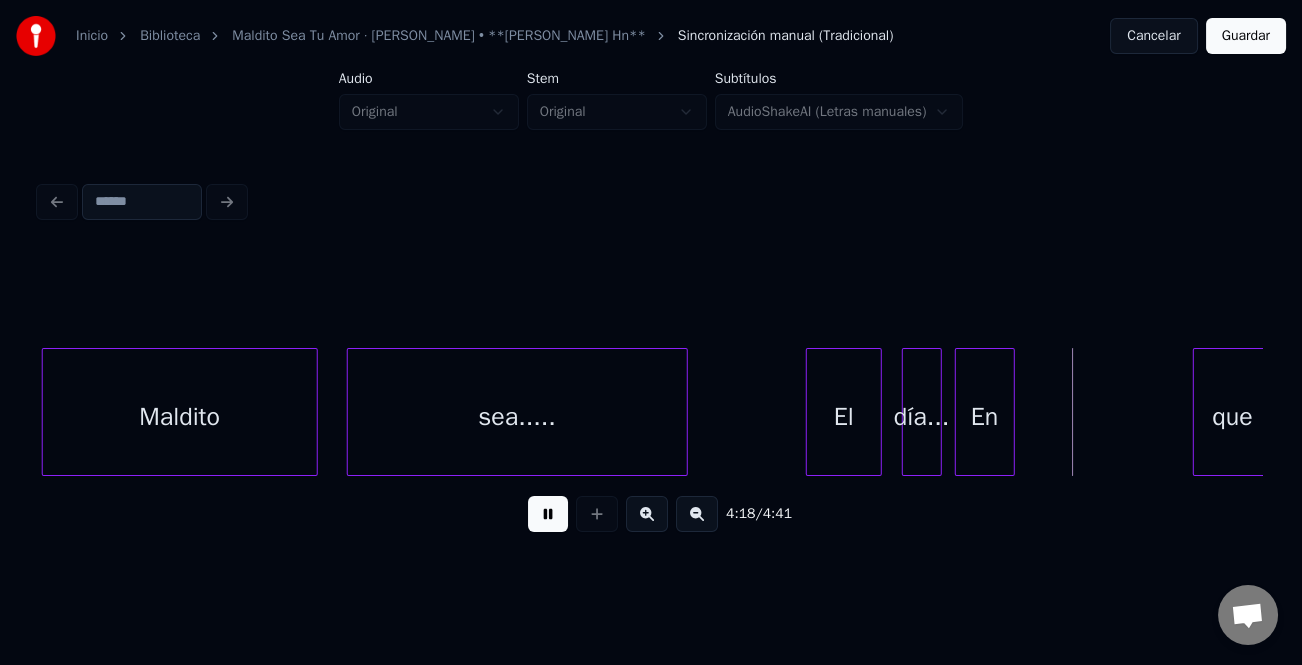 click on "En" at bounding box center [985, 417] 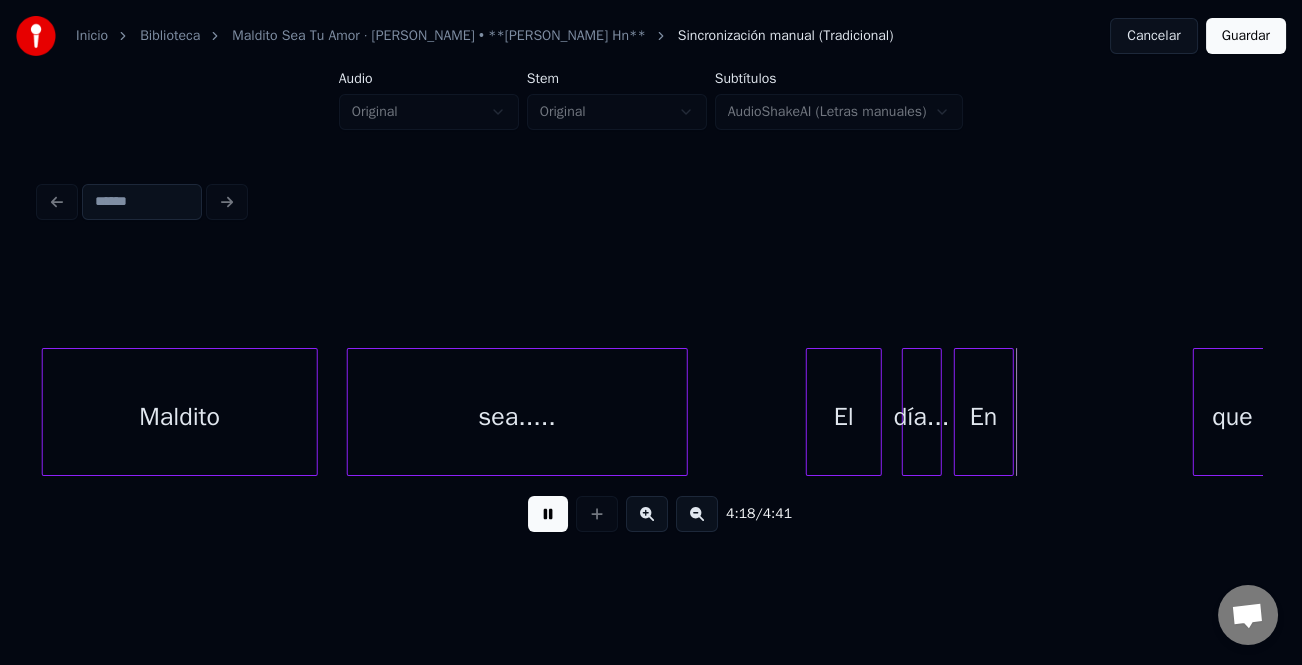 scroll, scrollTop: 0, scrollLeft: 50749, axis: horizontal 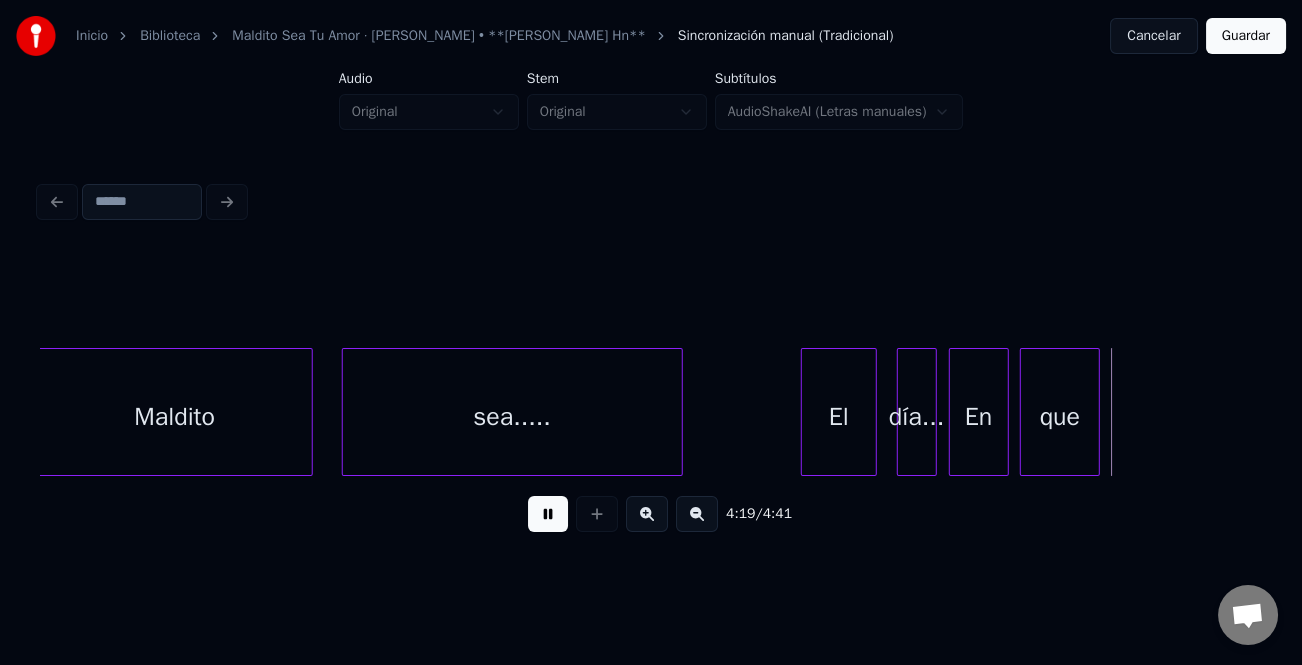 click on "que" at bounding box center (1060, 417) 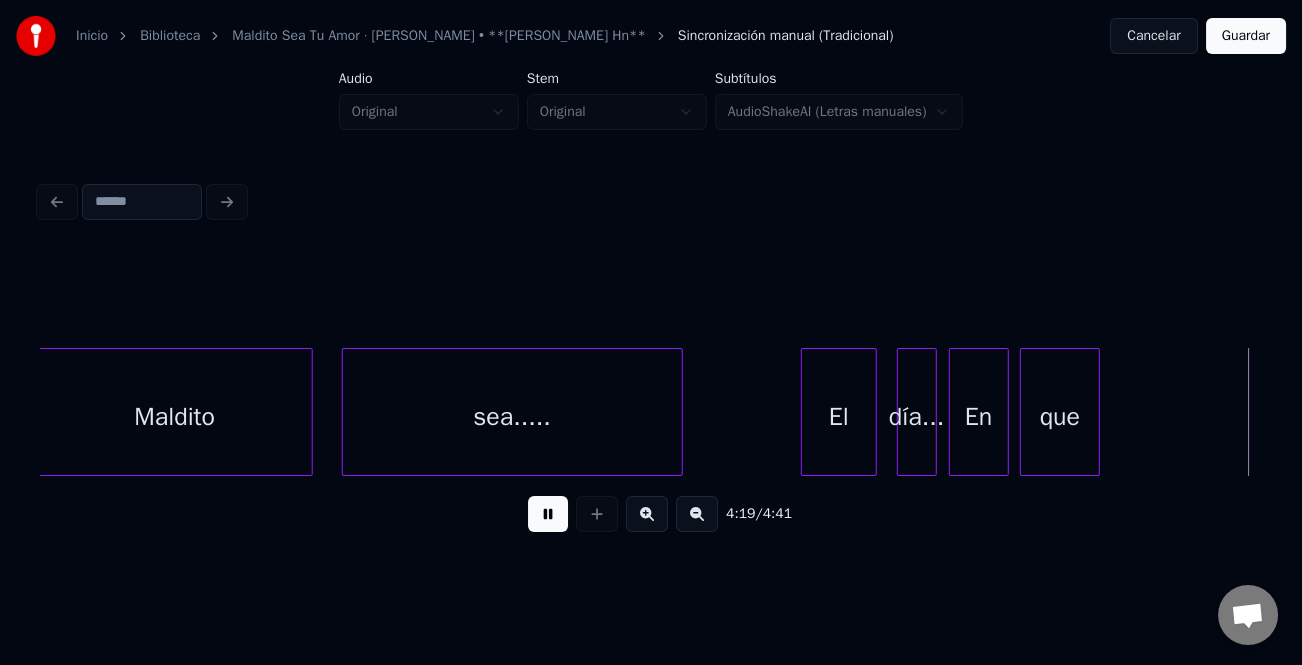 scroll, scrollTop: 0, scrollLeft: 51973, axis: horizontal 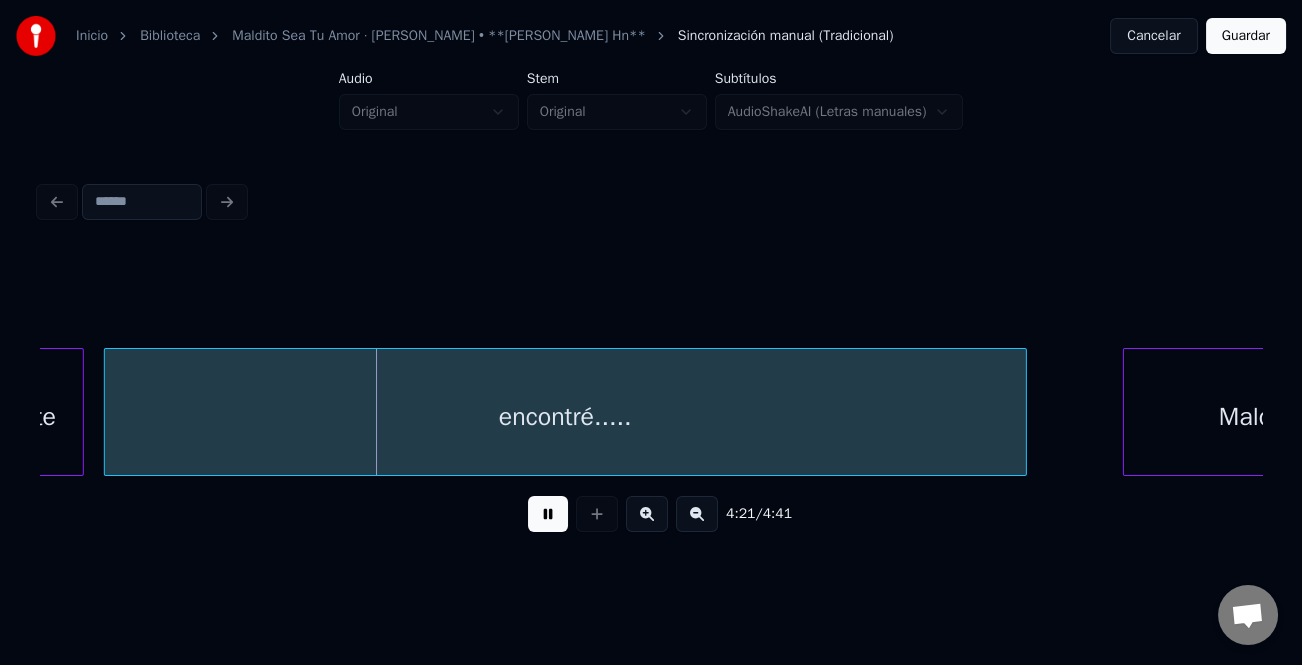 click on "Inicio Biblioteca Maldito Sea Tu Amor · [PERSON_NAME] • **[PERSON_NAME] Hn** Sincronización manual (Tradicional) Cancelar Guardar Audio Original Stem Original Subtítulos AudioShakeAI (Letras manuales) 4:21  /  4:41" at bounding box center (651, 280) 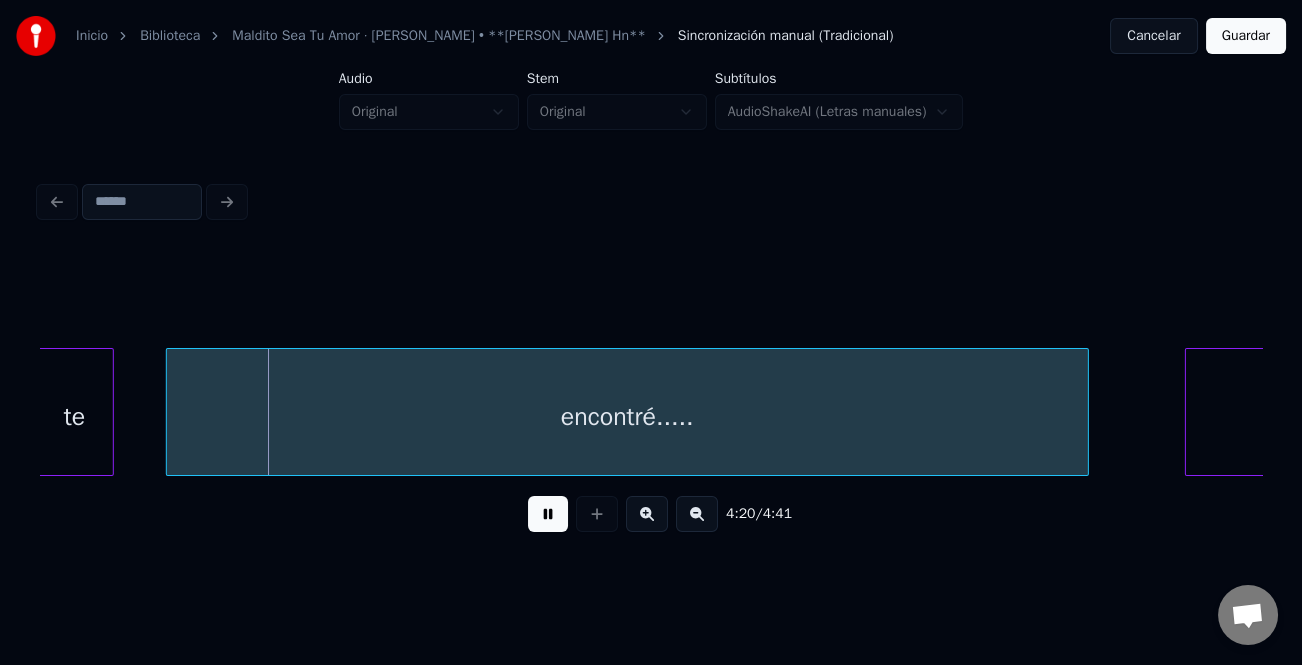 scroll, scrollTop: 0, scrollLeft: 51900, axis: horizontal 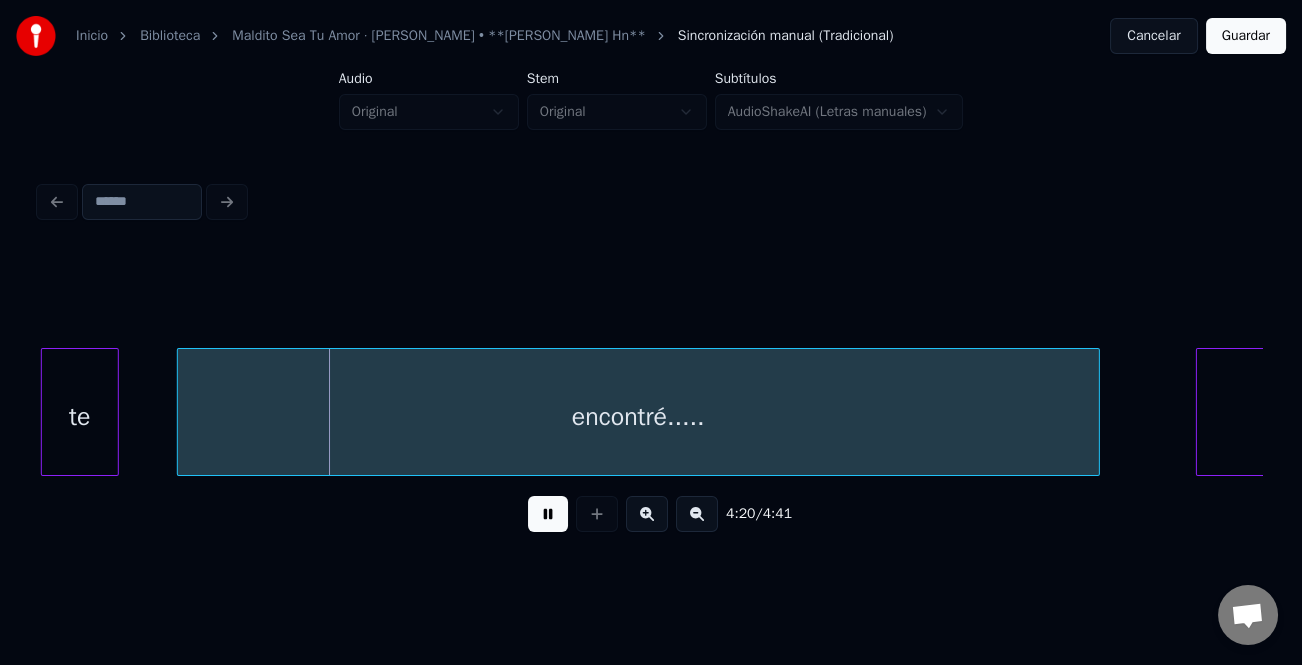 click on "te" at bounding box center (80, 412) 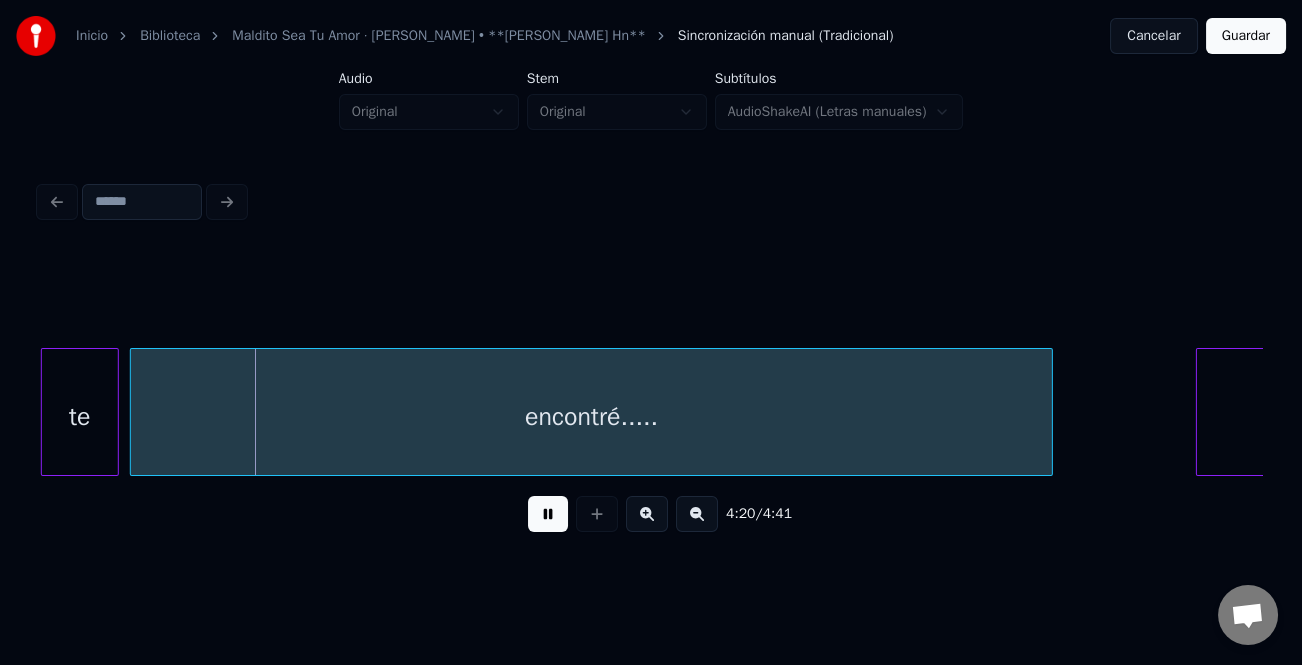 click on "encontré....." at bounding box center [591, 417] 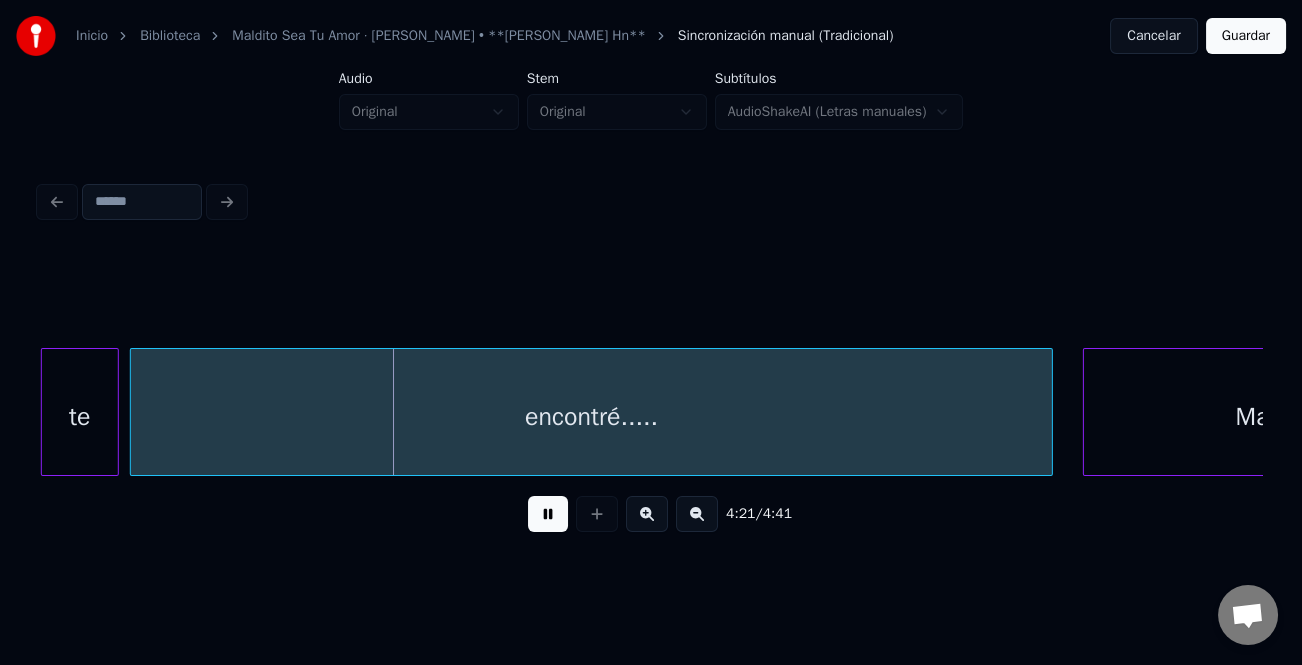 click at bounding box center [1087, 412] 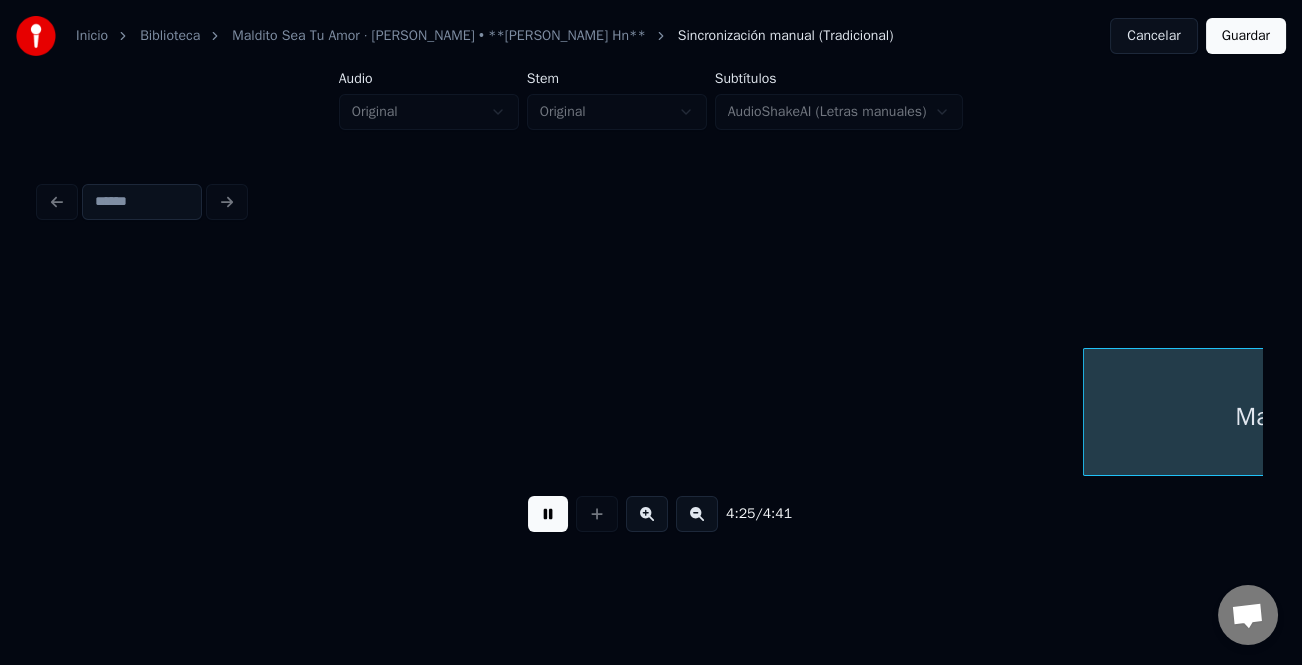 scroll, scrollTop: 0, scrollLeft: 53122, axis: horizontal 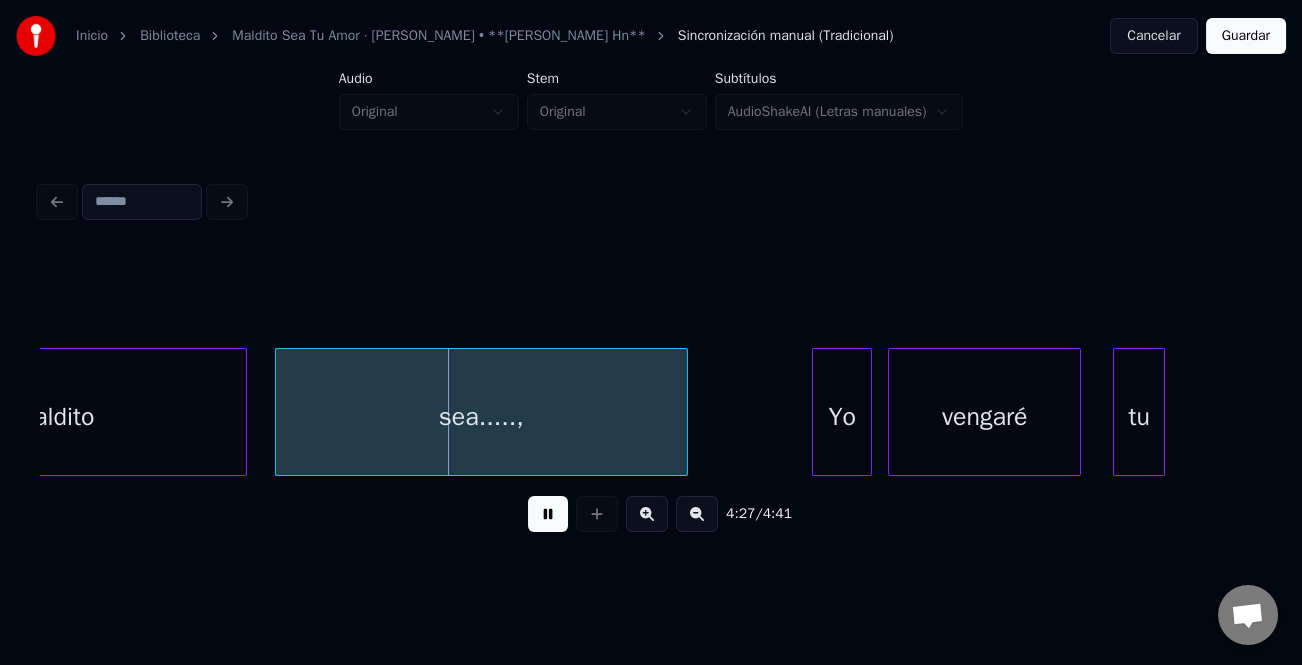 click on "Maldito" at bounding box center [53, 417] 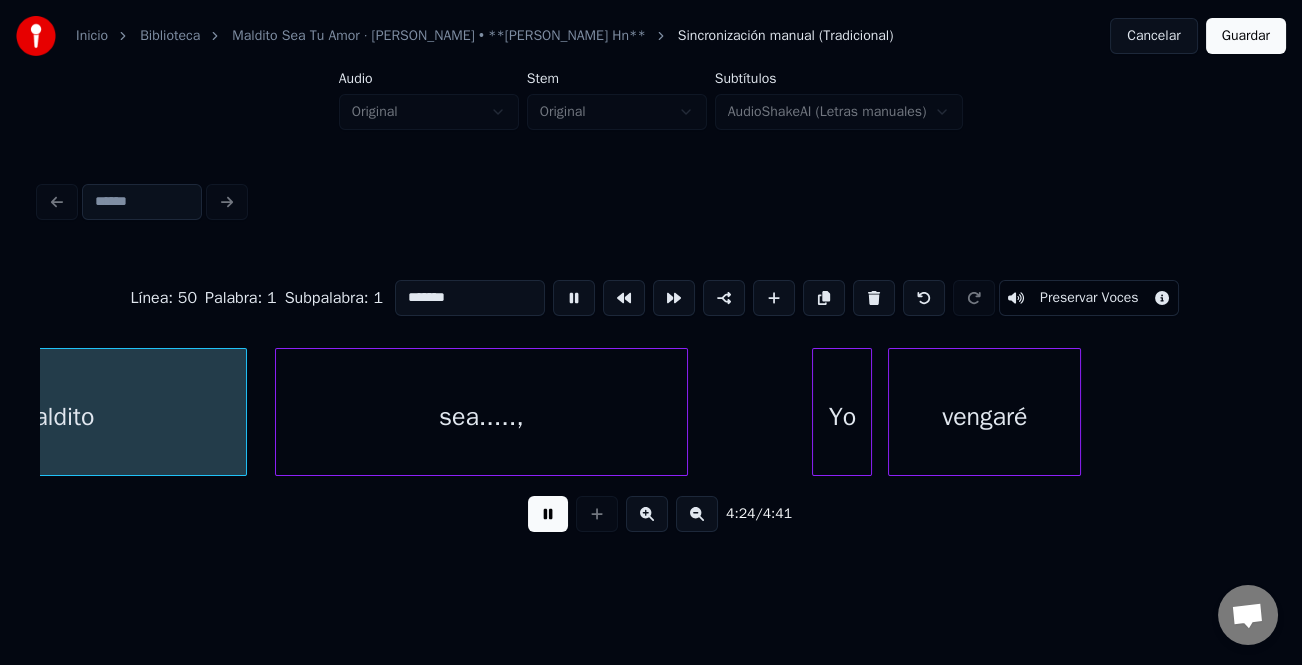 scroll, scrollTop: 0, scrollLeft: 52942, axis: horizontal 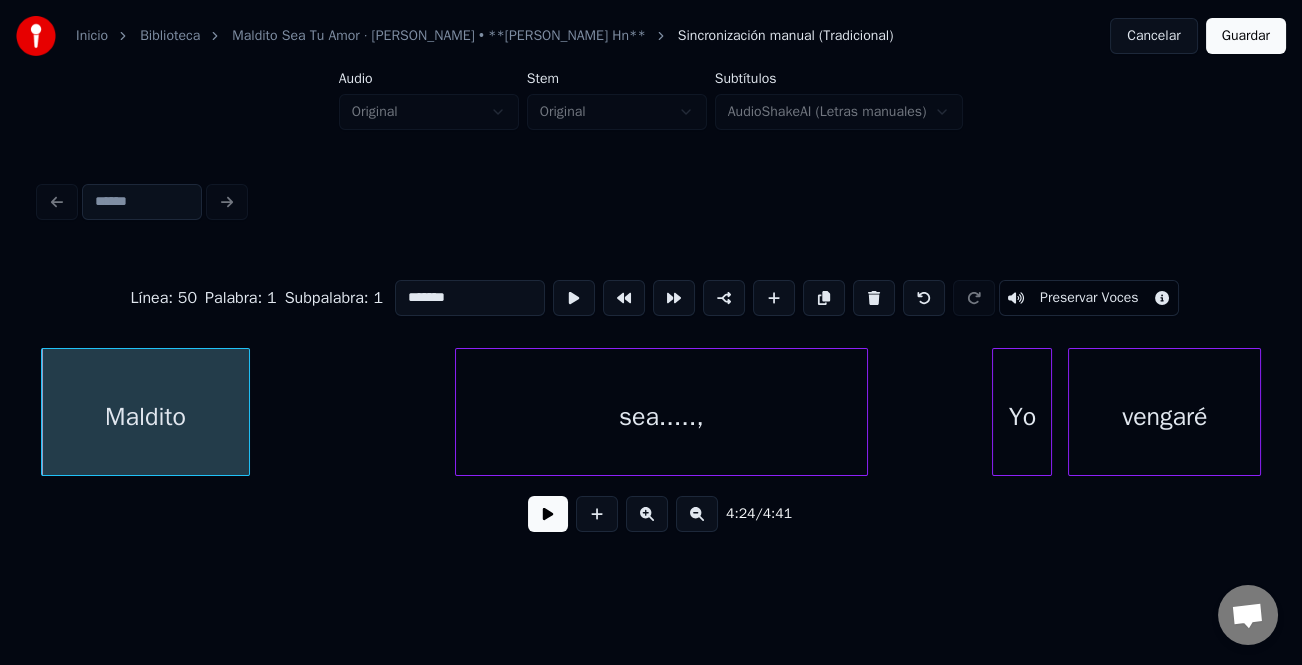 click at bounding box center (246, 412) 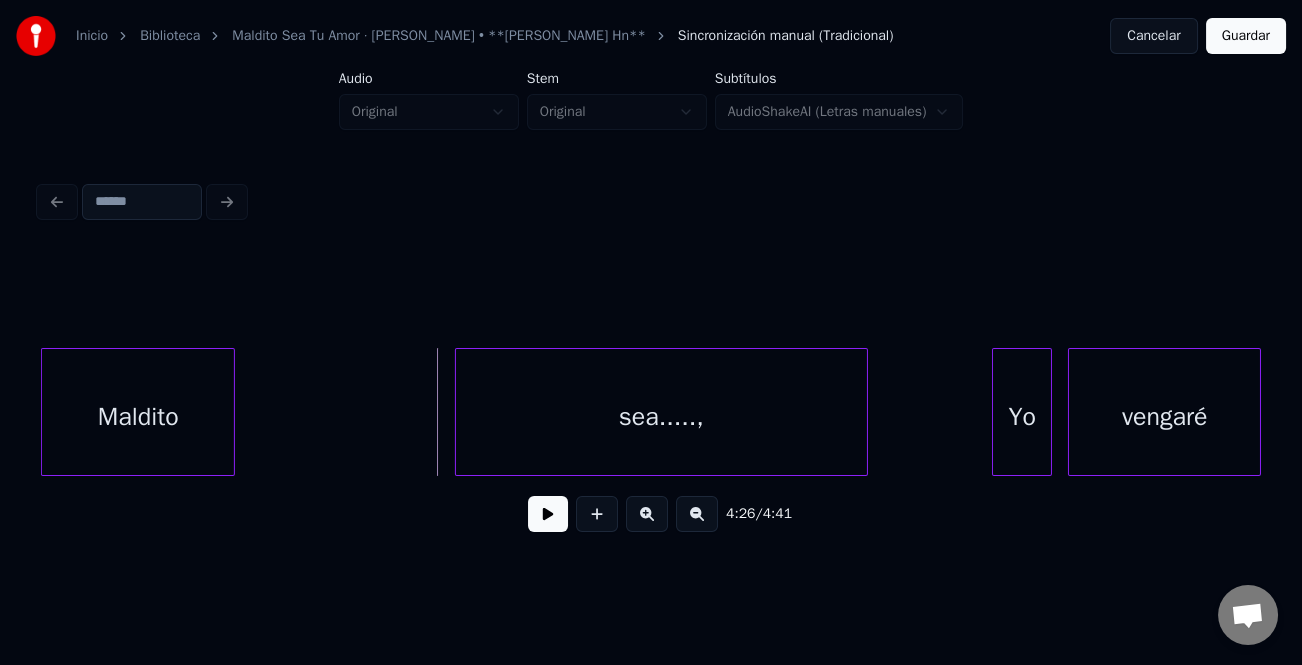 click on "Maldito sea....., Yo vengaré" at bounding box center (-24782, 412) 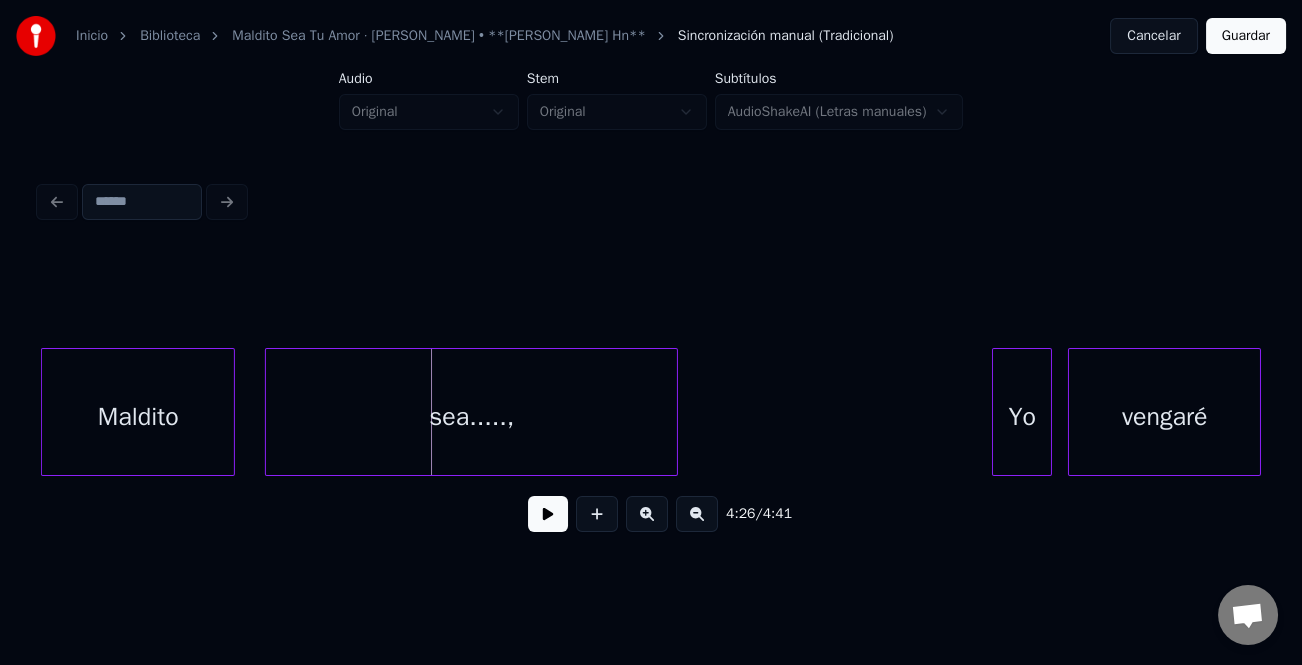 click on "sea.....," at bounding box center (471, 417) 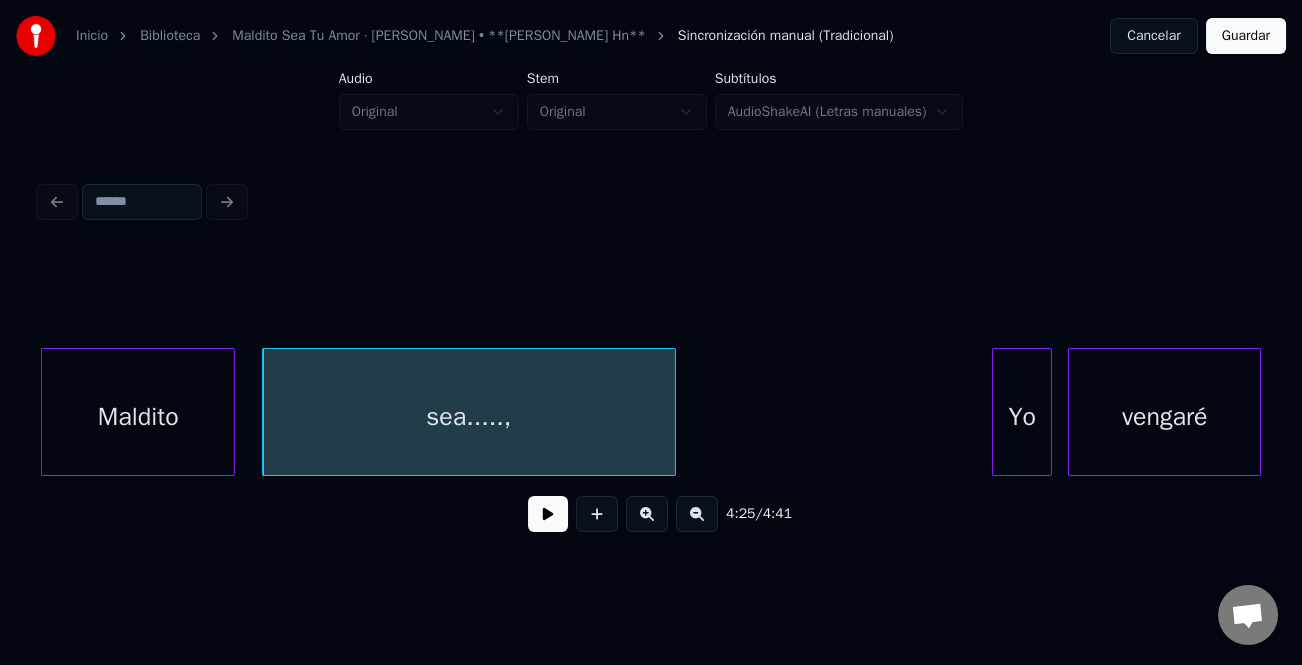 click at bounding box center (548, 514) 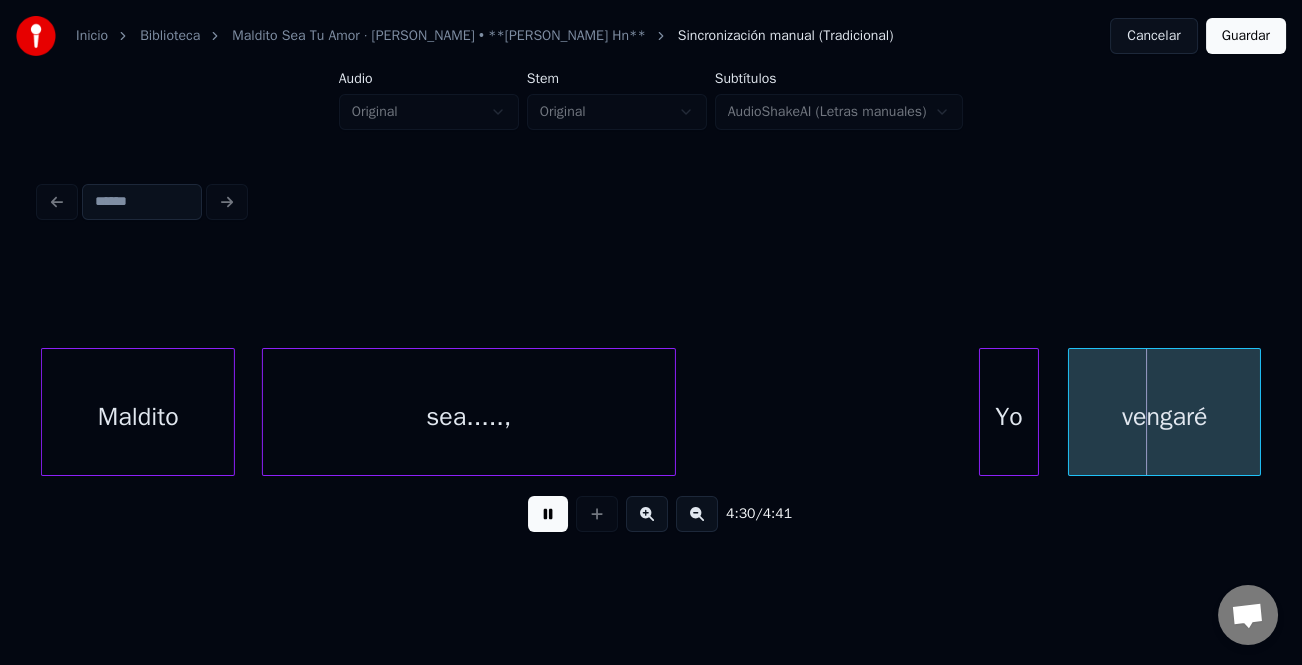 click on "Yo" at bounding box center (1009, 417) 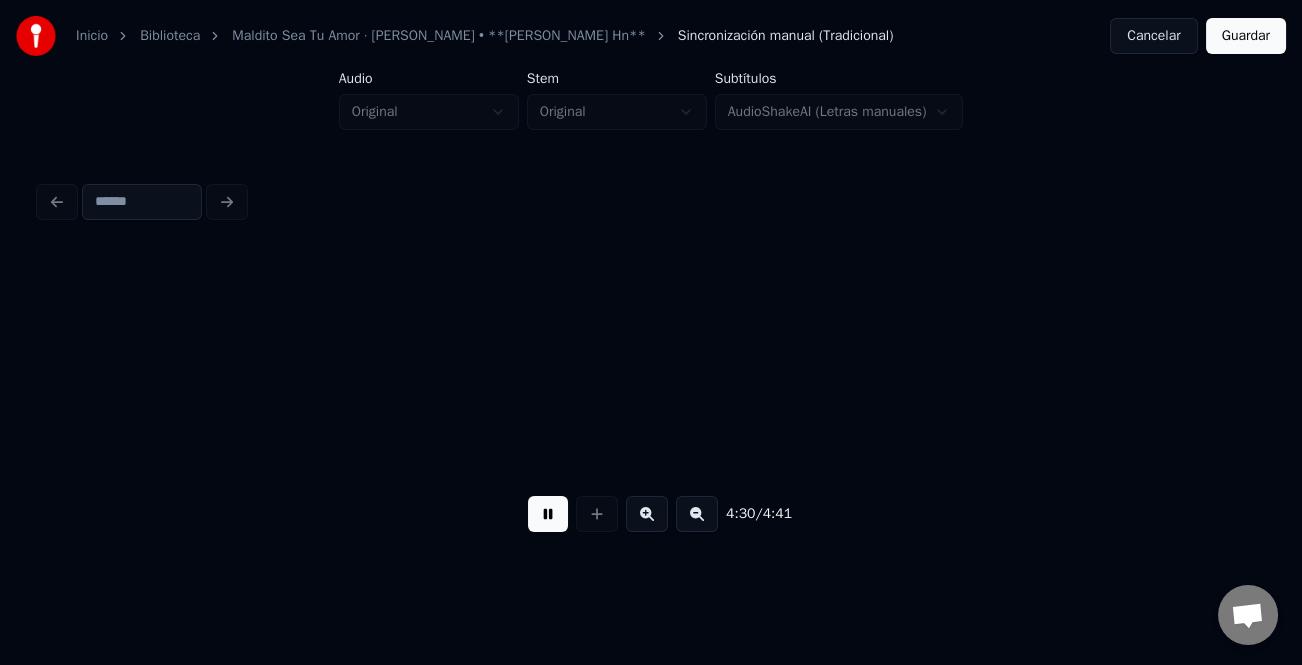 scroll, scrollTop: 0, scrollLeft: 54167, axis: horizontal 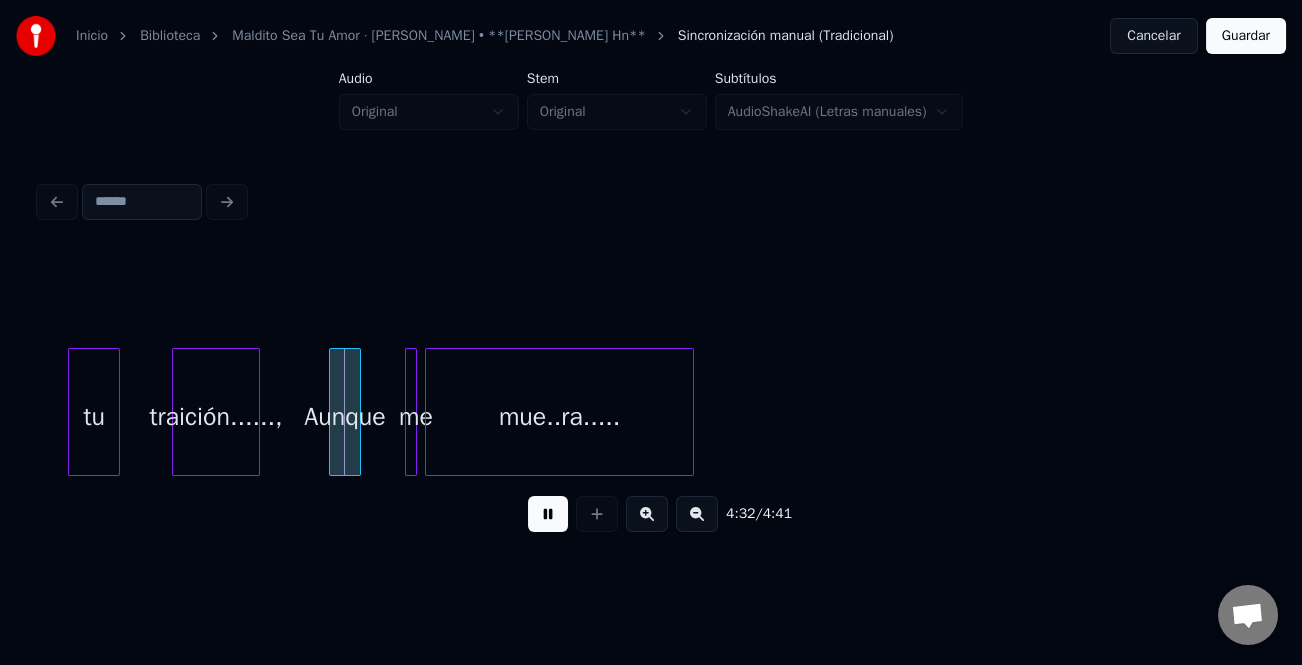 click on "traición......," at bounding box center [216, 417] 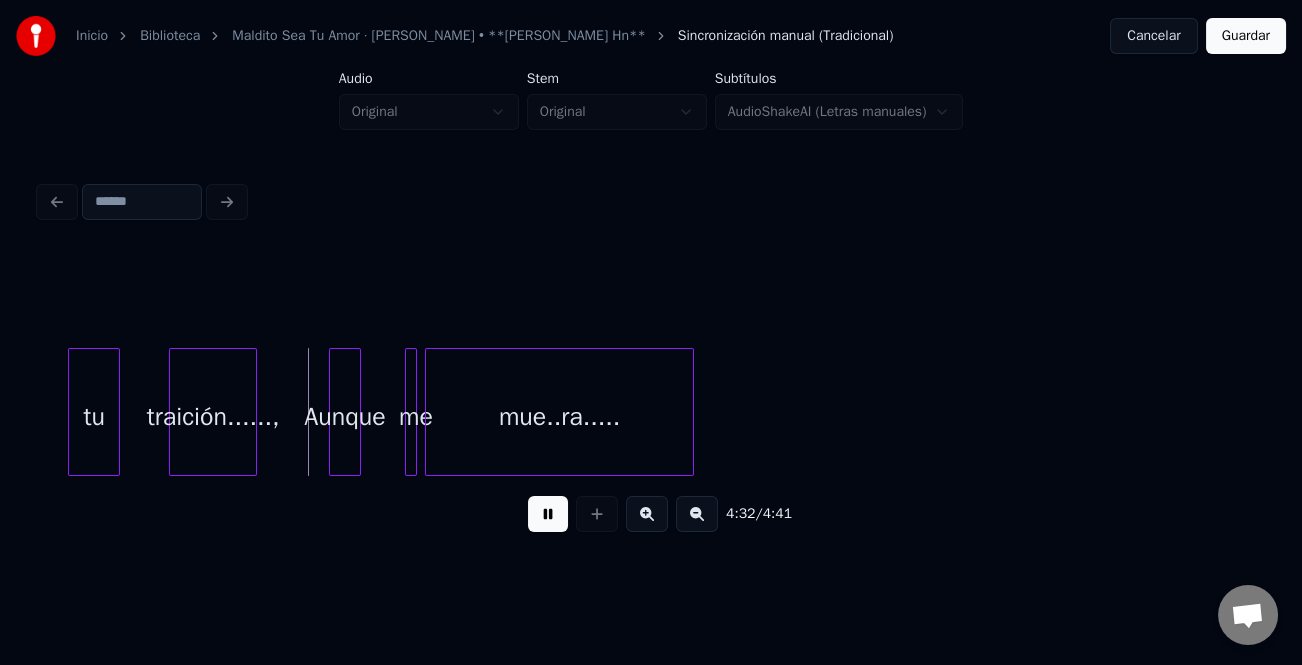click at bounding box center [548, 514] 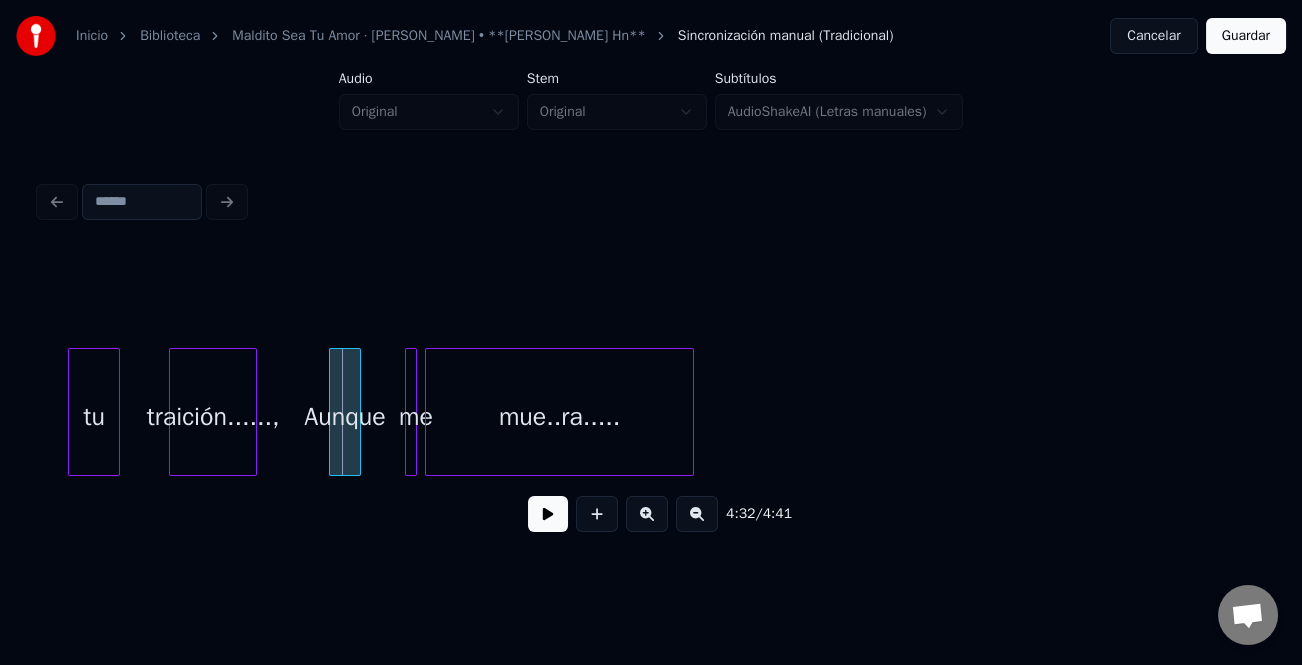 click on "Aunque" at bounding box center (345, 417) 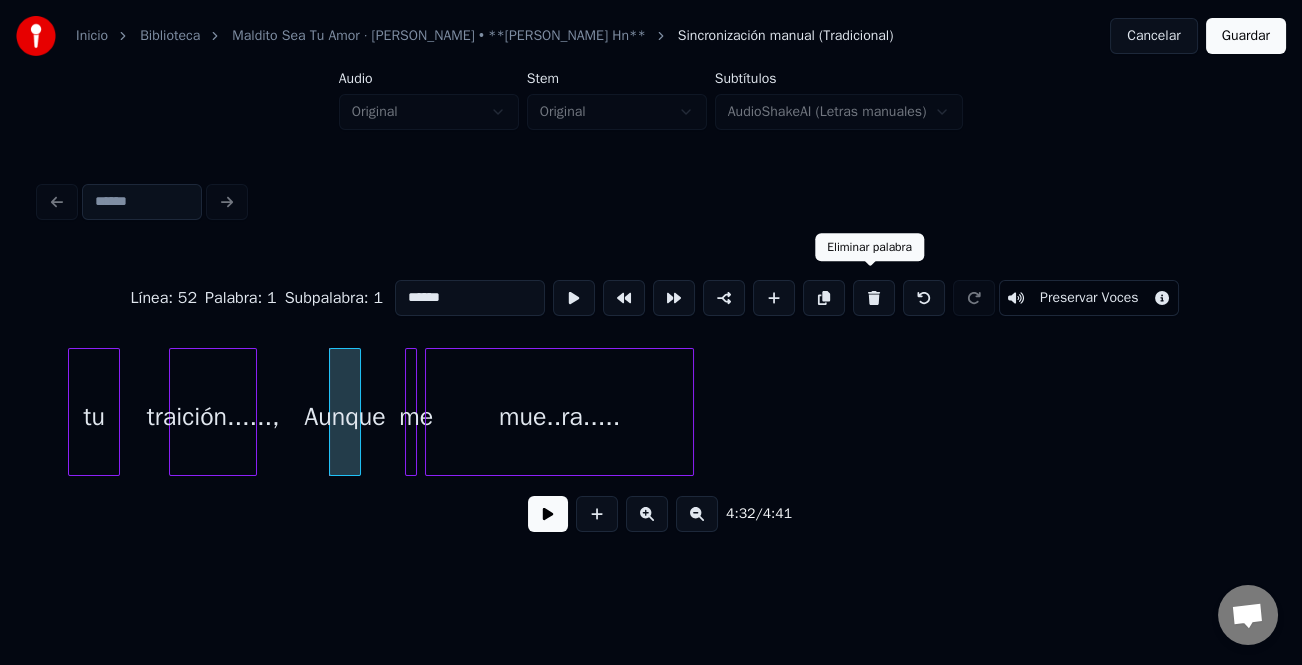 click at bounding box center [874, 298] 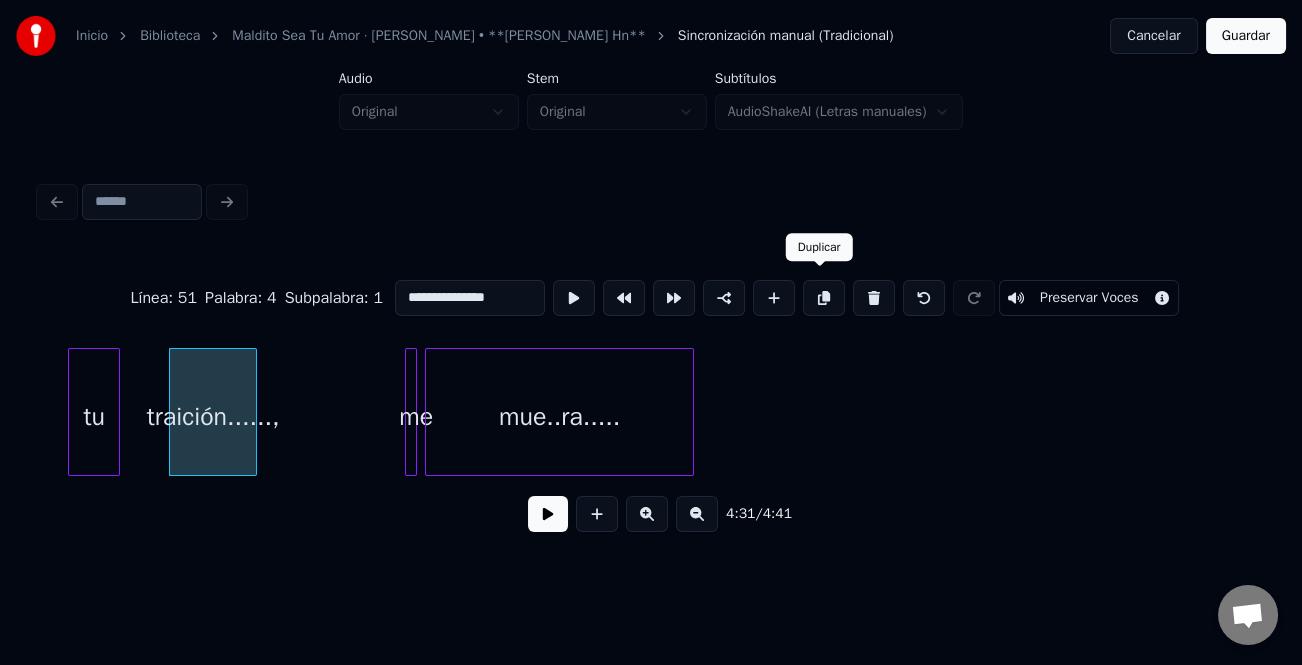 click on "mue..ra....." at bounding box center [559, 417] 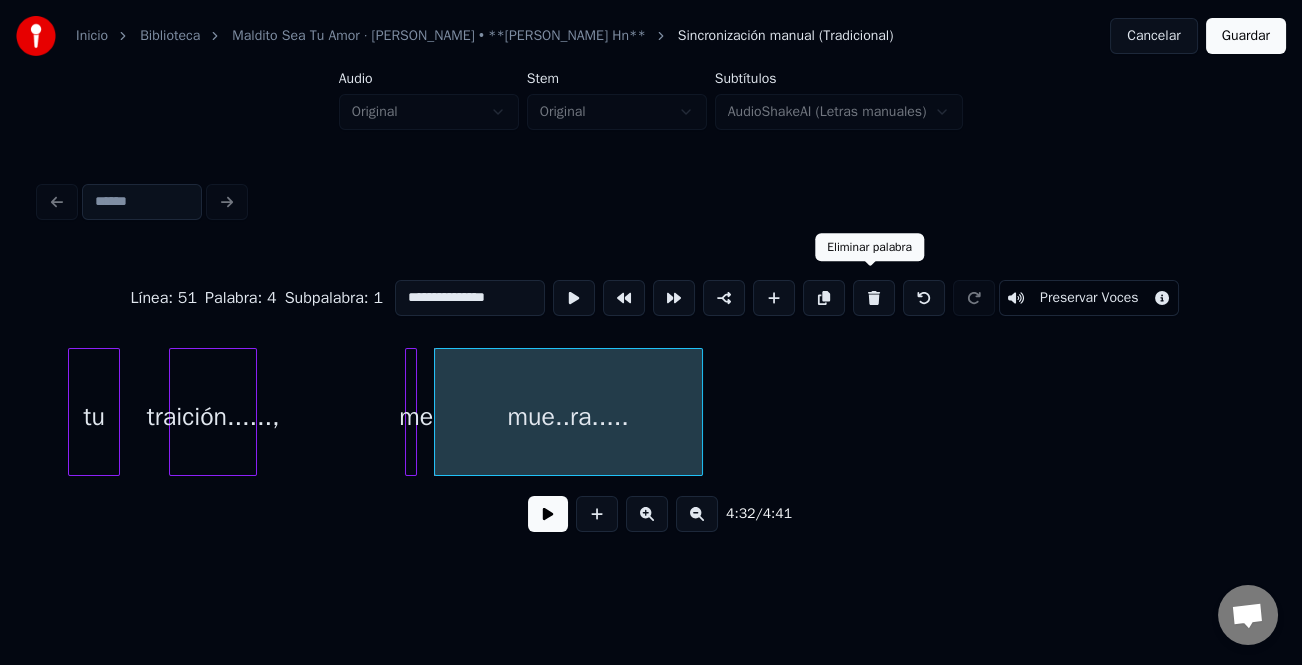 click at bounding box center [874, 298] 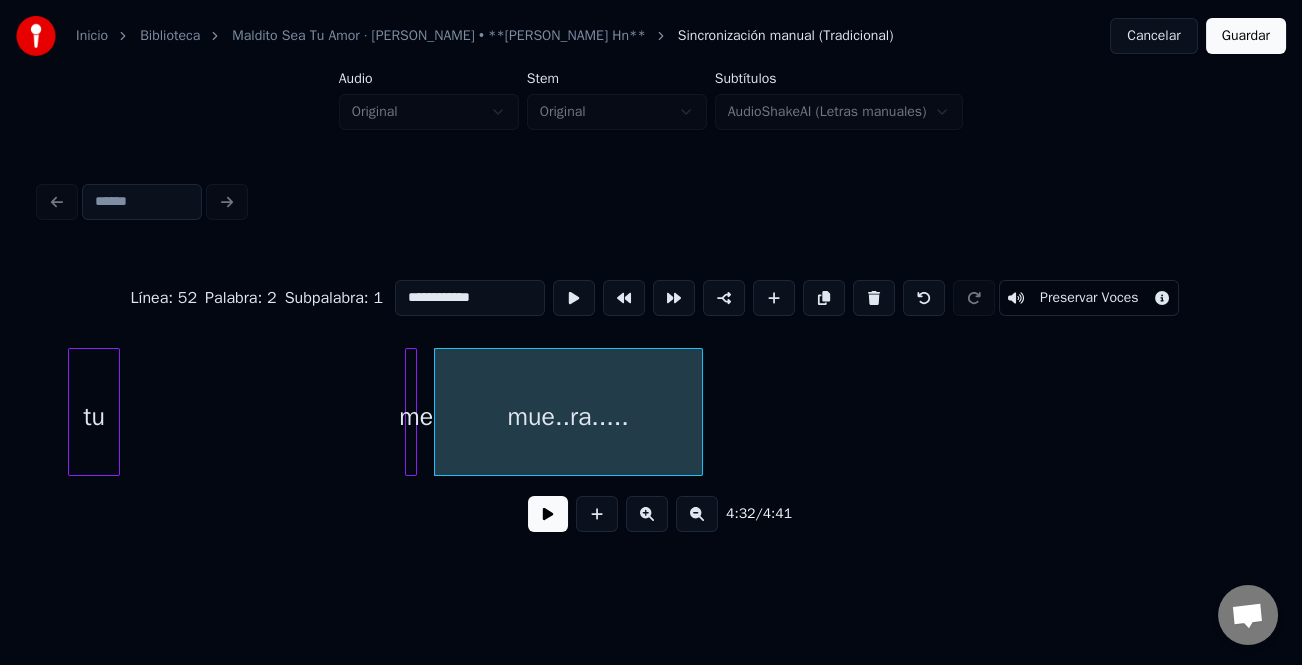 click at bounding box center [874, 298] 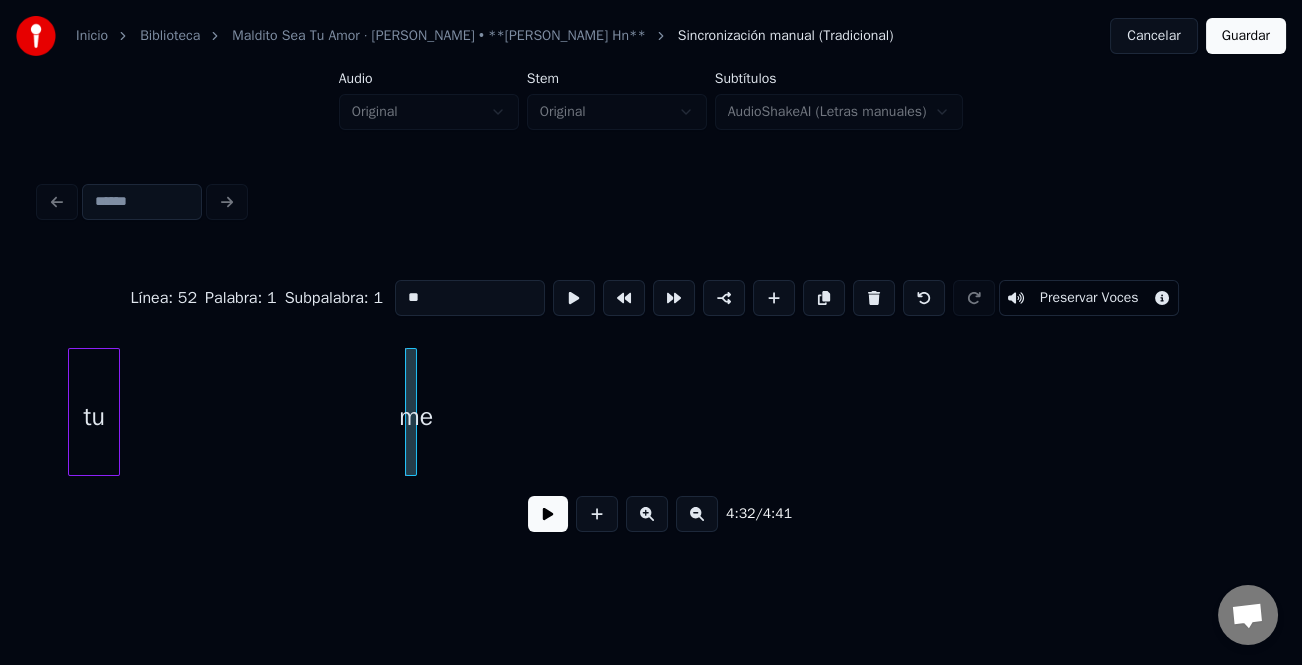 click at bounding box center (874, 298) 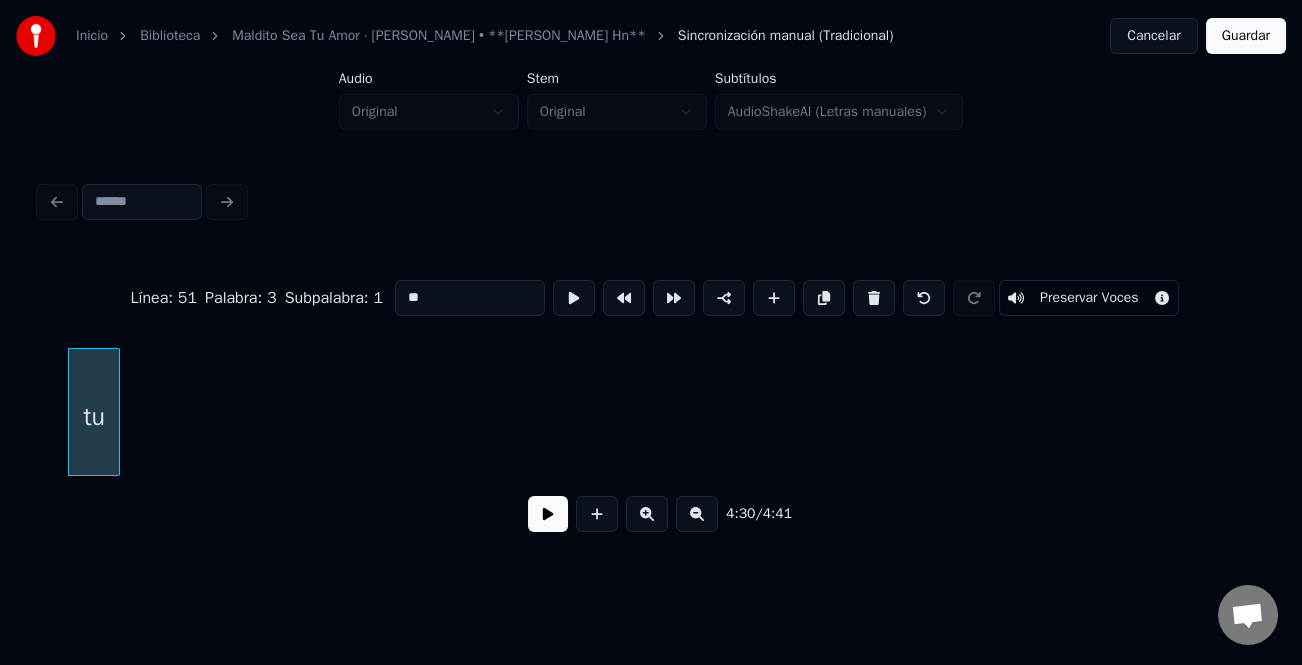 click at bounding box center [874, 298] 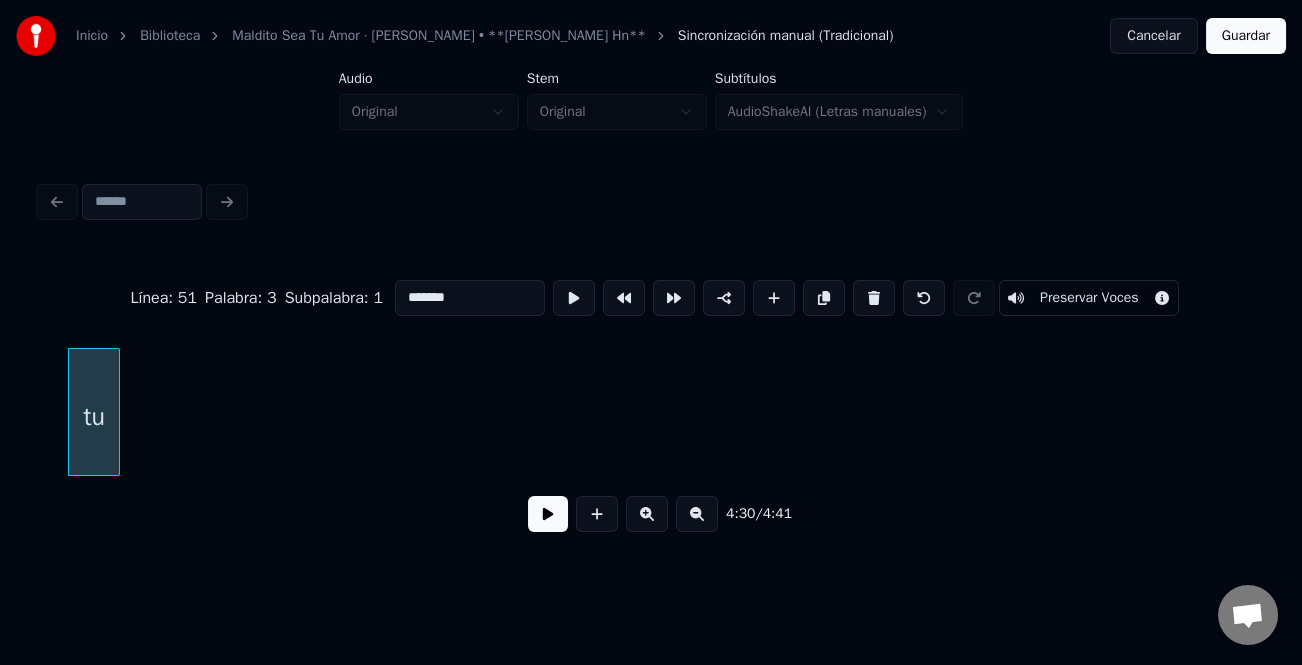 scroll, scrollTop: 0, scrollLeft: 53970, axis: horizontal 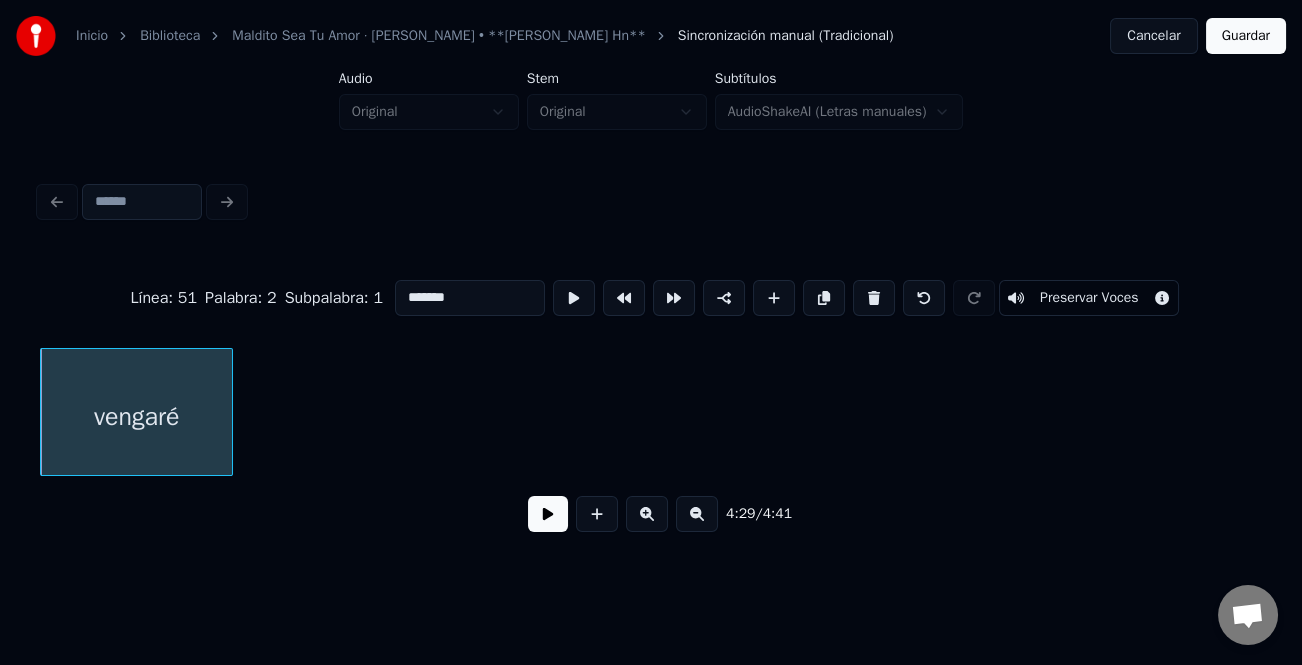click on "Guardar" at bounding box center [1246, 36] 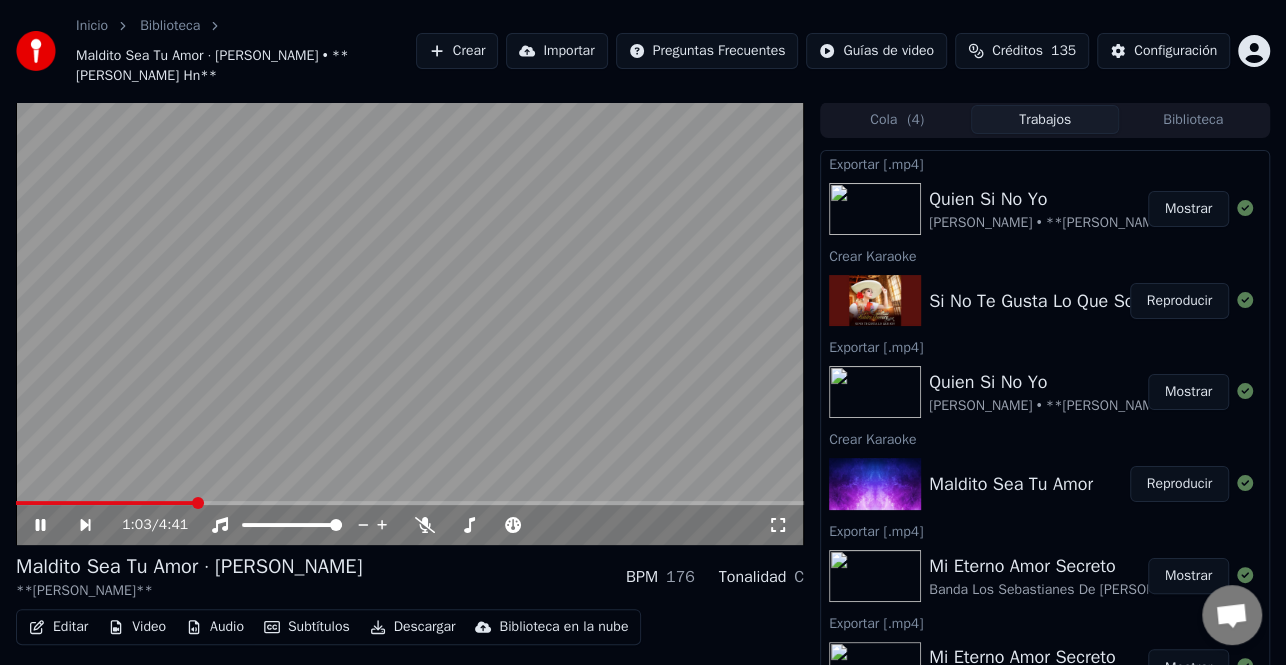 click on "Descargar" at bounding box center (413, 627) 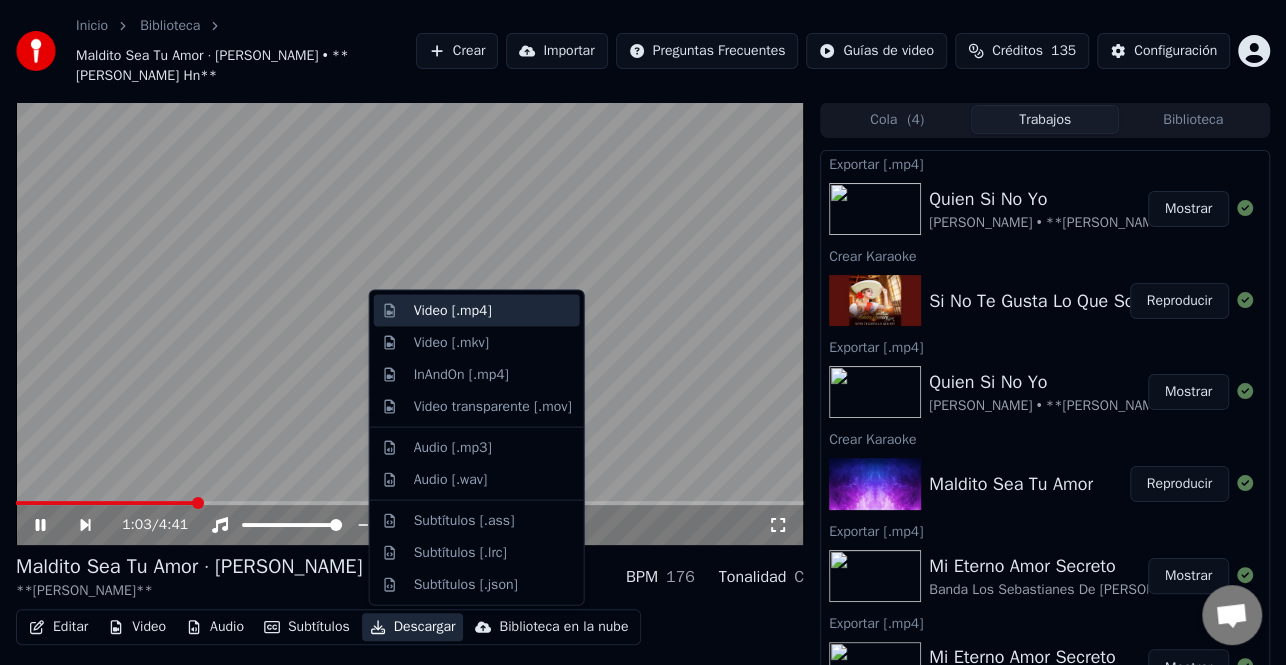 click on "Video [.mp4]" at bounding box center (453, 311) 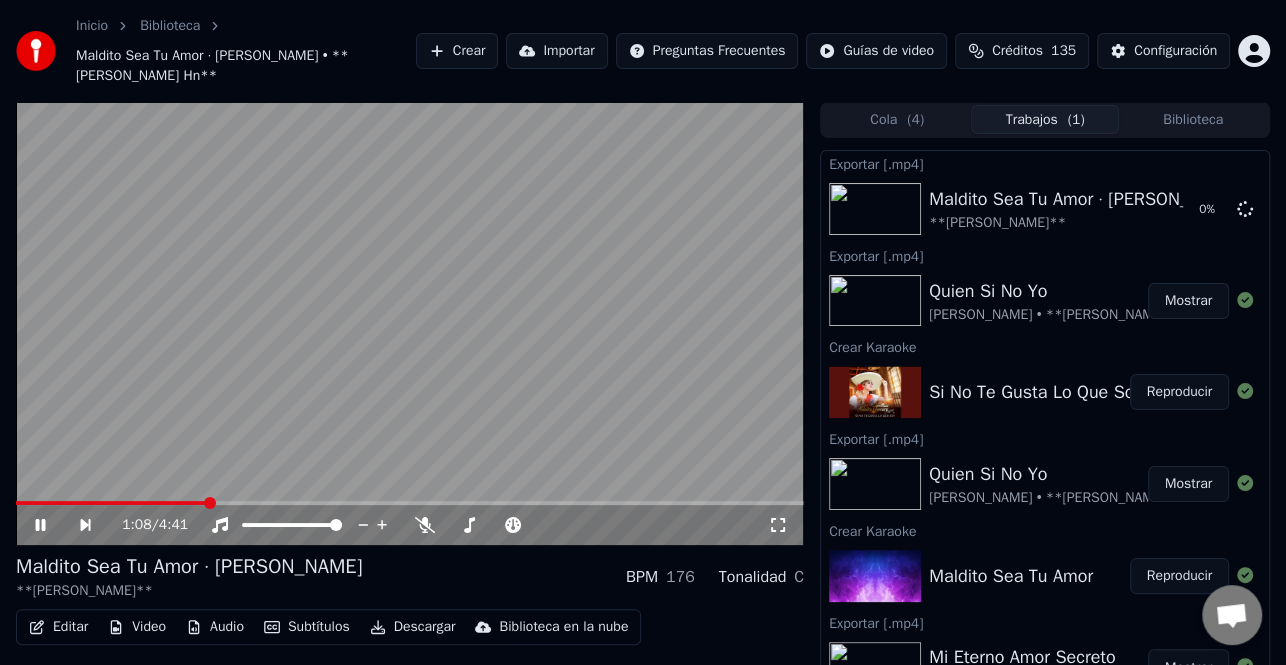 click 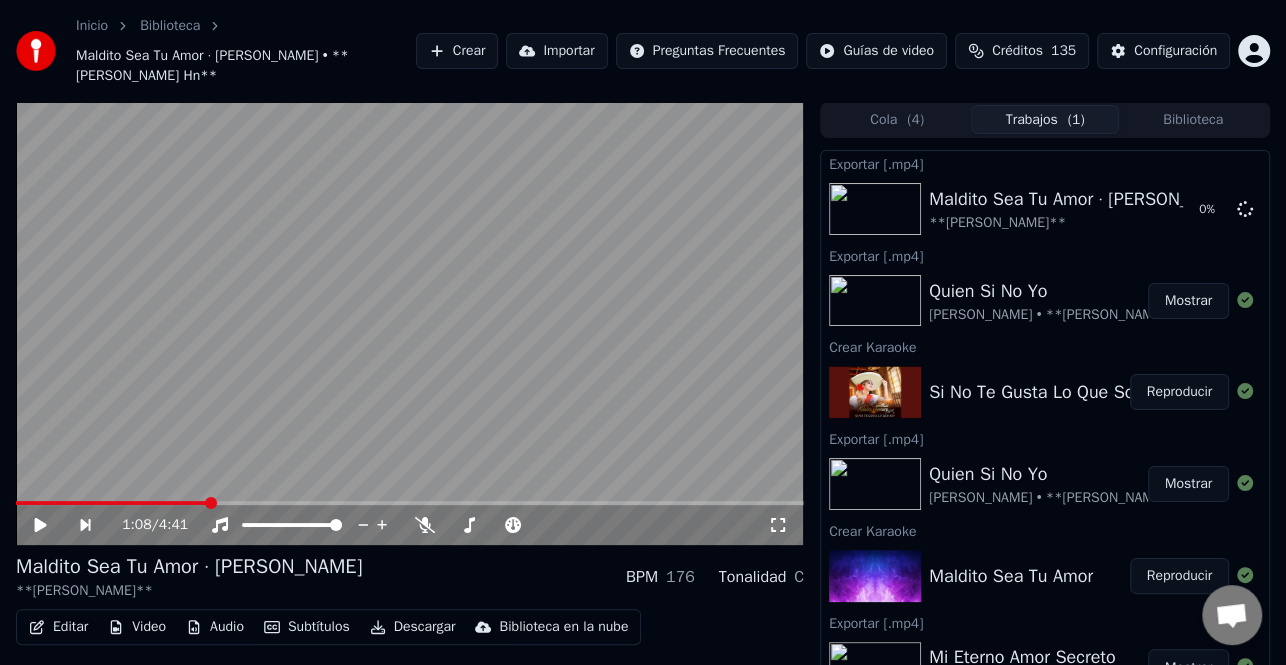 click on "Reproducir" at bounding box center [1179, 392] 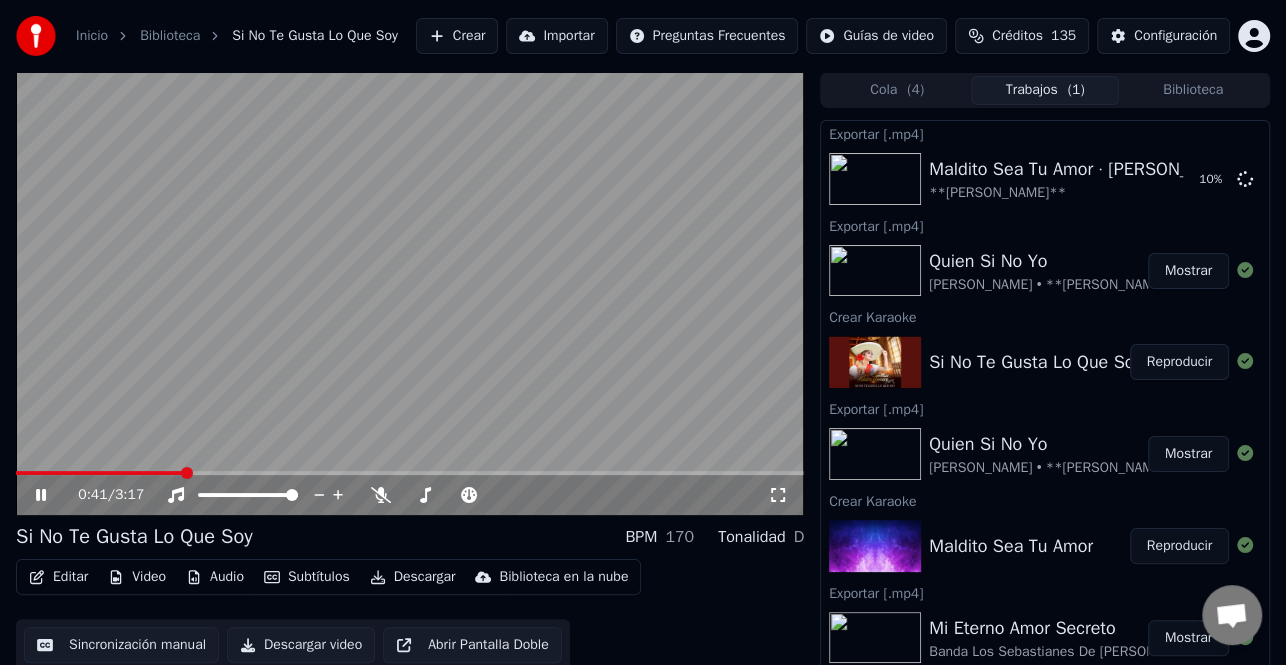click on "0:41  /  3:17" at bounding box center (410, 495) 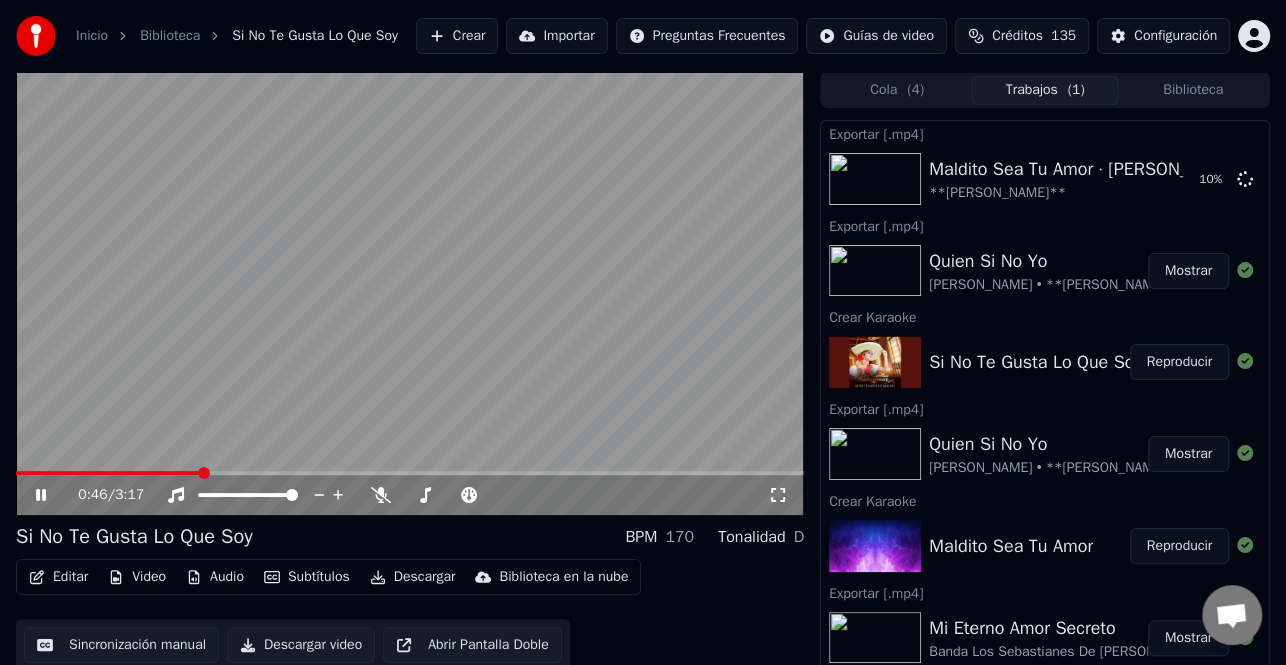 click 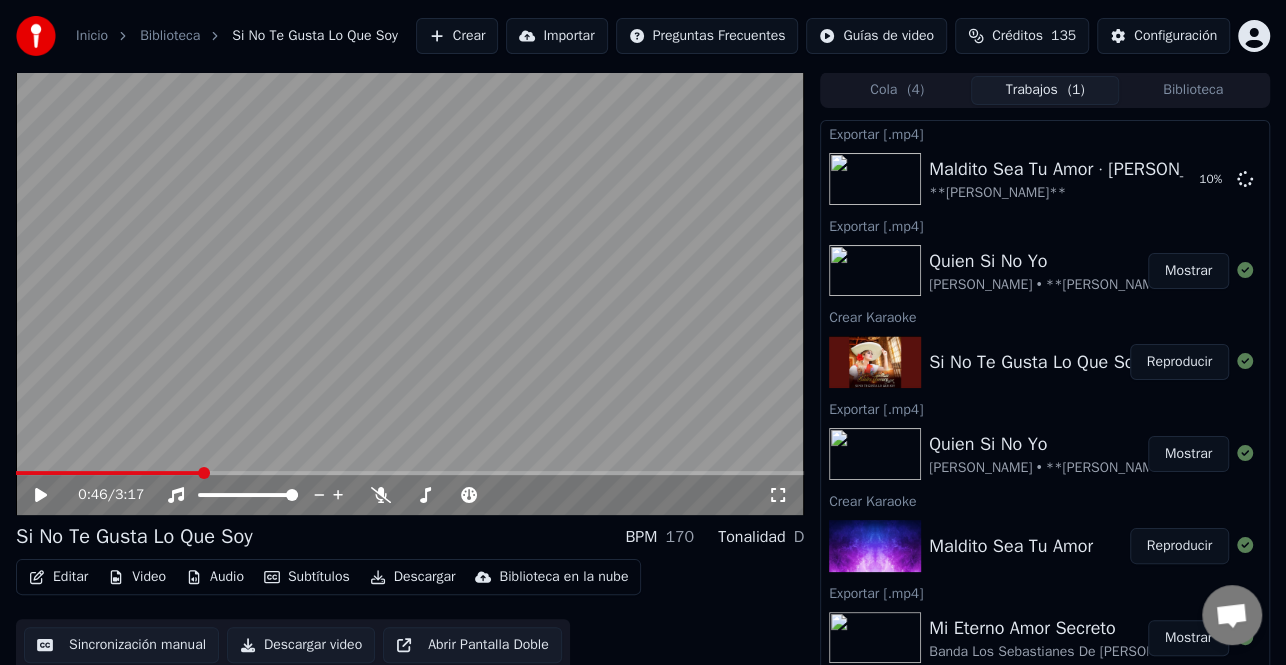 click on "Editar" at bounding box center (58, 577) 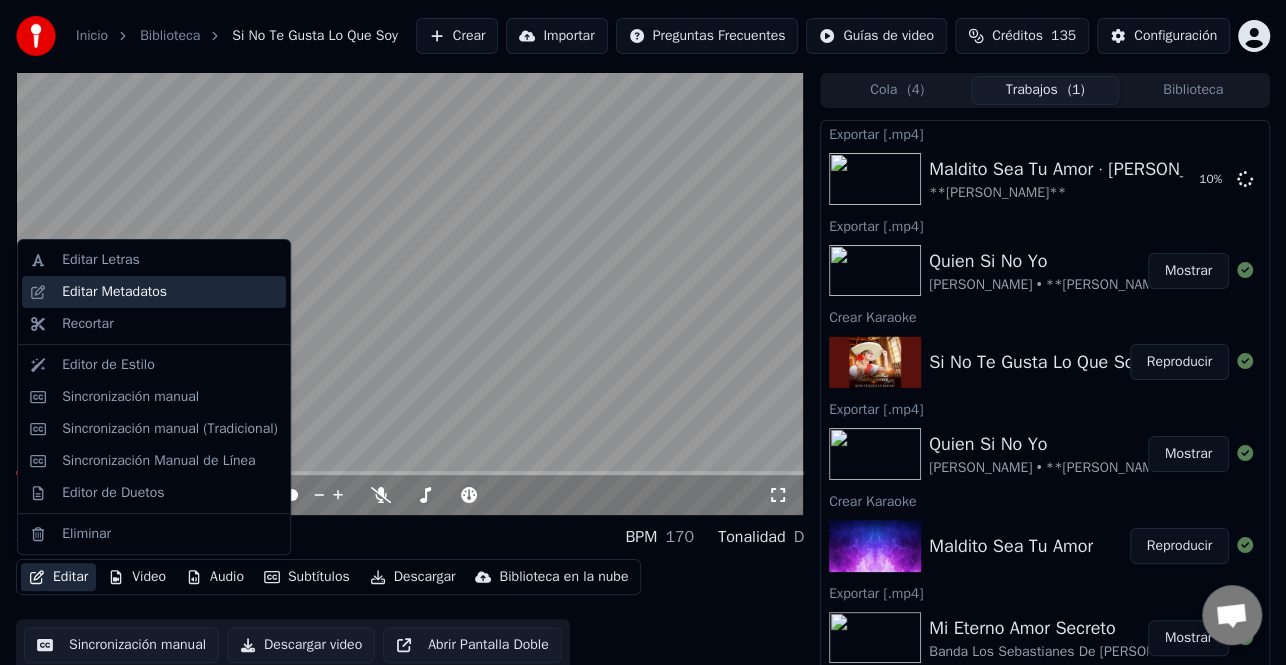 click on "Editar Metadatos" at bounding box center [114, 292] 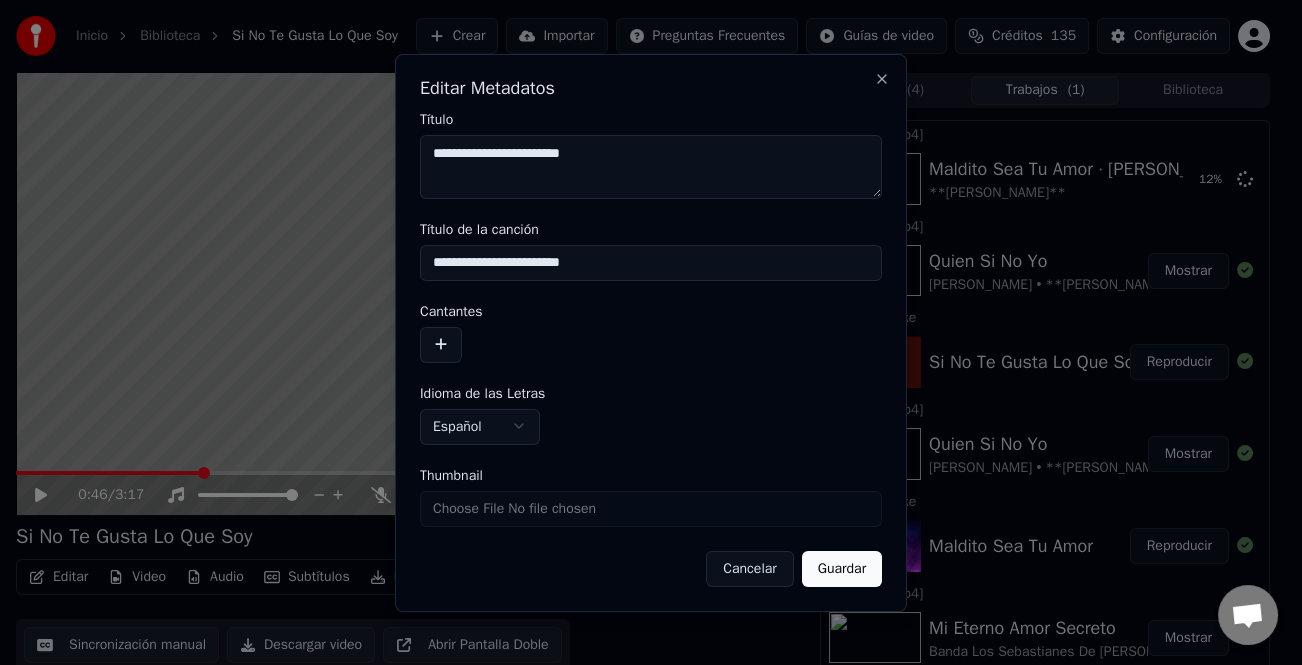 drag, startPoint x: 643, startPoint y: 265, endPoint x: 568, endPoint y: 271, distance: 75.23962 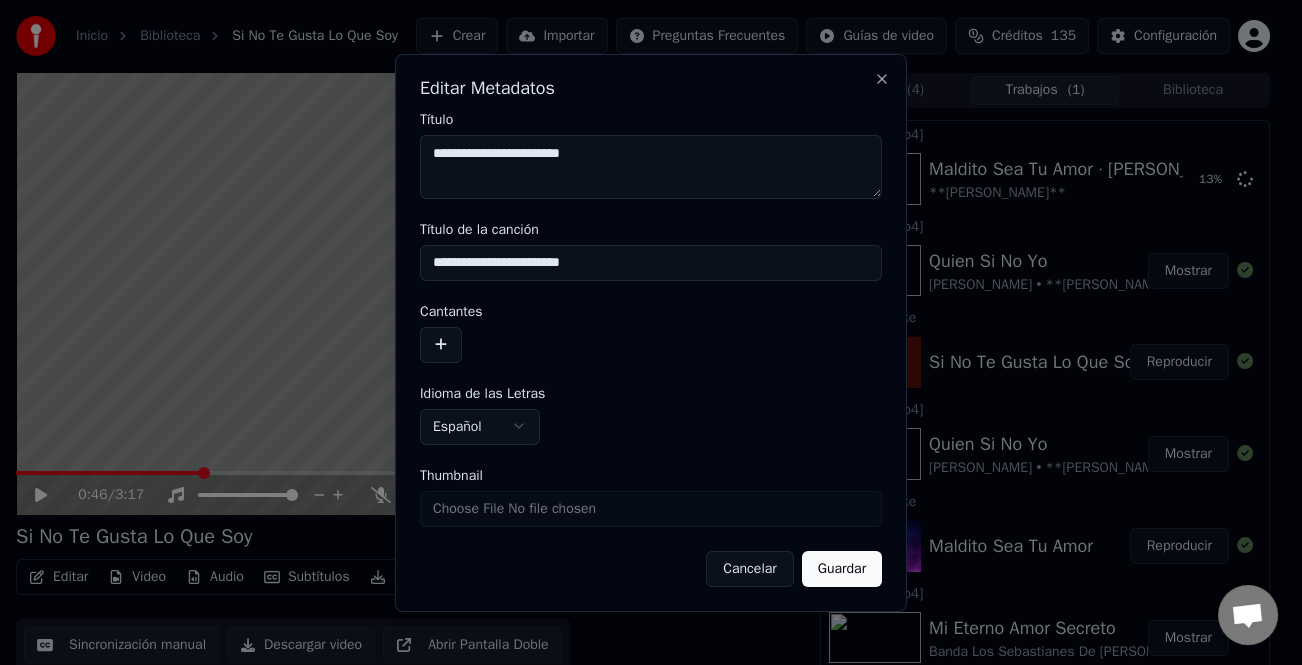 click on "**********" at bounding box center [651, 262] 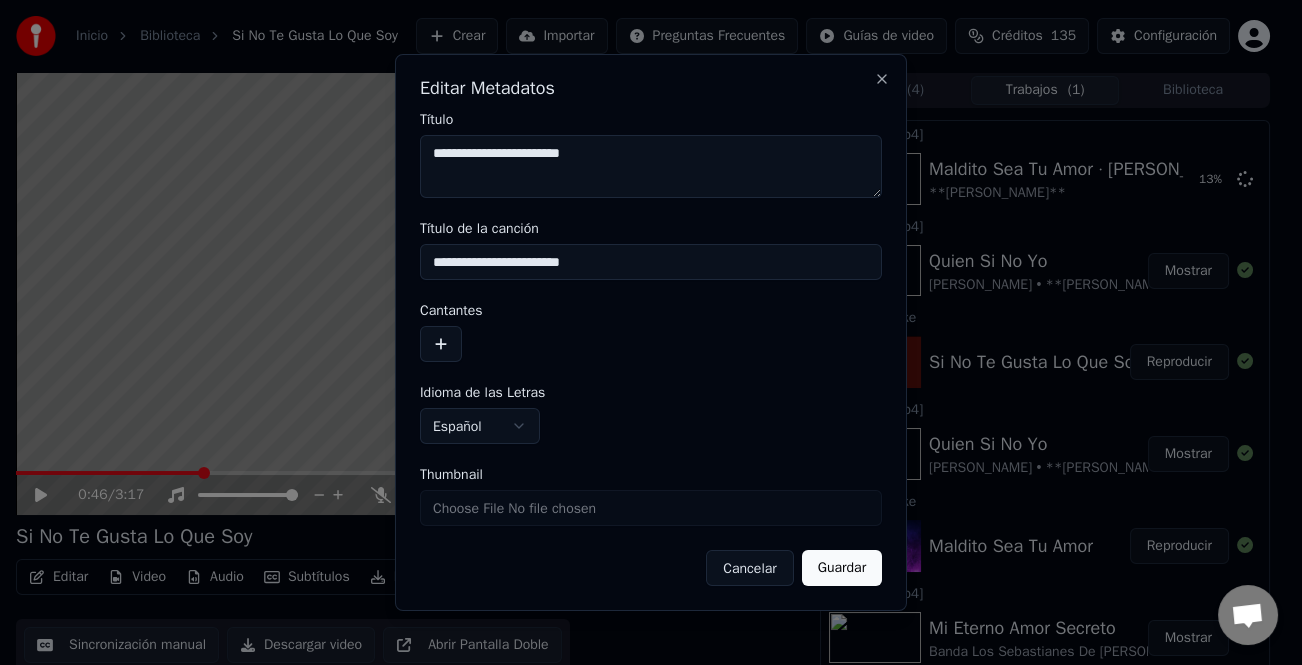 paste on "**********" 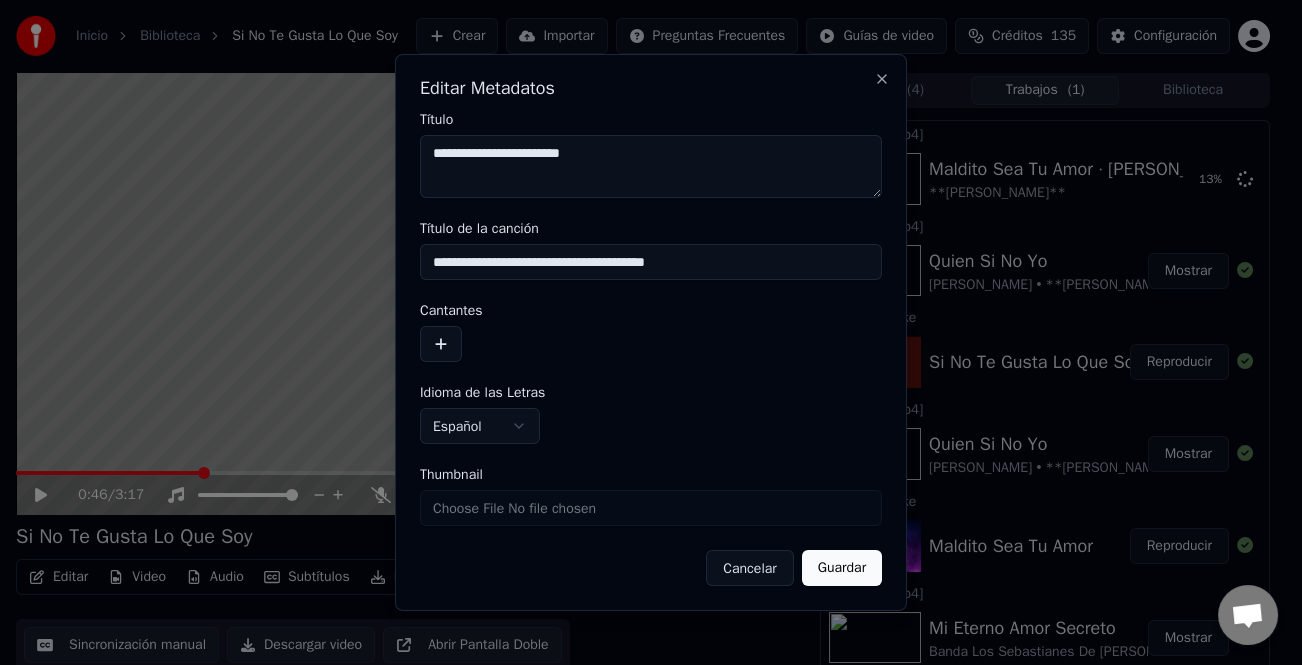 paste on "**********" 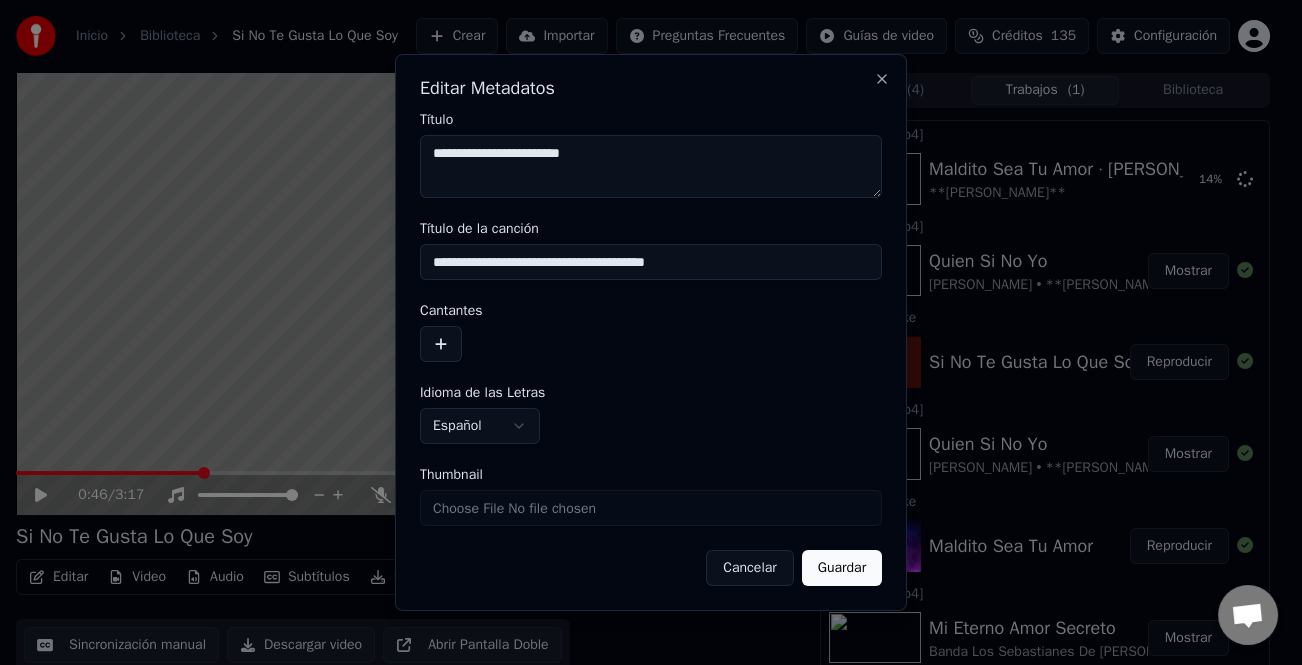scroll, scrollTop: 0, scrollLeft: 0, axis: both 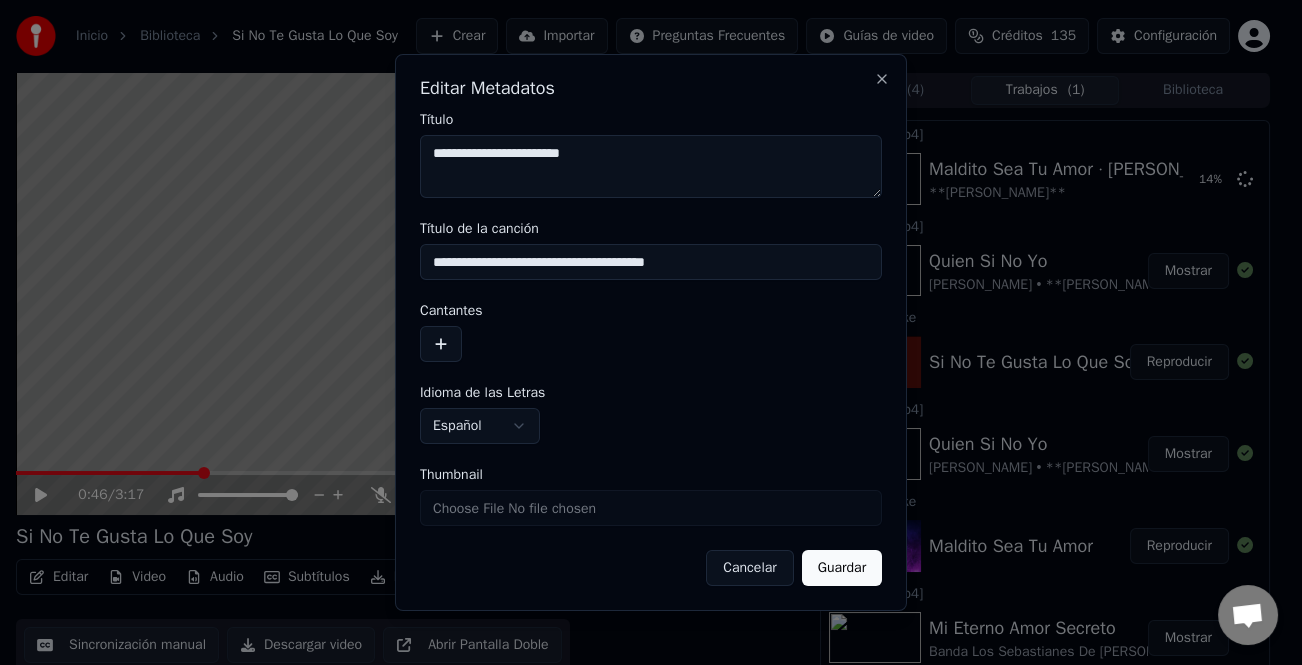 type on "**********" 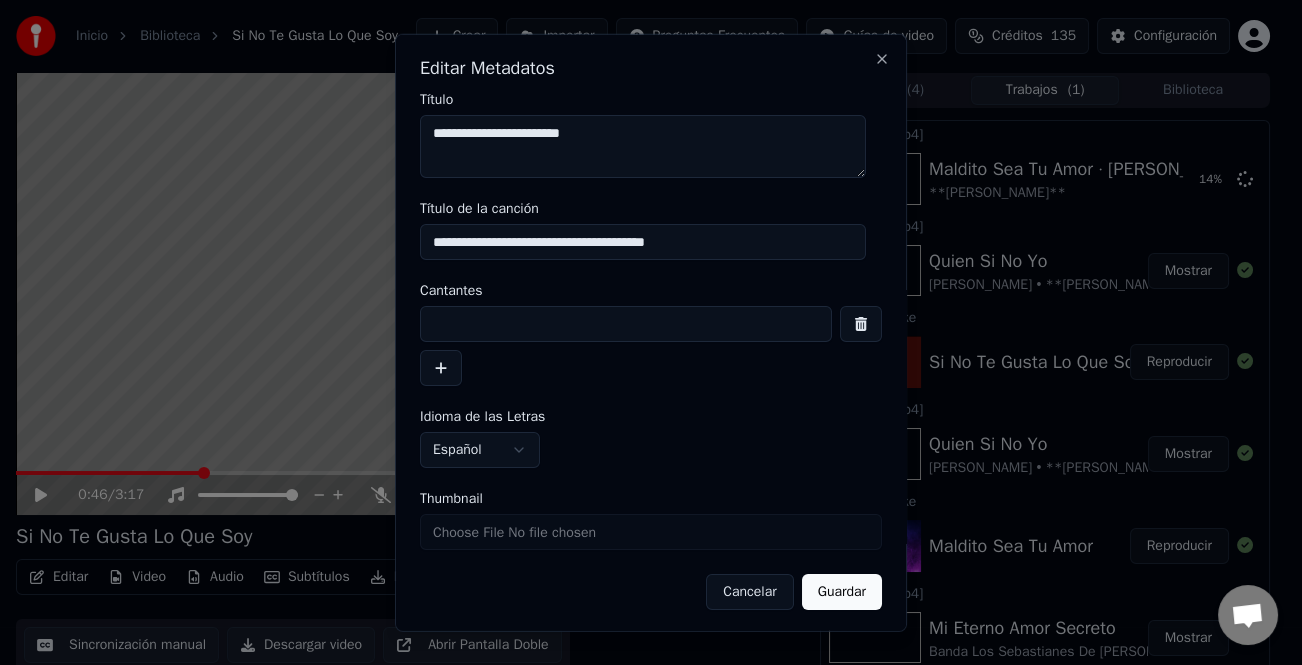 click at bounding box center [626, 324] 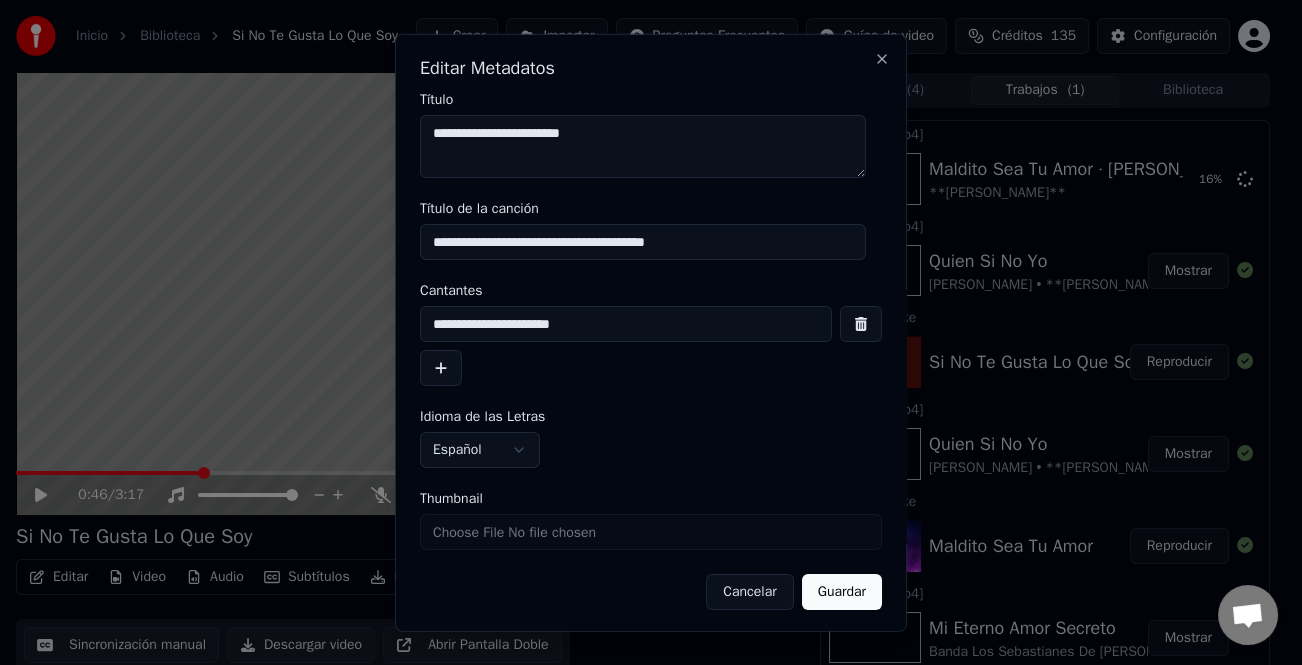 type on "**********" 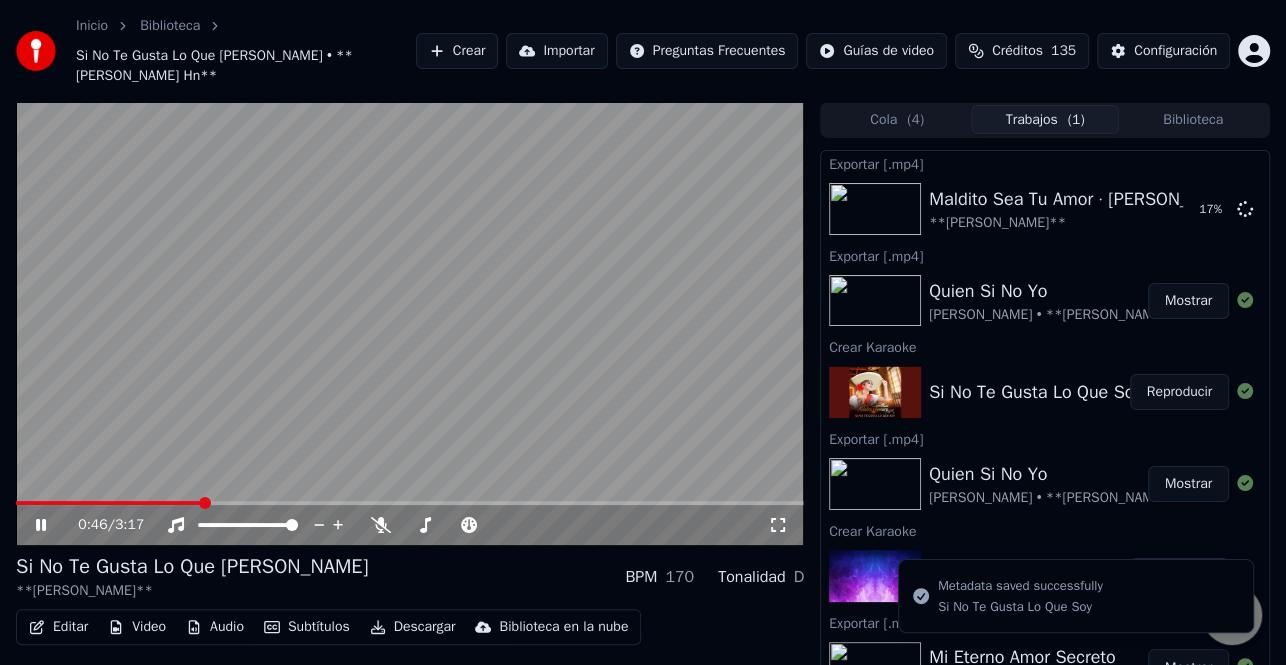 click on "Reproducir" at bounding box center [1179, 392] 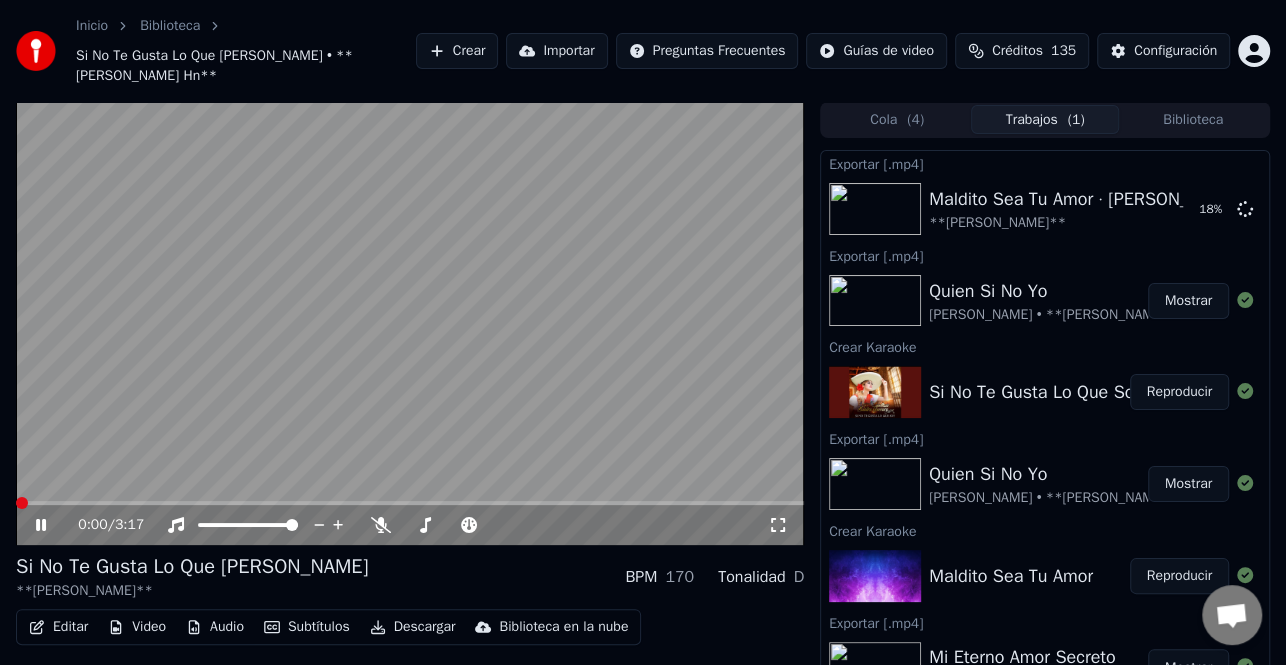 click at bounding box center (22, 503) 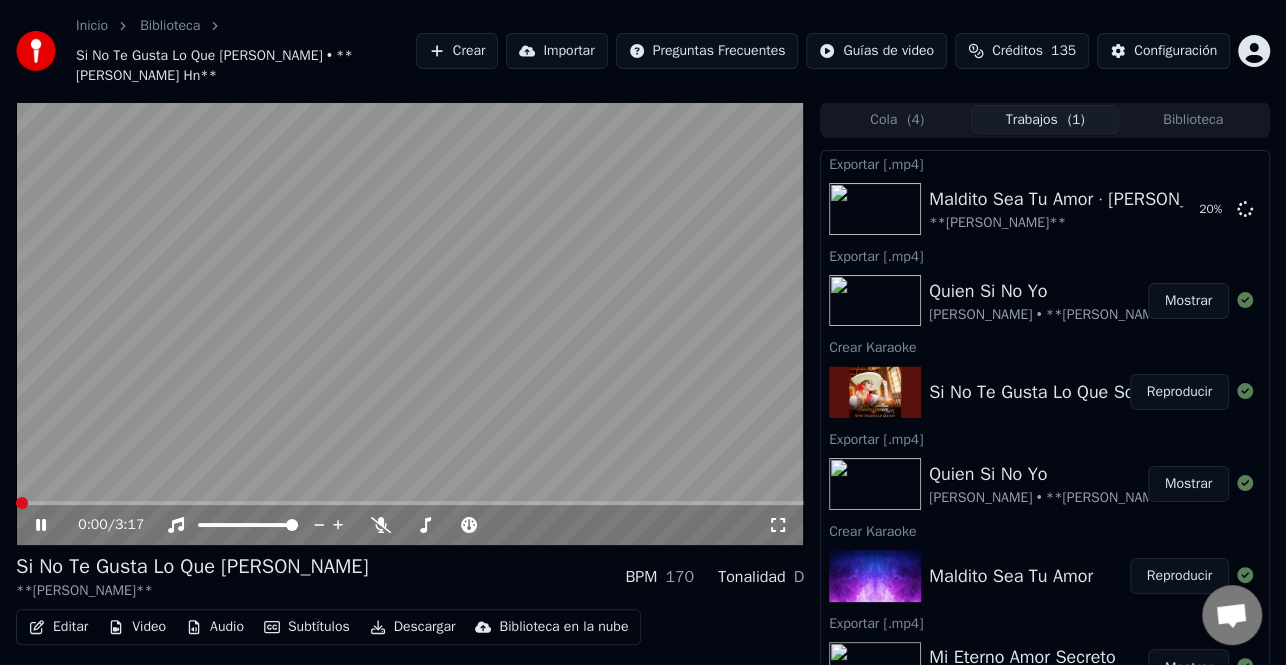 drag, startPoint x: 31, startPoint y: 515, endPoint x: 42, endPoint y: 524, distance: 14.21267 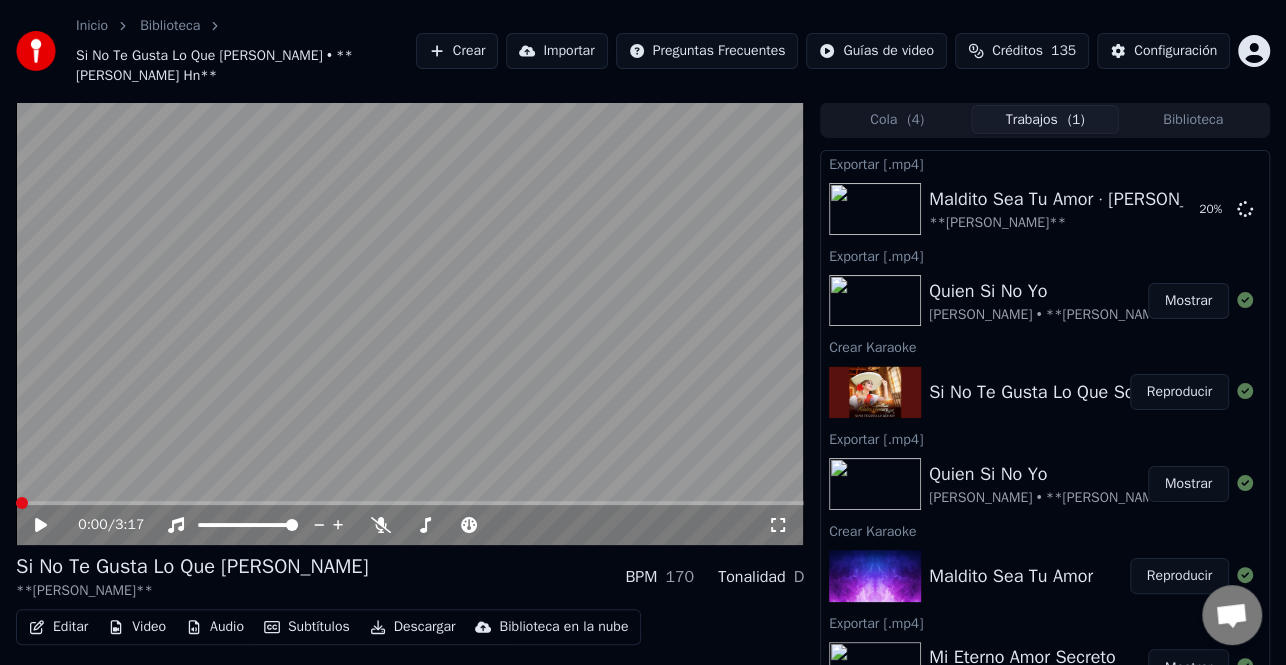 click on "Editar" at bounding box center [58, 627] 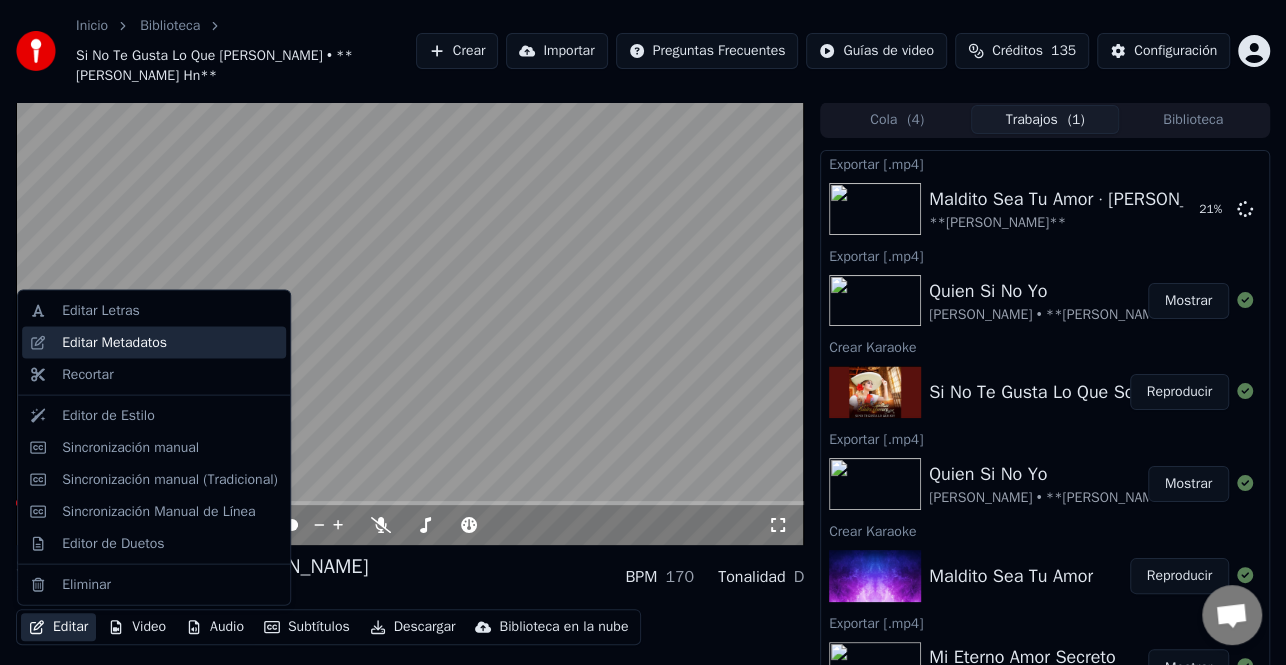 click on "Editar Metadatos" at bounding box center (114, 343) 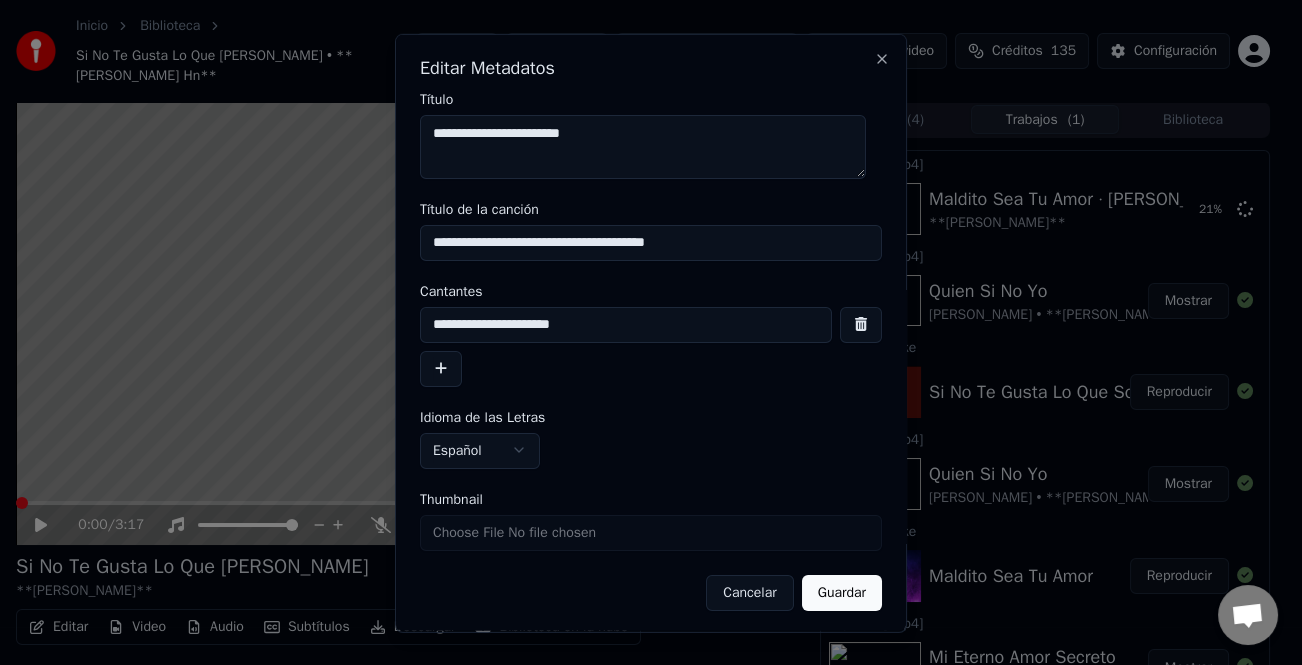 click on "**********" at bounding box center (651, 242) 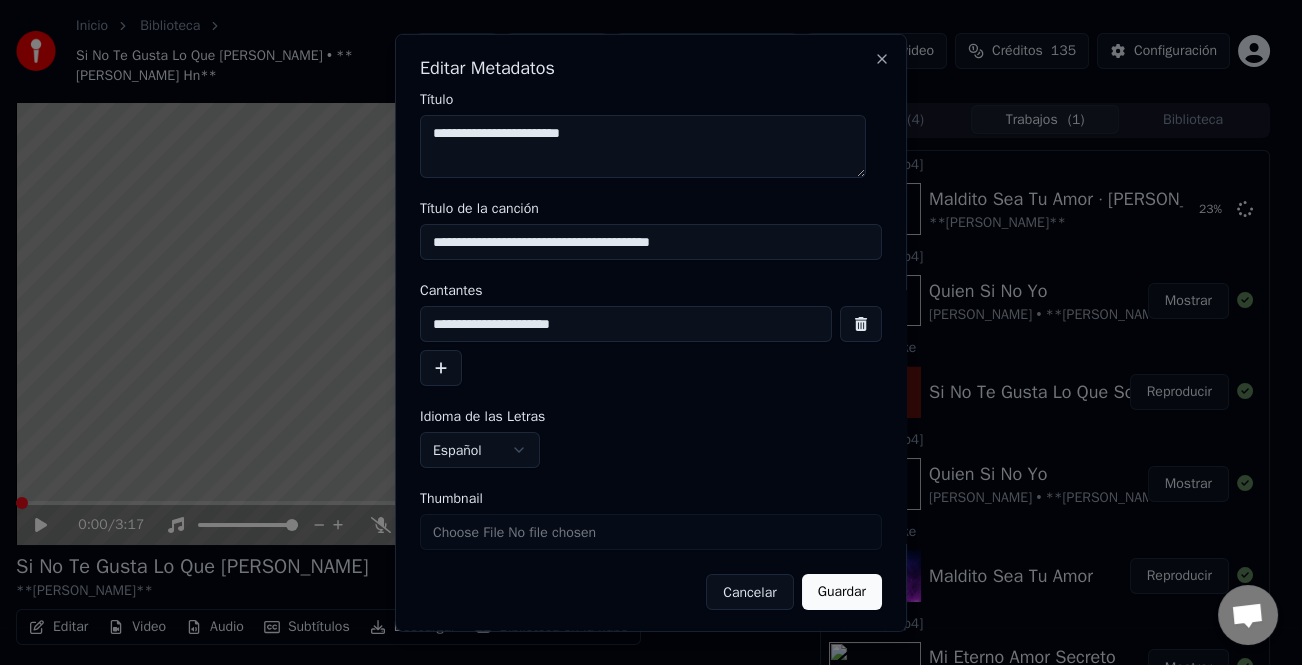 drag, startPoint x: 600, startPoint y: 243, endPoint x: 375, endPoint y: 261, distance: 225.71886 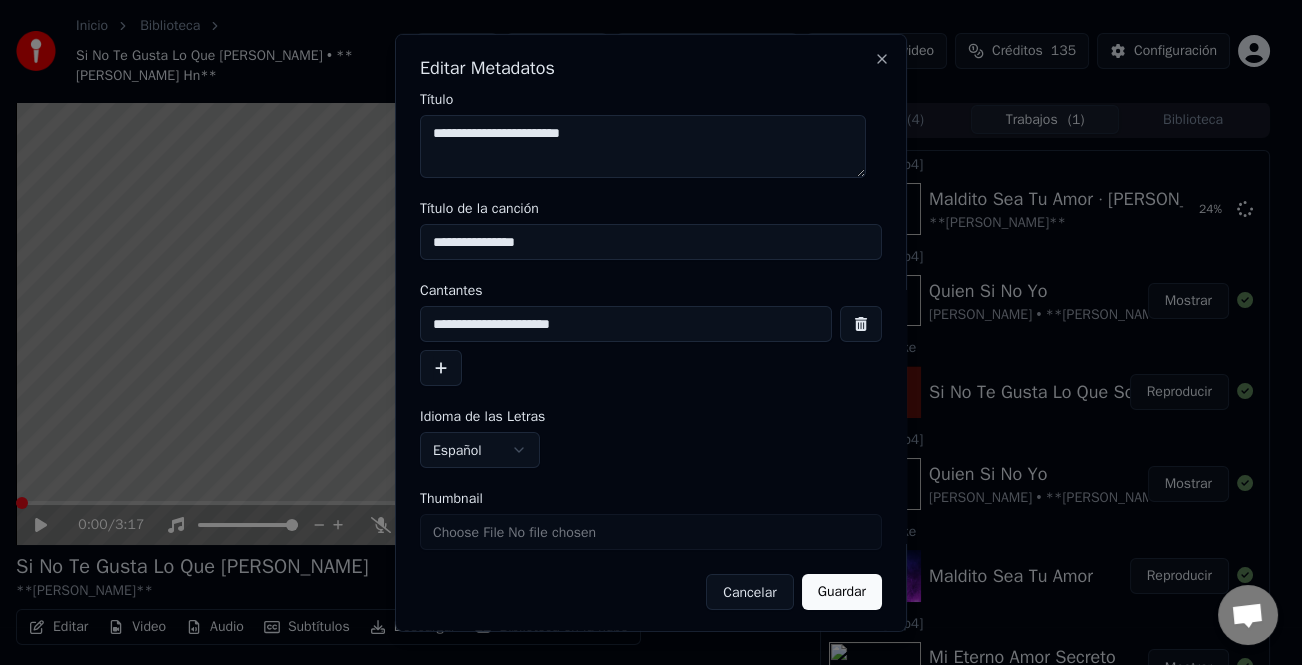 type on "**********" 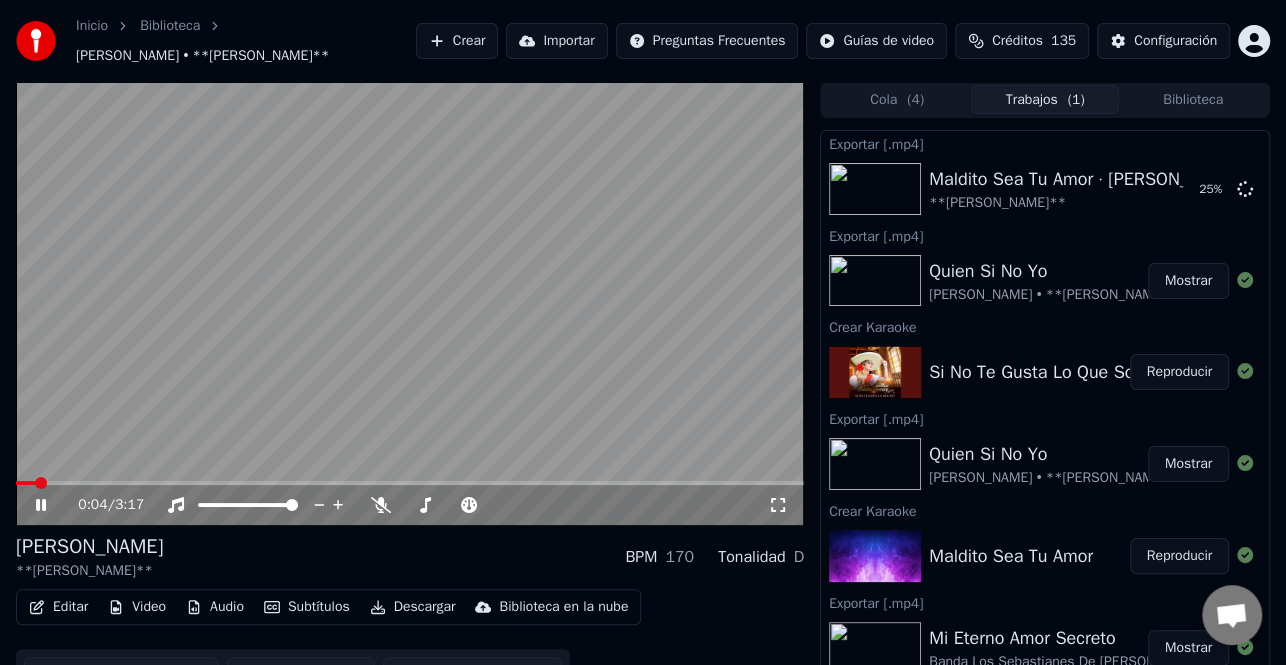 click 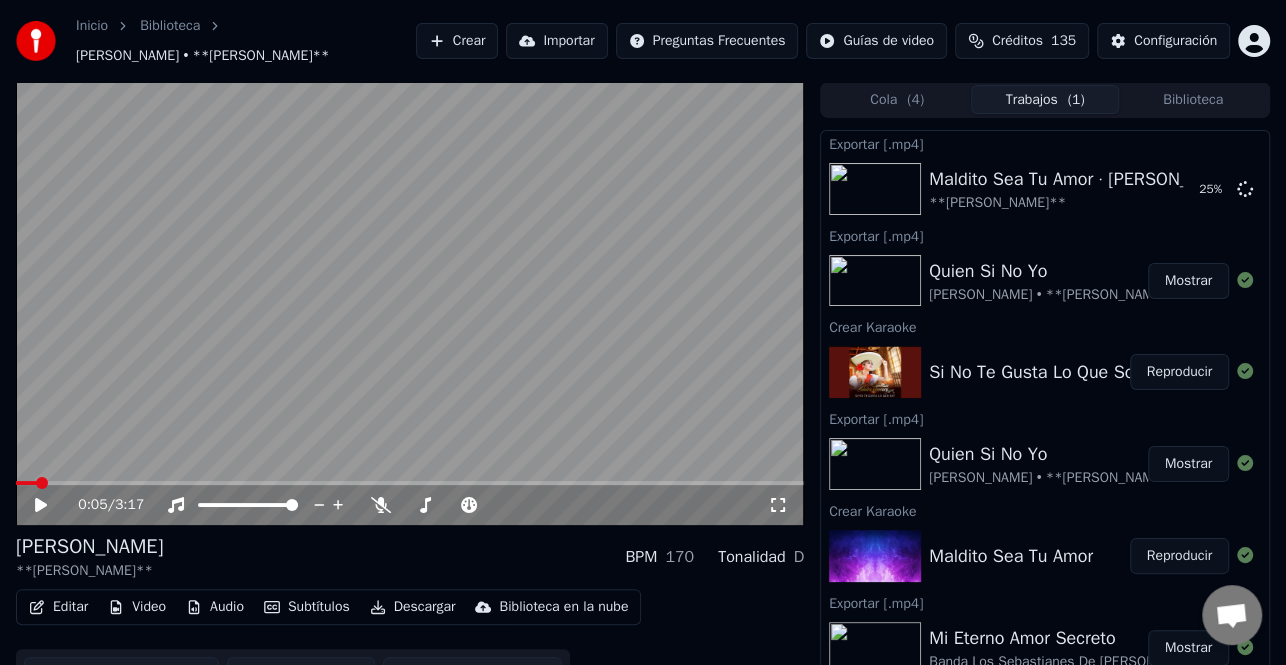 click on "Editar" at bounding box center [58, 607] 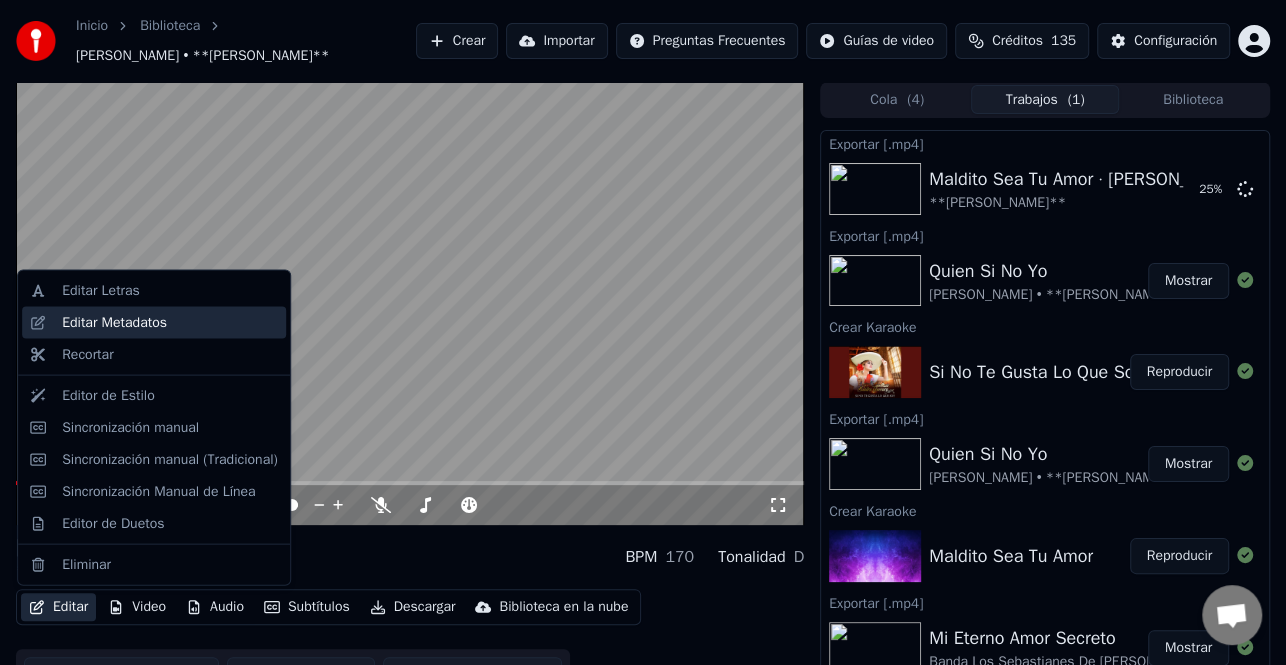 click on "Editar Metadatos" at bounding box center [170, 323] 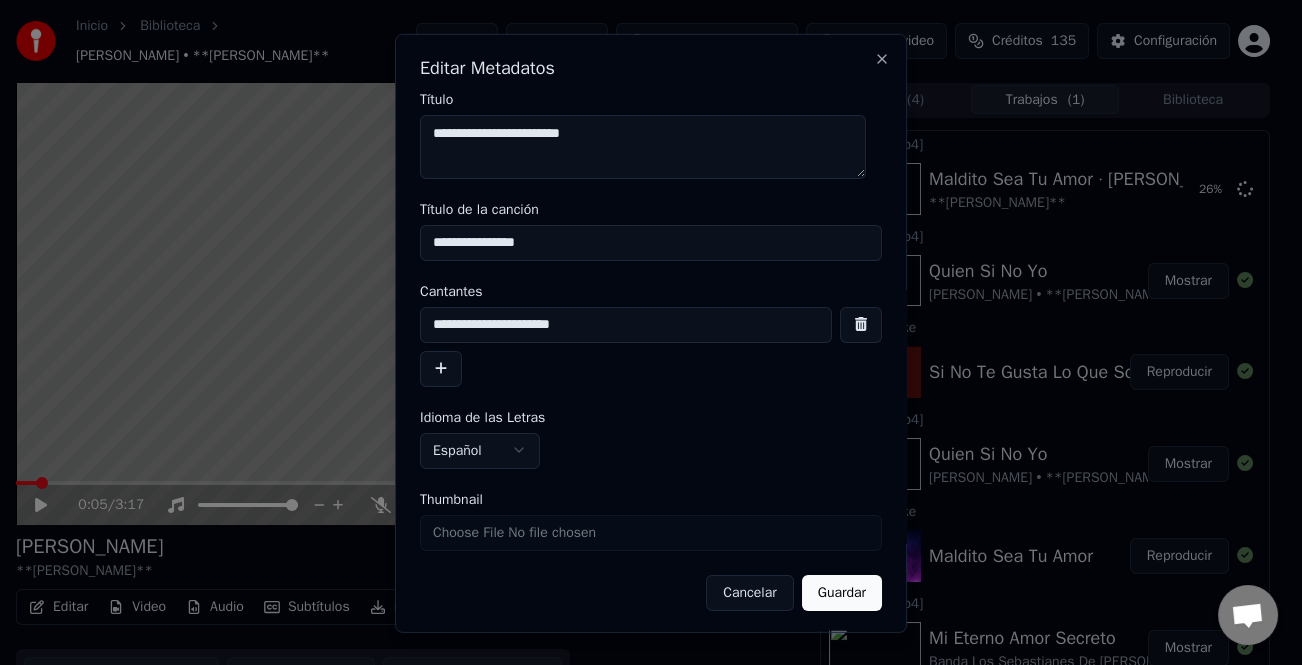 drag, startPoint x: 620, startPoint y: 135, endPoint x: 421, endPoint y: 139, distance: 199.04019 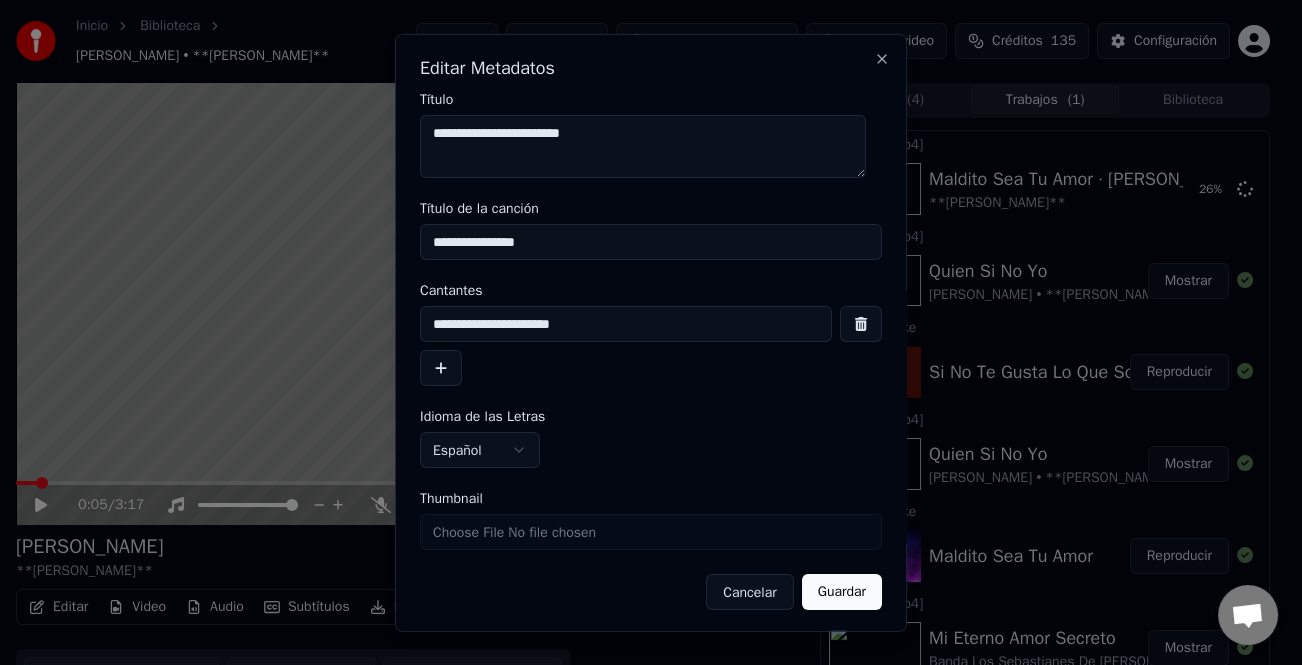 click on "**********" at bounding box center [651, 242] 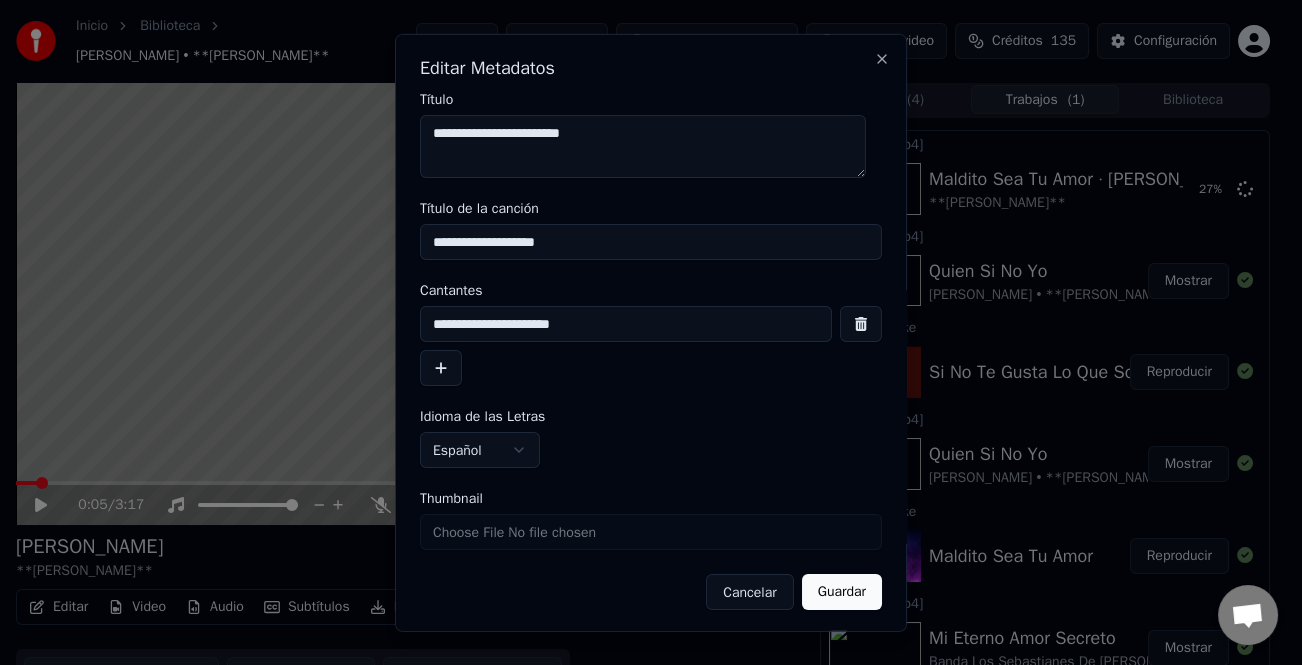 paste on "**********" 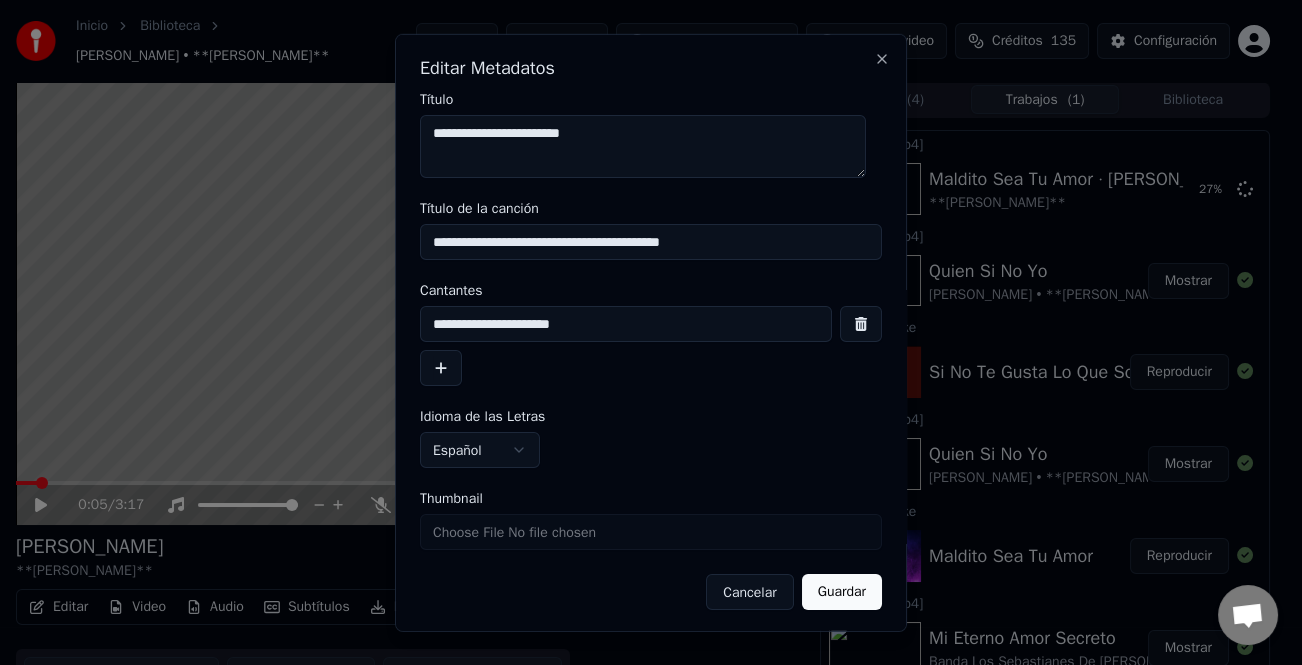 click on "**********" at bounding box center [651, 242] 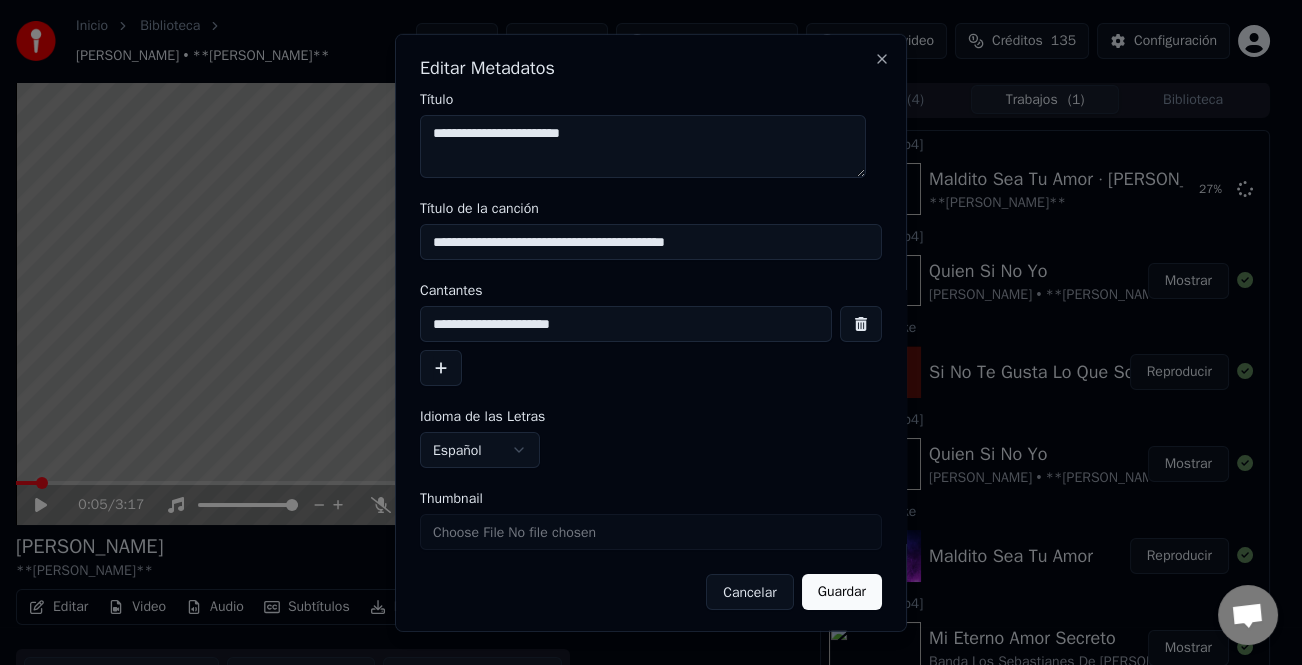 type on "**********" 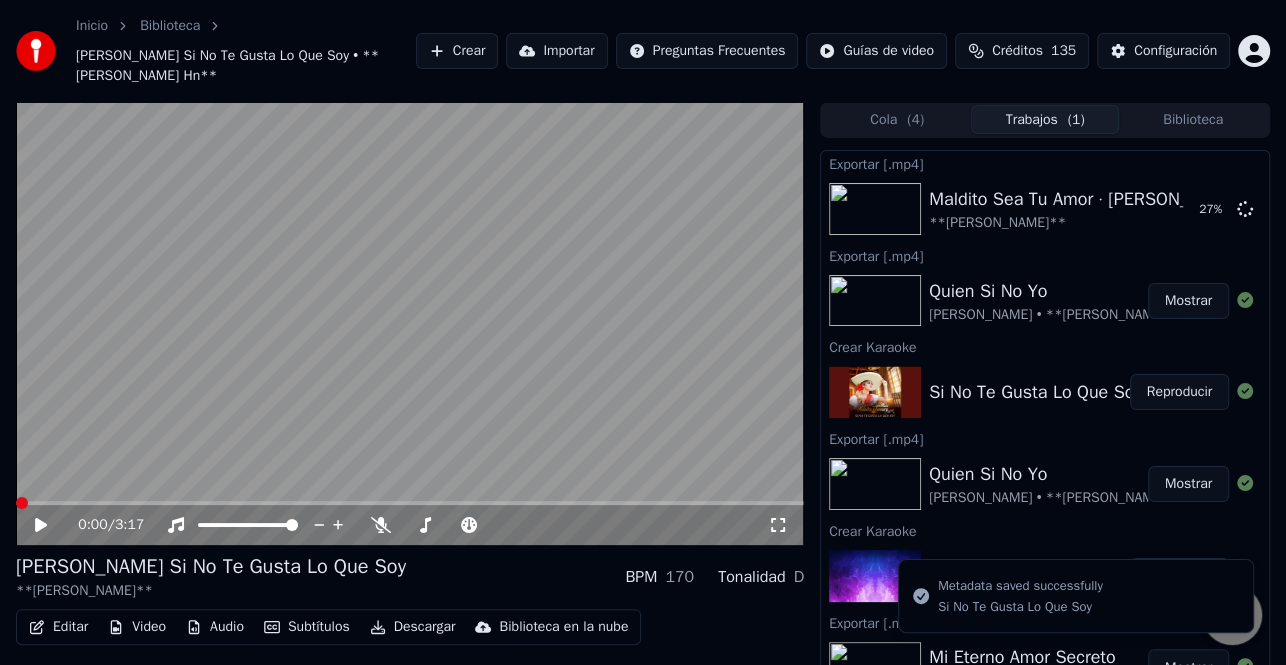 click 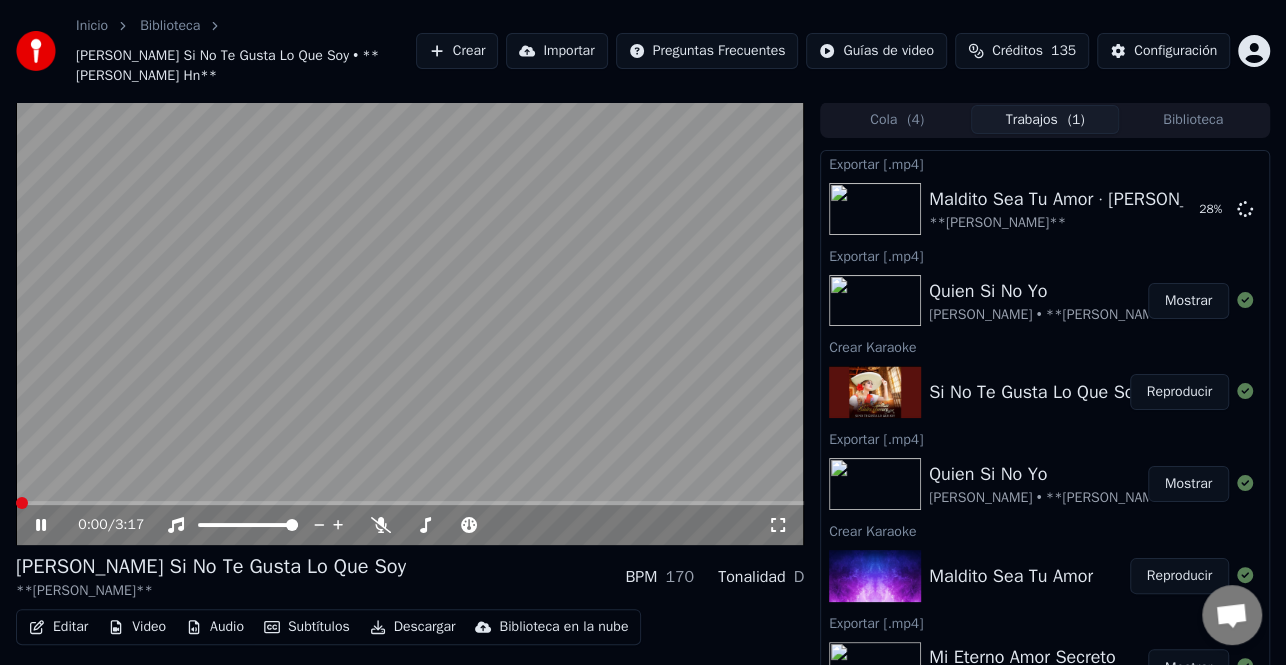click 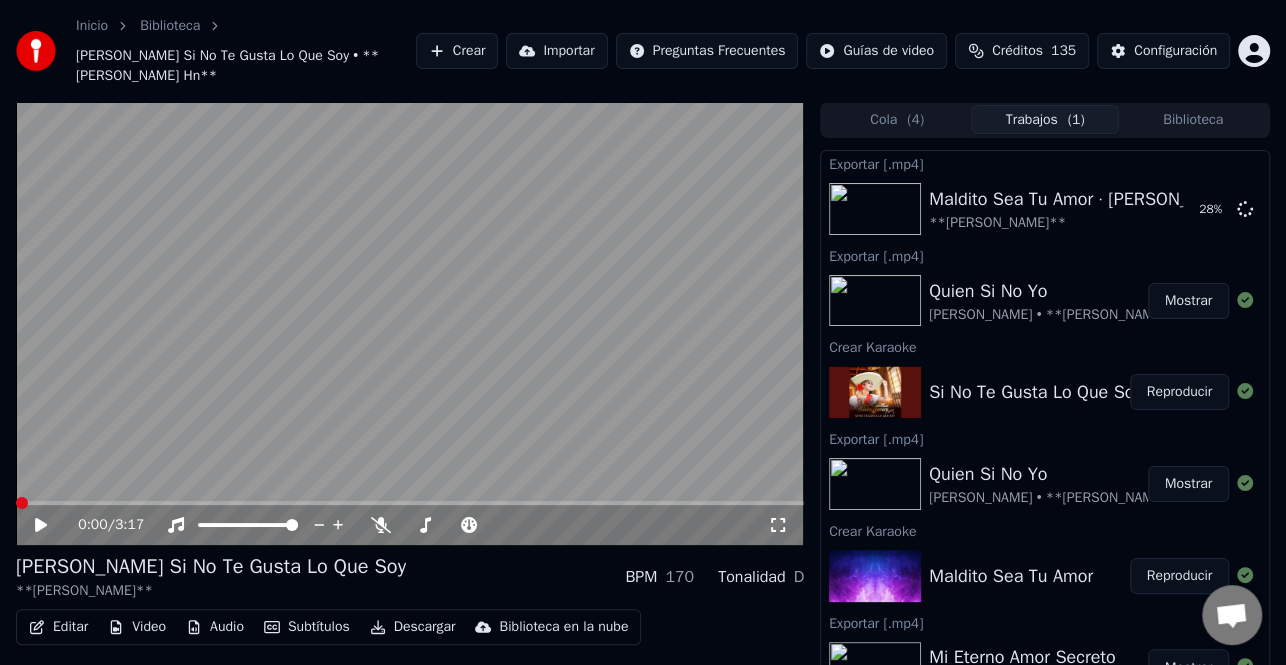 click on "Editar" at bounding box center [58, 627] 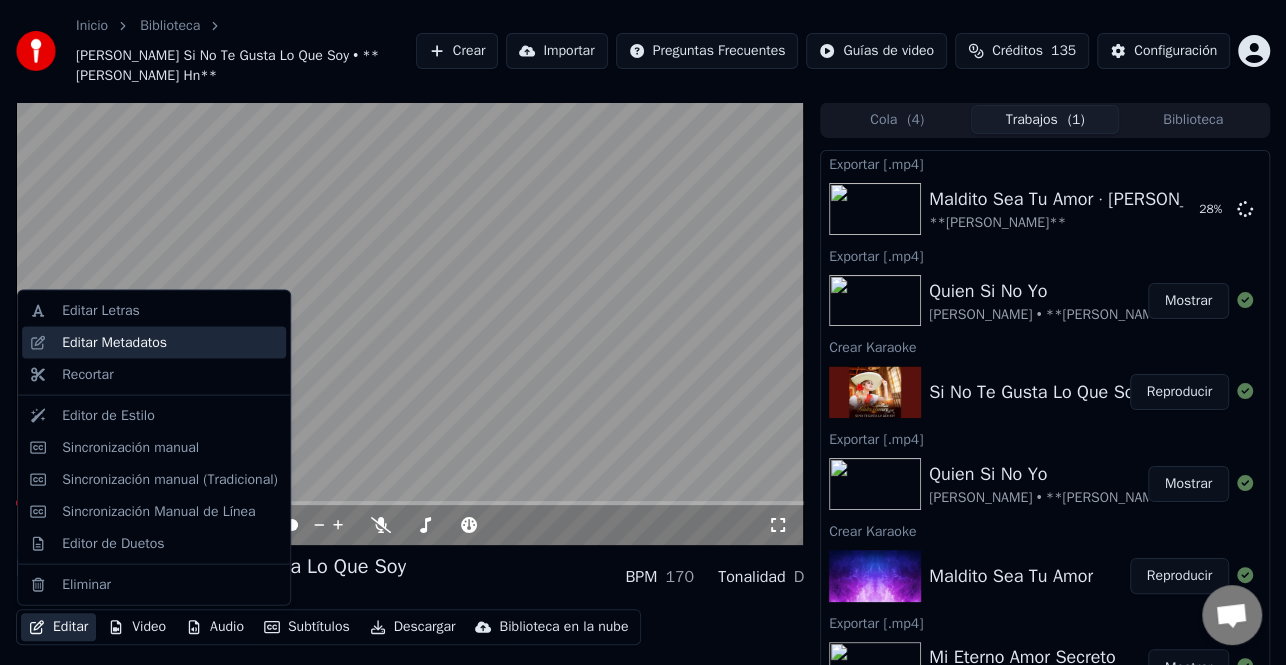 click on "Editar Metadatos" at bounding box center (114, 343) 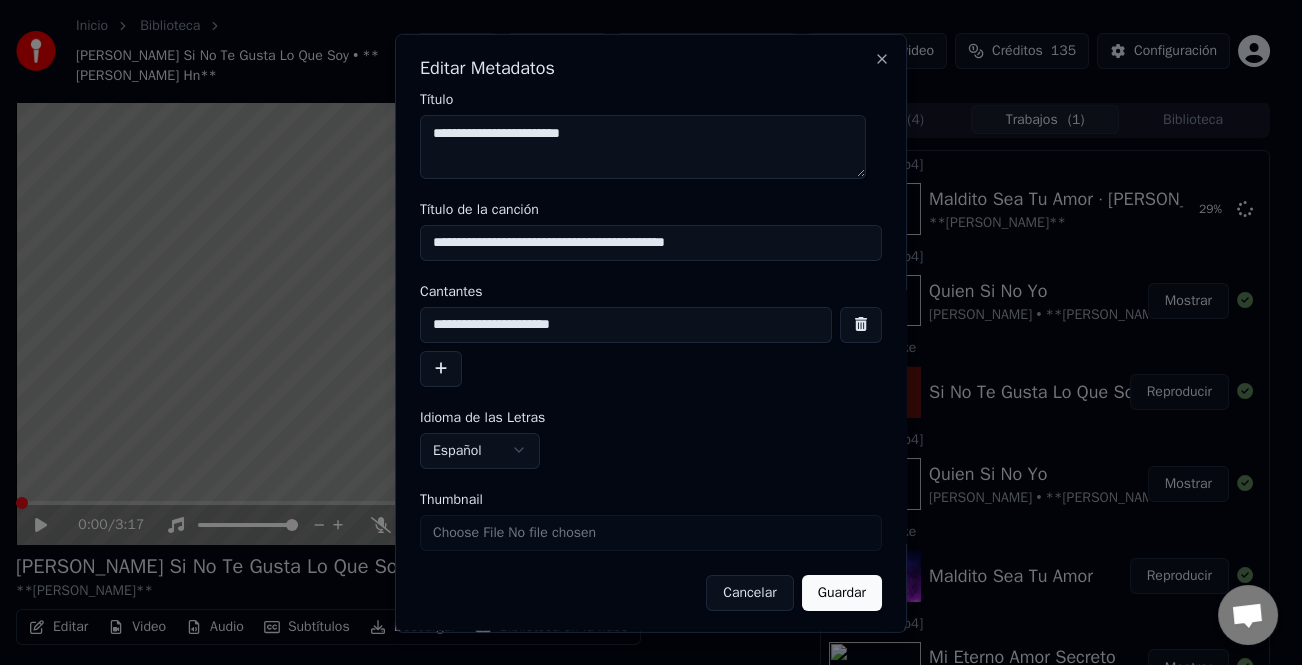 click on "**********" at bounding box center (651, 242) 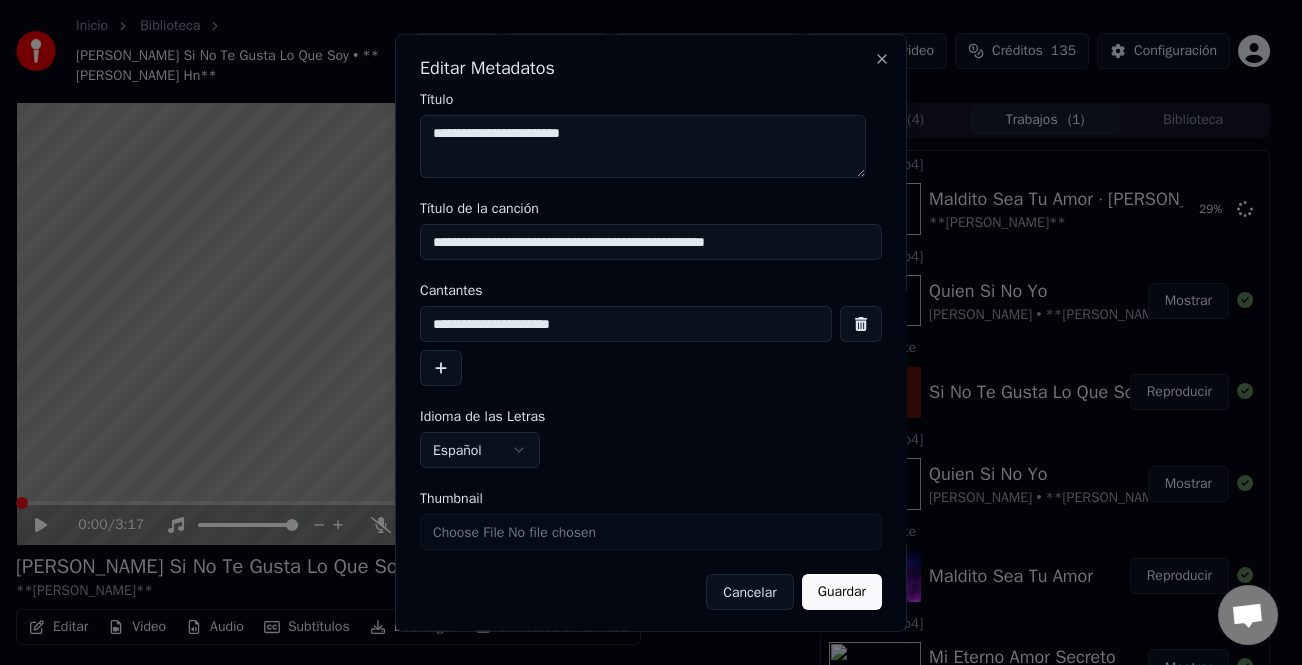 type on "**********" 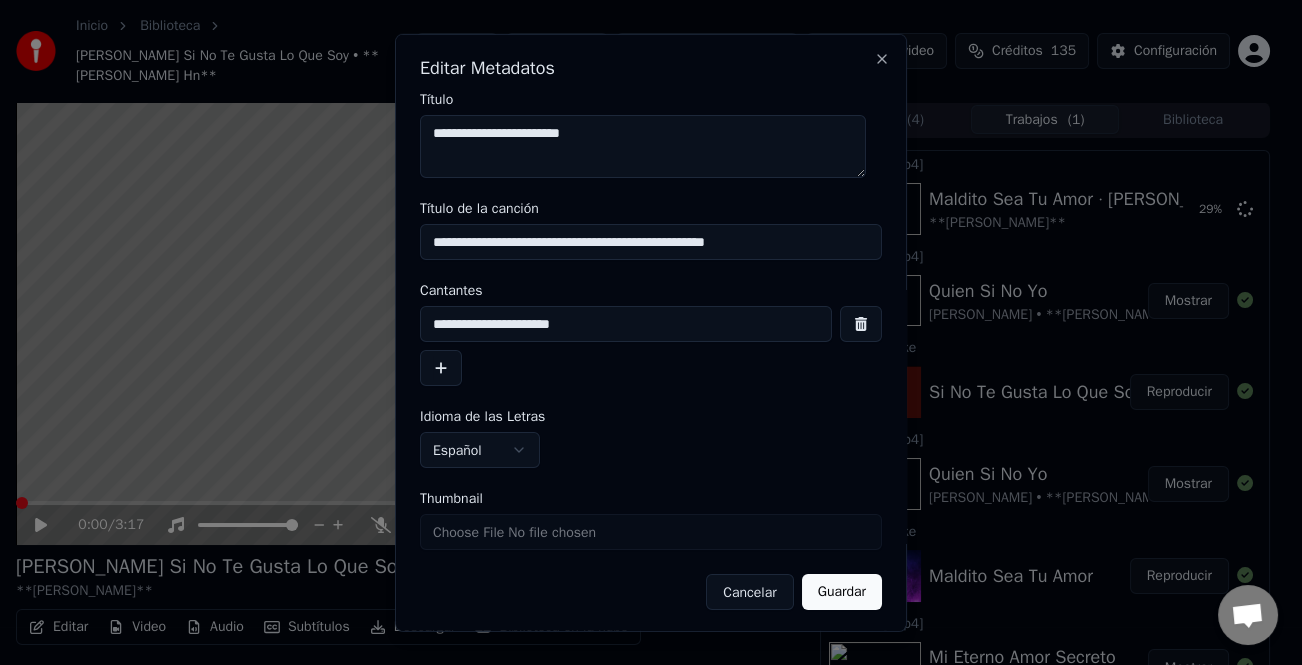 click on "Guardar" at bounding box center (842, 592) 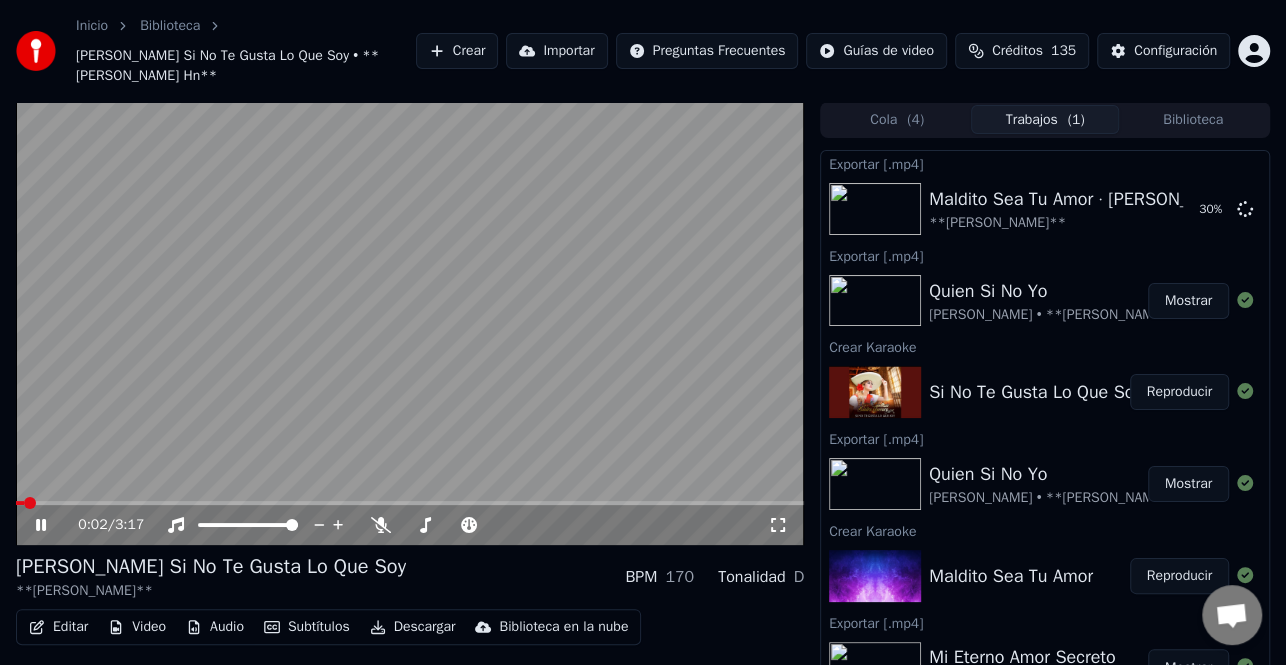 click 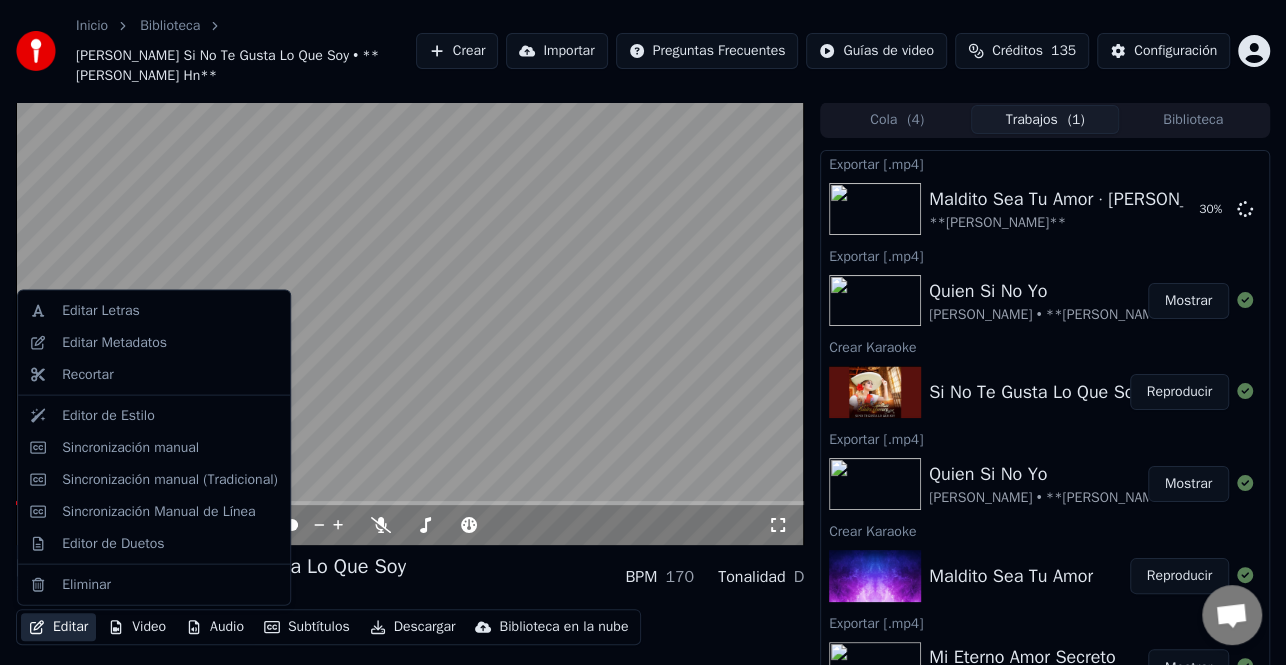 click on "Editar" at bounding box center [58, 627] 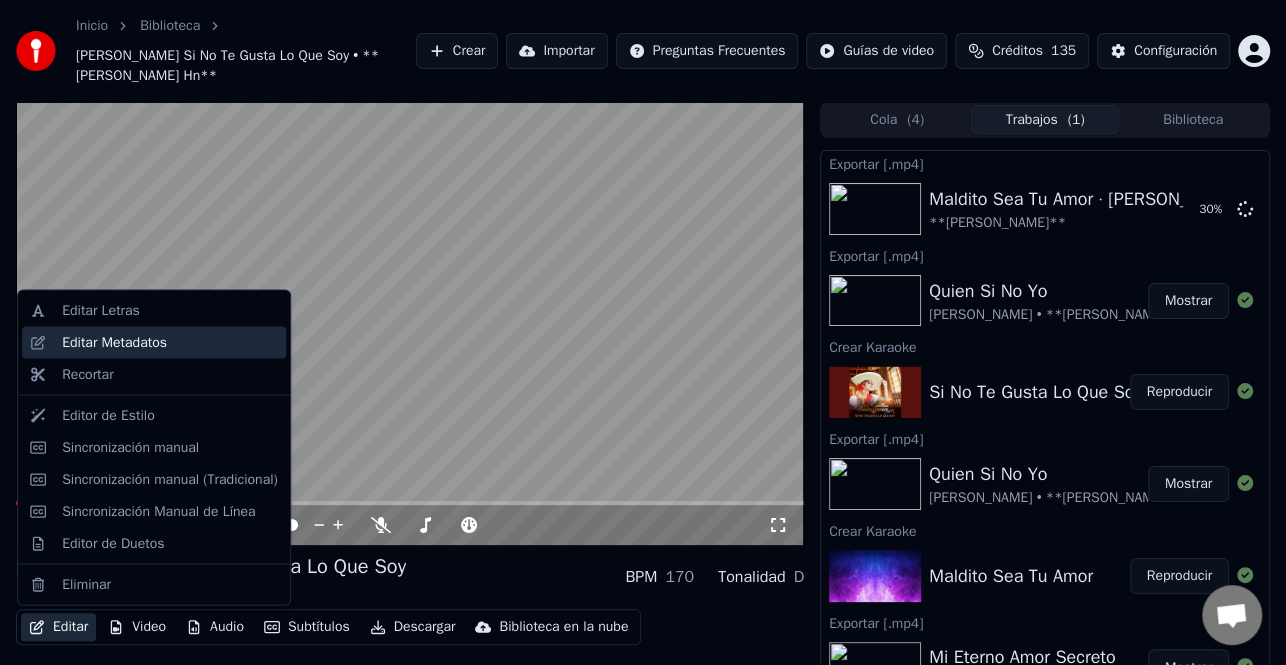 click on "Editar Metadatos" at bounding box center [170, 343] 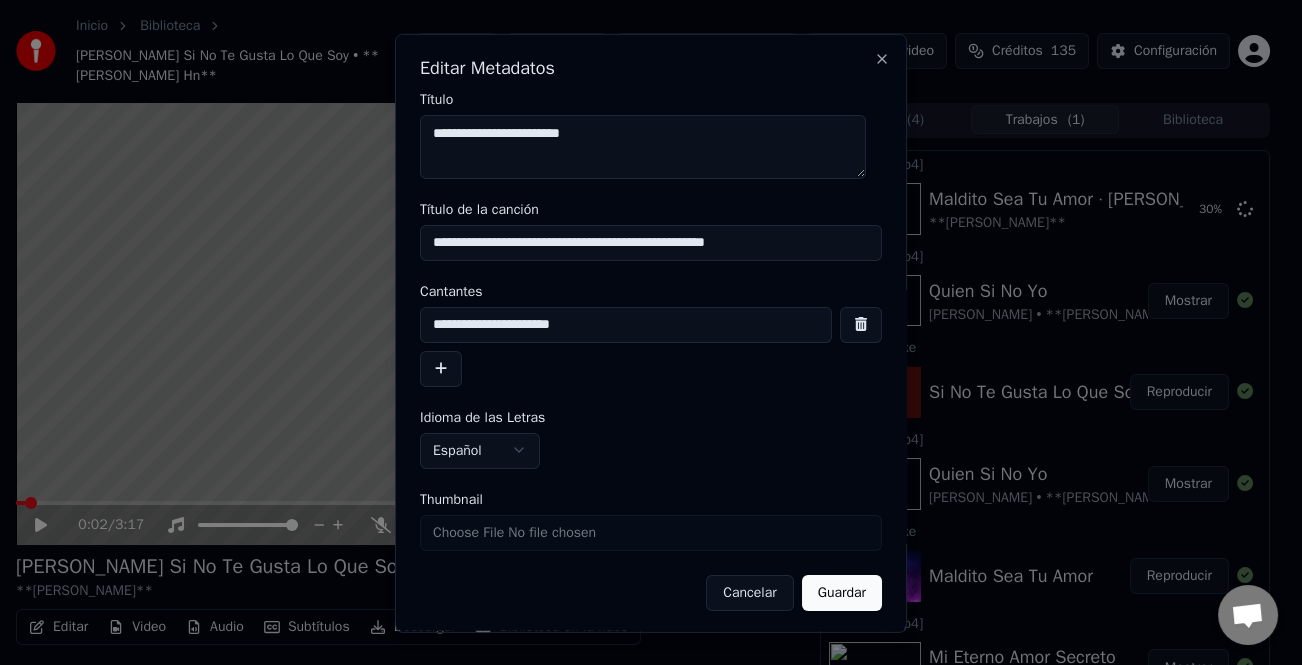 click on "**********" at bounding box center (651, 242) 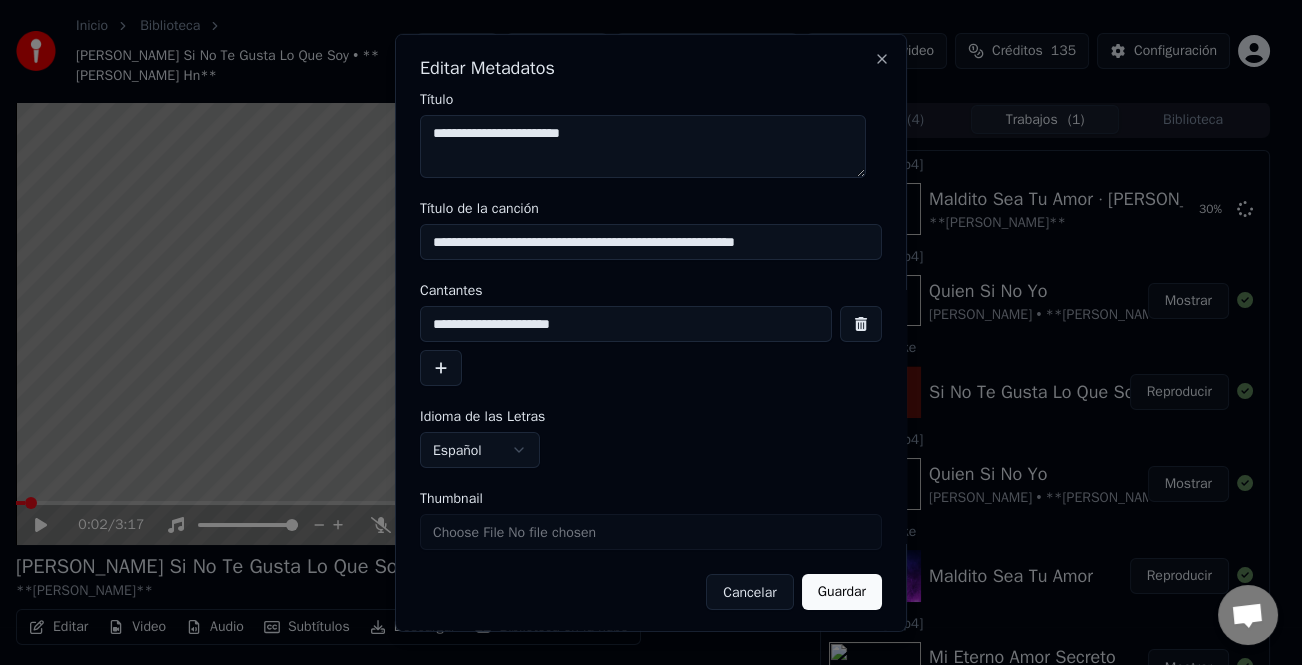type on "**********" 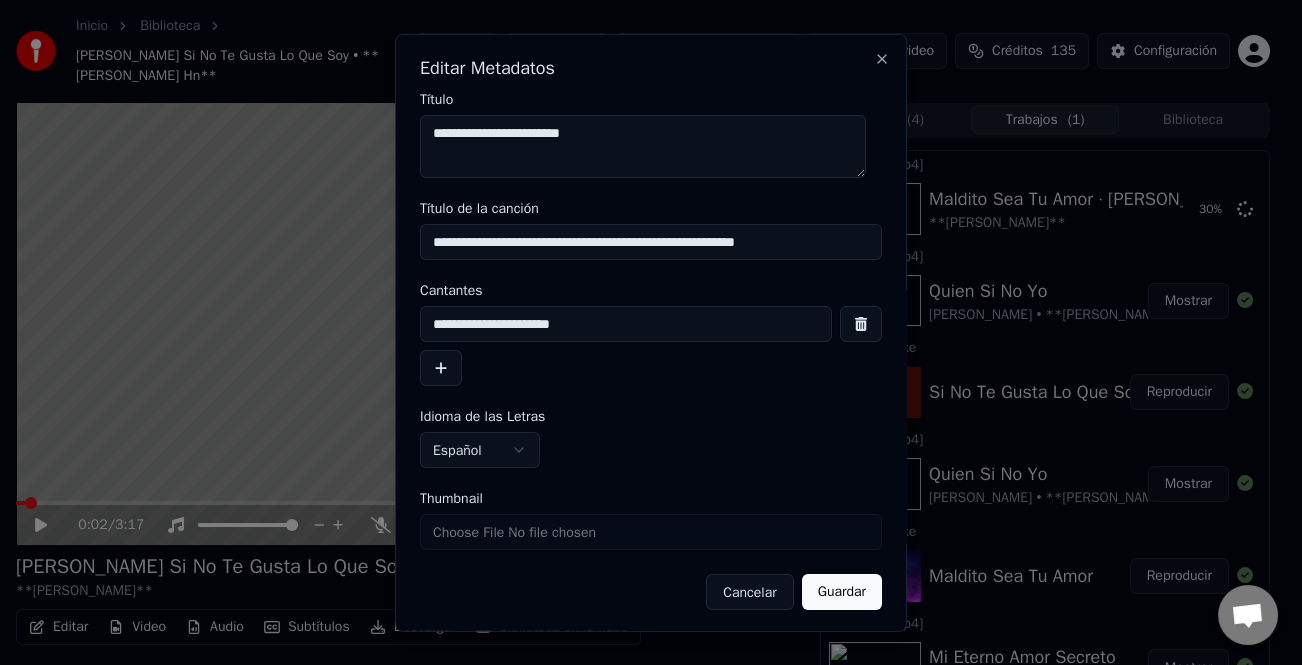 click on "Guardar" at bounding box center [842, 592] 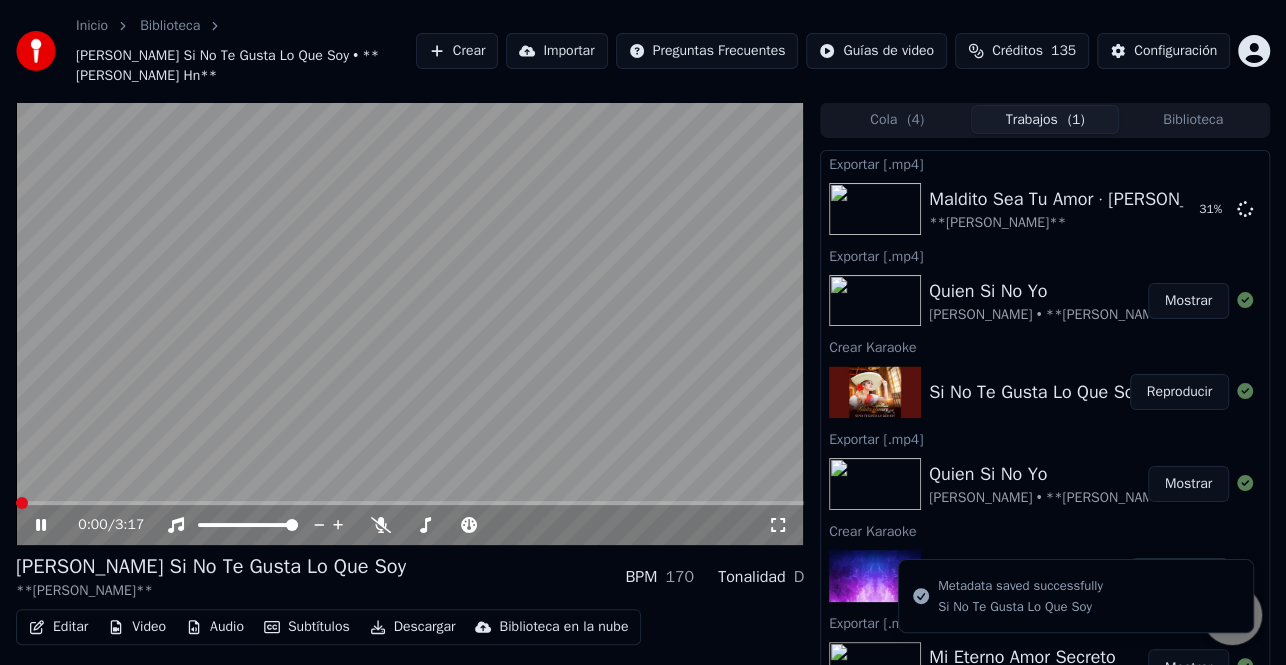 click 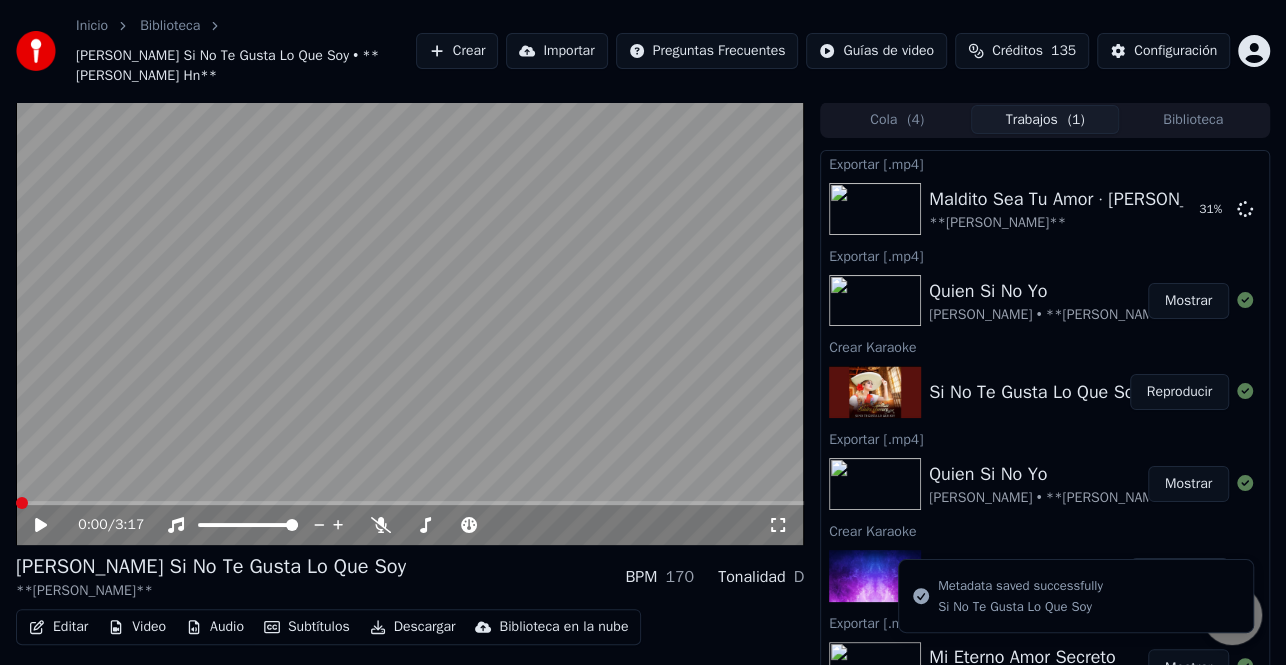 click 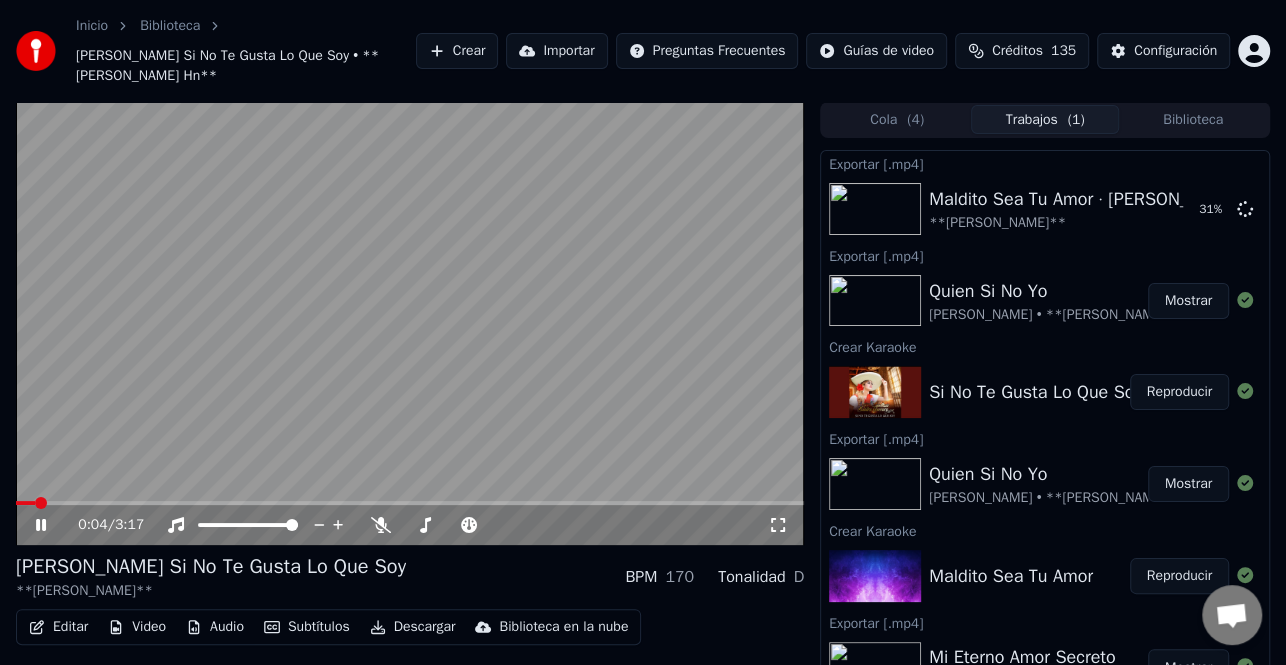 click 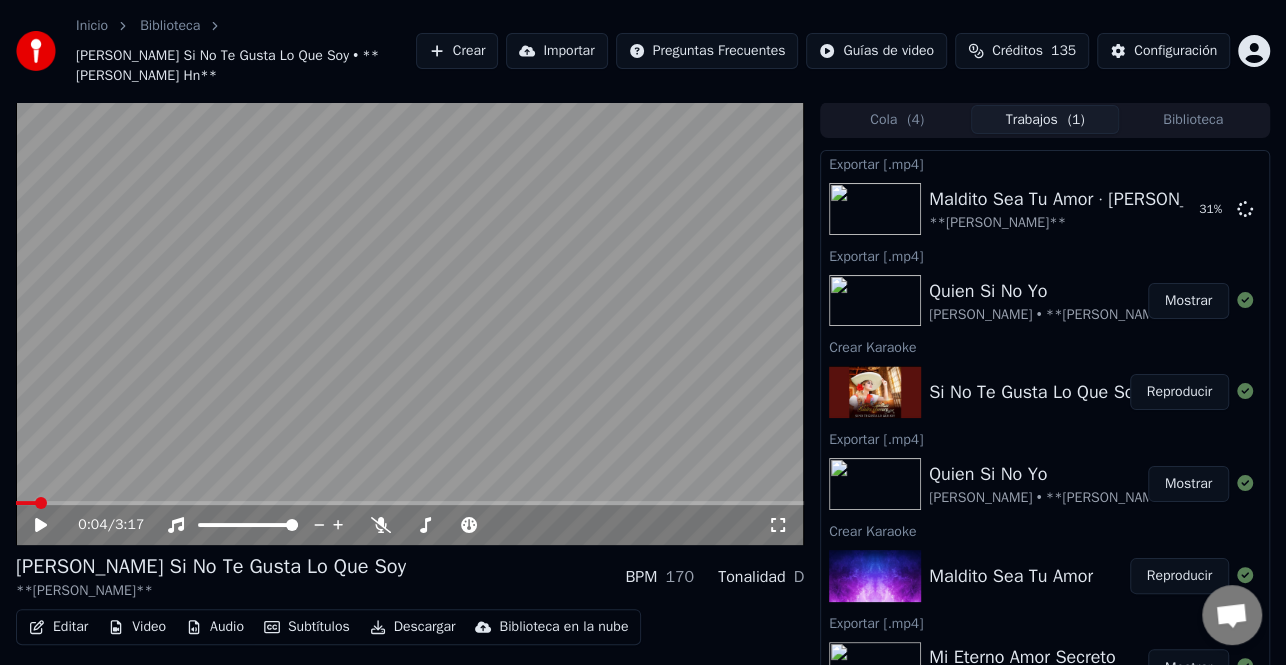 click on "Editar" at bounding box center (58, 627) 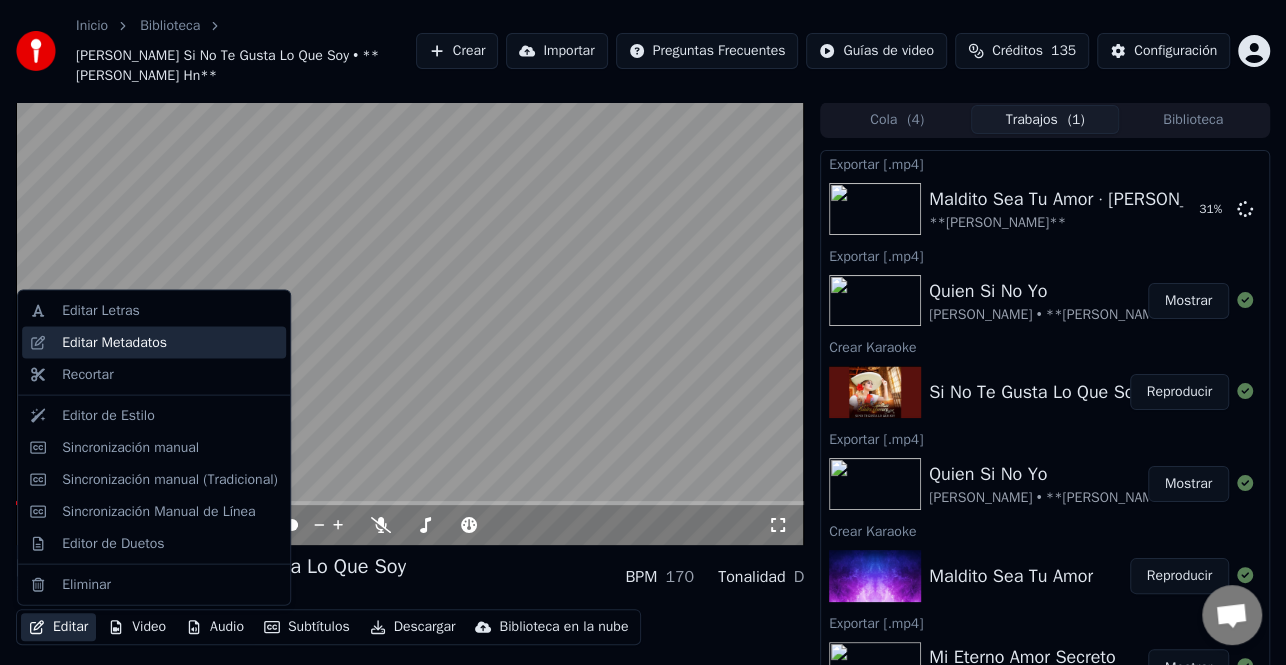 click on "Editar Metadatos" at bounding box center (114, 343) 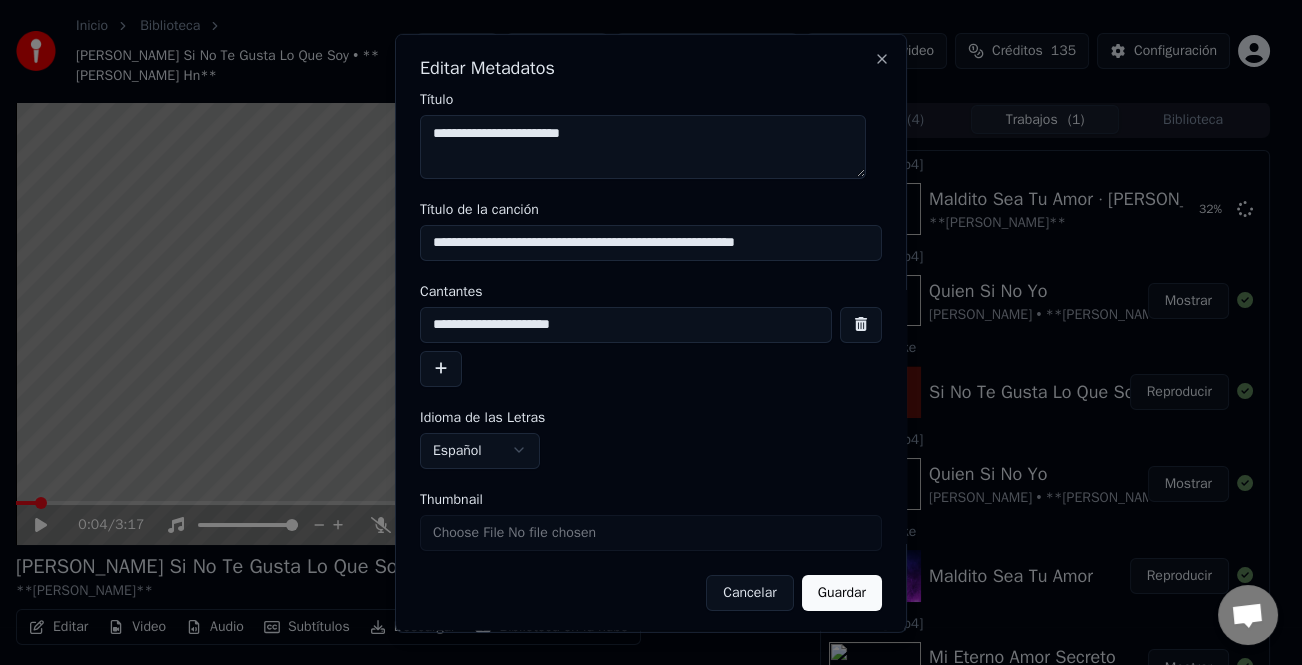 click on "**********" at bounding box center [651, 242] 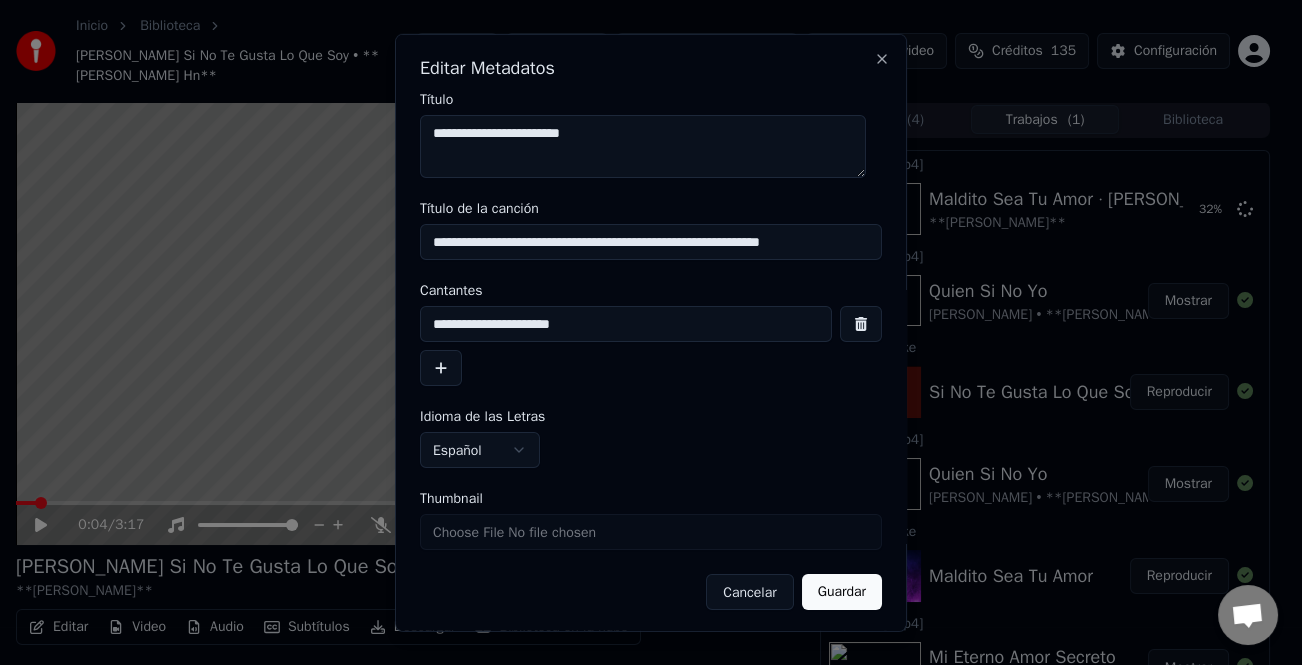 type on "**********" 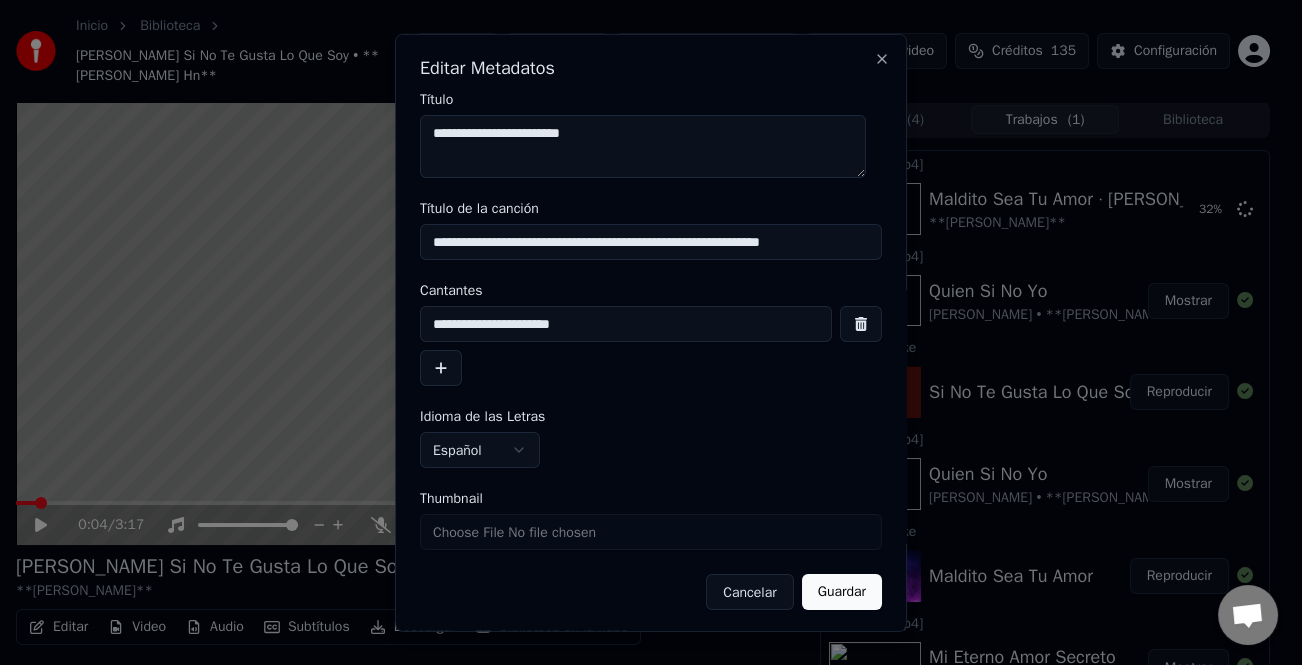 click on "Guardar" at bounding box center (842, 592) 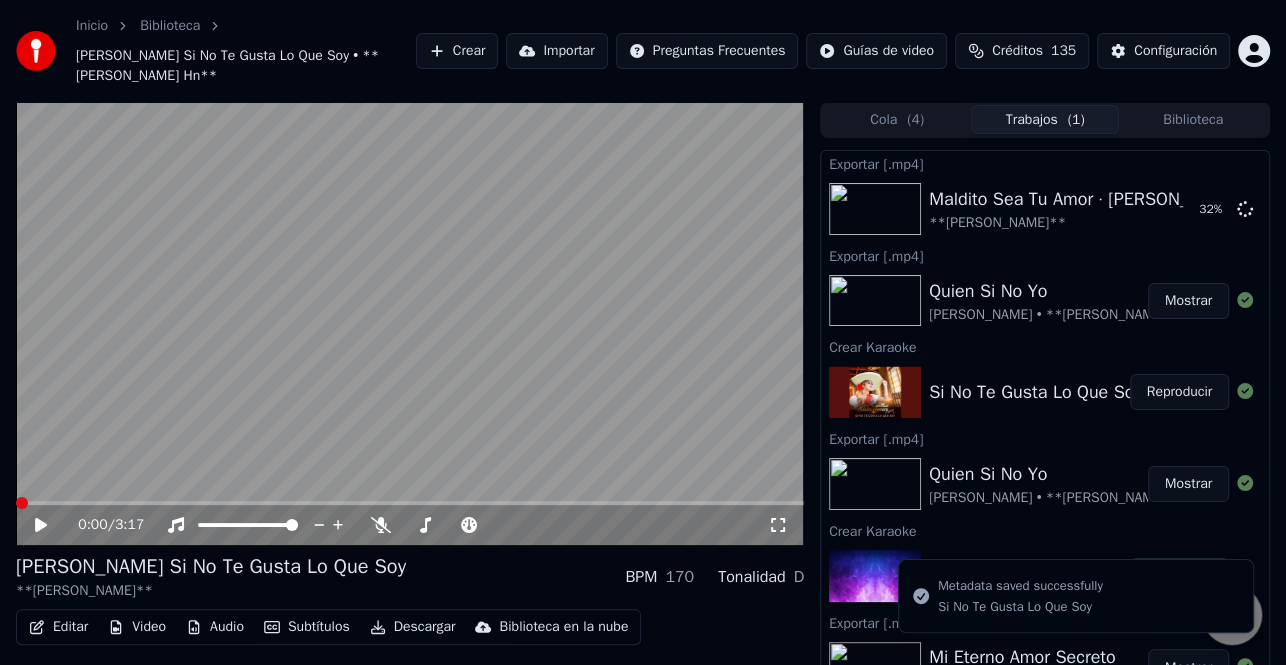 click 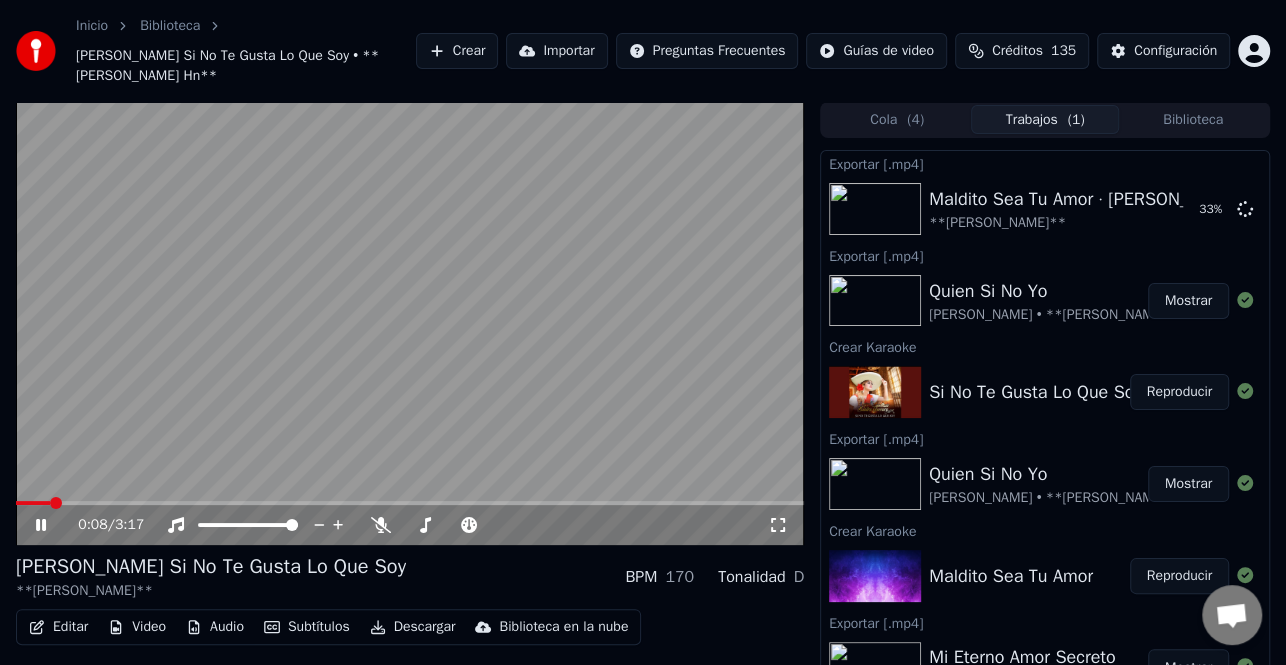 click 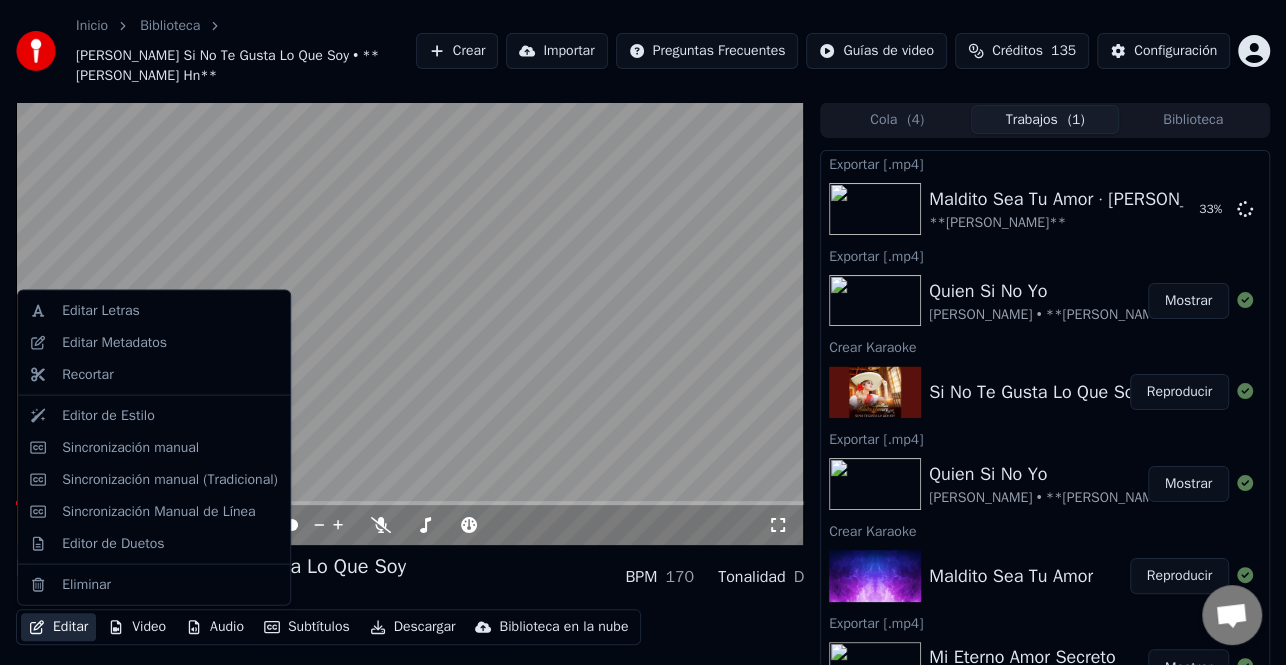 click on "Editar" at bounding box center (58, 627) 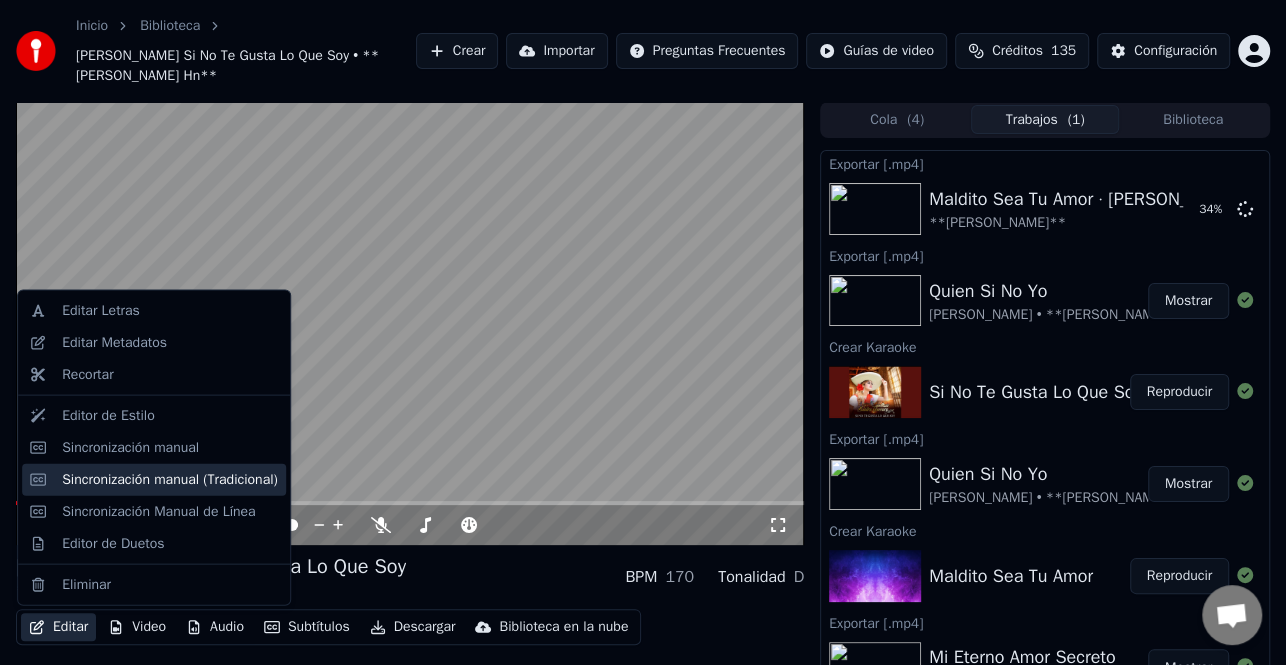 click on "Sincronización manual (Tradicional)" at bounding box center (170, 479) 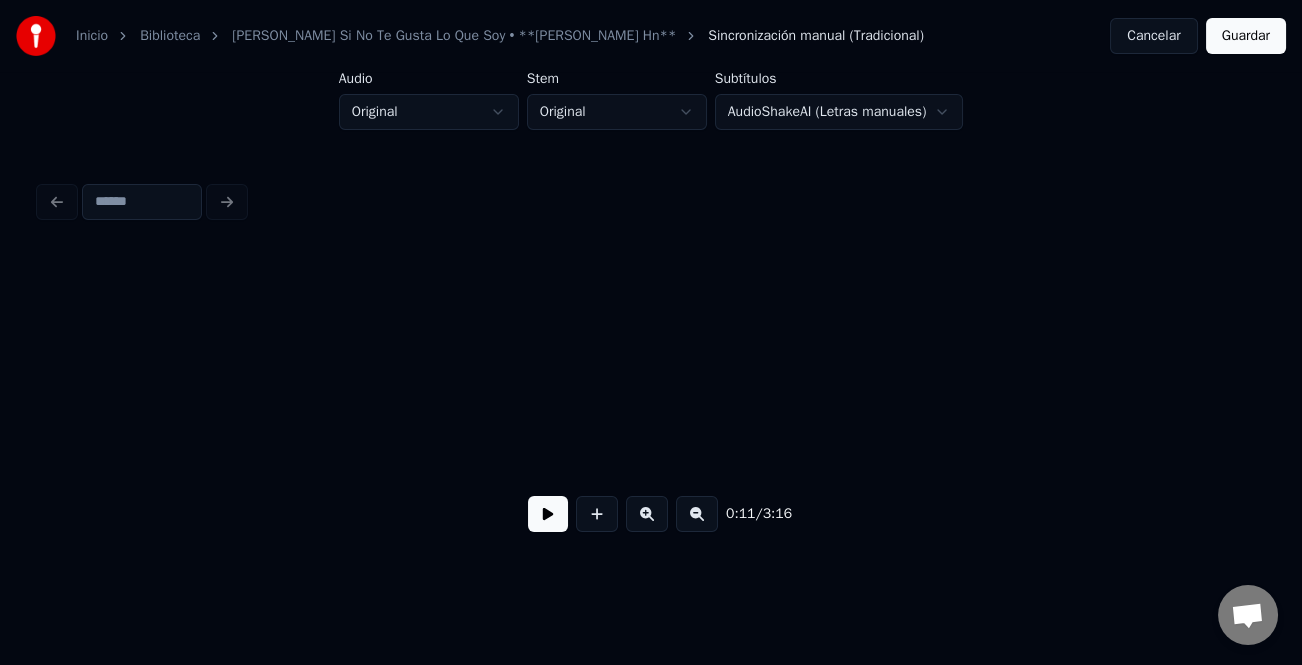 scroll, scrollTop: 0, scrollLeft: 2251, axis: horizontal 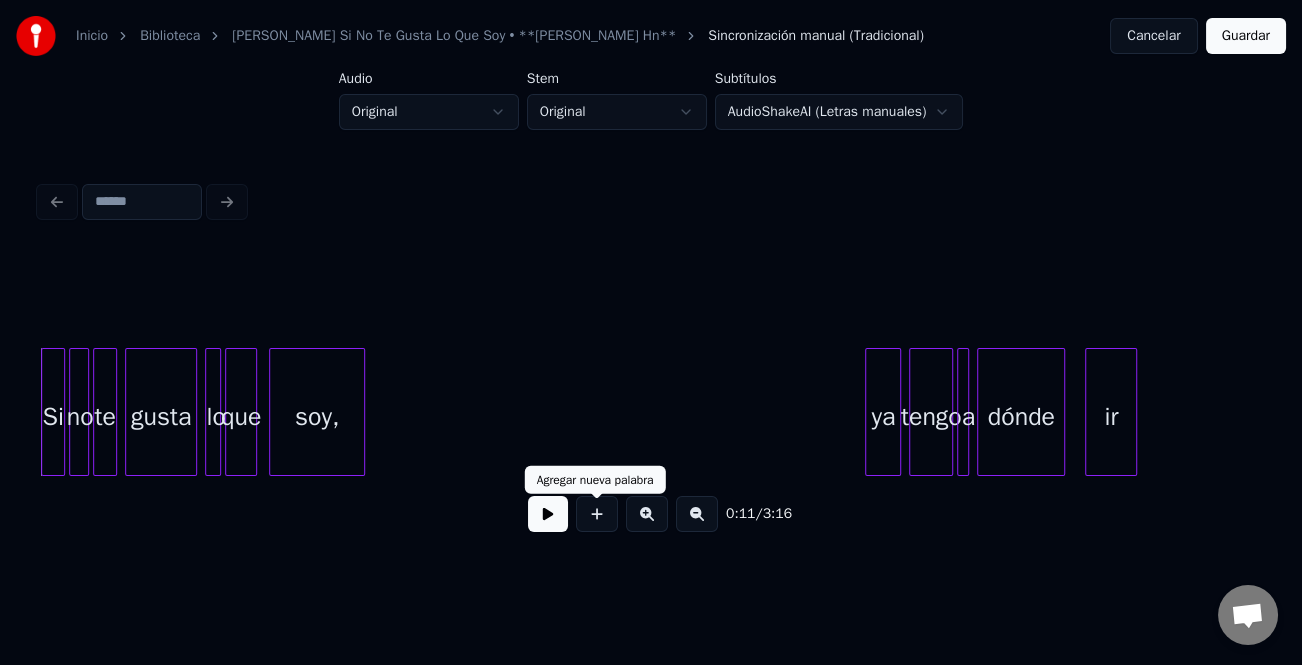 click at bounding box center (548, 514) 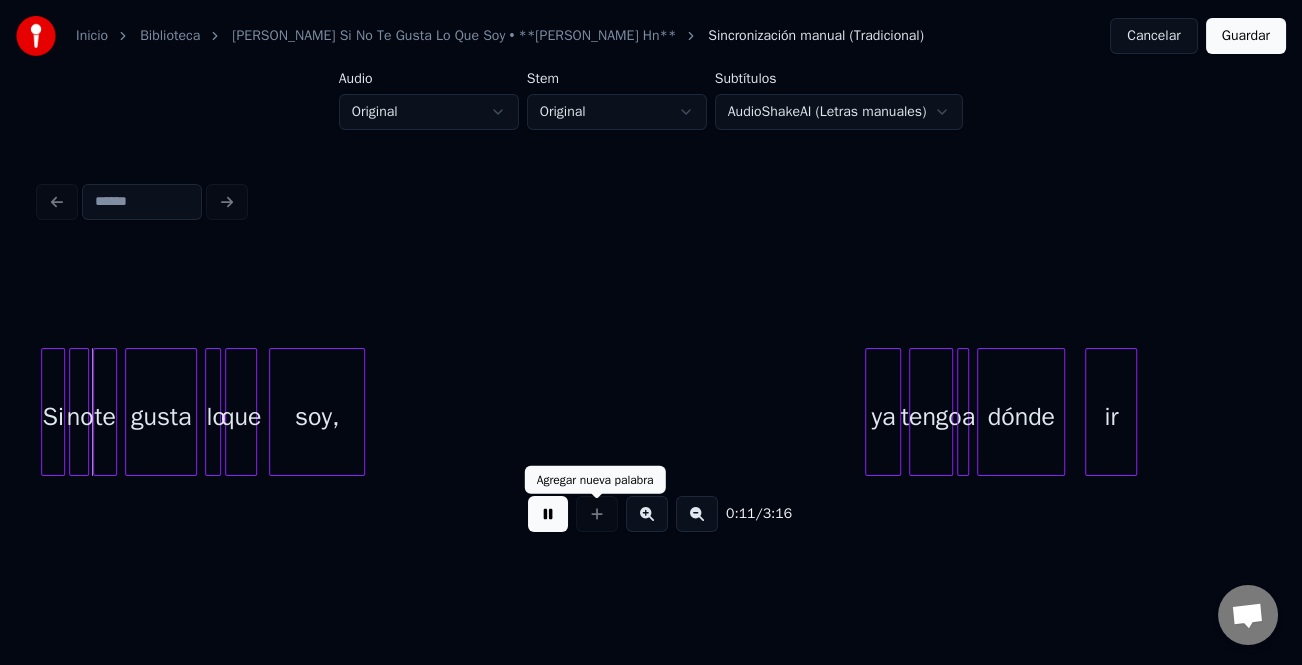 click at bounding box center (647, 514) 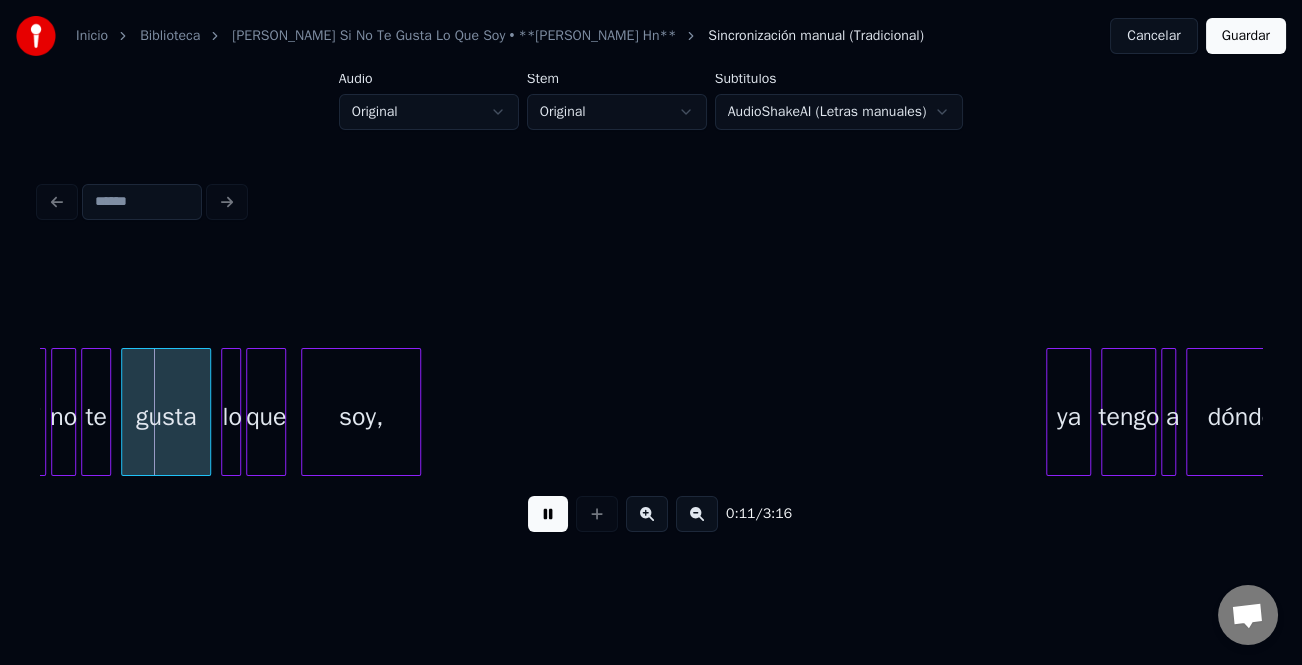 click at bounding box center (647, 514) 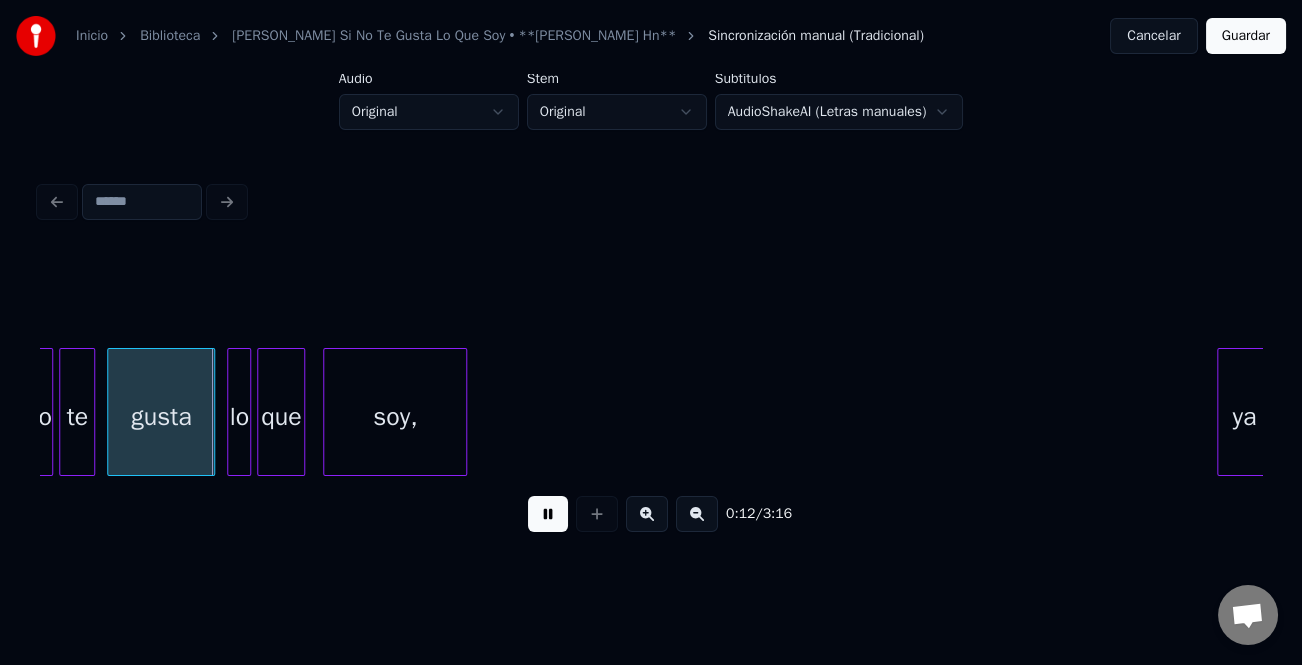 click at bounding box center (647, 514) 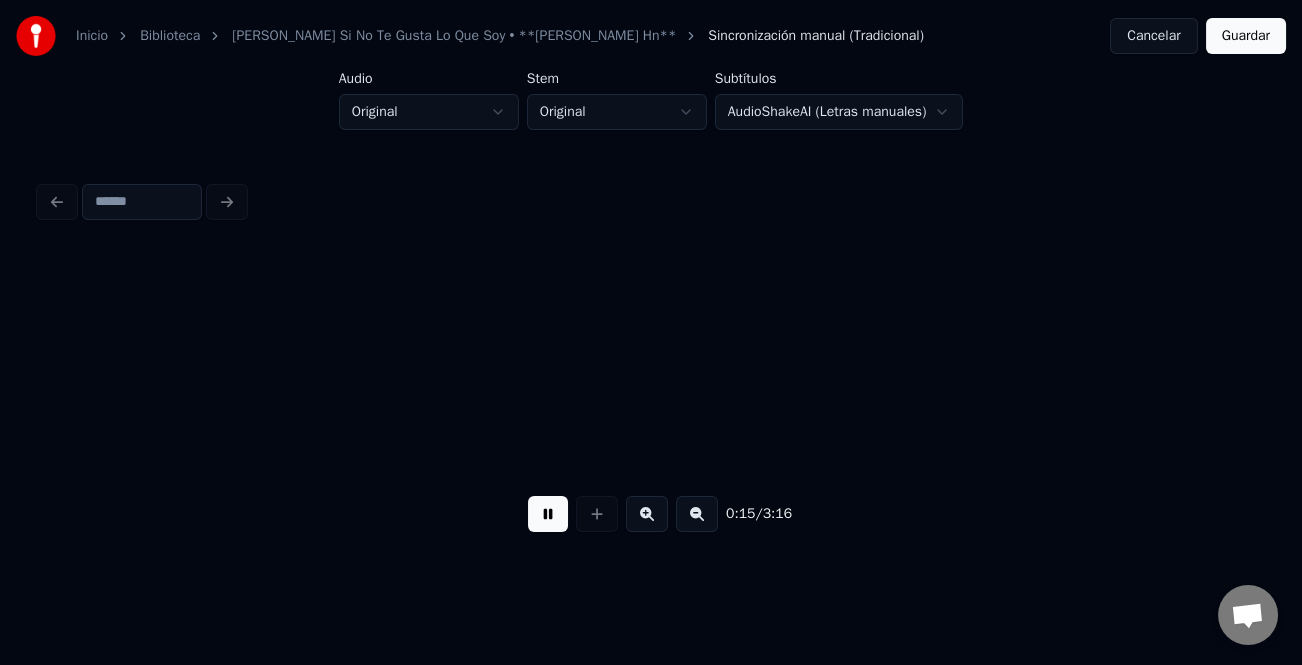 scroll, scrollTop: 0, scrollLeft: 5269, axis: horizontal 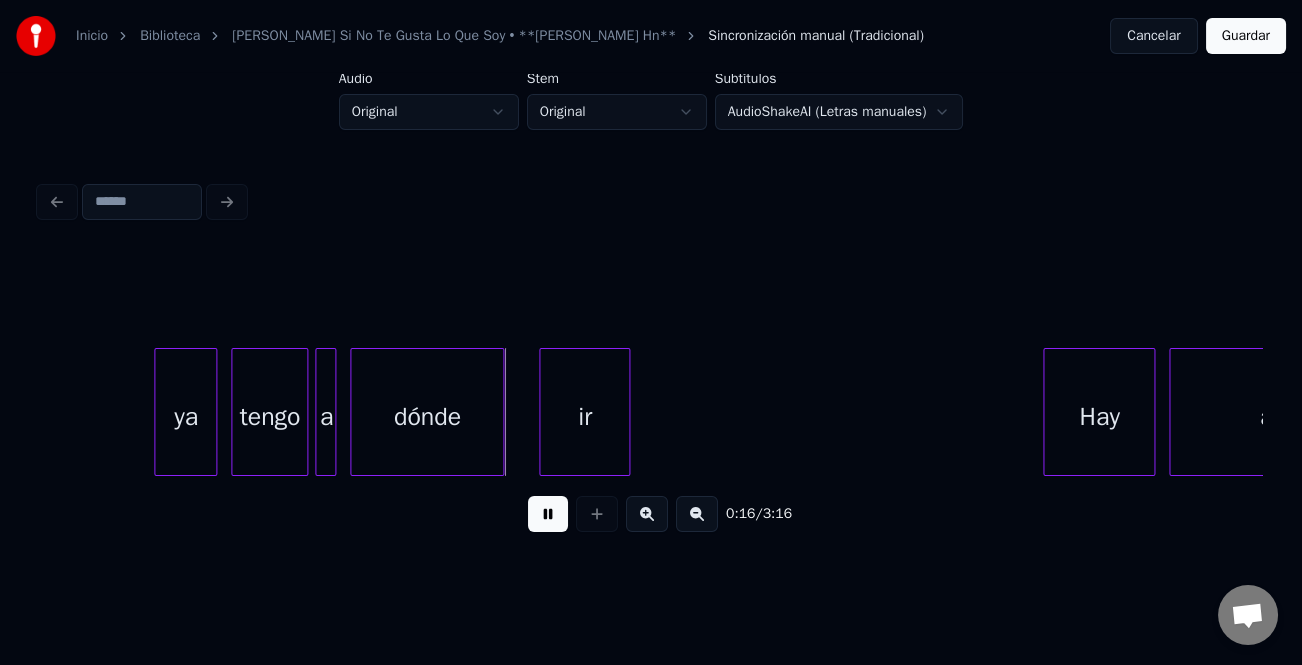 click at bounding box center (548, 514) 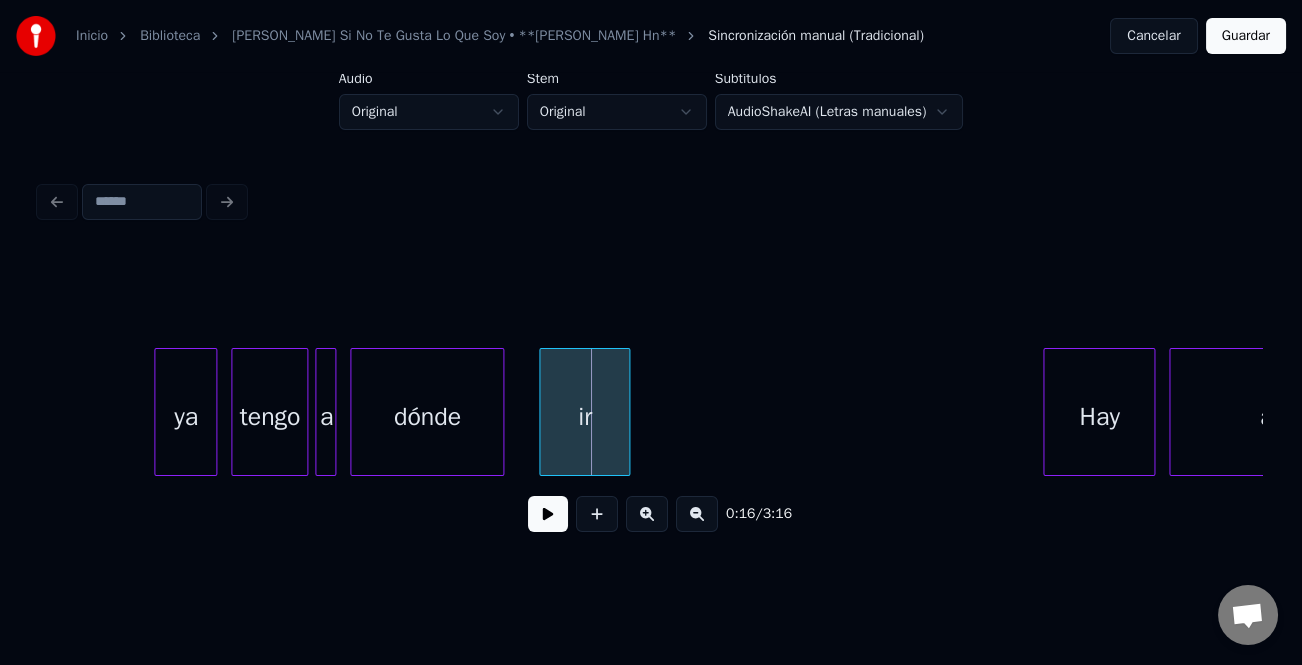 click on "ya" at bounding box center [185, 417] 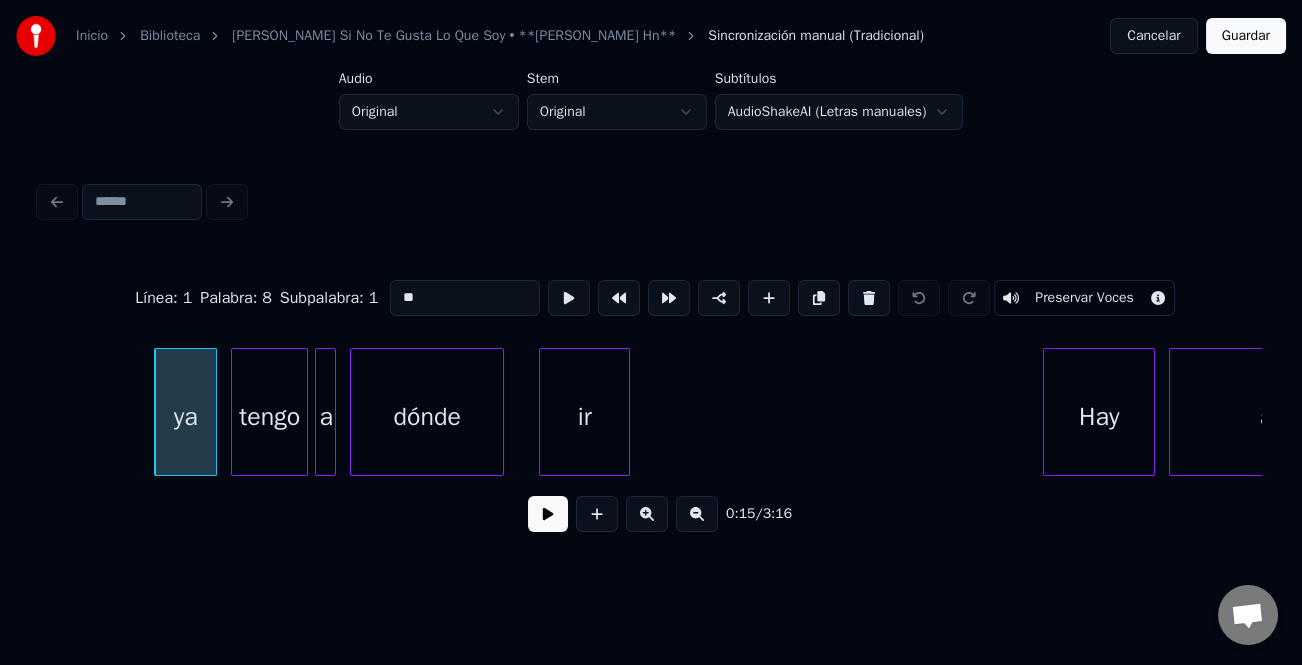 click on "**" at bounding box center [465, 298] 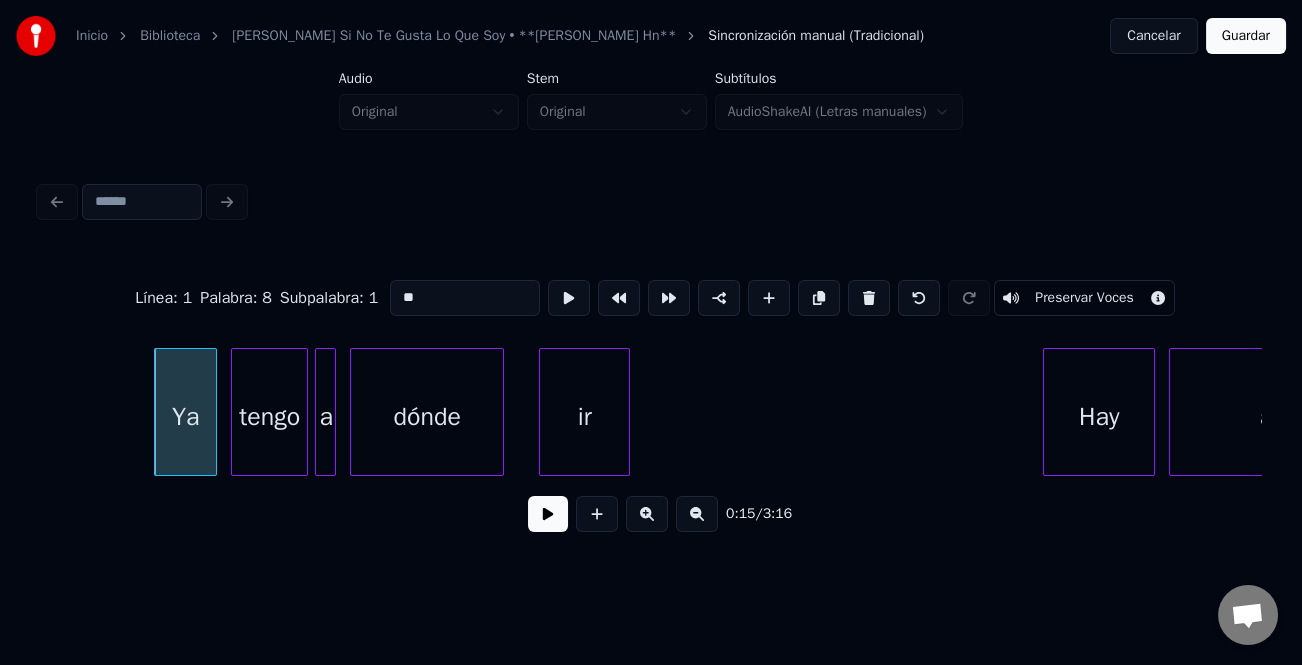 type on "**" 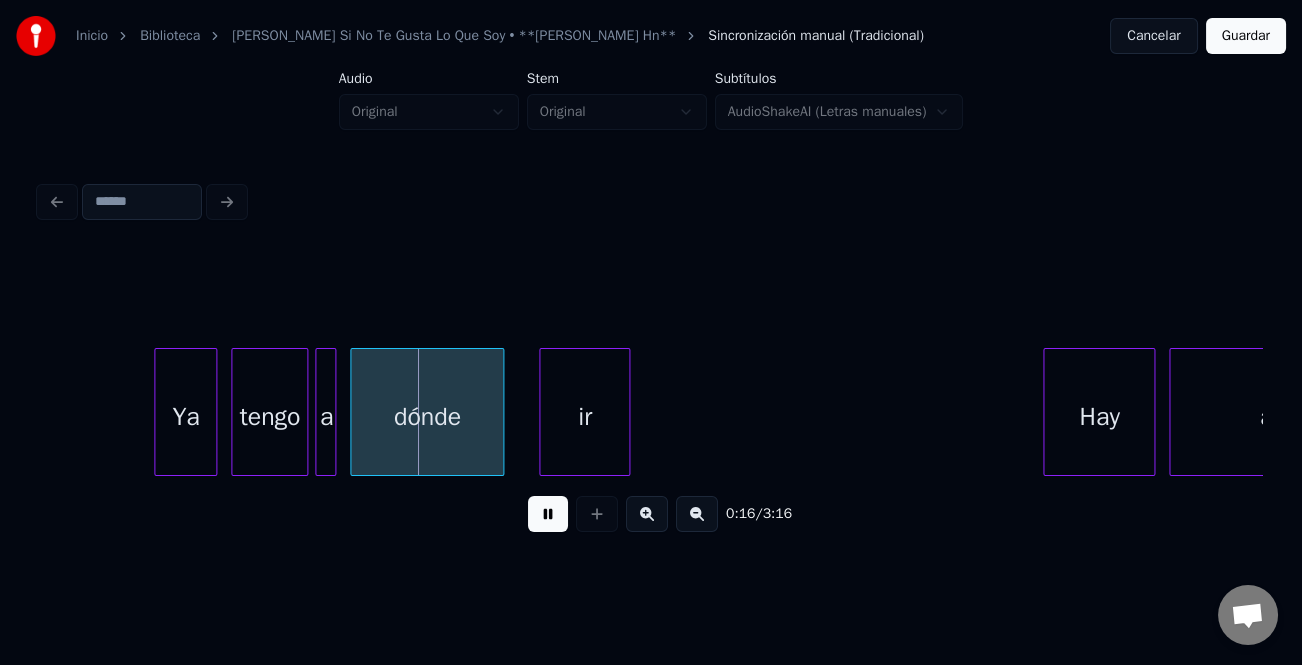 click at bounding box center (548, 514) 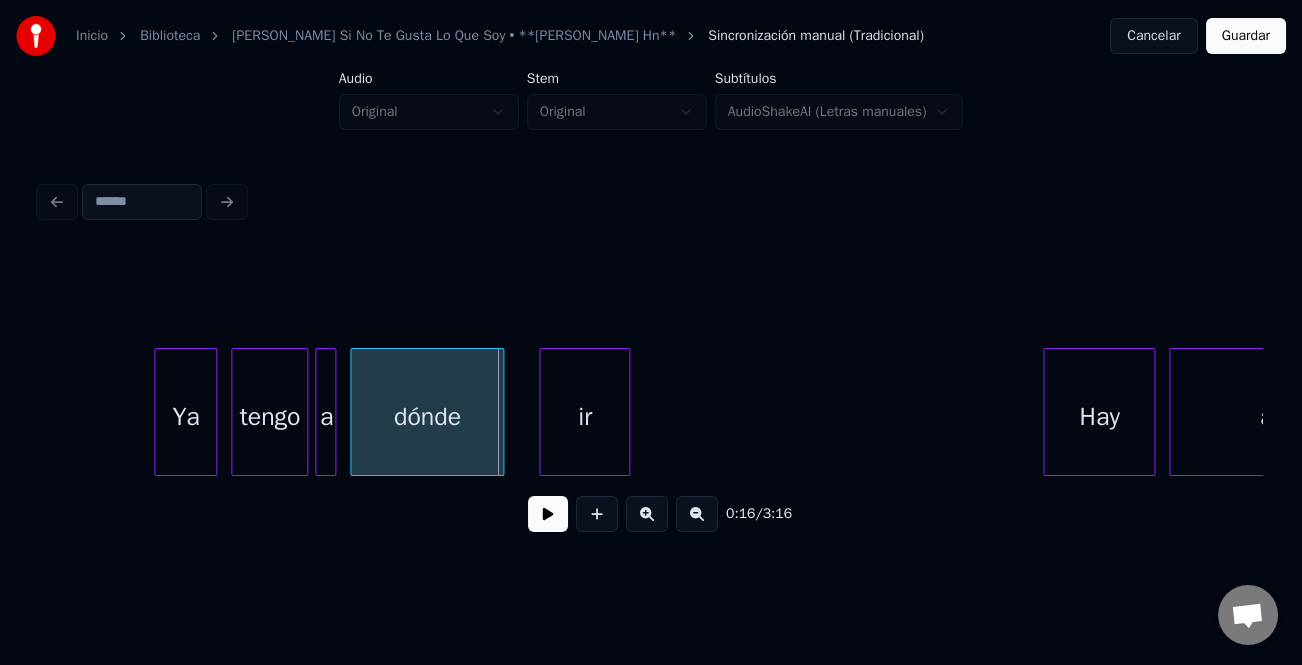 click on "ir" at bounding box center [584, 417] 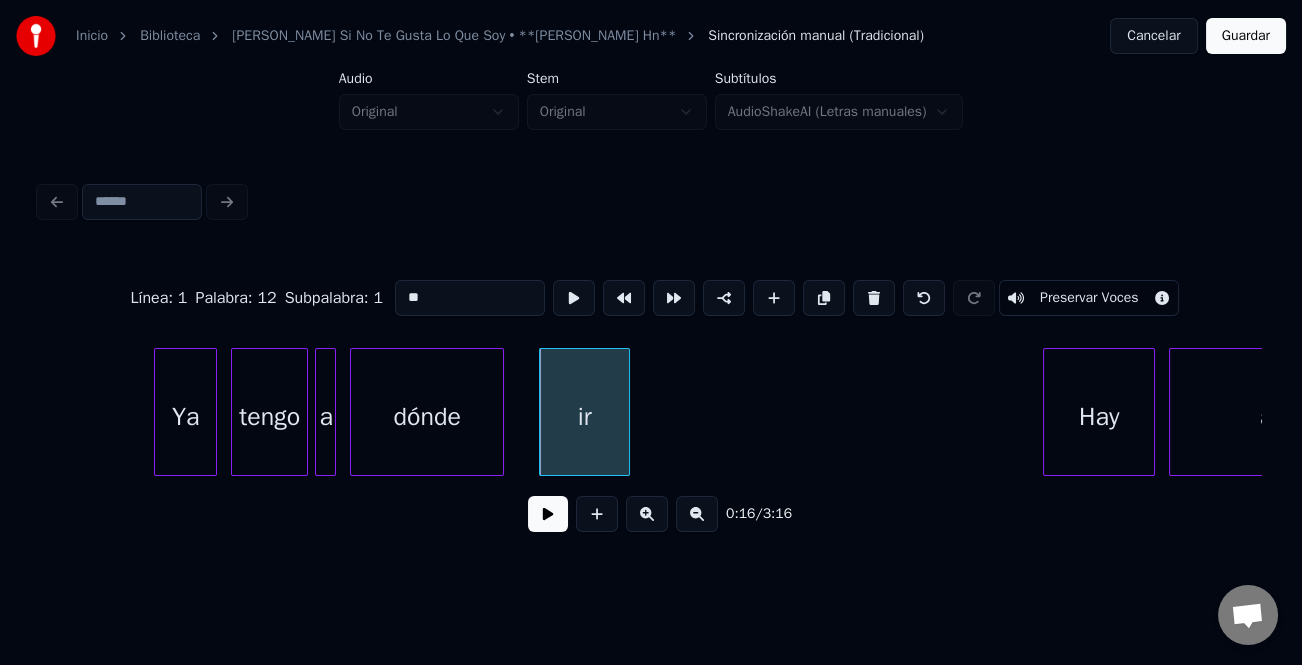 click on "**" at bounding box center [470, 298] 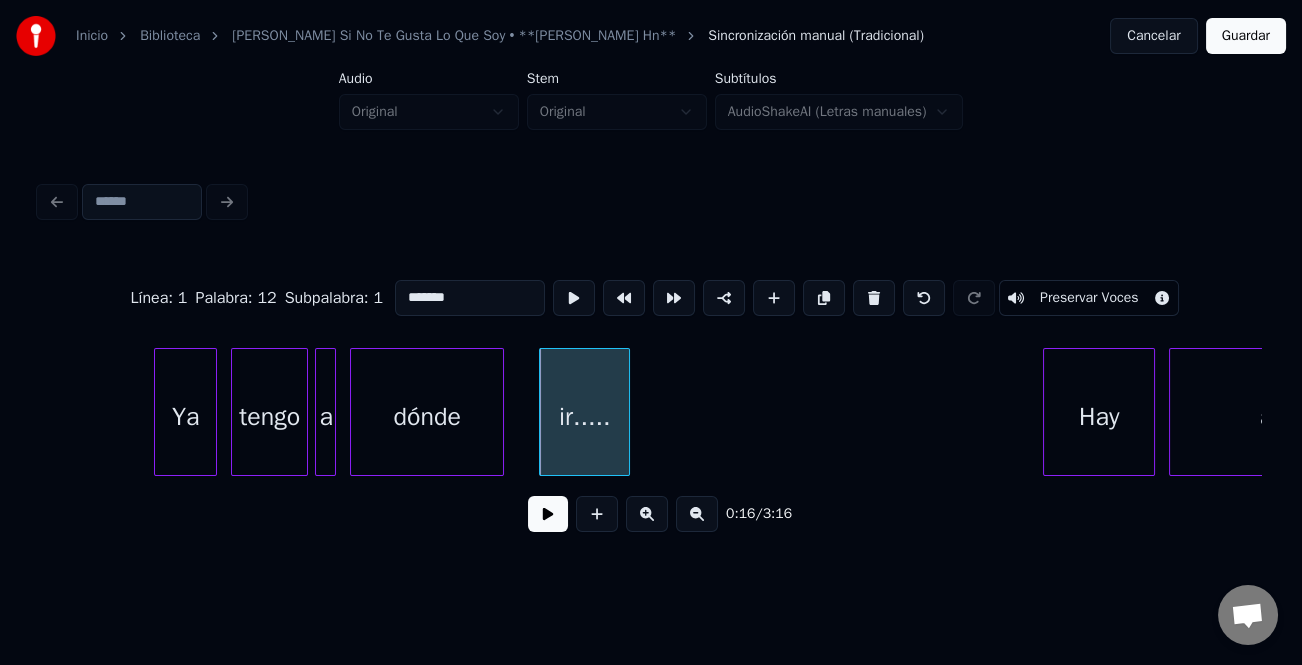 type on "*******" 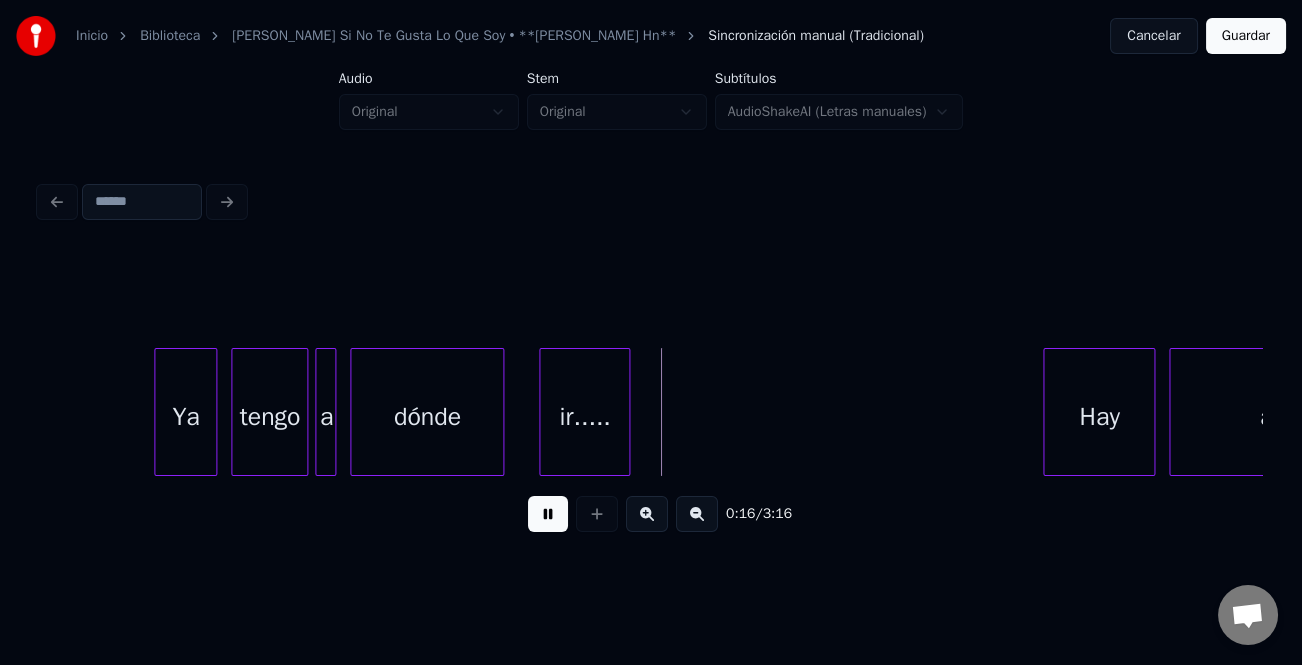 click at bounding box center [1047, 412] 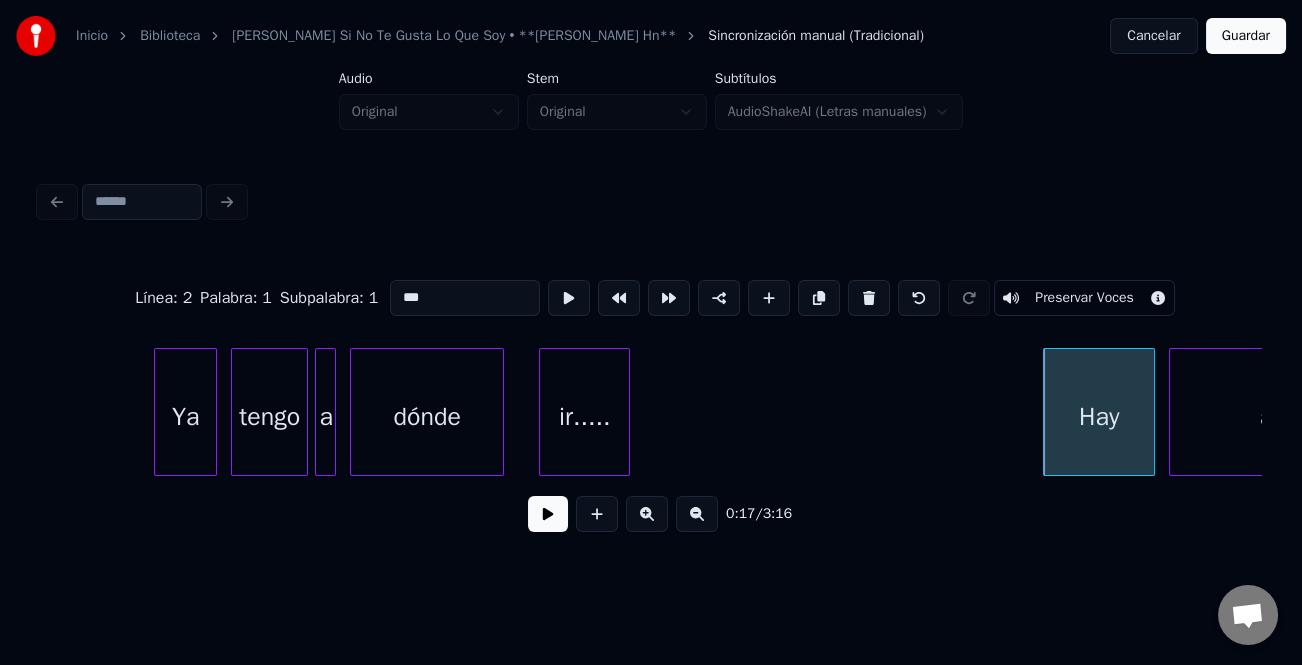 click on "Ya tengo a dónde ir..... Hay alguien" at bounding box center (29113, 412) 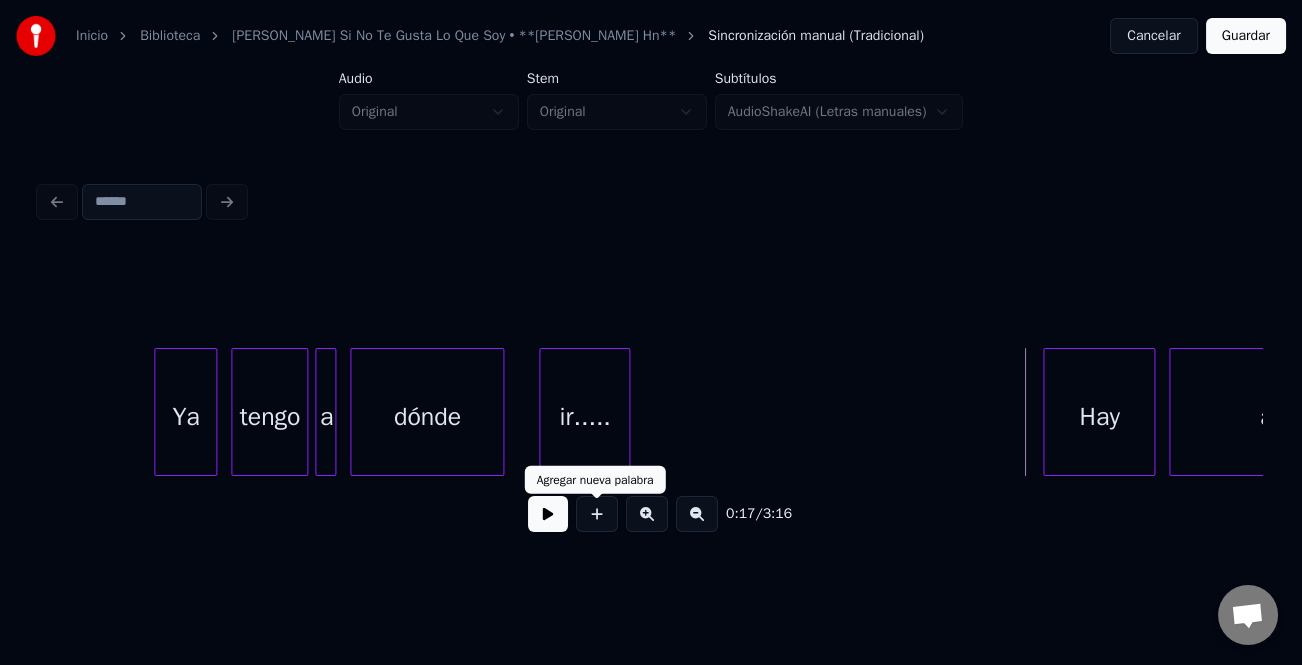 click at bounding box center [548, 514] 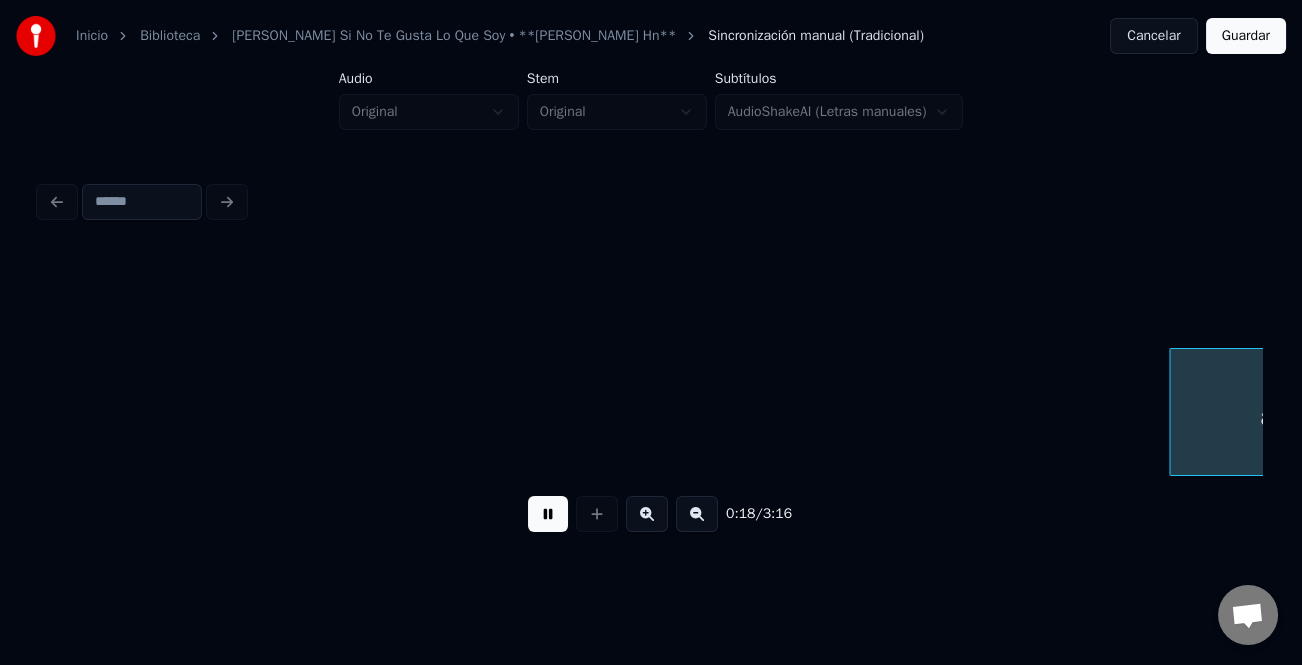 scroll, scrollTop: 0, scrollLeft: 6491, axis: horizontal 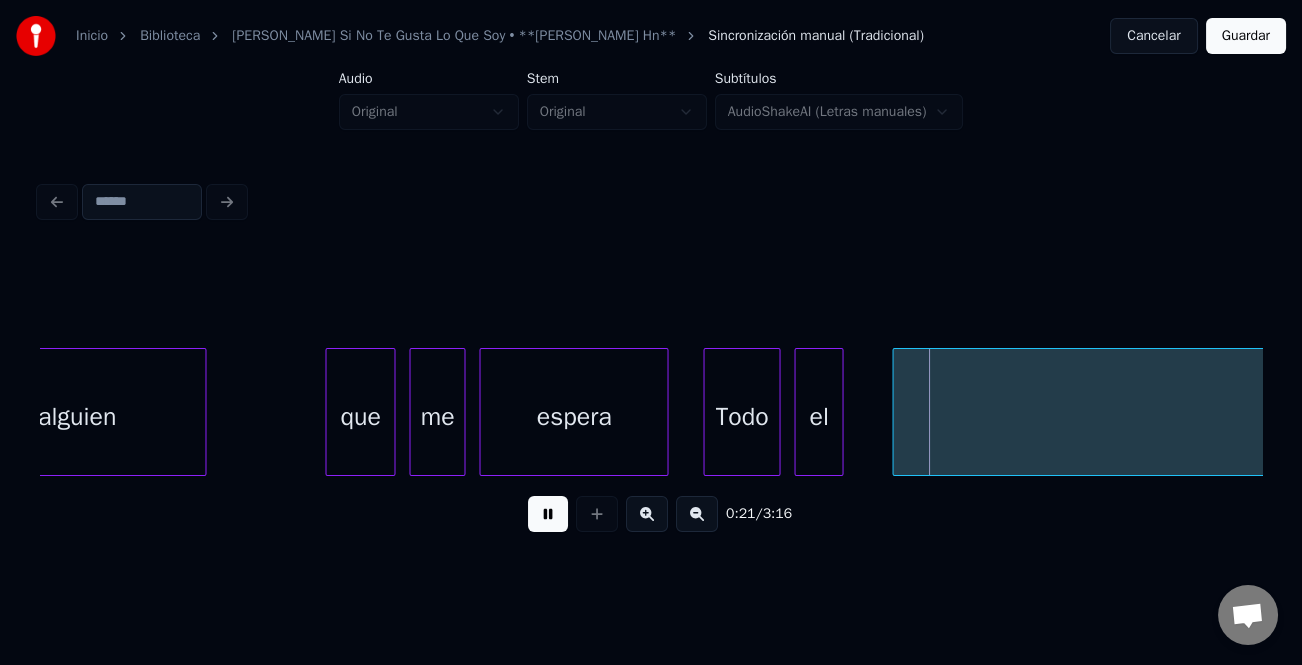click at bounding box center (548, 514) 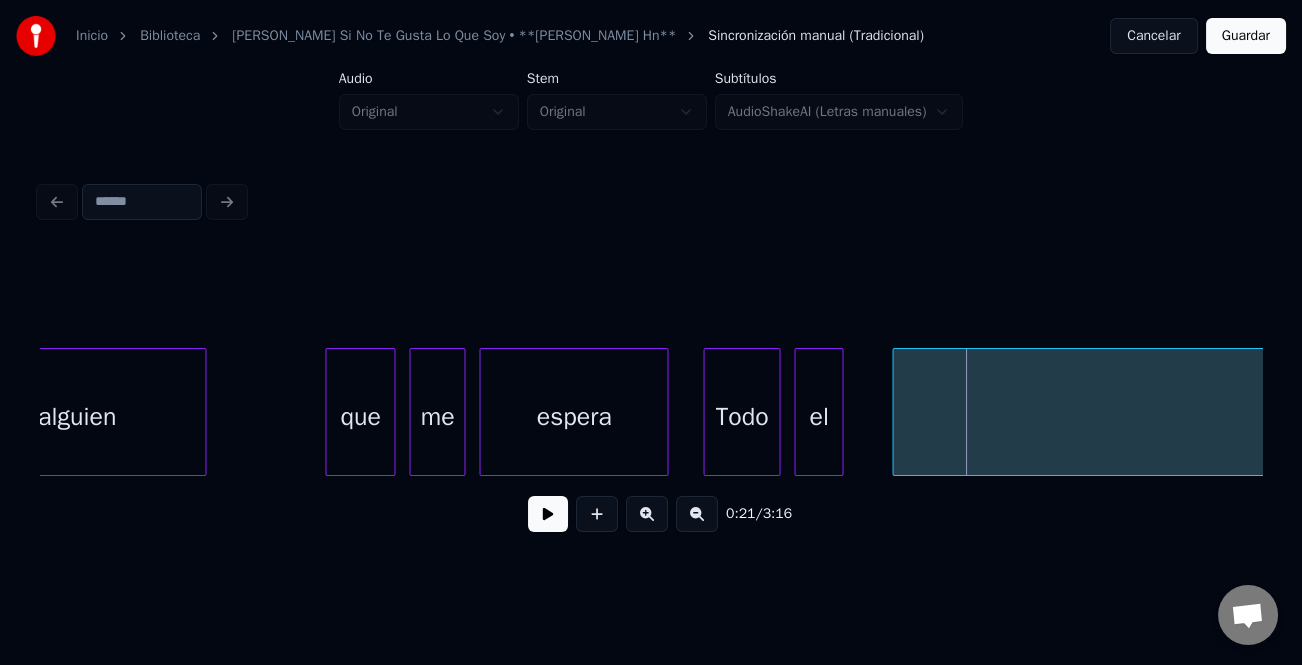 click on "que" at bounding box center (360, 417) 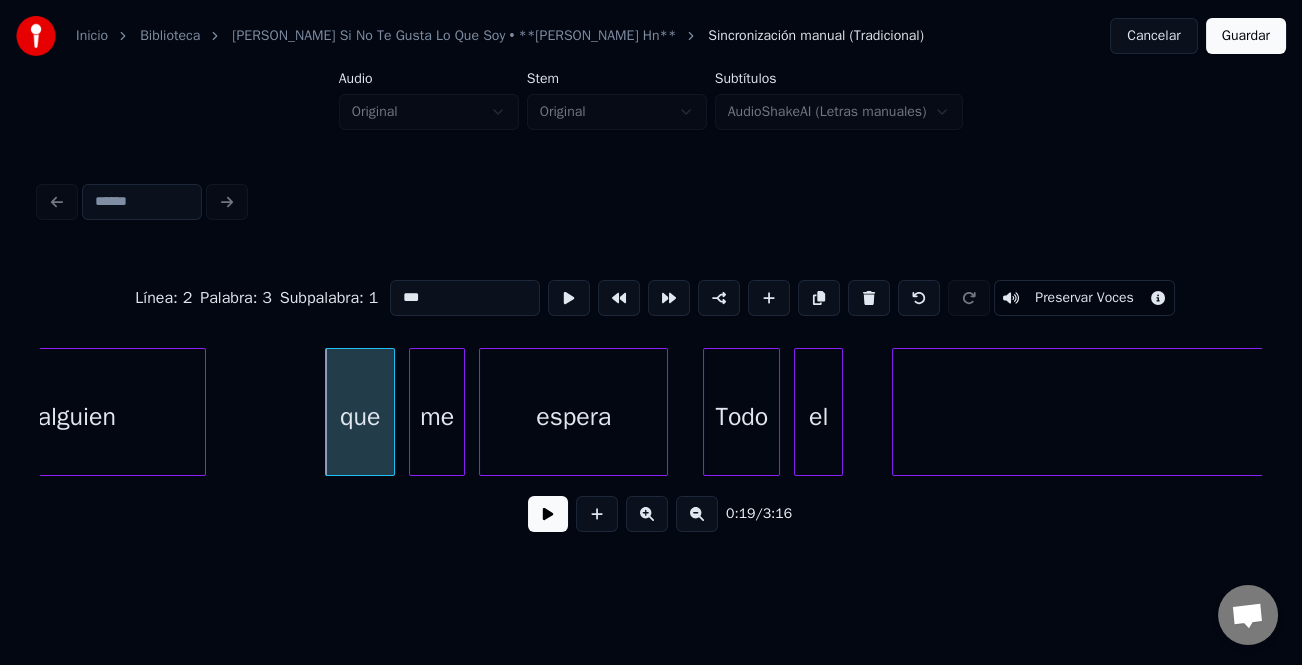 click on "***" at bounding box center [465, 298] 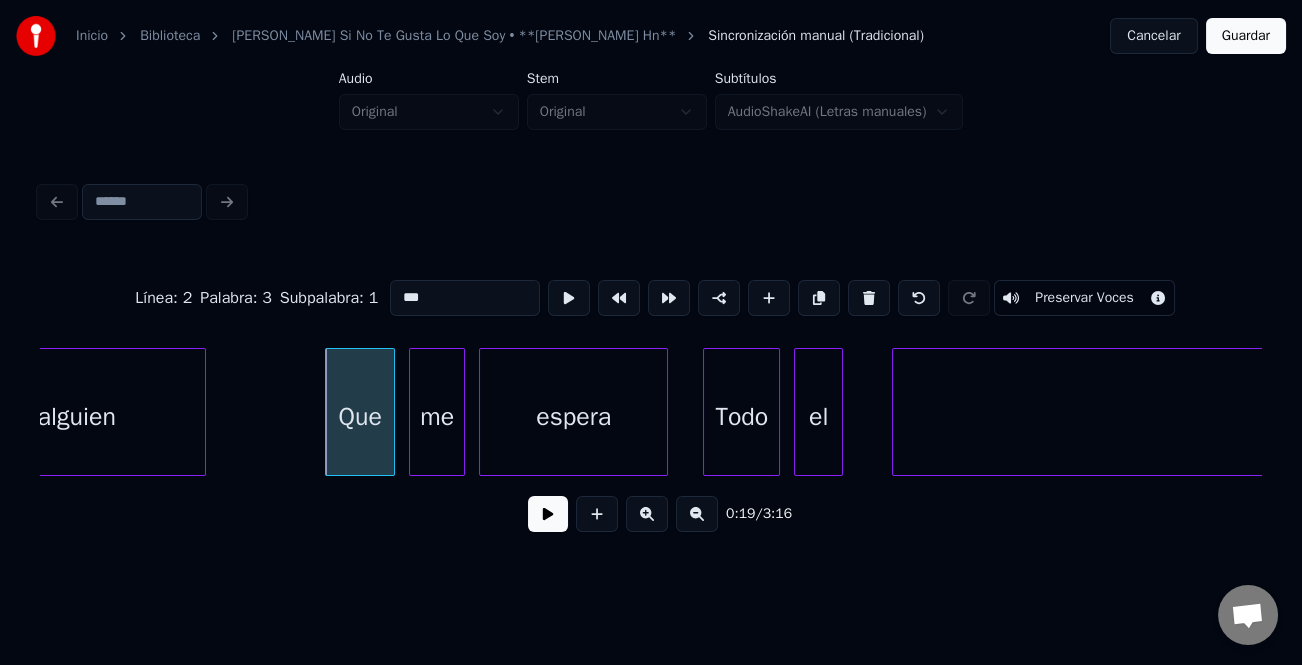 type on "***" 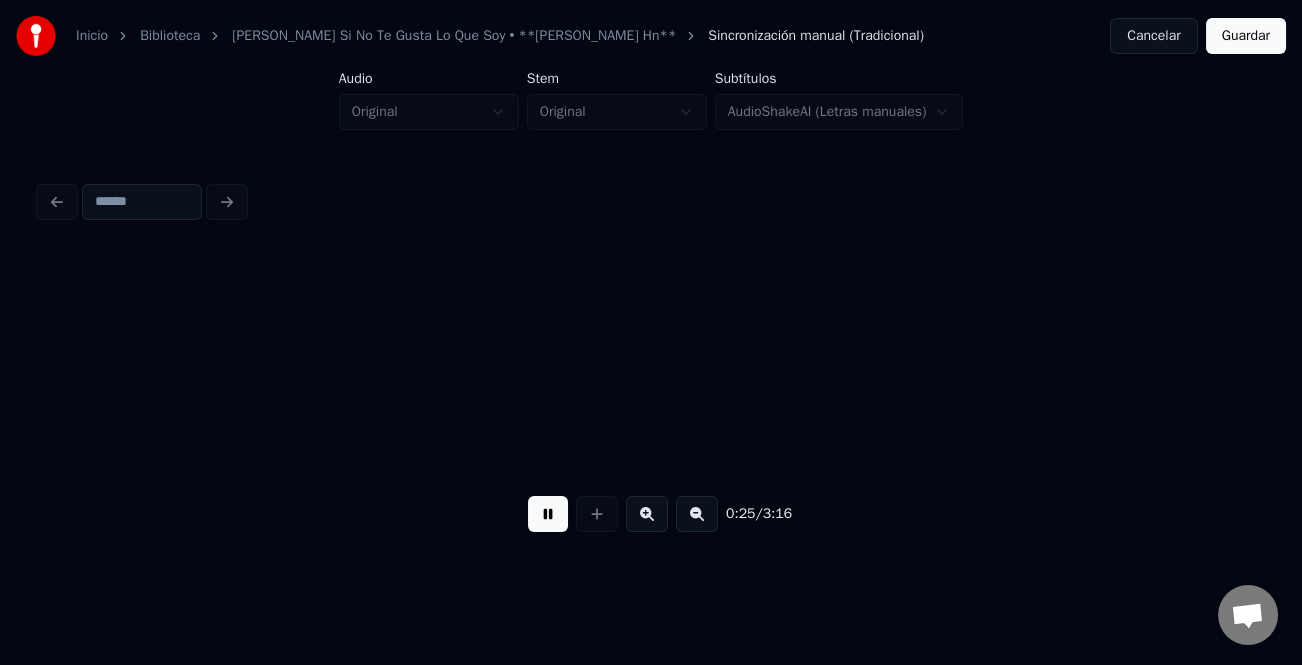 scroll, scrollTop: 0, scrollLeft: 8935, axis: horizontal 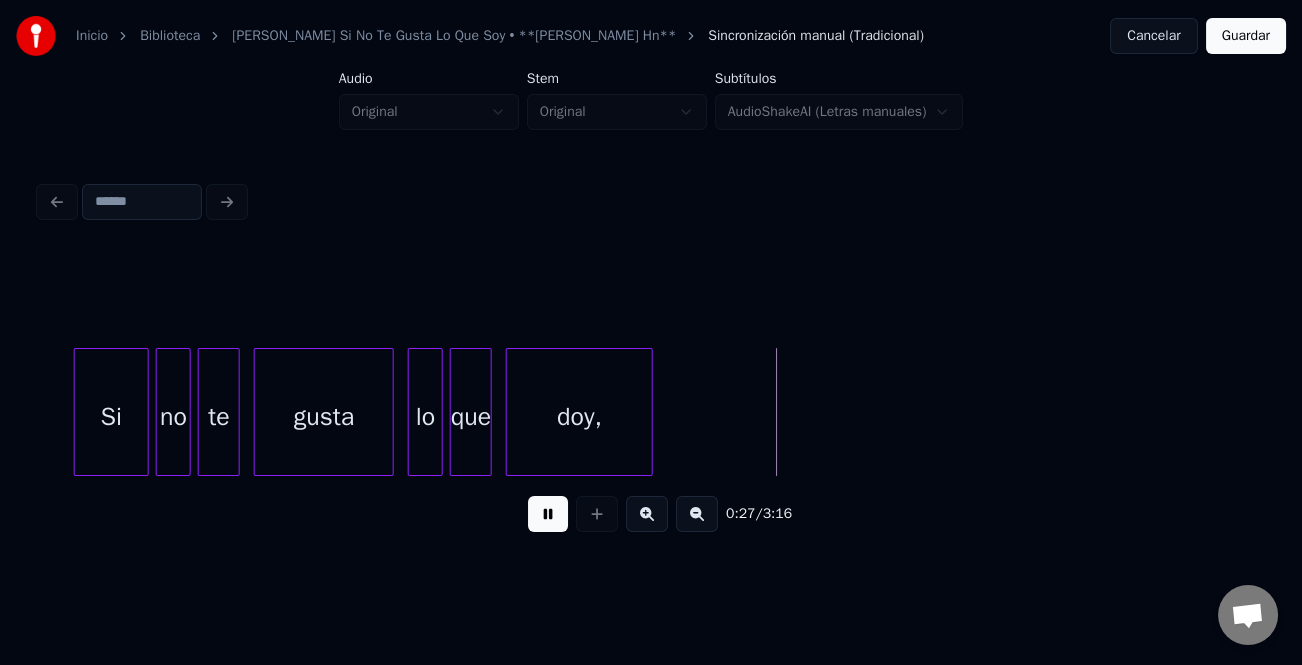 click at bounding box center (78, 412) 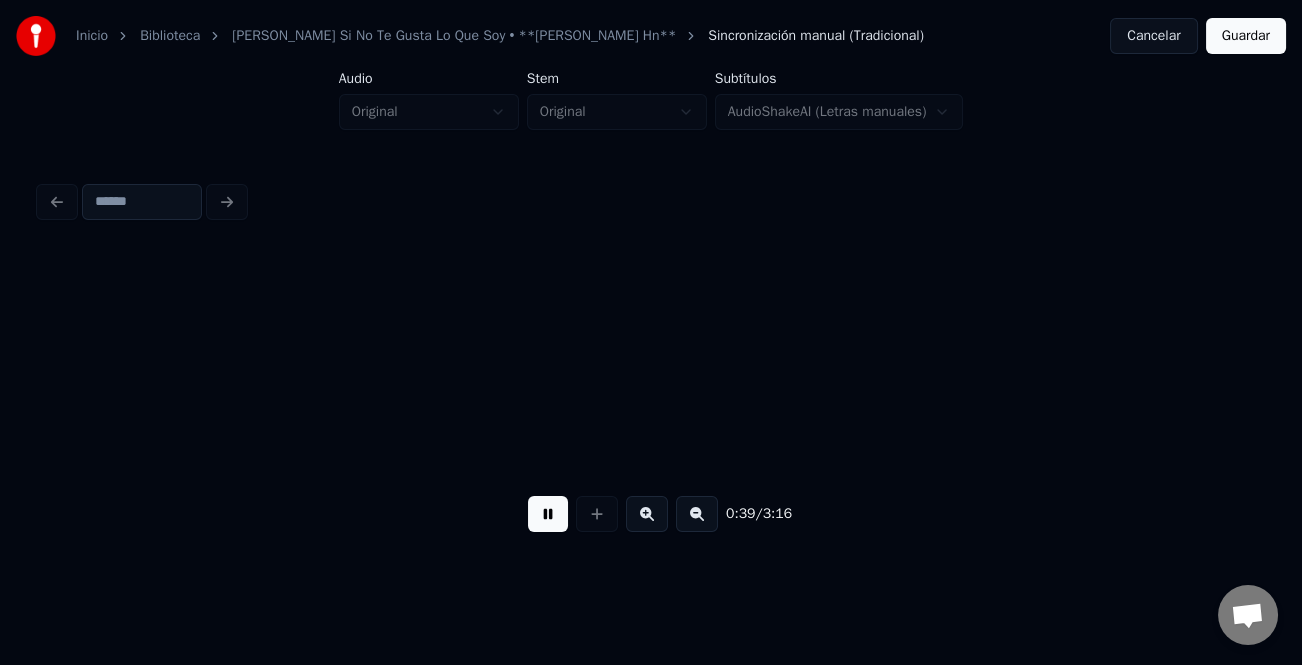 scroll, scrollTop: 0, scrollLeft: 13835, axis: horizontal 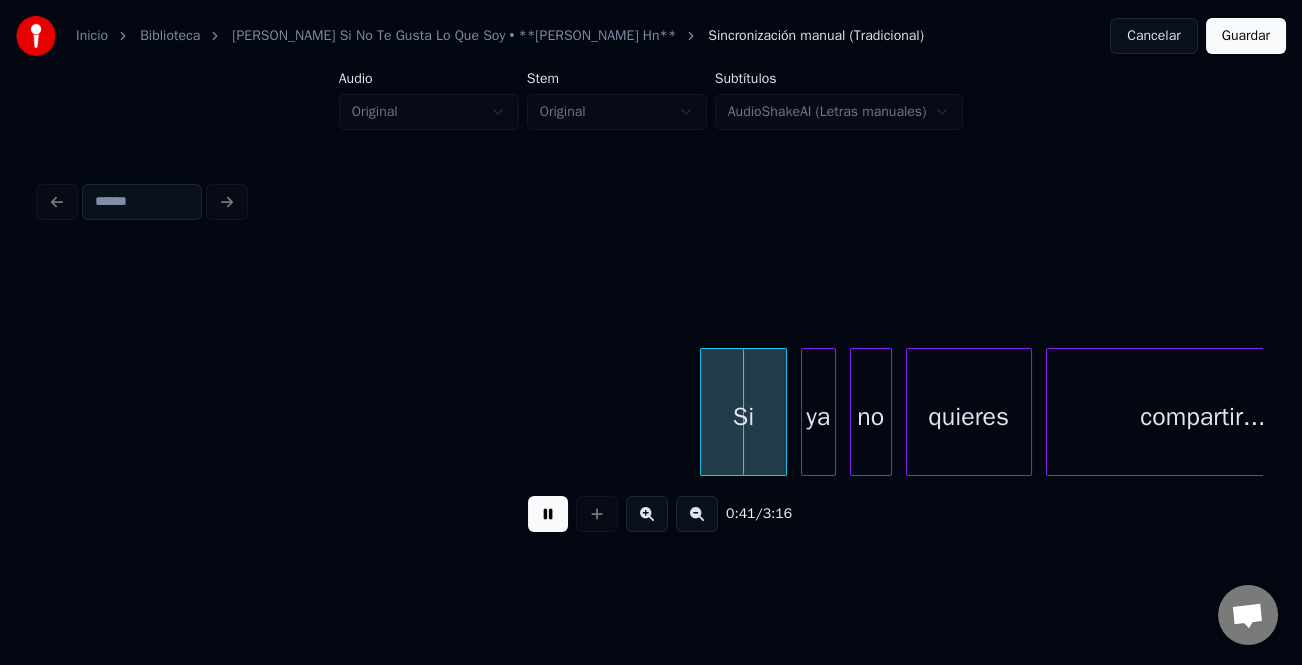 click at bounding box center (704, 412) 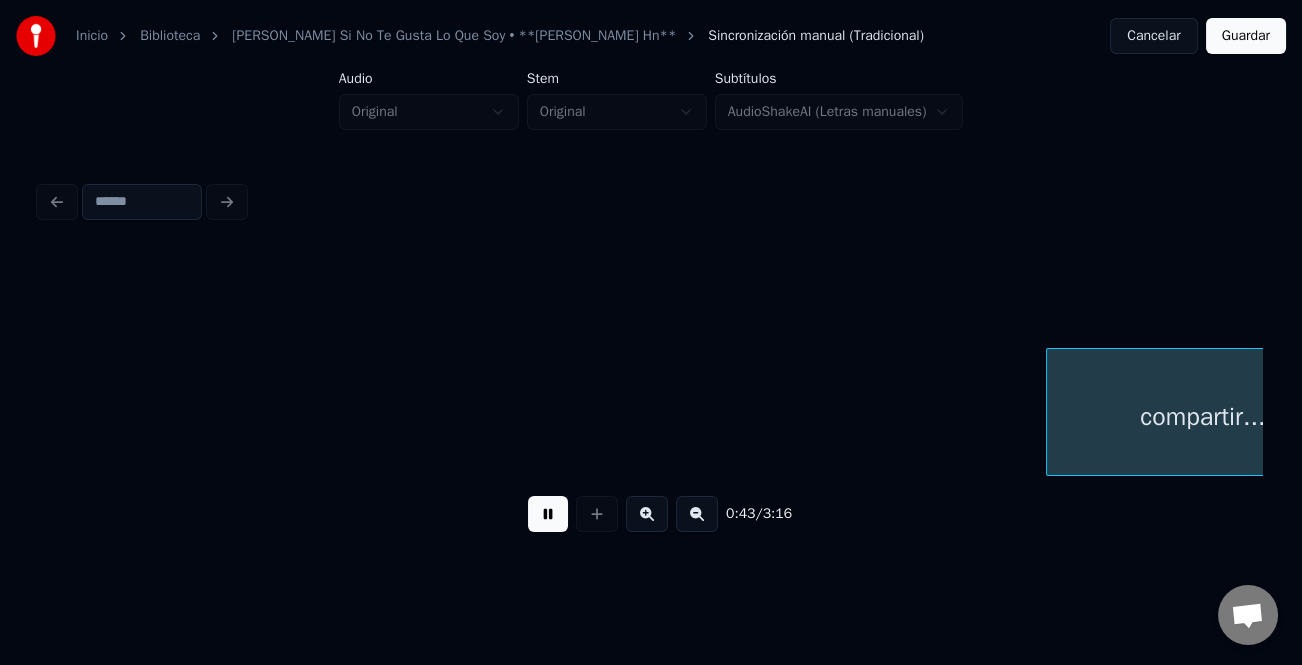 scroll, scrollTop: 0, scrollLeft: 15062, axis: horizontal 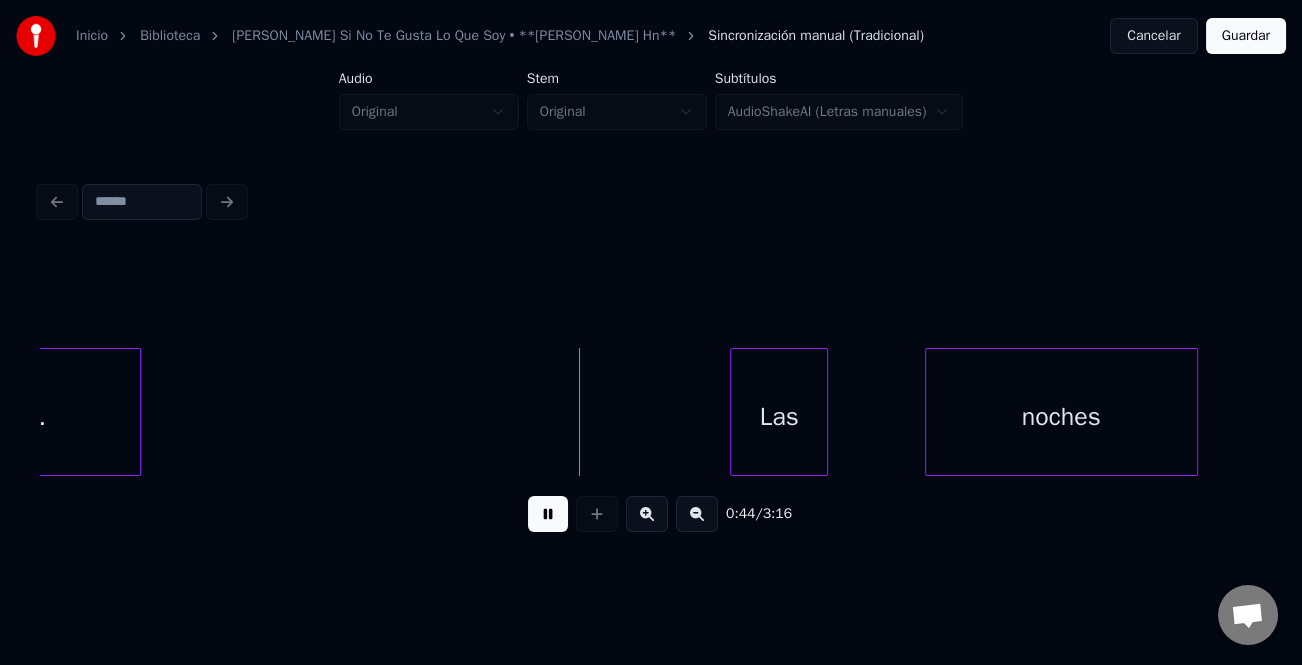 click on "Las" at bounding box center [779, 417] 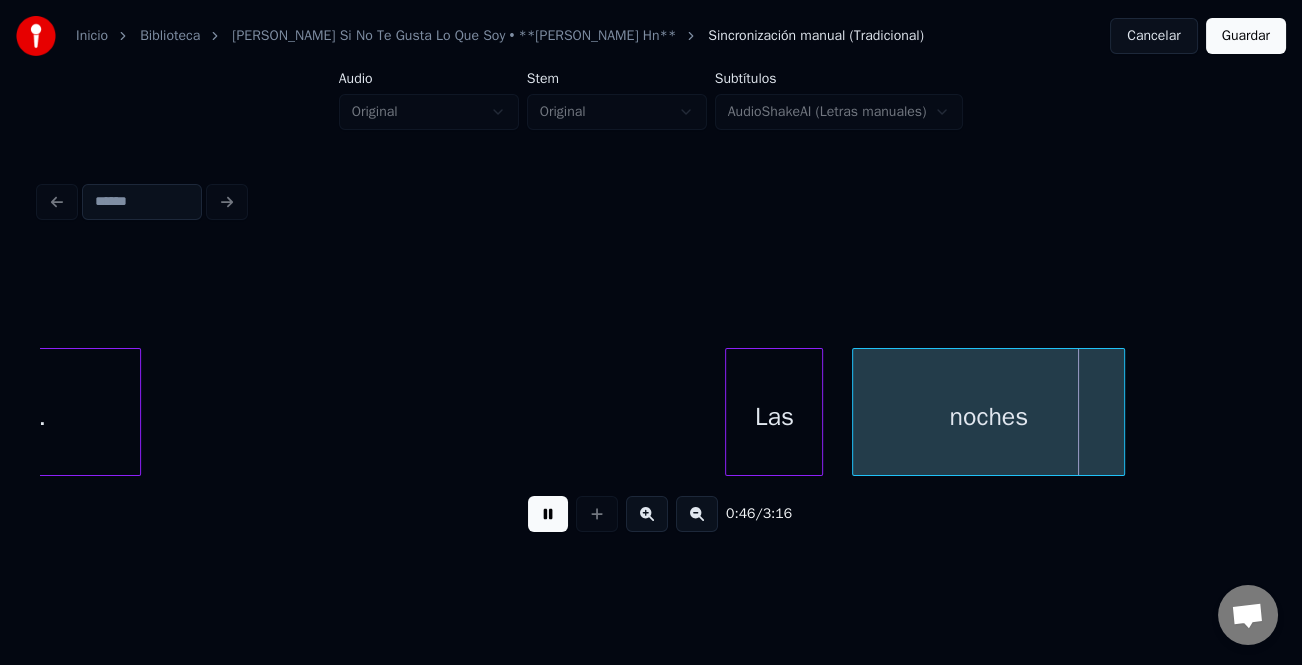 click on "noches" at bounding box center (988, 417) 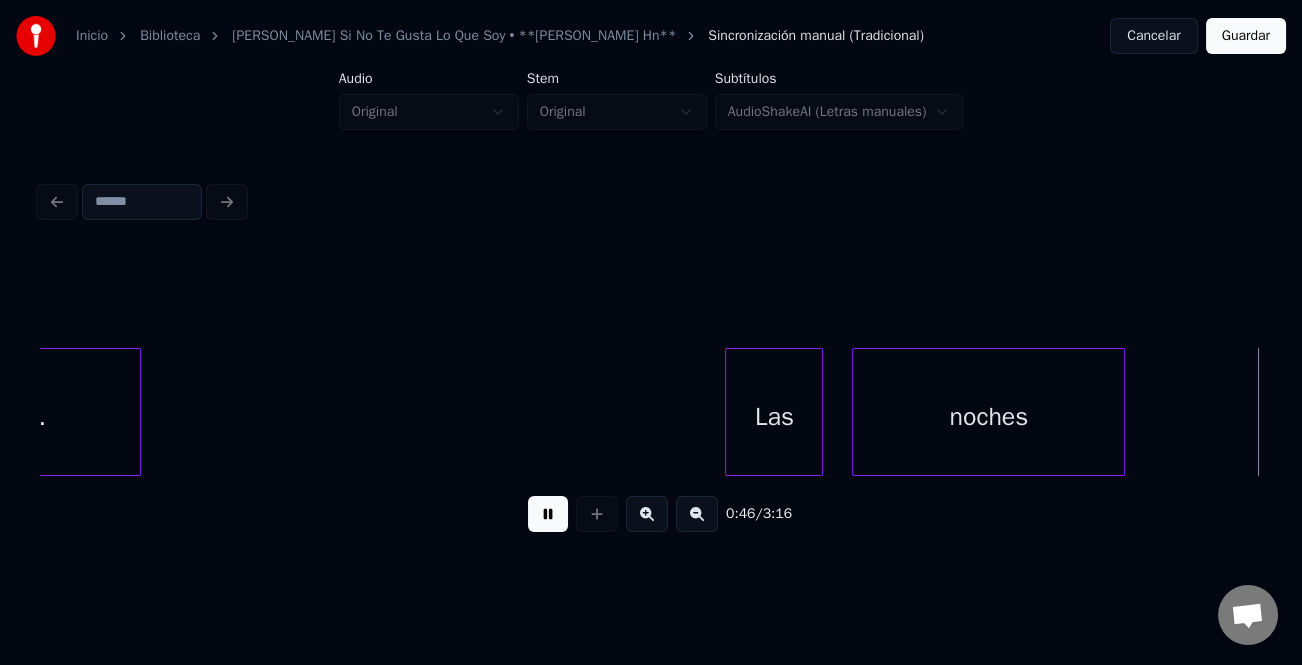 scroll, scrollTop: 0, scrollLeft: 16286, axis: horizontal 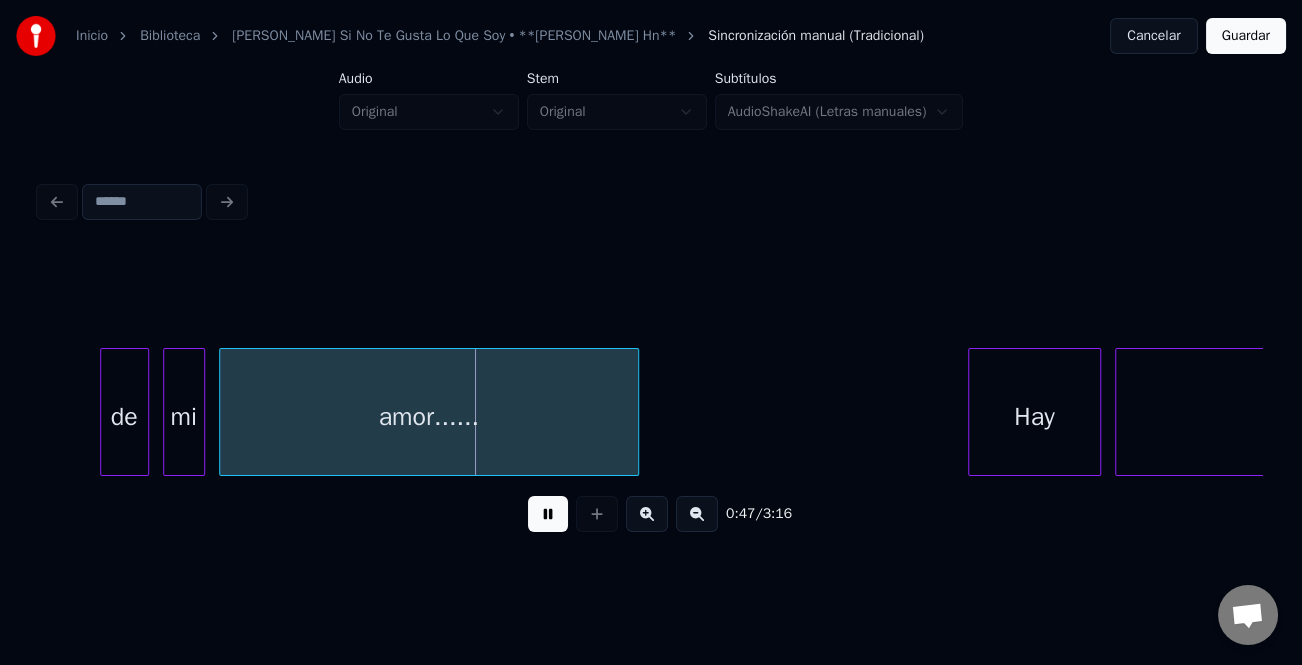 click at bounding box center [548, 514] 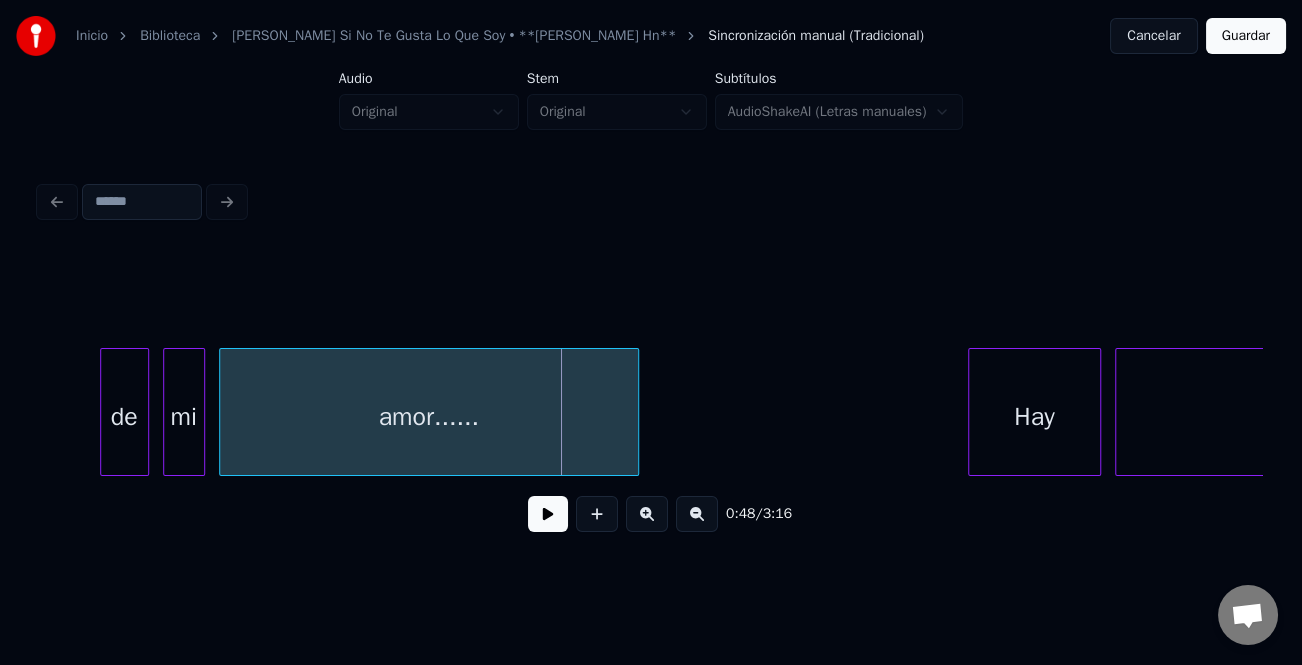 click on "de" at bounding box center (124, 417) 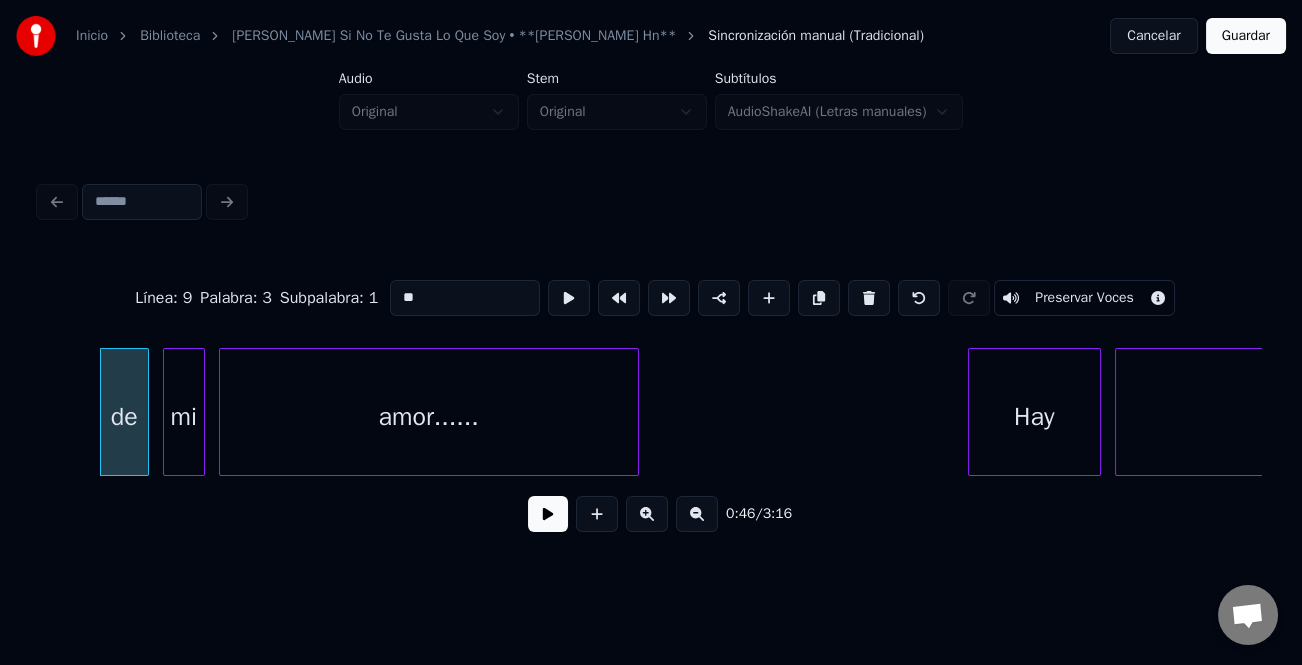 click on "**" at bounding box center (465, 298) 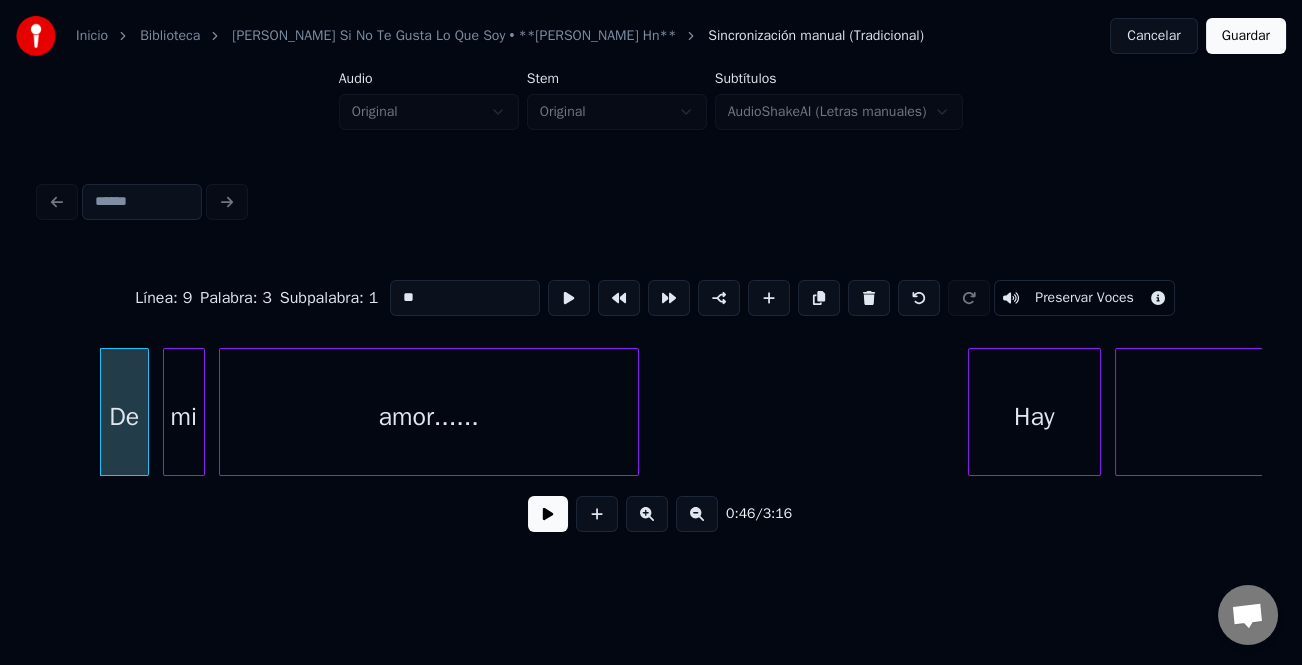 type on "**" 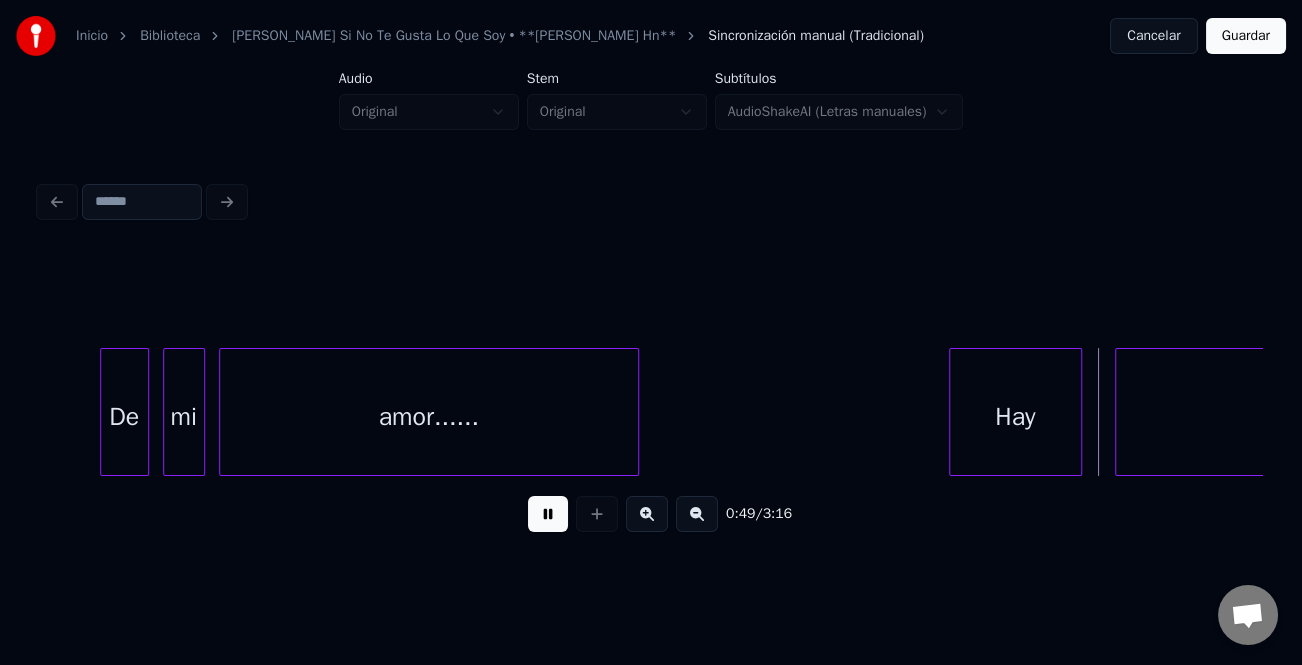 click on "Hay" at bounding box center [1015, 417] 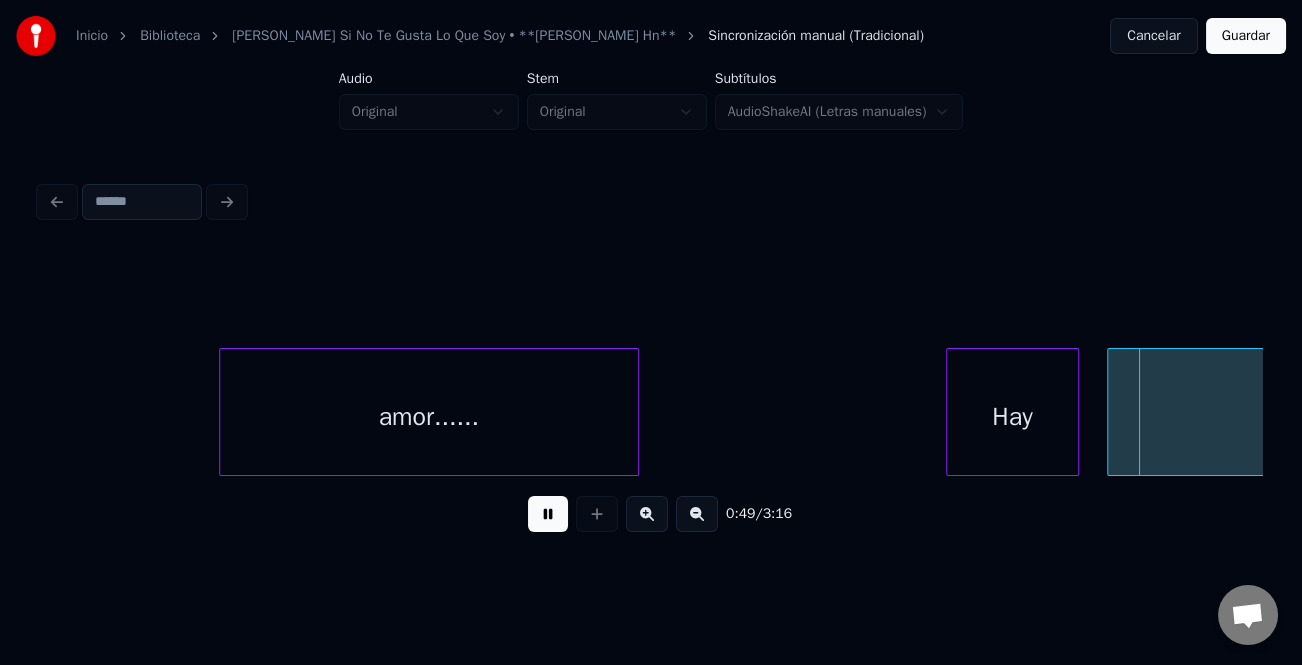scroll, scrollTop: 0, scrollLeft: 16720, axis: horizontal 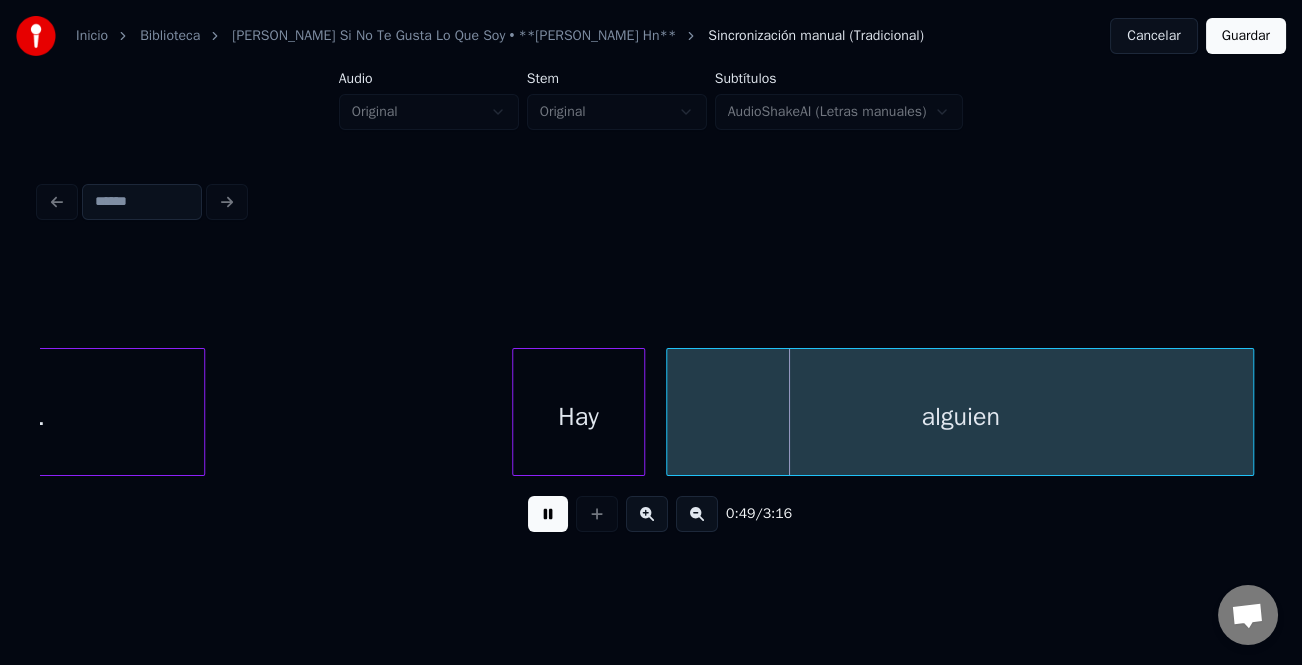 click on "alguien" at bounding box center [960, 417] 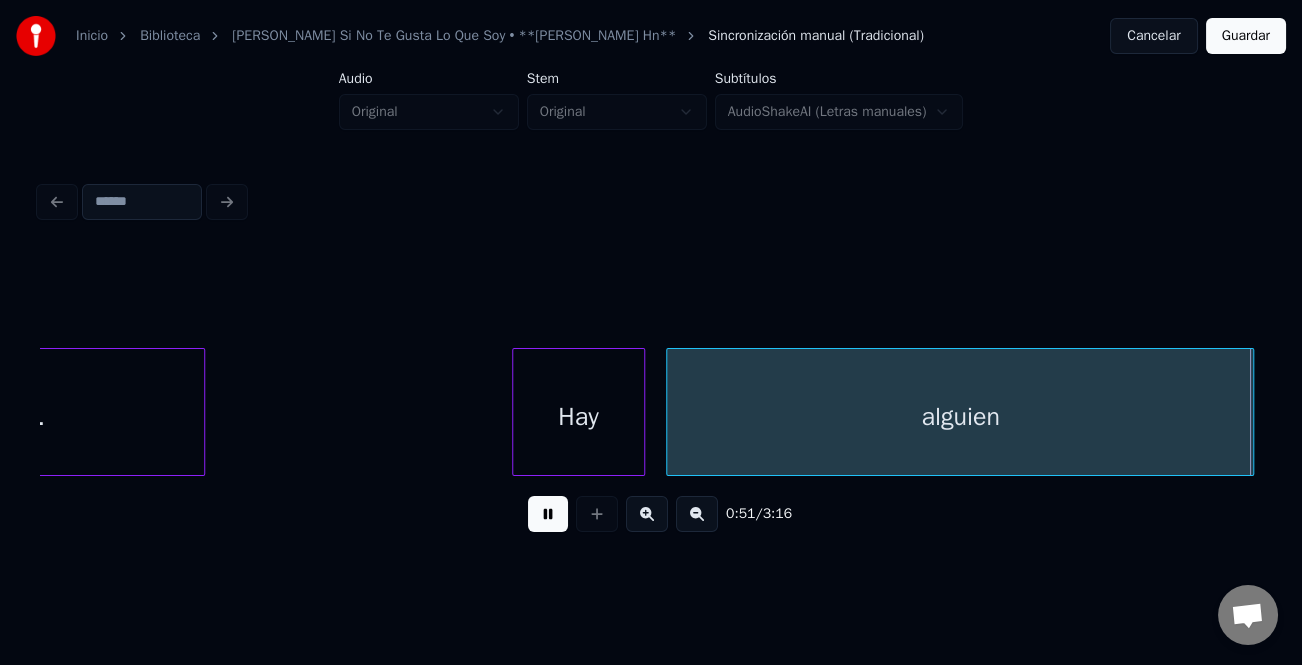 scroll, scrollTop: 0, scrollLeft: 17943, axis: horizontal 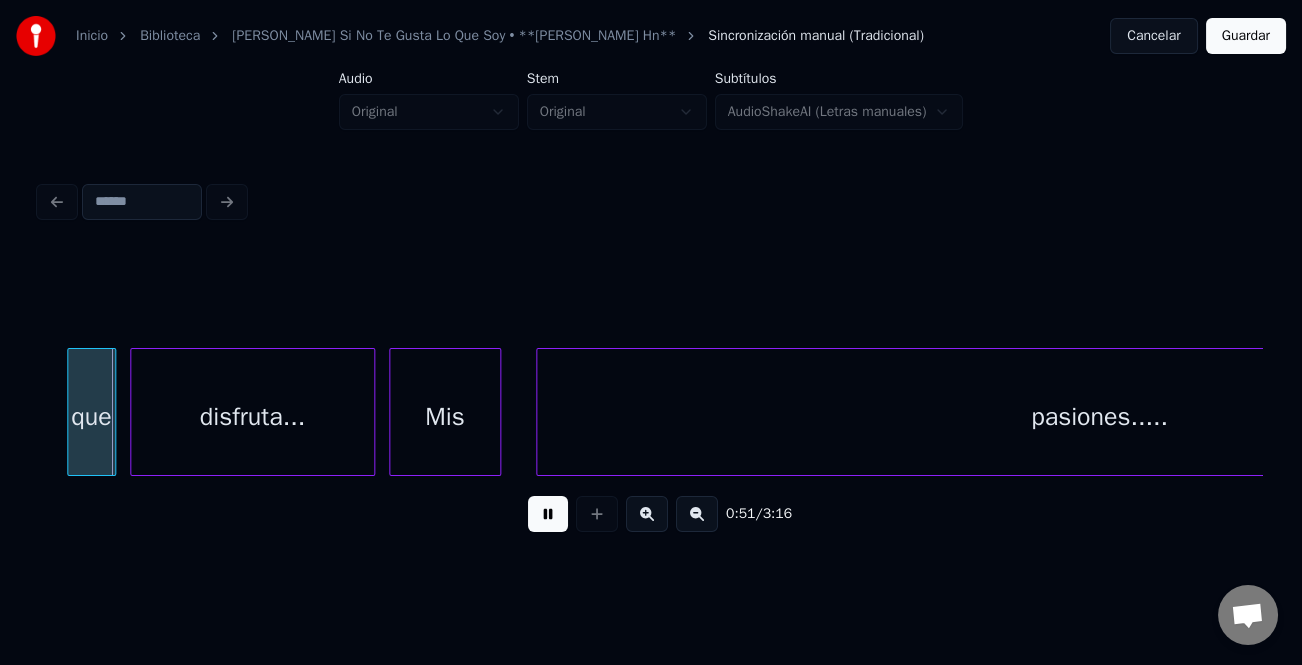 click at bounding box center [548, 514] 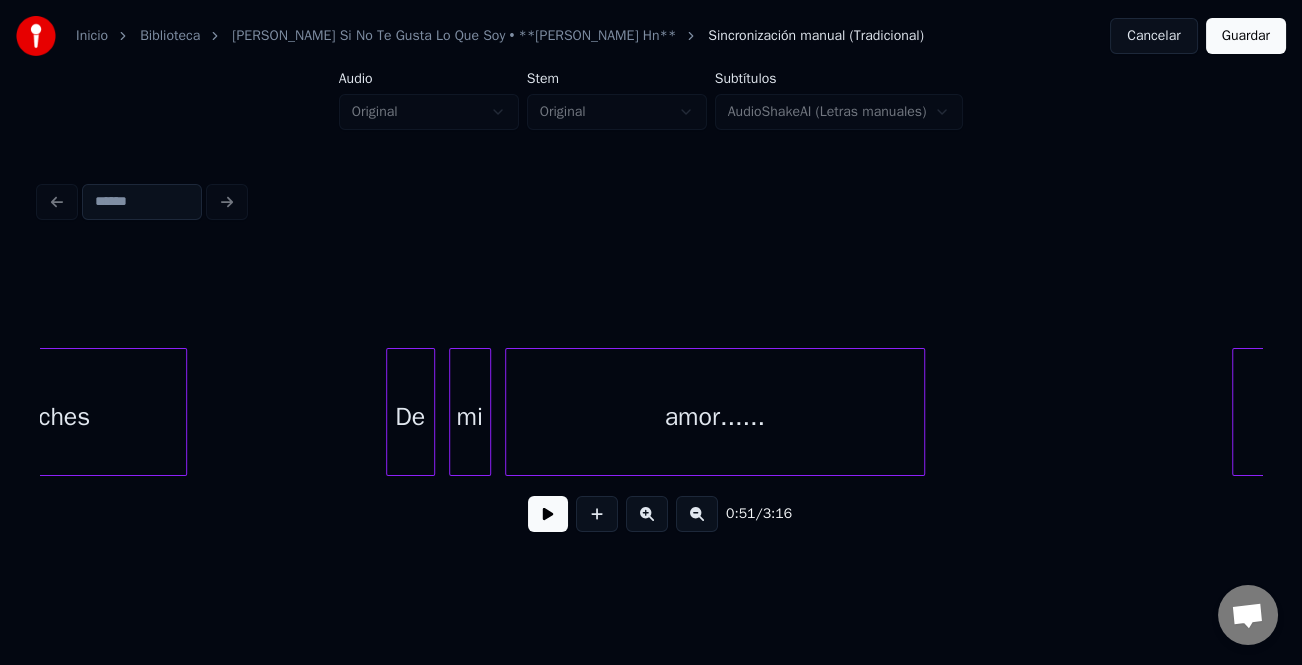 scroll, scrollTop: 0, scrollLeft: 15944, axis: horizontal 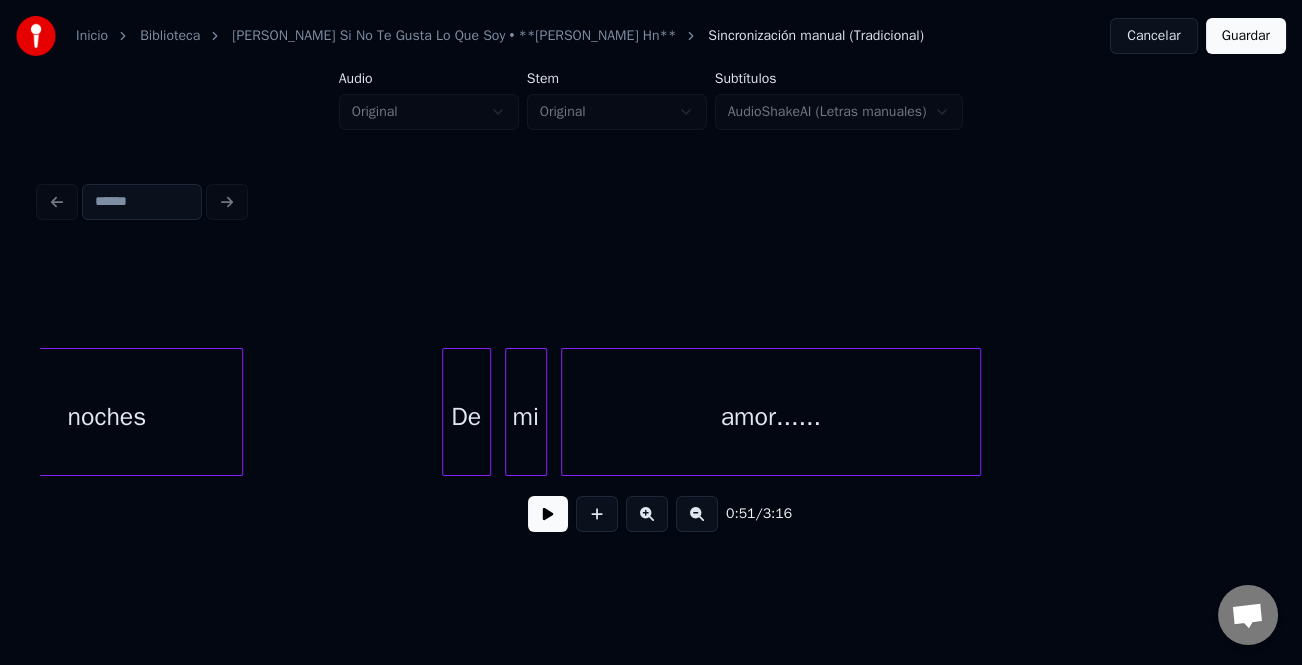 click on "amor......" at bounding box center (771, 417) 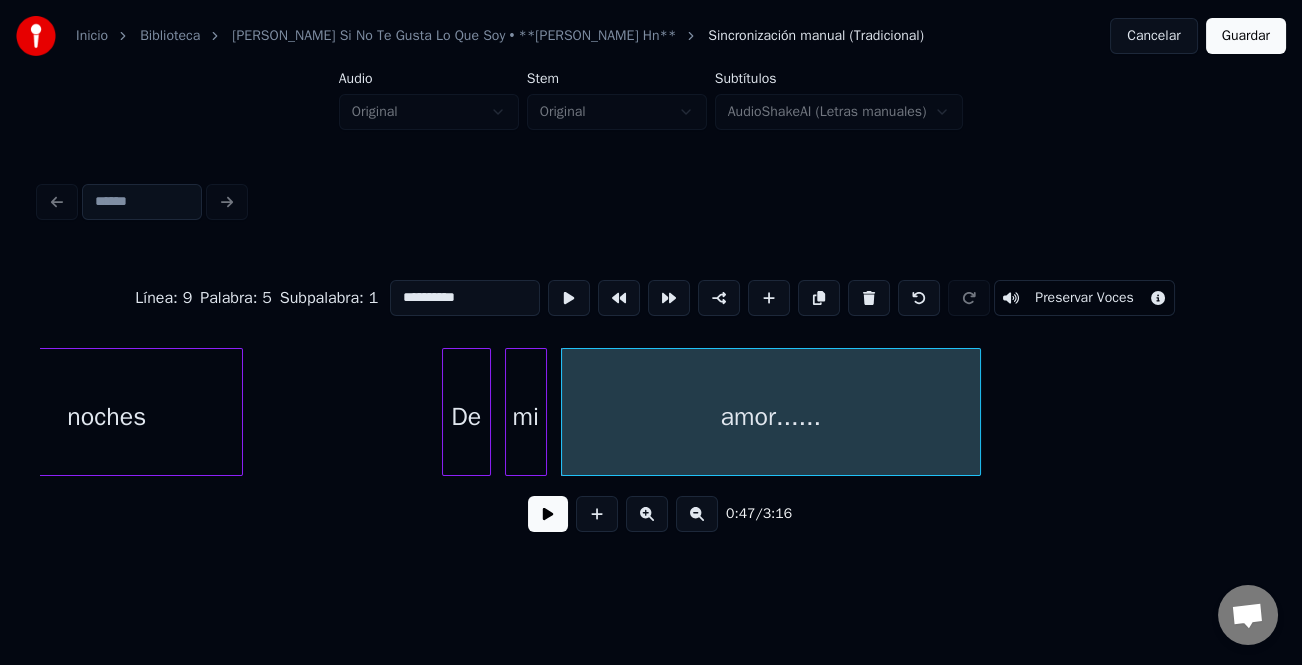 click at bounding box center (548, 514) 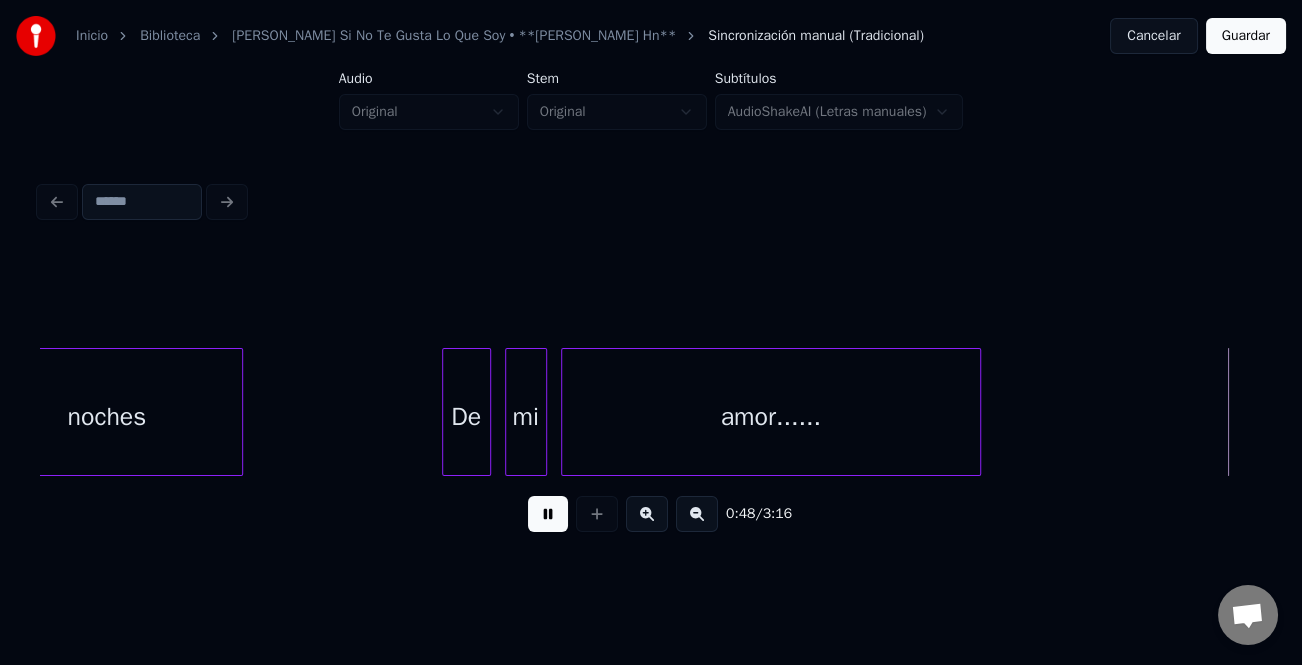 scroll, scrollTop: 0, scrollLeft: 17170, axis: horizontal 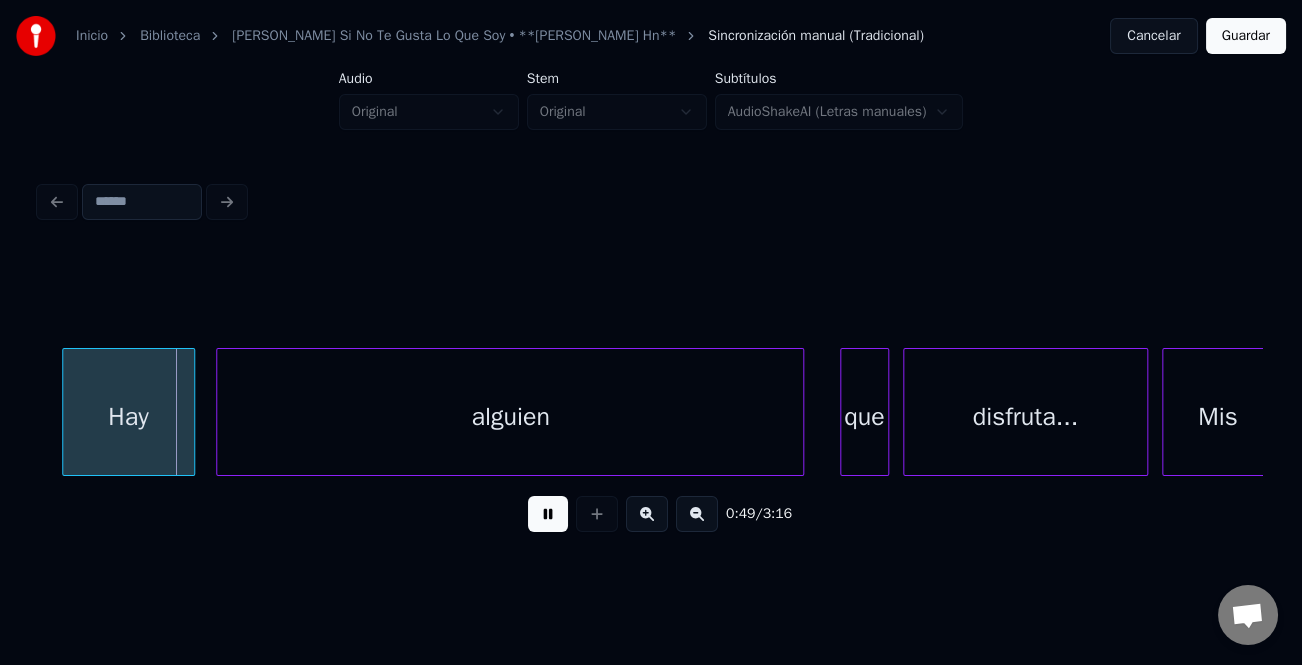 click at bounding box center [548, 514] 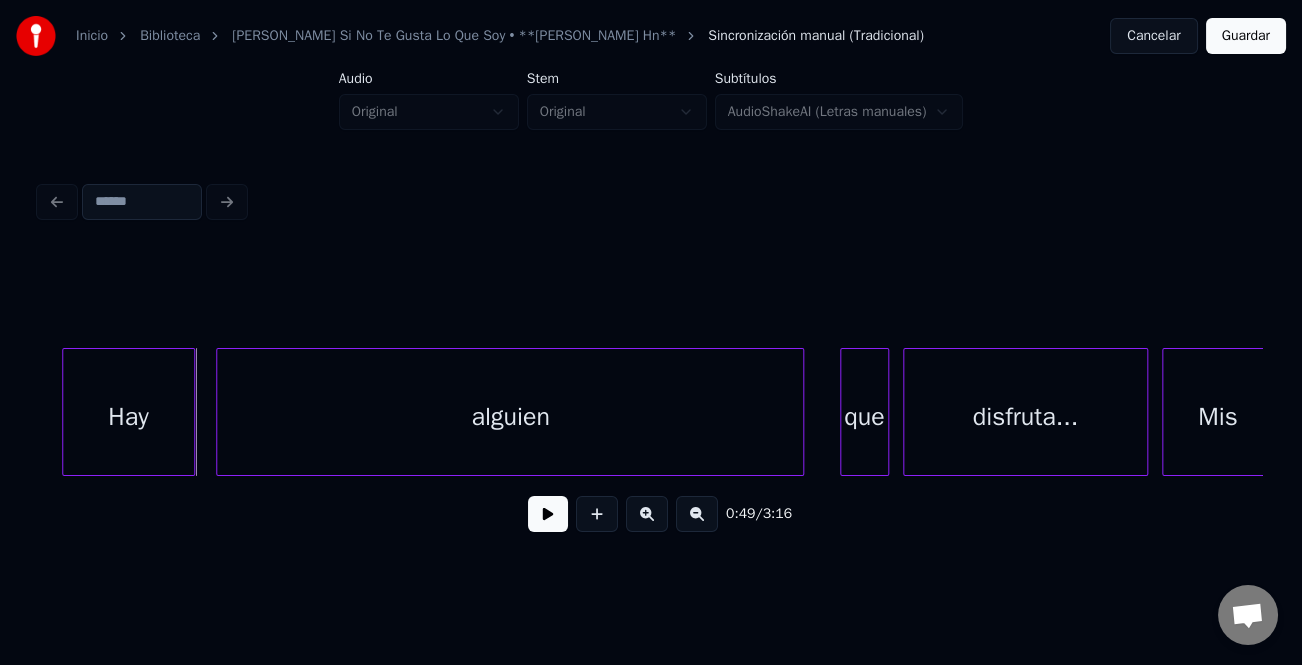 click on "alguien" at bounding box center [510, 417] 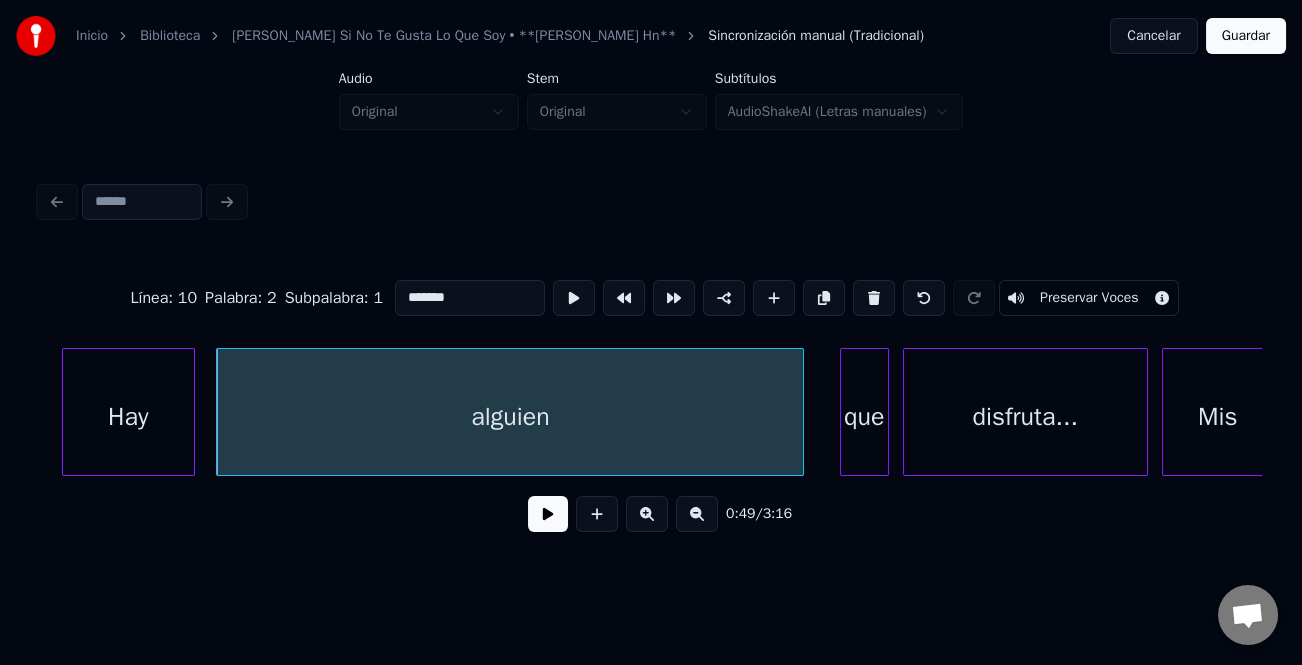 click on "*******" at bounding box center [470, 298] 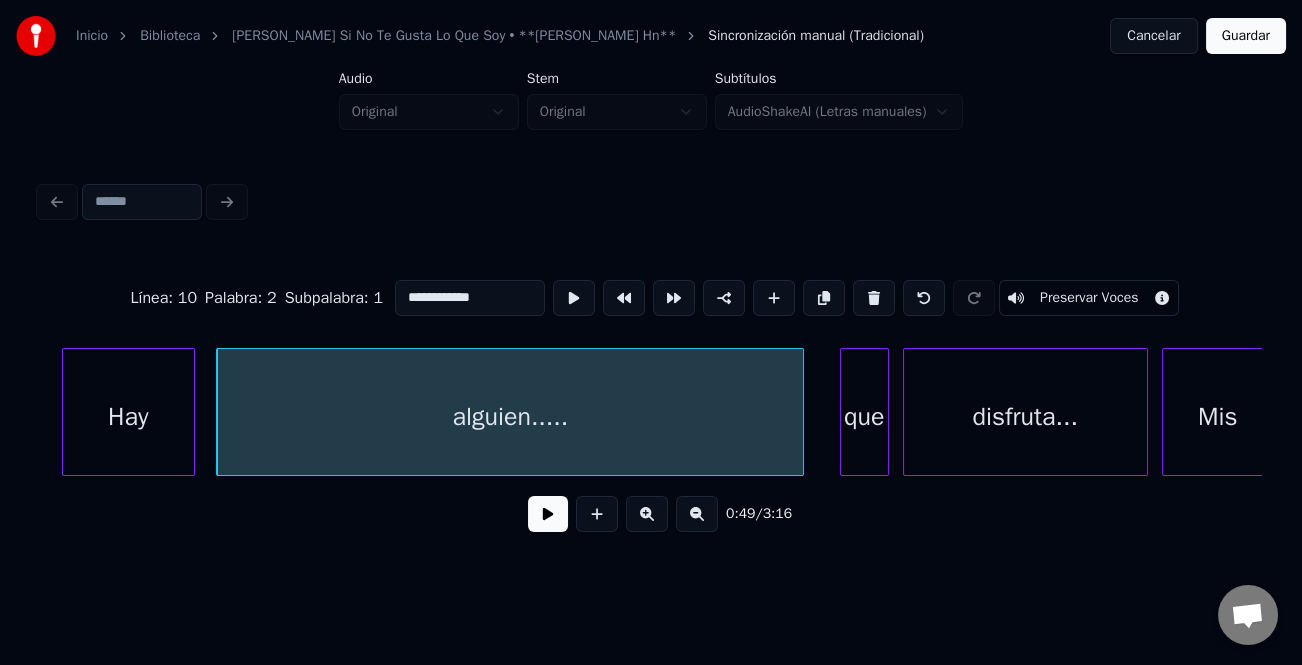 click on "que" at bounding box center (864, 417) 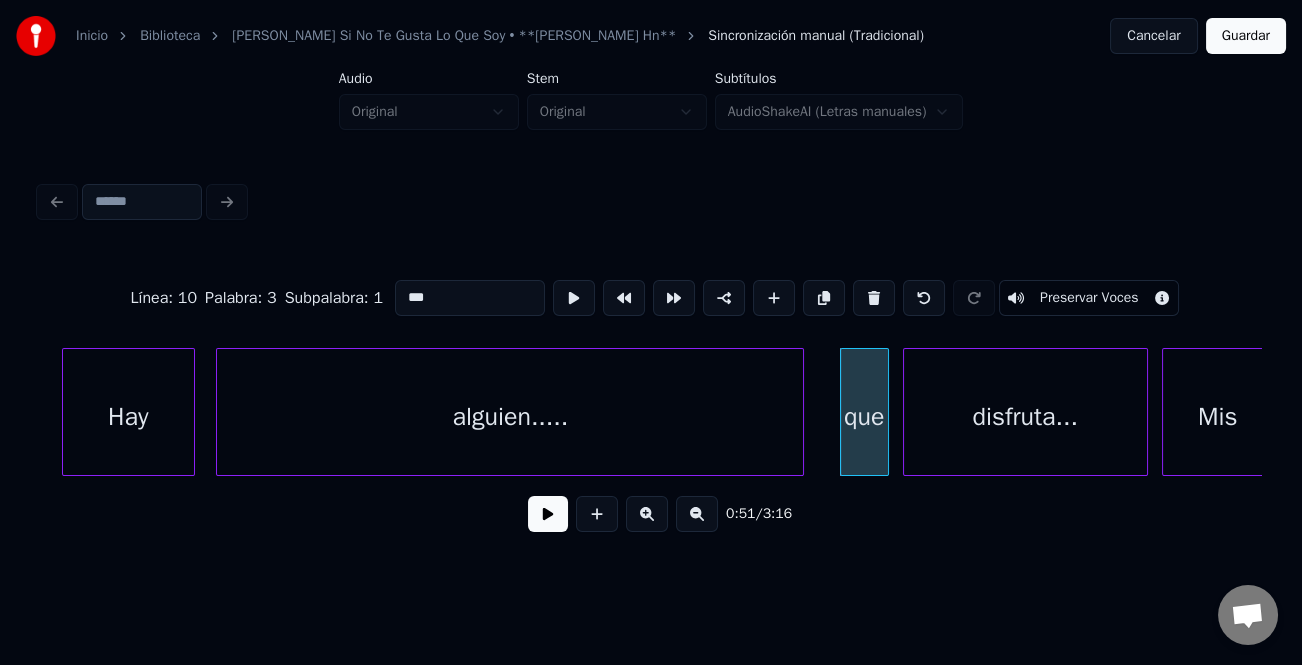 click on "***" at bounding box center [470, 298] 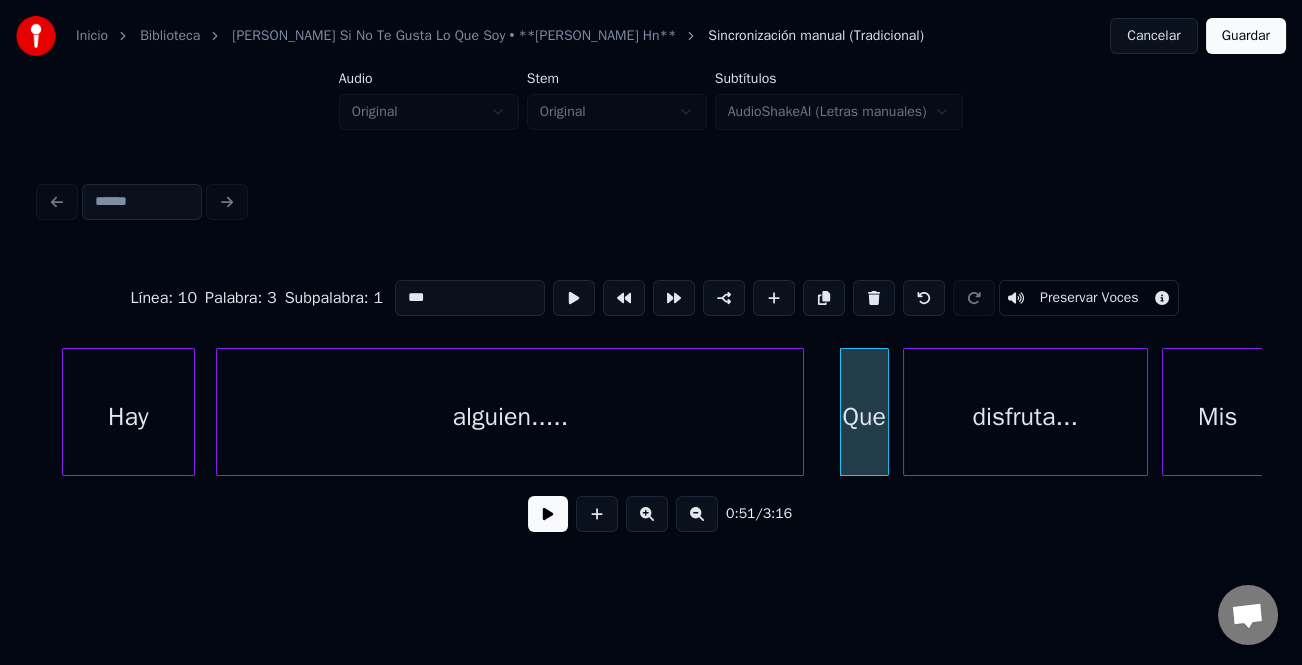type on "***" 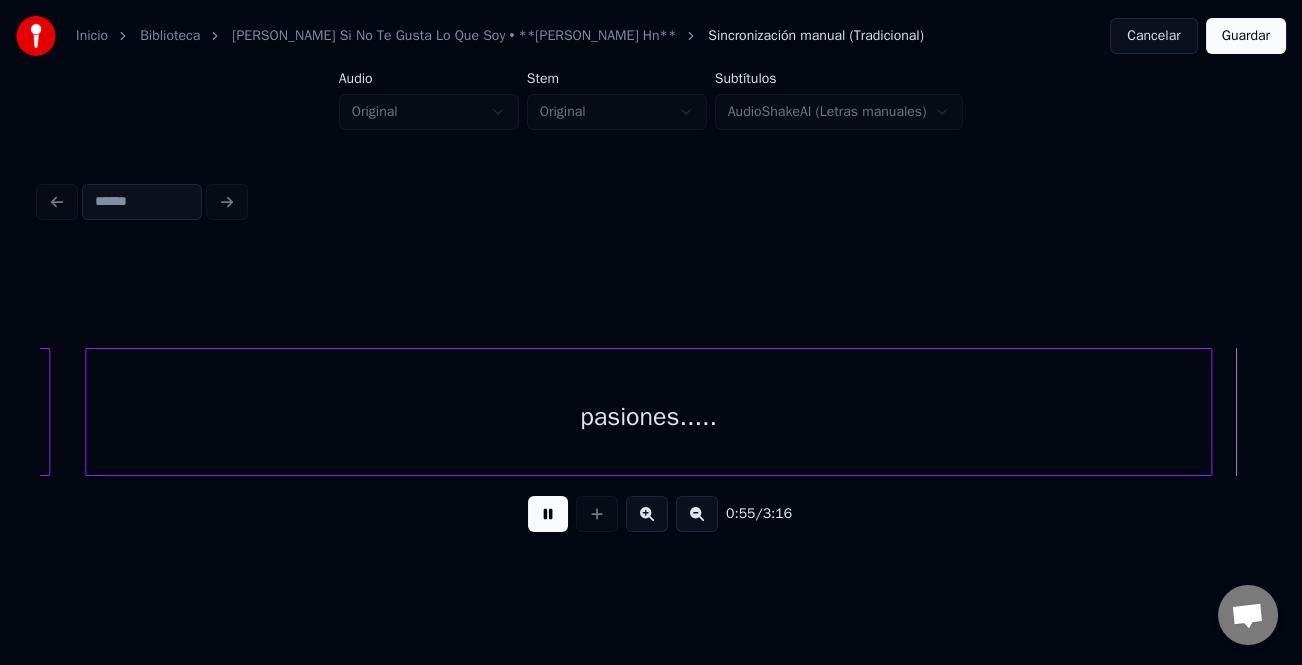scroll, scrollTop: 0, scrollLeft: 19619, axis: horizontal 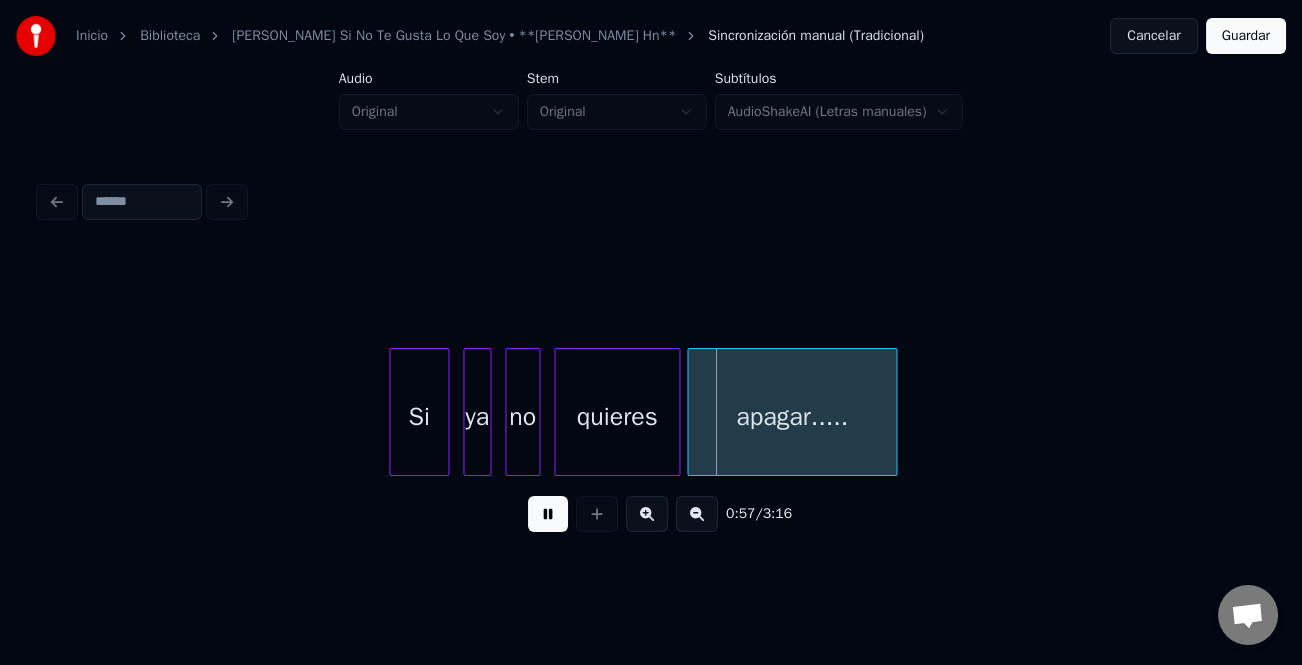 click at bounding box center [393, 412] 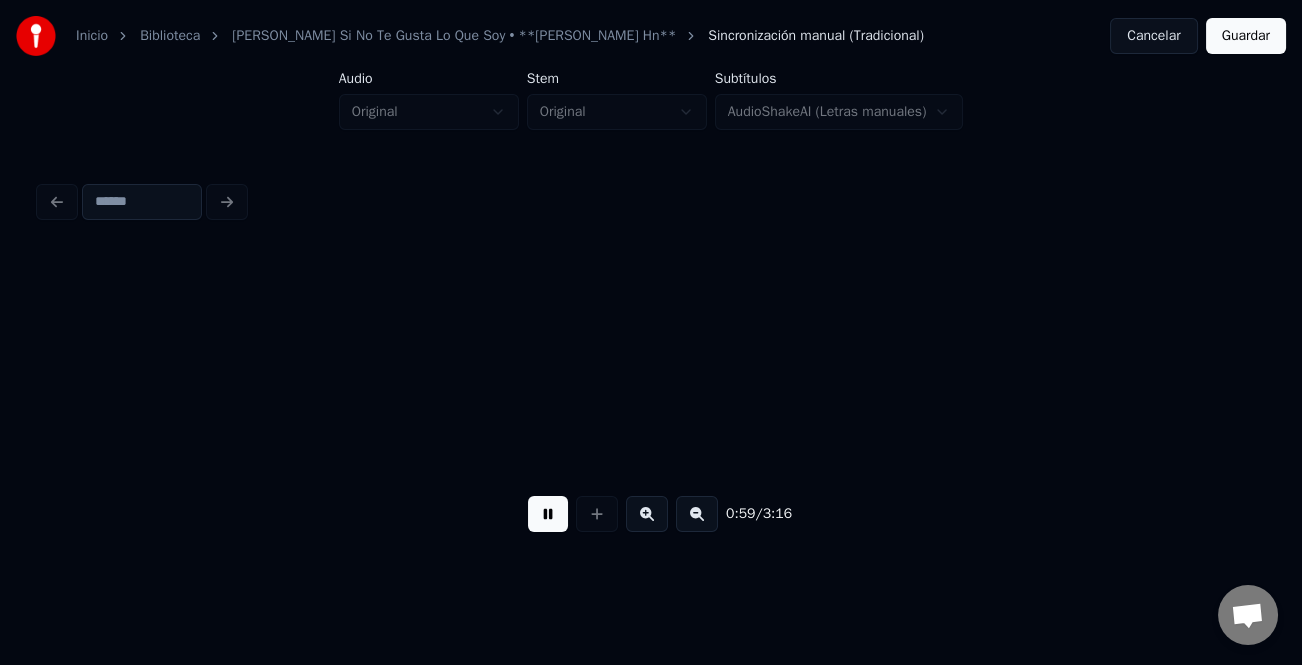 scroll, scrollTop: 0, scrollLeft: 20840, axis: horizontal 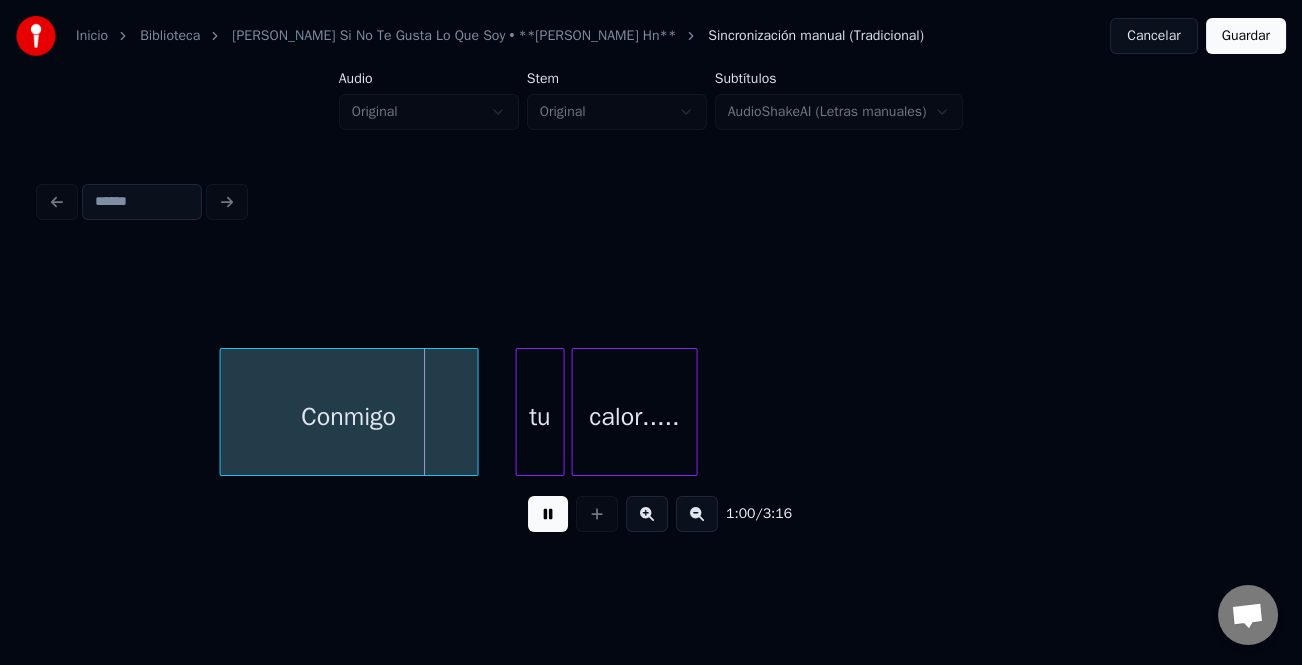 click on "Conmigo" at bounding box center (349, 417) 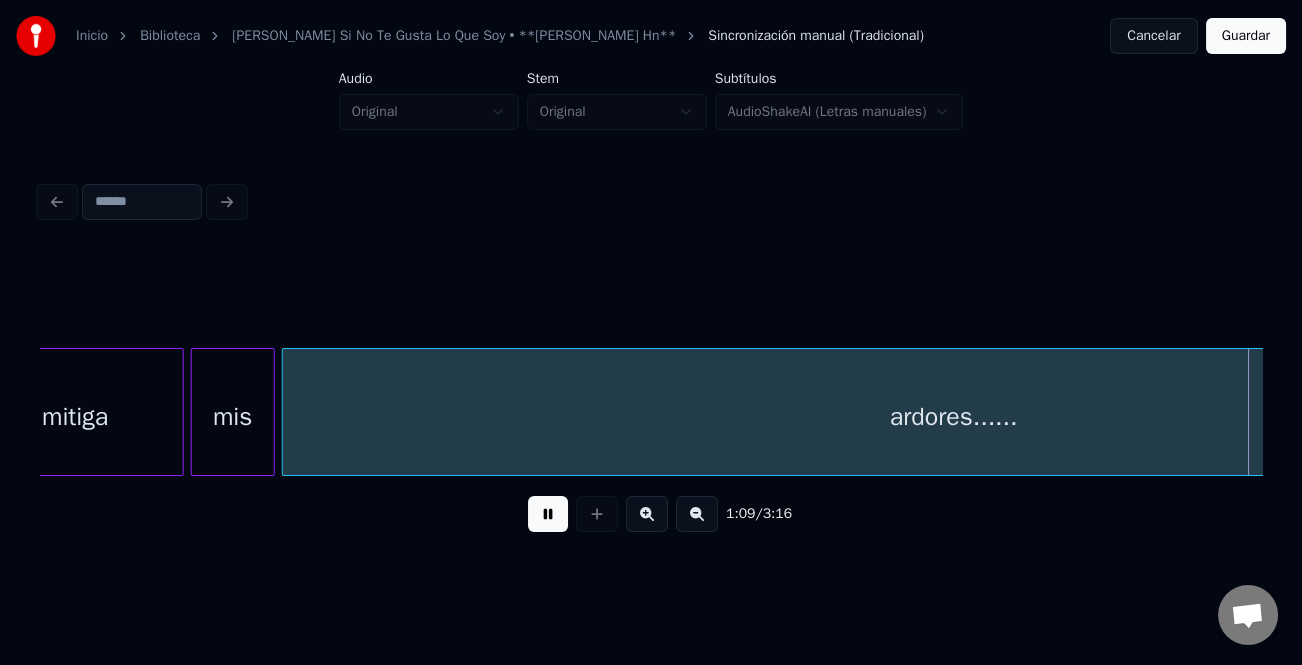 scroll, scrollTop: 0, scrollLeft: 24513, axis: horizontal 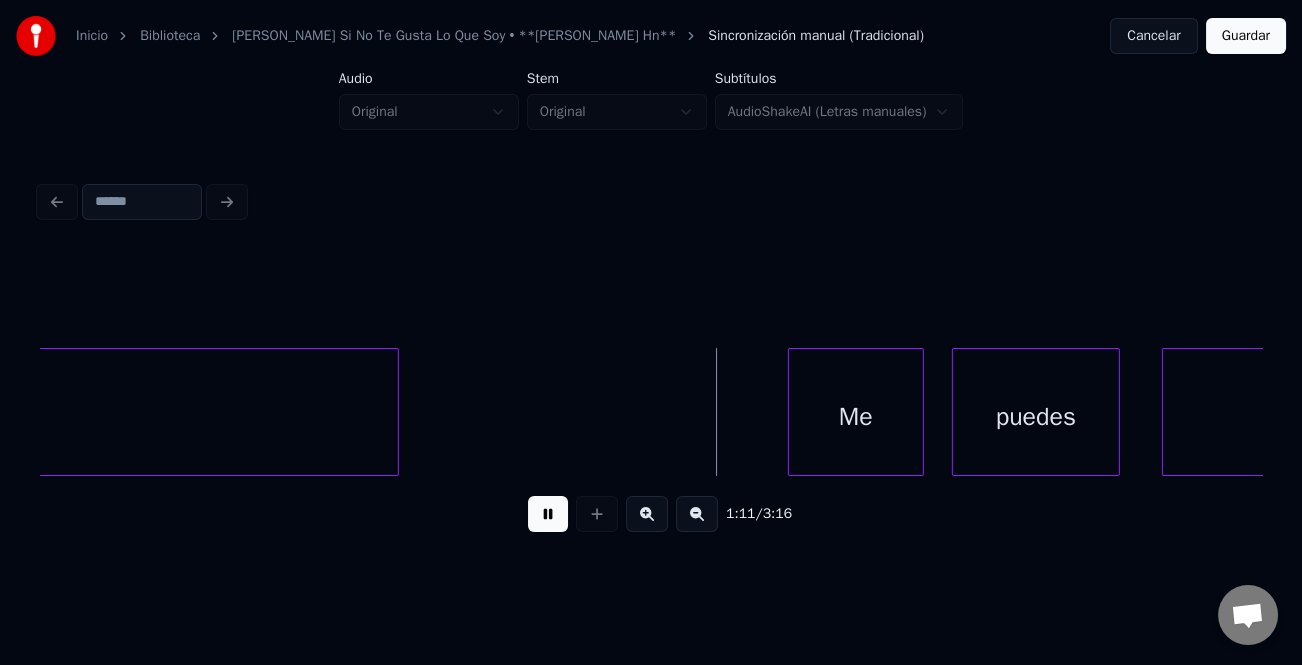 click at bounding box center (792, 412) 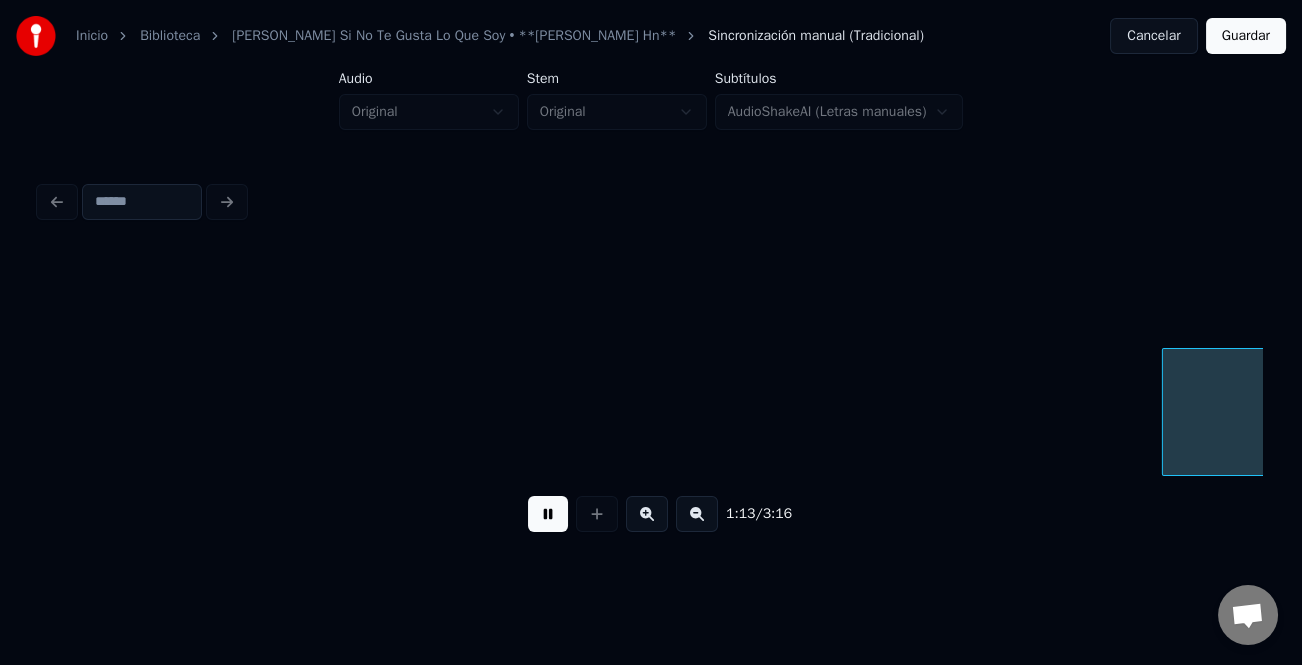 scroll, scrollTop: 0, scrollLeft: 25738, axis: horizontal 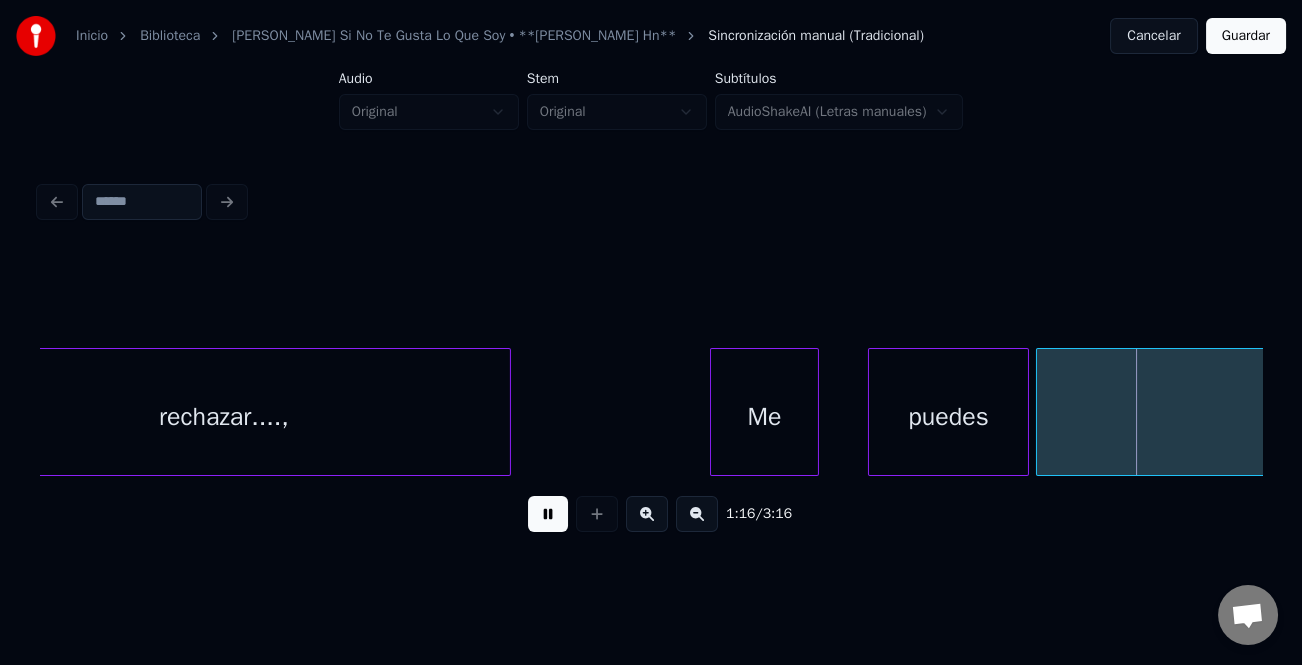 click at bounding box center [714, 412] 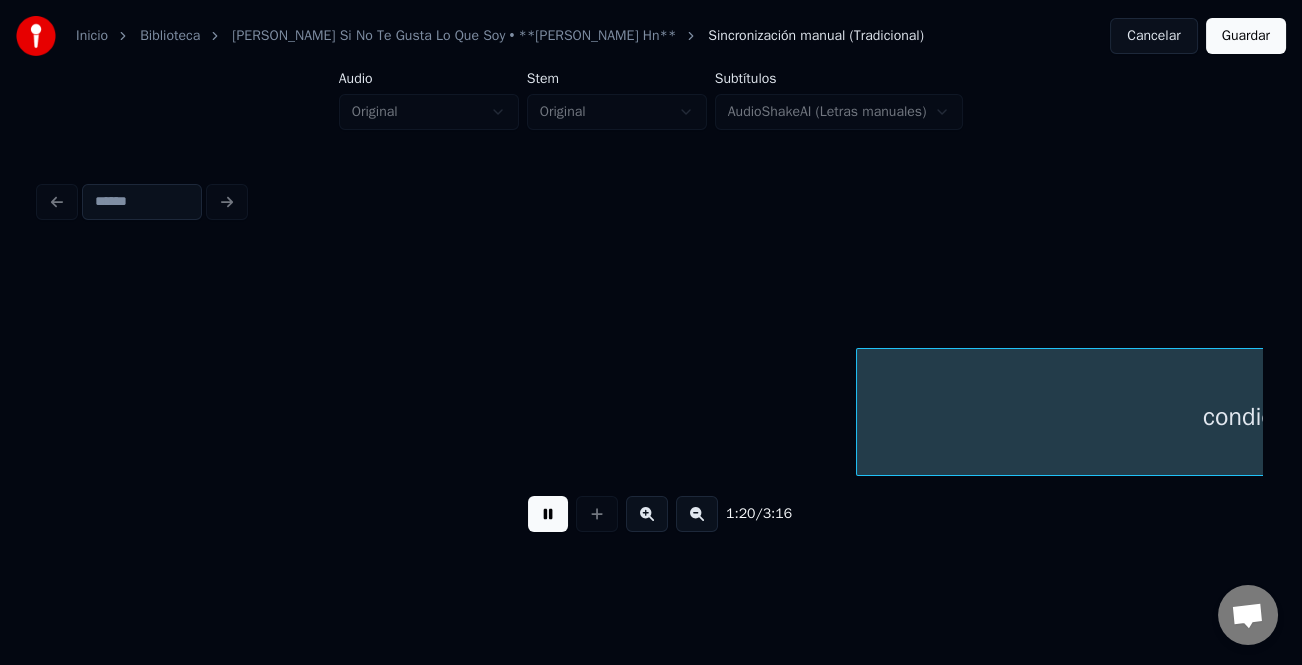 scroll, scrollTop: 0, scrollLeft: 28187, axis: horizontal 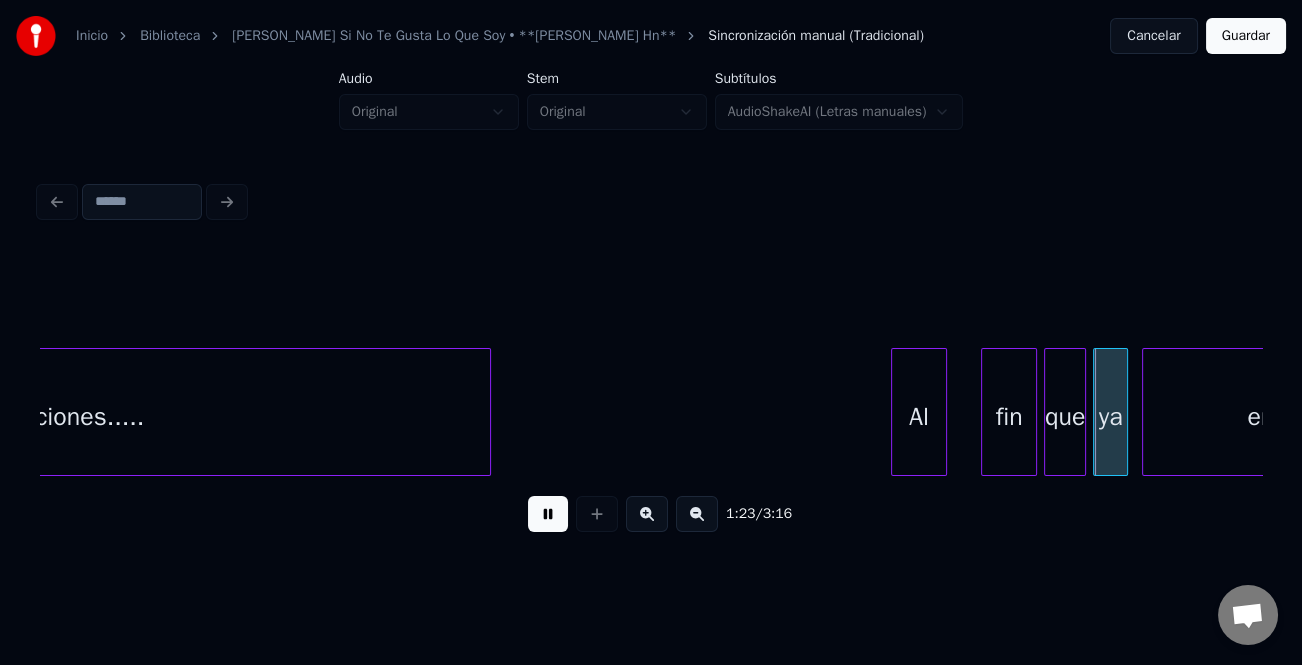 click on "Al" at bounding box center [919, 417] 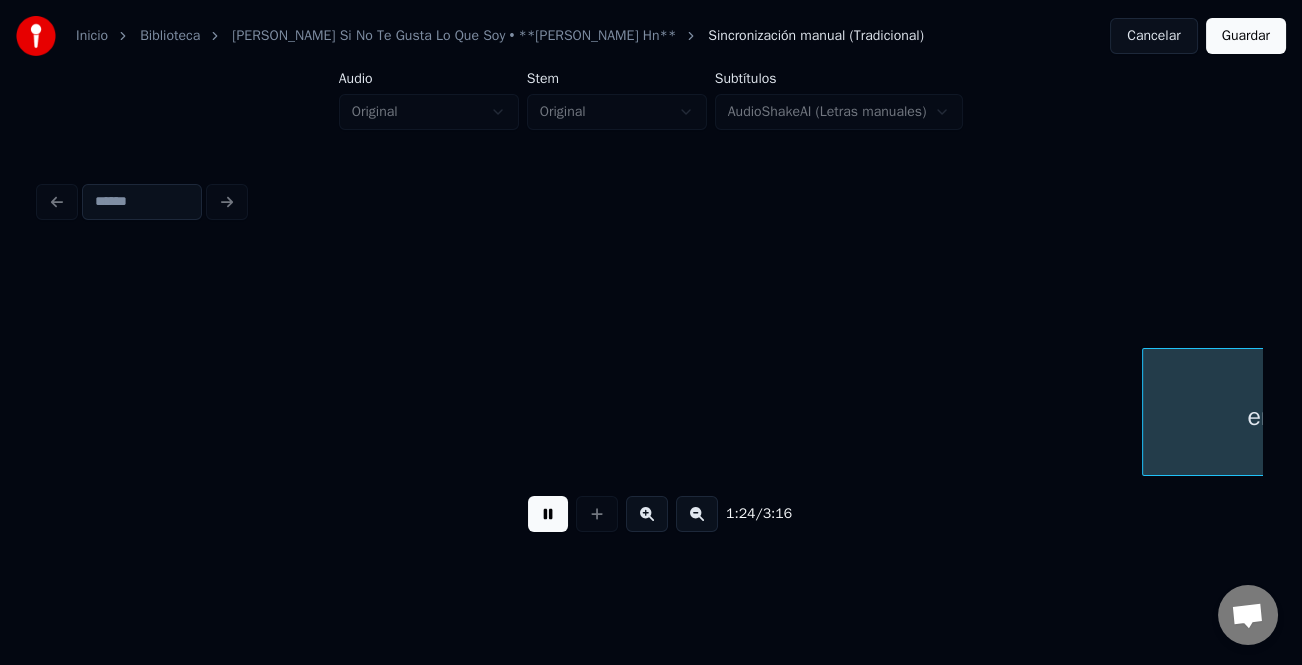 scroll, scrollTop: 0, scrollLeft: 29411, axis: horizontal 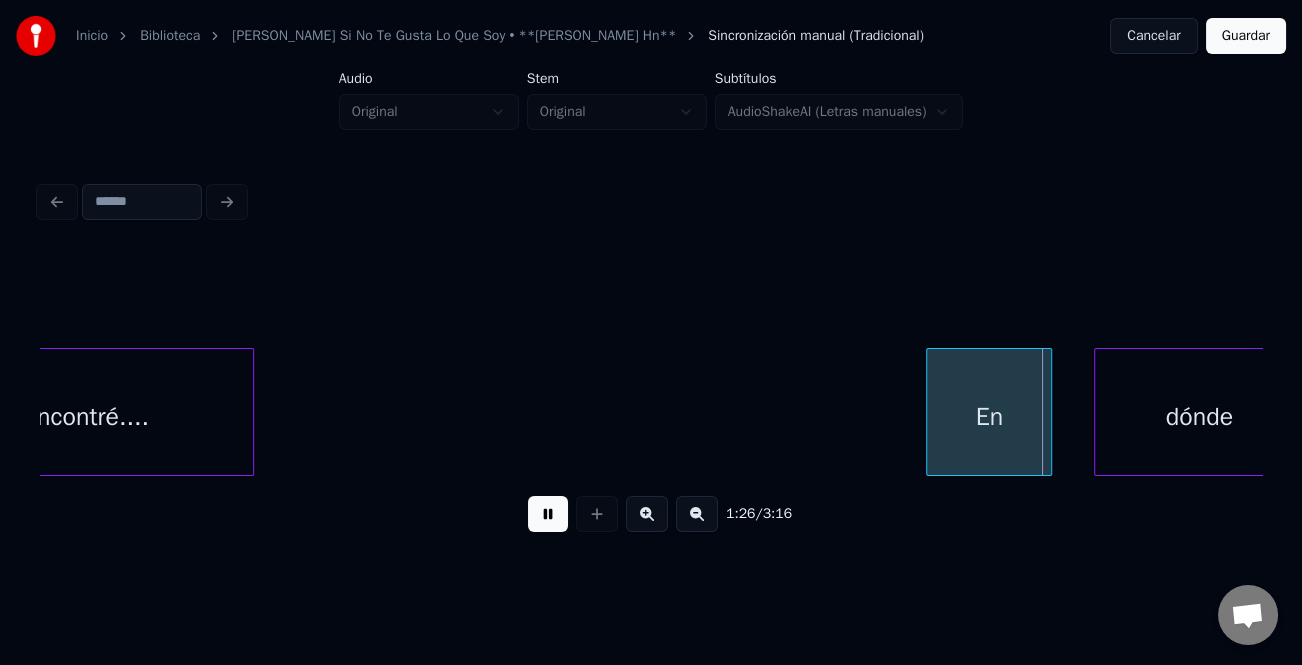 click on "En" at bounding box center [989, 417] 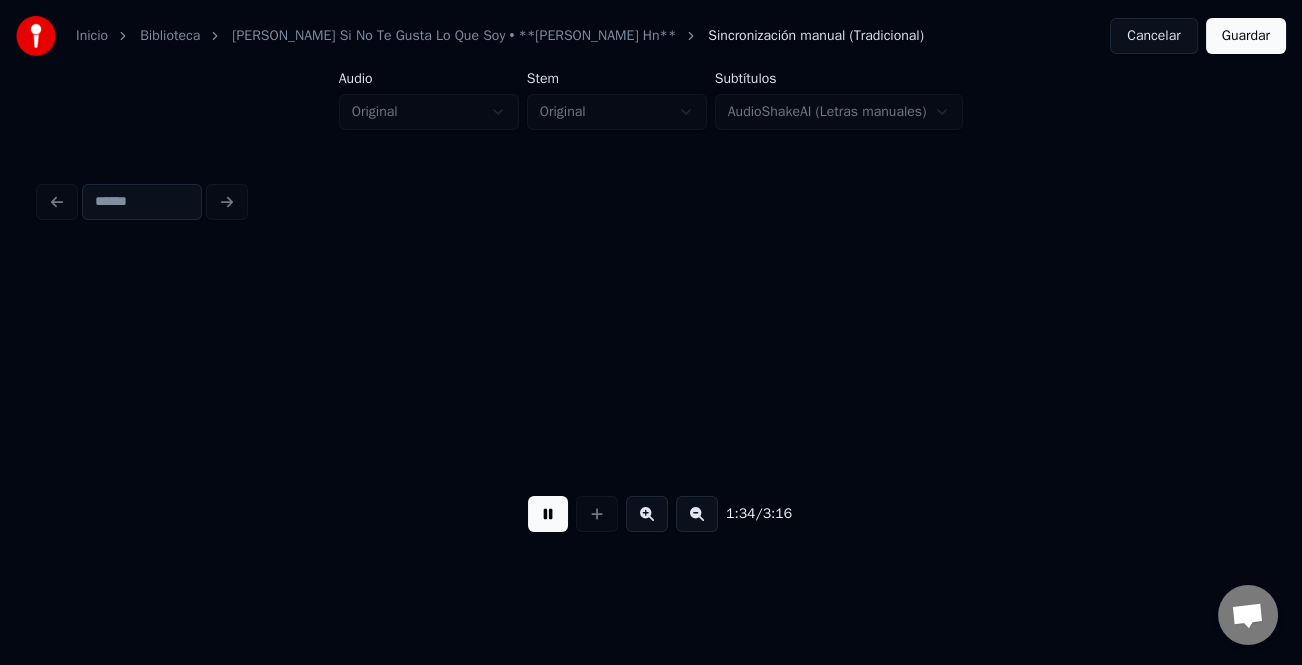 scroll, scrollTop: 0, scrollLeft: 33085, axis: horizontal 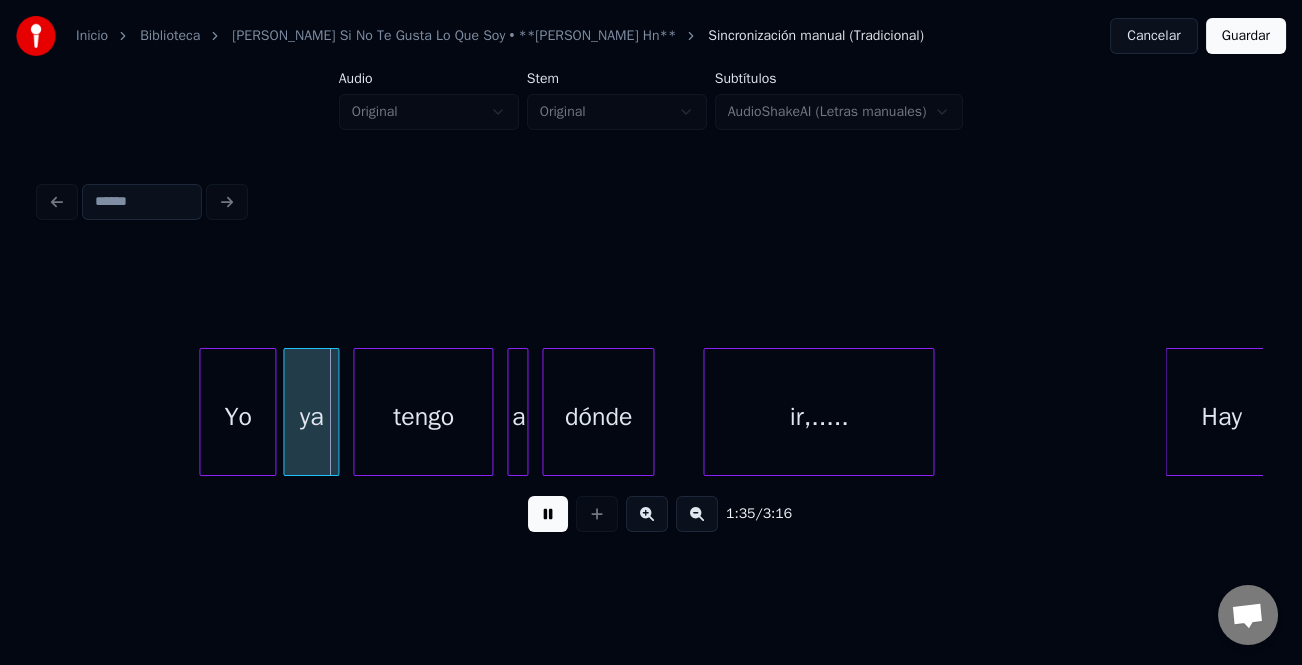click at bounding box center (548, 514) 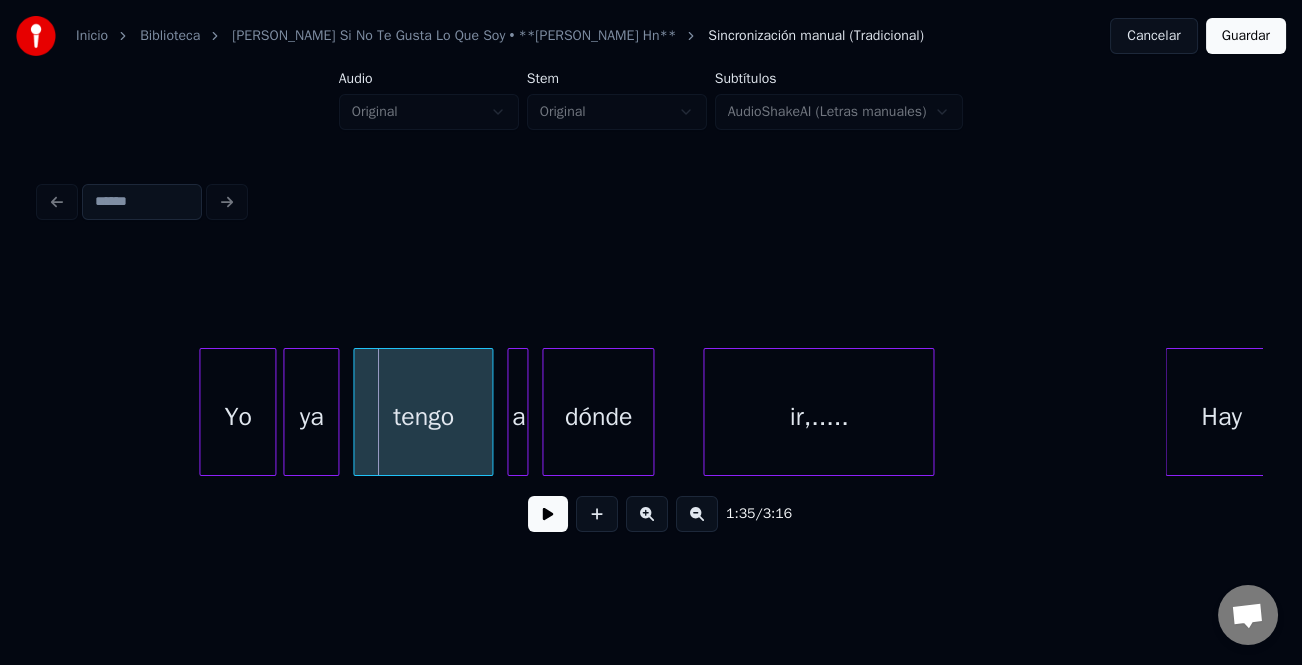 click at bounding box center [203, 412] 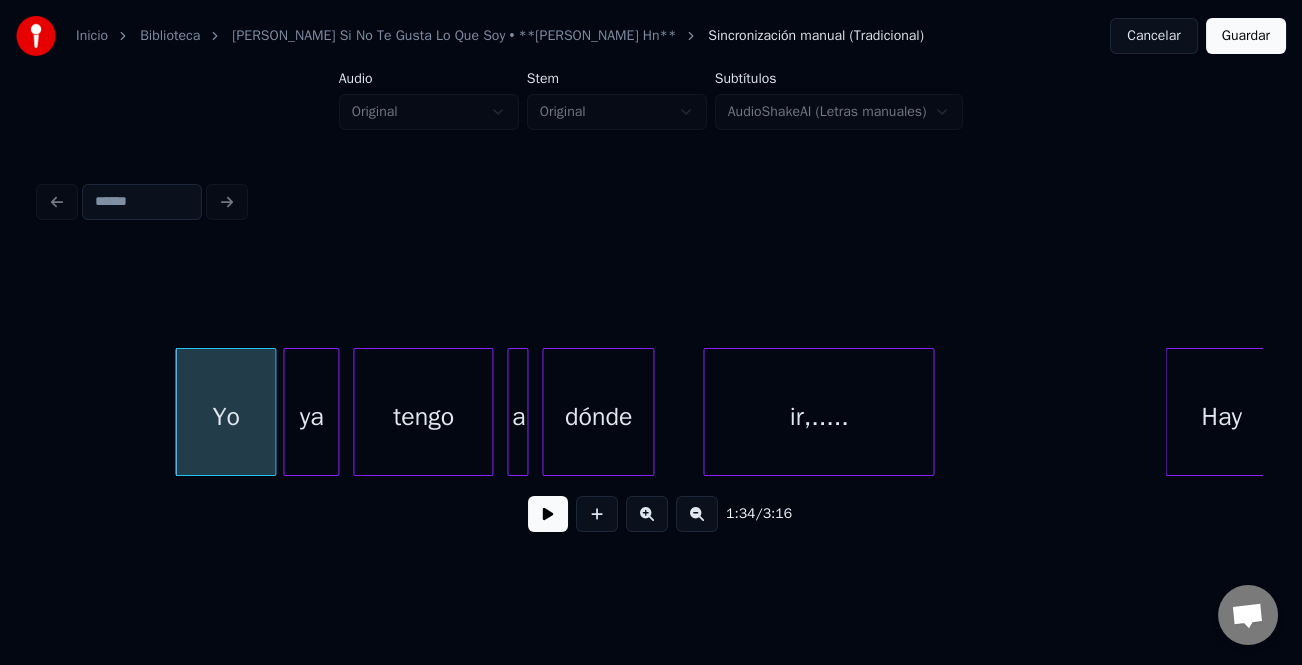 click at bounding box center [548, 514] 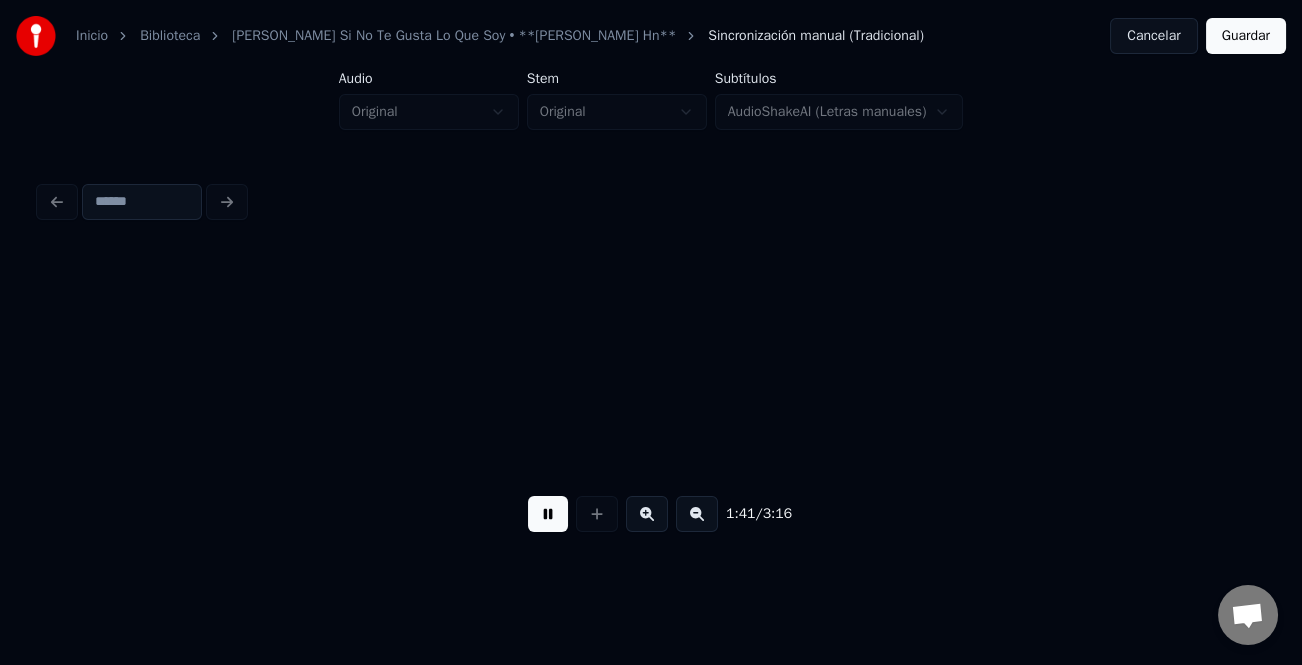 scroll, scrollTop: 0, scrollLeft: 35531, axis: horizontal 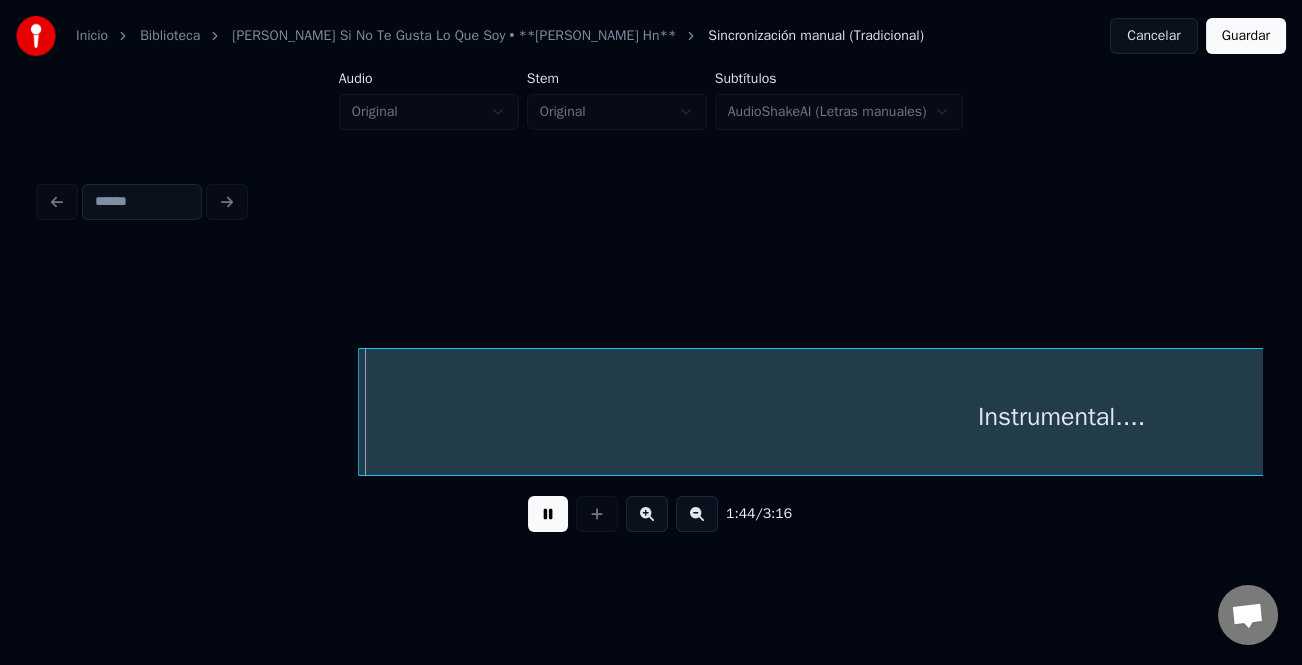 click on "Inicio Biblioteca   [PERSON_NAME]                        Si No Te Gusta Lo Que Soy • **[PERSON_NAME] Hn** Sincronización manual (Tradicional) Cancelar Guardar Audio Original Stem Original Subtítulos AudioShakeAI (Letras manuales) 1:44  /  3:16" at bounding box center (651, 296) 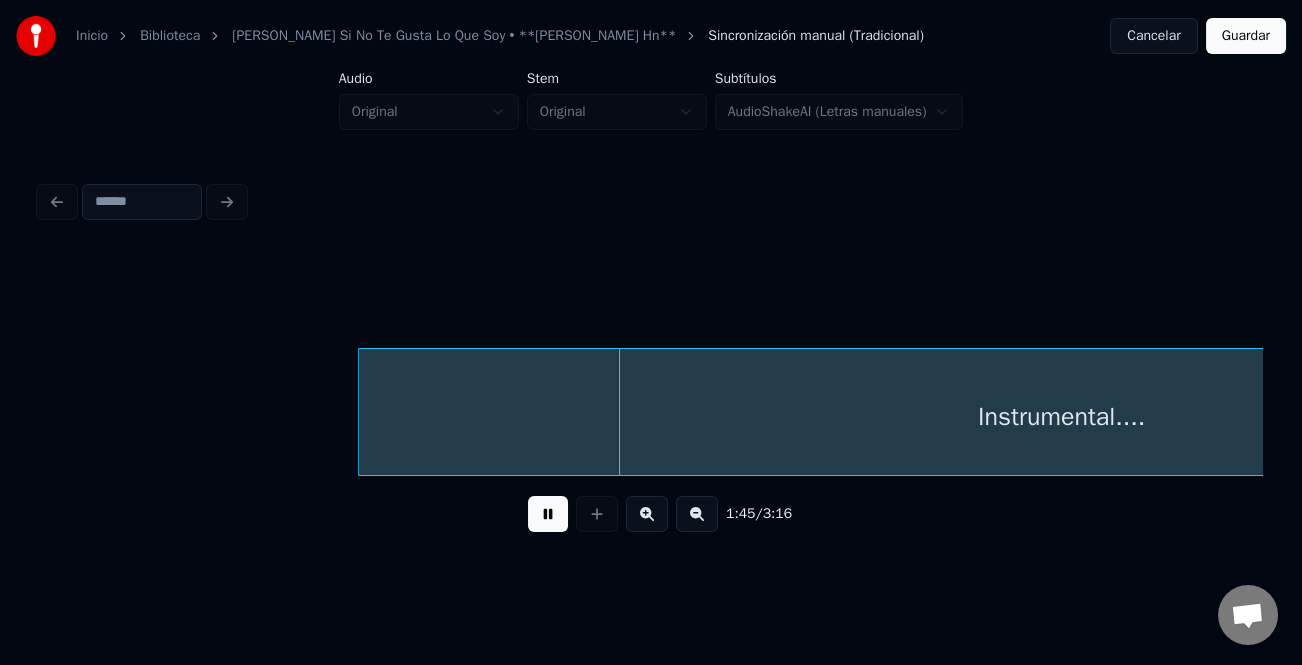 click at bounding box center [697, 514] 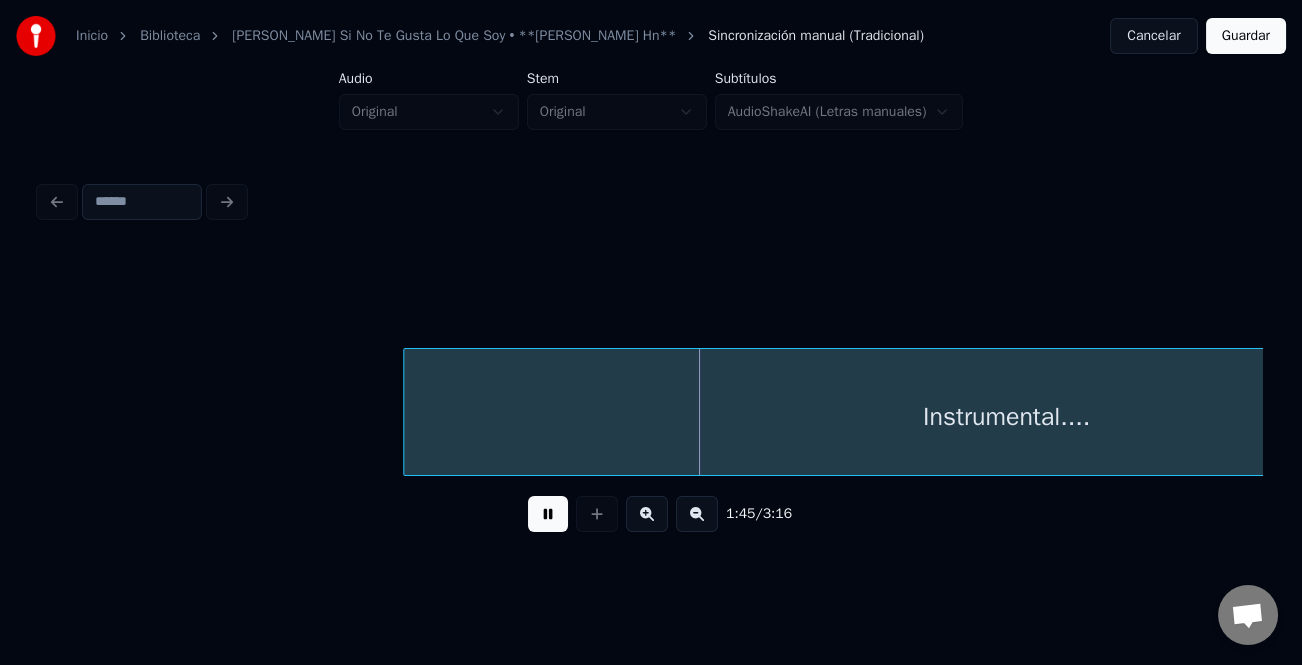 click at bounding box center [697, 514] 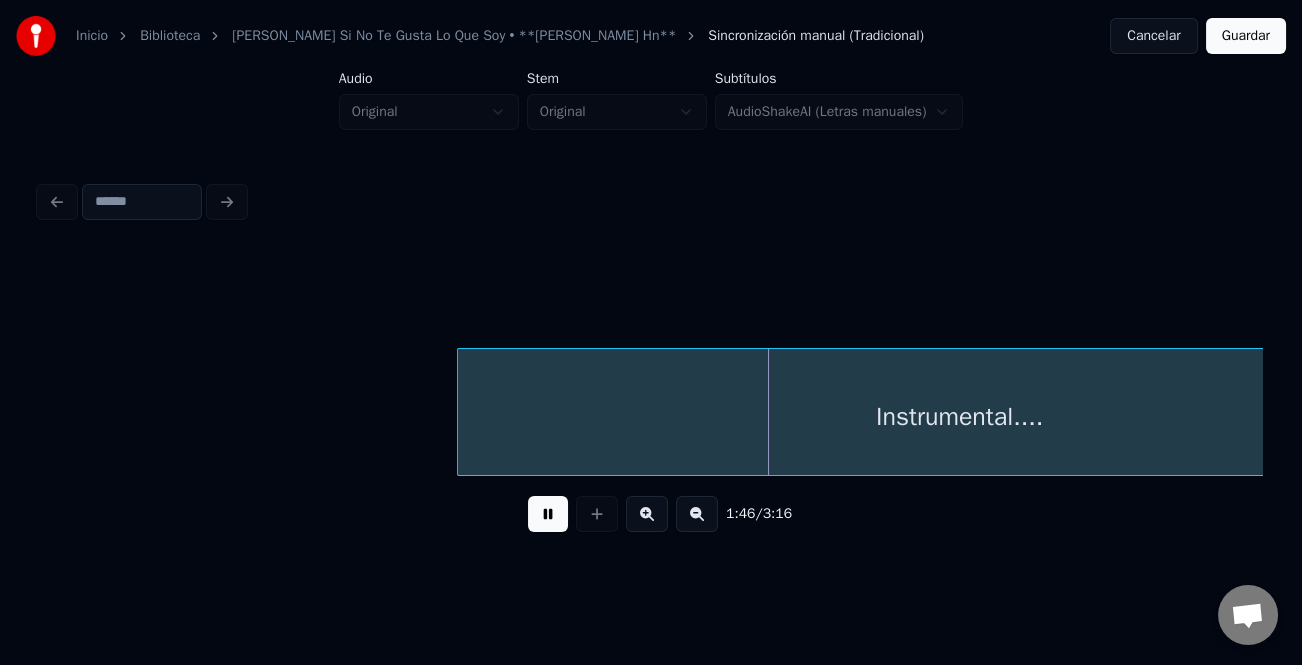 click at bounding box center (697, 514) 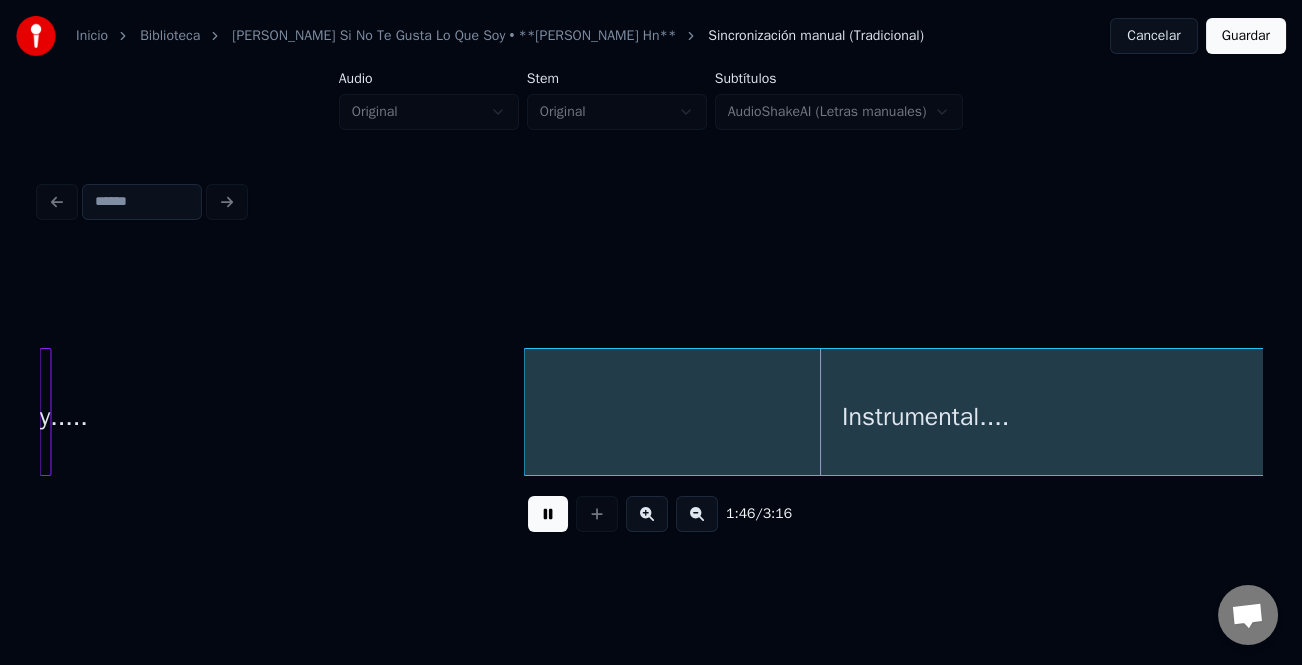 click at bounding box center (697, 514) 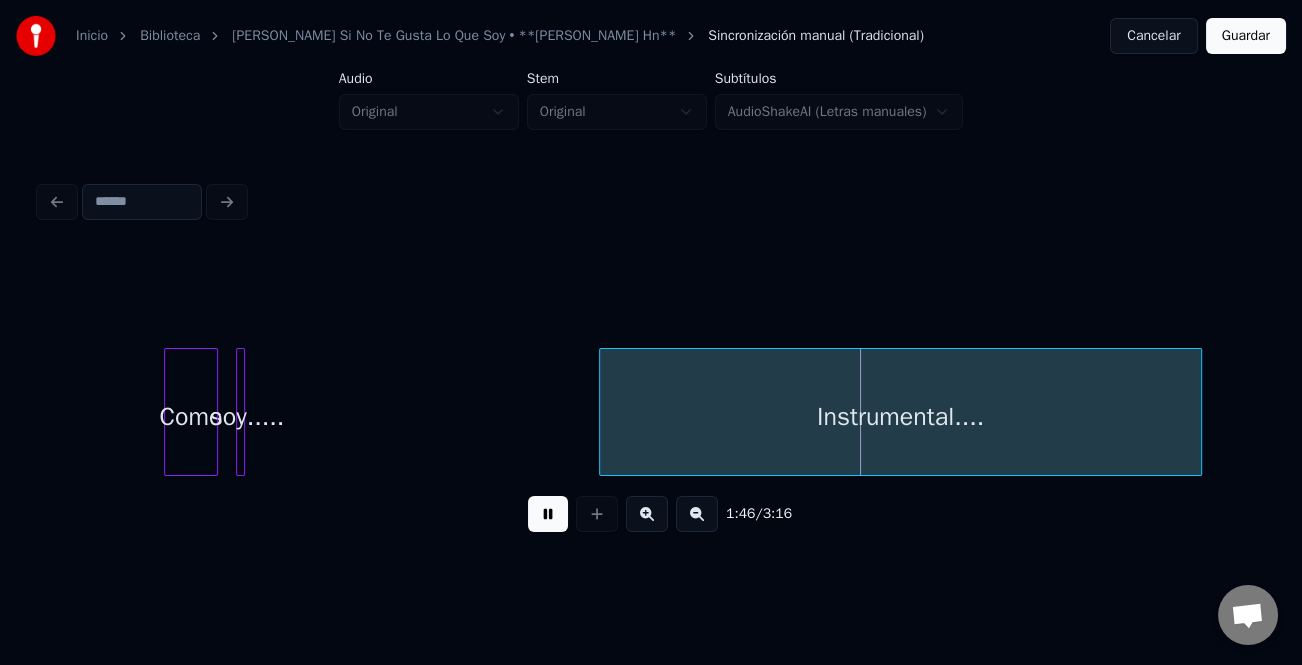 click at bounding box center (697, 514) 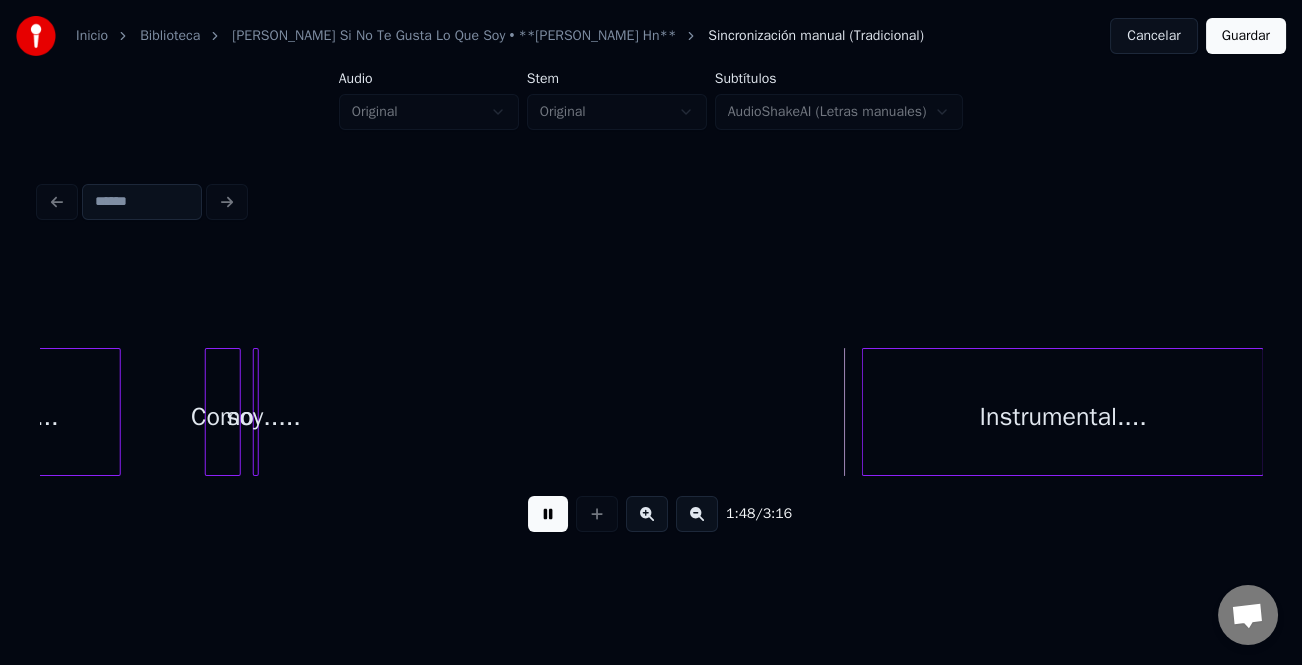 click on "Instrumental...." at bounding box center (1063, 417) 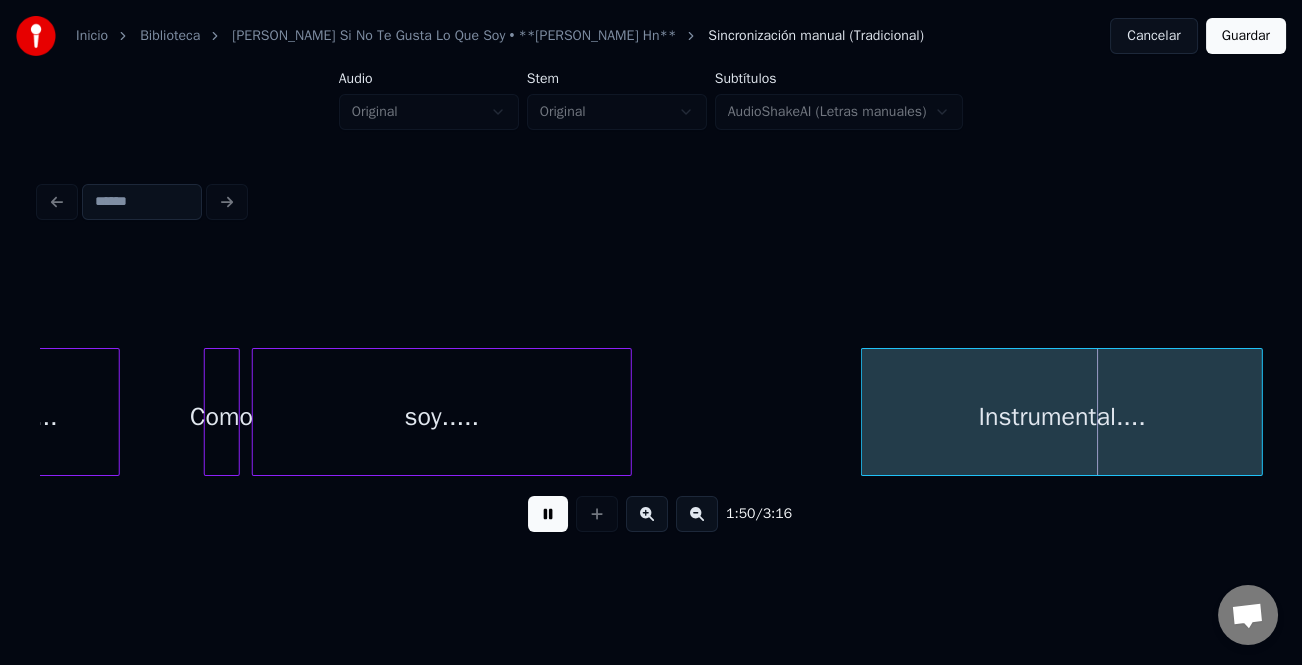 click at bounding box center [628, 412] 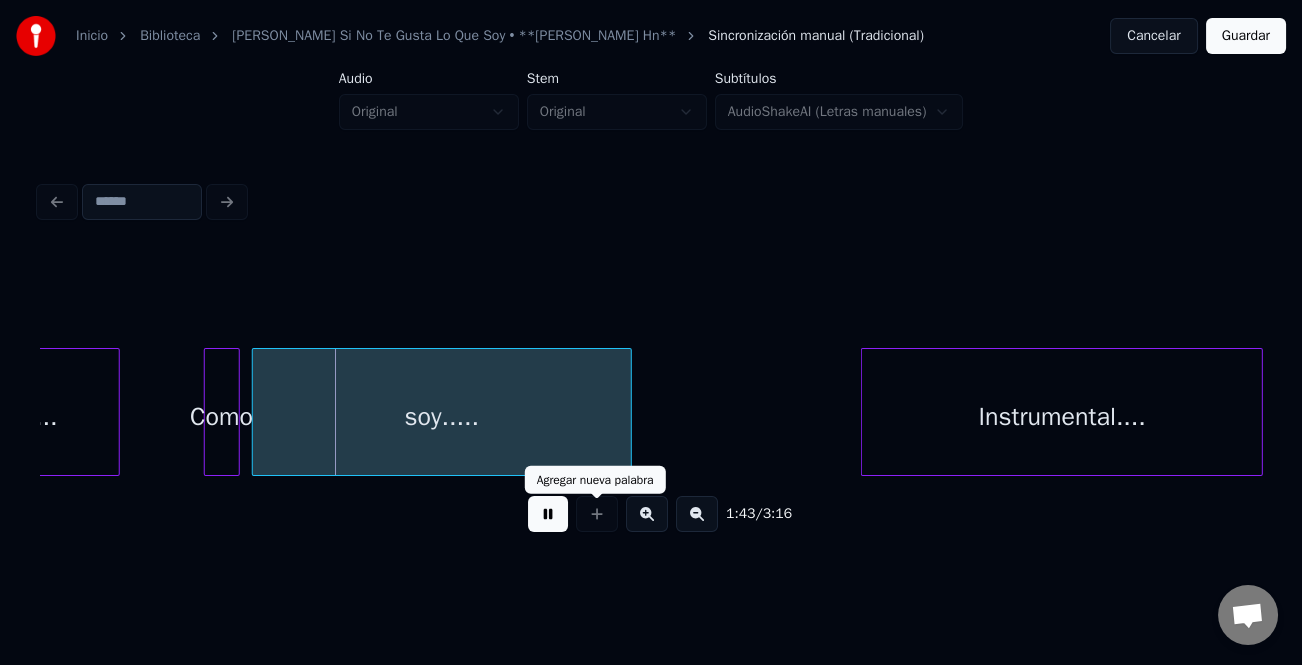 drag, startPoint x: 545, startPoint y: 520, endPoint x: 606, endPoint y: 519, distance: 61.008198 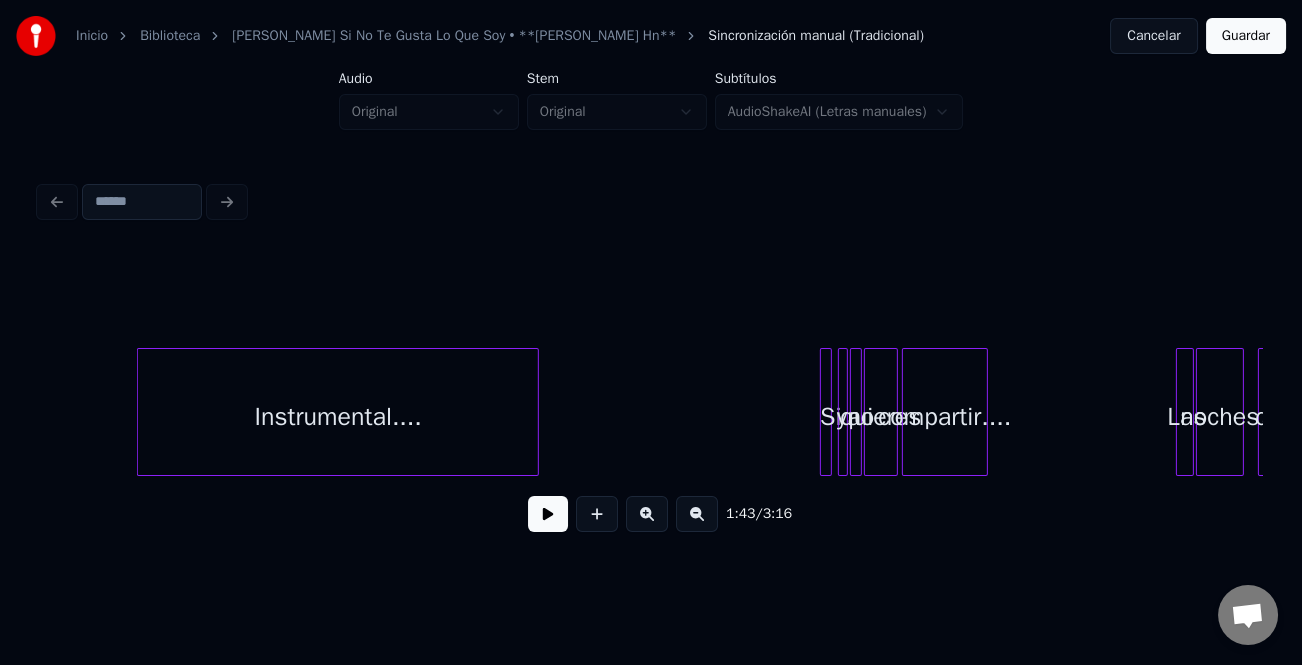scroll, scrollTop: 0, scrollLeft: 10890, axis: horizontal 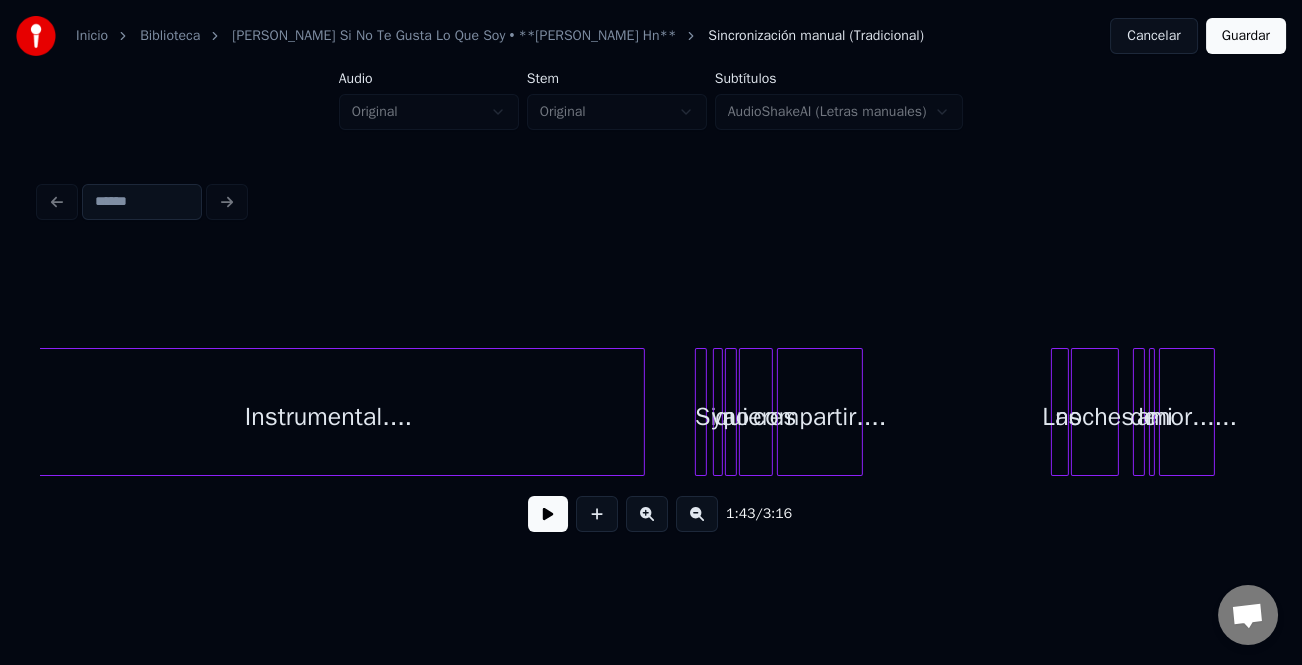 click at bounding box center (641, 412) 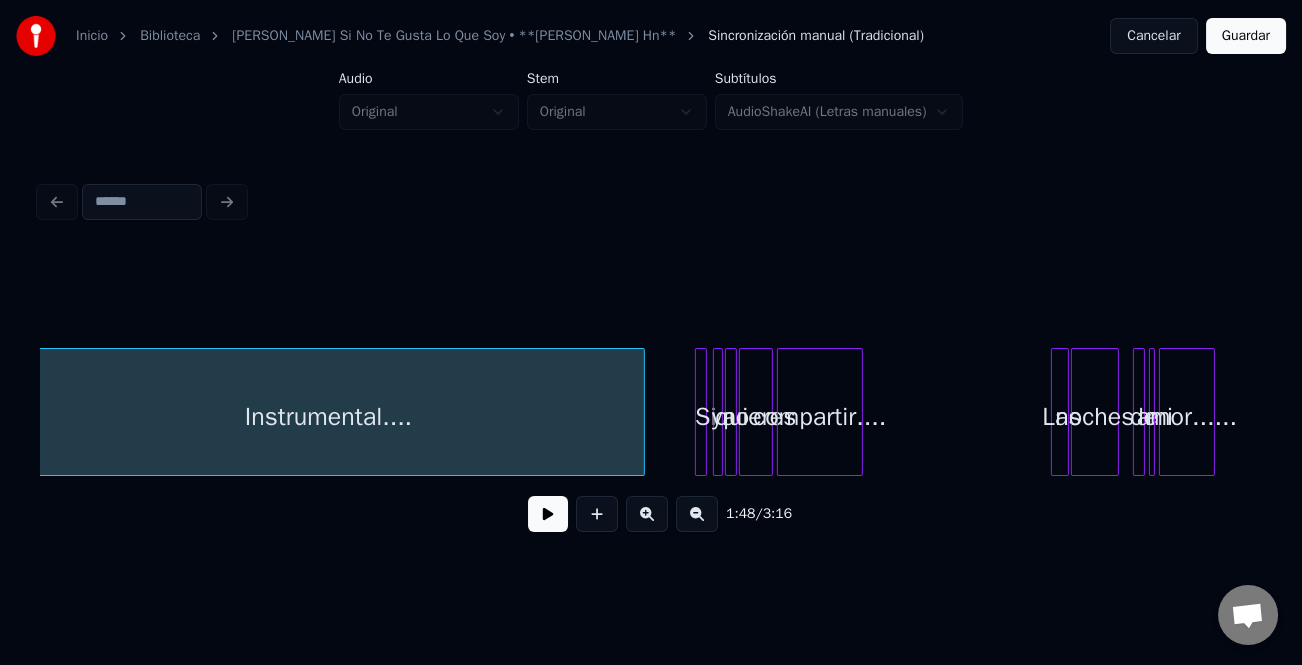 scroll, scrollTop: 0, scrollLeft: 10861, axis: horizontal 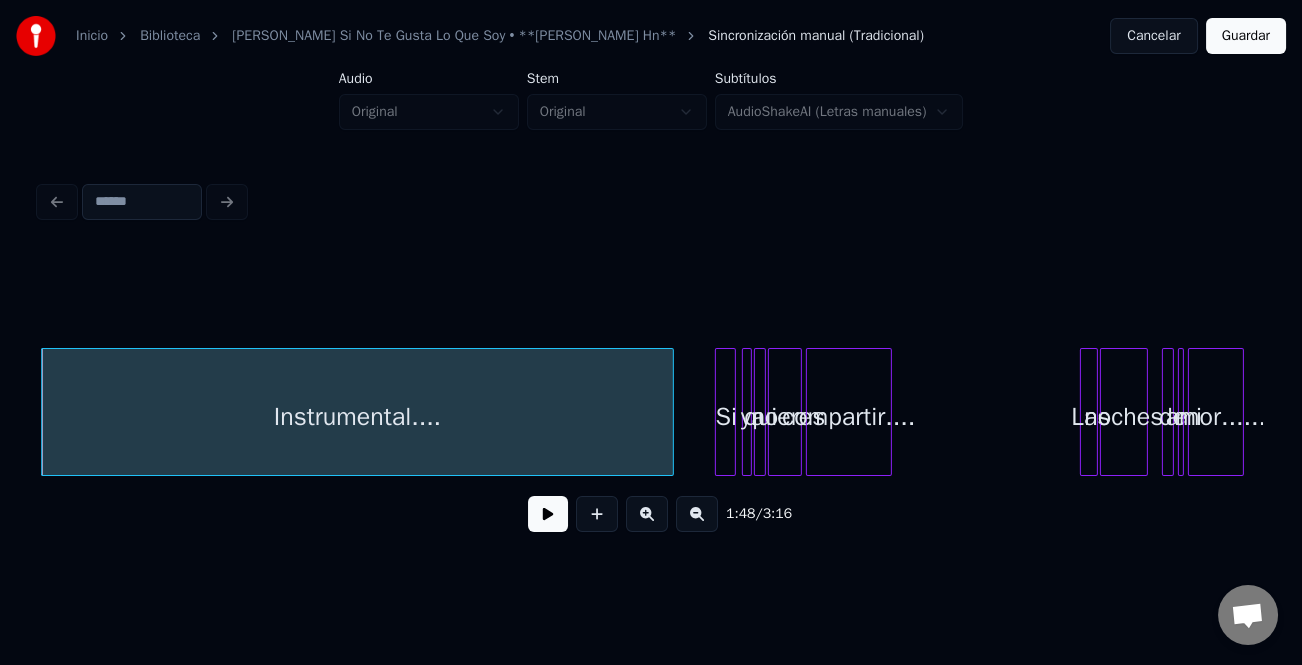 click at bounding box center [719, 412] 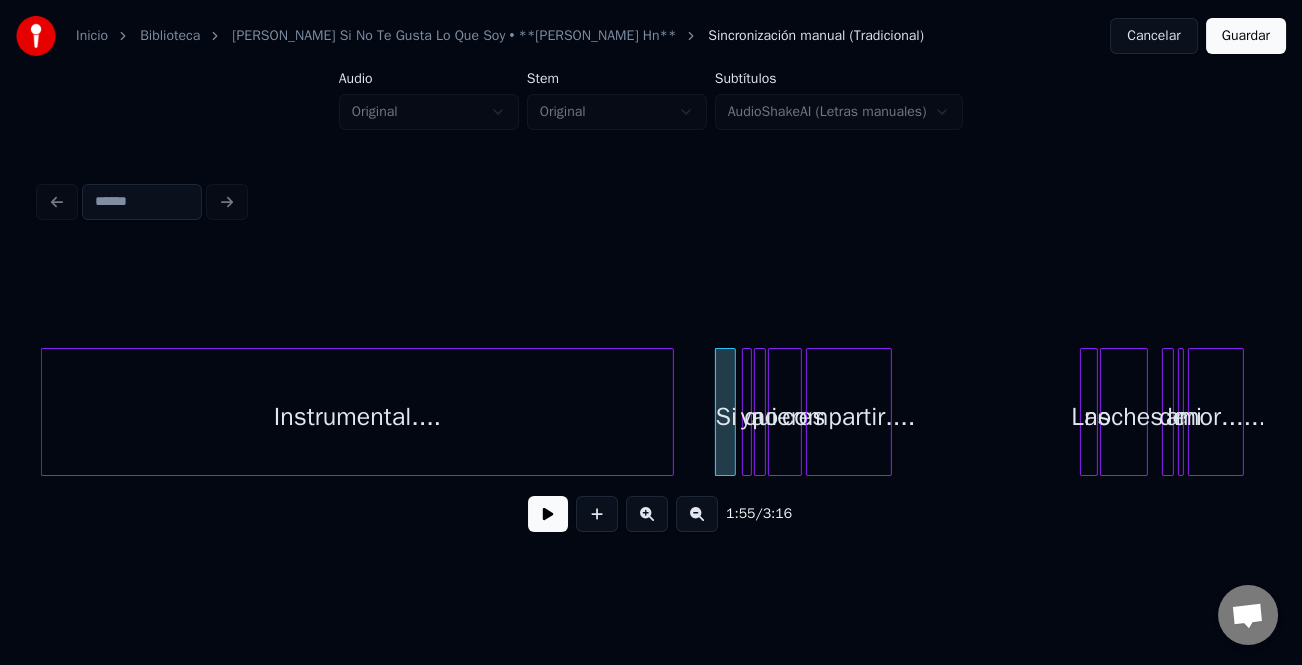 click on "Instrumental.... Si ya no quieres compartir.... Las noches de mi amor......" at bounding box center (-1009, 412) 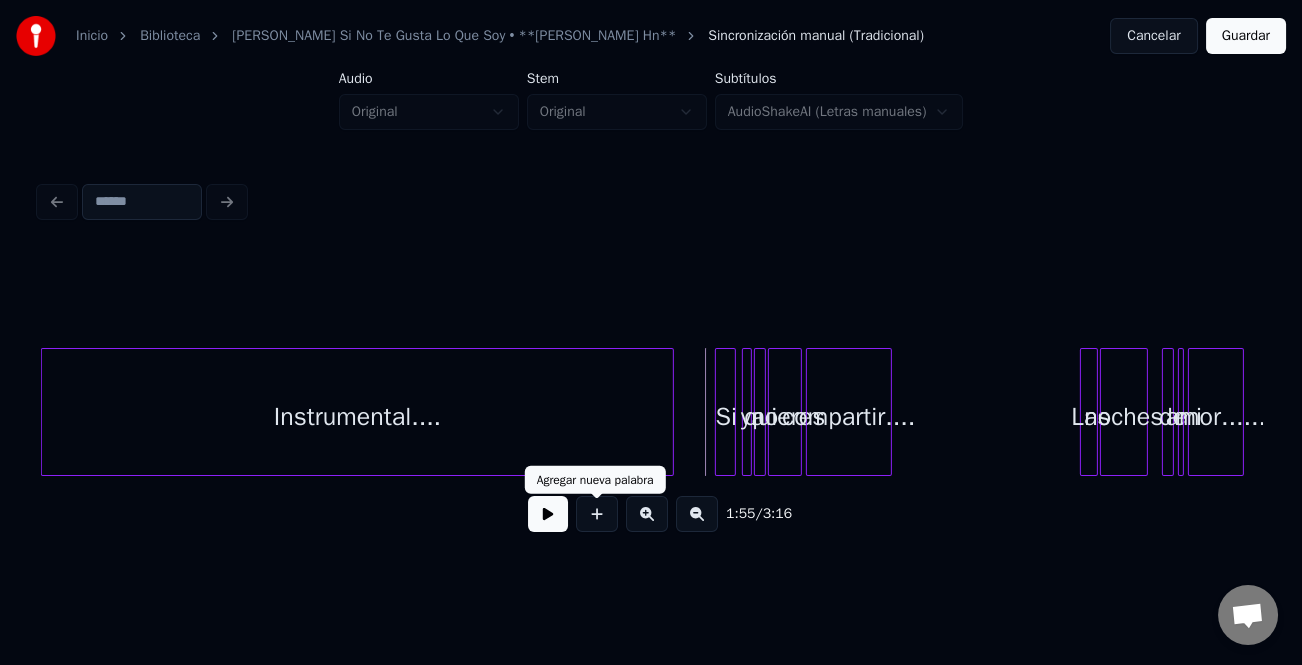 click at bounding box center (548, 514) 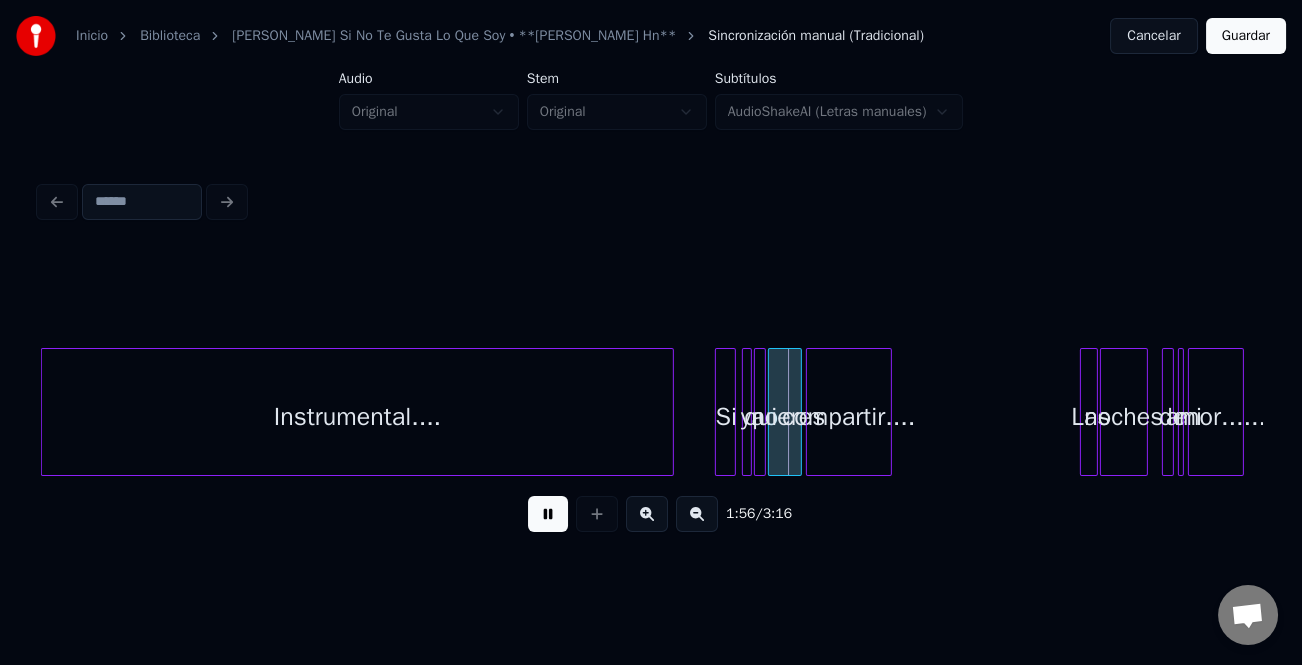 click at bounding box center [697, 514] 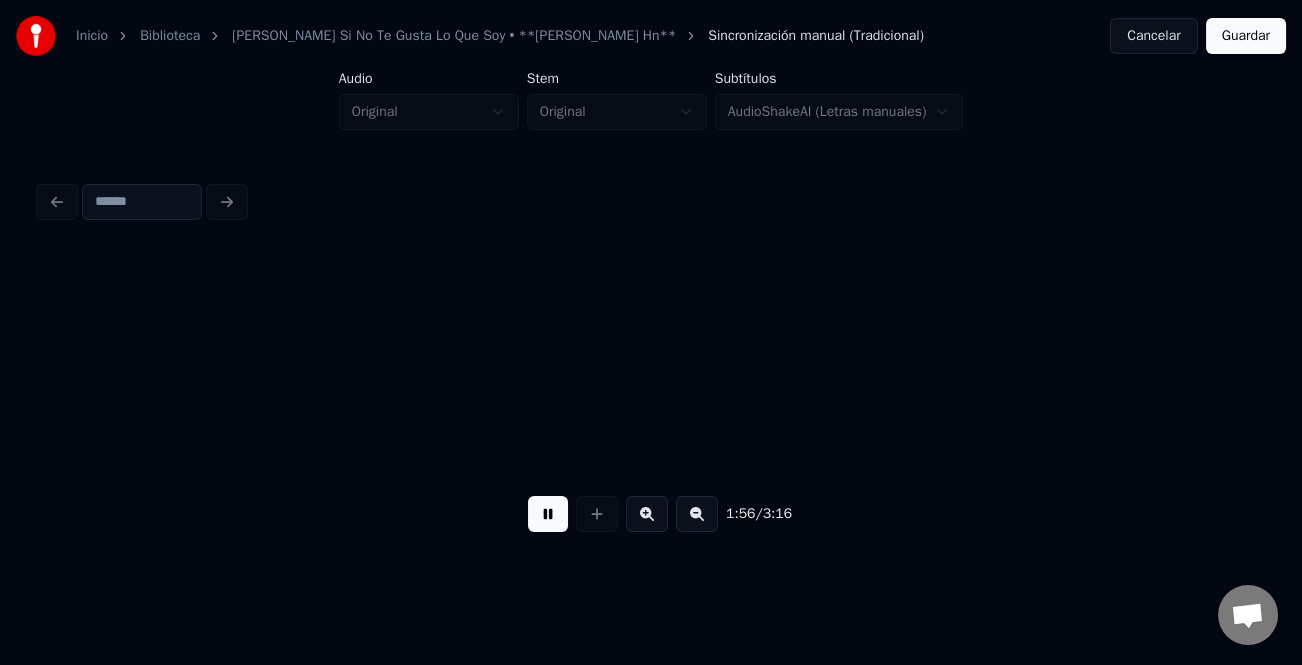 scroll, scrollTop: 0, scrollLeft: 5048, axis: horizontal 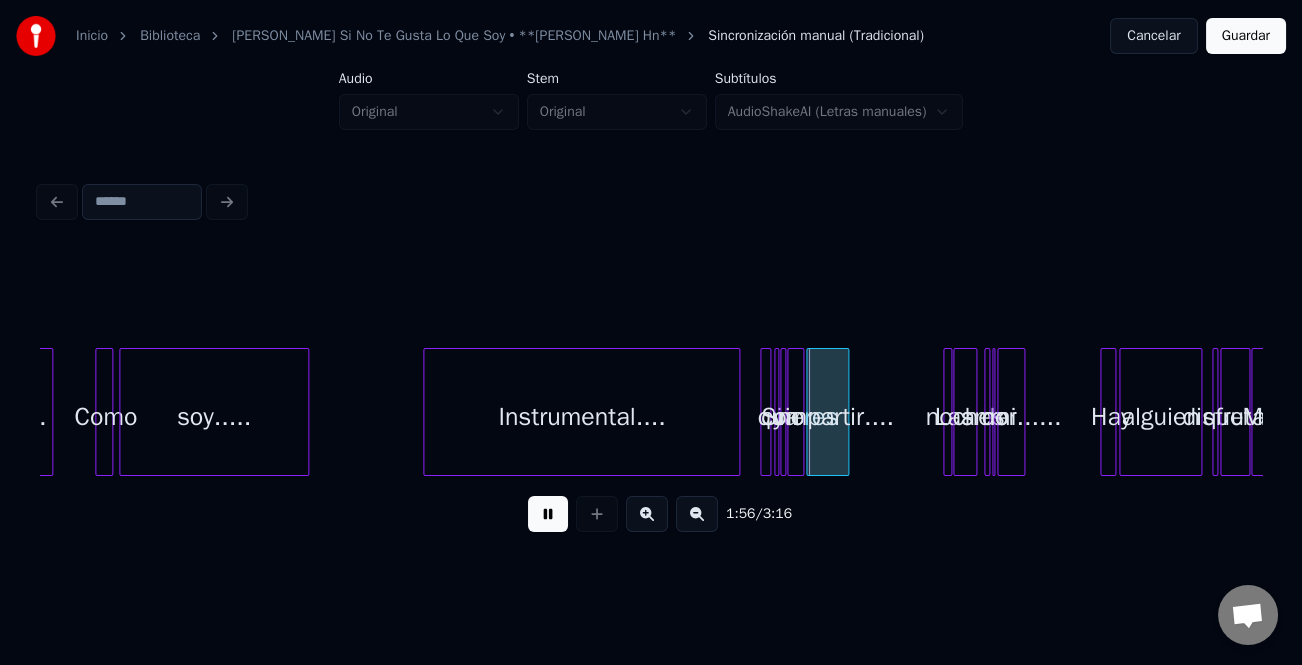 click at bounding box center (697, 514) 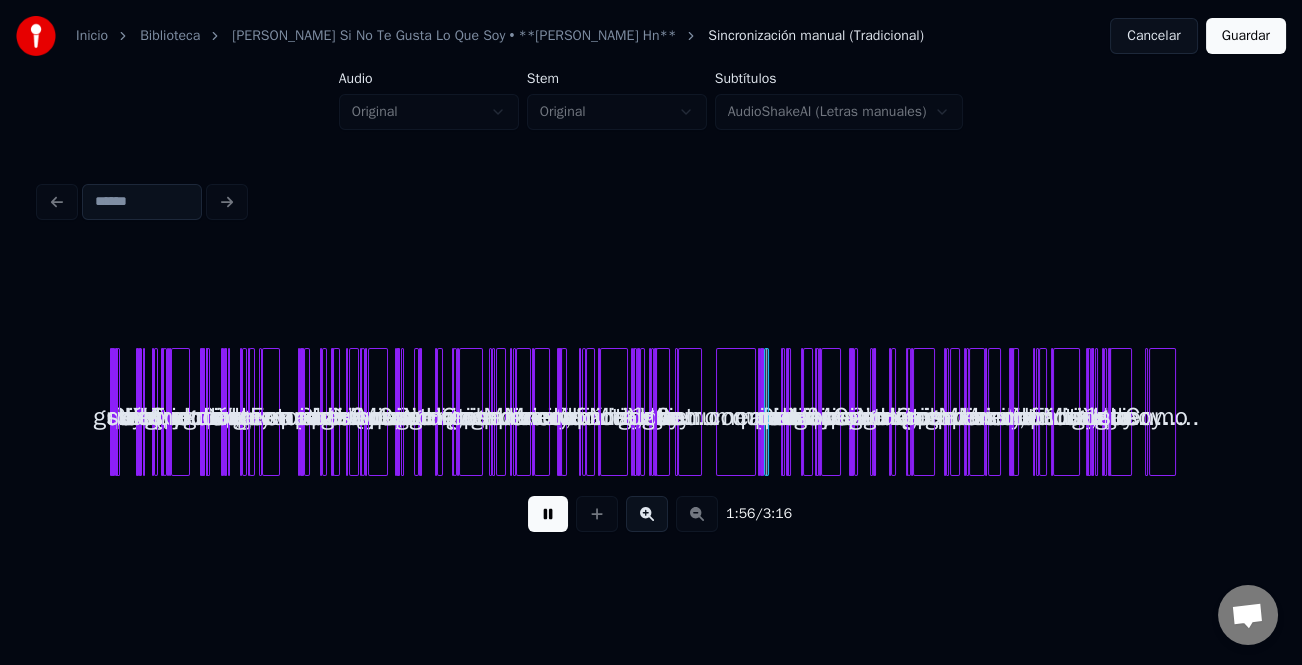 scroll, scrollTop: 0, scrollLeft: 0, axis: both 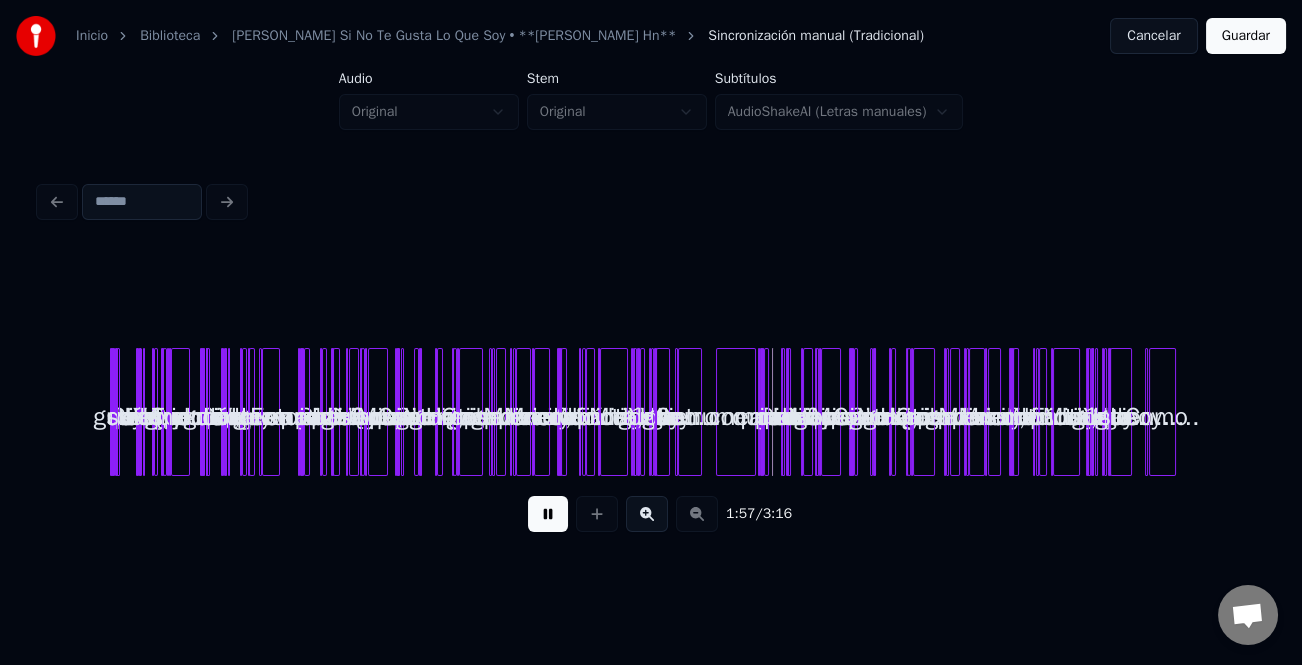 click at bounding box center (647, 514) 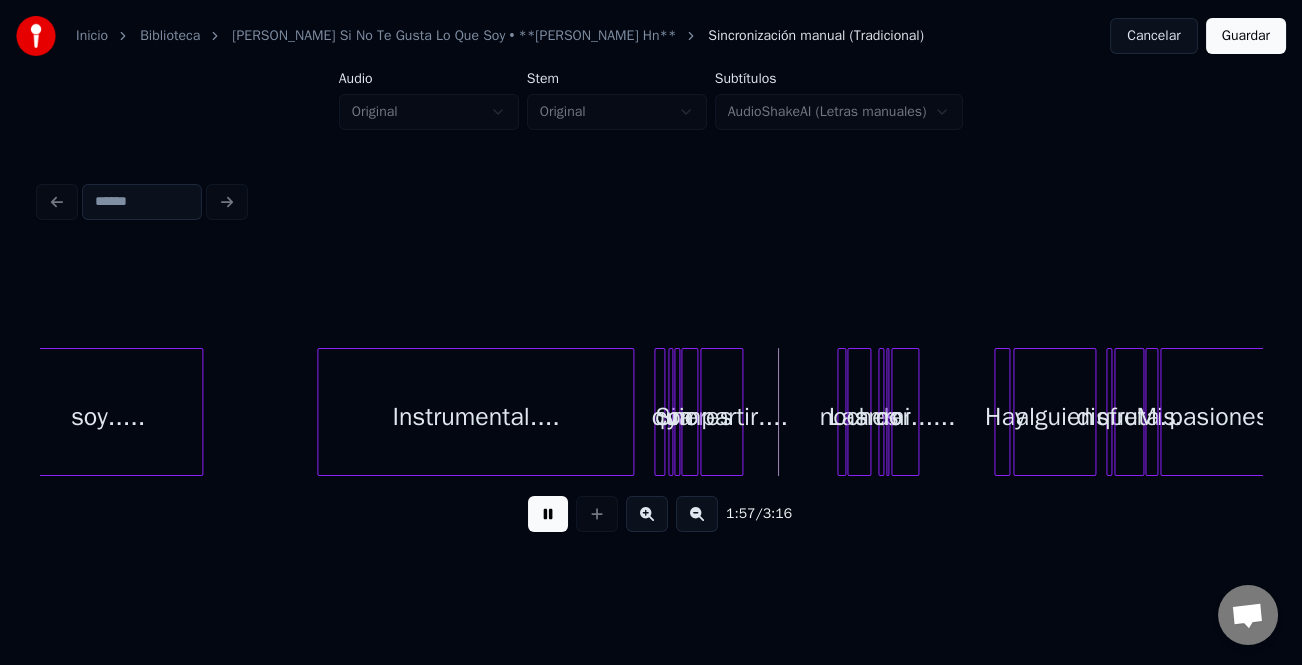 click at bounding box center (647, 514) 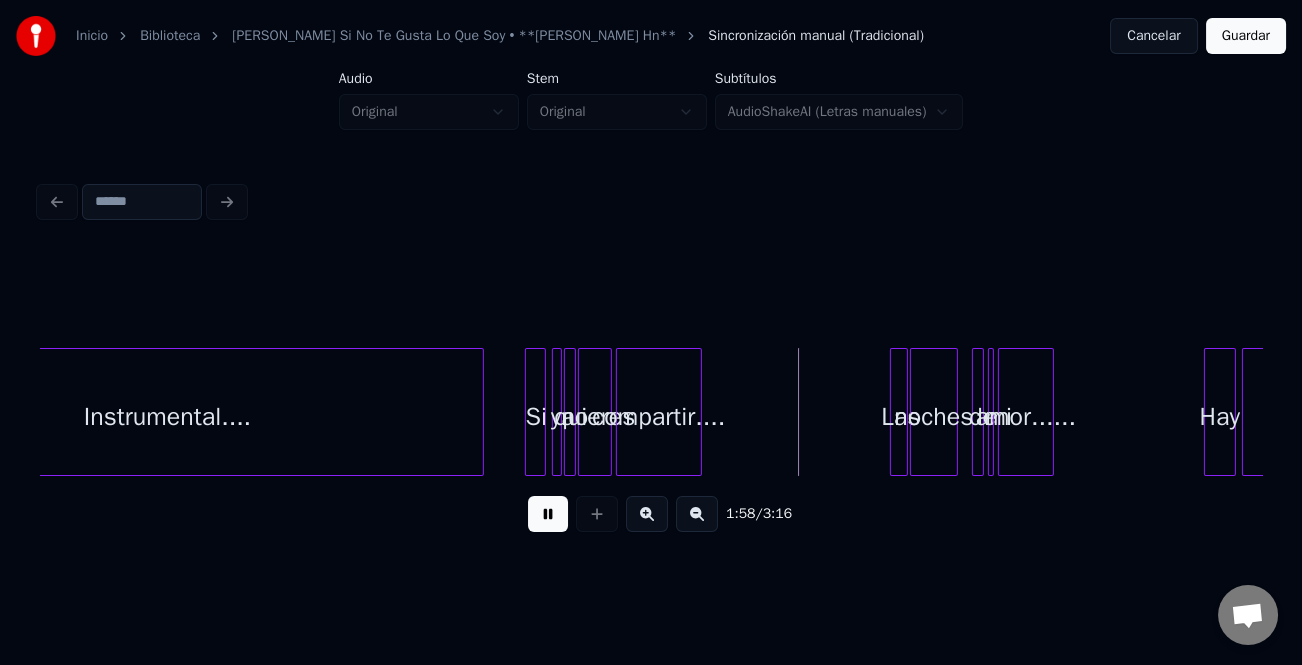 click at bounding box center (647, 514) 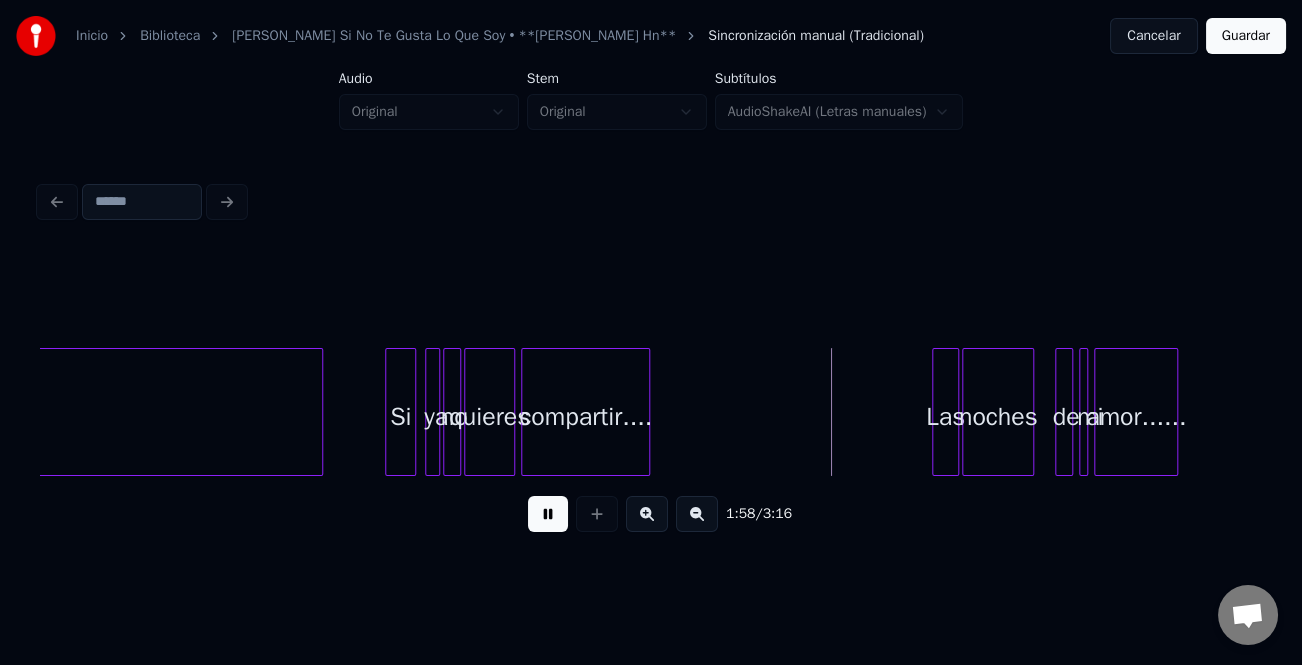 click at bounding box center [647, 514] 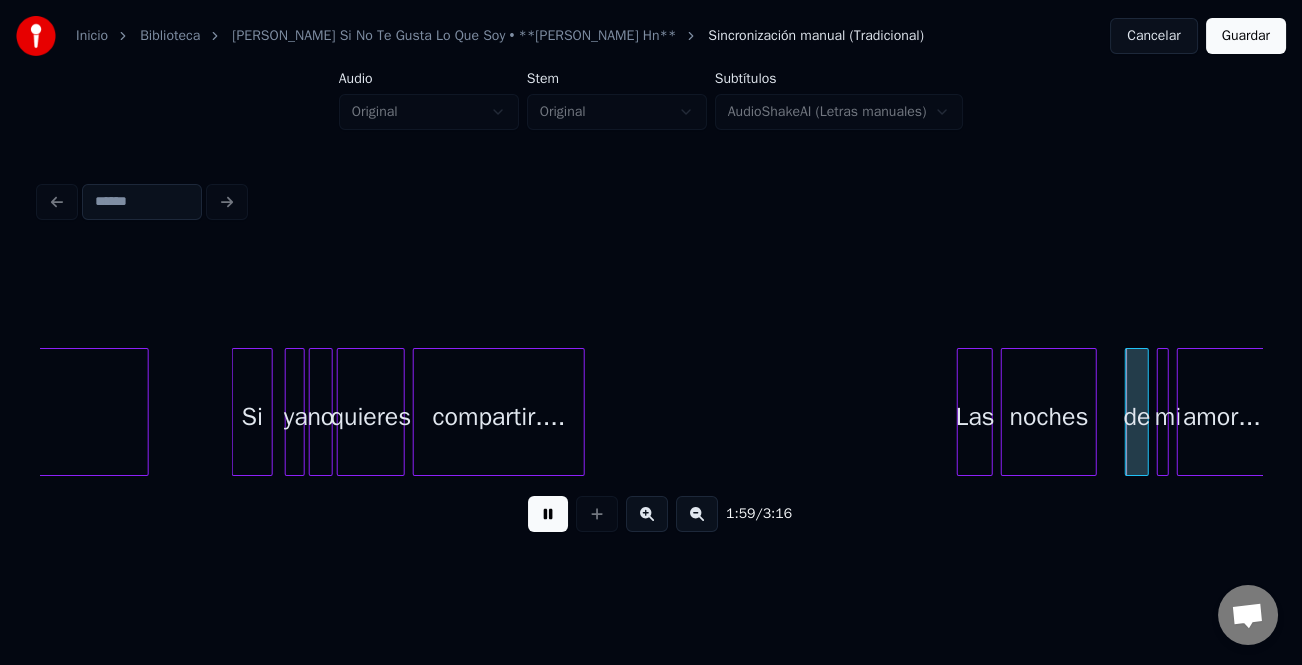 click on "Las" at bounding box center (975, 417) 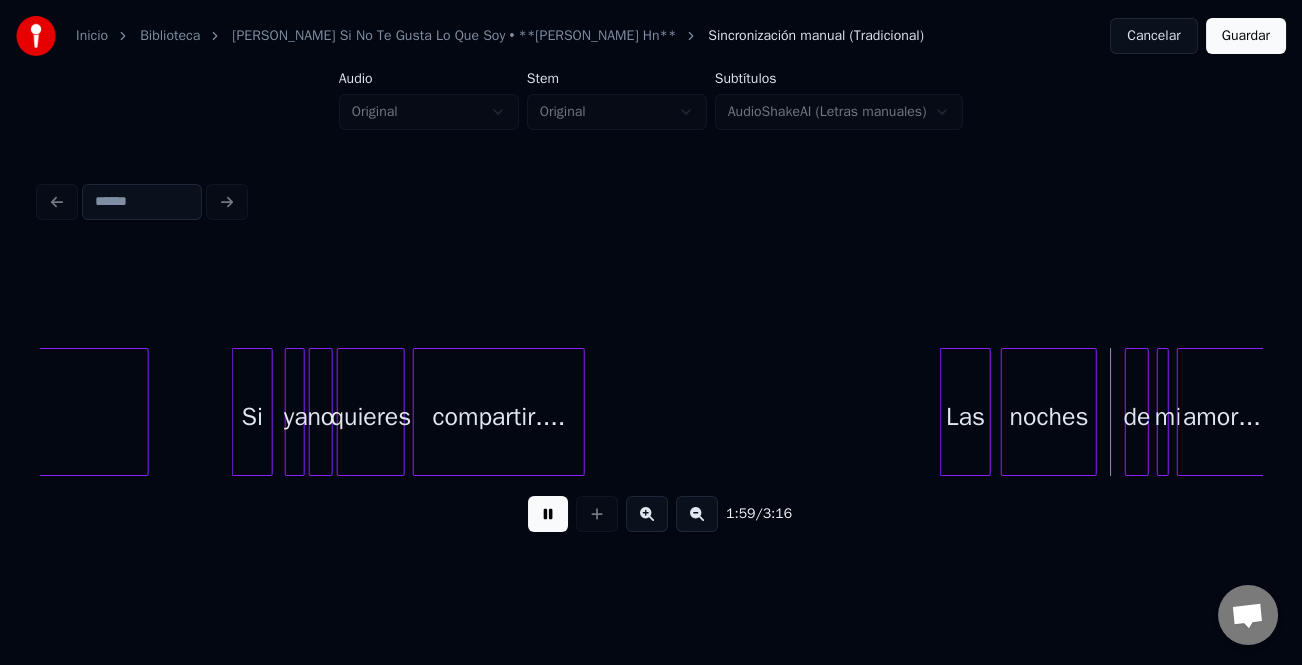 click at bounding box center [944, 412] 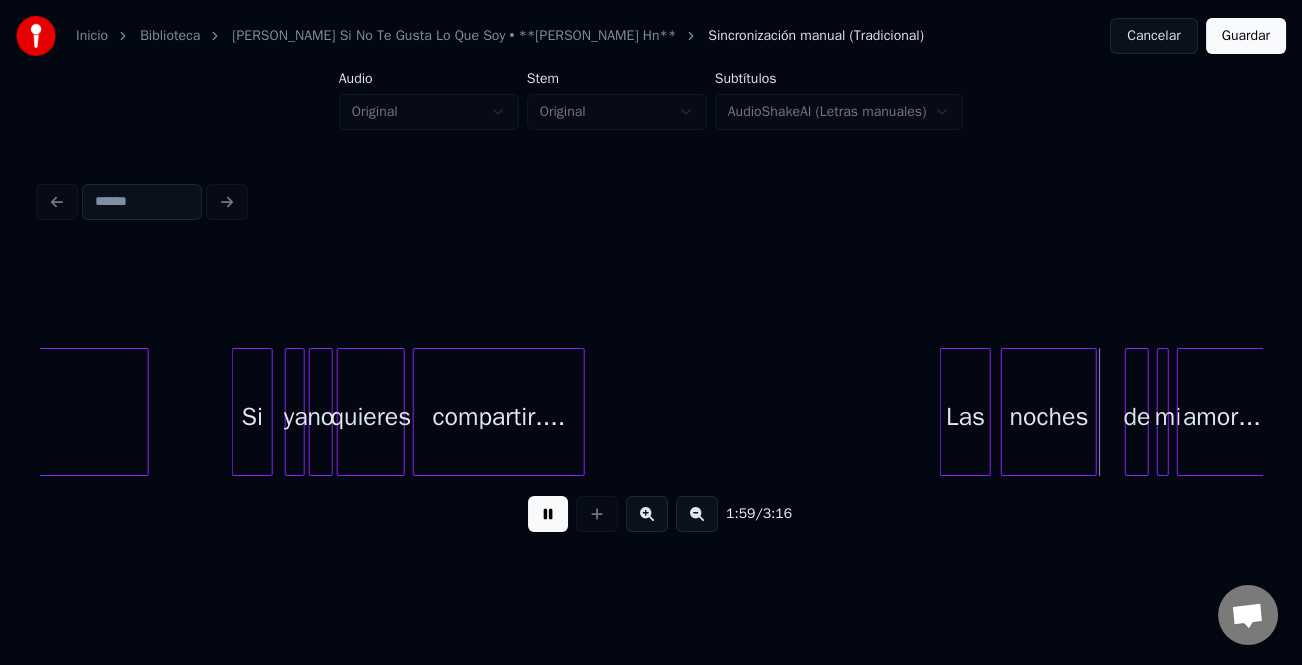click at bounding box center (647, 514) 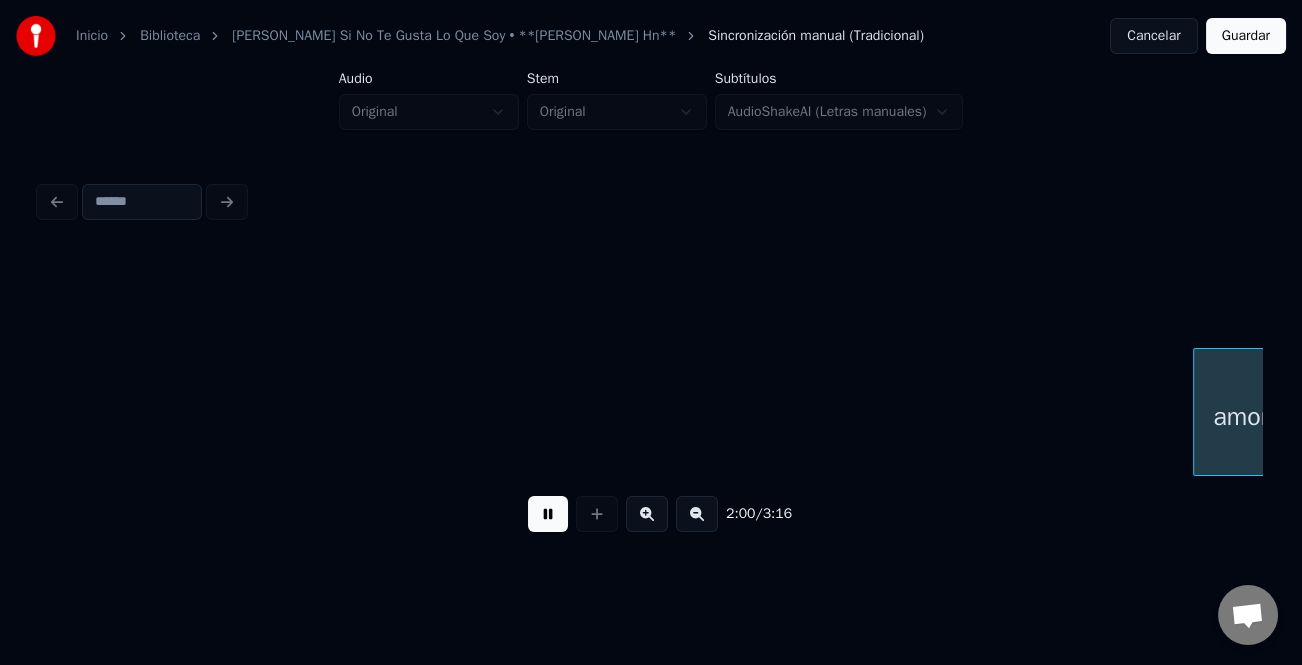 scroll, scrollTop: 0, scrollLeft: 30090, axis: horizontal 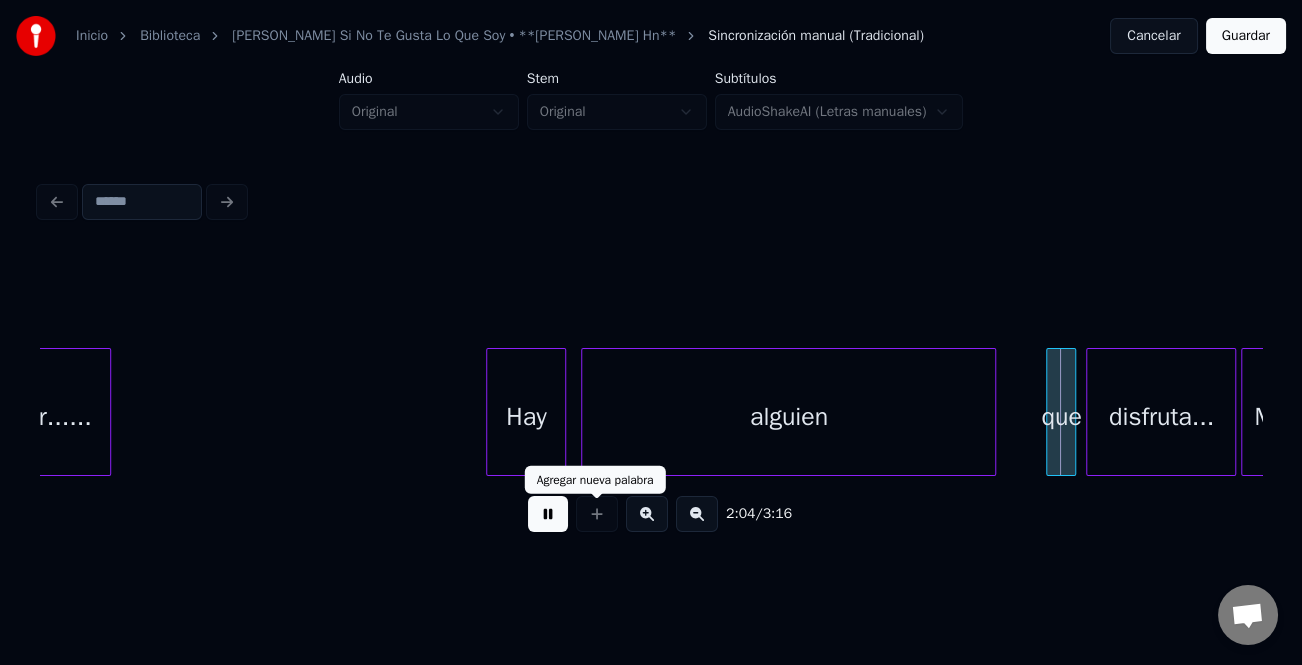 click at bounding box center (548, 514) 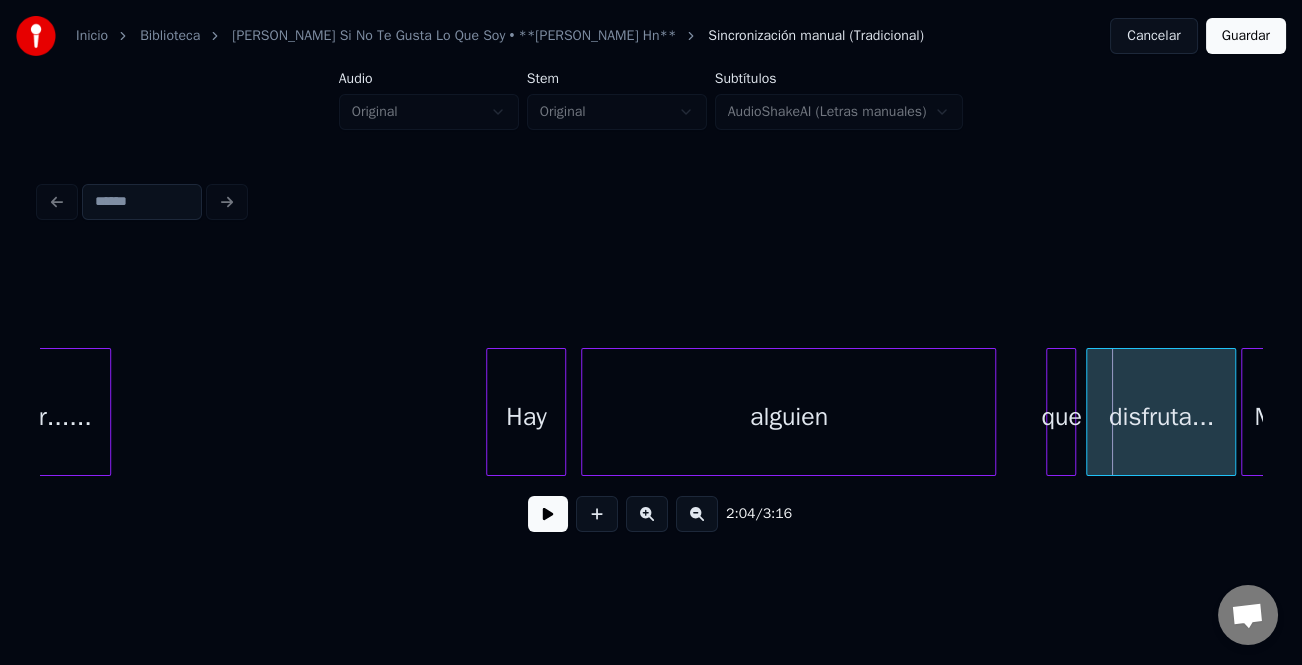 click on "que" at bounding box center (1061, 417) 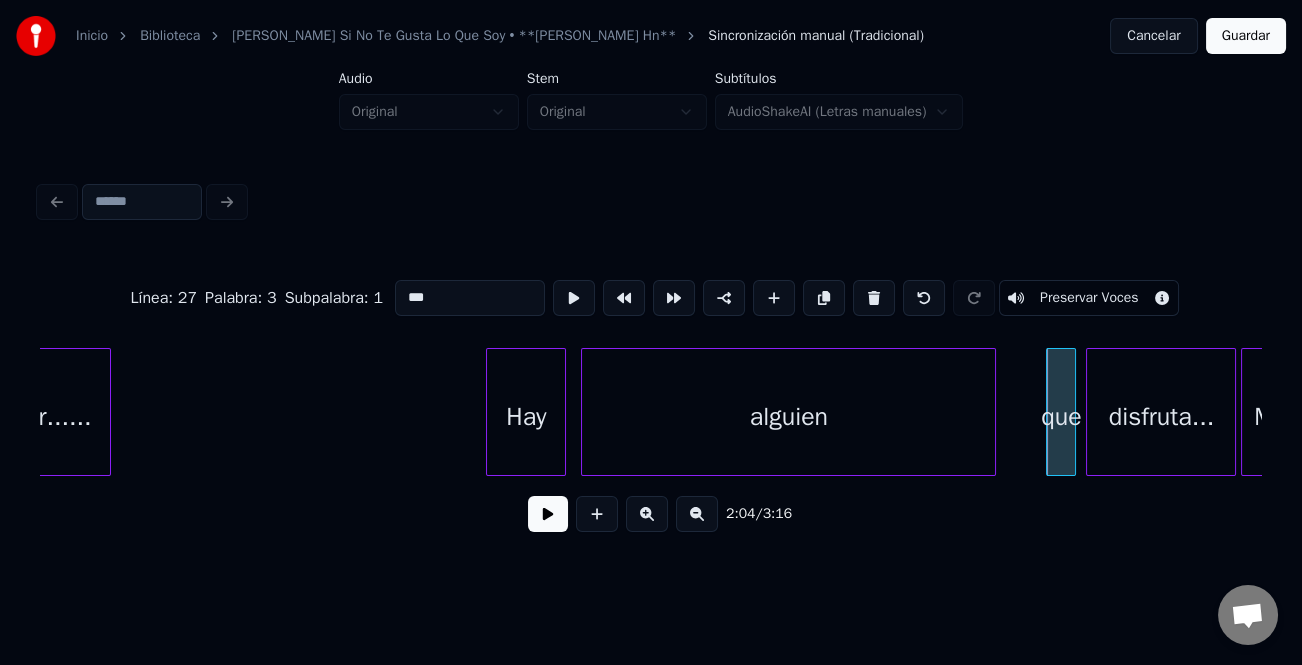 click on "***" at bounding box center (470, 298) 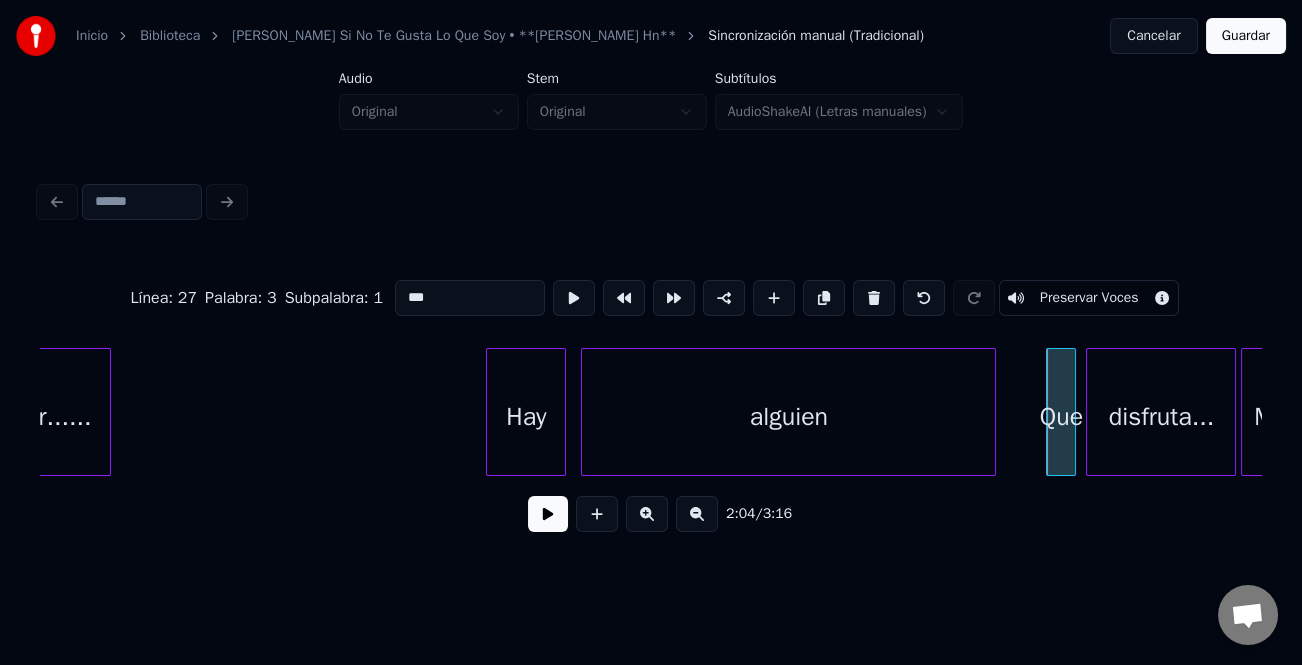 type on "***" 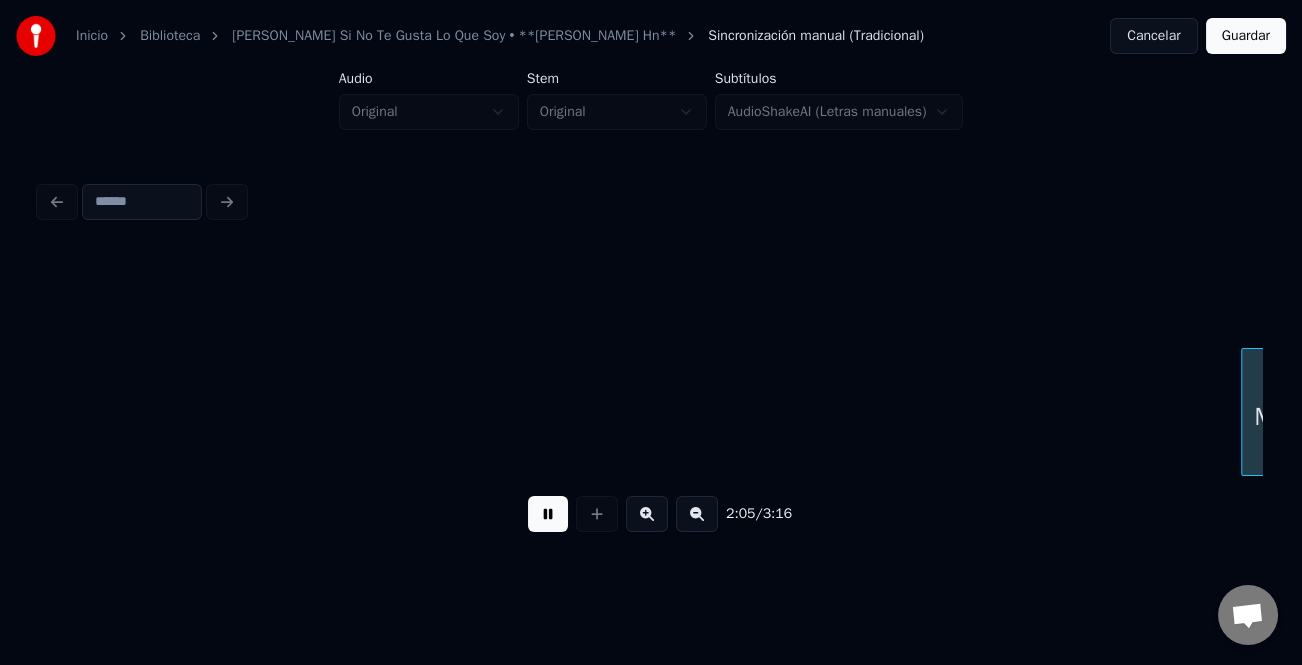 scroll, scrollTop: 0, scrollLeft: 31317, axis: horizontal 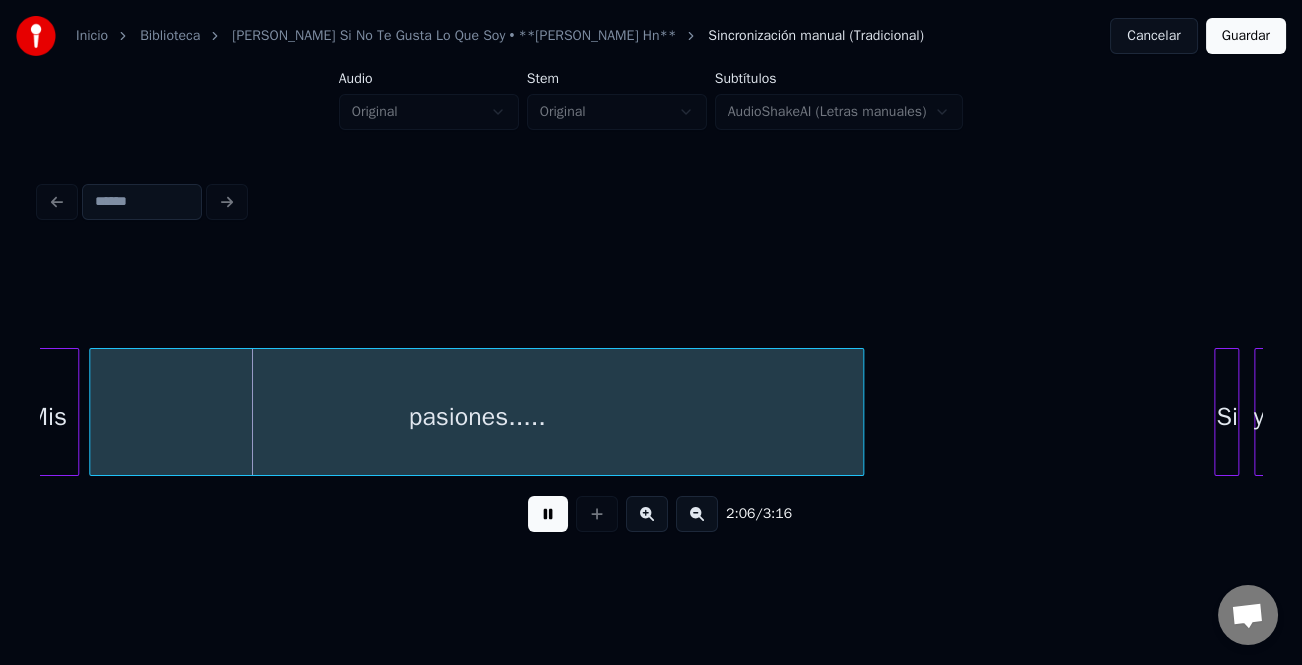 click on "Si" at bounding box center [1226, 417] 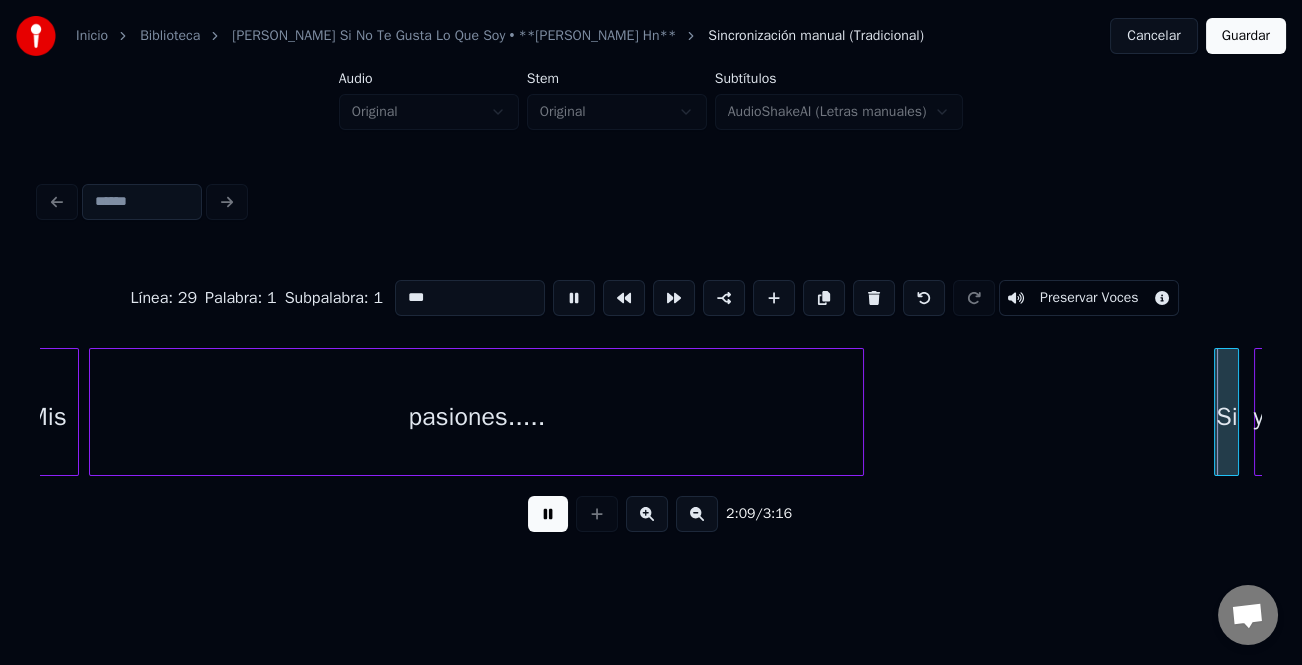 type on "**" 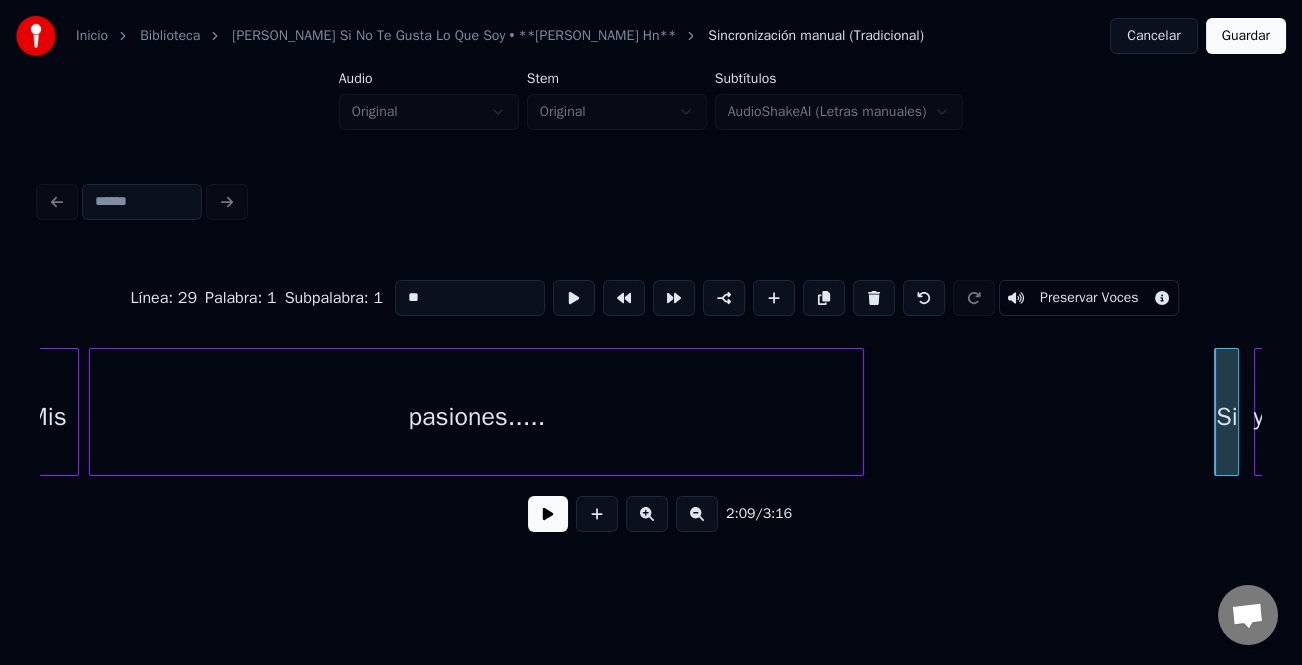 click on "Mis pasiones..... Si ya" at bounding box center [-6747, 412] 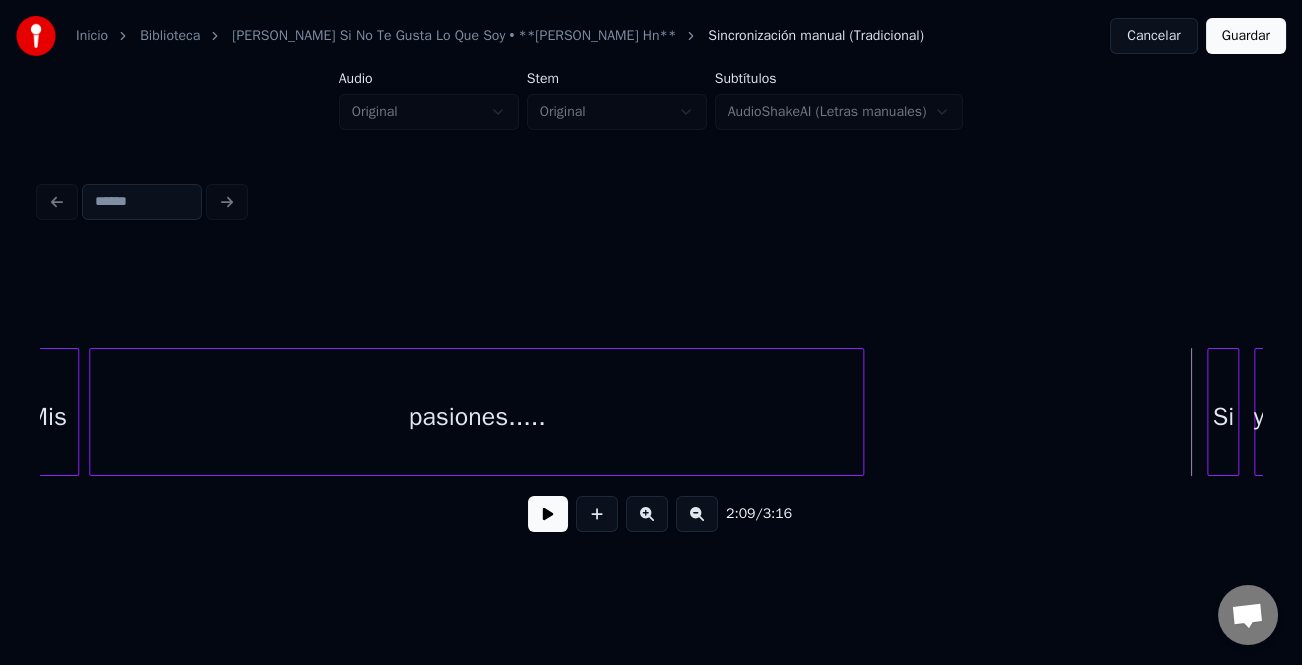 click at bounding box center (1211, 412) 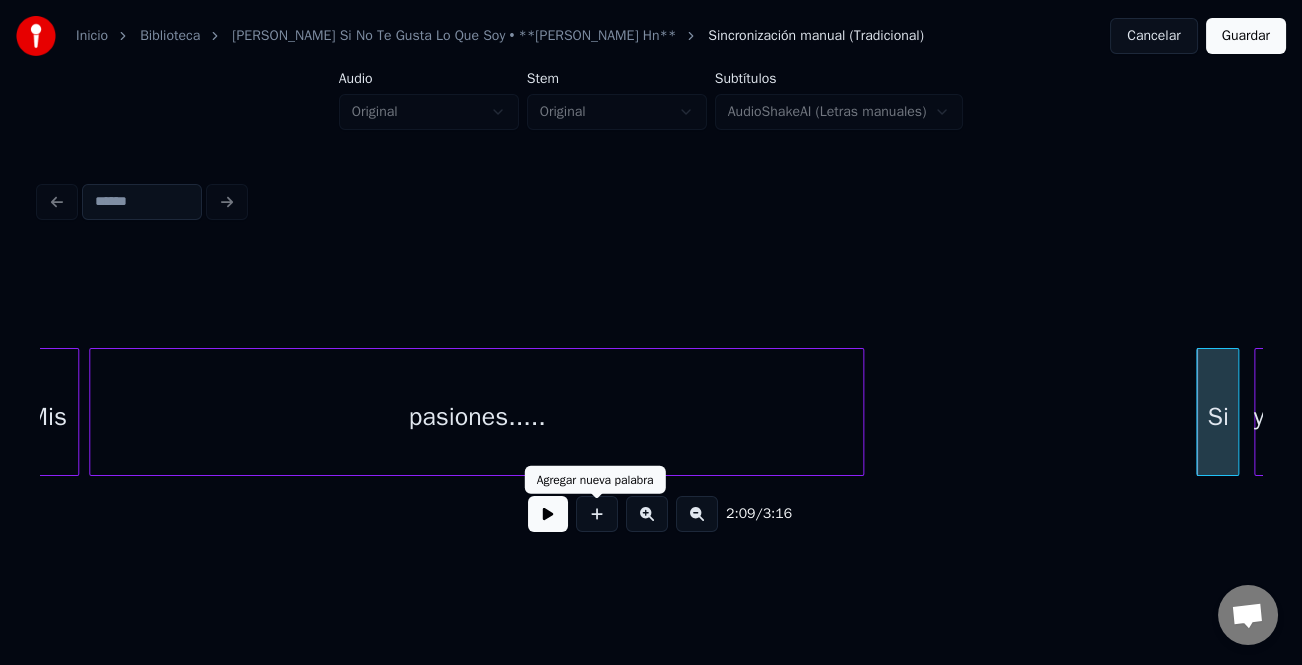 click at bounding box center [548, 514] 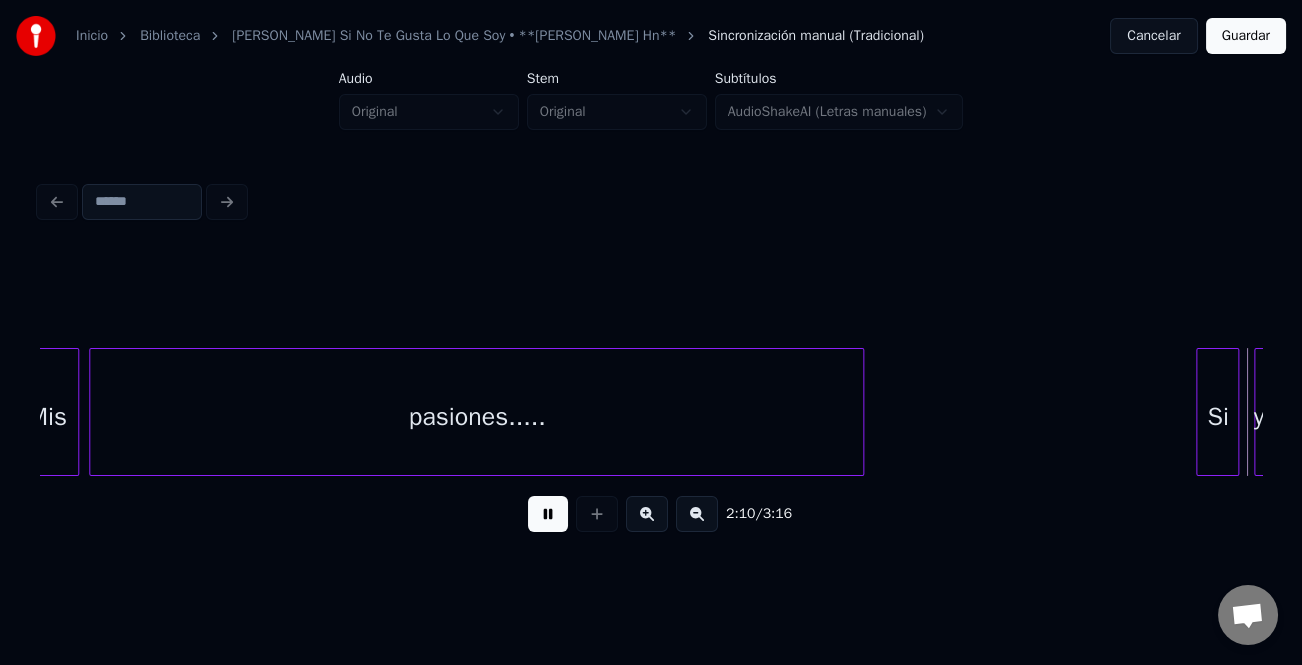 scroll, scrollTop: 0, scrollLeft: 32542, axis: horizontal 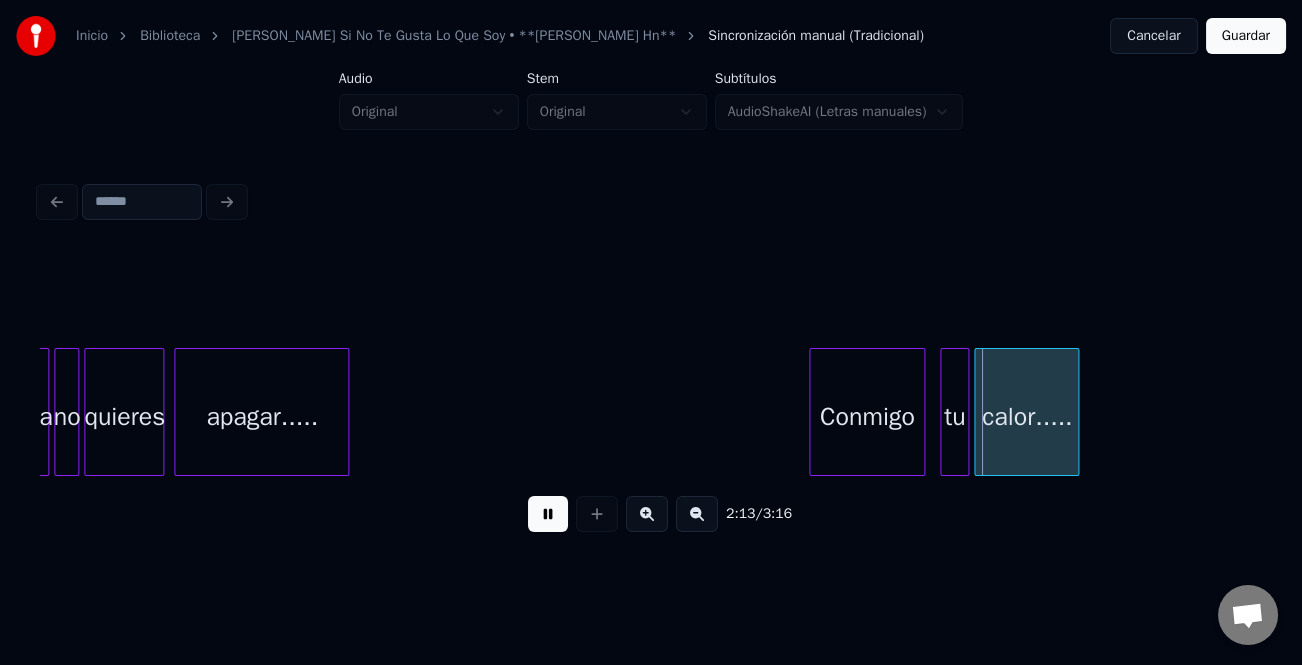 click at bounding box center [647, 514] 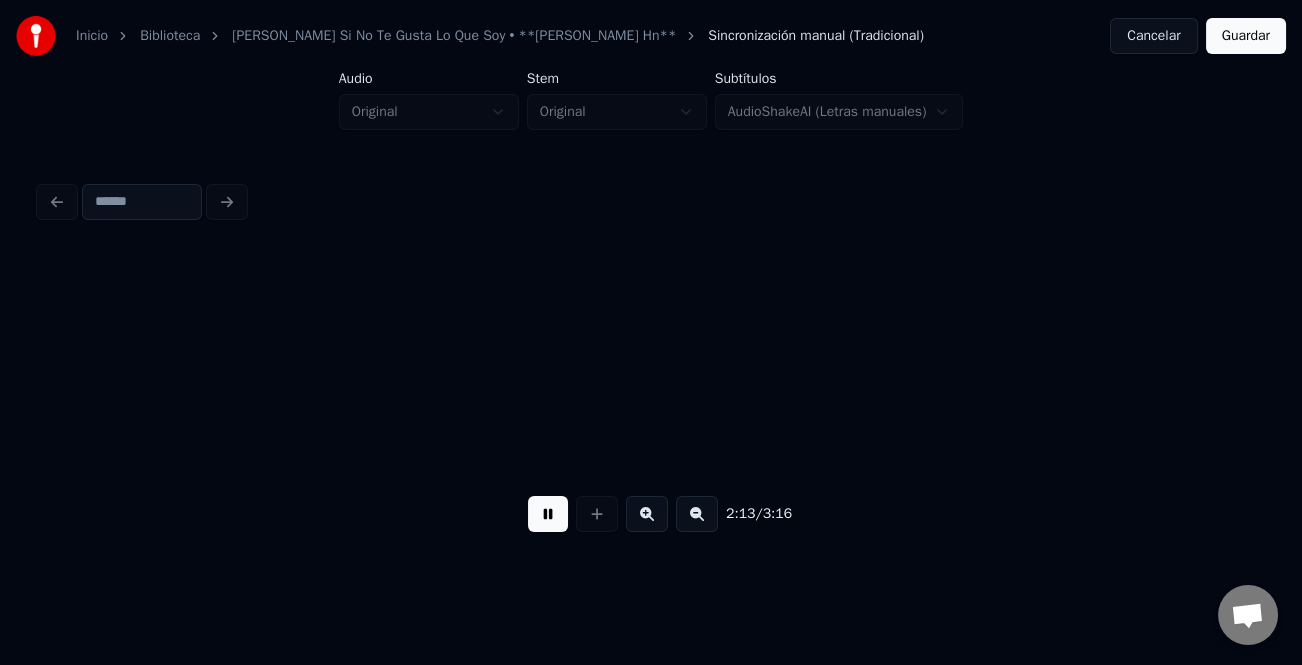 click at bounding box center [647, 514] 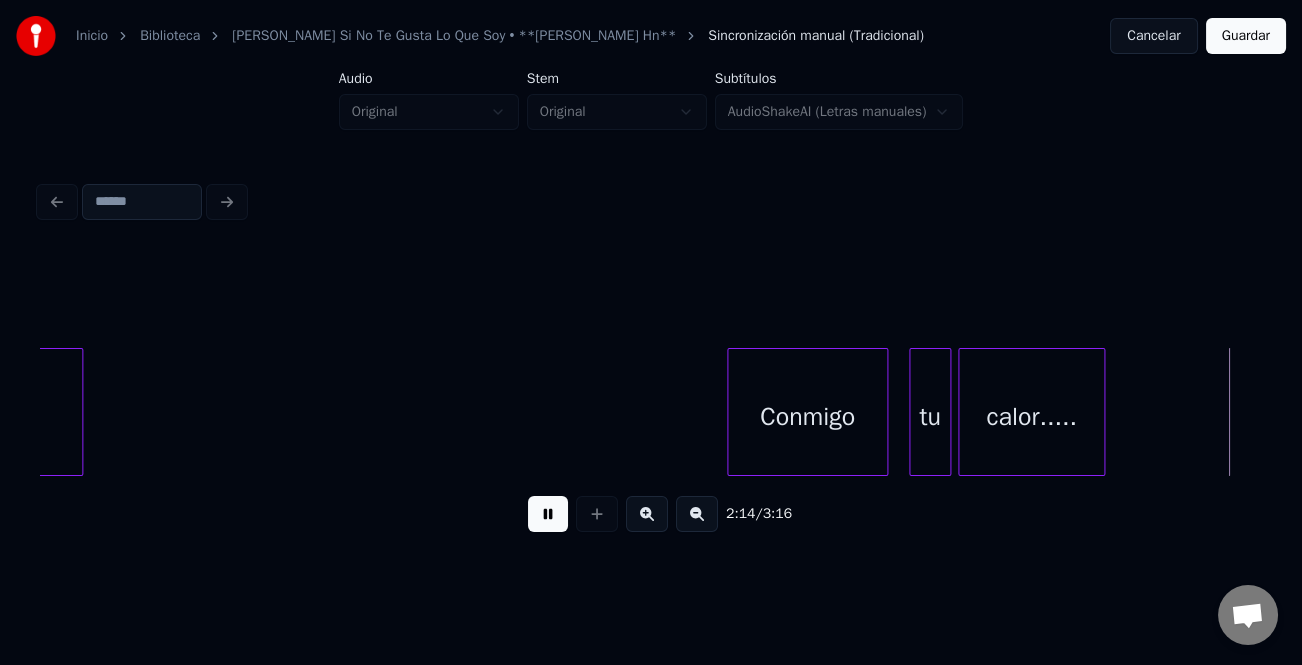 click on "apagar..... Conmigo tu calor....." at bounding box center [-11567, 412] 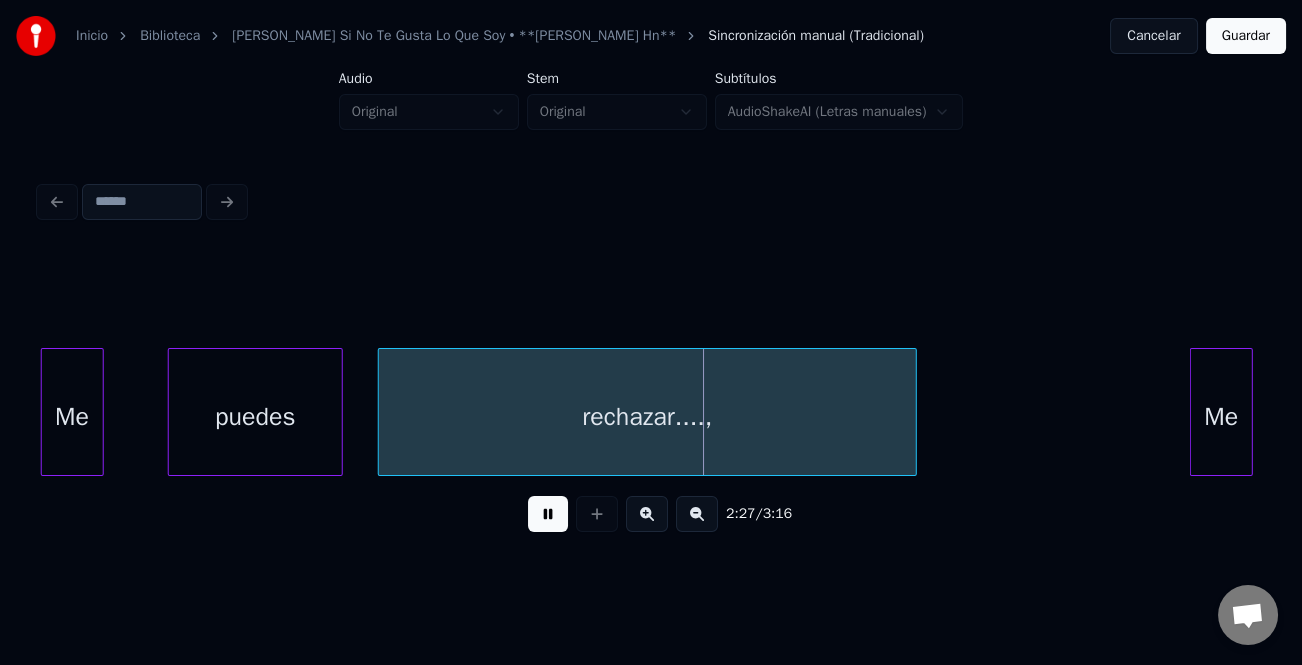 scroll, scrollTop: 0, scrollLeft: 50801, axis: horizontal 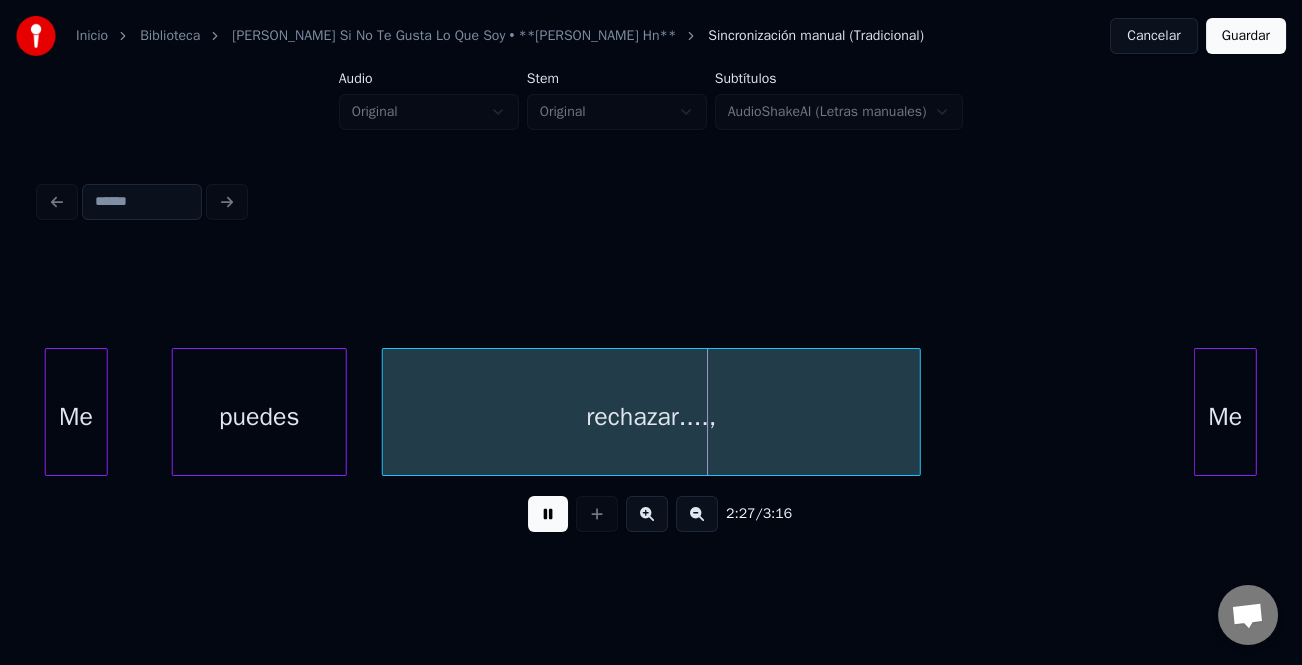click on "Inicio Biblioteca   [PERSON_NAME]                        Si No Te Gusta Lo Que Soy • **[PERSON_NAME] Hn** Sincronización manual (Tradicional) Cancelar Guardar Audio Original Stem Original Subtítulos AudioShakeAI (Letras manuales) 2:27  /  3:16" at bounding box center [651, 280] 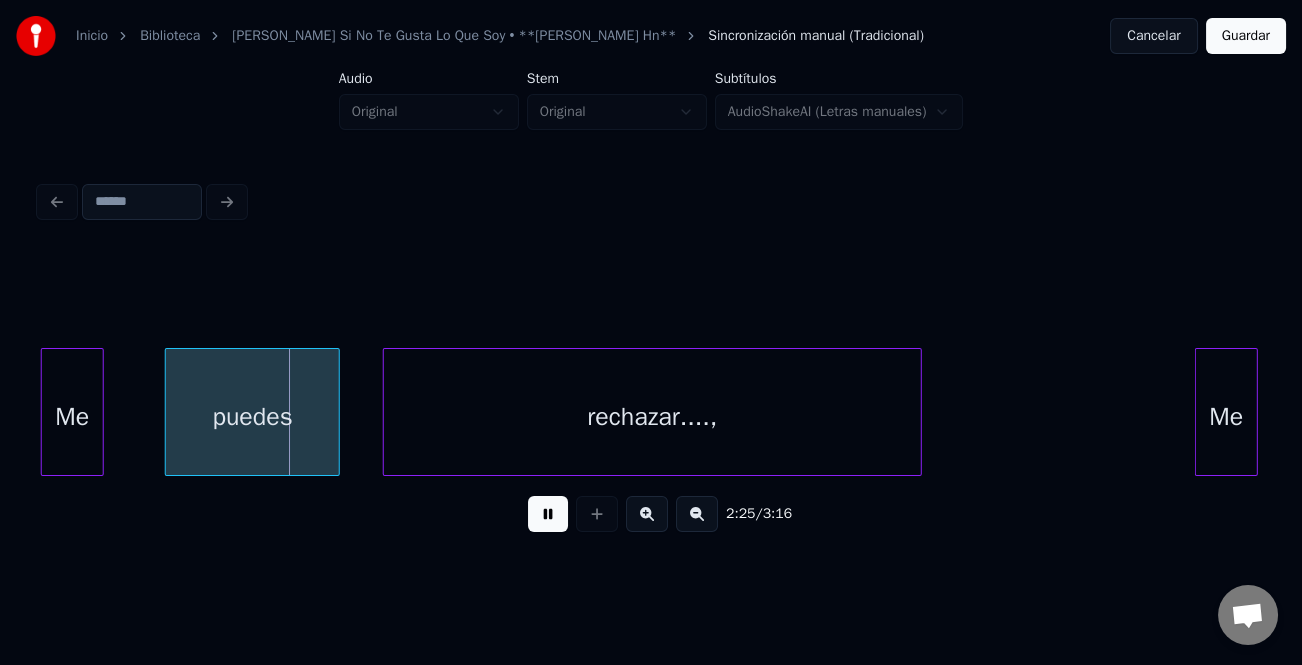 click on "puedes" at bounding box center [252, 417] 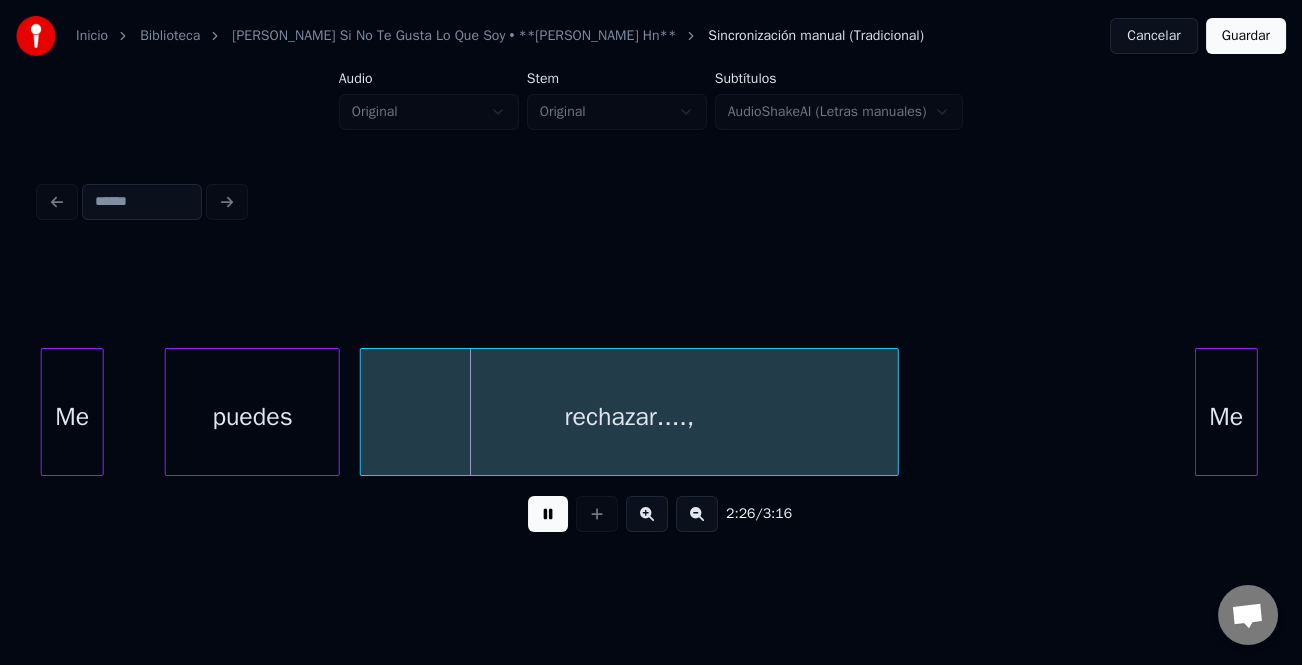 click on "rechazar....," at bounding box center (629, 417) 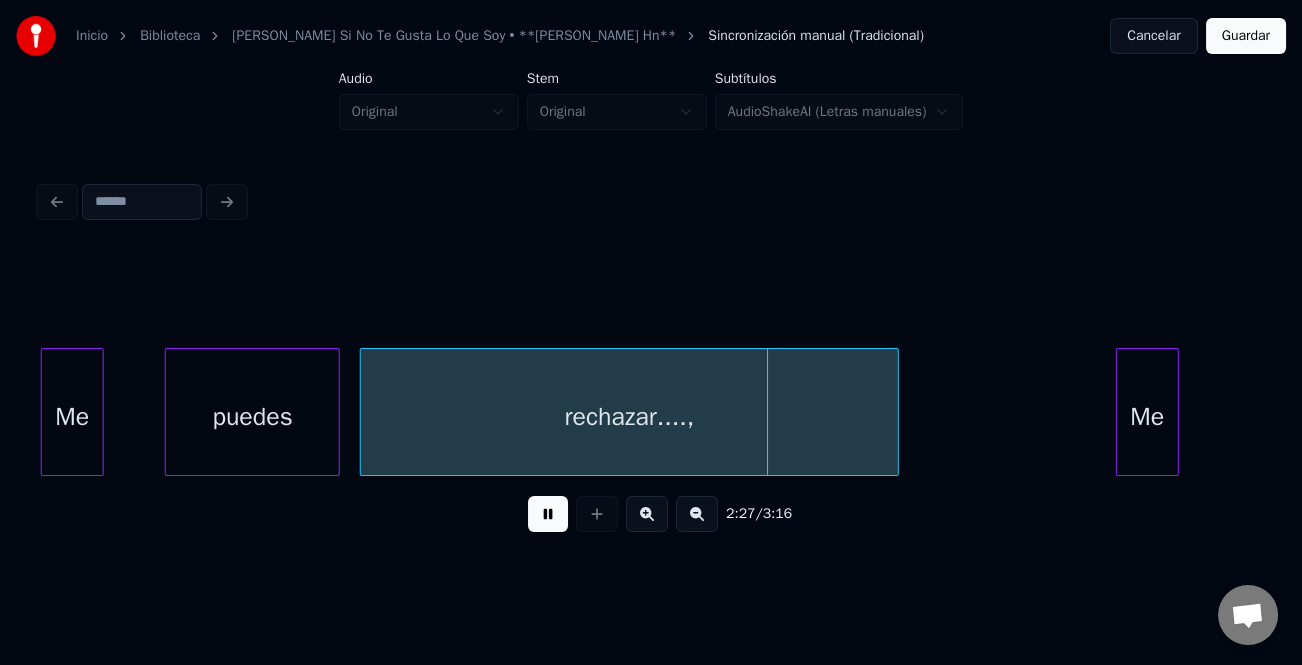click on "Me" at bounding box center [1147, 417] 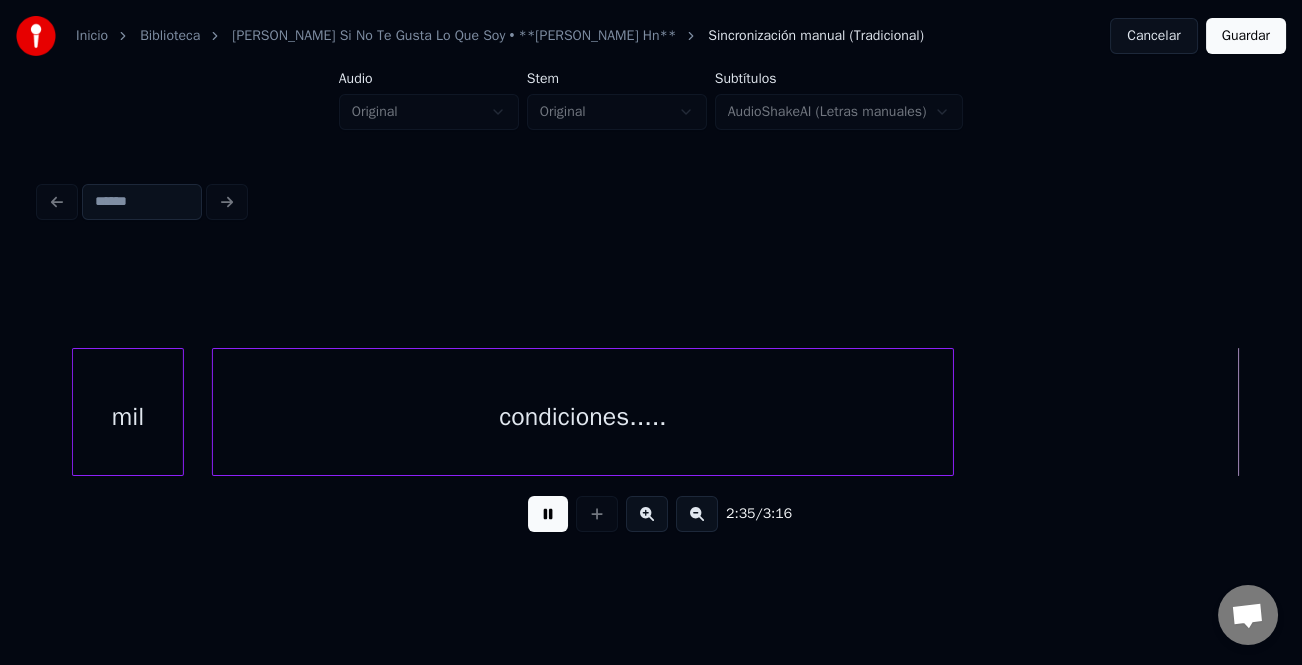 scroll, scrollTop: 0, scrollLeft: 54322, axis: horizontal 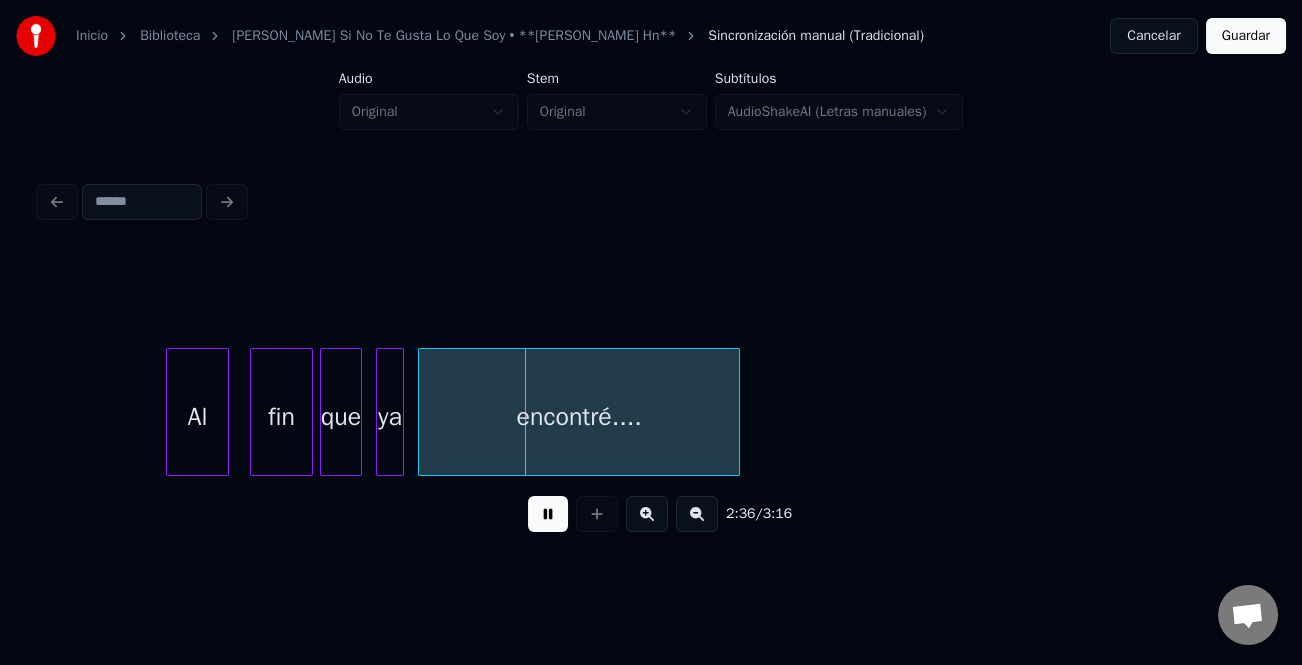click on "2:36  /  3:16" at bounding box center (651, 362) 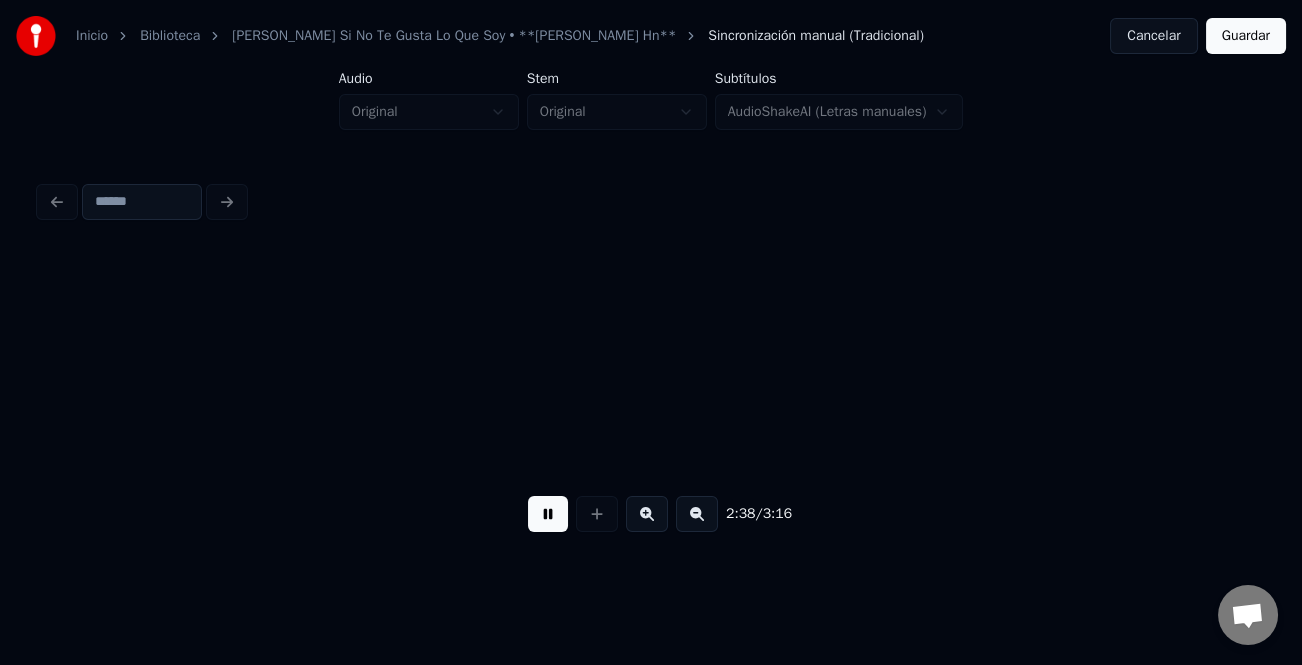 scroll, scrollTop: 0, scrollLeft: 55546, axis: horizontal 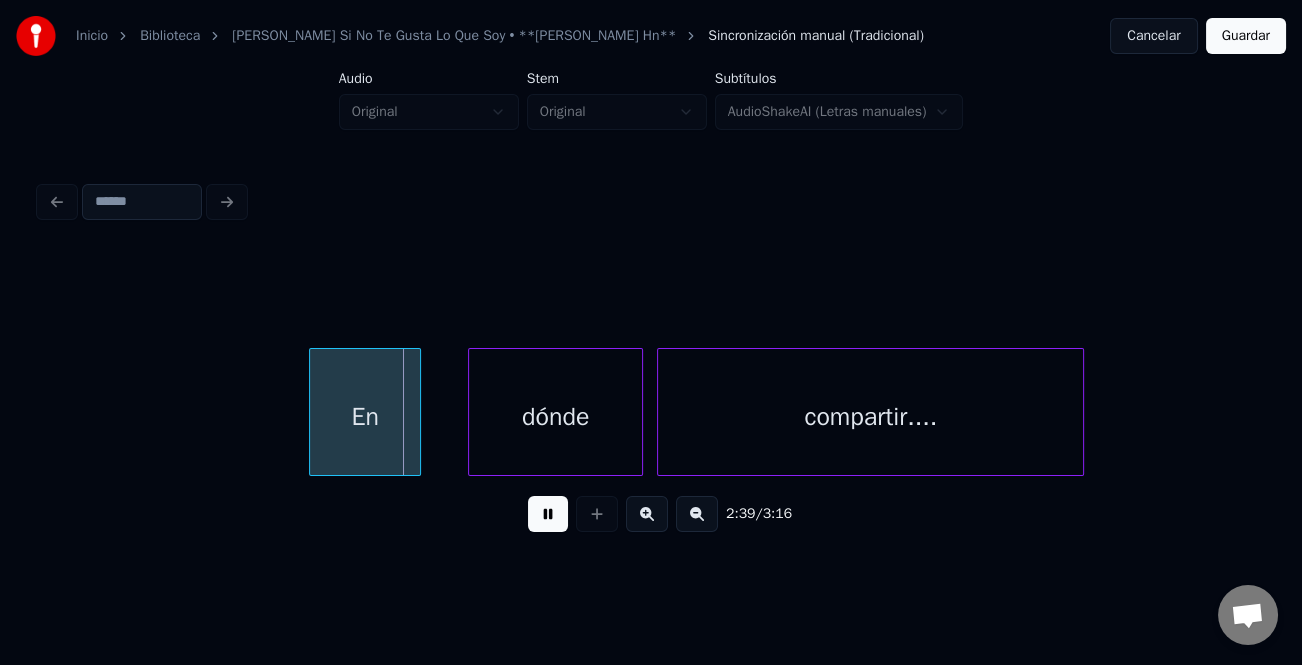 click on "En" at bounding box center (365, 417) 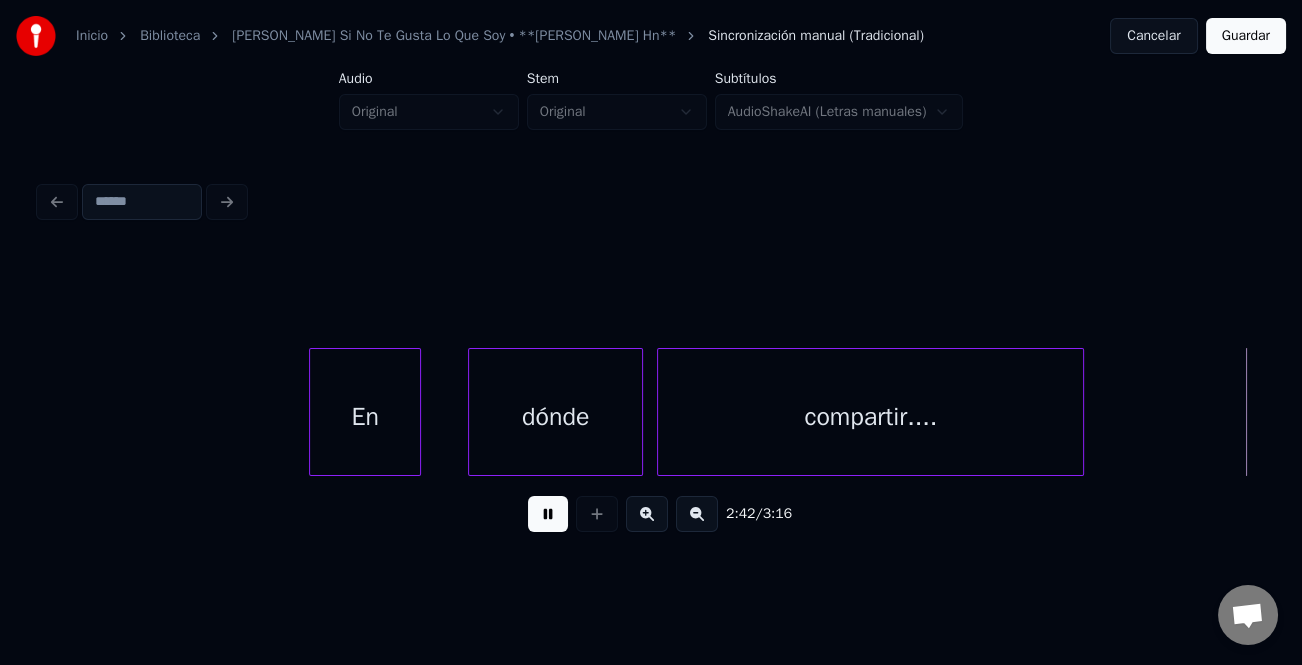 scroll, scrollTop: 0, scrollLeft: 56771, axis: horizontal 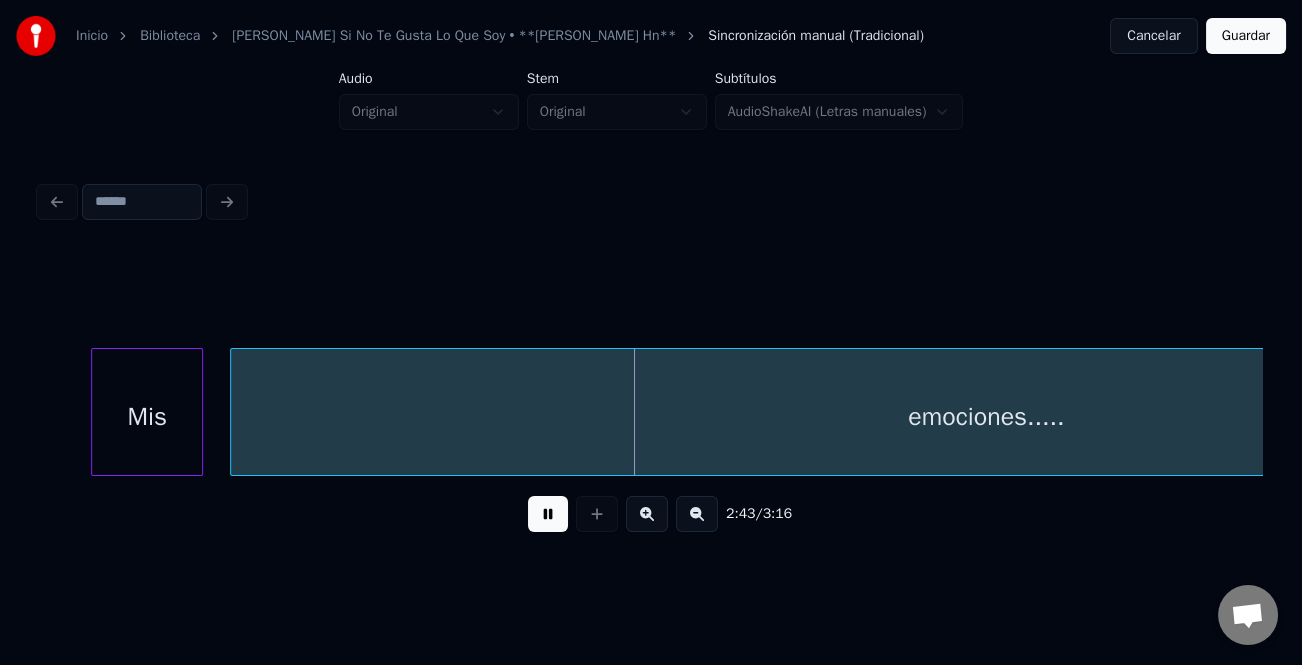 click on "Mis" at bounding box center (147, 417) 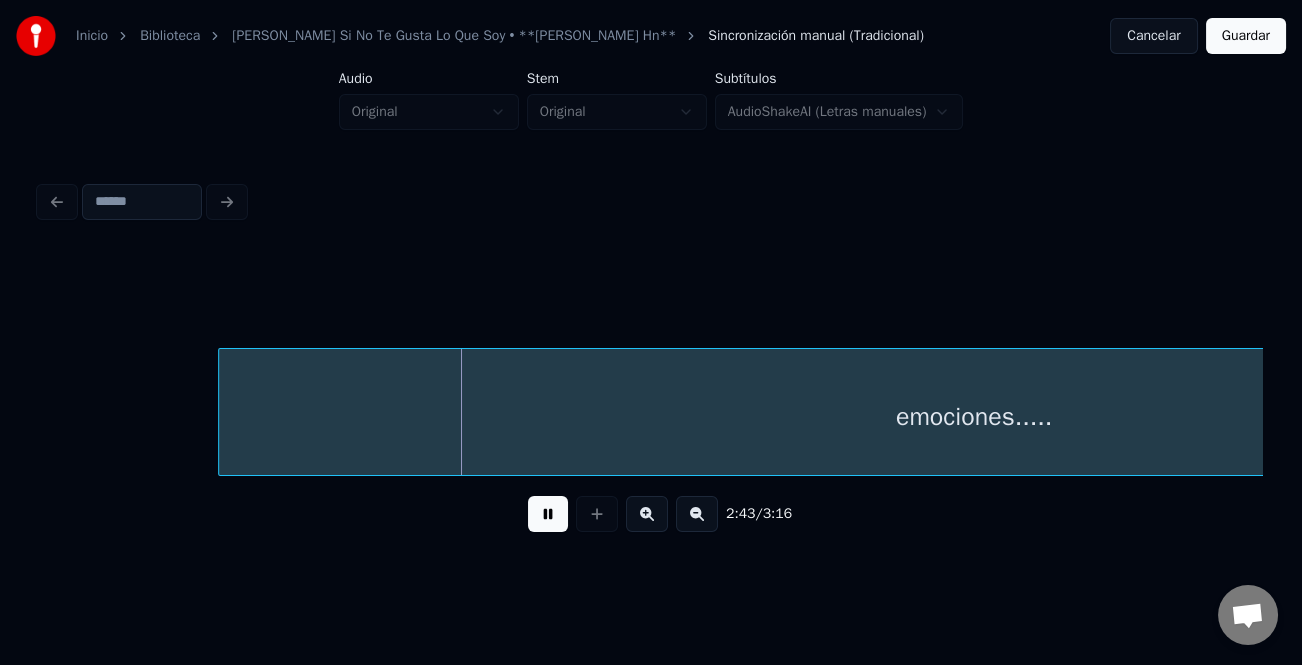 scroll, scrollTop: 0, scrollLeft: 56944, axis: horizontal 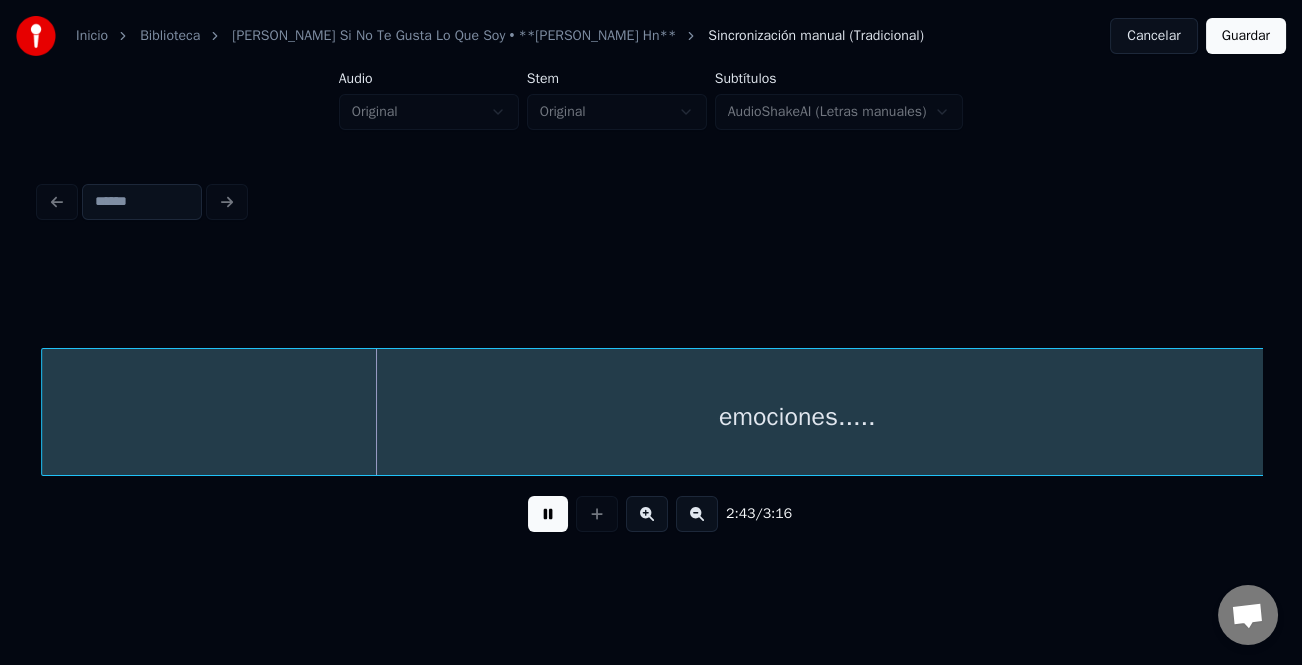 click on "emociones....." at bounding box center (797, 417) 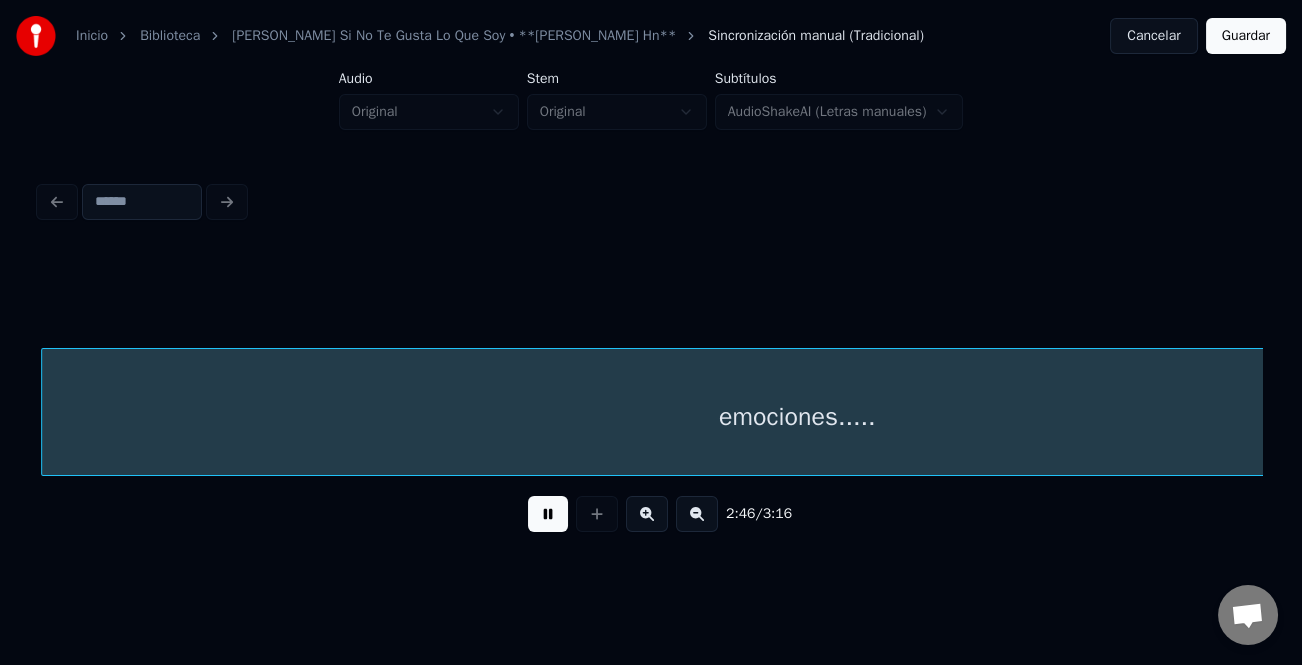 scroll, scrollTop: 0, scrollLeft: 58166, axis: horizontal 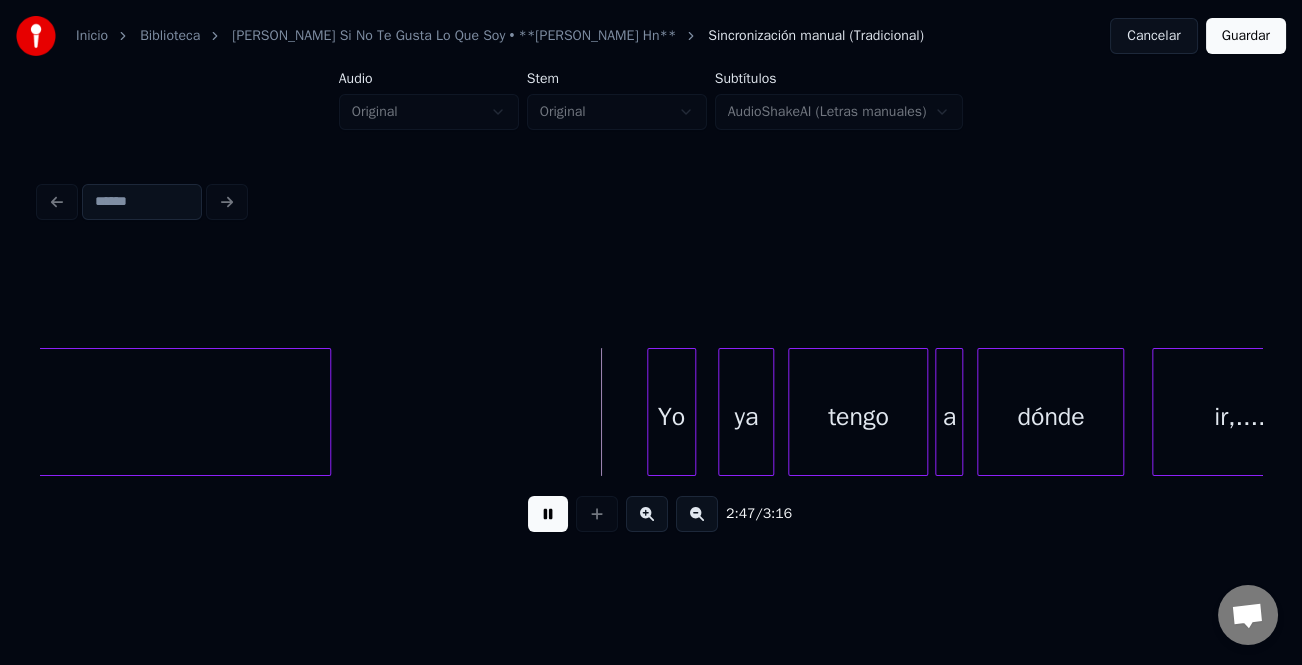click on "Yo" at bounding box center [671, 417] 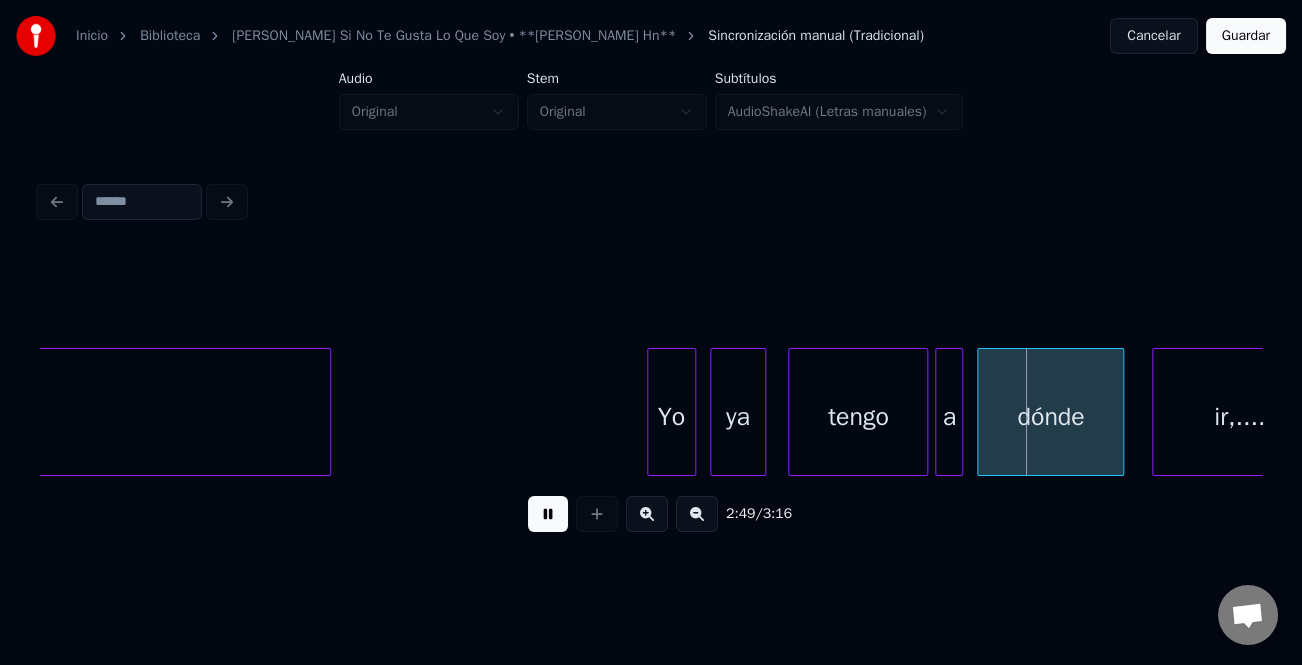 click on "ya" at bounding box center [738, 417] 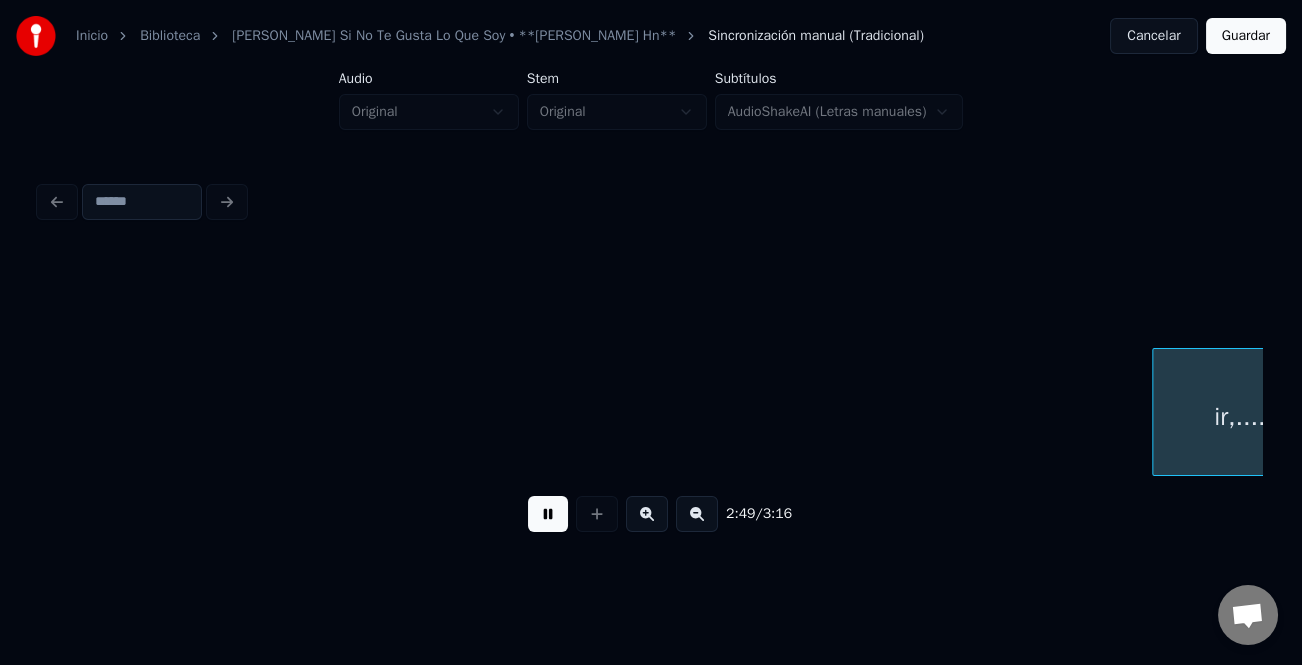 scroll, scrollTop: 0, scrollLeft: 59389, axis: horizontal 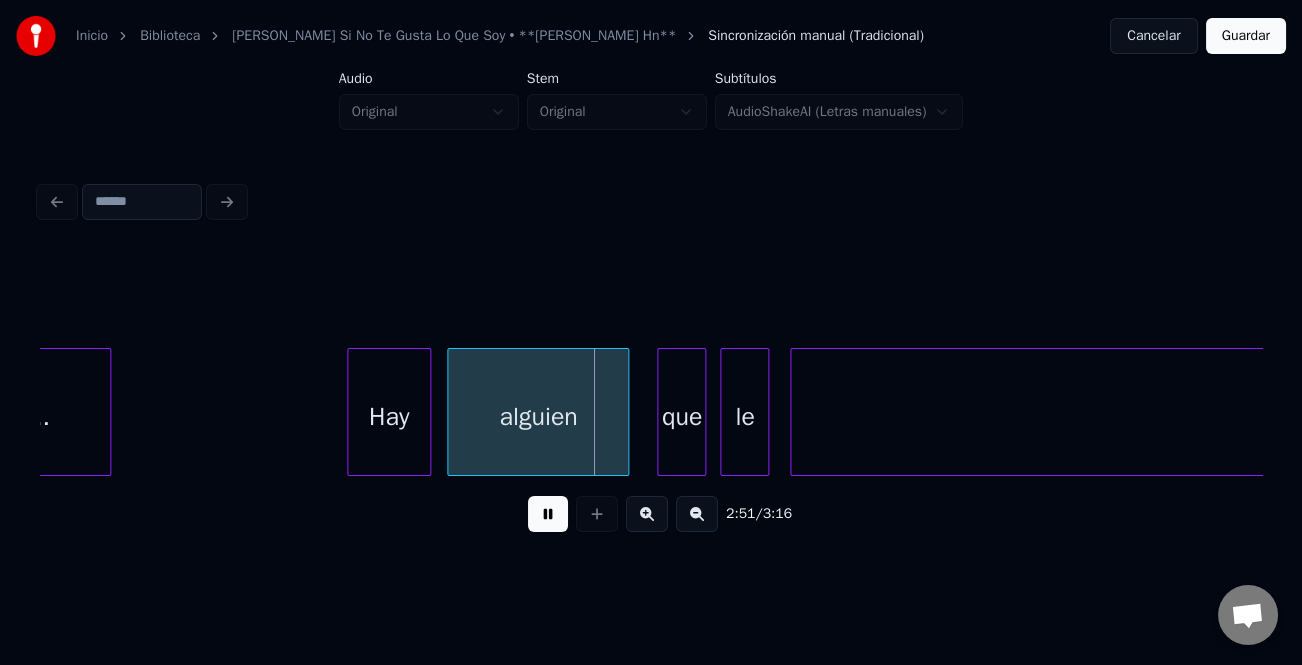 click on "Hay" at bounding box center (389, 417) 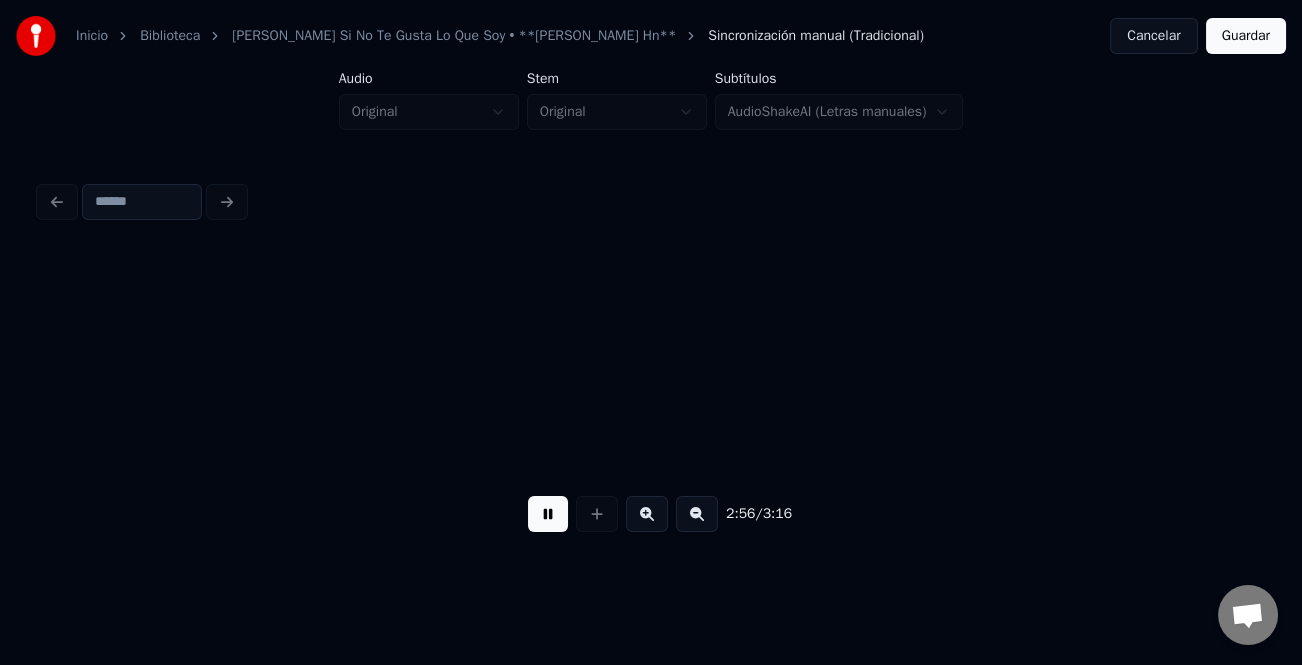 scroll, scrollTop: 0, scrollLeft: 61840, axis: horizontal 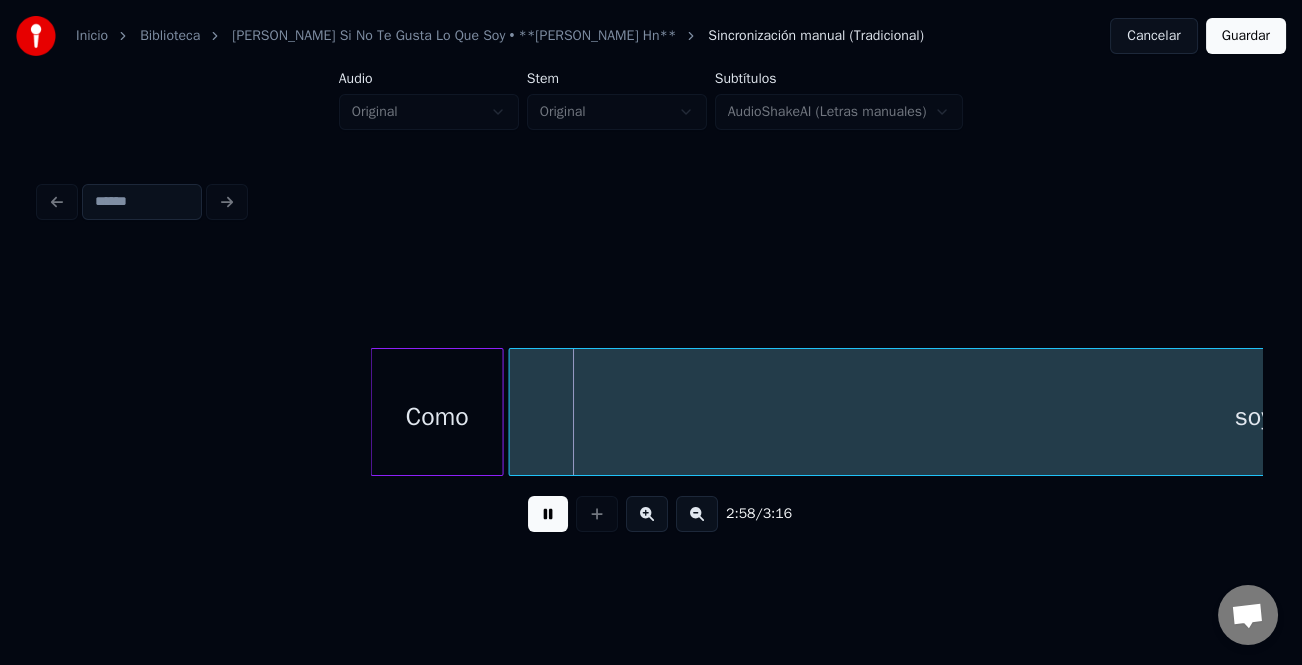 click on "Como" at bounding box center (437, 417) 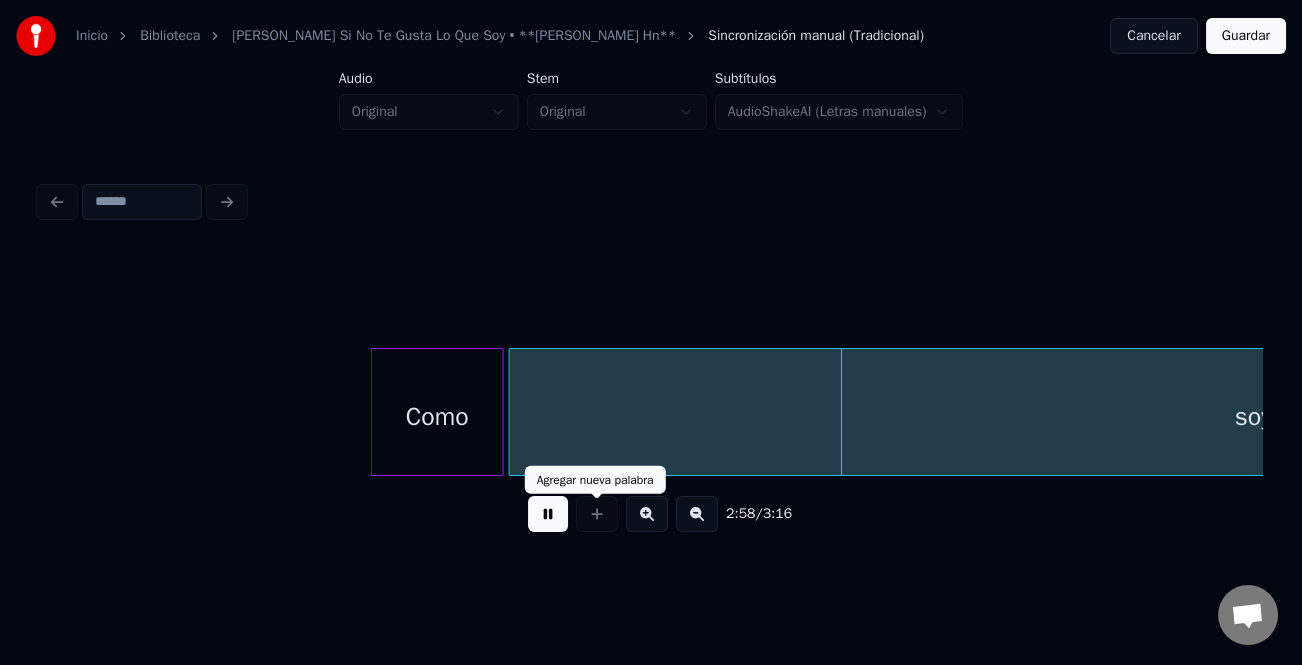 click at bounding box center [548, 514] 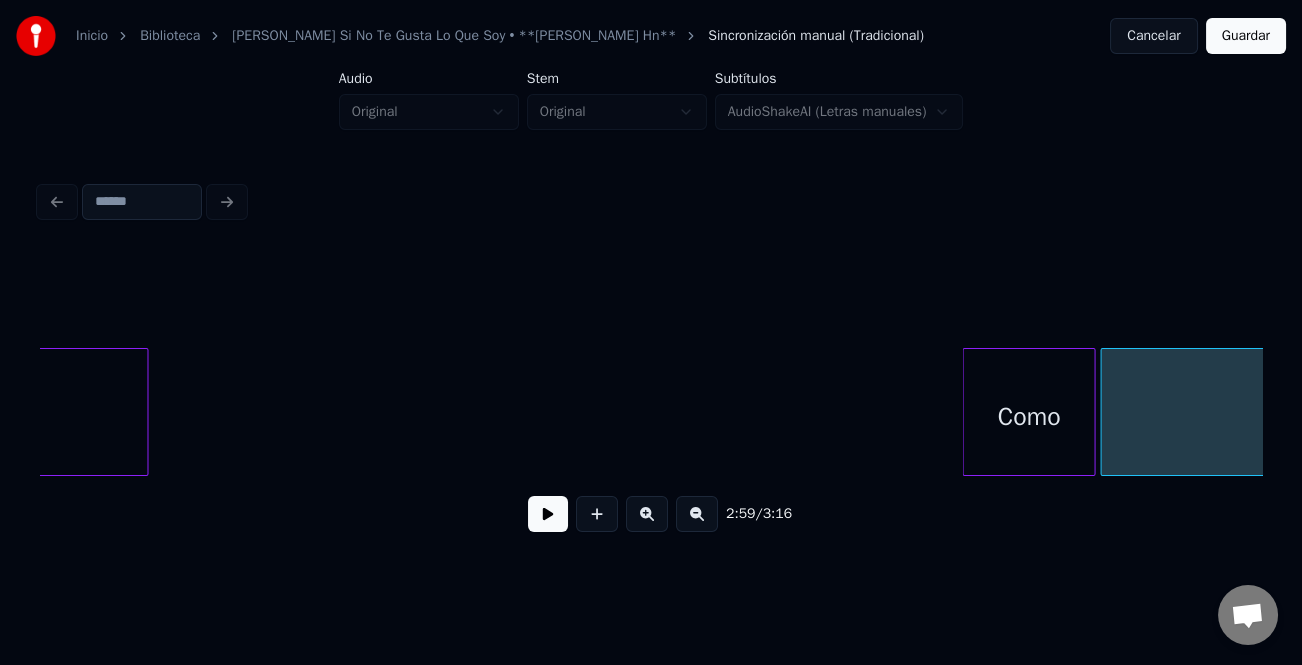 scroll, scrollTop: 0, scrollLeft: 61580, axis: horizontal 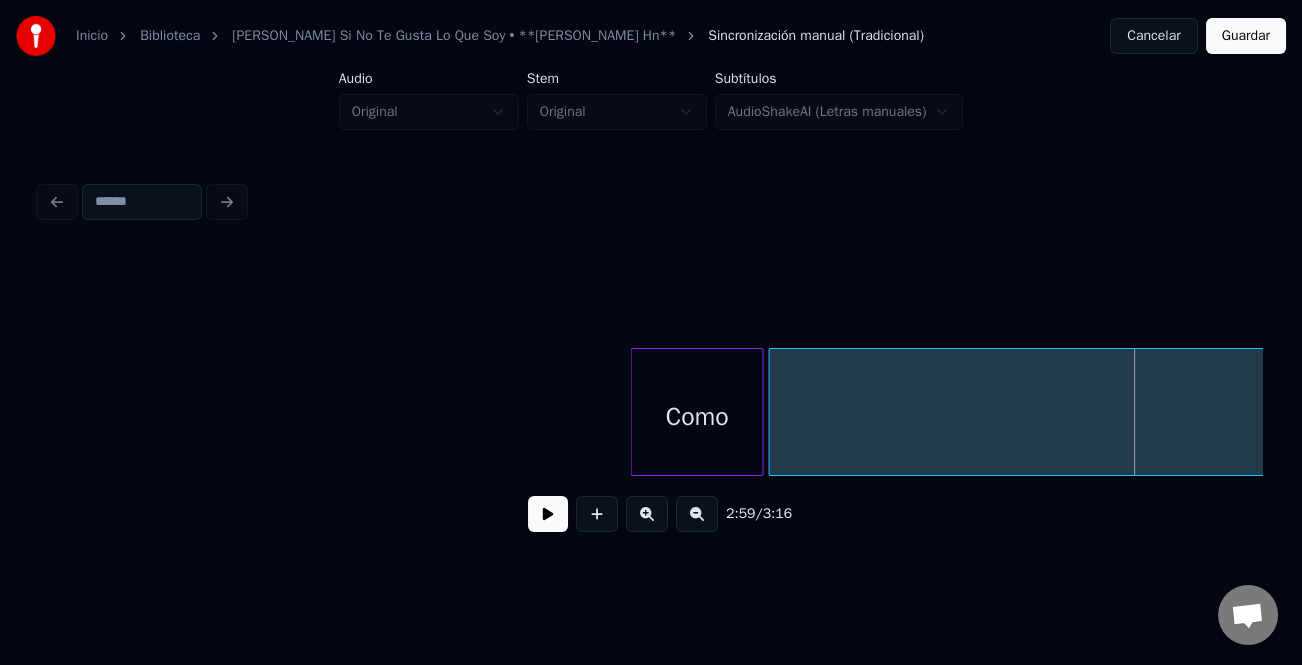 click on "Como" at bounding box center (697, 417) 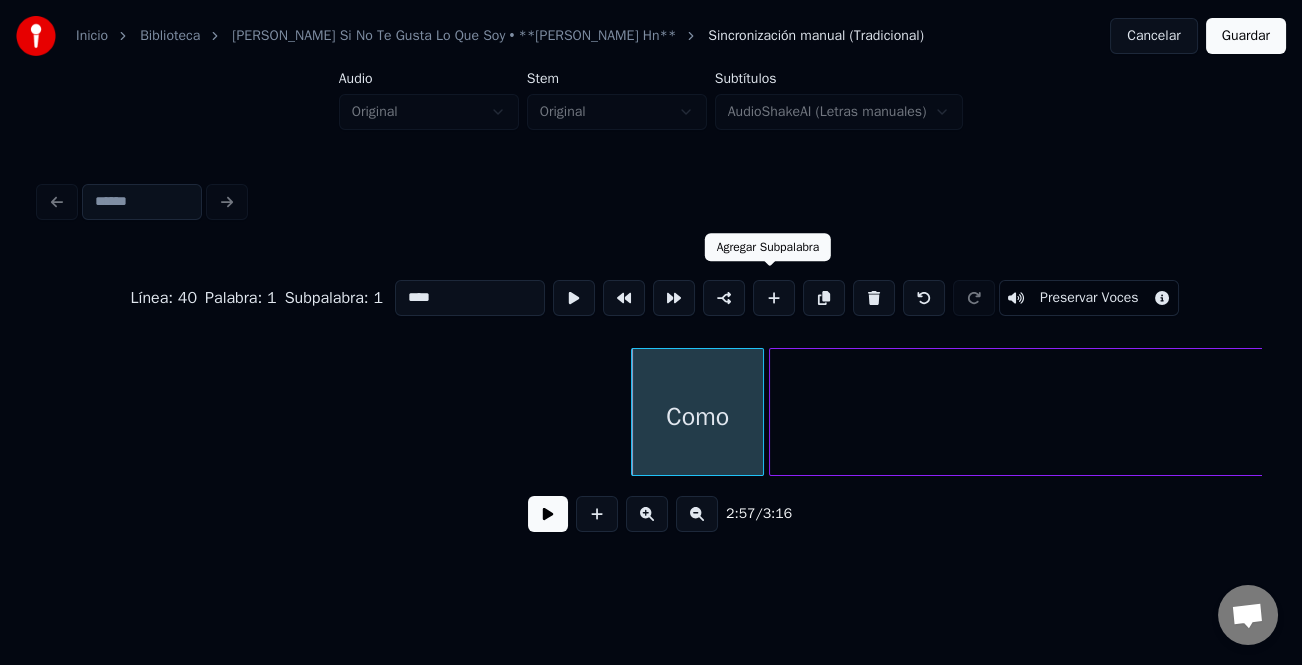 click at bounding box center [774, 298] 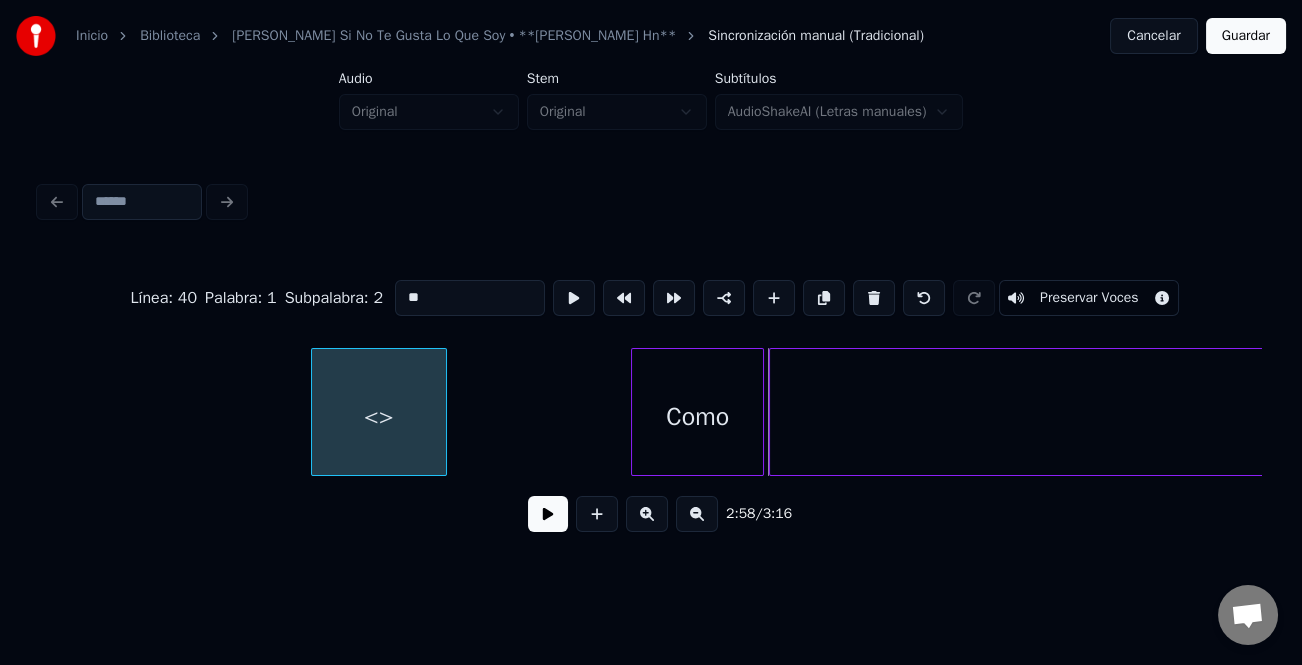 click on "<>" at bounding box center (379, 417) 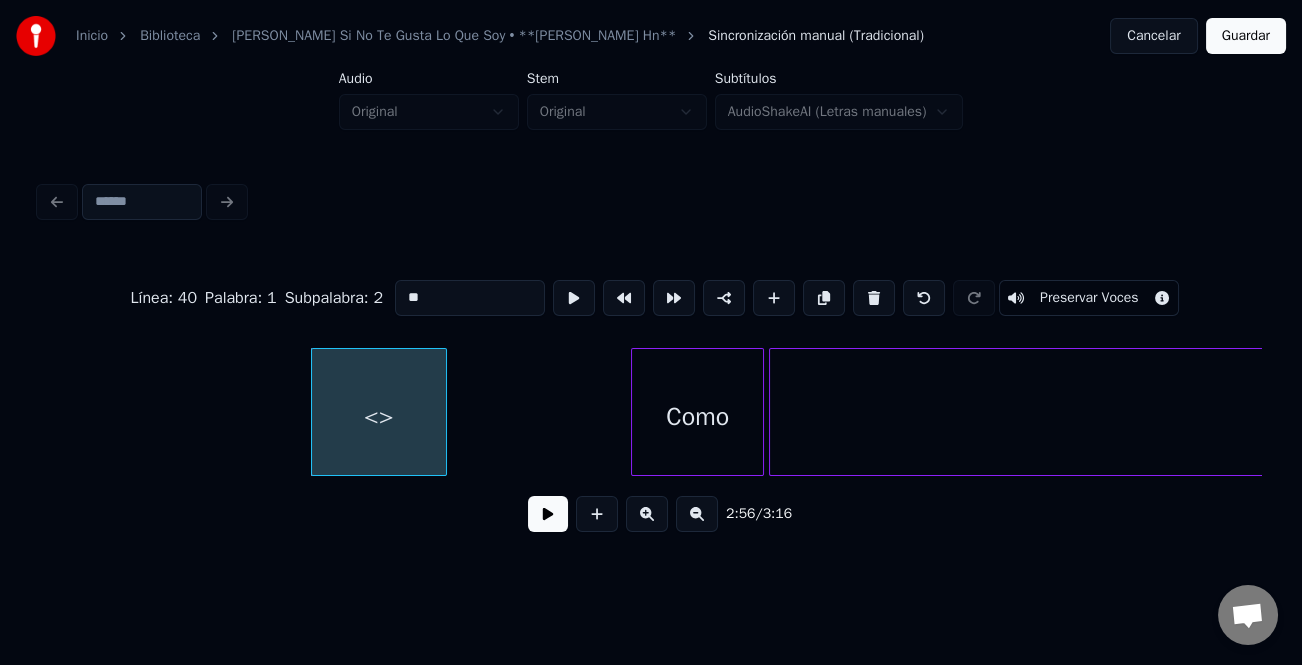 type 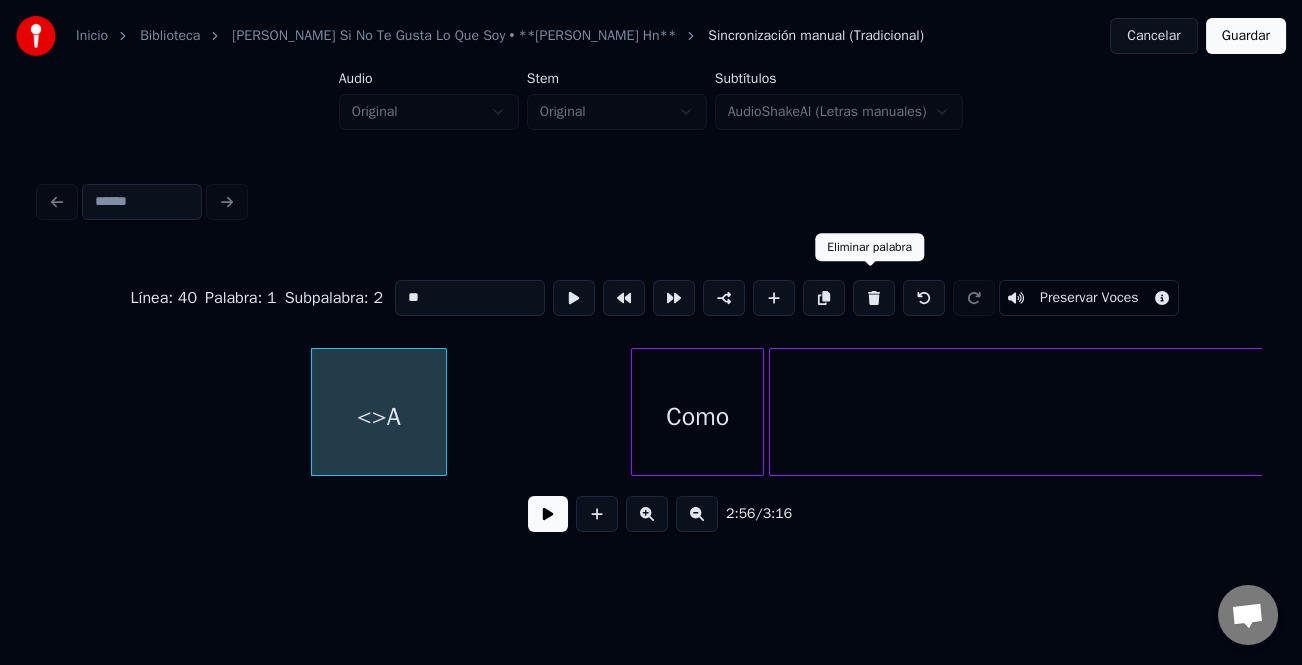 click at bounding box center [874, 298] 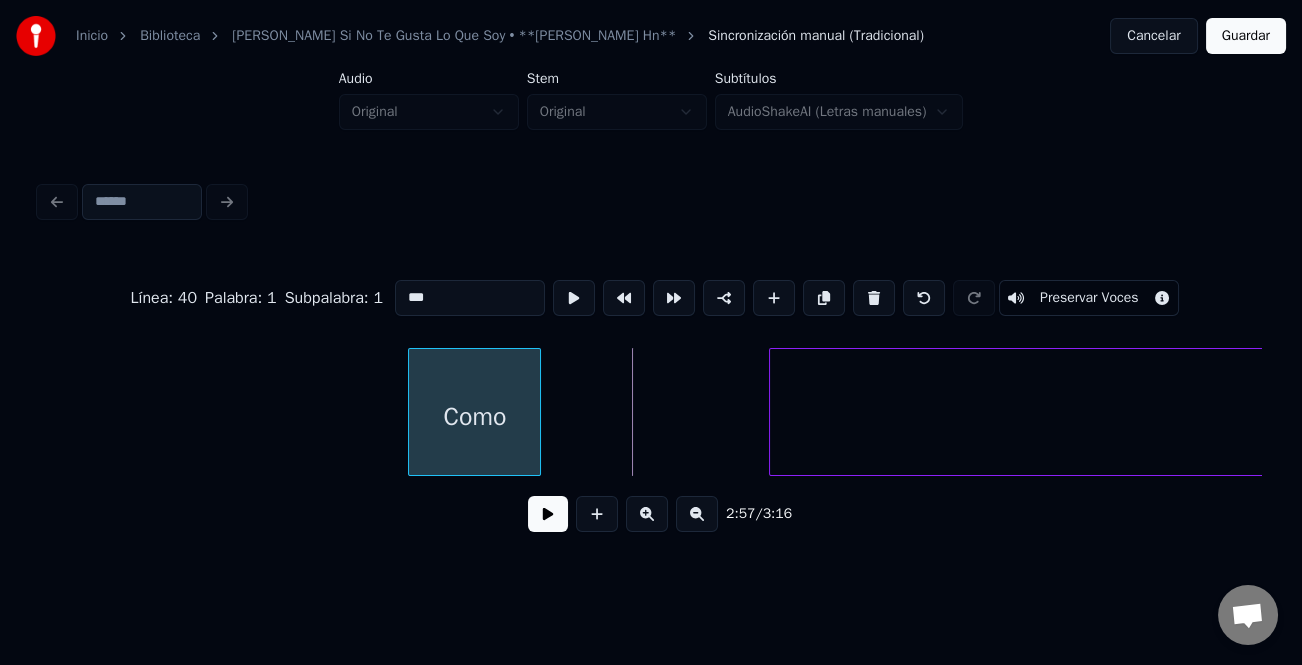 click on "Como" at bounding box center (474, 417) 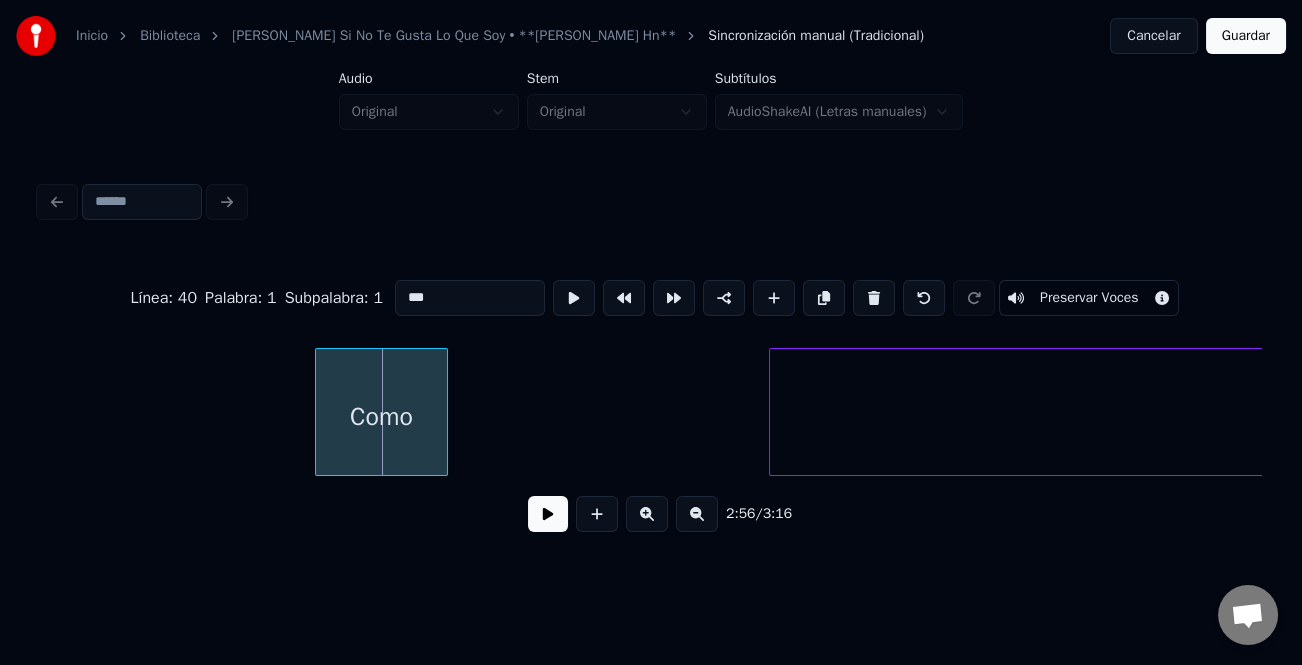 click on "Como" at bounding box center [381, 417] 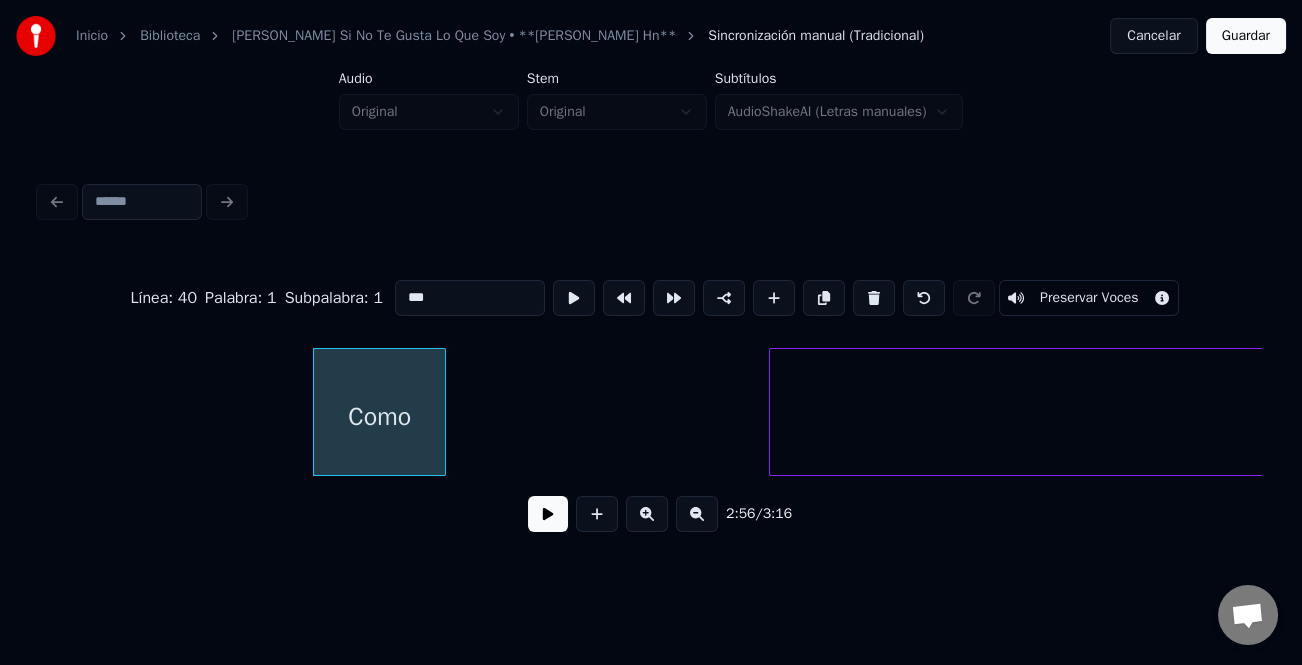 click on "Como" at bounding box center (379, 417) 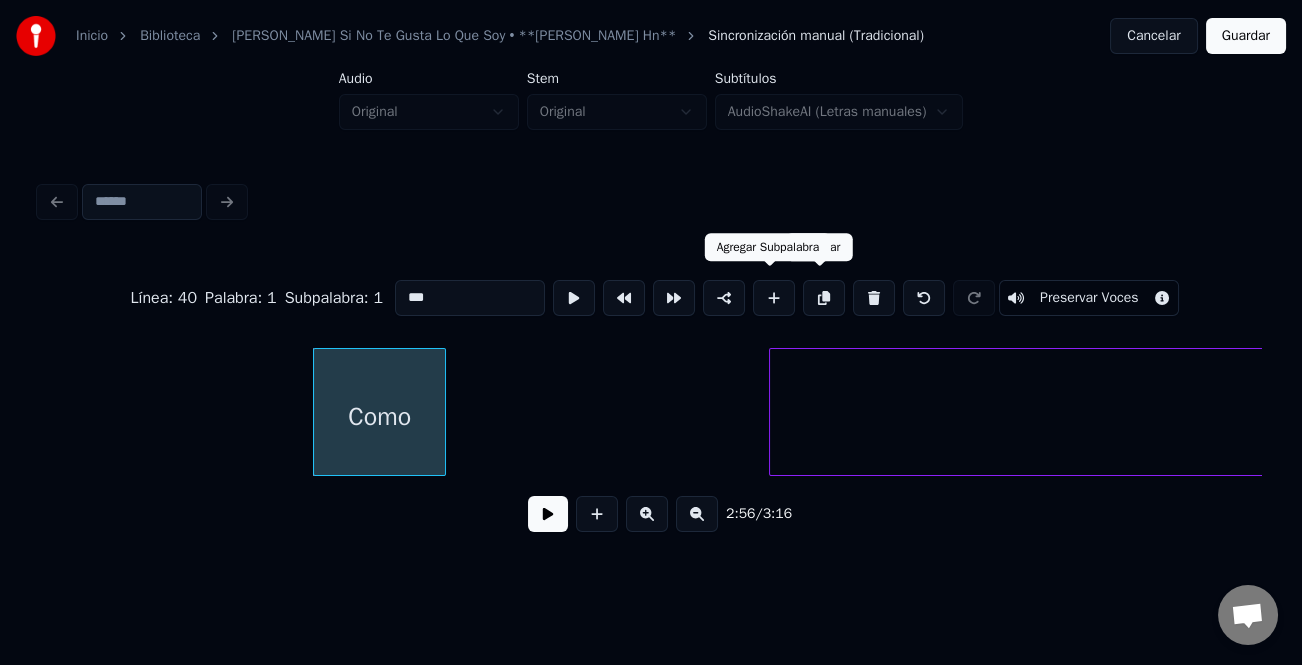 click at bounding box center [774, 298] 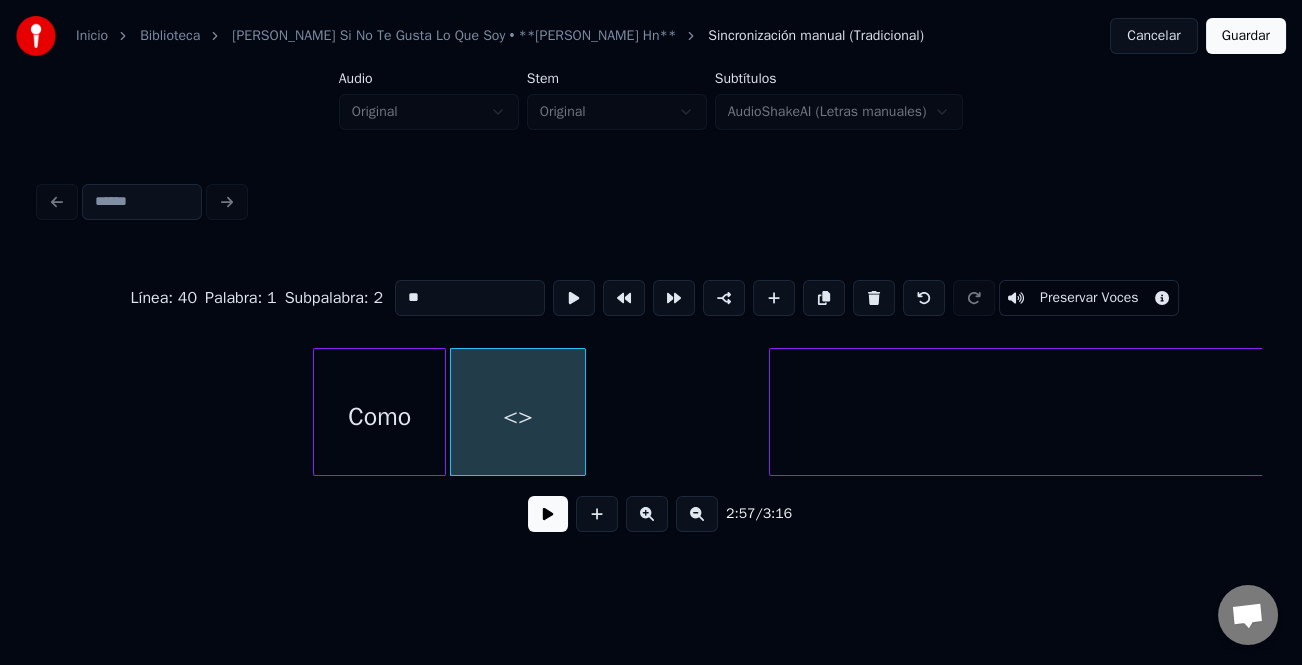 click on "<>" at bounding box center (518, 417) 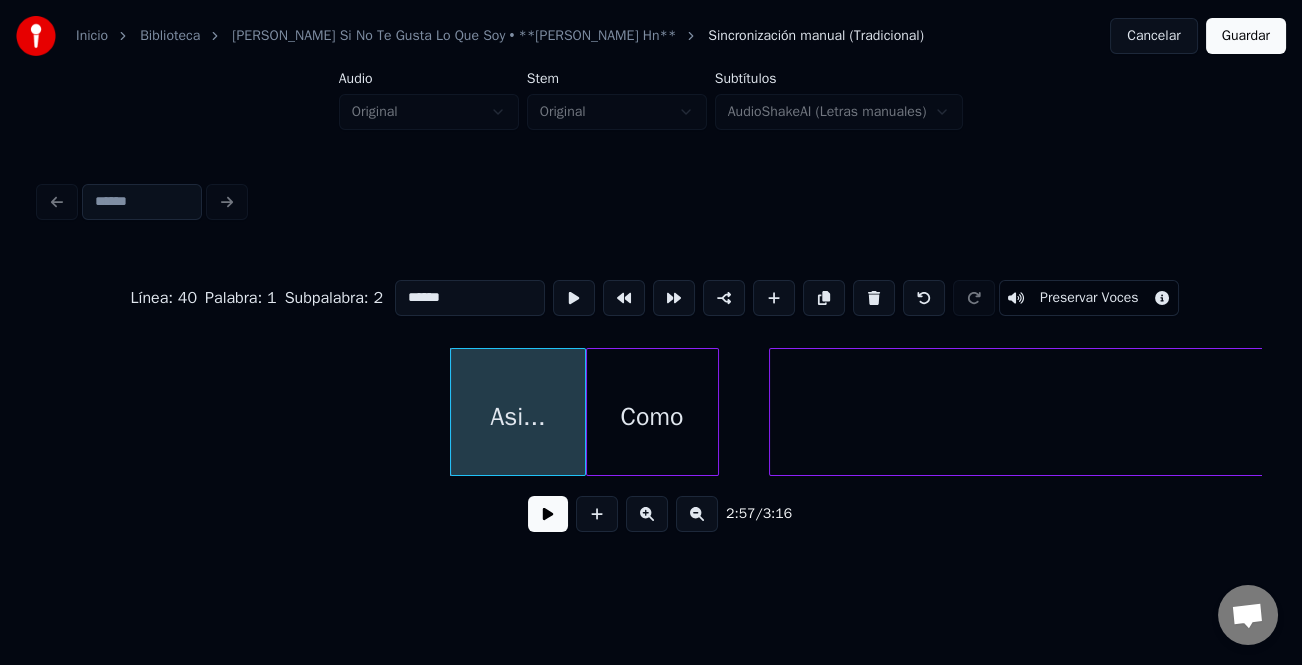 click on "Como" at bounding box center [652, 417] 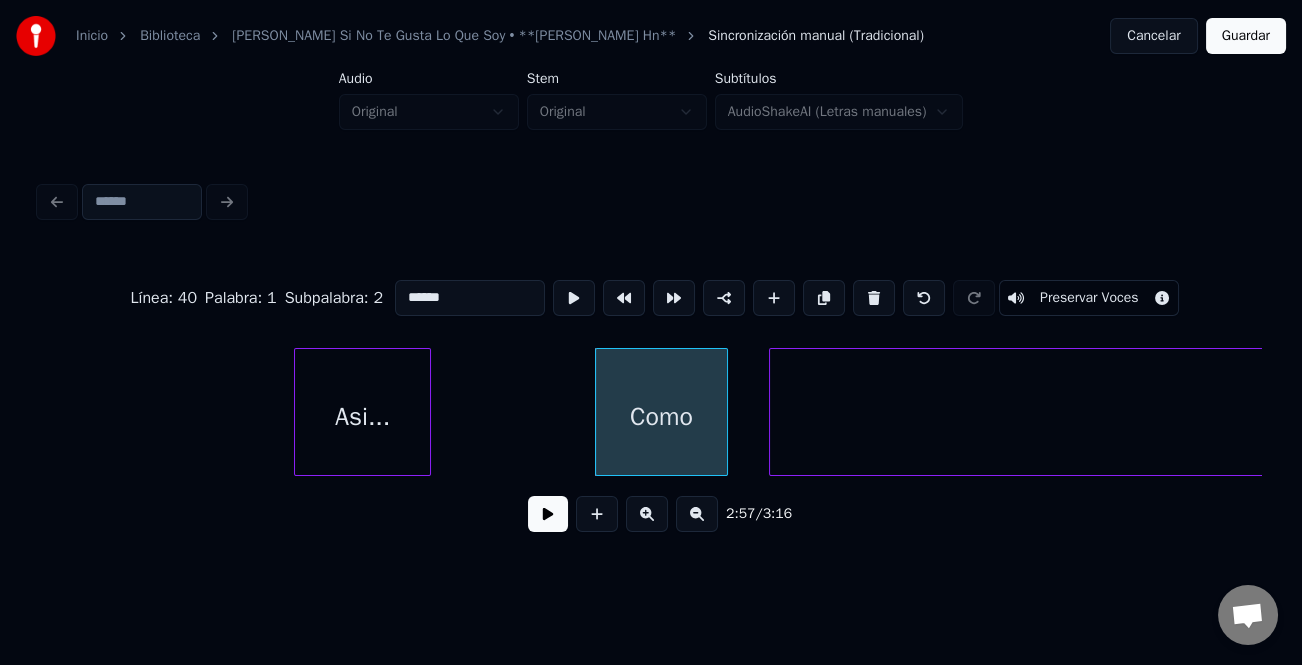 click on "Asi..." at bounding box center (362, 417) 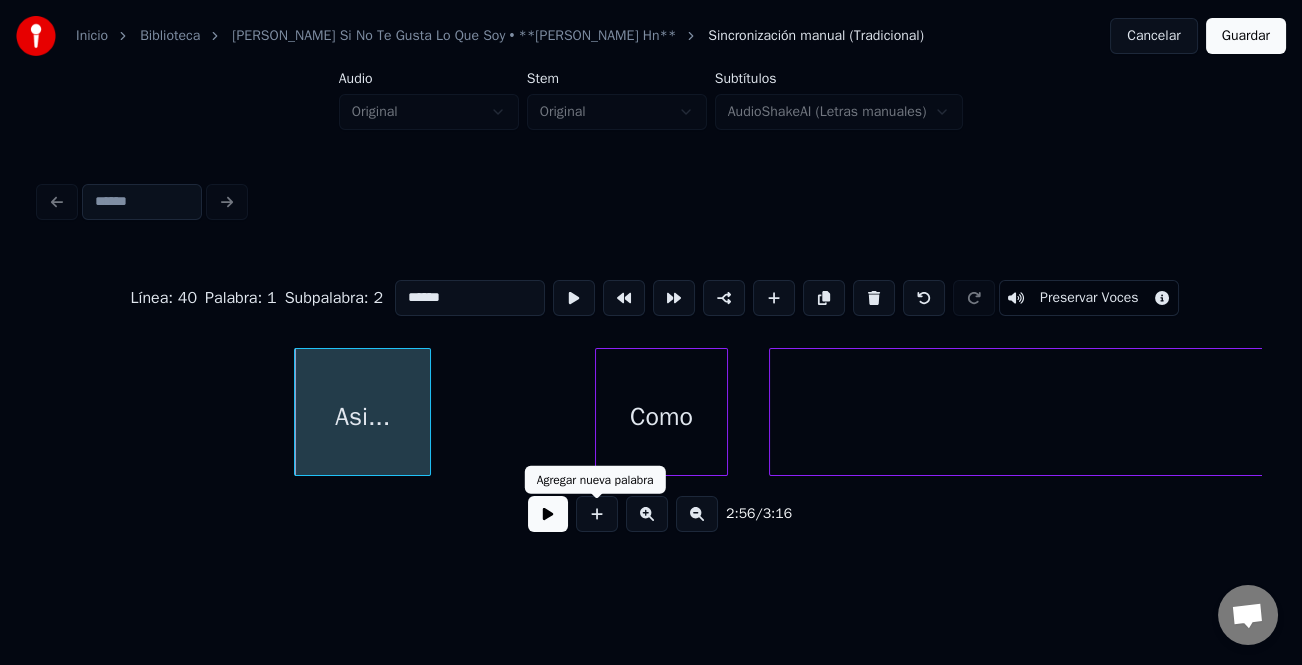 type on "******" 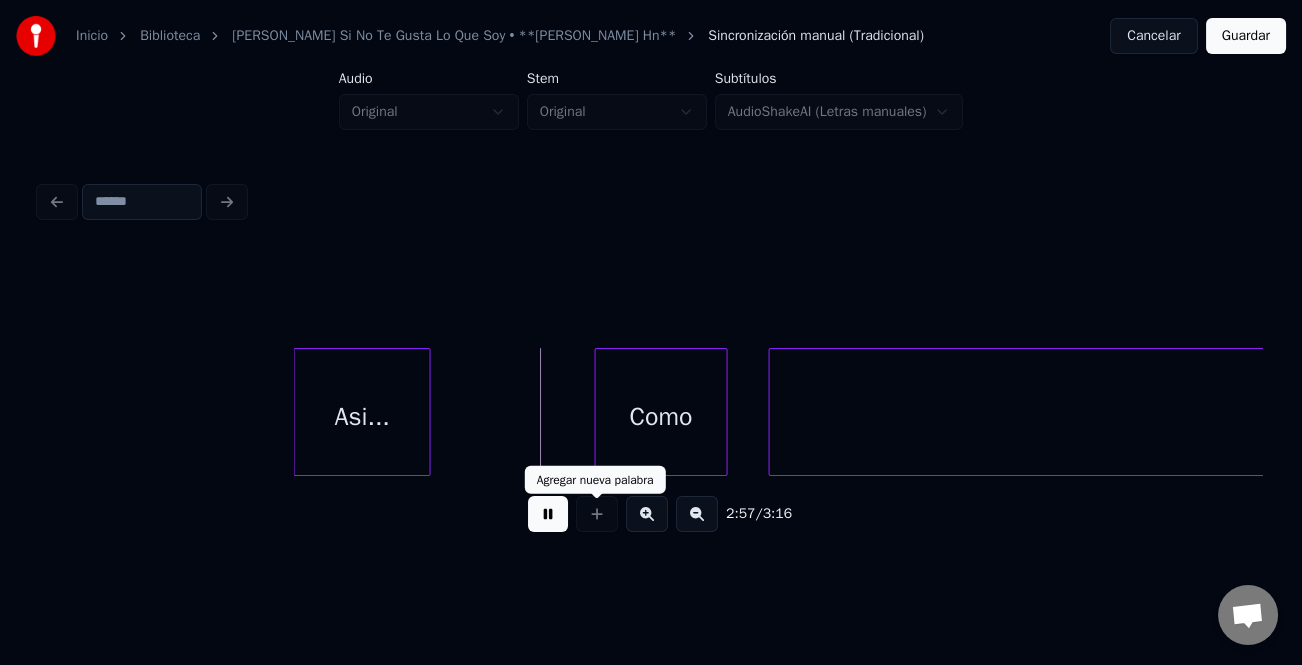 scroll, scrollTop: 0, scrollLeft: 61930, axis: horizontal 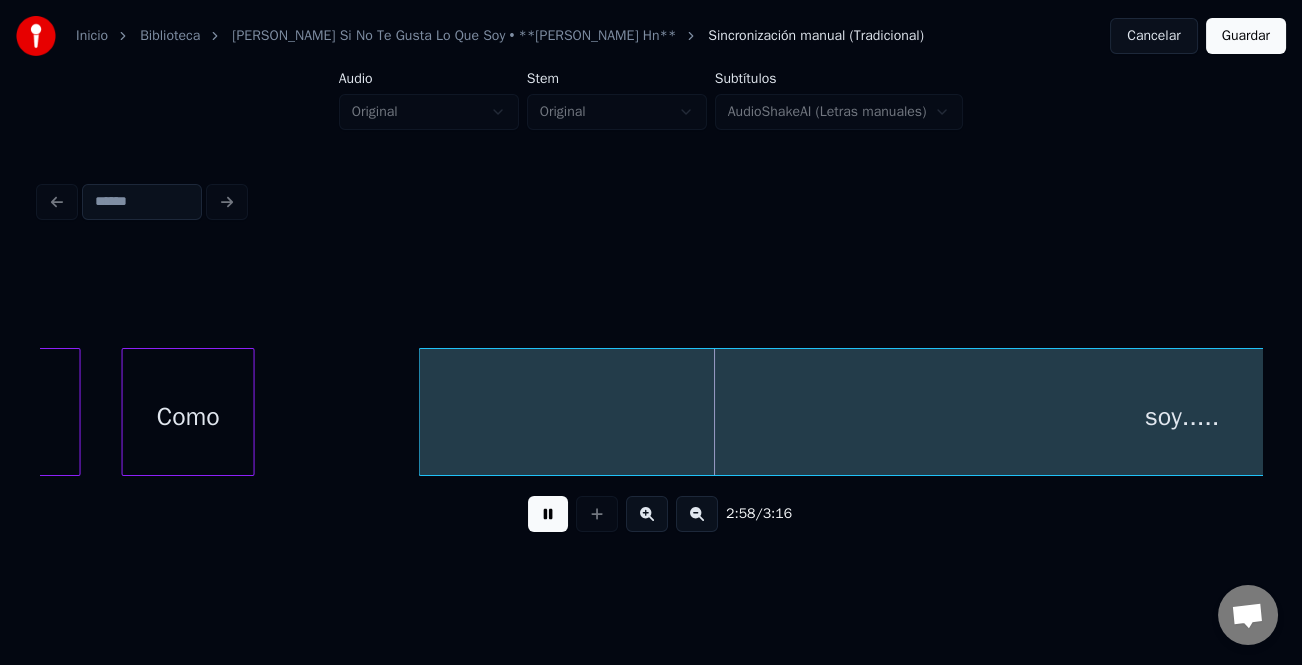 click on "Como" at bounding box center [188, 417] 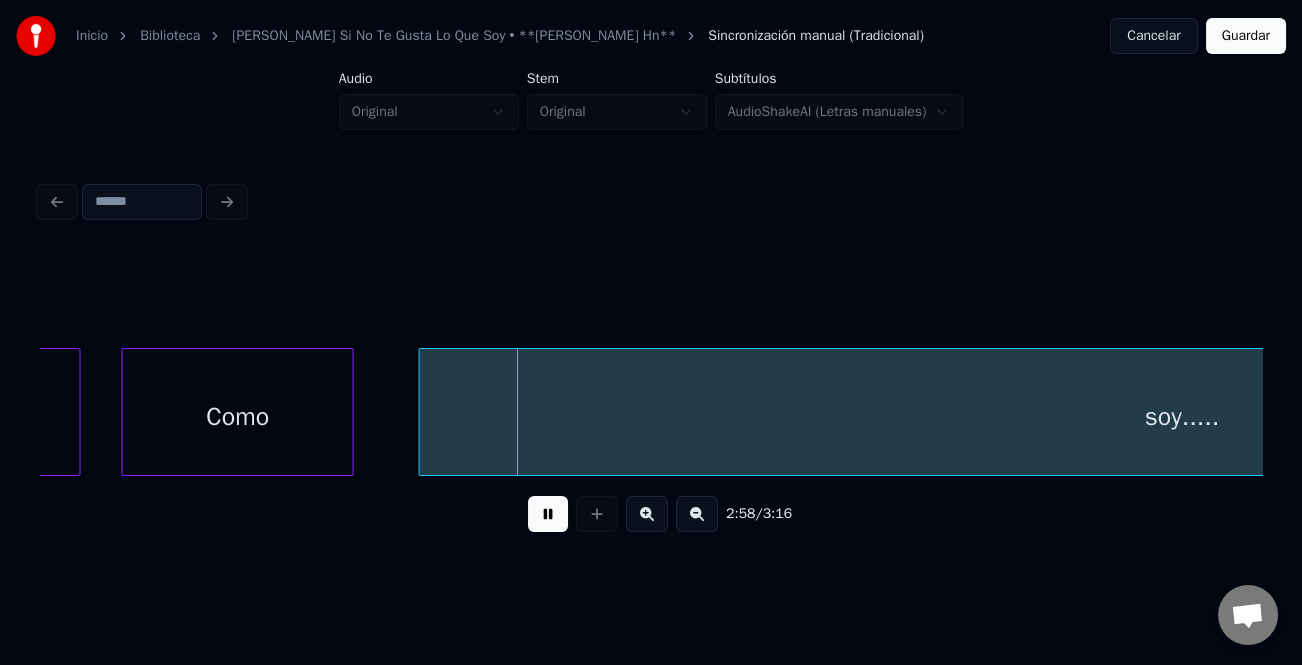 click at bounding box center [350, 412] 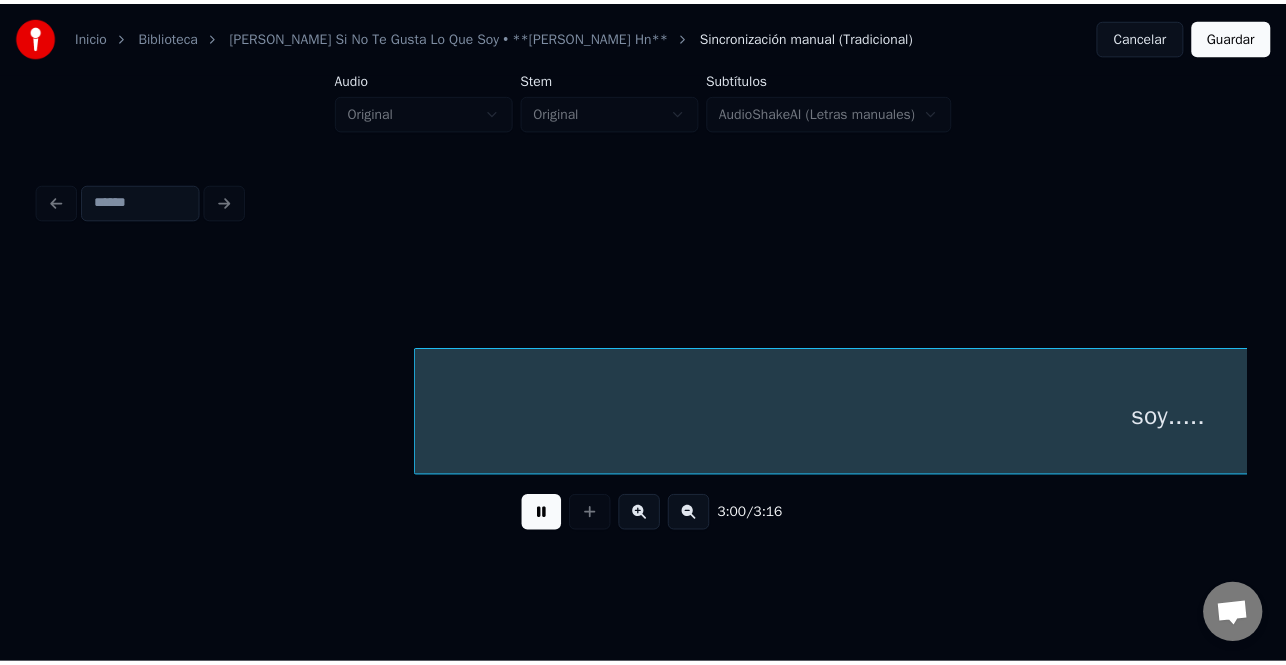 scroll, scrollTop: 0, scrollLeft: 63156, axis: horizontal 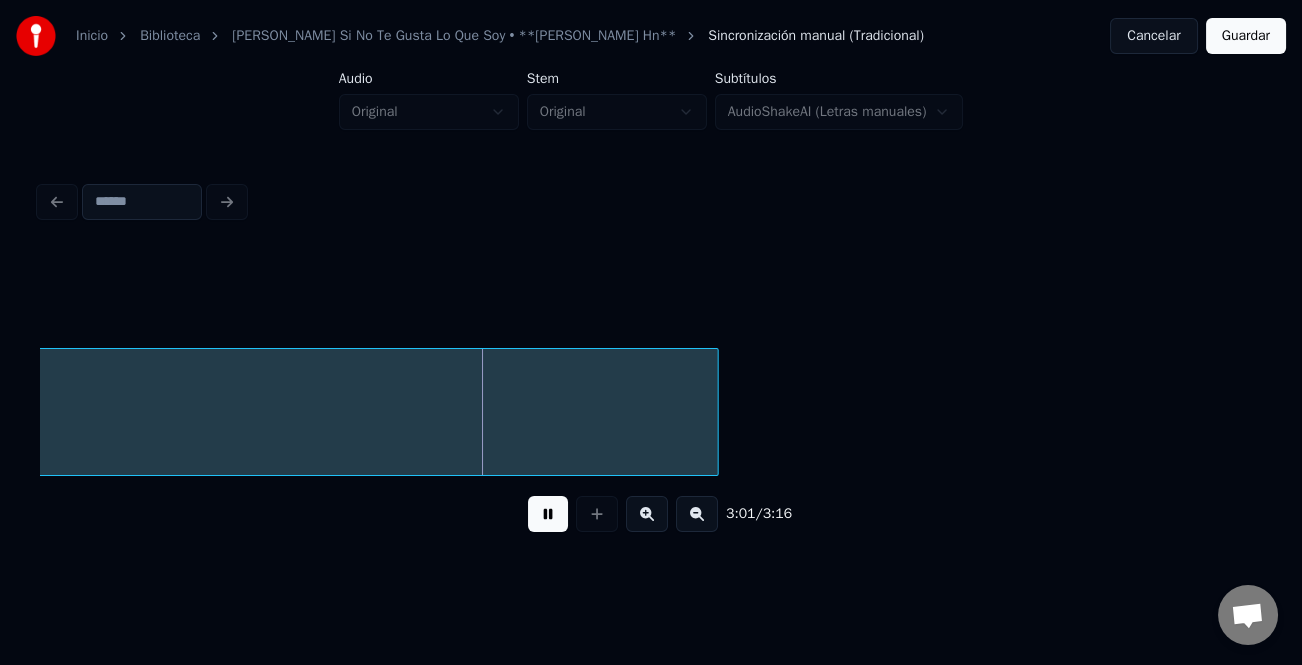click on "Guardar" at bounding box center [1246, 36] 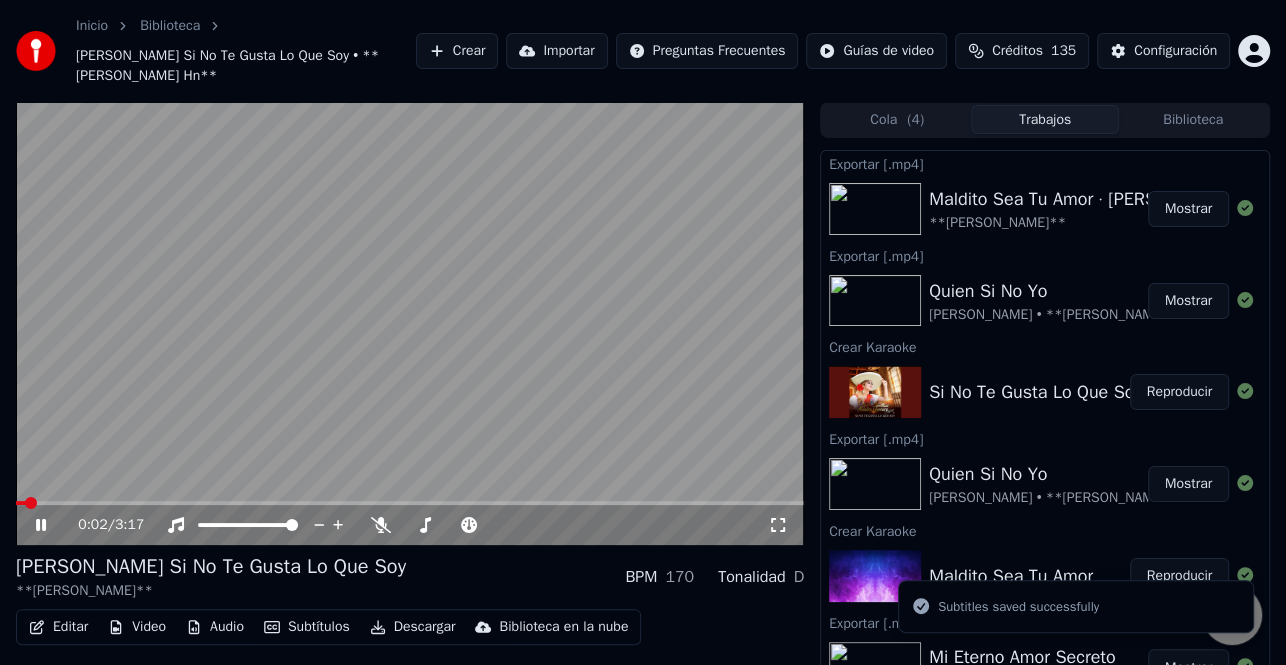 click on "Descargar" at bounding box center (413, 627) 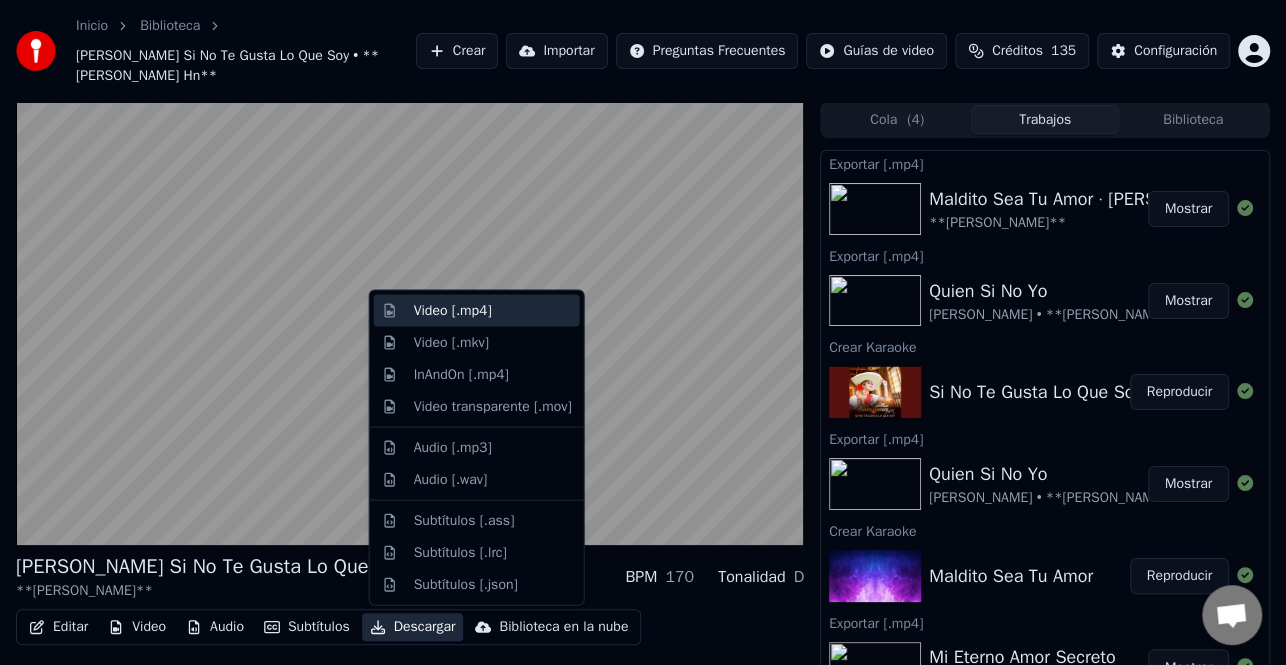 click on "Video [.mp4]" at bounding box center (493, 311) 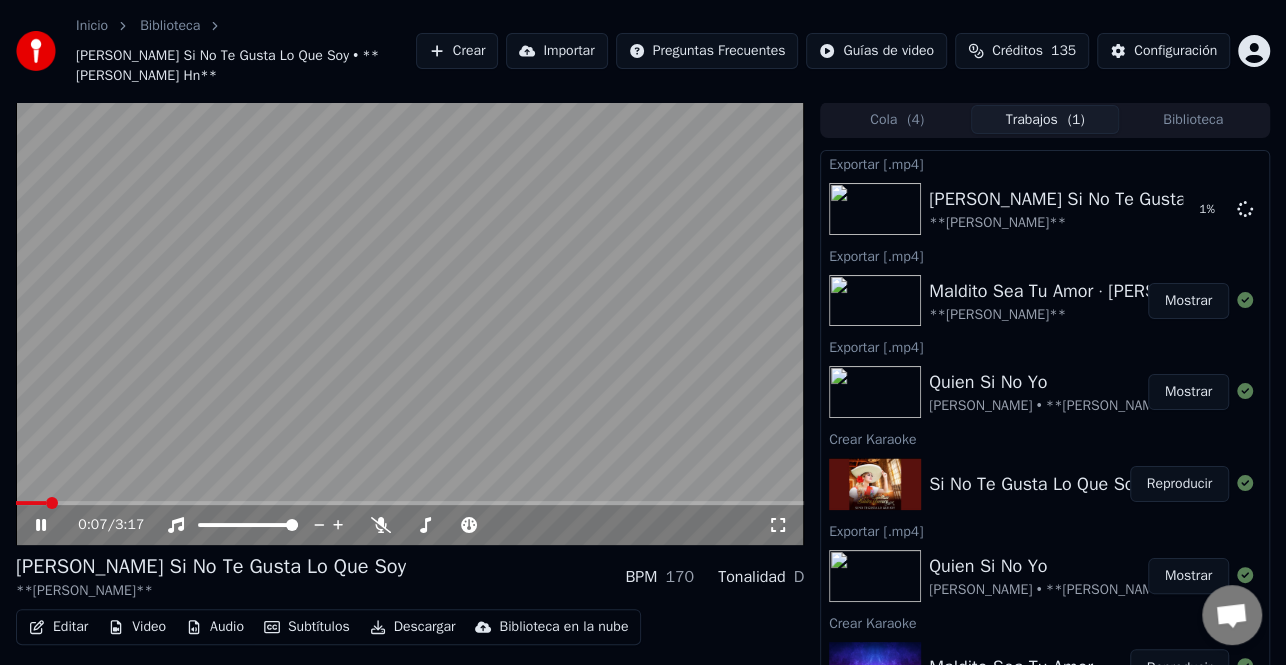 click on "Mostrar" at bounding box center [1188, 576] 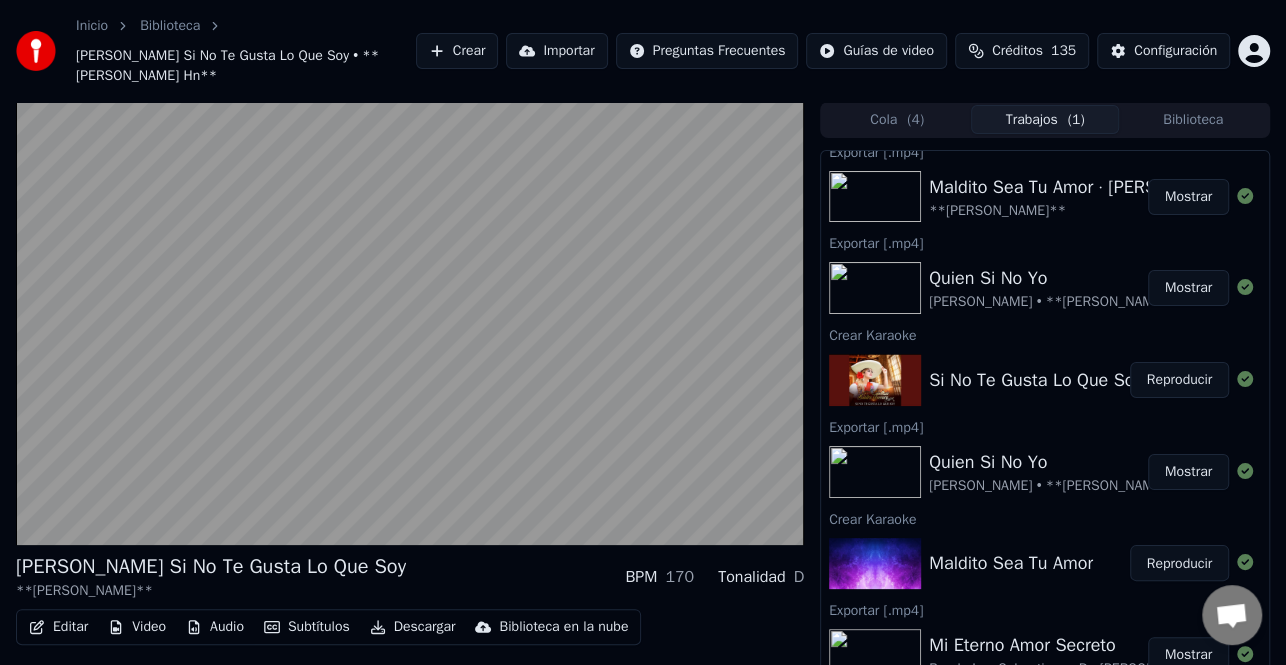 scroll, scrollTop: 100, scrollLeft: 0, axis: vertical 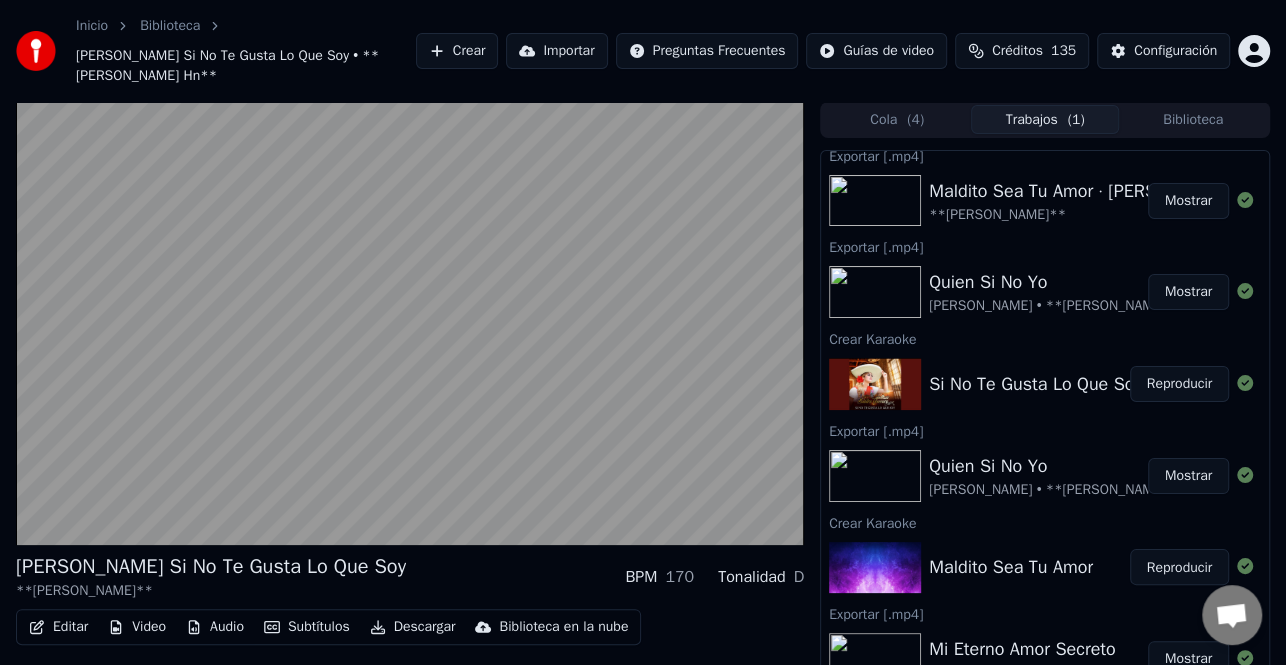 click on "Mostrar" at bounding box center [1188, 476] 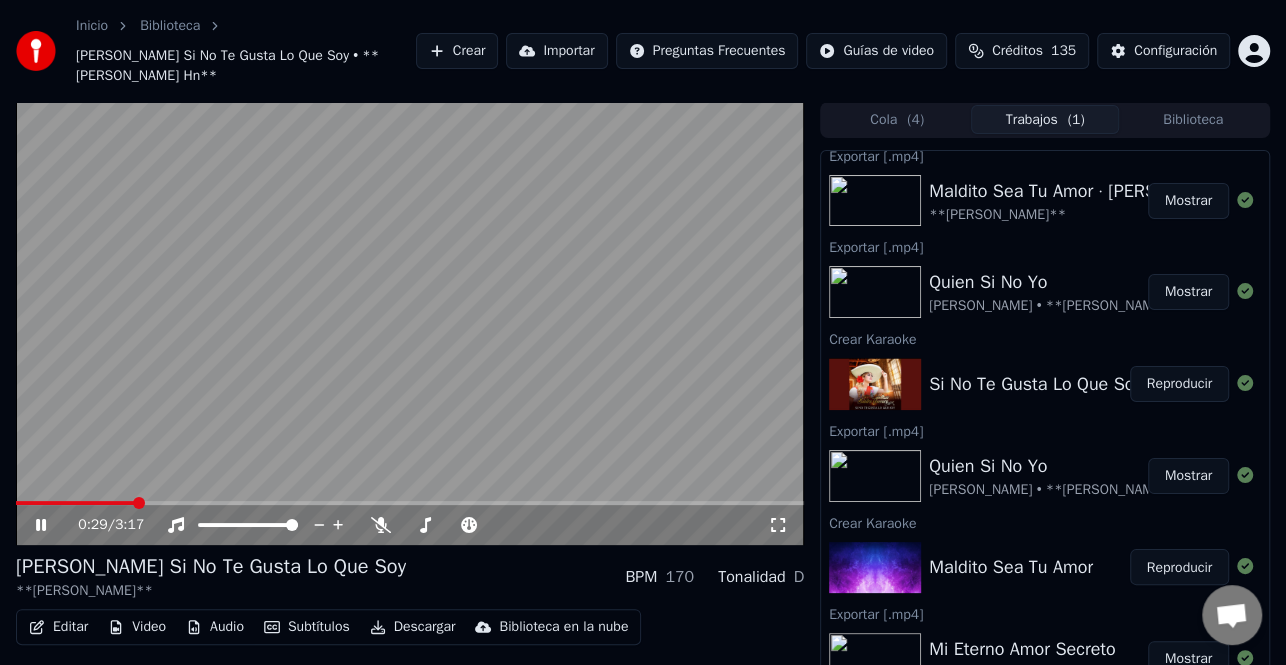 drag, startPoint x: 44, startPoint y: 525, endPoint x: 1050, endPoint y: 340, distance: 1022.869 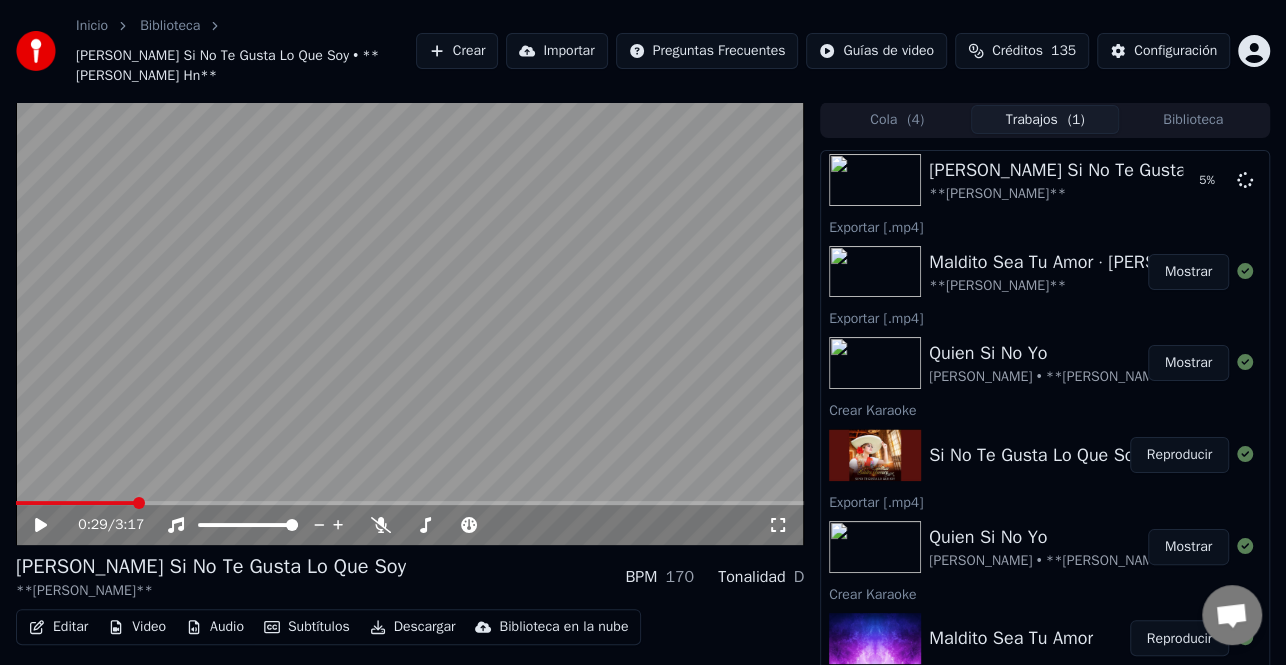 scroll, scrollTop: 0, scrollLeft: 0, axis: both 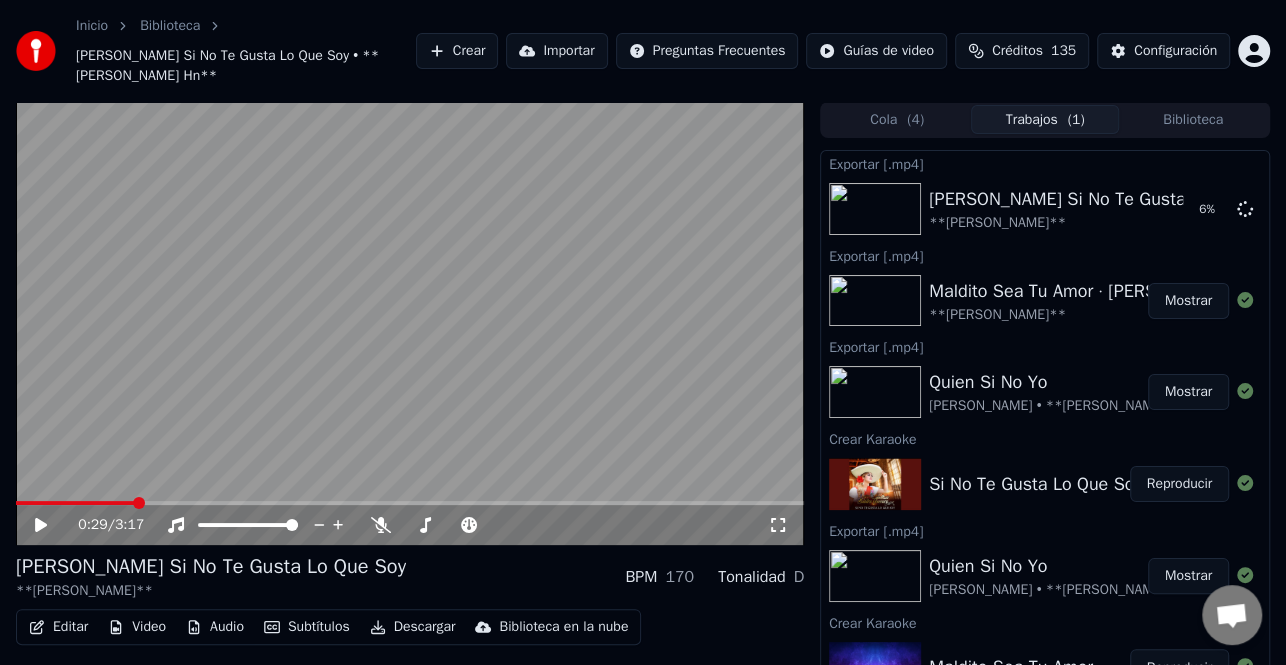 click on "Mostrar" at bounding box center (1188, 301) 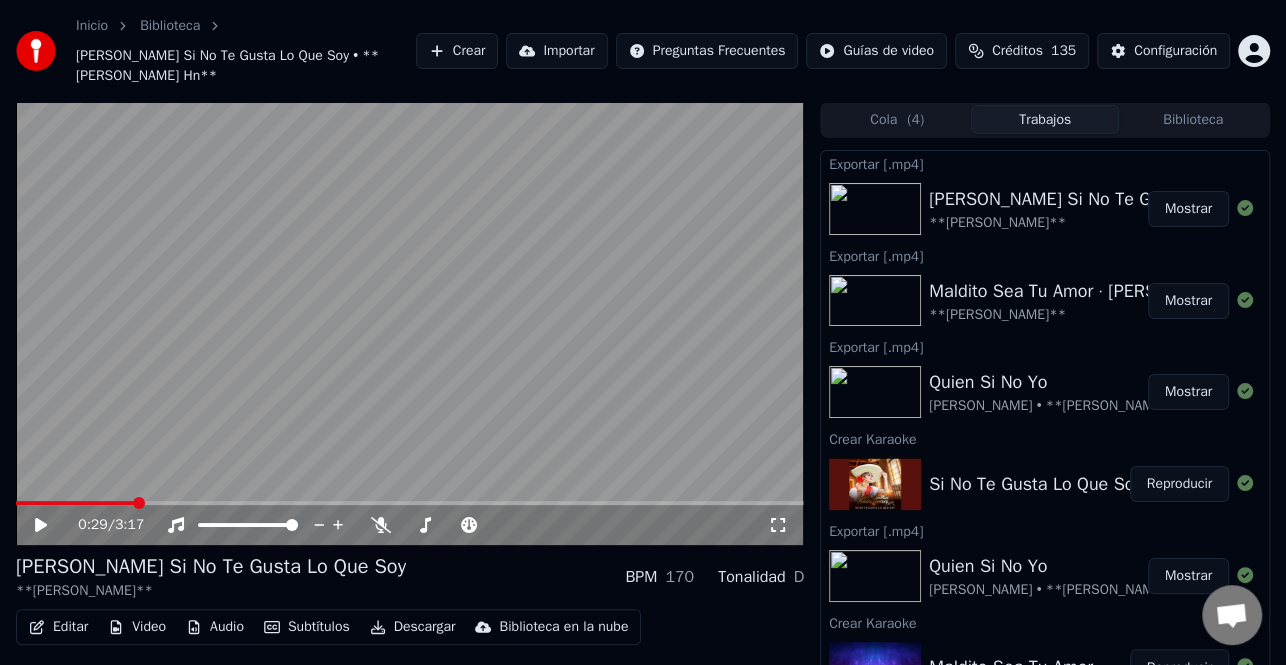 click on "Mostrar" at bounding box center (1188, 209) 